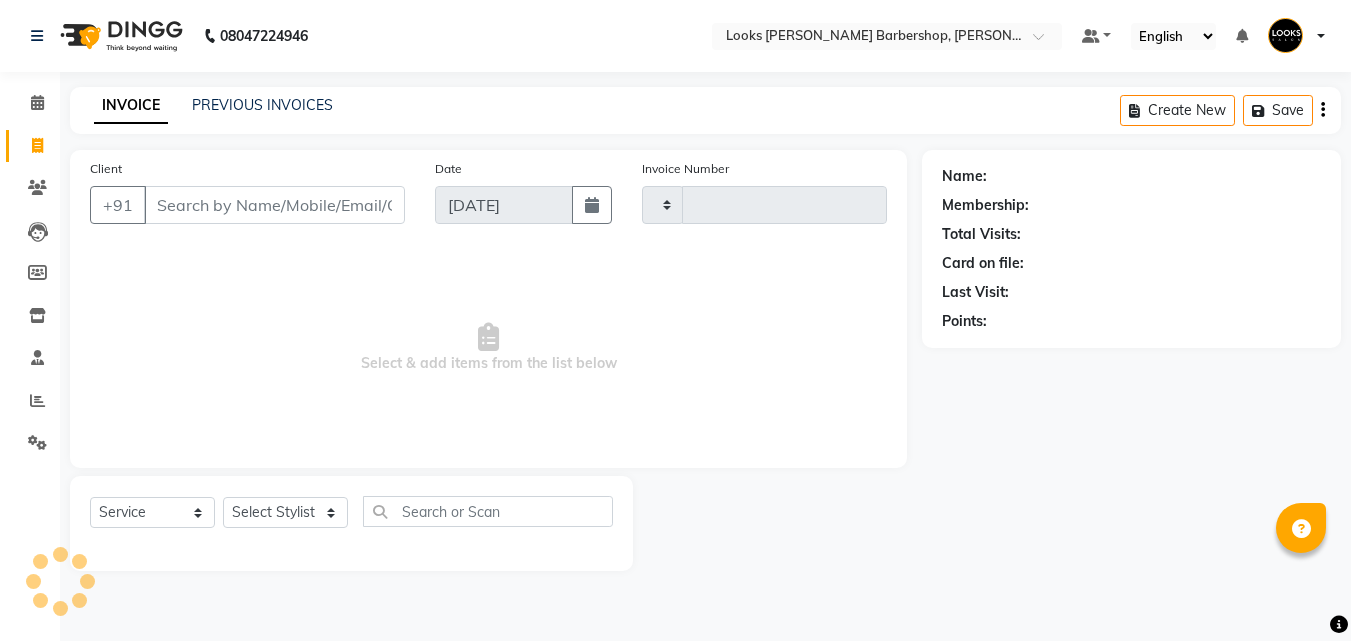select on "service" 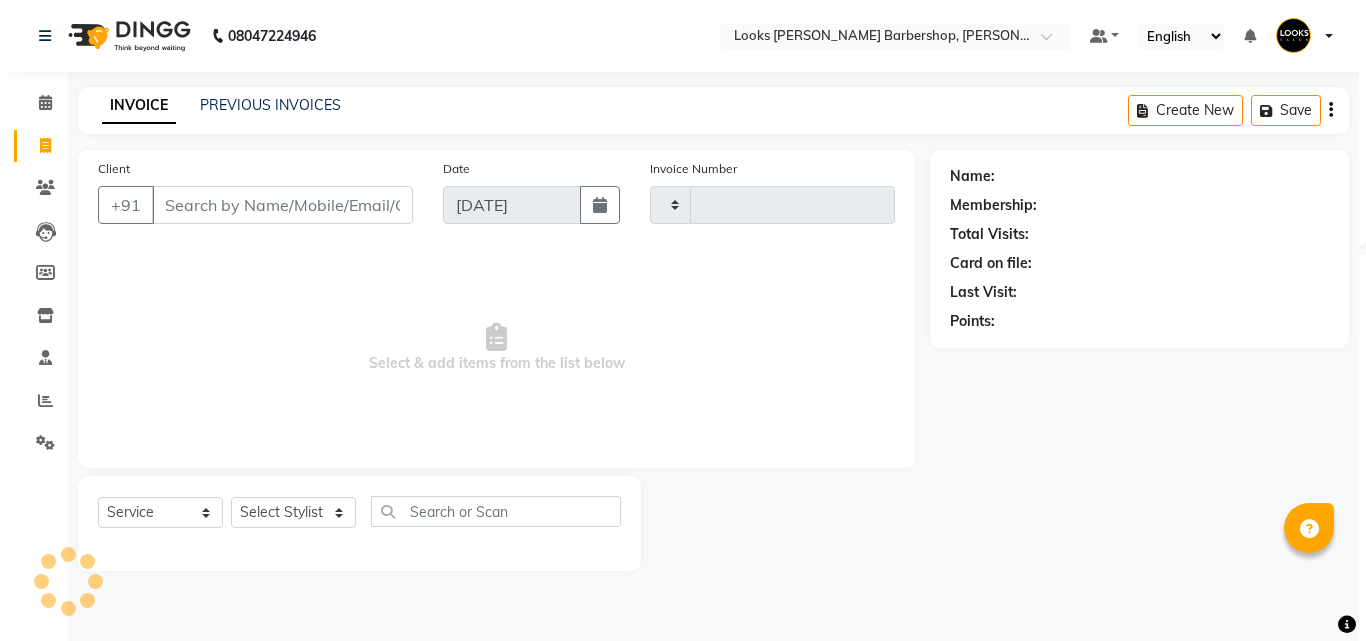 scroll, scrollTop: 0, scrollLeft: 0, axis: both 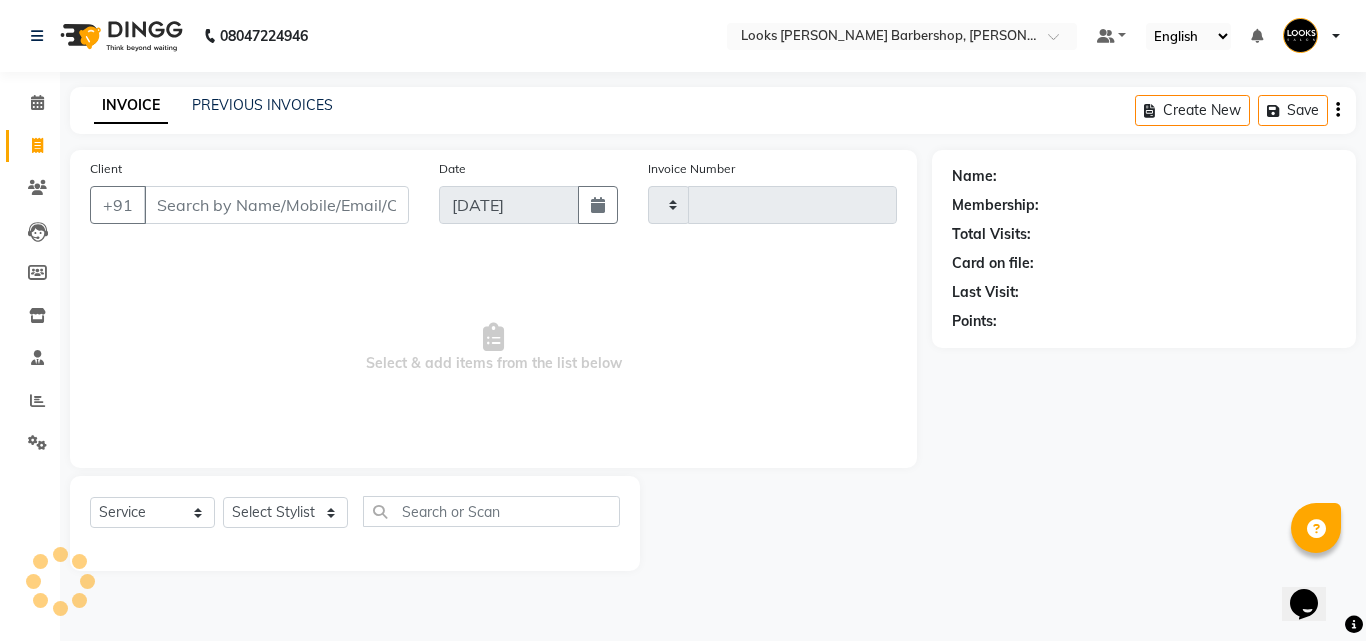 type on "2576" 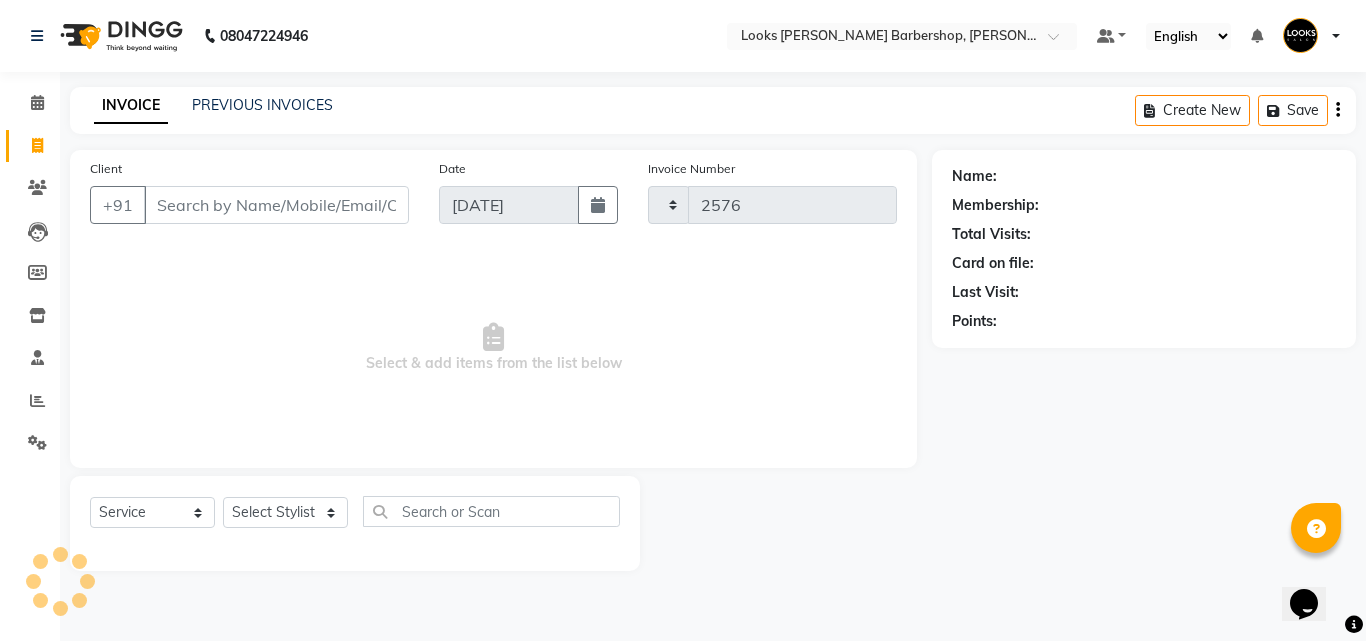select on "4323" 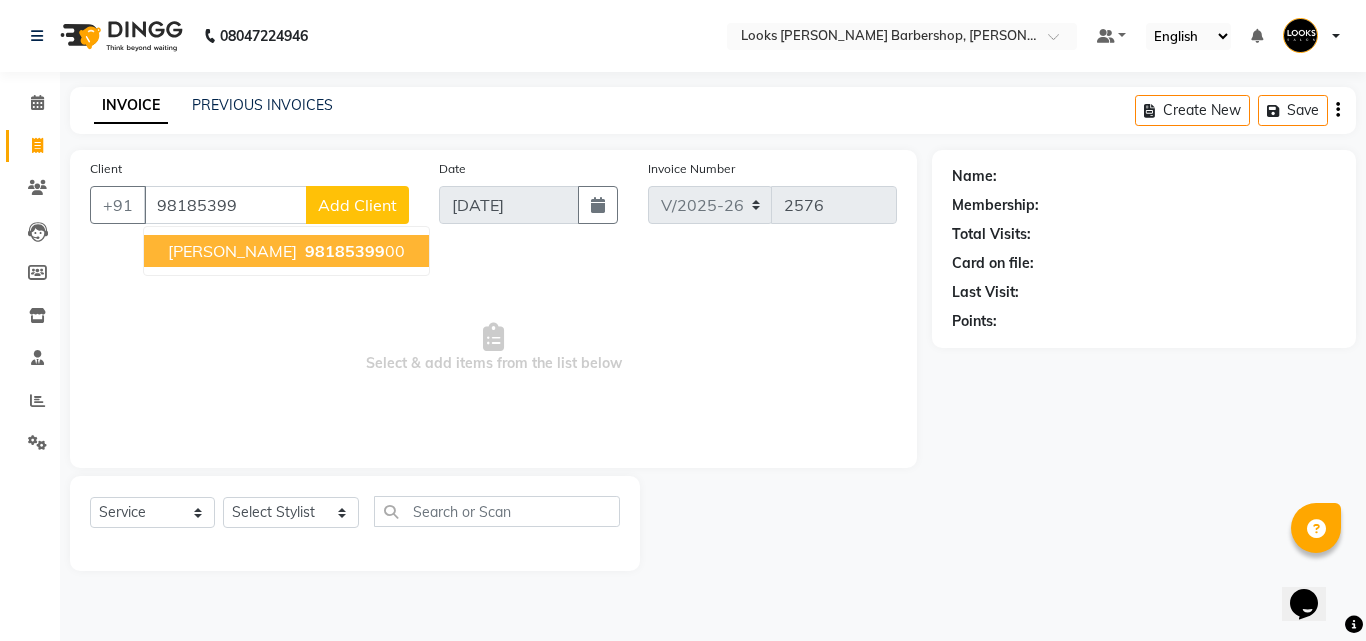 click on "KAPIL MANOCHA" at bounding box center [232, 251] 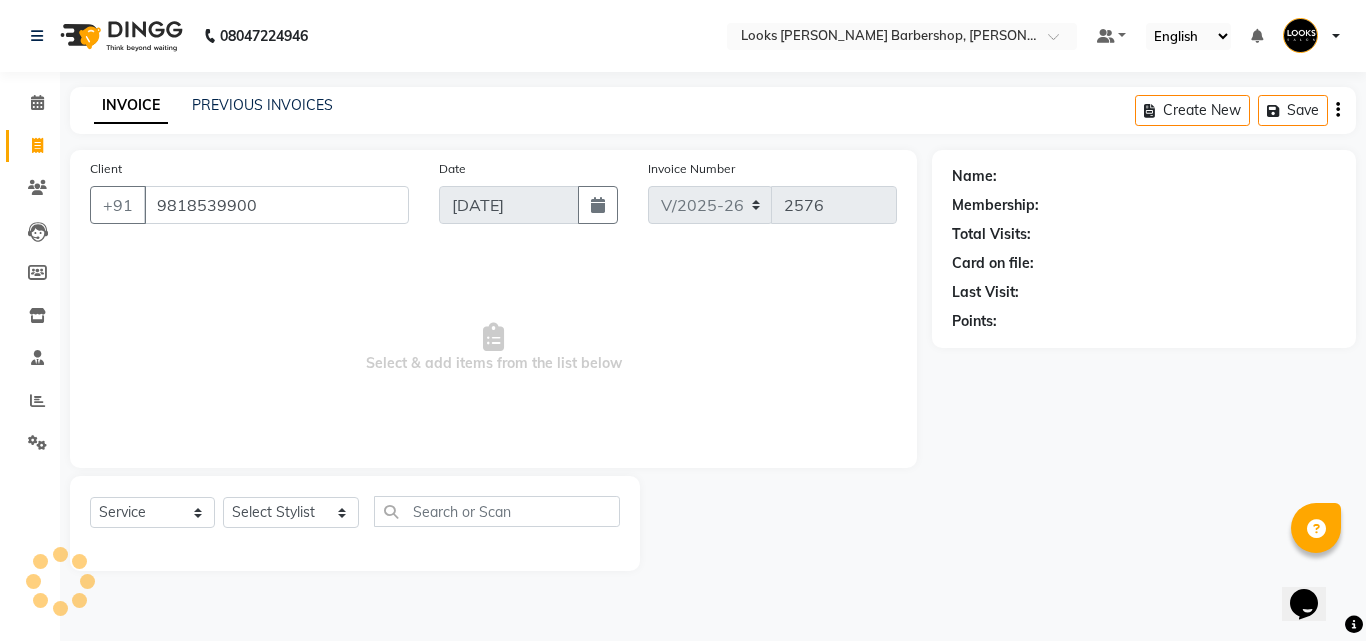 type on "9818539900" 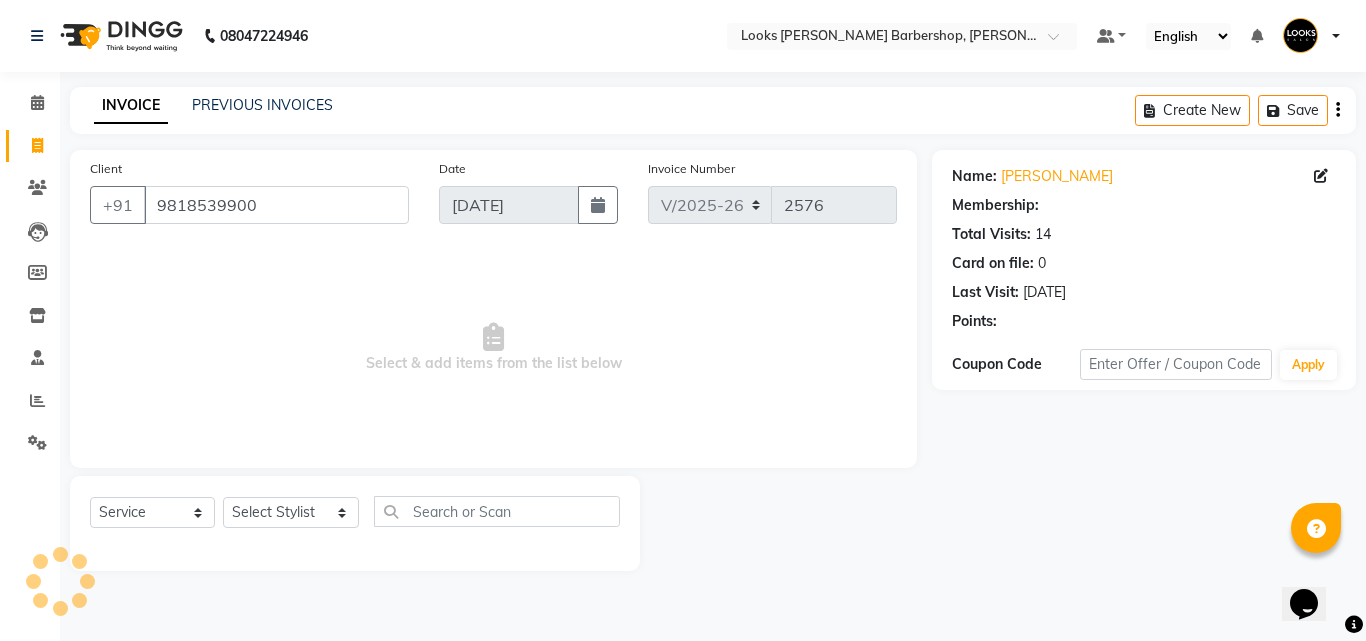 select on "1: Object" 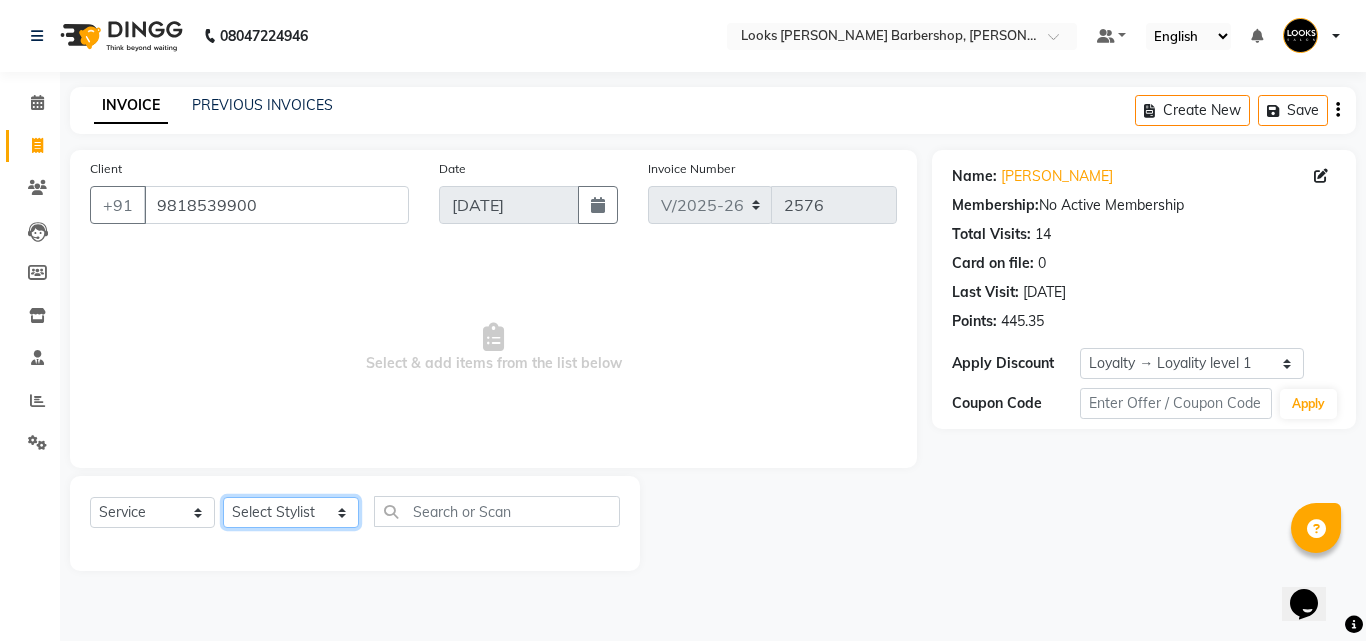 click on "Select Stylist [PERSON_NAME] AENA [PERSON_NAME] Amazon_Kart [PERSON_NAME] _asst Arvind_asst [PERSON_NAME]  Counter Sales DANISH [PERSON_NAME] [PERSON_NAME] RAI  KOMAL_NAILS Krishna_asst LALIT_PDCT LHAMO Looks_[DEMOGRAPHIC_DATA]_Section Looks_H.O_Store Looks [PERSON_NAME] Barbershop Looks_Kart [PERSON_NAME] [PERSON_NAME] [PERSON_NAME]  [PERSON_NAME]  Naveen_pdct [PERSON_NAME] [PERSON_NAME] RAAJ_JI raj ji RAM MURTI [PERSON_NAME]  [PERSON_NAME] SACHIN [PERSON_NAME] [PERSON_NAME] [PERSON_NAME] [PERSON_NAME] Sunny VIKRAM [PERSON_NAME]  [PERSON_NAME] ASSISTANT" 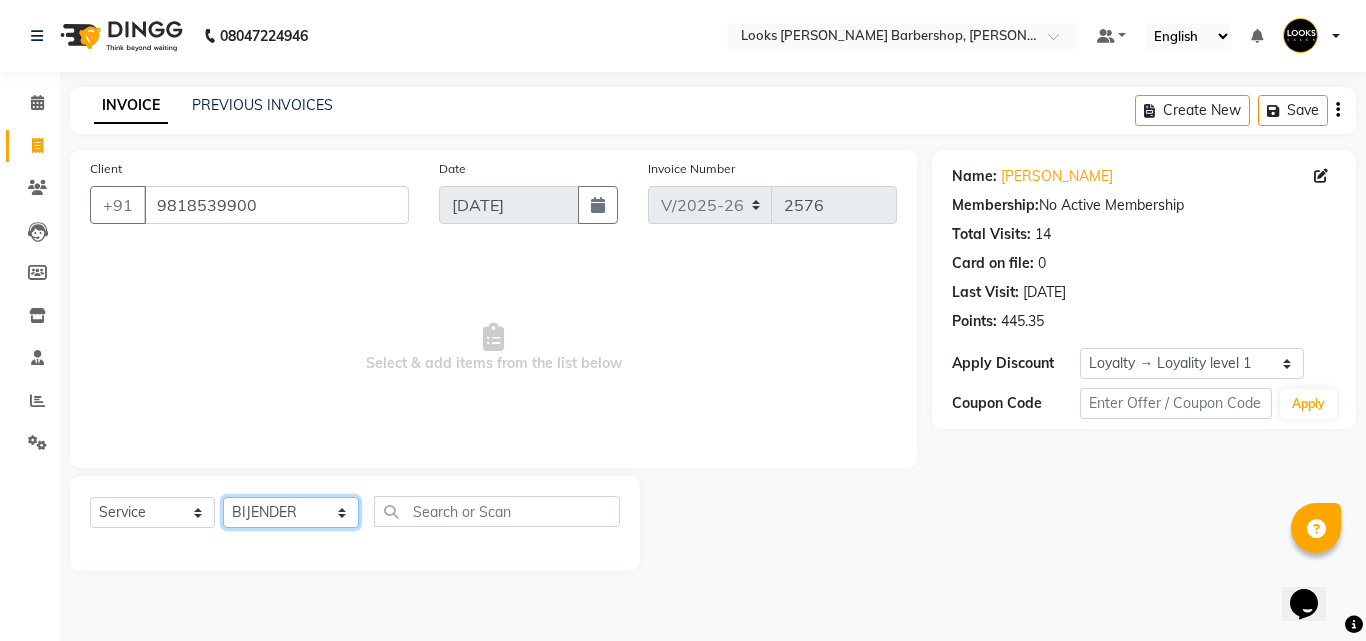 click on "Select Stylist [PERSON_NAME] AENA [PERSON_NAME] Amazon_Kart [PERSON_NAME] _asst Arvind_asst [PERSON_NAME]  Counter Sales DANISH [PERSON_NAME] [PERSON_NAME] RAI  KOMAL_NAILS Krishna_asst LALIT_PDCT LHAMO Looks_[DEMOGRAPHIC_DATA]_Section Looks_H.O_Store Looks [PERSON_NAME] Barbershop Looks_Kart [PERSON_NAME] [PERSON_NAME] [PERSON_NAME]  [PERSON_NAME]  Naveen_pdct [PERSON_NAME] [PERSON_NAME] RAAJ_JI raj ji RAM MURTI [PERSON_NAME]  [PERSON_NAME] SACHIN [PERSON_NAME] [PERSON_NAME] [PERSON_NAME] [PERSON_NAME] Sunny VIKRAM [PERSON_NAME]  [PERSON_NAME] ASSISTANT" 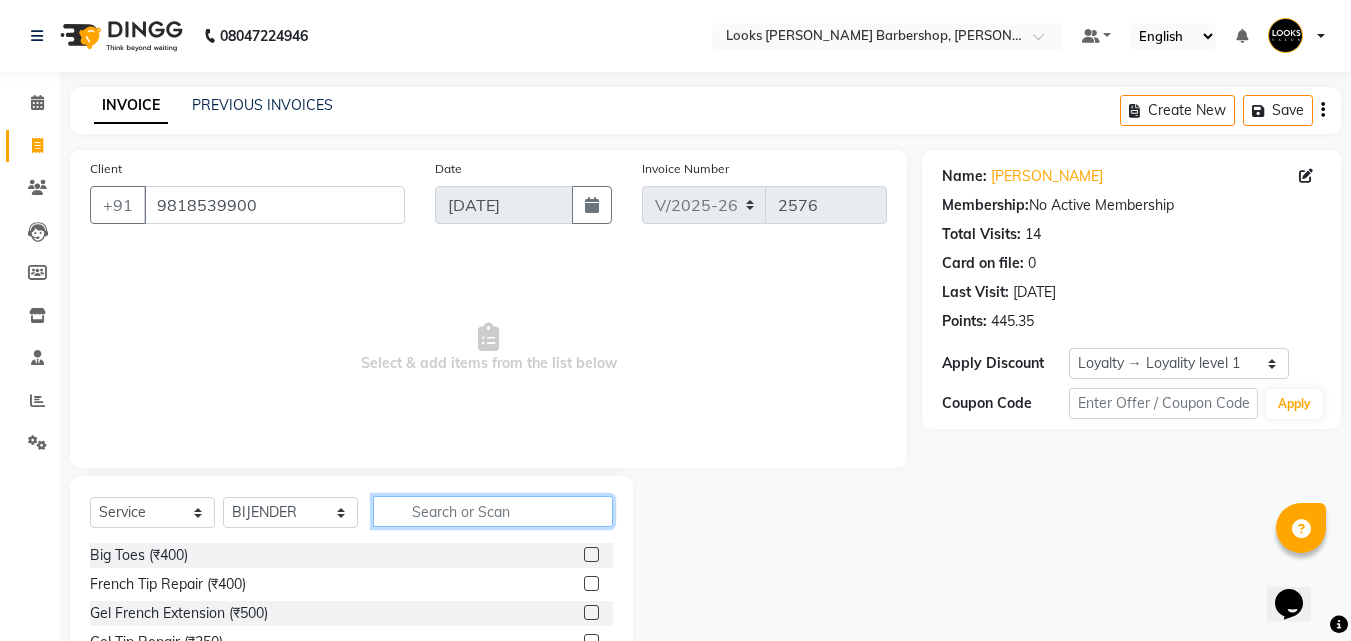 click 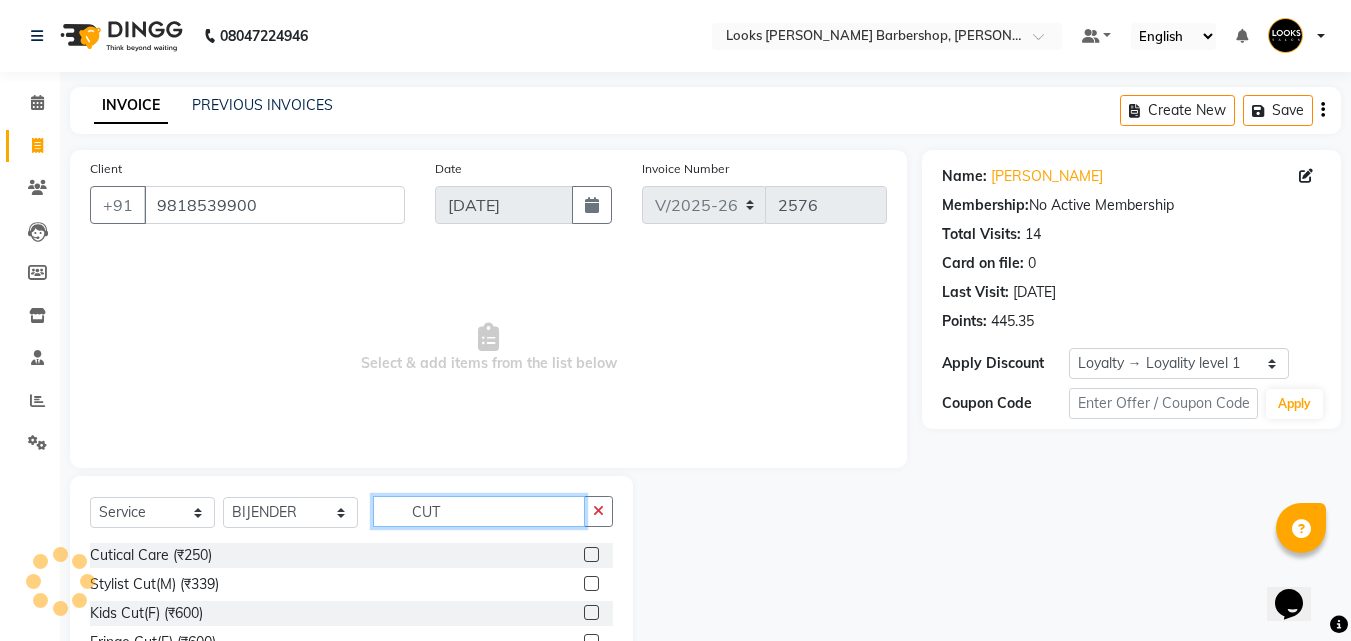 type on "CUT" 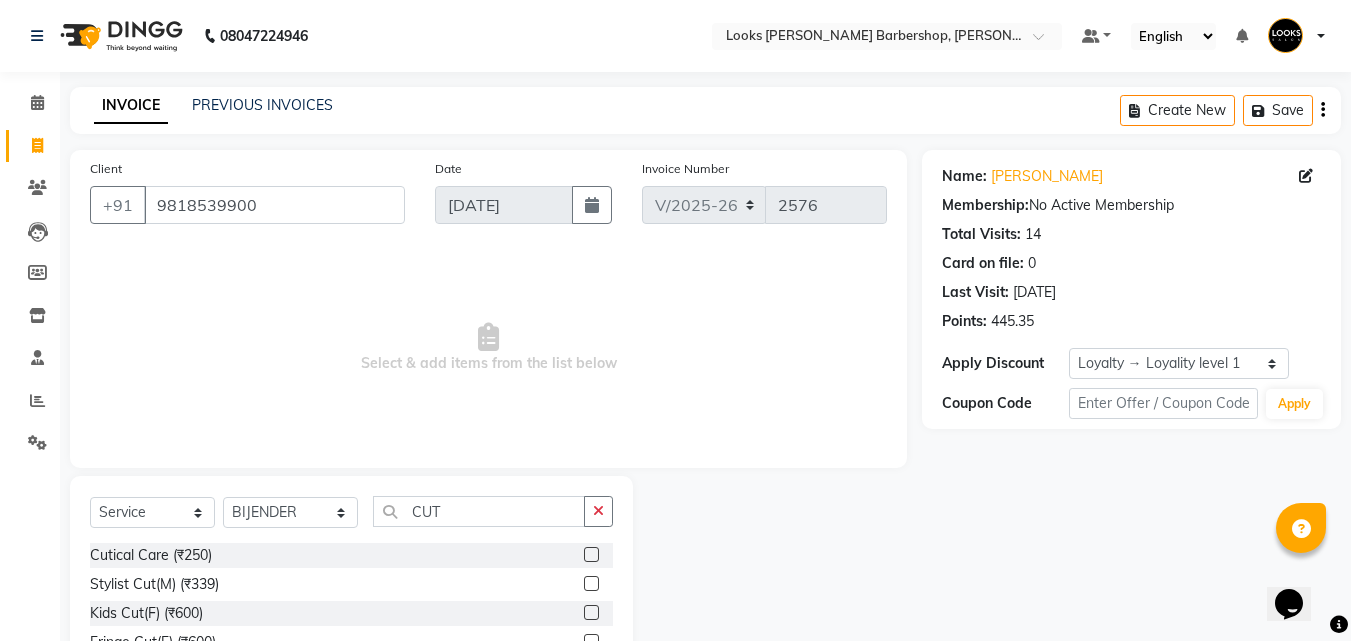 click 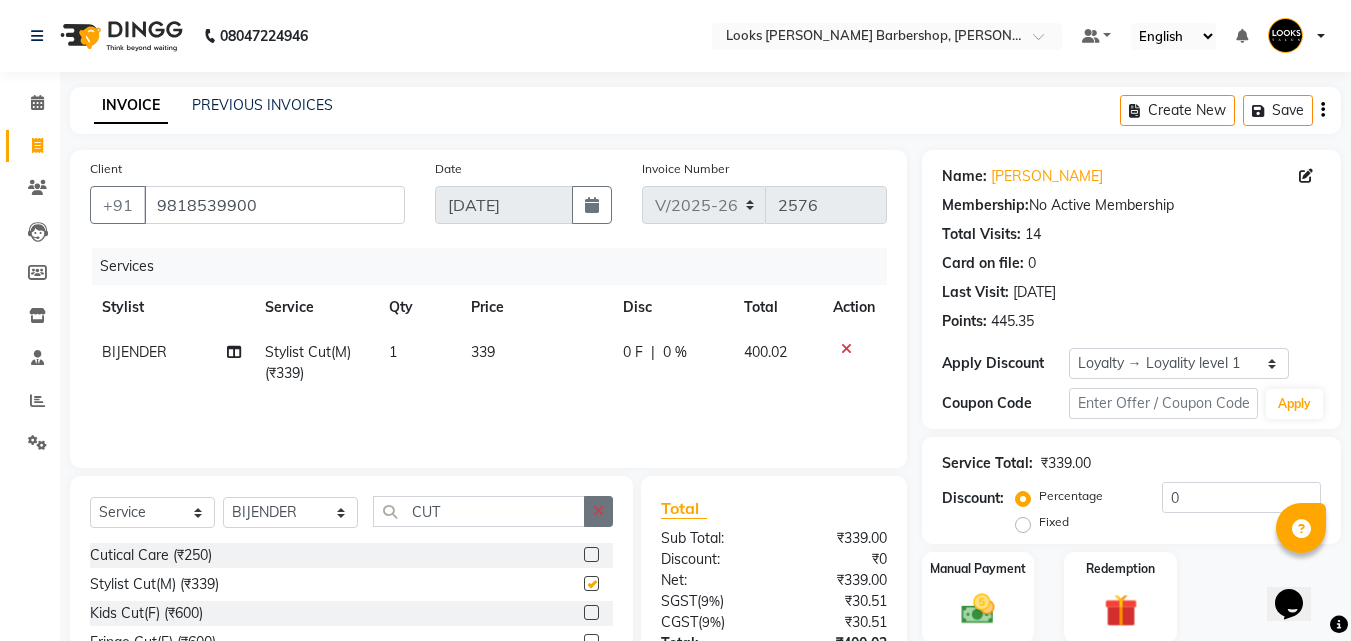 checkbox on "false" 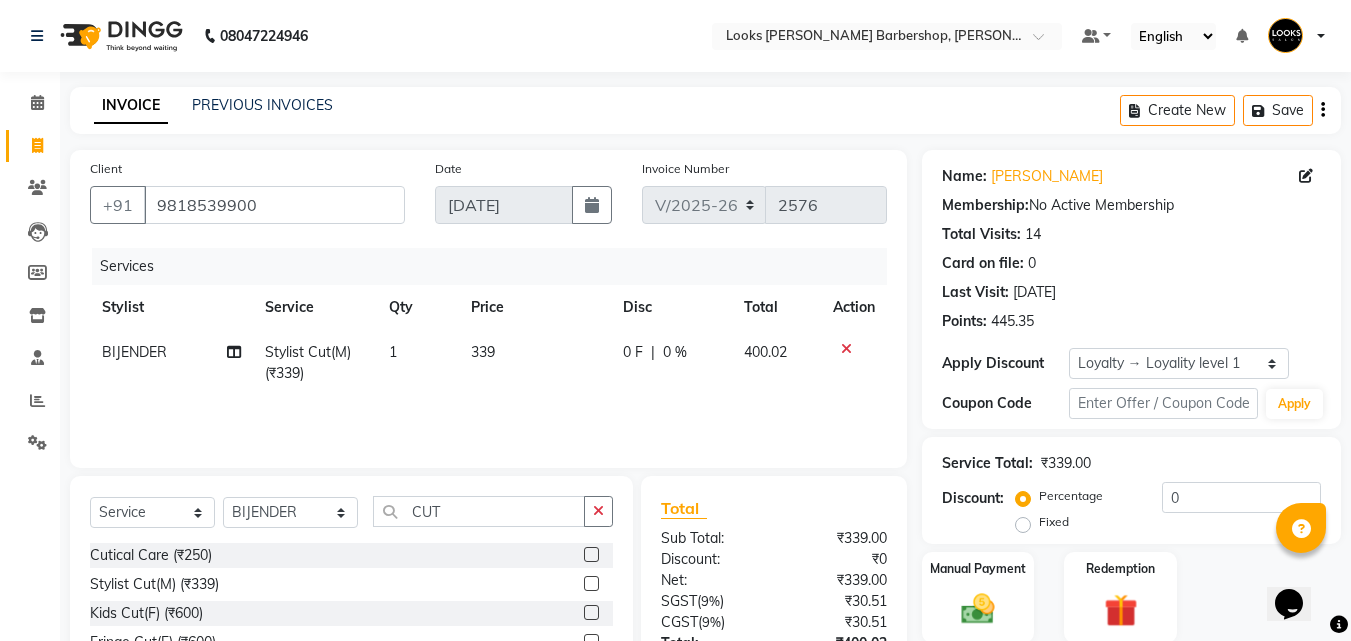 drag, startPoint x: 603, startPoint y: 511, endPoint x: 592, endPoint y: 506, distance: 12.083046 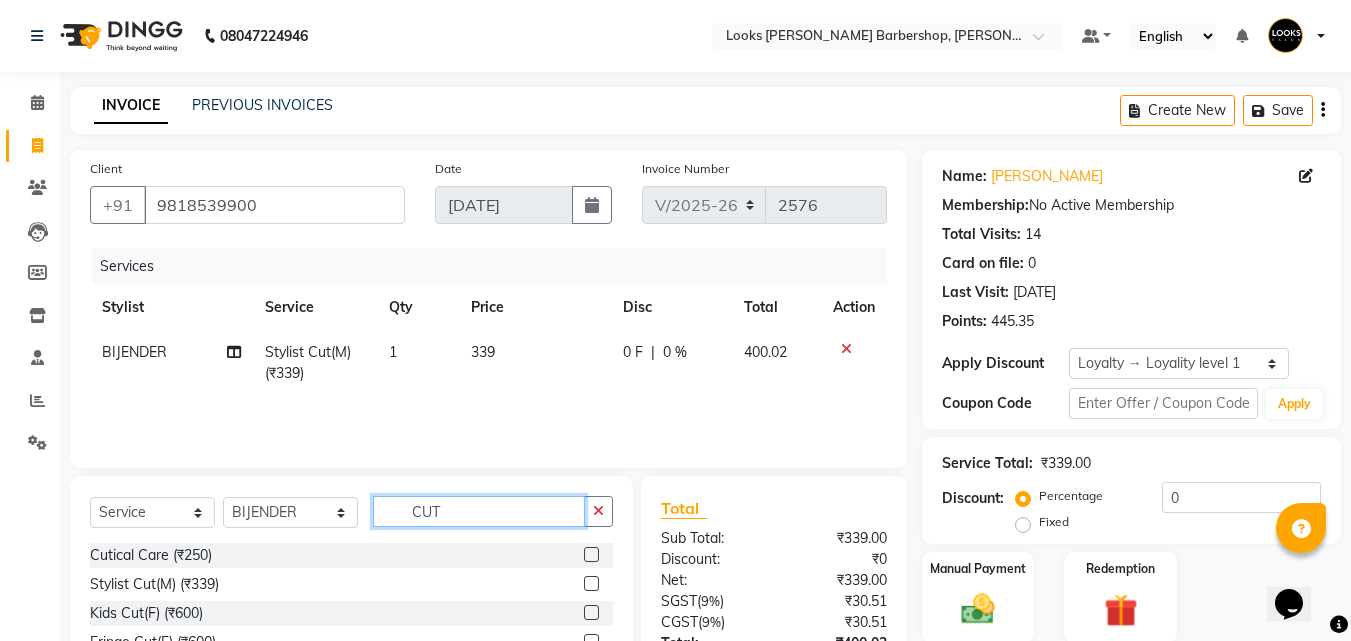 type 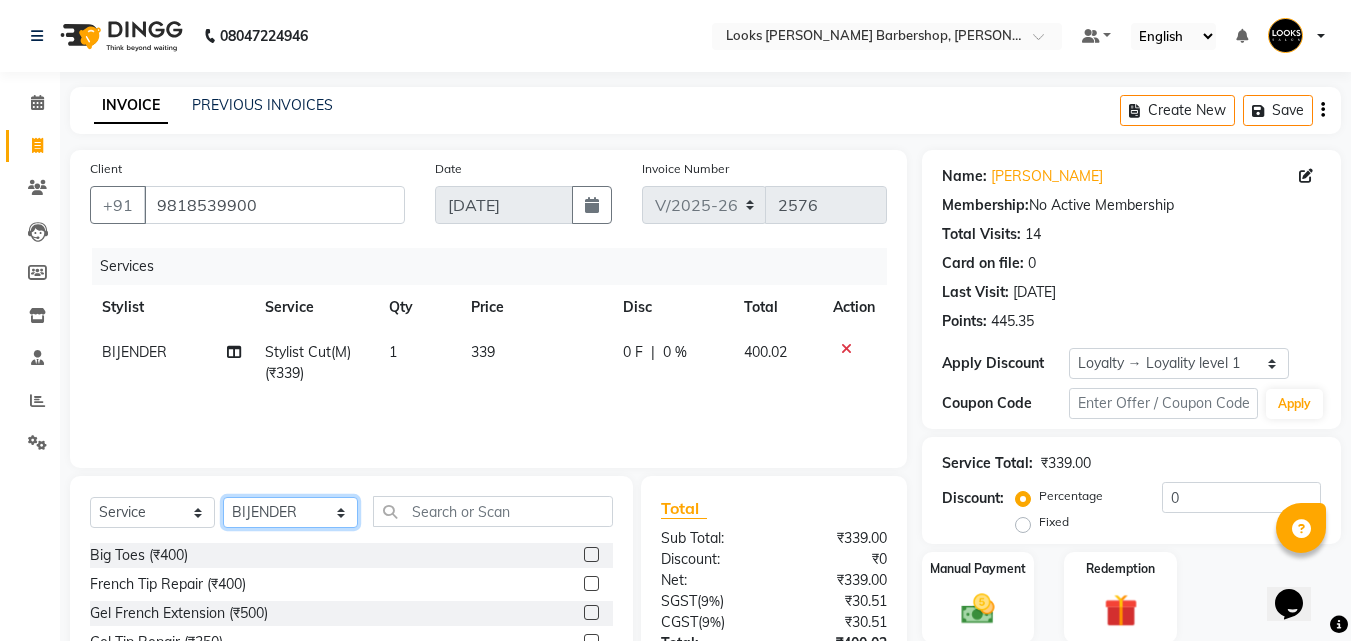 click on "Select Stylist [PERSON_NAME] Amazon_Kart [PERSON_NAME] _asst Arvind_asst BIJENDER  Counter Sales DANISH DHARAMVEER [PERSON_NAME]  KOMAL_NAILS Krishna_asst LALIT_PDCT LHAMO Looks_[DEMOGRAPHIC_DATA]_Section Looks_H.O_Store Looks [PERSON_NAME] Barbershop Looks_Kart [PERSON_NAME] [PERSON_NAME] [PERSON_NAME]  Naveen_pdct [PERSON_NAME] [PERSON_NAME] RAAJ_JI [PERSON_NAME] [PERSON_NAME] NARYAL ROHIT  [PERSON_NAME] [PERSON_NAME] Shabina [PERSON_NAME] [PERSON_NAME] VIKRAM [PERSON_NAME]  [PERSON_NAME]" 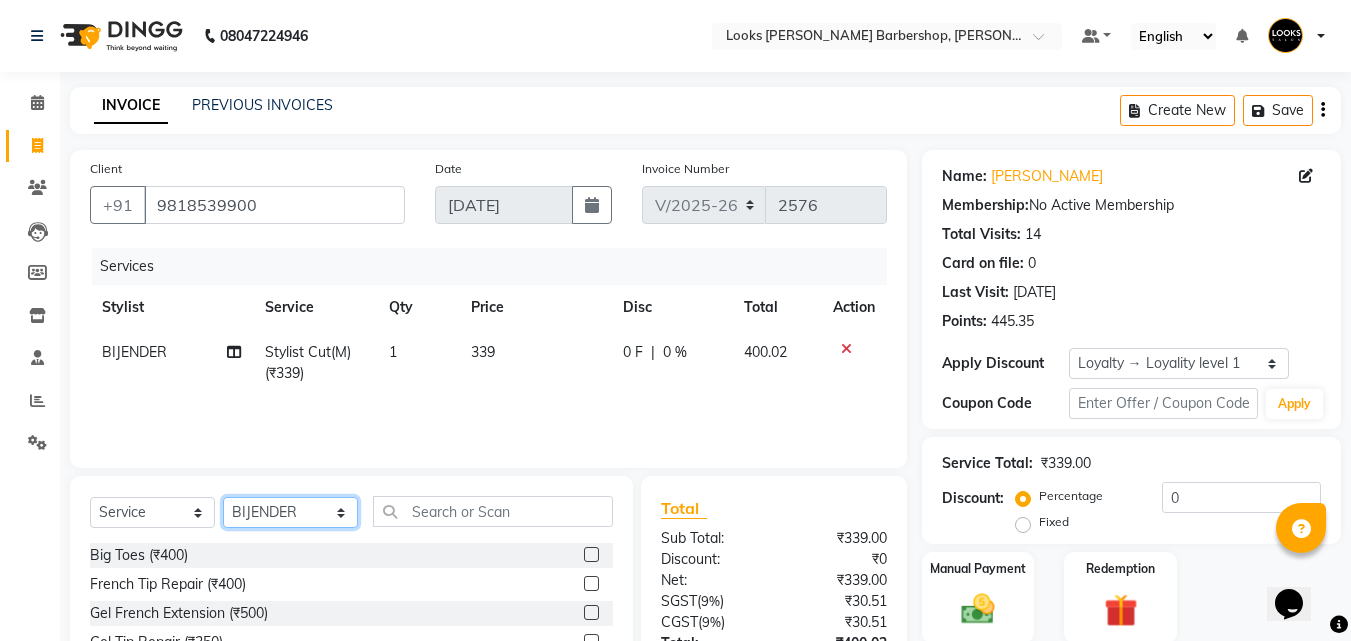 select on "23405" 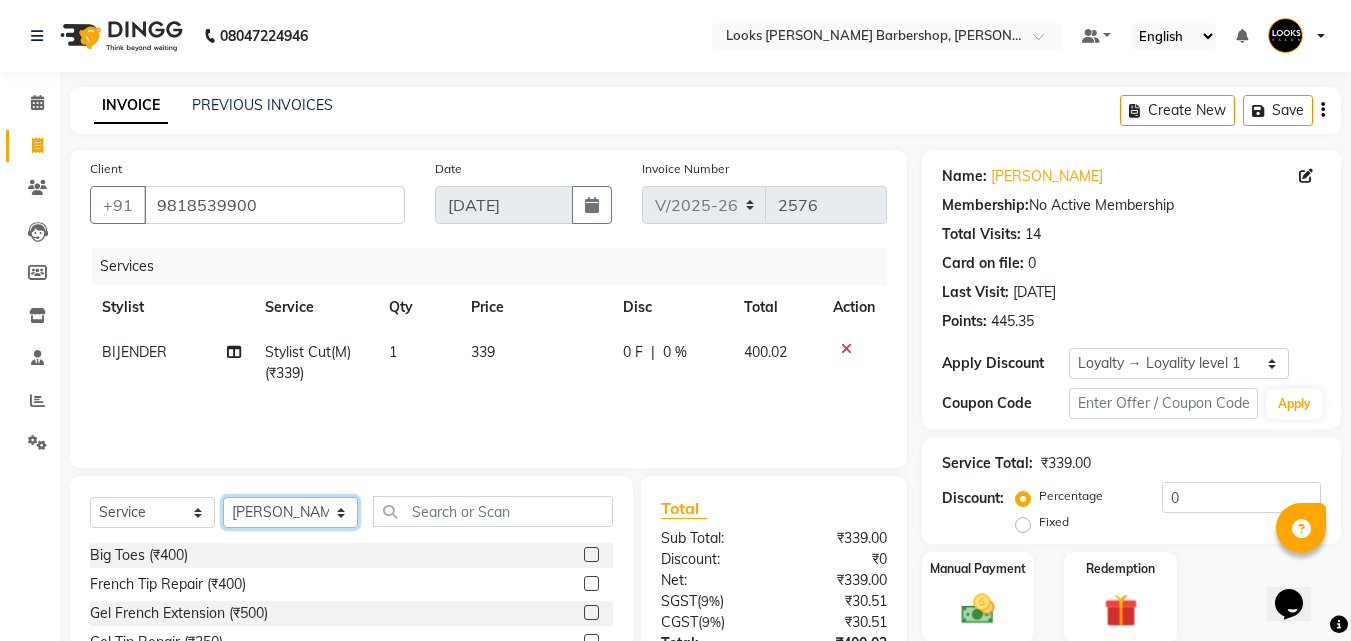 click on "Select Stylist [PERSON_NAME] Amazon_Kart [PERSON_NAME] _asst Arvind_asst BIJENDER  Counter Sales DANISH DHARAMVEER [PERSON_NAME]  KOMAL_NAILS Krishna_asst LALIT_PDCT LHAMO Looks_[DEMOGRAPHIC_DATA]_Section Looks_H.O_Store Looks [PERSON_NAME] Barbershop Looks_Kart [PERSON_NAME] [PERSON_NAME] [PERSON_NAME]  Naveen_pdct [PERSON_NAME] [PERSON_NAME] RAAJ_JI [PERSON_NAME] [PERSON_NAME] NARYAL ROHIT  [PERSON_NAME] [PERSON_NAME] Shabina [PERSON_NAME] [PERSON_NAME] VIKRAM [PERSON_NAME]  [PERSON_NAME]" 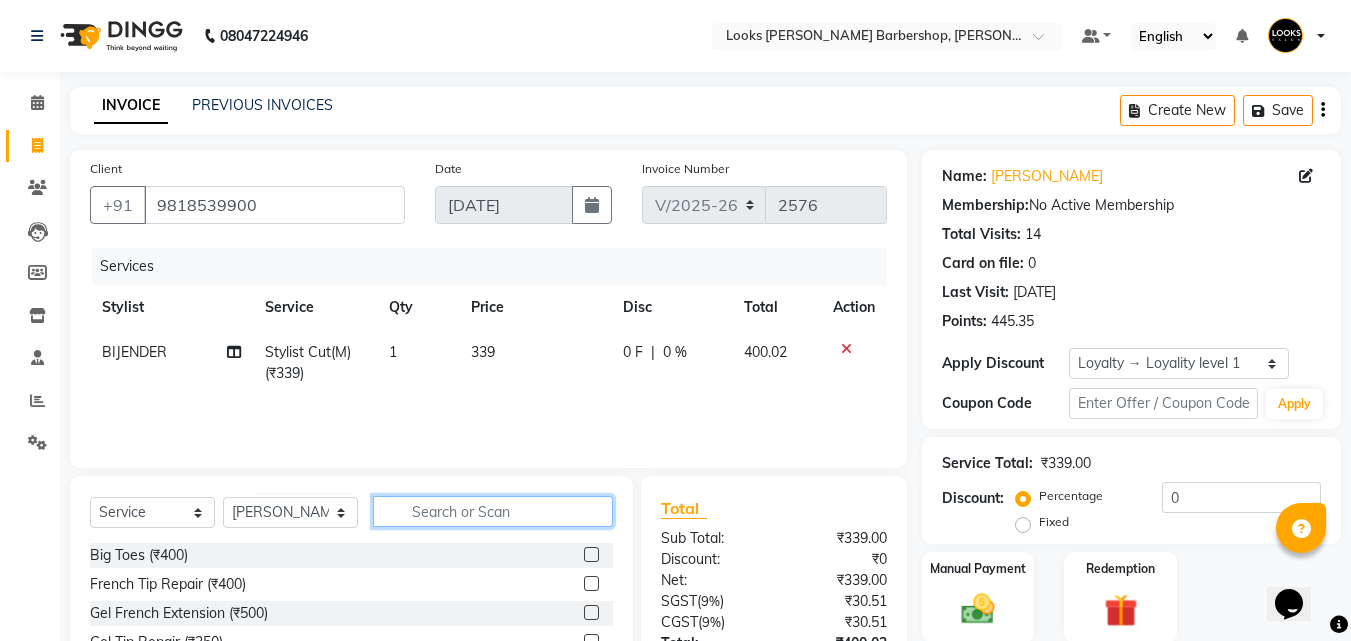 click 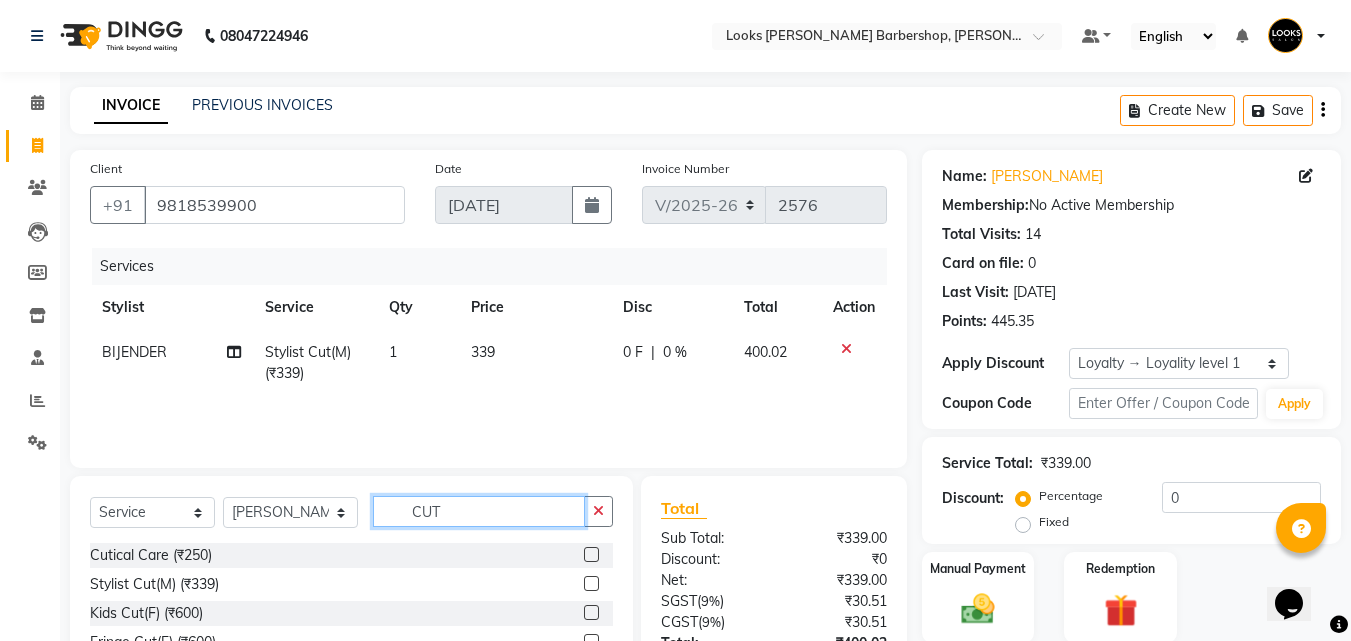 type on "CUT" 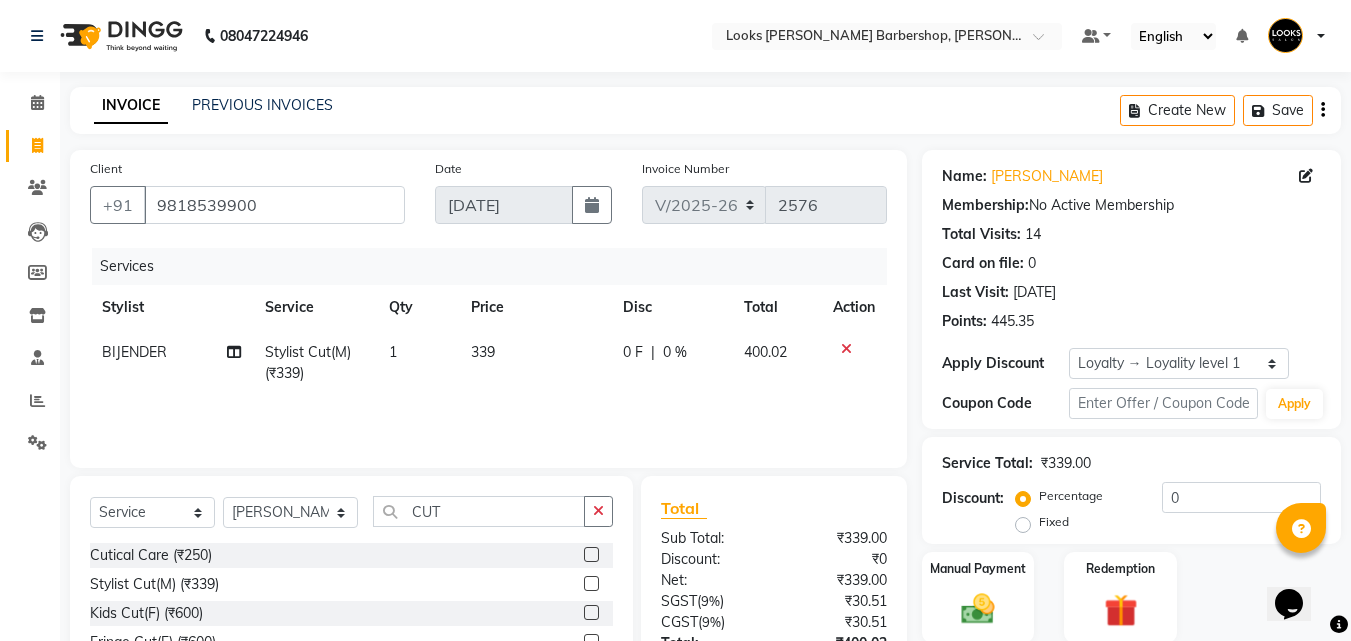 click 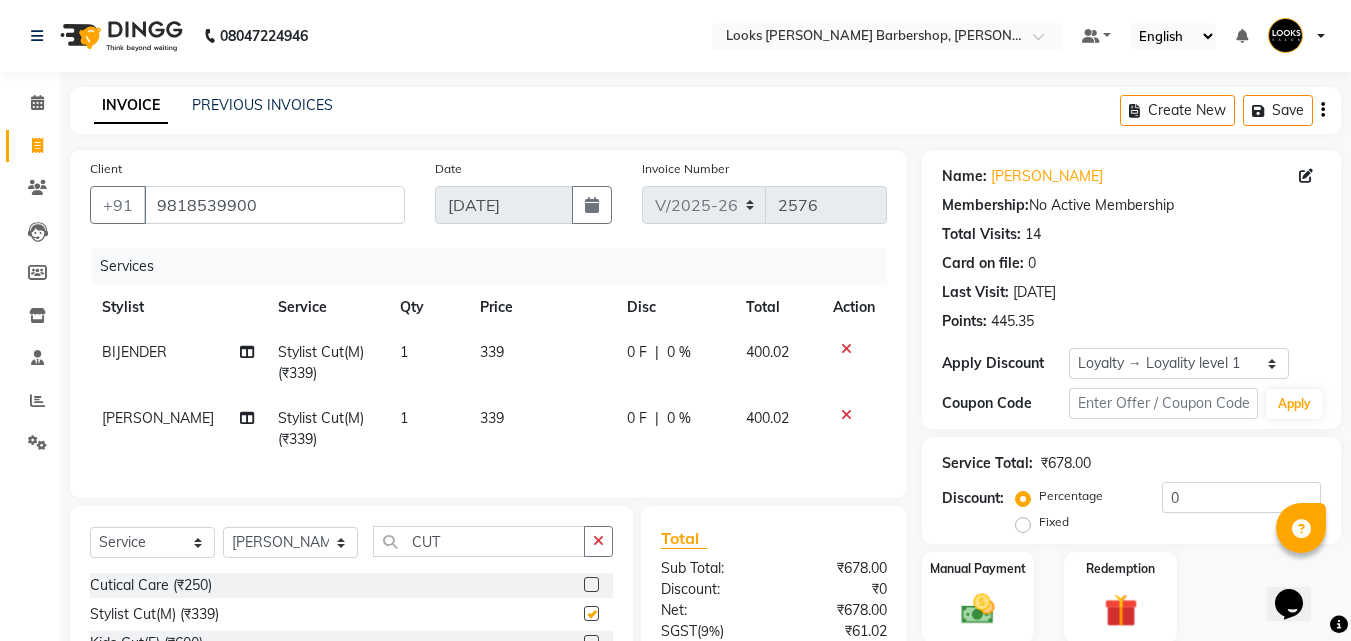 checkbox on "false" 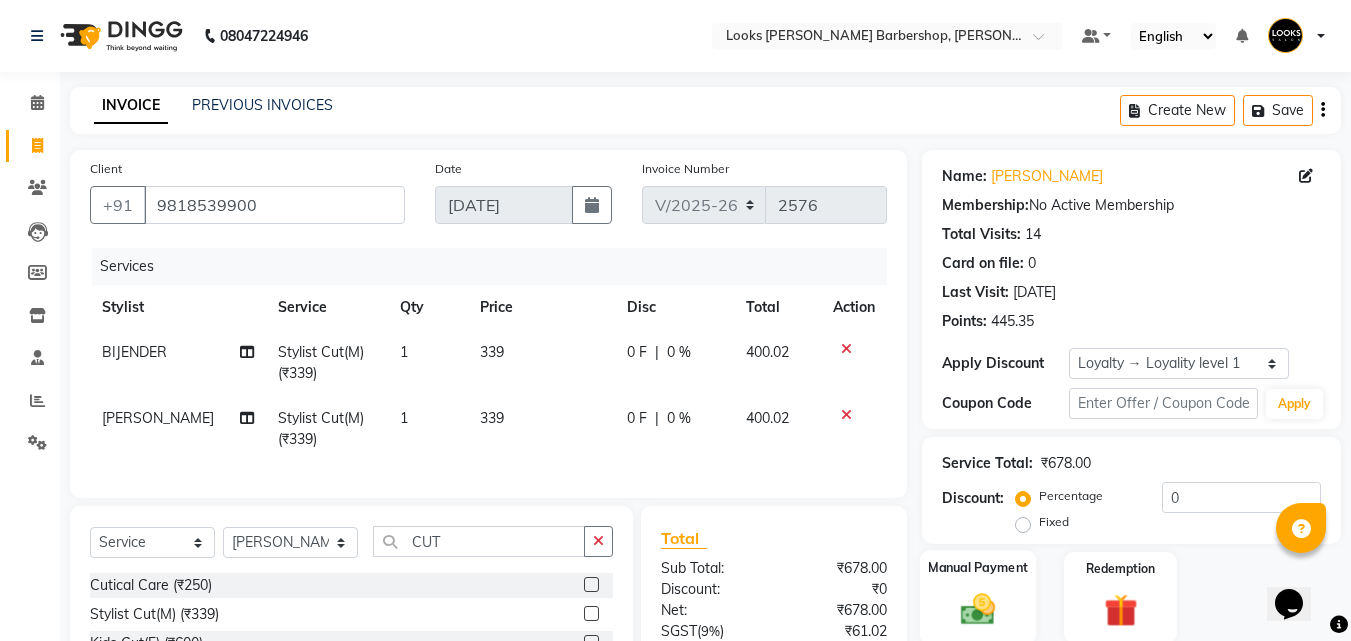 scroll, scrollTop: 225, scrollLeft: 0, axis: vertical 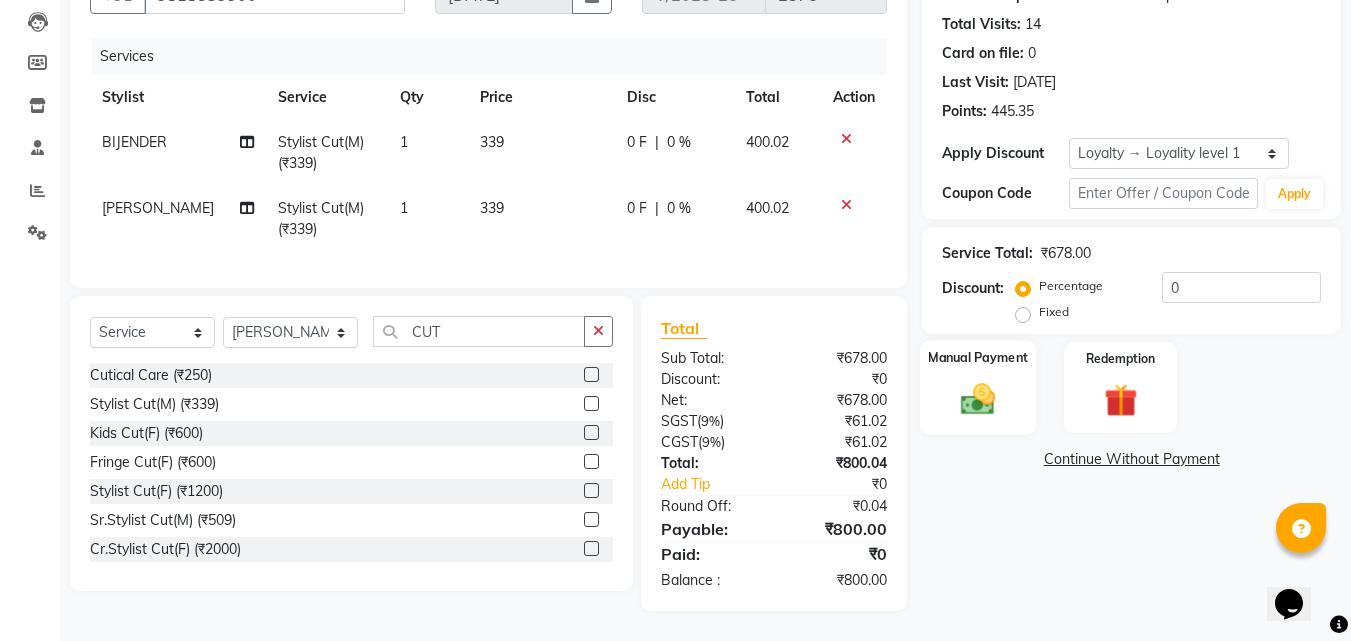 click 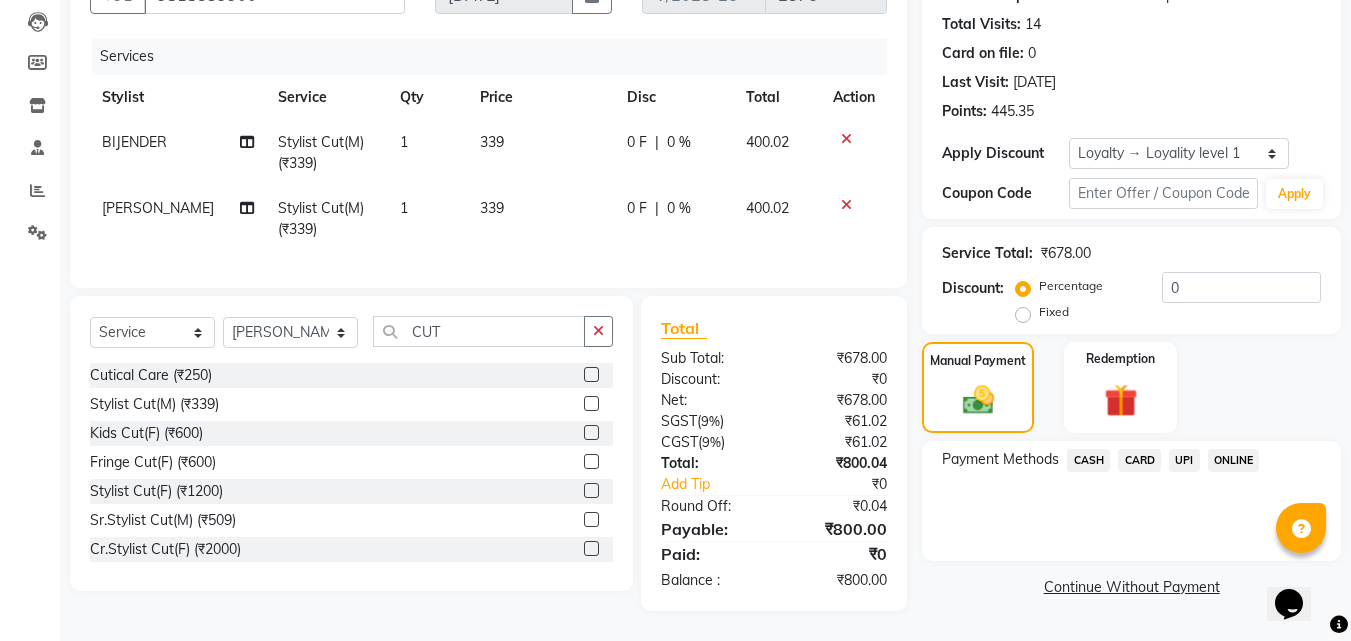 click on "CASH" 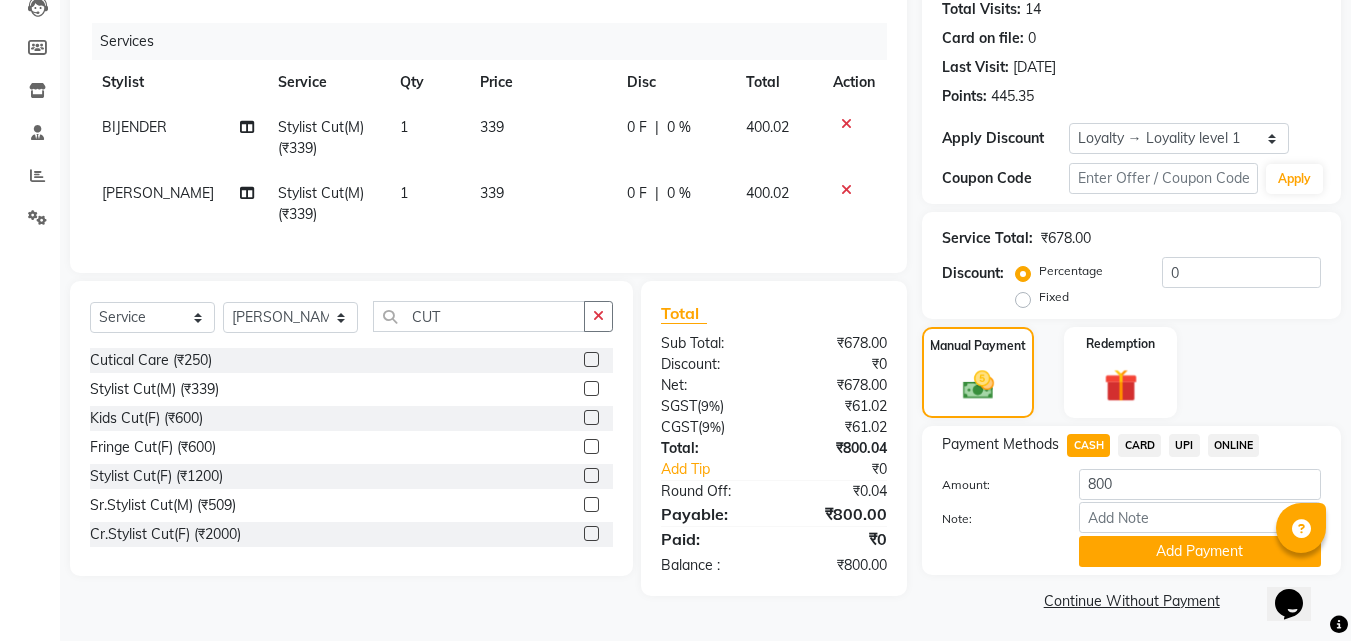 click on "CARD" 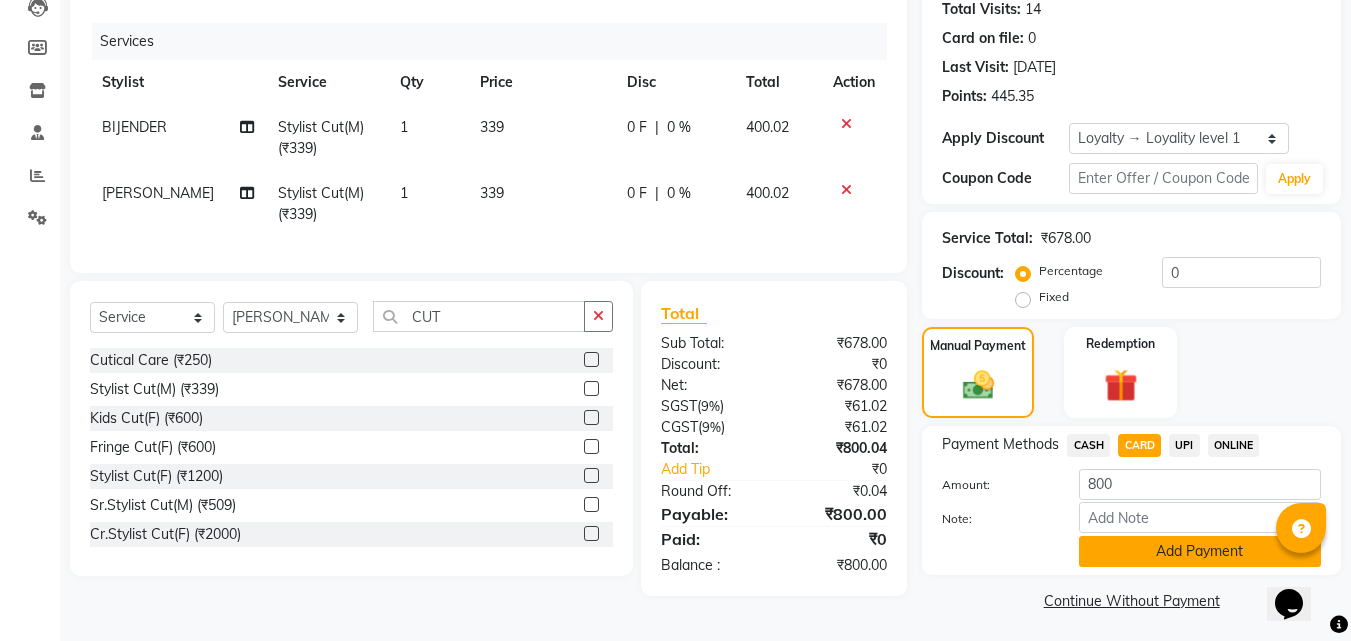 click on "Add Payment" 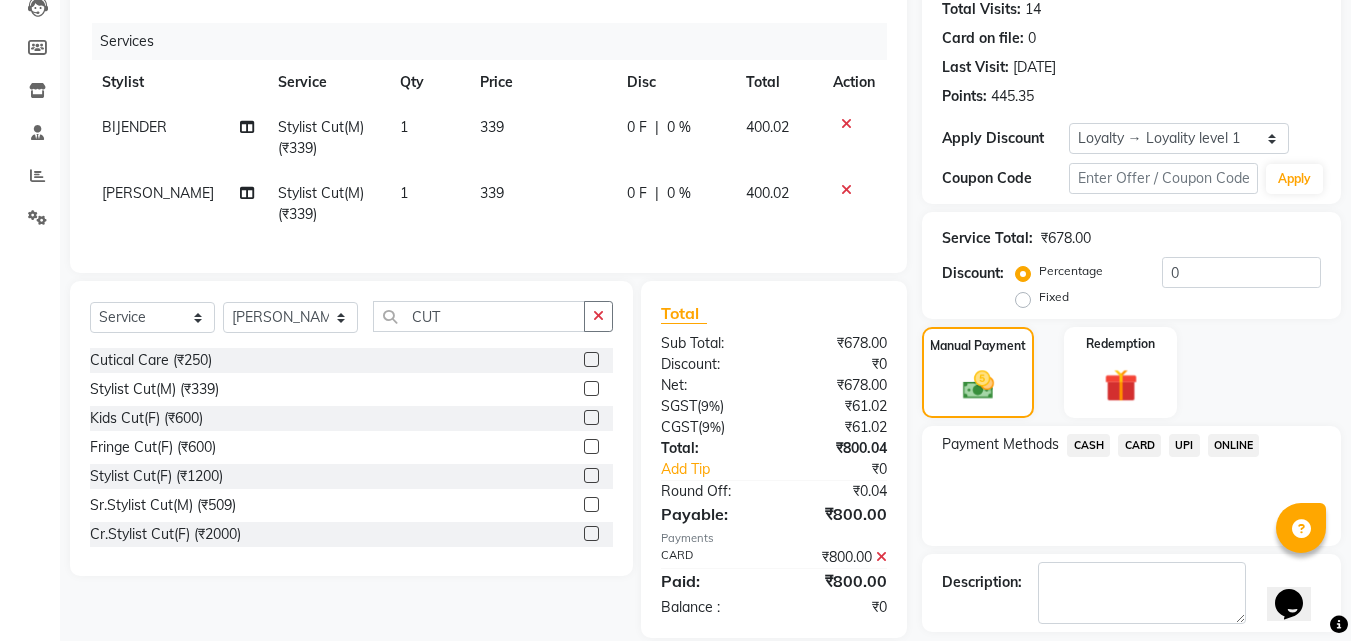 scroll, scrollTop: 366, scrollLeft: 0, axis: vertical 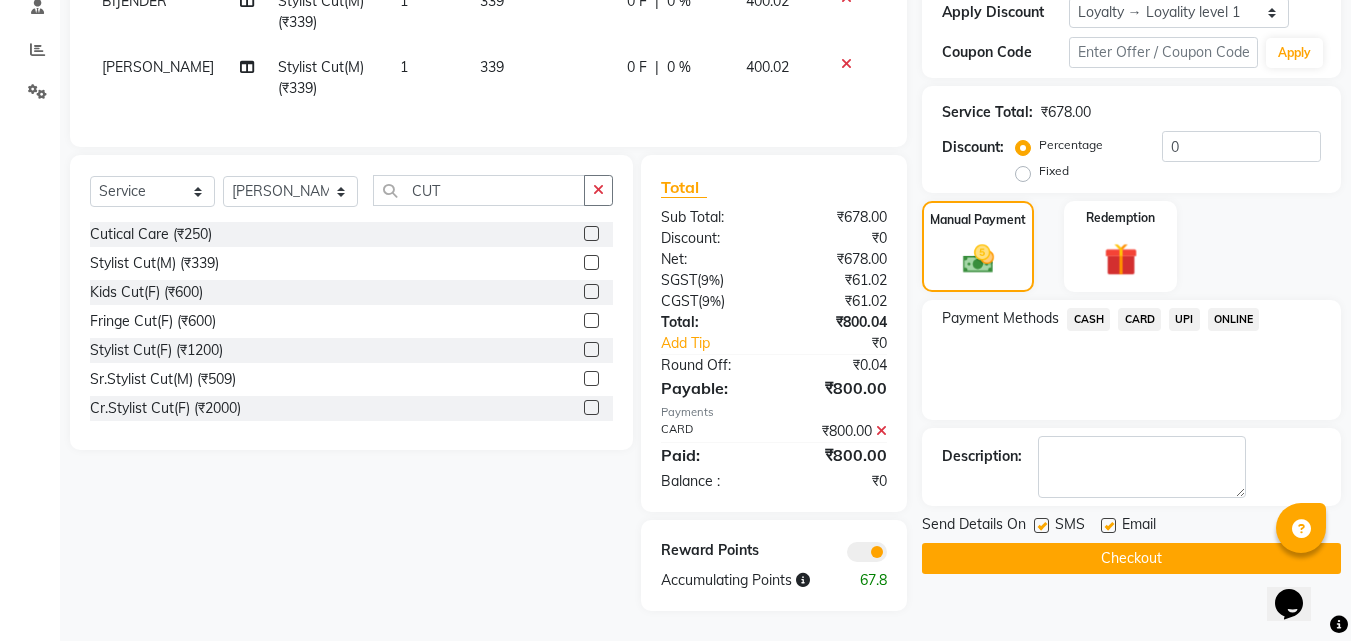 click on "Checkout" 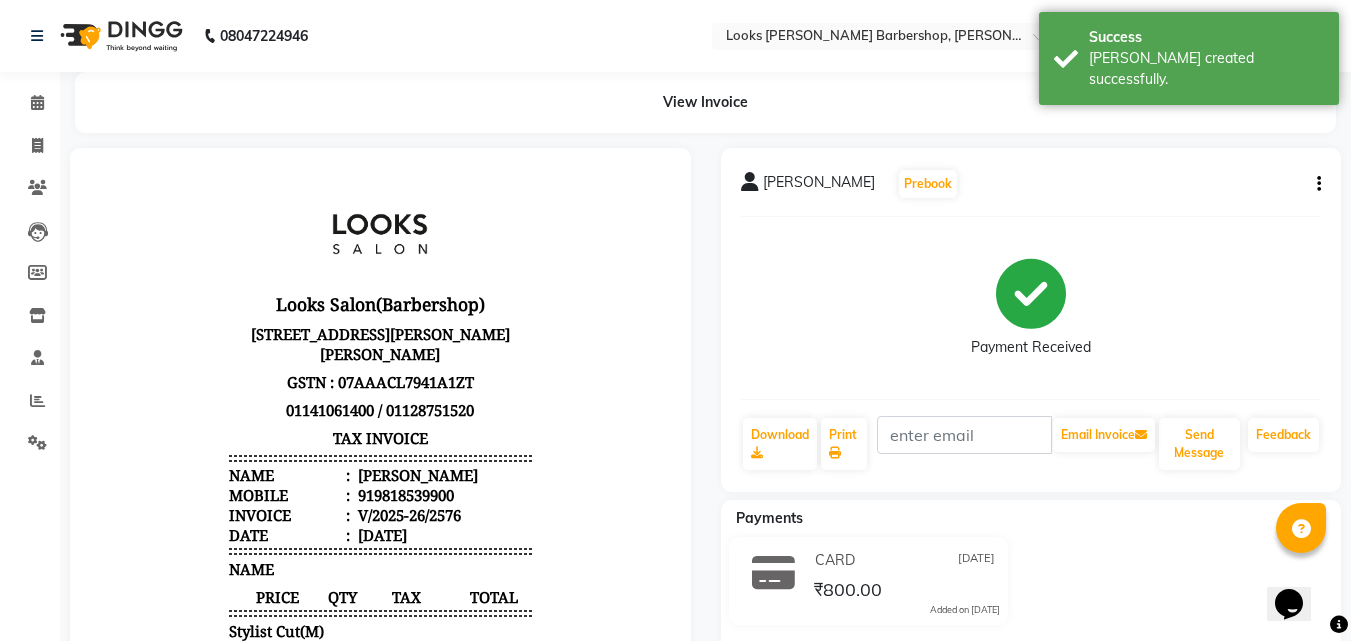 scroll, scrollTop: 0, scrollLeft: 0, axis: both 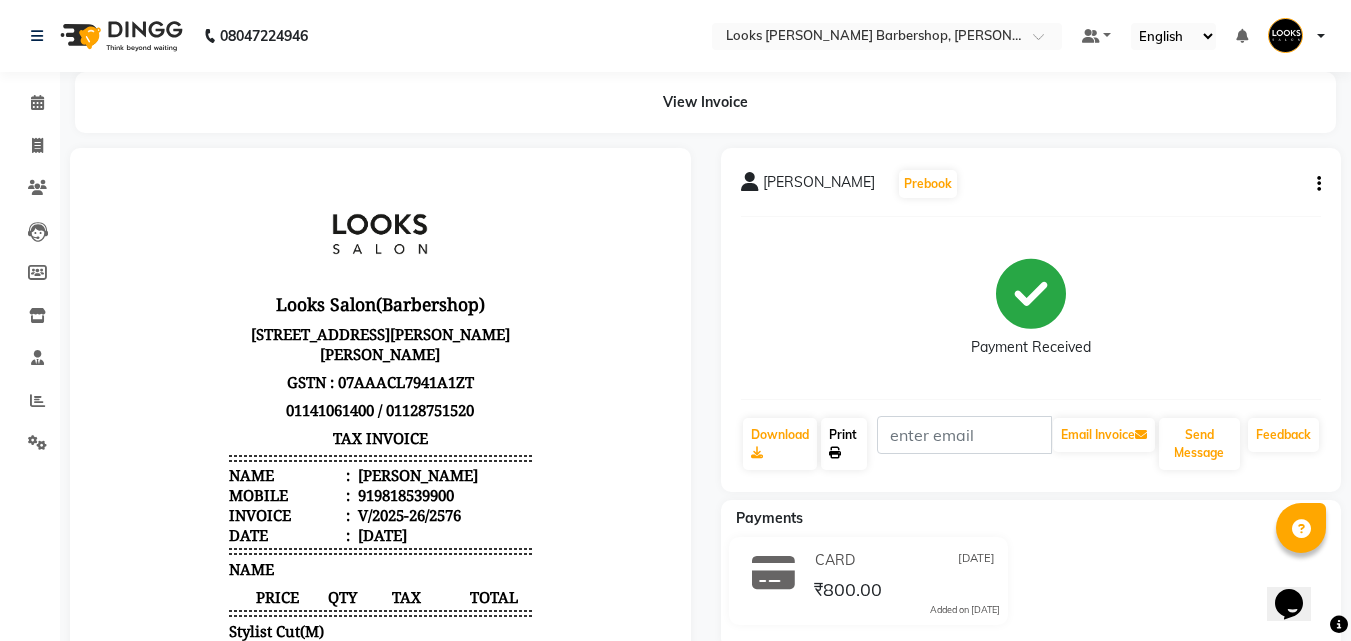 drag, startPoint x: 839, startPoint y: 441, endPoint x: 828, endPoint y: 445, distance: 11.7046995 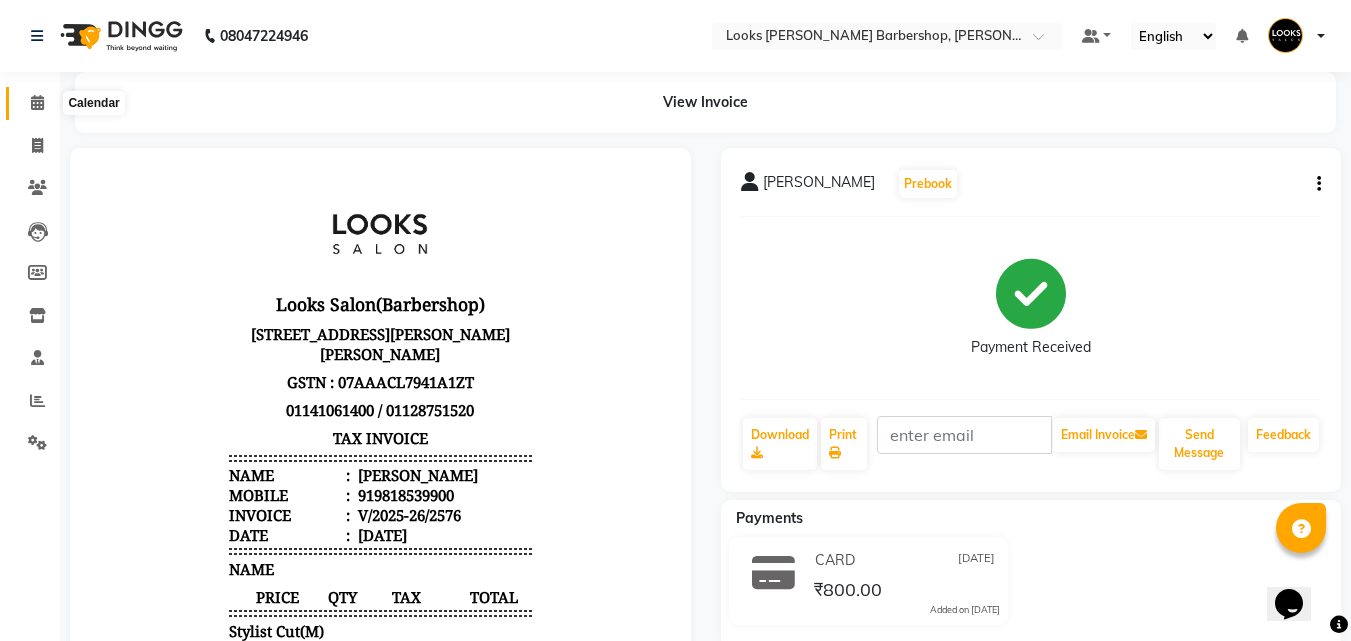 click 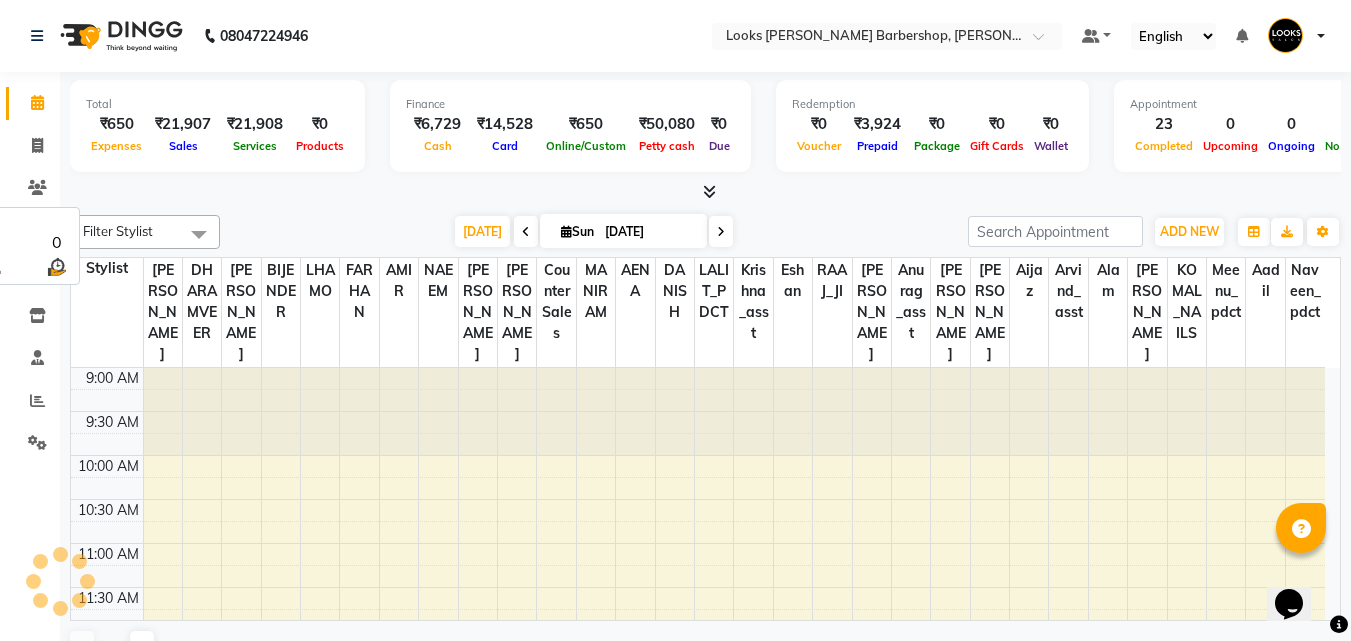 scroll, scrollTop: 0, scrollLeft: 0, axis: both 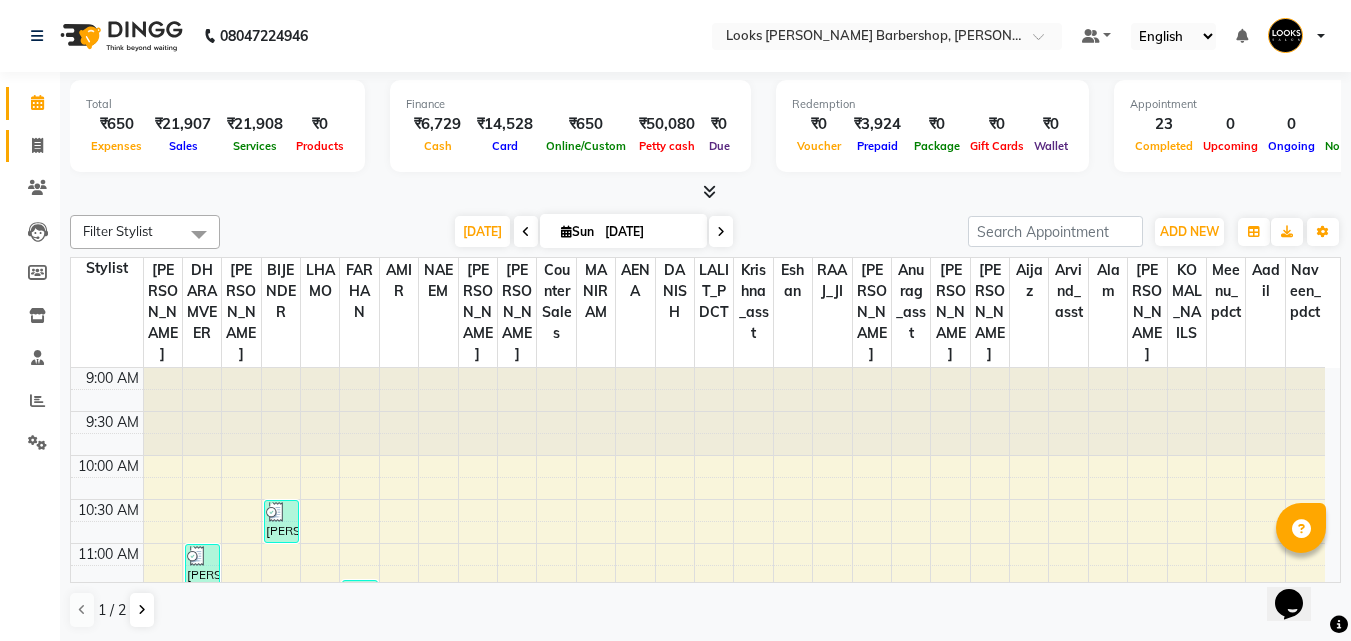 click on "Invoice" 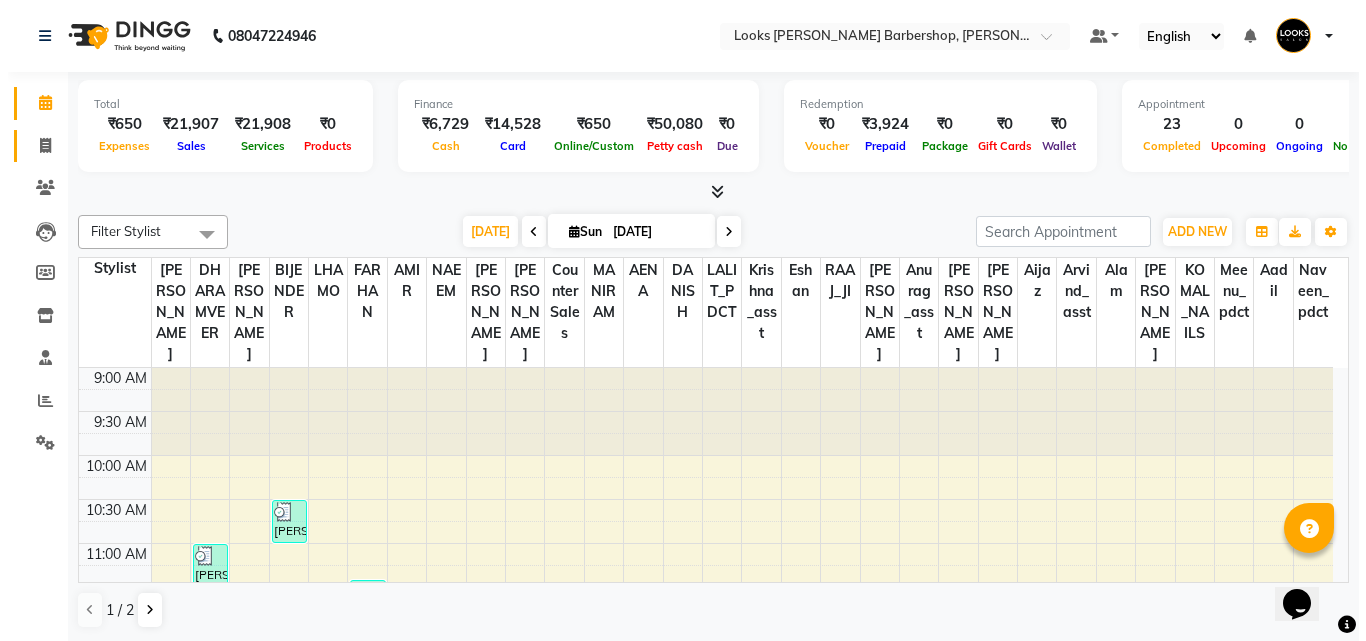 select on "service" 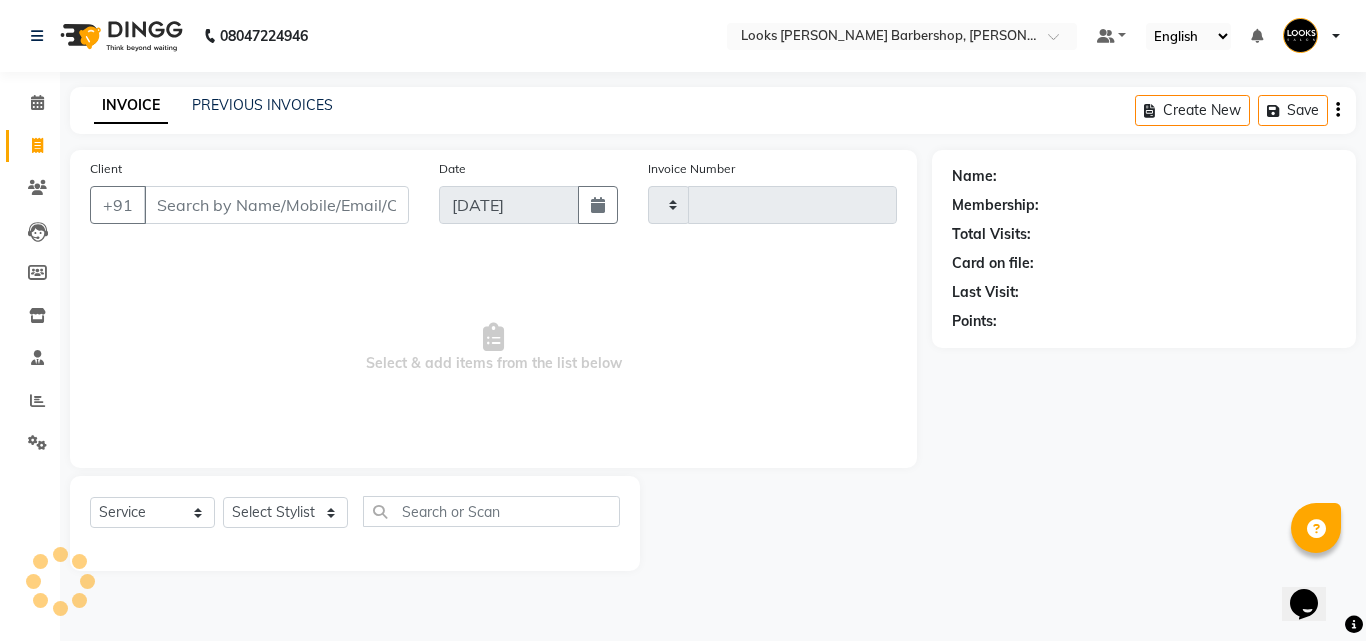 type on "2577" 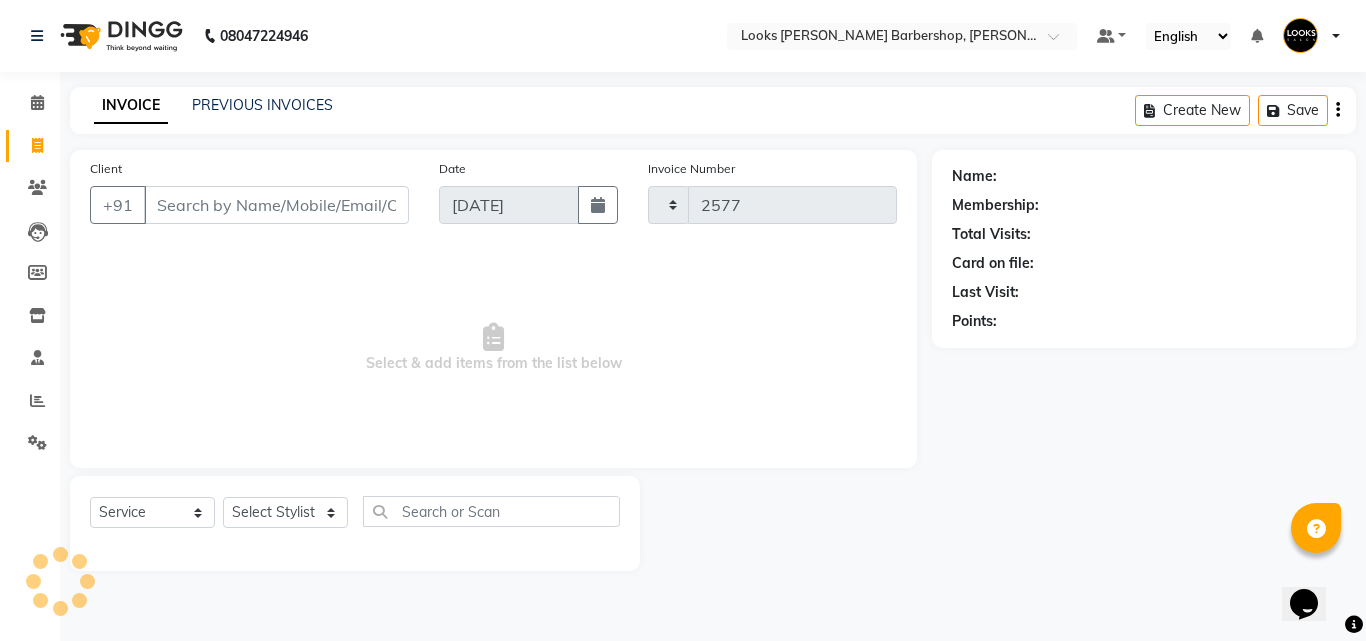 select on "4323" 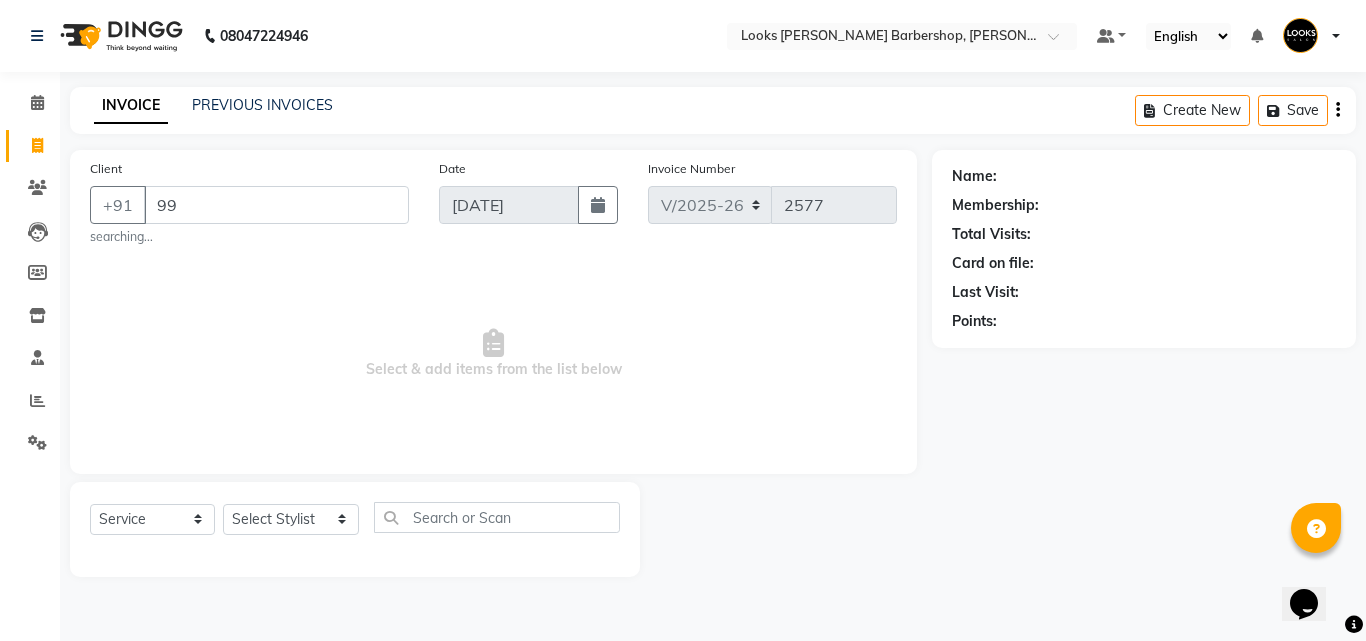 type on "9" 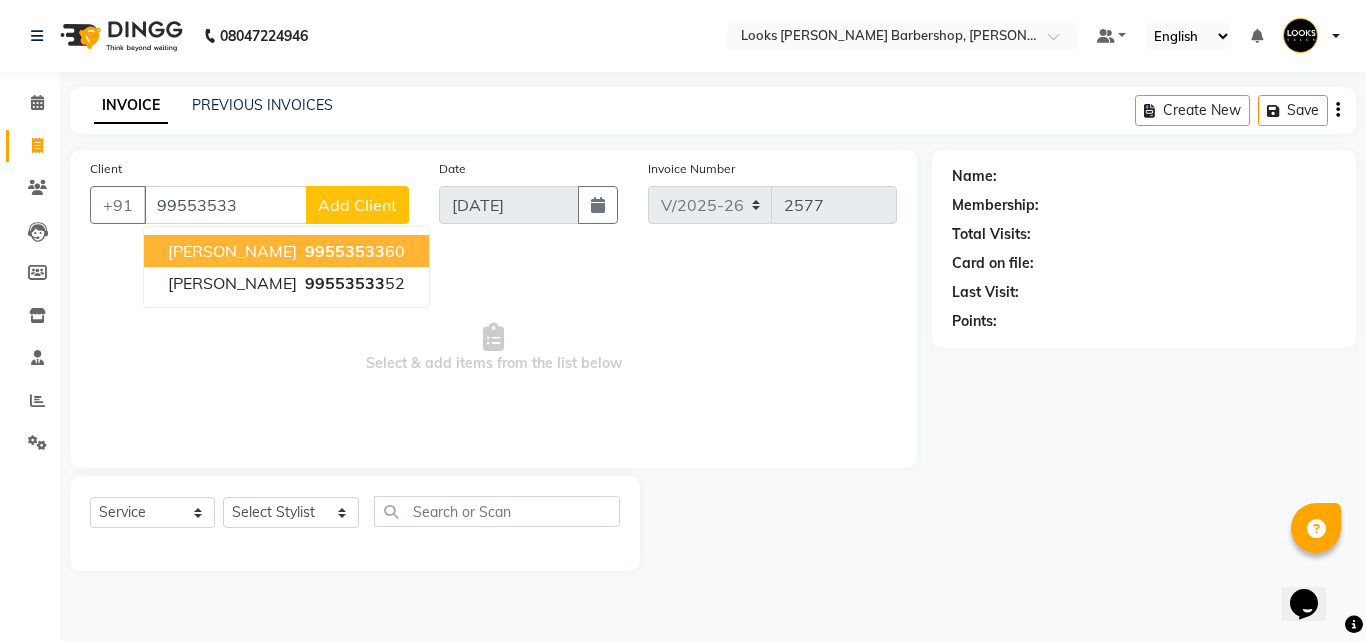 click on "99553533" at bounding box center (345, 251) 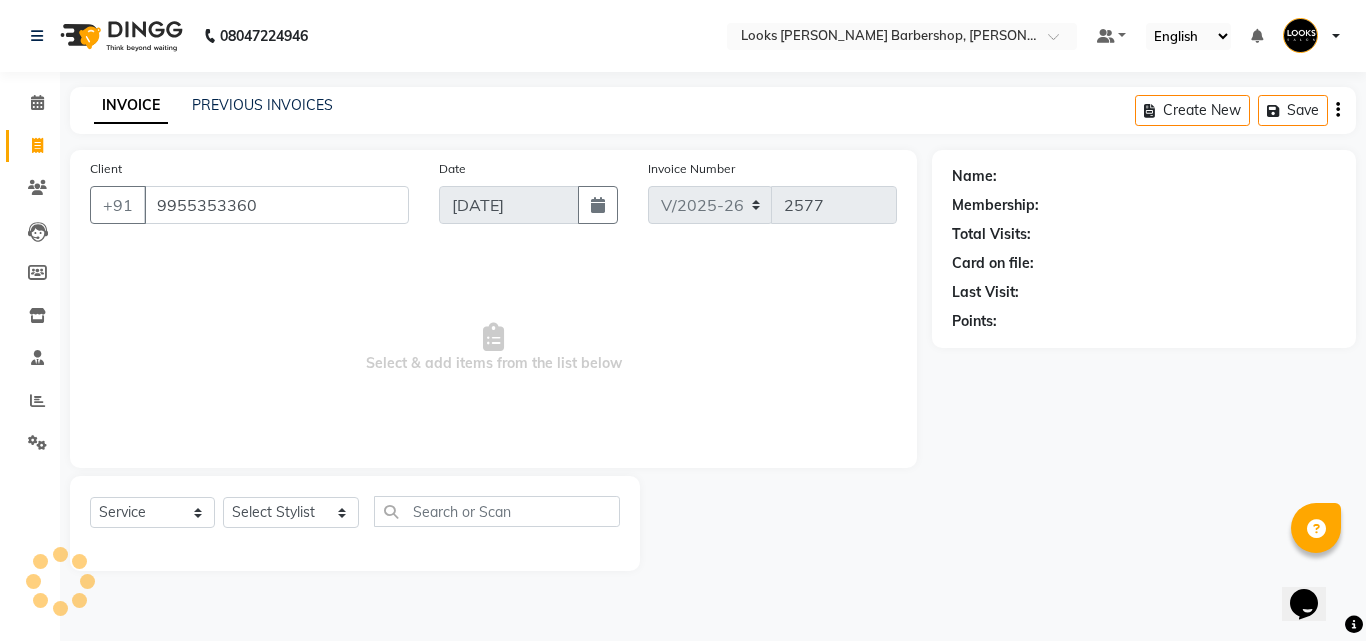 type on "9955353360" 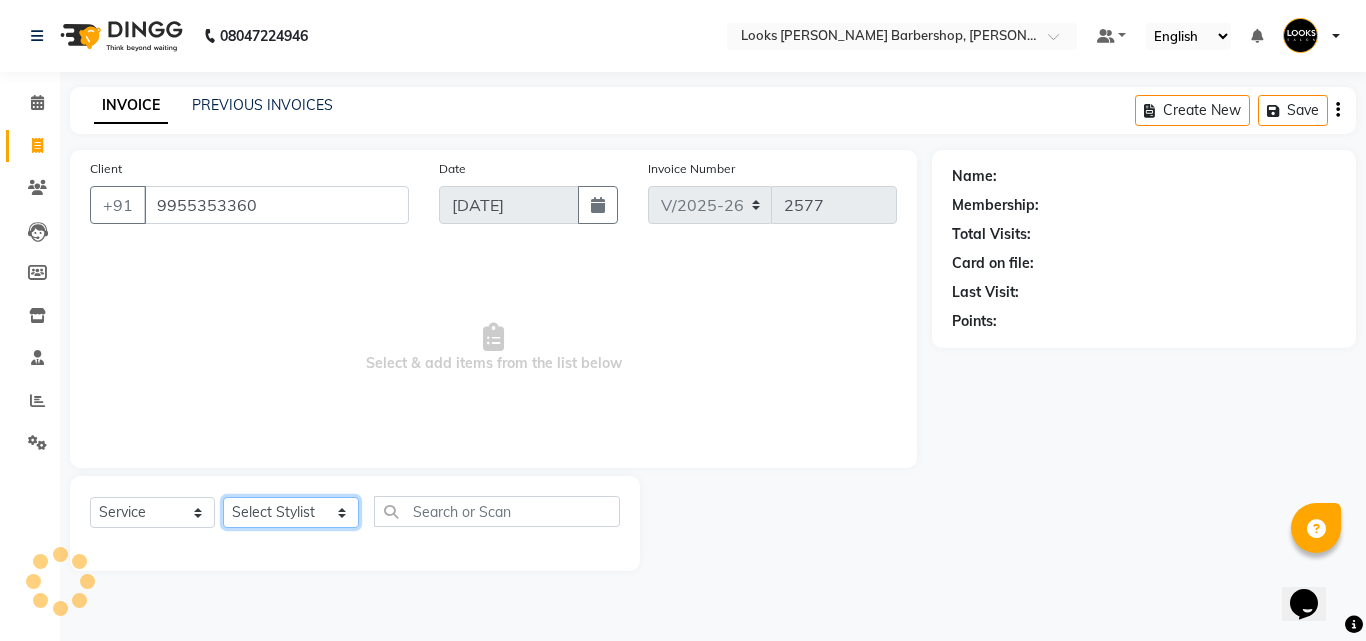 click on "Select Stylist [PERSON_NAME] Amazon_Kart [PERSON_NAME] _asst Arvind_asst BIJENDER  Counter Sales DANISH DHARAMVEER [PERSON_NAME]  KOMAL_NAILS Krishna_asst LALIT_PDCT LHAMO Looks_[DEMOGRAPHIC_DATA]_Section Looks_H.O_Store Looks [PERSON_NAME] Barbershop Looks_Kart [PERSON_NAME] [PERSON_NAME] [PERSON_NAME]  Naveen_pdct [PERSON_NAME] [PERSON_NAME] RAAJ_JI [PERSON_NAME] [PERSON_NAME] NARYAL ROHIT  [PERSON_NAME] [PERSON_NAME] Shabina [PERSON_NAME] [PERSON_NAME] VIKRAM [PERSON_NAME]  [PERSON_NAME]" 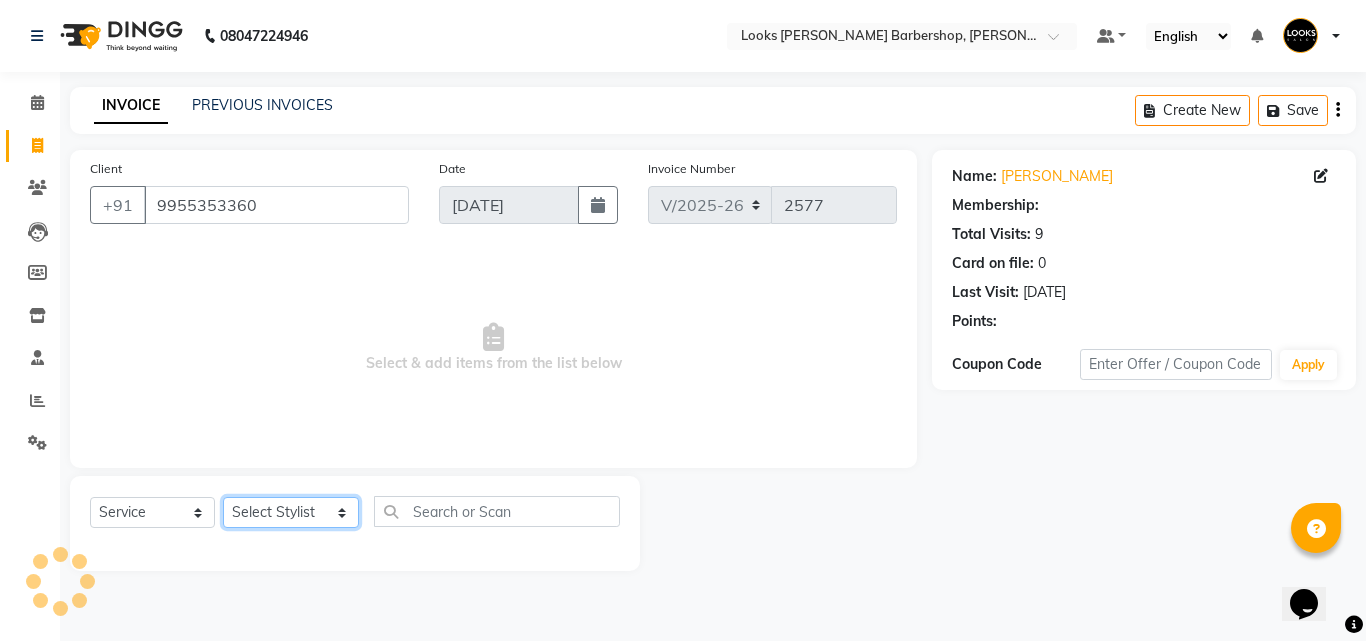 select on "1: Object" 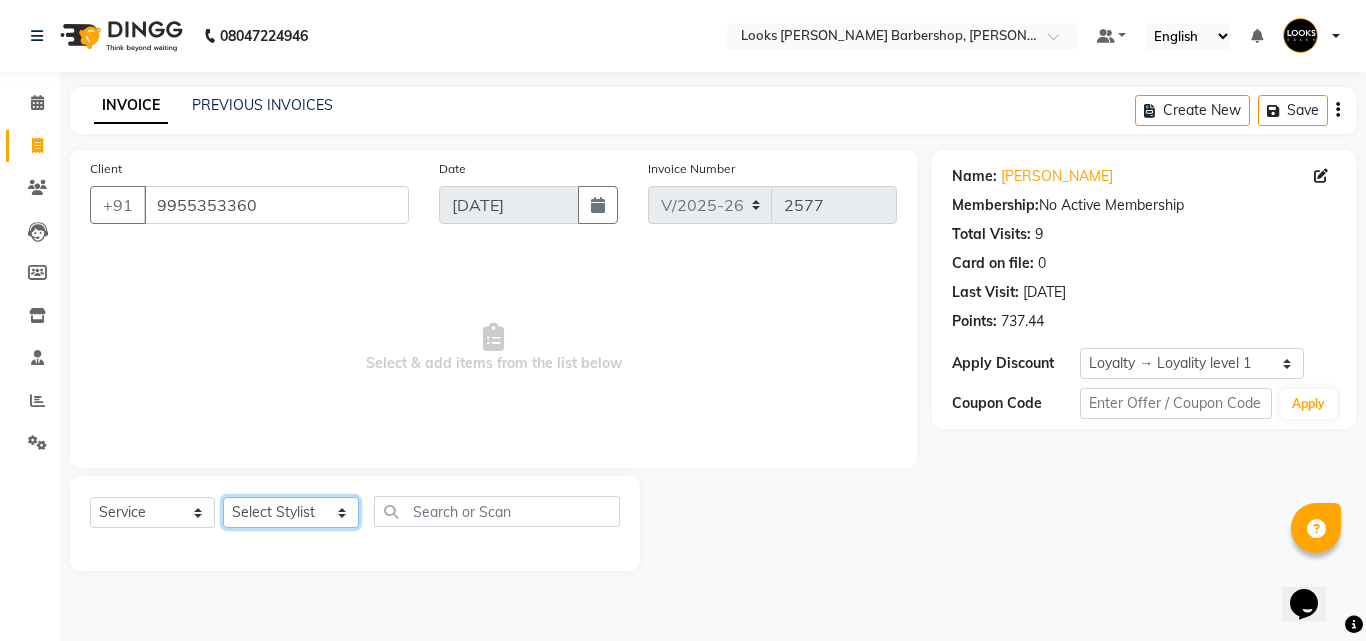 select on "23410" 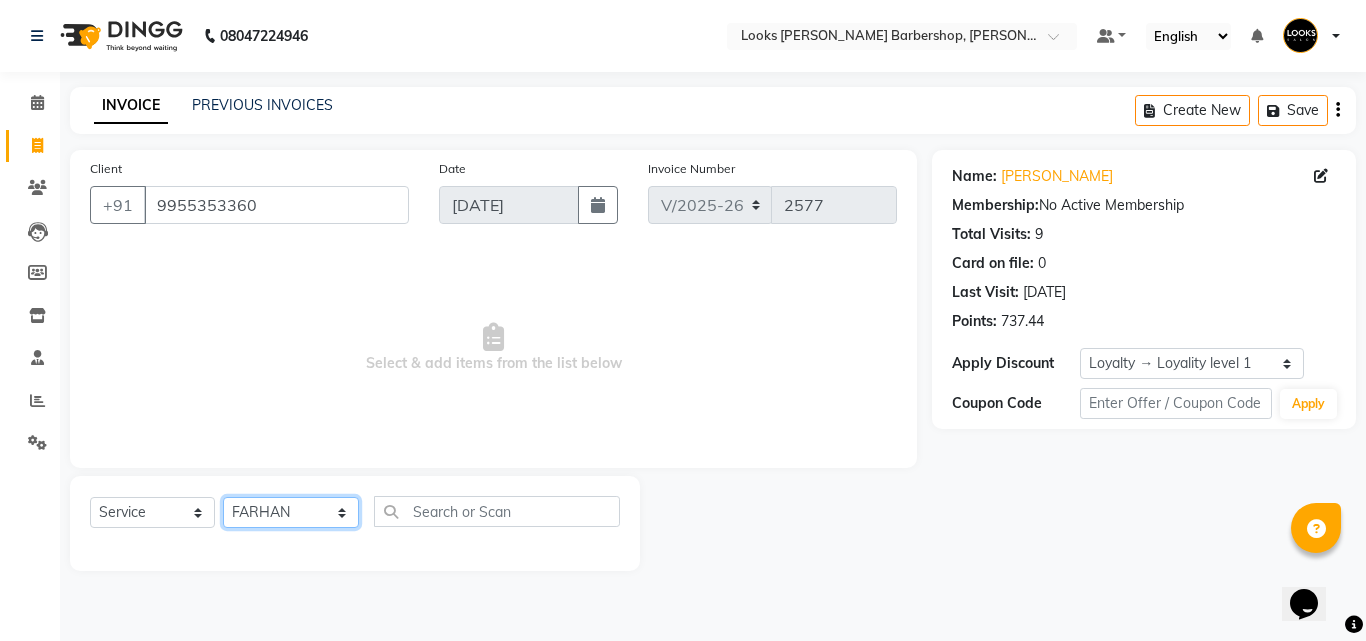 click on "Select Stylist [PERSON_NAME] Amazon_Kart [PERSON_NAME] _asst Arvind_asst BIJENDER  Counter Sales DANISH DHARAMVEER [PERSON_NAME]  KOMAL_NAILS Krishna_asst LALIT_PDCT LHAMO Looks_[DEMOGRAPHIC_DATA]_Section Looks_H.O_Store Looks [PERSON_NAME] Barbershop Looks_Kart [PERSON_NAME] [PERSON_NAME] [PERSON_NAME]  Naveen_pdct [PERSON_NAME] [PERSON_NAME] RAAJ_JI [PERSON_NAME] [PERSON_NAME] NARYAL ROHIT  [PERSON_NAME] [PERSON_NAME] Shabina [PERSON_NAME] [PERSON_NAME] VIKRAM [PERSON_NAME]  [PERSON_NAME]" 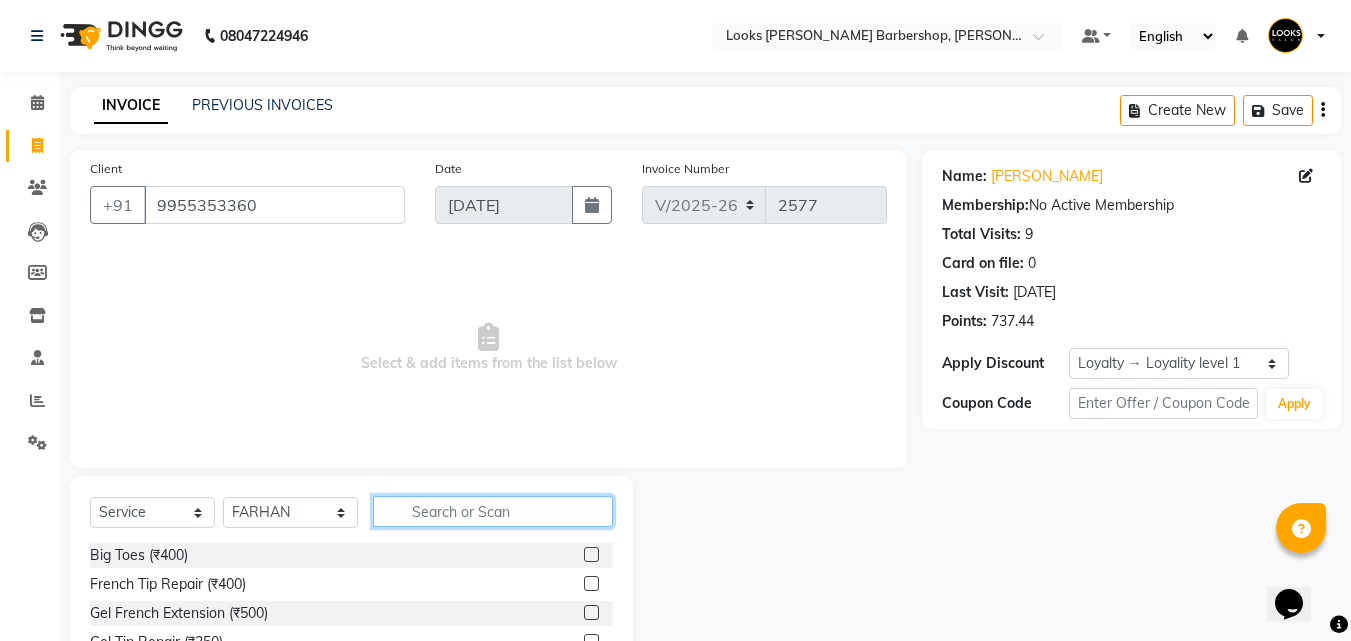 click 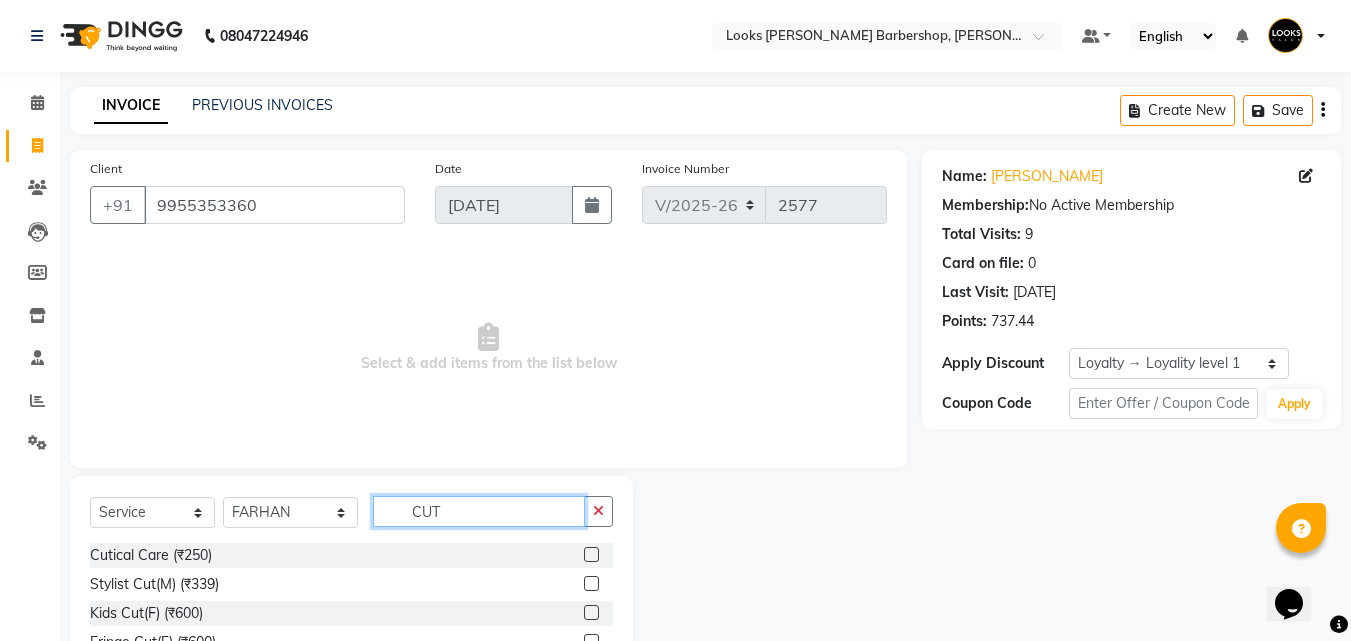 scroll, scrollTop: 160, scrollLeft: 0, axis: vertical 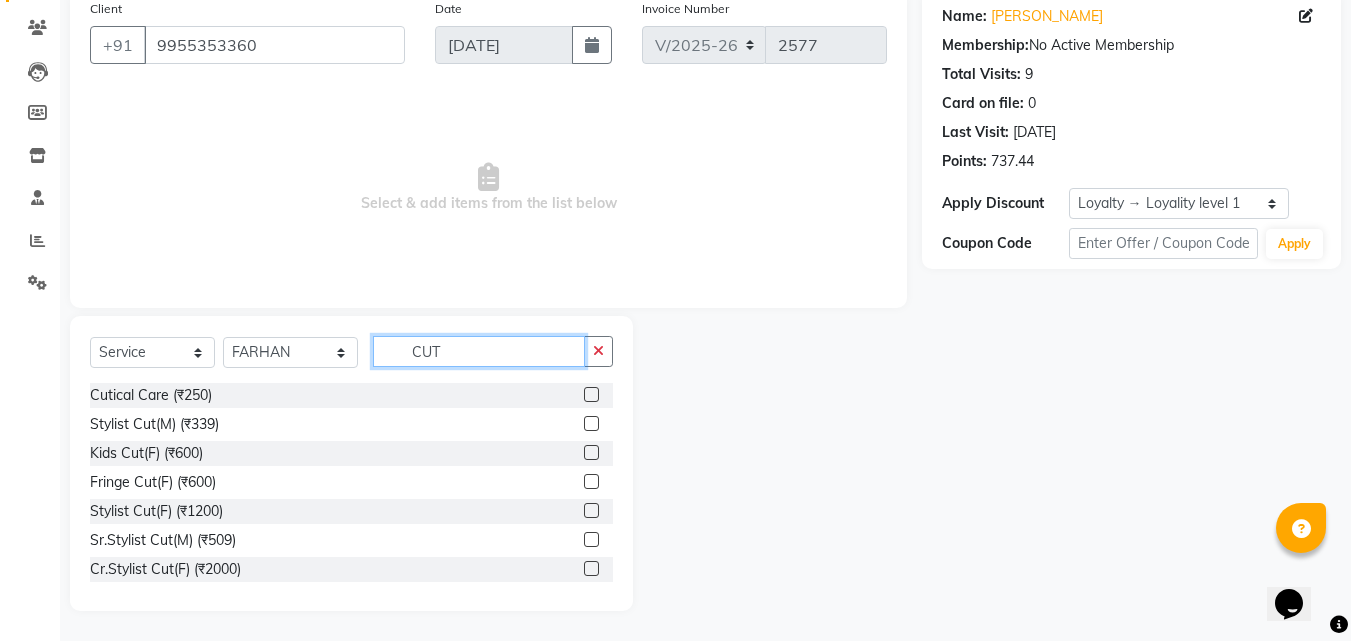 type on "CUT" 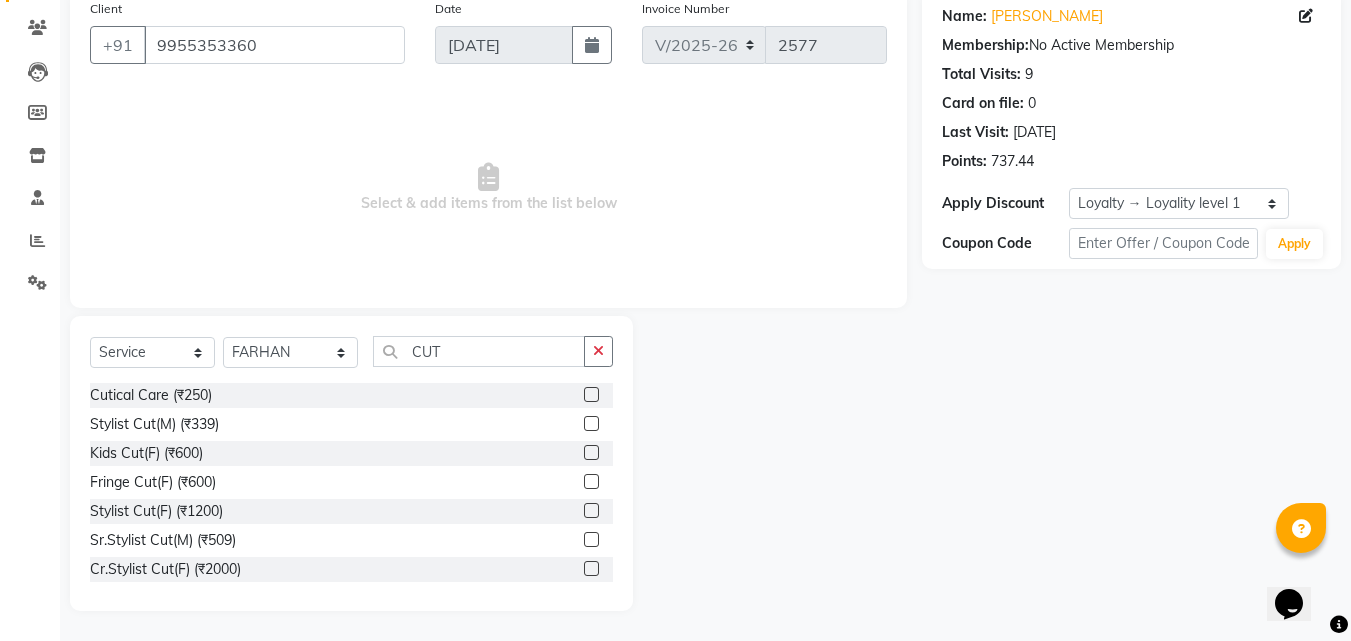 click 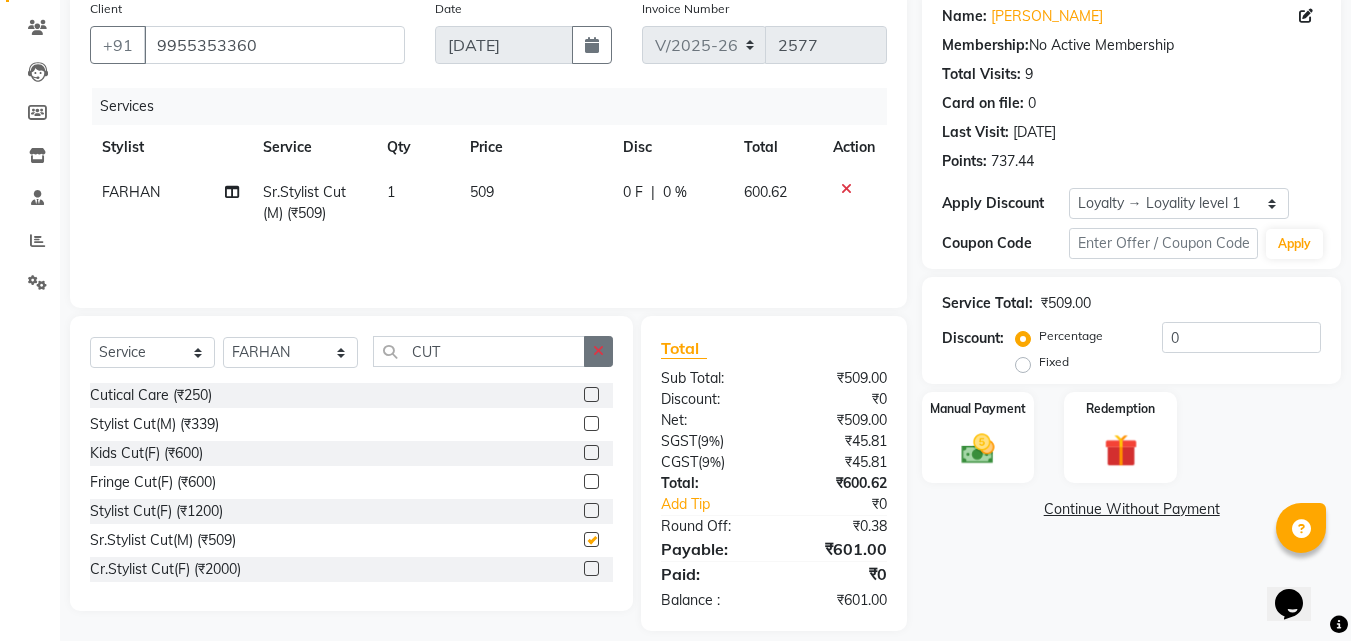 checkbox on "false" 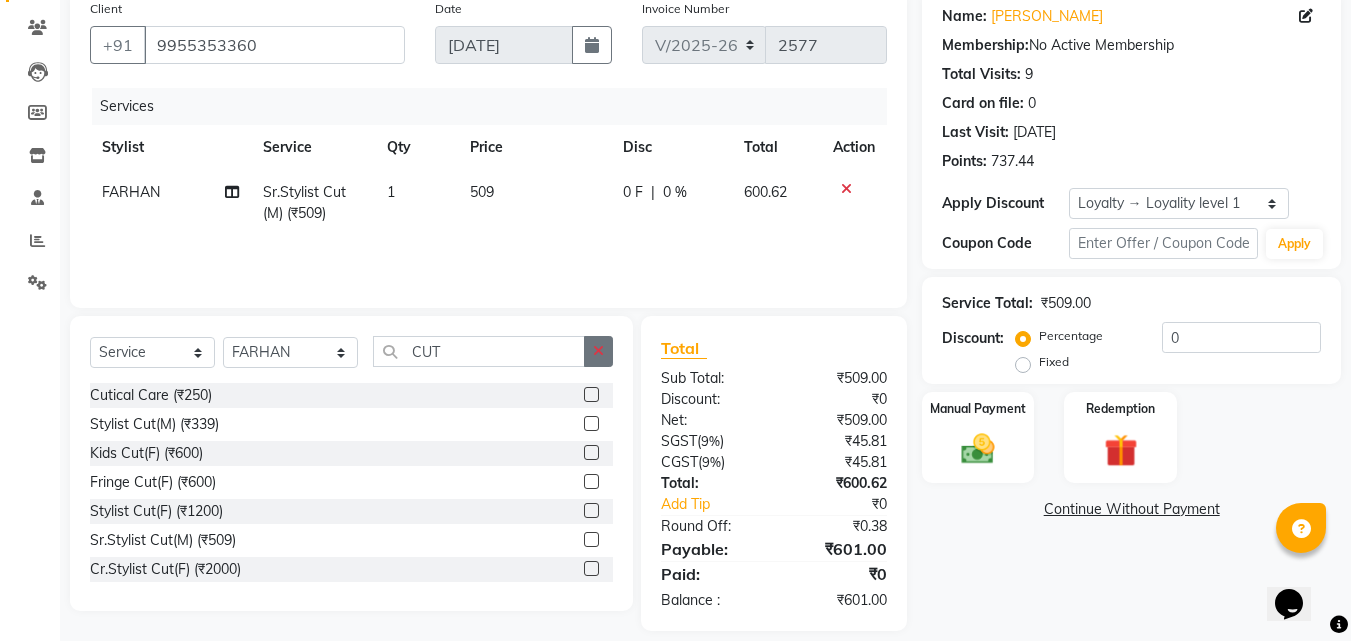 click 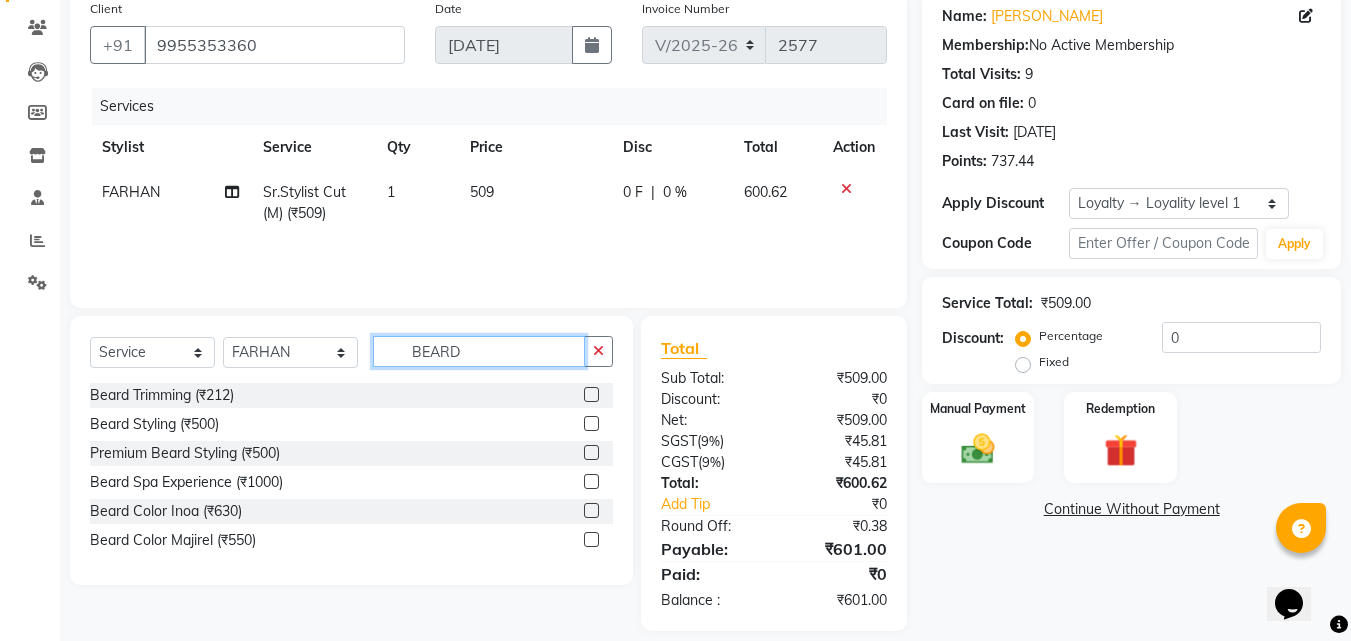 type on "BEARD" 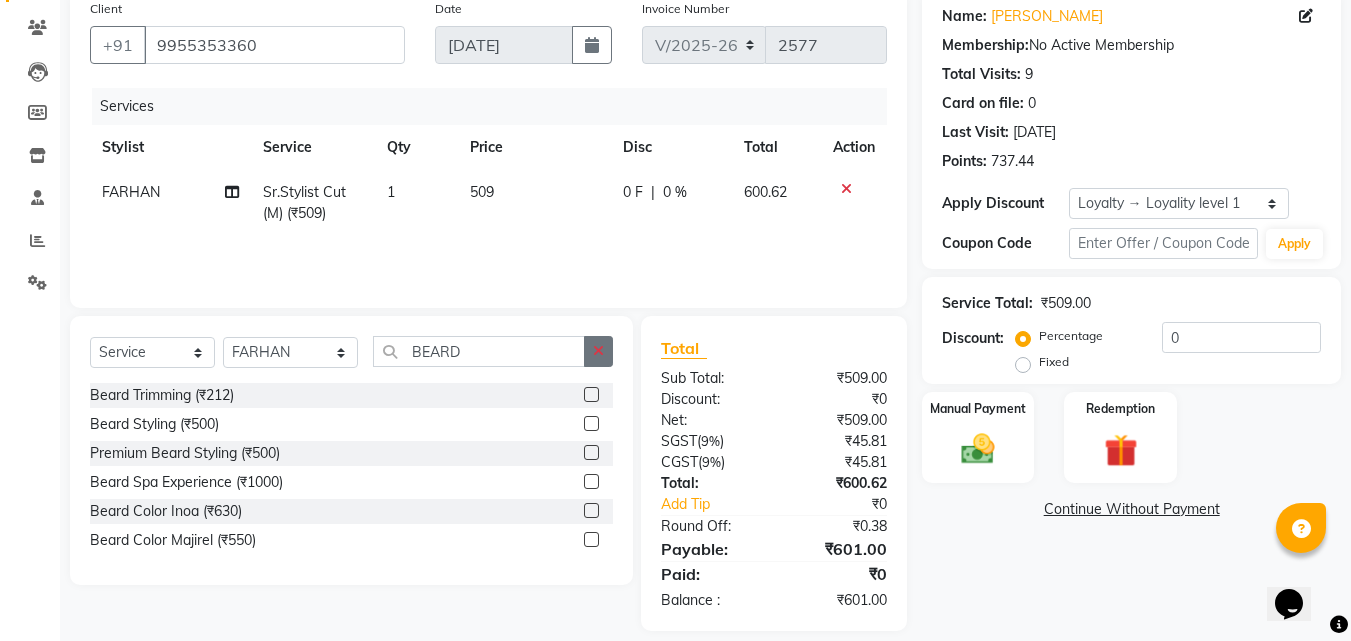 click 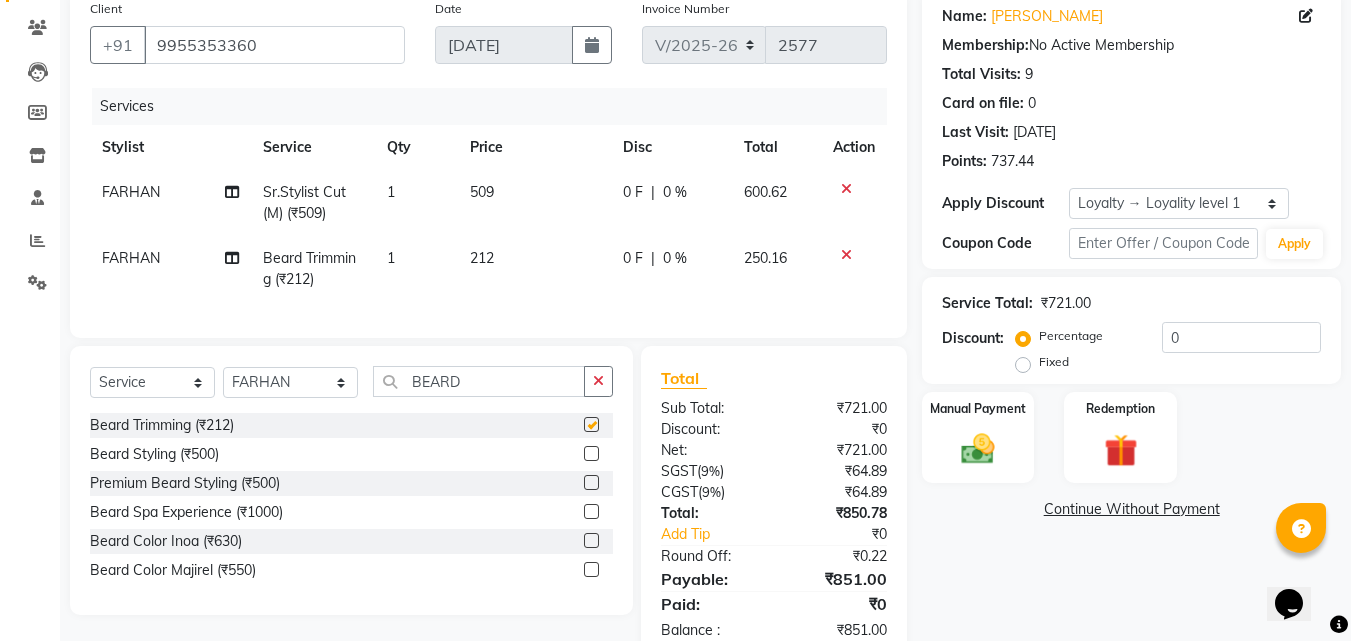 checkbox on "false" 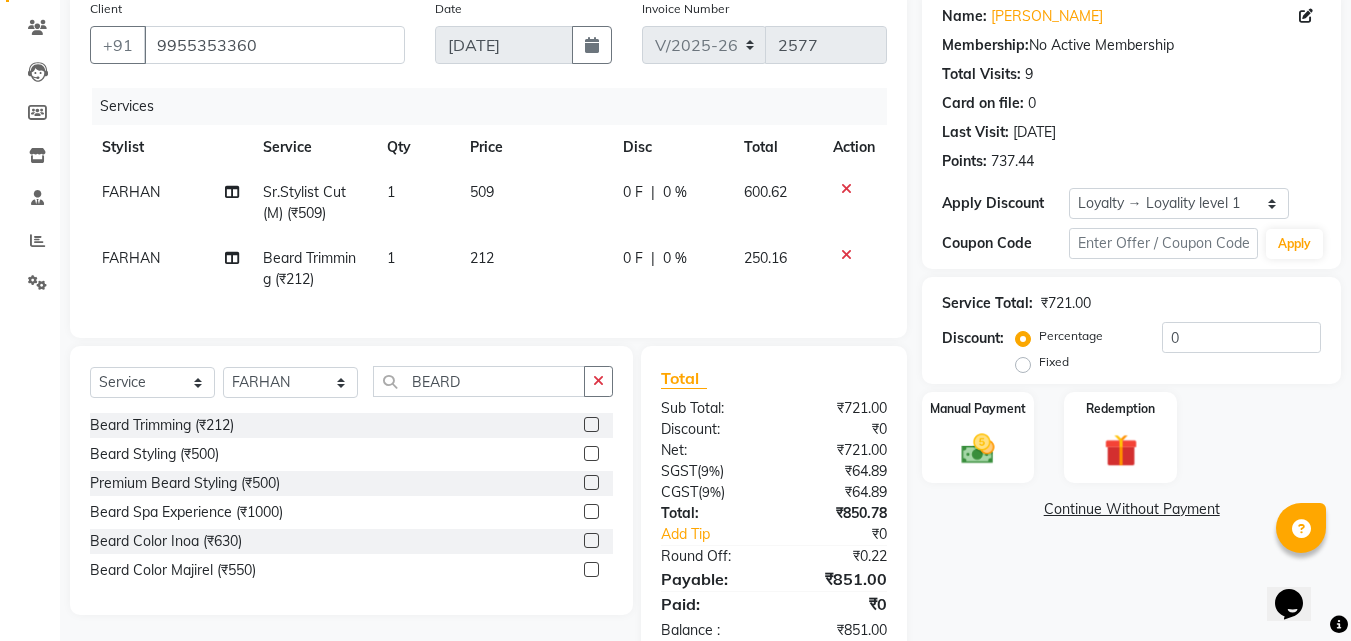 scroll, scrollTop: 225, scrollLeft: 0, axis: vertical 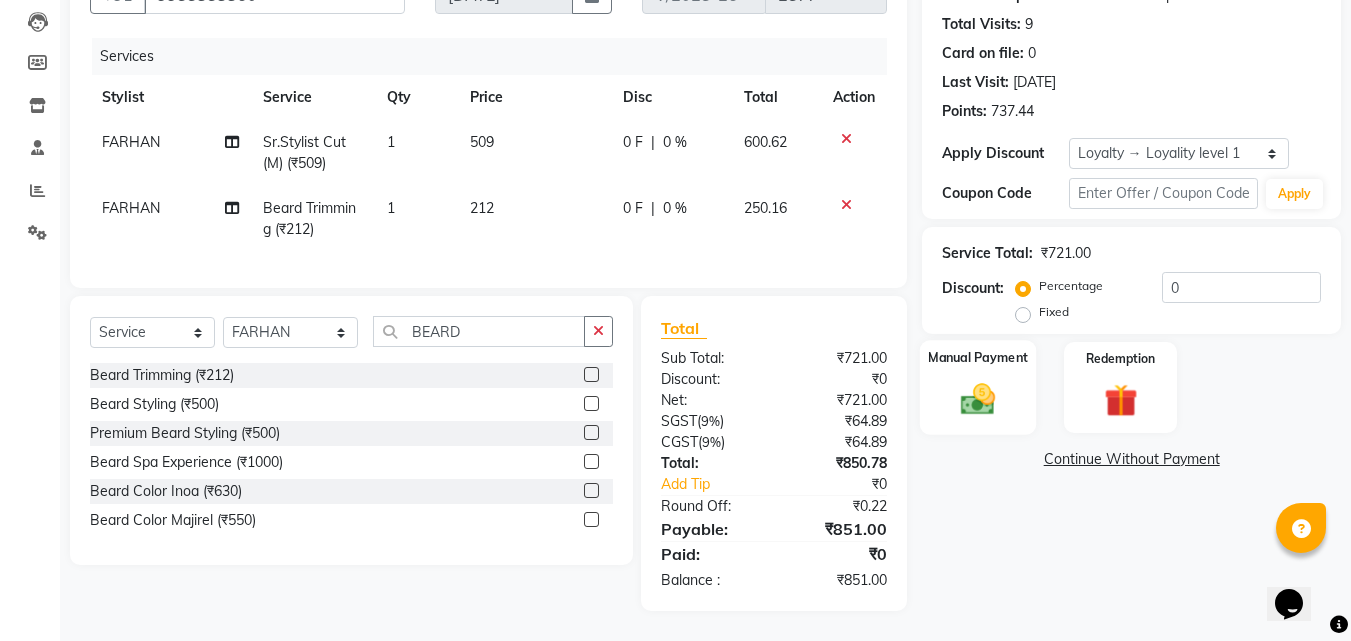click 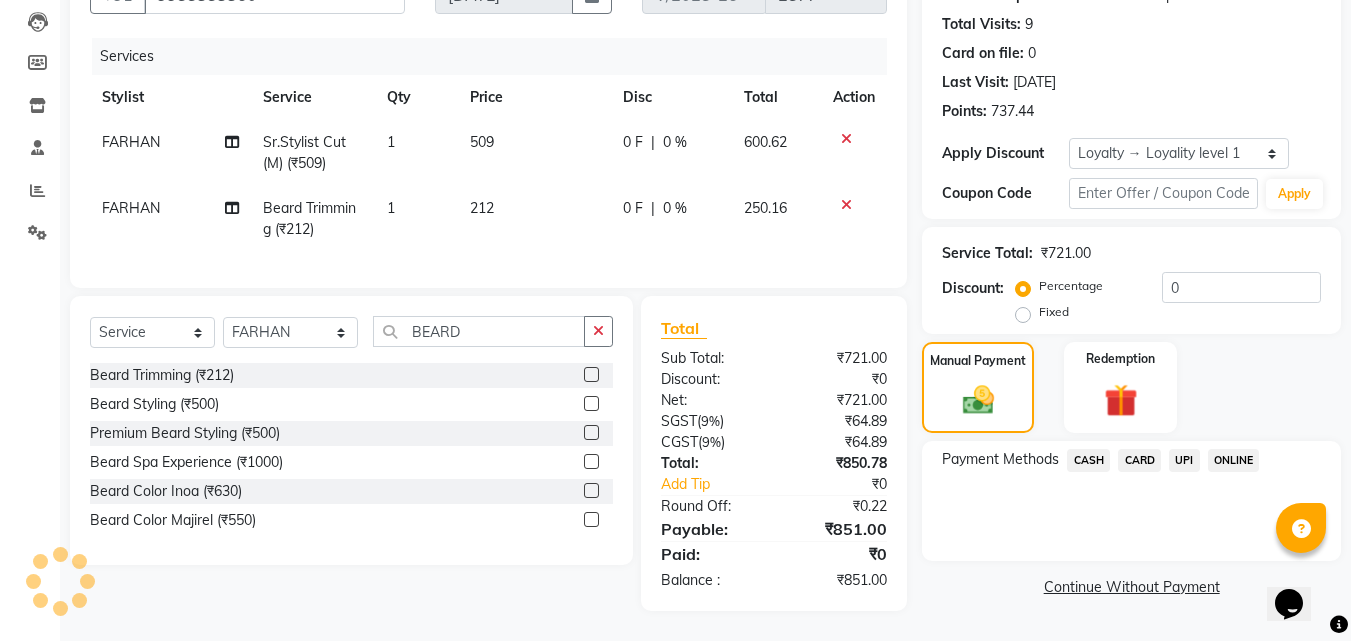 click on "UPI" 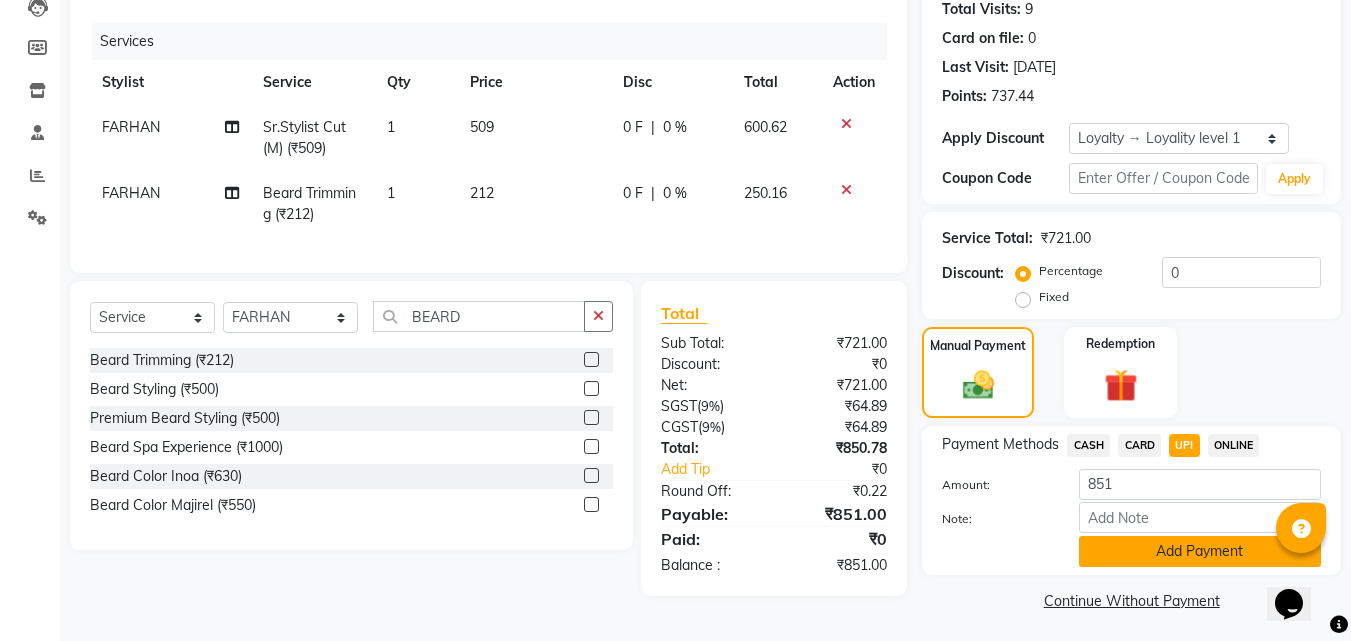 click on "Add Payment" 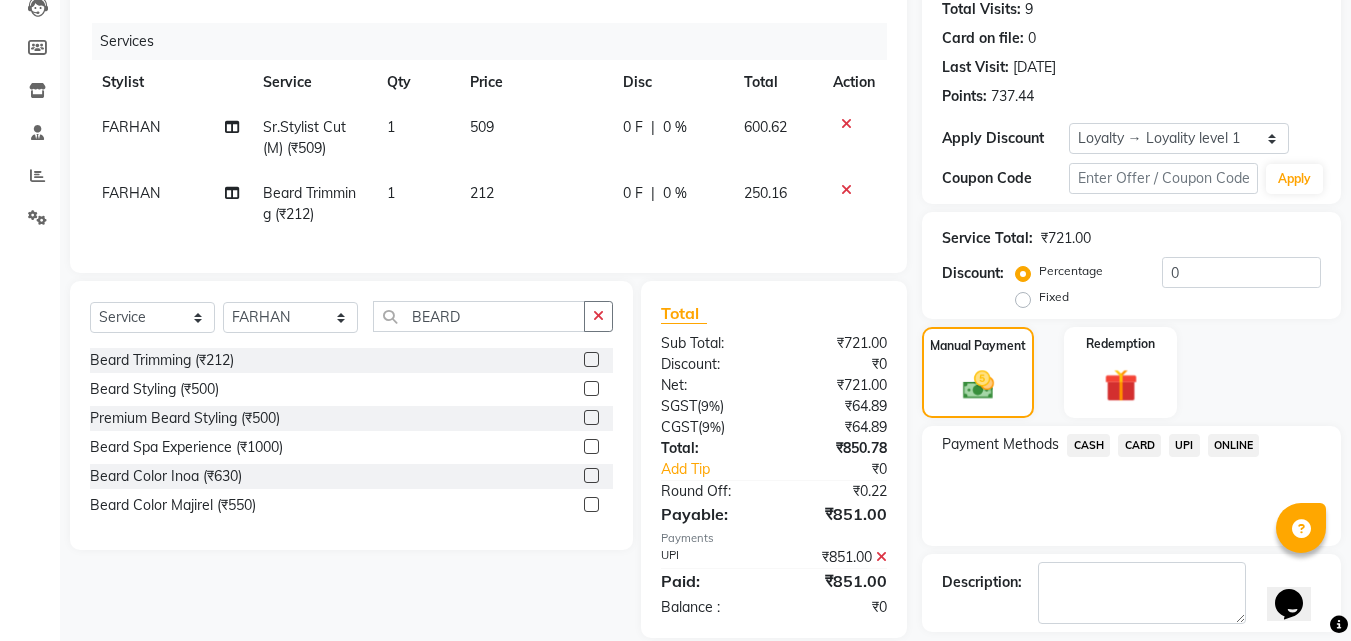click on "Checkout" 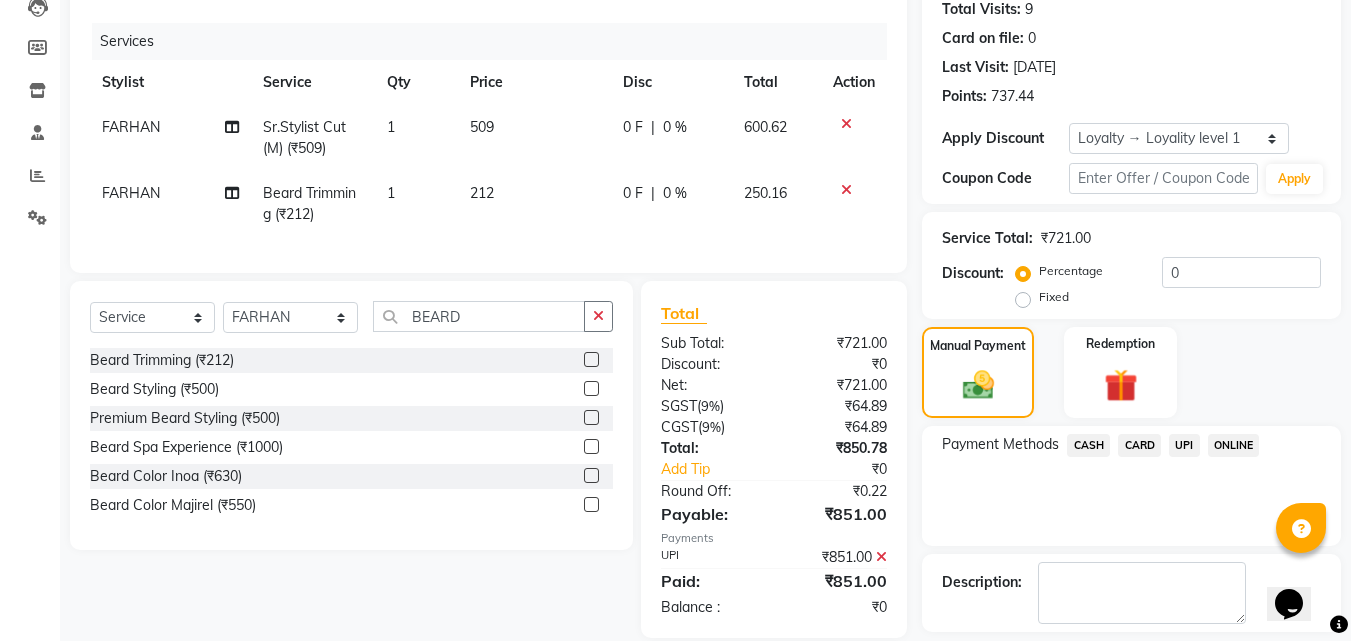 scroll, scrollTop: 366, scrollLeft: 0, axis: vertical 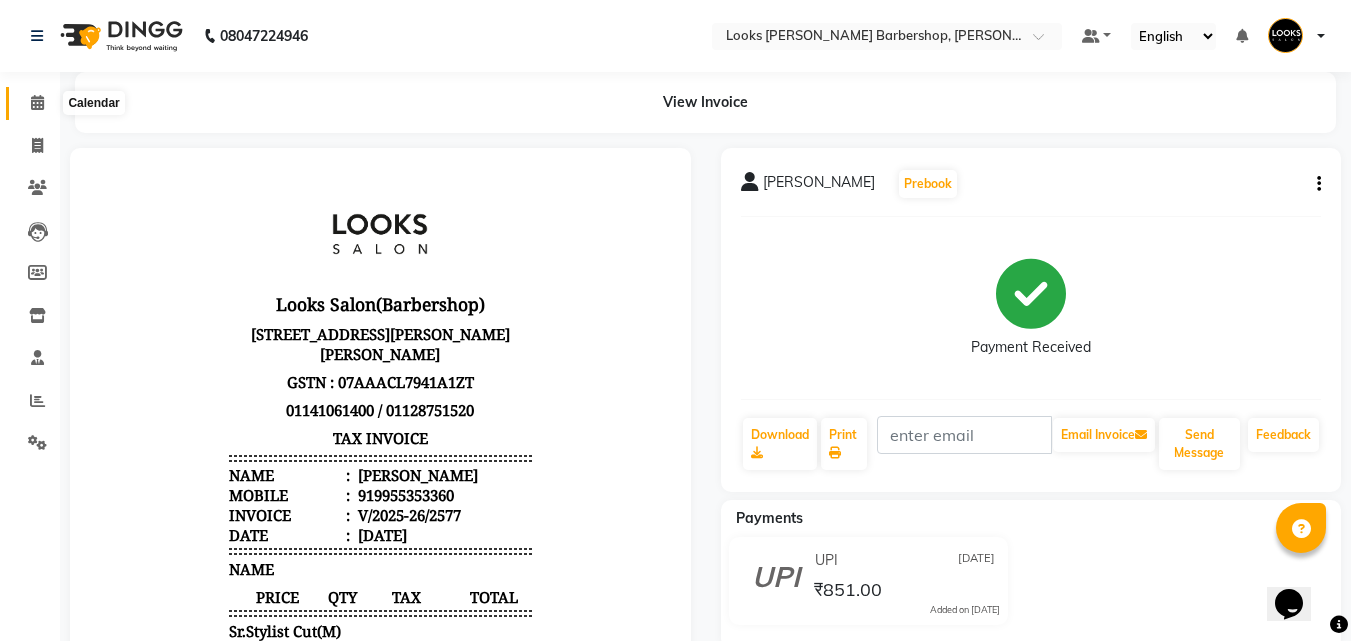 click 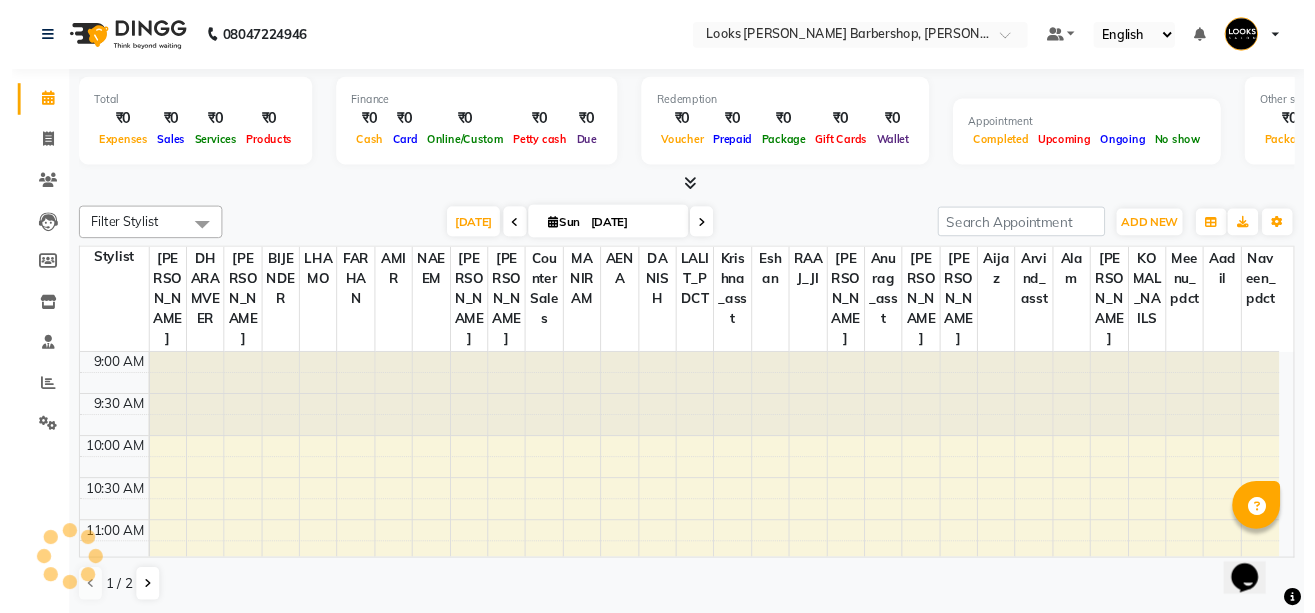 scroll, scrollTop: 617, scrollLeft: 0, axis: vertical 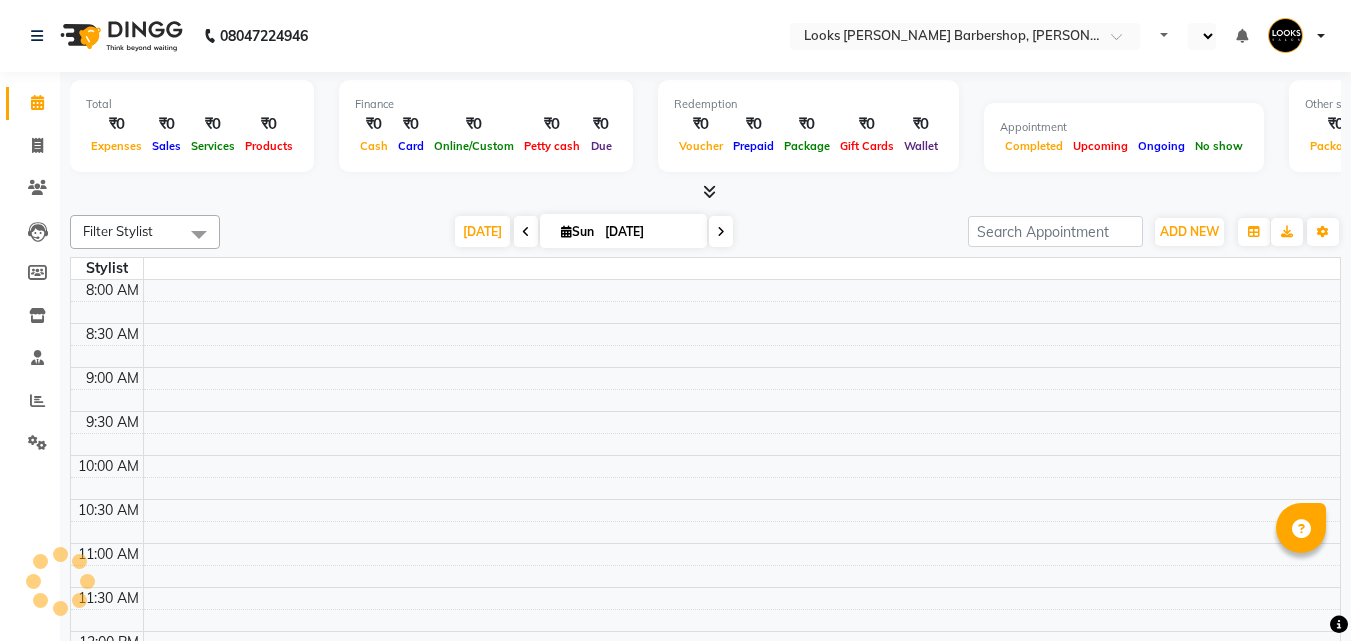 select on "en" 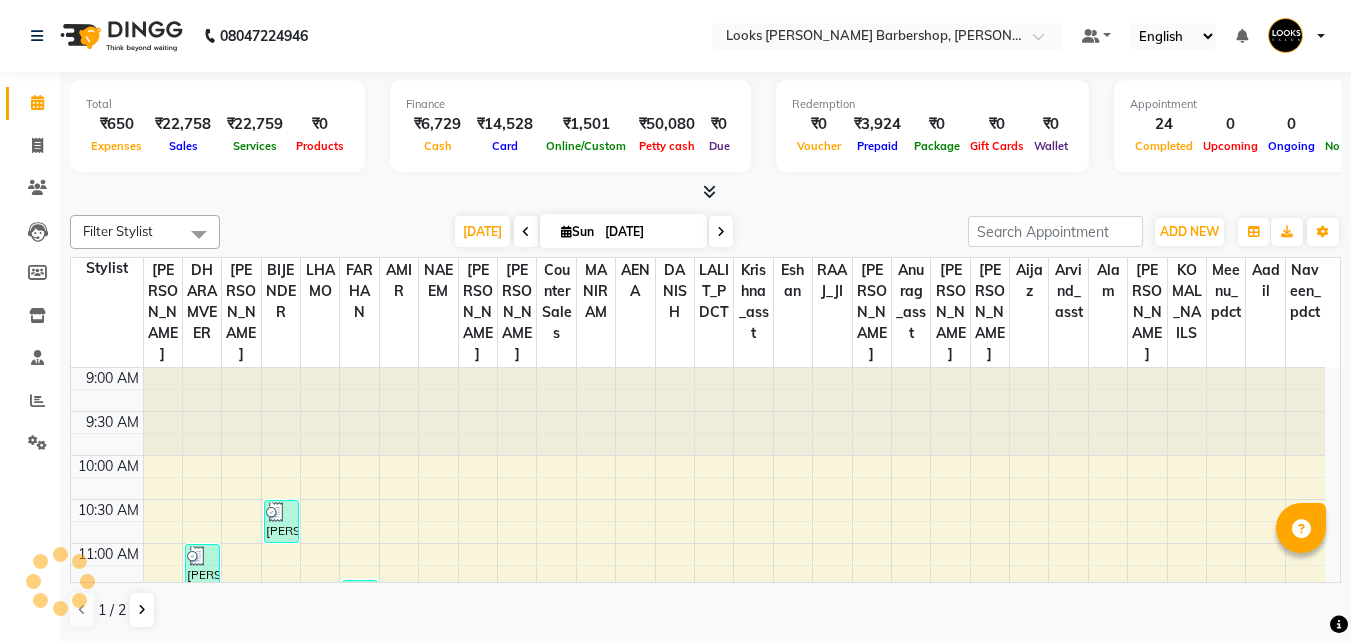 scroll, scrollTop: 0, scrollLeft: 0, axis: both 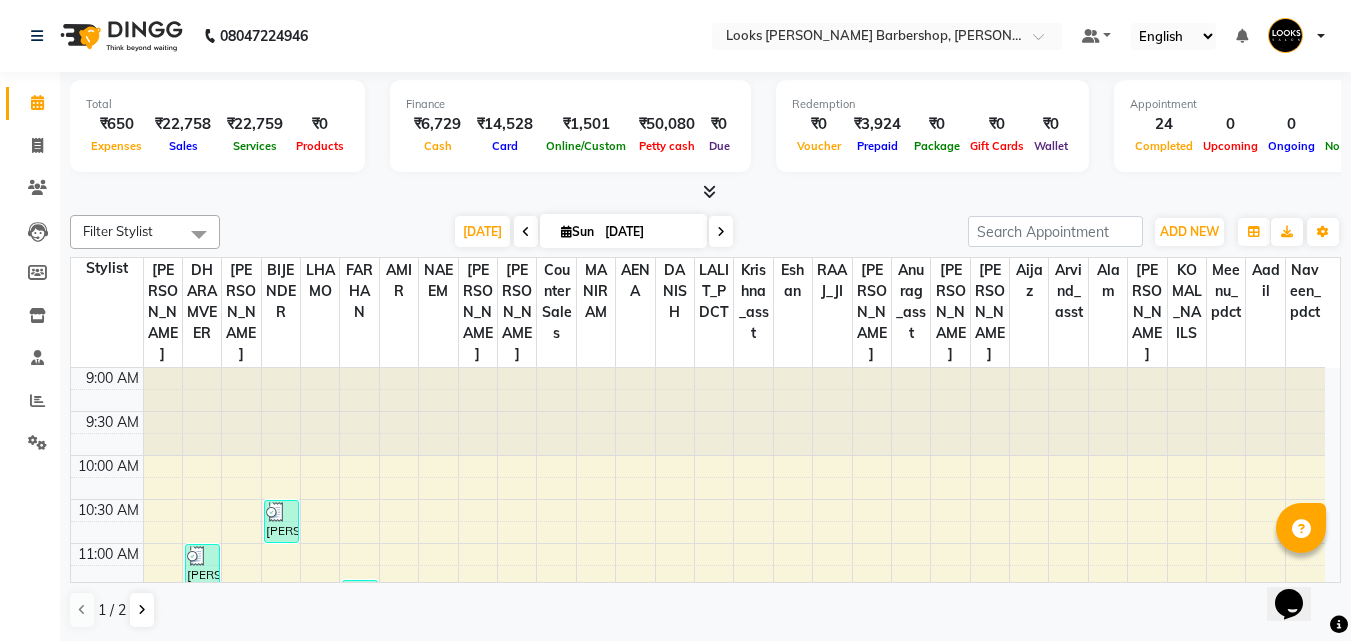 click on "Filter Stylist" at bounding box center (118, 231) 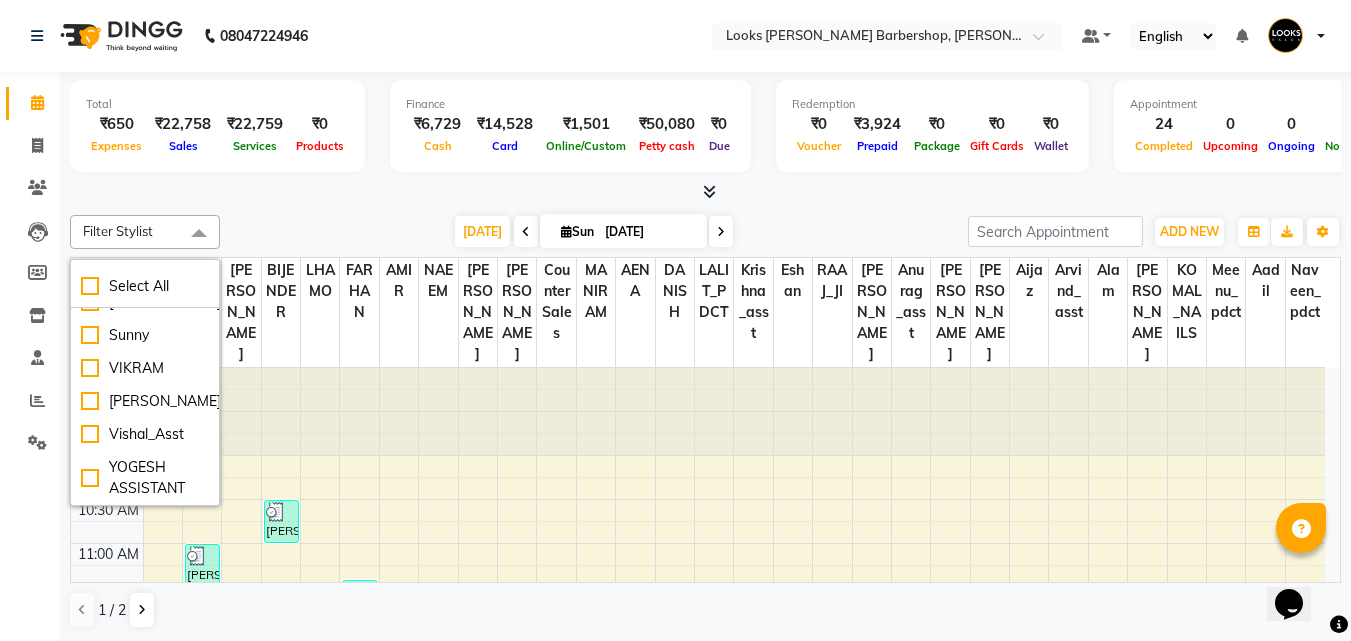 scroll, scrollTop: 1426, scrollLeft: 0, axis: vertical 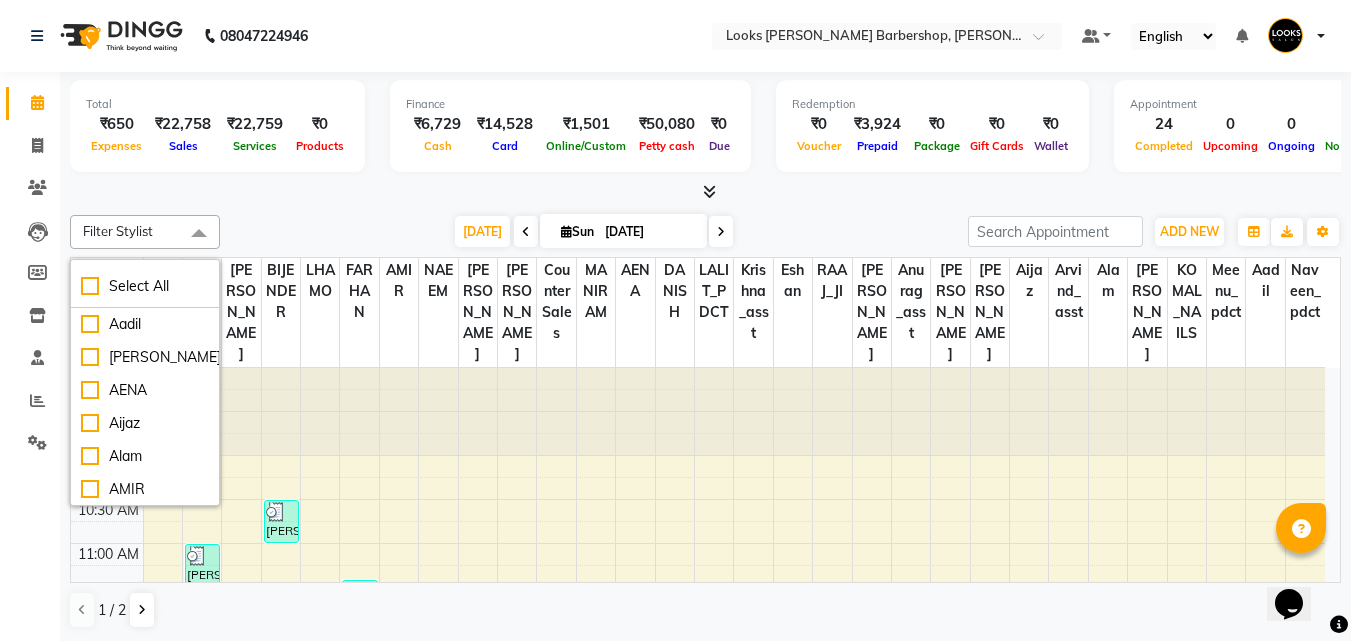 drag, startPoint x: 356, startPoint y: 228, endPoint x: 343, endPoint y: 232, distance: 13.601471 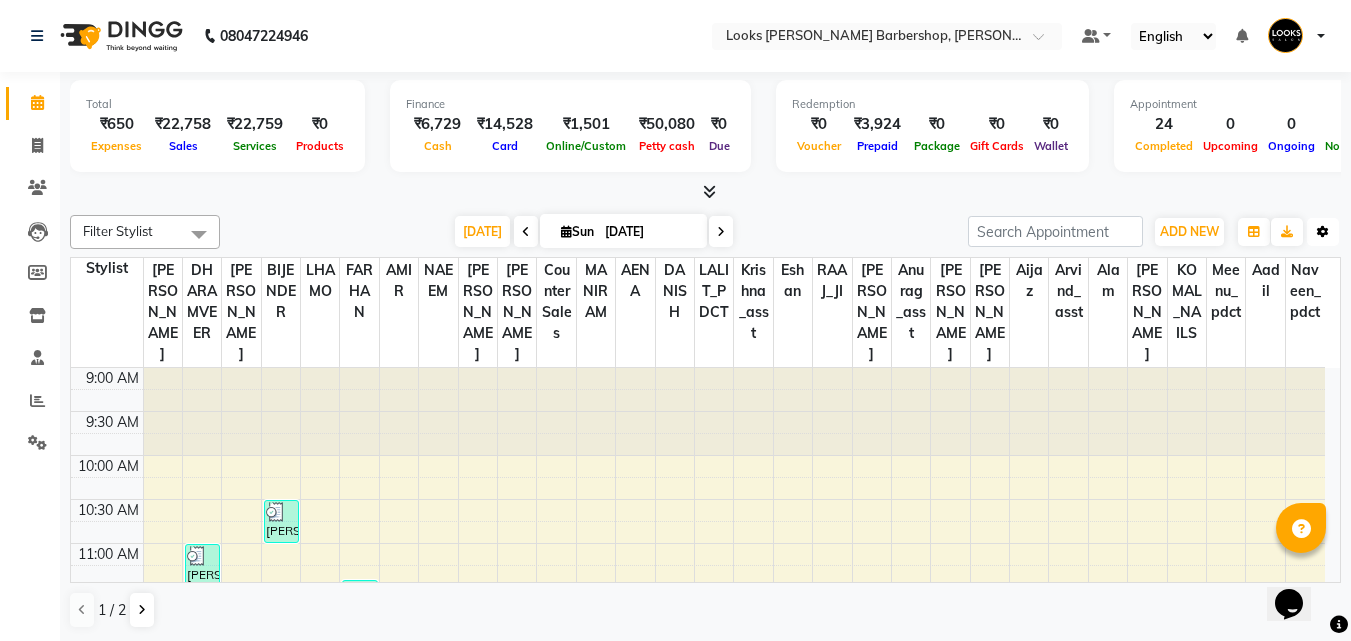 click on "Toggle Dropdown" at bounding box center [1323, 232] 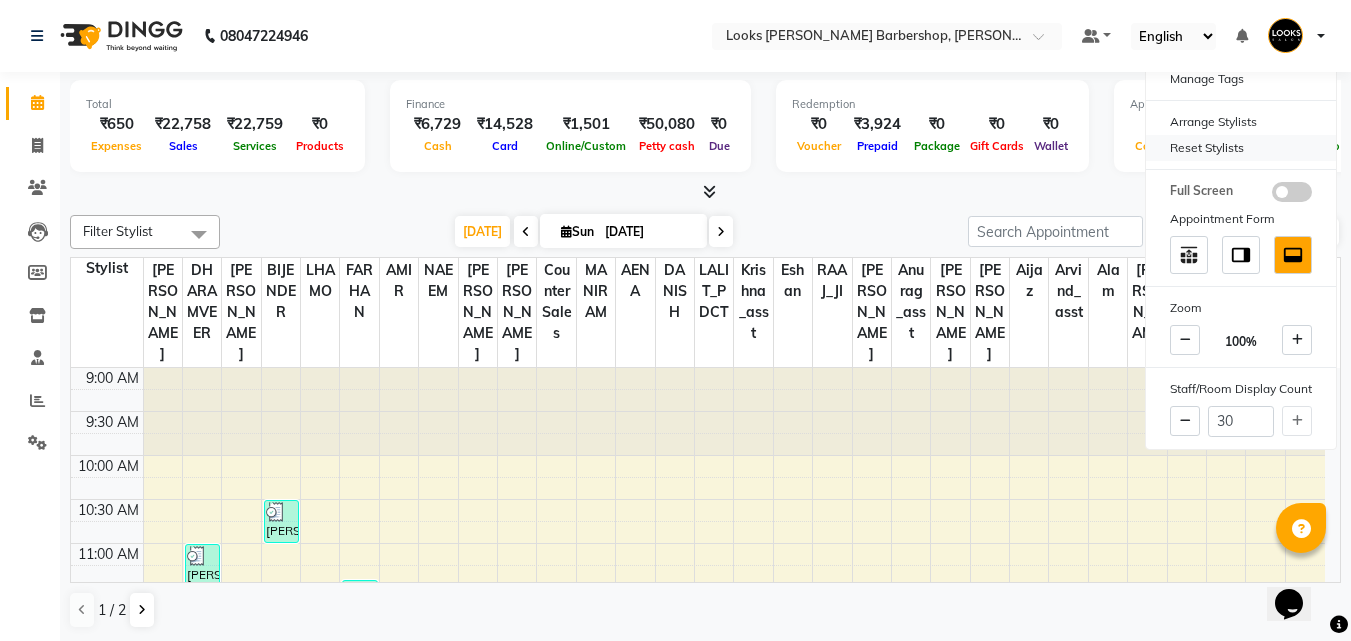 click on "Reset Stylists" at bounding box center (1241, 148) 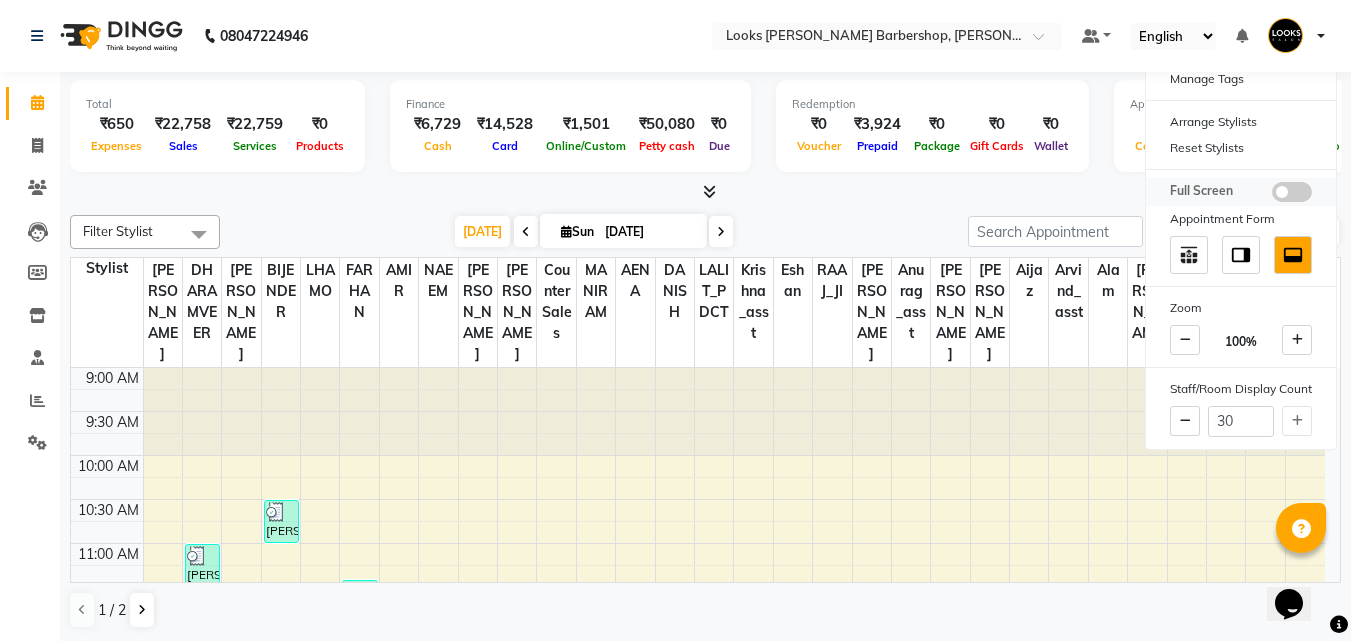 click at bounding box center (1292, 192) 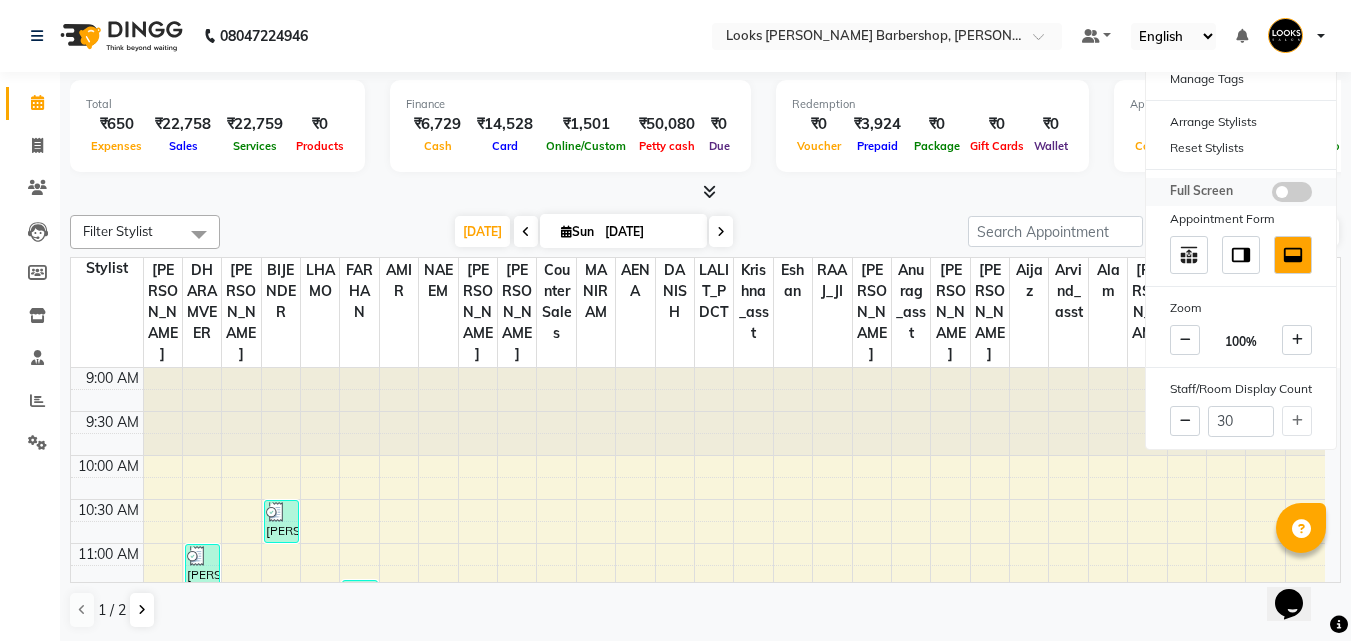 click at bounding box center [1272, 195] 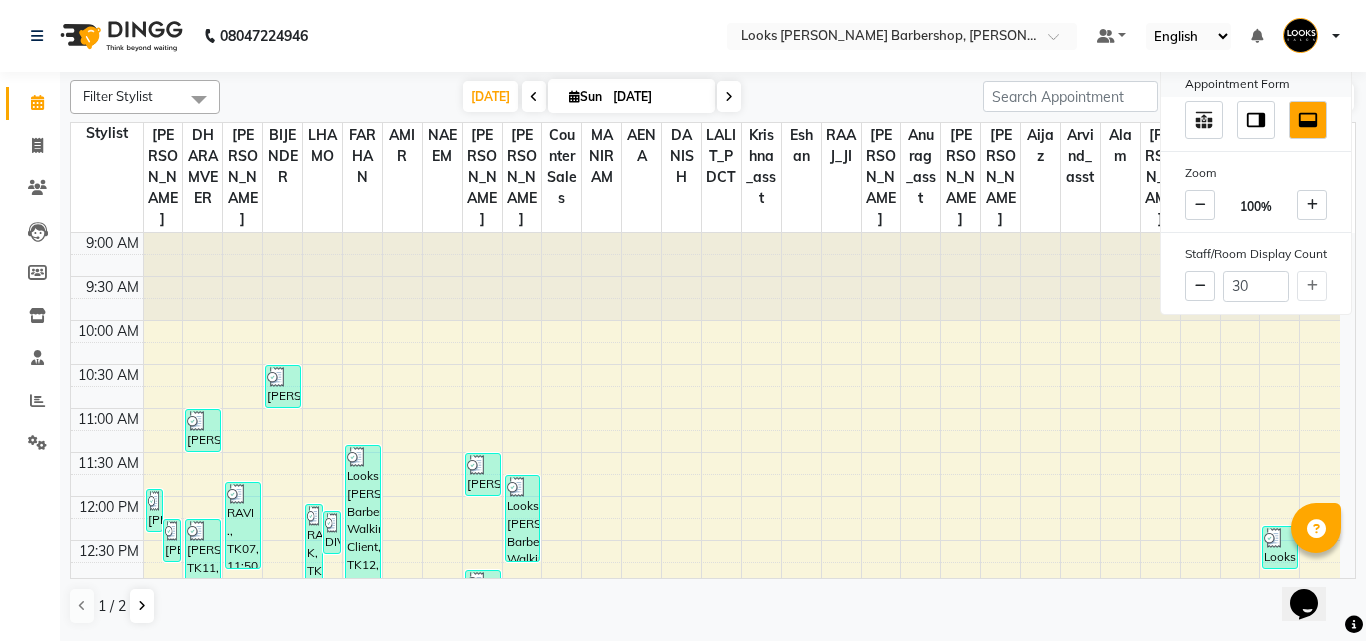 click on "Appointment Form" at bounding box center [1256, 84] 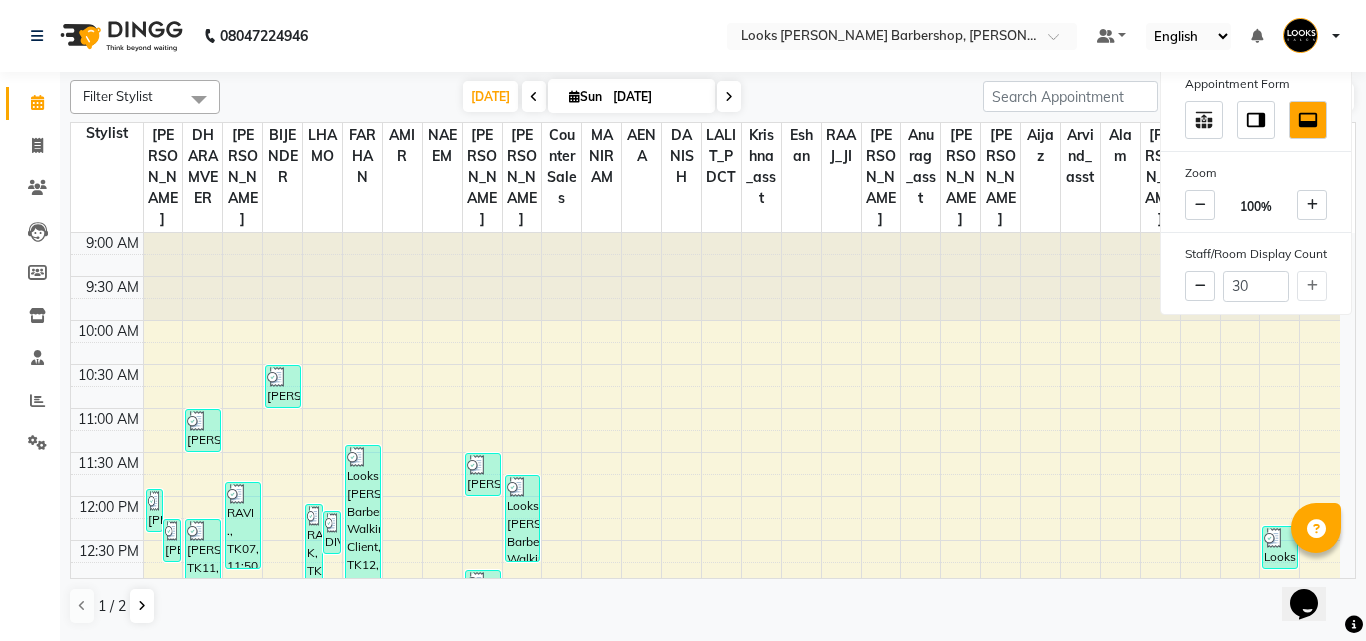 drag, startPoint x: 1356, startPoint y: 311, endPoint x: 1356, endPoint y: 285, distance: 26 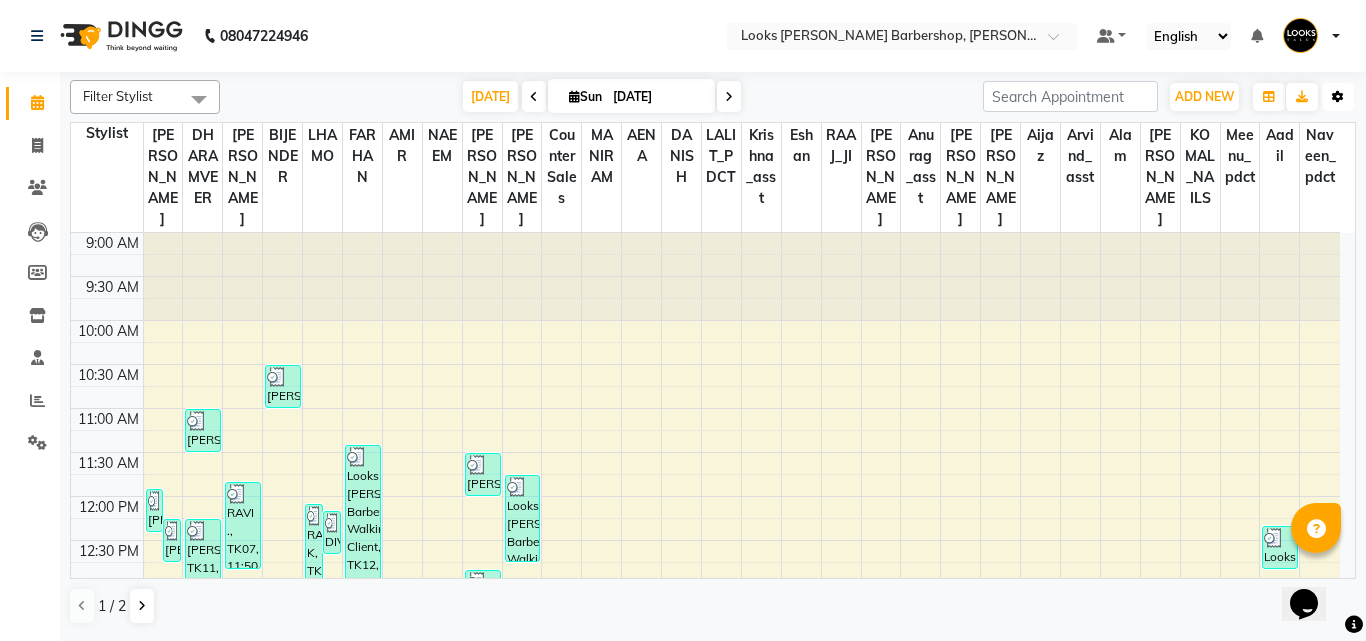 click on "Toggle Dropdown" at bounding box center [1338, 97] 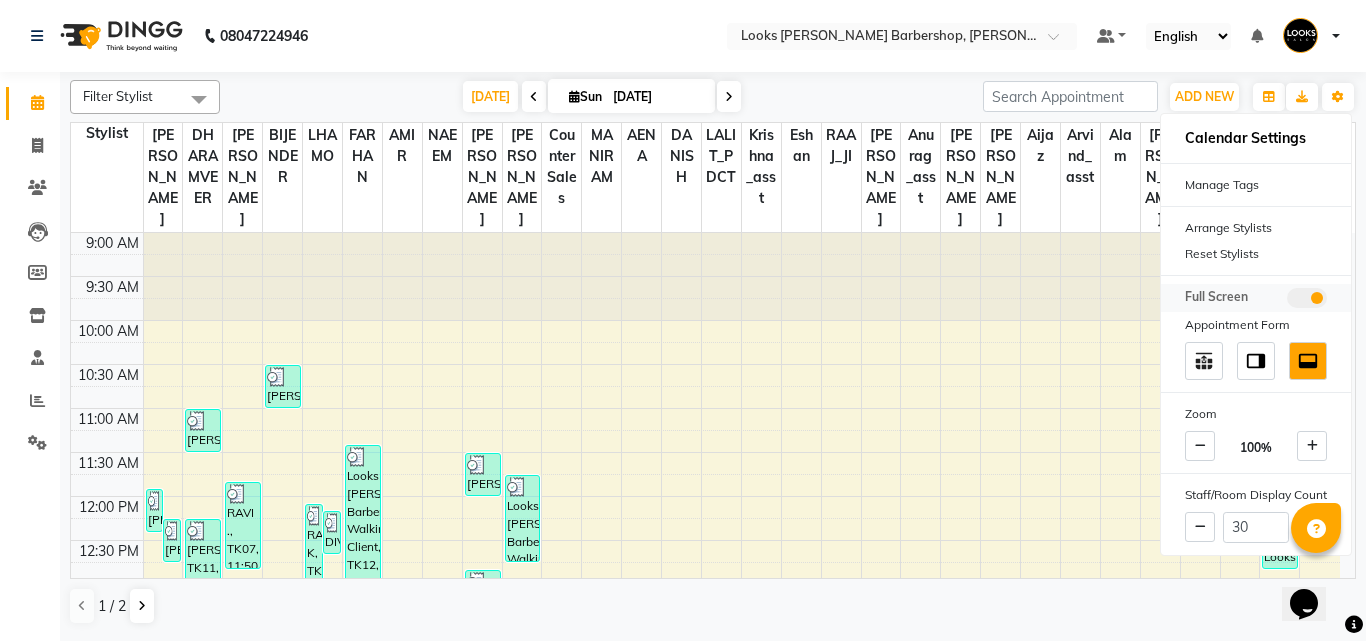click at bounding box center (1307, 298) 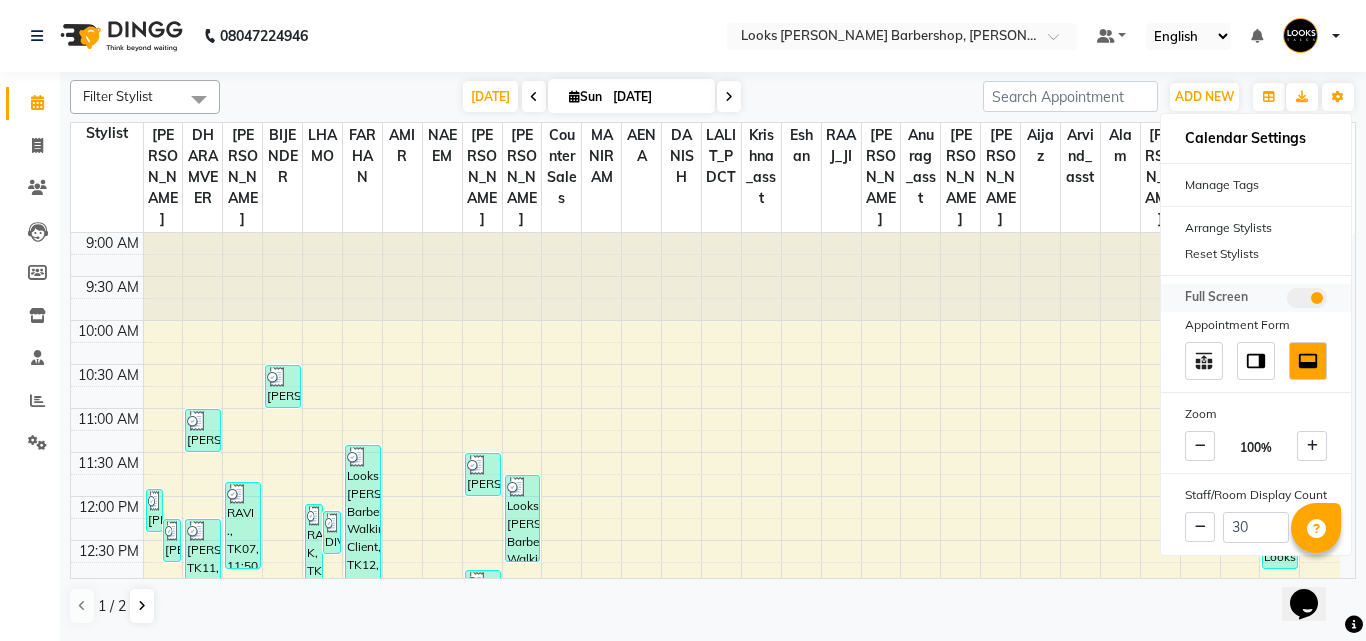 click at bounding box center [1287, 301] 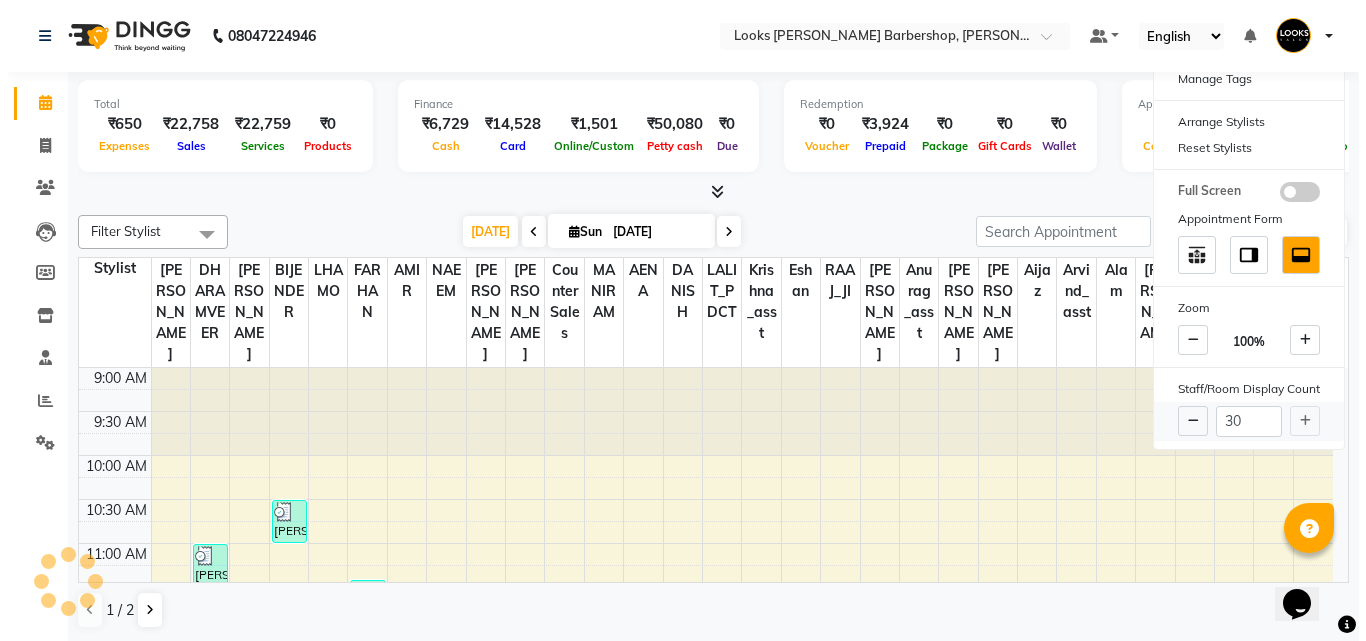 scroll, scrollTop: 1, scrollLeft: 0, axis: vertical 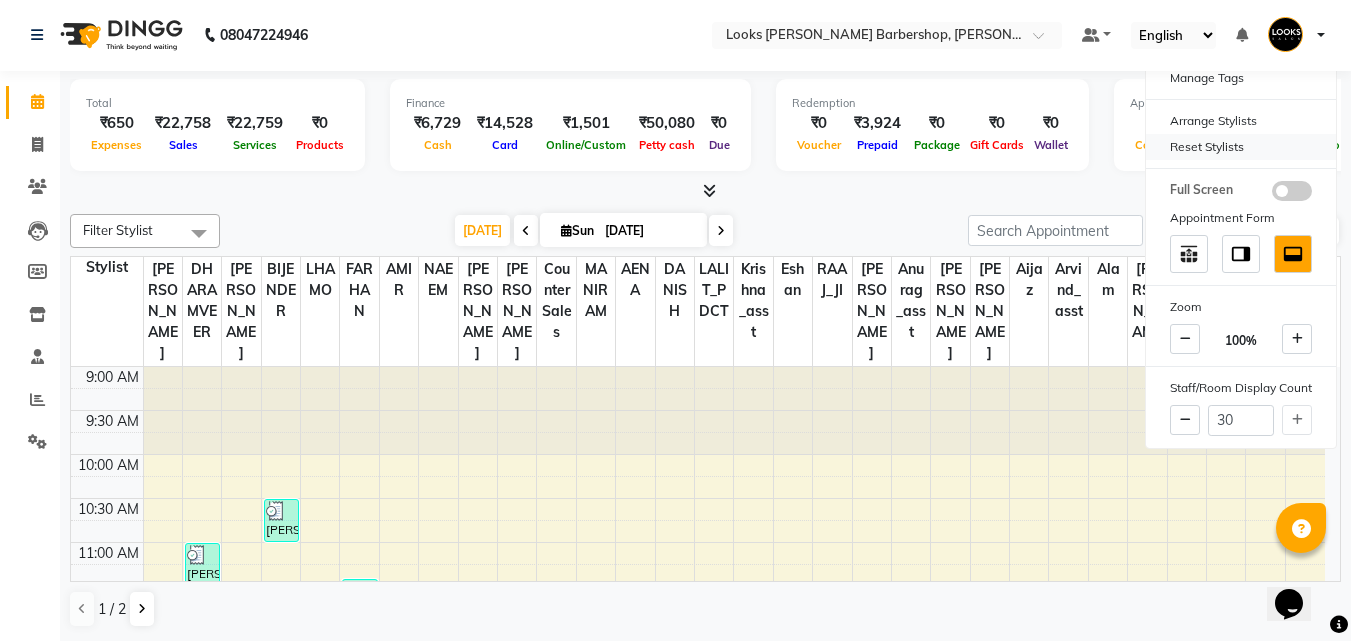 click on "Reset Stylists" at bounding box center (1241, 147) 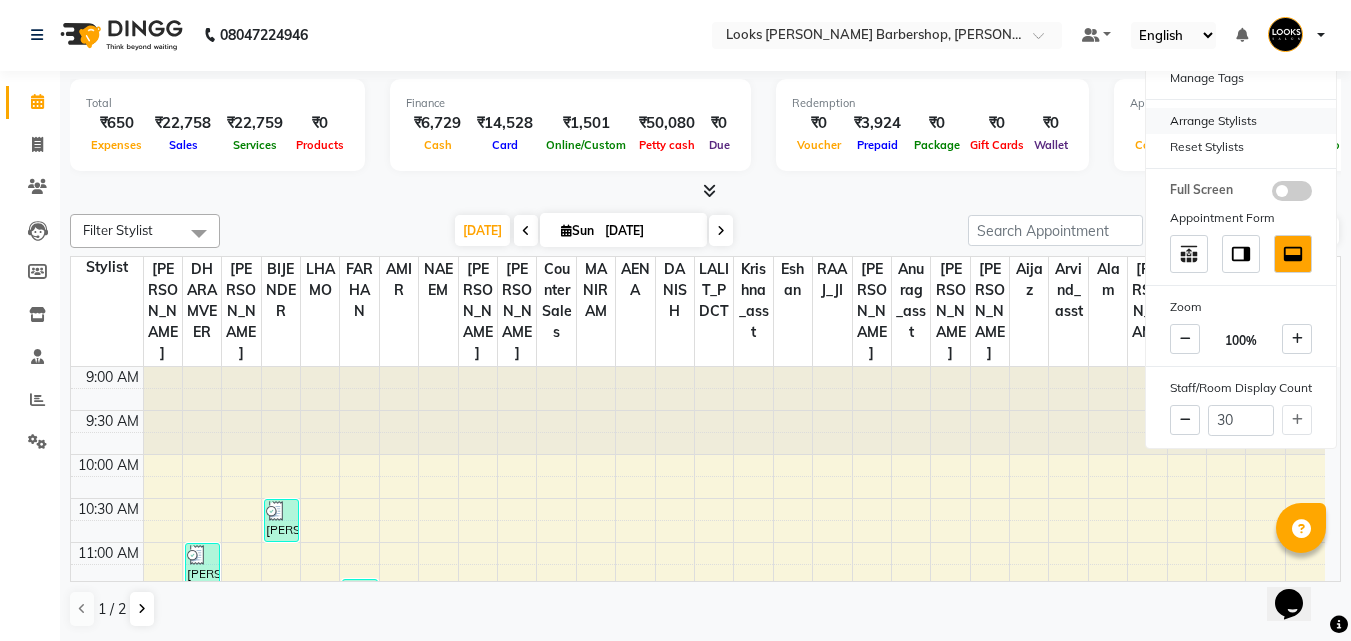 click on "Arrange Stylists" at bounding box center (1241, 121) 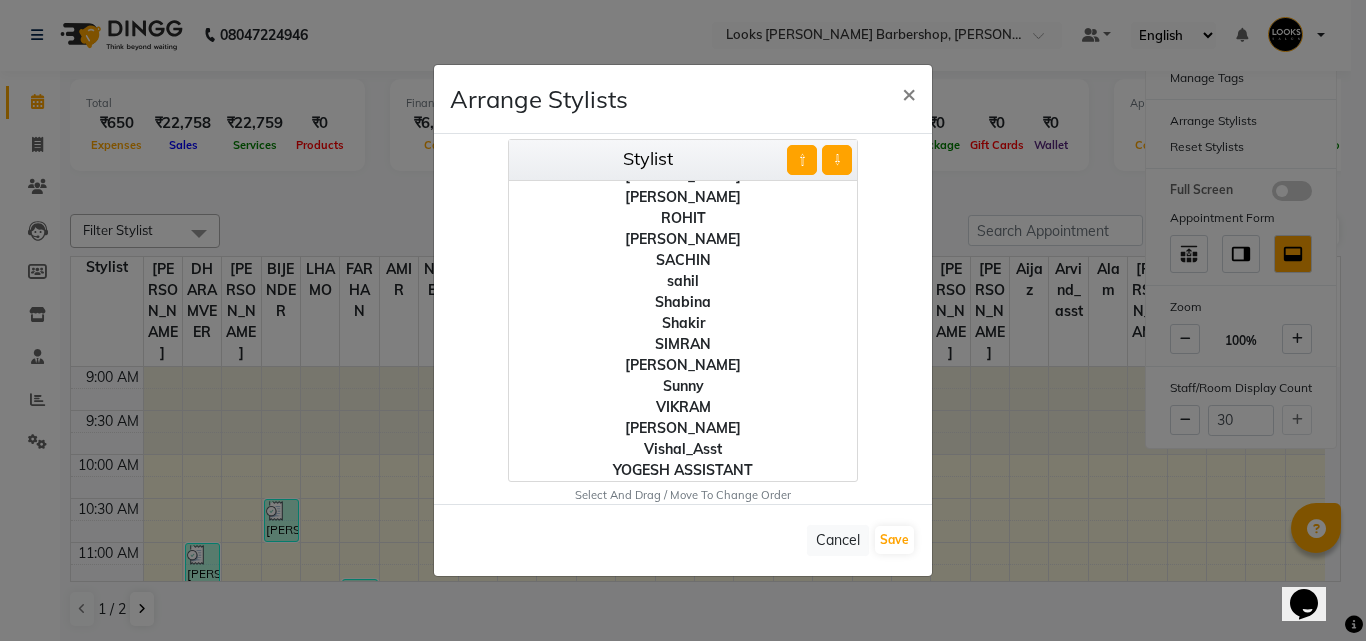 scroll, scrollTop: 0, scrollLeft: 0, axis: both 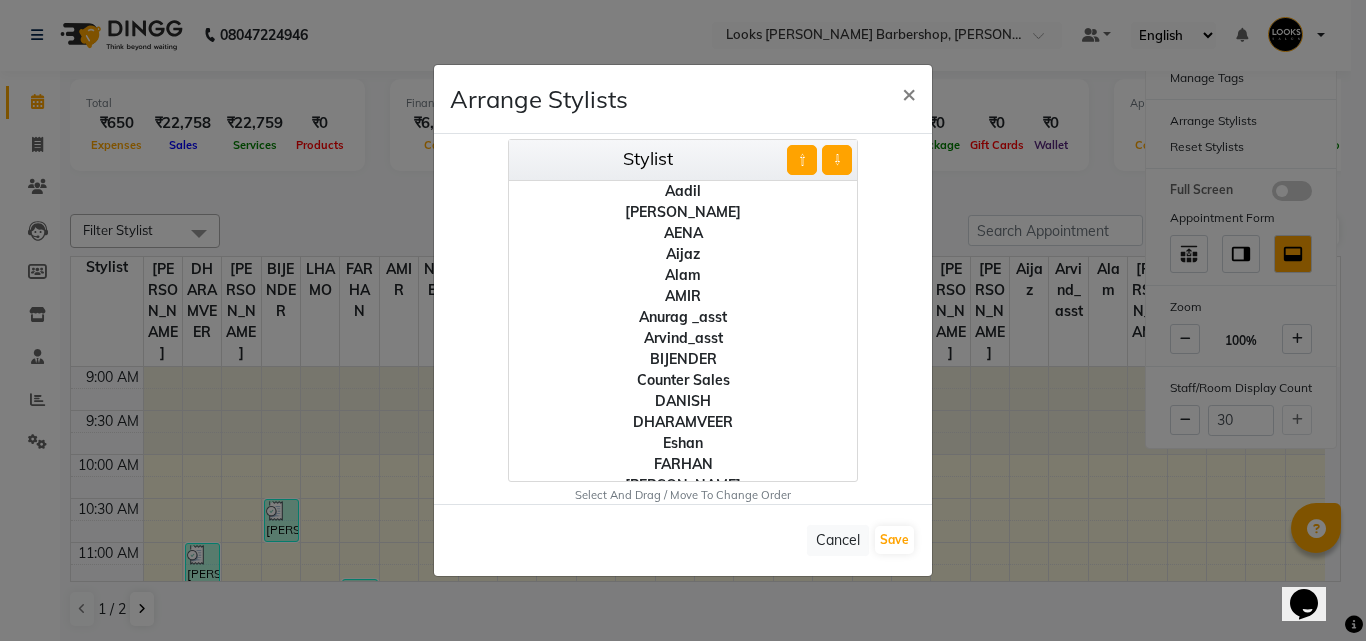 click on "AMIR" 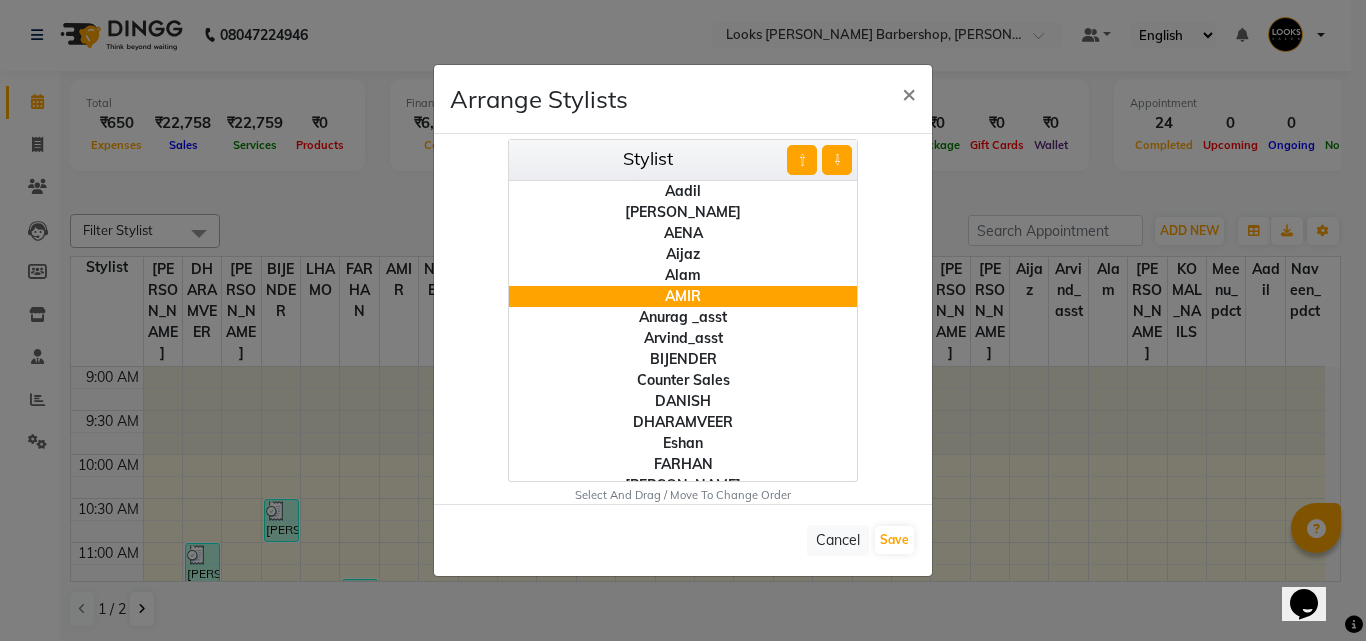 click on "AMIR" 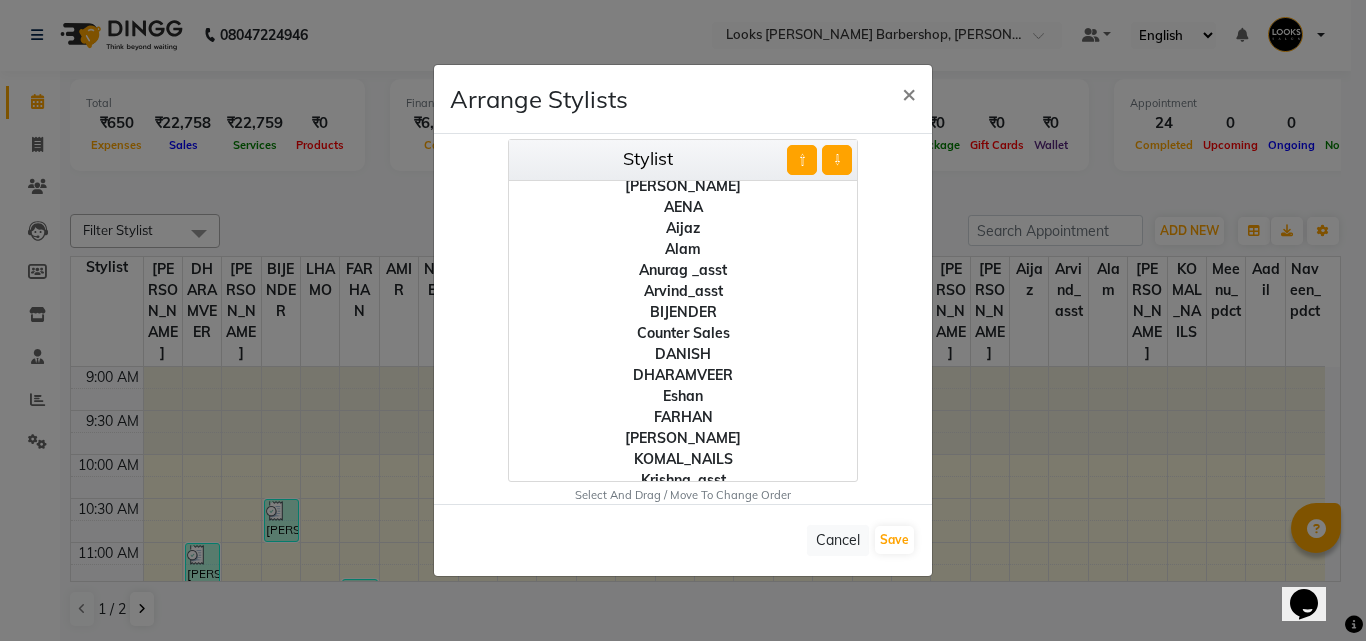 scroll, scrollTop: 0, scrollLeft: 0, axis: both 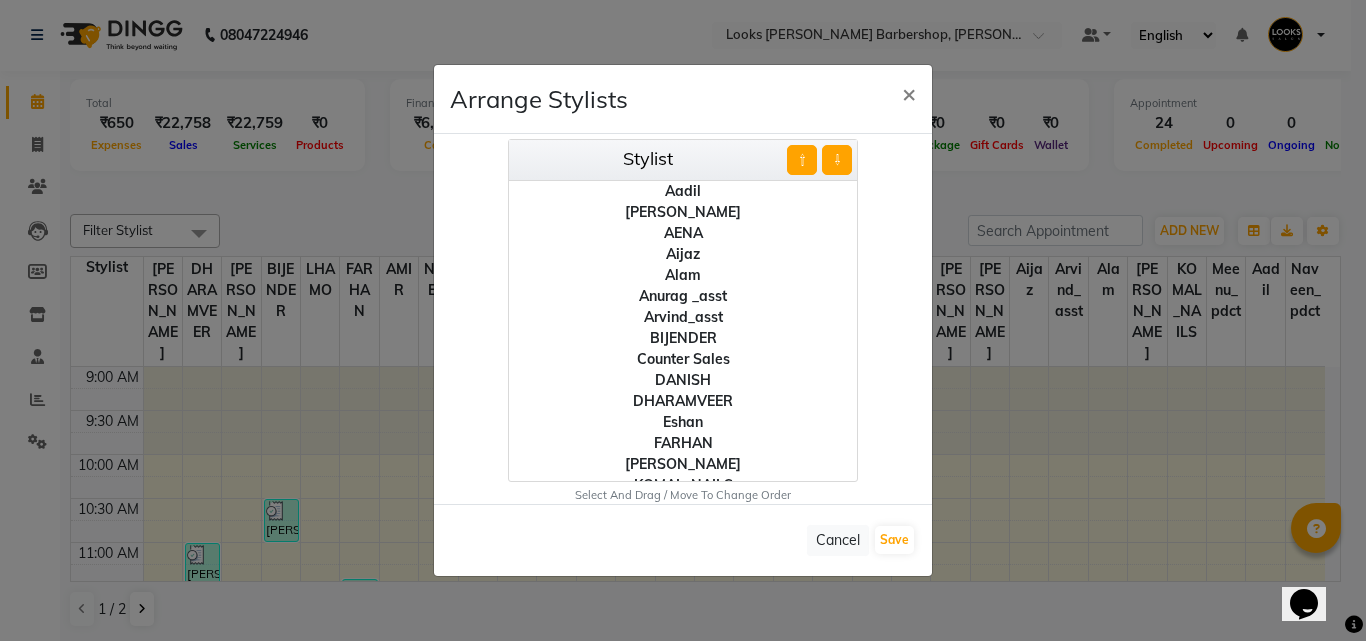 click on "Aijaz" 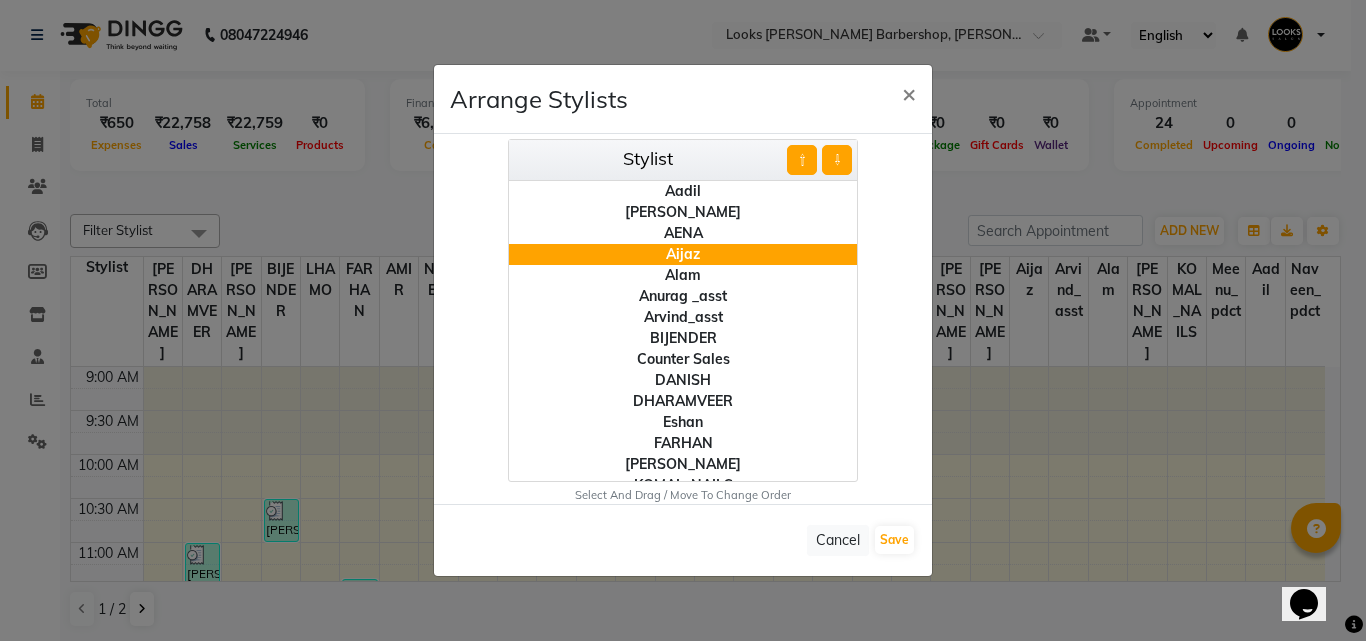 click on "Aijaz" 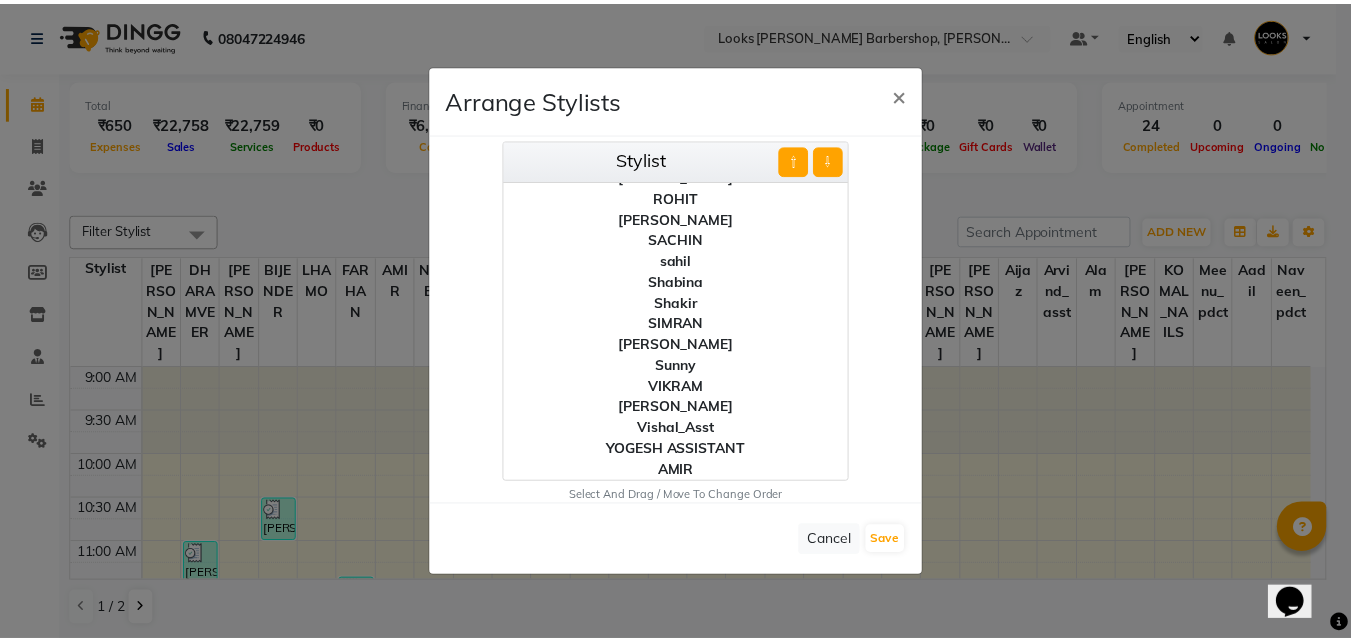 scroll, scrollTop: 0, scrollLeft: 0, axis: both 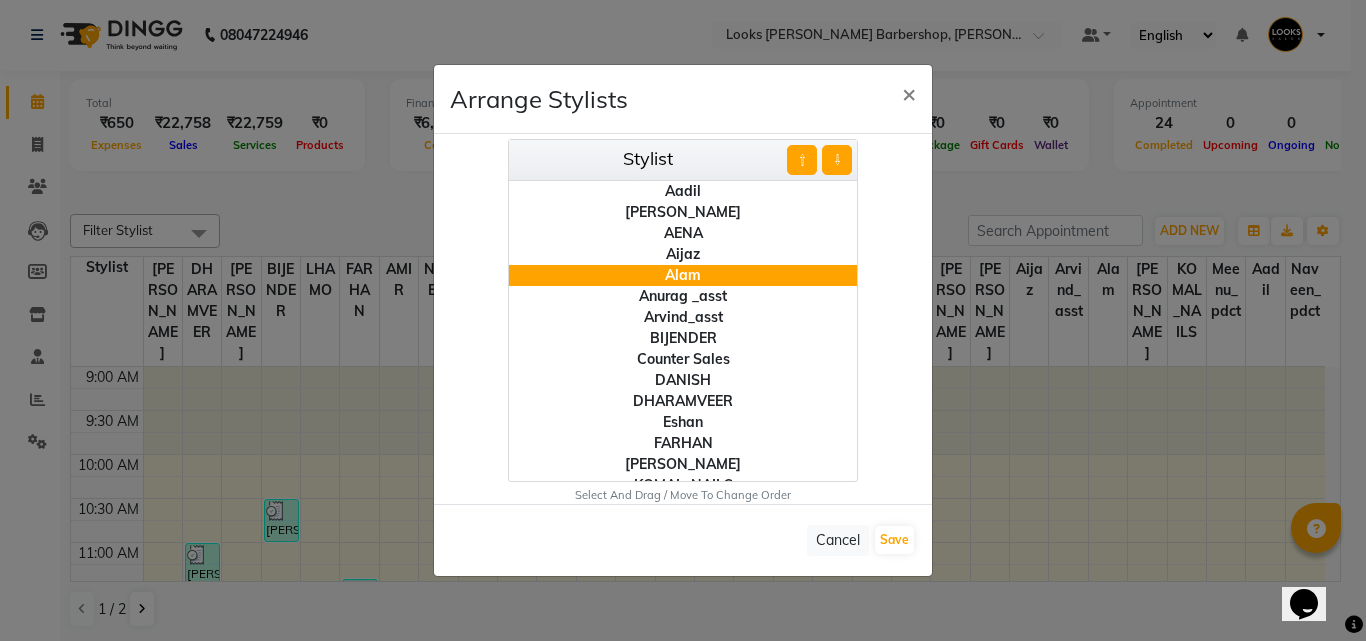 drag, startPoint x: 800, startPoint y: 159, endPoint x: 835, endPoint y: 164, distance: 35.35534 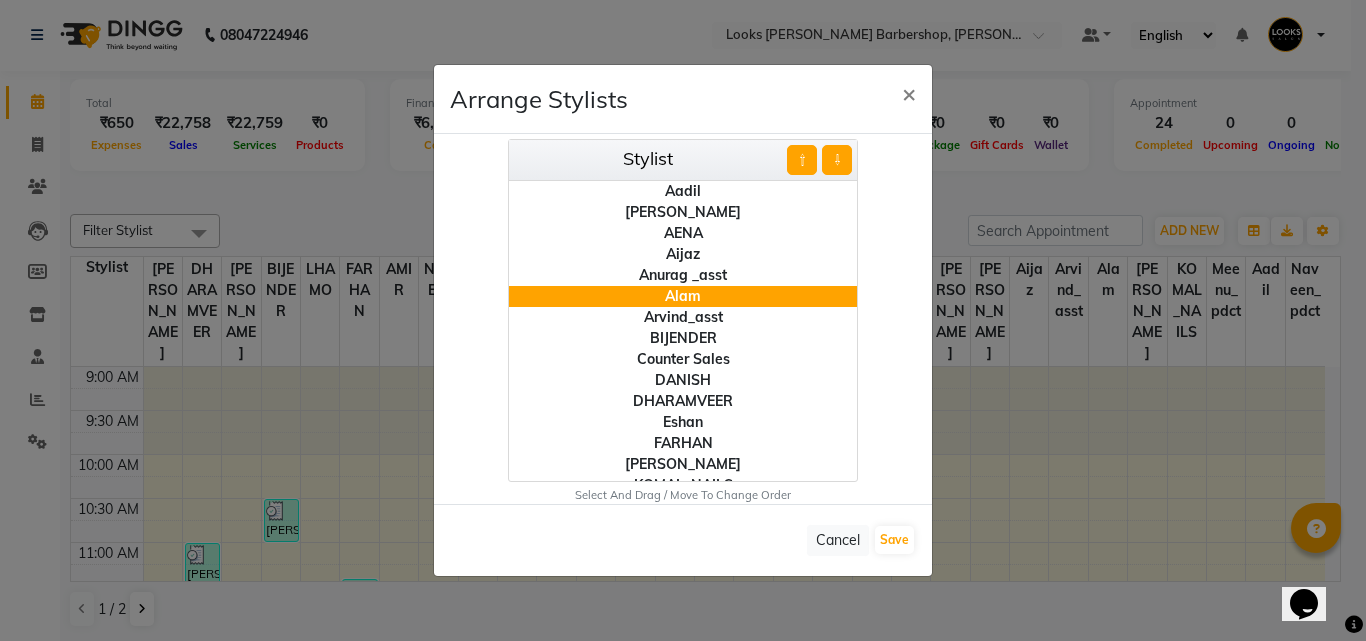 click on "⇩" 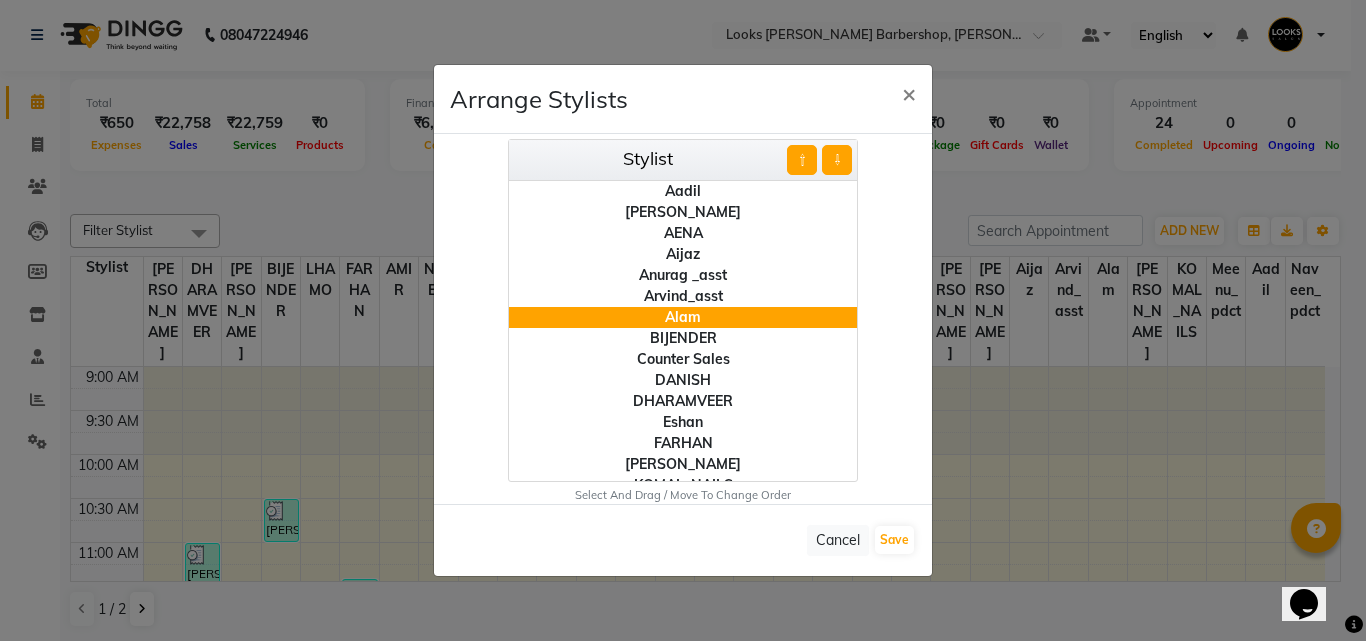 click on "⇩" 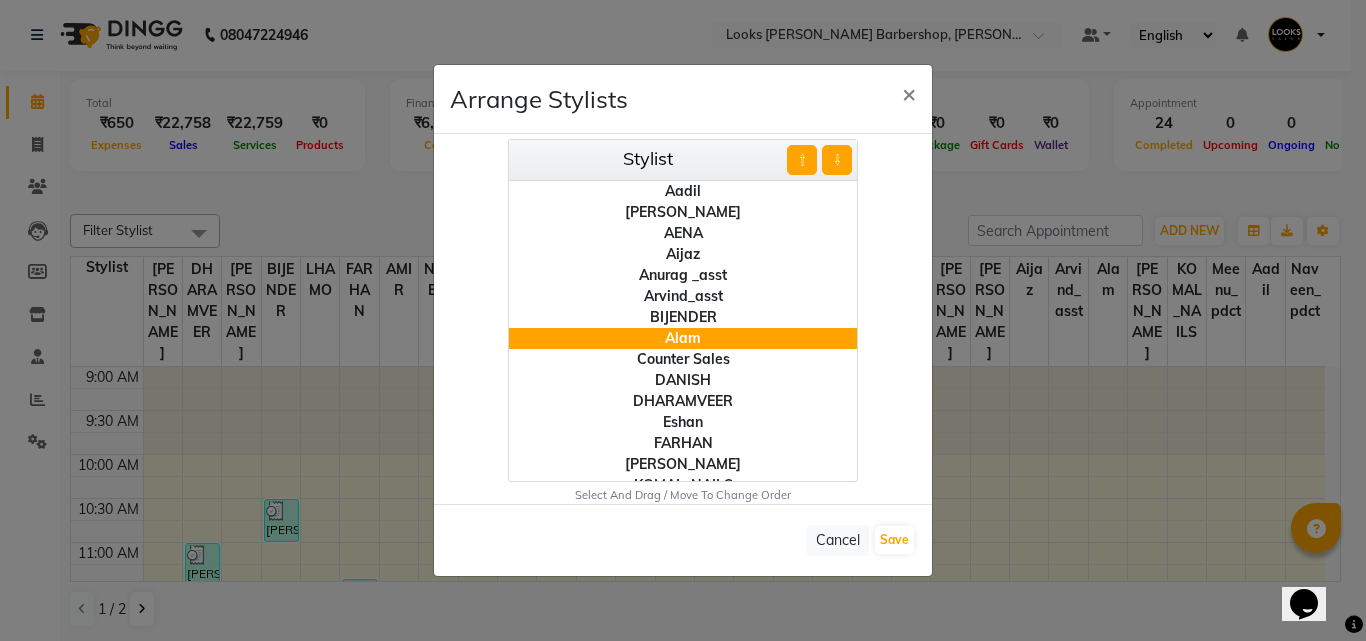 click on "⇩" 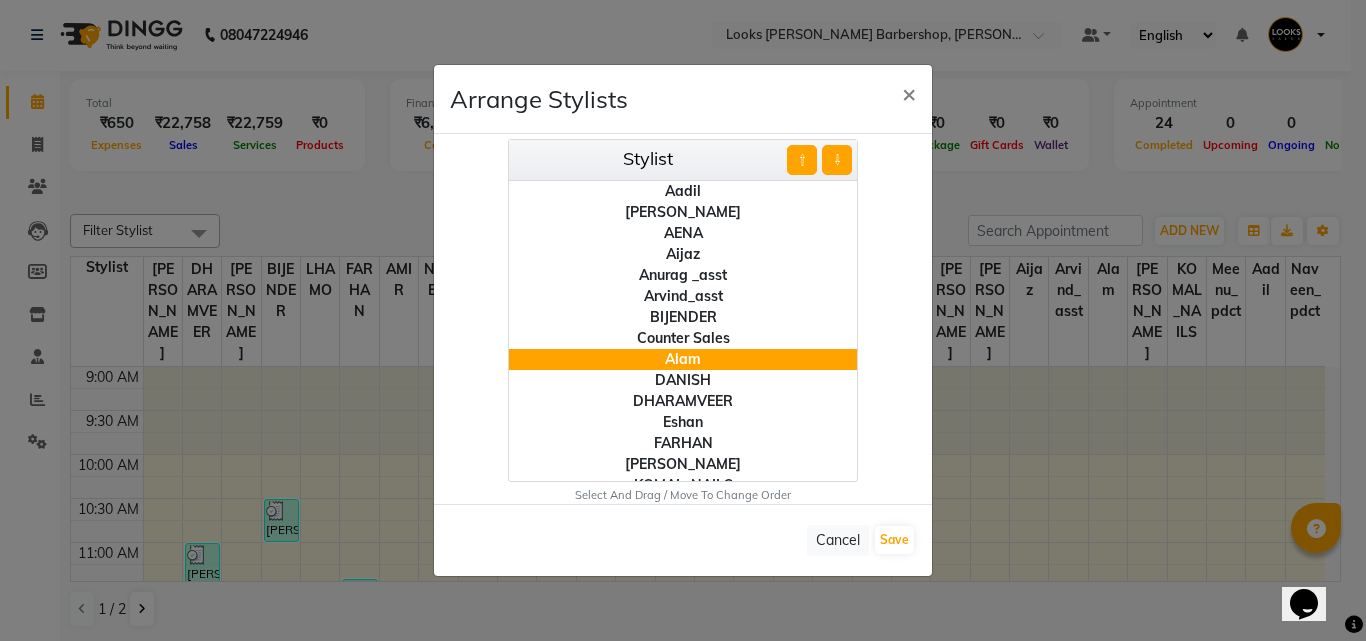click on "⇩" 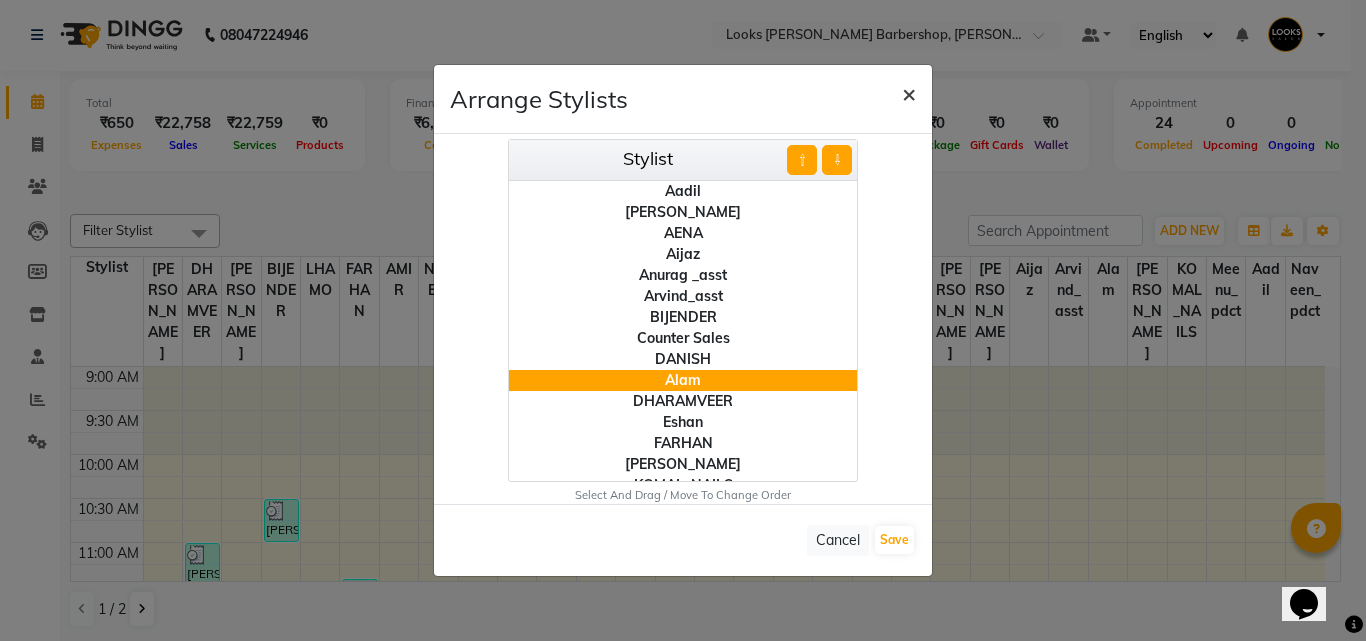 click on "×" 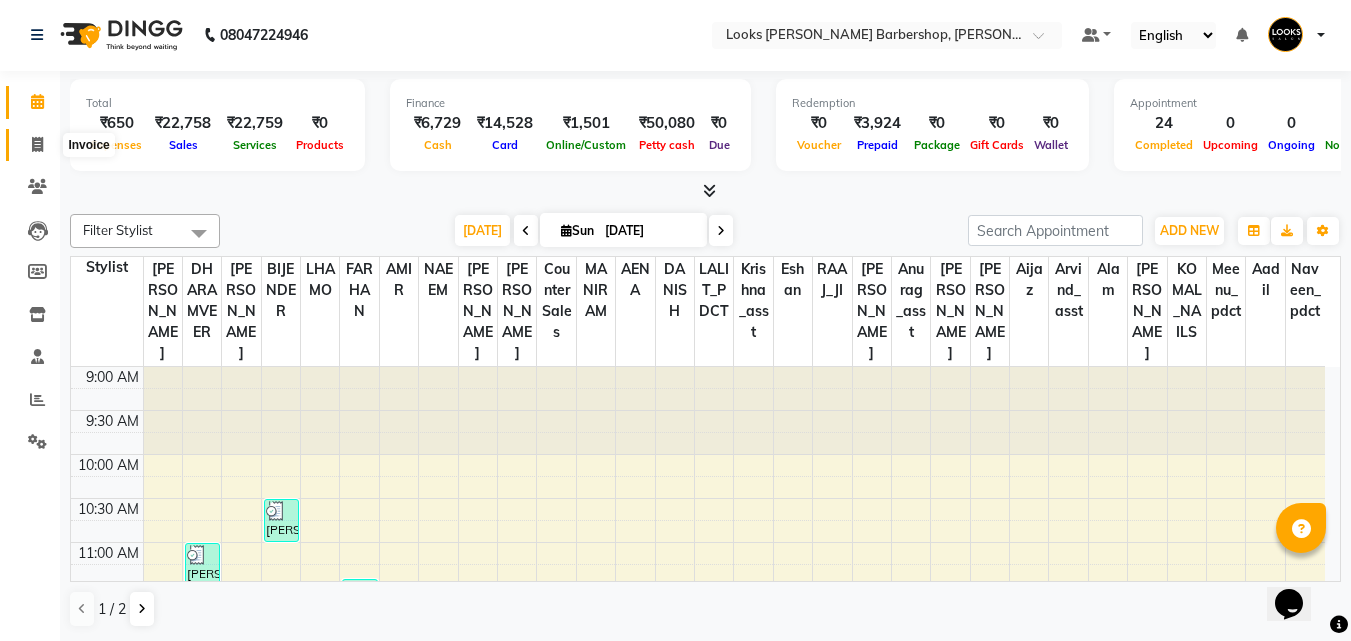 click 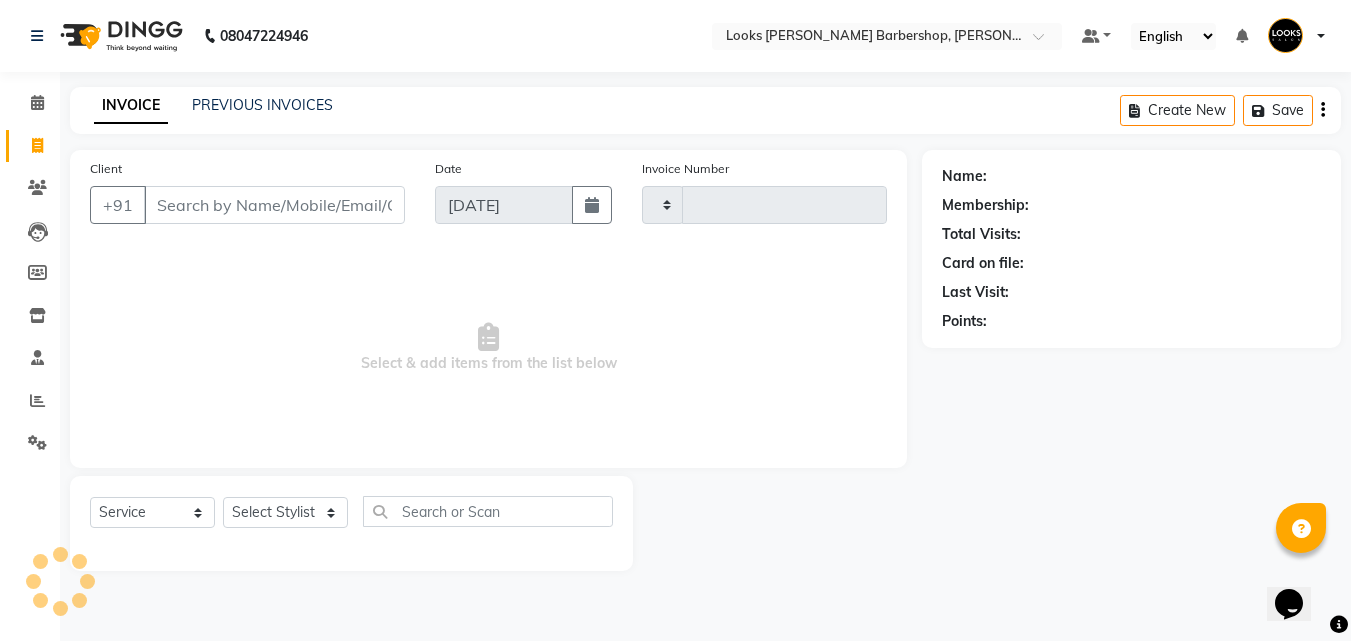 scroll, scrollTop: 0, scrollLeft: 0, axis: both 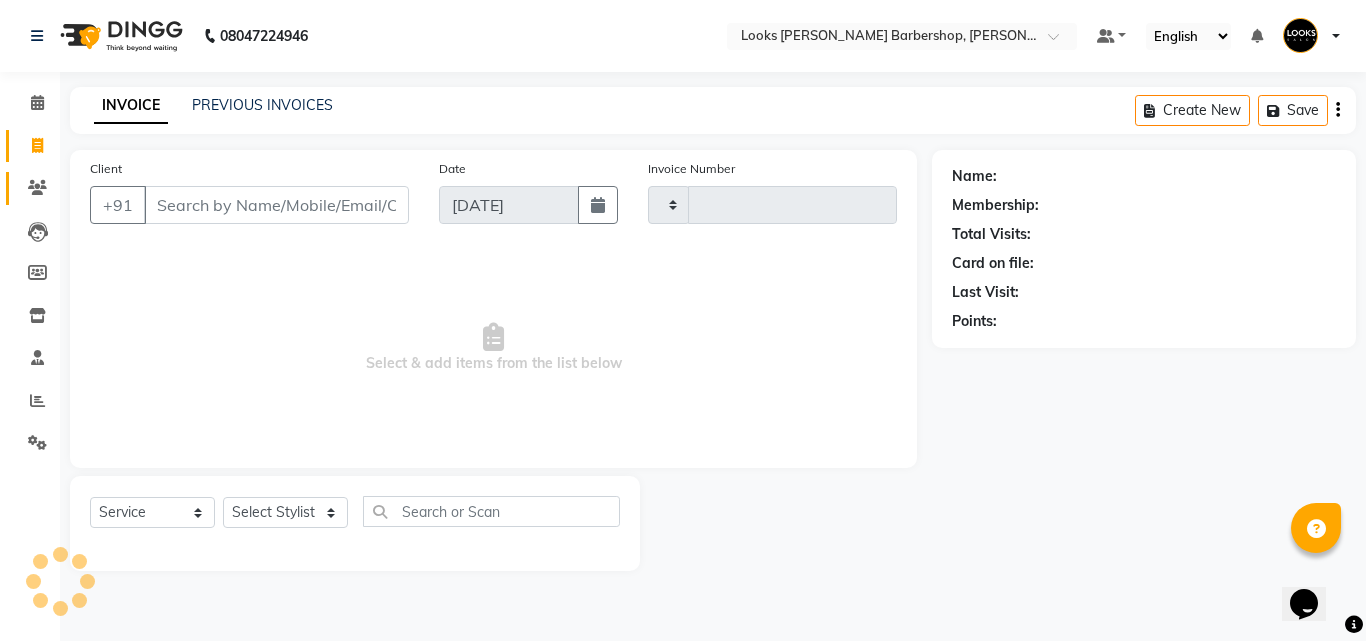 type on "2578" 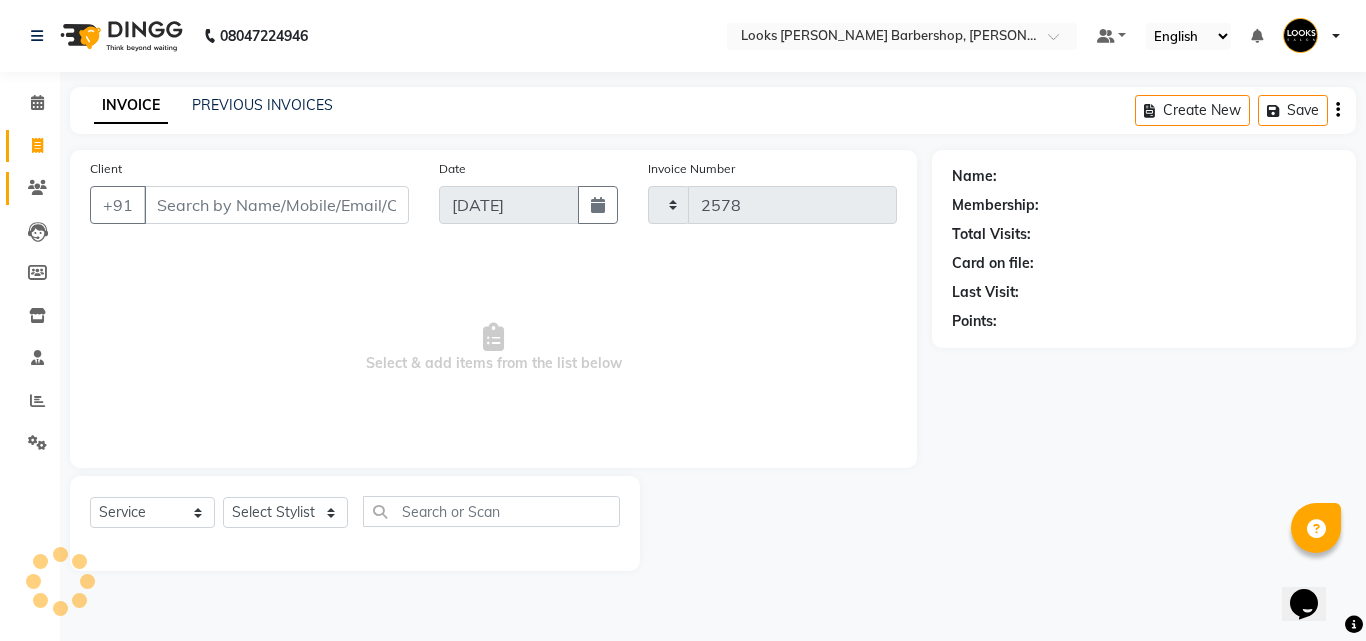 select on "4323" 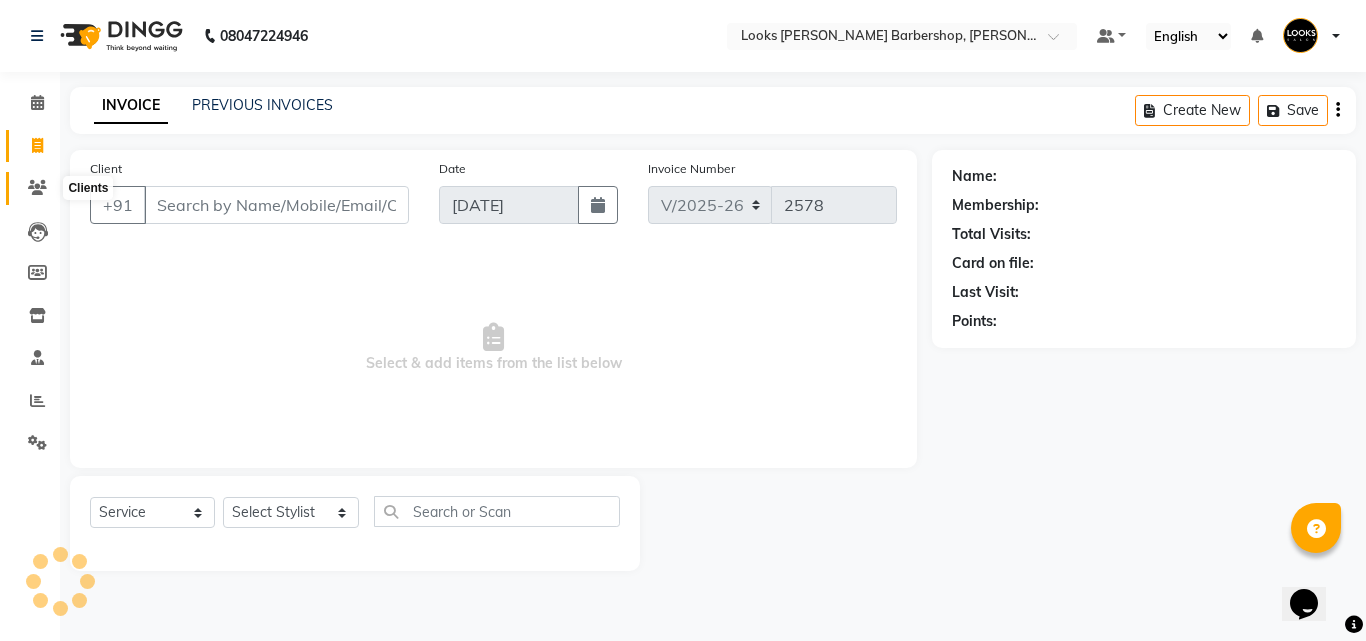 click 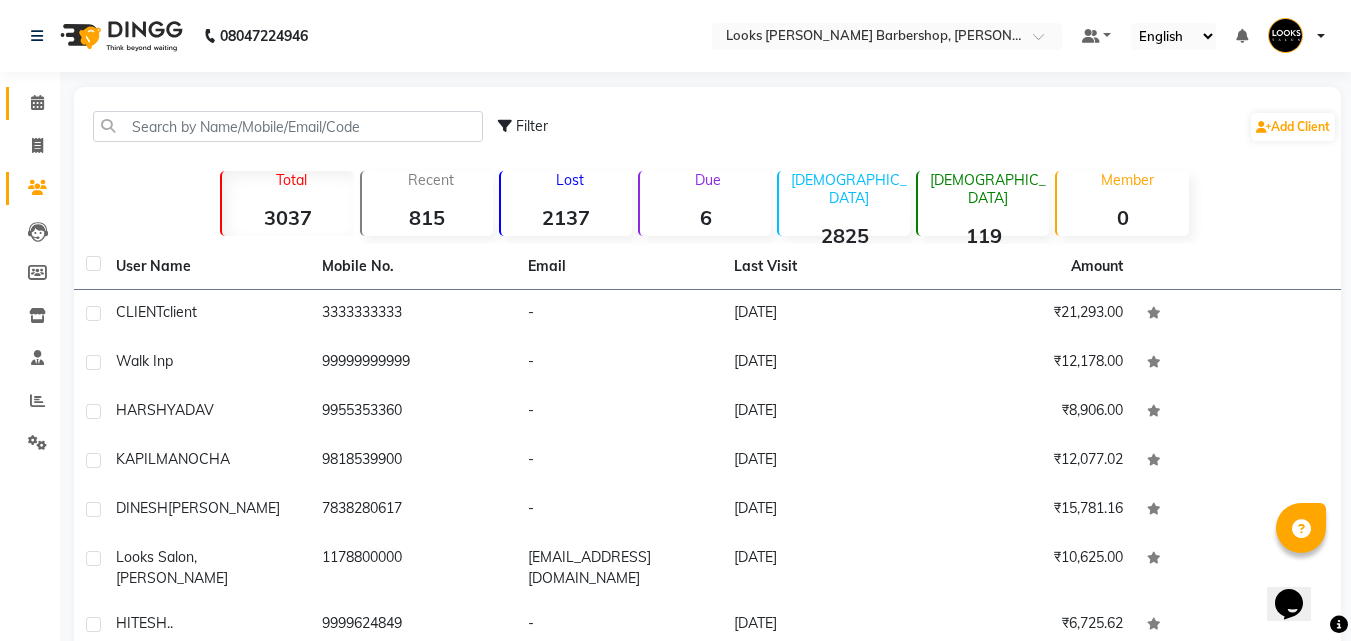 click on "Calendar" 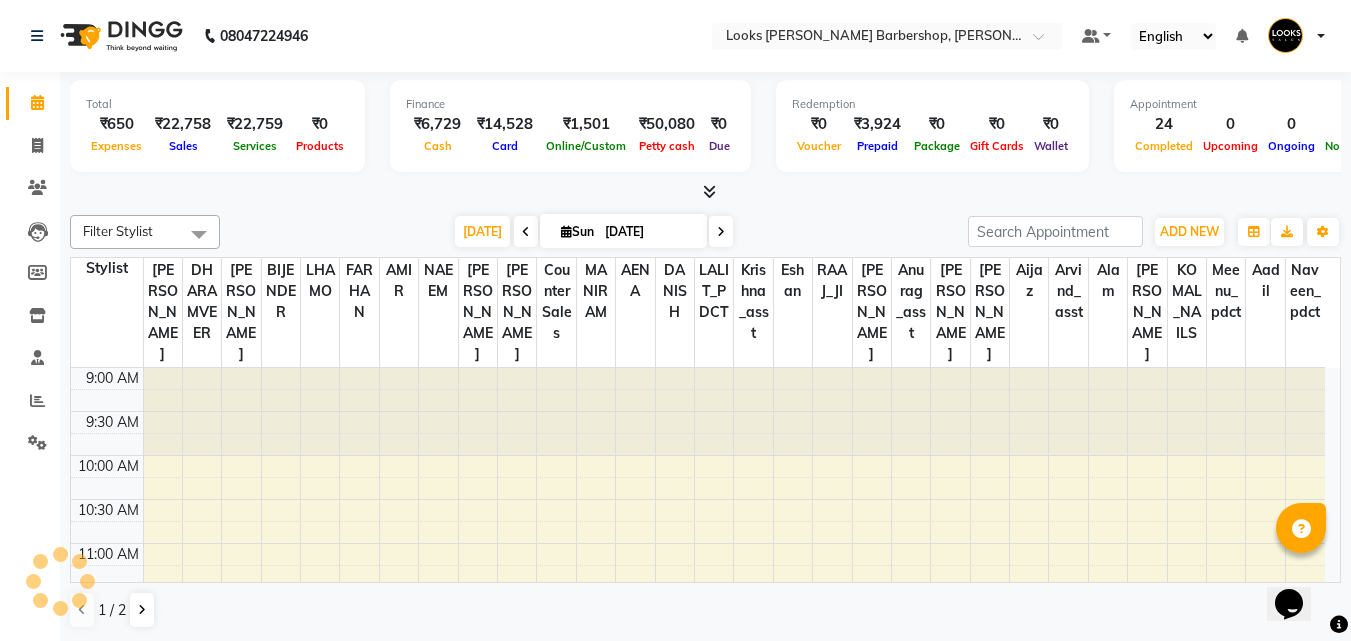 scroll, scrollTop: 0, scrollLeft: 0, axis: both 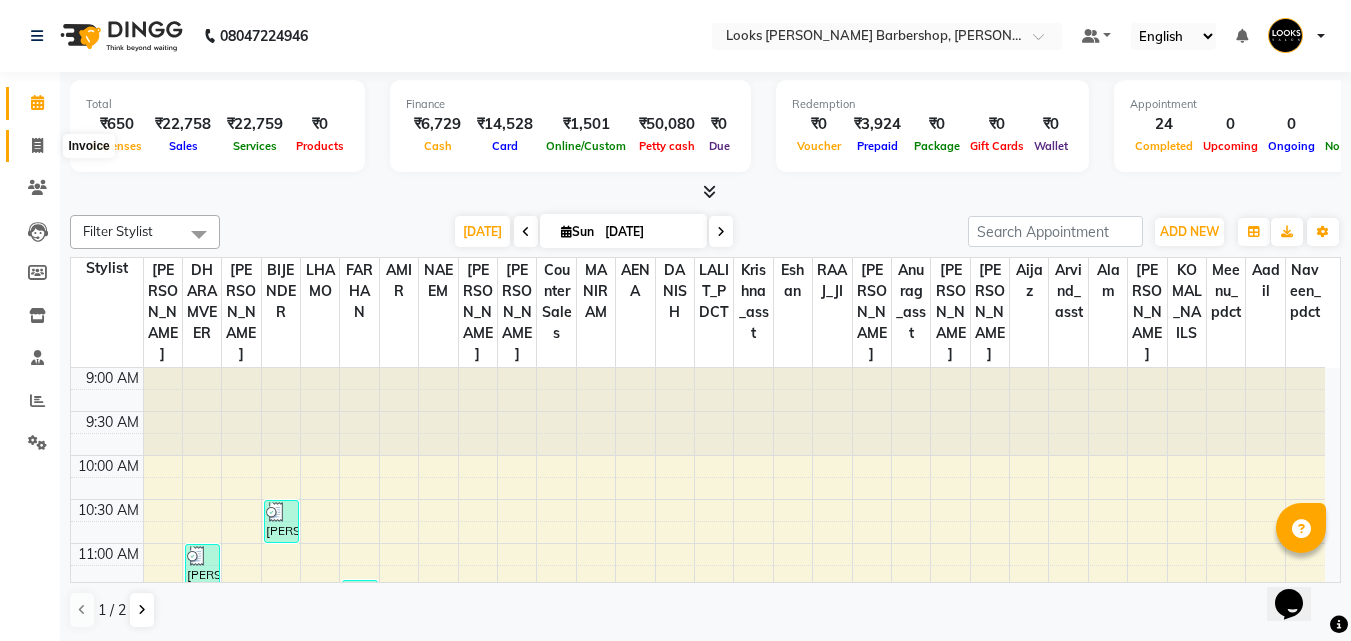 click 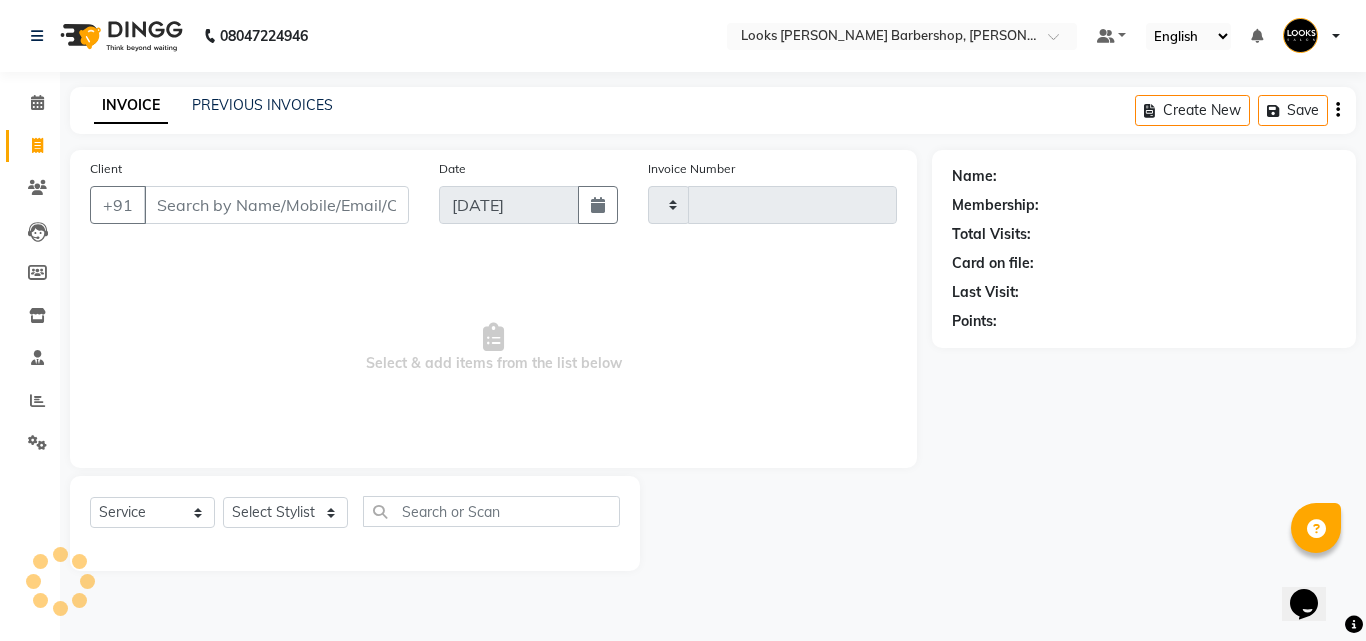 type on "2578" 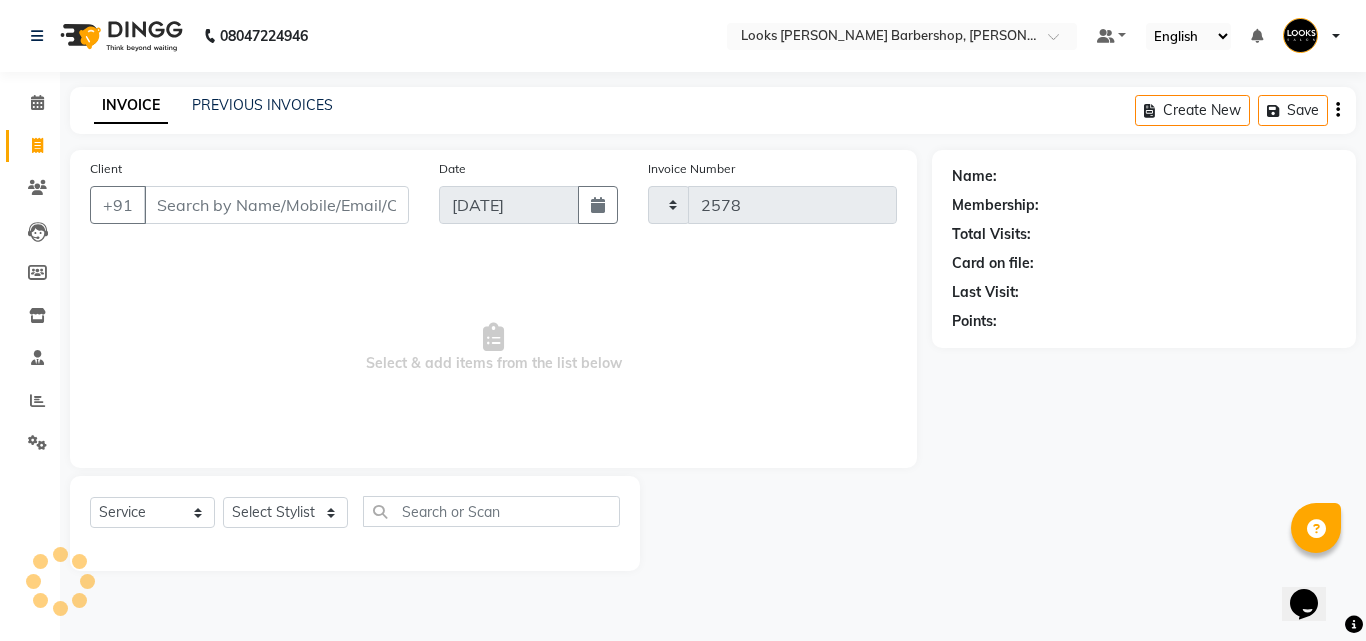 select on "4323" 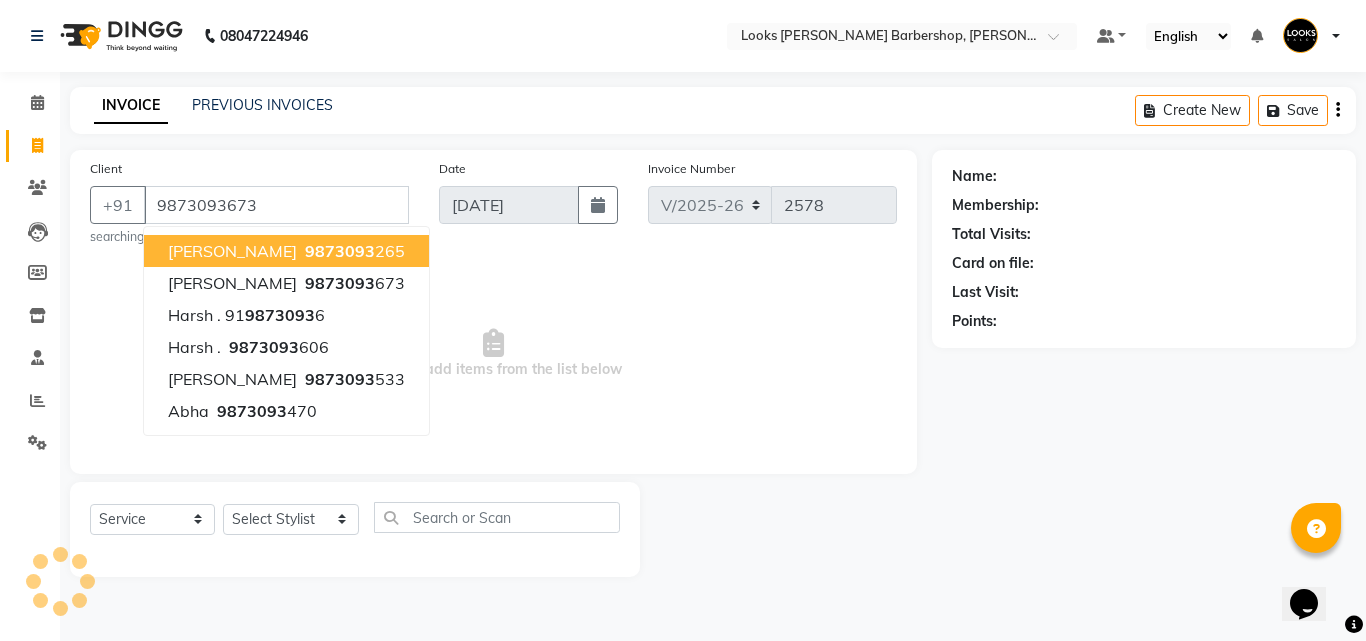 type on "9873093673" 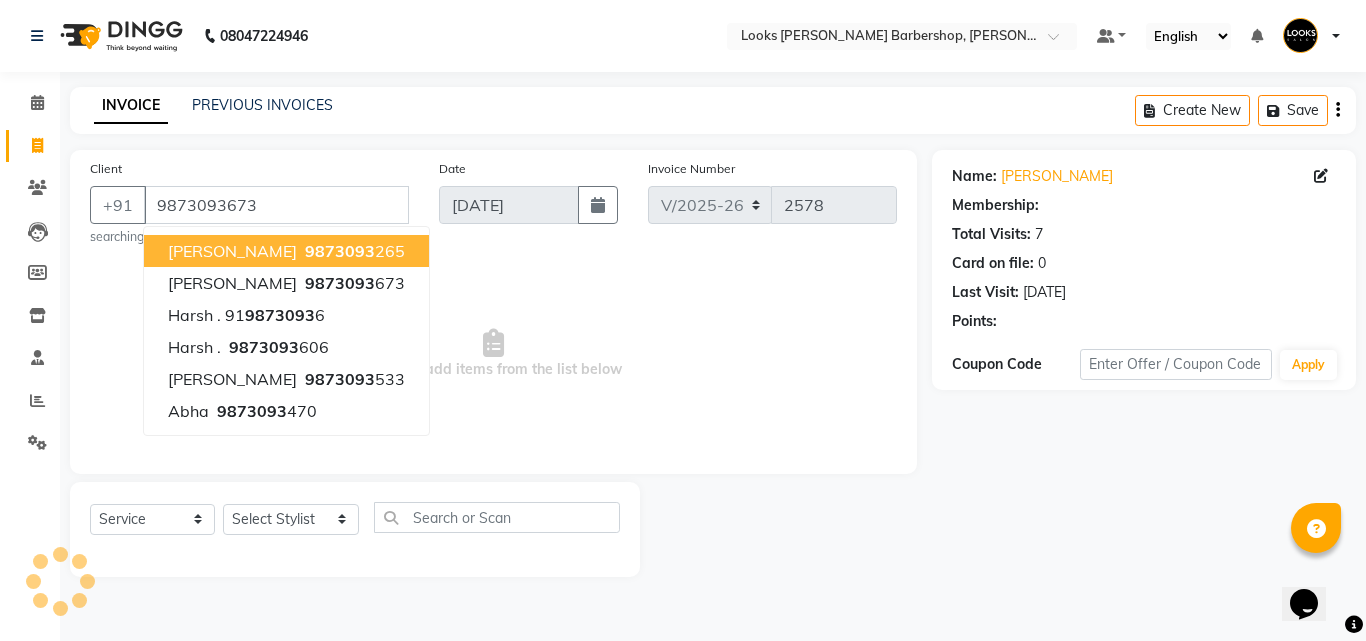 select on "1: Object" 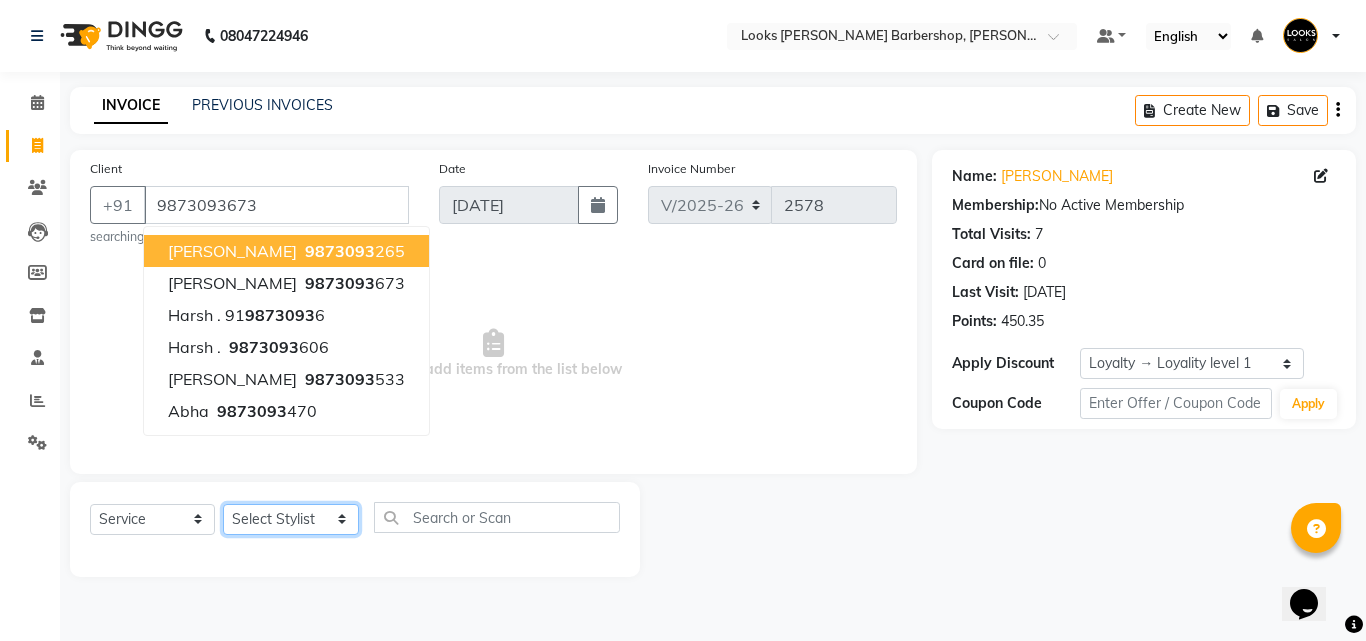 click on "Select Stylist [PERSON_NAME] Amazon_Kart [PERSON_NAME] _asst Arvind_asst BIJENDER  Counter Sales DANISH DHARAMVEER [PERSON_NAME]  KOMAL_NAILS Krishna_asst LALIT_PDCT LHAMO Looks_[DEMOGRAPHIC_DATA]_Section Looks_H.O_Store Looks [PERSON_NAME] Barbershop Looks_Kart [PERSON_NAME] [PERSON_NAME] [PERSON_NAME]  Naveen_pdct [PERSON_NAME] [PERSON_NAME] RAAJ_JI [PERSON_NAME] [PERSON_NAME] NARYAL ROHIT  [PERSON_NAME] [PERSON_NAME] Shabina [PERSON_NAME] [PERSON_NAME] VIKRAM [PERSON_NAME]  [PERSON_NAME]" 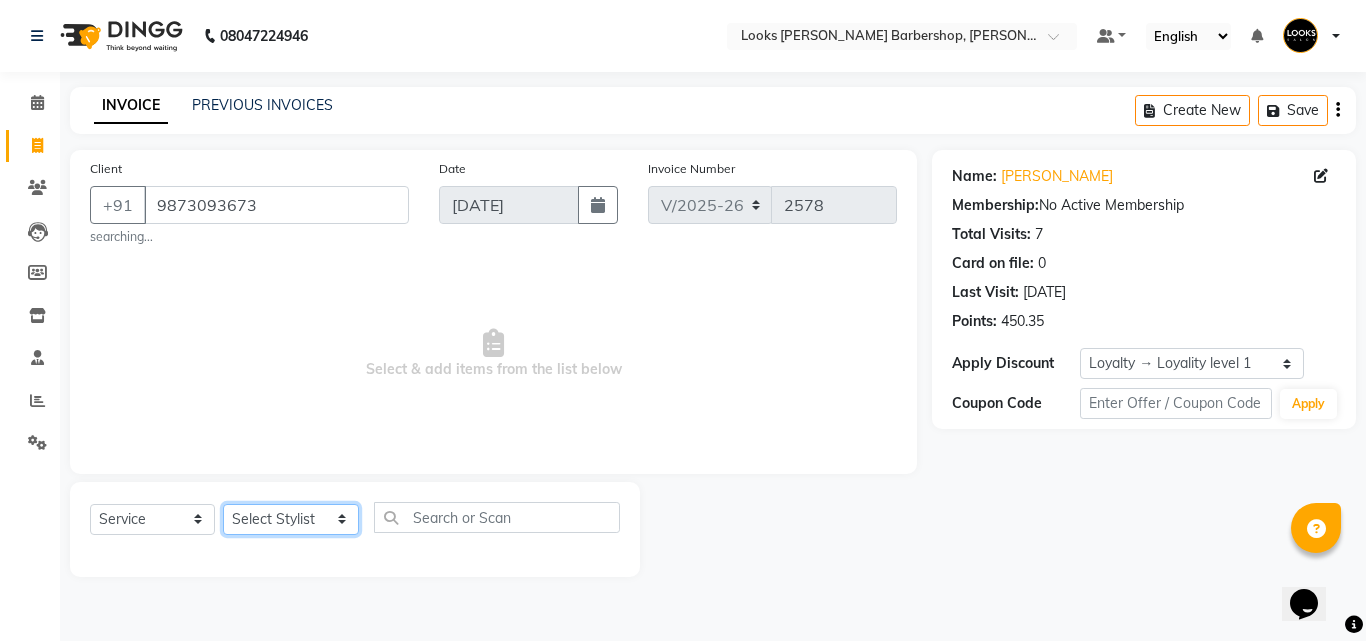 select on "23407" 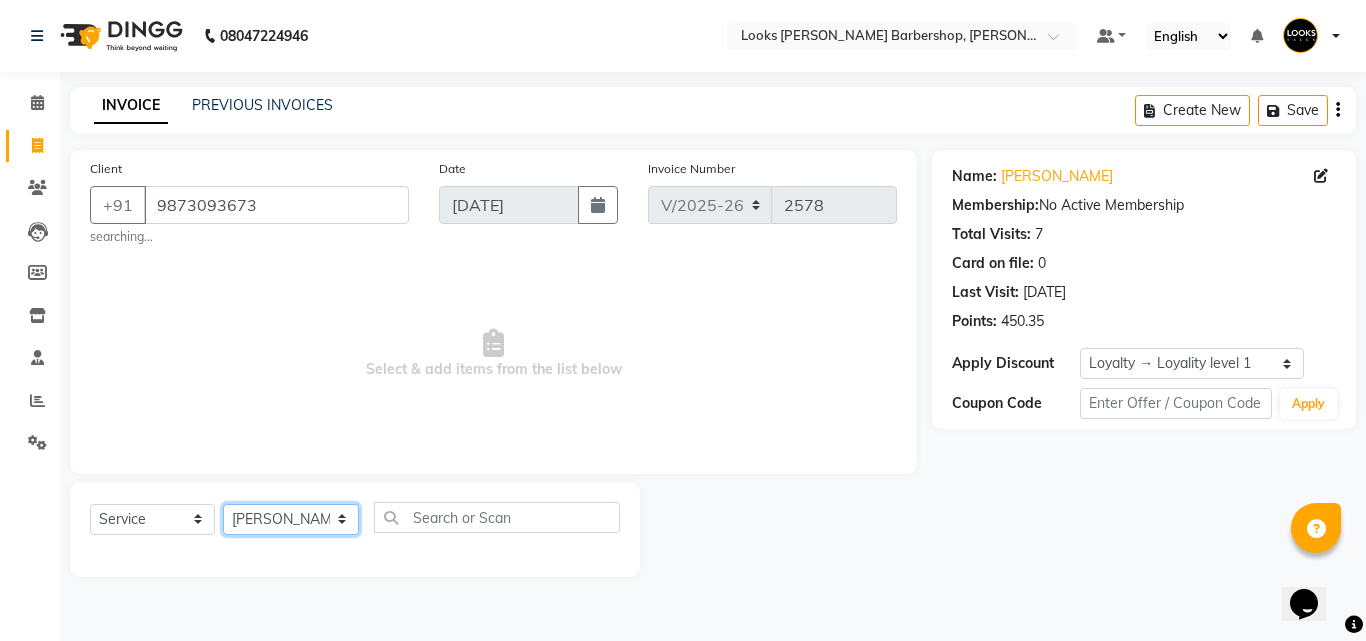 click on "Select Stylist [PERSON_NAME] Amazon_Kart [PERSON_NAME] _asst Arvind_asst BIJENDER  Counter Sales DANISH DHARAMVEER [PERSON_NAME]  KOMAL_NAILS Krishna_asst LALIT_PDCT LHAMO Looks_[DEMOGRAPHIC_DATA]_Section Looks_H.O_Store Looks [PERSON_NAME] Barbershop Looks_Kart [PERSON_NAME] [PERSON_NAME] [PERSON_NAME]  Naveen_pdct [PERSON_NAME] [PERSON_NAME] RAAJ_JI [PERSON_NAME] [PERSON_NAME] NARYAL ROHIT  [PERSON_NAME] [PERSON_NAME] Shabina [PERSON_NAME] [PERSON_NAME] VIKRAM [PERSON_NAME]  [PERSON_NAME]" 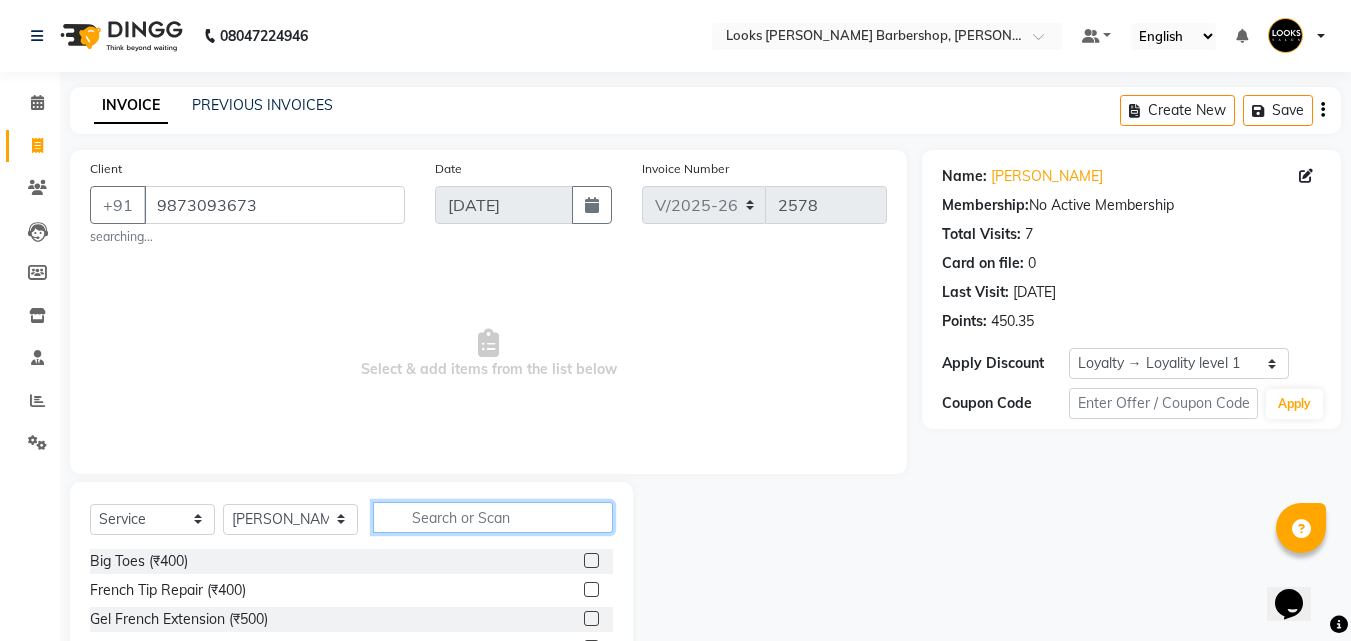 click 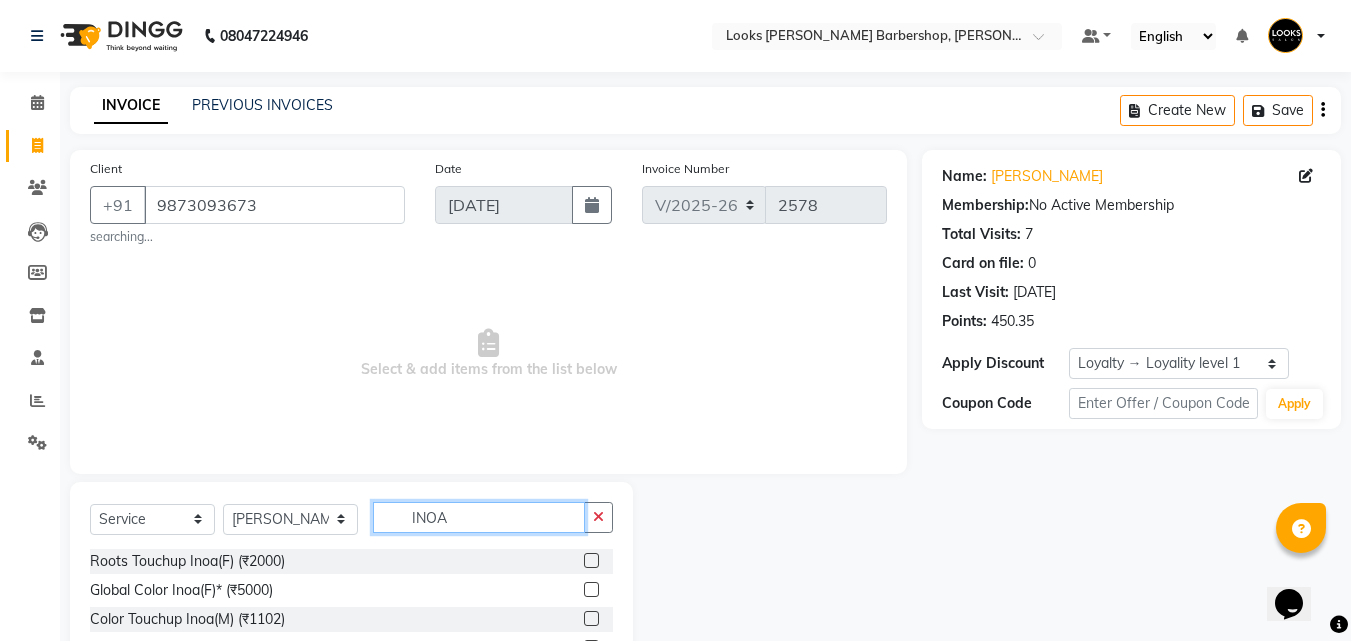 type on "INOA" 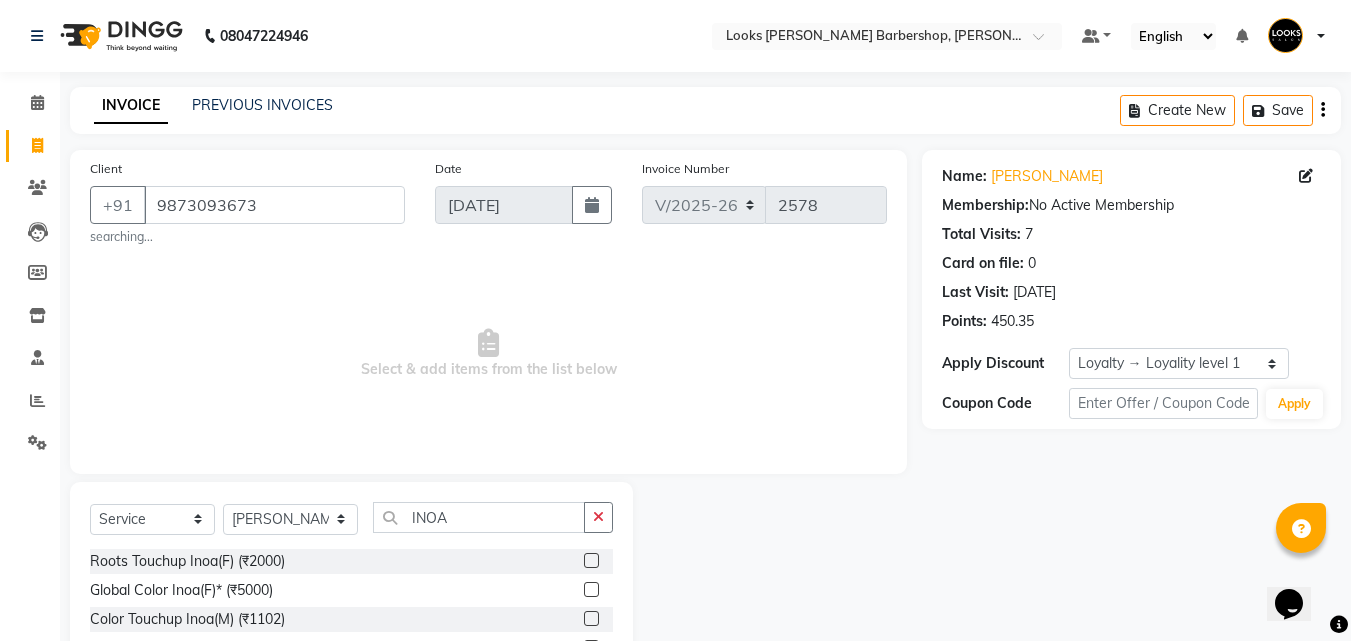 drag, startPoint x: 568, startPoint y: 618, endPoint x: 602, endPoint y: 593, distance: 42.201897 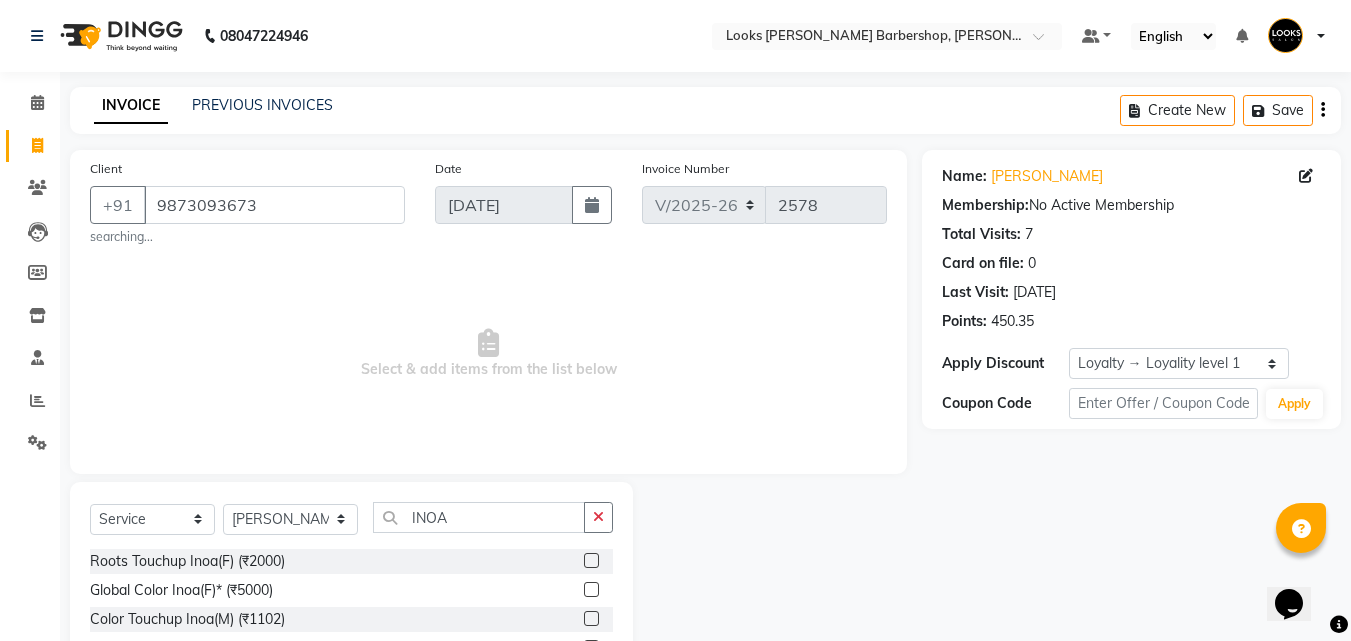 click 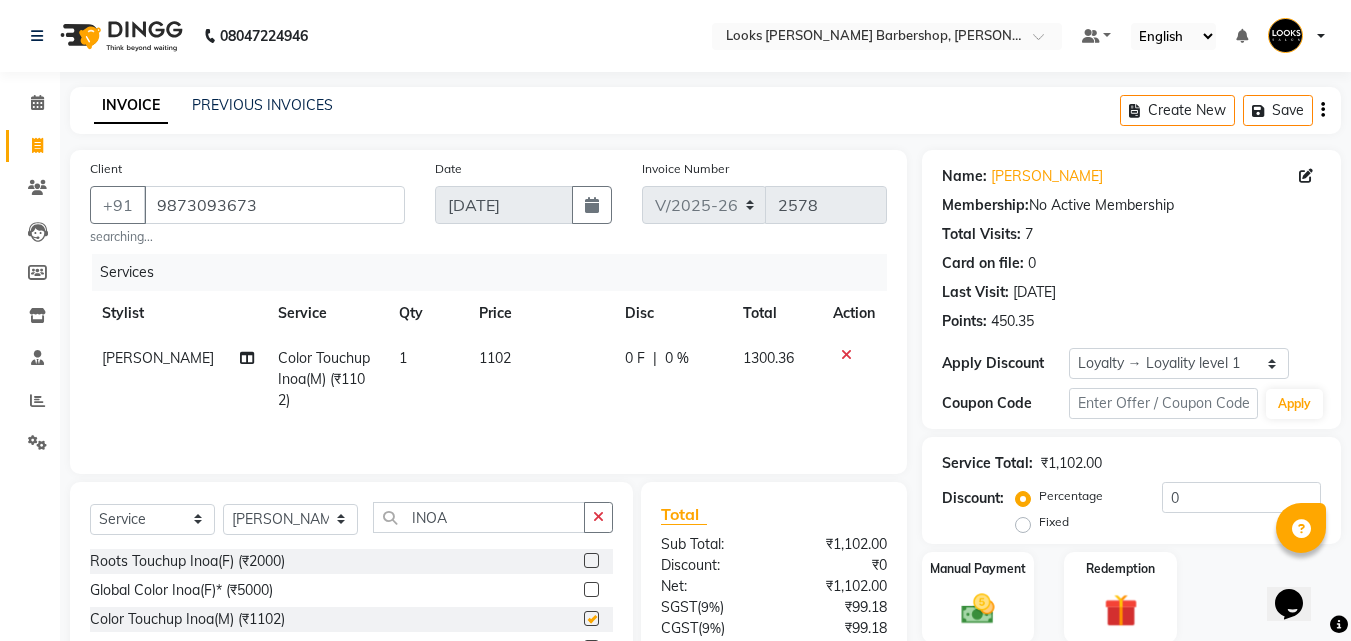 checkbox on "false" 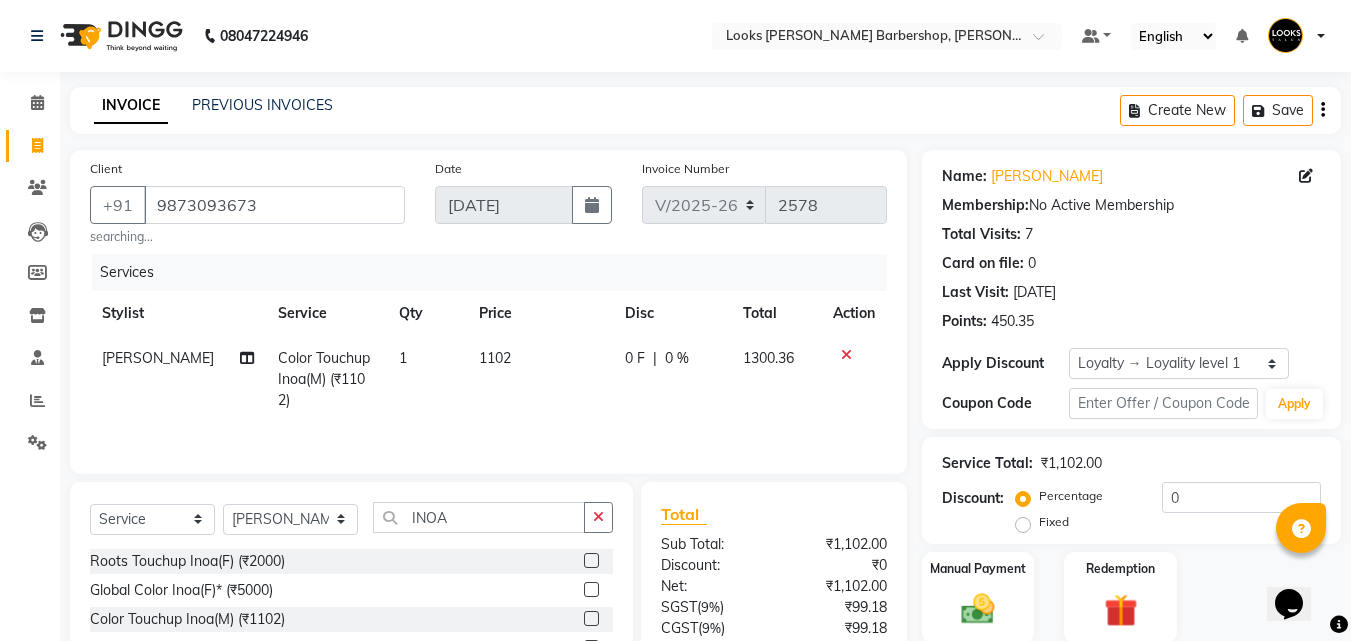 scroll, scrollTop: 186, scrollLeft: 0, axis: vertical 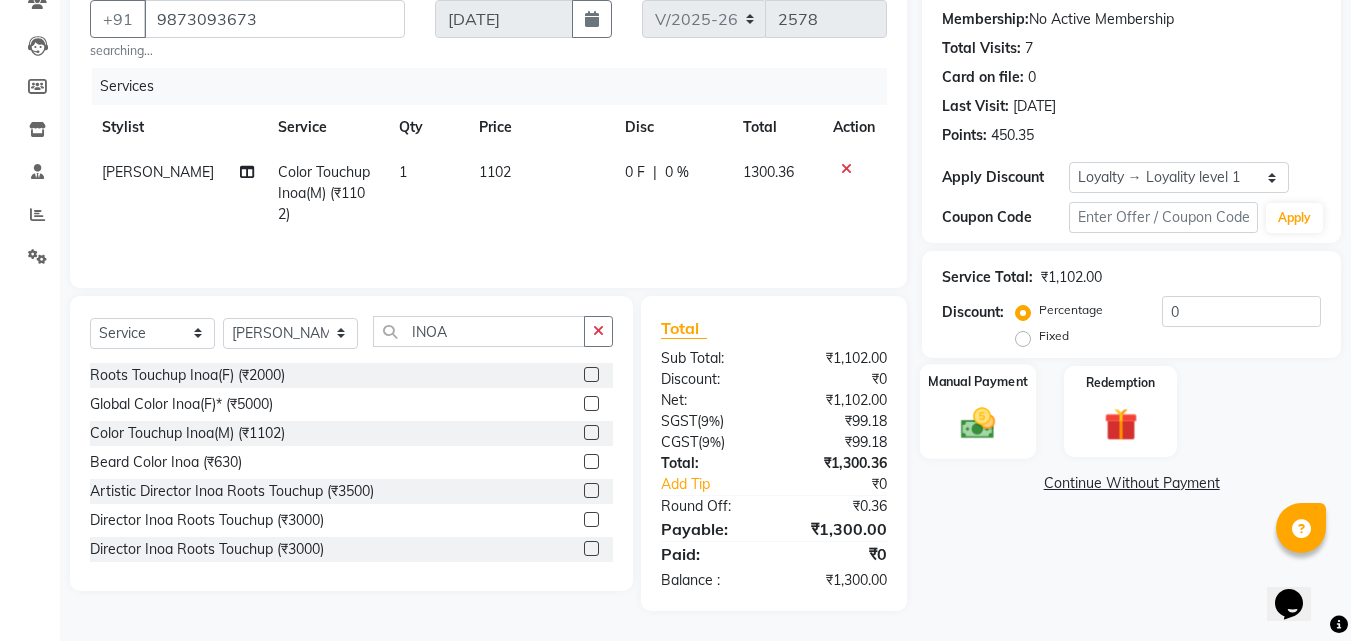 click 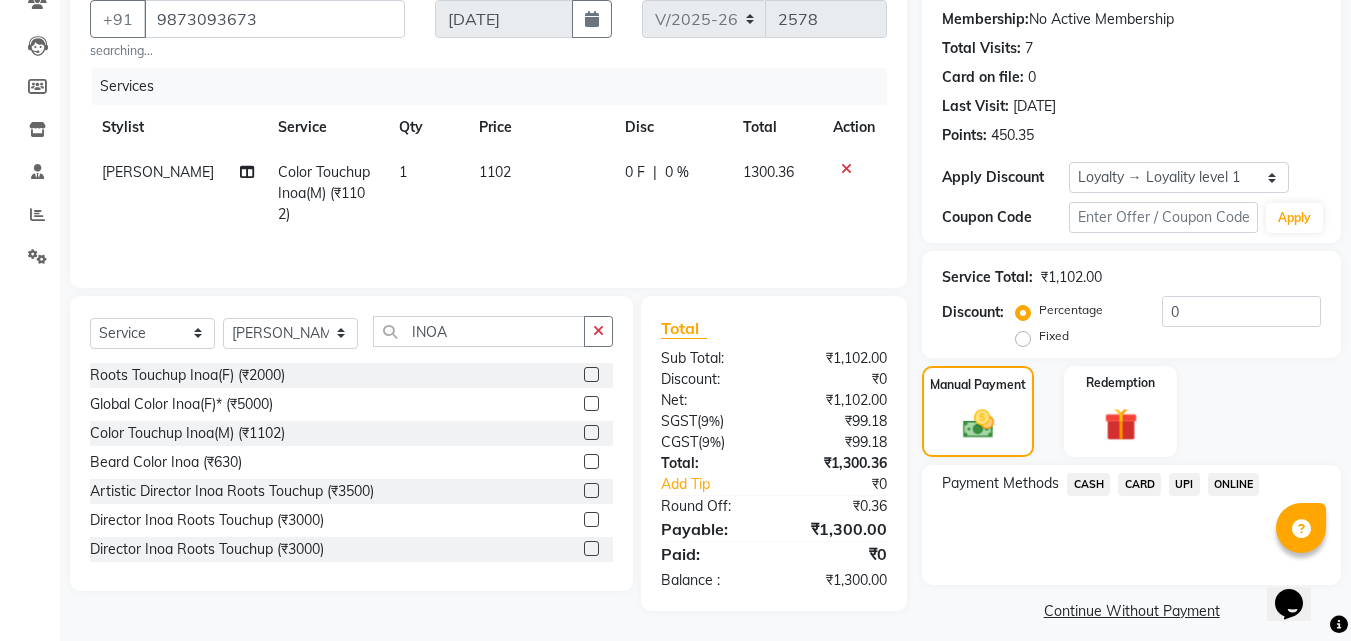 click on "CARD" 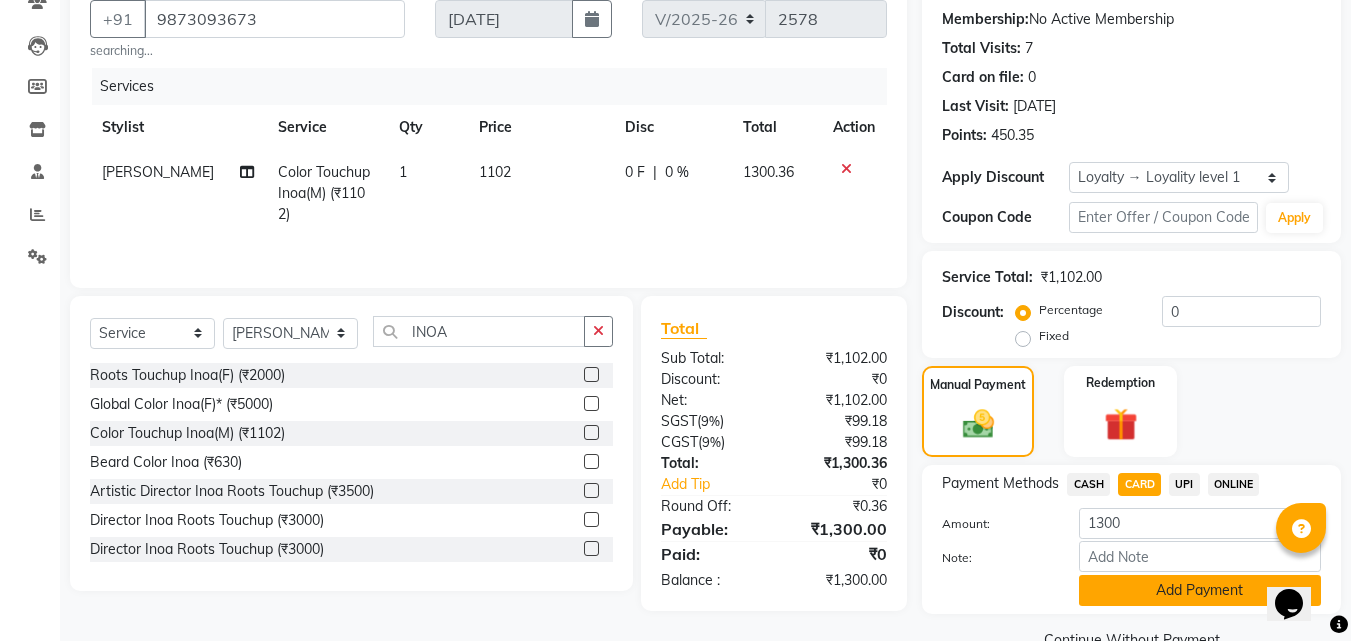 click on "Add Payment" 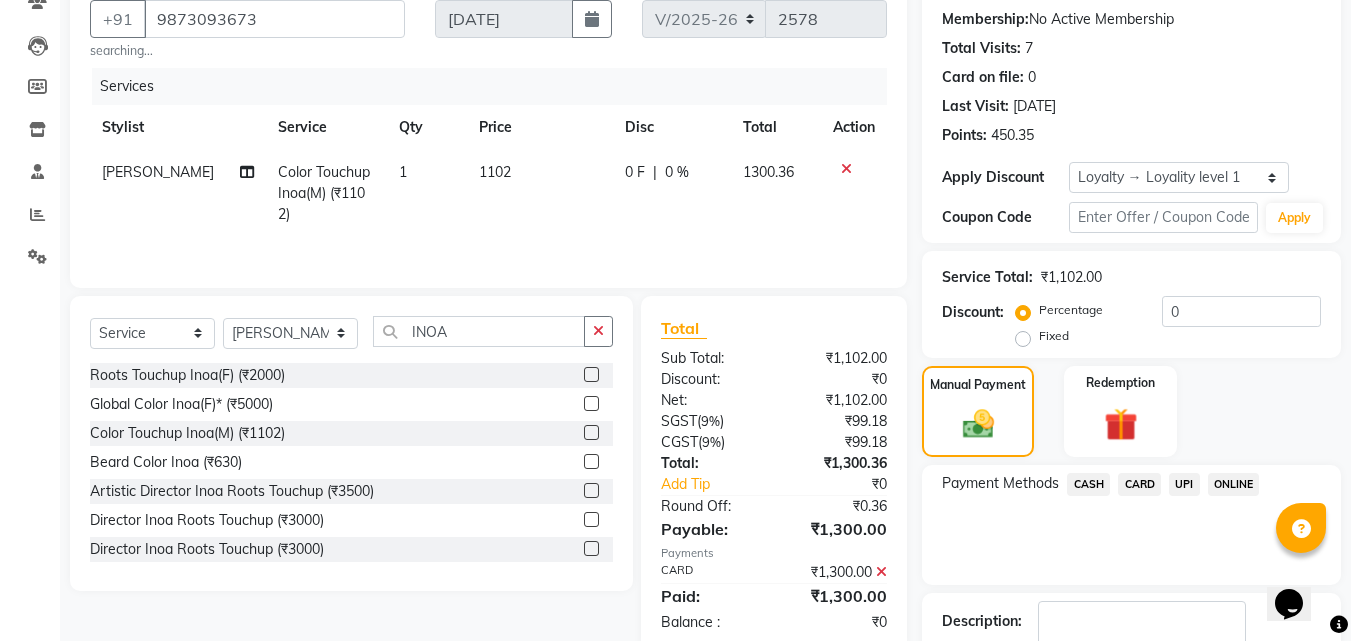 scroll, scrollTop: 348, scrollLeft: 0, axis: vertical 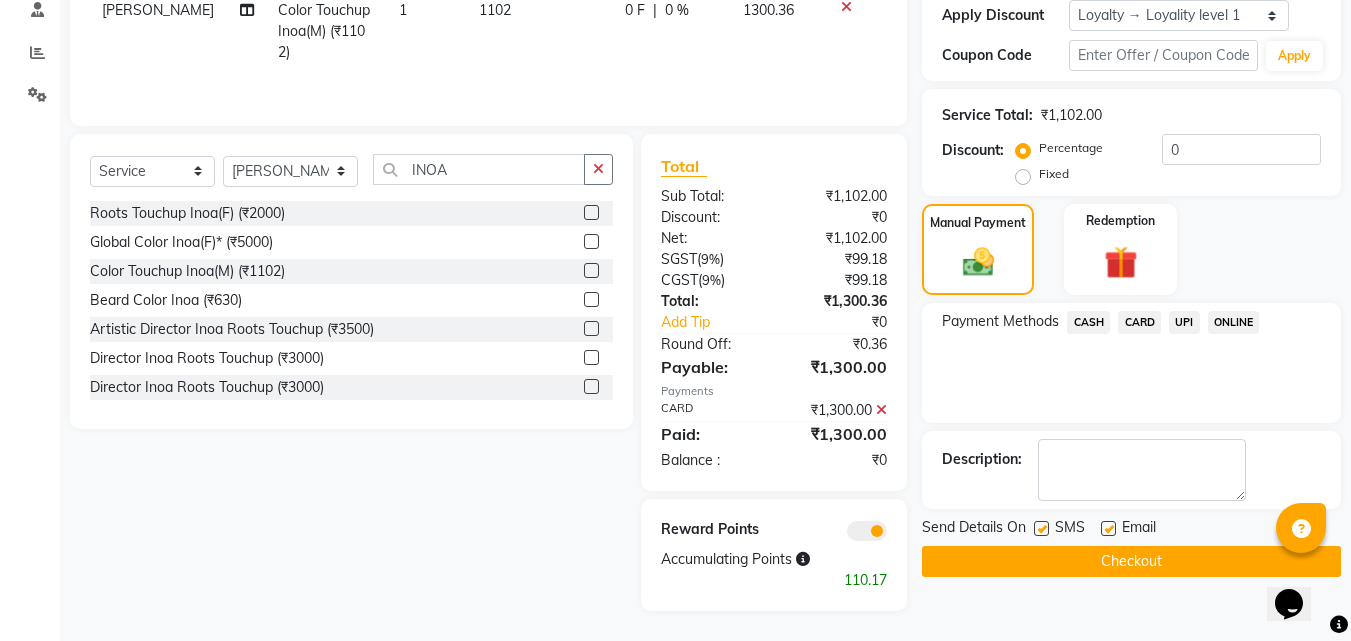 click on "Checkout" 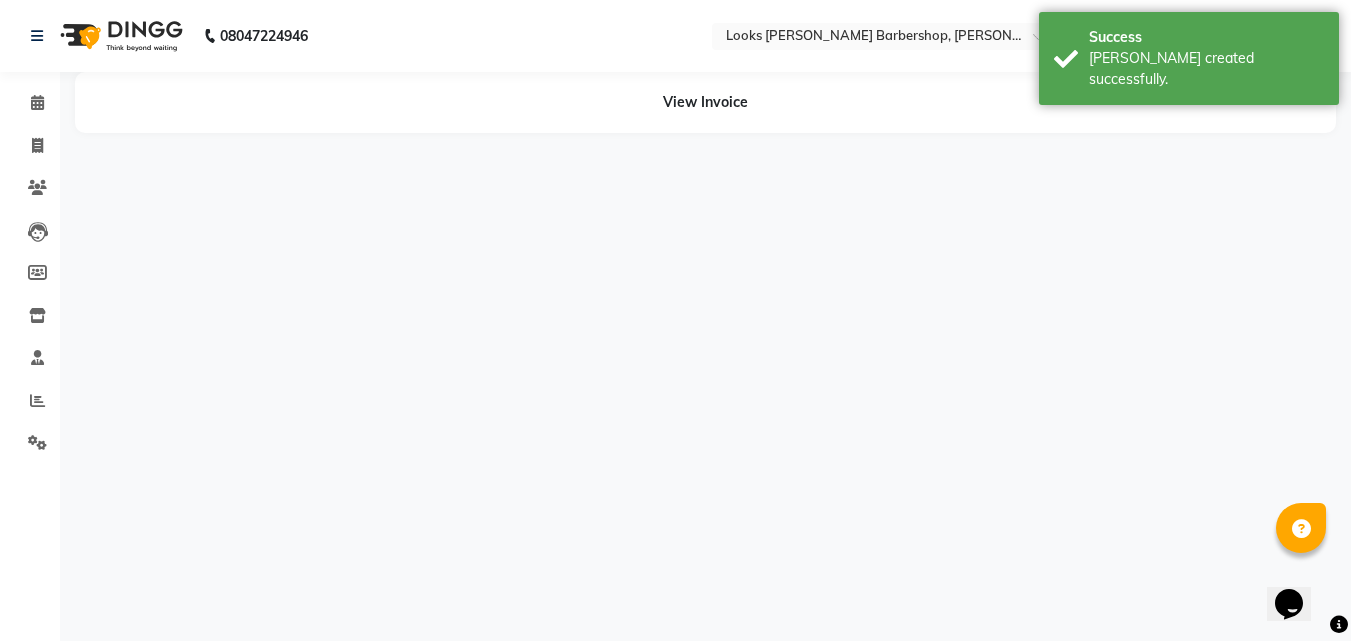 scroll, scrollTop: 0, scrollLeft: 0, axis: both 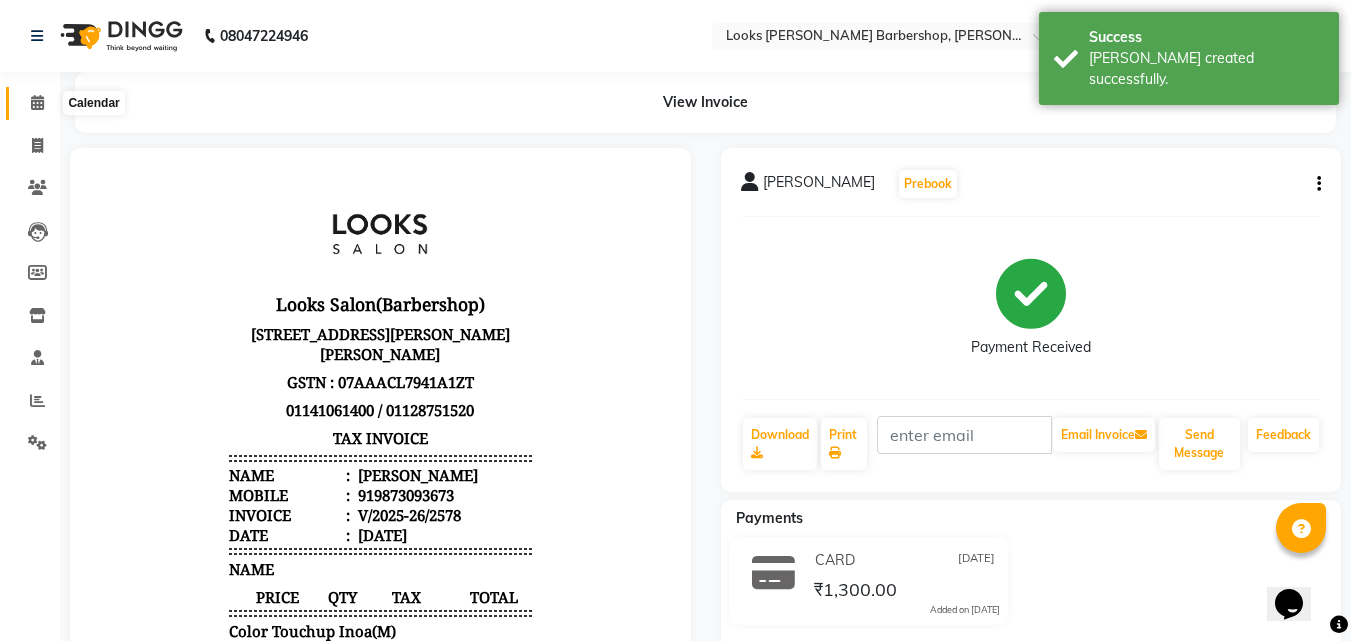 click 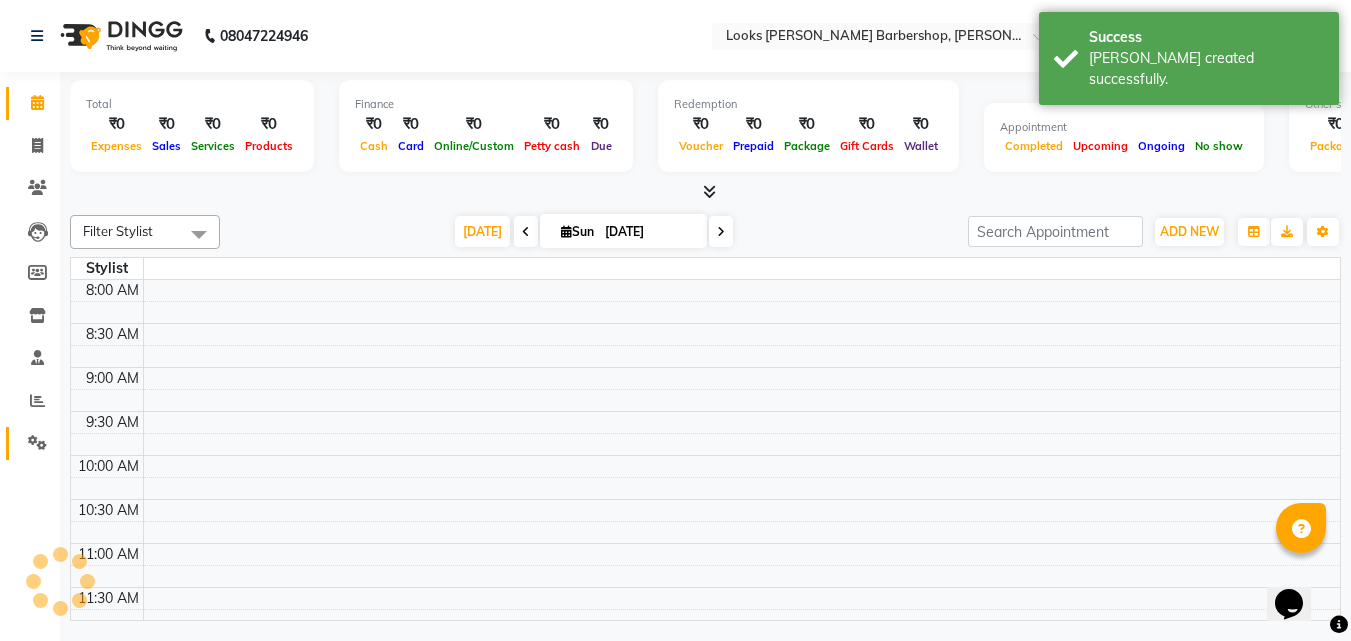 scroll, scrollTop: 0, scrollLeft: 0, axis: both 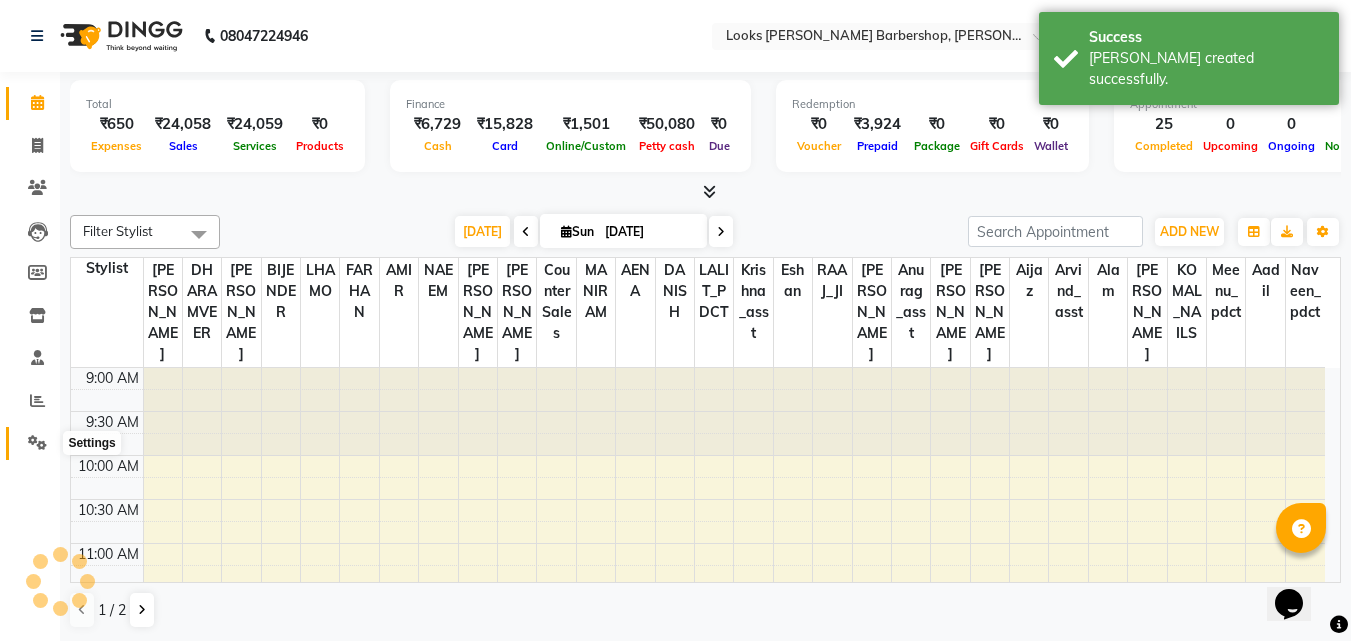 click 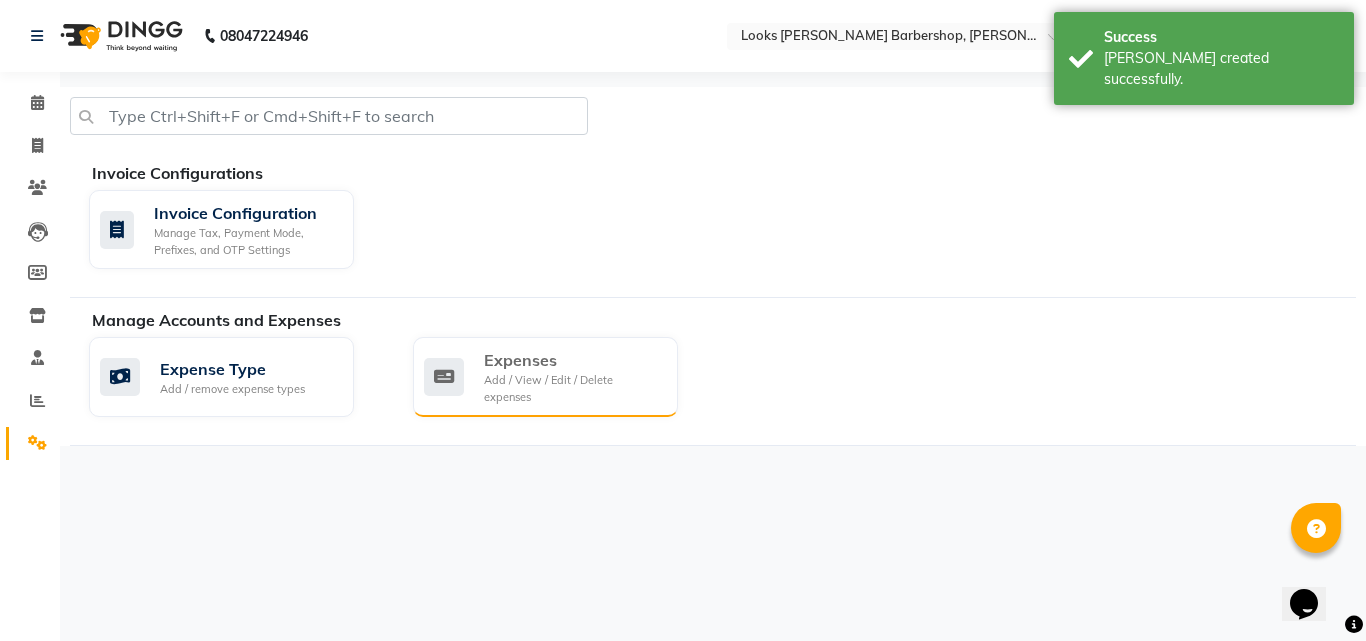 click on "Expenses Add / View / Edit / Delete expenses" 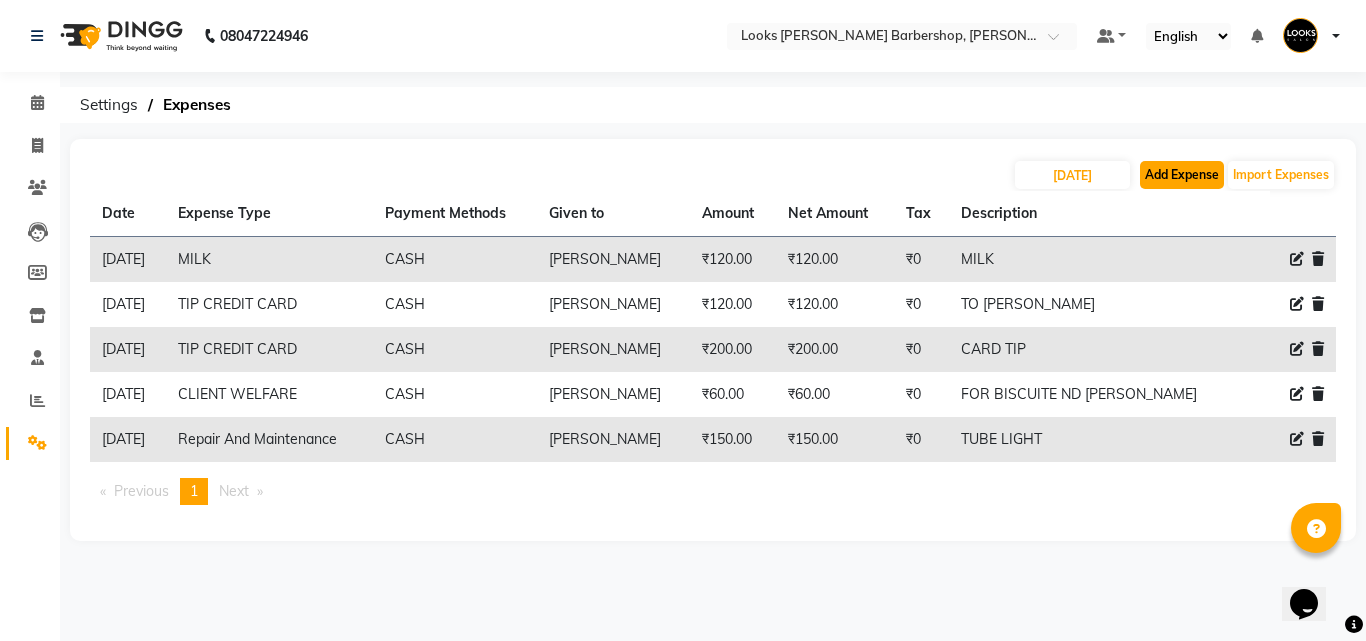 click on "Add Expense" 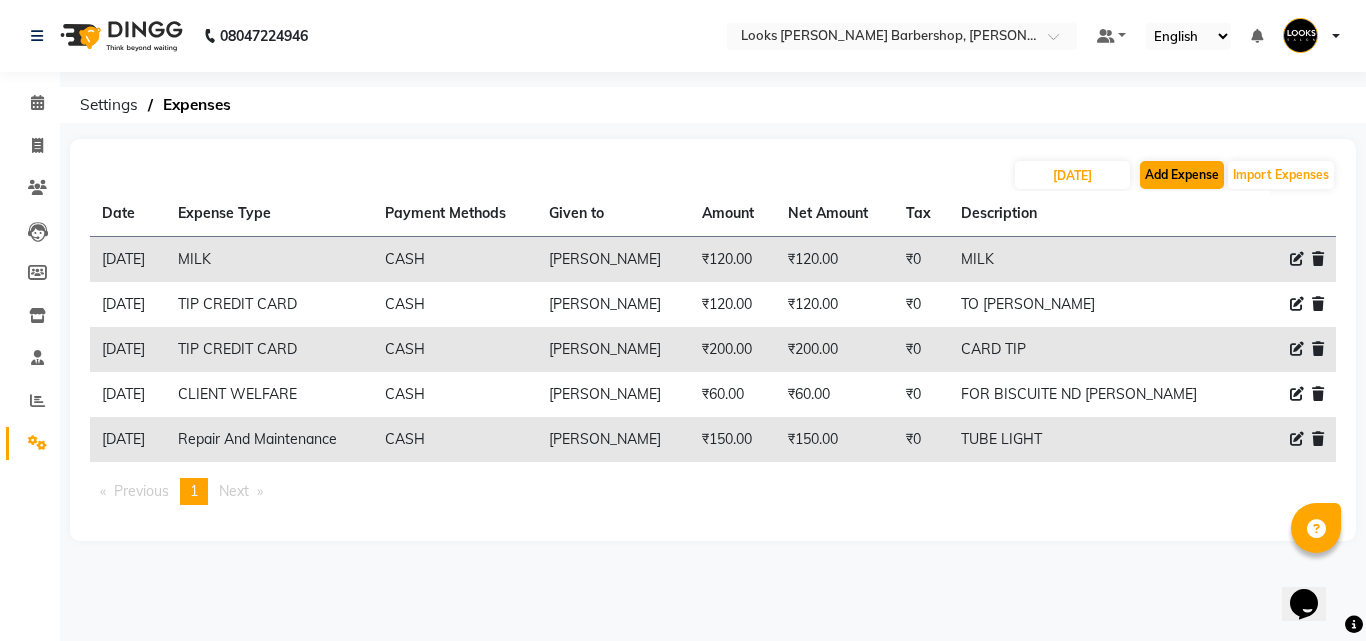 select on "1" 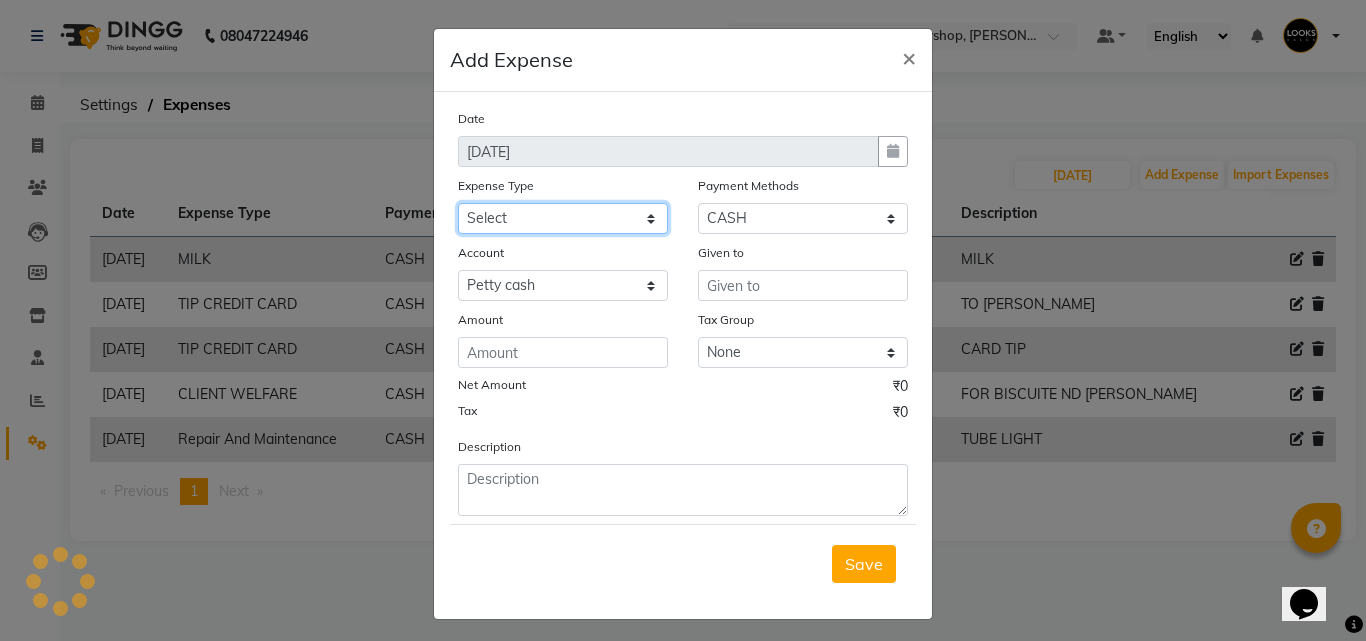 click on "Select Amazon order BANK DEPOSIT BLINKIT Cash change Cash Handover Client Refreshment CLIENT WELFARE CONSUMABLES Convyance to staff Counter sale General Expense Laundry Bill Laundry Service MILK MILK GINGER Miscellaneous MOBILE RECHARGE Monthly Grocery OFFICE UPKEEP Pantry Payment PORTER Prepaid Card Incentives Printing And Stationery Product Incentive purchase Refreshment Repair And Maintenance Salary Salary advance Service incentive staff accommodation Staff Convenyance Staff Welfare tip TIP CREDIT CARD Tip Online TIP UPI travel Travelling And Conveyance treat for staff WATER BILL WE FAST" 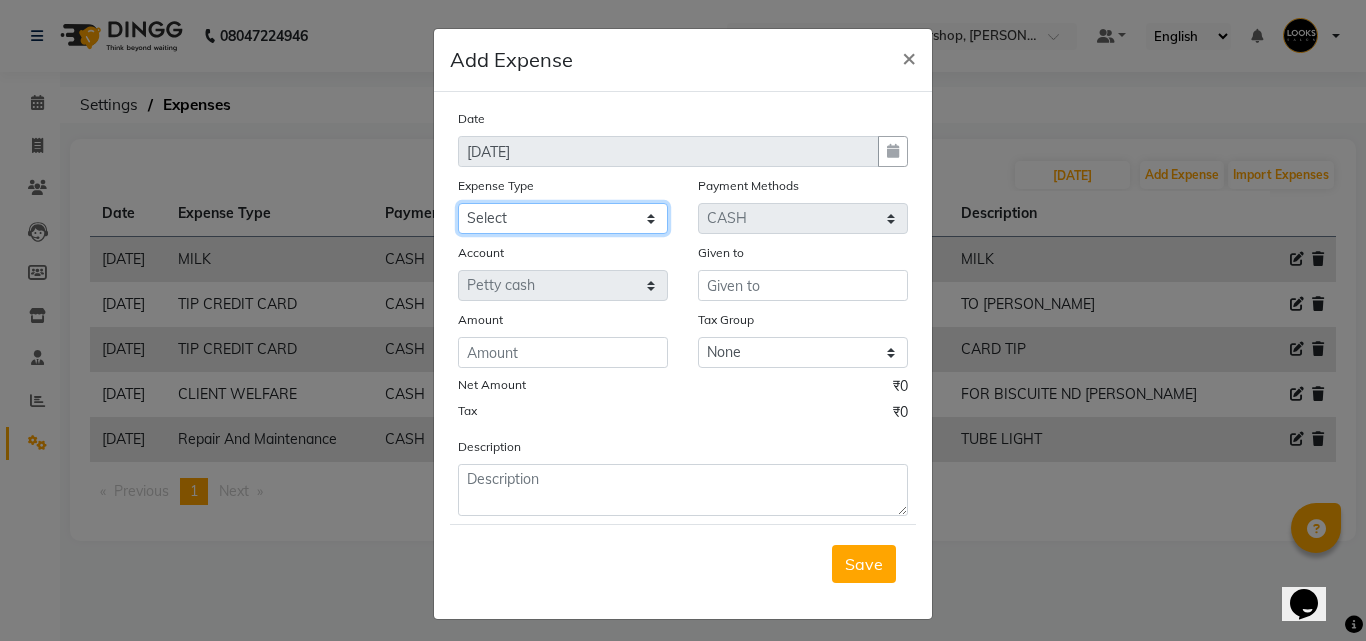 select on "22746" 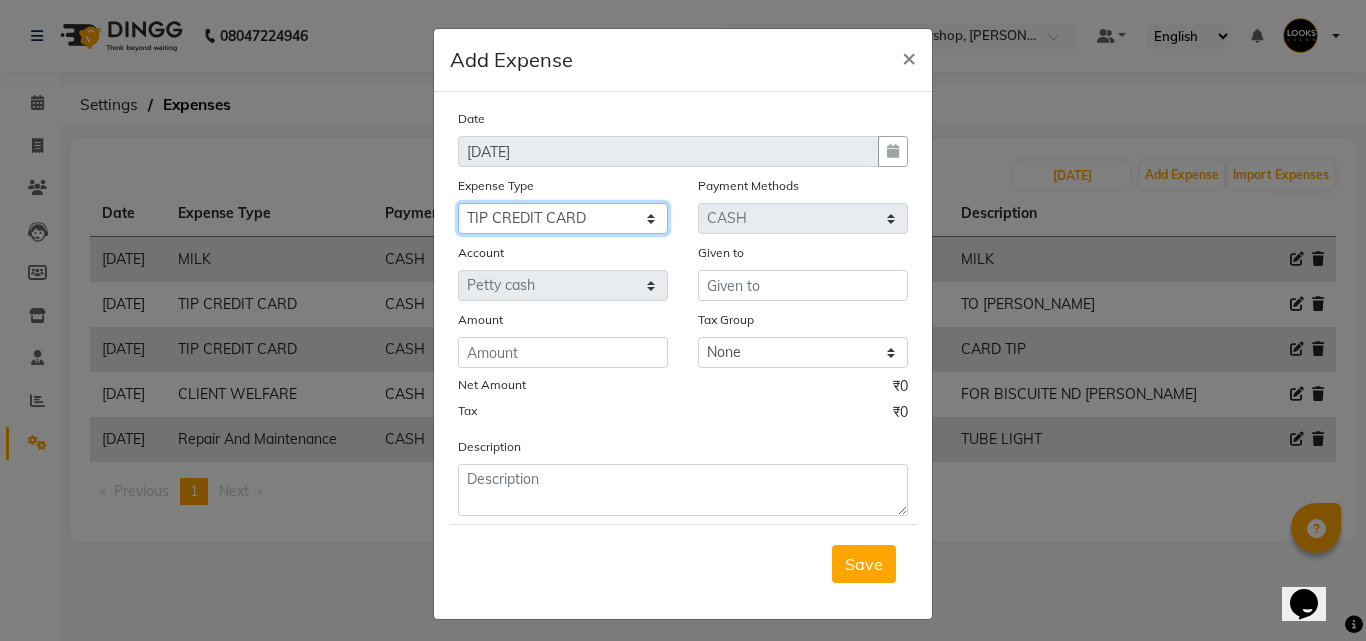 click on "Select Amazon order BANK DEPOSIT BLINKIT Cash change Cash Handover Client Refreshment CLIENT WELFARE CONSUMABLES Convyance to staff Counter sale General Expense Laundry Bill Laundry Service MILK MILK GINGER Miscellaneous MOBILE RECHARGE Monthly Grocery OFFICE UPKEEP Pantry Payment PORTER Prepaid Card Incentives Printing And Stationery Product Incentive purchase Refreshment Repair And Maintenance Salary Salary advance Service incentive staff accommodation Staff Convenyance Staff Welfare tip TIP CREDIT CARD Tip Online TIP UPI travel Travelling And Conveyance treat for staff WATER BILL WE FAST" 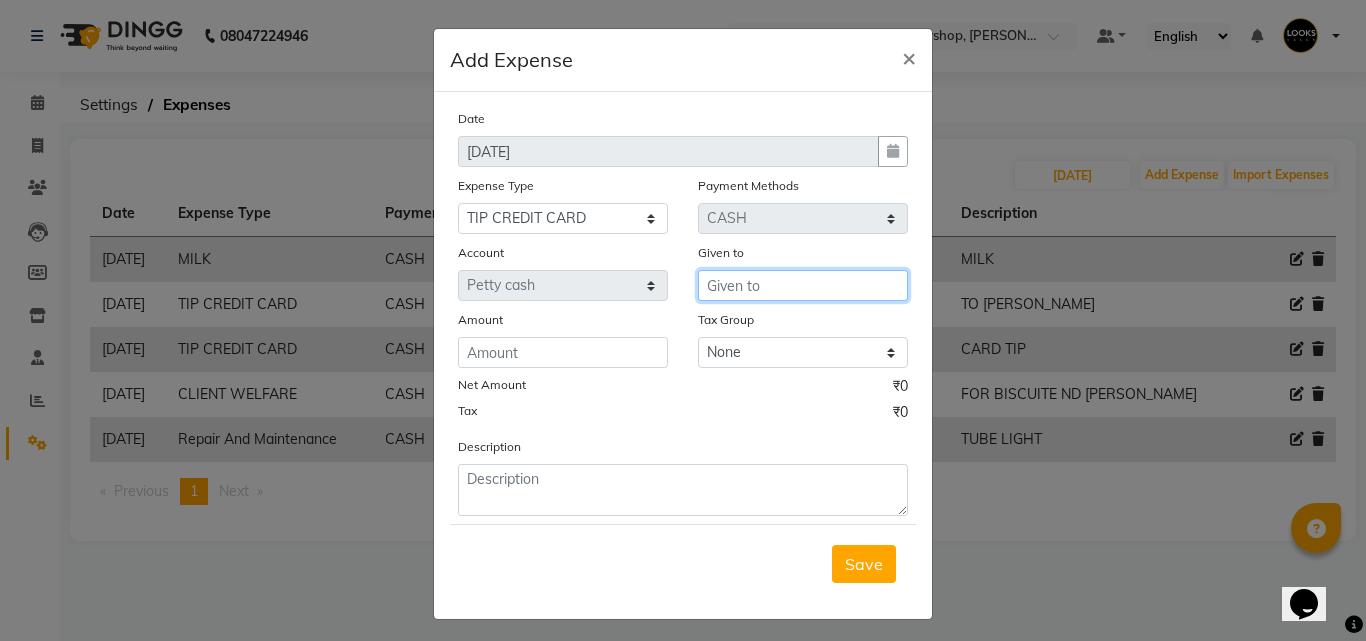 click at bounding box center [803, 285] 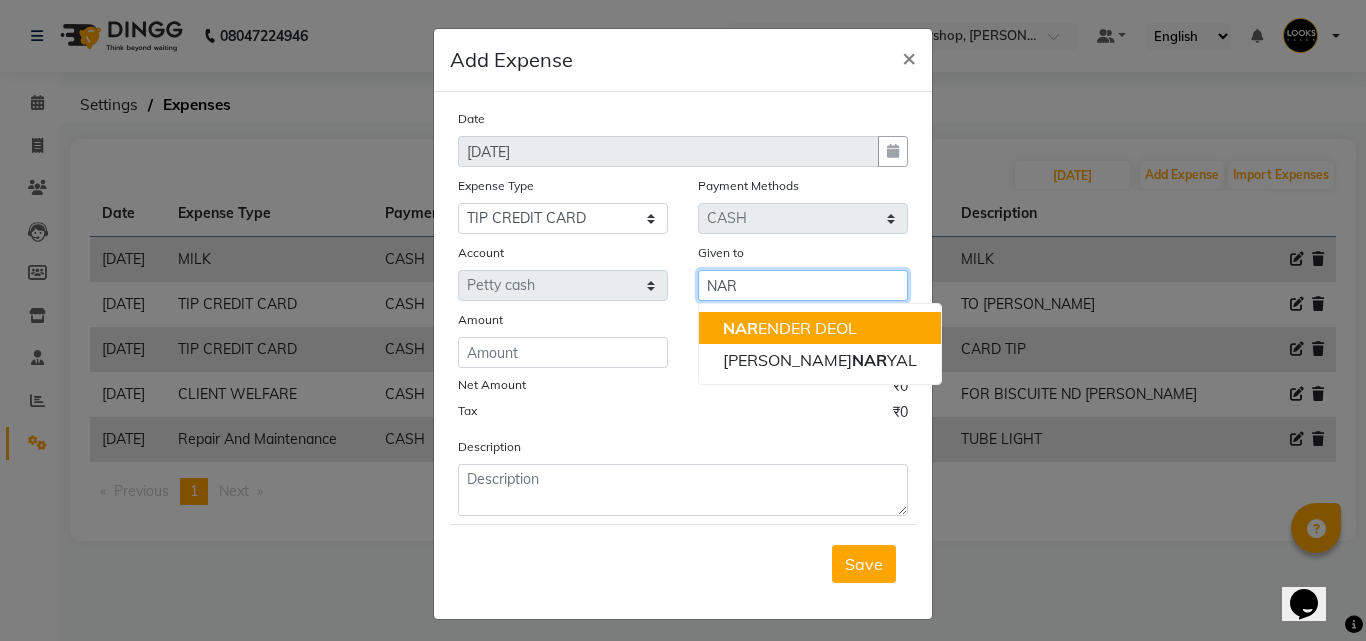 click on "NAR ENDER DEOL" at bounding box center [820, 328] 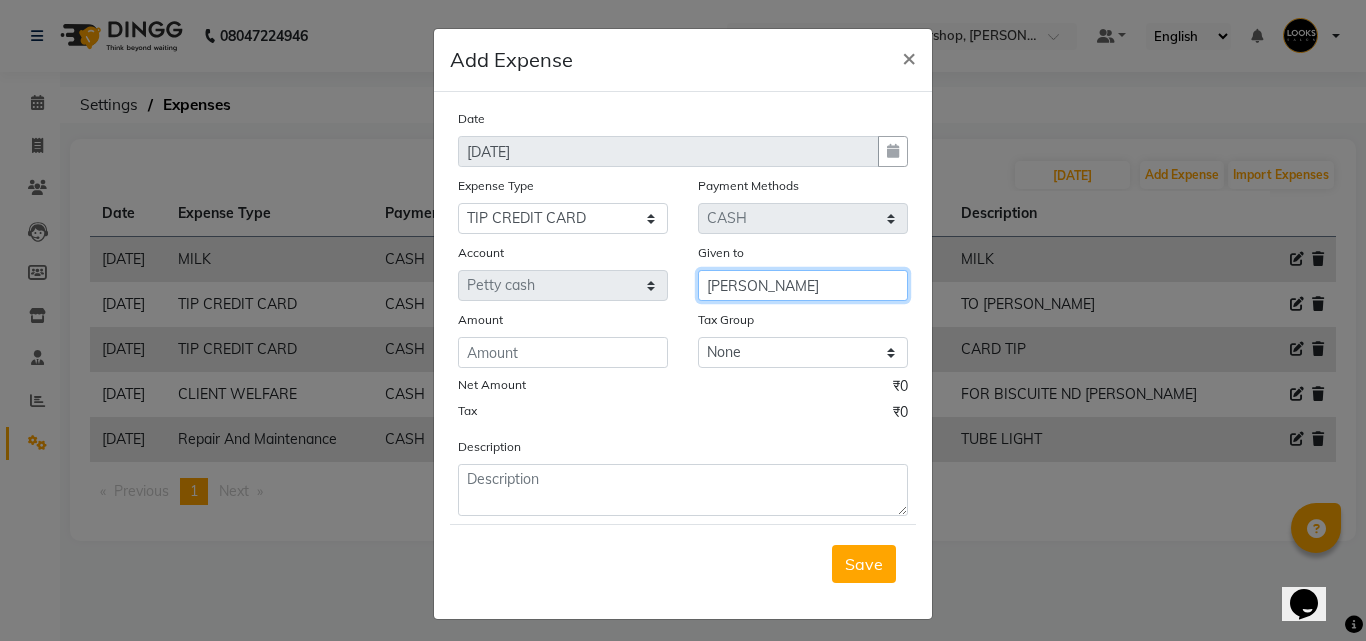 type on "[PERSON_NAME]" 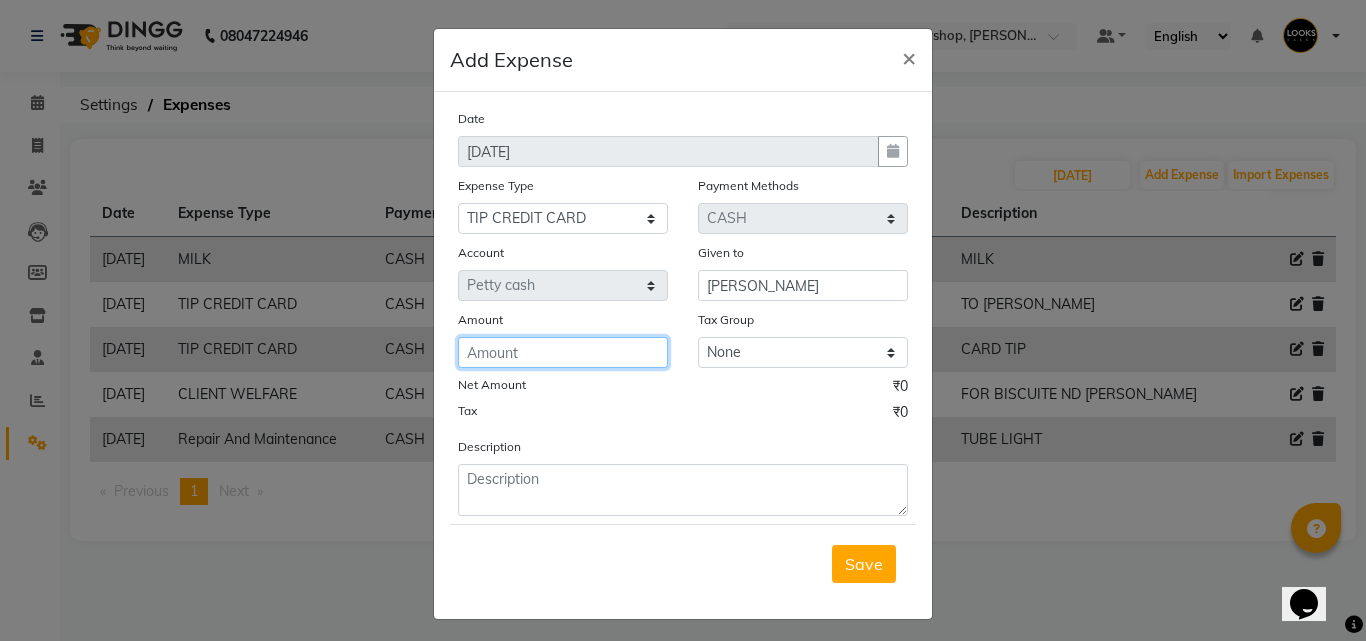 click 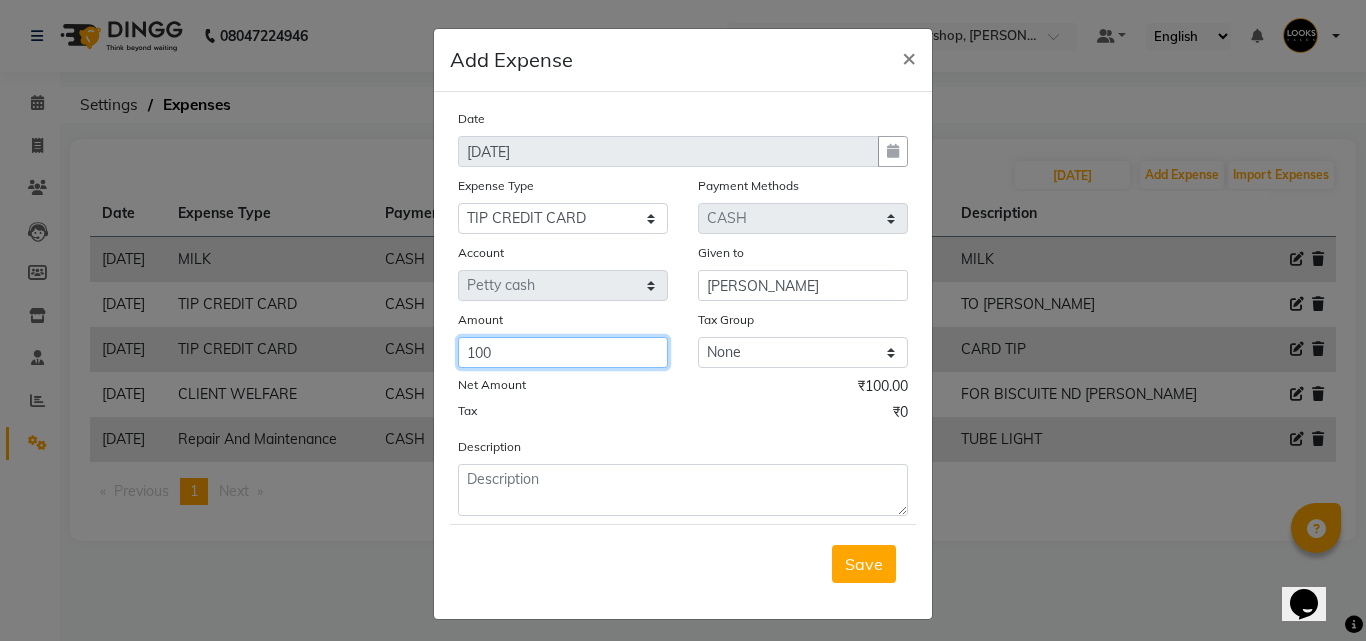 type on "100" 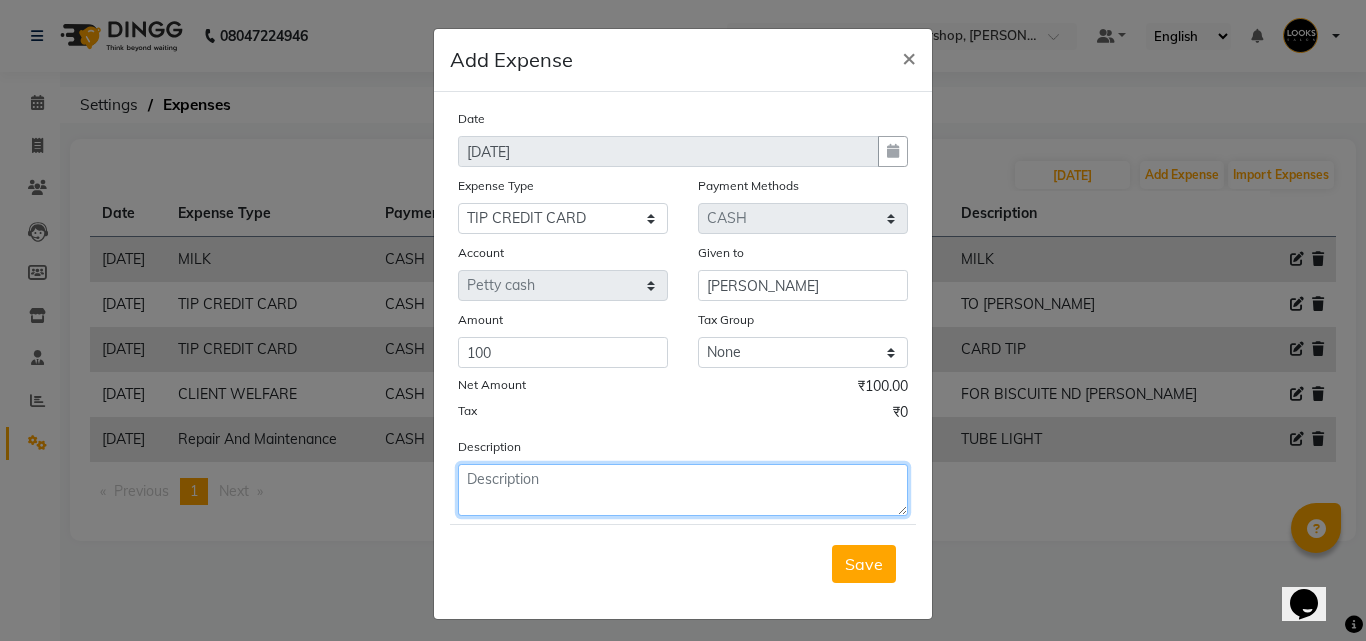 click 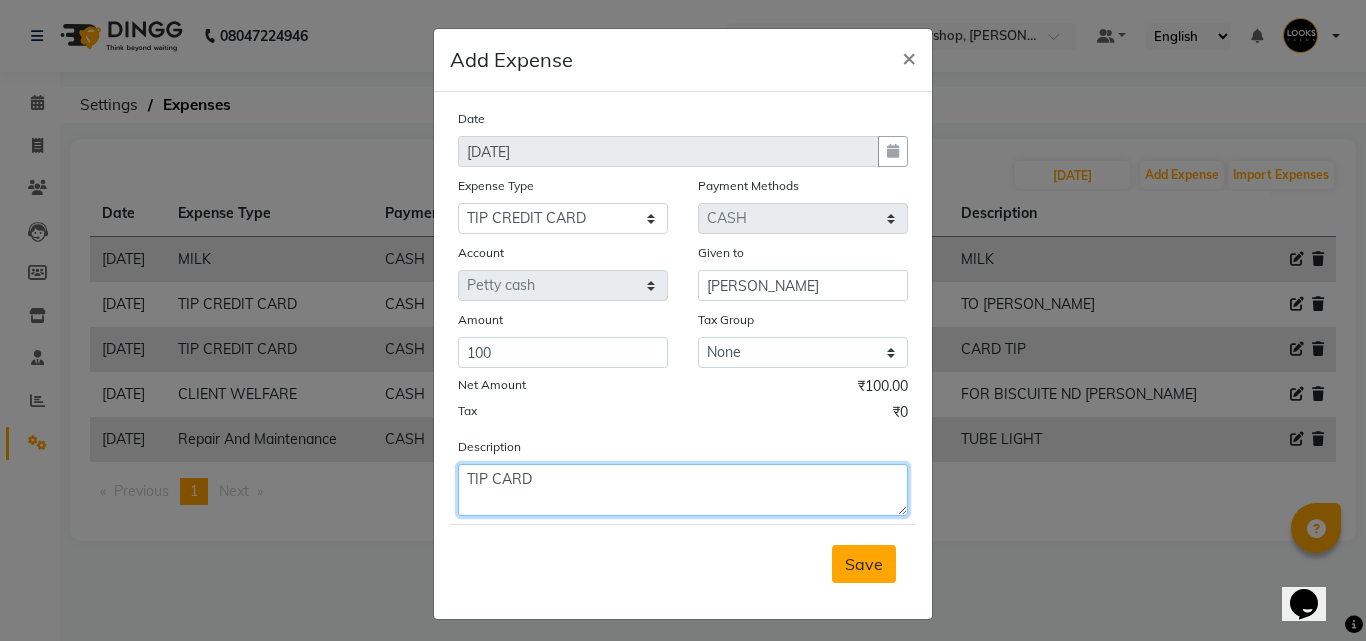 type on "TIP CARD" 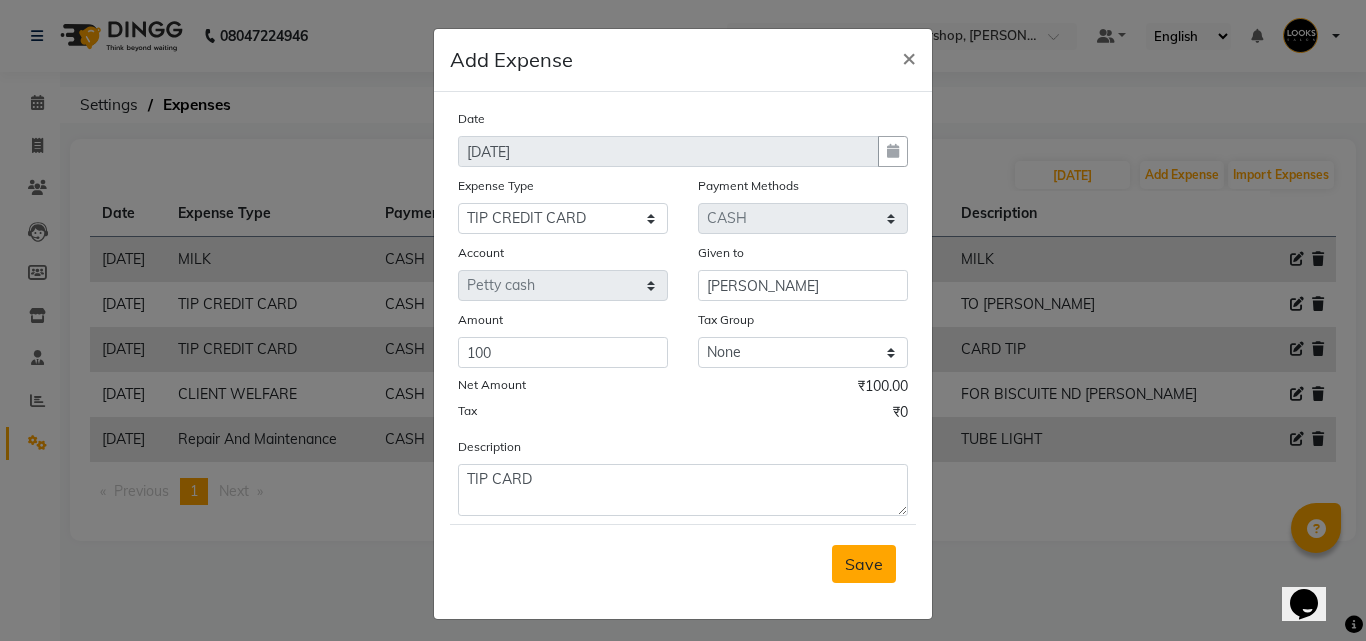 click on "Save" at bounding box center (864, 564) 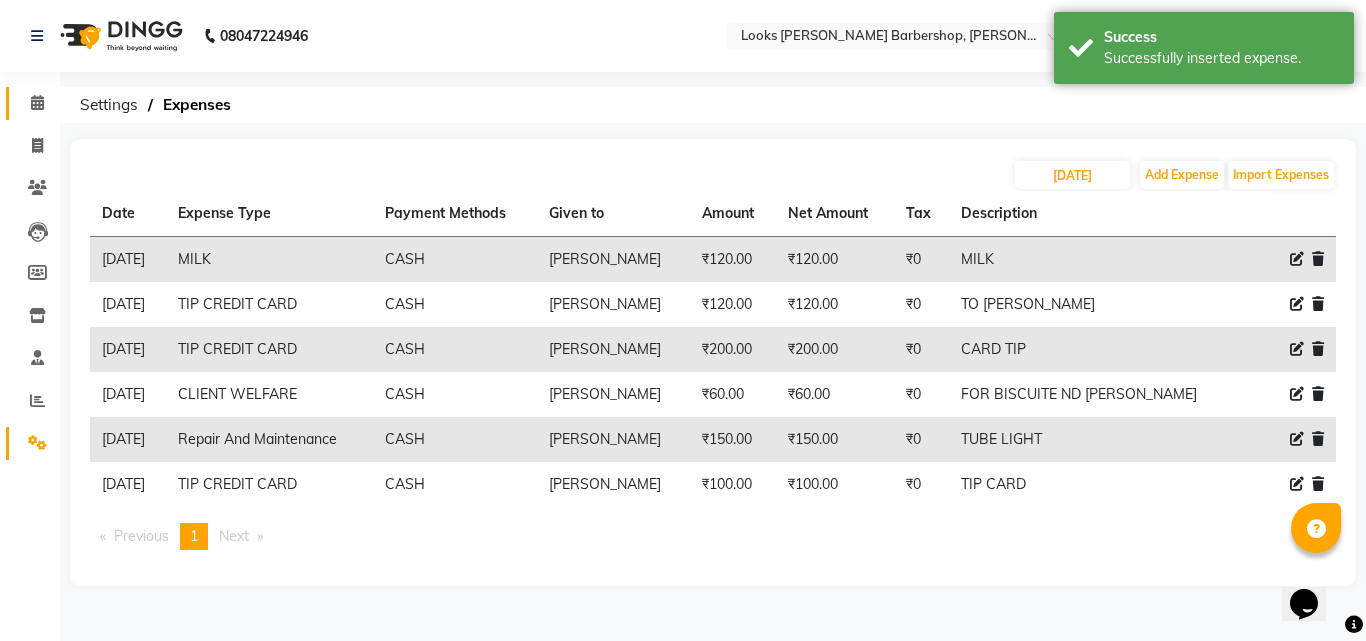 click on "Calendar" 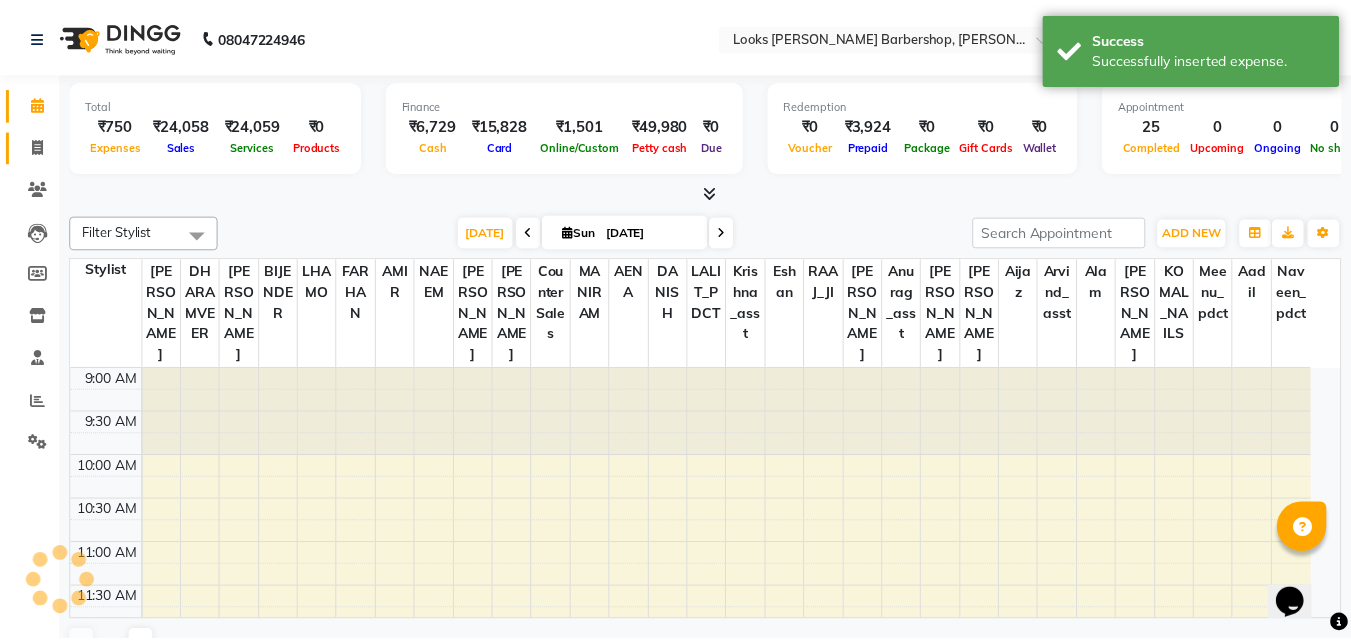 scroll, scrollTop: 0, scrollLeft: 0, axis: both 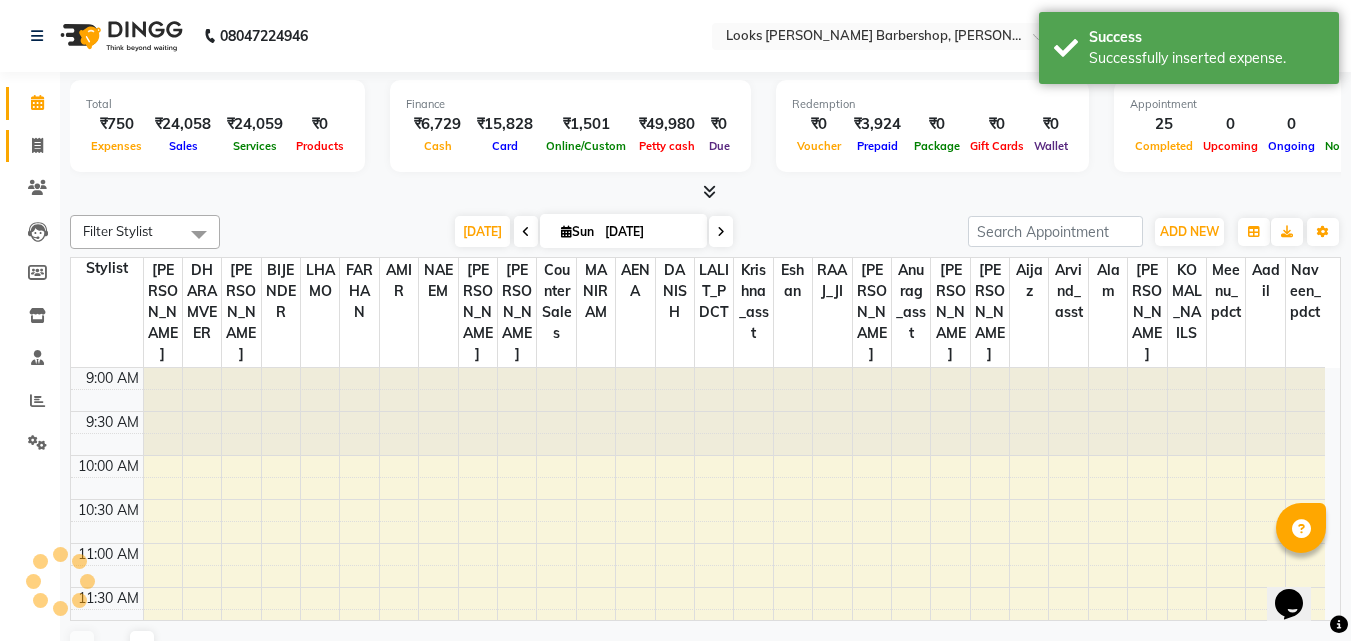 click on "Invoice" 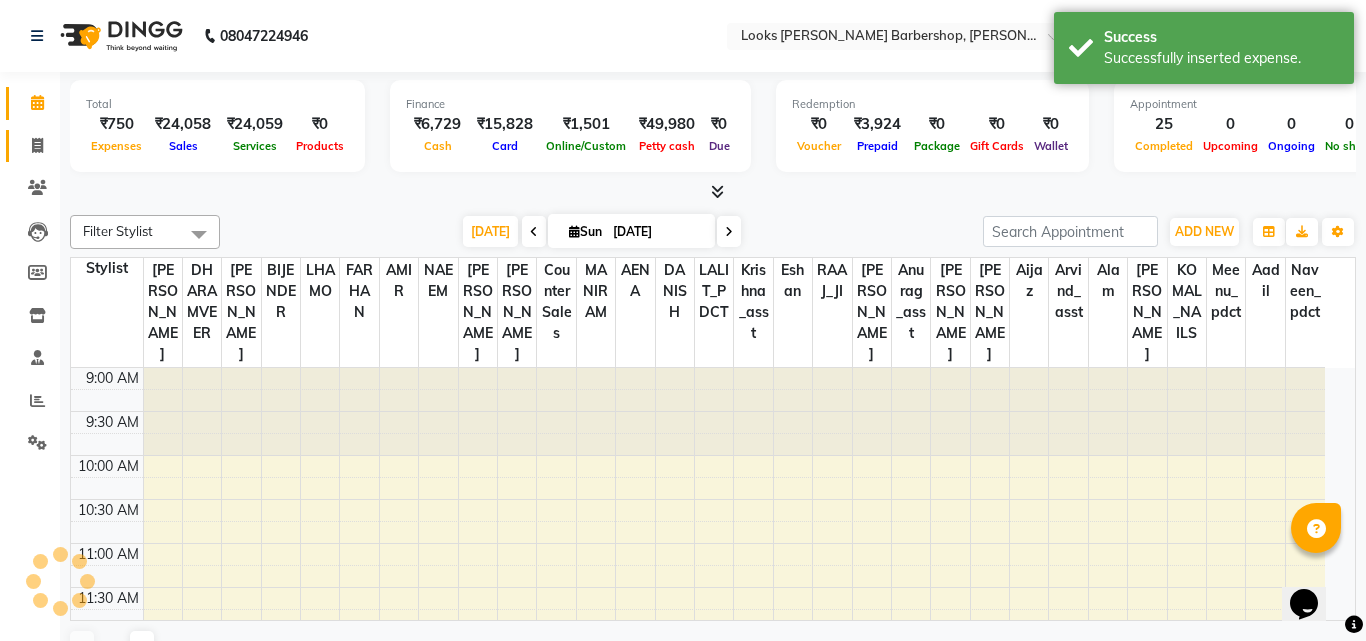 select on "service" 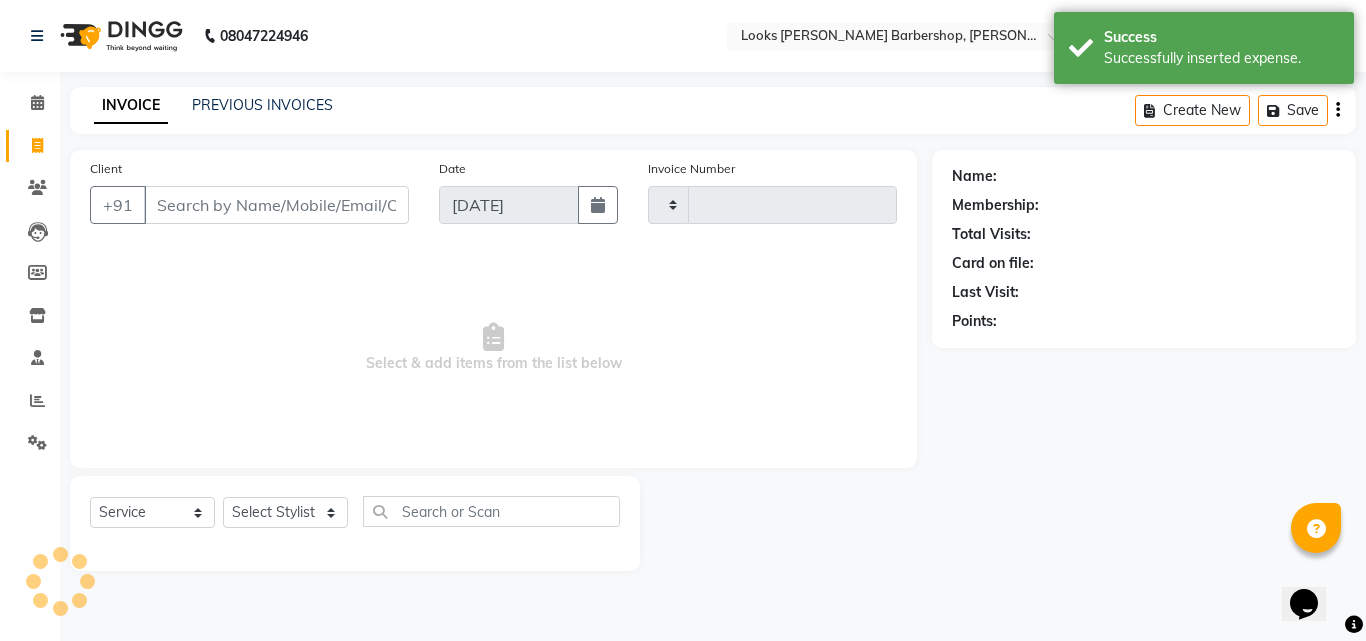click on "Client" at bounding box center [276, 205] 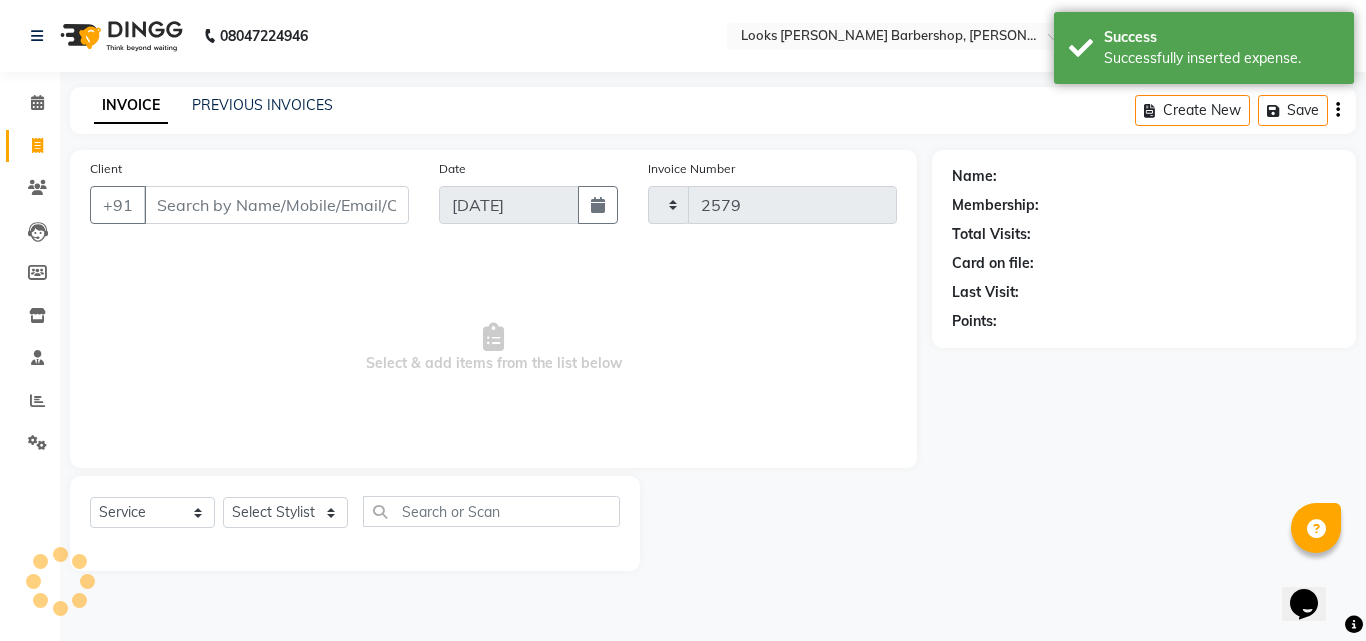 select on "4323" 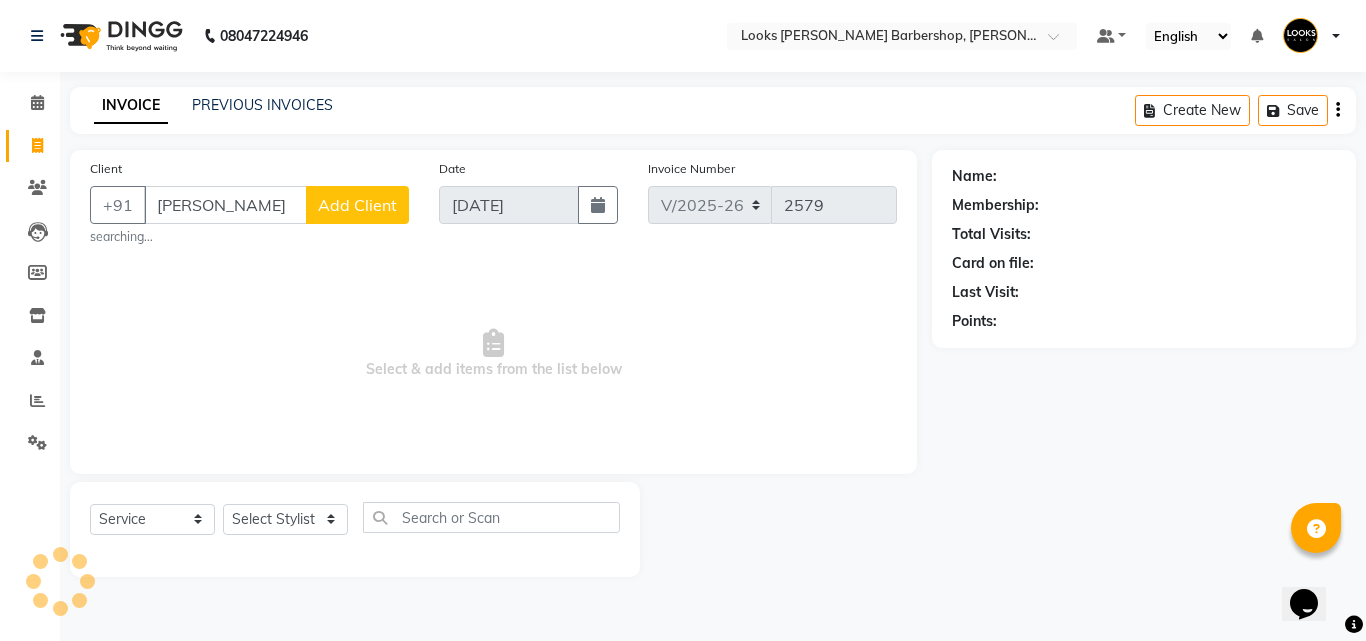 type on "[PERSON_NAME]" 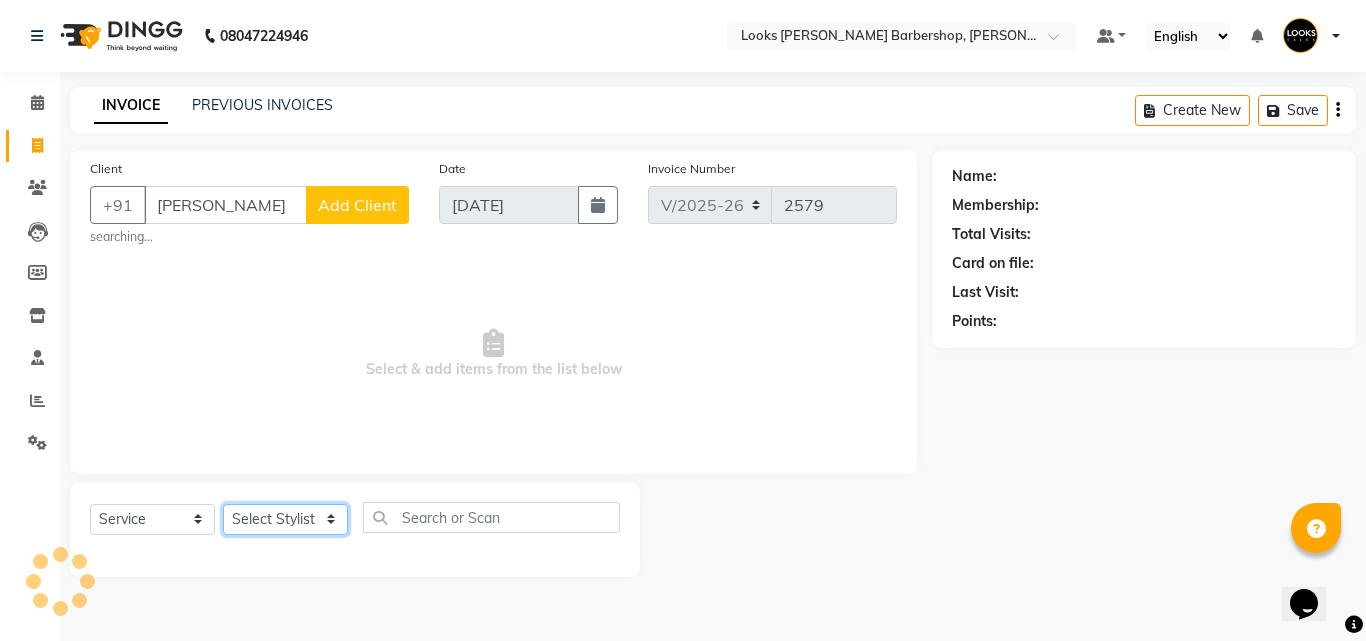 click on "Select Stylist" 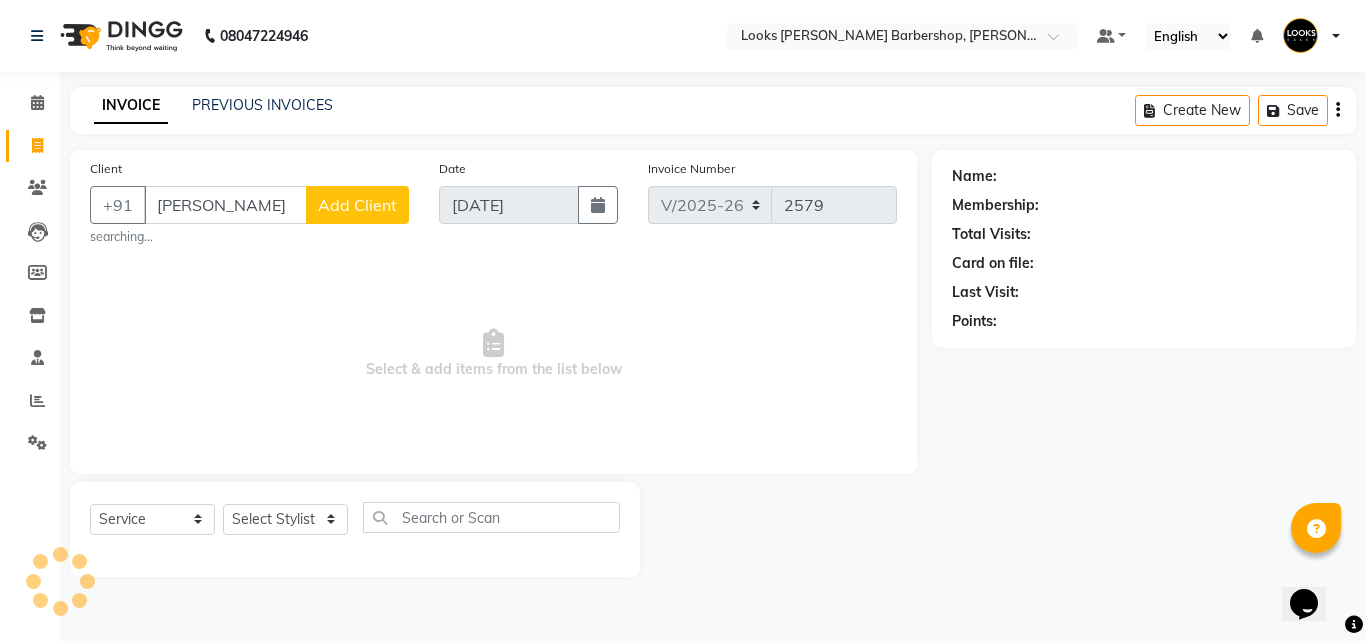 click on "Select  Service  Product  Membership  Package Voucher Prepaid Gift Card  Select Stylist" 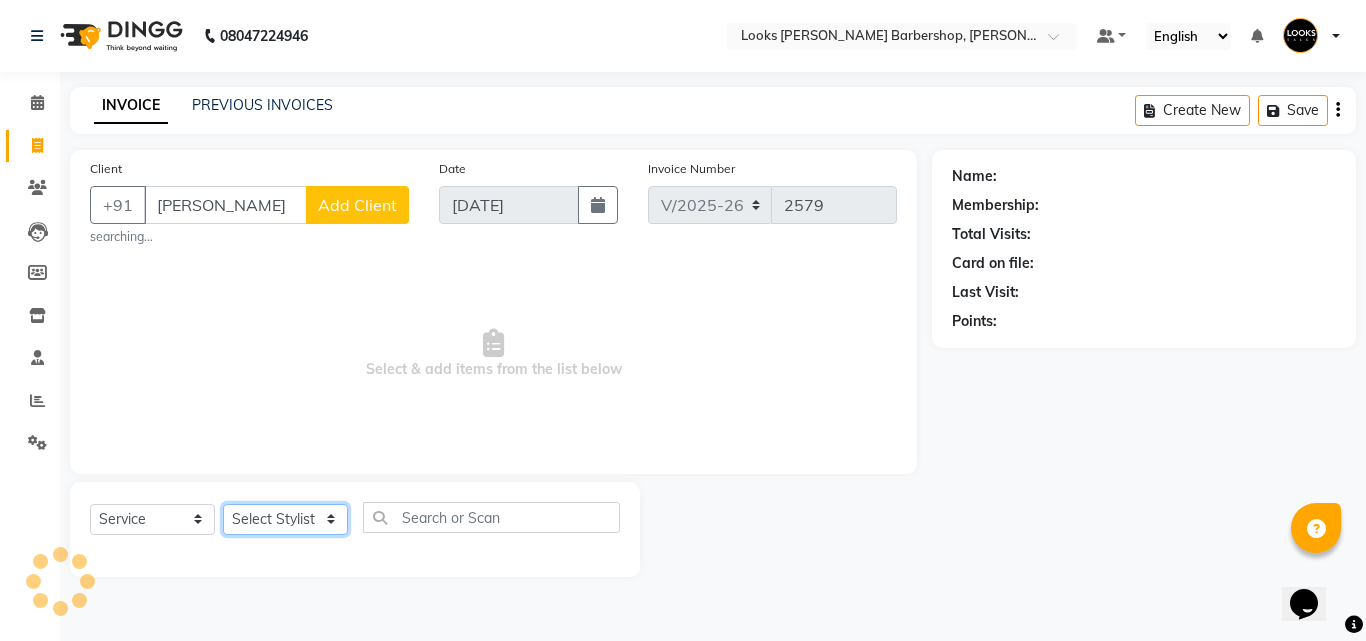 drag, startPoint x: 274, startPoint y: 506, endPoint x: 245, endPoint y: 501, distance: 29.427877 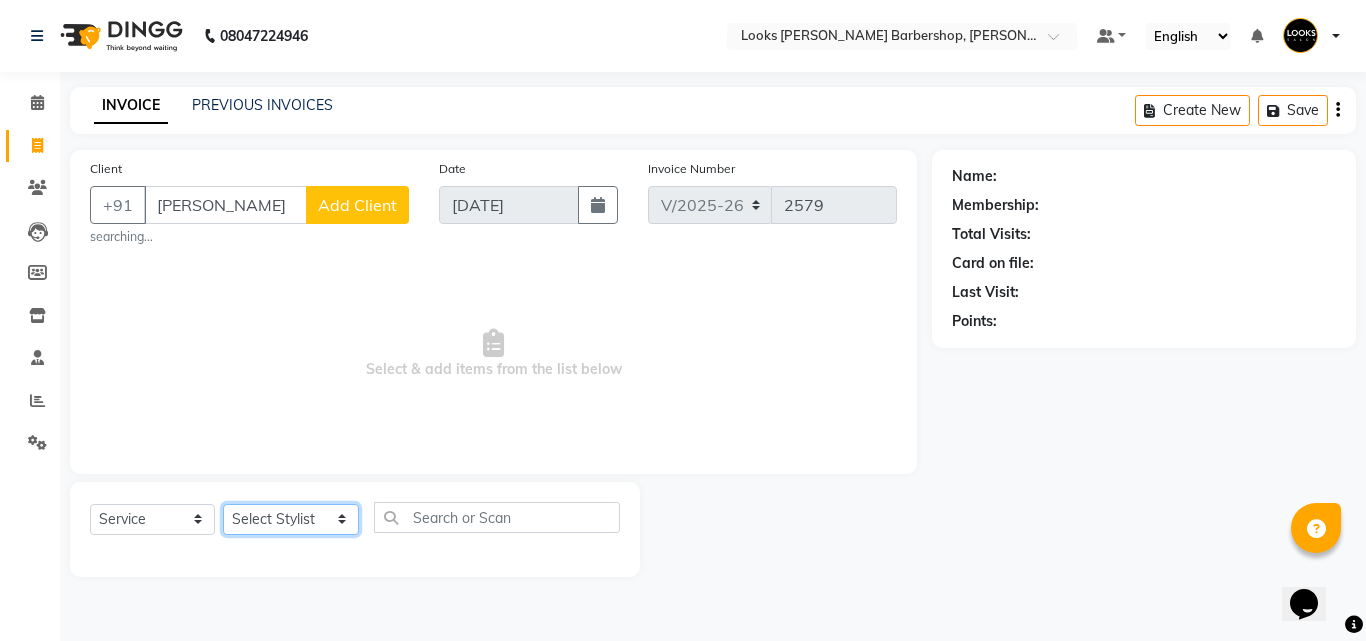 select on "23410" 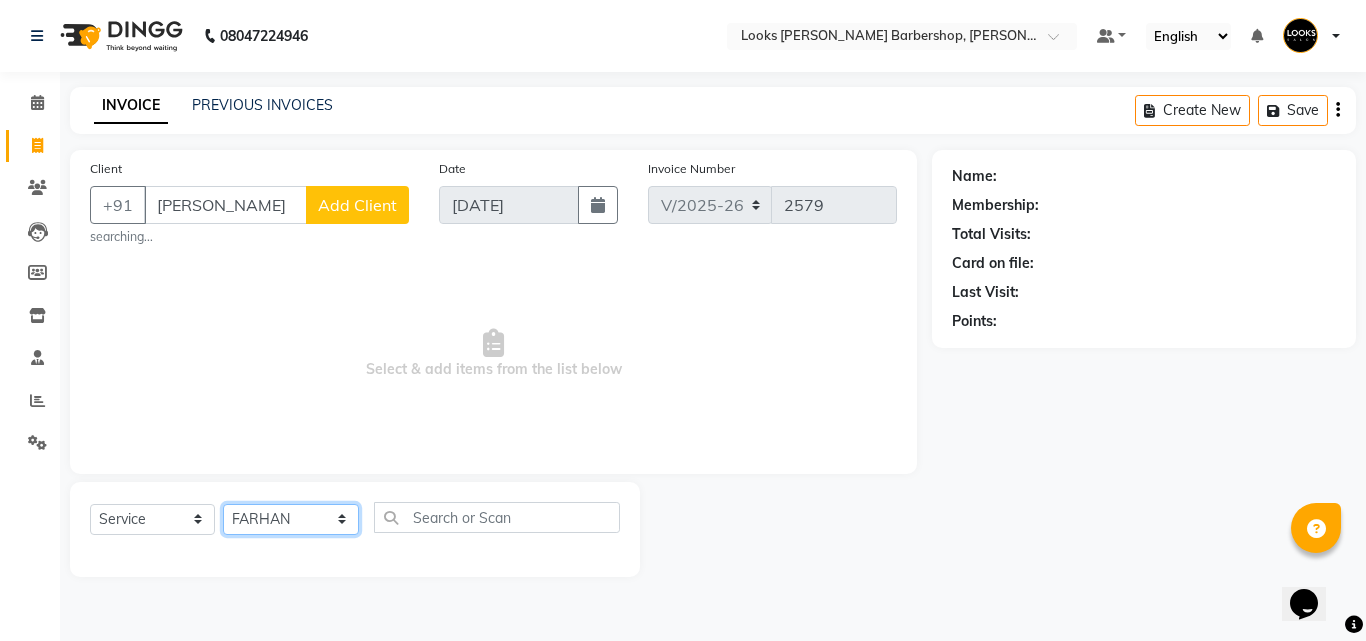 click on "Select Stylist [PERSON_NAME] Amazon_Kart [PERSON_NAME] _asst Arvind_asst BIJENDER  Counter Sales DANISH DHARAMVEER [PERSON_NAME]  KOMAL_NAILS Krishna_asst LALIT_PDCT LHAMO Looks_[DEMOGRAPHIC_DATA]_Section Looks_H.O_Store Looks [PERSON_NAME] Barbershop Looks_Kart [PERSON_NAME] [PERSON_NAME] [PERSON_NAME]  Naveen_pdct [PERSON_NAME] [PERSON_NAME] RAAJ_JI [PERSON_NAME] [PERSON_NAME] NARYAL ROHIT  [PERSON_NAME] [PERSON_NAME] Shabina [PERSON_NAME] [PERSON_NAME] VIKRAM [PERSON_NAME]  [PERSON_NAME]" 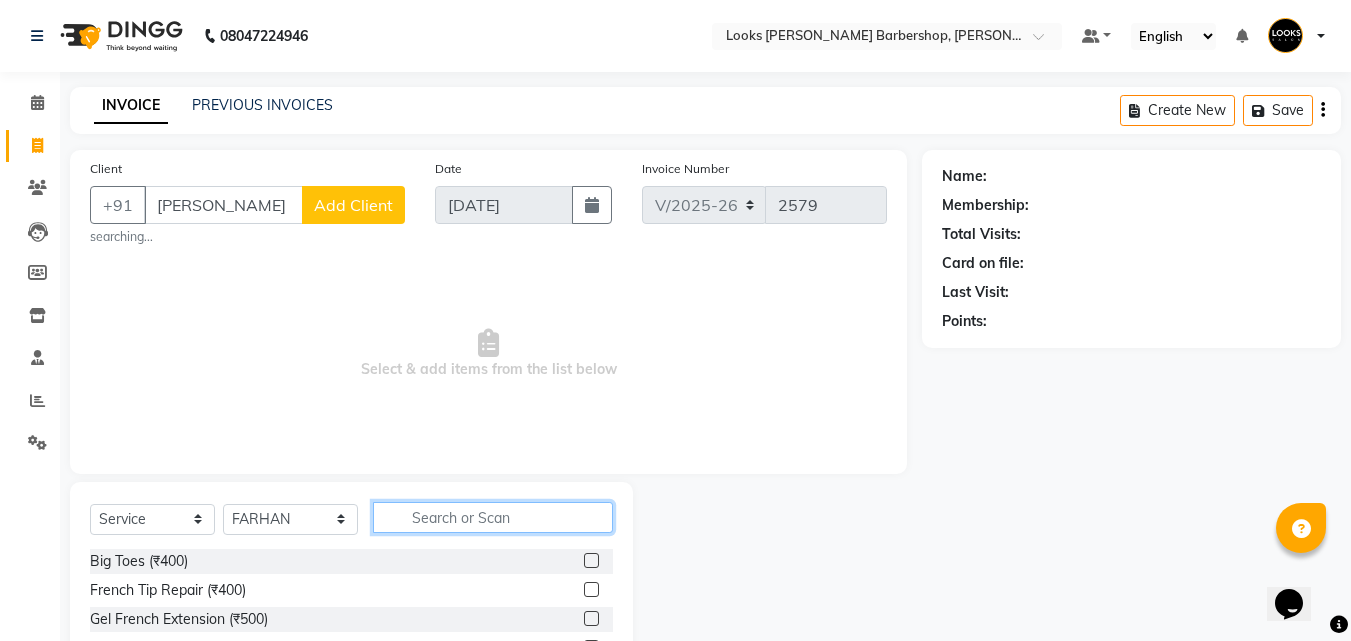 click 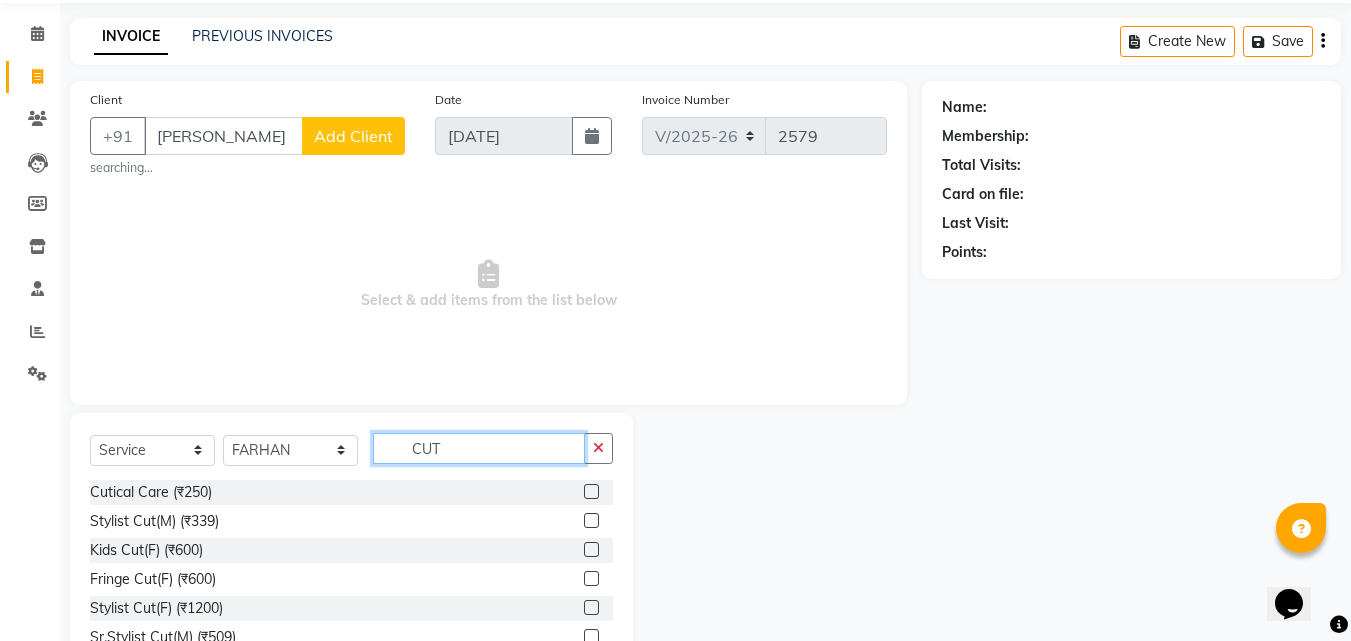 scroll, scrollTop: 166, scrollLeft: 0, axis: vertical 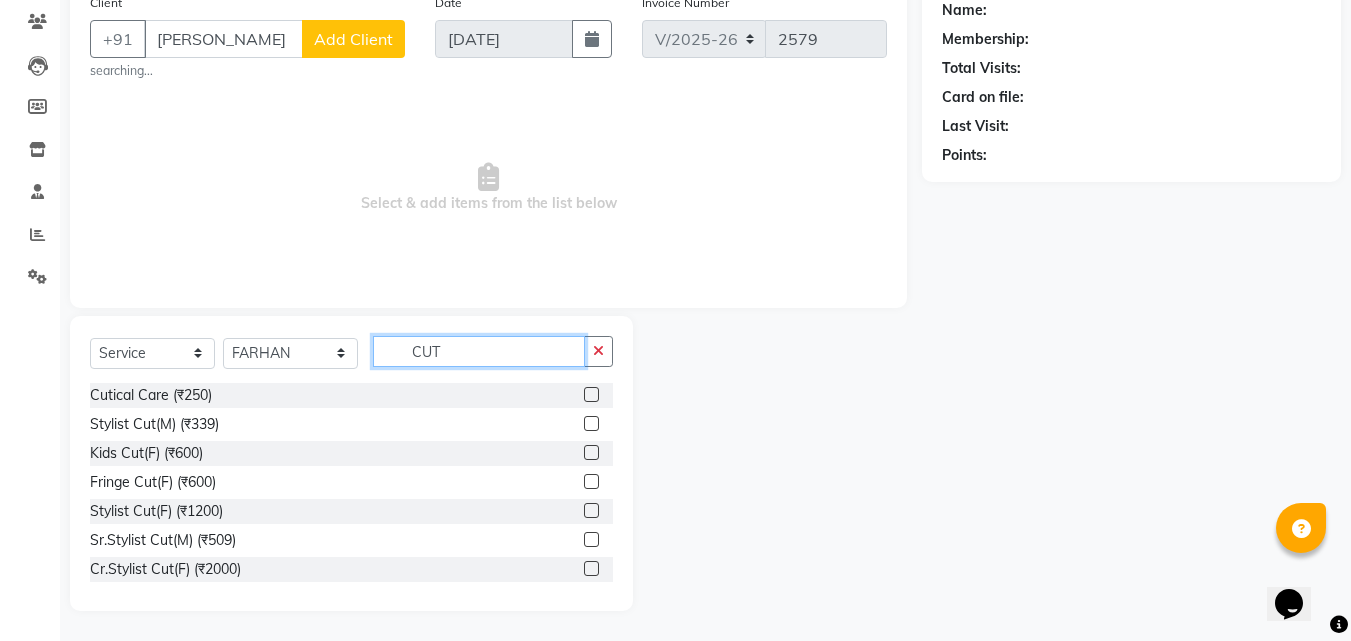 type on "CUT" 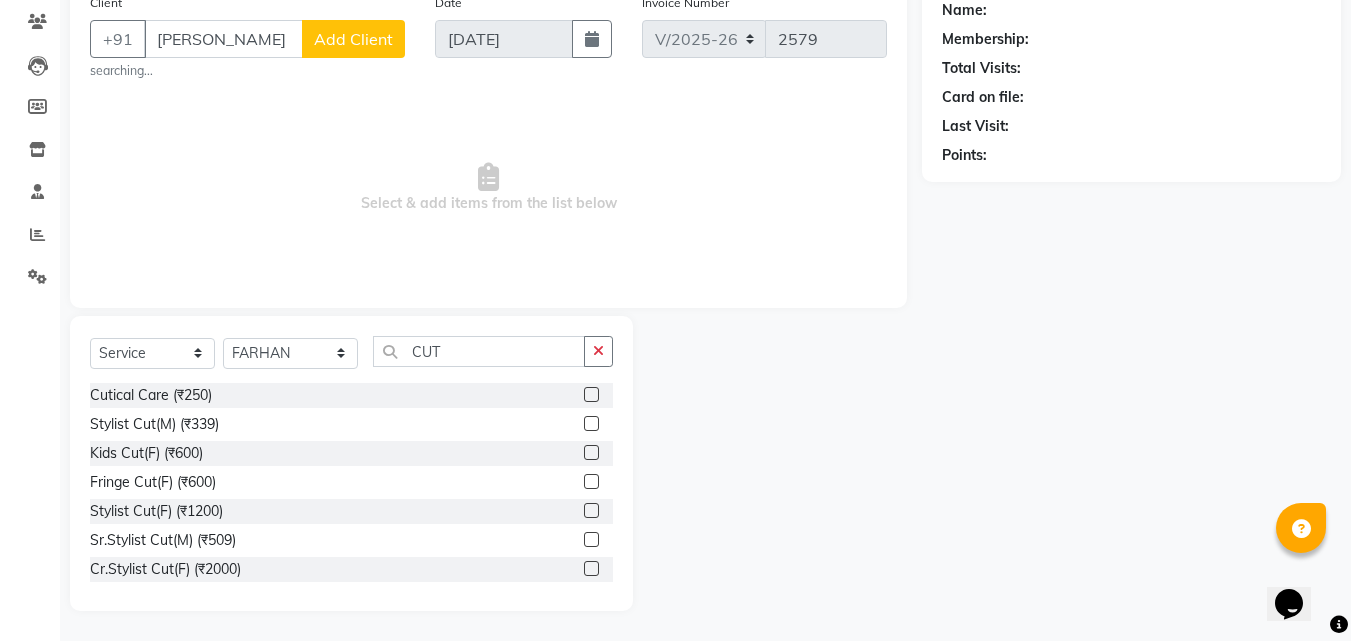 click 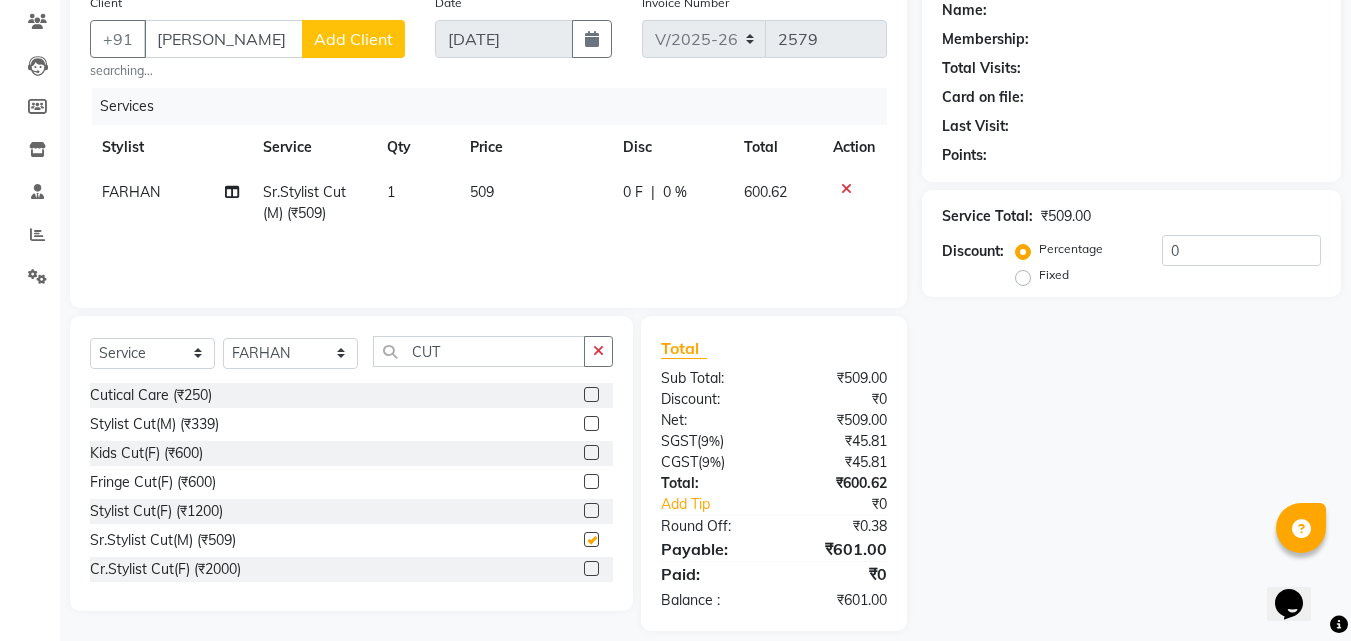 checkbox on "false" 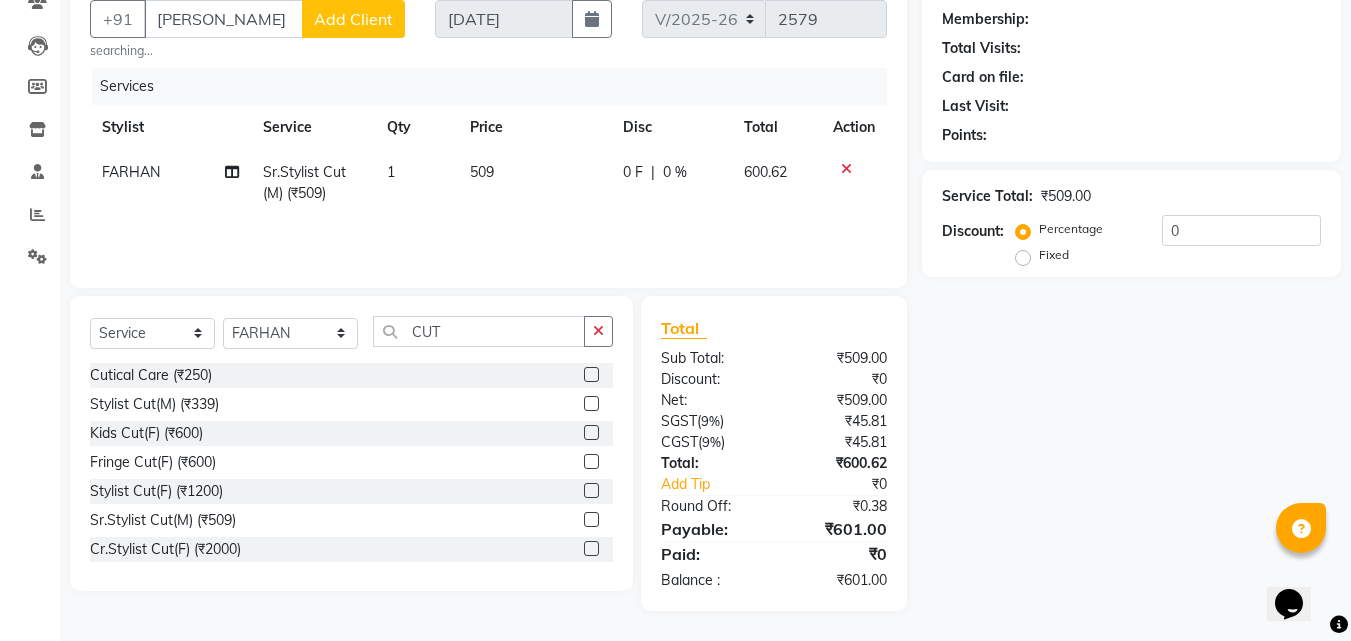 scroll, scrollTop: 0, scrollLeft: 0, axis: both 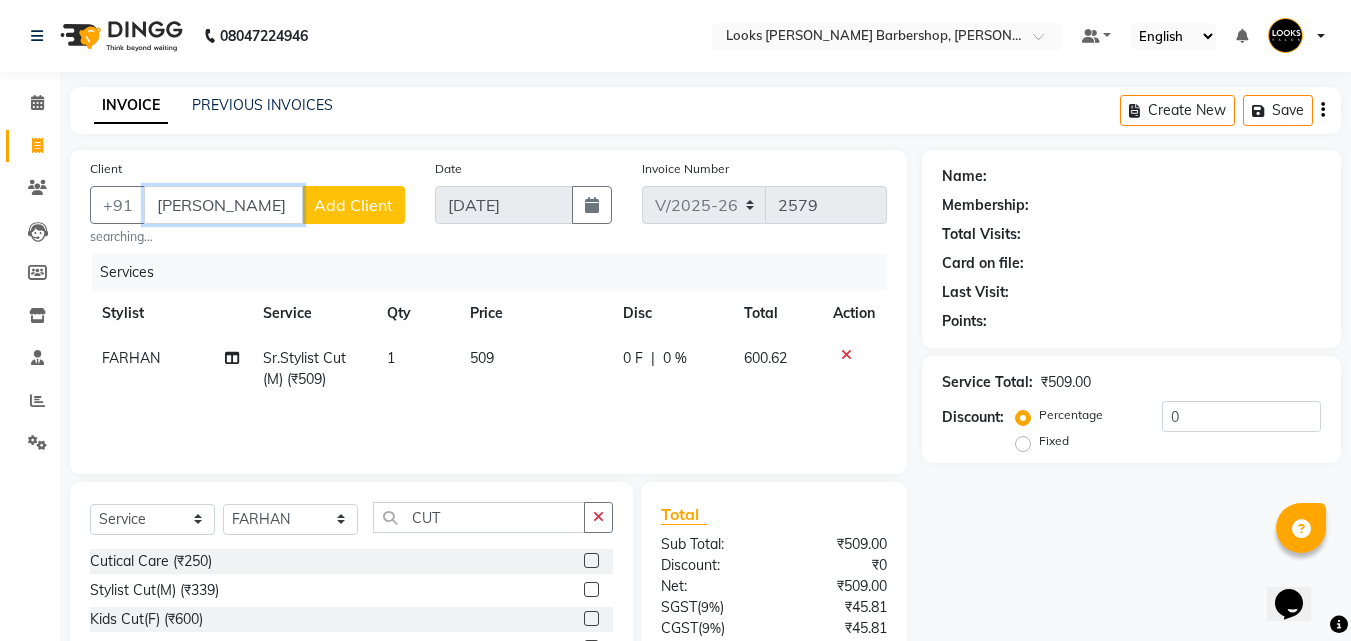 click on "[PERSON_NAME]" at bounding box center [223, 205] 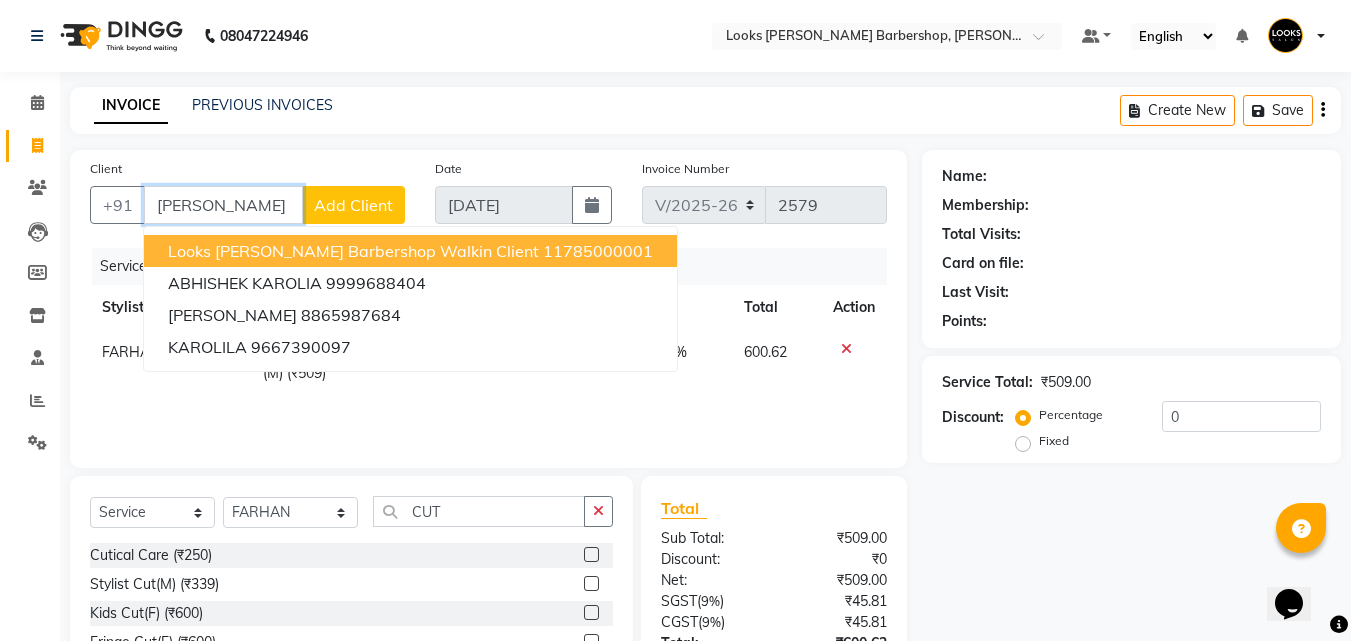 click on "Looks [PERSON_NAME] Barbershop Walkin Client" at bounding box center [353, 251] 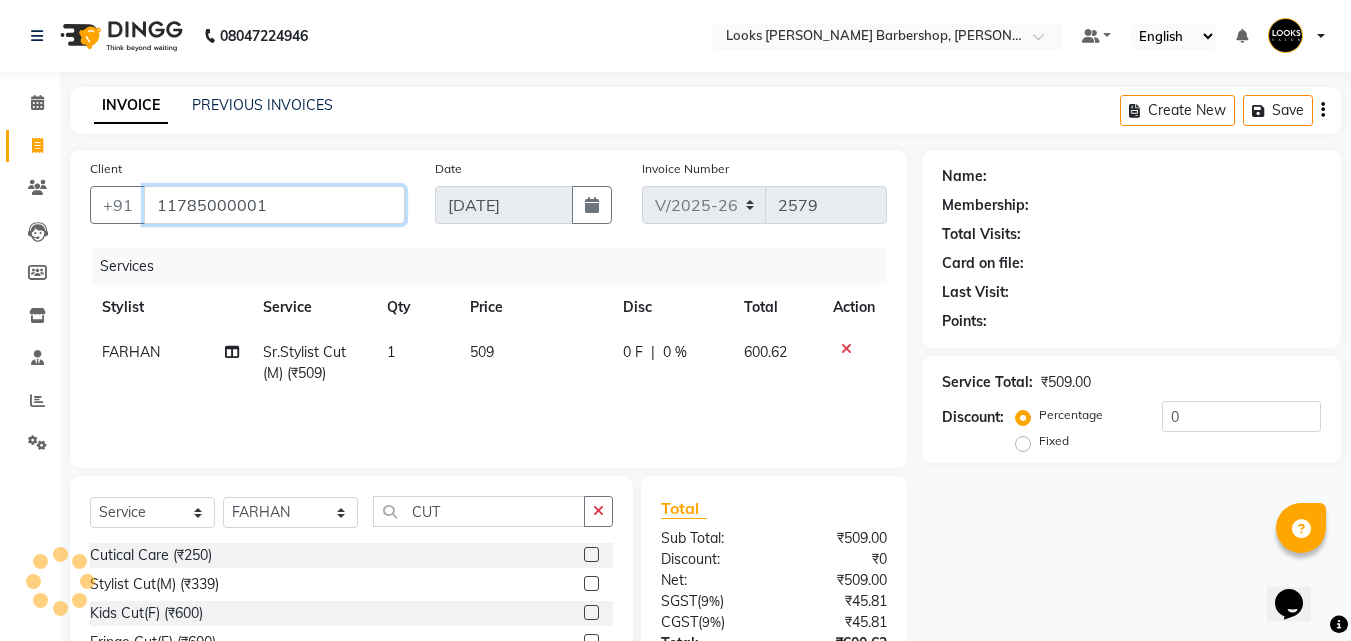 type on "11785000001" 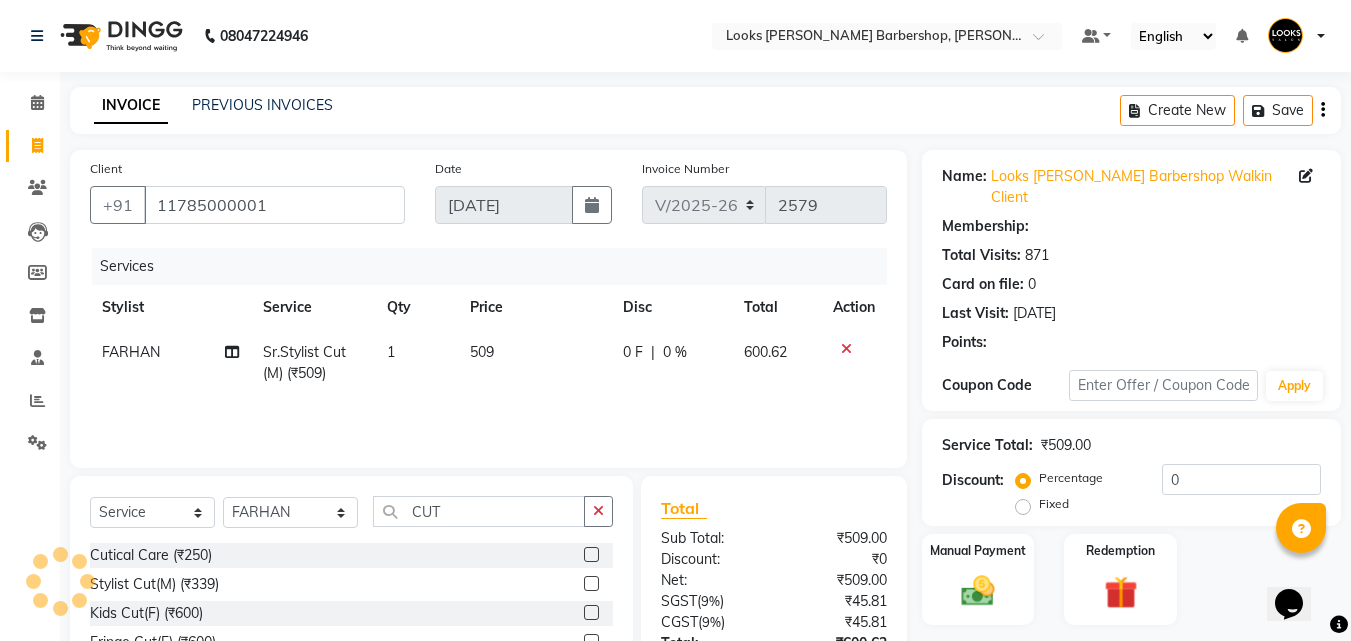 select on "1: Object" 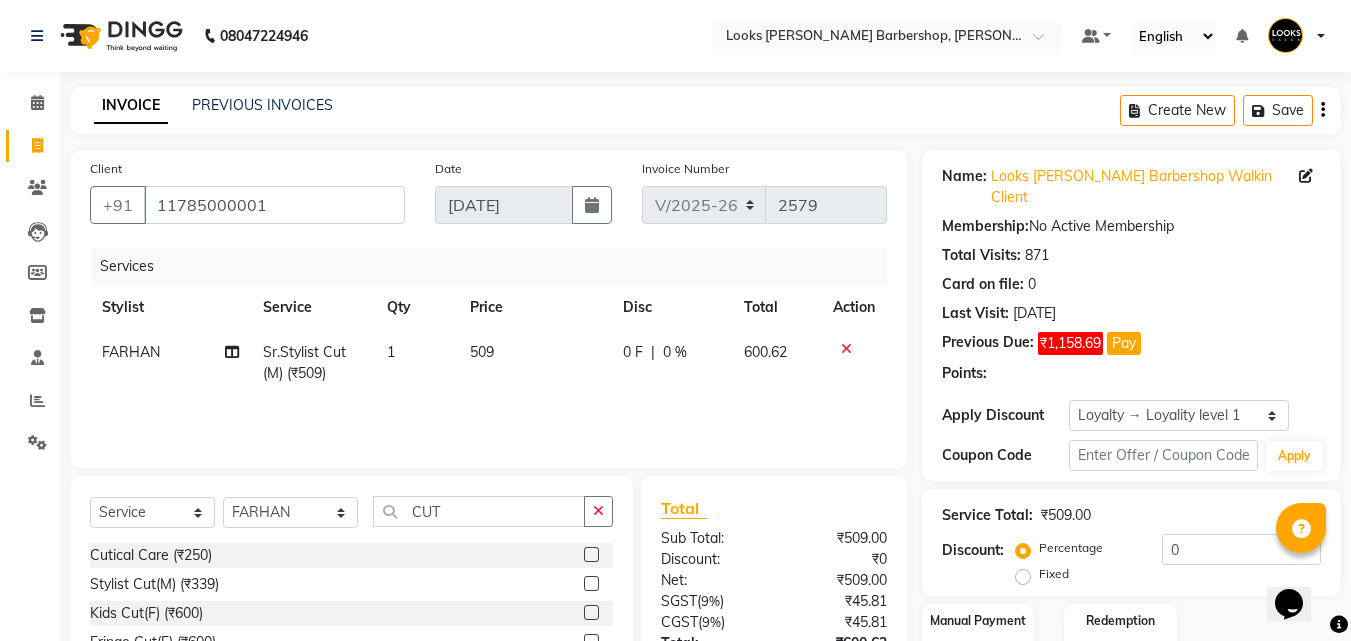 scroll, scrollTop: 180, scrollLeft: 0, axis: vertical 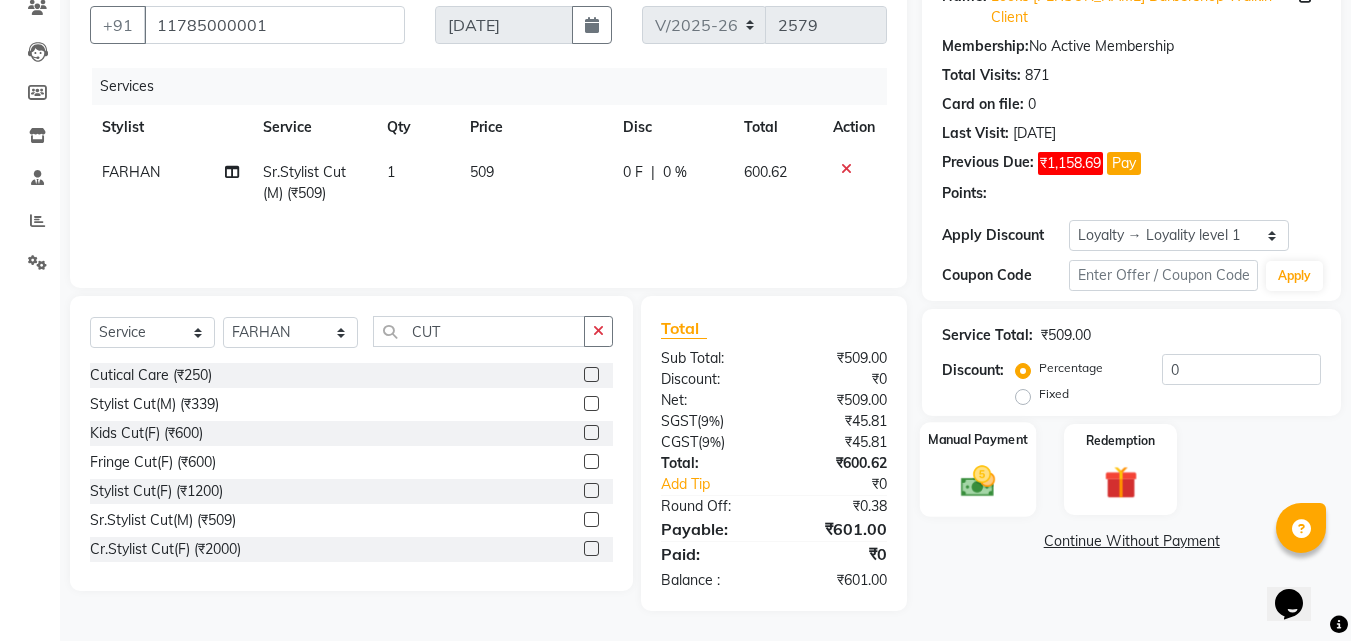 click 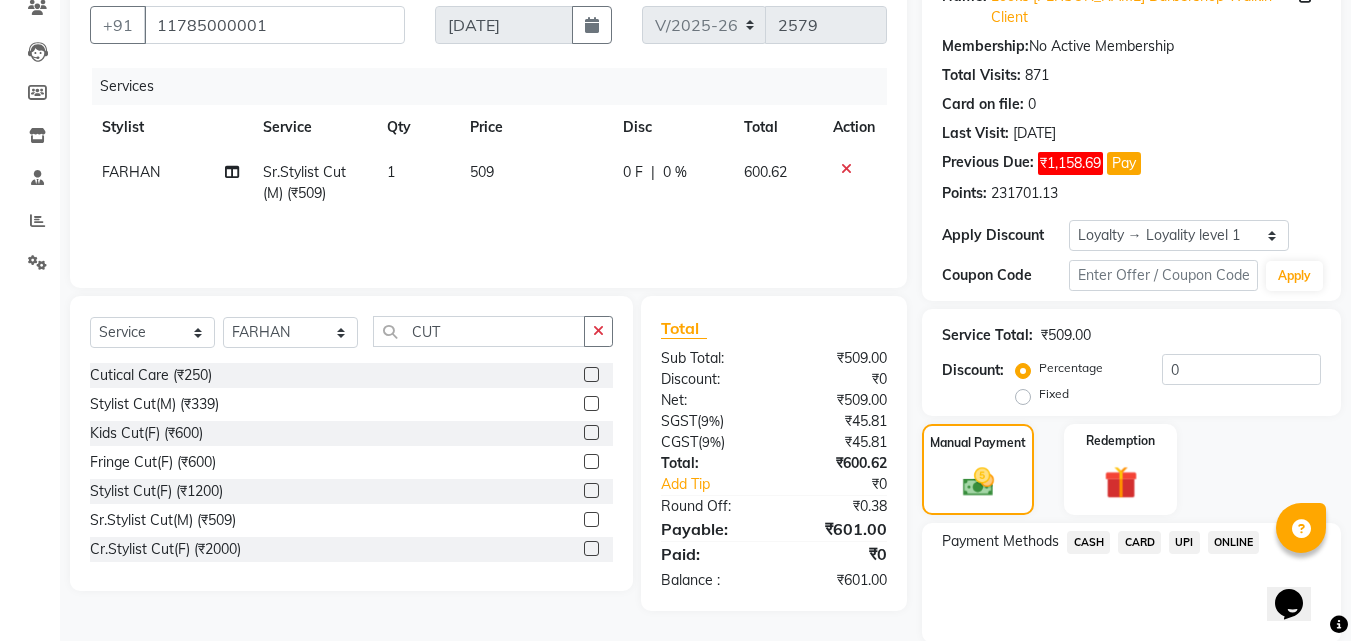 scroll, scrollTop: 232, scrollLeft: 0, axis: vertical 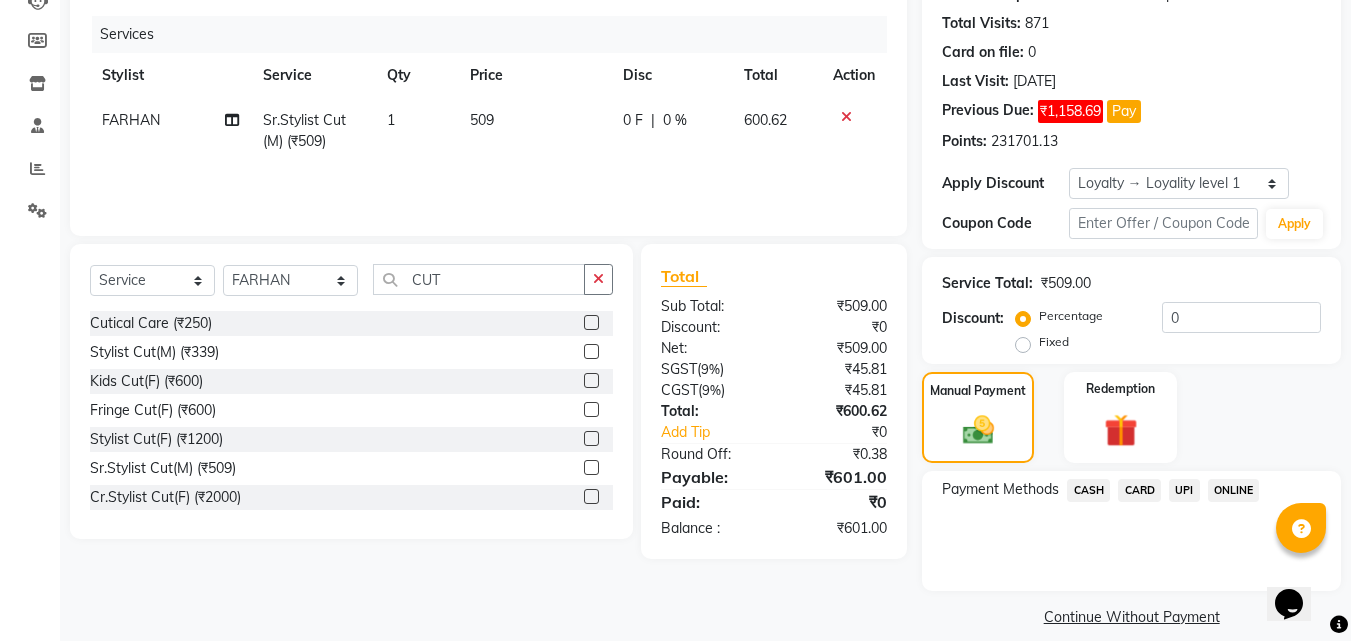 click on "UPI" 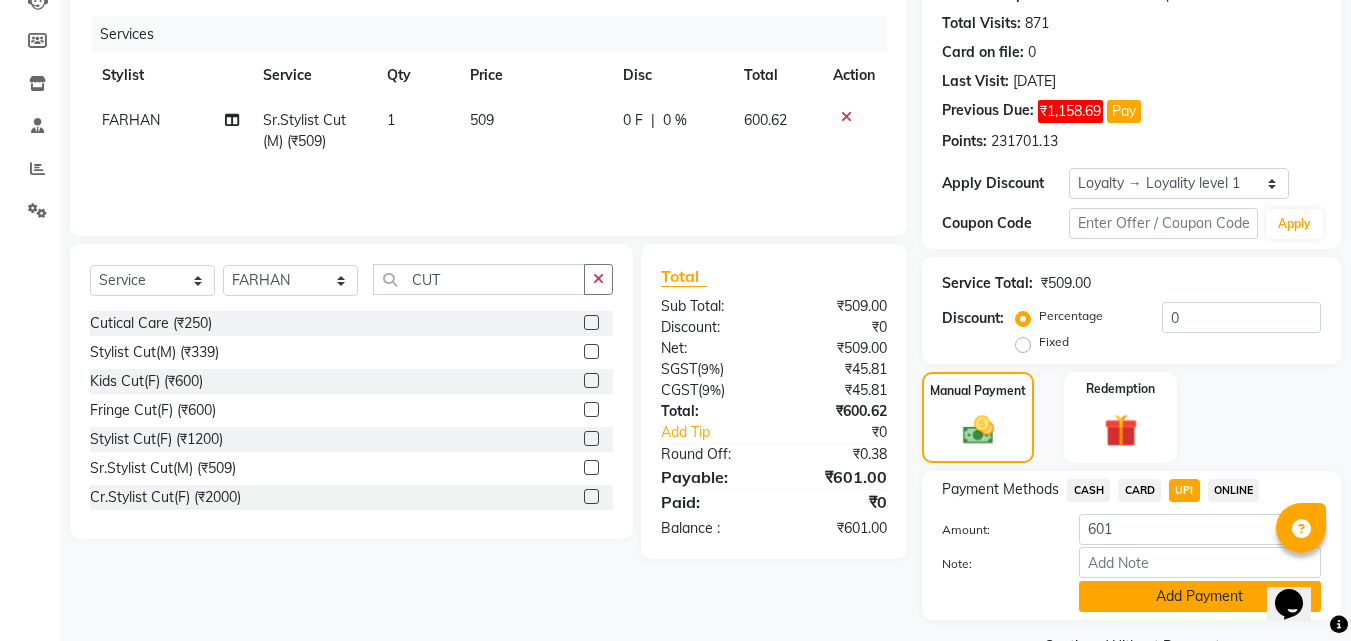 click on "Add Payment" 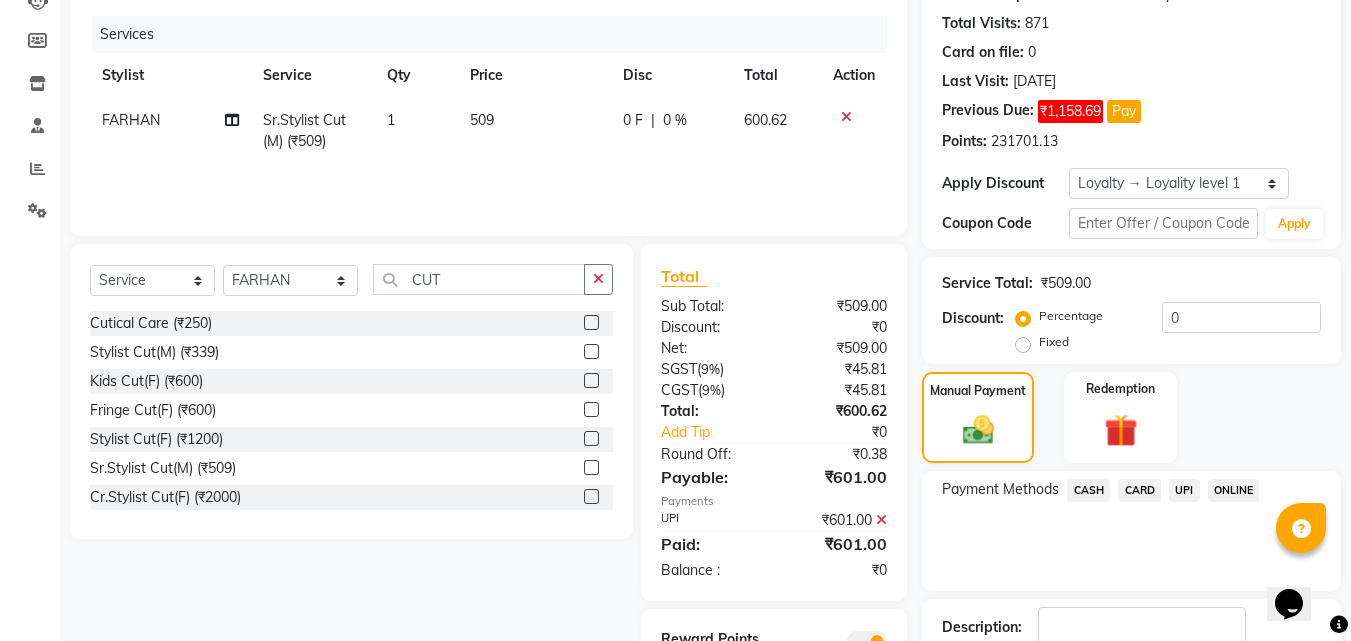 scroll, scrollTop: 345, scrollLeft: 0, axis: vertical 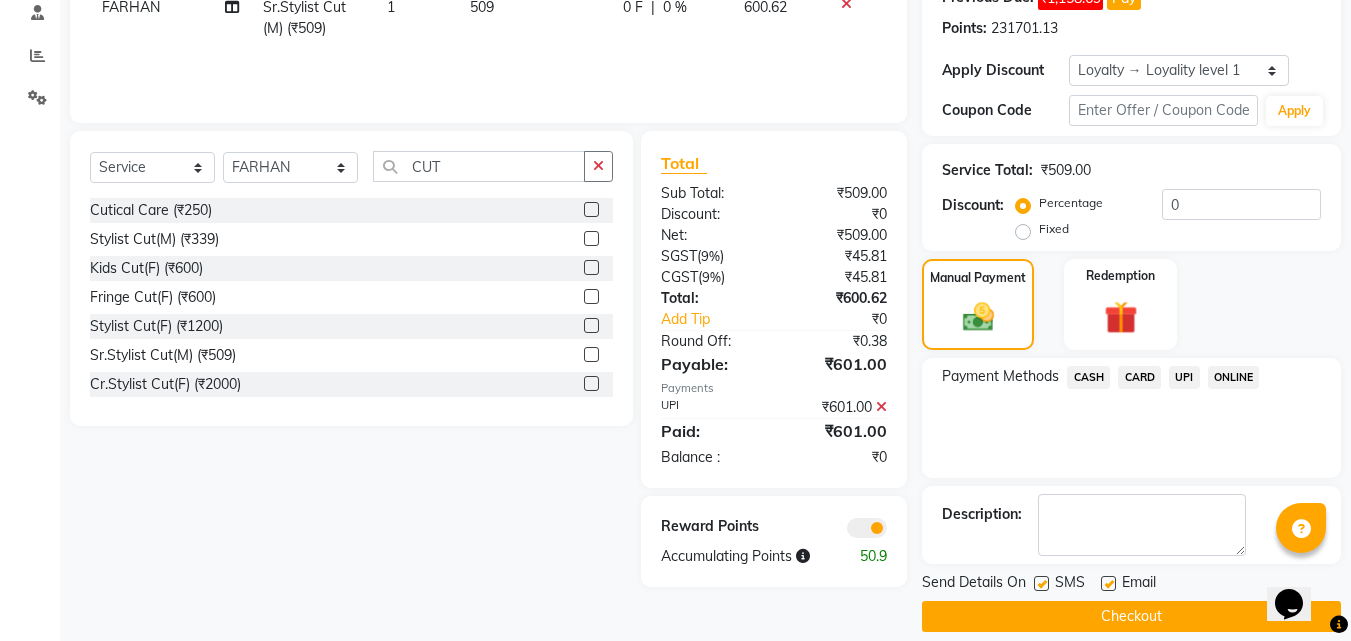 click on "Checkout" 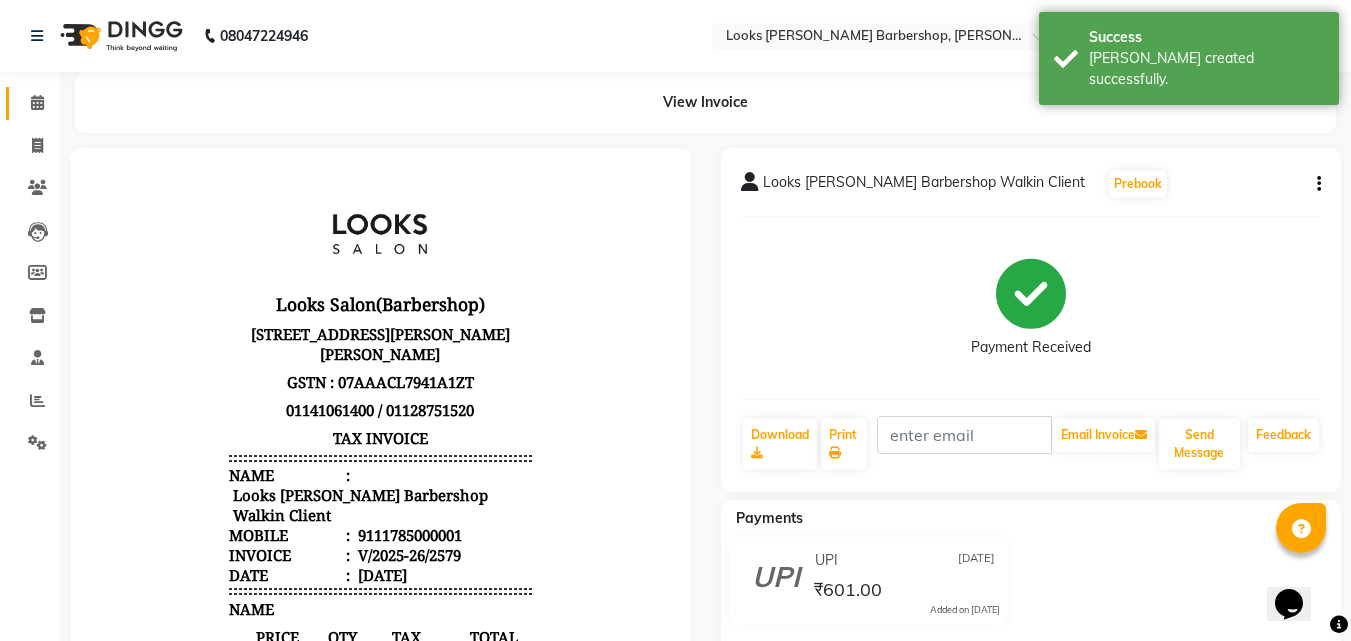 scroll, scrollTop: 0, scrollLeft: 0, axis: both 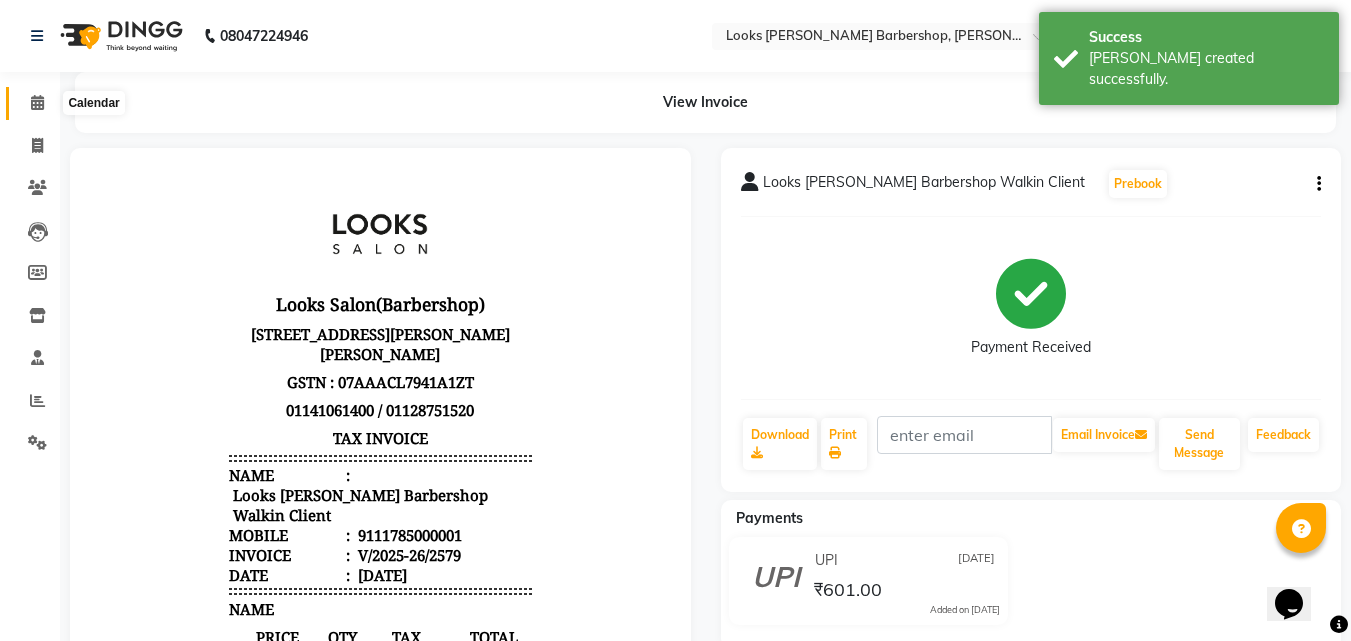 click 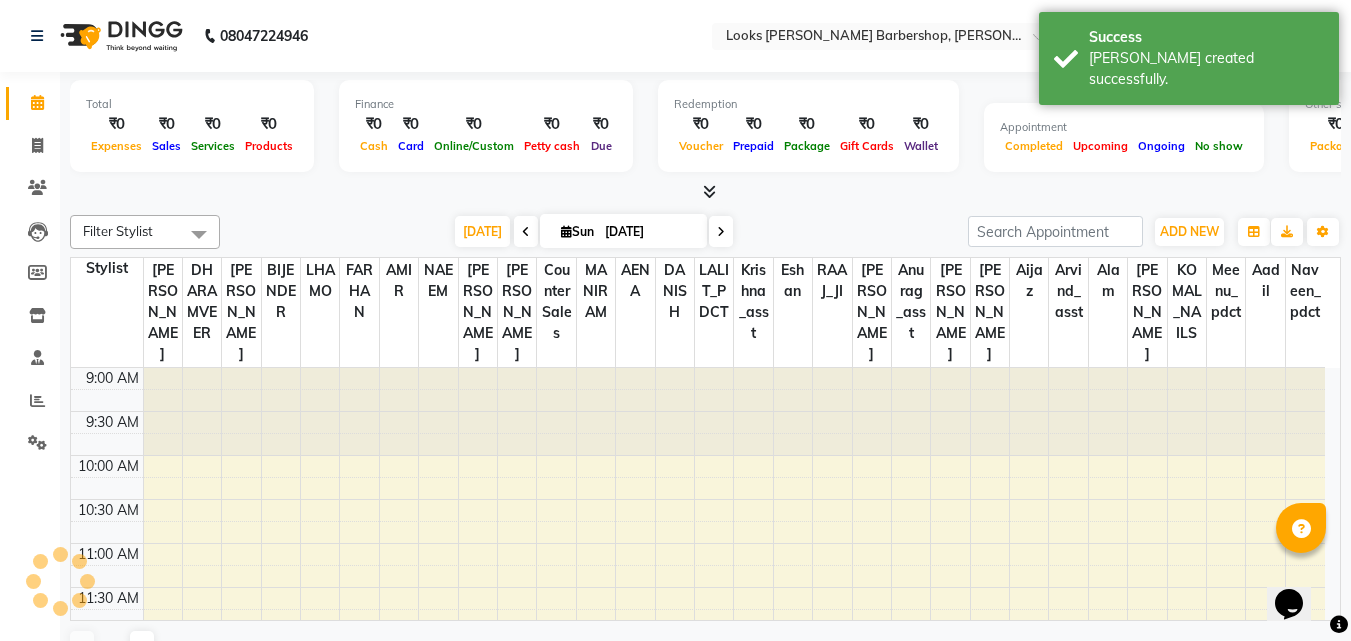 scroll, scrollTop: 617, scrollLeft: 0, axis: vertical 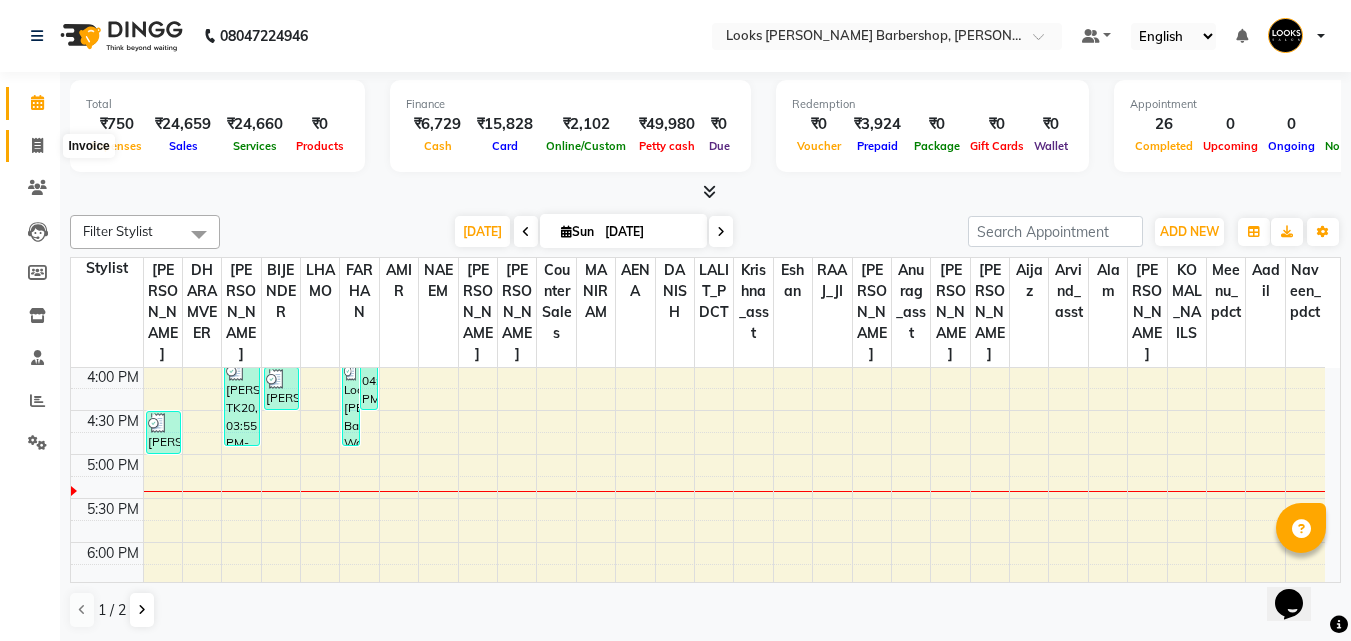 click 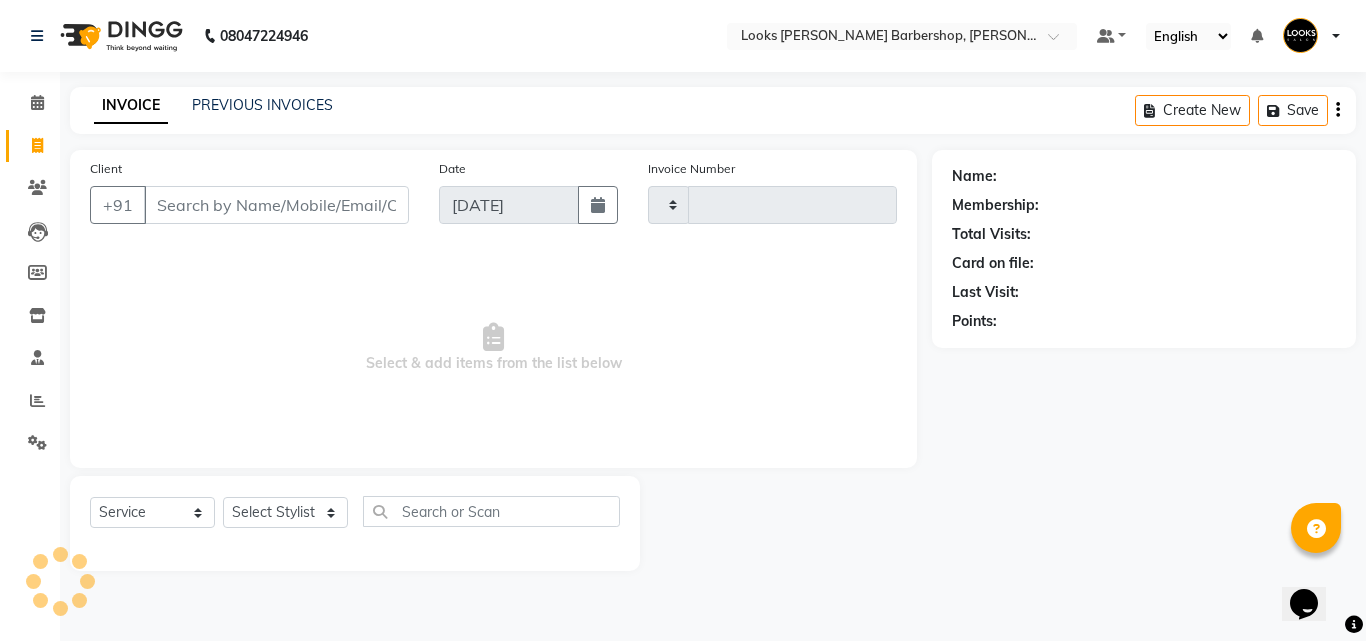 type on "2580" 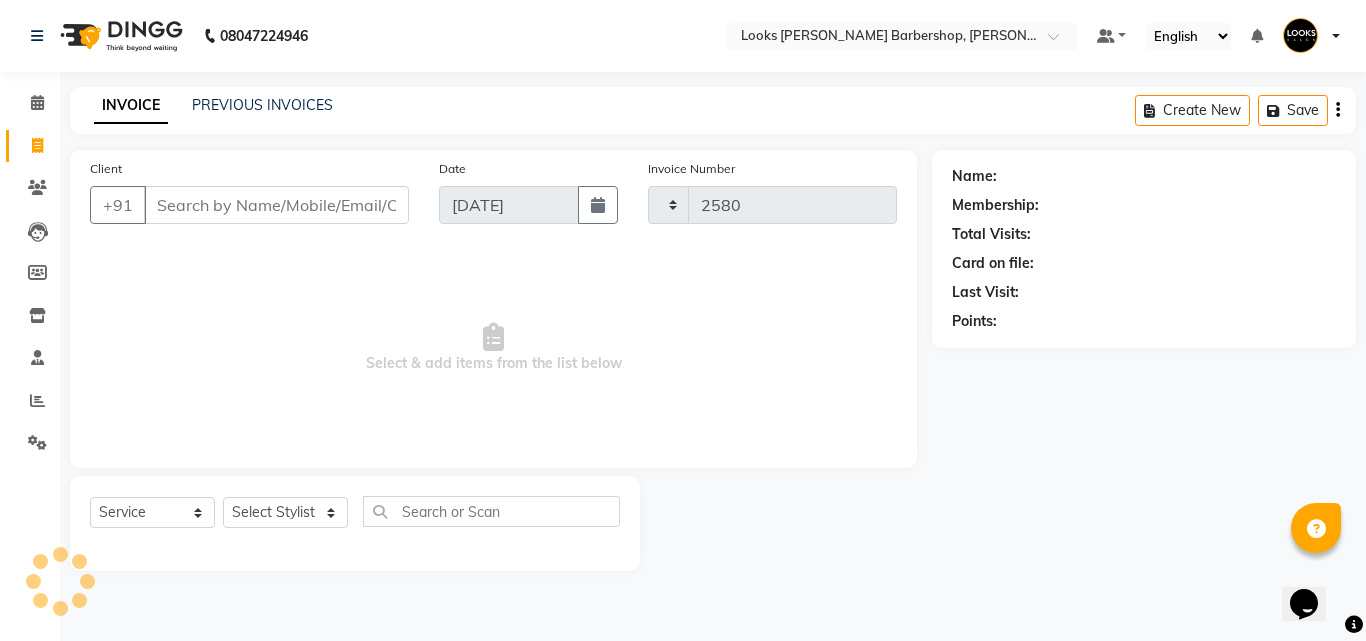 select on "4323" 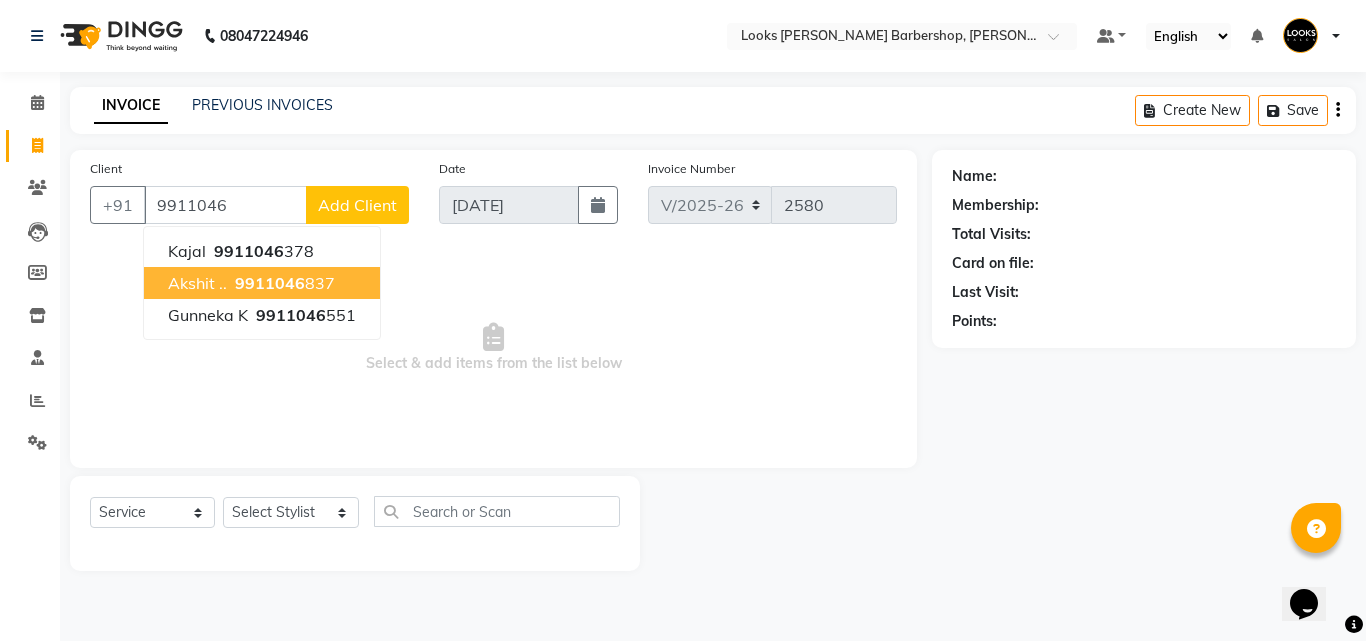 click on "9911046" at bounding box center [270, 283] 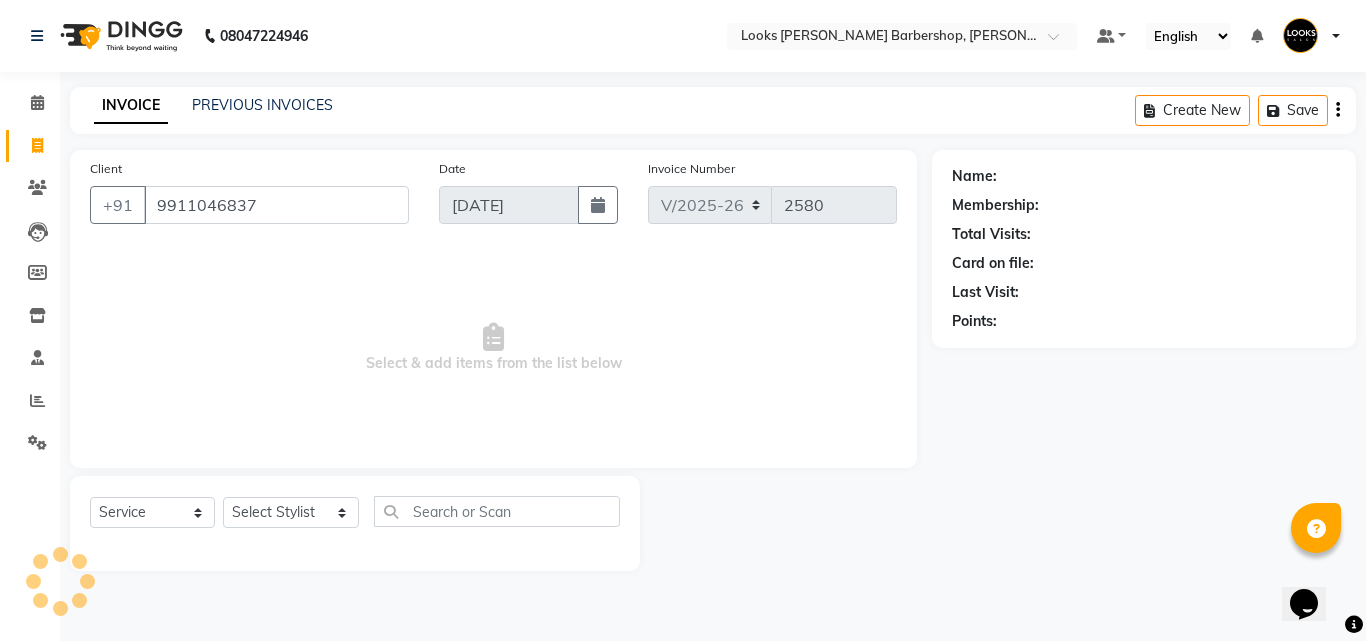 type on "9911046837" 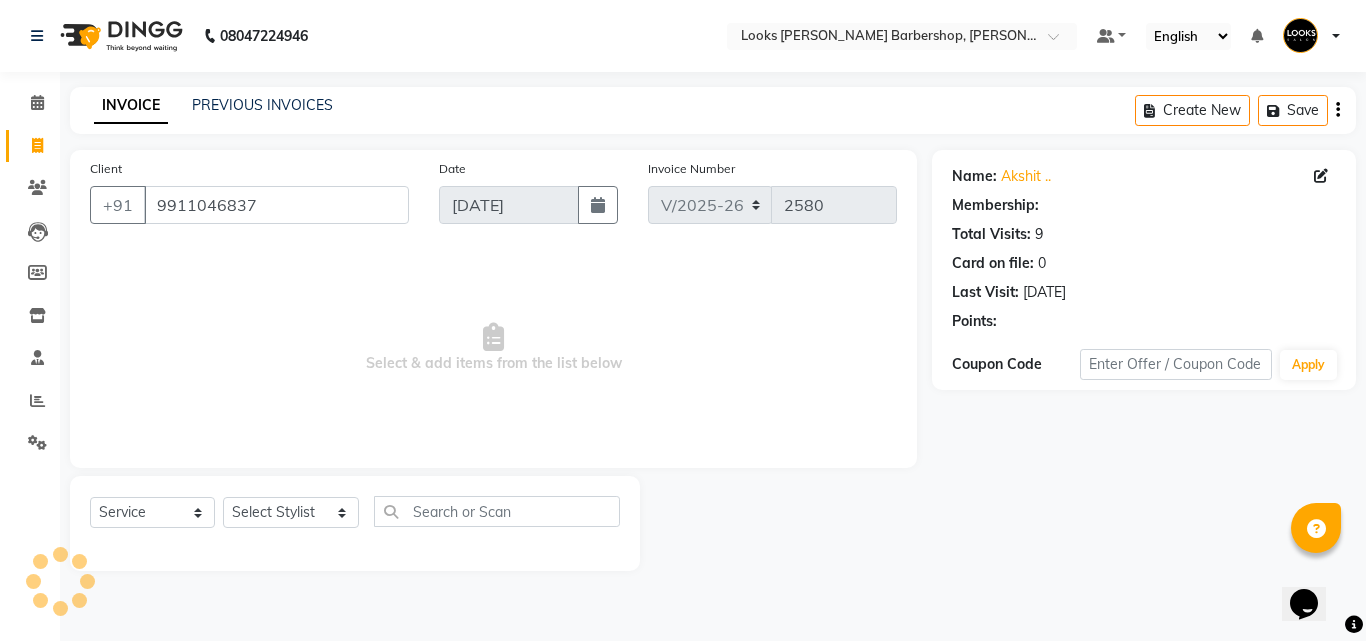 select on "1: Object" 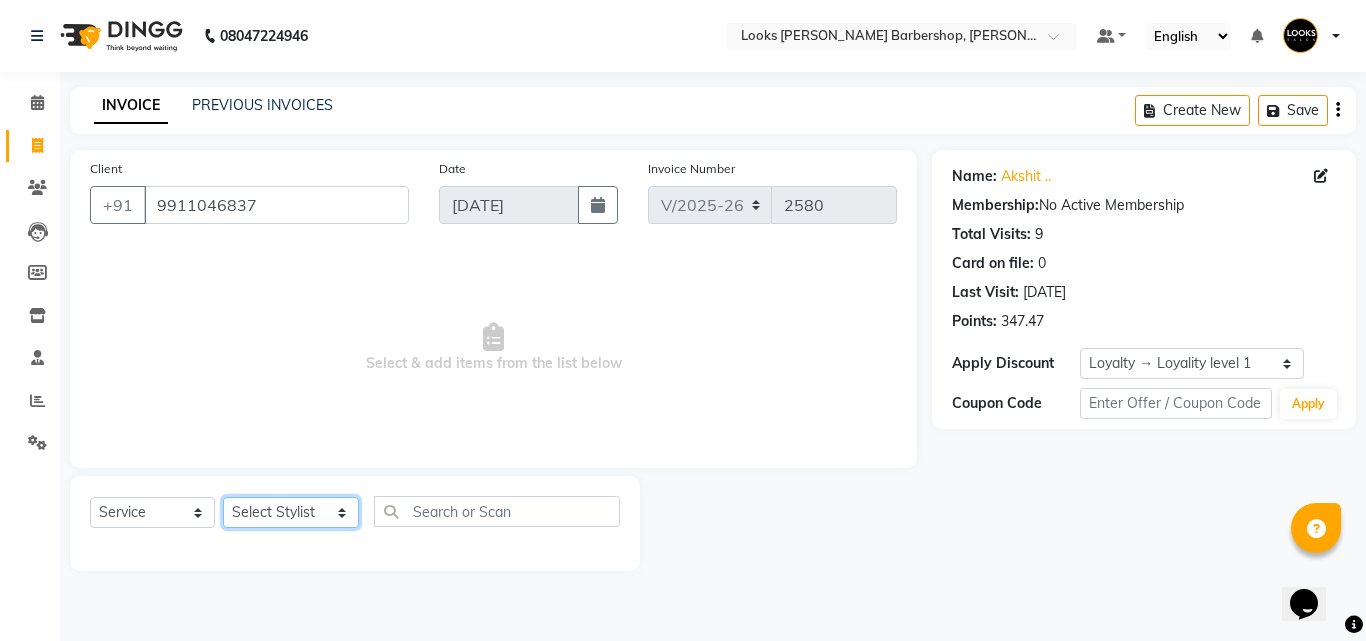 click on "Select Stylist [PERSON_NAME] Amazon_Kart [PERSON_NAME] _asst Arvind_asst BIJENDER  Counter Sales DANISH DHARAMVEER [PERSON_NAME]  KOMAL_NAILS Krishna_asst LALIT_PDCT LHAMO Looks_[DEMOGRAPHIC_DATA]_Section Looks_H.O_Store Looks [PERSON_NAME] Barbershop Looks_Kart [PERSON_NAME] [PERSON_NAME] [PERSON_NAME]  Naveen_pdct [PERSON_NAME] [PERSON_NAME] RAAJ_JI [PERSON_NAME] [PERSON_NAME] NARYAL ROHIT  [PERSON_NAME] [PERSON_NAME] Shabina [PERSON_NAME] [PERSON_NAME] VIKRAM [PERSON_NAME]  [PERSON_NAME]" 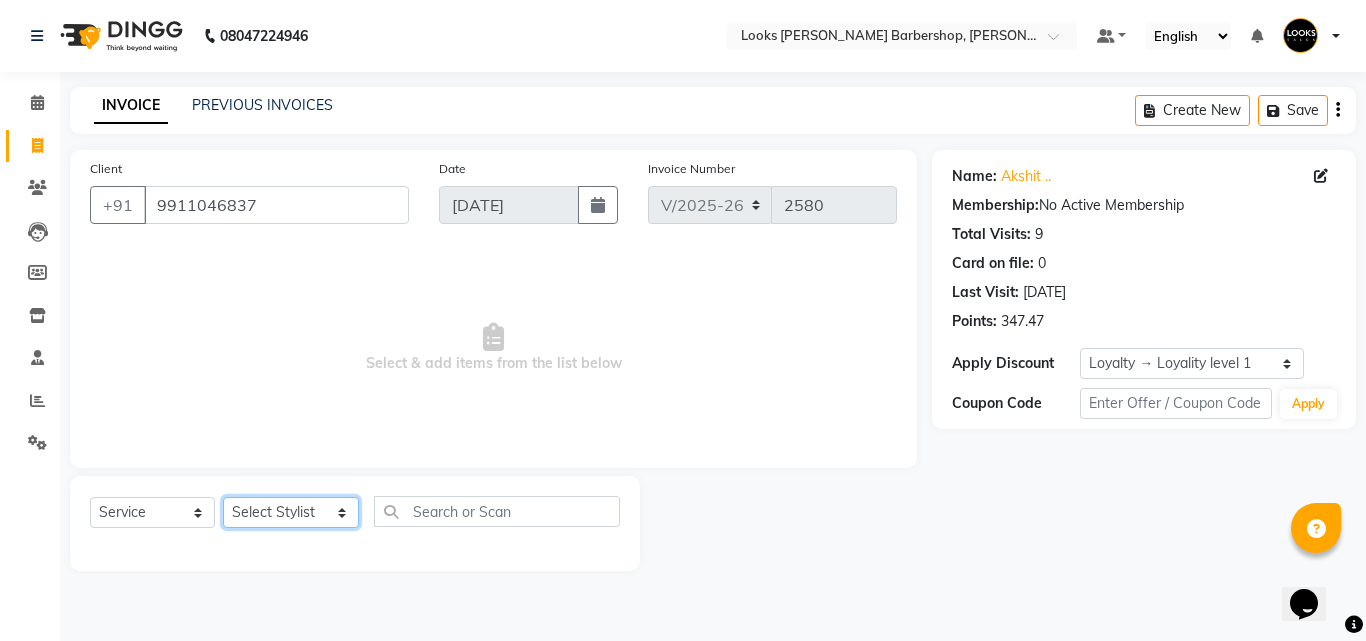 select on "29914" 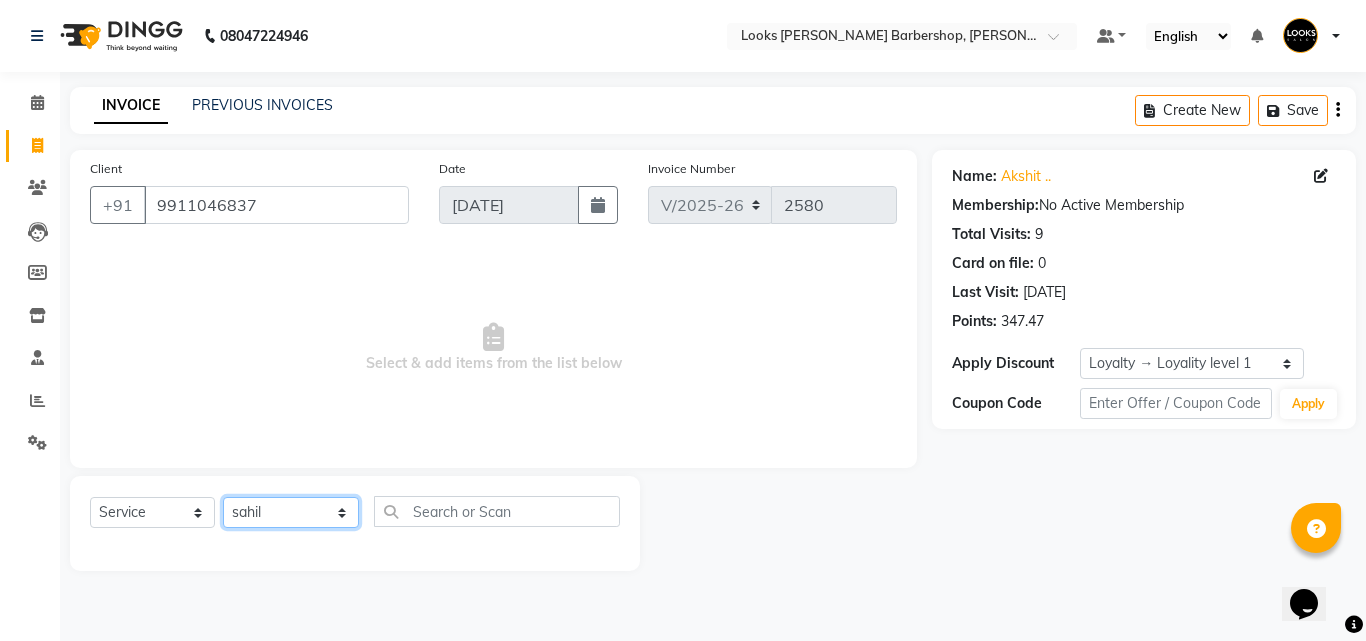 click on "Select Stylist [PERSON_NAME] Amazon_Kart [PERSON_NAME] _asst Arvind_asst BIJENDER  Counter Sales DANISH DHARAMVEER [PERSON_NAME]  KOMAL_NAILS Krishna_asst LALIT_PDCT LHAMO Looks_[DEMOGRAPHIC_DATA]_Section Looks_H.O_Store Looks [PERSON_NAME] Barbershop Looks_Kart [PERSON_NAME] [PERSON_NAME] [PERSON_NAME]  Naveen_pdct [PERSON_NAME] [PERSON_NAME] RAAJ_JI [PERSON_NAME] [PERSON_NAME] NARYAL ROHIT  [PERSON_NAME] [PERSON_NAME] Shabina [PERSON_NAME] [PERSON_NAME] VIKRAM [PERSON_NAME]  [PERSON_NAME]" 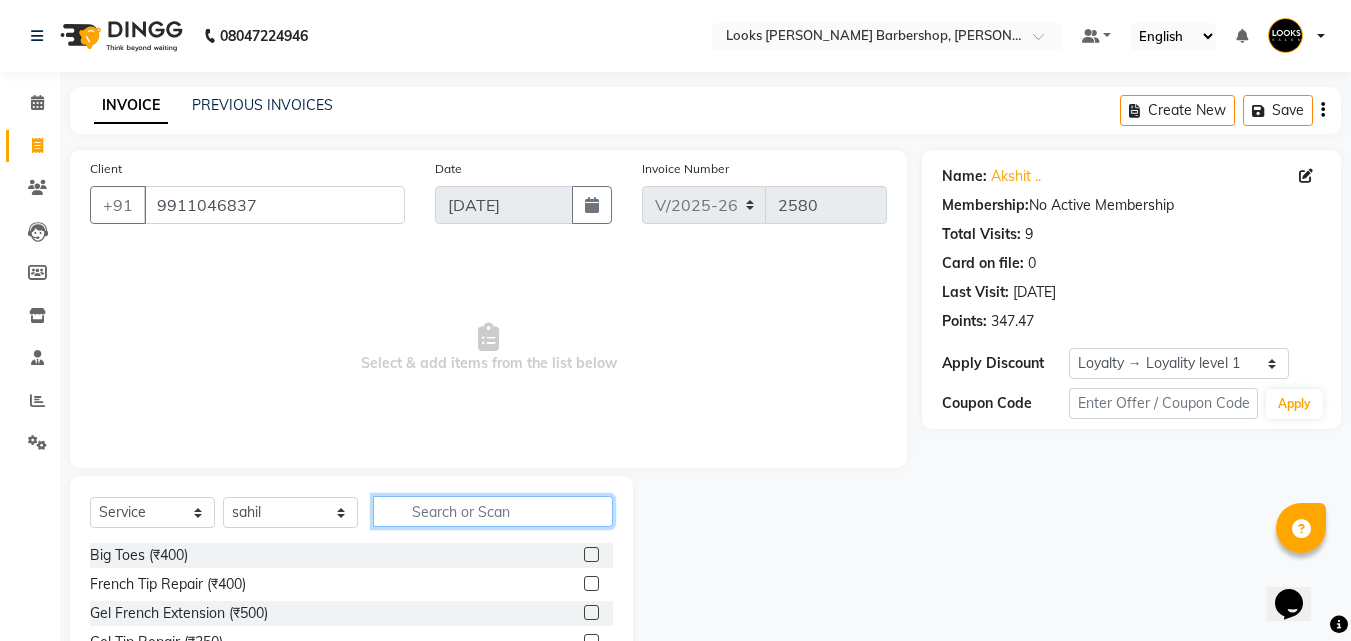 click 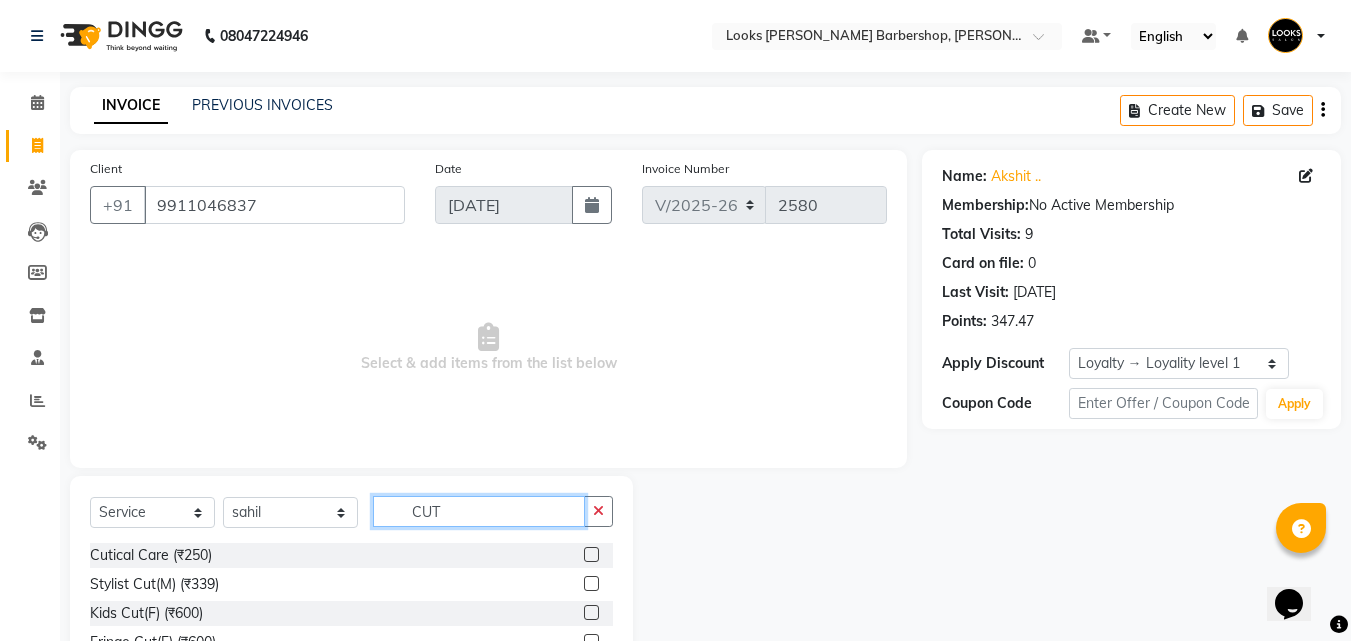 type on "CUT" 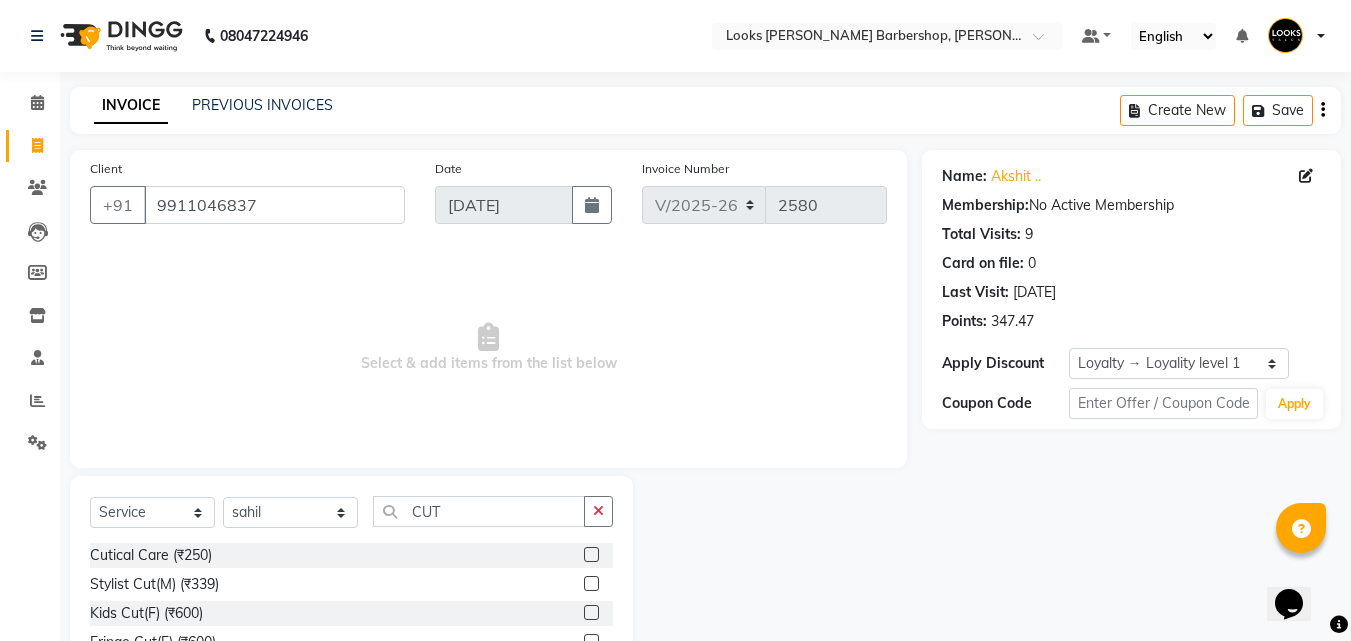 click 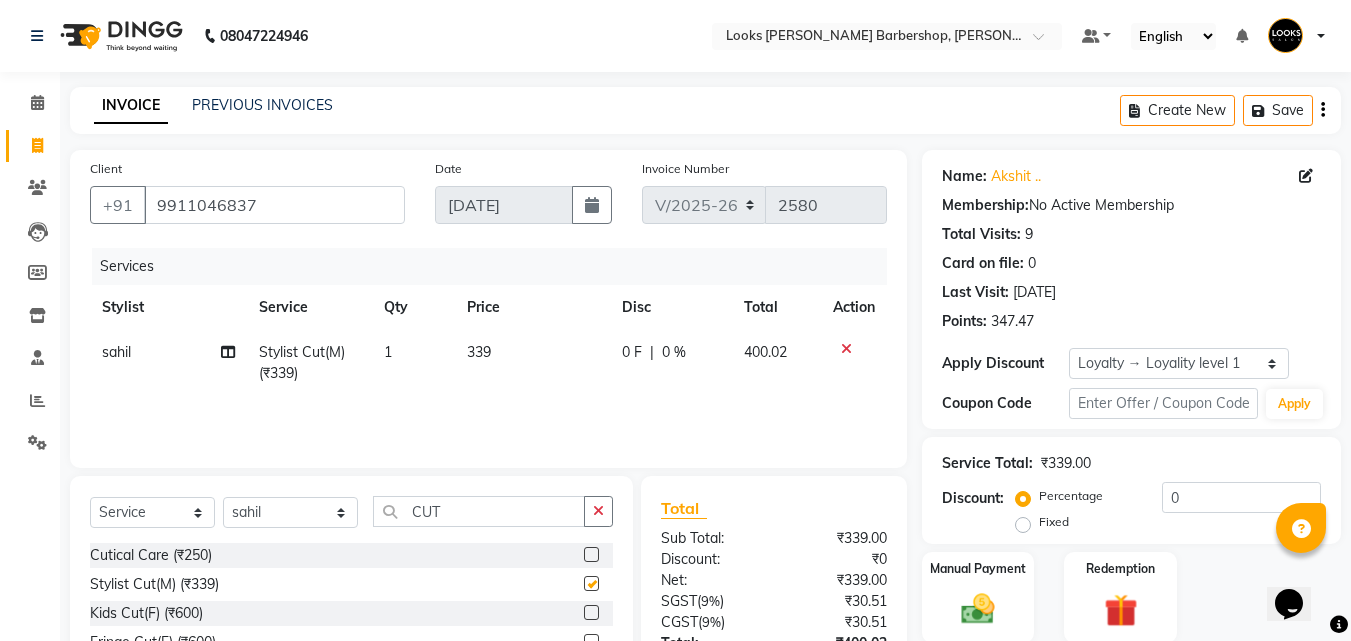 checkbox on "false" 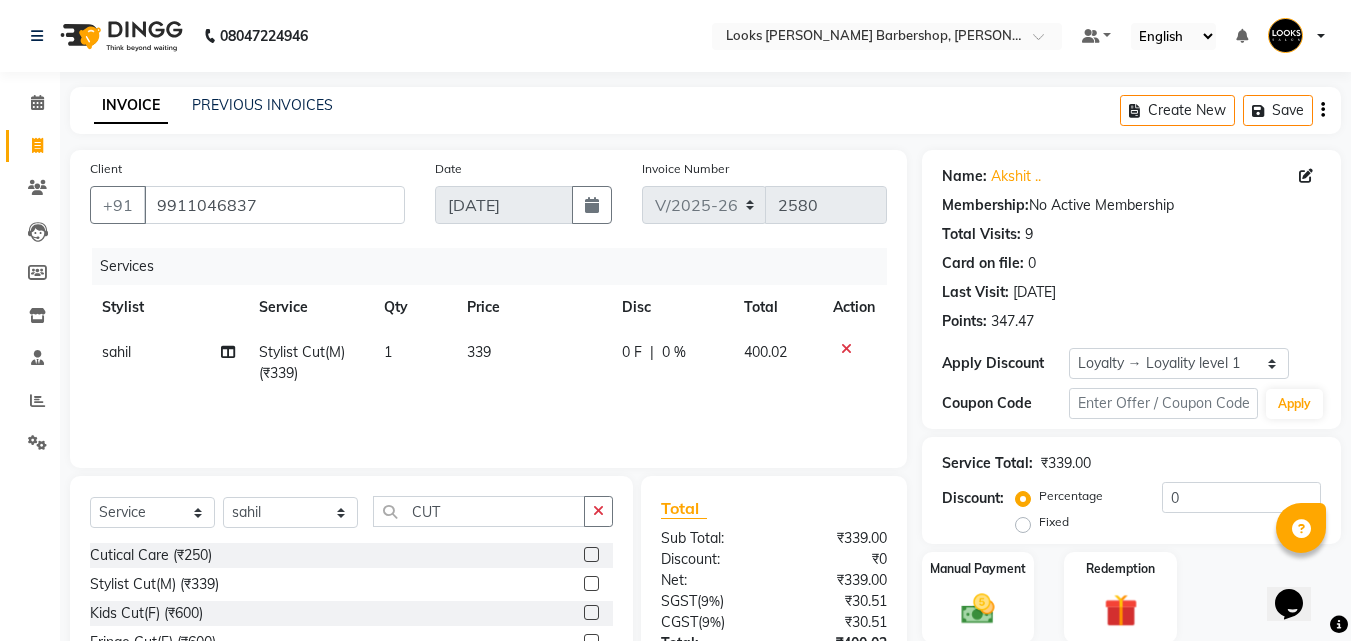 scroll, scrollTop: 180, scrollLeft: 0, axis: vertical 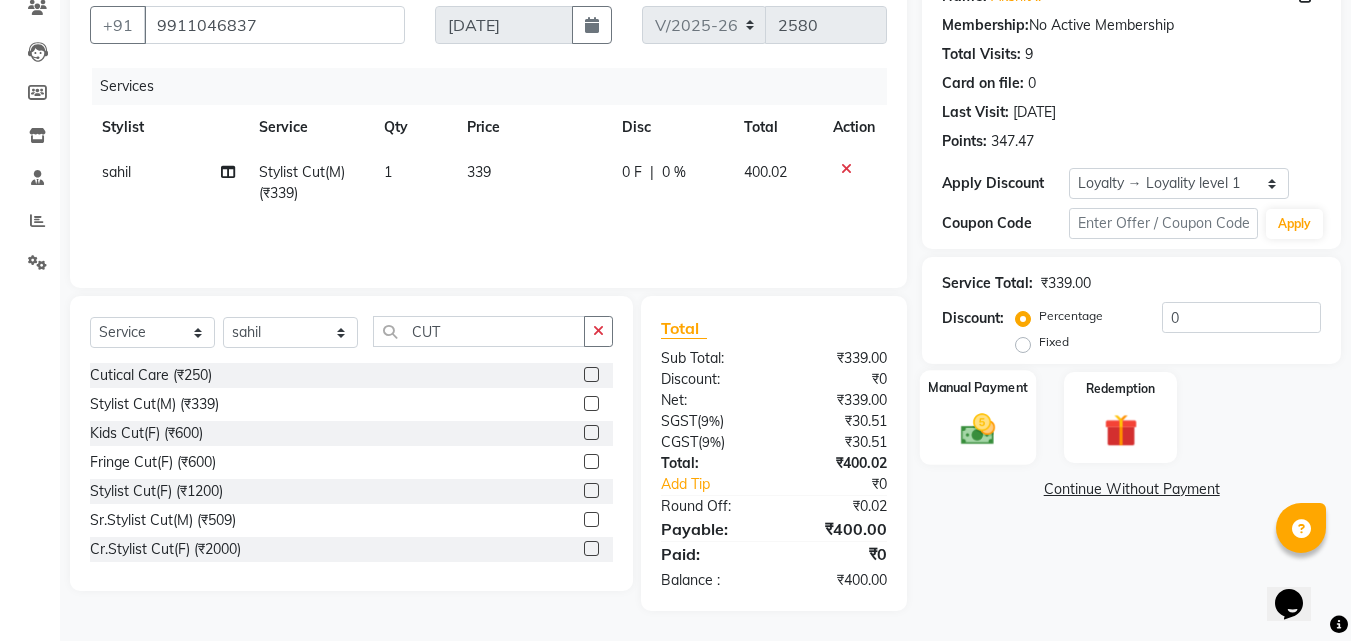 click 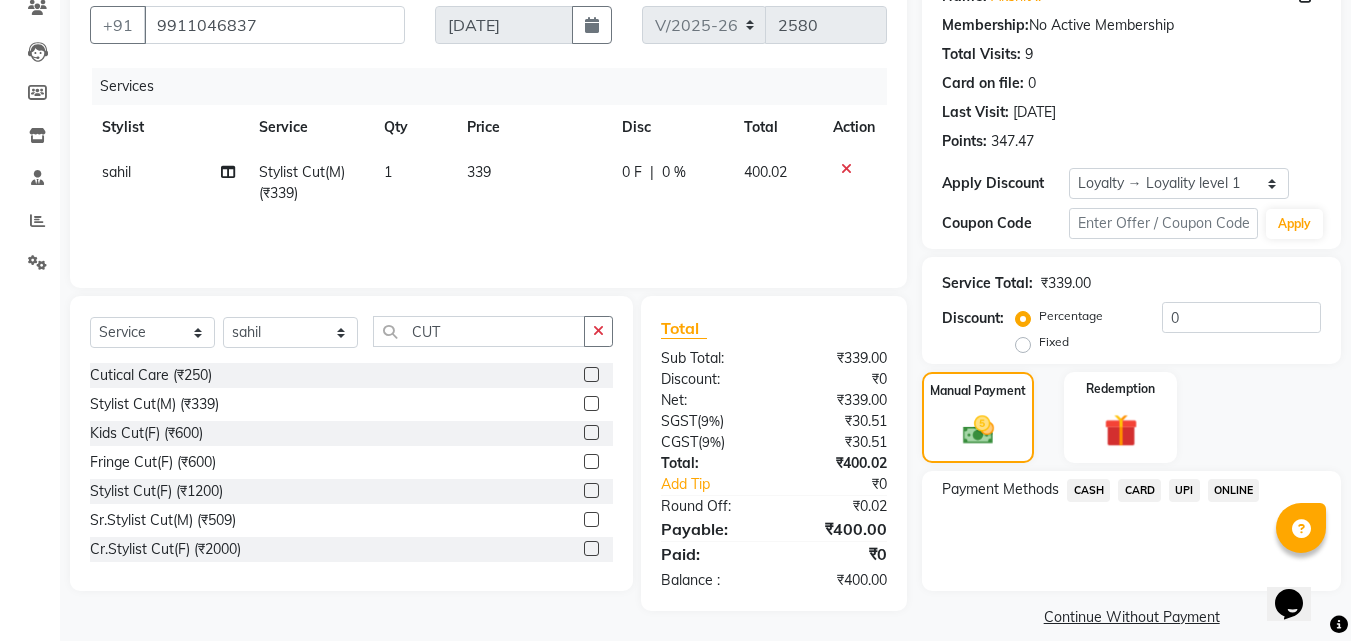 drag, startPoint x: 1078, startPoint y: 493, endPoint x: 1062, endPoint y: 511, distance: 24.083189 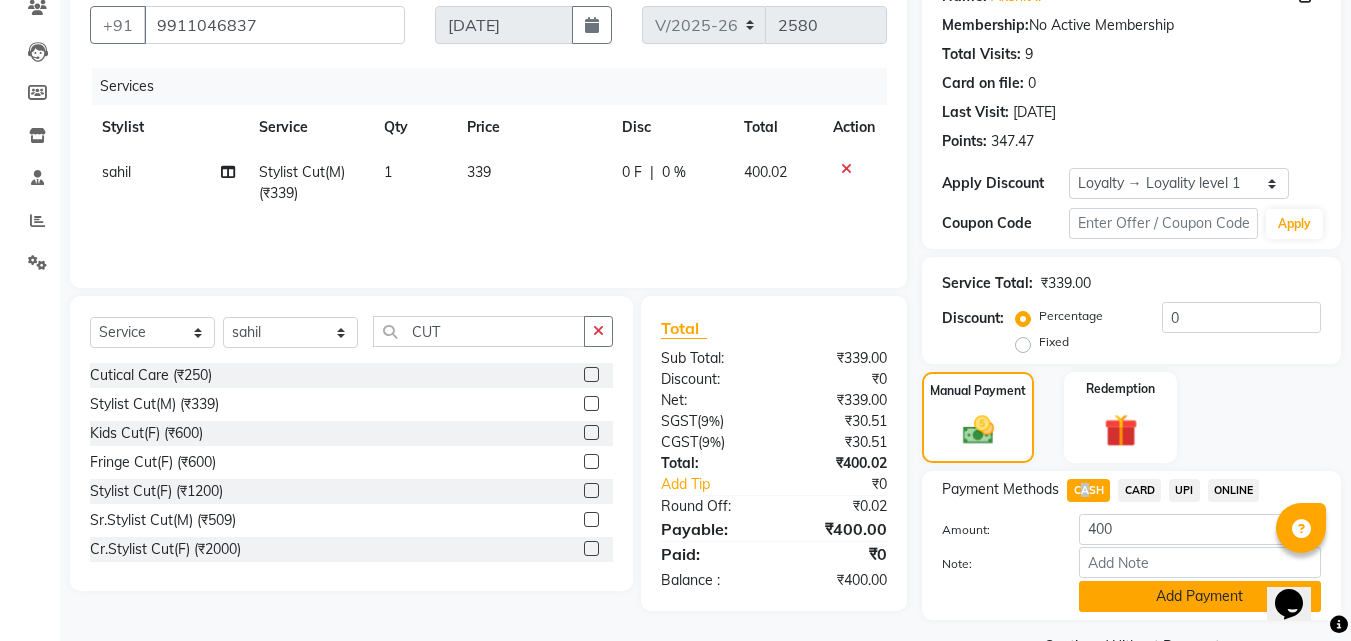 click on "Add Payment" 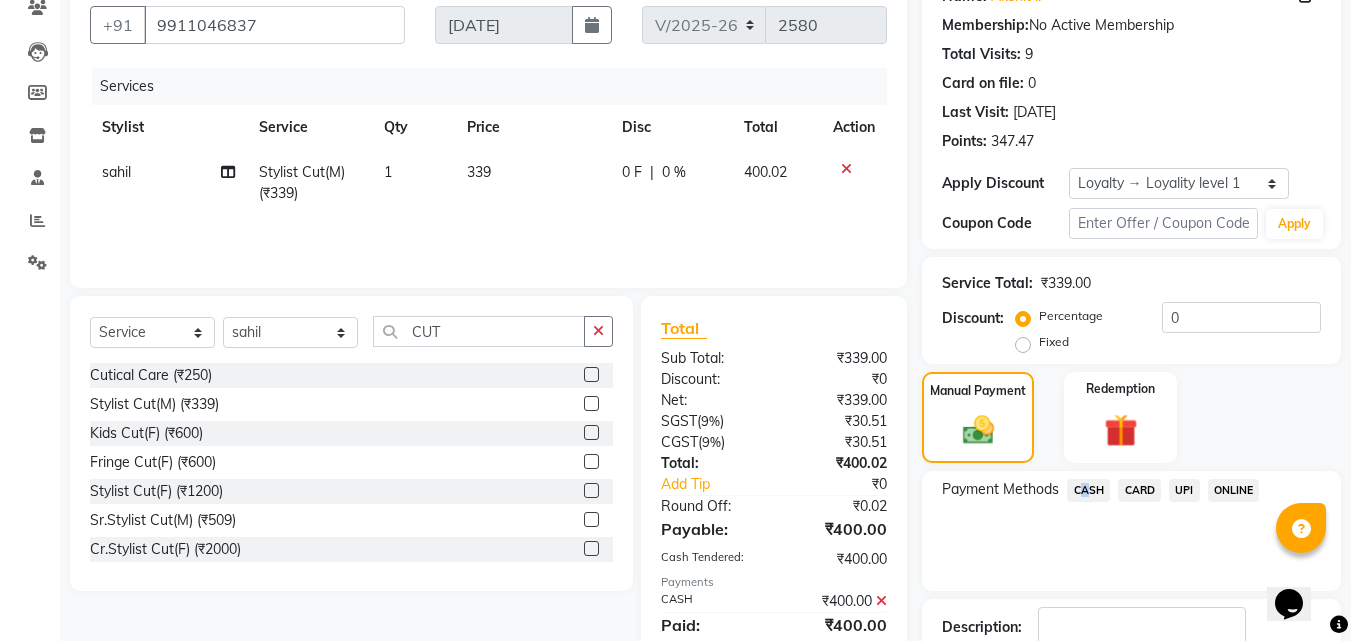 scroll, scrollTop: 350, scrollLeft: 0, axis: vertical 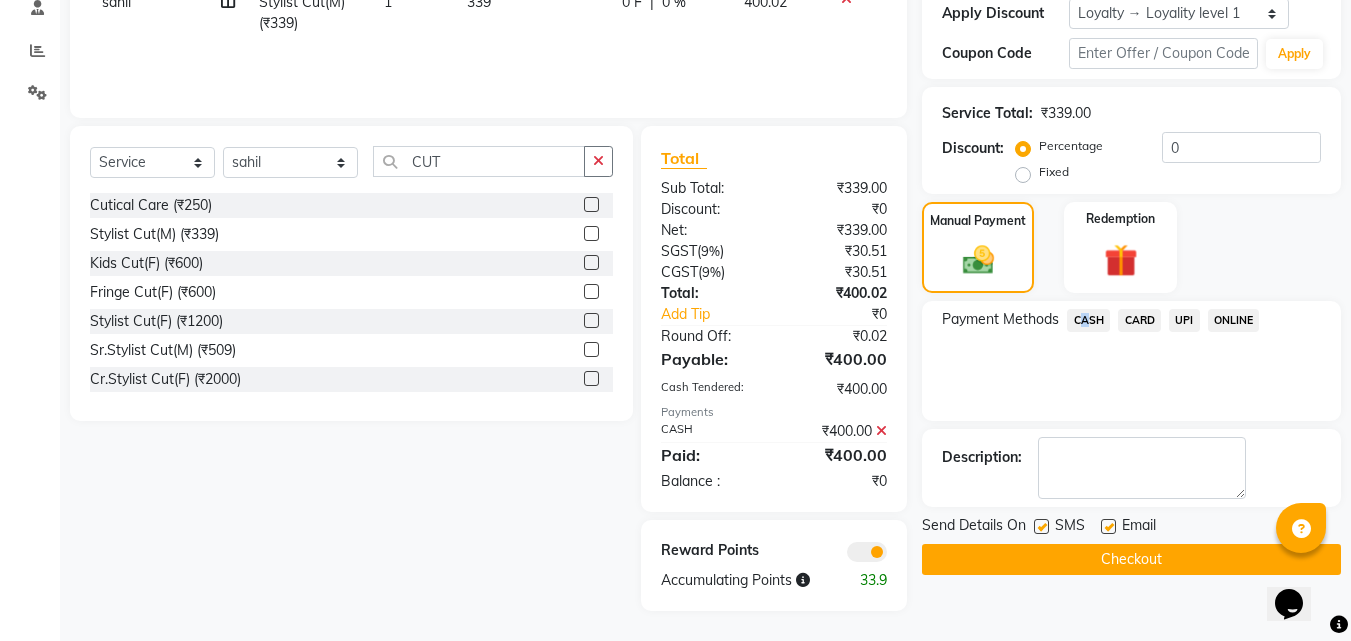 click on "Checkout" 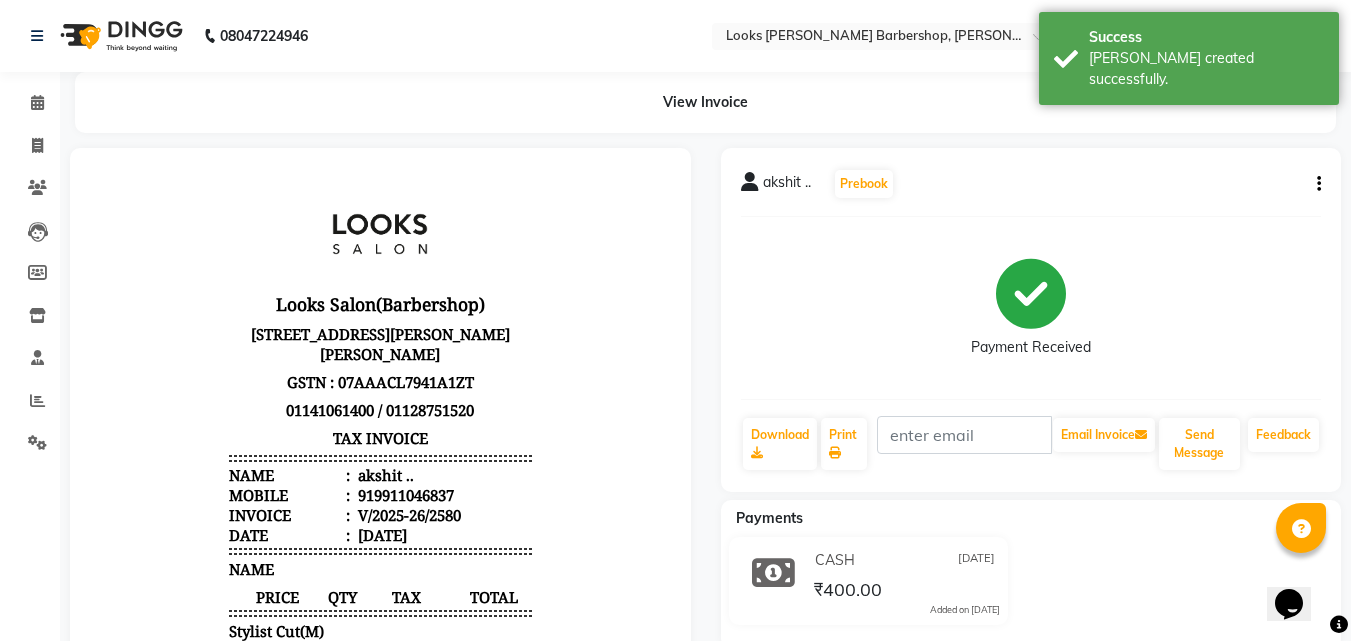 scroll, scrollTop: 0, scrollLeft: 0, axis: both 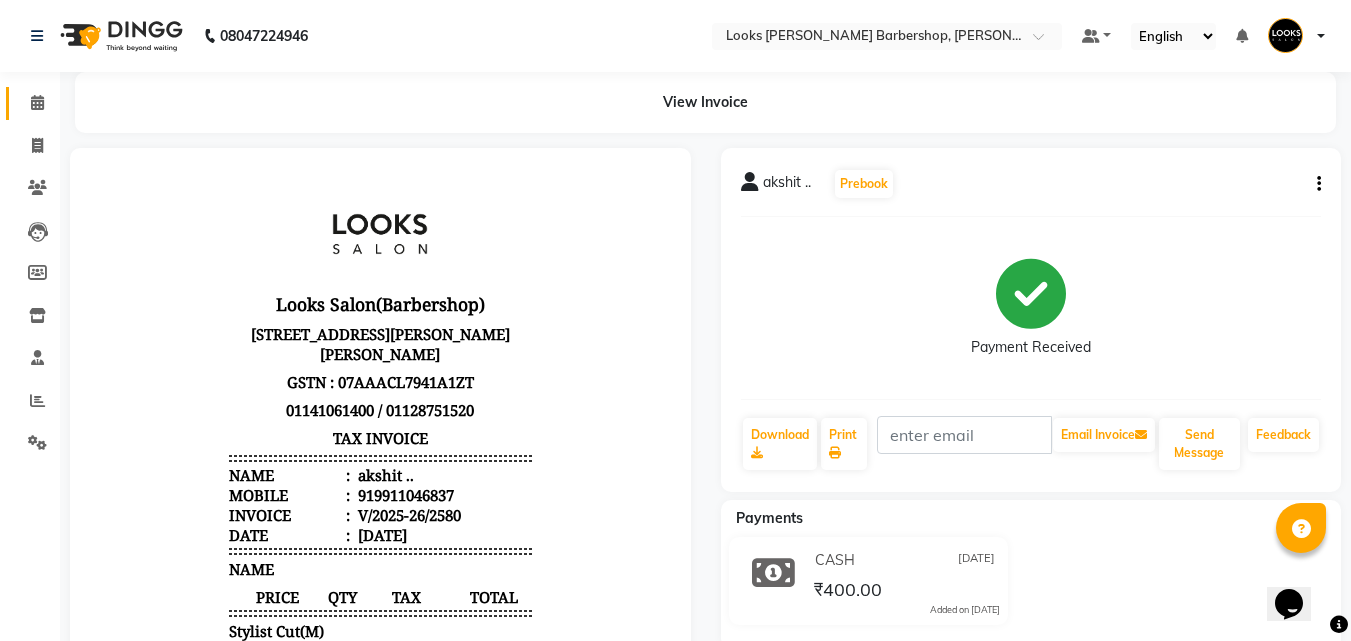 click on "Calendar" 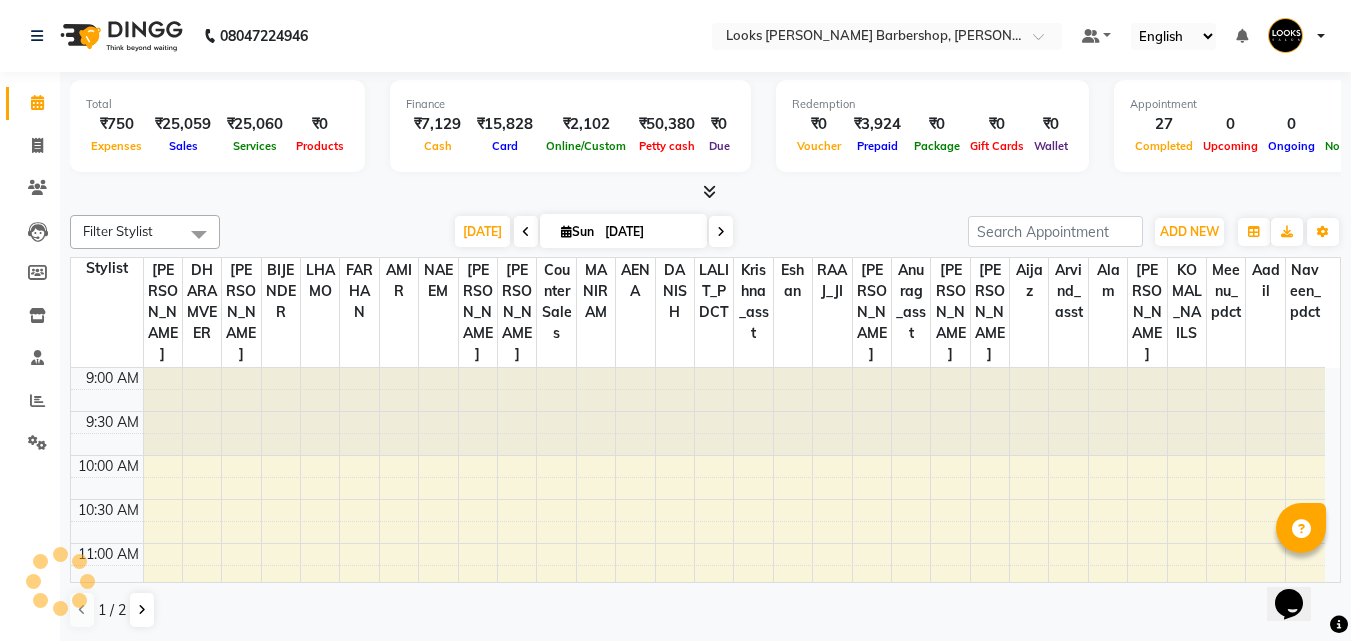 scroll, scrollTop: 705, scrollLeft: 0, axis: vertical 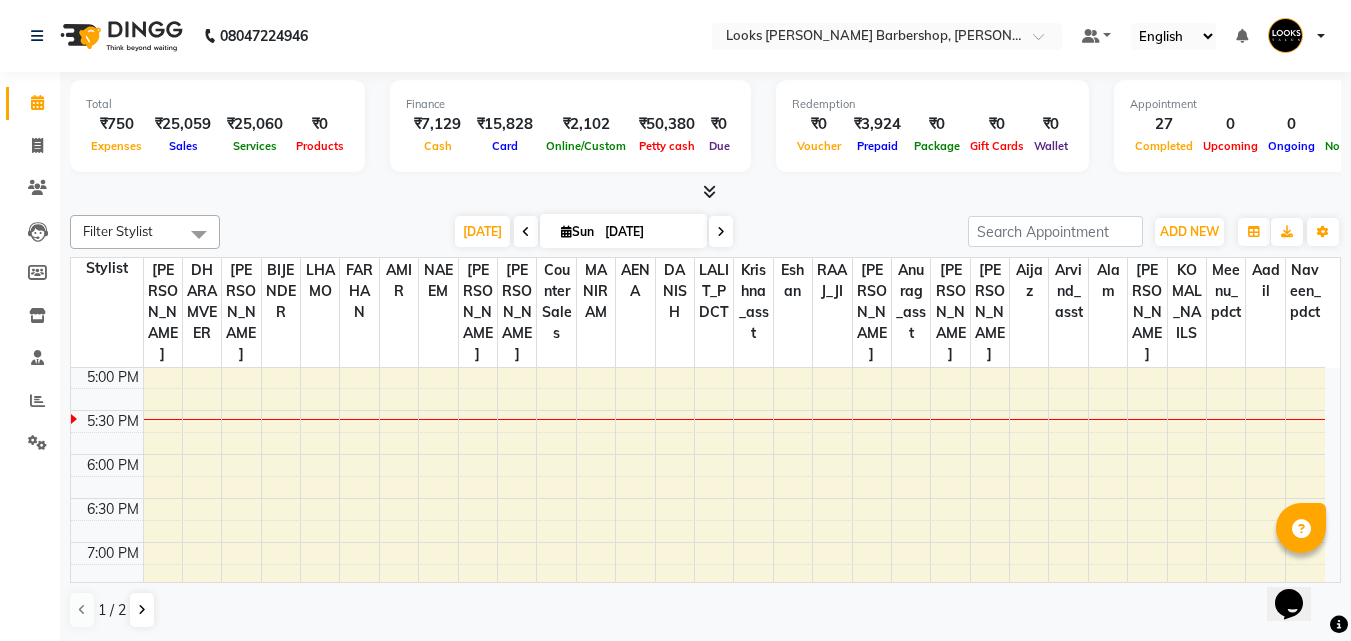 click on "Settings" 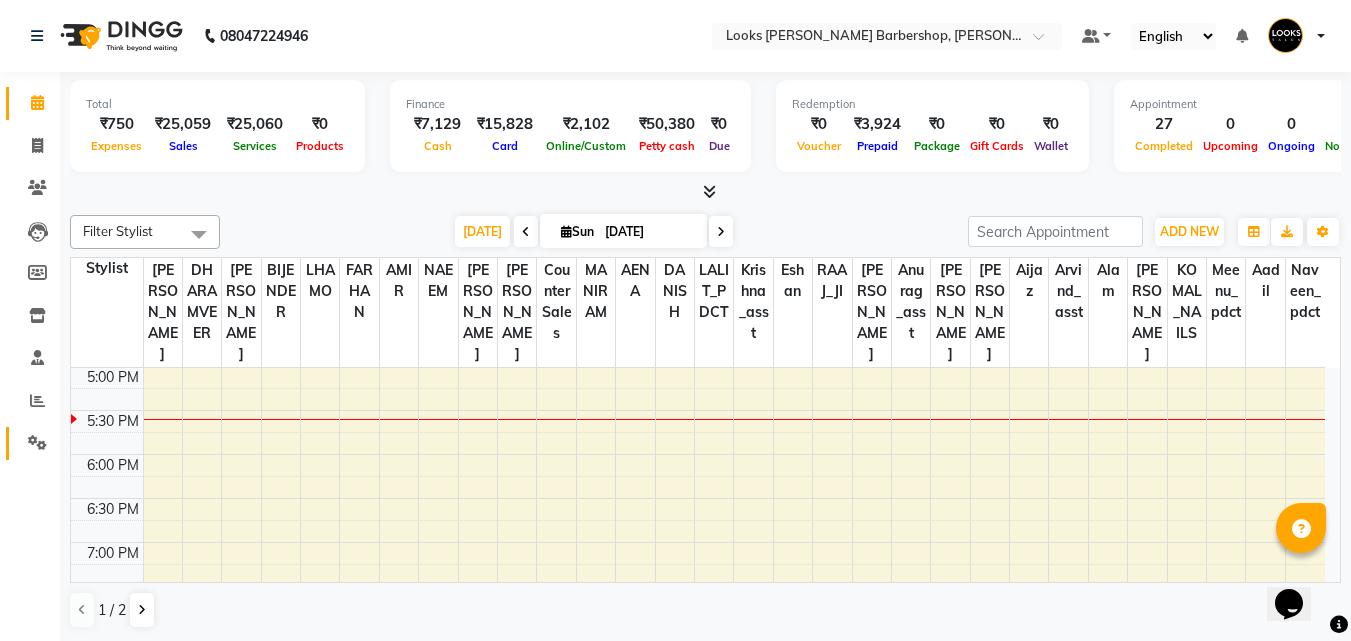 drag, startPoint x: 46, startPoint y: 437, endPoint x: 36, endPoint y: 439, distance: 10.198039 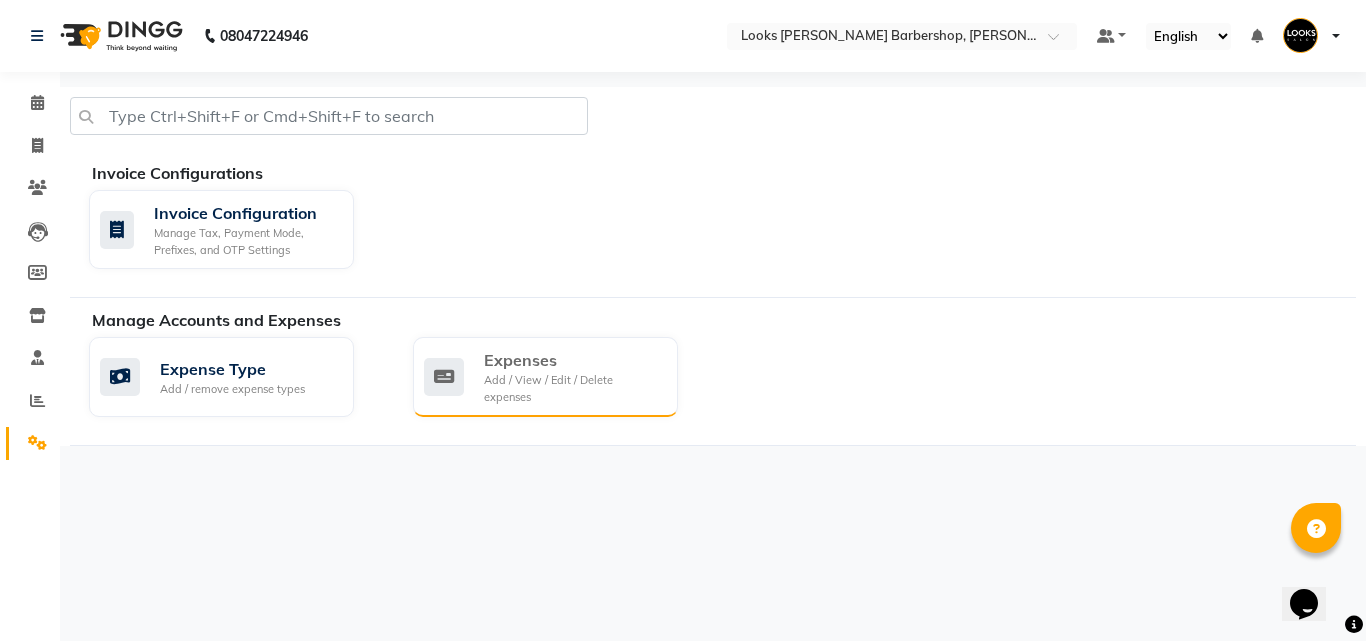 click on "Expenses" 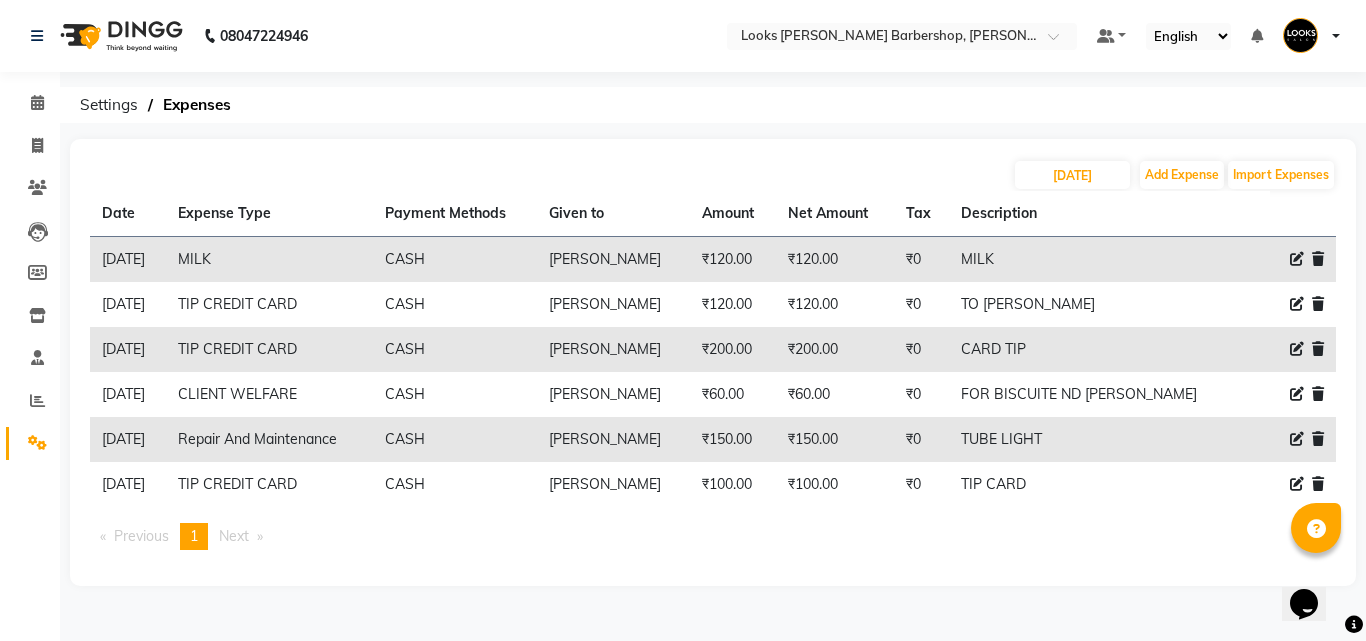 click on "[DATE] Add Expense Import Expenses" 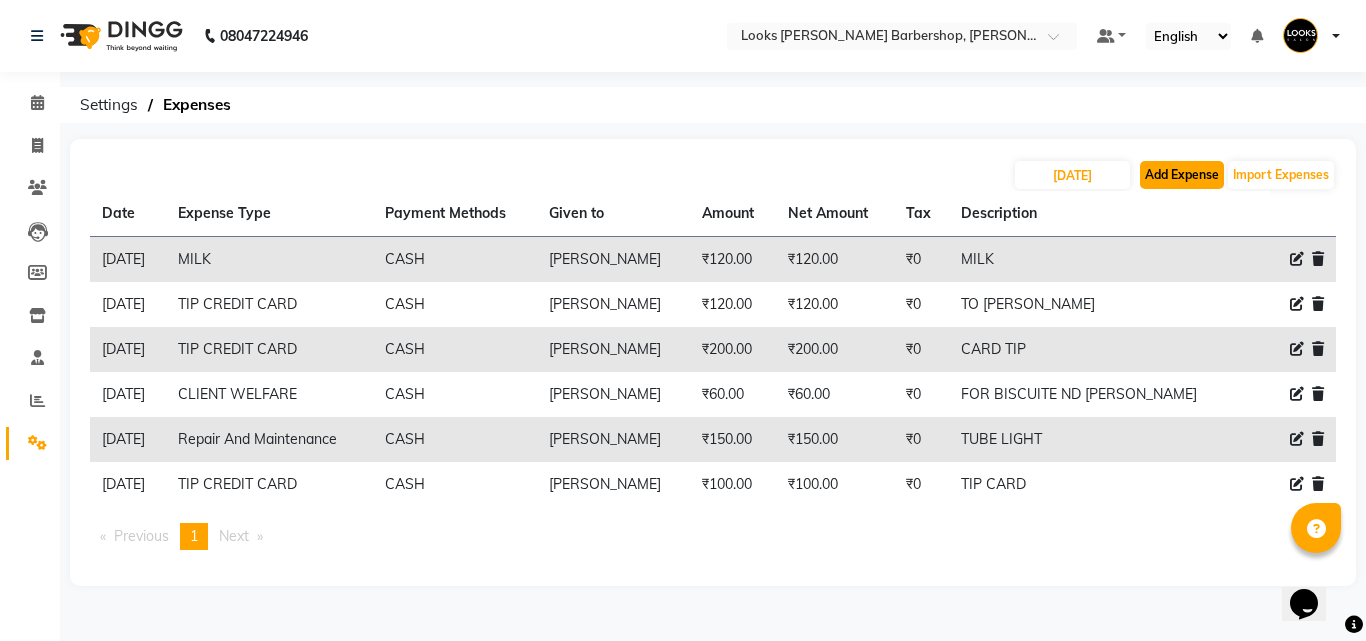 click on "Add Expense" 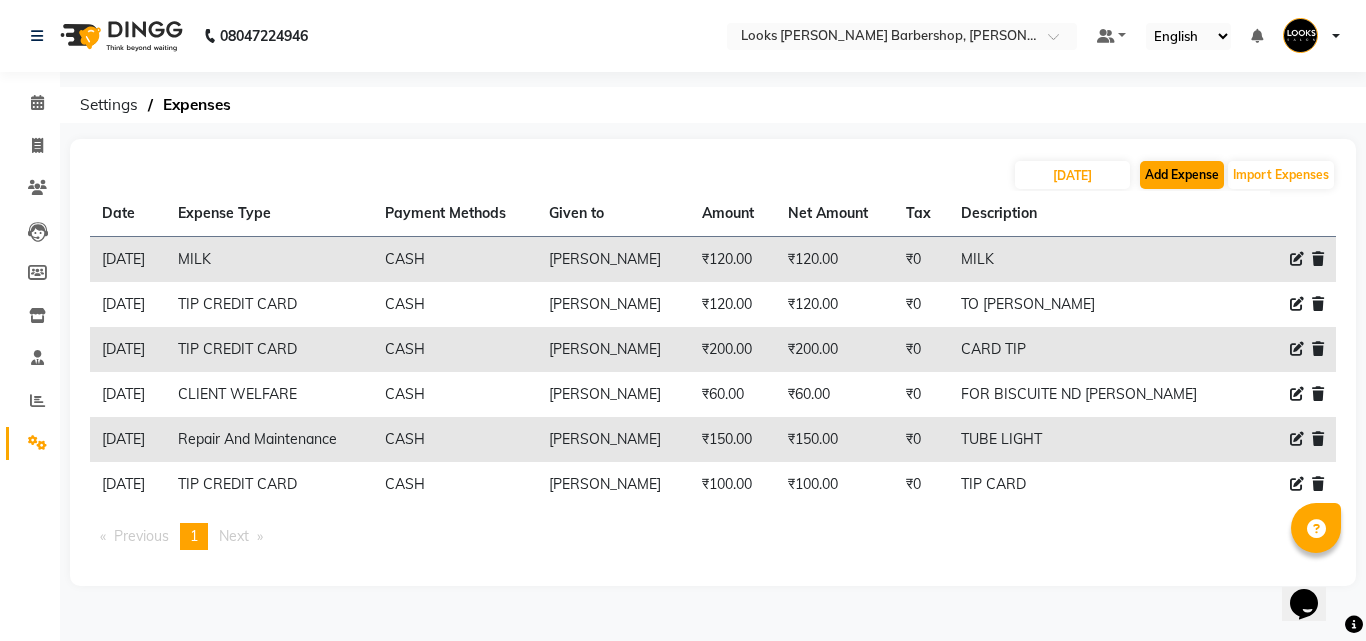 select on "1" 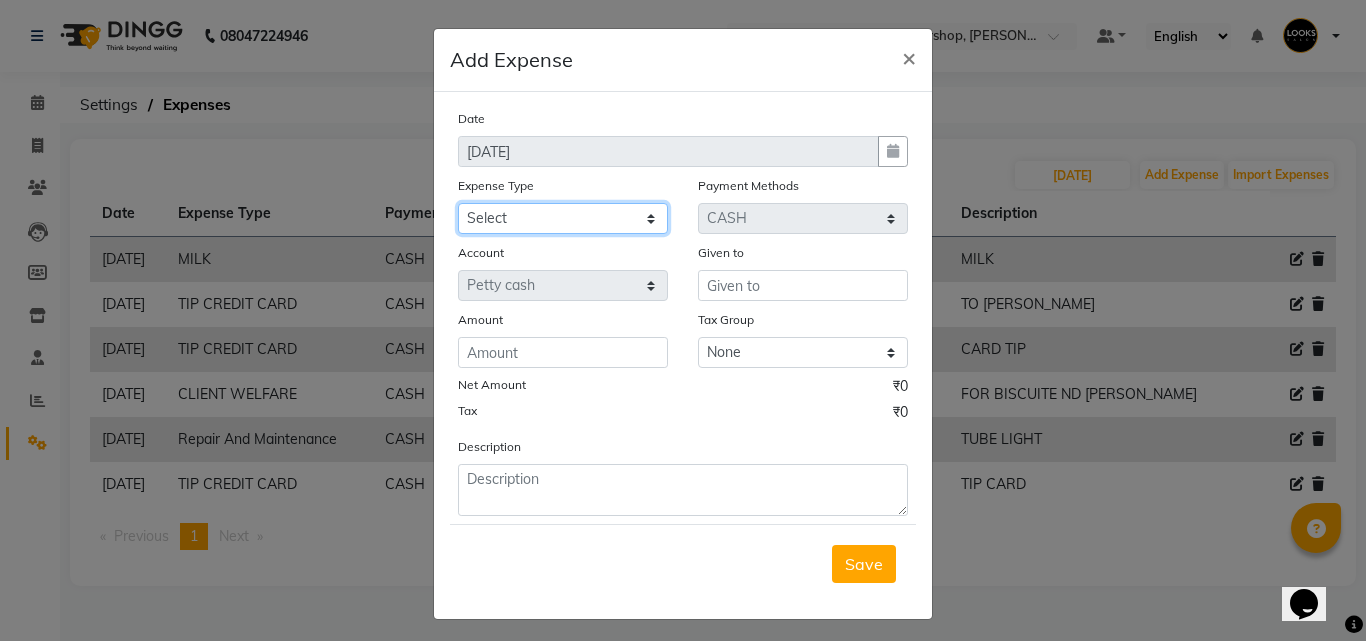 click on "Select Amazon order BANK DEPOSIT BLINKIT Cash change Cash Handover Client Refreshment CLIENT WELFARE CONSUMABLES Convyance to staff Counter sale General Expense Laundry Bill Laundry Service MILK MILK GINGER Miscellaneous MOBILE RECHARGE Monthly Grocery OFFICE UPKEEP Pantry Payment PORTER Prepaid Card Incentives Printing And Stationery Product Incentive purchase Refreshment Repair And Maintenance Salary Salary advance Service incentive staff accommodation Staff Convenyance Staff Welfare tip TIP CREDIT CARD Tip Online TIP UPI travel Travelling And Conveyance treat for staff WATER BILL WE FAST" 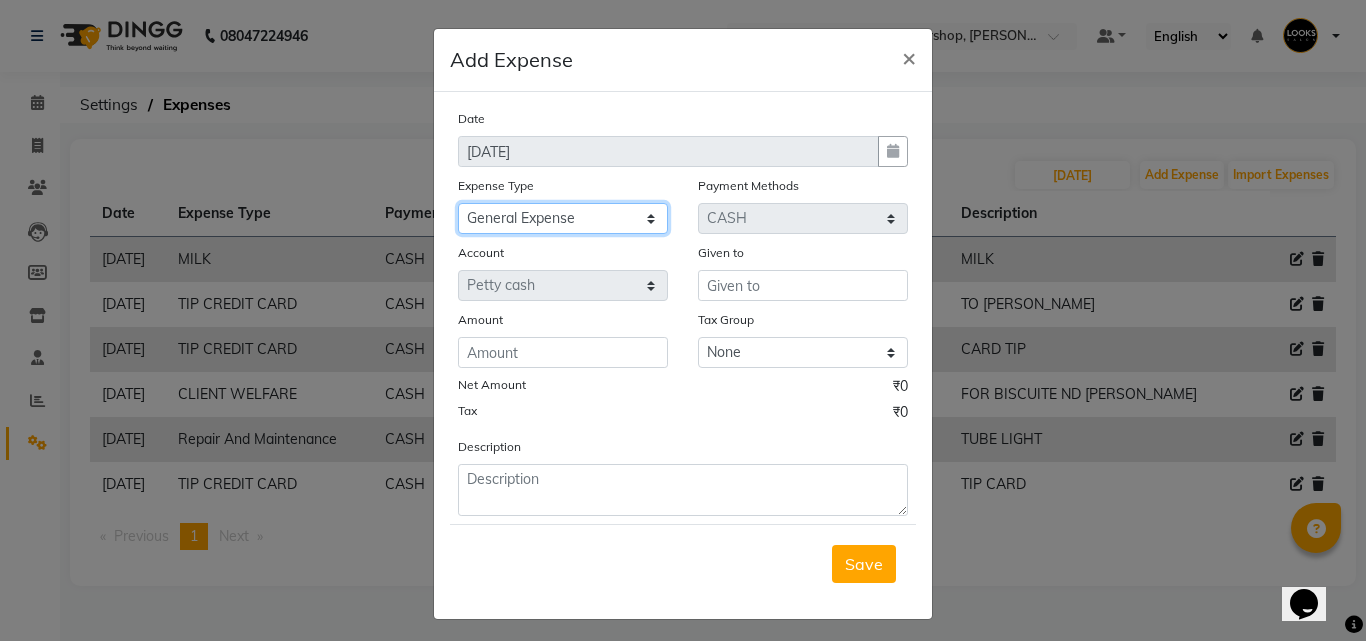 click on "Select Amazon order BANK DEPOSIT BLINKIT Cash change Cash Handover Client Refreshment CLIENT WELFARE CONSUMABLES Convyance to staff Counter sale General Expense Laundry Bill Laundry Service MILK MILK GINGER Miscellaneous MOBILE RECHARGE Monthly Grocery OFFICE UPKEEP Pantry Payment PORTER Prepaid Card Incentives Printing And Stationery Product Incentive purchase Refreshment Repair And Maintenance Salary Salary advance Service incentive staff accommodation Staff Convenyance Staff Welfare tip TIP CREDIT CARD Tip Online TIP UPI travel Travelling And Conveyance treat for staff WATER BILL WE FAST" 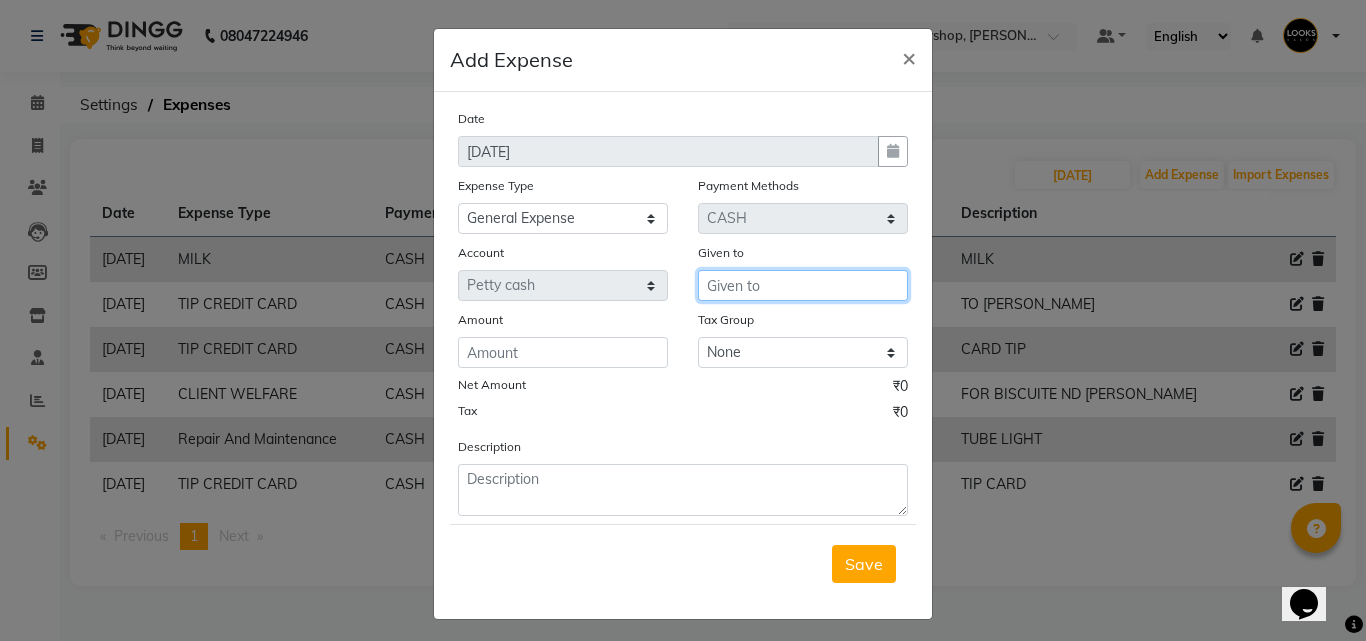 click at bounding box center (803, 285) 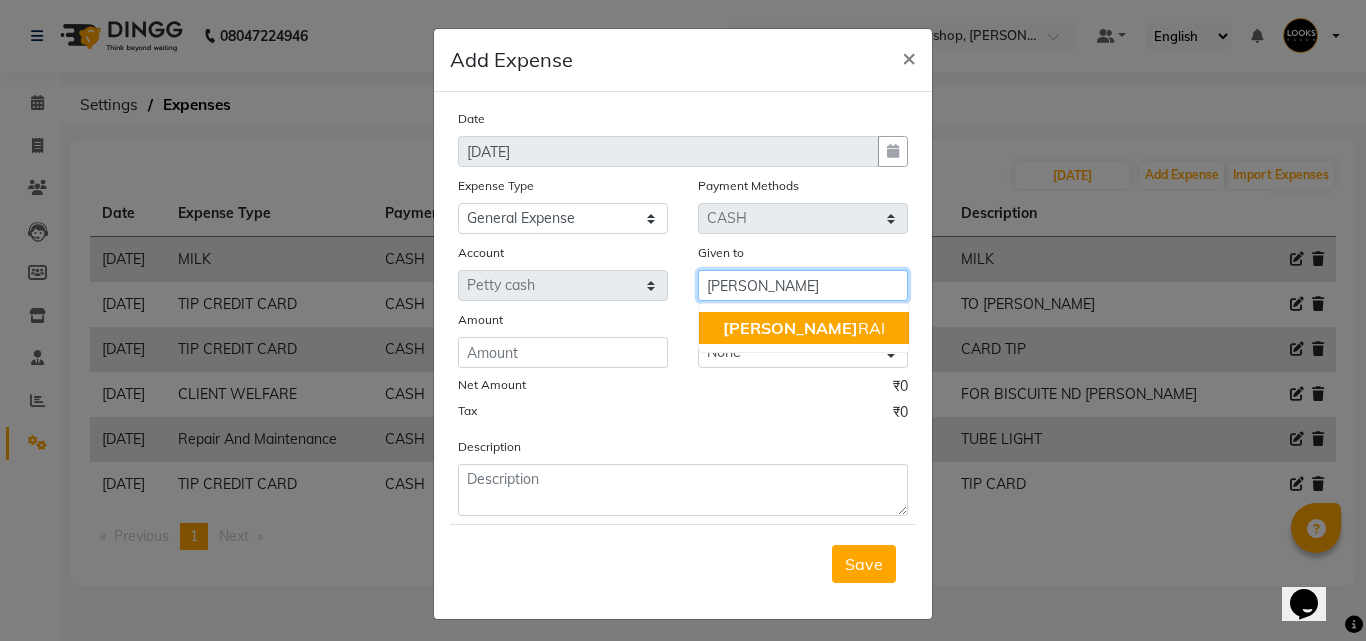 type on "[PERSON_NAME]" 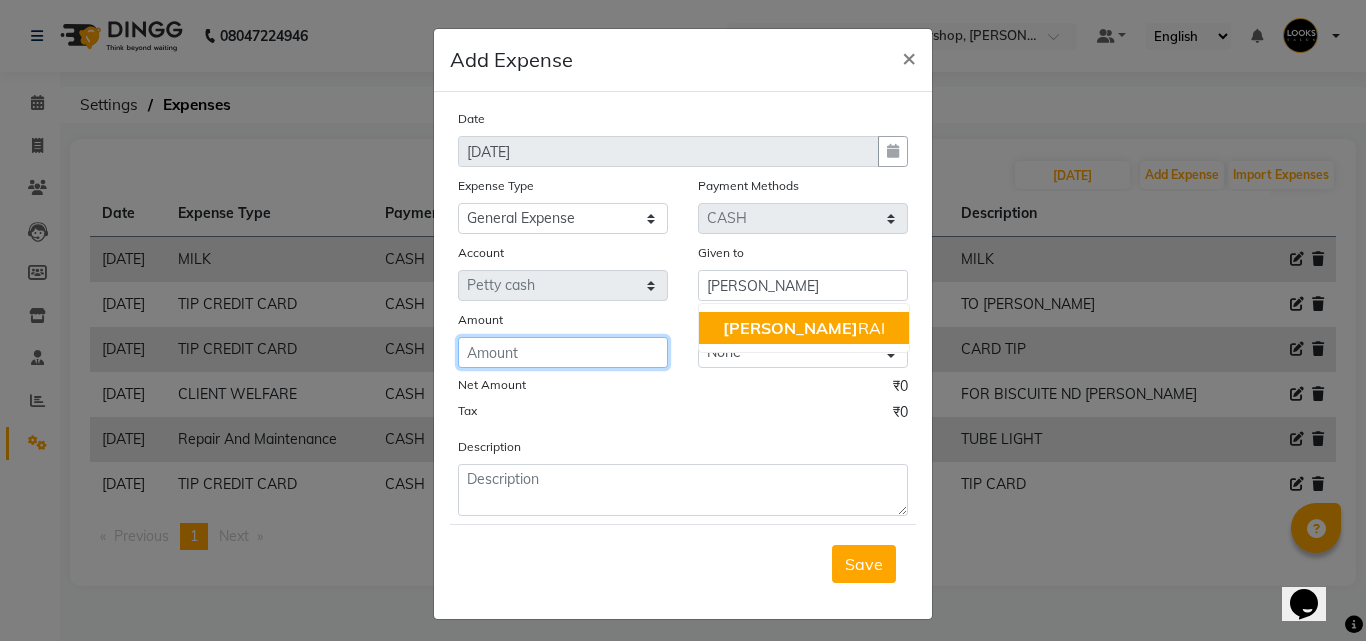 click 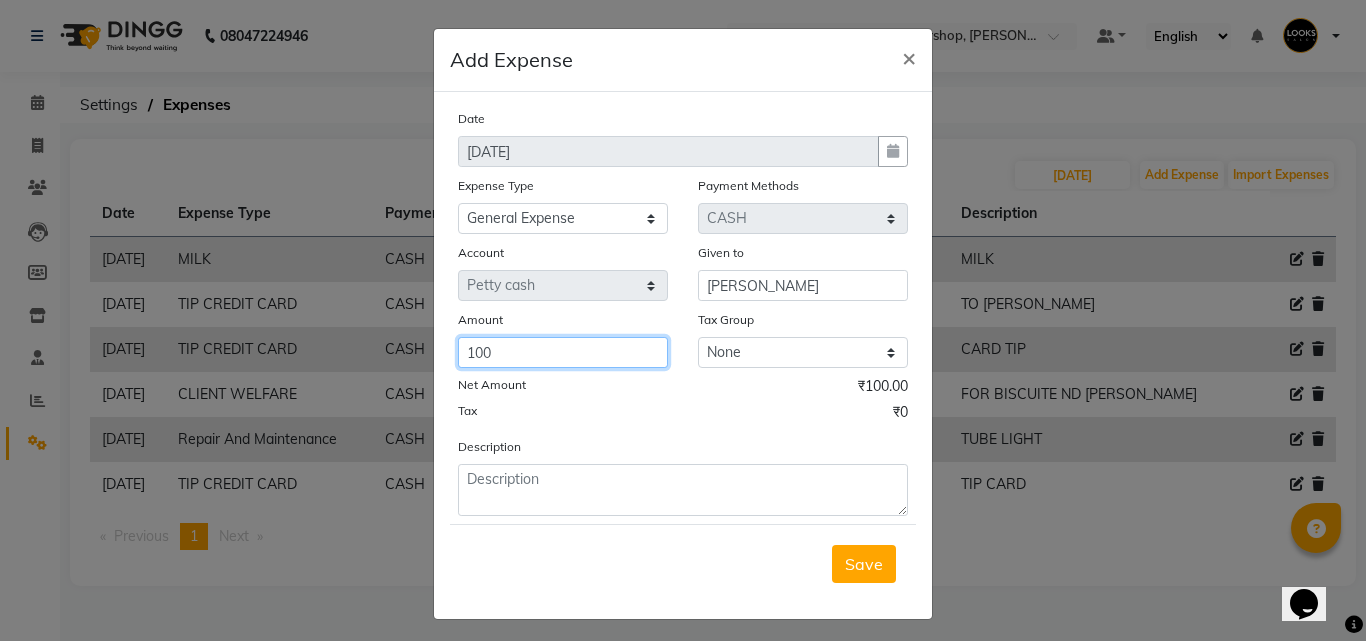 type on "100" 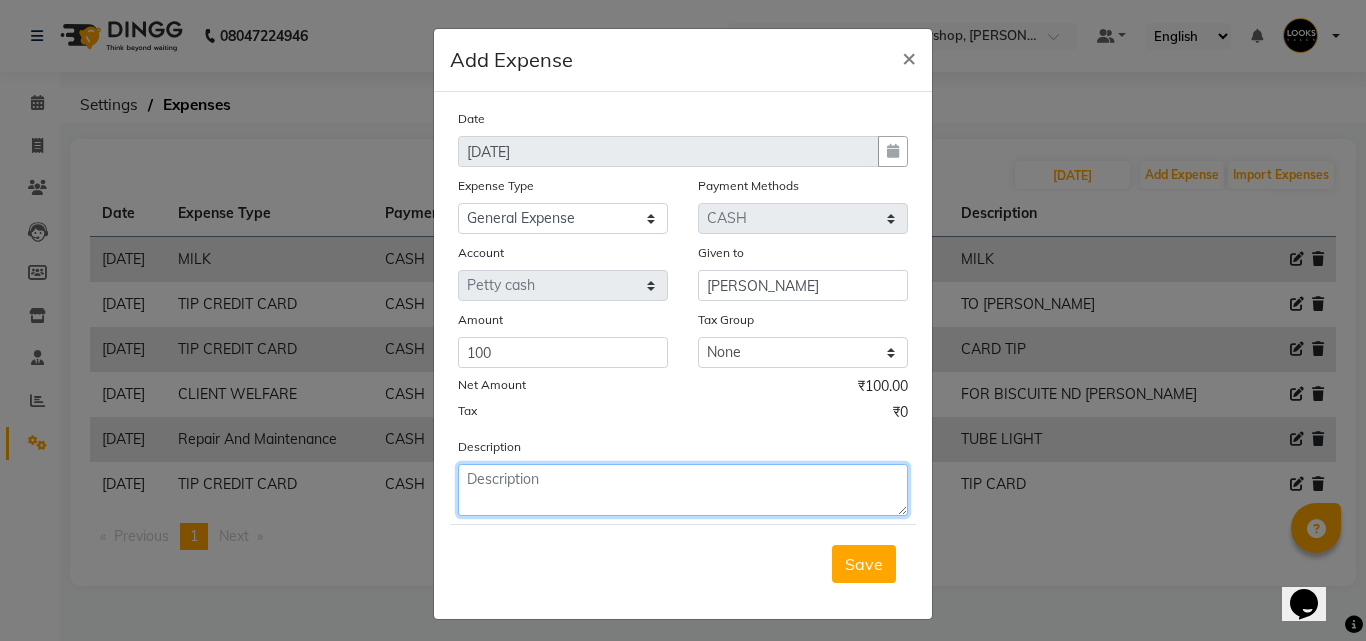 drag, startPoint x: 464, startPoint y: 474, endPoint x: 455, endPoint y: 480, distance: 10.816654 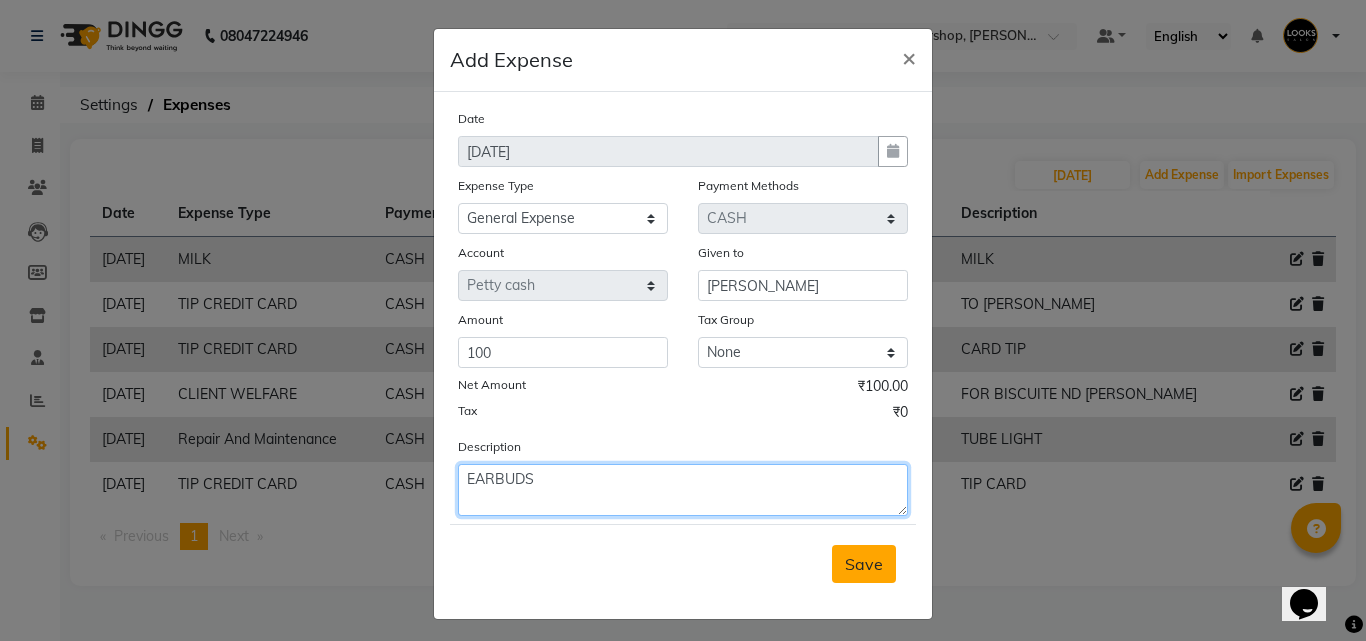 type on "EARBUDS" 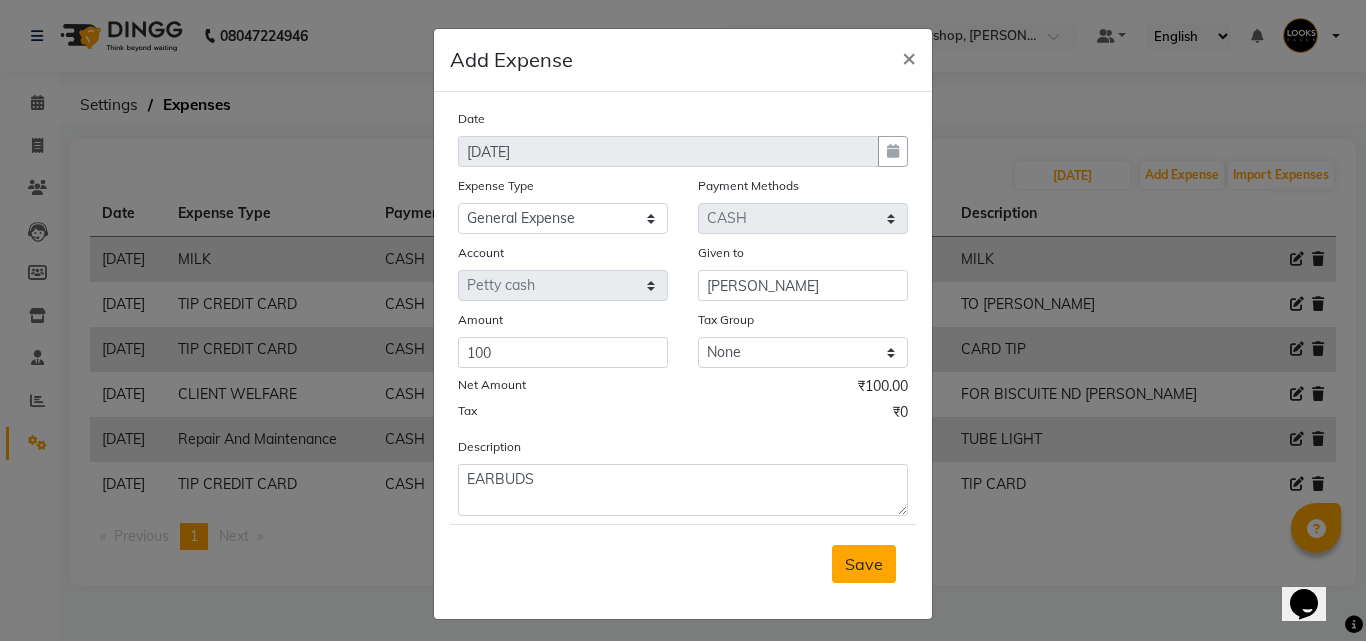 click on "Save" at bounding box center [864, 564] 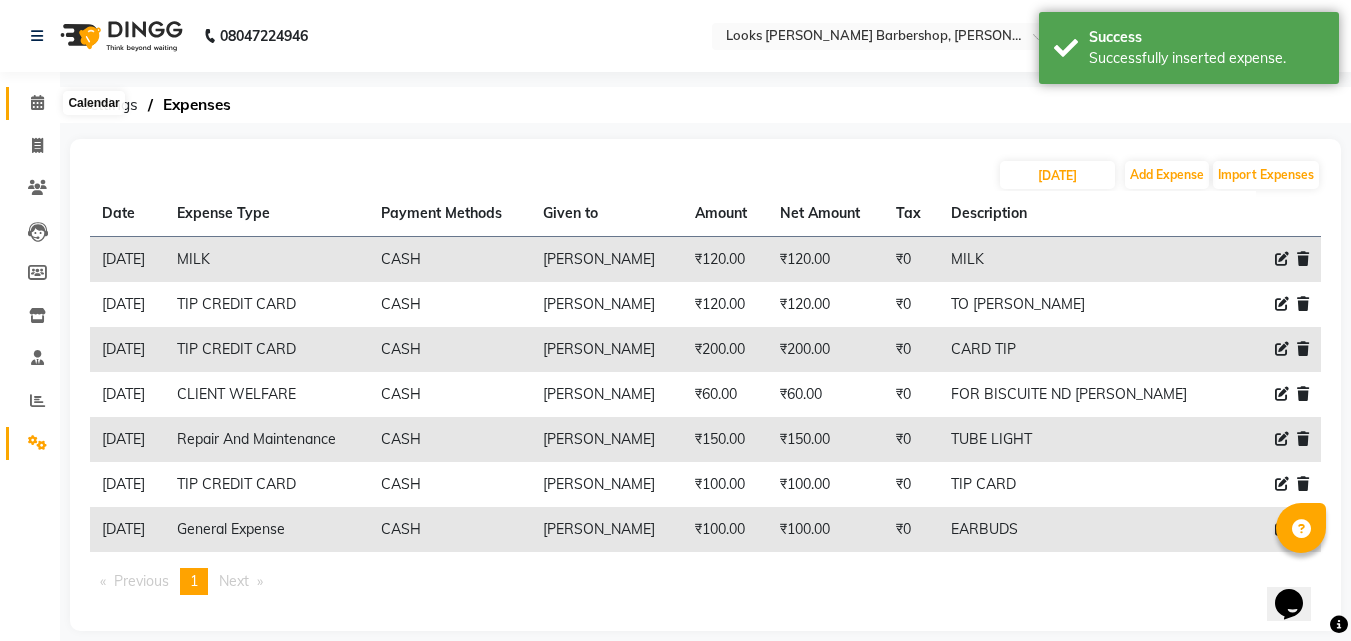 click 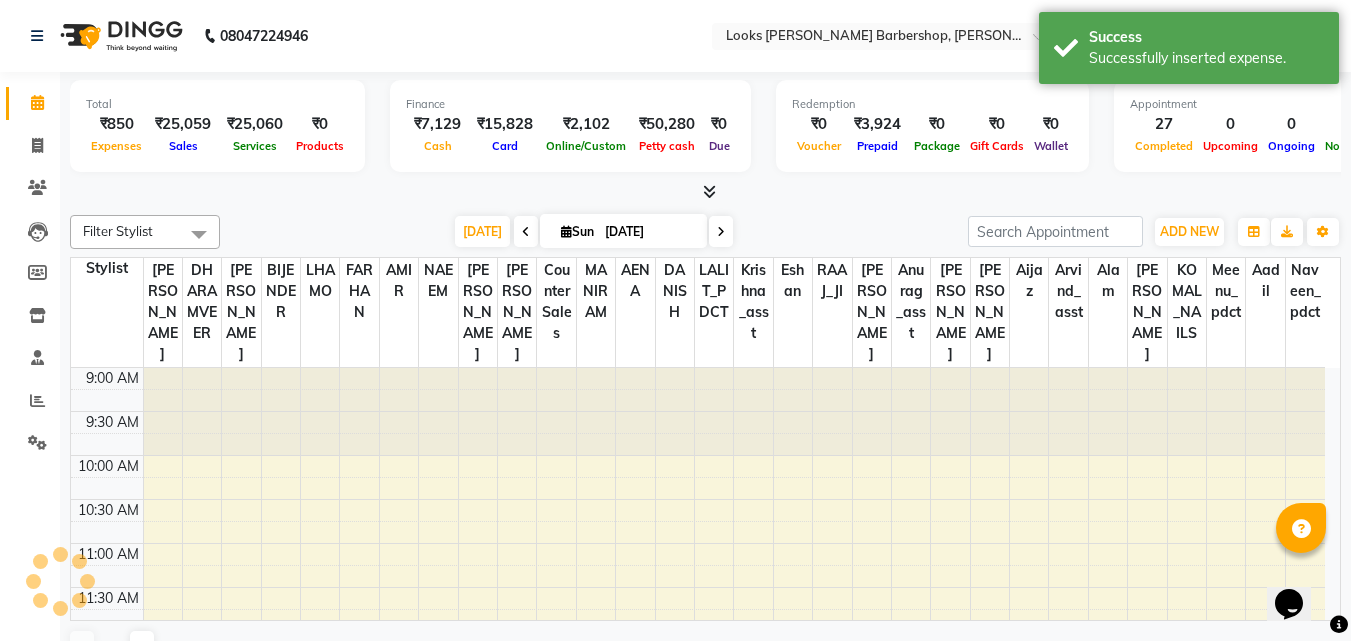 scroll, scrollTop: 0, scrollLeft: 0, axis: both 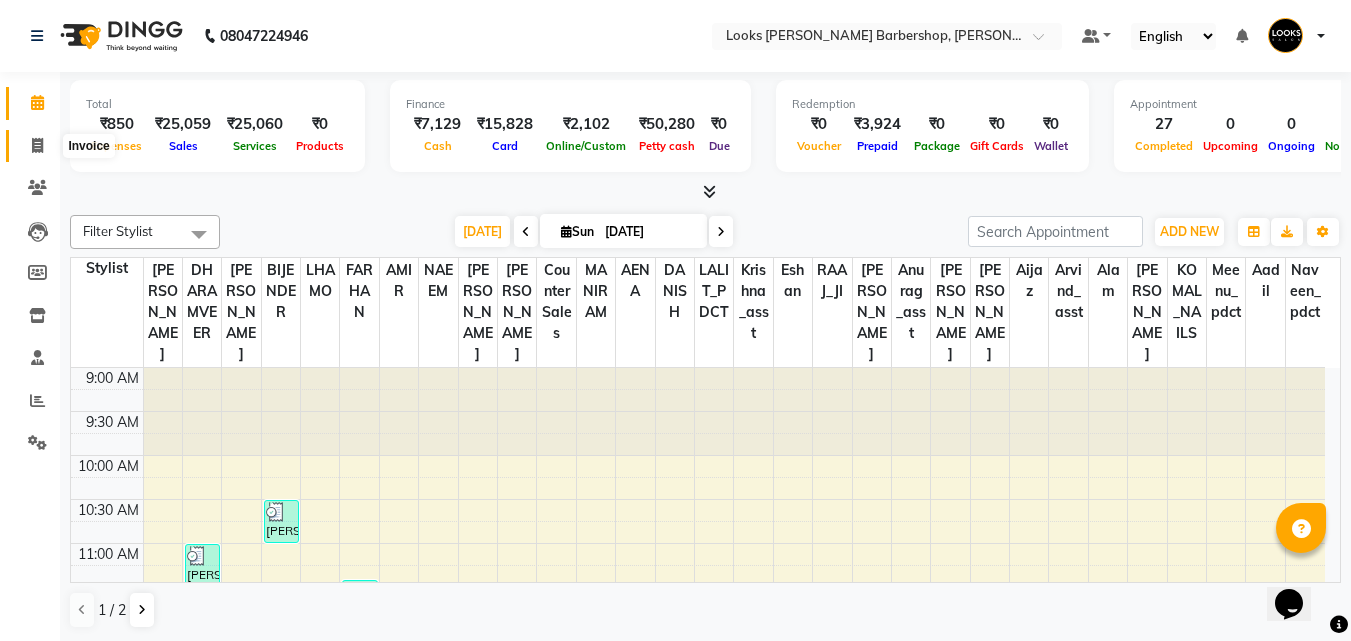 click 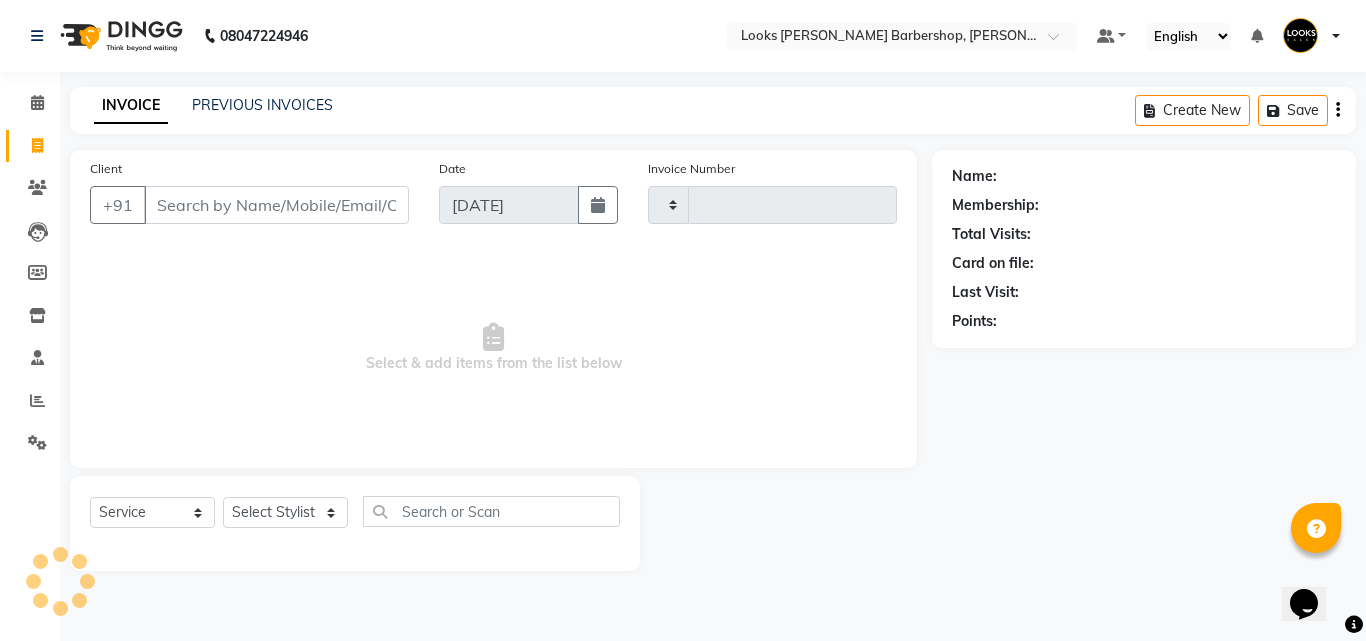 type on "2581" 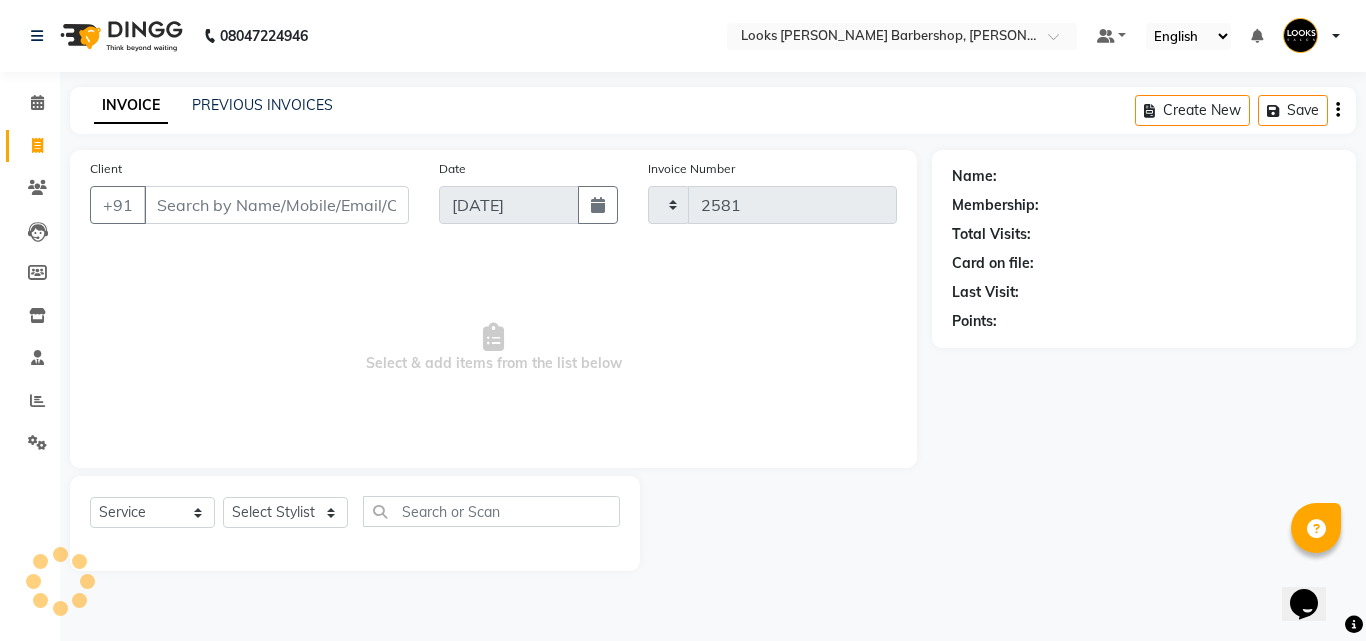 select on "4323" 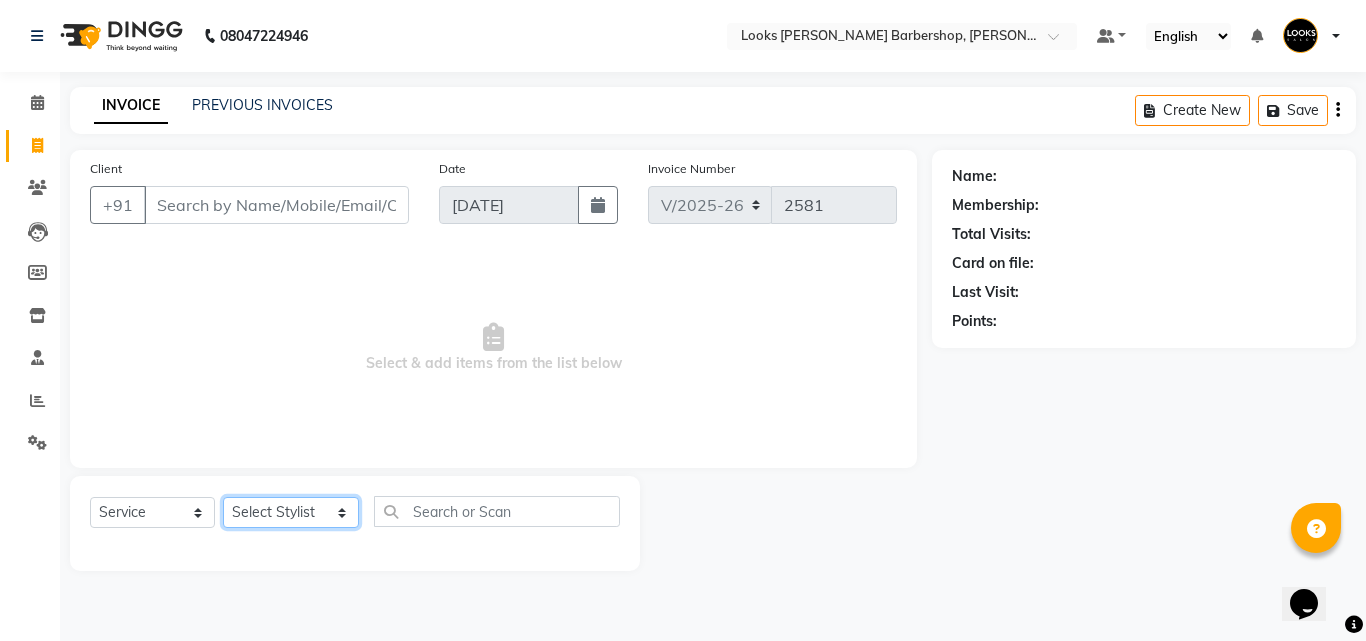 click on "Select Stylist [PERSON_NAME] Amazon_Kart [PERSON_NAME] _asst Arvind_asst BIJENDER  Counter Sales DANISH DHARAMVEER [PERSON_NAME]  KOMAL_NAILS Krishna_asst LALIT_PDCT LHAMO Looks_[DEMOGRAPHIC_DATA]_Section Looks_H.O_Store Looks [PERSON_NAME] Barbershop Looks_Kart [PERSON_NAME] [PERSON_NAME] [PERSON_NAME]  Naveen_pdct [PERSON_NAME] [PERSON_NAME] RAAJ_JI [PERSON_NAME] [PERSON_NAME] NARYAL ROHIT  [PERSON_NAME] [PERSON_NAME] Shabina [PERSON_NAME] [PERSON_NAME] VIKRAM [PERSON_NAME]  [PERSON_NAME]" 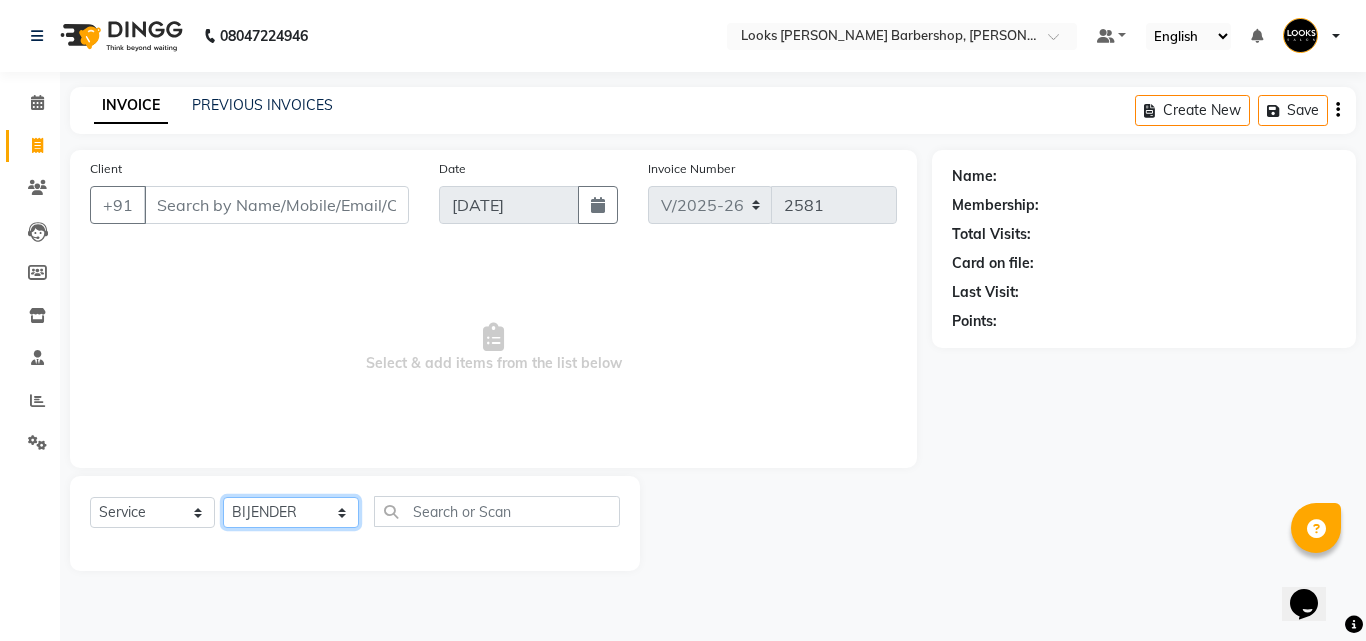 click on "Select Stylist [PERSON_NAME] Amazon_Kart [PERSON_NAME] _asst Arvind_asst BIJENDER  Counter Sales DANISH DHARAMVEER [PERSON_NAME]  KOMAL_NAILS Krishna_asst LALIT_PDCT LHAMO Looks_[DEMOGRAPHIC_DATA]_Section Looks_H.O_Store Looks [PERSON_NAME] Barbershop Looks_Kart [PERSON_NAME] [PERSON_NAME] [PERSON_NAME]  Naveen_pdct [PERSON_NAME] [PERSON_NAME] RAAJ_JI [PERSON_NAME] [PERSON_NAME] NARYAL ROHIT  [PERSON_NAME] [PERSON_NAME] Shabina [PERSON_NAME] [PERSON_NAME] VIKRAM [PERSON_NAME]  [PERSON_NAME]" 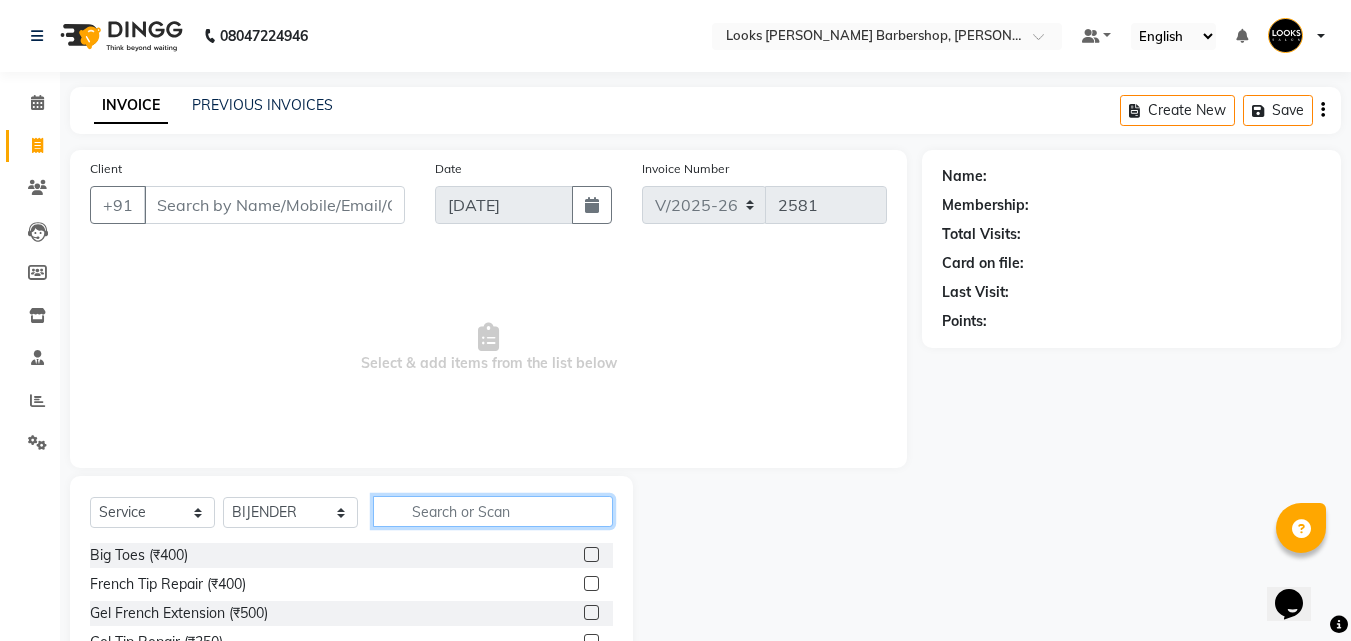 click 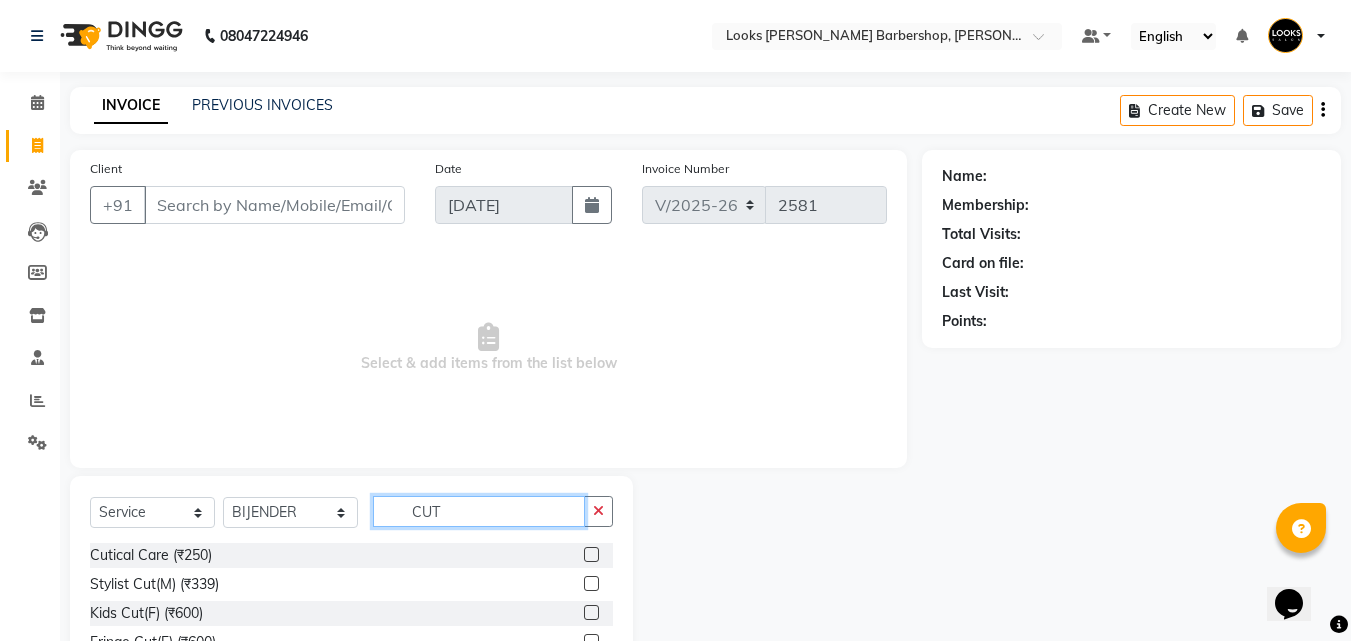 type on "CUT" 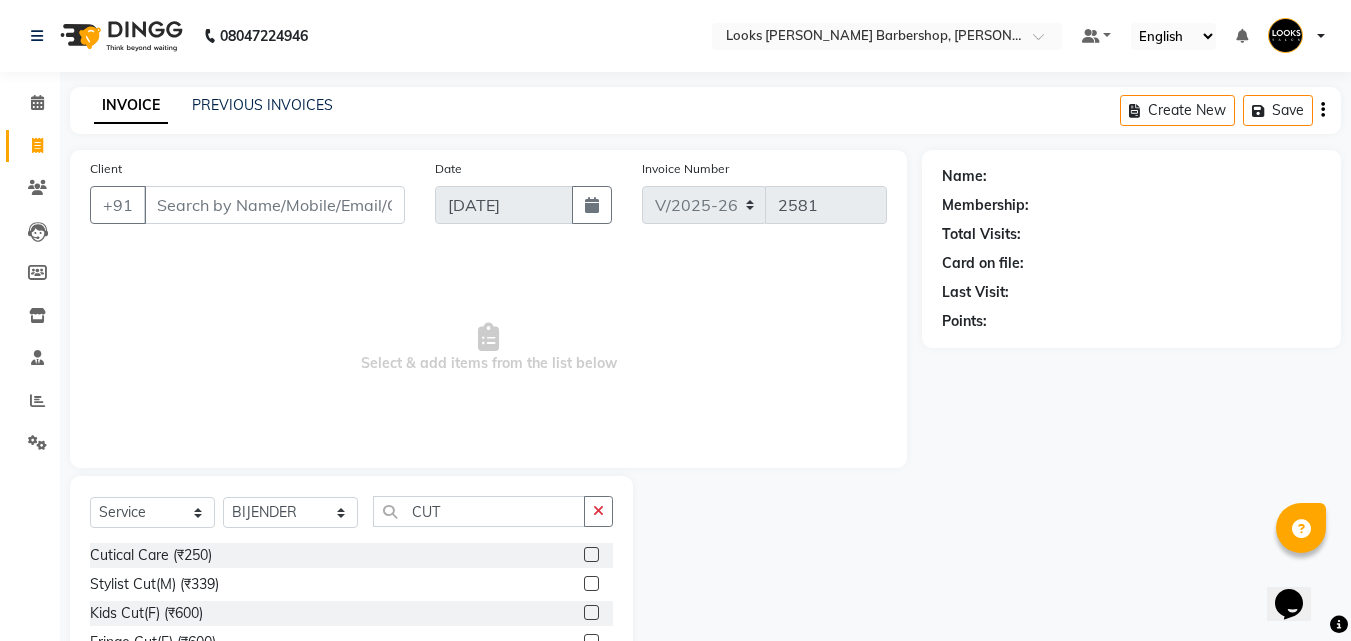 click 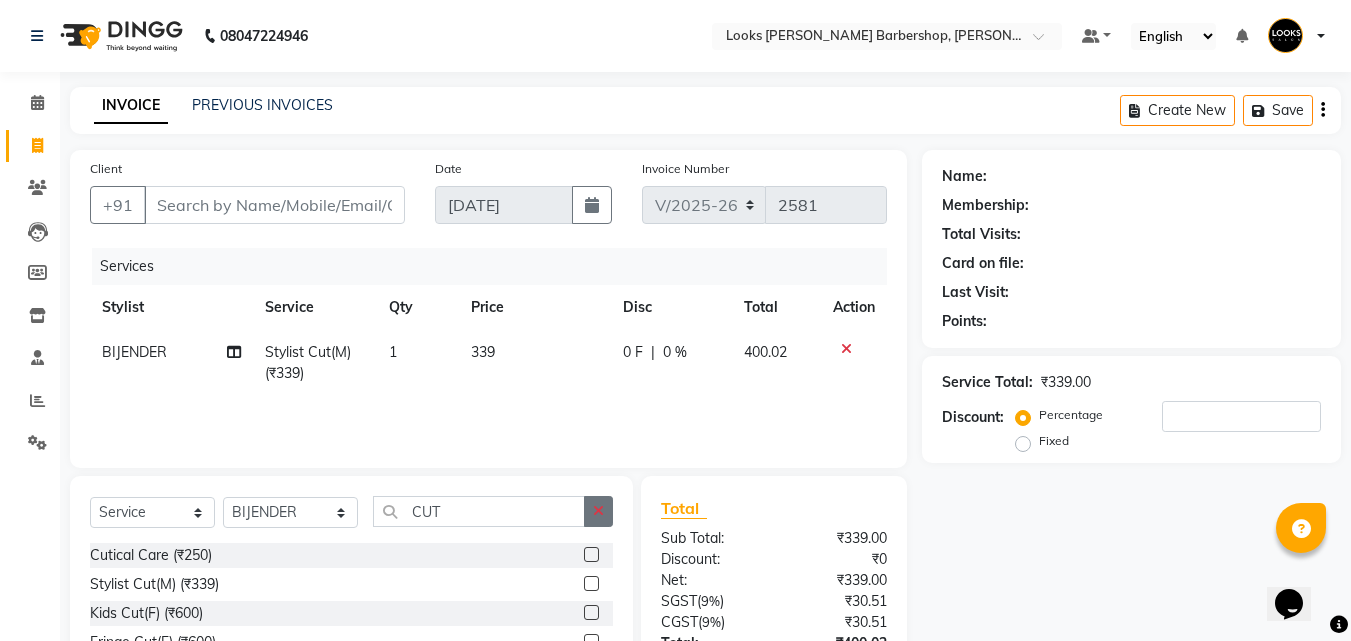 checkbox on "false" 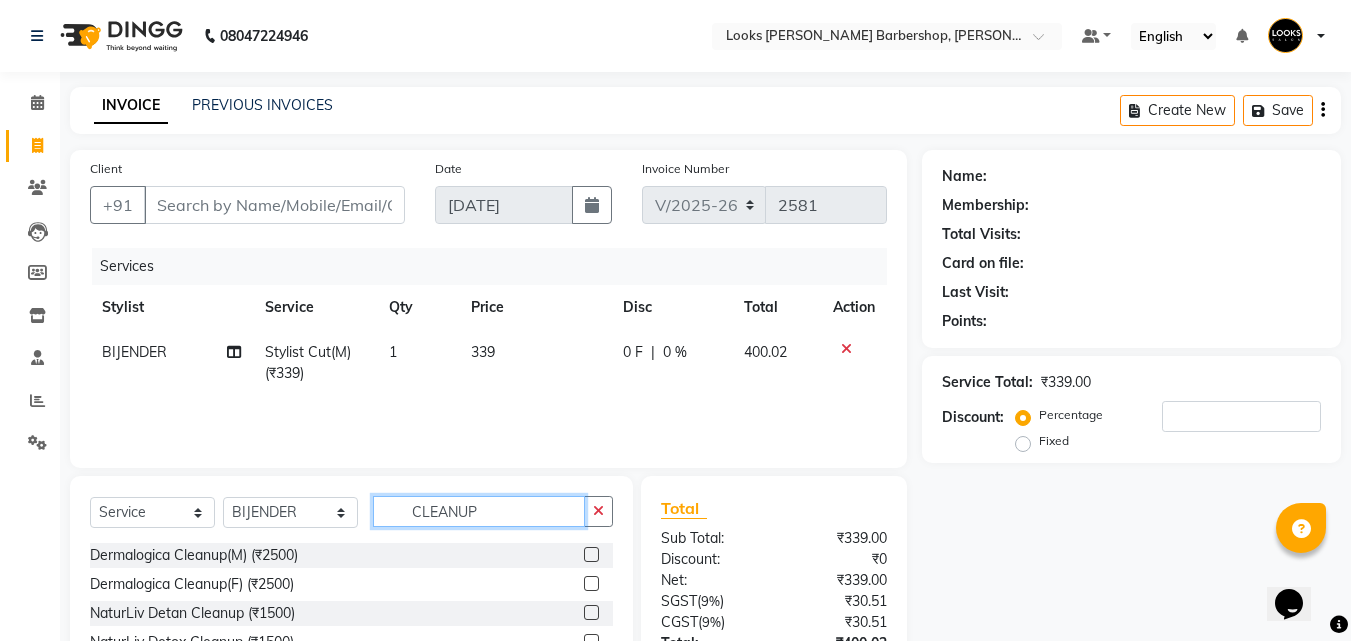 type on "CLEANUP" 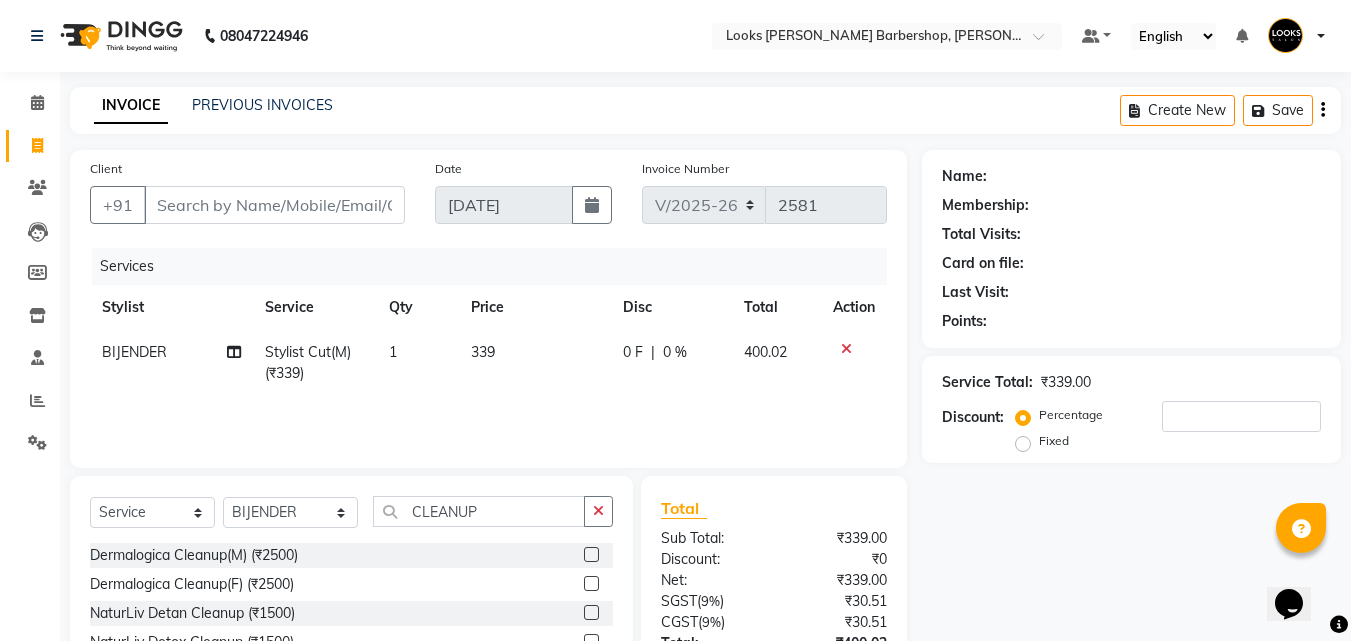 drag, startPoint x: 579, startPoint y: 614, endPoint x: 586, endPoint y: 593, distance: 22.135944 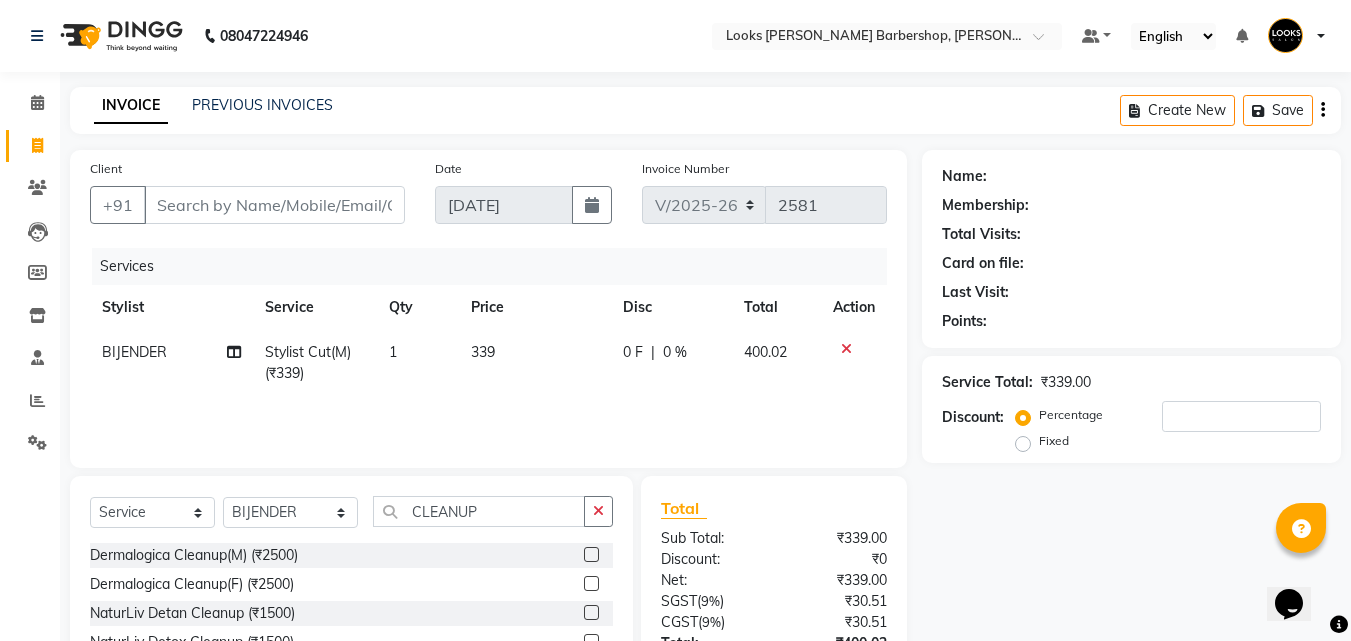 click at bounding box center (590, 613) 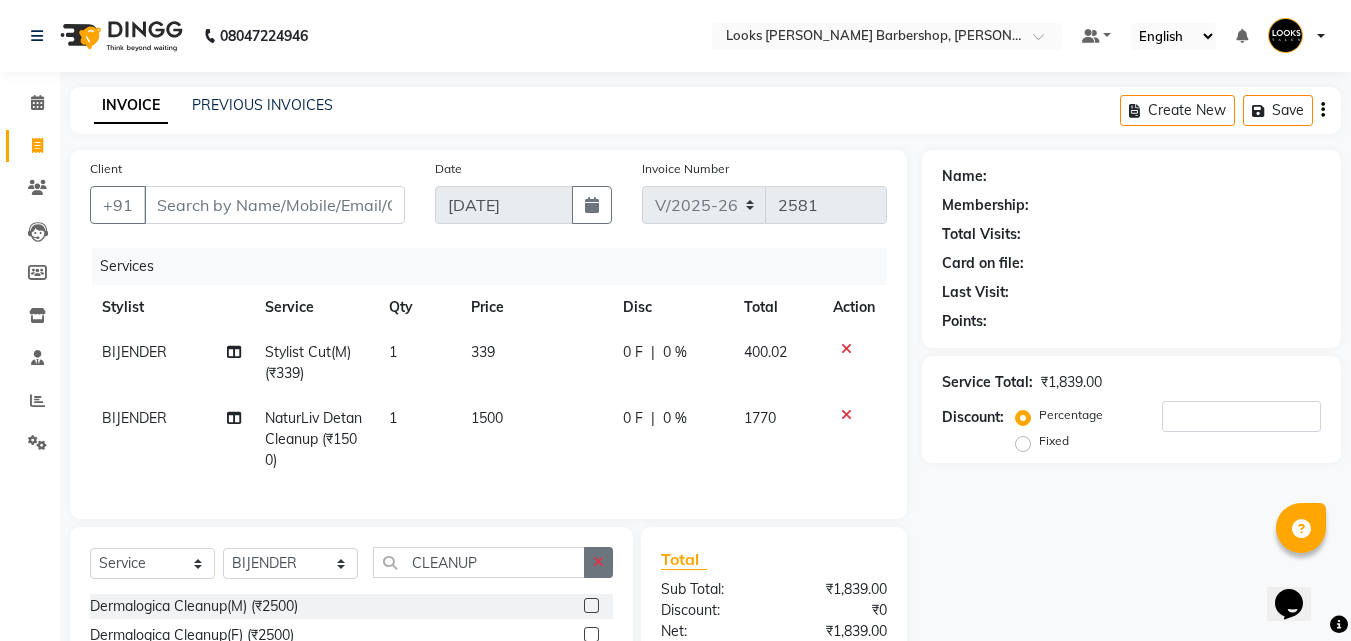 checkbox on "false" 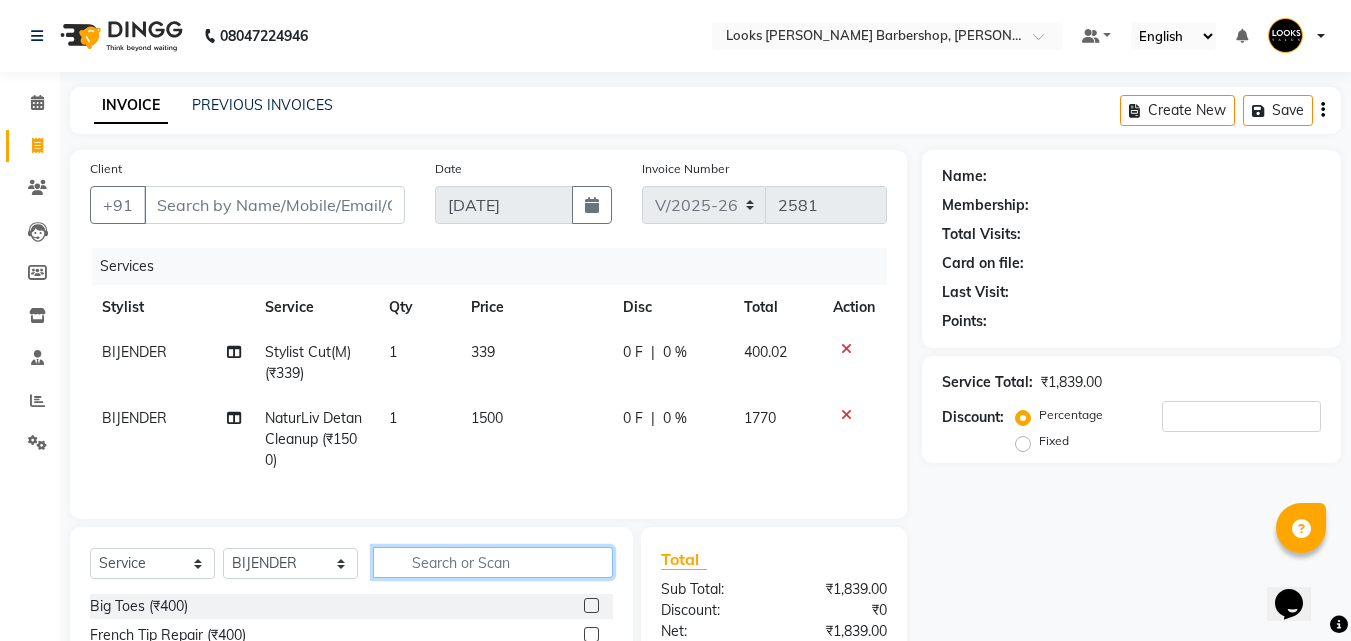 scroll, scrollTop: 246, scrollLeft: 0, axis: vertical 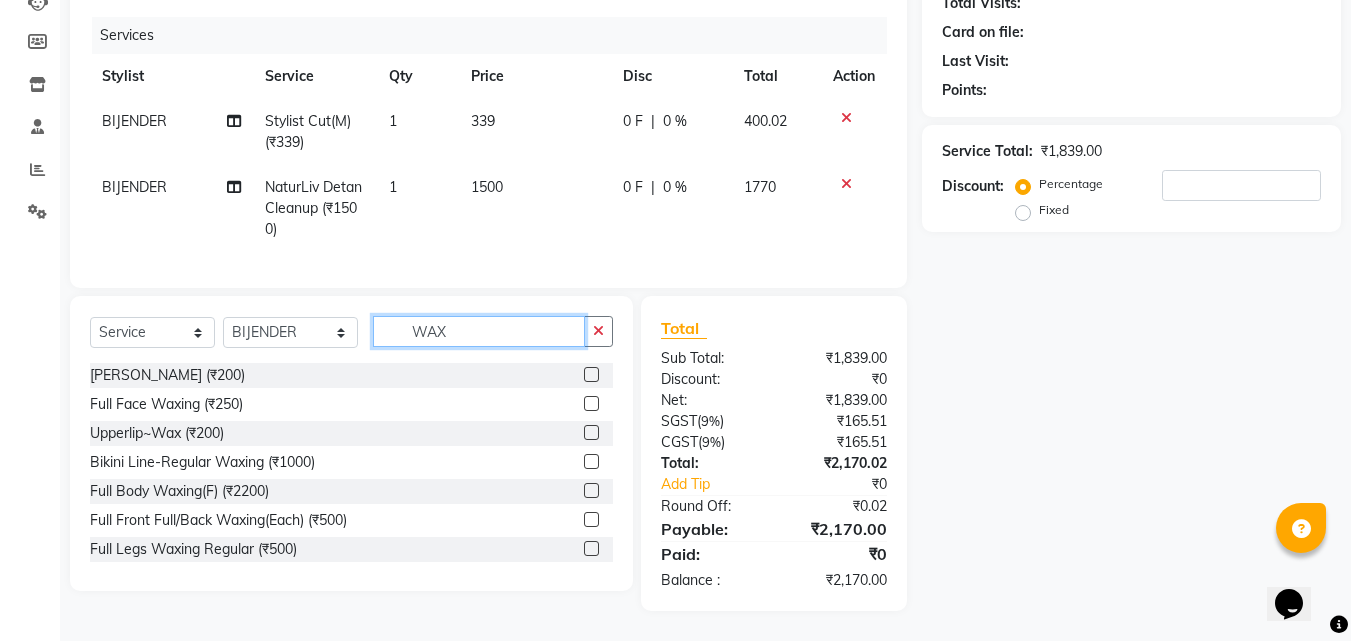 type on "WAX" 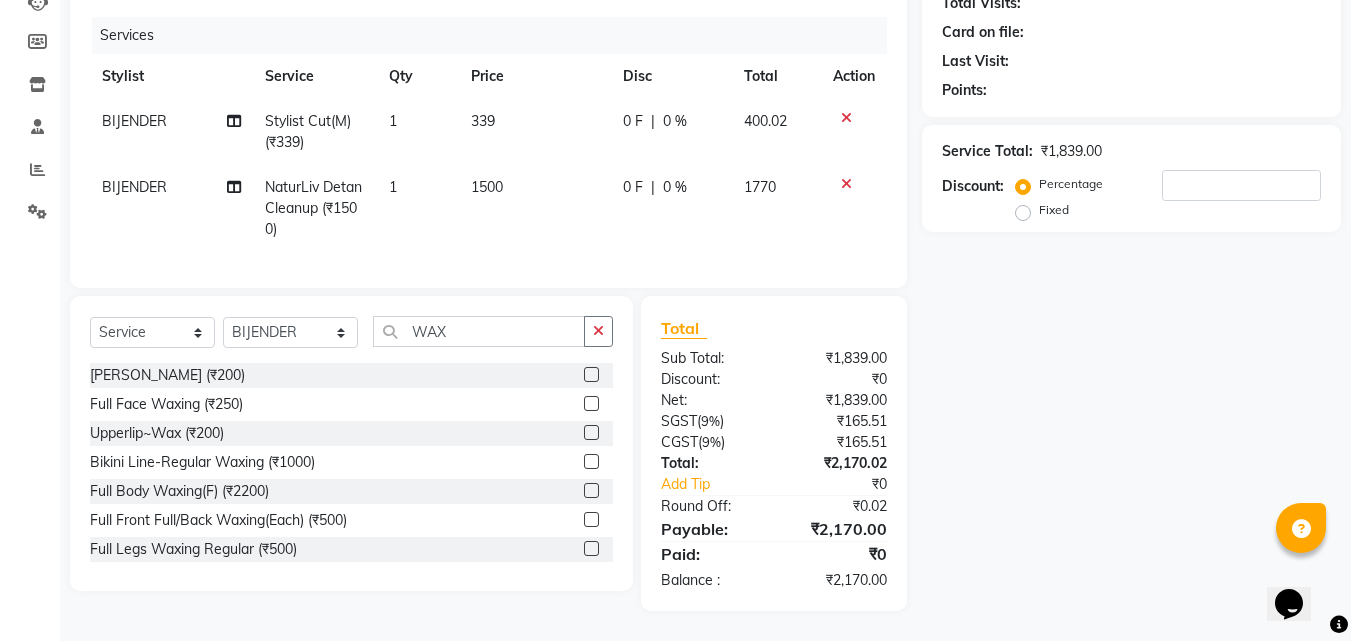 click 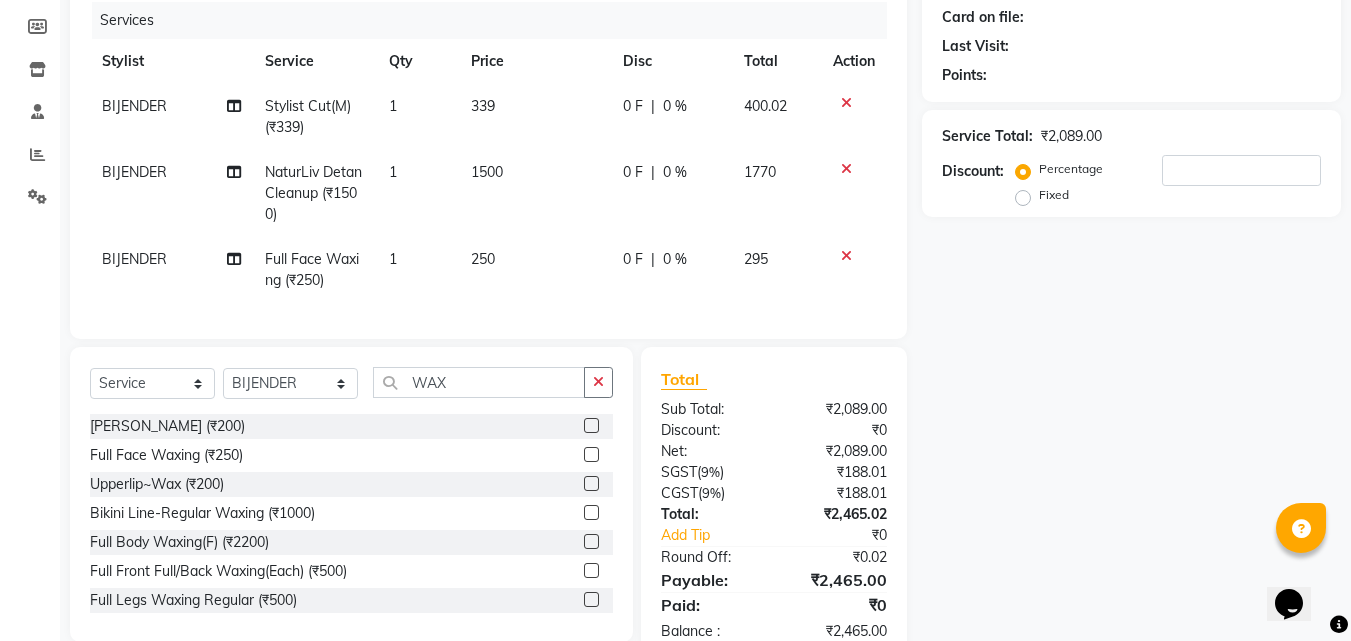 click 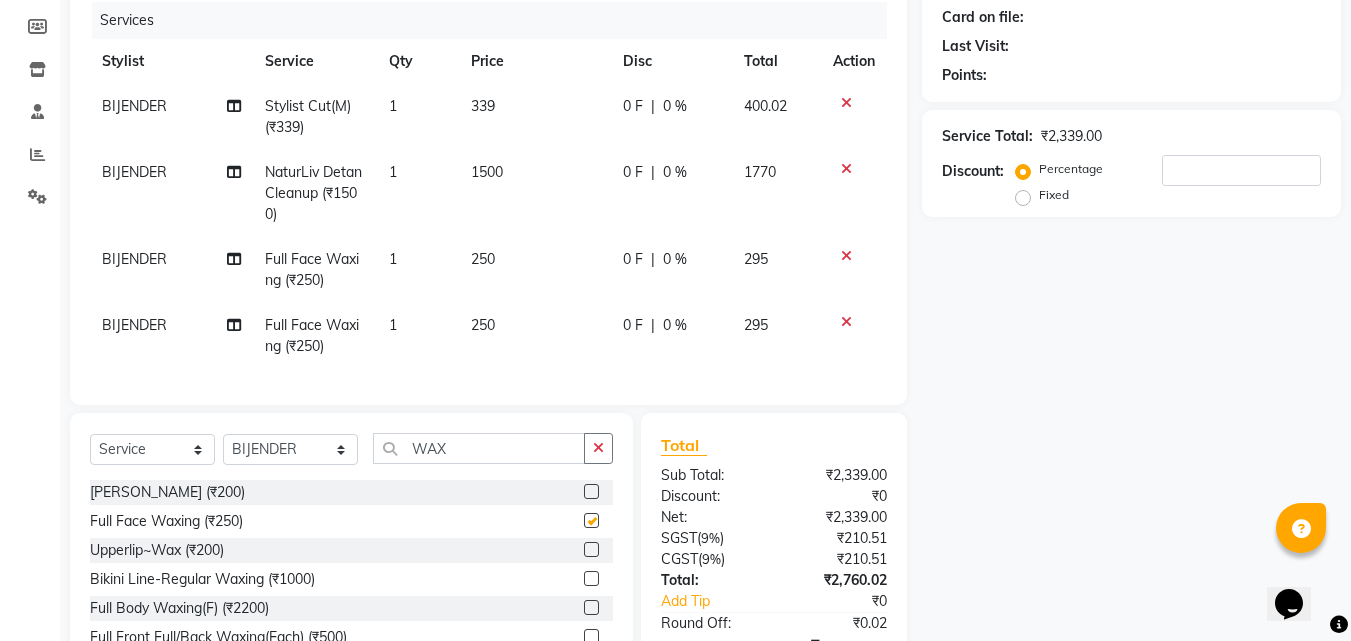 checkbox on "false" 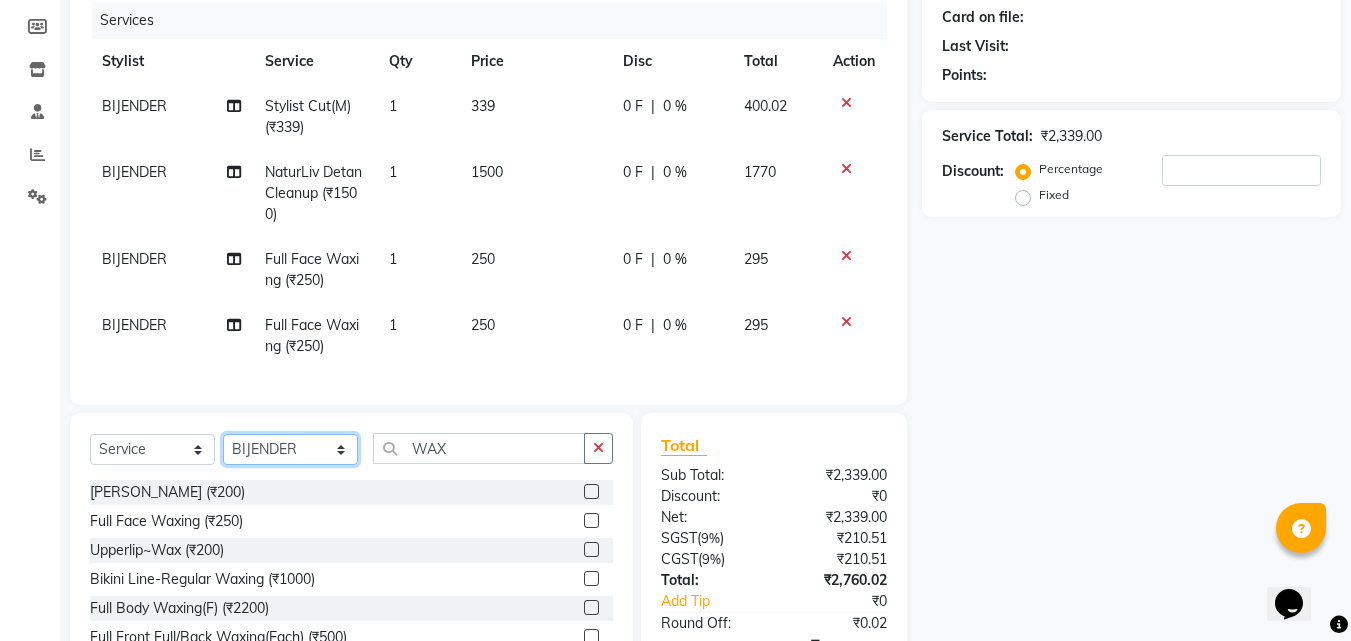 click on "Select Stylist [PERSON_NAME] Amazon_Kart [PERSON_NAME] _asst Arvind_asst BIJENDER  Counter Sales DANISH DHARAMVEER [PERSON_NAME]  KOMAL_NAILS Krishna_asst LALIT_PDCT LHAMO Looks_[DEMOGRAPHIC_DATA]_Section Looks_H.O_Store Looks [PERSON_NAME] Barbershop Looks_Kart [PERSON_NAME] [PERSON_NAME] [PERSON_NAME]  Naveen_pdct [PERSON_NAME] [PERSON_NAME] RAAJ_JI [PERSON_NAME] [PERSON_NAME] NARYAL ROHIT  [PERSON_NAME] [PERSON_NAME] Shabina [PERSON_NAME] [PERSON_NAME] VIKRAM [PERSON_NAME]  [PERSON_NAME]" 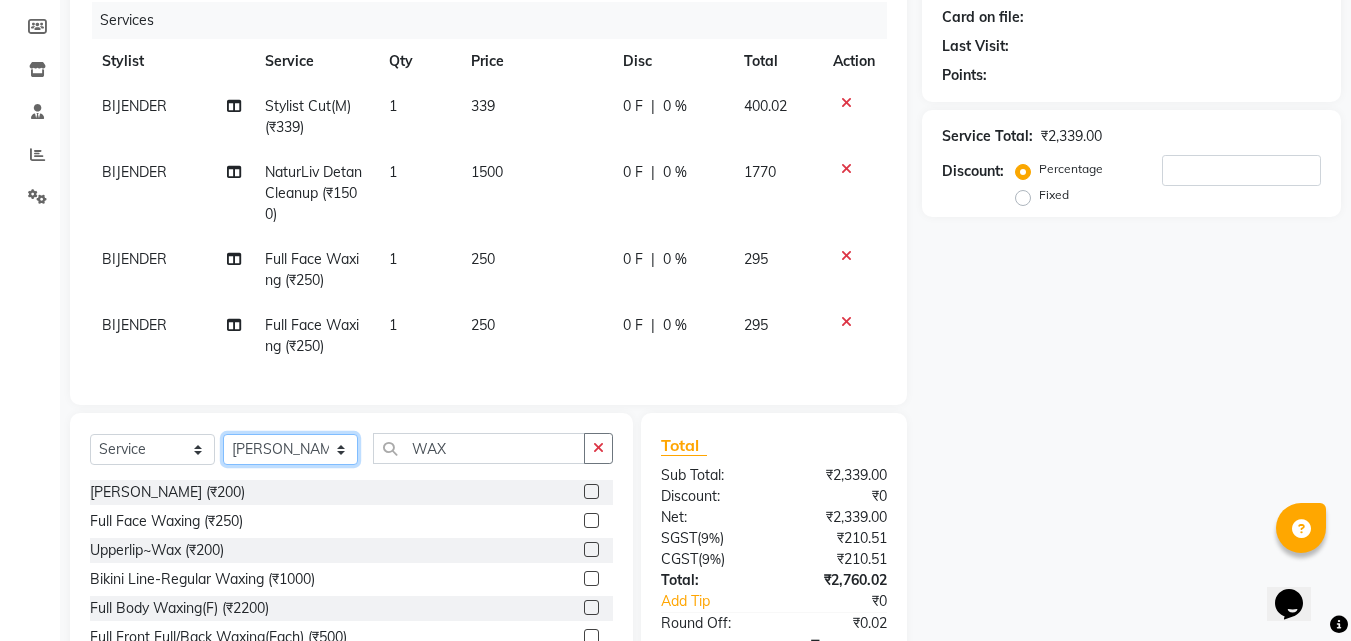 click on "Select Stylist [PERSON_NAME] Amazon_Kart [PERSON_NAME] _asst Arvind_asst BIJENDER  Counter Sales DANISH DHARAMVEER [PERSON_NAME]  KOMAL_NAILS Krishna_asst LALIT_PDCT LHAMO Looks_[DEMOGRAPHIC_DATA]_Section Looks_H.O_Store Looks [PERSON_NAME] Barbershop Looks_Kart [PERSON_NAME] [PERSON_NAME] [PERSON_NAME]  Naveen_pdct [PERSON_NAME] [PERSON_NAME] RAAJ_JI [PERSON_NAME] [PERSON_NAME] NARYAL ROHIT  [PERSON_NAME] [PERSON_NAME] Shabina [PERSON_NAME] [PERSON_NAME] VIKRAM [PERSON_NAME]  [PERSON_NAME]" 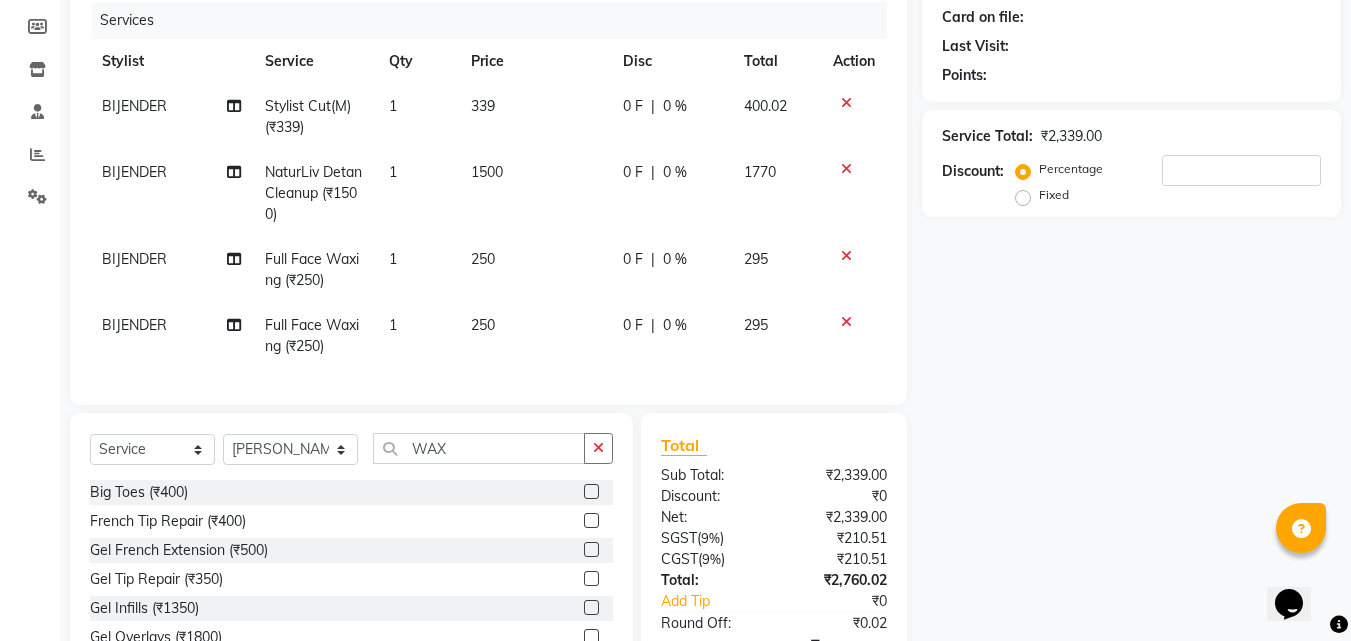click 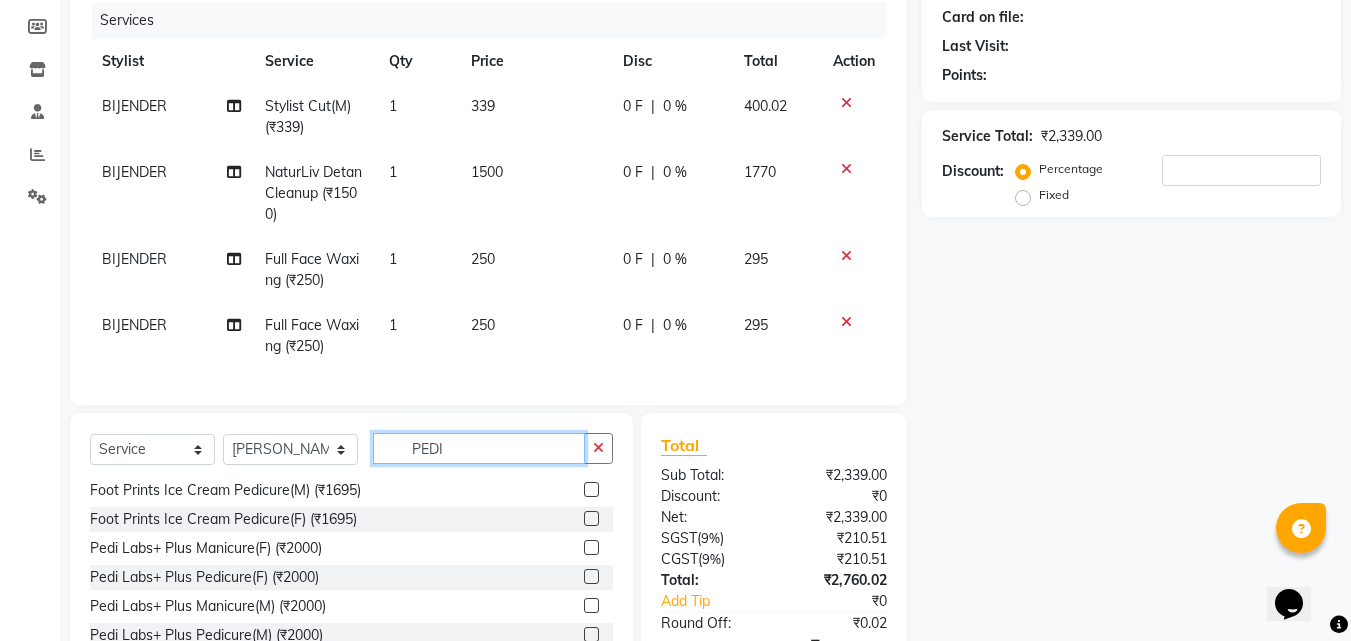 scroll, scrollTop: 293, scrollLeft: 0, axis: vertical 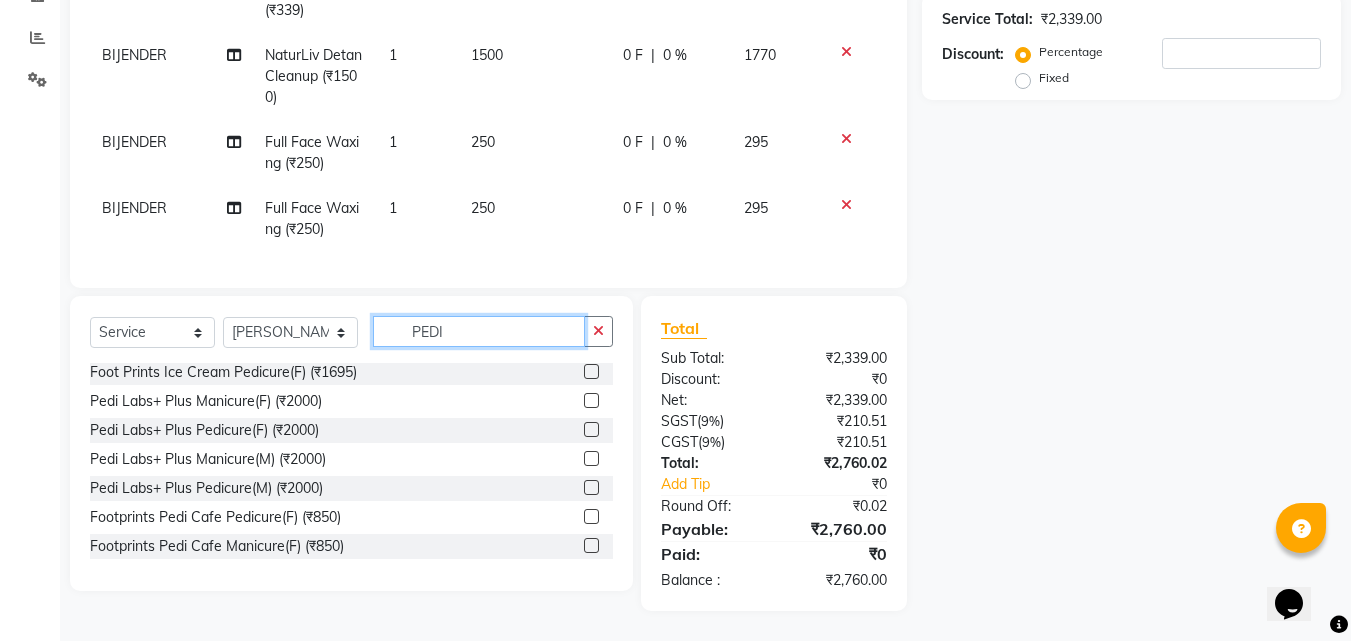 type on "PEDI" 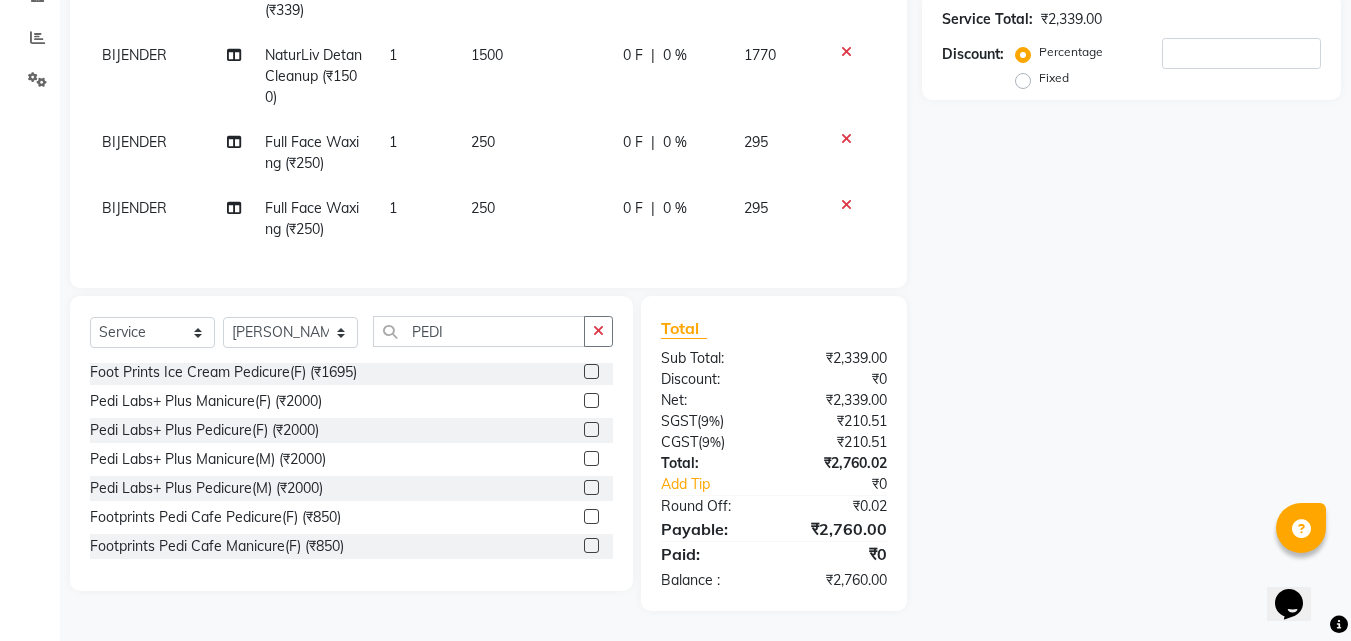 click 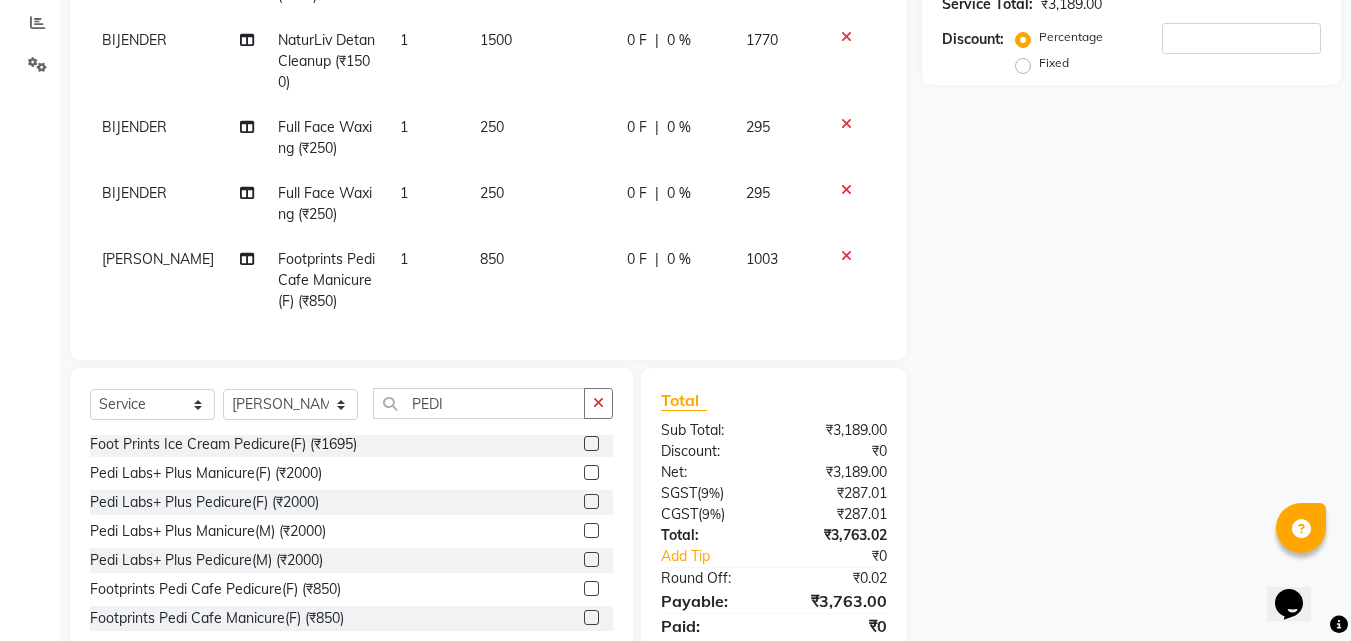 scroll, scrollTop: 465, scrollLeft: 0, axis: vertical 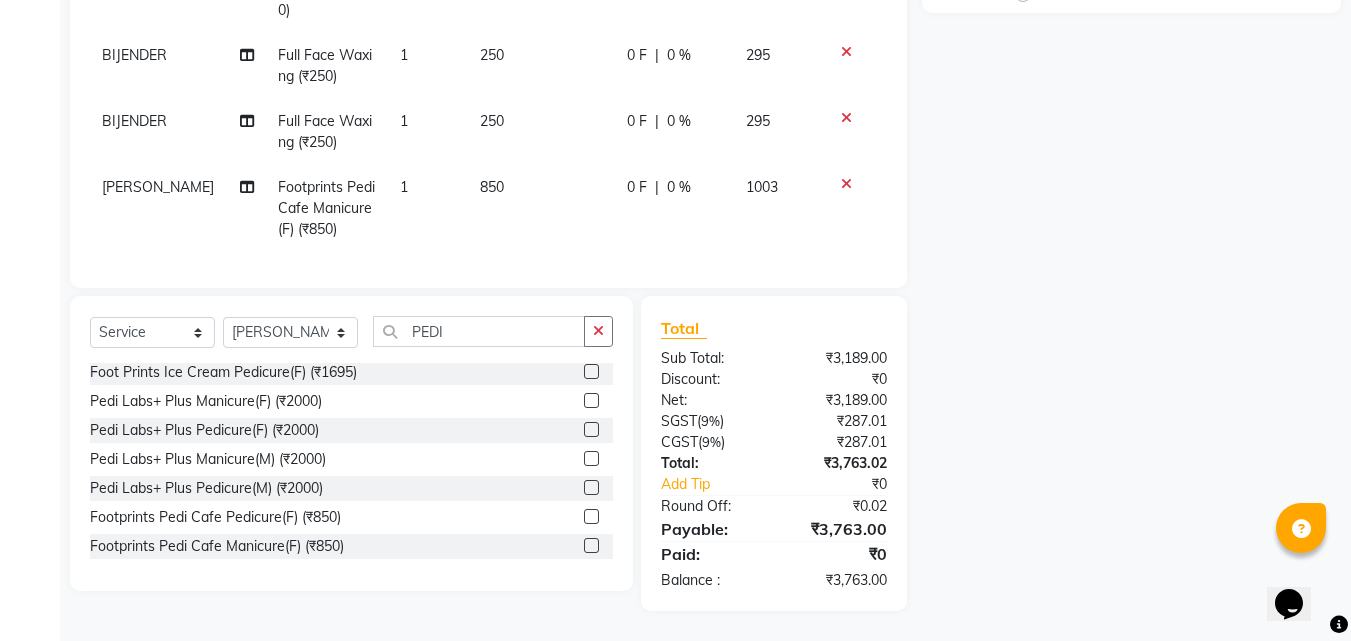 click 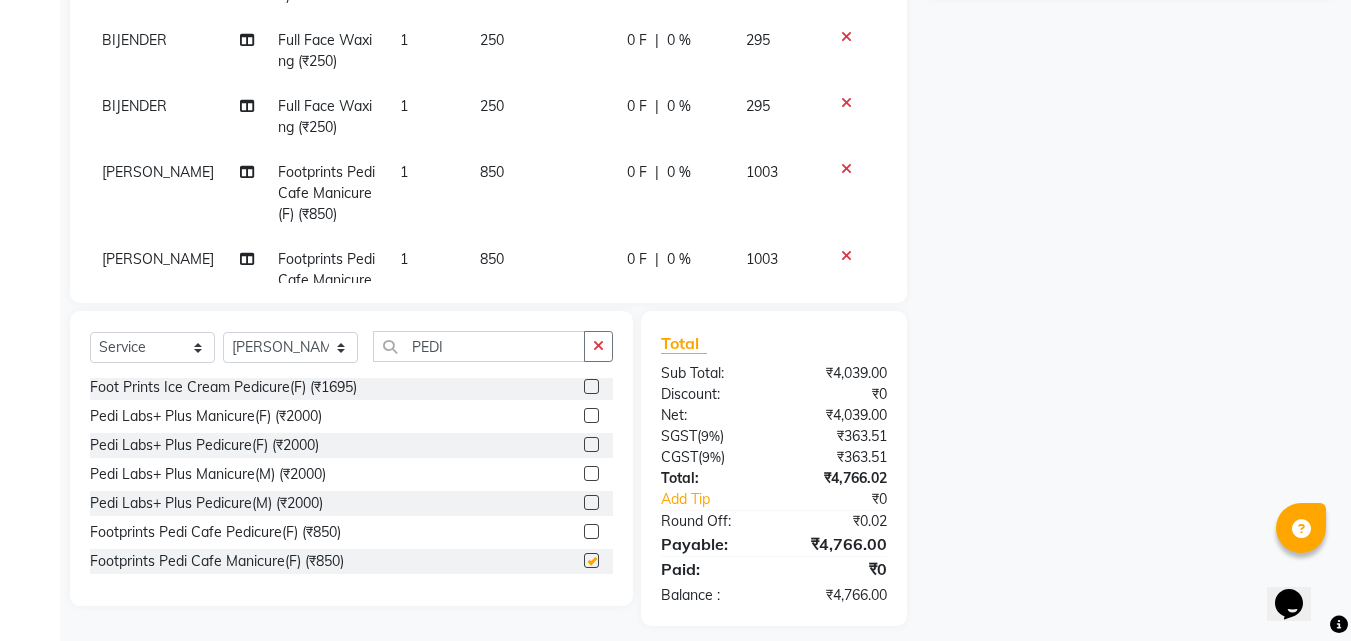 checkbox on "false" 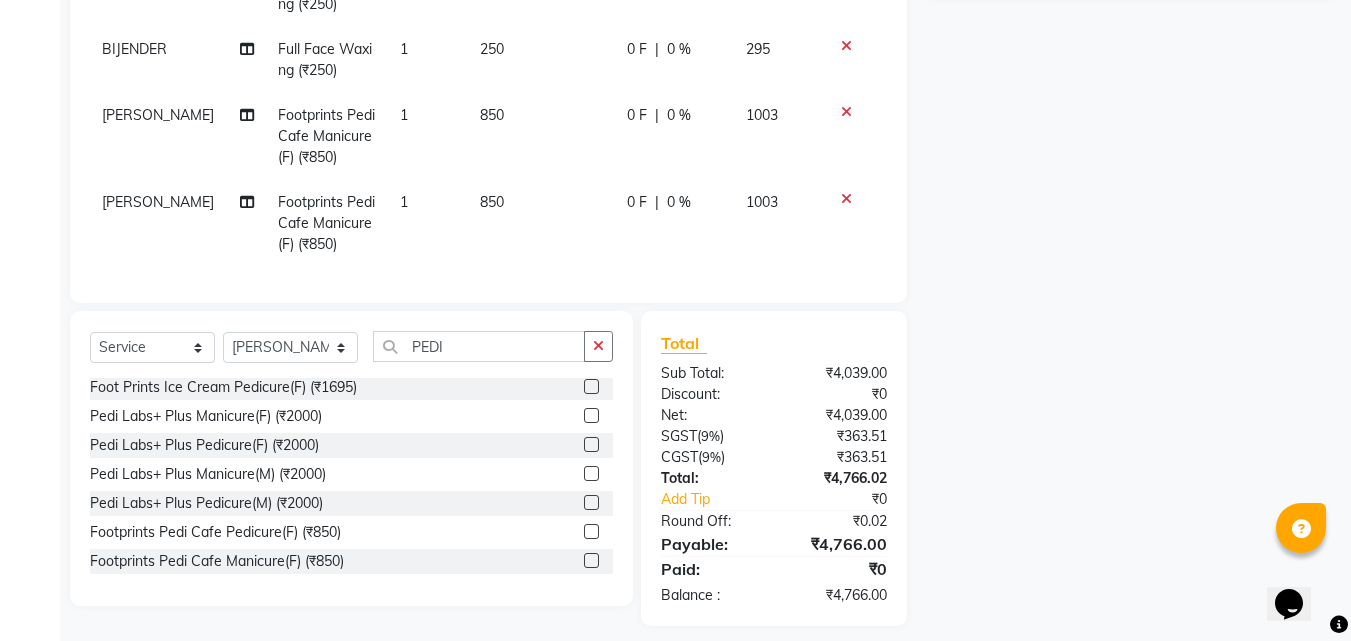 scroll, scrollTop: 72, scrollLeft: 0, axis: vertical 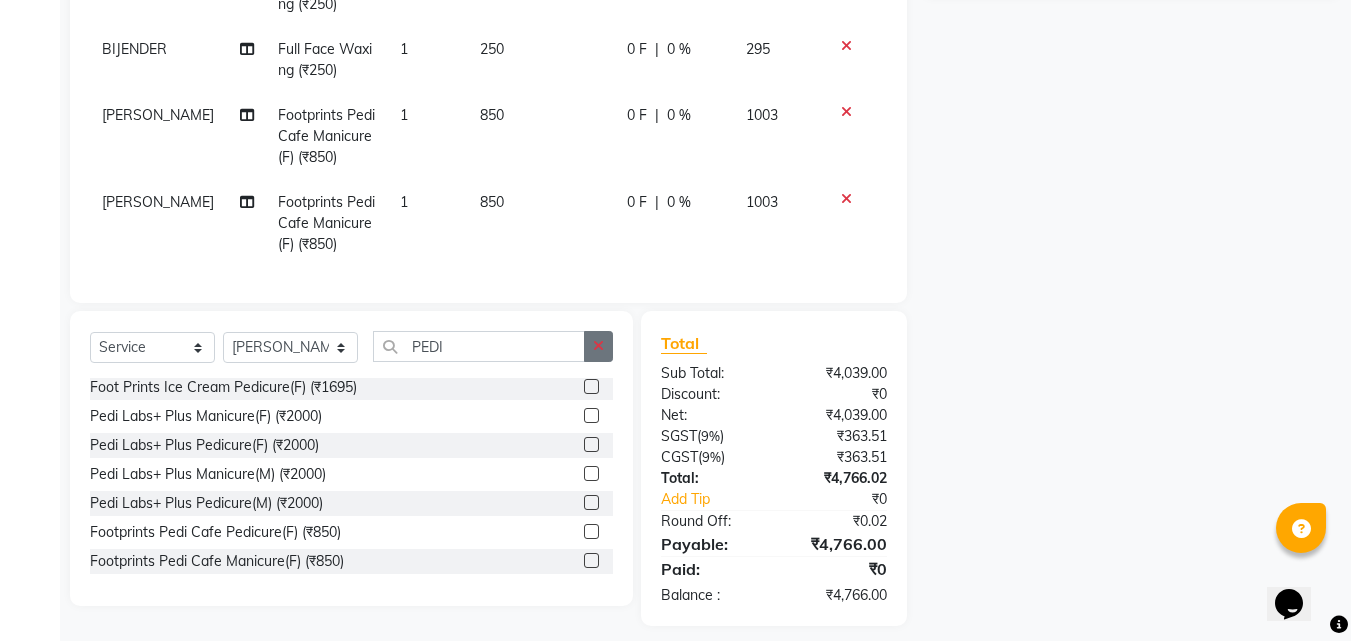 click 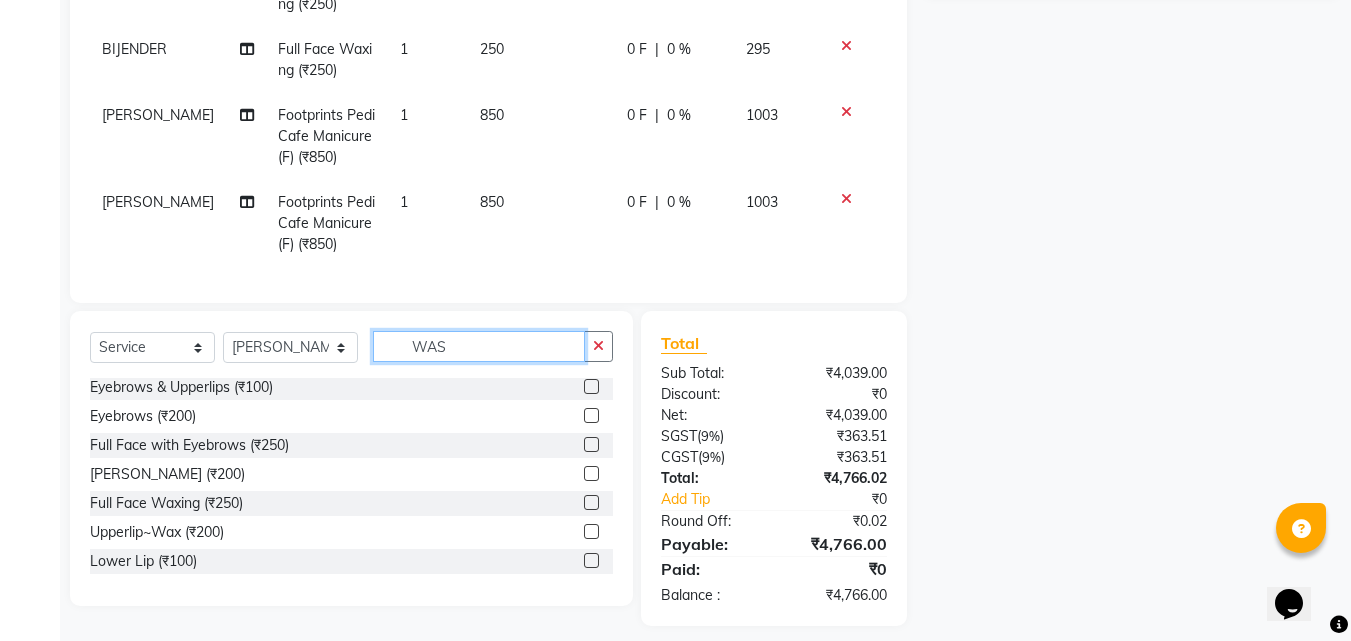 scroll, scrollTop: 0, scrollLeft: 0, axis: both 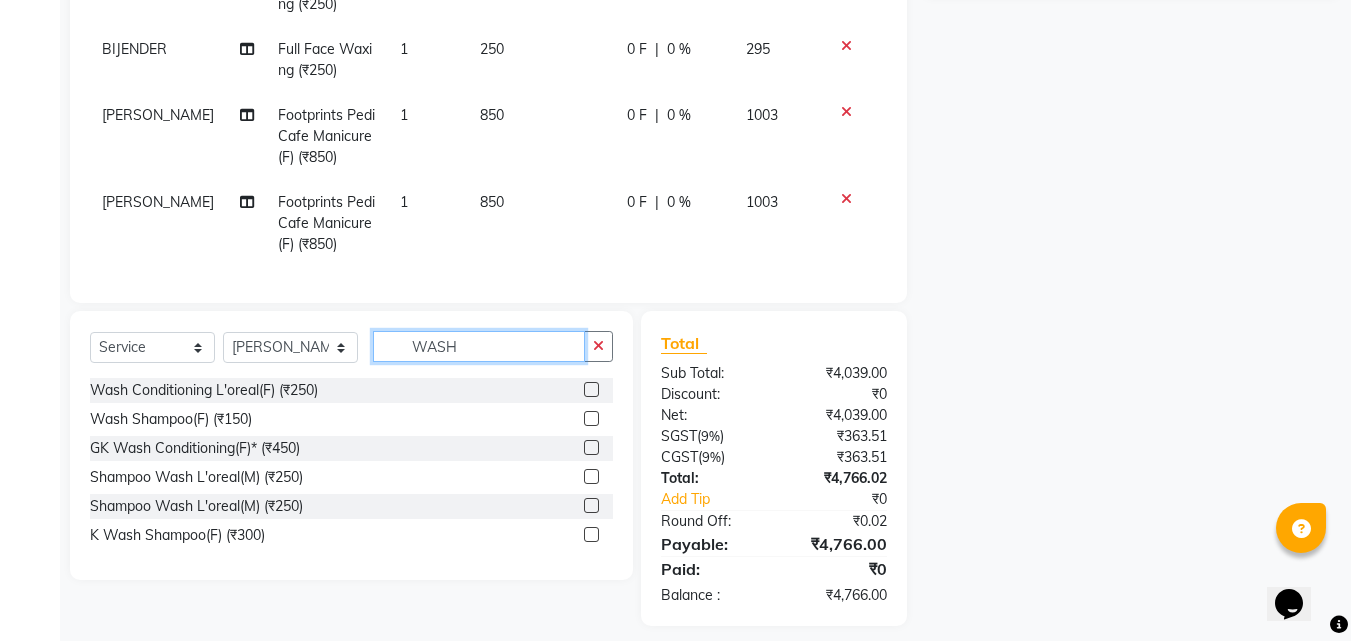 type on "WASH" 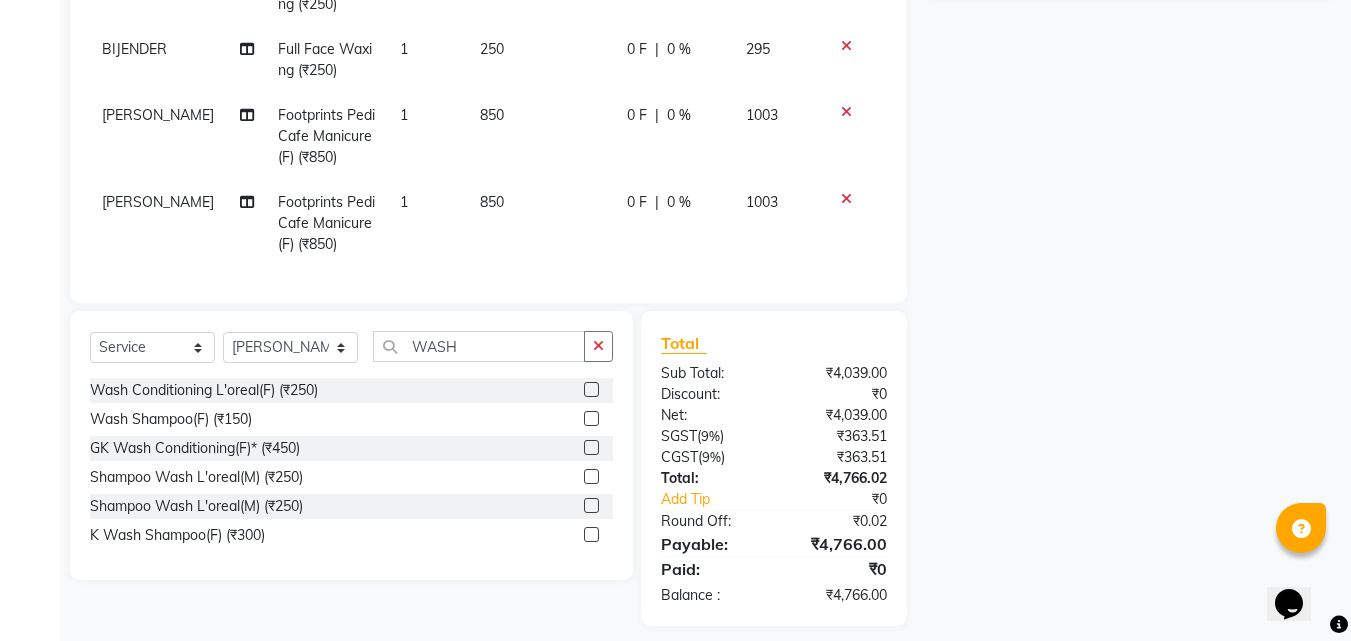 click 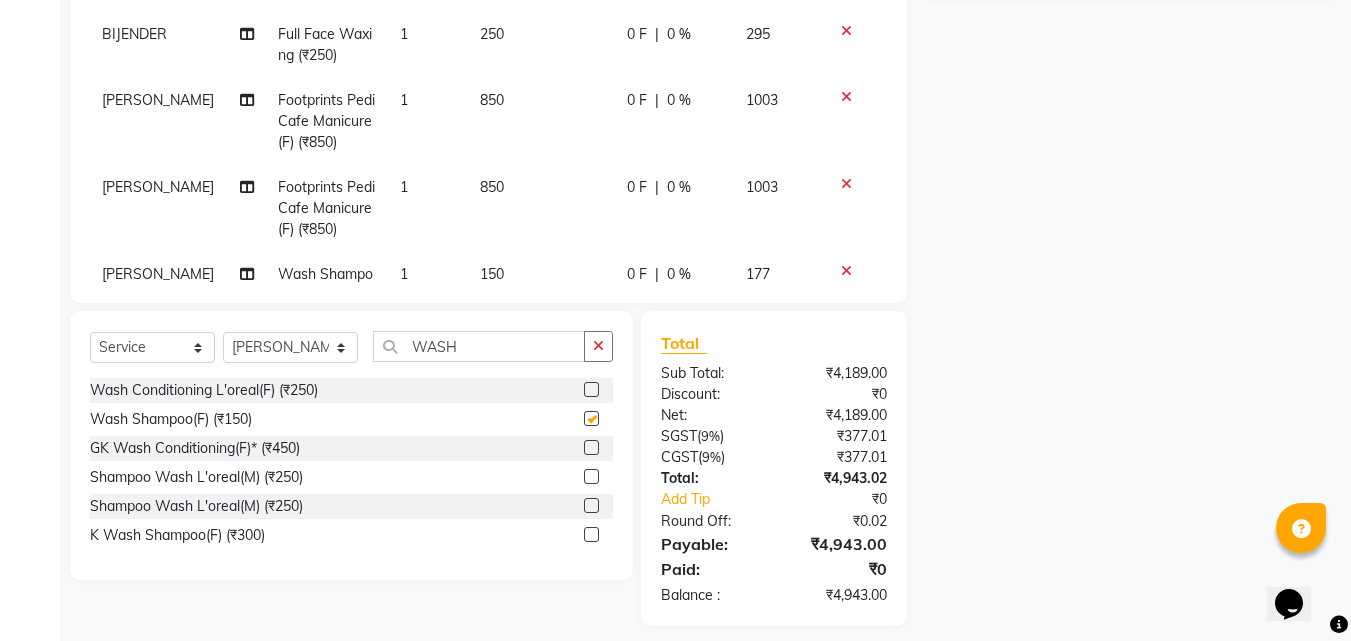 checkbox on "false" 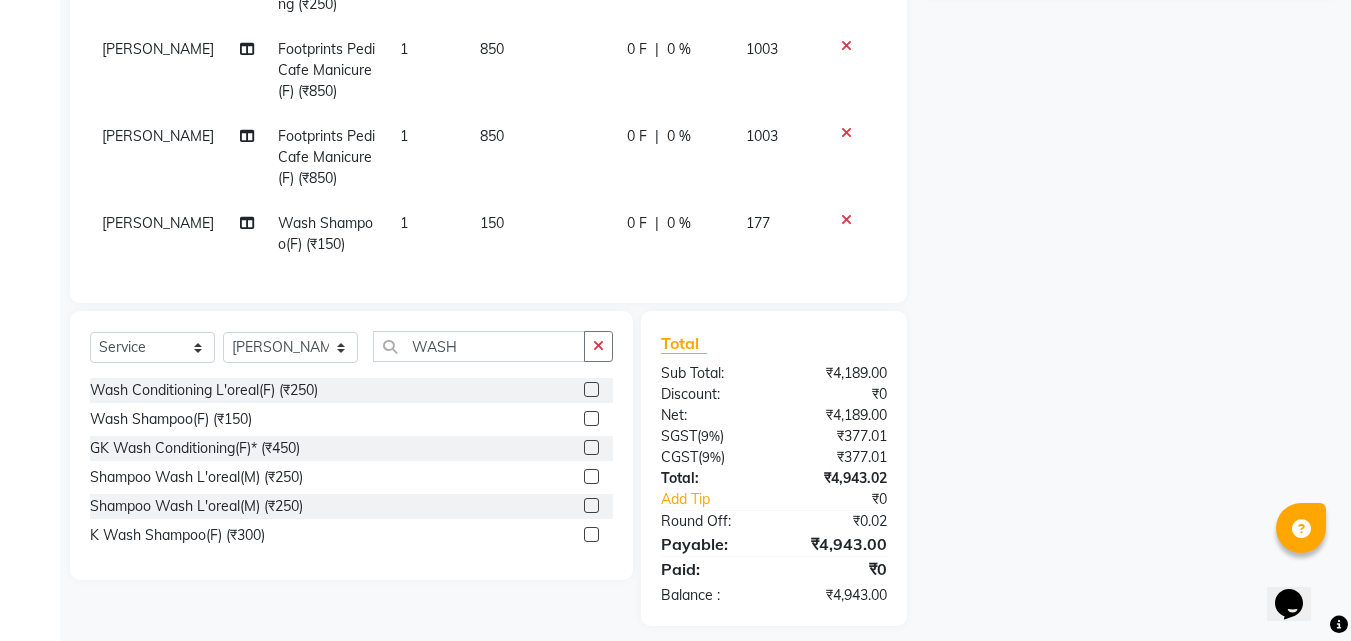 click on "150" 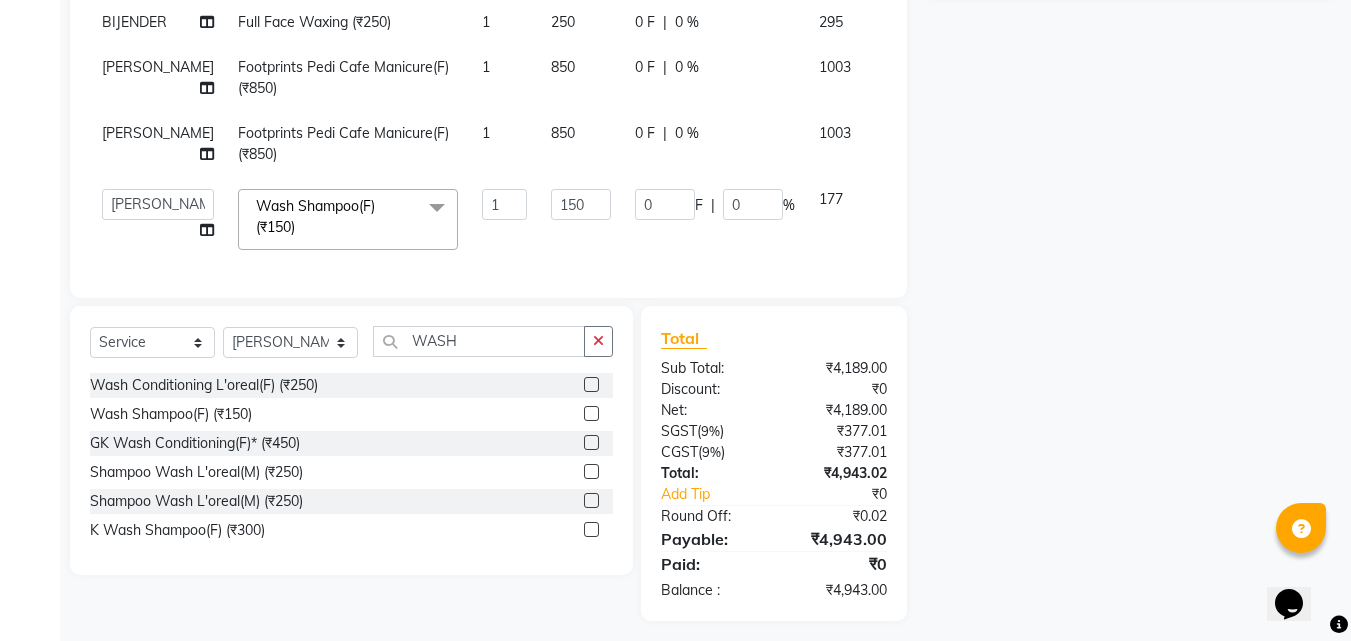 scroll, scrollTop: 94, scrollLeft: 0, axis: vertical 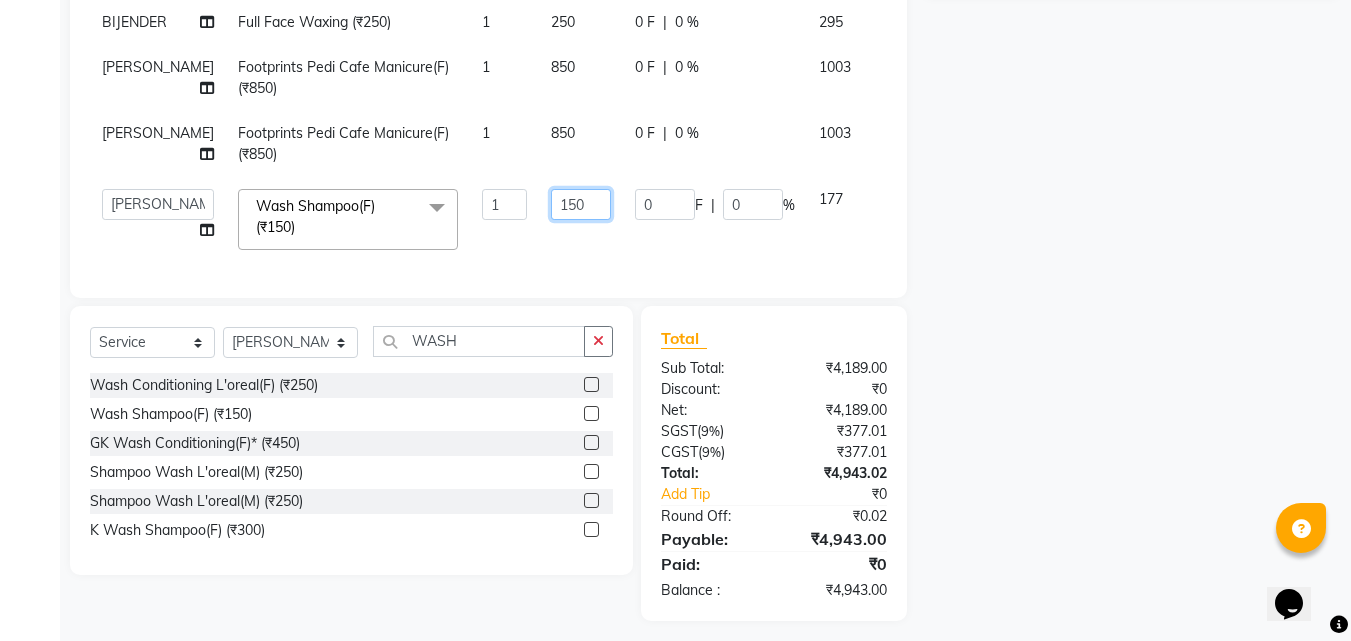 click on "150" 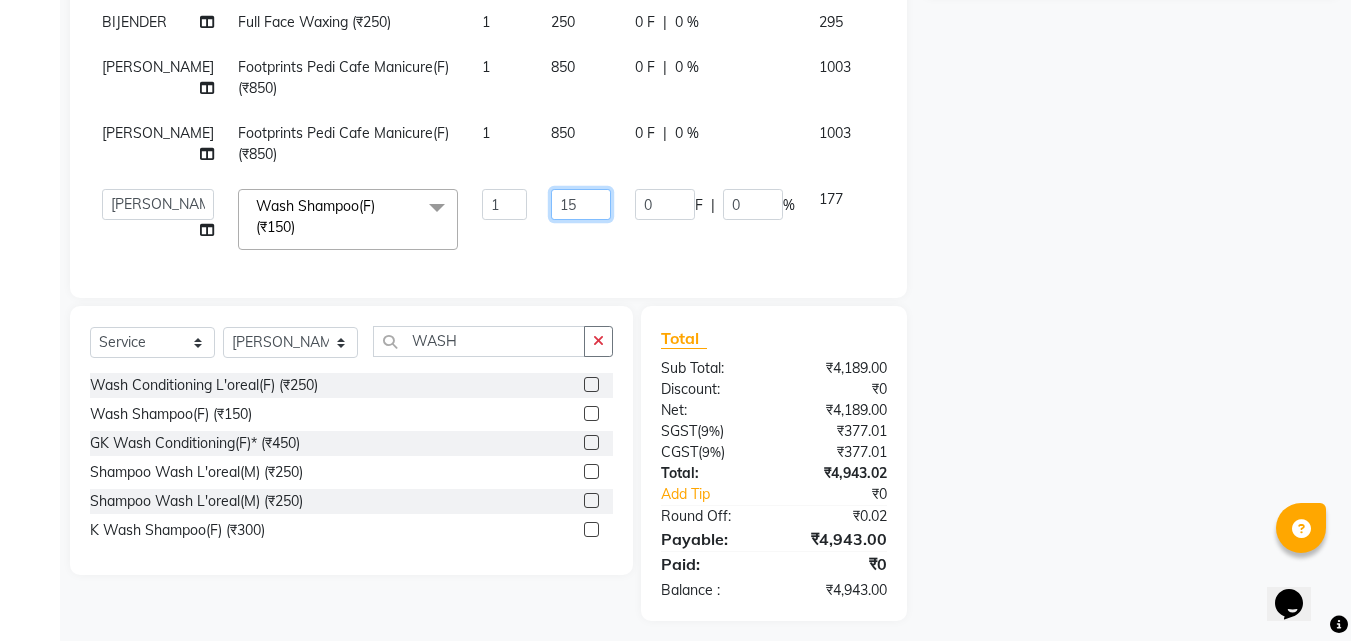 type on "153" 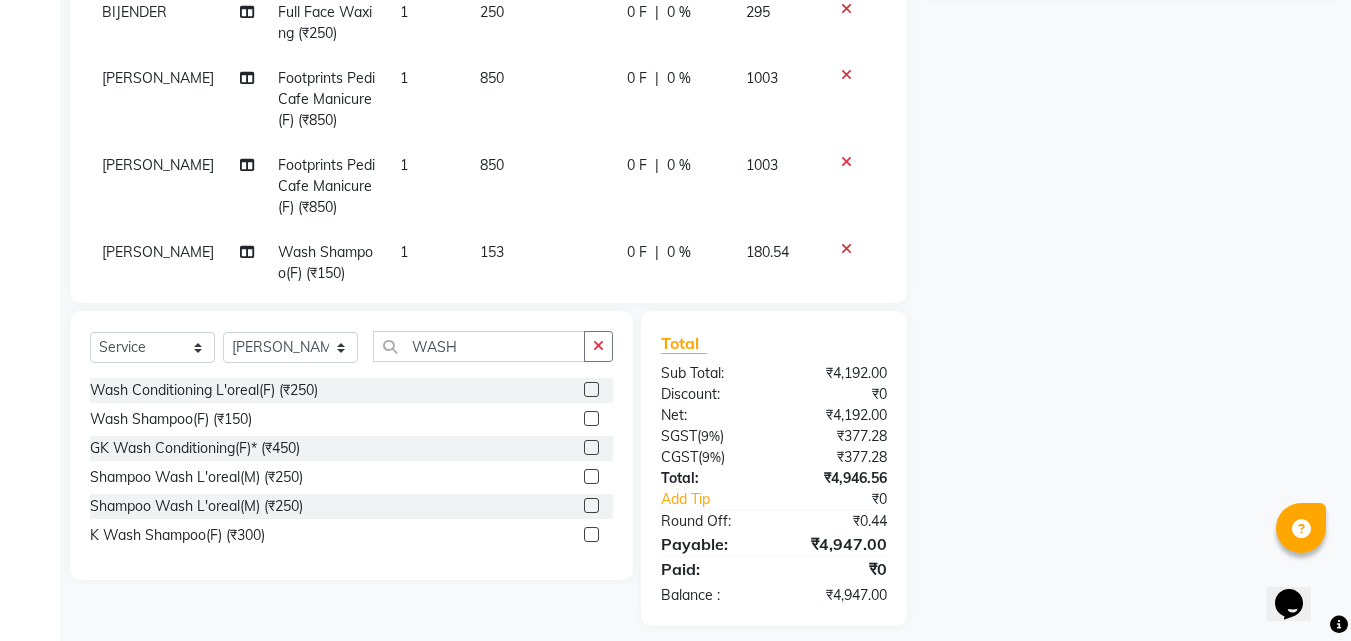 click on "153" 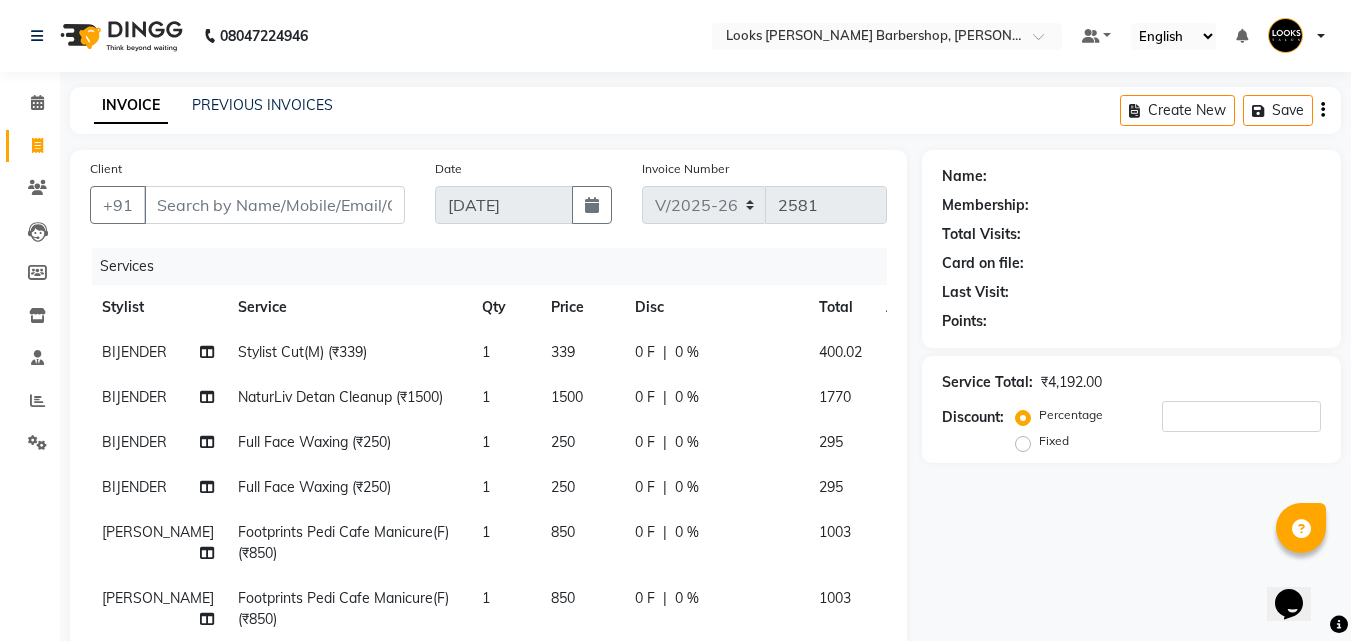 scroll, scrollTop: 480, scrollLeft: 0, axis: vertical 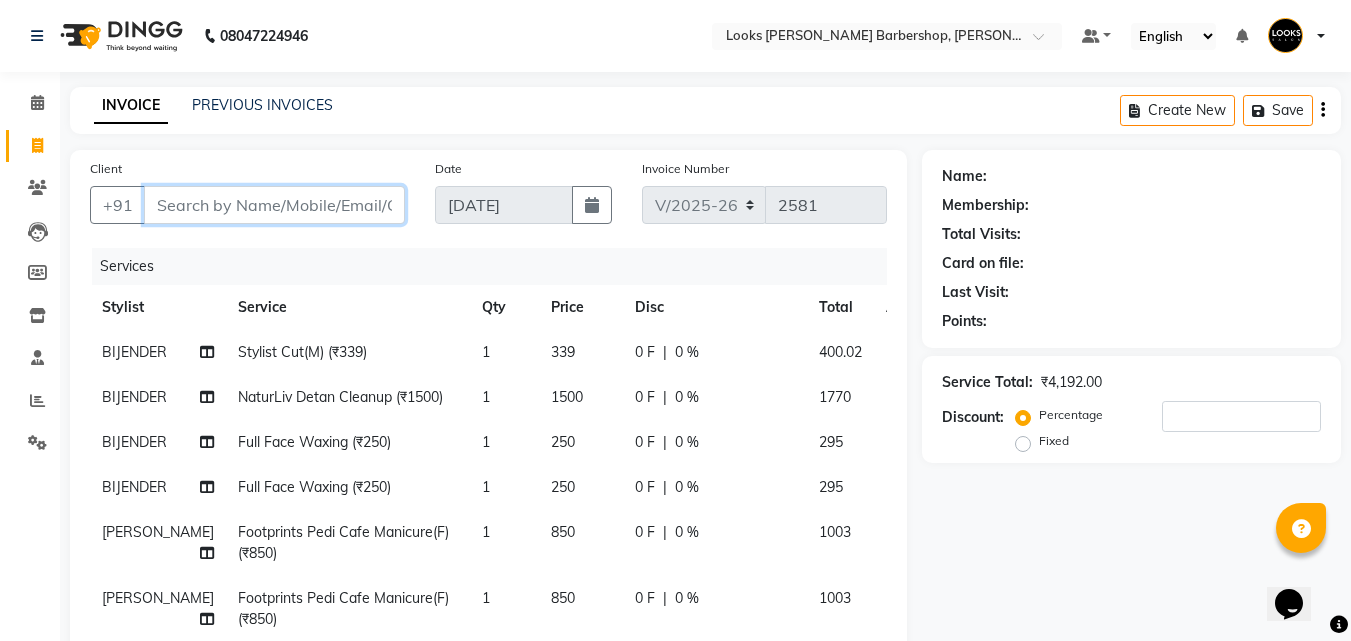 click on "Client" at bounding box center [274, 205] 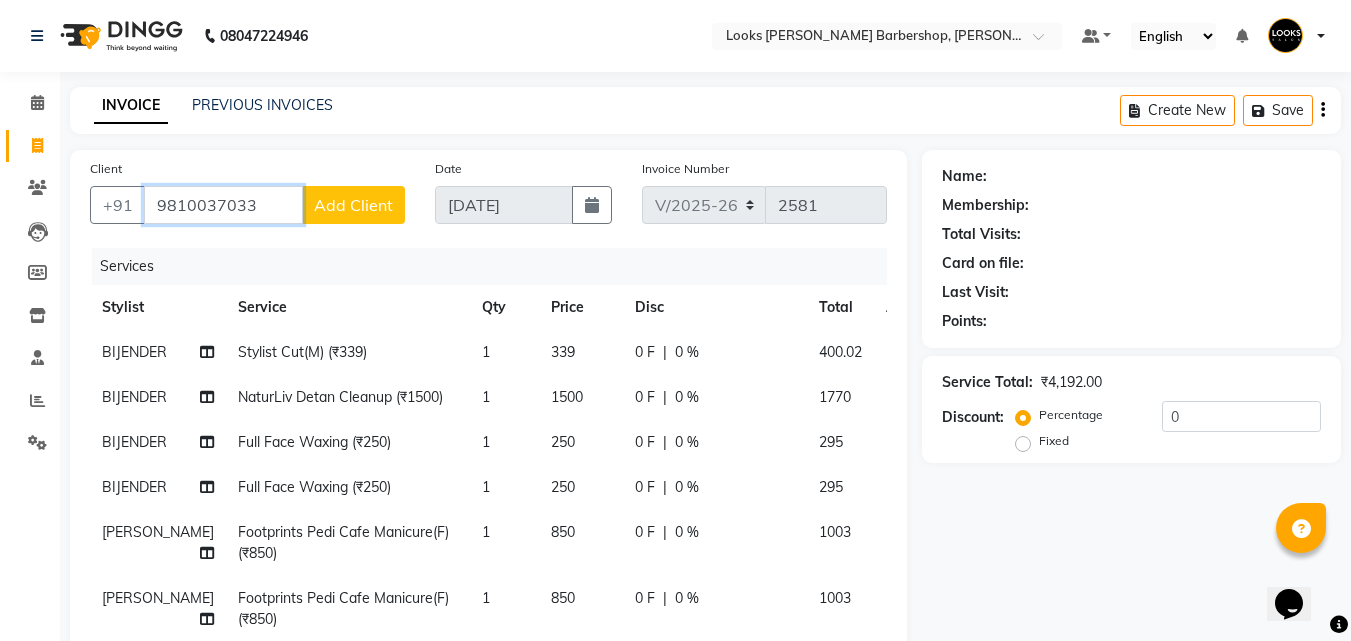 click on "9810037033" at bounding box center (223, 205) 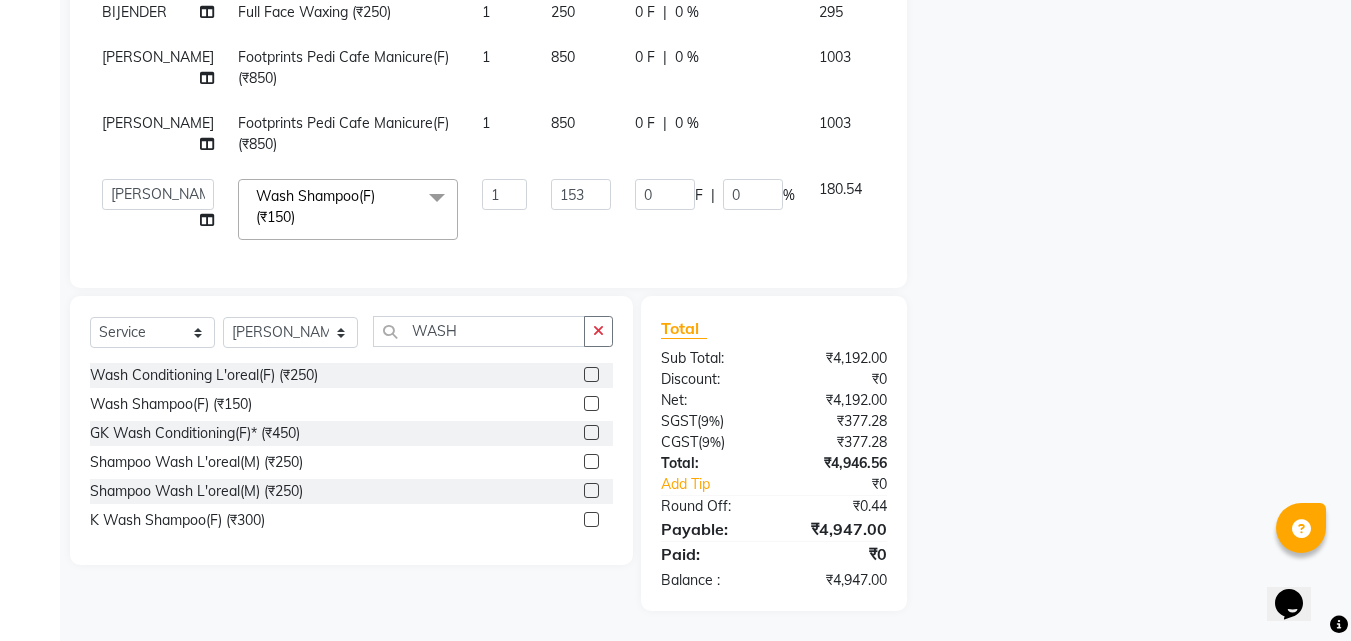 scroll, scrollTop: 0, scrollLeft: 0, axis: both 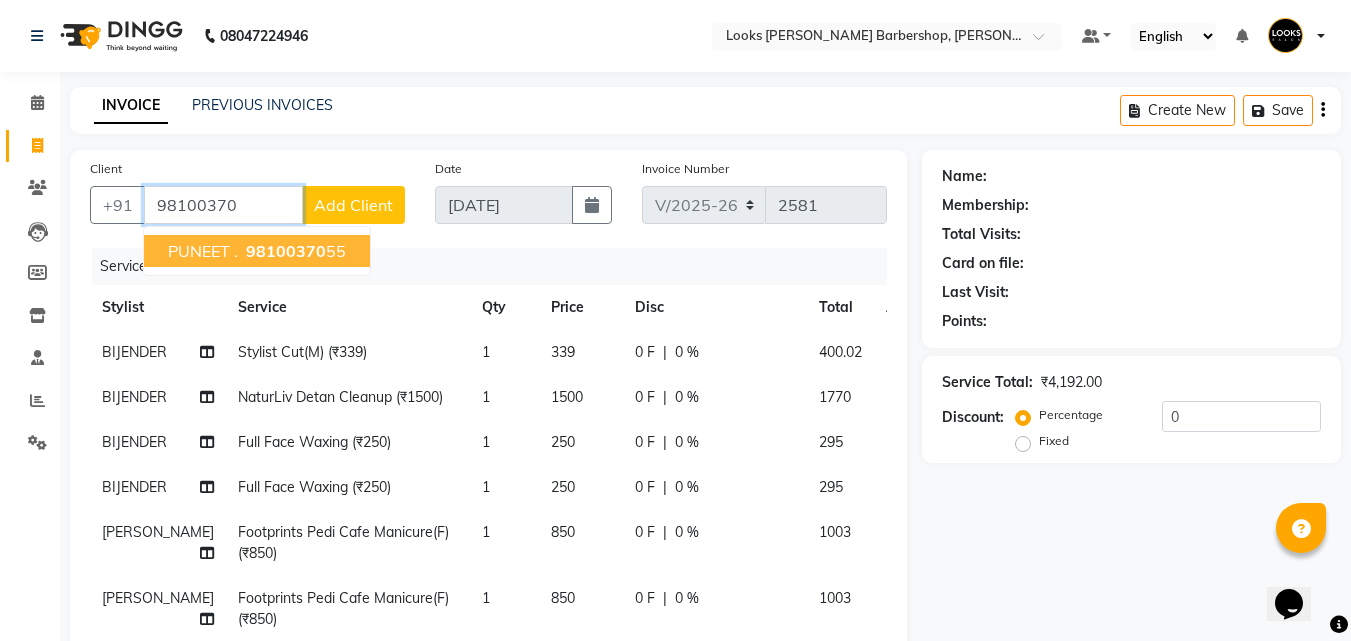 click on "PUNEET .   98100370 55" at bounding box center (257, 251) 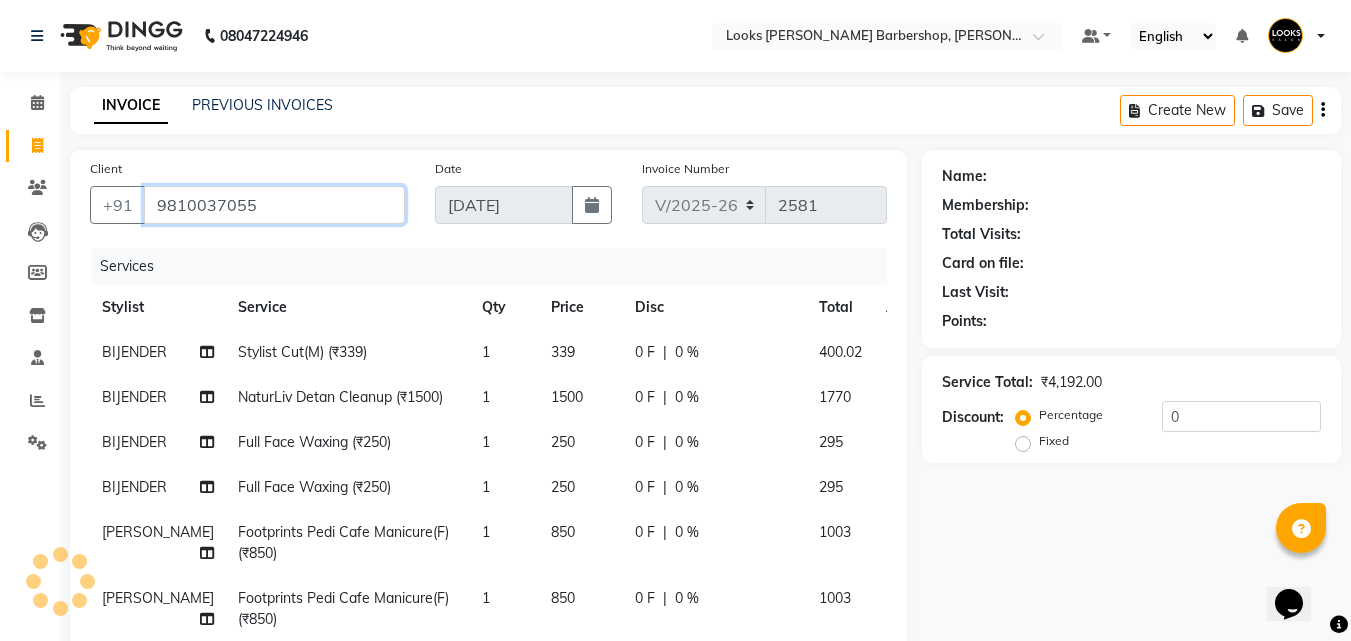 type on "9810037055" 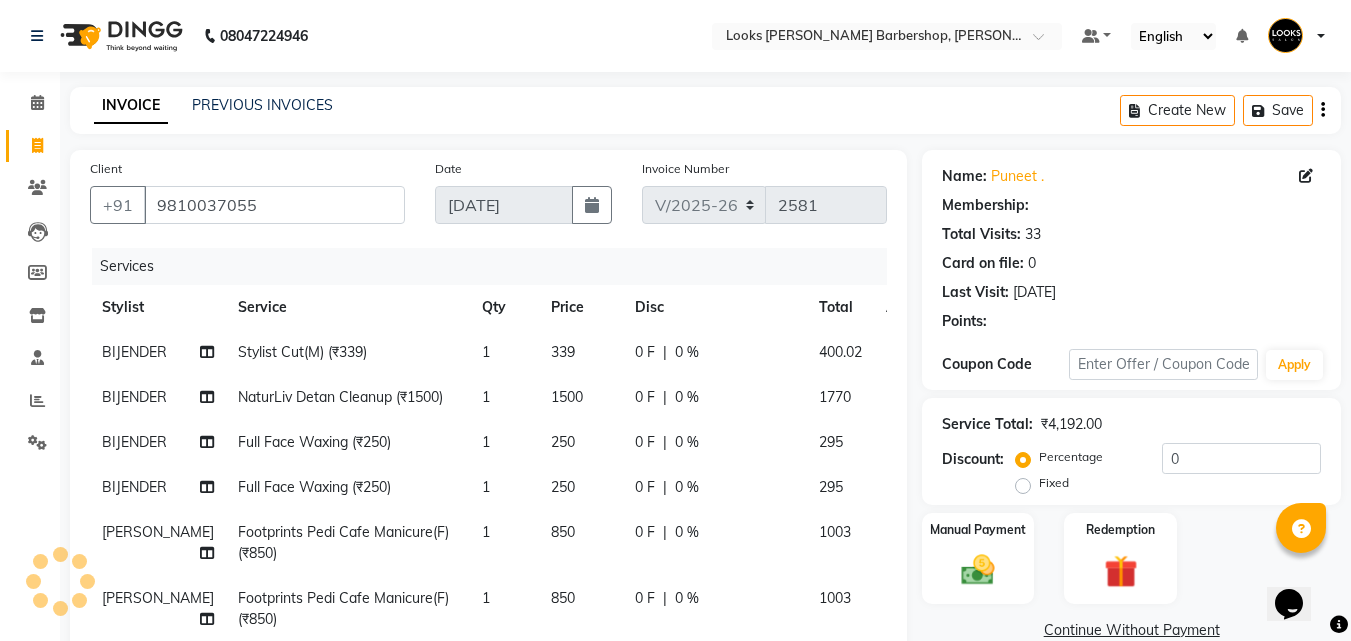 scroll, scrollTop: 94, scrollLeft: 0, axis: vertical 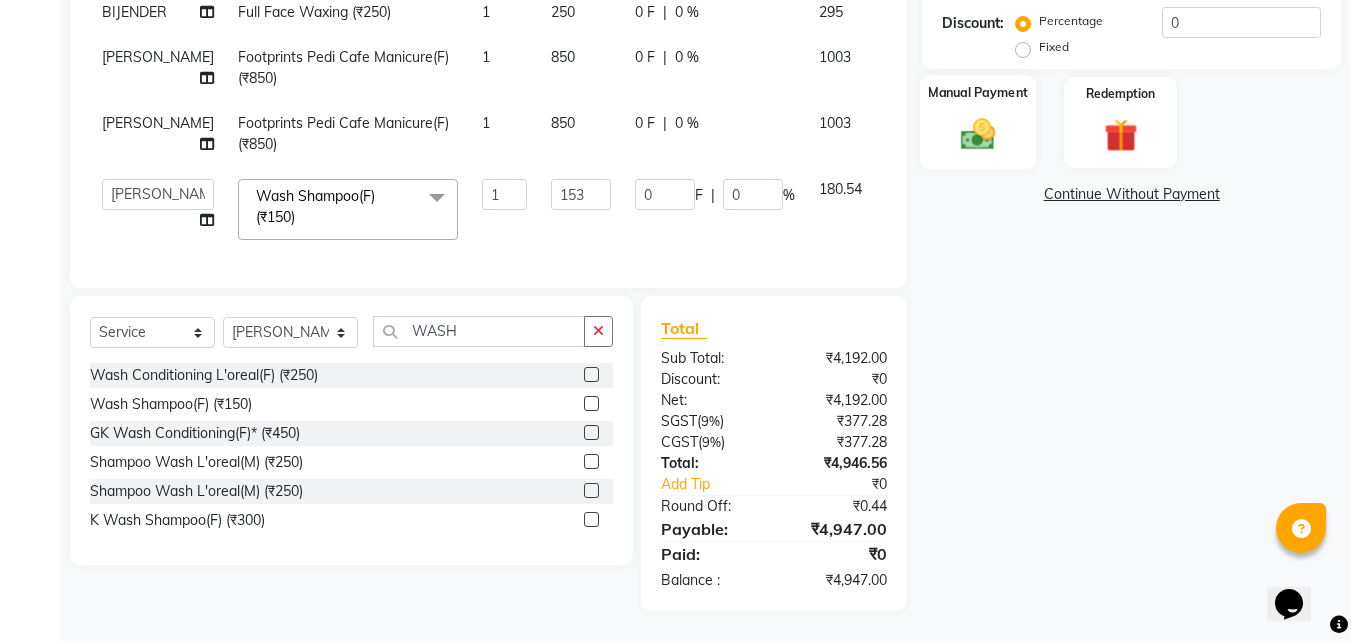 click on "Manual Payment" 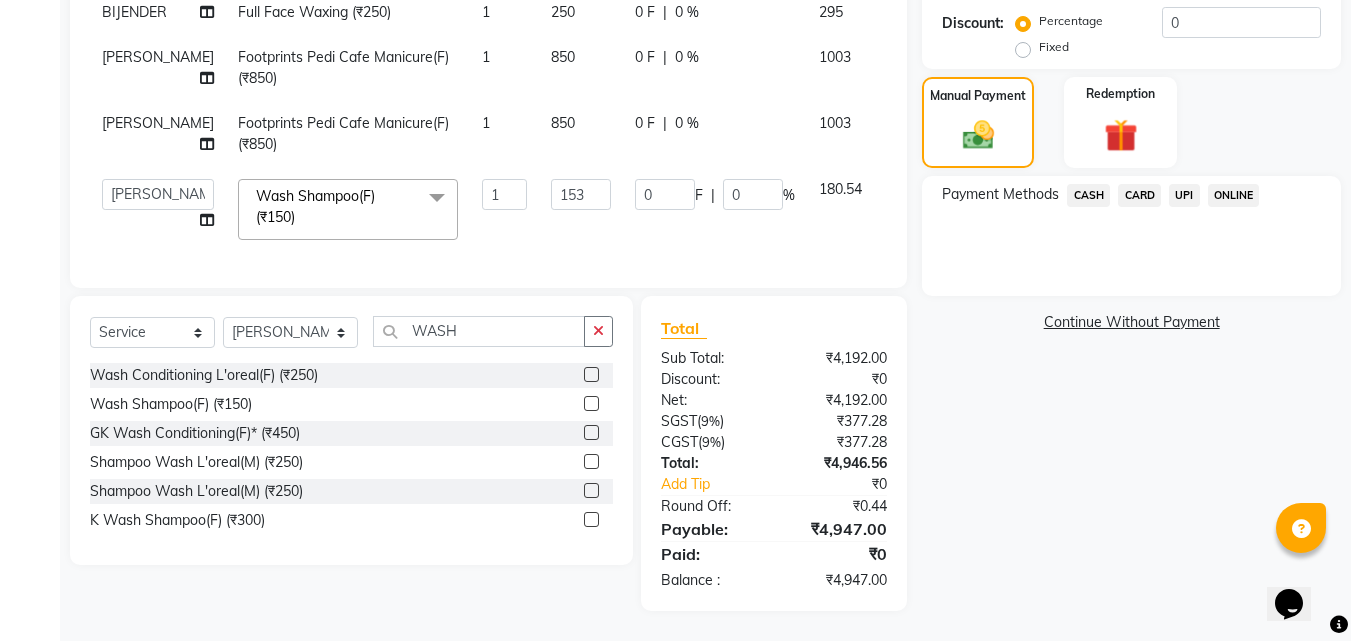 click on "CARD" 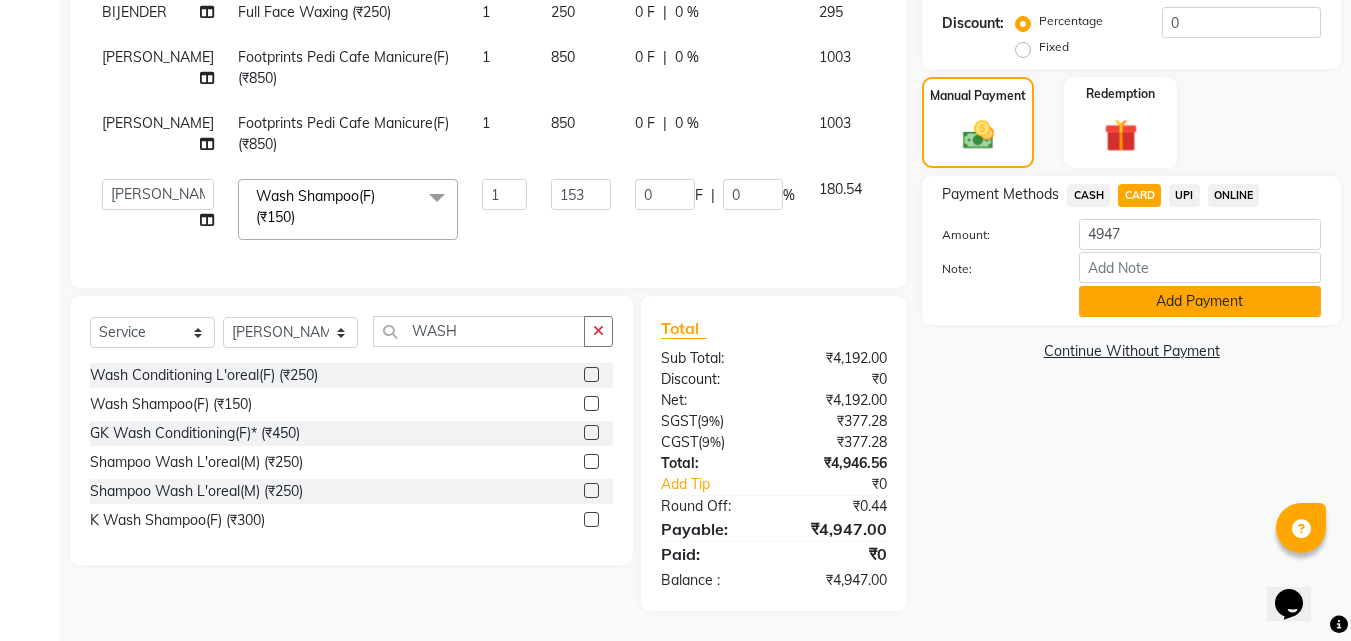click on "Add Payment" 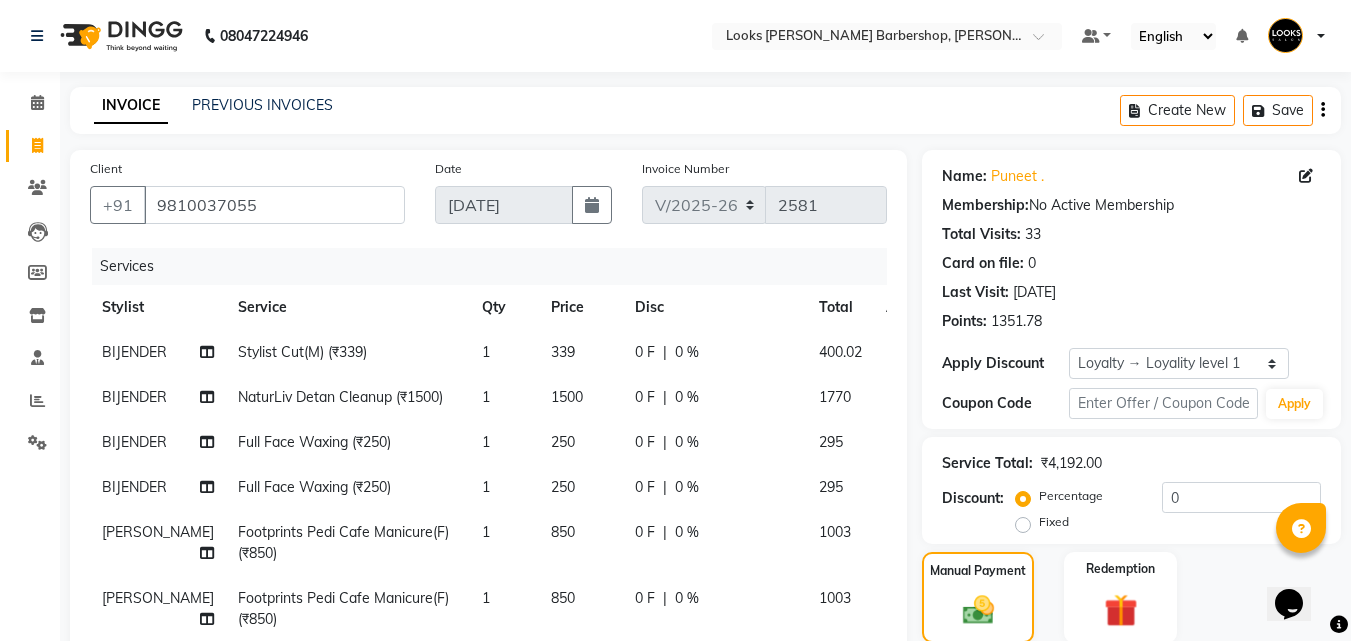 scroll, scrollTop: 642, scrollLeft: 0, axis: vertical 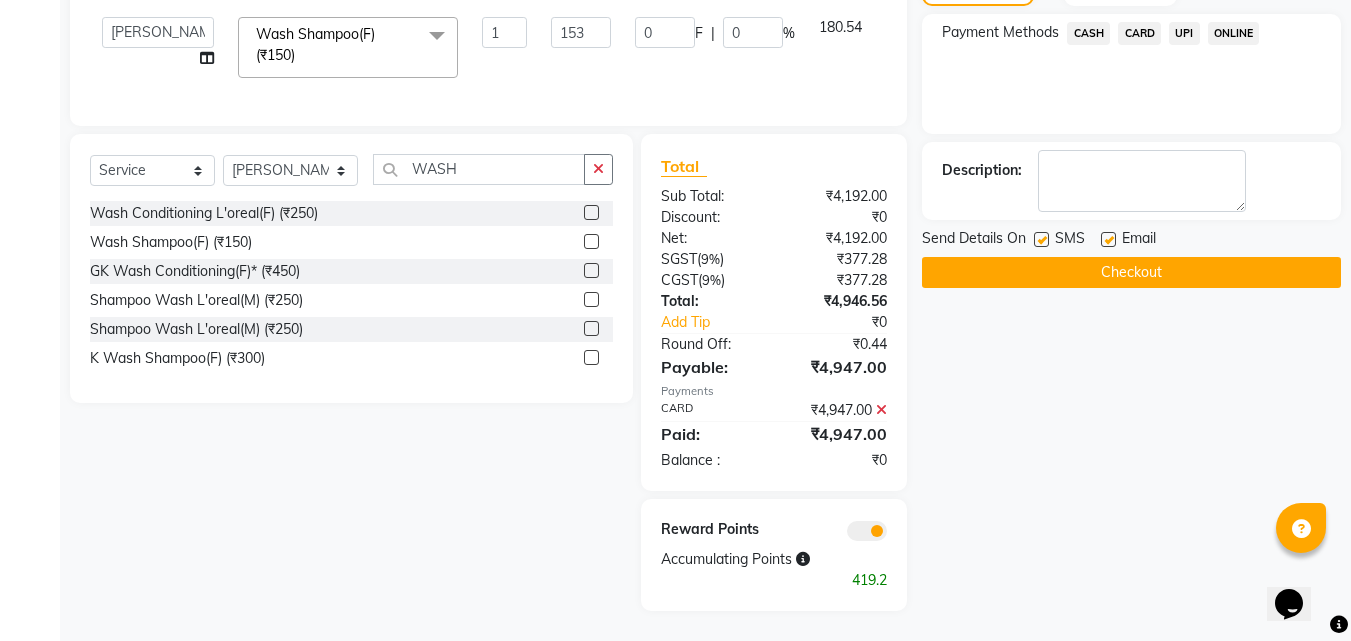 click on "Checkout" 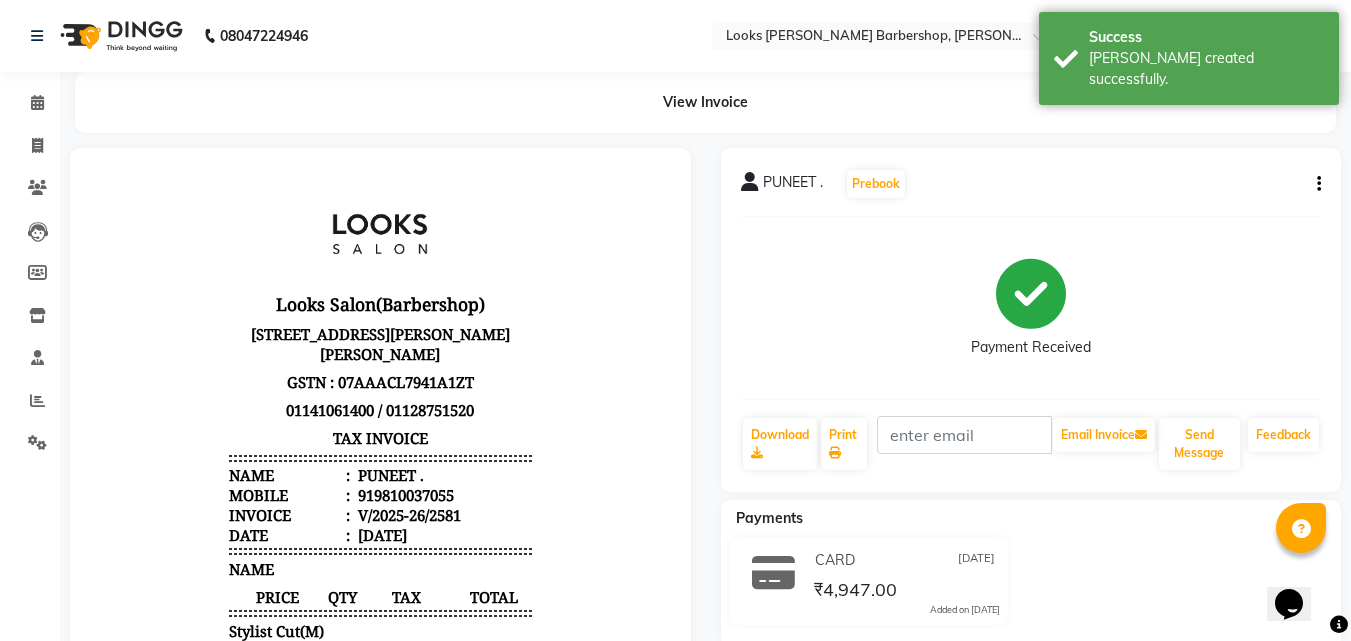scroll, scrollTop: 0, scrollLeft: 0, axis: both 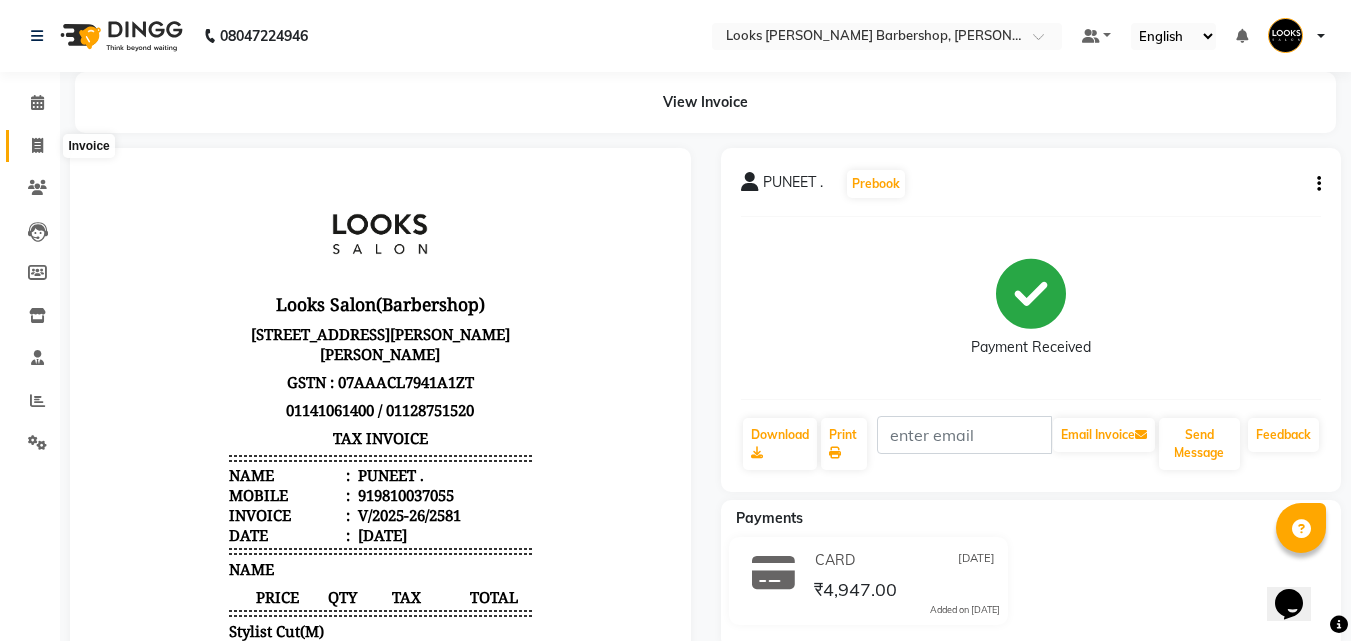 click 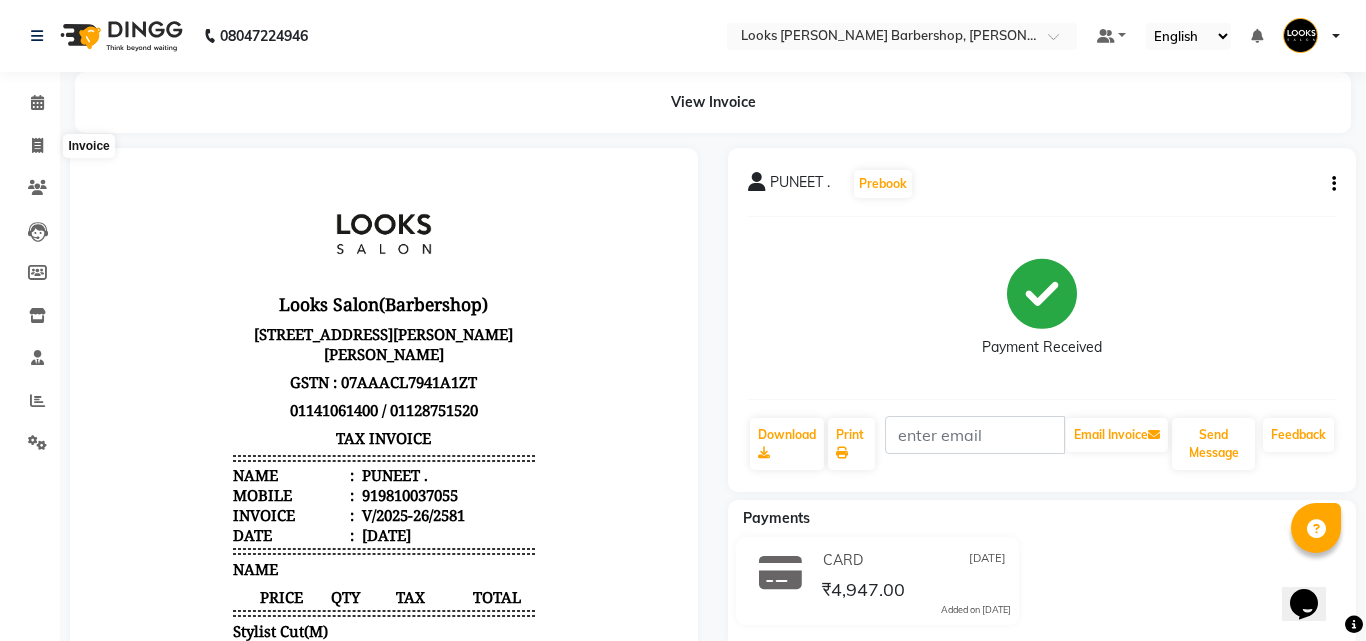 select on "service" 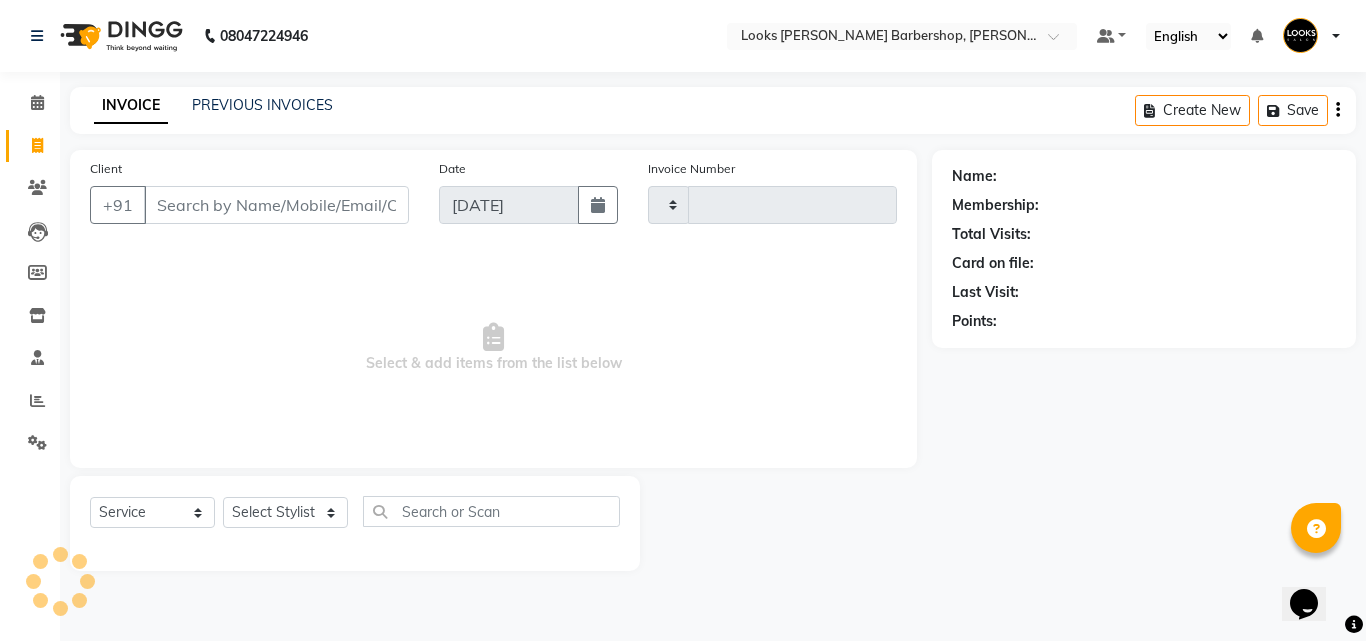 type on "2582" 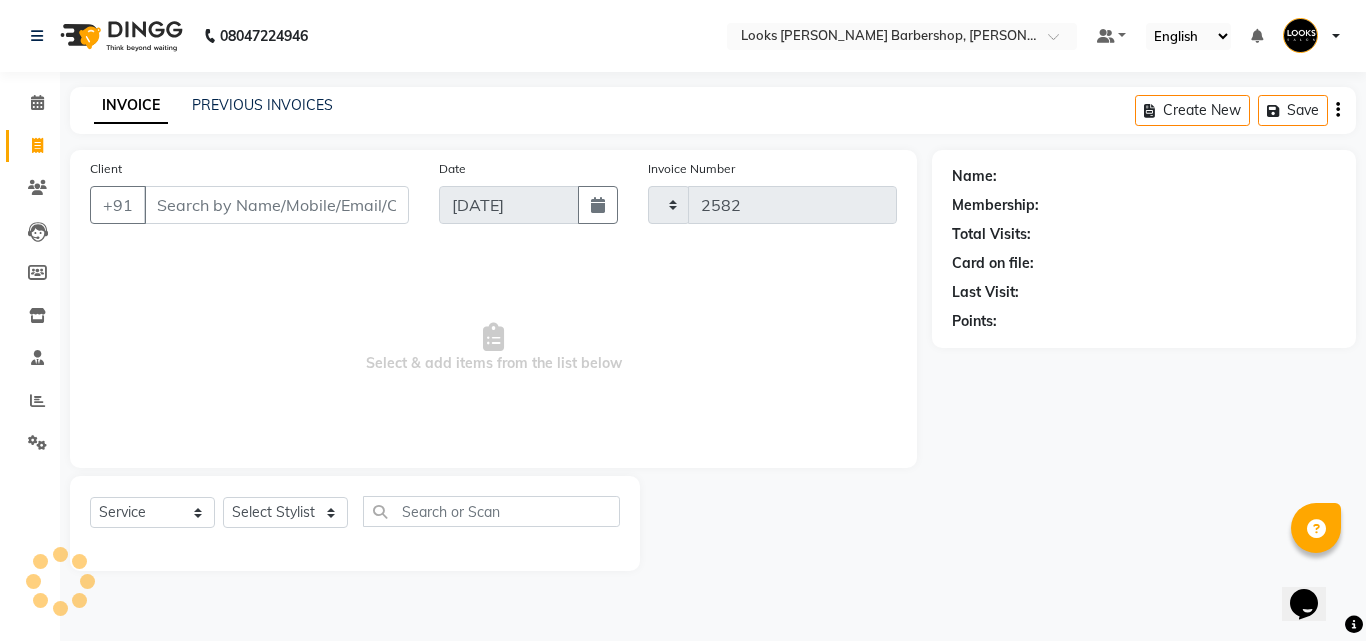 select on "4323" 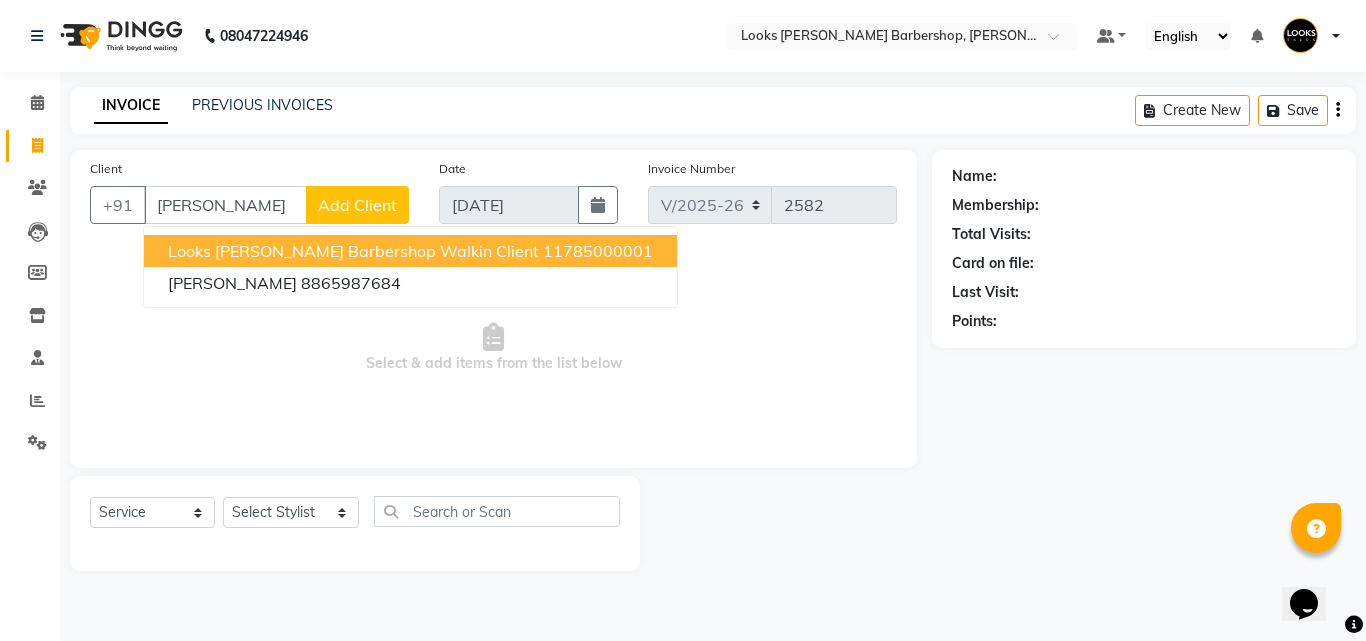 click on "Looks [PERSON_NAME] Barbershop Walkin Client" at bounding box center (353, 251) 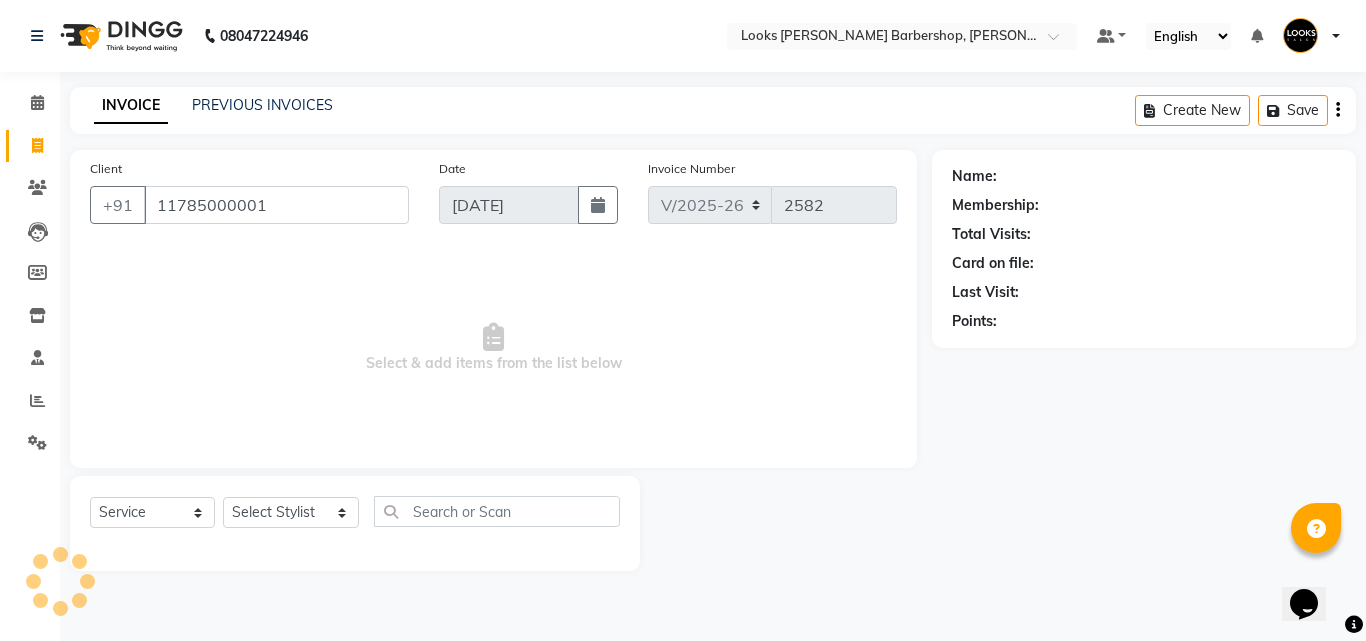 type on "11785000001" 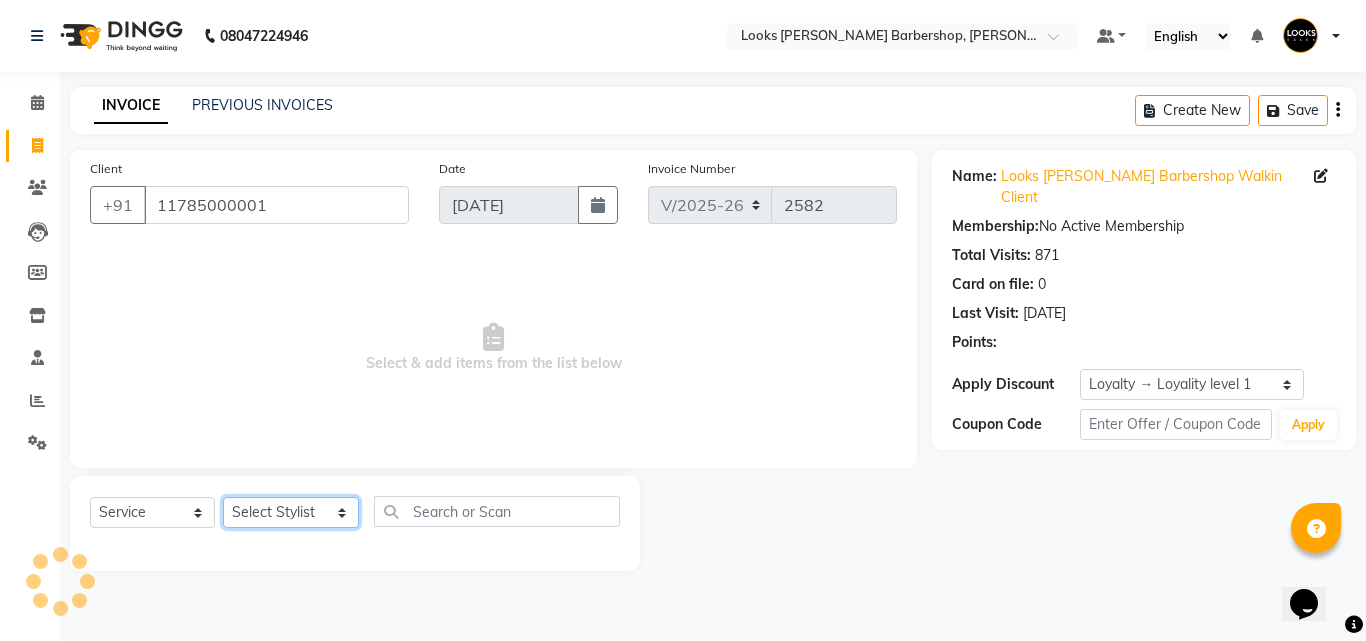 click on "Select Stylist [PERSON_NAME] Amazon_Kart [PERSON_NAME] _asst Arvind_asst BIJENDER  Counter Sales DANISH DHARAMVEER [PERSON_NAME]  KOMAL_NAILS Krishna_asst LALIT_PDCT LHAMO Looks_[DEMOGRAPHIC_DATA]_Section Looks_H.O_Store Looks [PERSON_NAME] Barbershop Looks_Kart [PERSON_NAME] [PERSON_NAME] [PERSON_NAME]  Naveen_pdct [PERSON_NAME] [PERSON_NAME] RAAJ_JI [PERSON_NAME] [PERSON_NAME] NARYAL ROHIT  [PERSON_NAME] [PERSON_NAME] Shabina [PERSON_NAME] [PERSON_NAME] VIKRAM [PERSON_NAME]  [PERSON_NAME]" 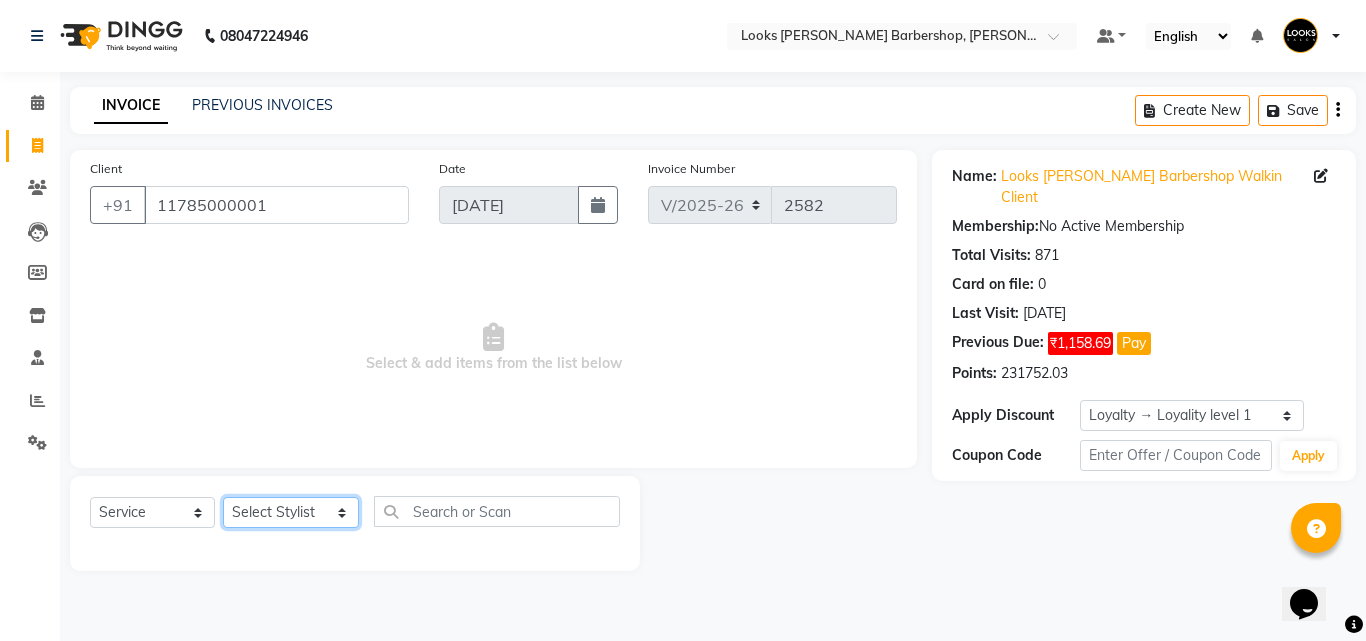 select on "23406" 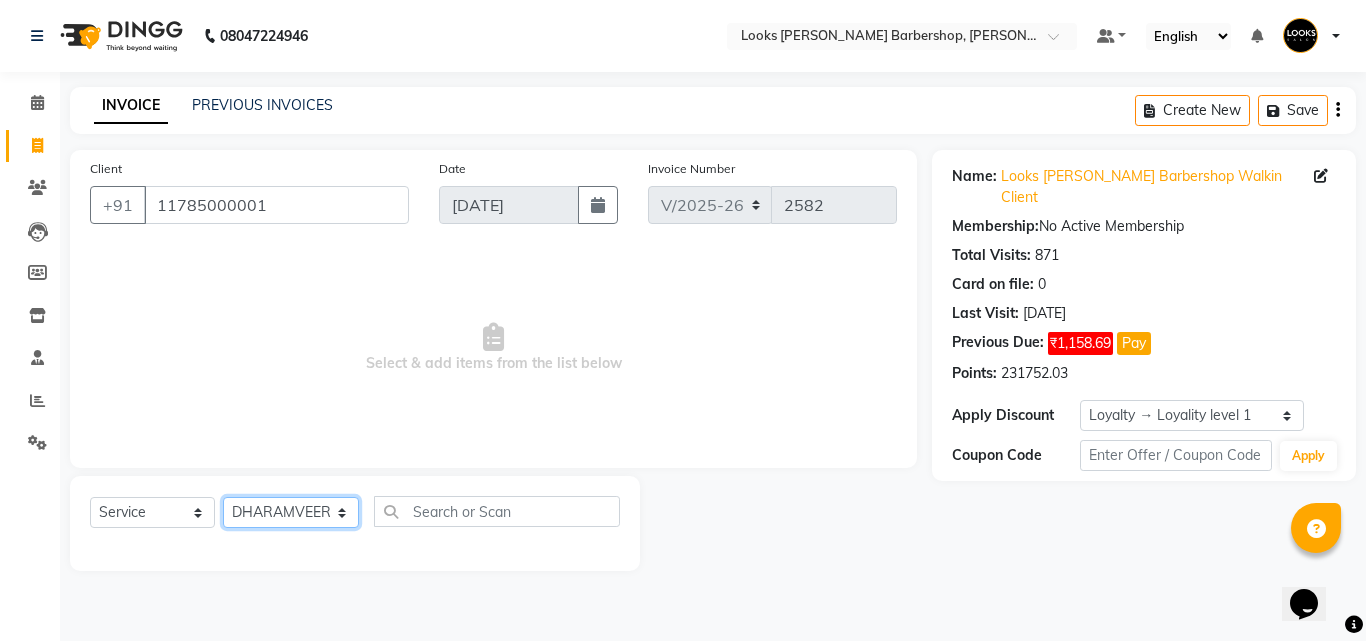 click on "Select Stylist [PERSON_NAME] Amazon_Kart [PERSON_NAME] _asst Arvind_asst BIJENDER  Counter Sales DANISH DHARAMVEER [PERSON_NAME]  KOMAL_NAILS Krishna_asst LALIT_PDCT LHAMO Looks_[DEMOGRAPHIC_DATA]_Section Looks_H.O_Store Looks [PERSON_NAME] Barbershop Looks_Kart [PERSON_NAME] [PERSON_NAME] [PERSON_NAME]  Naveen_pdct [PERSON_NAME] [PERSON_NAME] RAAJ_JI [PERSON_NAME] [PERSON_NAME] NARYAL ROHIT  [PERSON_NAME] [PERSON_NAME] Shabina [PERSON_NAME] [PERSON_NAME] VIKRAM [PERSON_NAME]  [PERSON_NAME]" 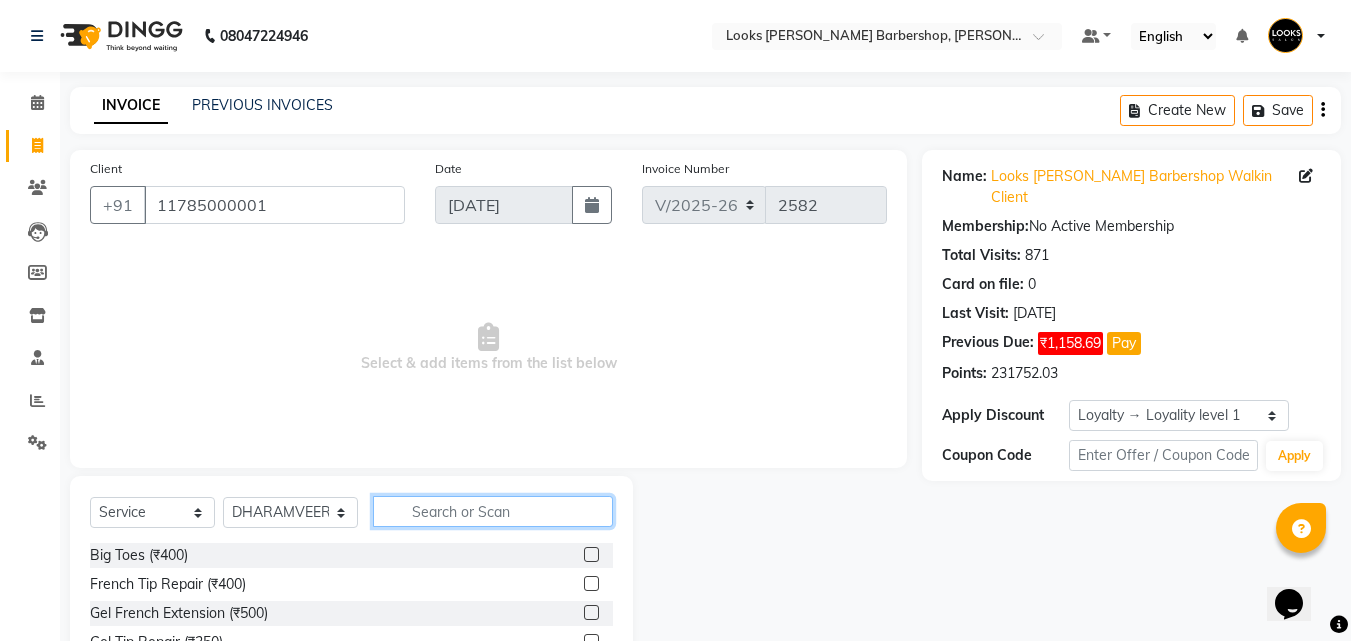 click 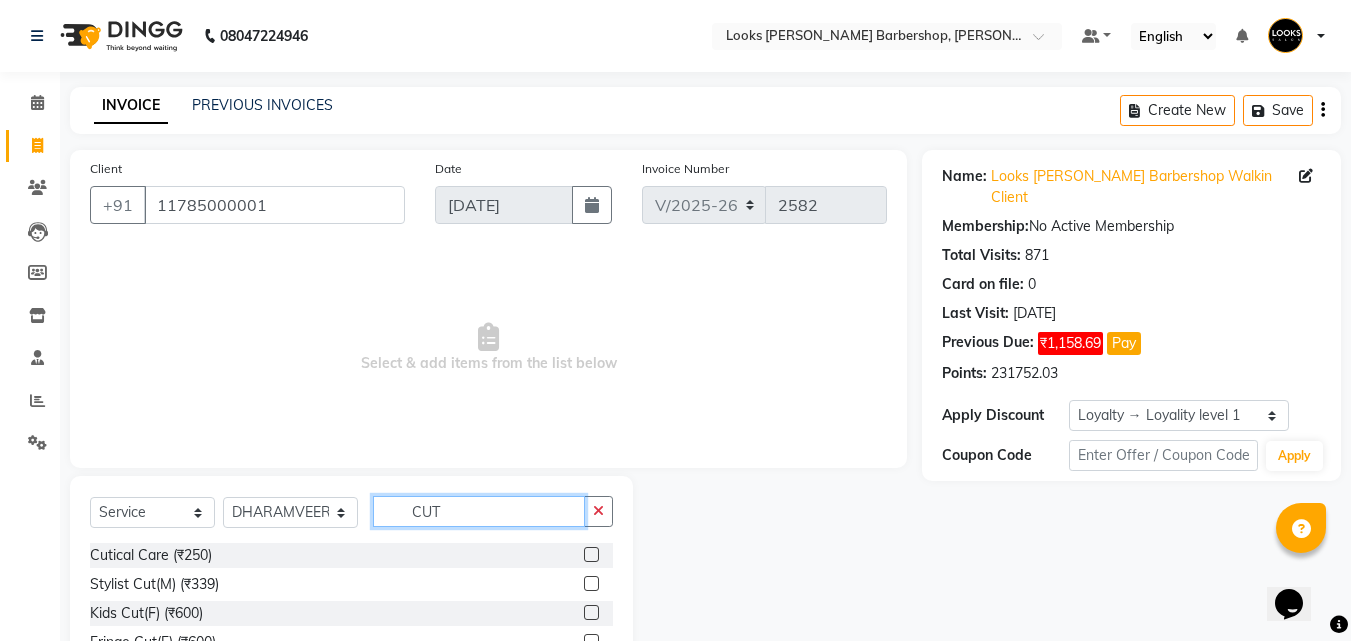 type on "CUT" 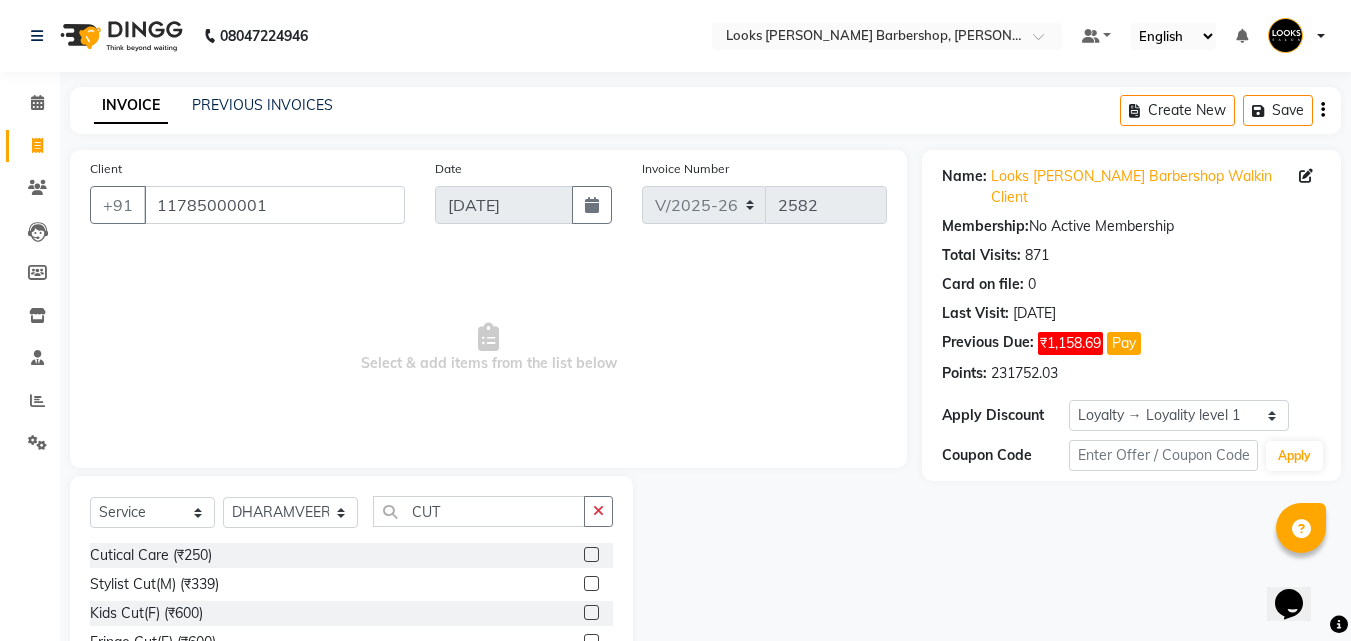 drag, startPoint x: 576, startPoint y: 587, endPoint x: 620, endPoint y: 570, distance: 47.169907 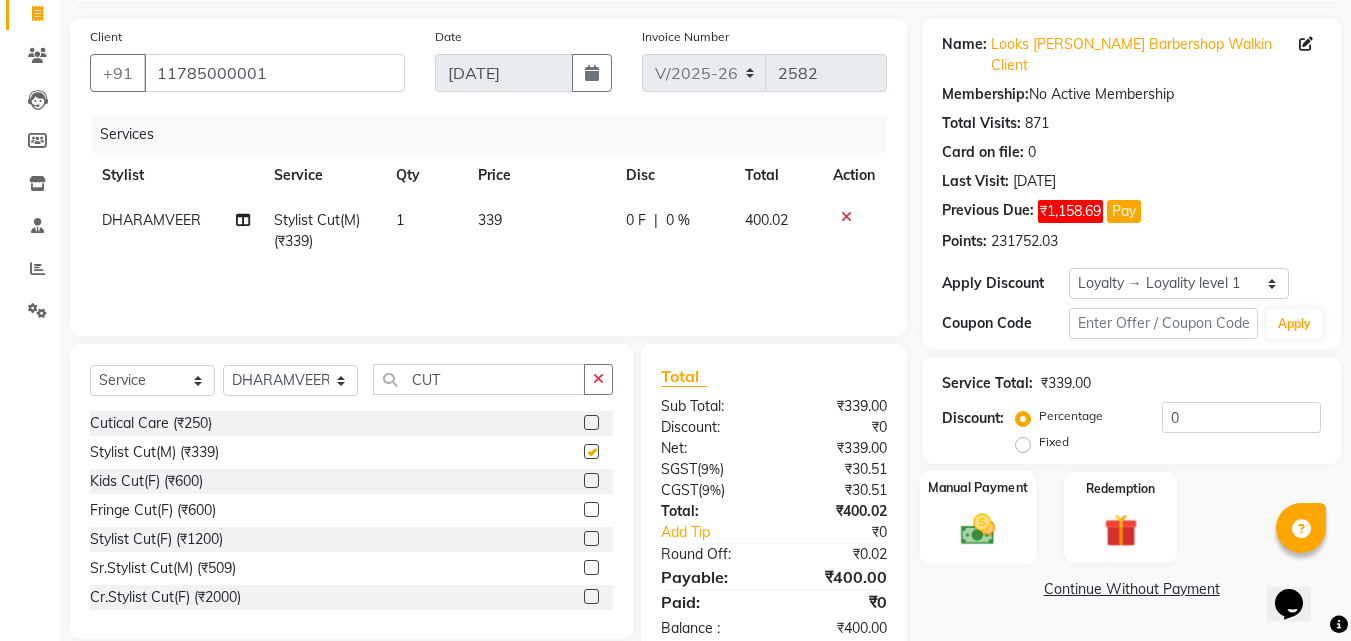 checkbox on "false" 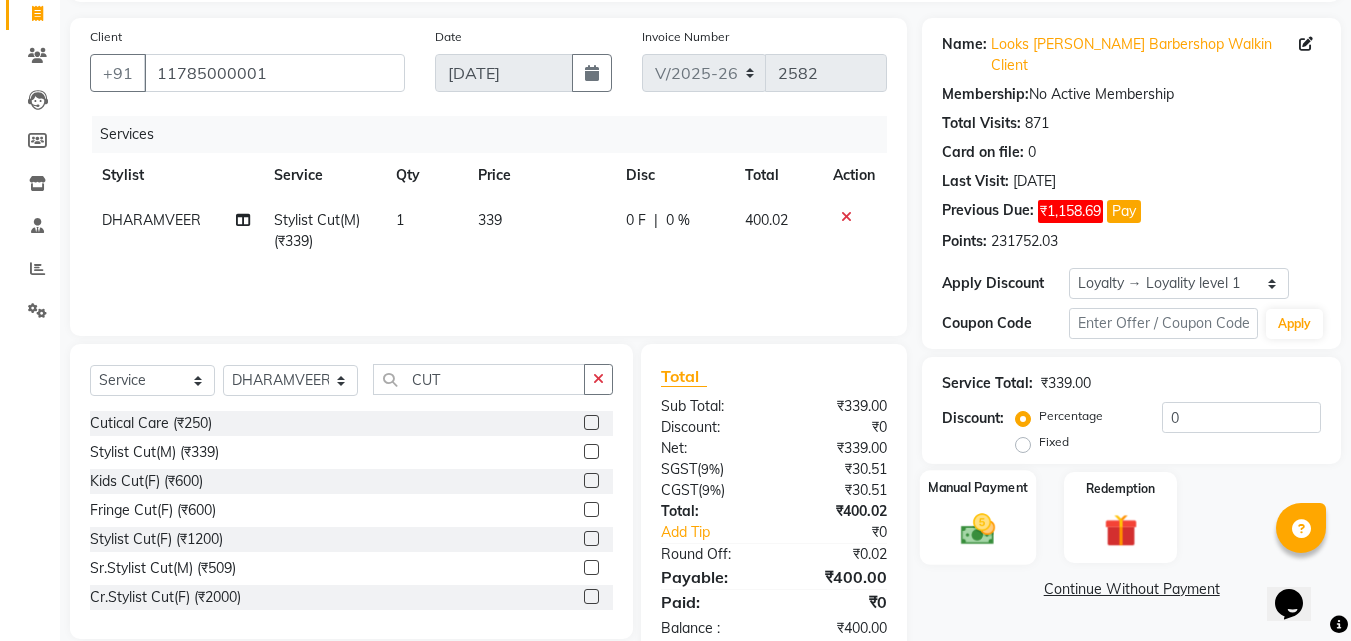 scroll, scrollTop: 180, scrollLeft: 0, axis: vertical 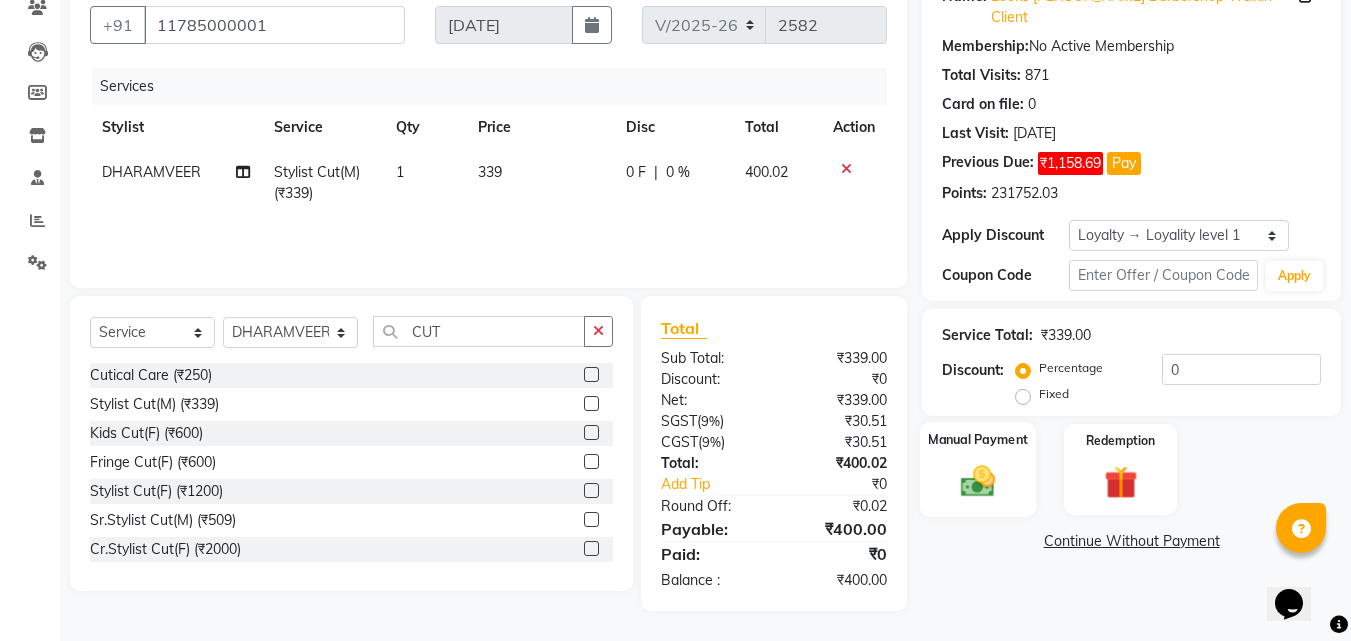 drag, startPoint x: 981, startPoint y: 474, endPoint x: 949, endPoint y: 459, distance: 35.341194 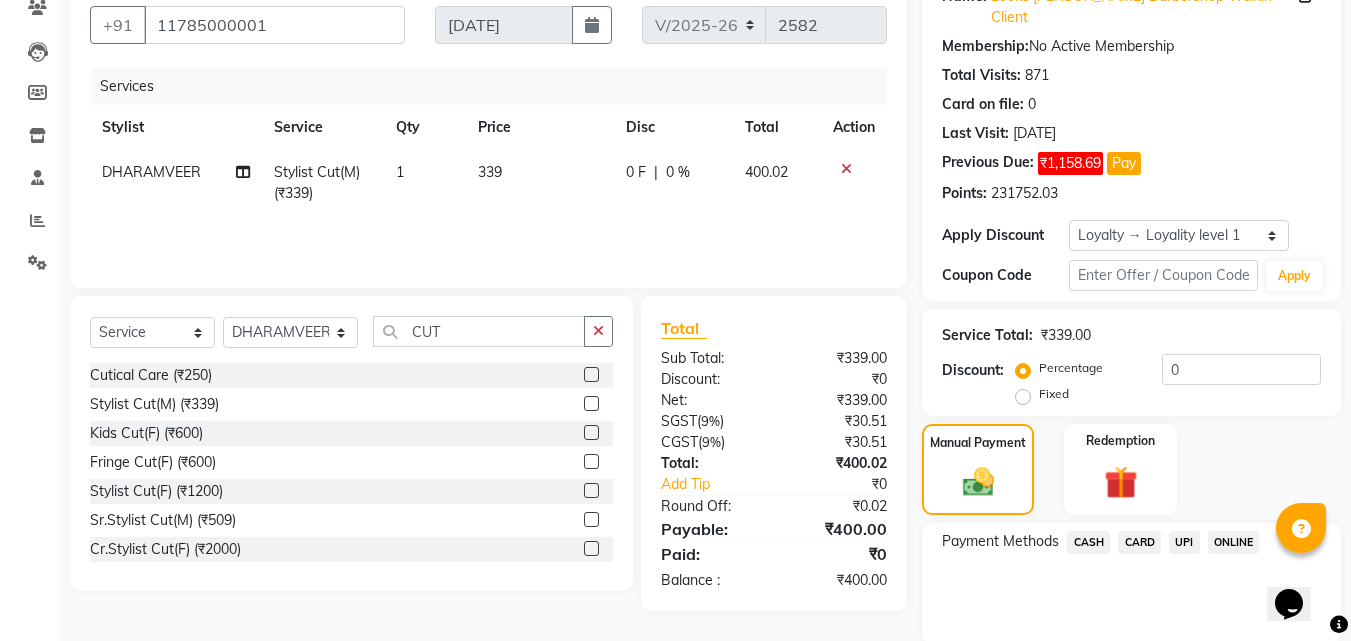 click on "CASH" 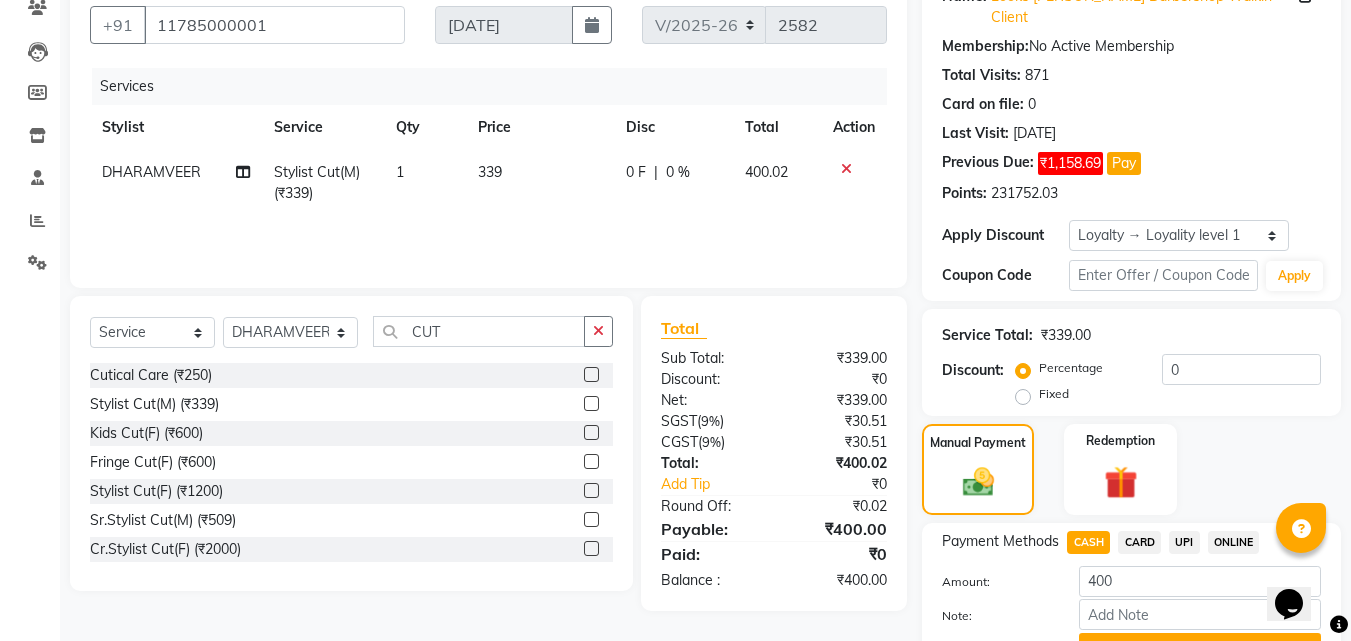 click on "Add Payment" 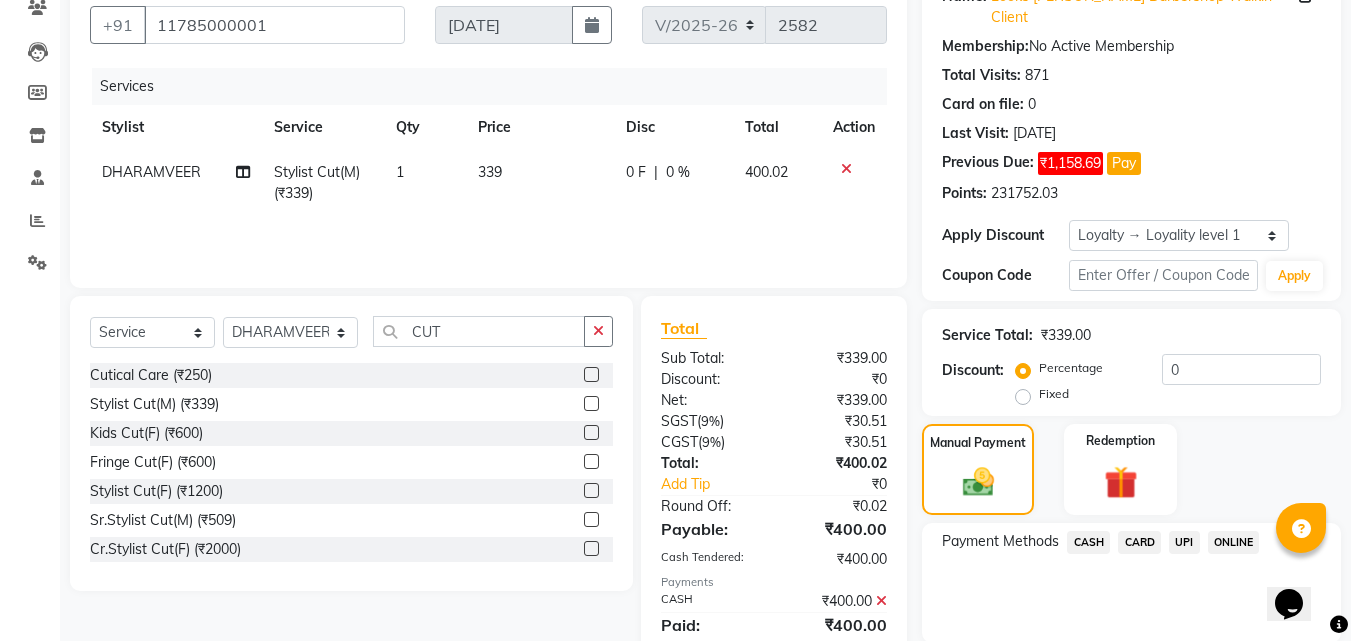 scroll, scrollTop: 350, scrollLeft: 0, axis: vertical 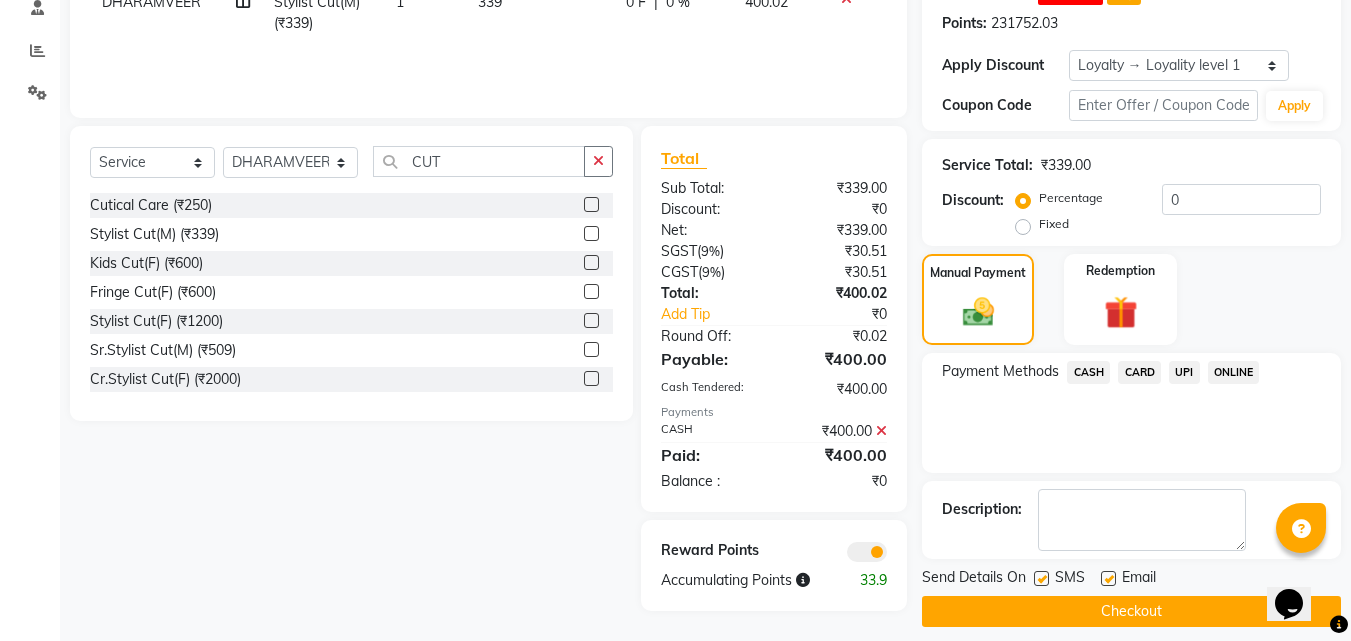click on "Checkout" 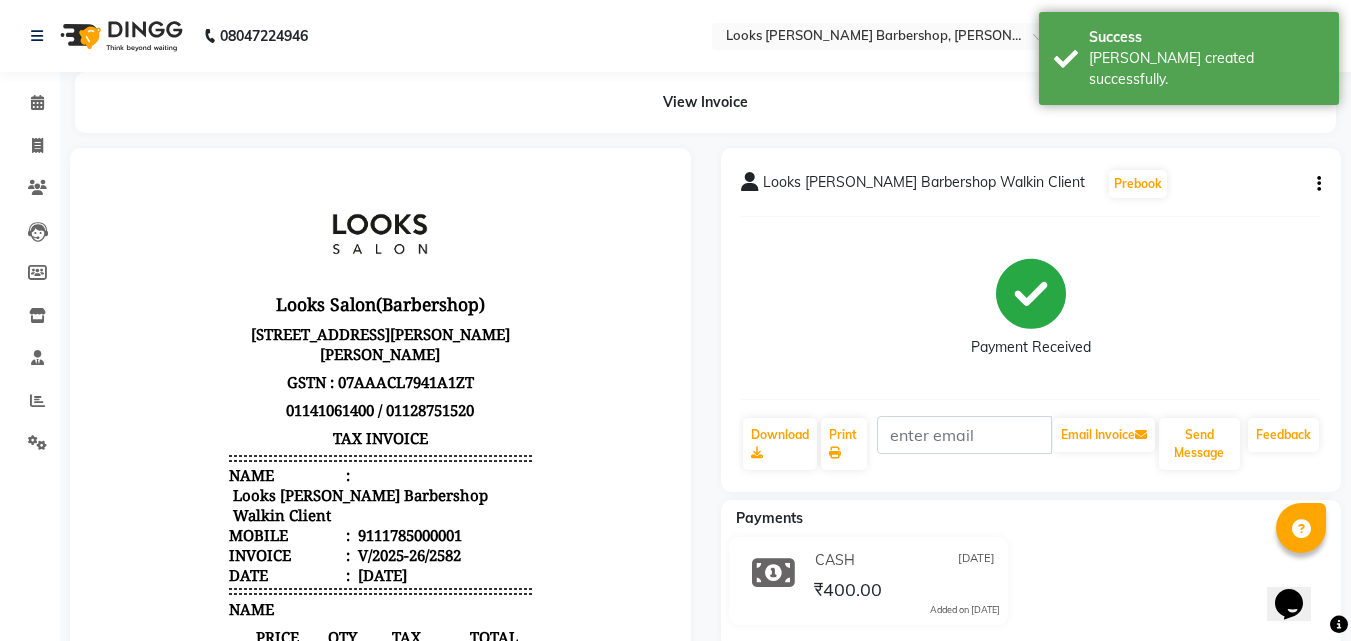 scroll, scrollTop: 0, scrollLeft: 0, axis: both 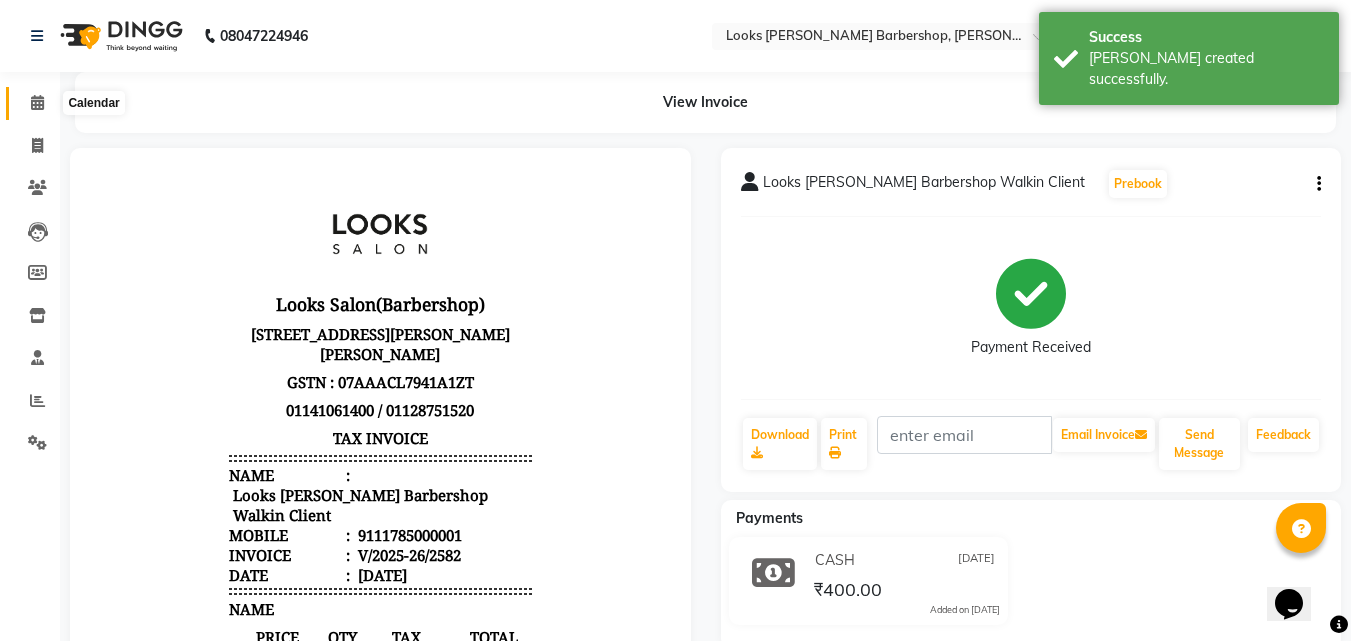 click 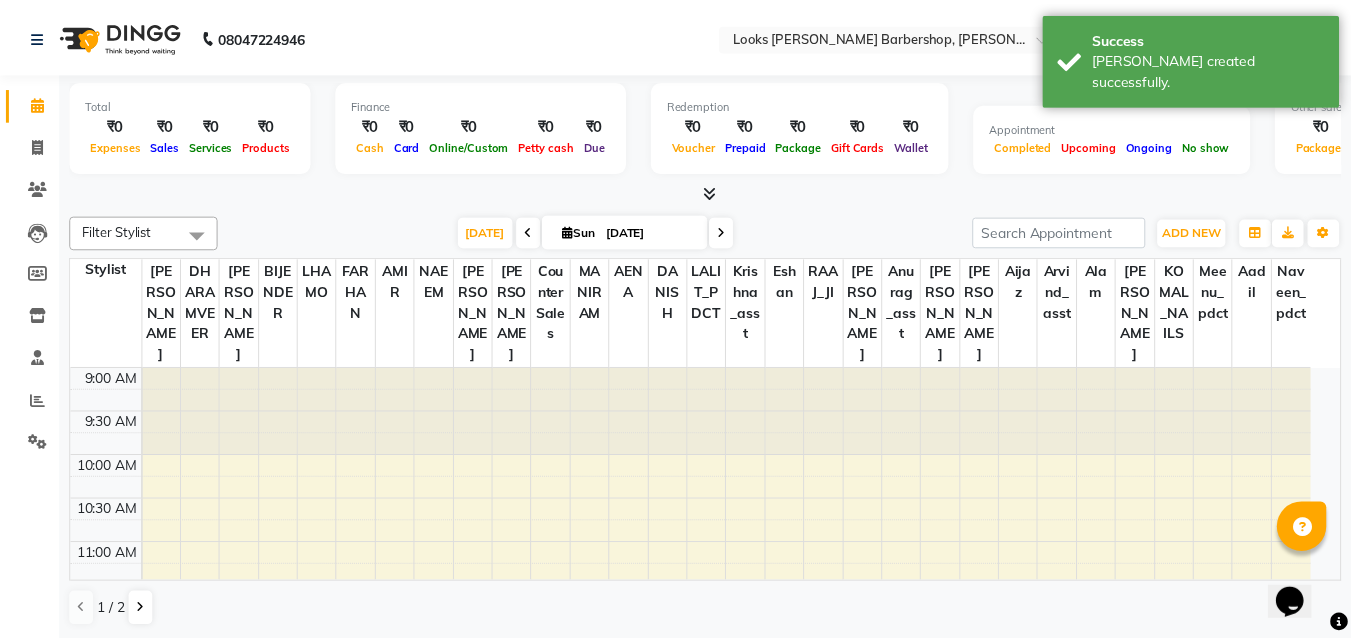 scroll, scrollTop: 0, scrollLeft: 0, axis: both 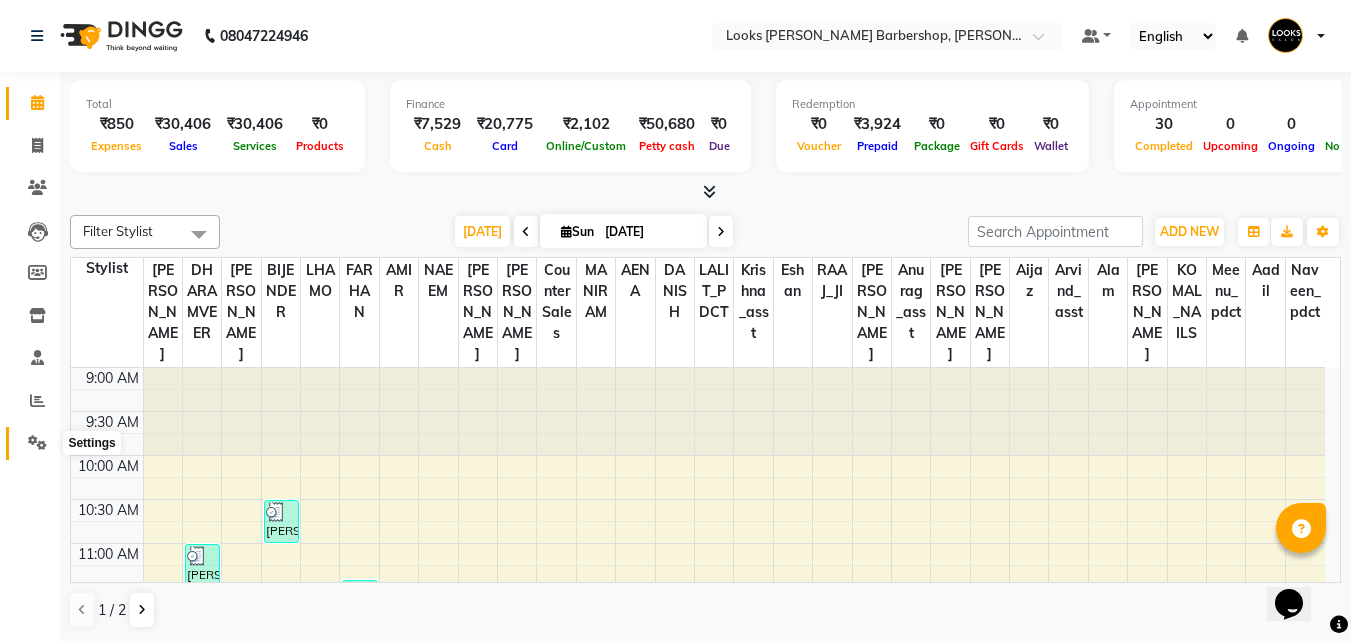 click 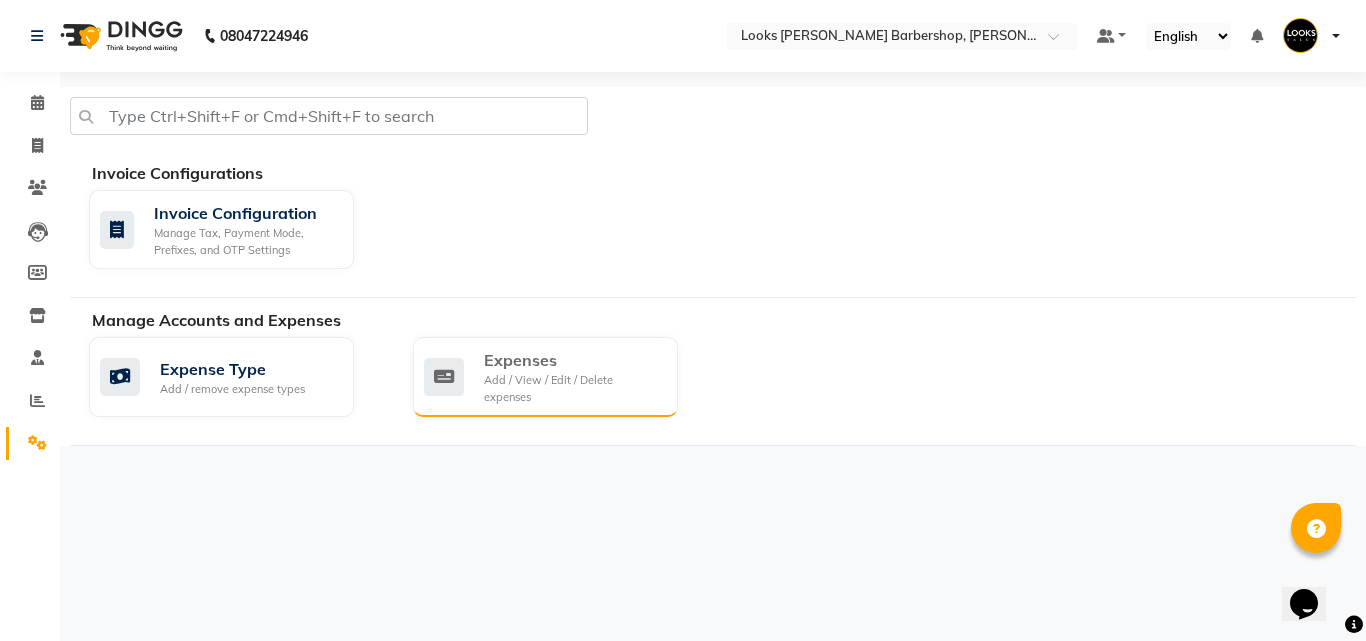 click 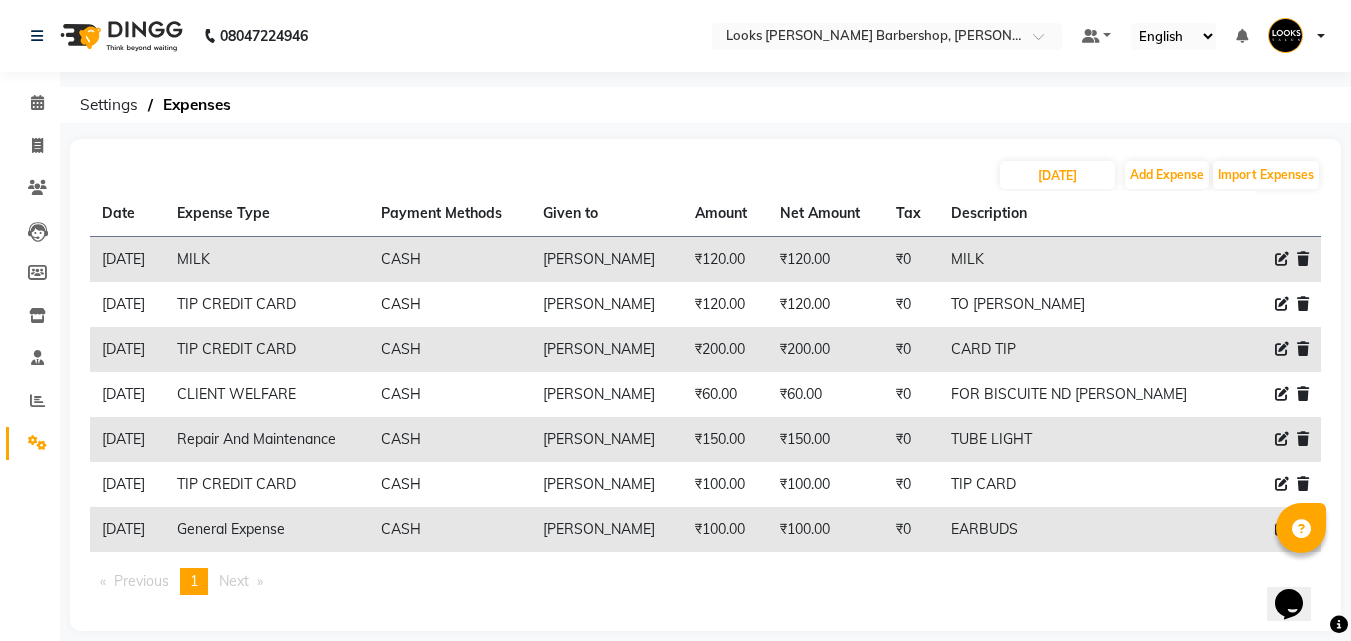 click 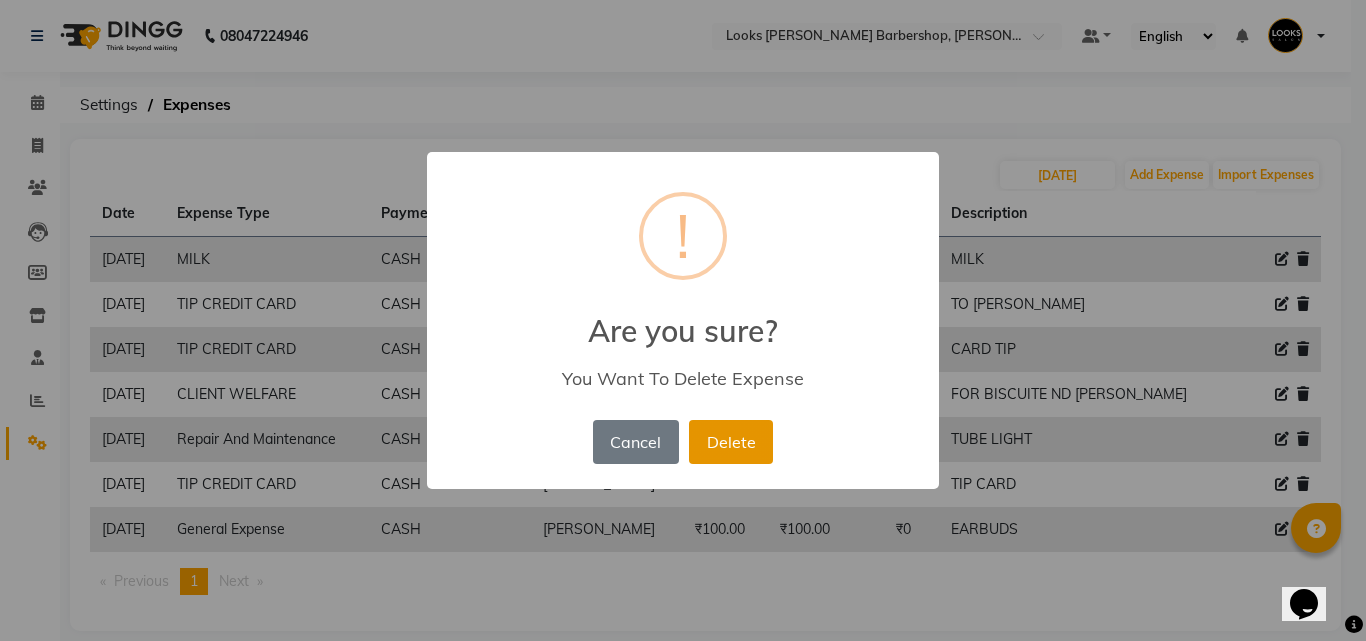 click on "Delete" at bounding box center [731, 442] 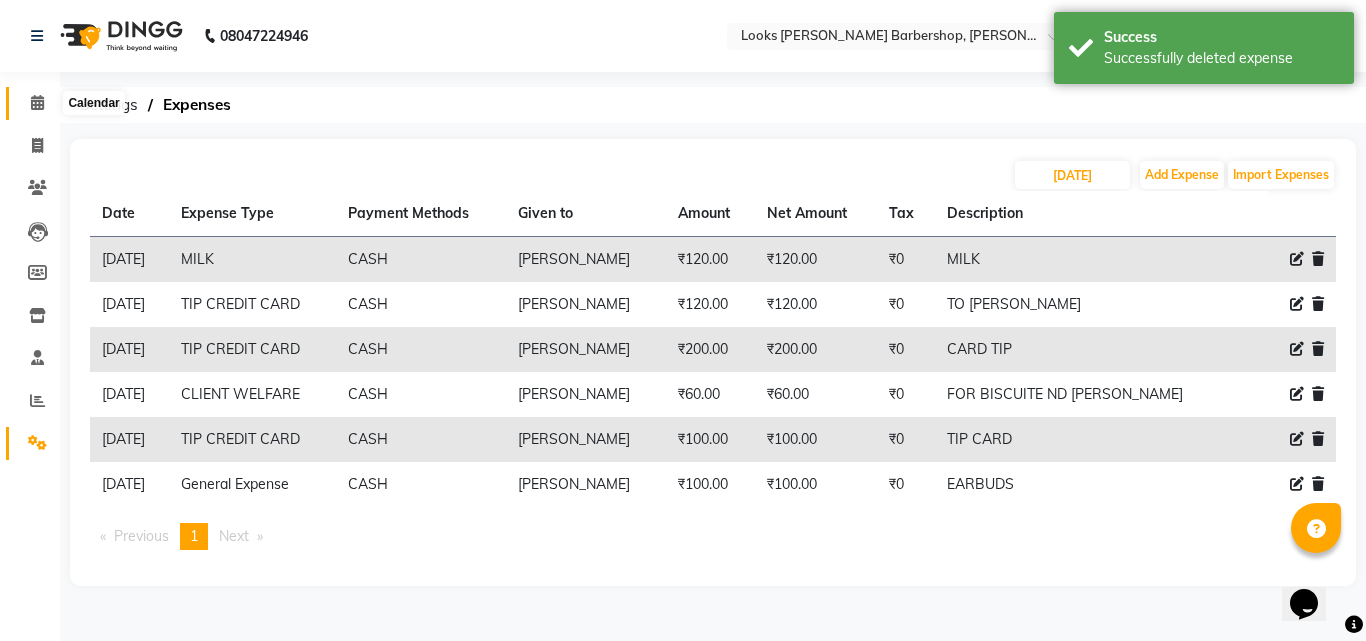 click 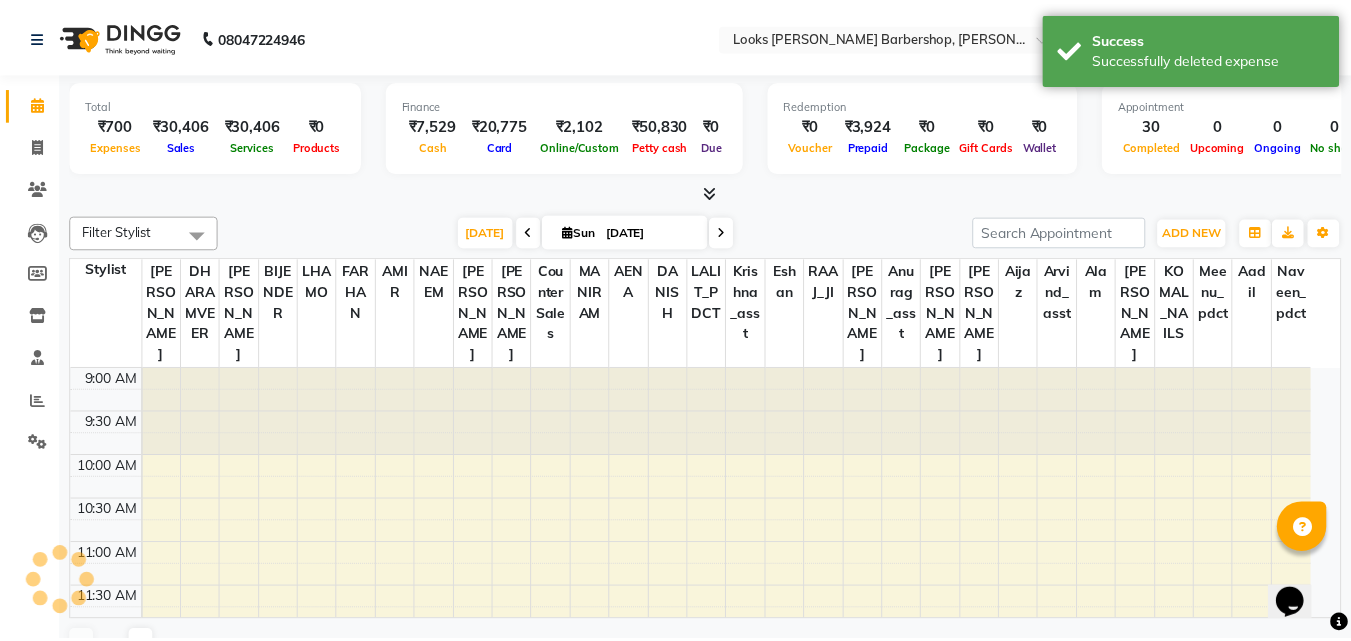 scroll, scrollTop: 0, scrollLeft: 0, axis: both 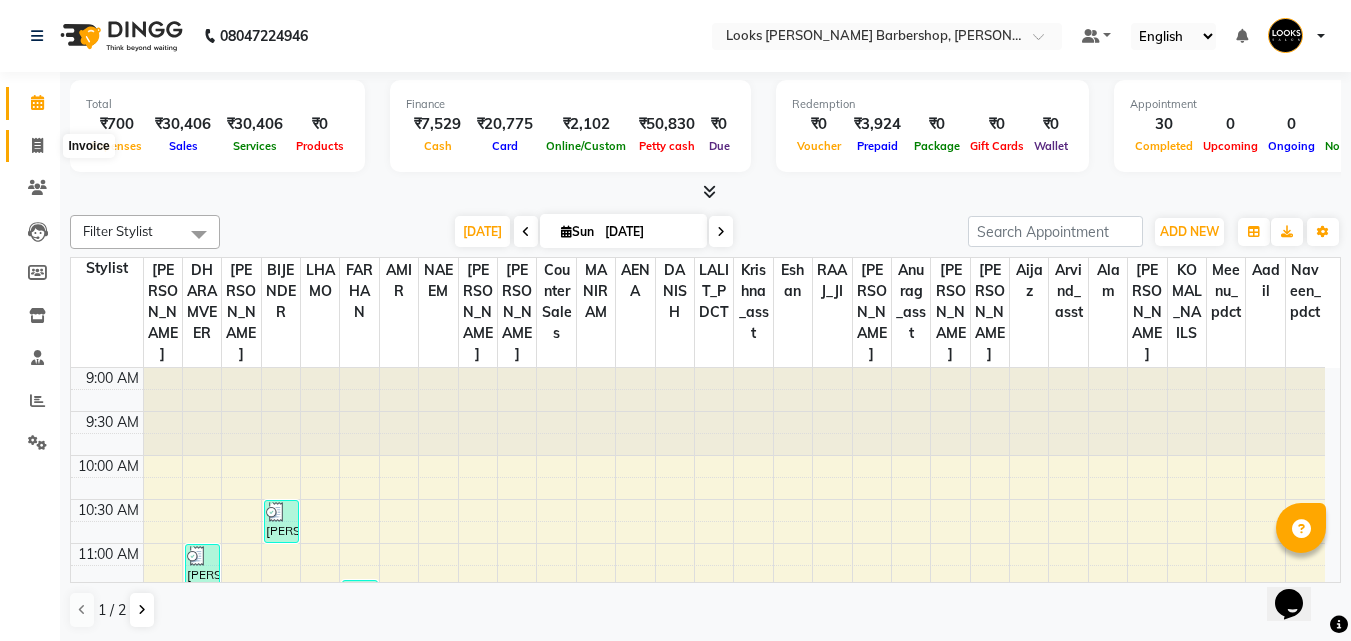 click 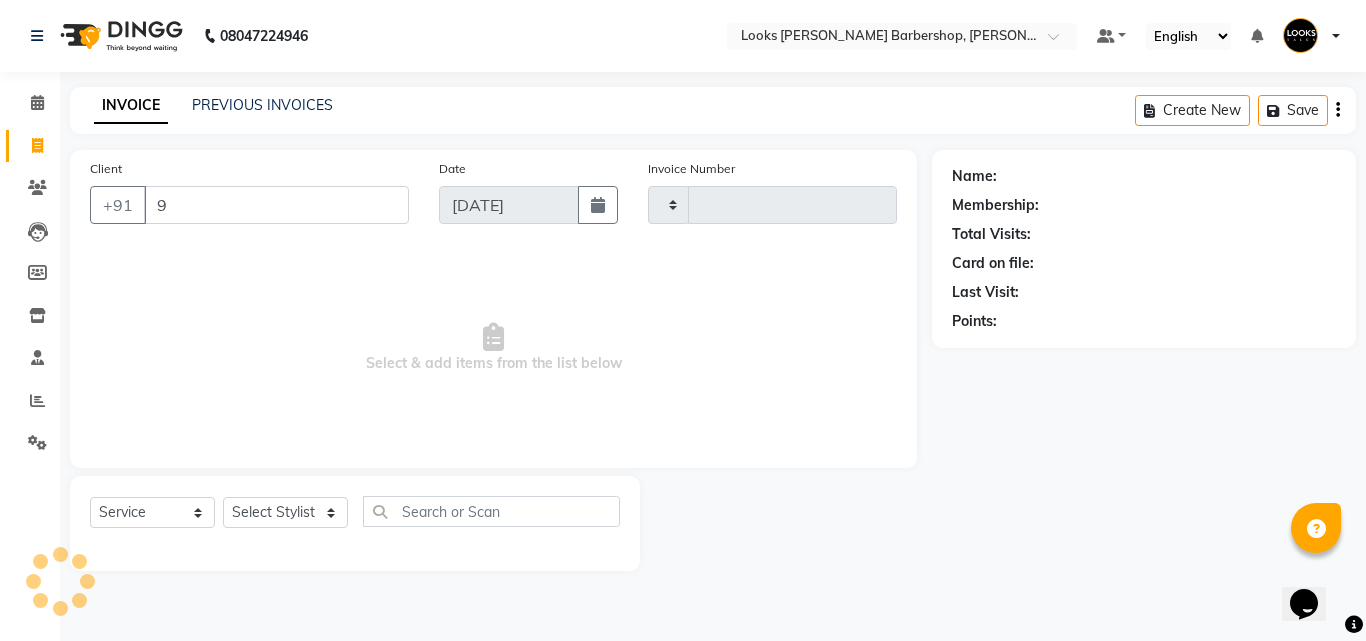 type on "95" 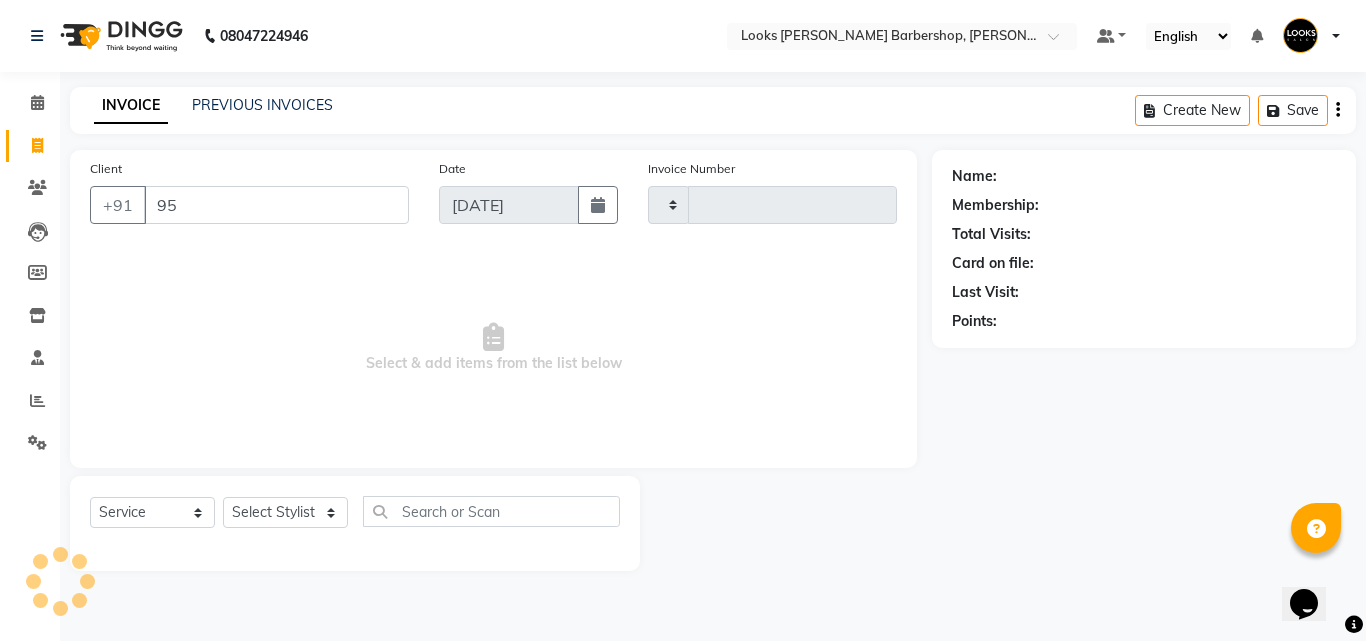 type on "2583" 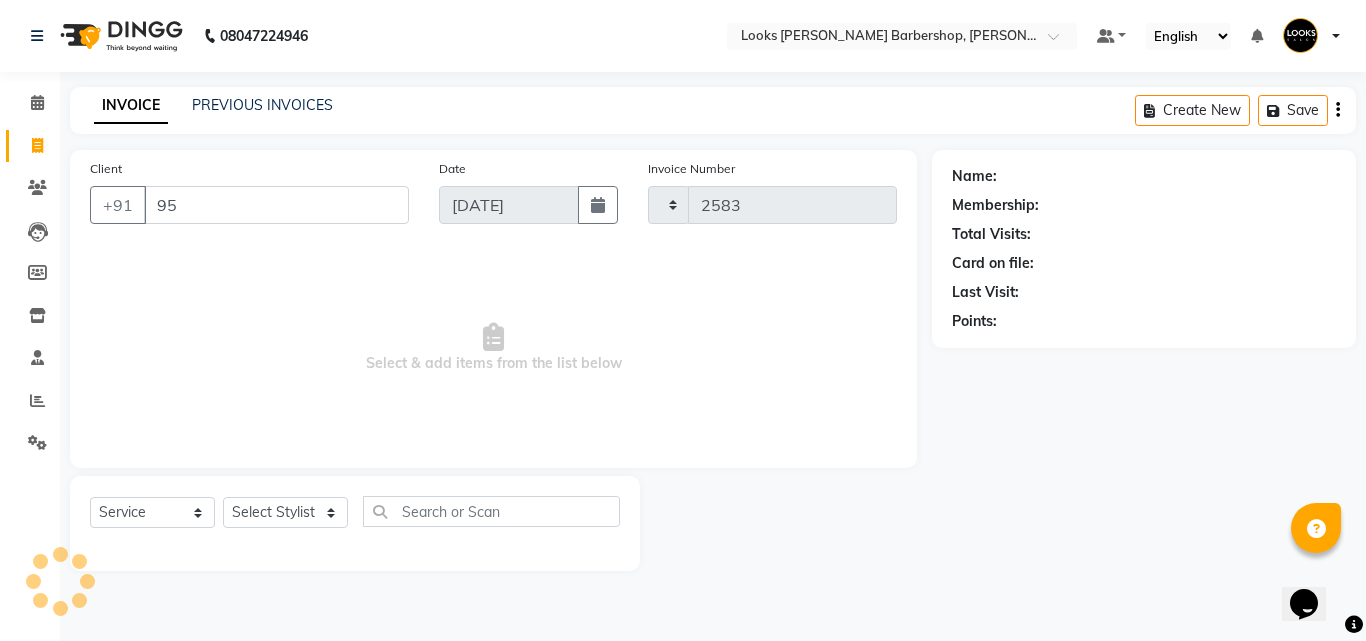type on "954" 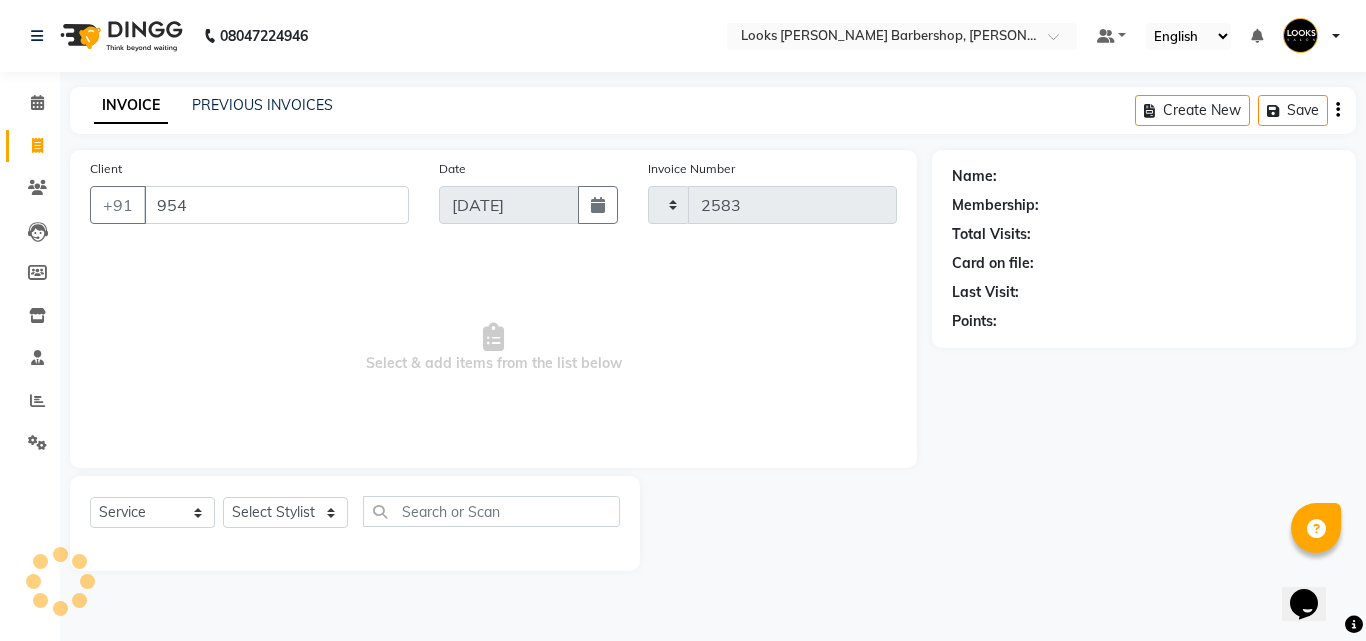 select on "4323" 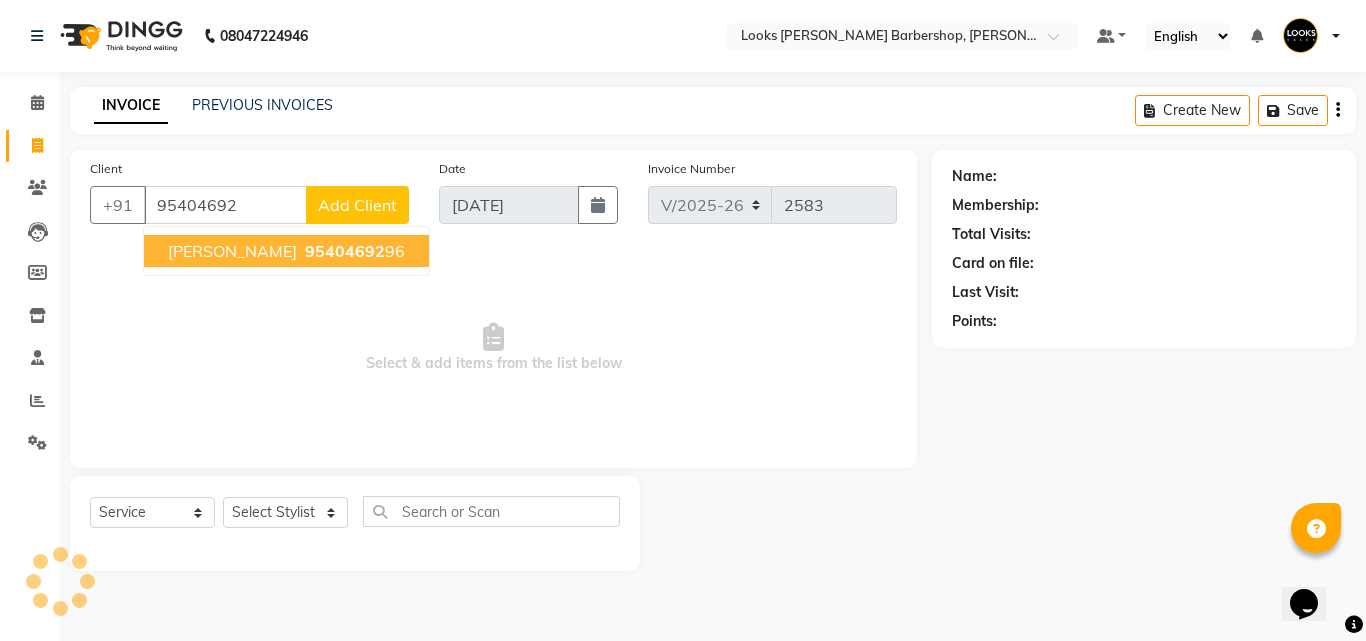 click on "[PERSON_NAME]" at bounding box center [232, 251] 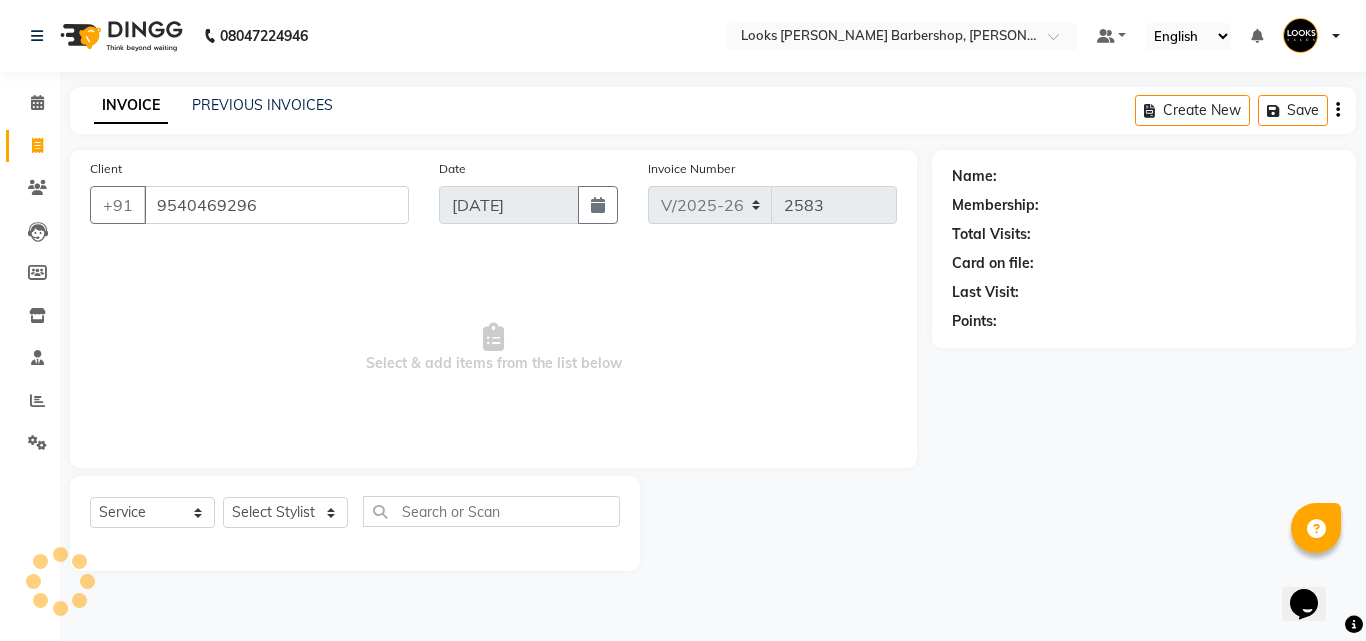 type on "9540469296" 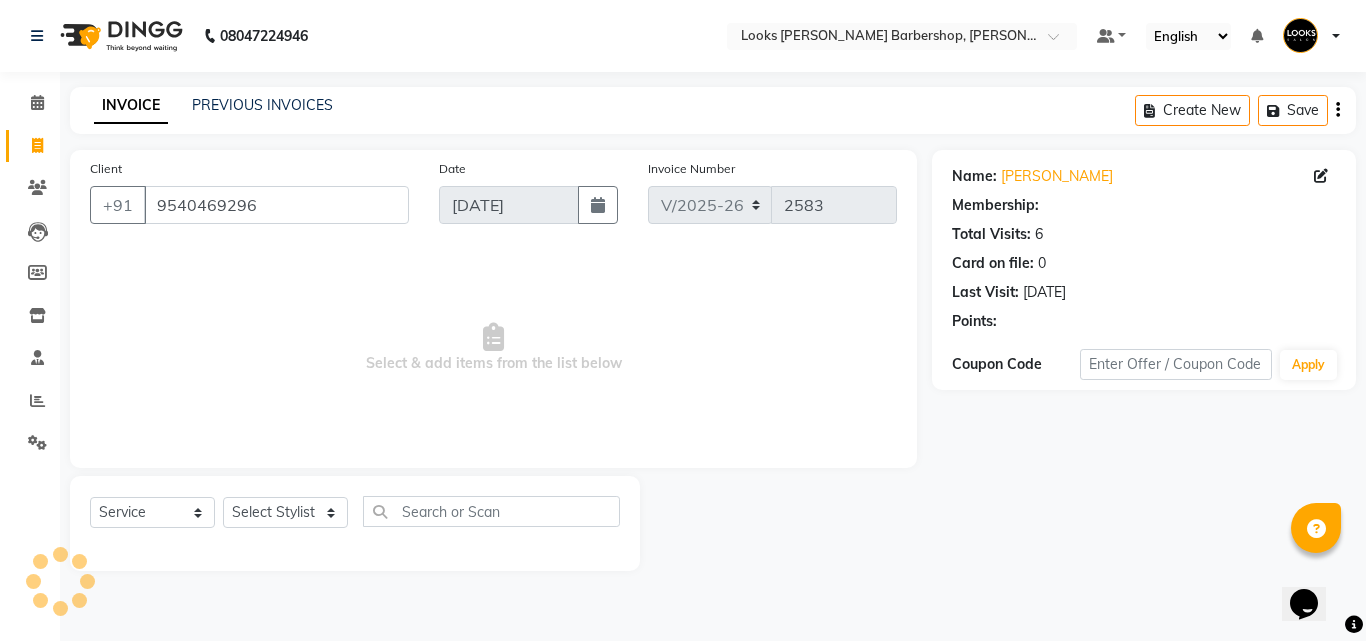 select on "1: Object" 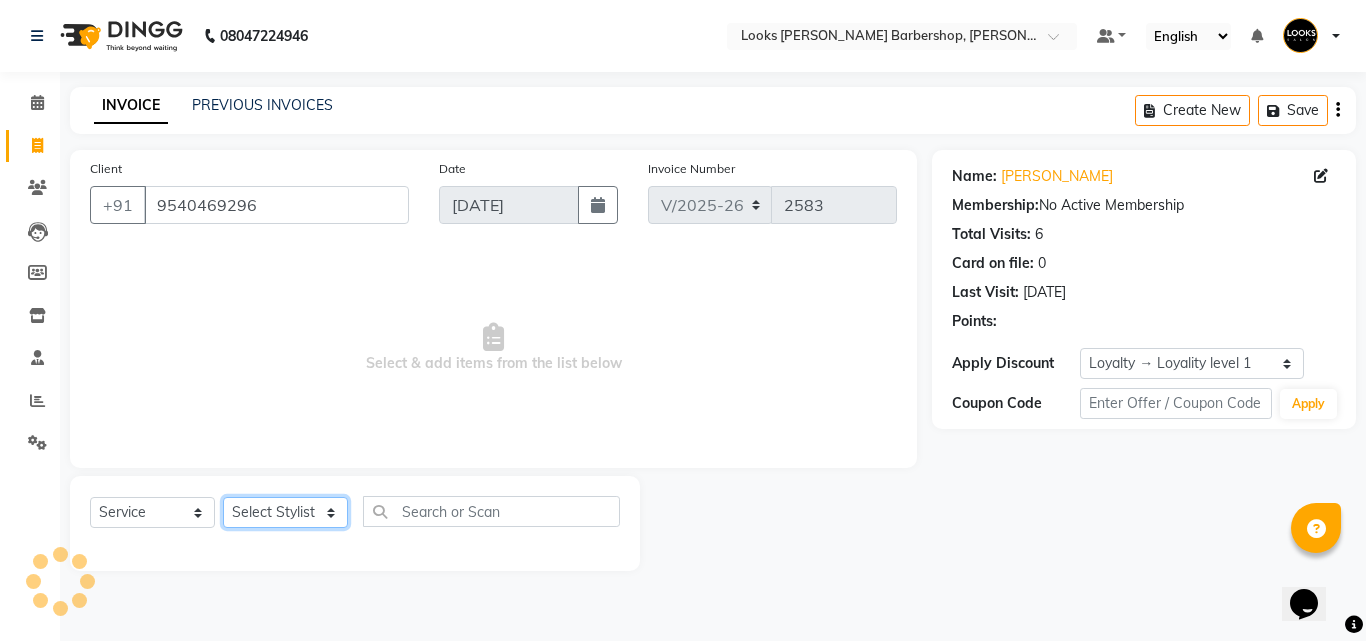 click on "Select Stylist" 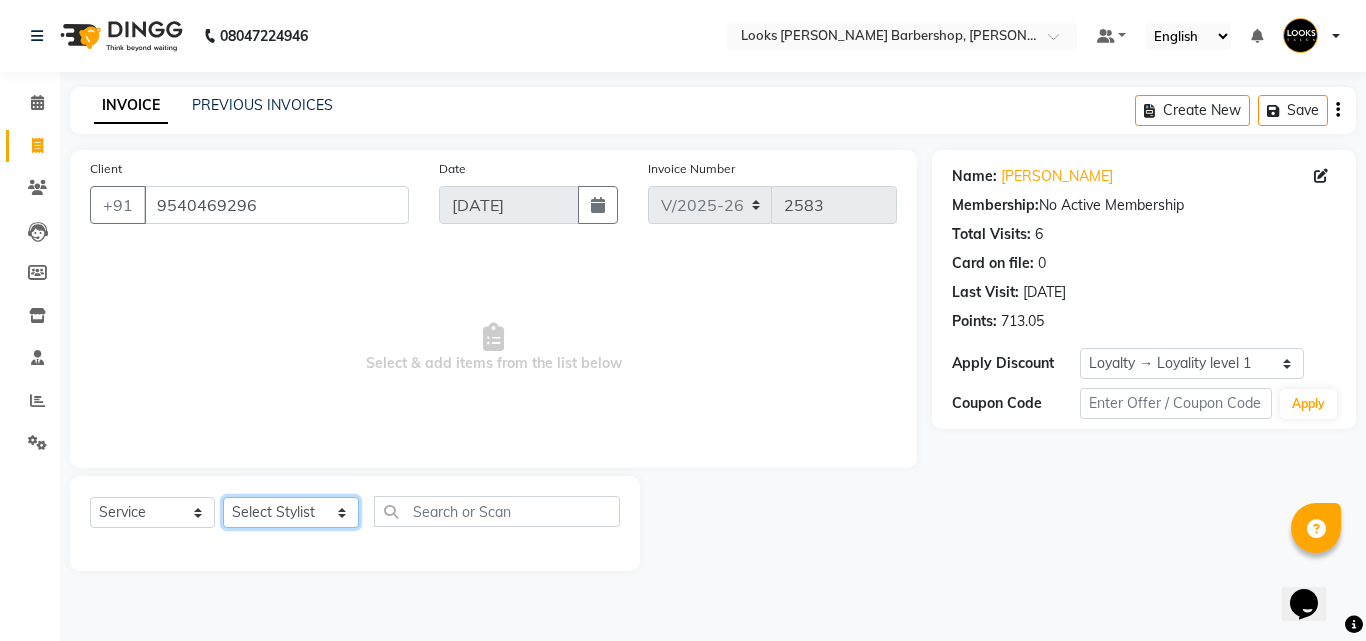 click on "Select Stylist [PERSON_NAME] Amazon_Kart [PERSON_NAME] _asst Arvind_asst BIJENDER  Counter Sales DANISH DHARAMVEER [PERSON_NAME]  KOMAL_NAILS Krishna_asst LALIT_PDCT LHAMO Looks_[DEMOGRAPHIC_DATA]_Section Looks_H.O_Store Looks [PERSON_NAME] Barbershop Looks_Kart [PERSON_NAME] [PERSON_NAME] [PERSON_NAME]  Naveen_pdct [PERSON_NAME] [PERSON_NAME] RAAJ_JI [PERSON_NAME] [PERSON_NAME] NARYAL ROHIT  [PERSON_NAME] [PERSON_NAME] Shabina [PERSON_NAME] [PERSON_NAME] VIKRAM [PERSON_NAME]  [PERSON_NAME]" 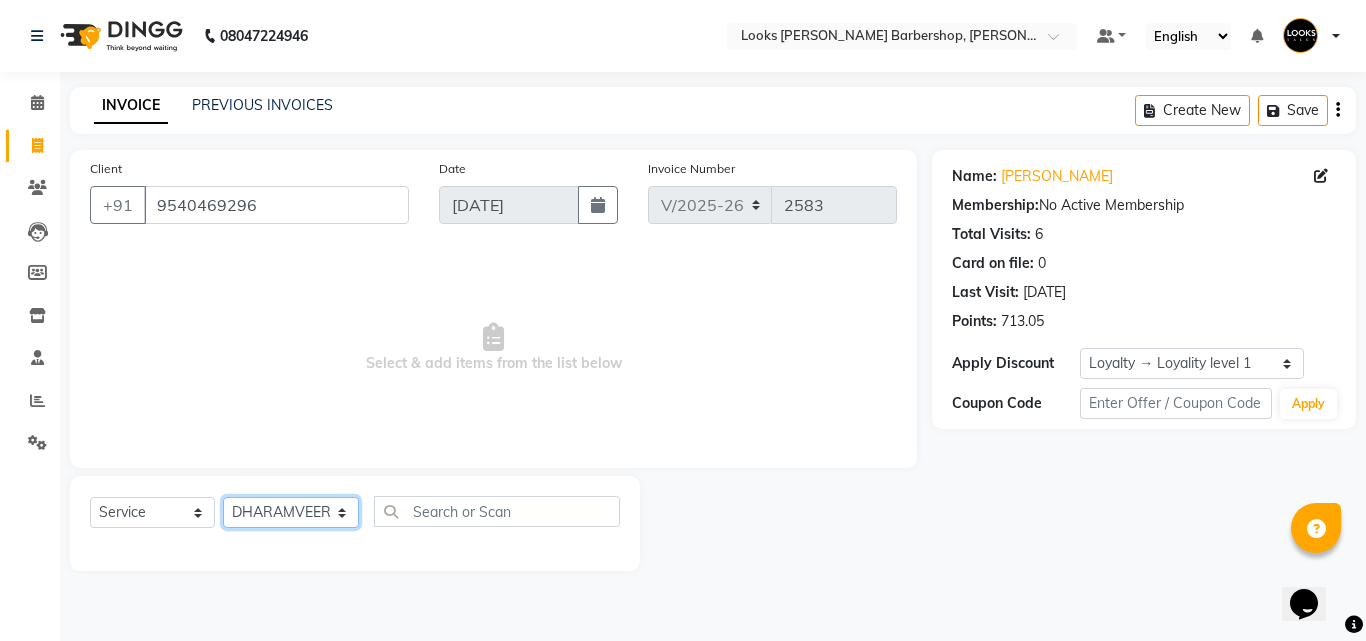 click on "Select Stylist [PERSON_NAME] Amazon_Kart [PERSON_NAME] _asst Arvind_asst BIJENDER  Counter Sales DANISH DHARAMVEER [PERSON_NAME]  KOMAL_NAILS Krishna_asst LALIT_PDCT LHAMO Looks_[DEMOGRAPHIC_DATA]_Section Looks_H.O_Store Looks [PERSON_NAME] Barbershop Looks_Kart [PERSON_NAME] [PERSON_NAME] [PERSON_NAME]  Naveen_pdct [PERSON_NAME] [PERSON_NAME] RAAJ_JI [PERSON_NAME] [PERSON_NAME] NARYAL ROHIT  [PERSON_NAME] [PERSON_NAME] Shabina [PERSON_NAME] [PERSON_NAME] VIKRAM [PERSON_NAME]  [PERSON_NAME]" 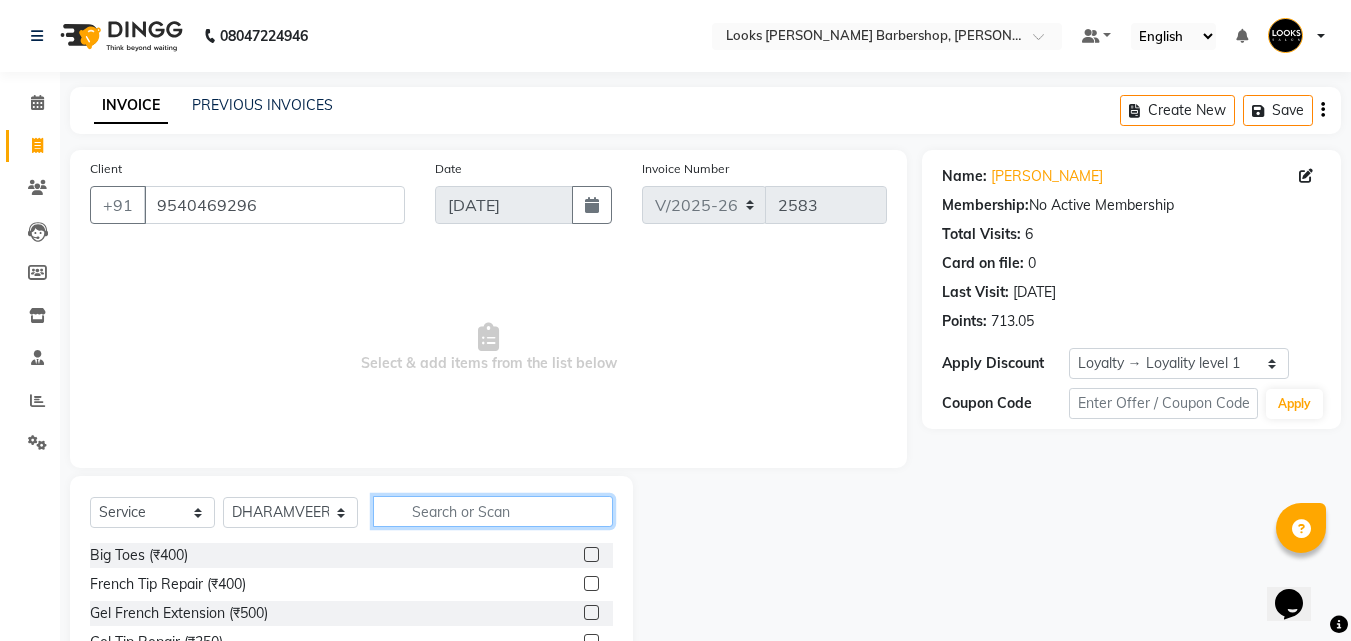 click 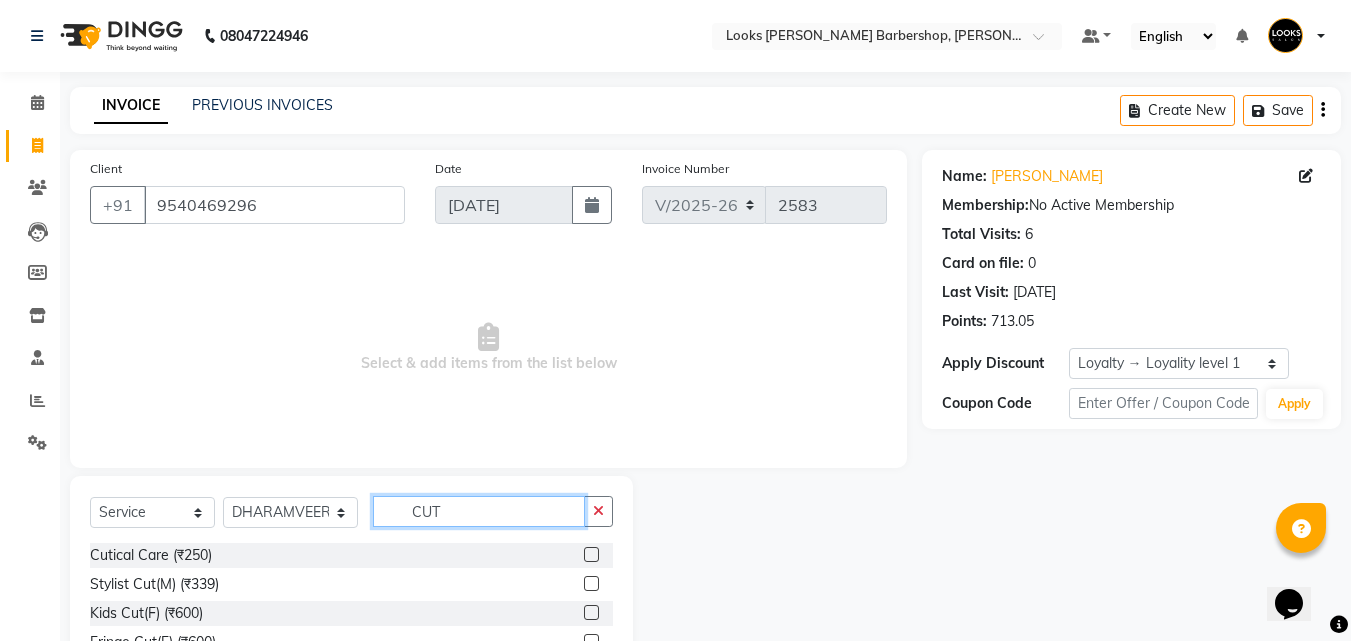 type on "CUT" 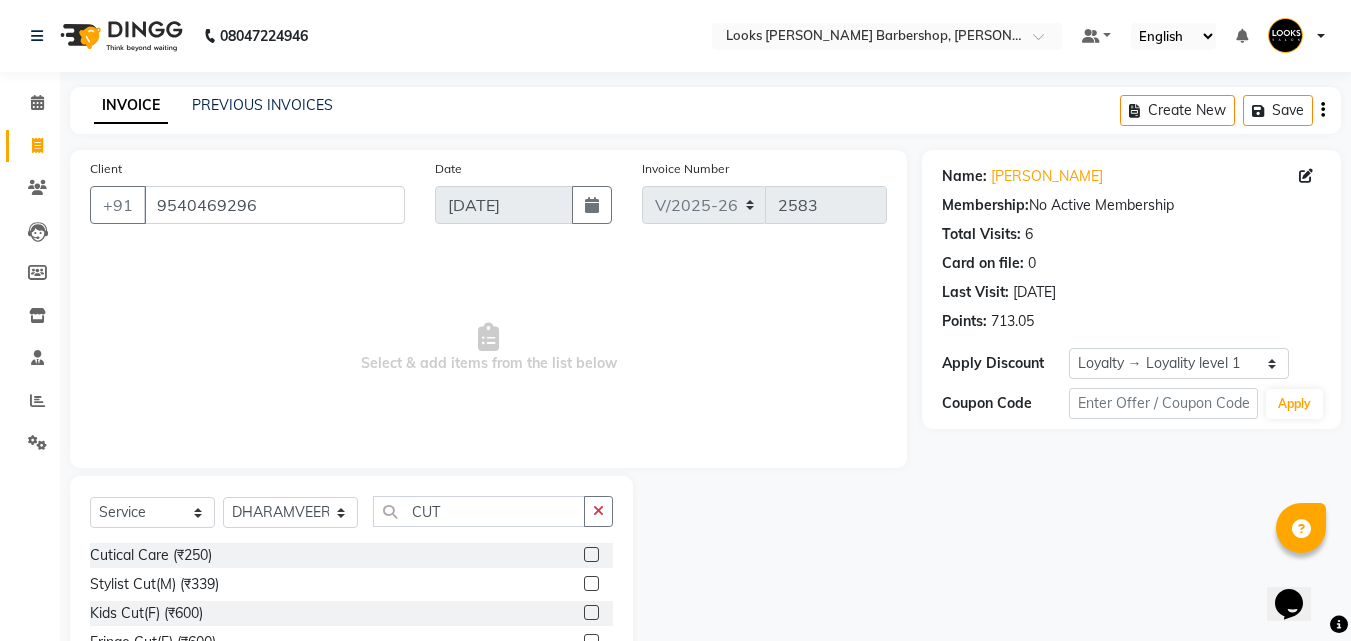 click 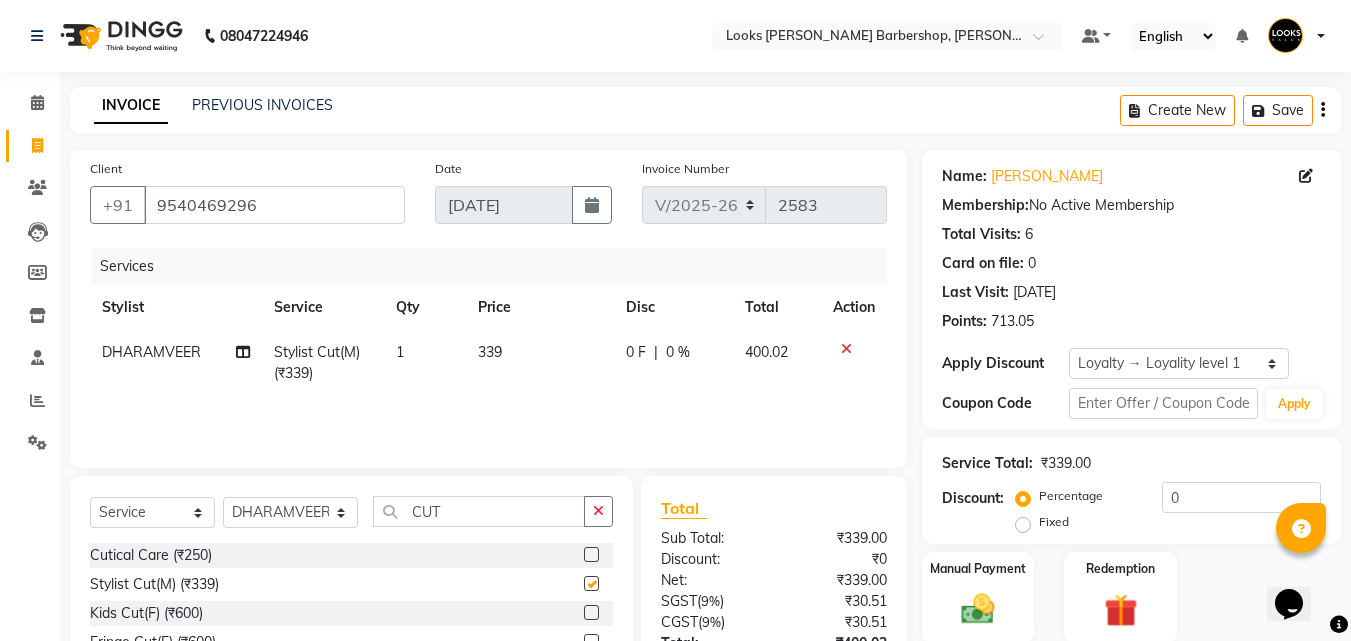 checkbox on "false" 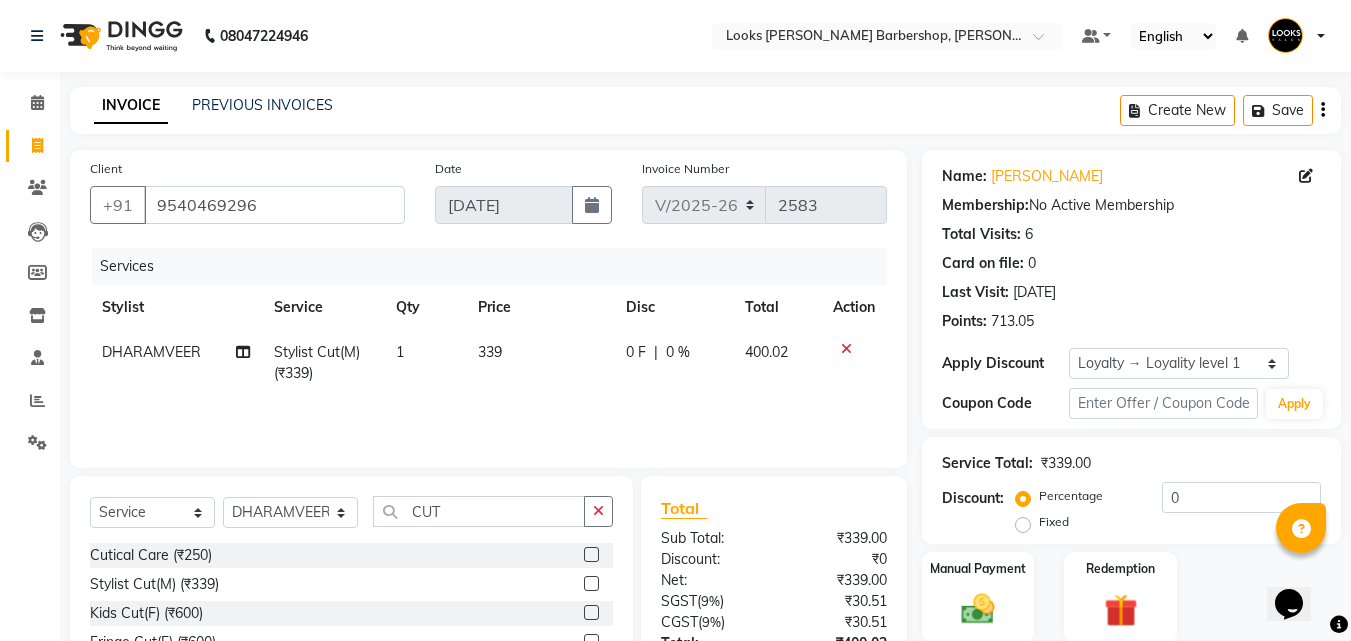 scroll, scrollTop: 180, scrollLeft: 0, axis: vertical 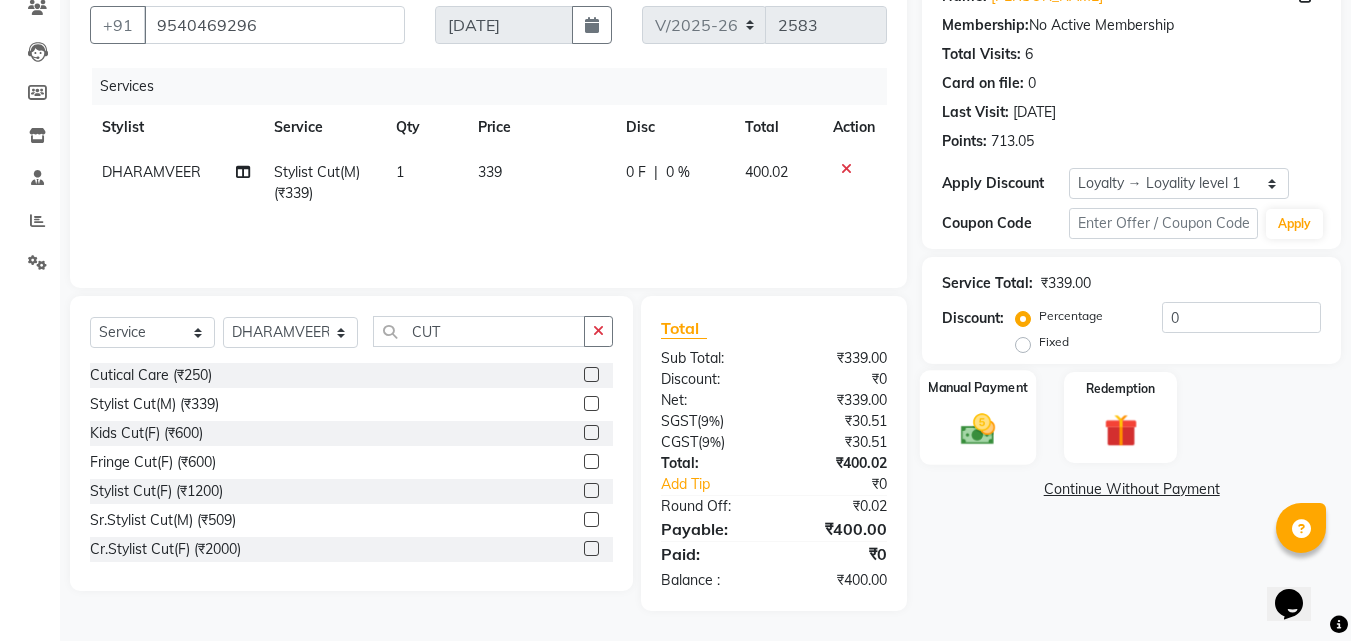 drag, startPoint x: 957, startPoint y: 417, endPoint x: 969, endPoint y: 413, distance: 12.649111 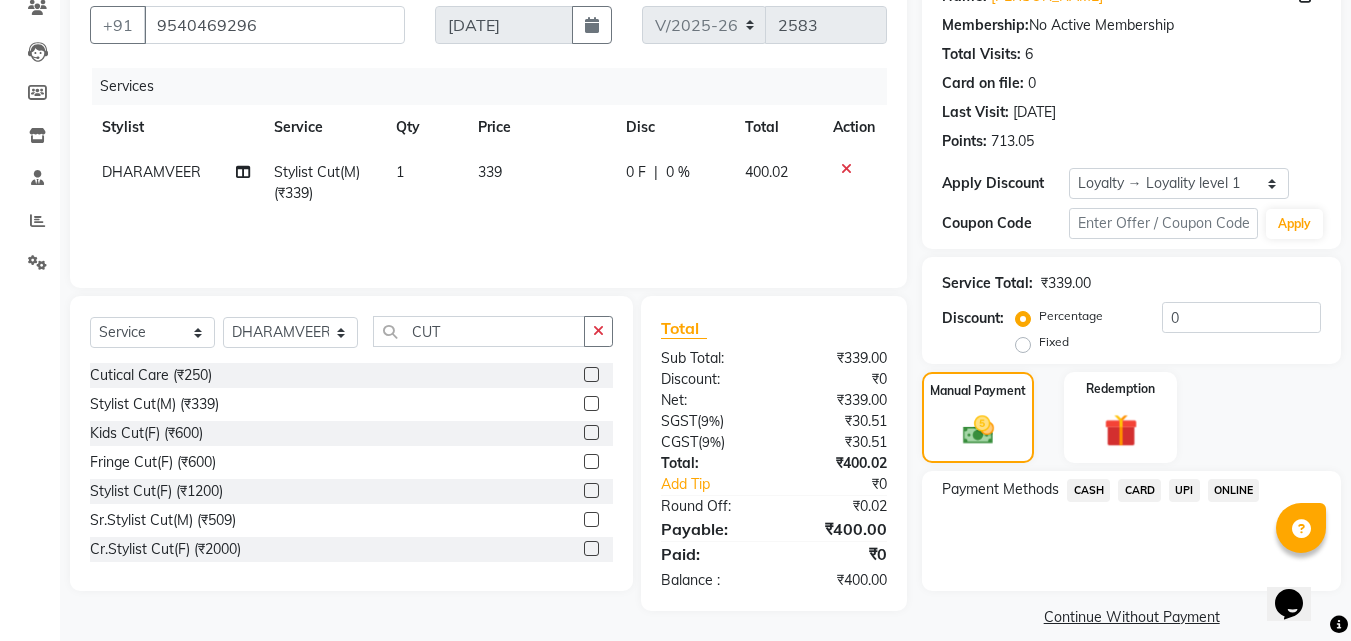 click on "CARD" 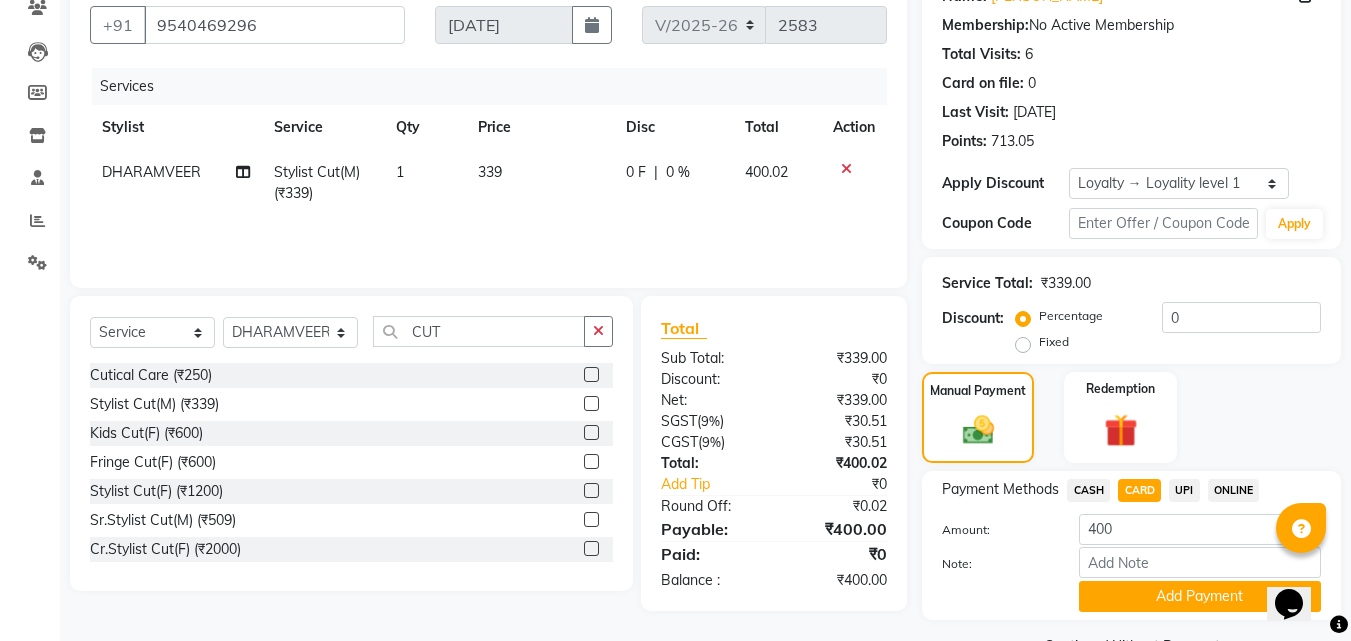 click on "Add Payment" 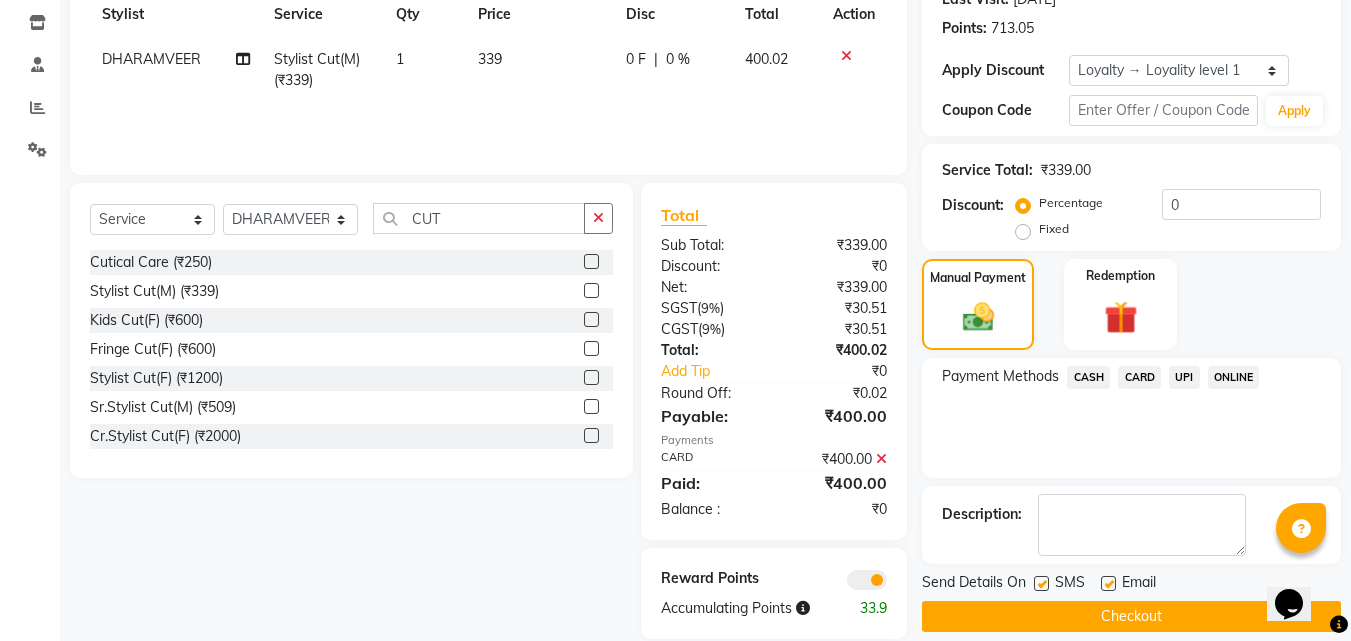 scroll, scrollTop: 321, scrollLeft: 0, axis: vertical 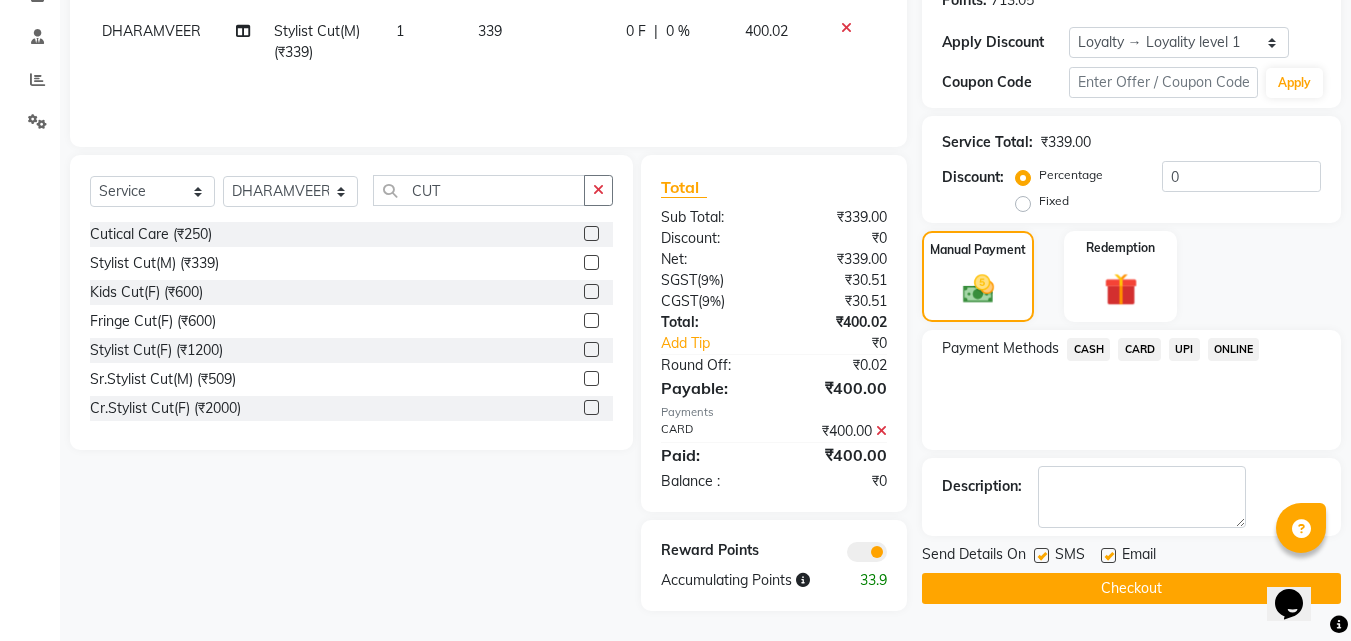 click on "Checkout" 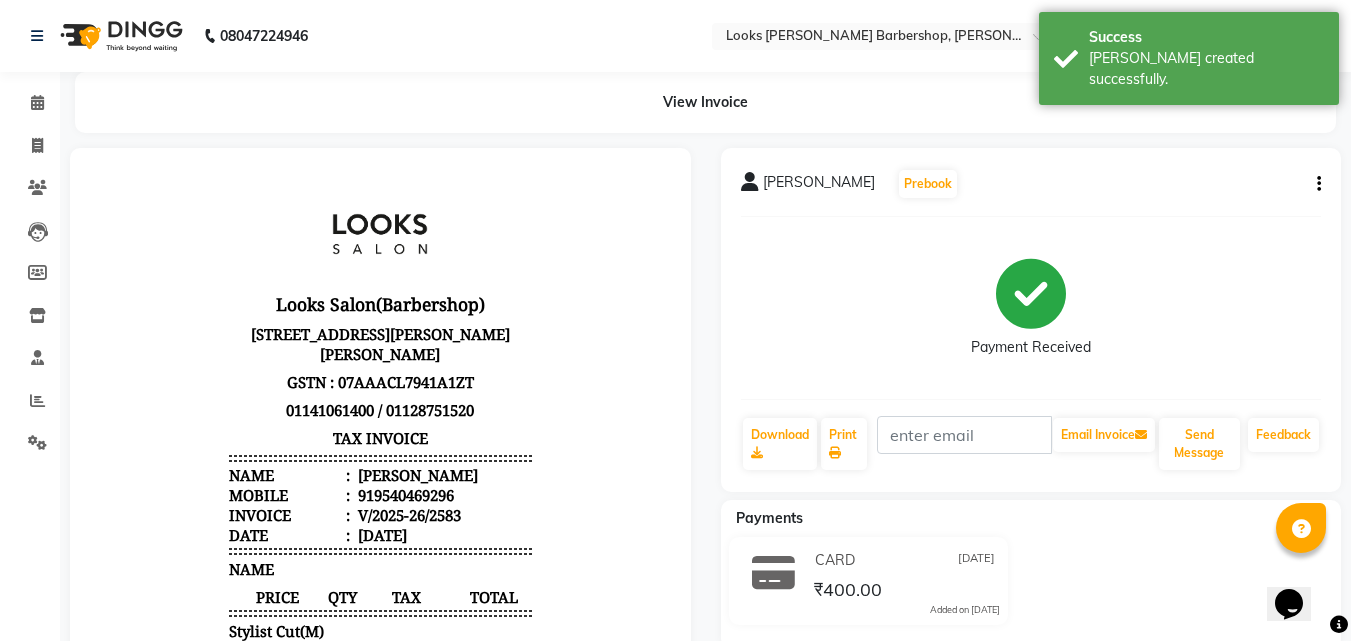 scroll, scrollTop: 0, scrollLeft: 0, axis: both 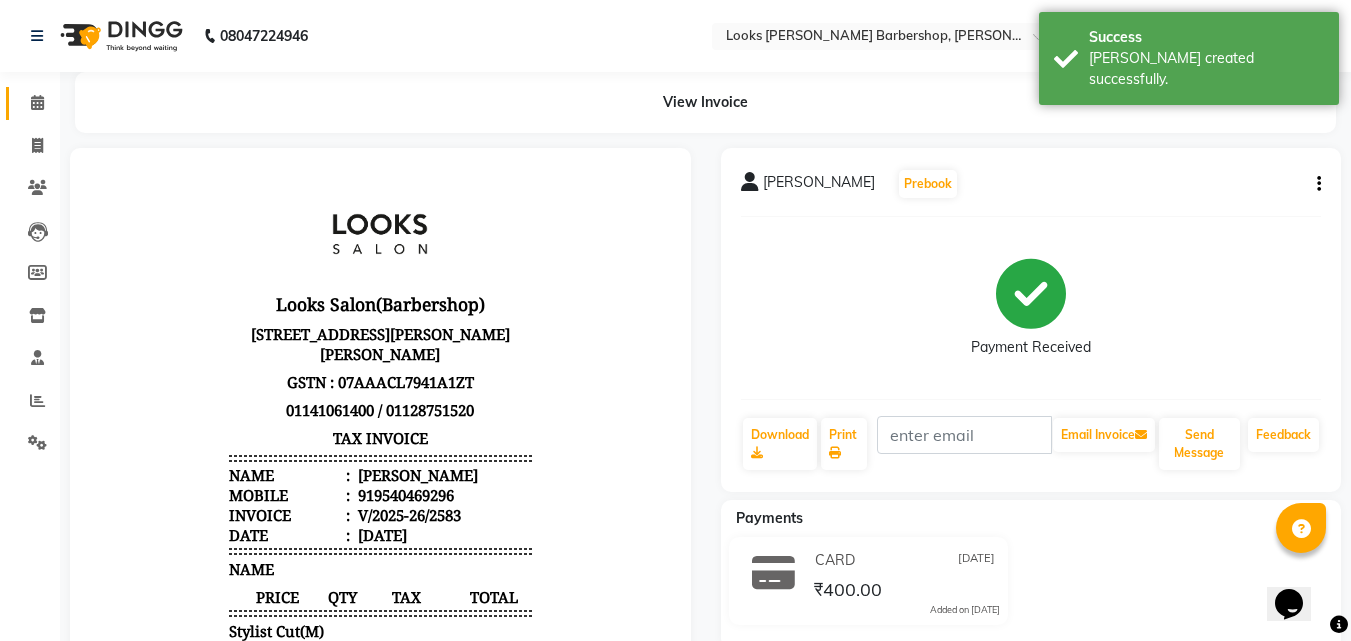 click on "Calendar" 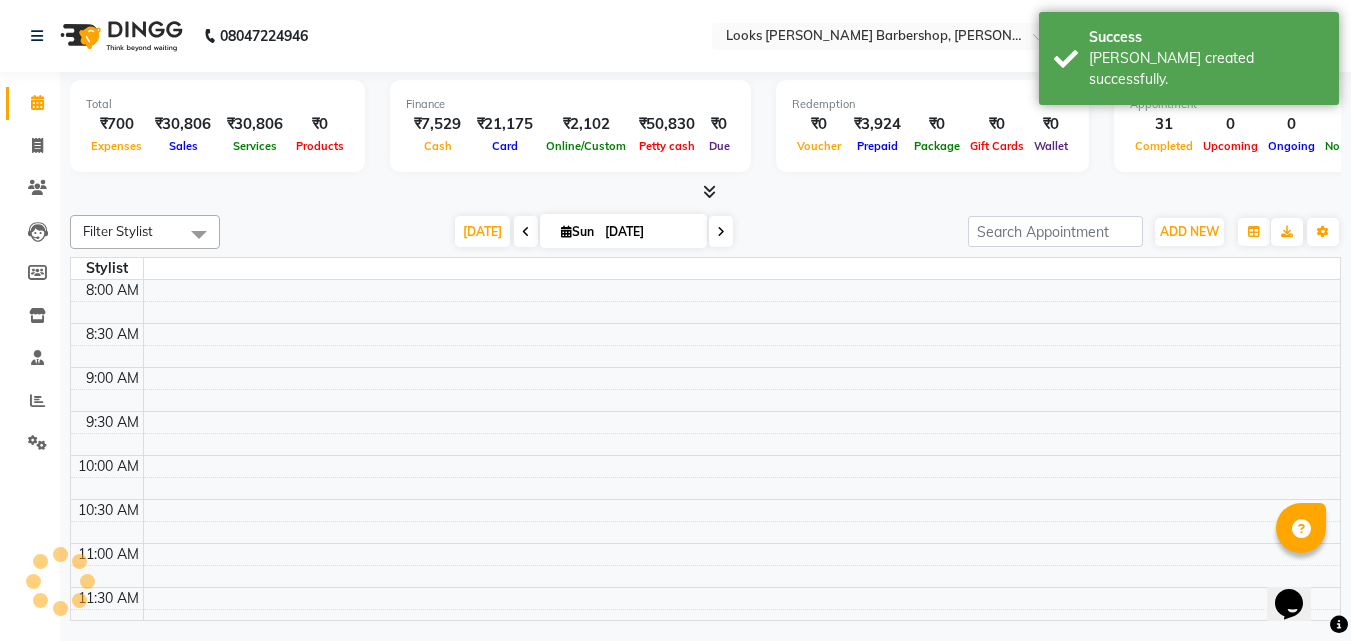 scroll, scrollTop: 0, scrollLeft: 0, axis: both 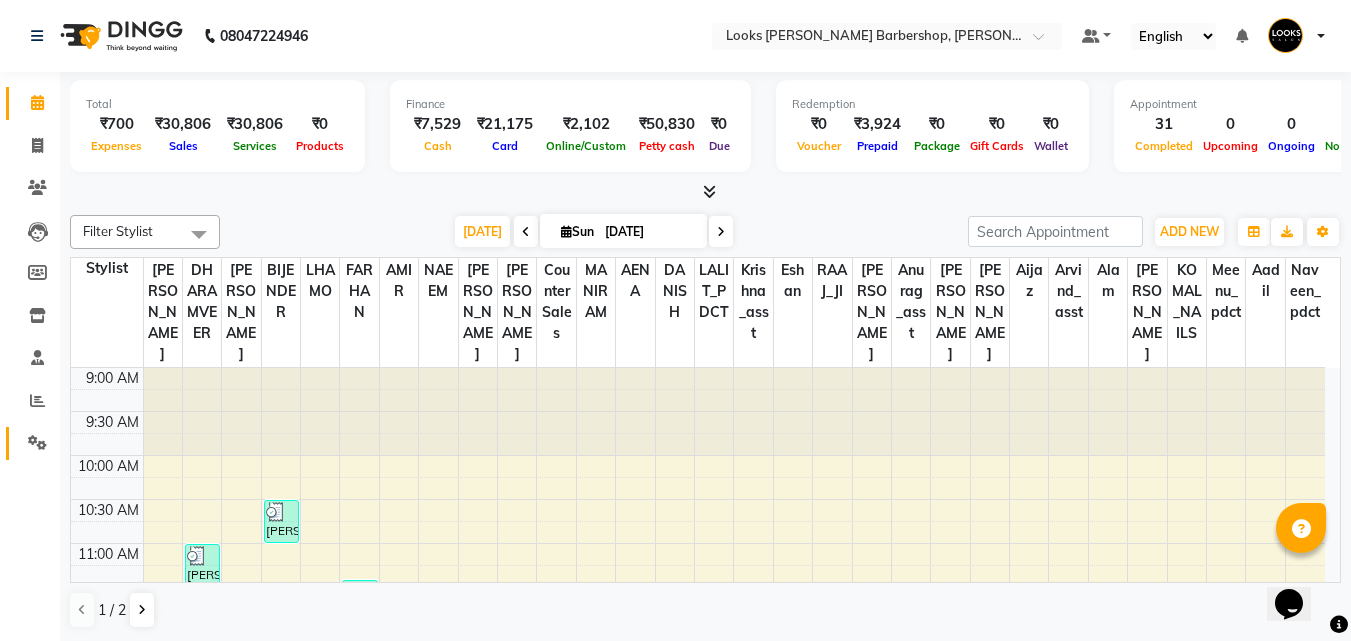 click on "Settings" 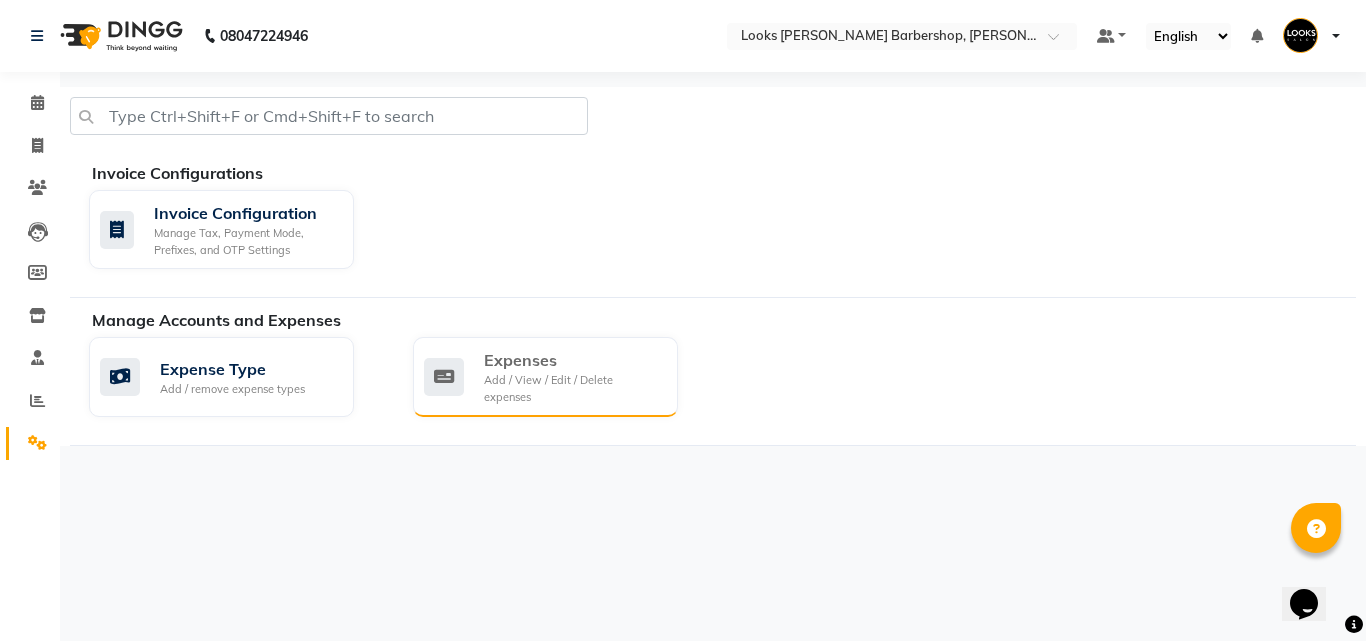 click on "Expenses Add / View / Edit / Delete expenses" 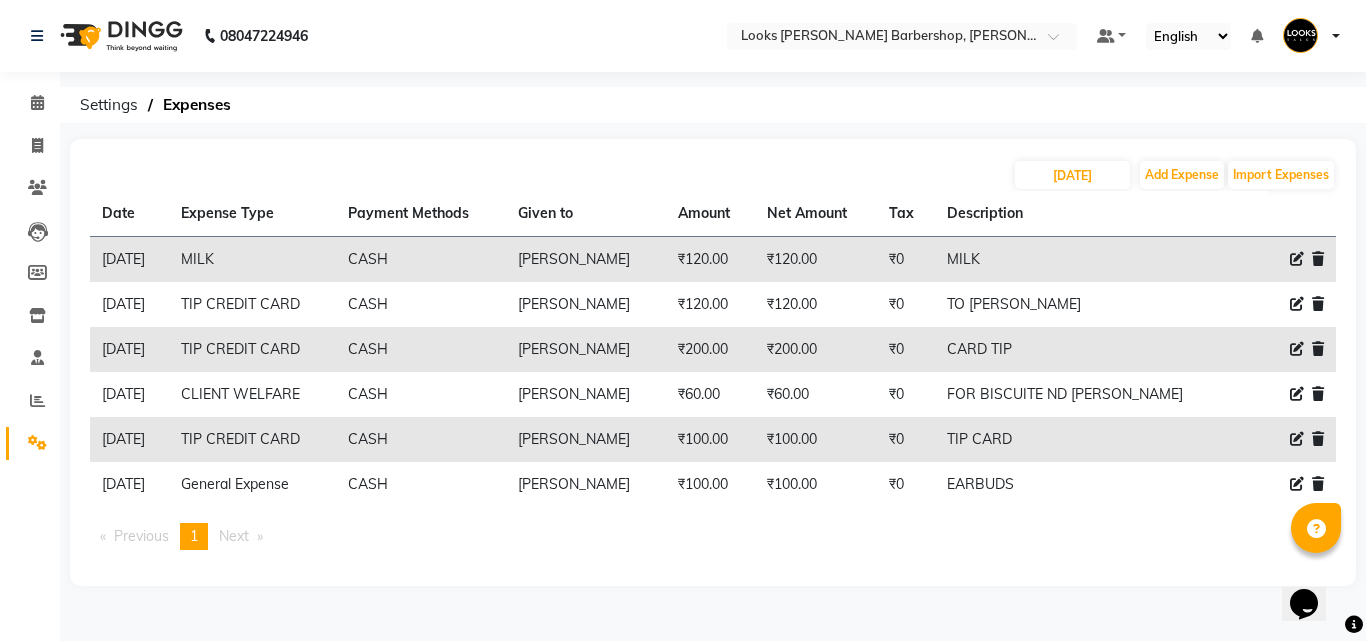 click 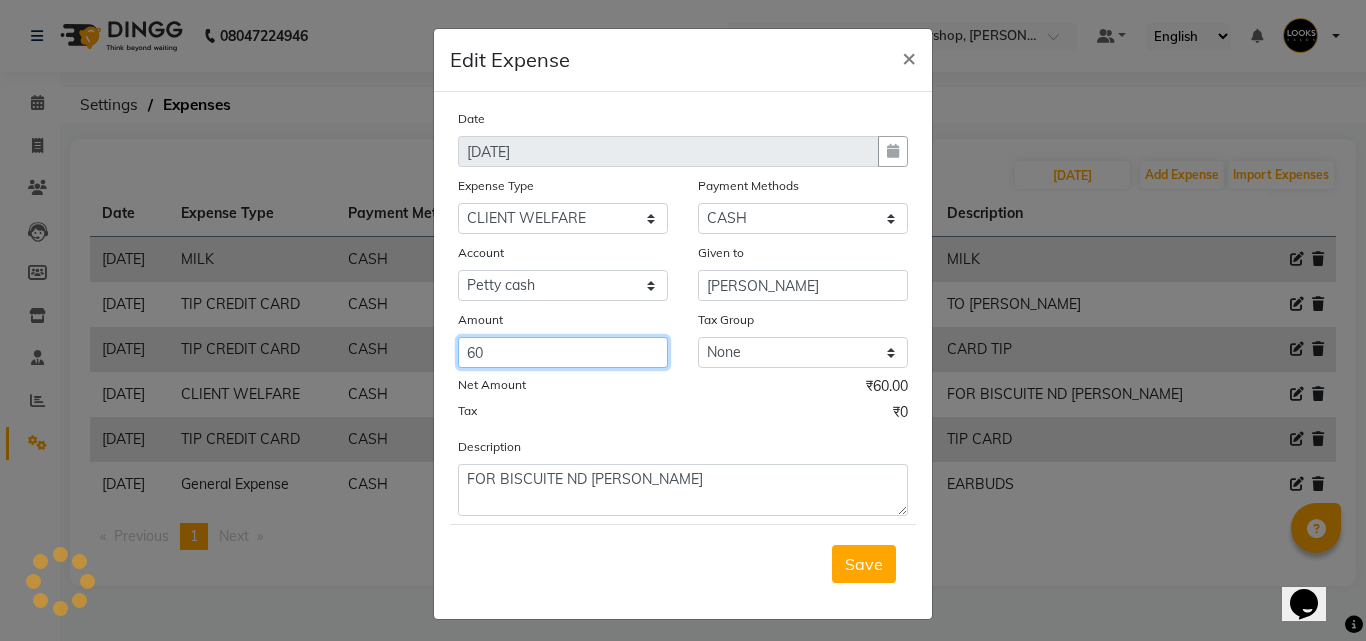click on "60" 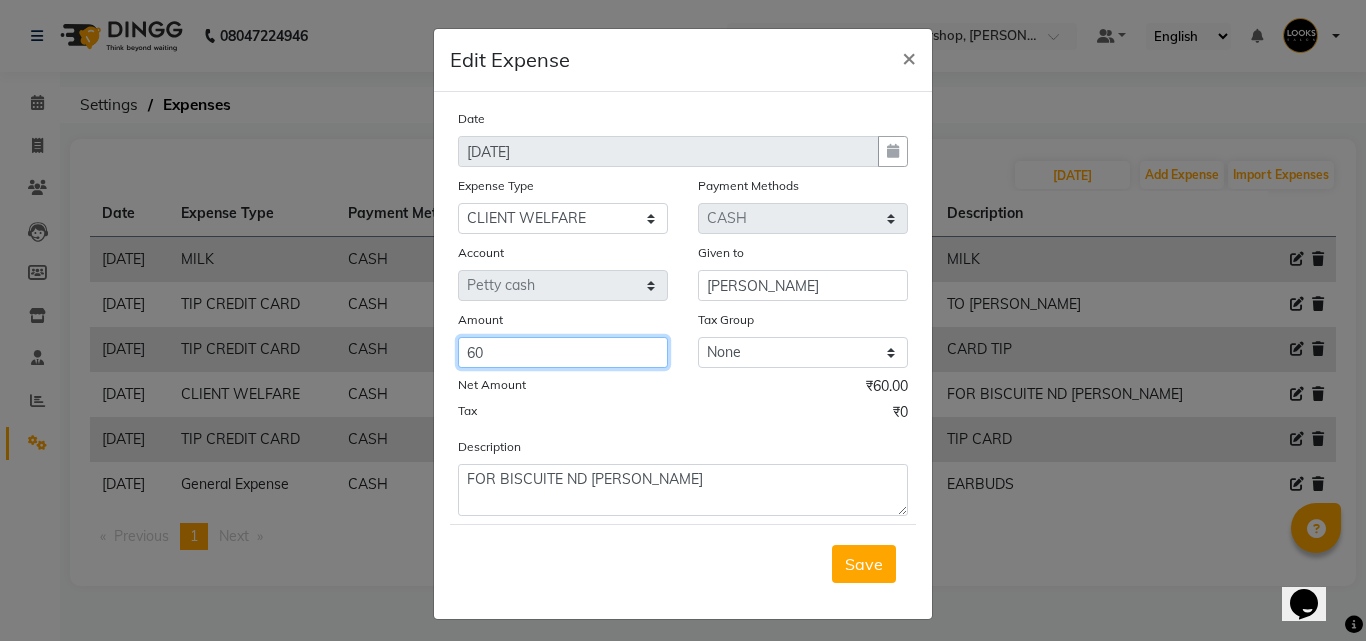 type on "6" 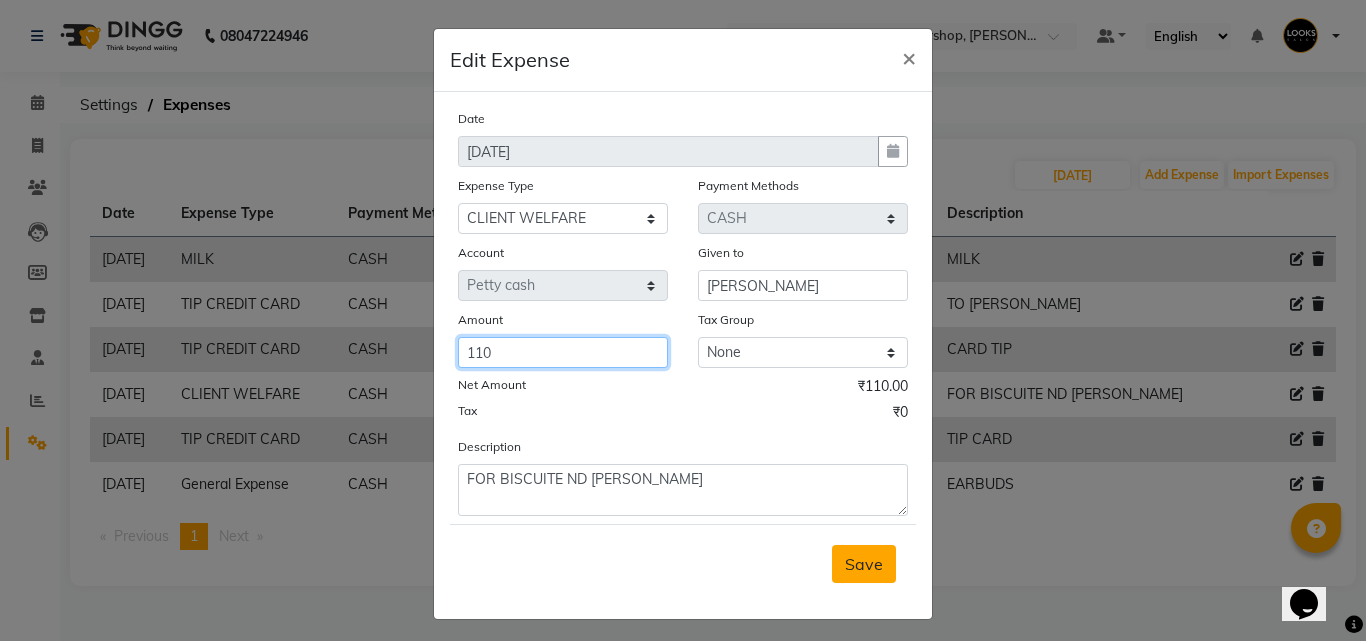 type on "110" 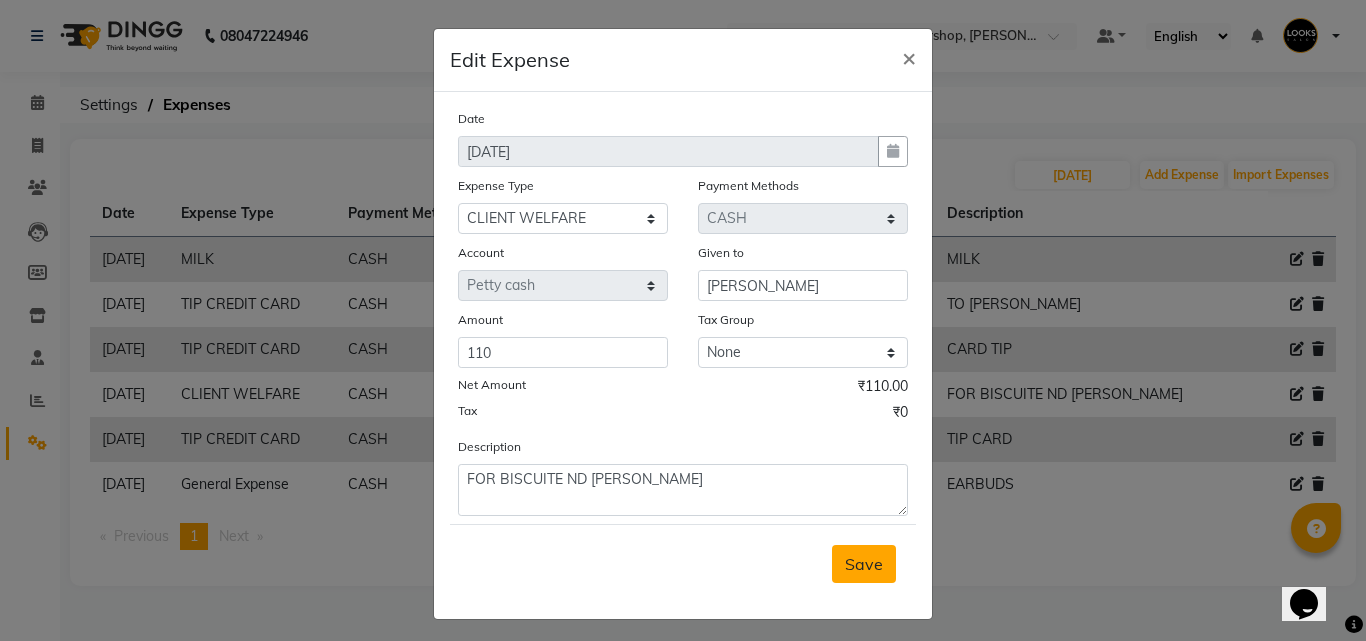 click on "Save" at bounding box center (864, 564) 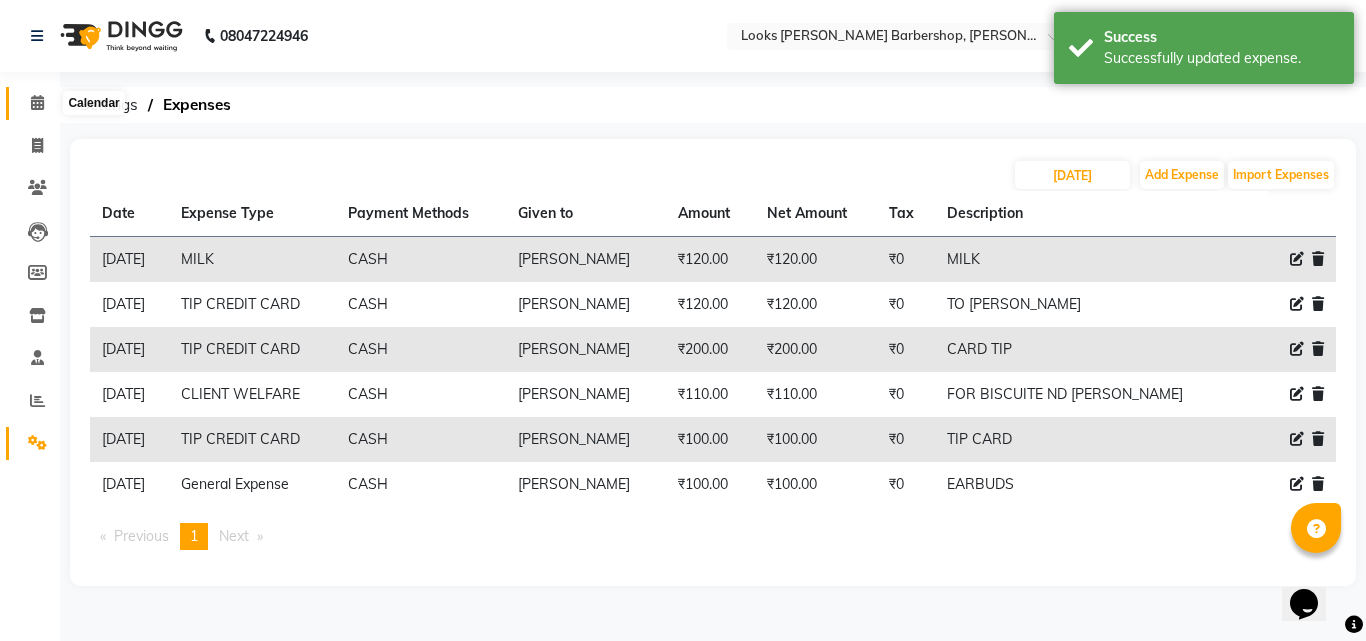 click 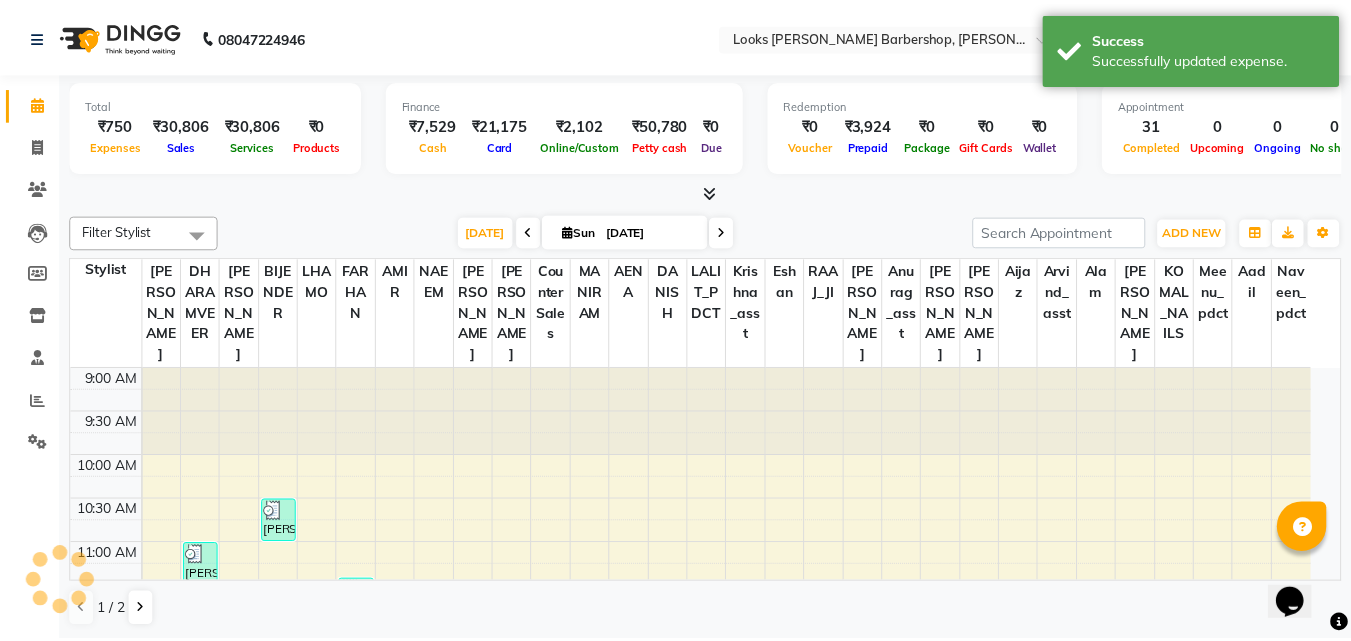 scroll, scrollTop: 0, scrollLeft: 0, axis: both 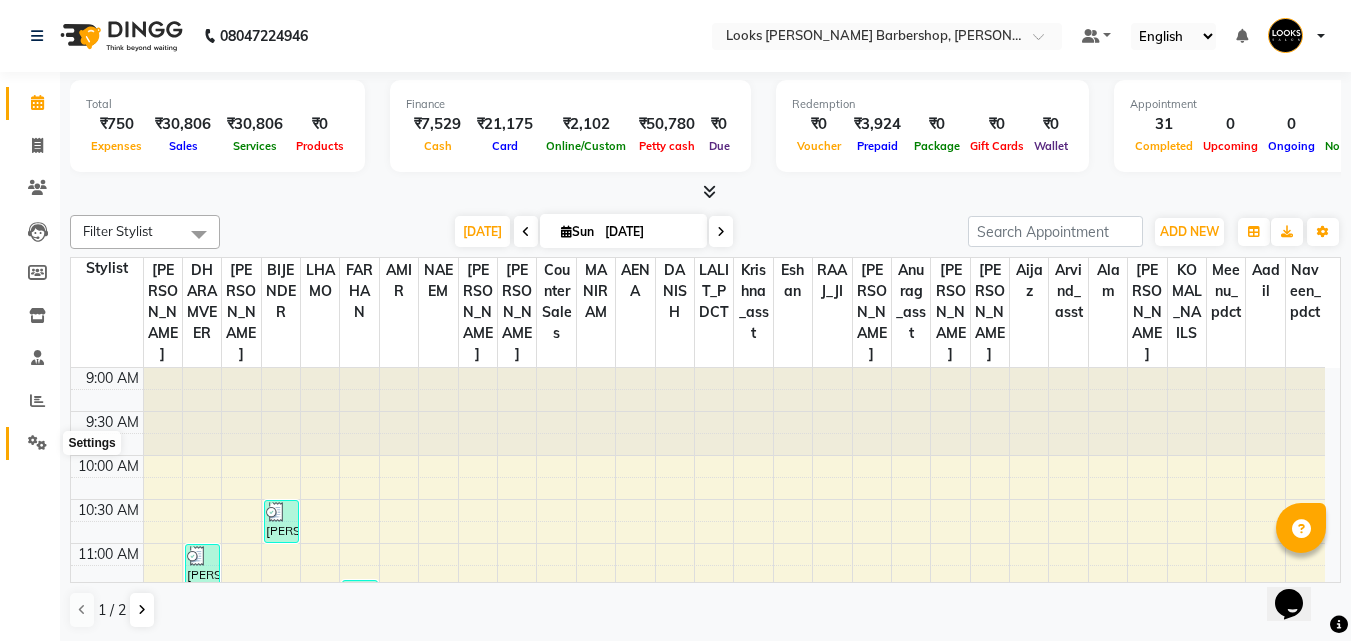 click 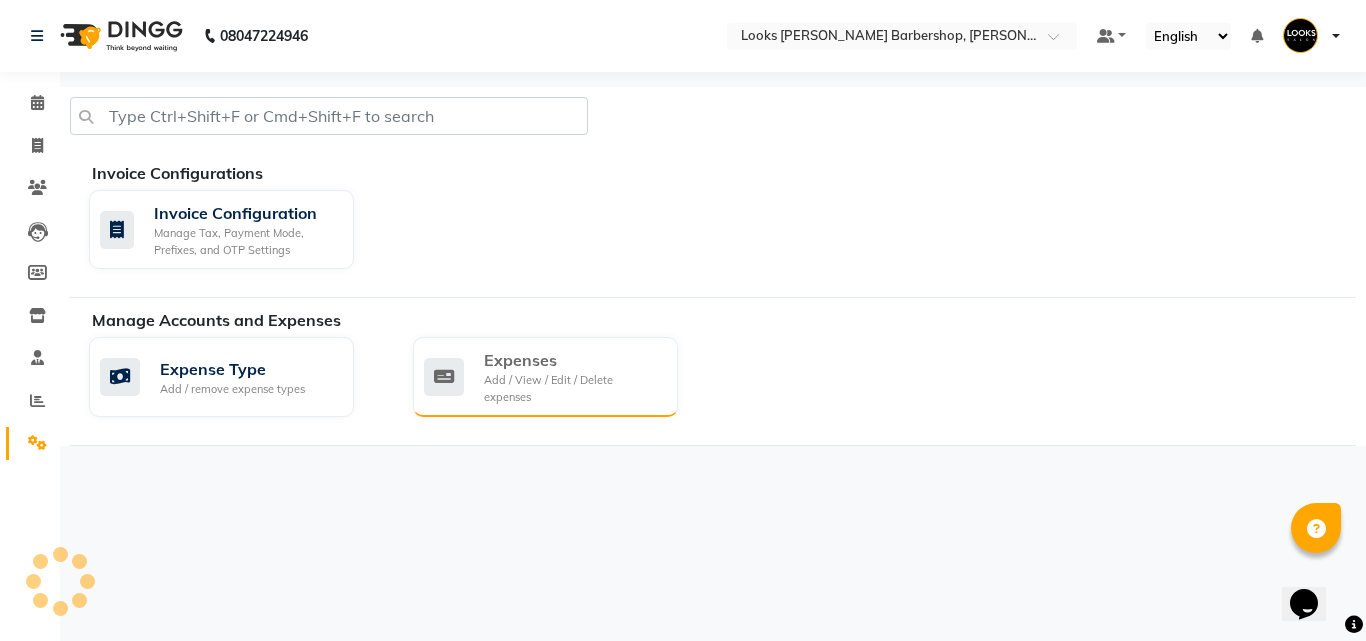 click on "Expenses Add / View / Edit / Delete expenses" 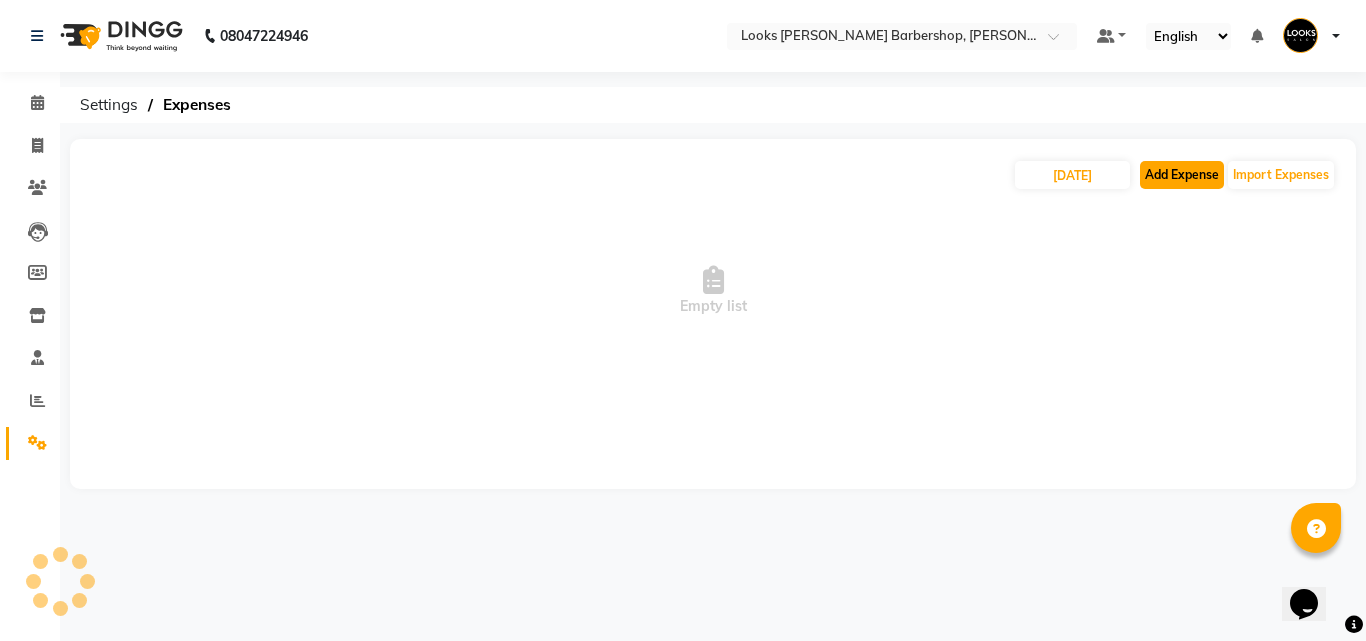 click on "Add Expense" 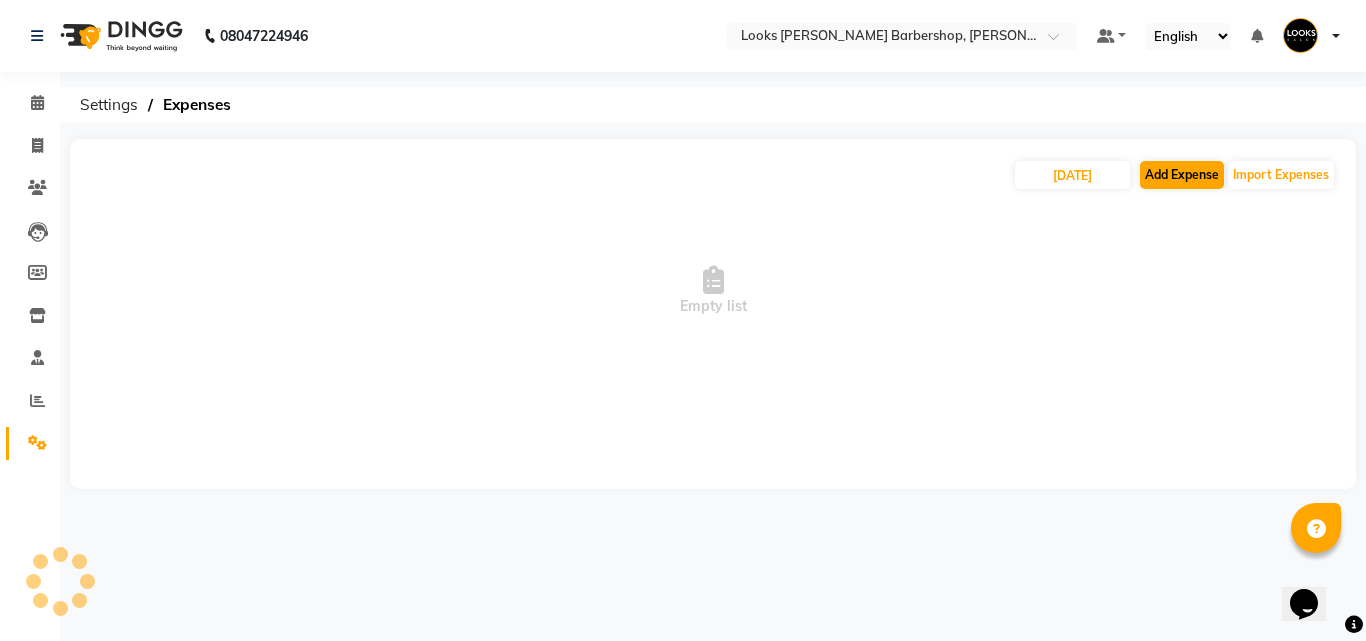 select on "1" 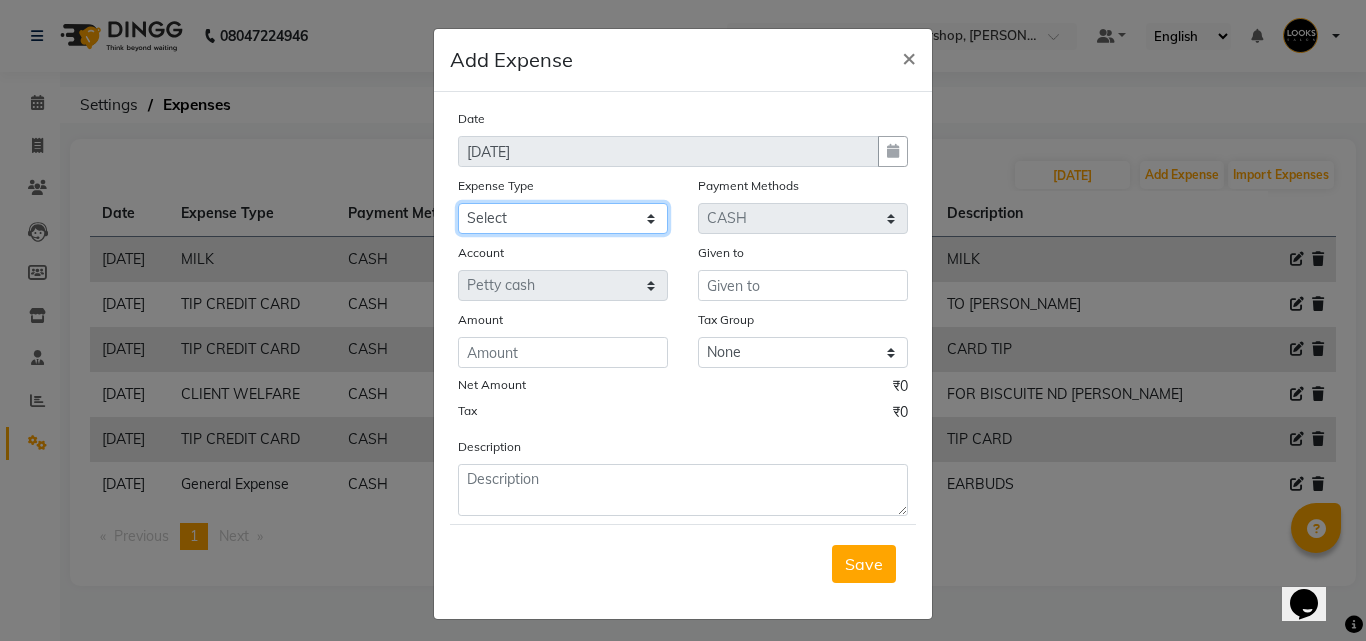click on "Select Amazon order BANK DEPOSIT BLINKIT Cash change Cash Handover Client Refreshment CLIENT WELFARE CONSUMABLES Convyance to staff Counter sale General Expense Laundry Bill Laundry Service MILK MILK GINGER Miscellaneous MOBILE RECHARGE Monthly Grocery OFFICE UPKEEP Pantry Payment PORTER Prepaid Card Incentives Printing And Stationery Product Incentive purchase Refreshment Repair And Maintenance Salary Salary advance Service incentive staff accommodation Staff Convenyance Staff Welfare tip TIP CREDIT CARD Tip Online TIP UPI travel Travelling And Conveyance treat for staff WATER BILL WE FAST" 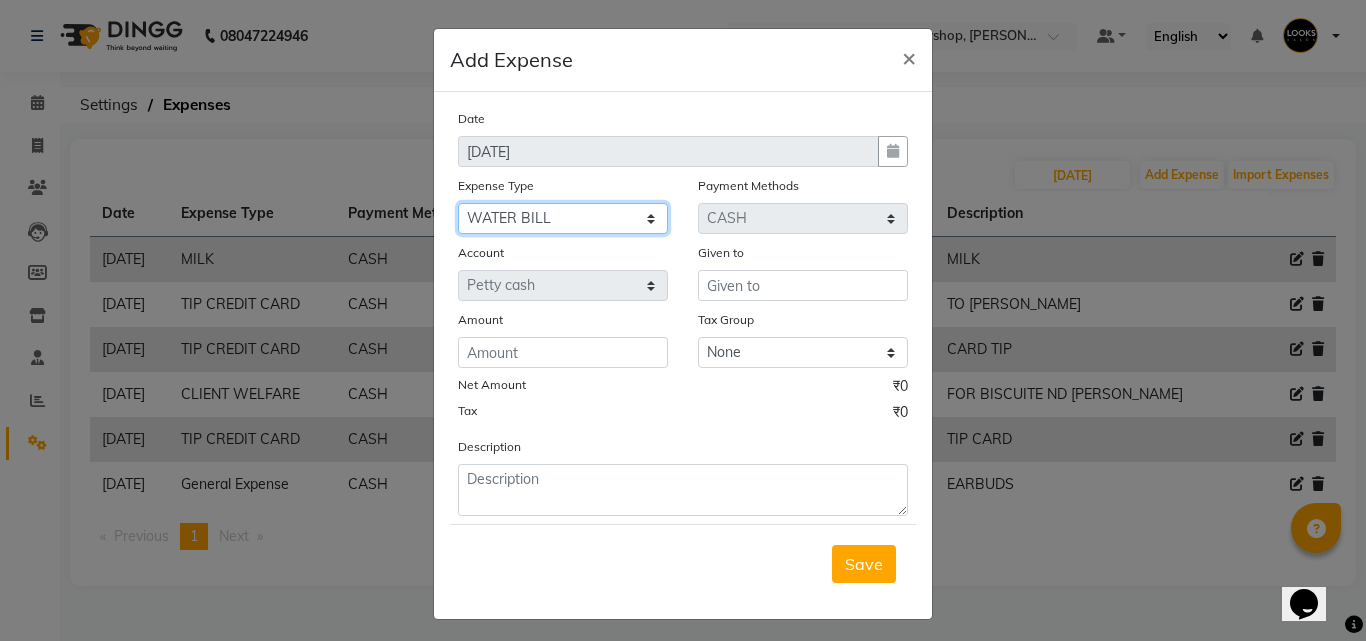 click on "Select Amazon order BANK DEPOSIT BLINKIT Cash change Cash Handover Client Refreshment CLIENT WELFARE CONSUMABLES Convyance to staff Counter sale General Expense Laundry Bill Laundry Service MILK MILK GINGER Miscellaneous MOBILE RECHARGE Monthly Grocery OFFICE UPKEEP Pantry Payment PORTER Prepaid Card Incentives Printing And Stationery Product Incentive purchase Refreshment Repair And Maintenance Salary Salary advance Service incentive staff accommodation Staff Convenyance Staff Welfare tip TIP CREDIT CARD Tip Online TIP UPI travel Travelling And Conveyance treat for staff WATER BILL WE FAST" 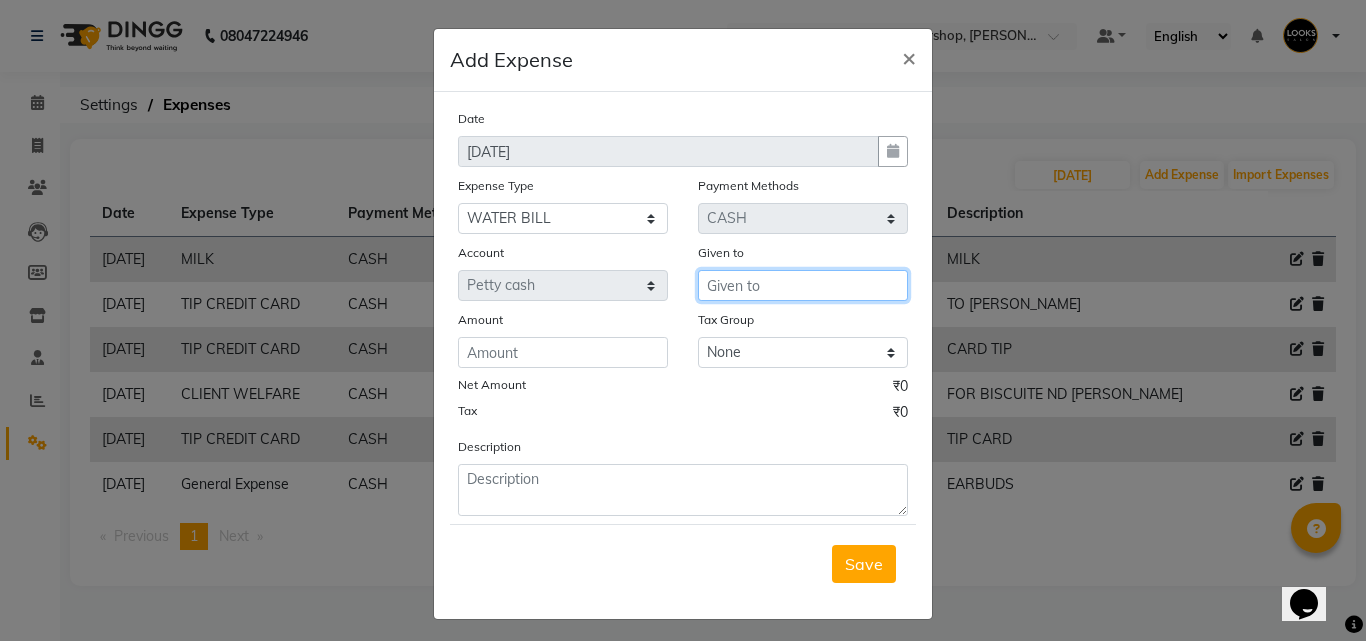 click on "Date [DATE] Expense Type Select Amazon order BANK DEPOSIT BLINKIT Cash change Cash Handover Client Refreshment CLIENT WELFARE CONSUMABLES Convyance to staff Counter sale General Expense Laundry Bill Laundry Service MILK MILK GINGER Miscellaneous MOBILE RECHARGE Monthly Grocery OFFICE UPKEEP Pantry Payment PORTER Prepaid Card Incentives Printing And Stationery Product Incentive purchase Refreshment Repair And Maintenance Salary Salary advance Service incentive staff accommodation Staff Convenyance Staff Welfare tip TIP CREDIT CARD Tip Online TIP UPI travel Travelling And Conveyance treat for staff WATER BILL WE FAST Payment Methods Select Voucher Points CASH CARD UPI Prepaid ONLINE Package Wallet Gift Card Account Select Petty cash Given to Amount Tax Group None 12%GST 18%GST GST Net Amount ₹0 Tax ₹0 Description" 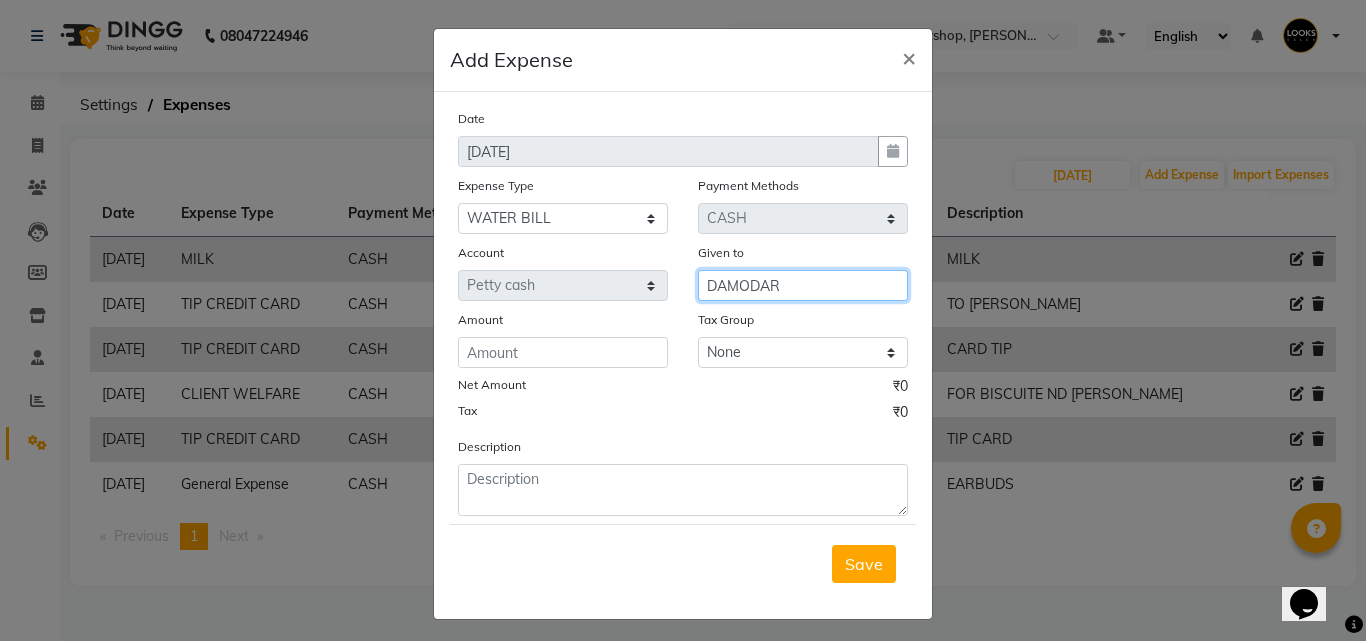 type on "DAMODAR" 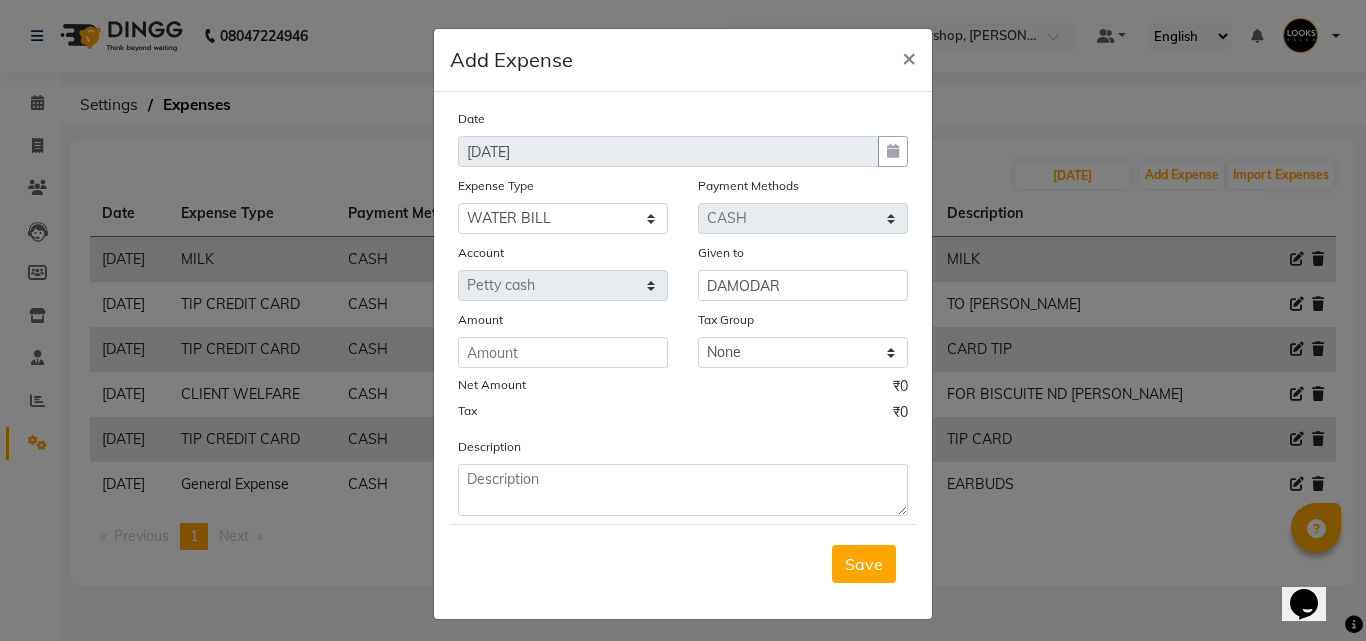 click on "Amount" 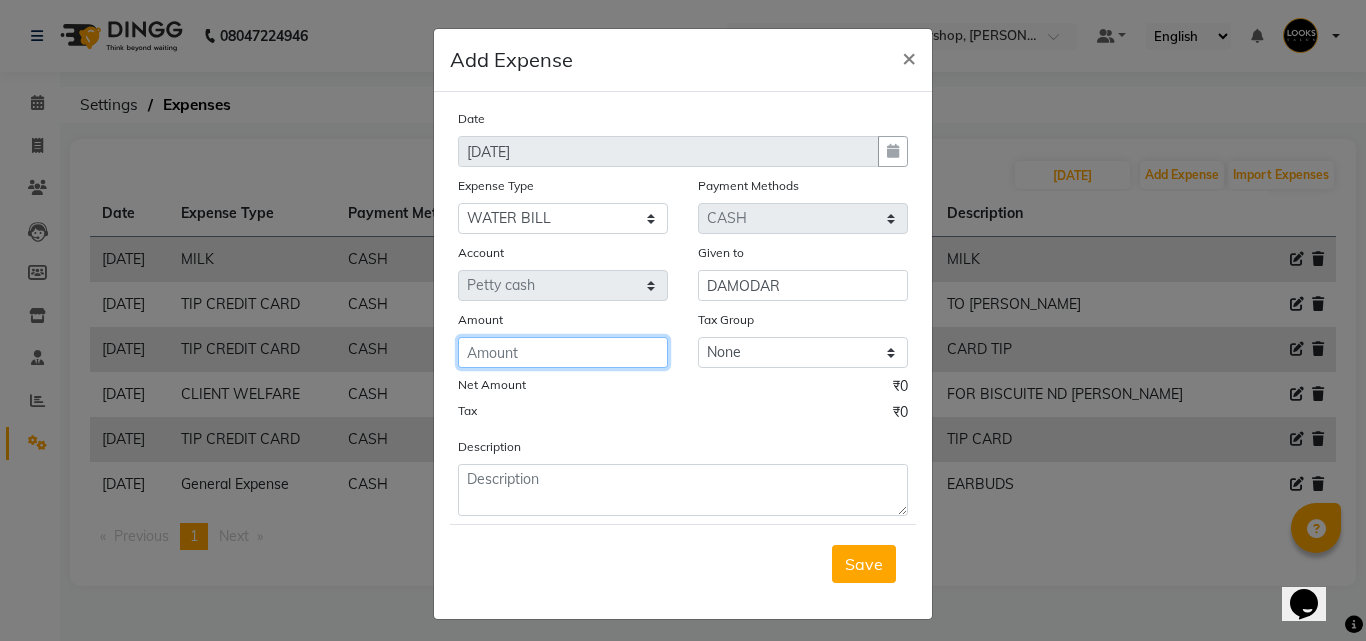 click 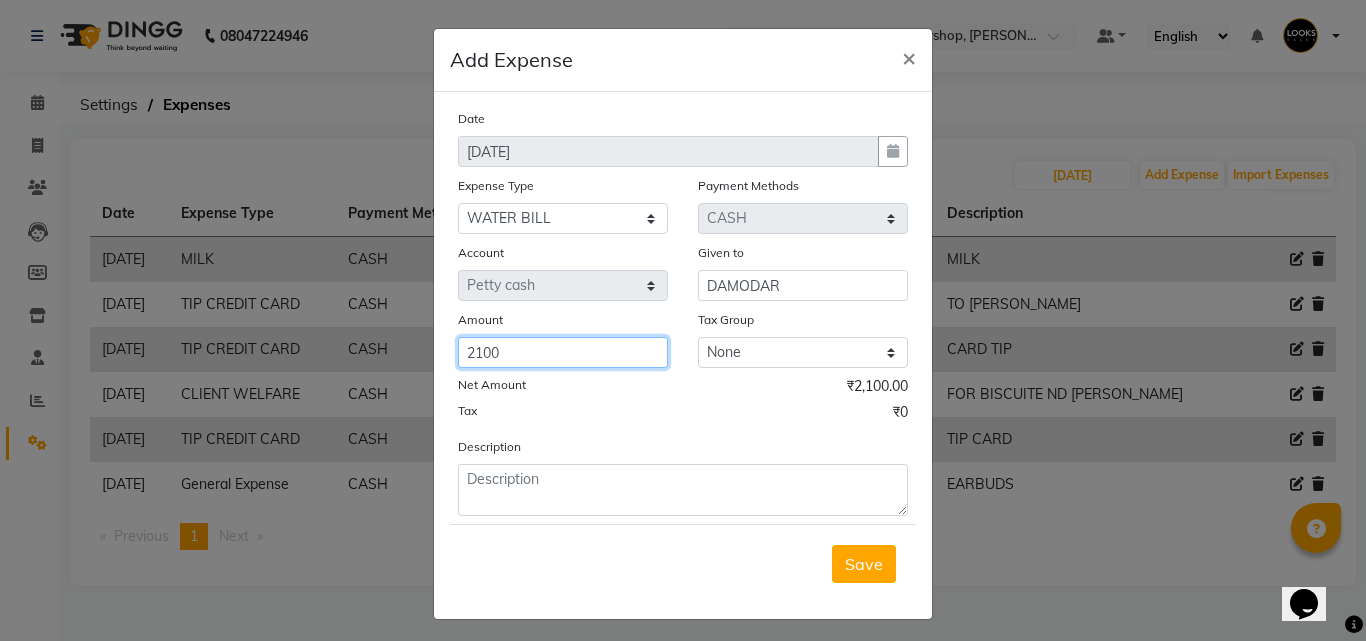 type on "2100" 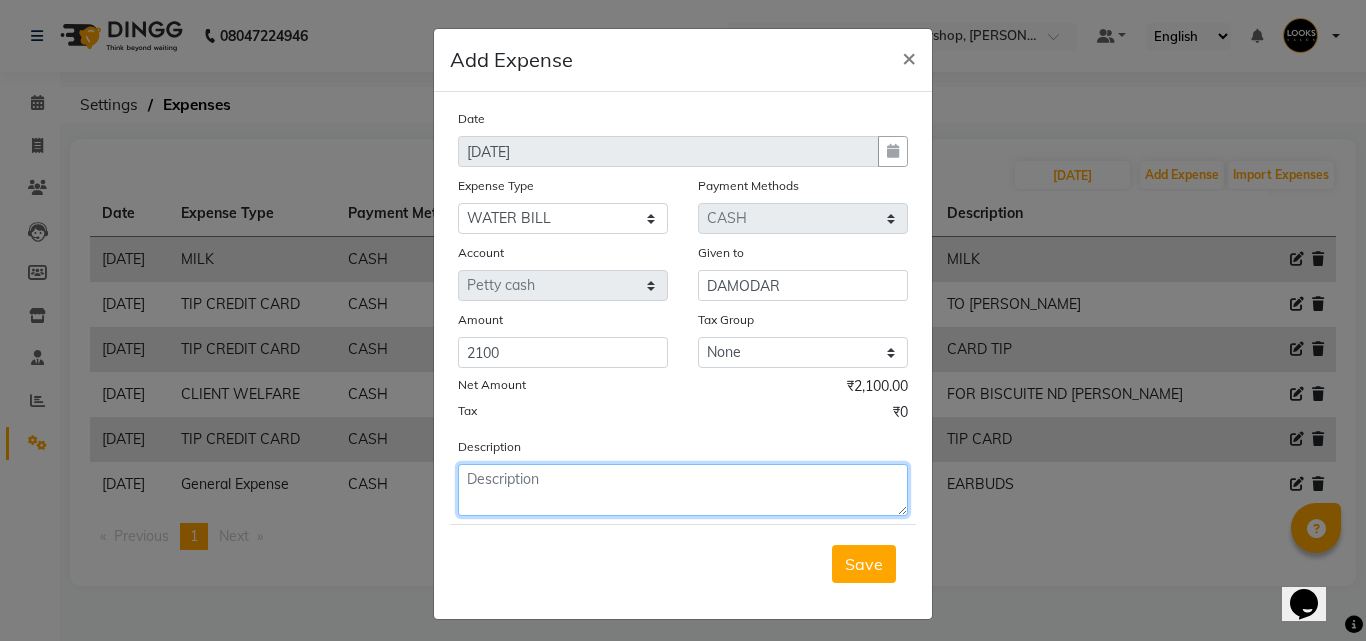 drag, startPoint x: 561, startPoint y: 481, endPoint x: 565, endPoint y: 468, distance: 13.601471 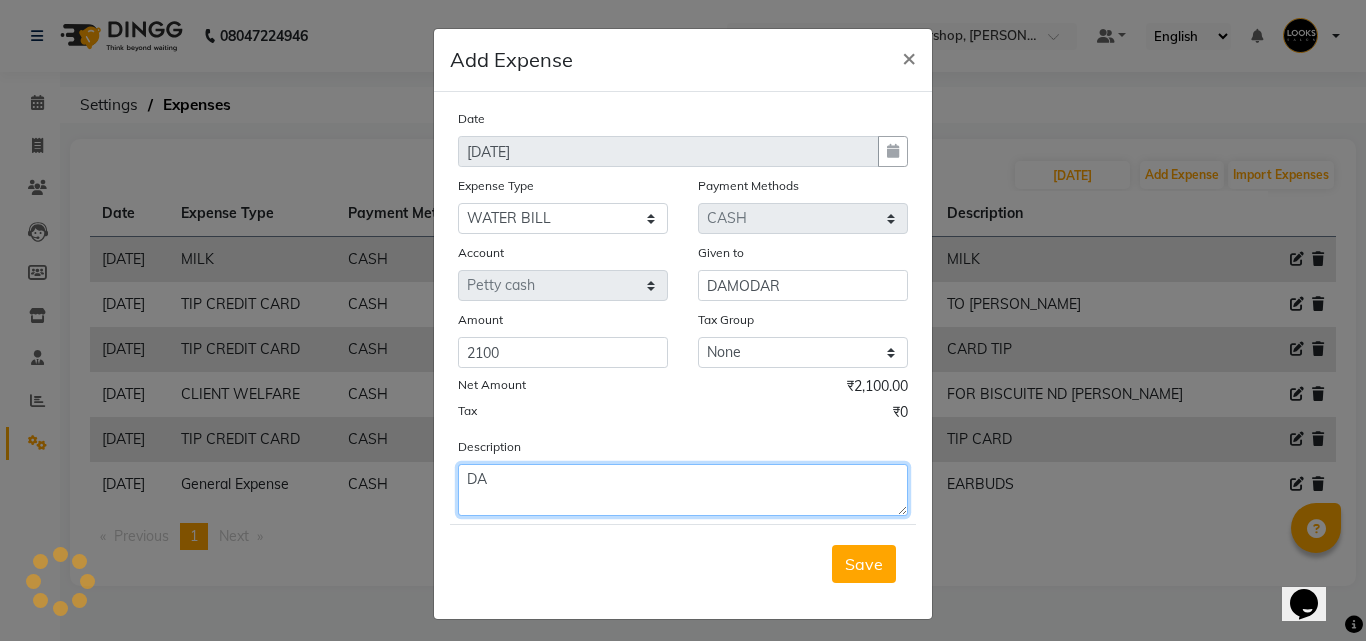 type on "D" 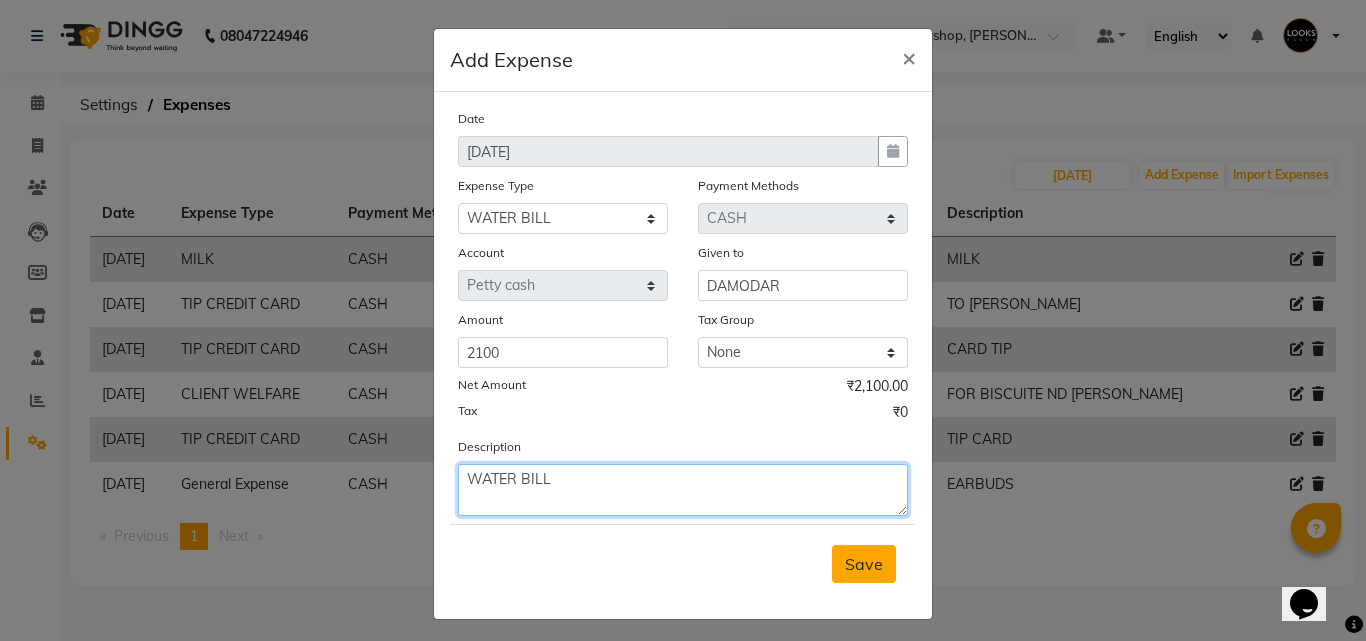 type on "WATER BILL" 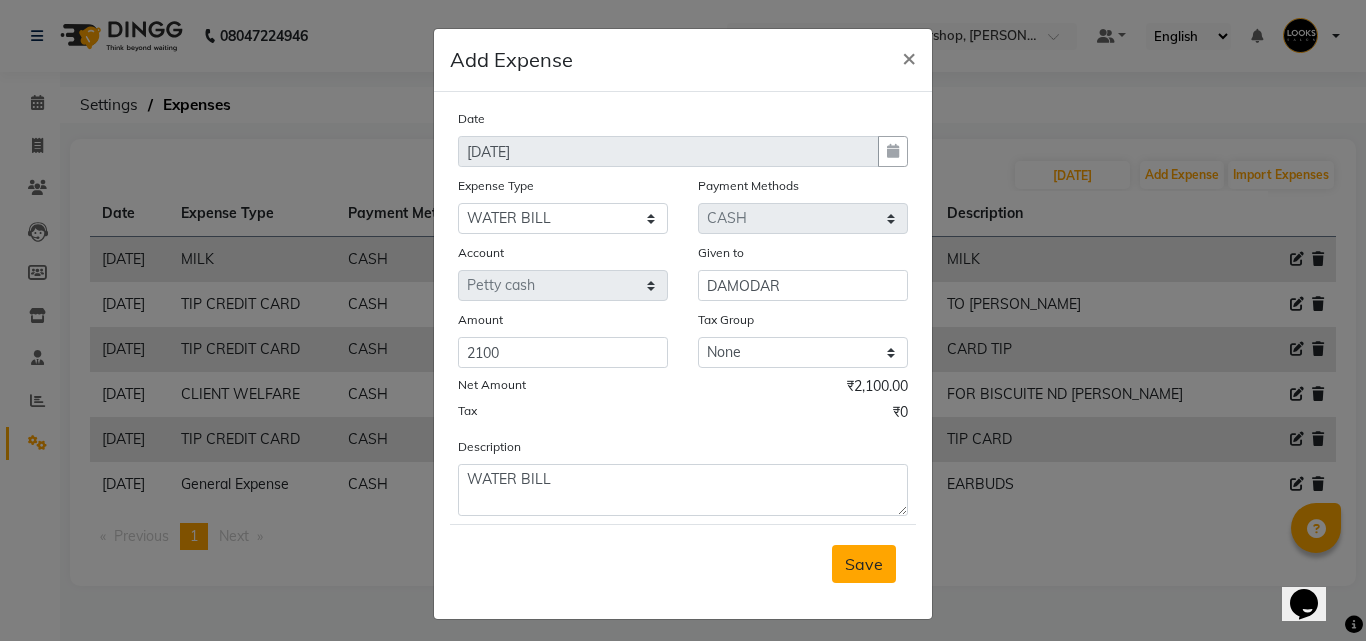 click on "Save" at bounding box center (864, 564) 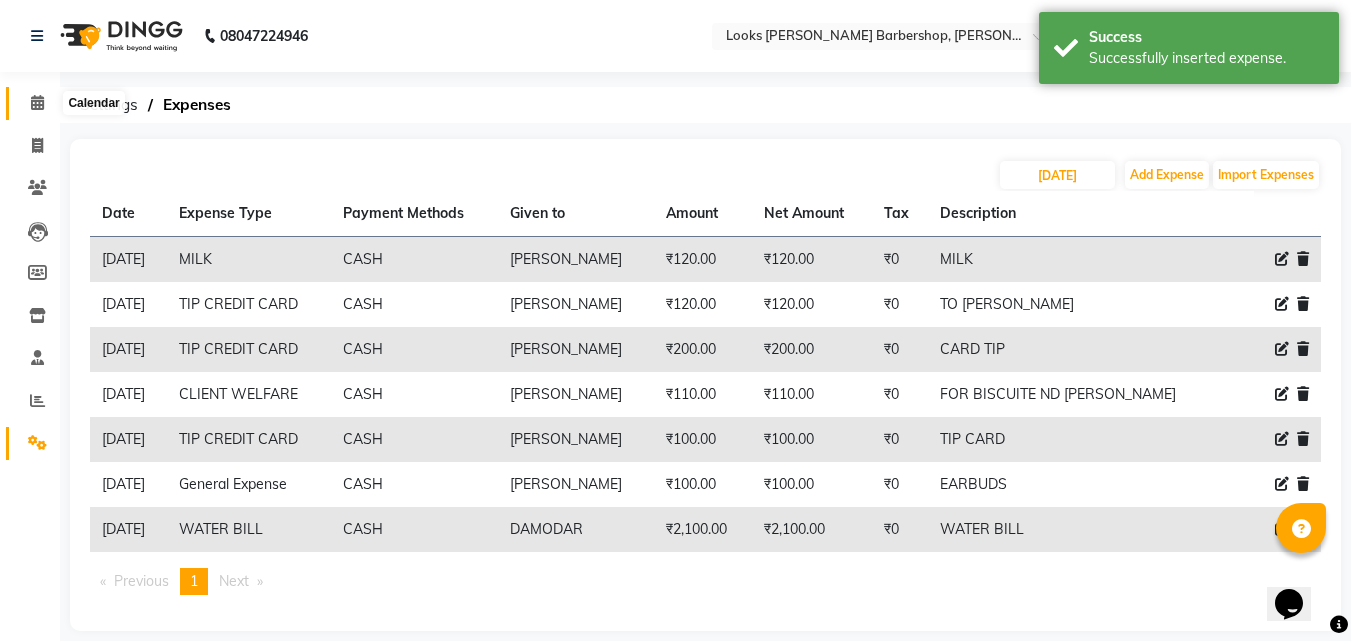 click 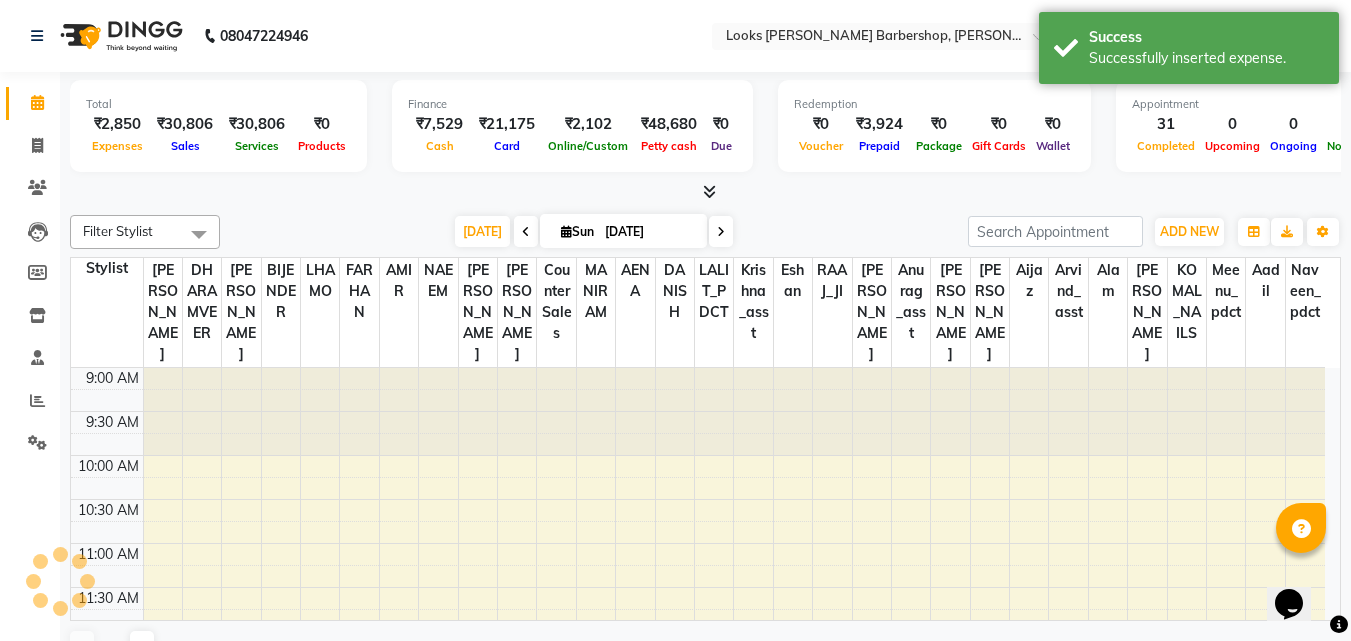 scroll, scrollTop: 0, scrollLeft: 0, axis: both 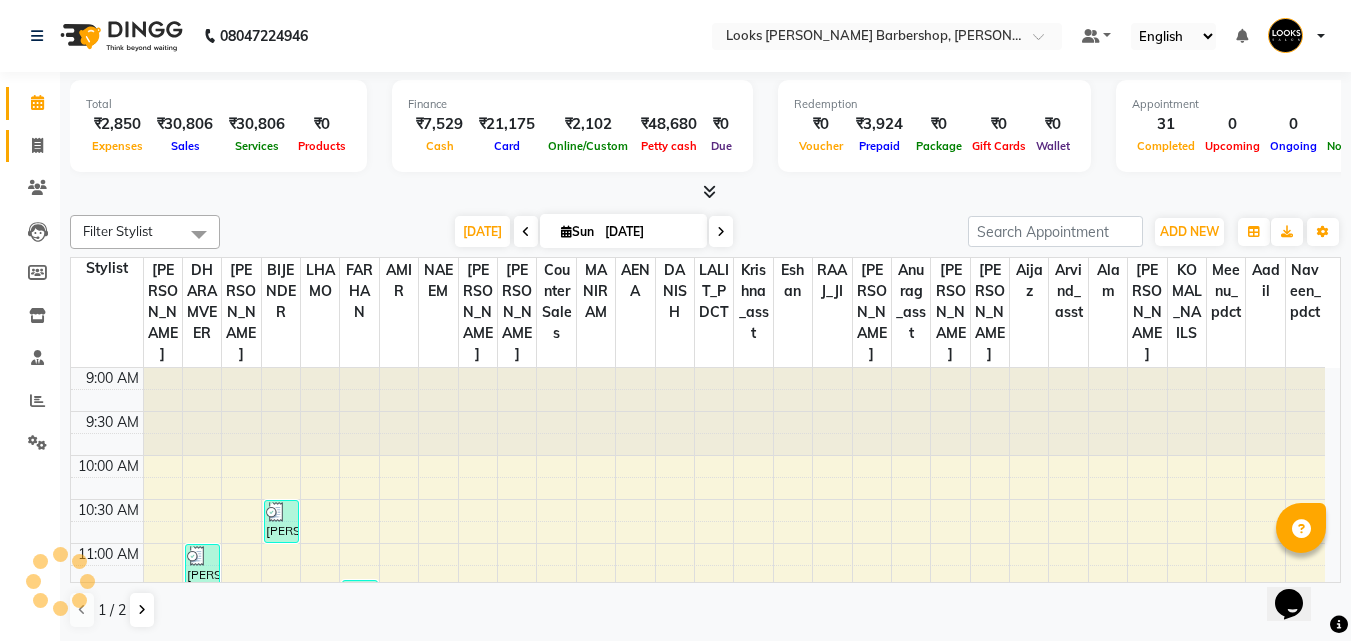 click on "Invoice" 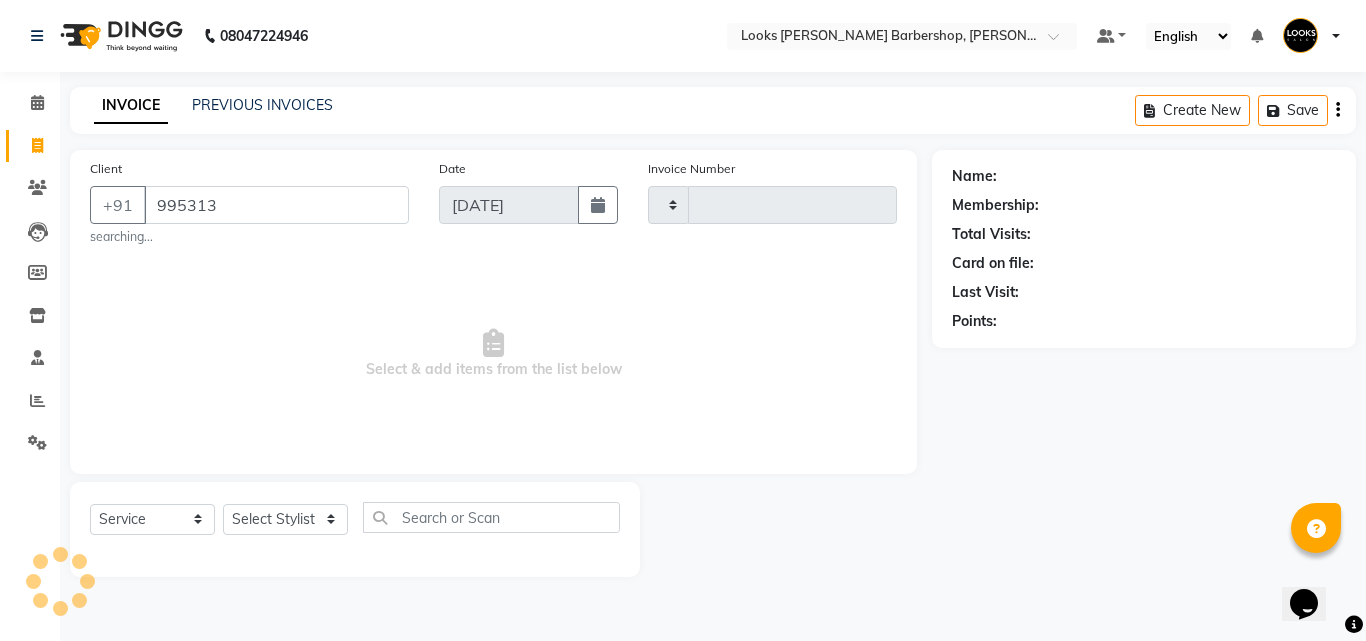 type on "9953130" 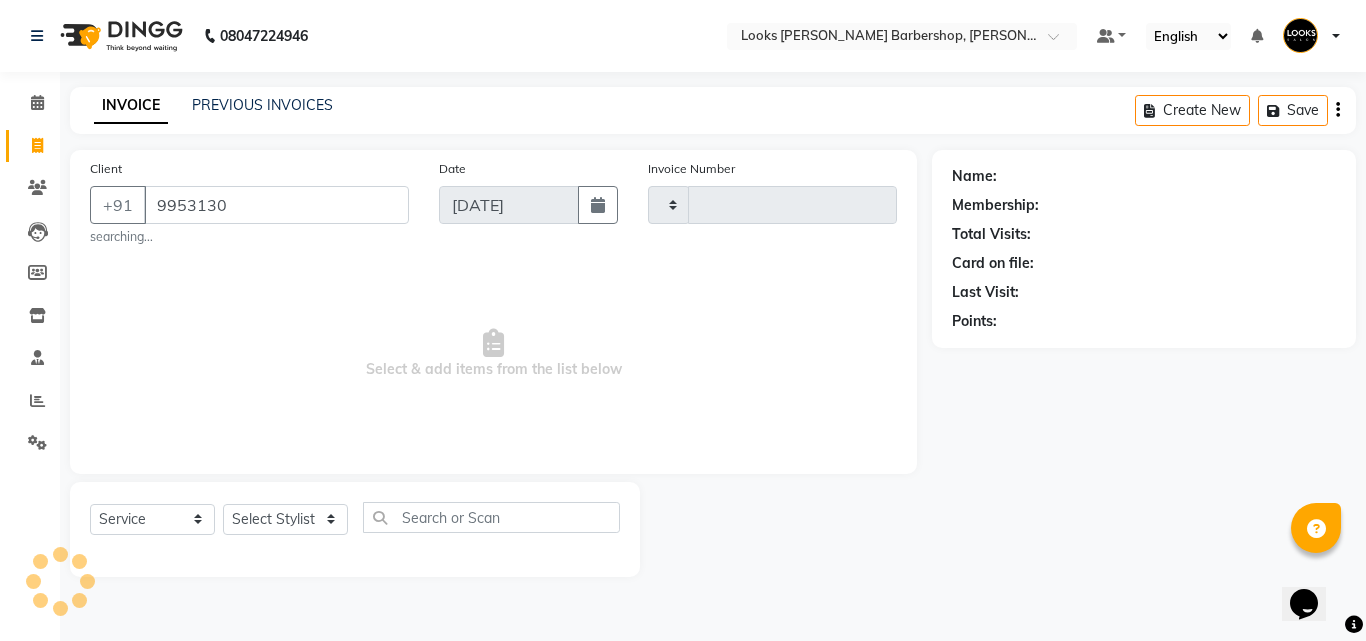type on "2584" 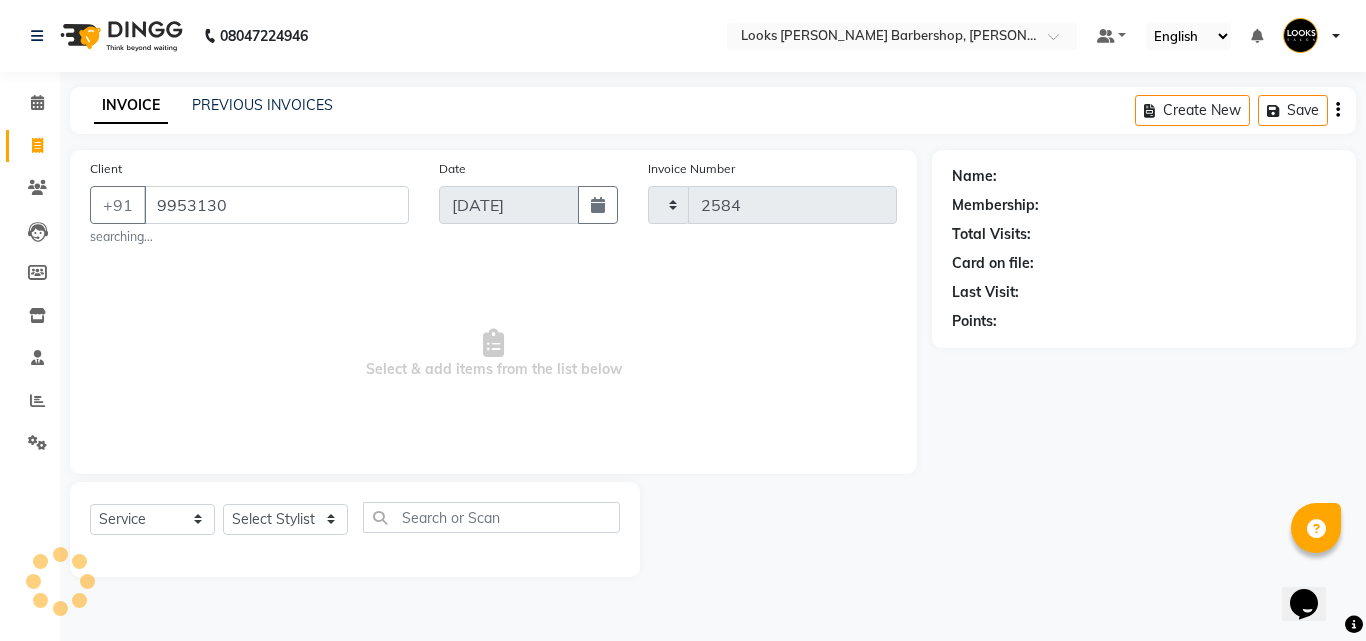 type on "99531305" 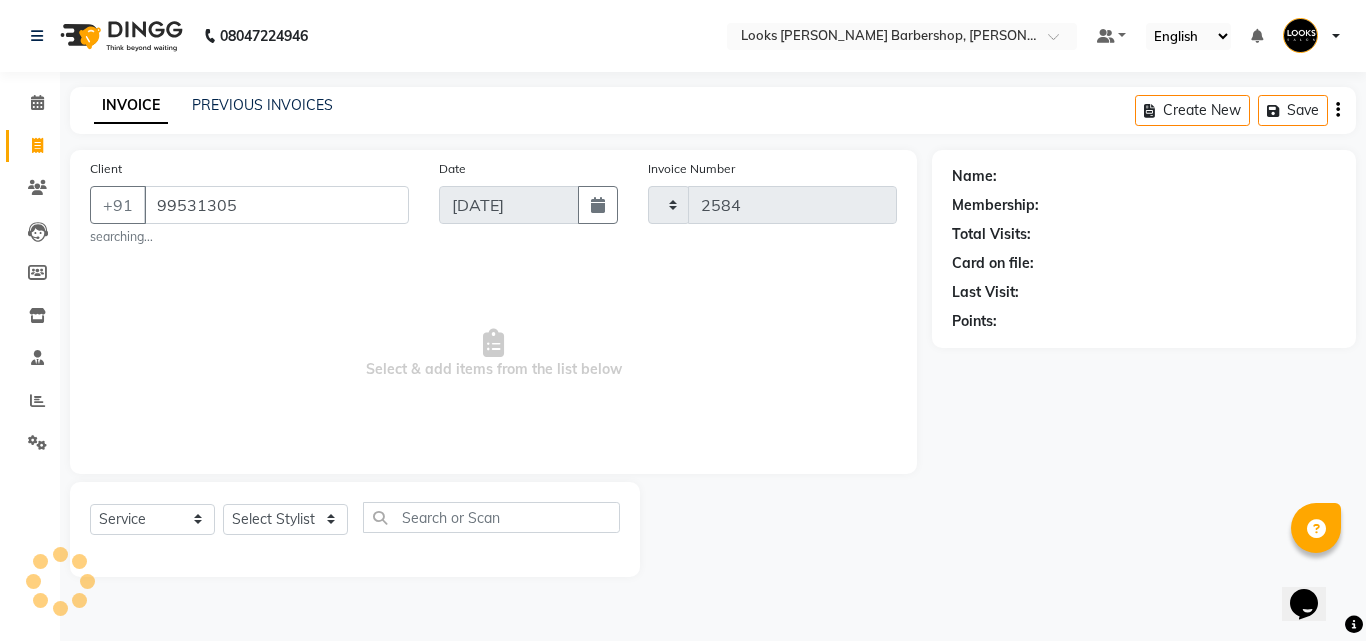select on "4323" 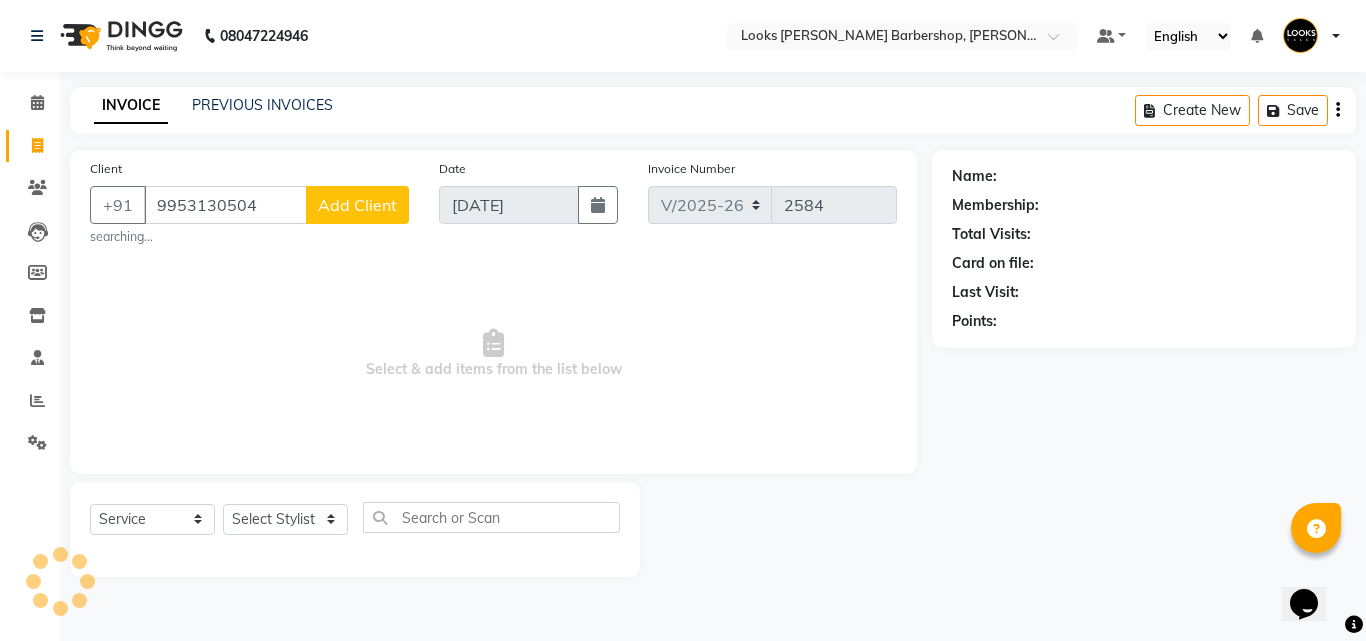 type on "9953130504" 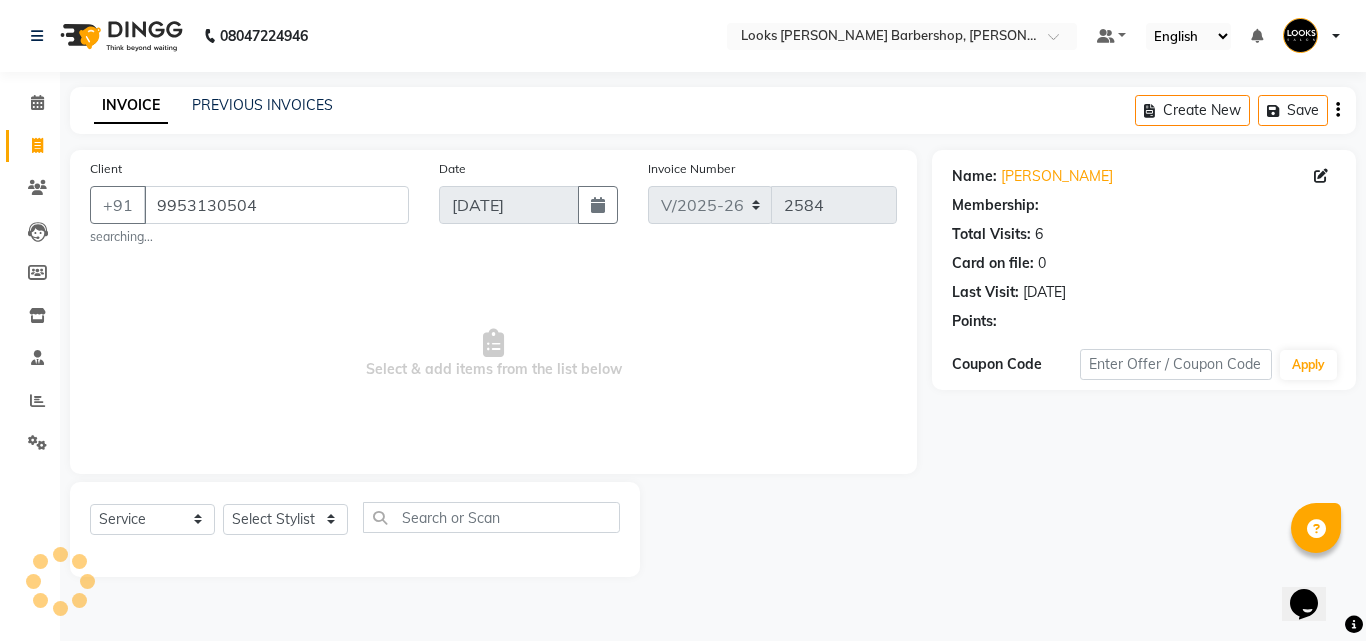 select on "1: Object" 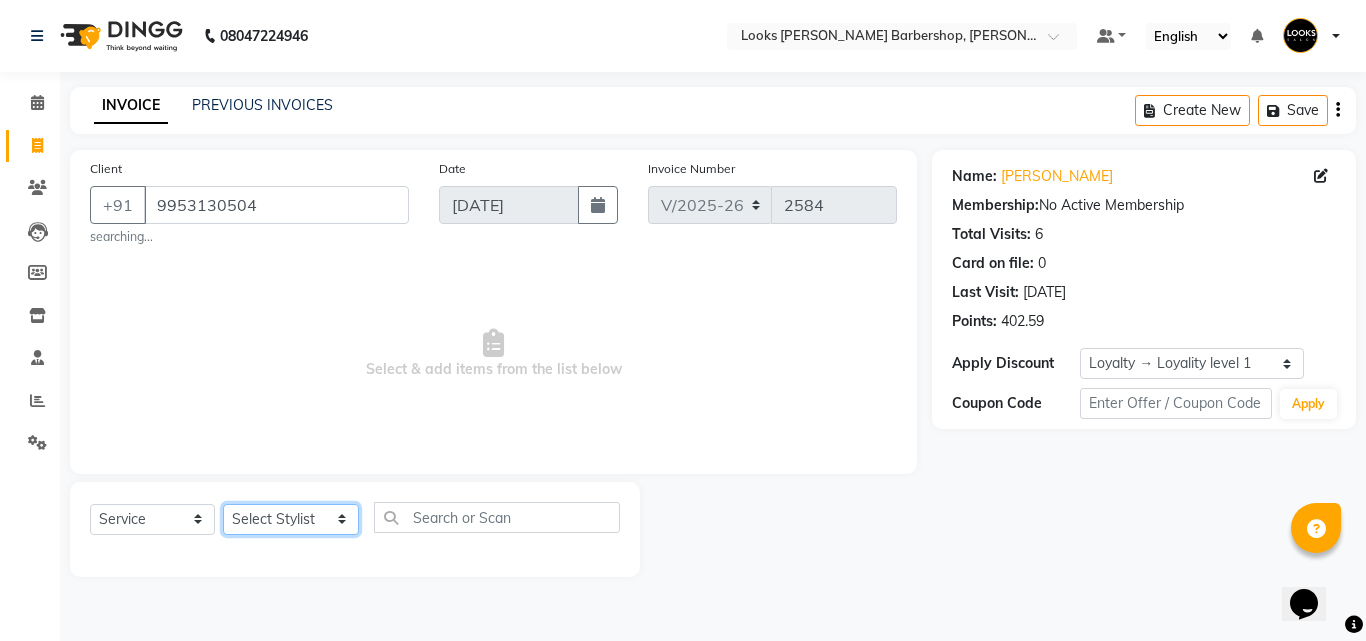 click on "Select Stylist [PERSON_NAME] Amazon_Kart [PERSON_NAME] _asst Arvind_asst BIJENDER  Counter Sales DANISH DHARAMVEER [PERSON_NAME]  KOMAL_NAILS Krishna_asst LALIT_PDCT LHAMO Looks_[DEMOGRAPHIC_DATA]_Section Looks_H.O_Store Looks [PERSON_NAME] Barbershop Looks_Kart [PERSON_NAME] [PERSON_NAME] [PERSON_NAME]  Naveen_pdct [PERSON_NAME] [PERSON_NAME] RAAJ_JI [PERSON_NAME] [PERSON_NAME] NARYAL ROHIT  [PERSON_NAME] [PERSON_NAME] Shabina [PERSON_NAME] [PERSON_NAME] VIKRAM [PERSON_NAME]  [PERSON_NAME]" 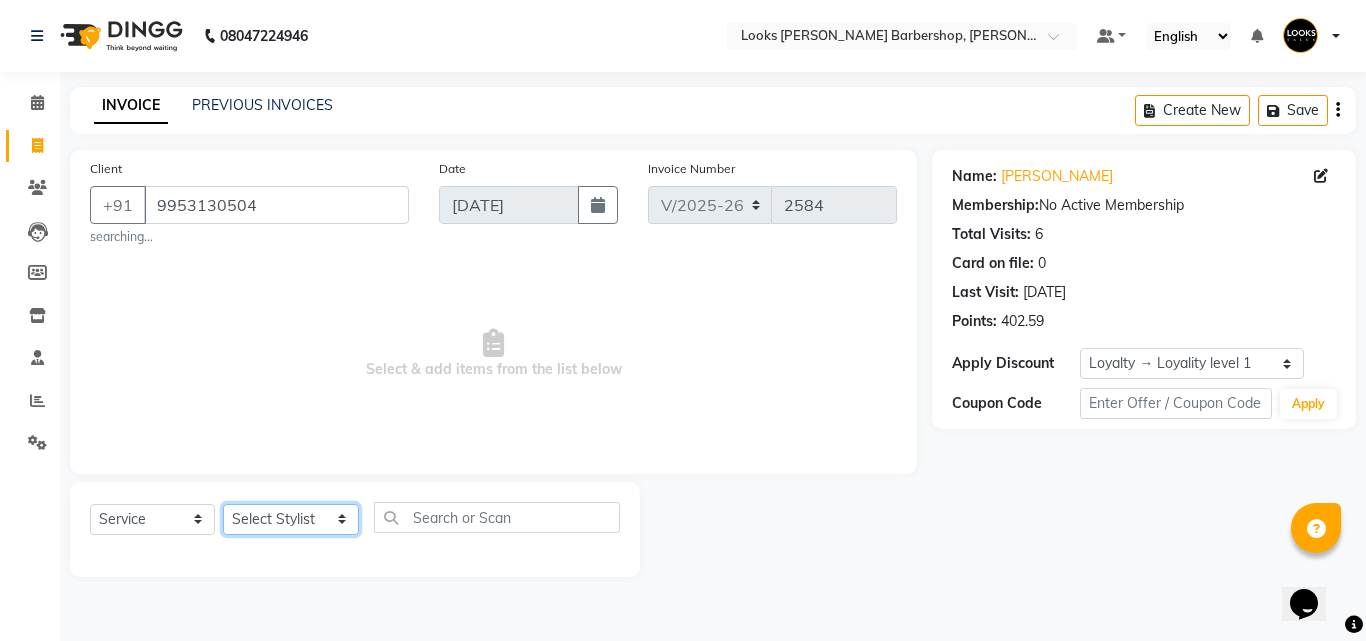 select on "29914" 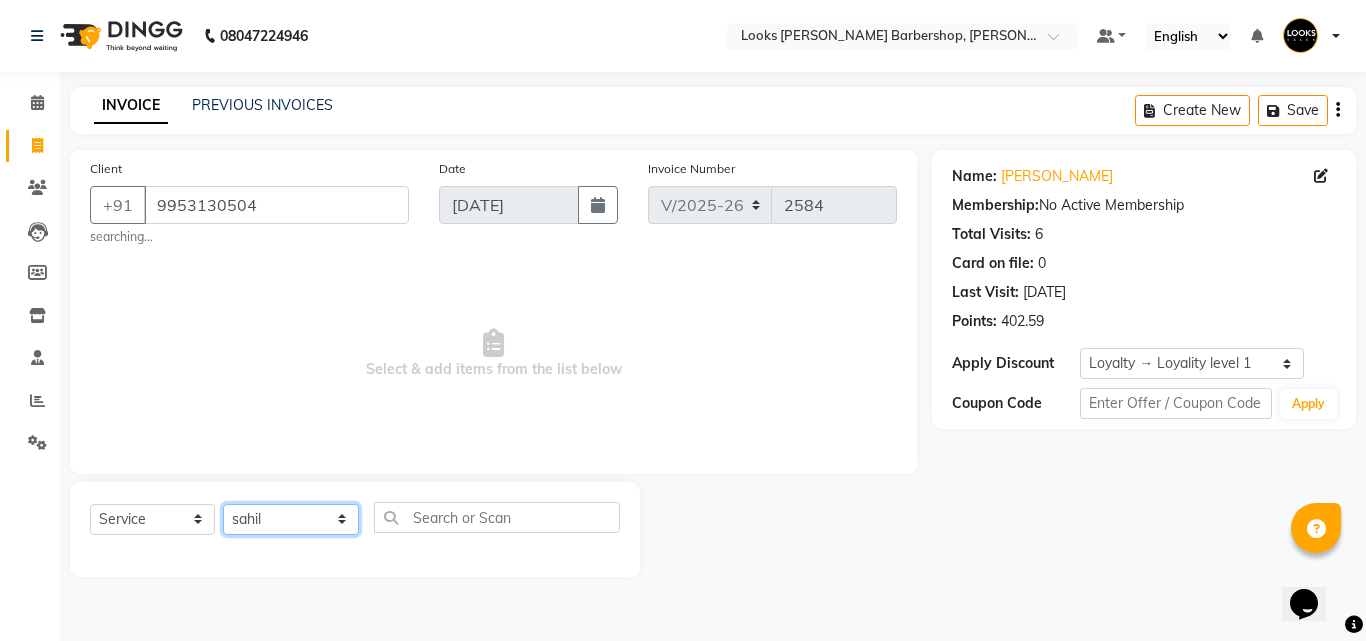 click on "Select Stylist [PERSON_NAME] Amazon_Kart [PERSON_NAME] _asst Arvind_asst BIJENDER  Counter Sales DANISH DHARAMVEER [PERSON_NAME]  KOMAL_NAILS Krishna_asst LALIT_PDCT LHAMO Looks_[DEMOGRAPHIC_DATA]_Section Looks_H.O_Store Looks [PERSON_NAME] Barbershop Looks_Kart [PERSON_NAME] [PERSON_NAME] [PERSON_NAME]  Naveen_pdct [PERSON_NAME] [PERSON_NAME] RAAJ_JI [PERSON_NAME] [PERSON_NAME] NARYAL ROHIT  [PERSON_NAME] [PERSON_NAME] Shabina [PERSON_NAME] [PERSON_NAME] VIKRAM [PERSON_NAME]  [PERSON_NAME]" 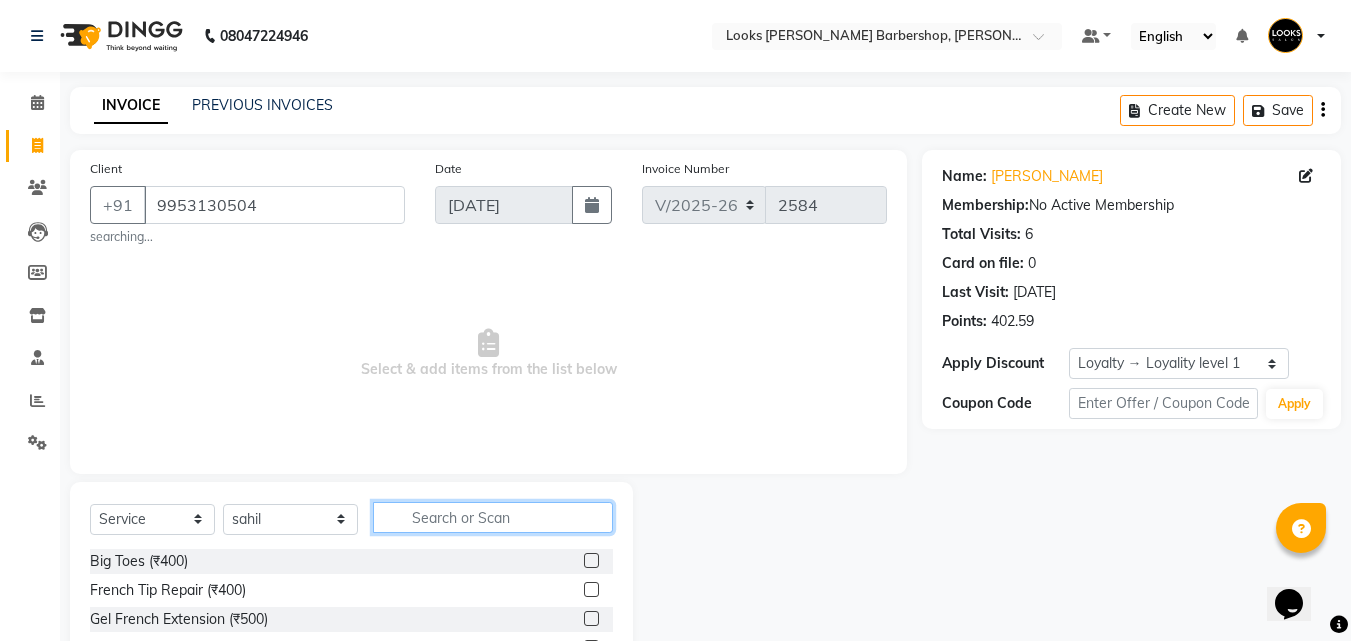 click 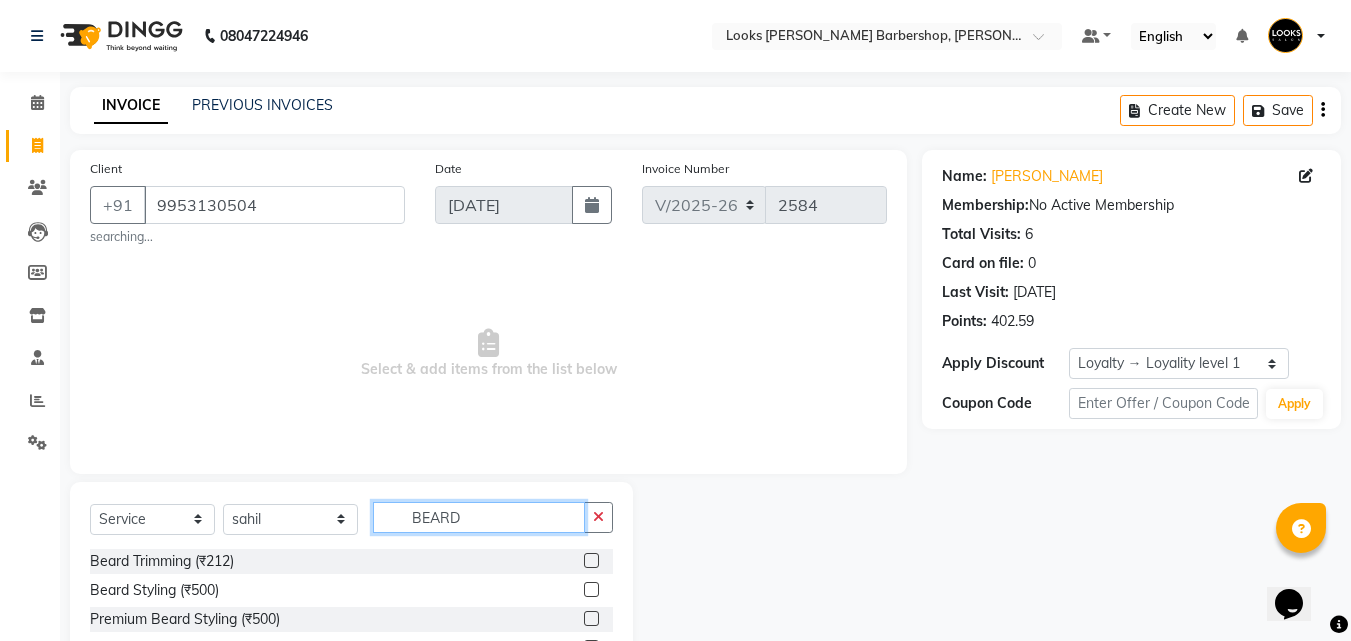type on "BEARD" 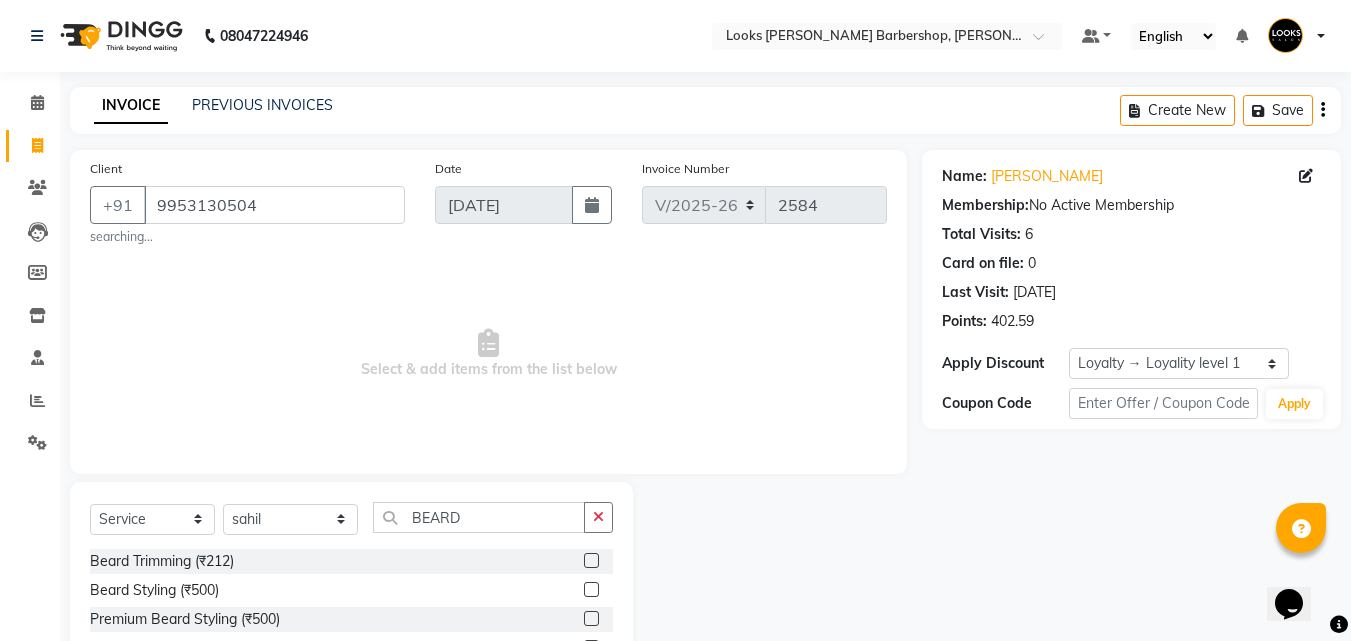 click 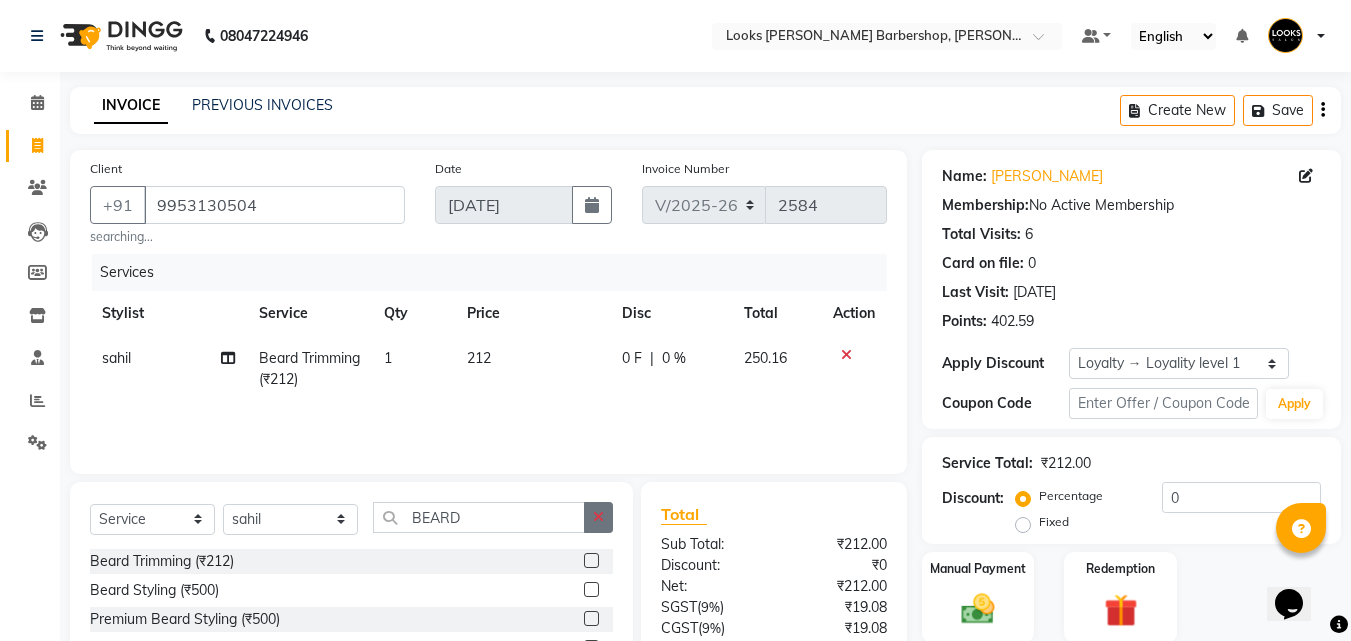 checkbox on "false" 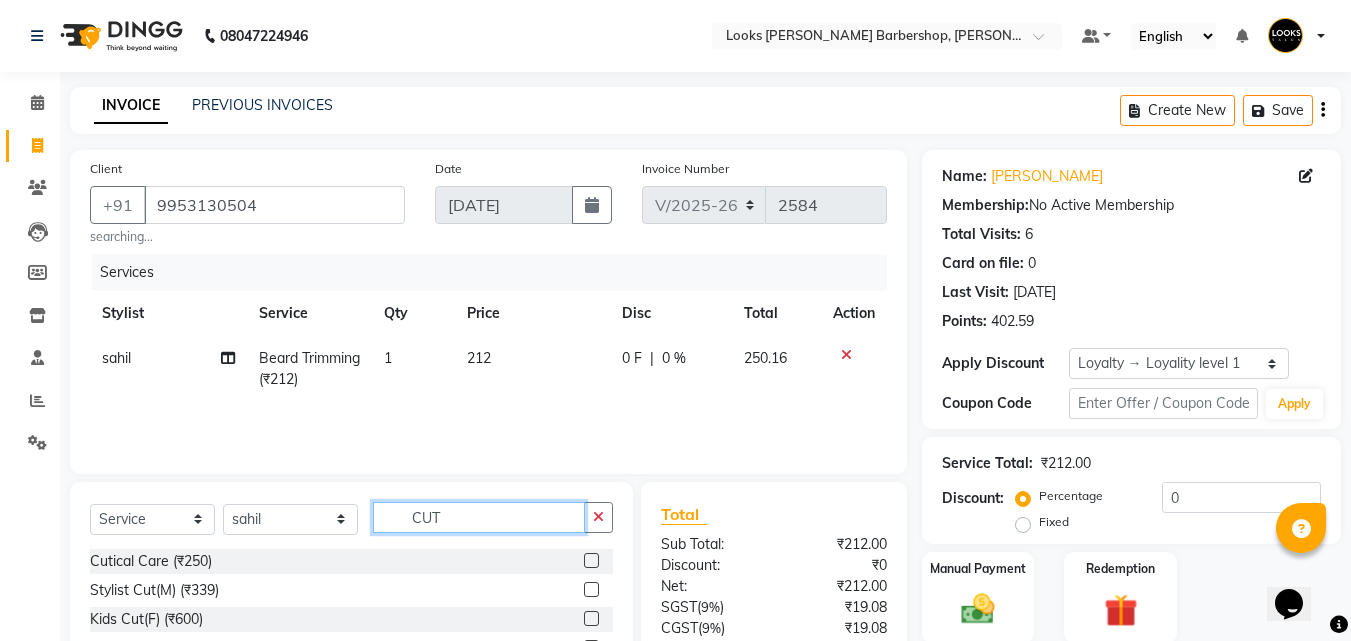 type on "CUT" 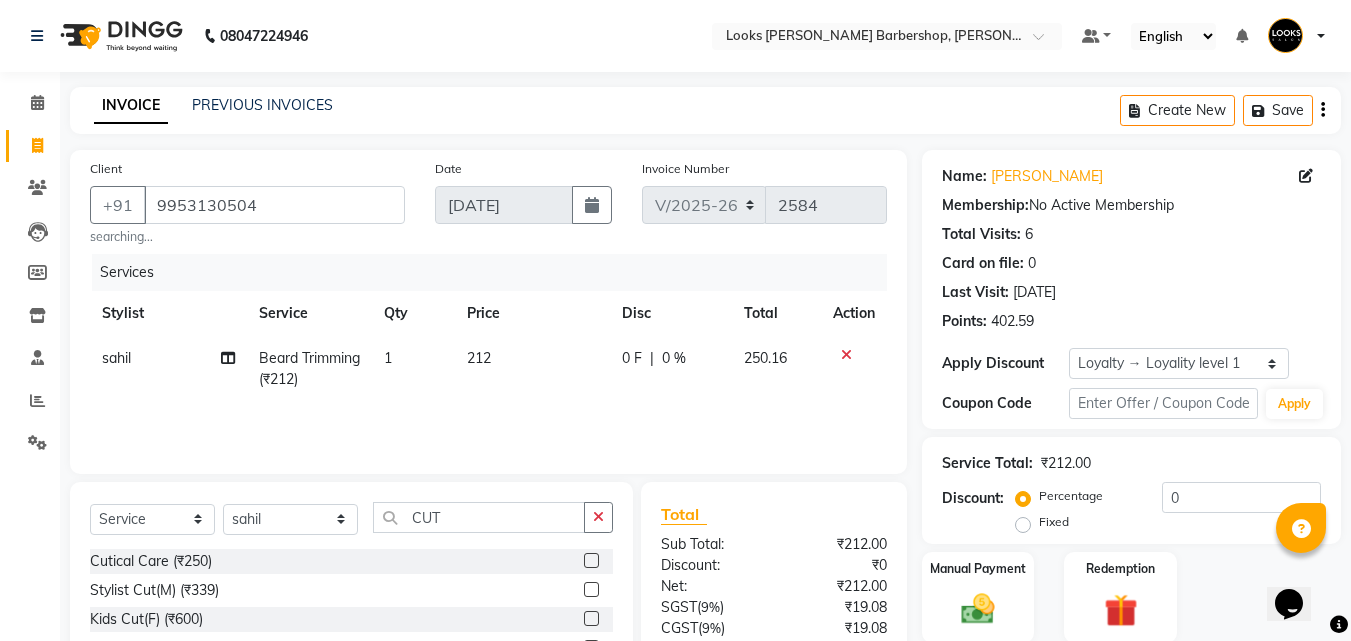 drag, startPoint x: 578, startPoint y: 590, endPoint x: 601, endPoint y: 566, distance: 33.24154 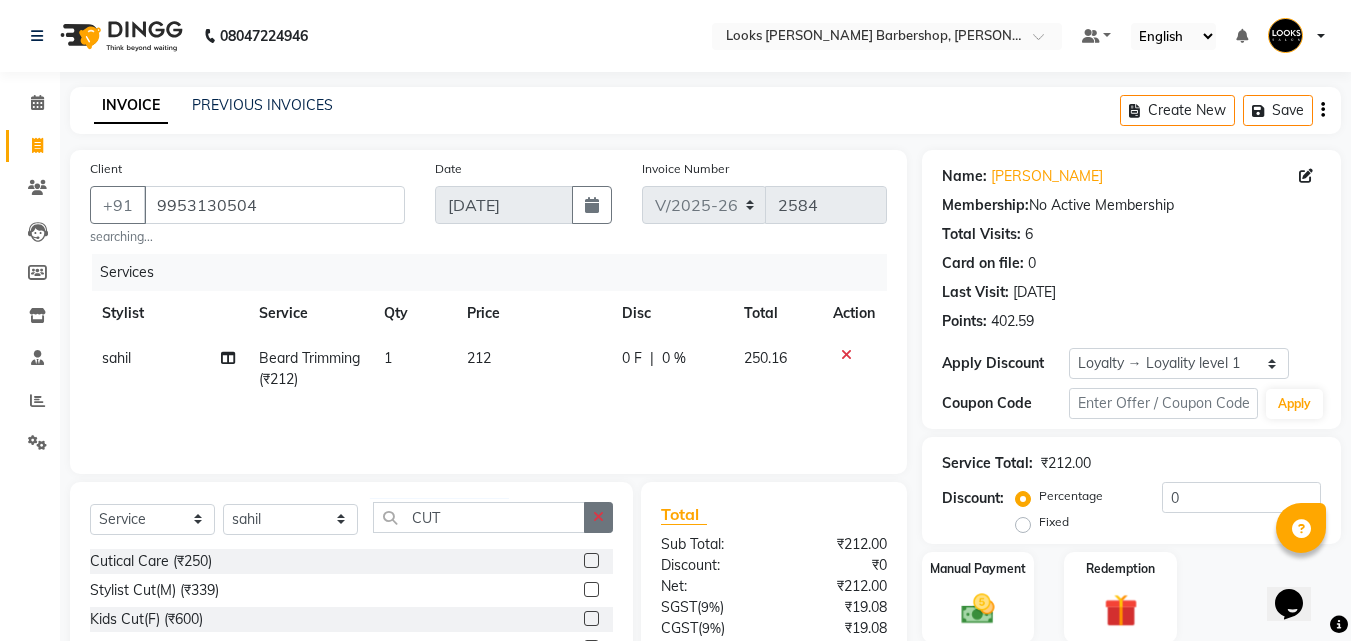 click at bounding box center [590, 590] 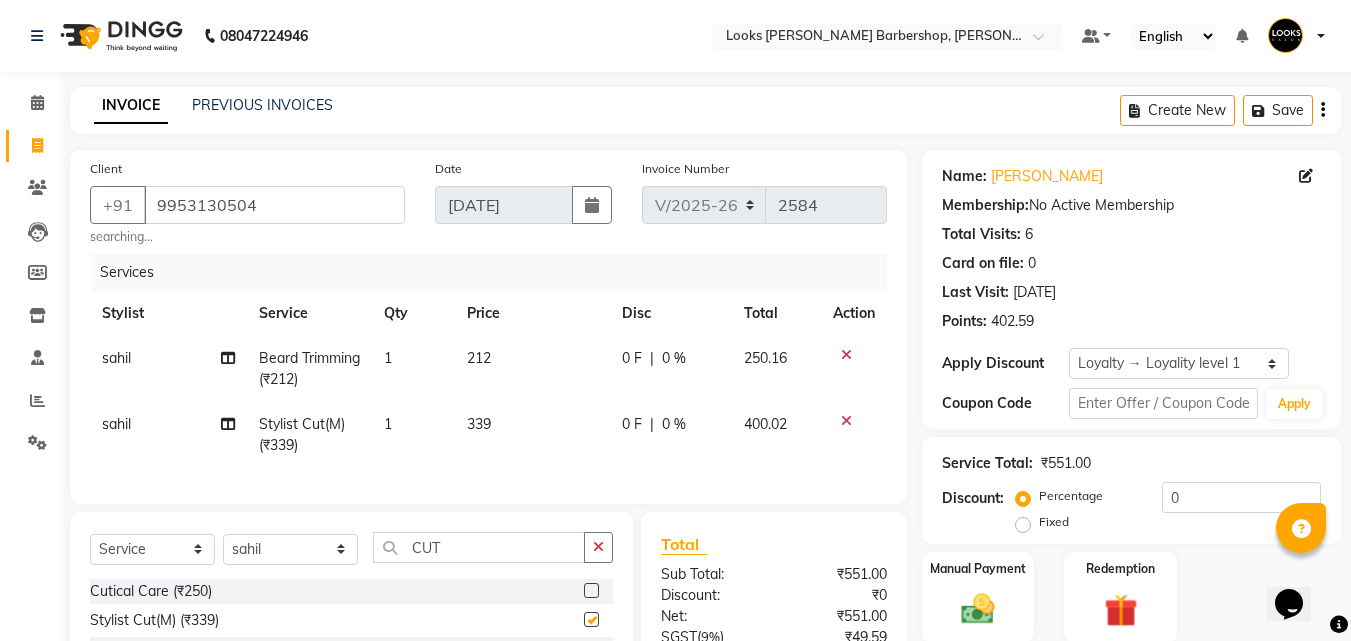 checkbox on "false" 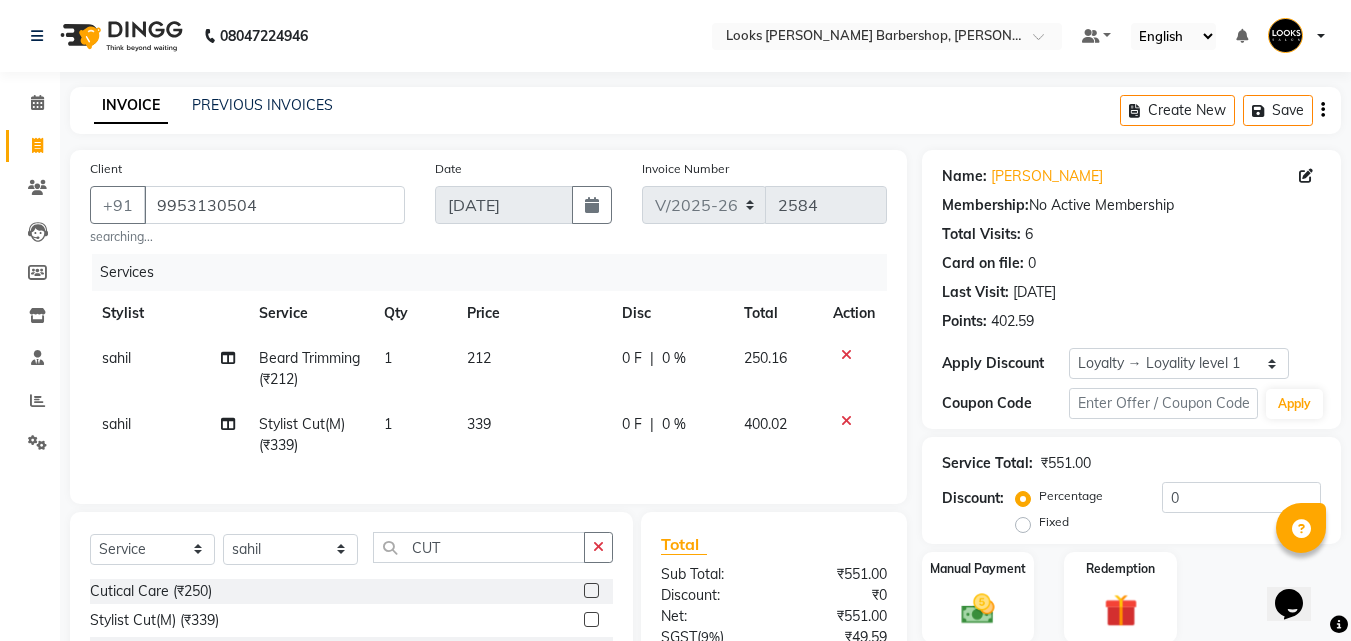 scroll, scrollTop: 231, scrollLeft: 0, axis: vertical 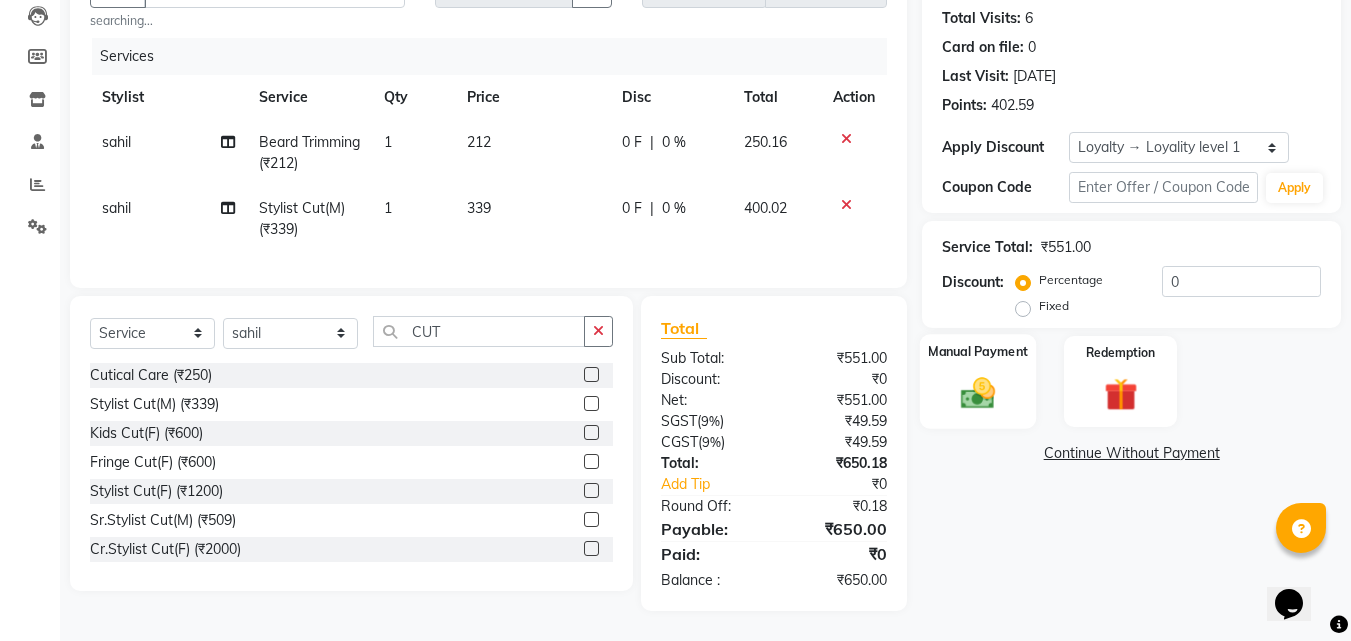 click 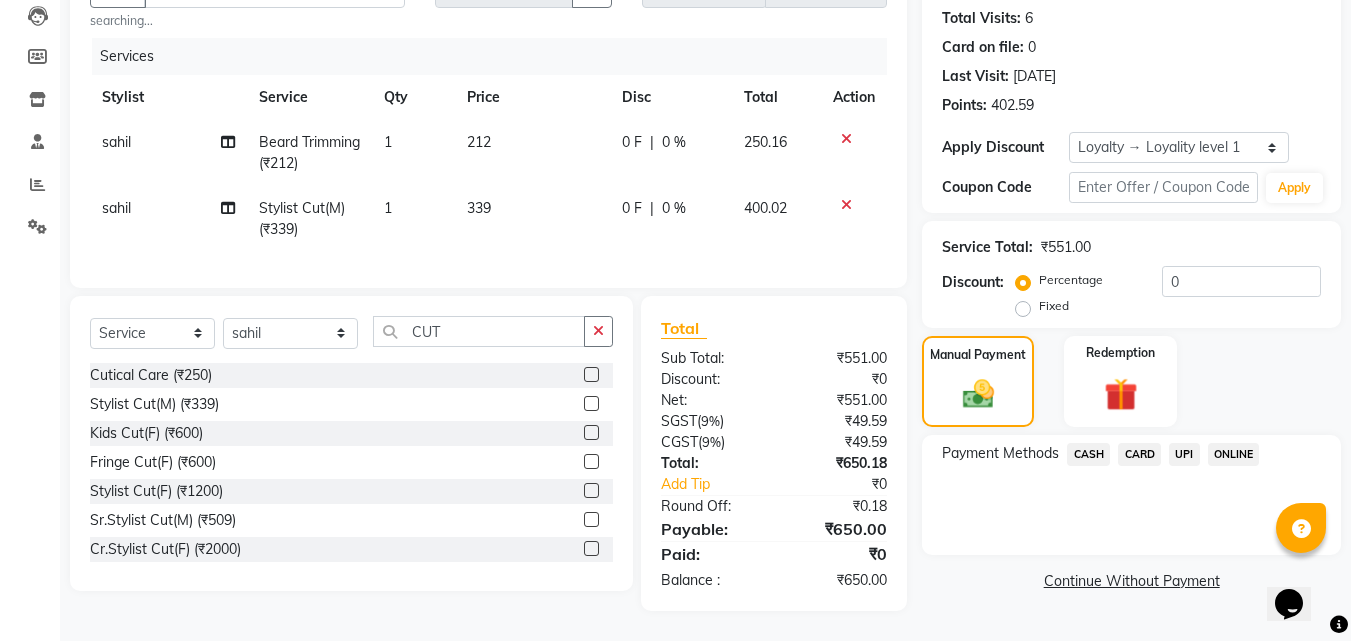 click on "UPI" 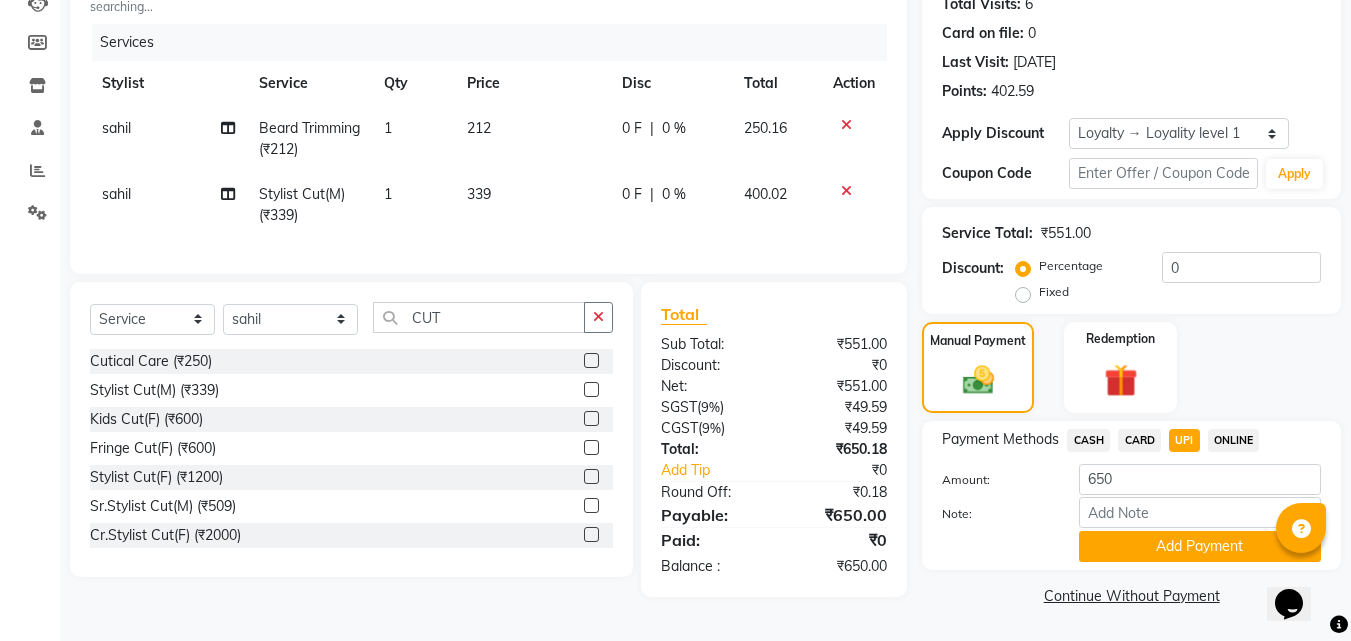 click on "Add Payment" 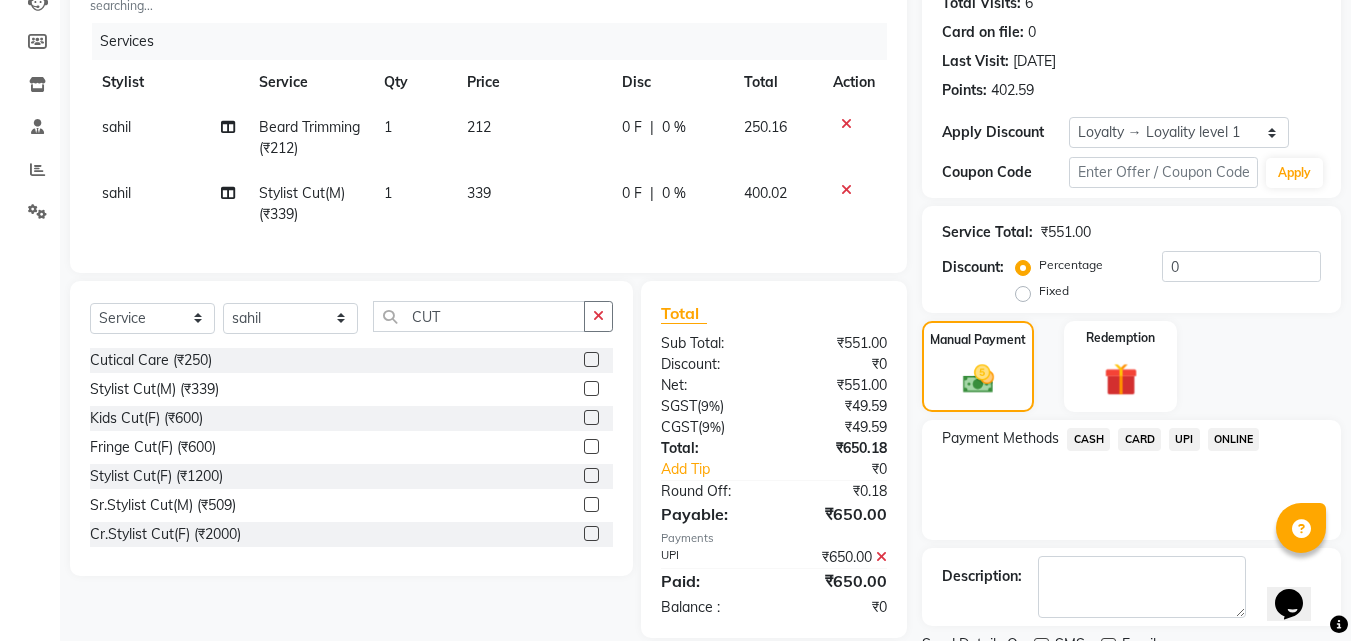 scroll, scrollTop: 393, scrollLeft: 0, axis: vertical 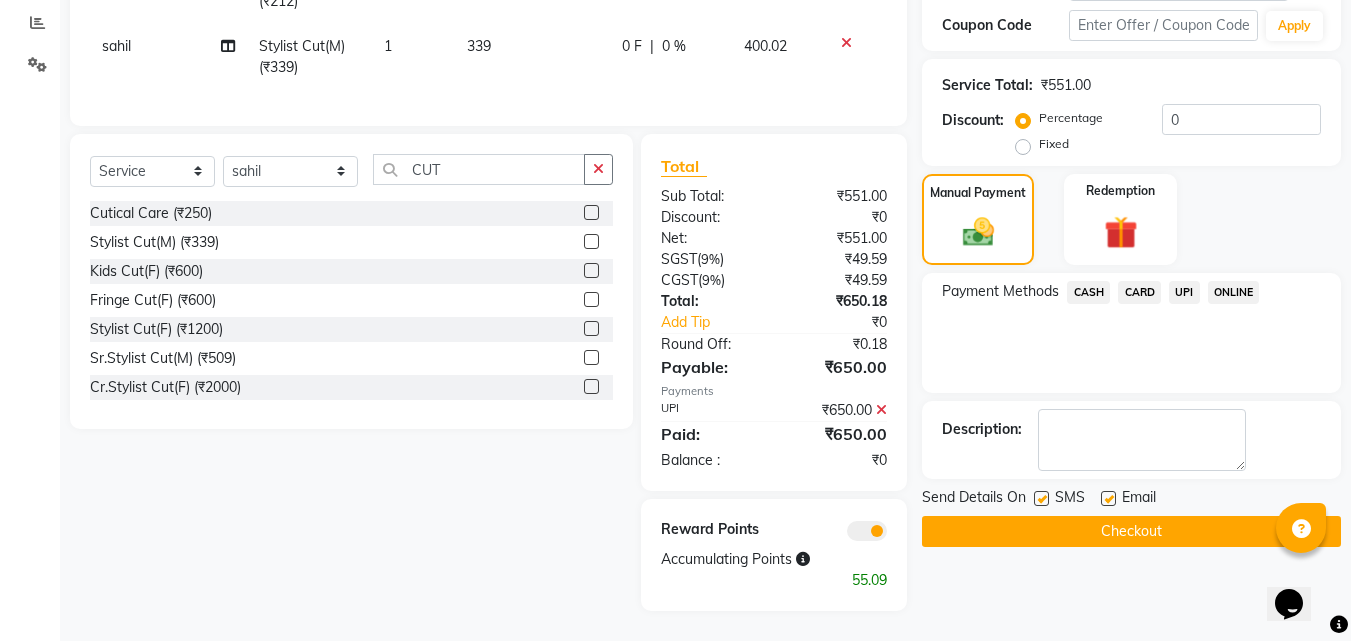 click on "Checkout" 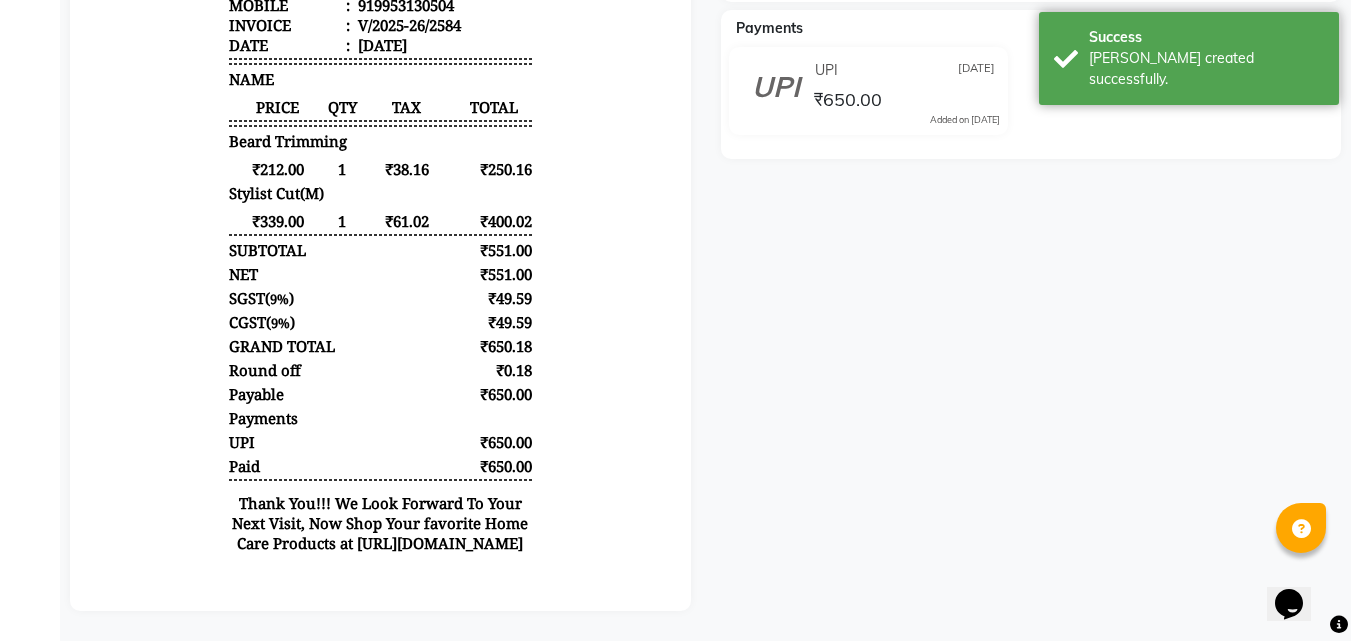 scroll, scrollTop: 0, scrollLeft: 0, axis: both 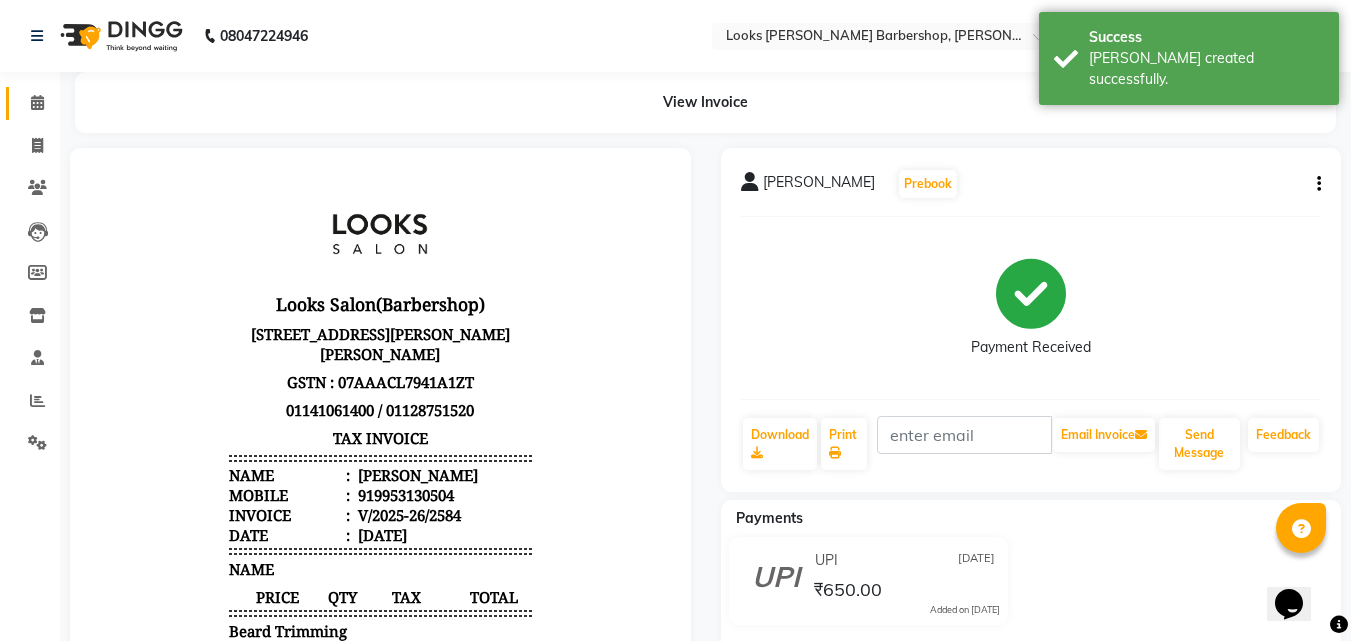 click 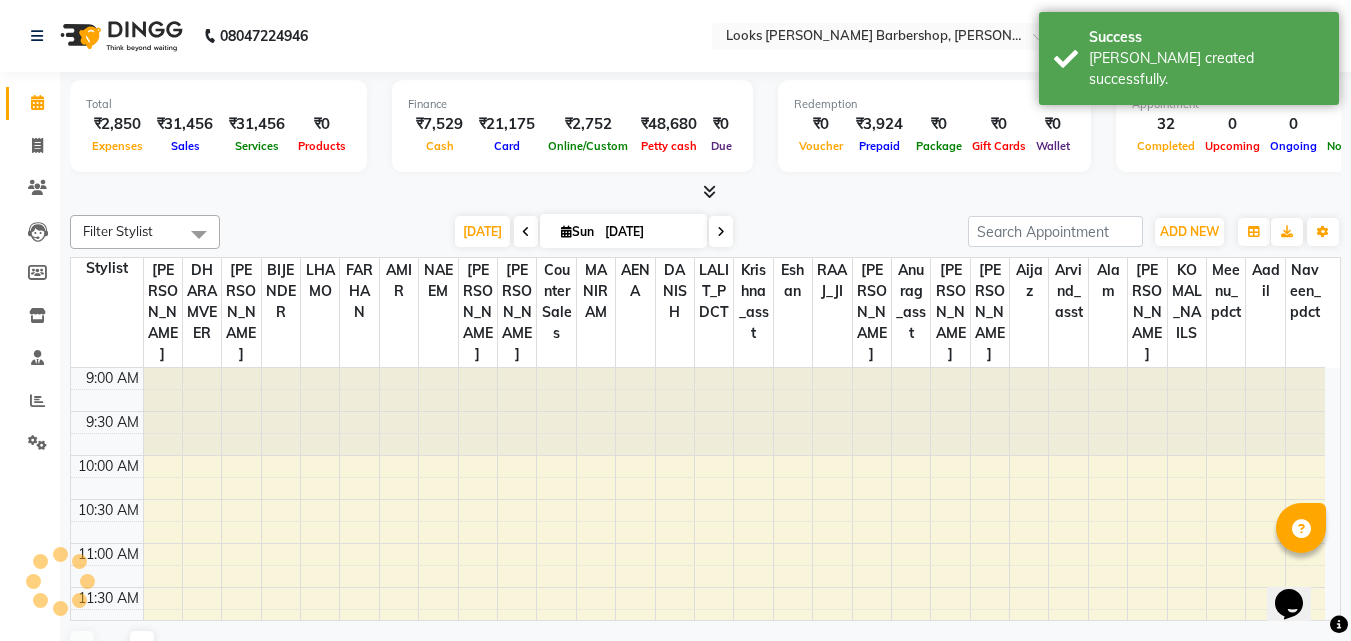 scroll, scrollTop: 793, scrollLeft: 0, axis: vertical 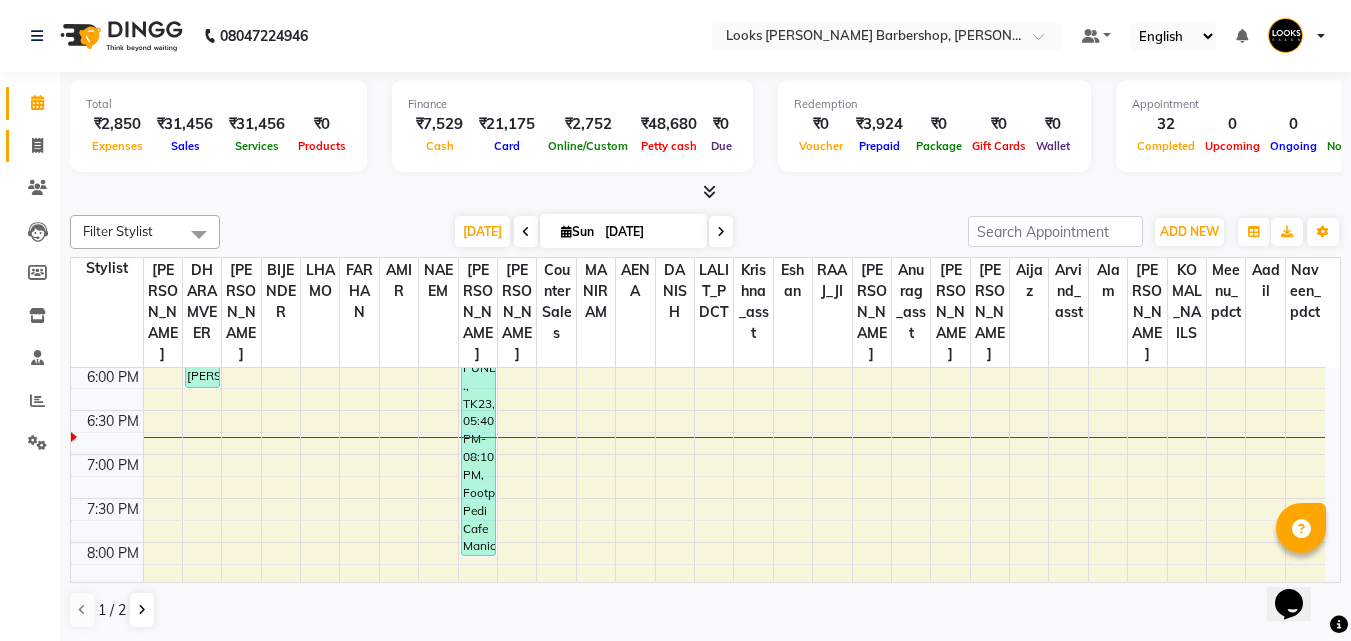 drag, startPoint x: 32, startPoint y: 131, endPoint x: 57, endPoint y: 132, distance: 25.019993 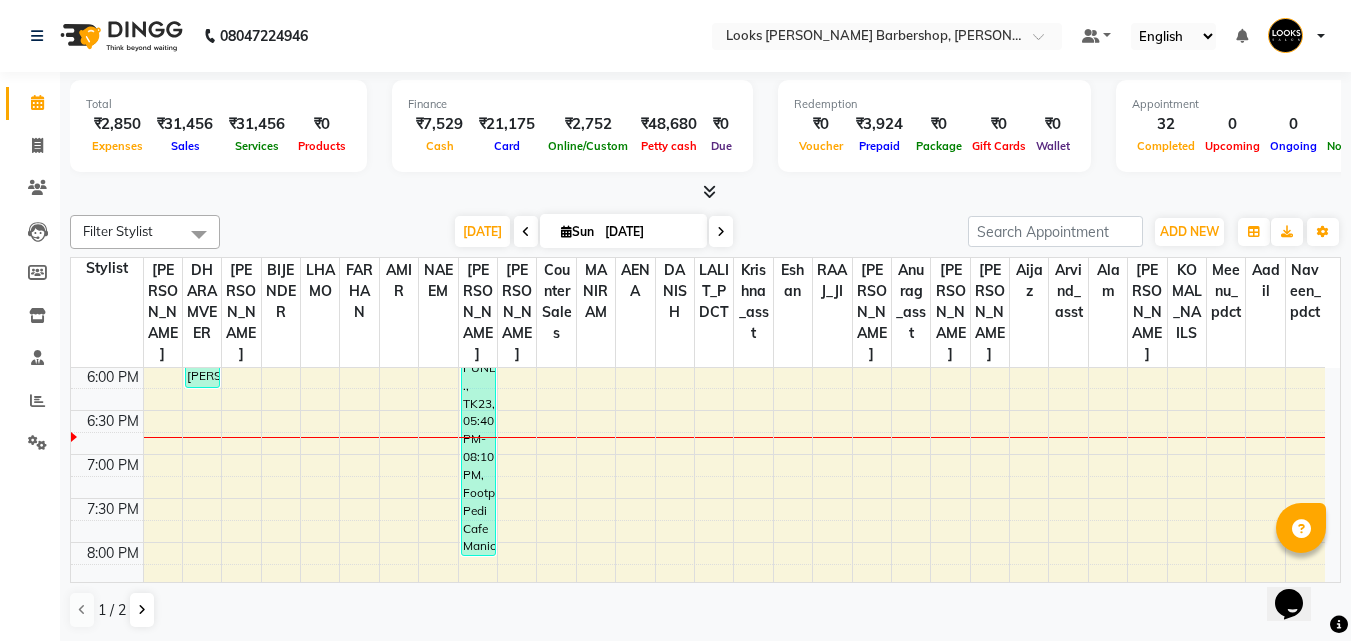 select on "service" 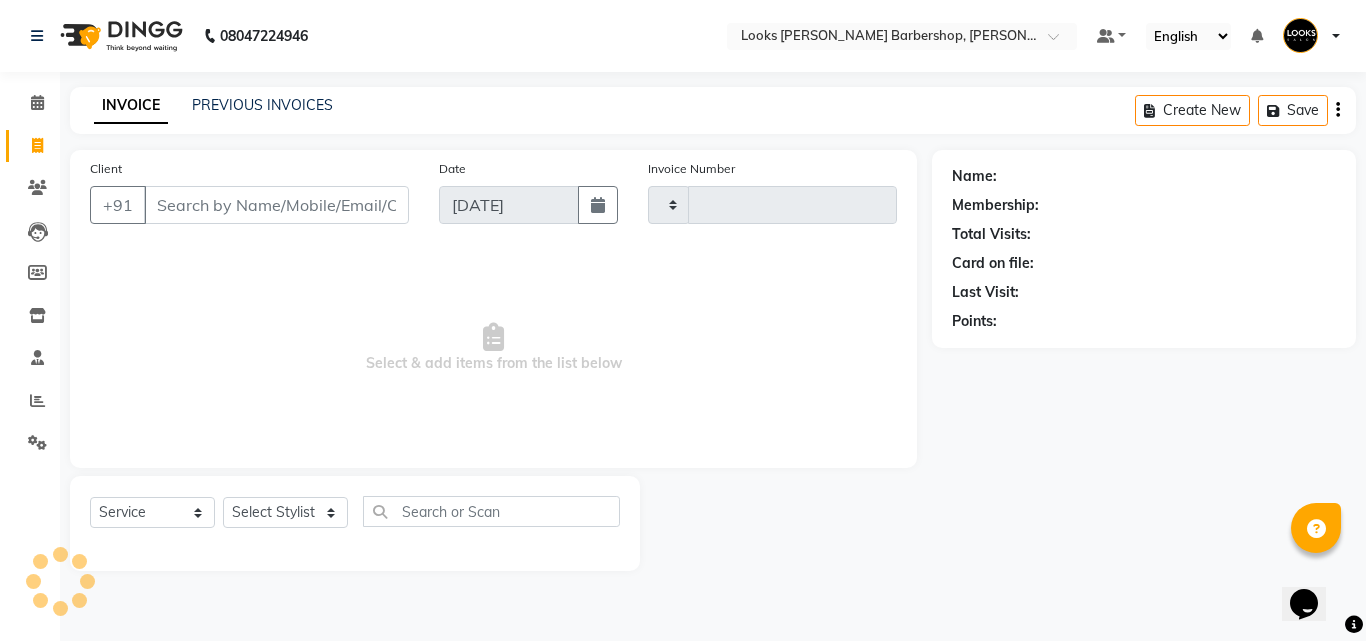click on "Client" at bounding box center (276, 205) 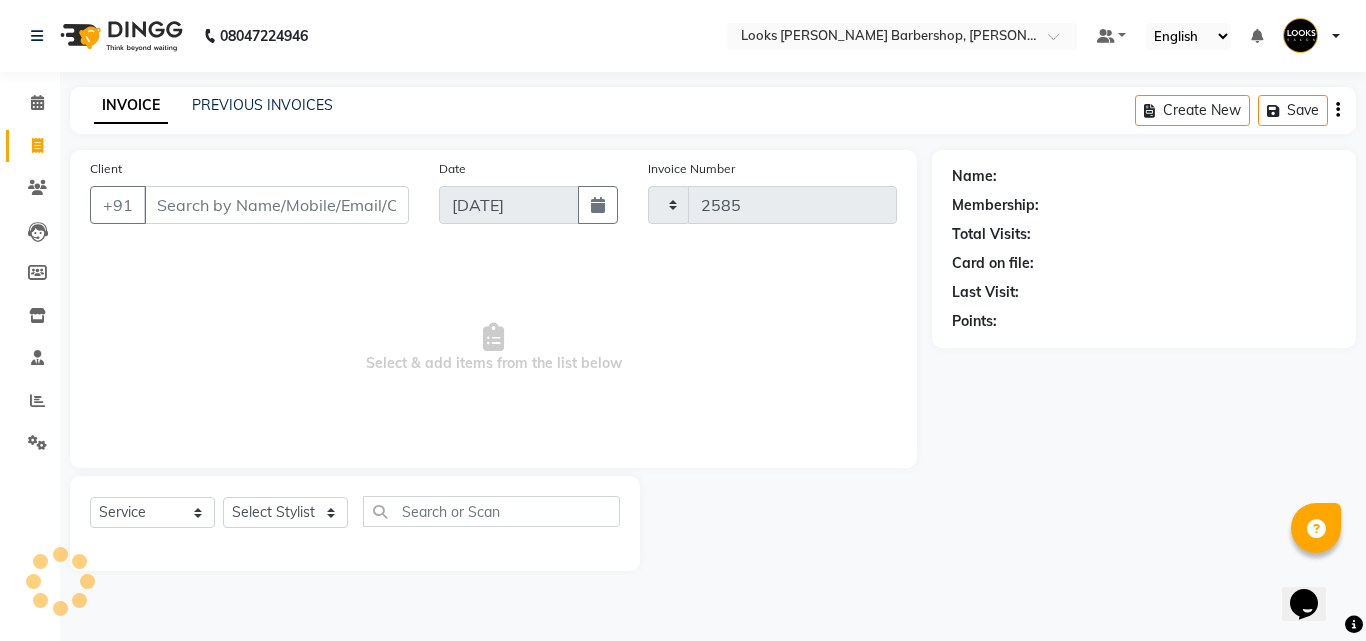 select on "4323" 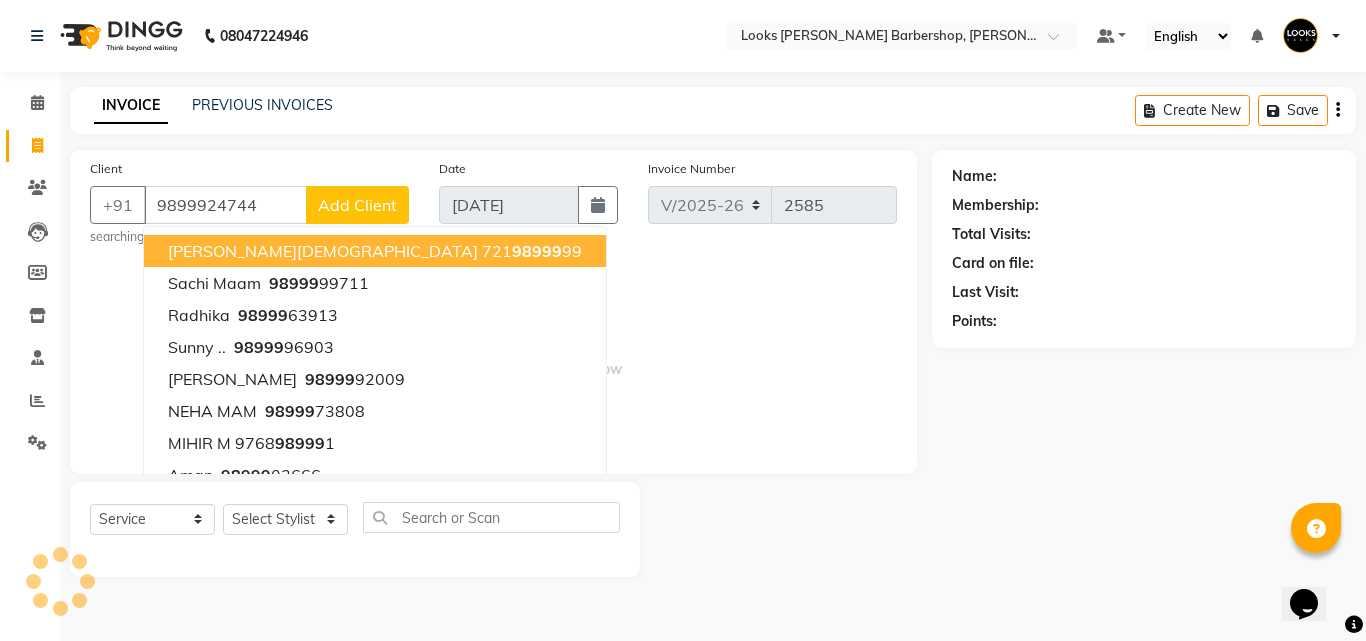 type on "9899924744" 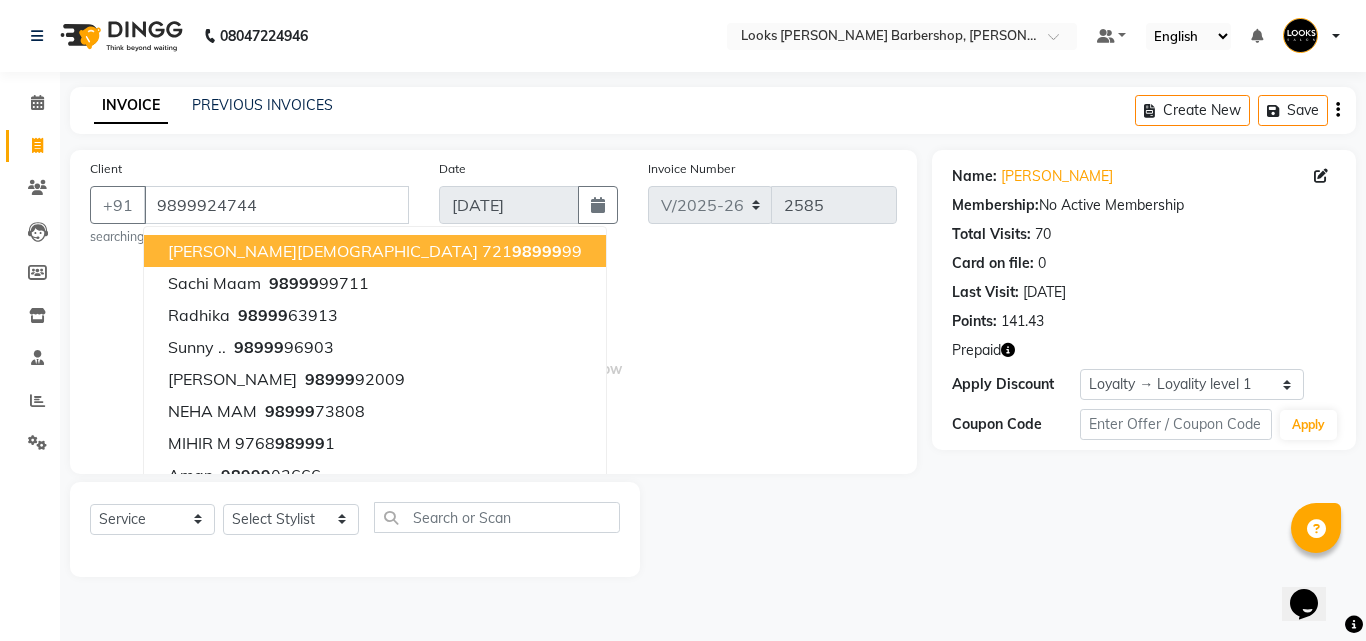 drag, startPoint x: 1009, startPoint y: 355, endPoint x: 1022, endPoint y: 355, distance: 13 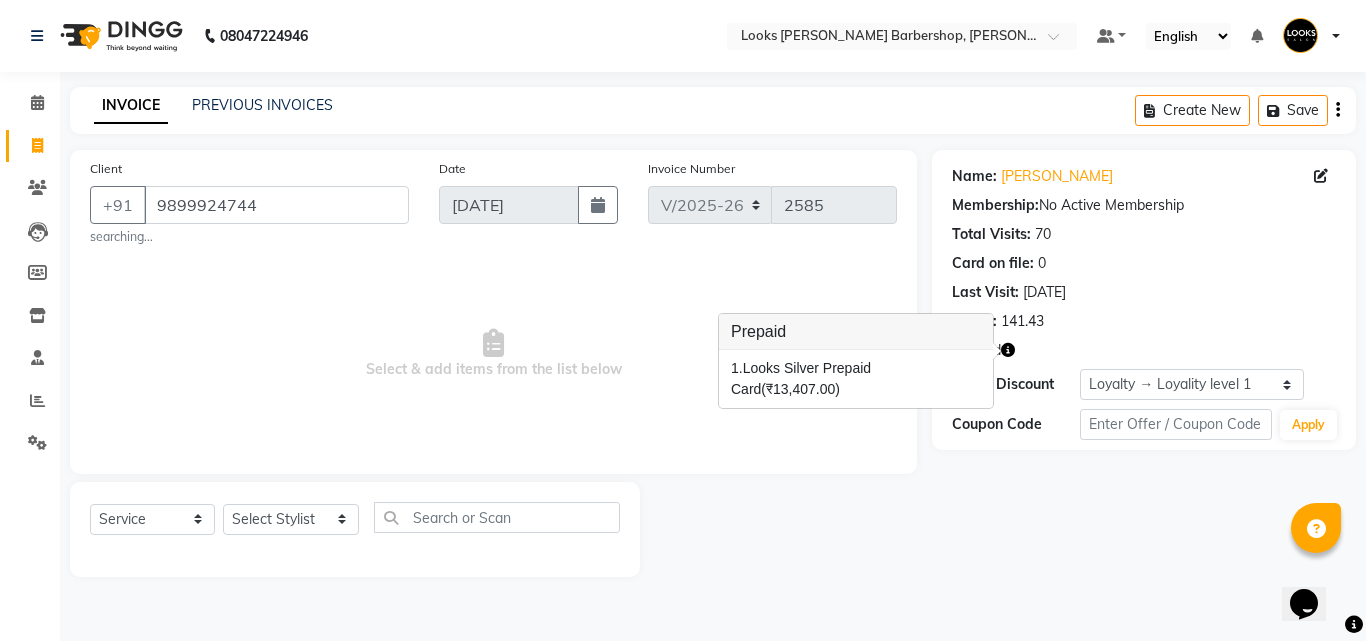 click on "Prepaid" 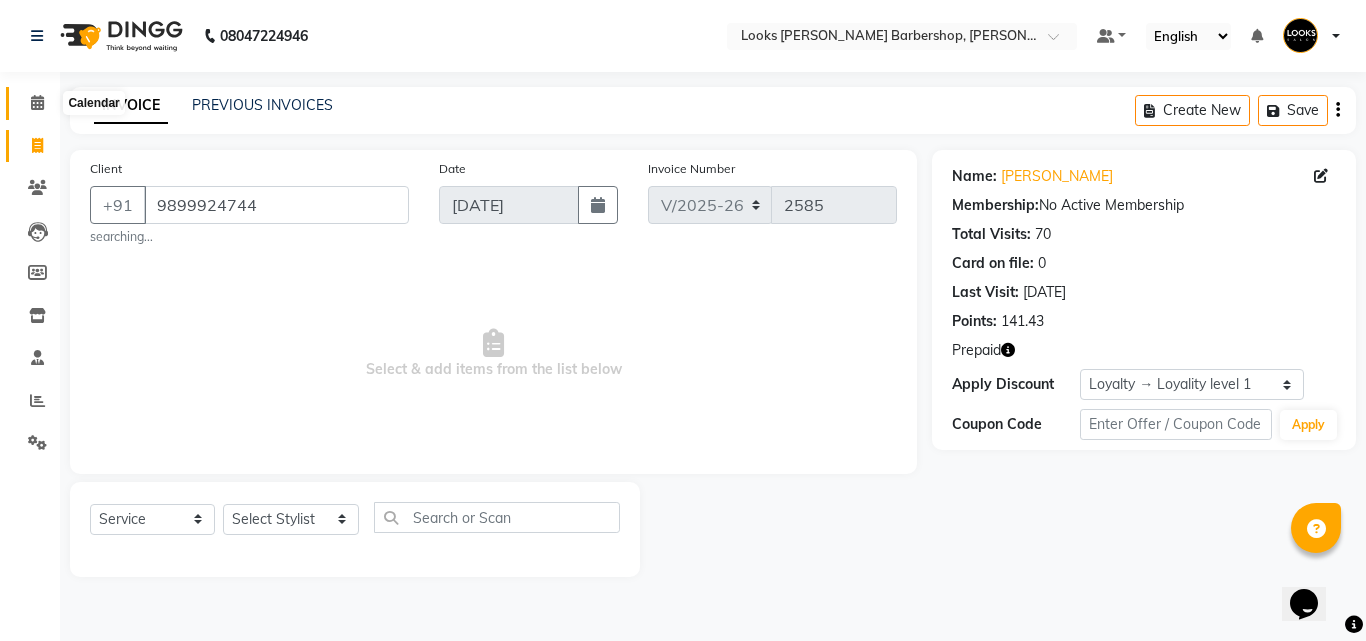 click on "Calendar" 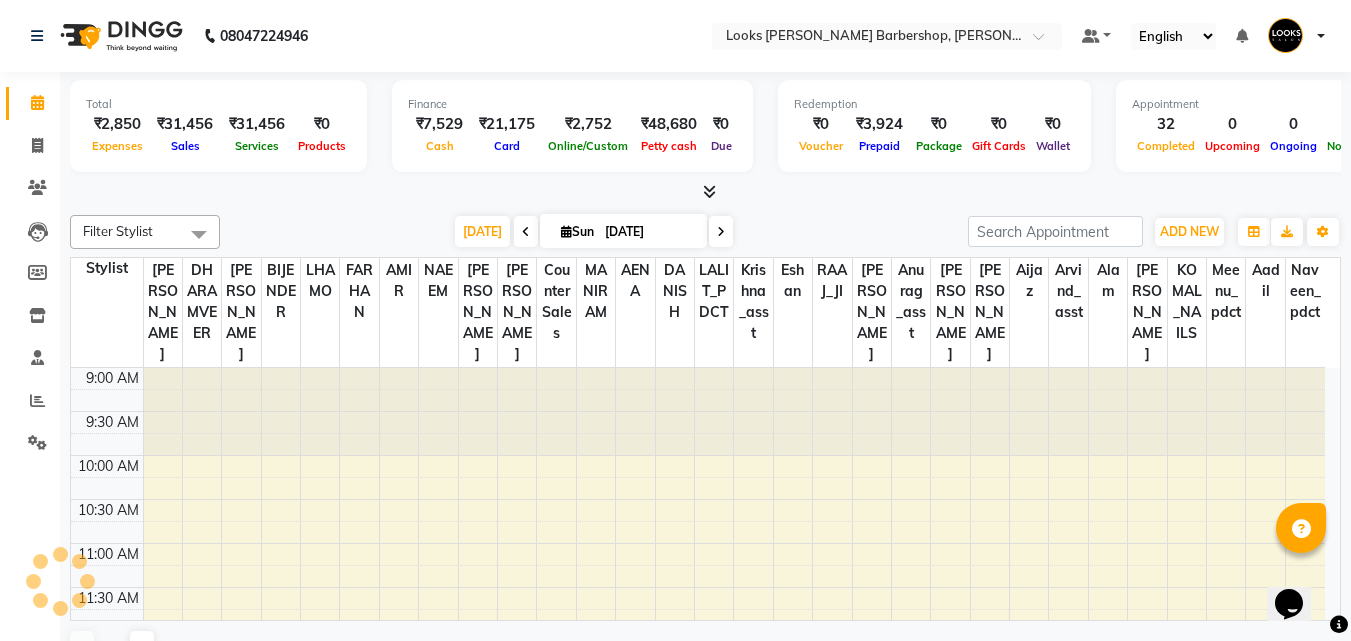 scroll, scrollTop: 0, scrollLeft: 0, axis: both 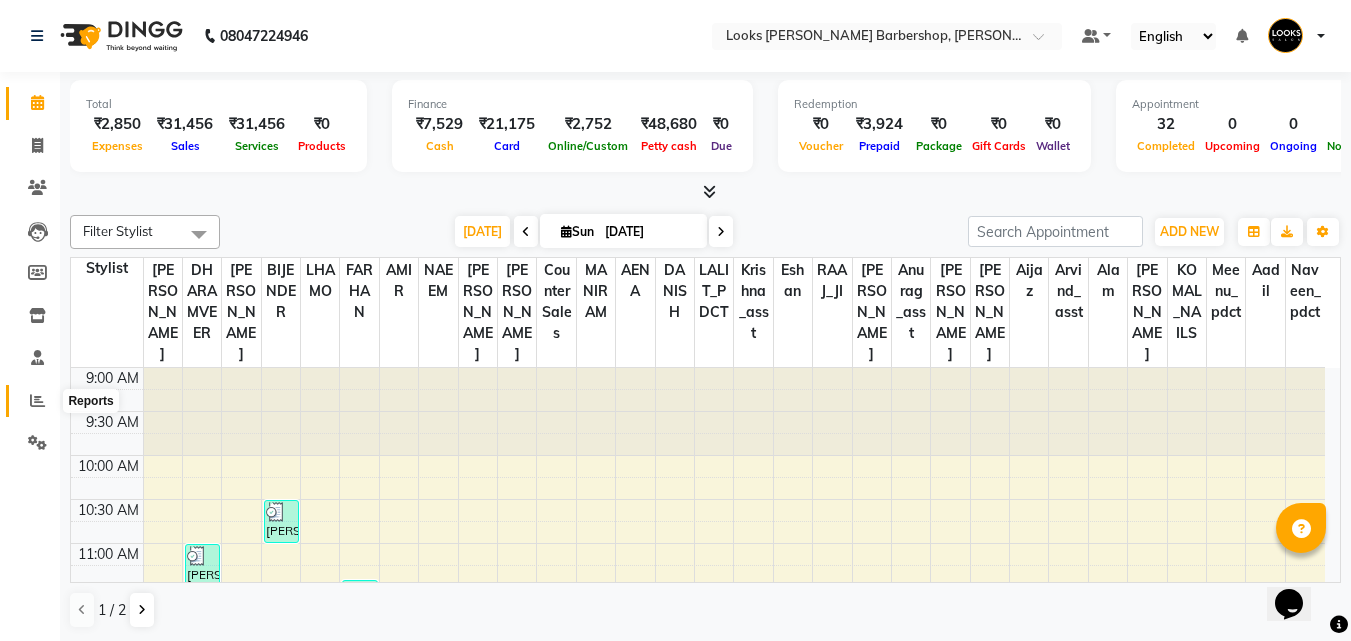 click 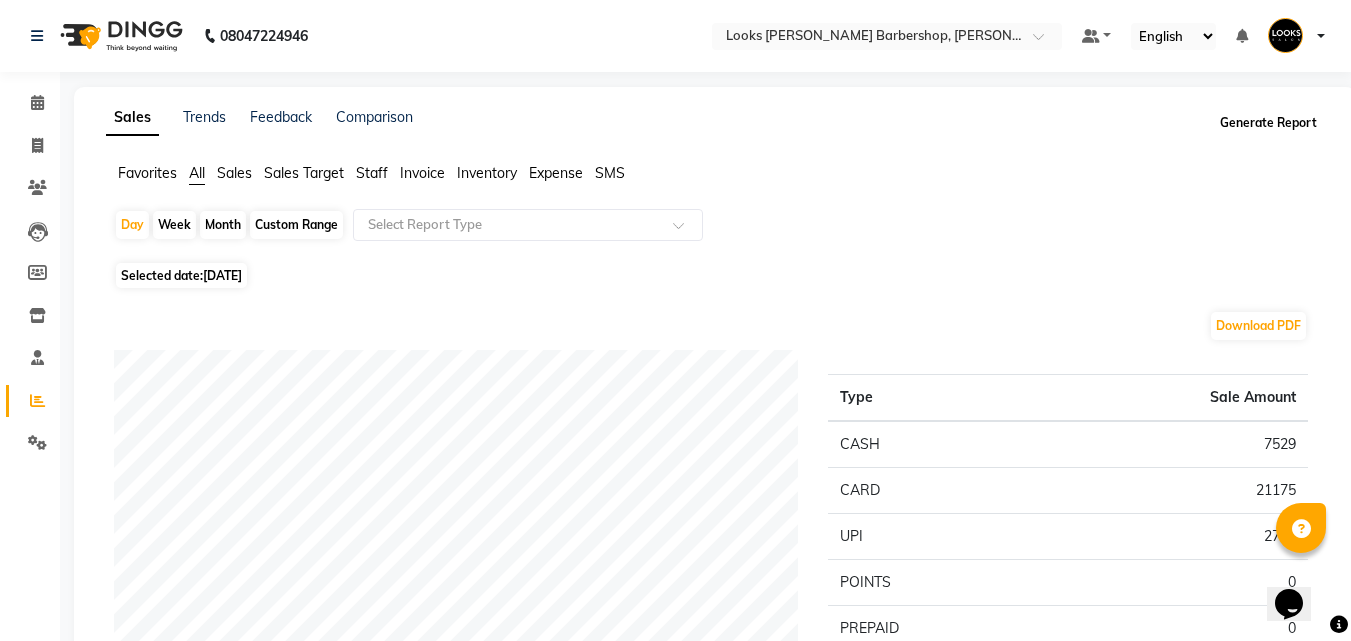 click on "Generate Report" 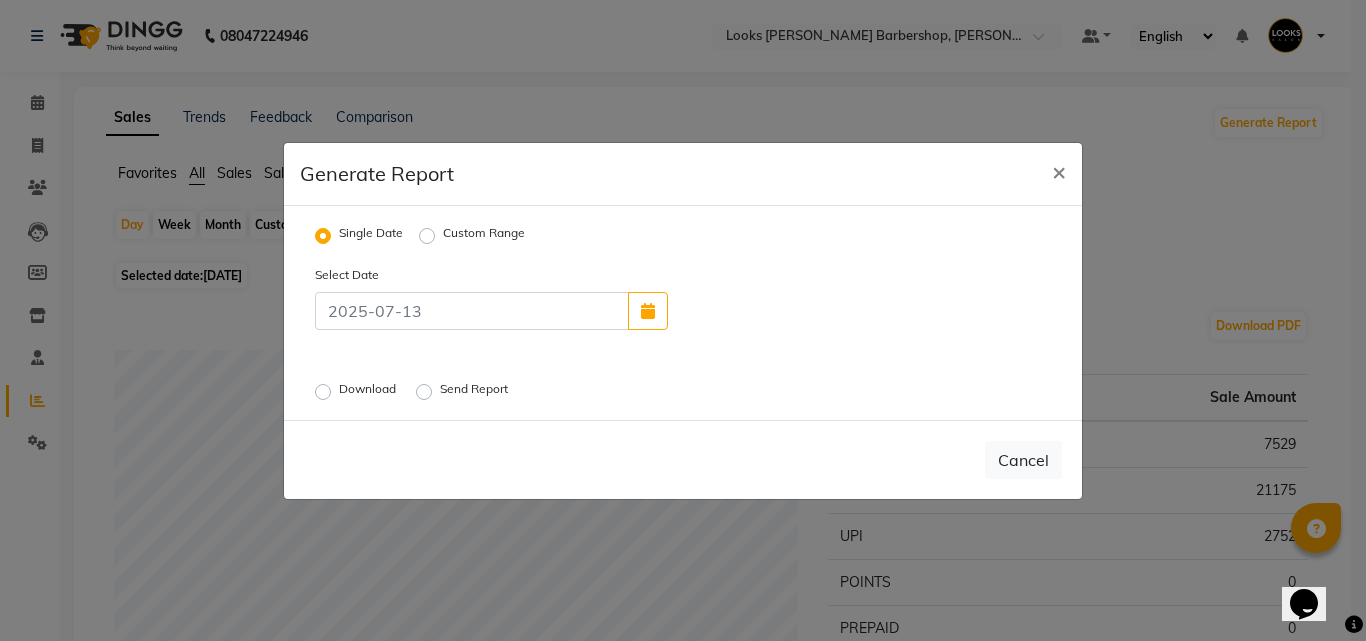 click on "Download" 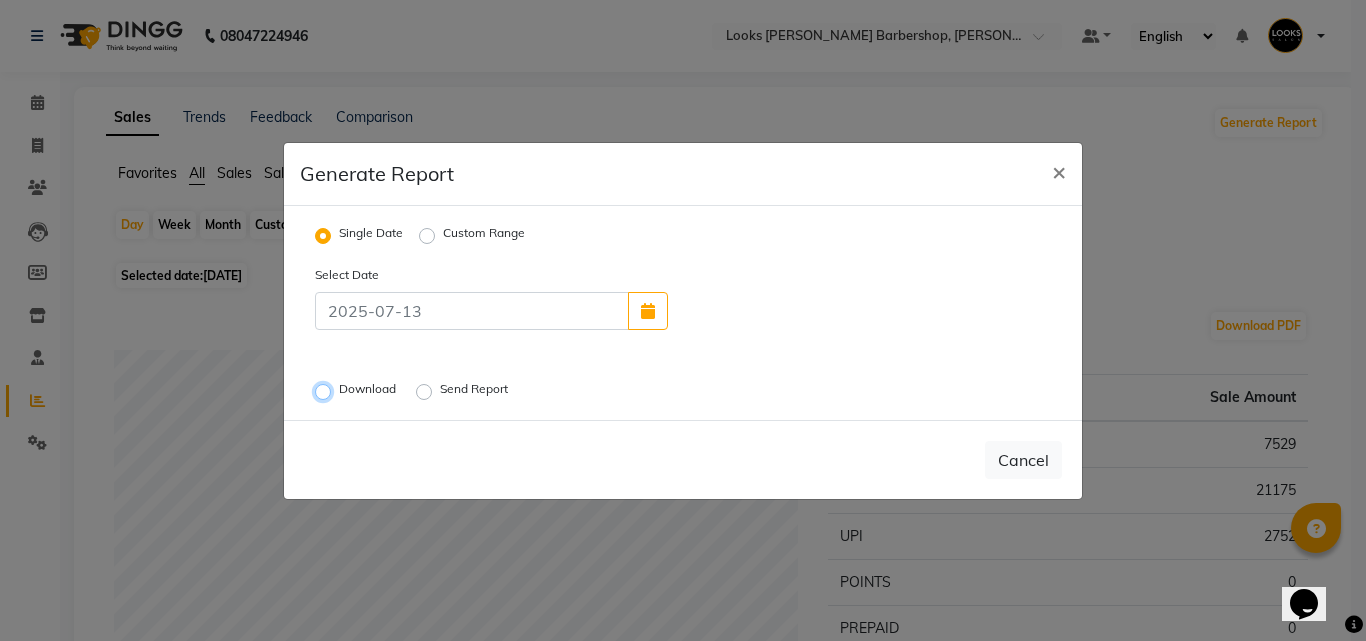 click on "Download" at bounding box center [326, 391] 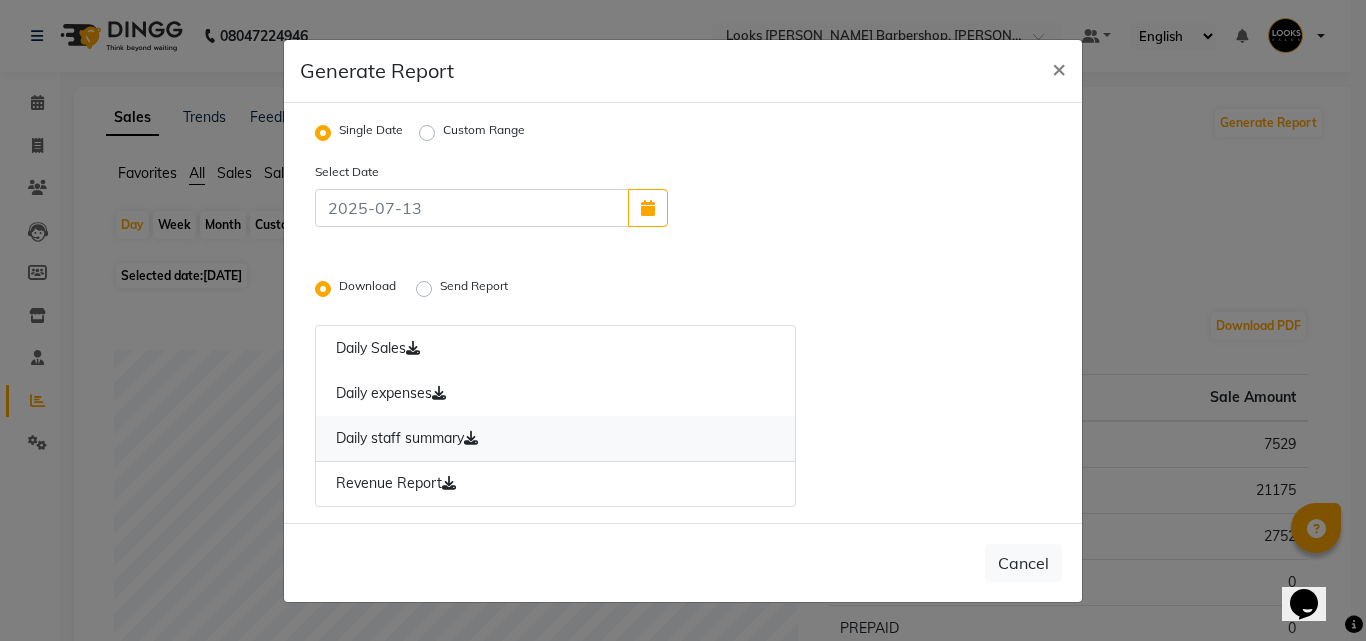 click on "Daily staff summary" 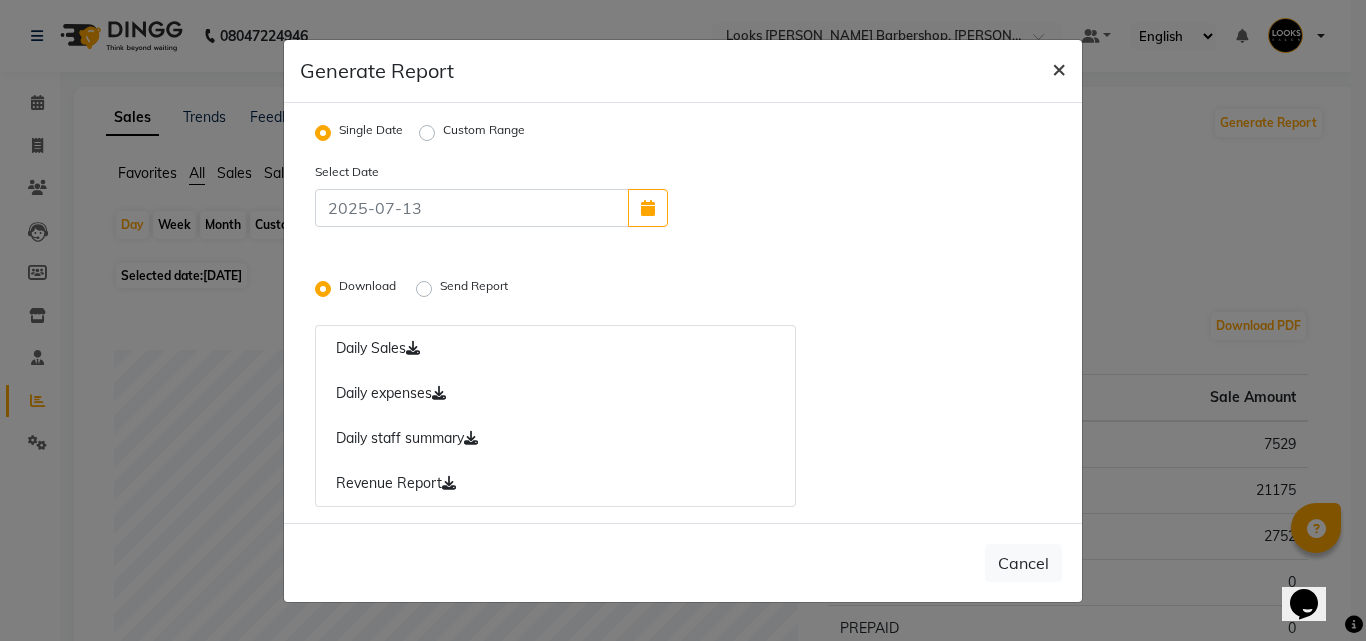 click on "×" 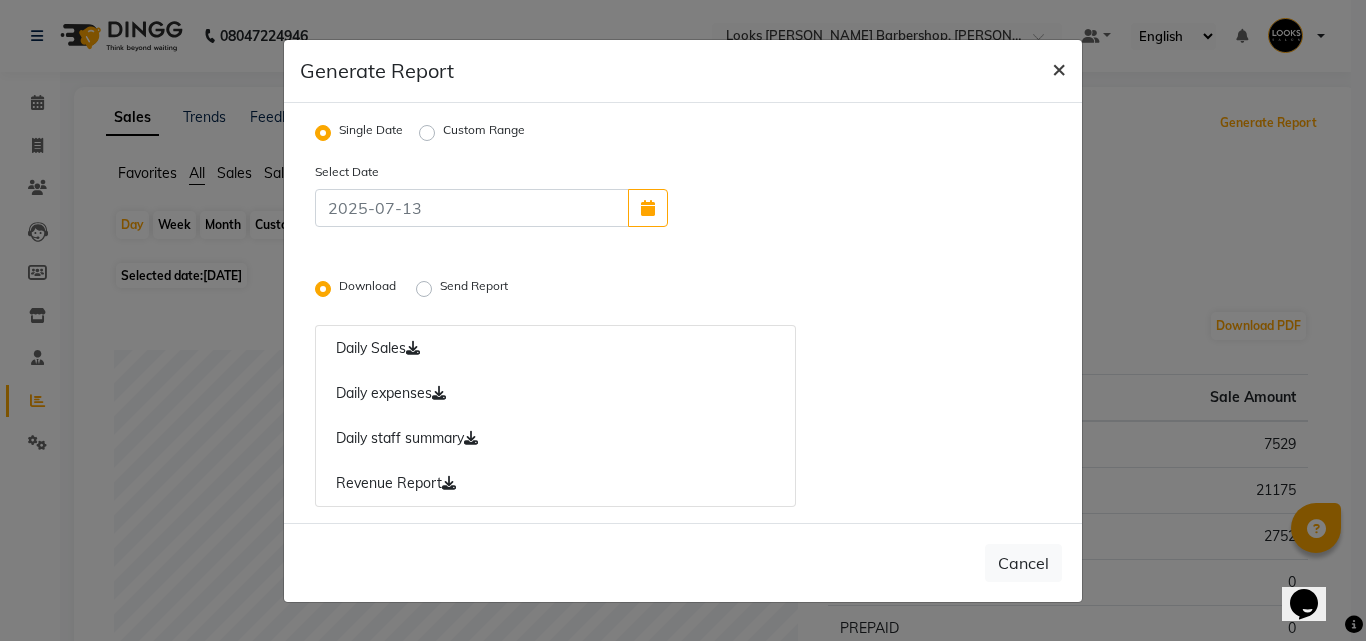 radio on "false" 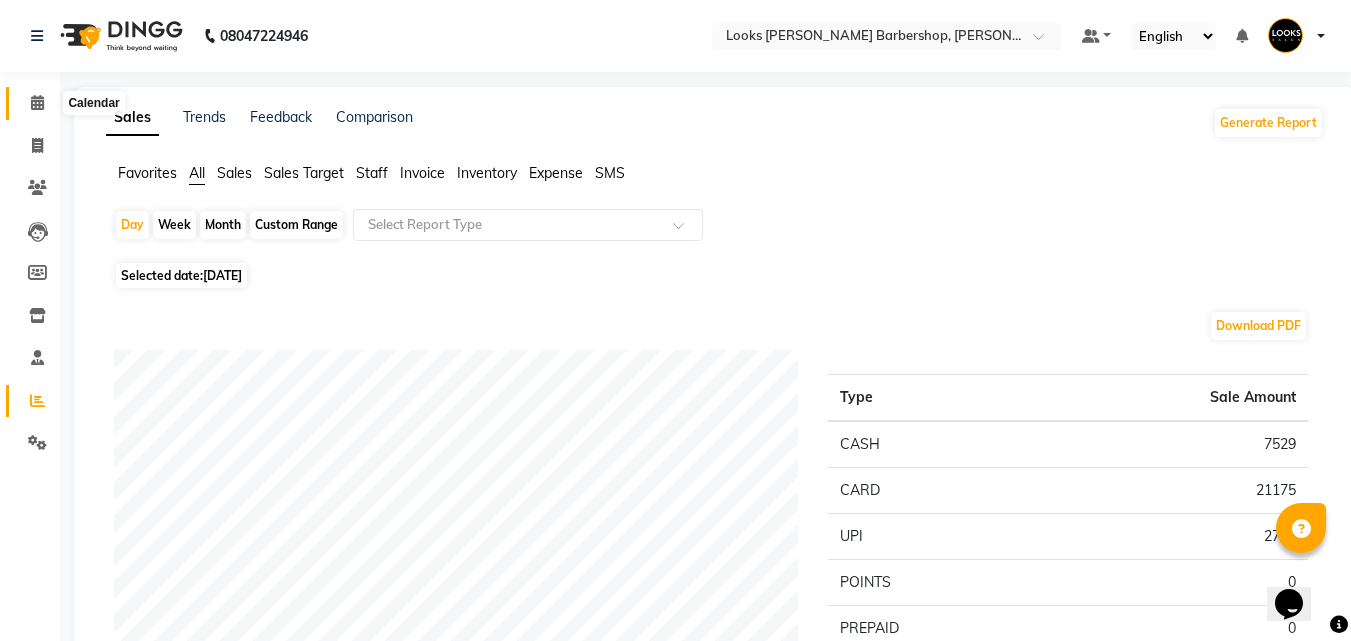 click 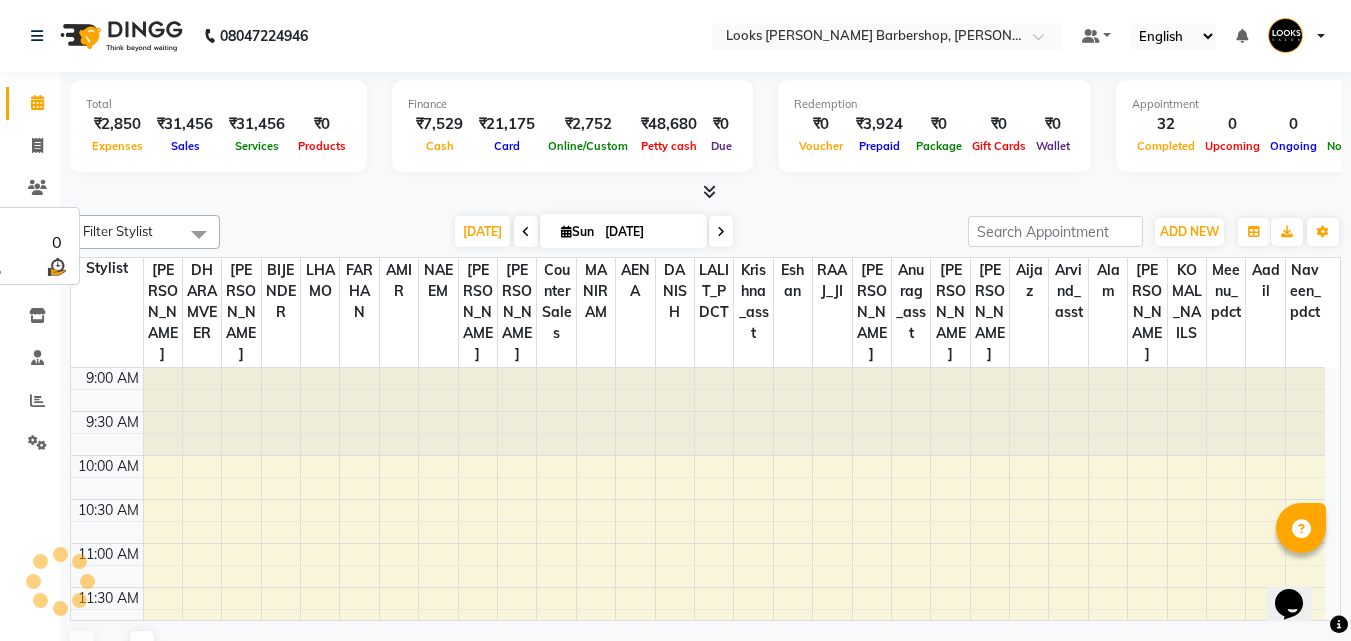 scroll, scrollTop: 793, scrollLeft: 0, axis: vertical 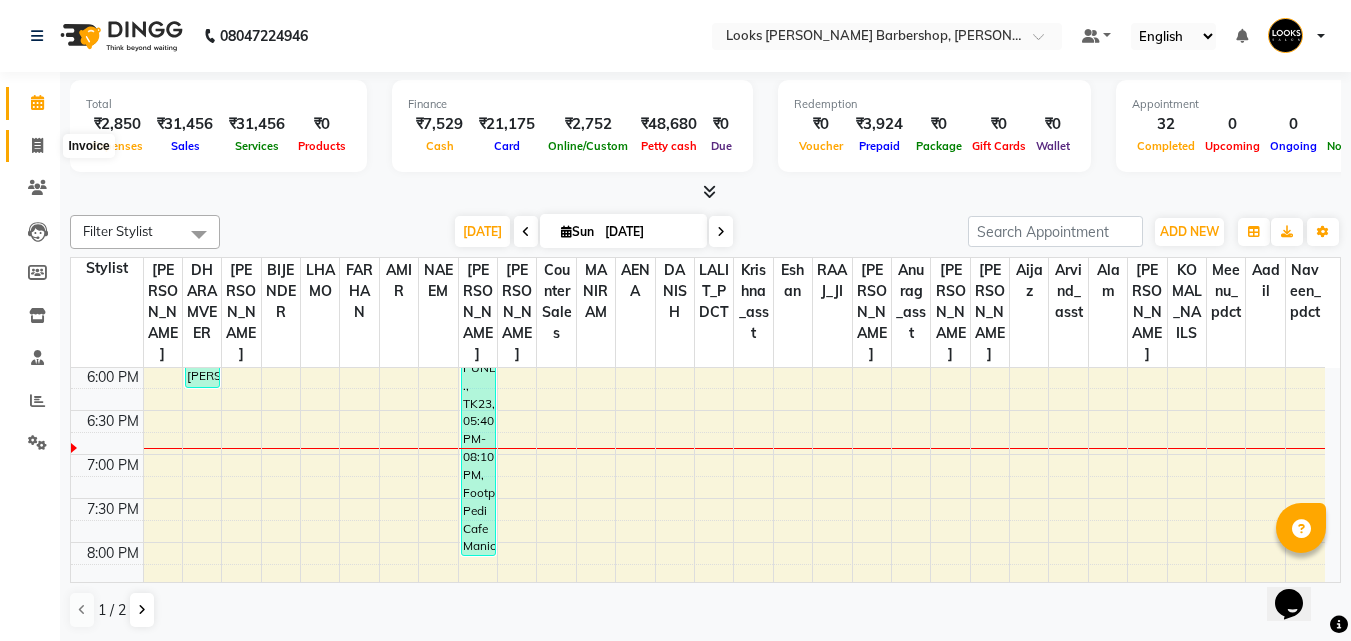 click 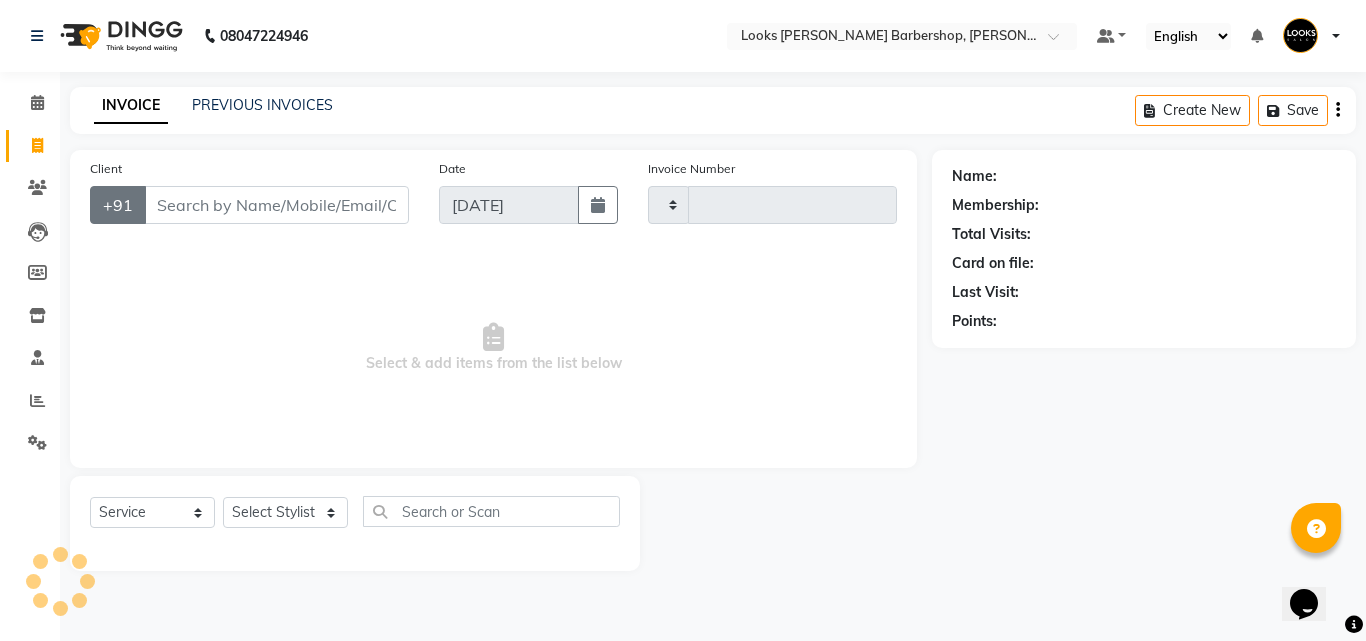 type on "2585" 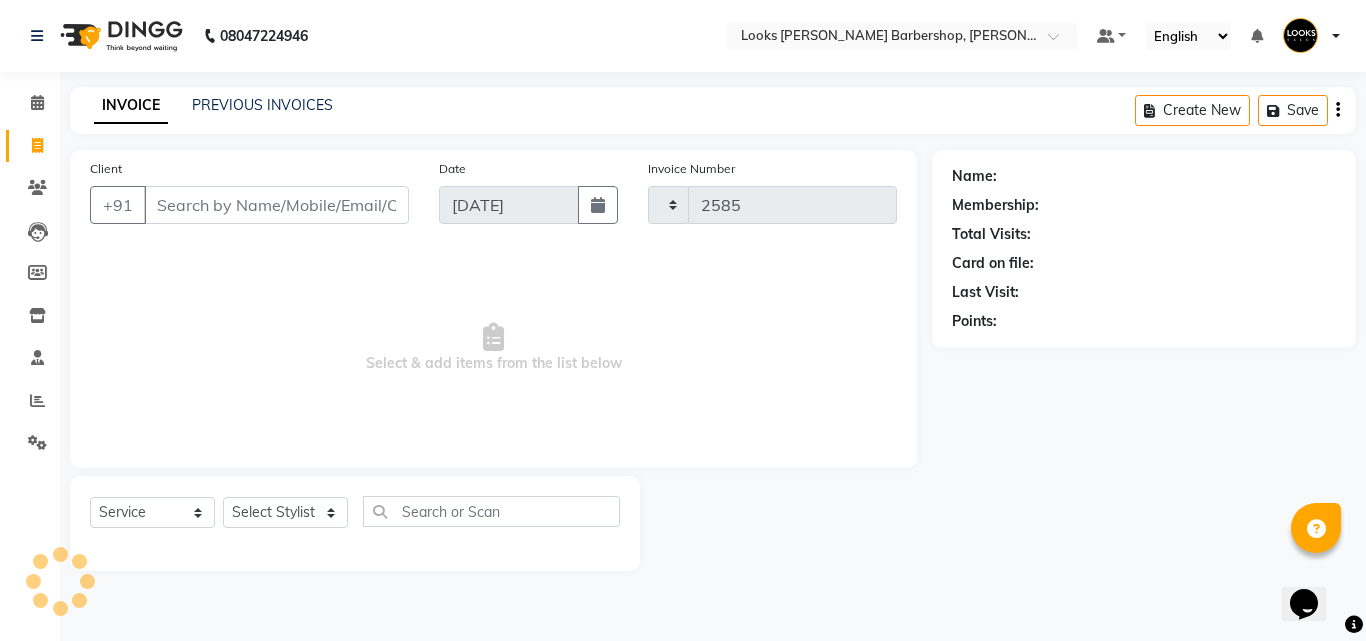 select on "4323" 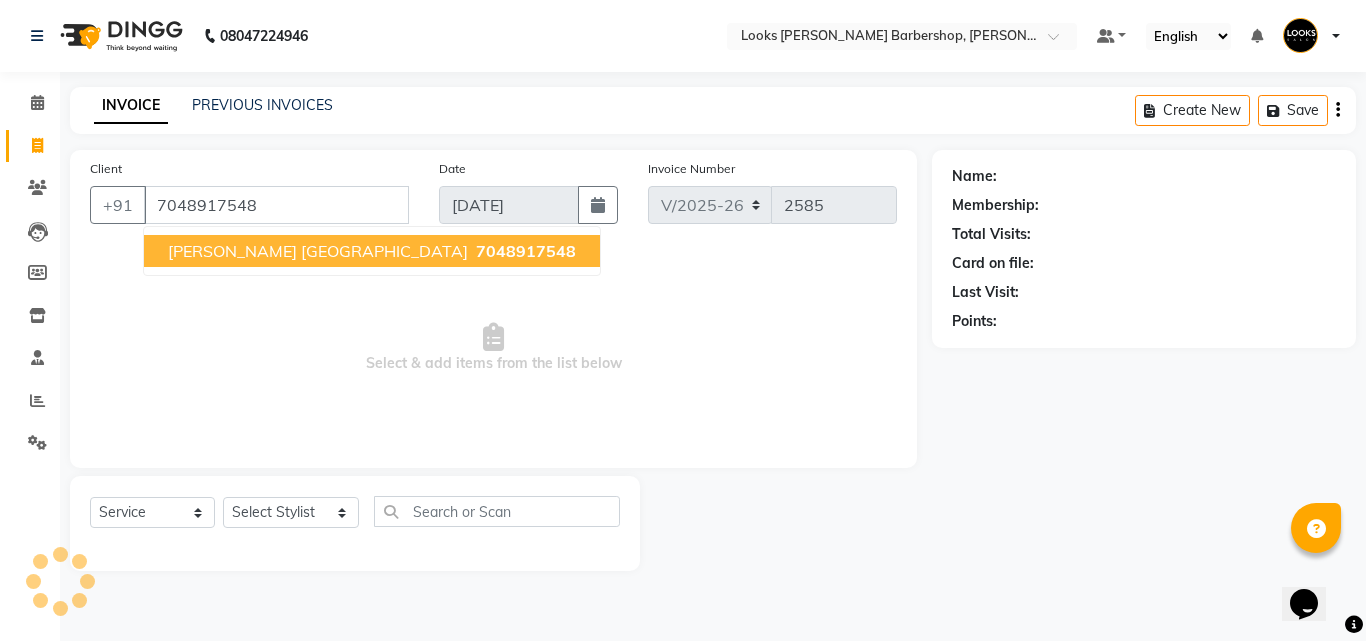 type on "7048917548" 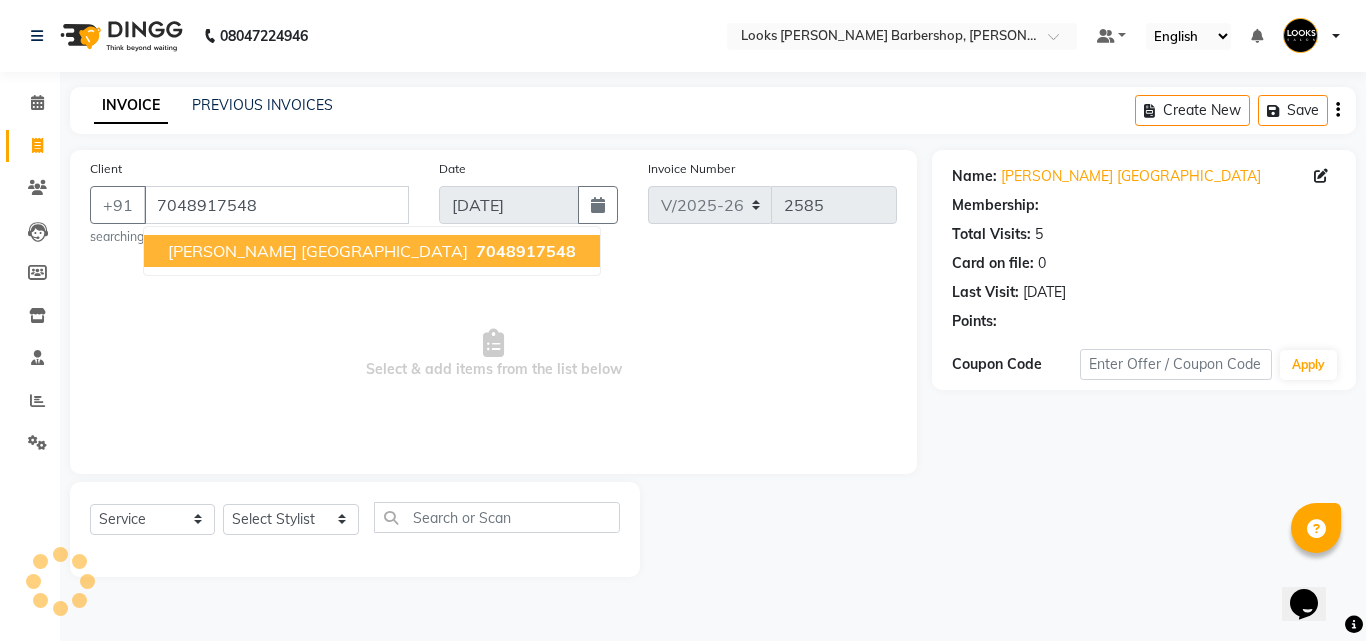 select on "1: Object" 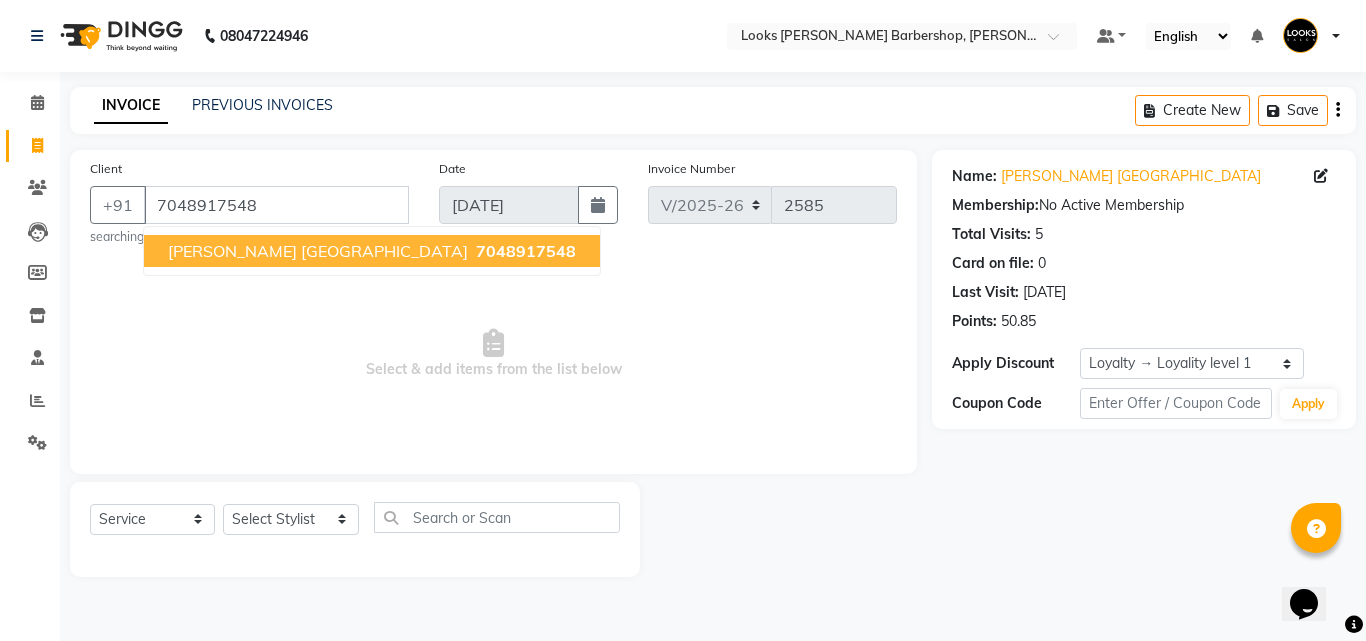 click on "[PERSON_NAME] BURHAN   7048917548" at bounding box center (372, 251) 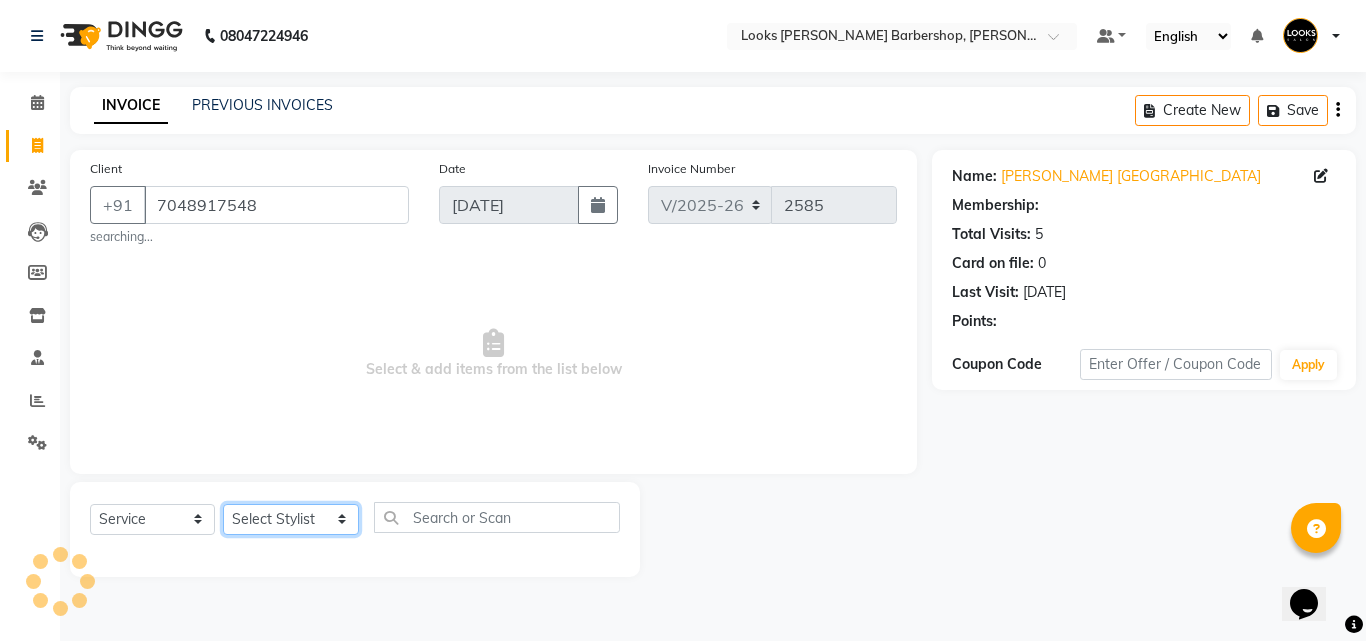 click on "Select Stylist [PERSON_NAME] Amazon_Kart [PERSON_NAME] _asst Arvind_asst BIJENDER  Counter Sales DANISH DHARAMVEER [PERSON_NAME]  KOMAL_NAILS Krishna_asst LALIT_PDCT LHAMO Looks_[DEMOGRAPHIC_DATA]_Section Looks_H.O_Store Looks [PERSON_NAME] Barbershop Looks_Kart [PERSON_NAME] [PERSON_NAME] [PERSON_NAME]  Naveen_pdct [PERSON_NAME] [PERSON_NAME] RAAJ_JI [PERSON_NAME] [PERSON_NAME] NARYAL ROHIT  [PERSON_NAME] [PERSON_NAME] Shabina [PERSON_NAME] [PERSON_NAME] VIKRAM [PERSON_NAME]  [PERSON_NAME]" 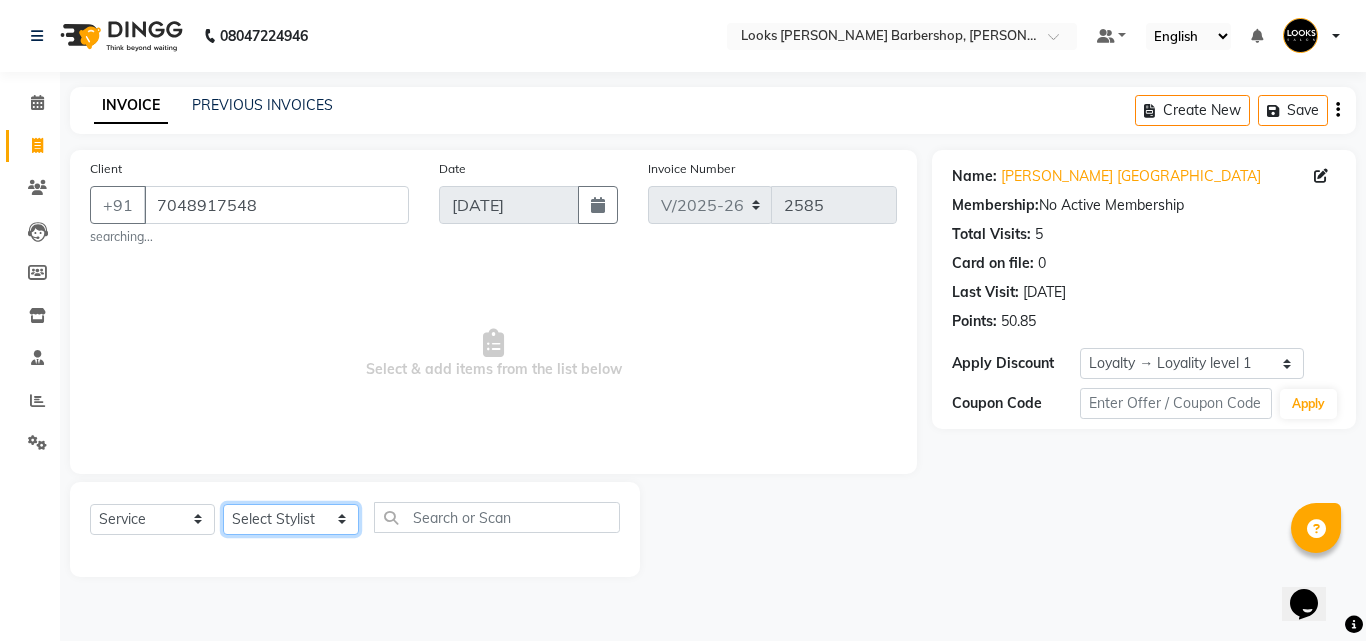 select on "23410" 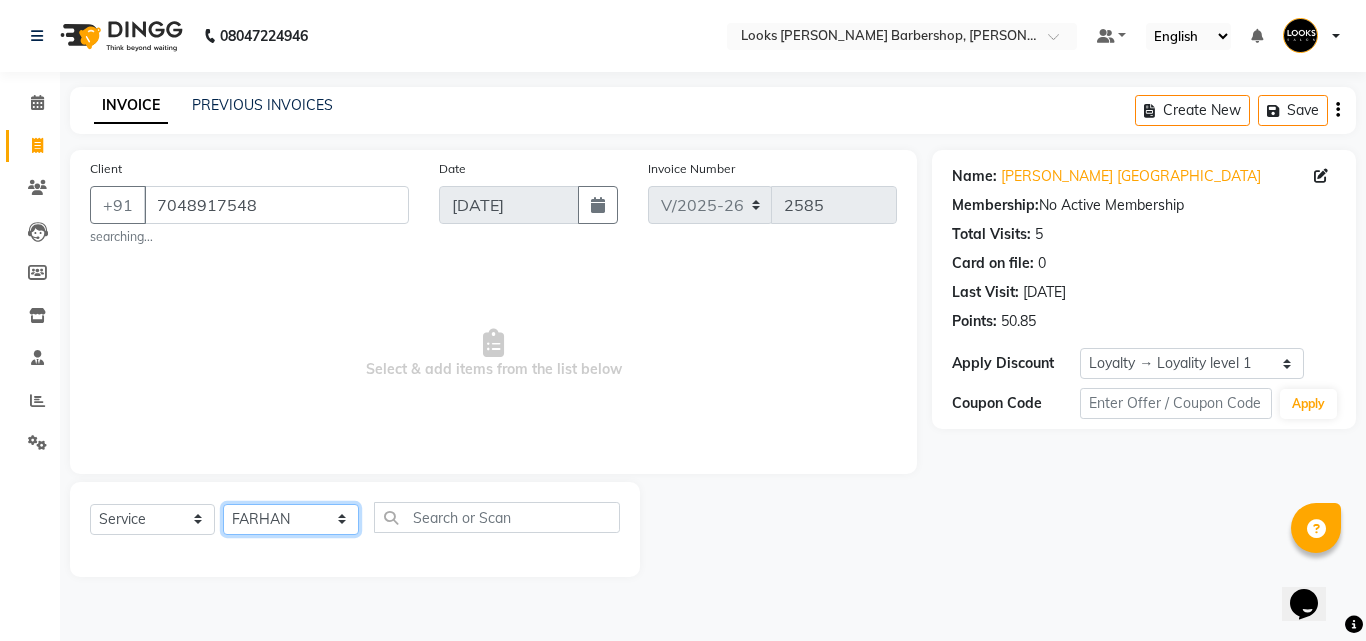 click on "Select Stylist [PERSON_NAME] Amazon_Kart [PERSON_NAME] _asst Arvind_asst BIJENDER  Counter Sales DANISH DHARAMVEER [PERSON_NAME]  KOMAL_NAILS Krishna_asst LALIT_PDCT LHAMO Looks_[DEMOGRAPHIC_DATA]_Section Looks_H.O_Store Looks [PERSON_NAME] Barbershop Looks_Kart [PERSON_NAME] [PERSON_NAME] [PERSON_NAME]  Naveen_pdct [PERSON_NAME] [PERSON_NAME] RAAJ_JI [PERSON_NAME] [PERSON_NAME] NARYAL ROHIT  [PERSON_NAME] [PERSON_NAME] Shabina [PERSON_NAME] [PERSON_NAME] VIKRAM [PERSON_NAME]  [PERSON_NAME]" 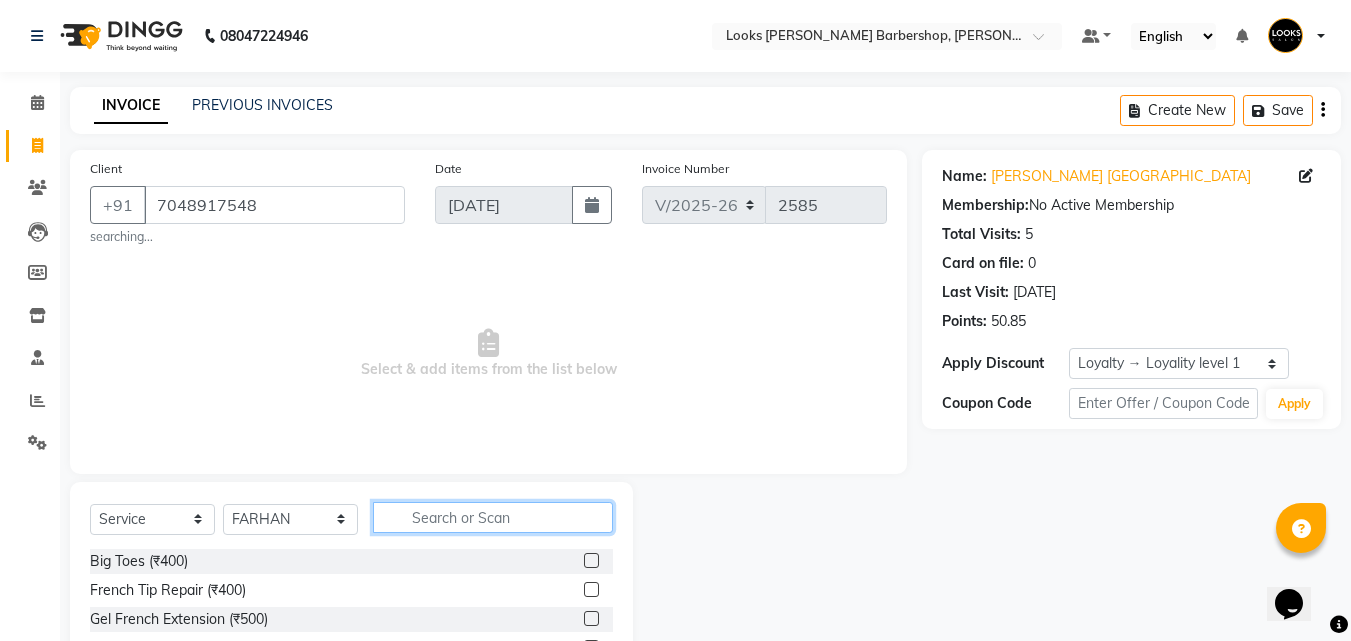 click 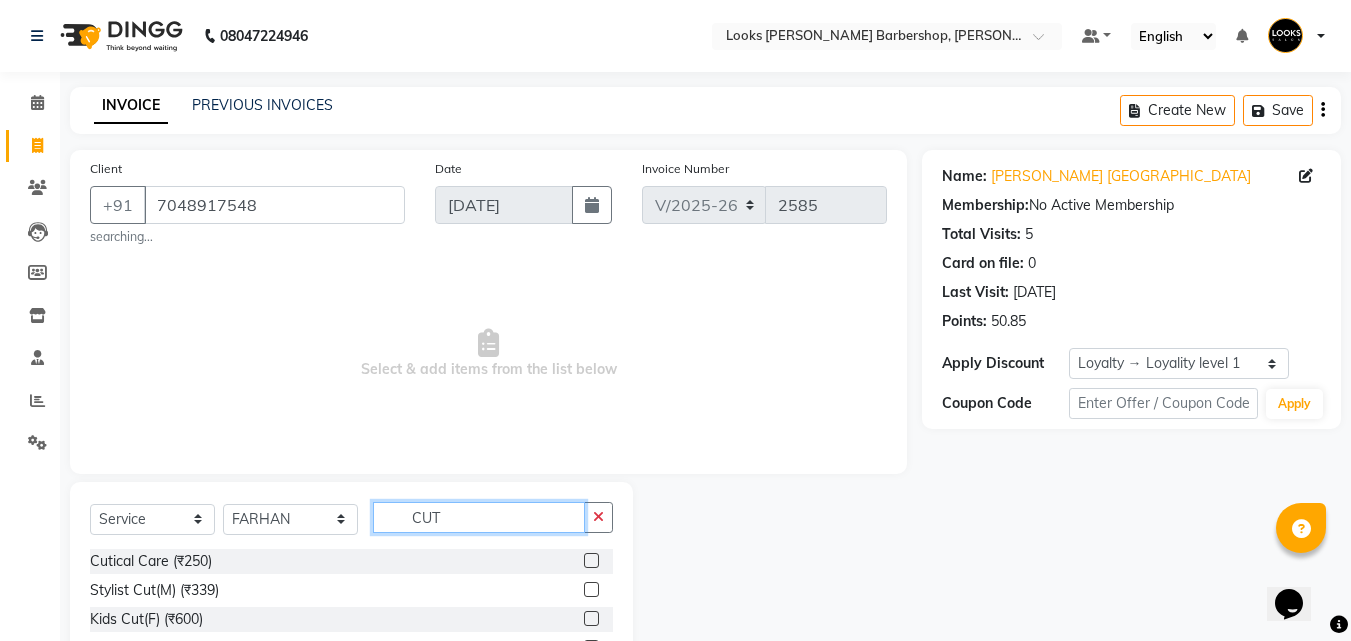 scroll, scrollTop: 166, scrollLeft: 0, axis: vertical 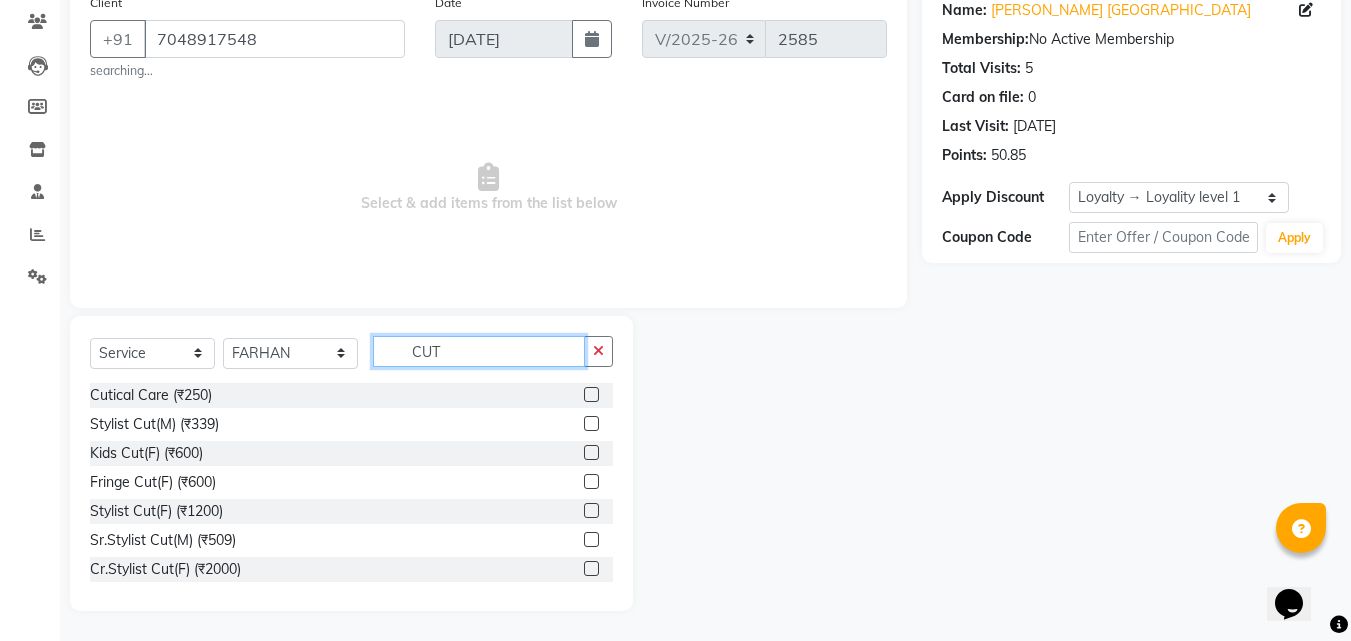 type on "CUT" 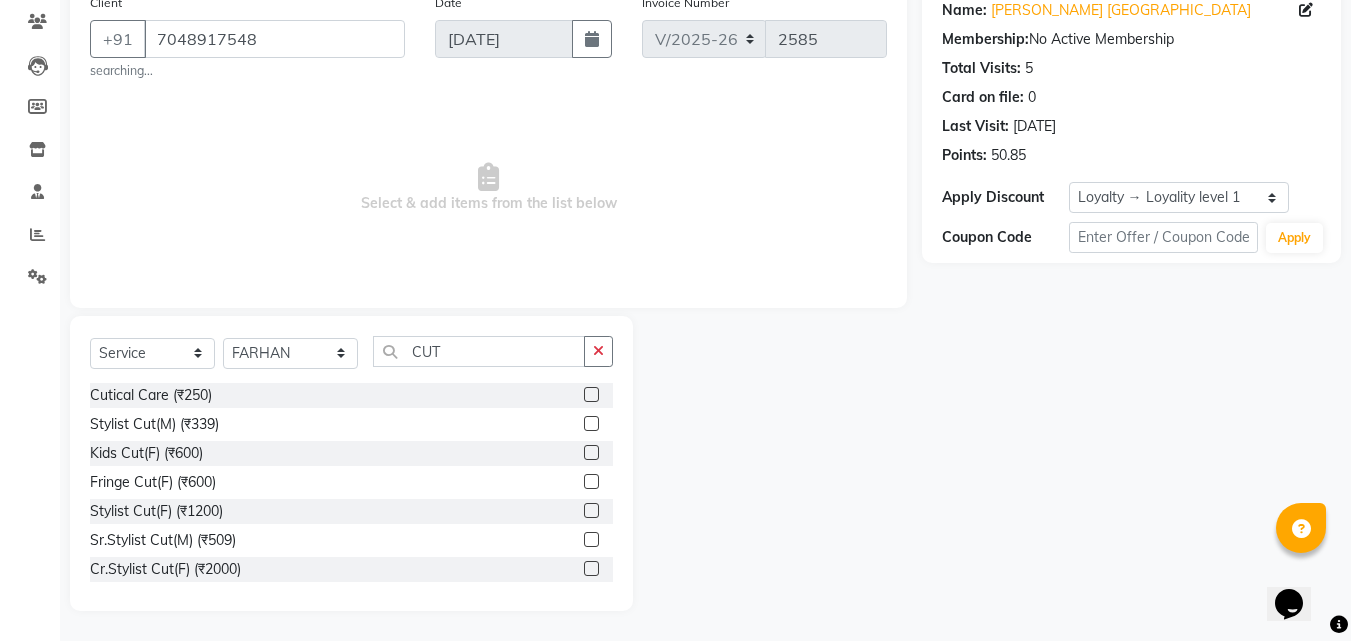 click 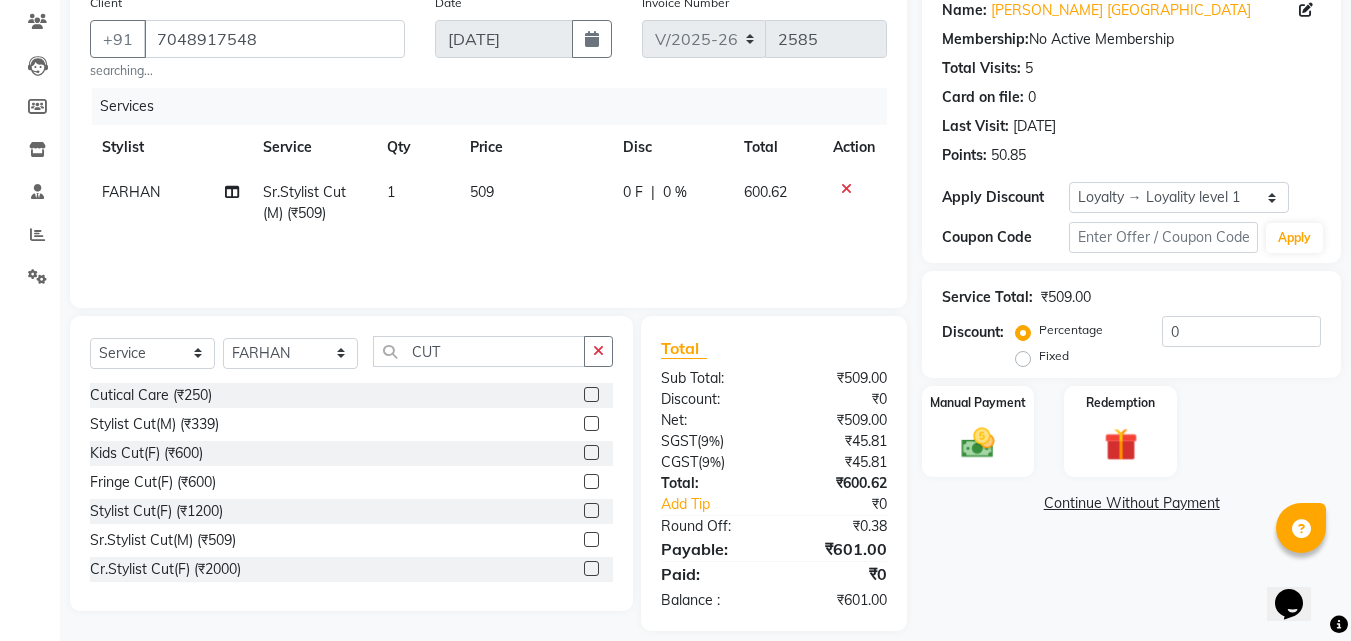 click 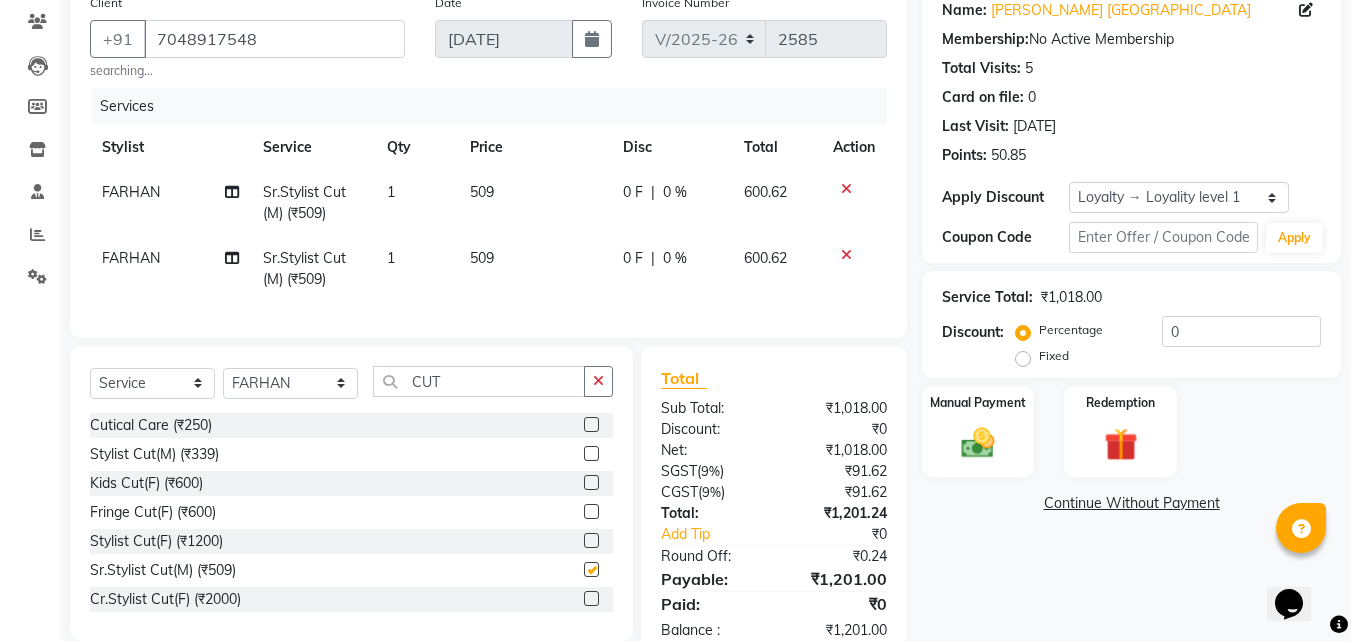 checkbox on "false" 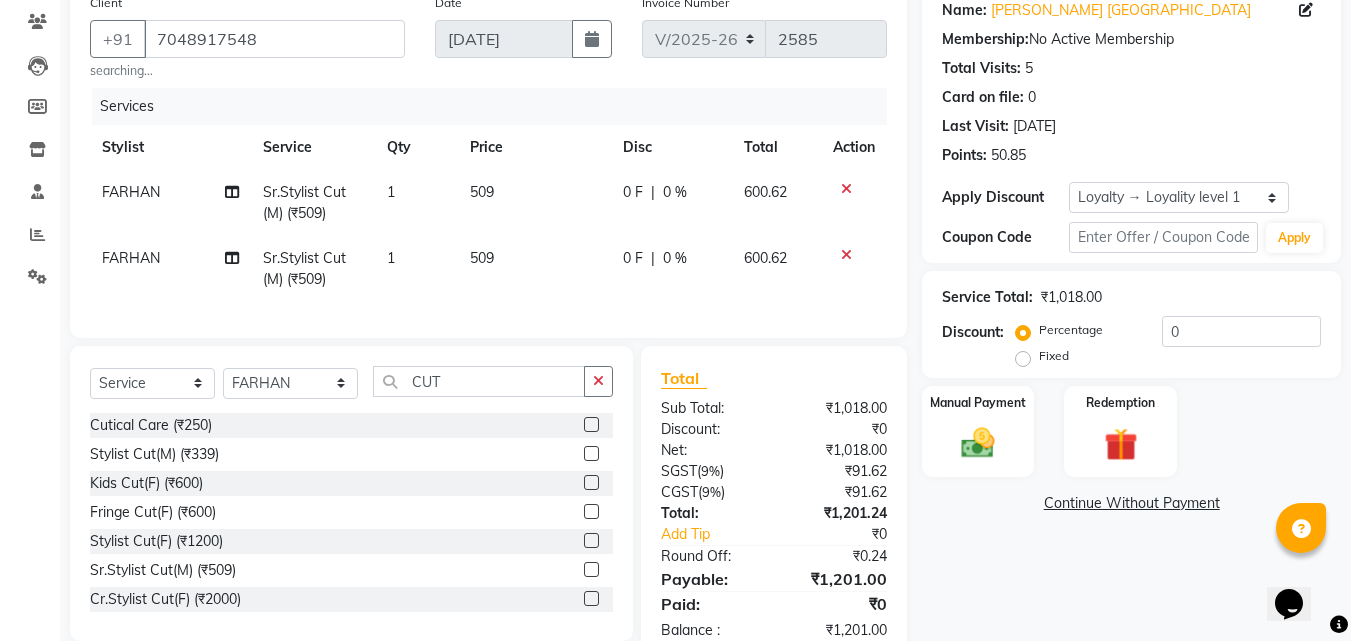 drag, startPoint x: 601, startPoint y: 397, endPoint x: 363, endPoint y: 363, distance: 240.4163 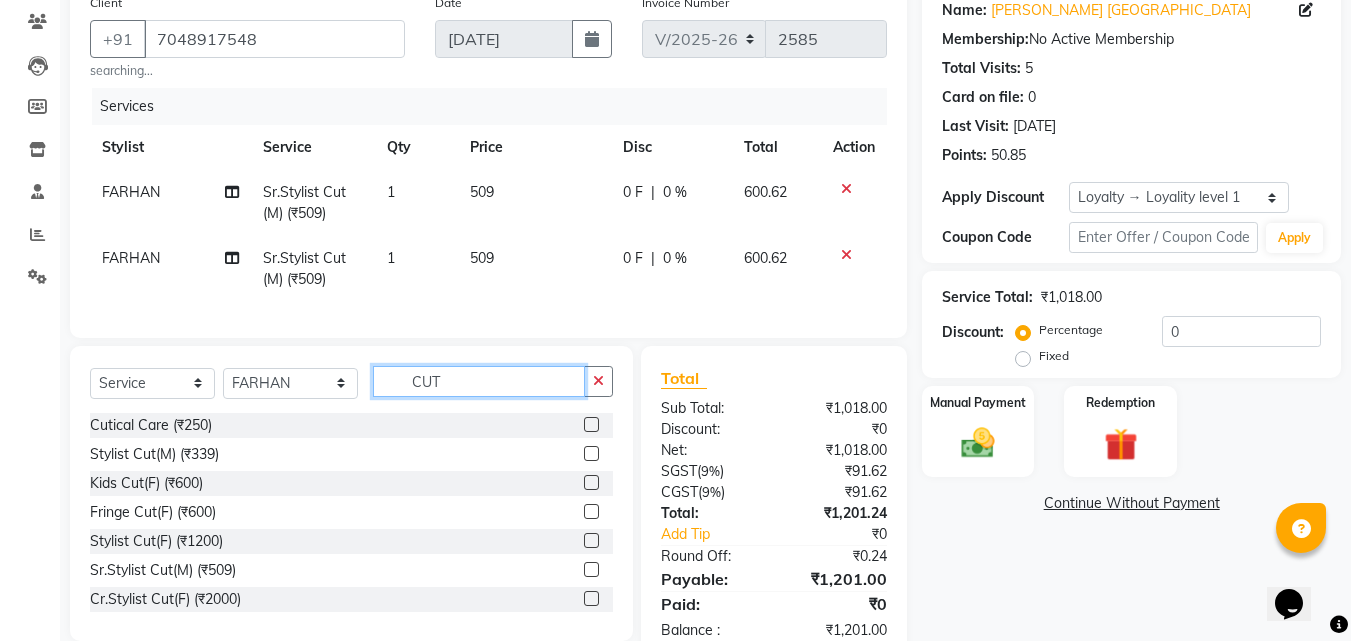 type 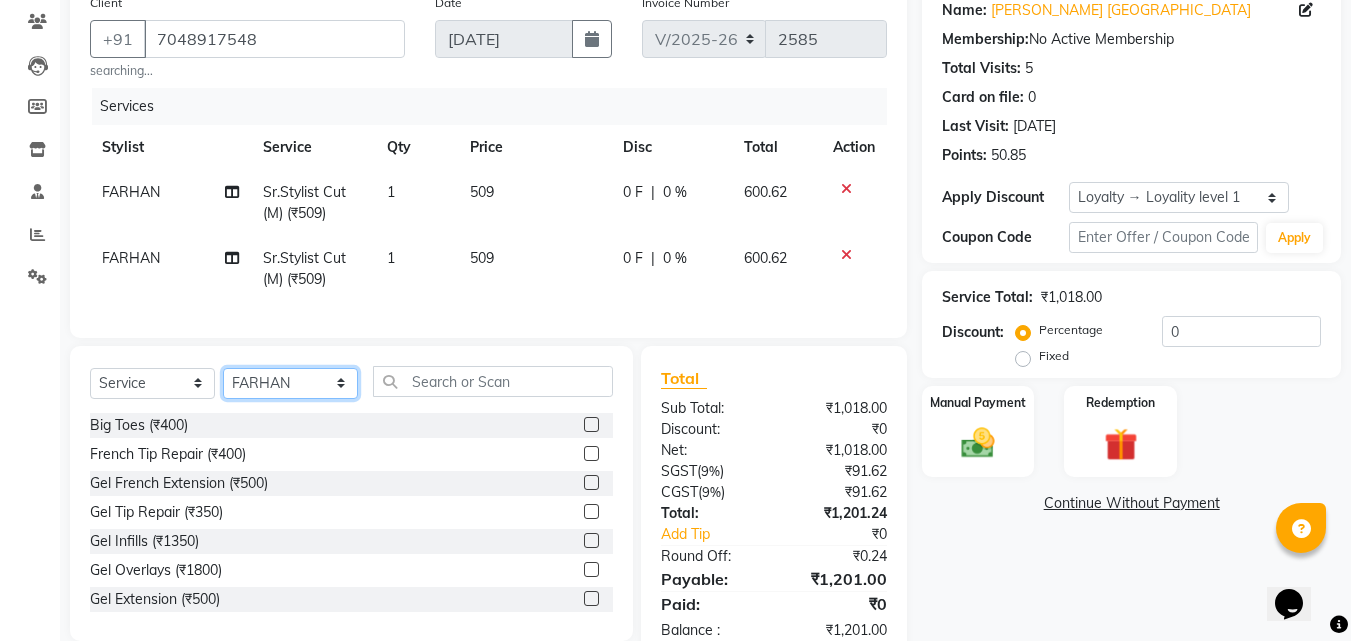 click on "Select Stylist [PERSON_NAME] Amazon_Kart [PERSON_NAME] _asst Arvind_asst BIJENDER  Counter Sales DANISH DHARAMVEER [PERSON_NAME]  KOMAL_NAILS Krishna_asst LALIT_PDCT LHAMO Looks_[DEMOGRAPHIC_DATA]_Section Looks_H.O_Store Looks [PERSON_NAME] Barbershop Looks_Kart [PERSON_NAME] [PERSON_NAME] [PERSON_NAME]  Naveen_pdct [PERSON_NAME] [PERSON_NAME] RAAJ_JI [PERSON_NAME] [PERSON_NAME] NARYAL ROHIT  [PERSON_NAME] [PERSON_NAME] Shabina [PERSON_NAME] [PERSON_NAME] VIKRAM [PERSON_NAME]  [PERSON_NAME]" 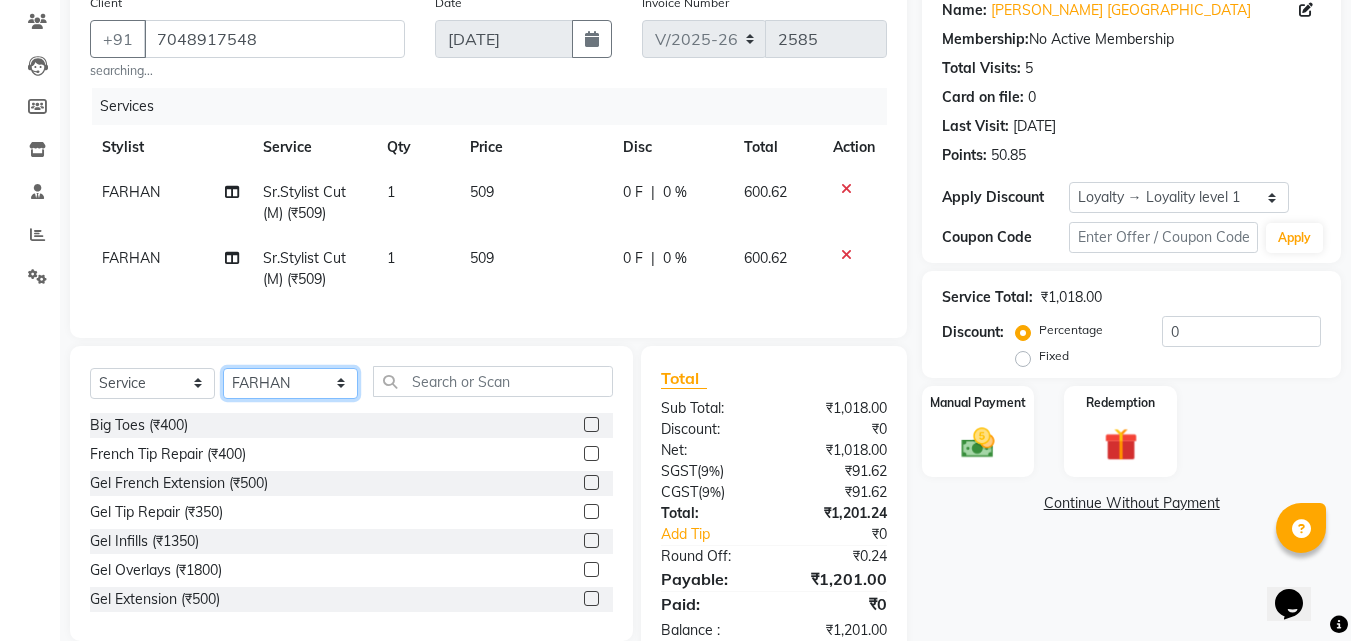 select on "23413" 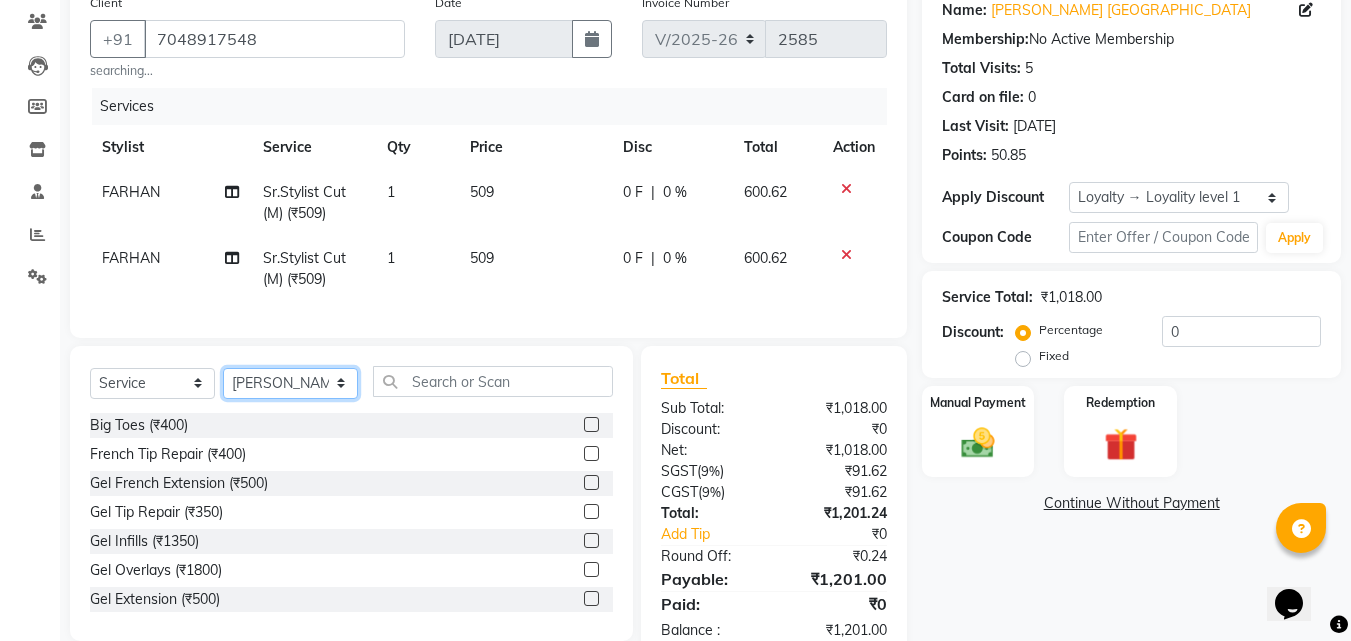 click on "Select Stylist [PERSON_NAME] Amazon_Kart [PERSON_NAME] _asst Arvind_asst BIJENDER  Counter Sales DANISH DHARAMVEER [PERSON_NAME]  KOMAL_NAILS Krishna_asst LALIT_PDCT LHAMO Looks_[DEMOGRAPHIC_DATA]_Section Looks_H.O_Store Looks [PERSON_NAME] Barbershop Looks_Kart [PERSON_NAME] [PERSON_NAME] [PERSON_NAME]  Naveen_pdct [PERSON_NAME] [PERSON_NAME] RAAJ_JI [PERSON_NAME] [PERSON_NAME] NARYAL ROHIT  [PERSON_NAME] [PERSON_NAME] Shabina [PERSON_NAME] [PERSON_NAME] VIKRAM [PERSON_NAME]  [PERSON_NAME]" 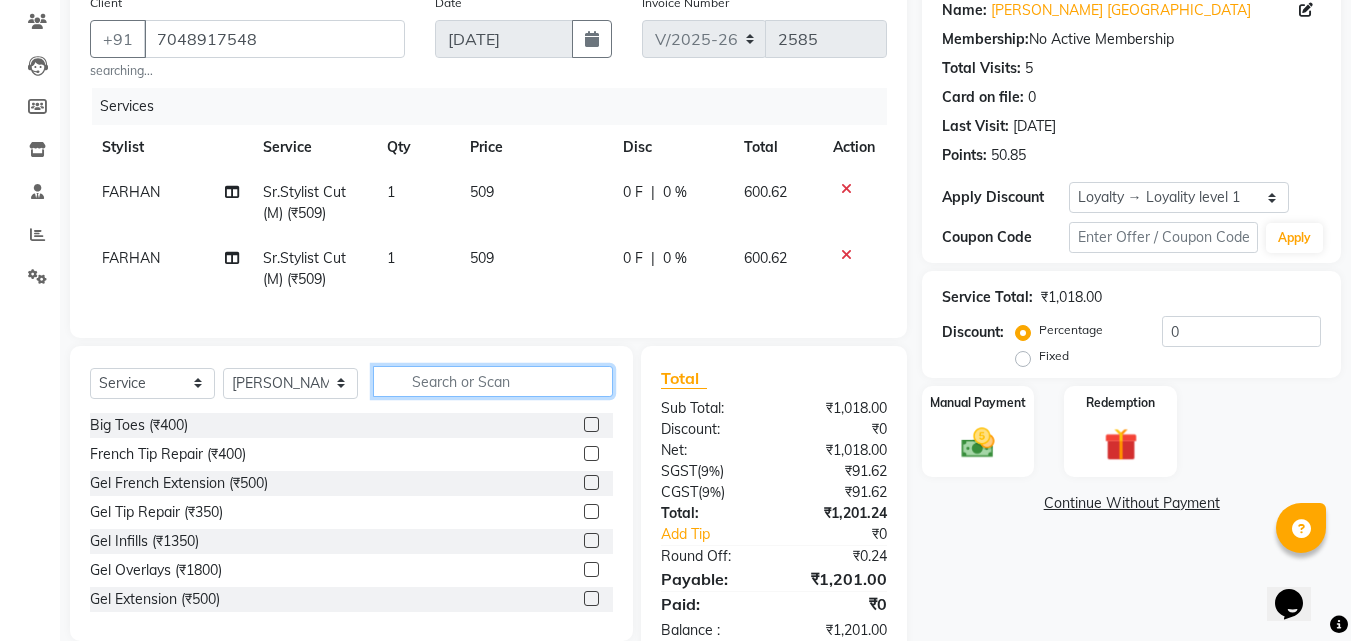 drag, startPoint x: 466, startPoint y: 401, endPoint x: 440, endPoint y: 398, distance: 26.172504 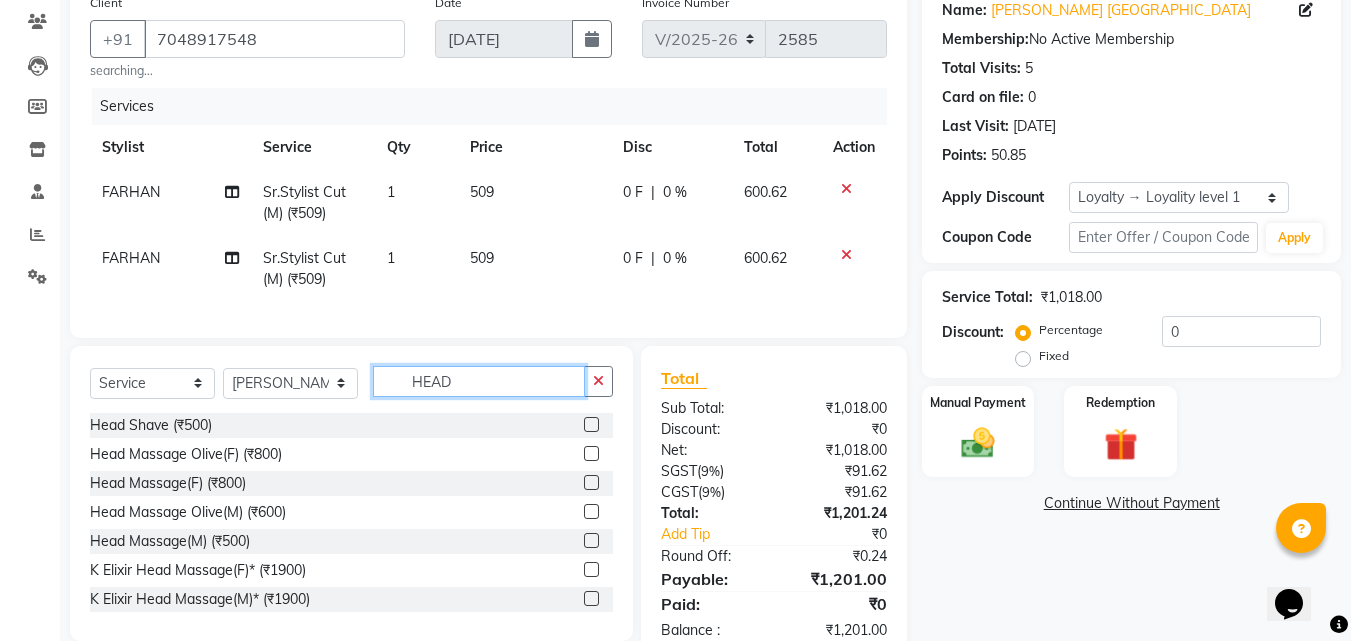 type on "HEAD" 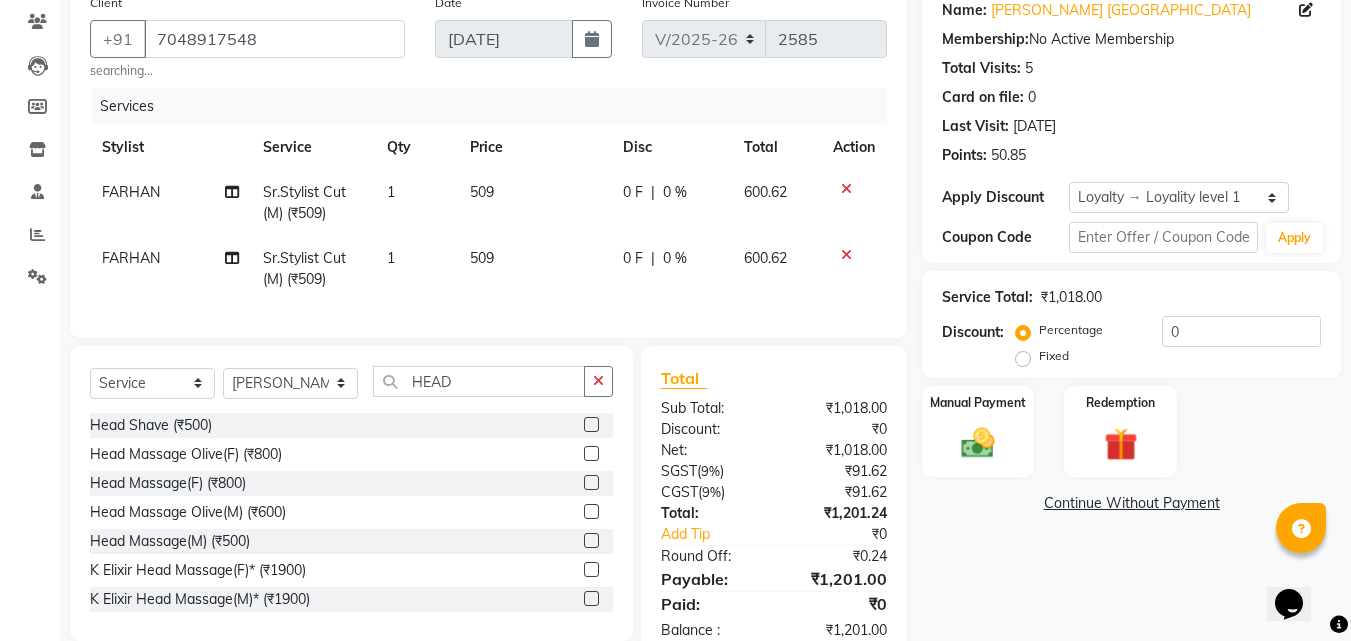 click 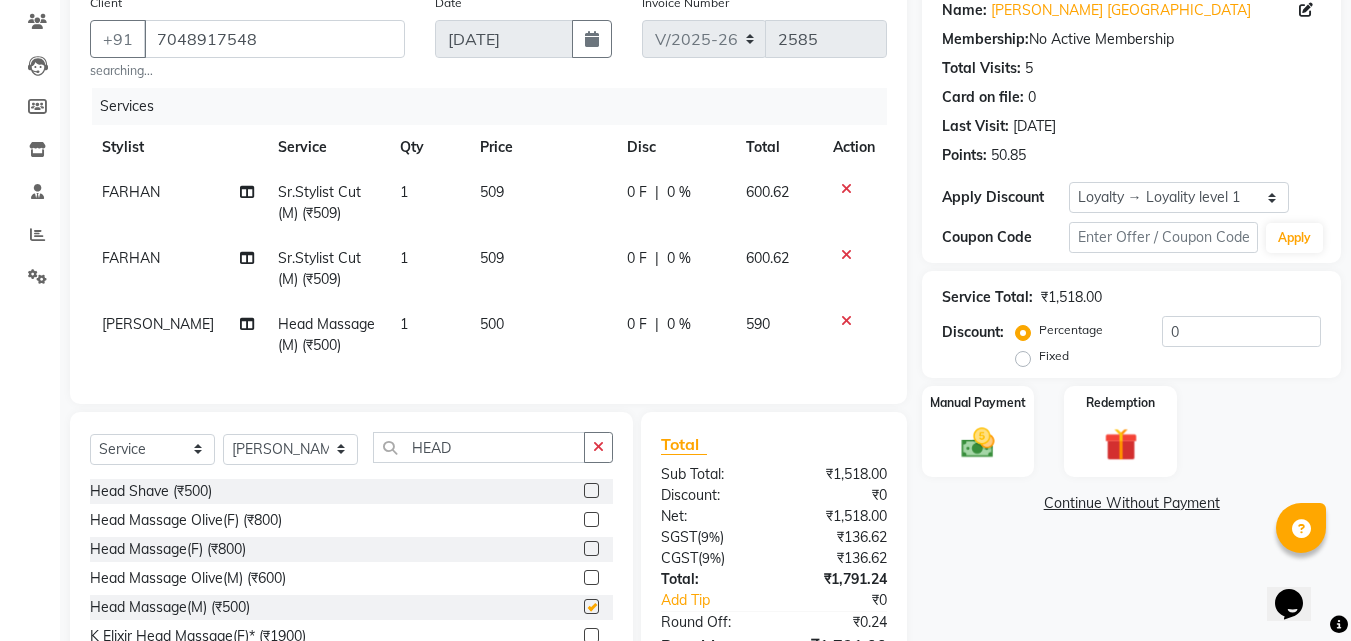 checkbox on "false" 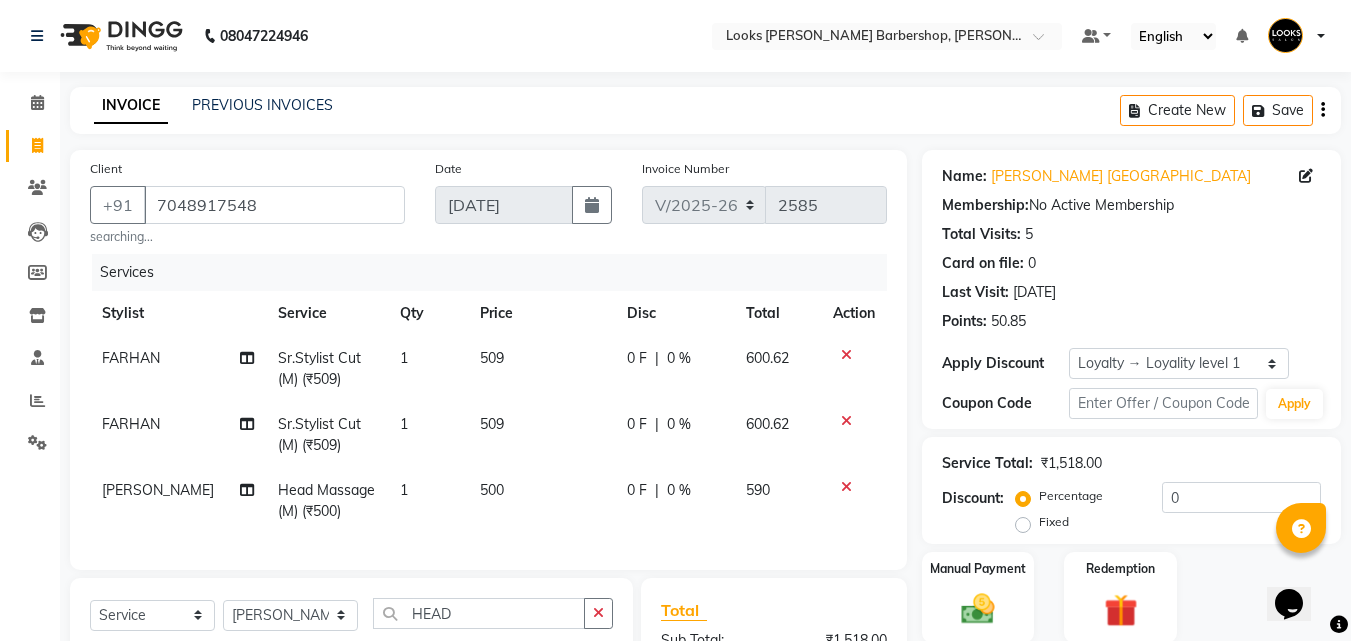 scroll, scrollTop: 297, scrollLeft: 0, axis: vertical 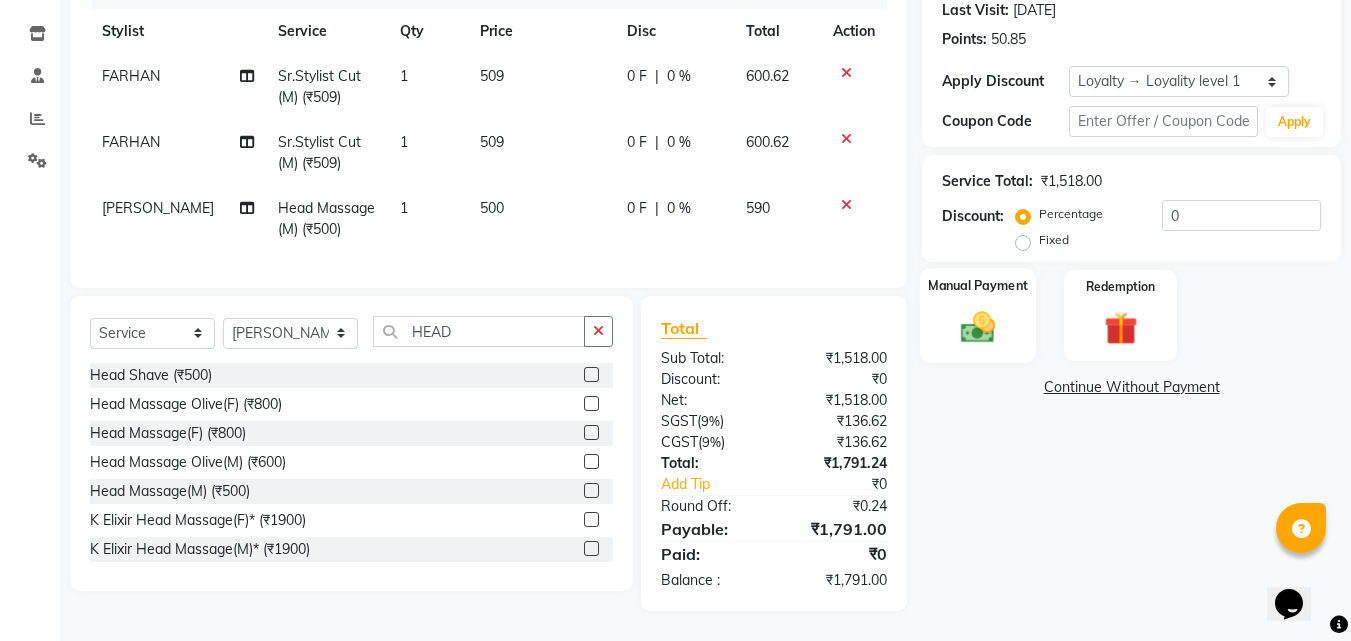 click 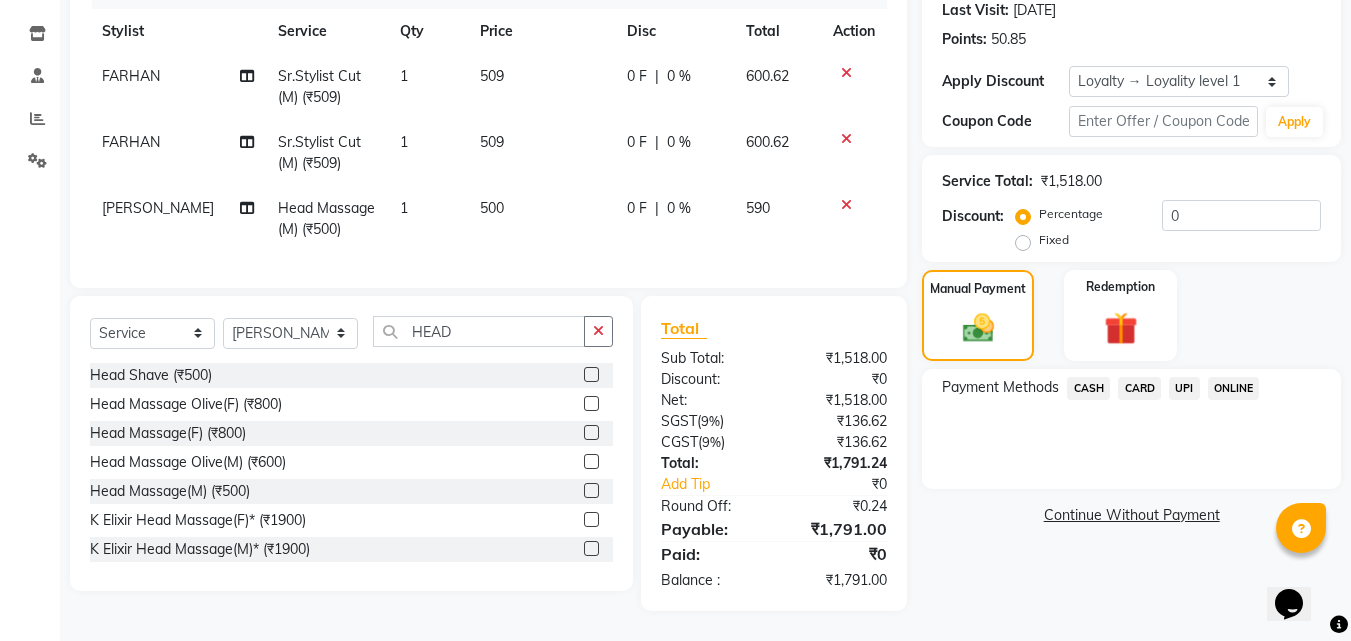 click on "CASH" 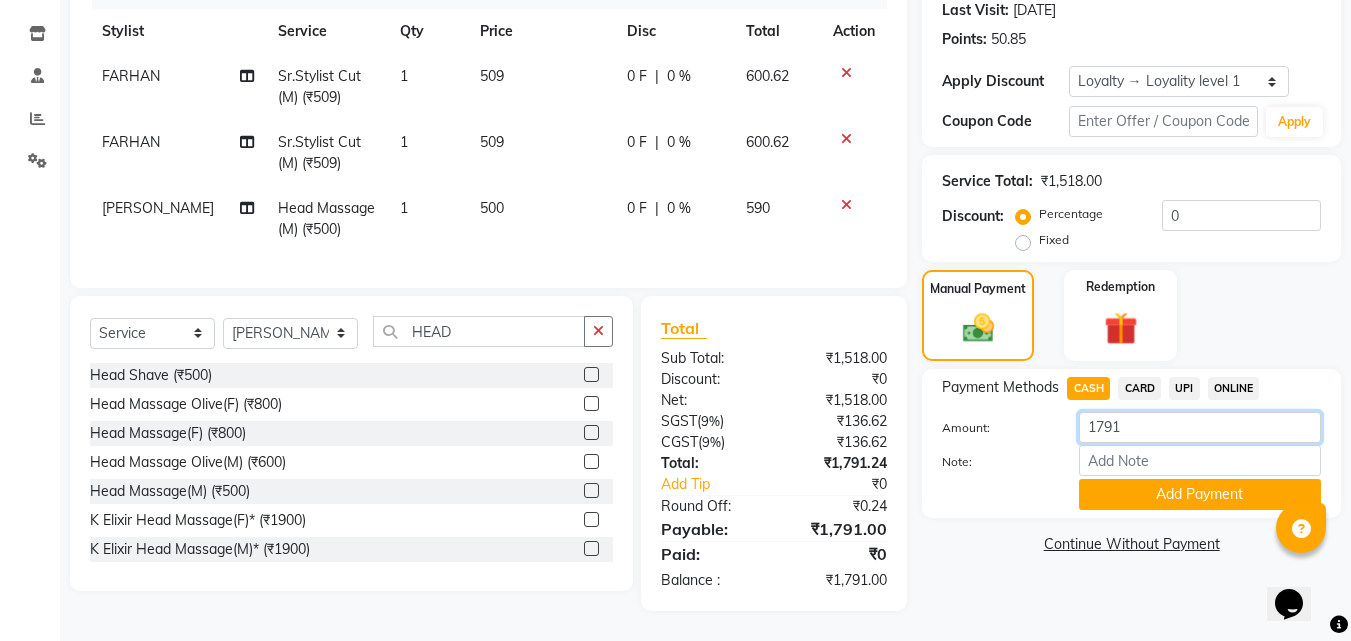 click on "1791" 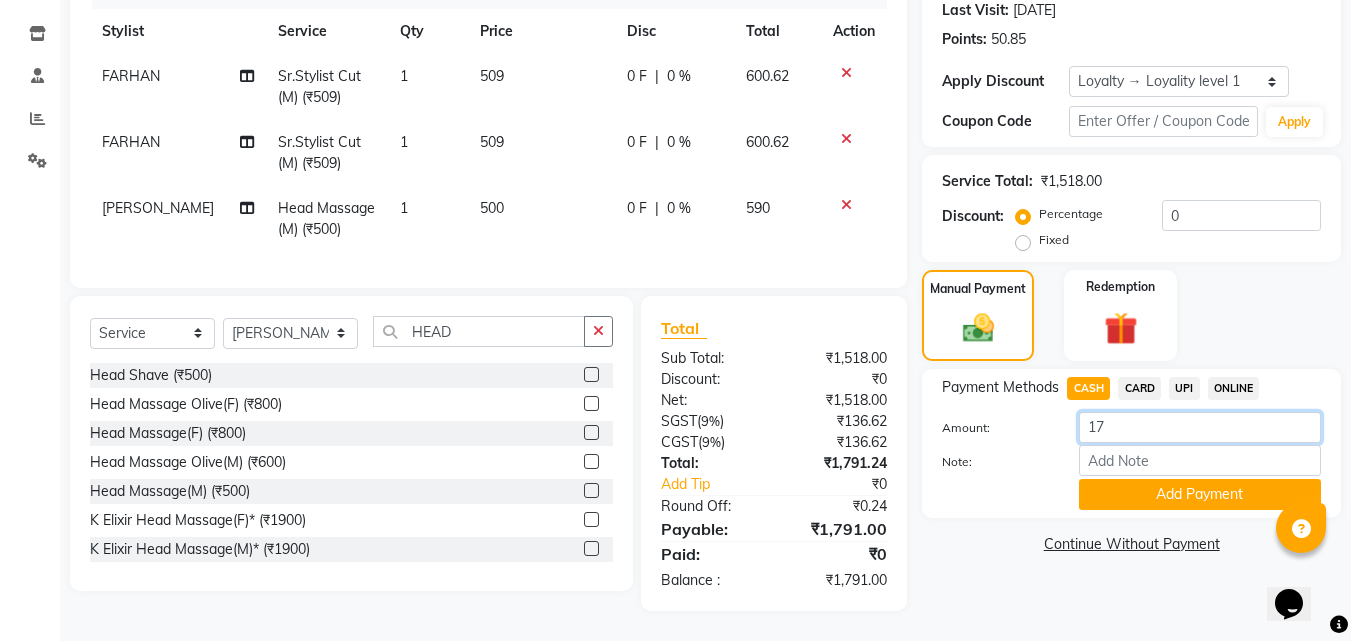 type on "1" 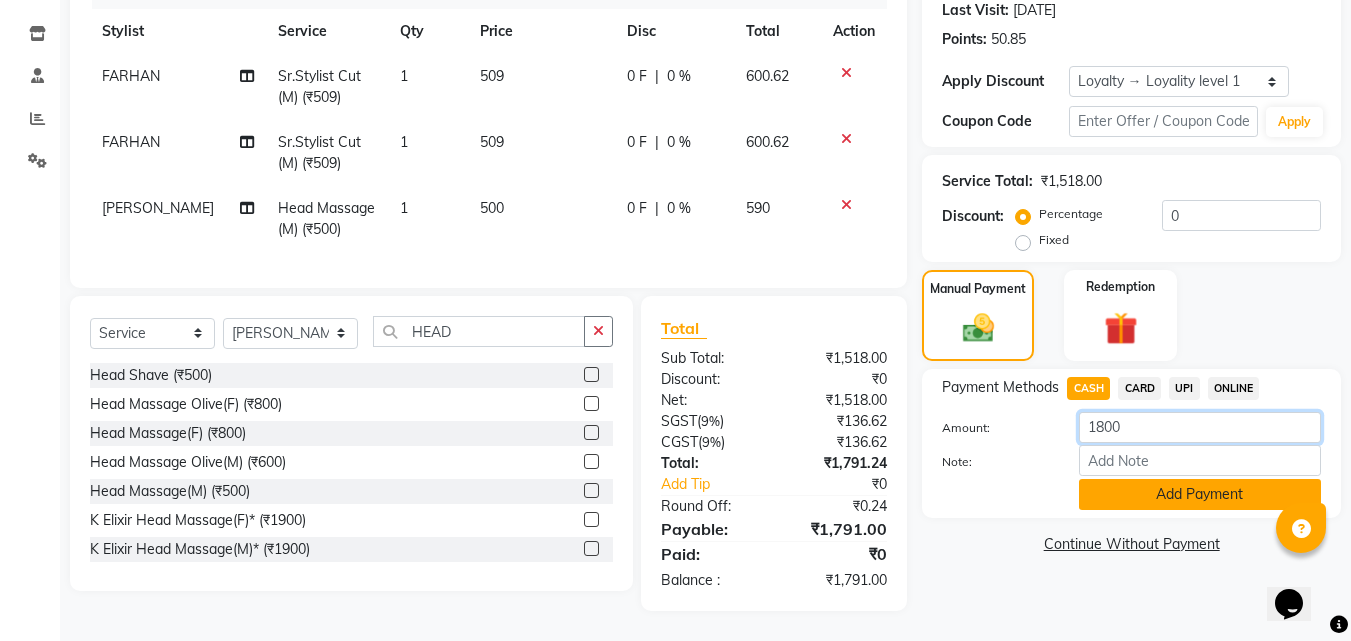 type on "1800" 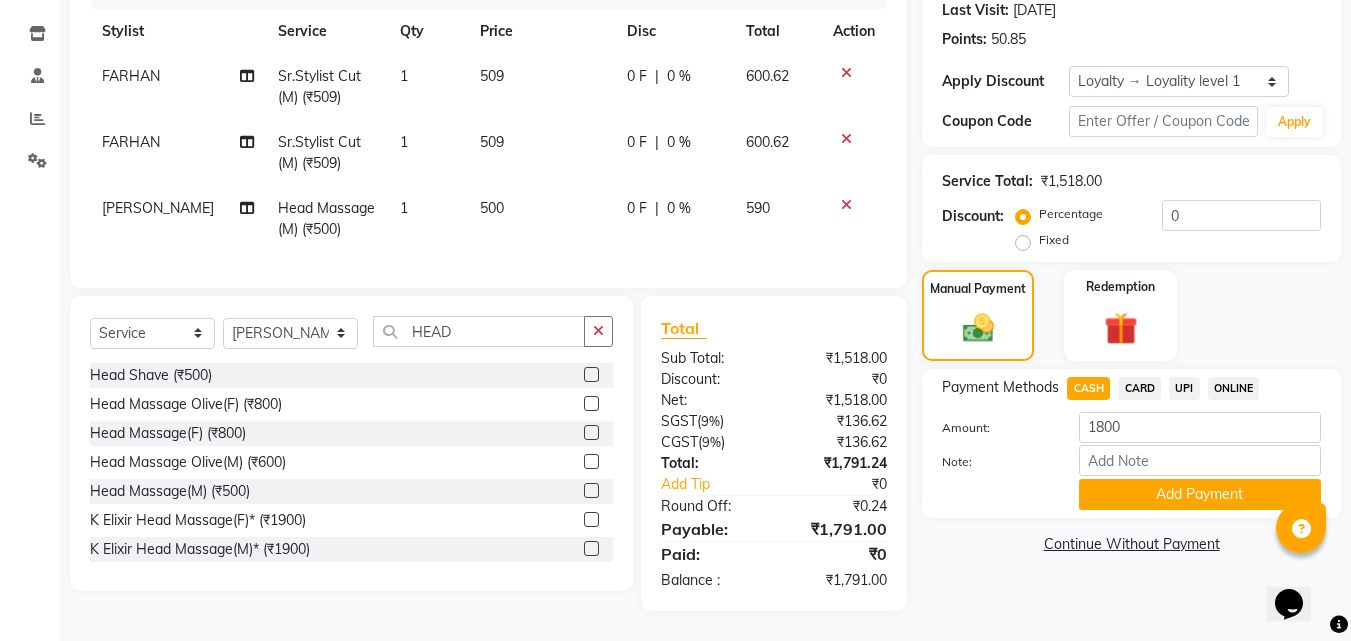drag, startPoint x: 1222, startPoint y: 491, endPoint x: 1216, endPoint y: 479, distance: 13.416408 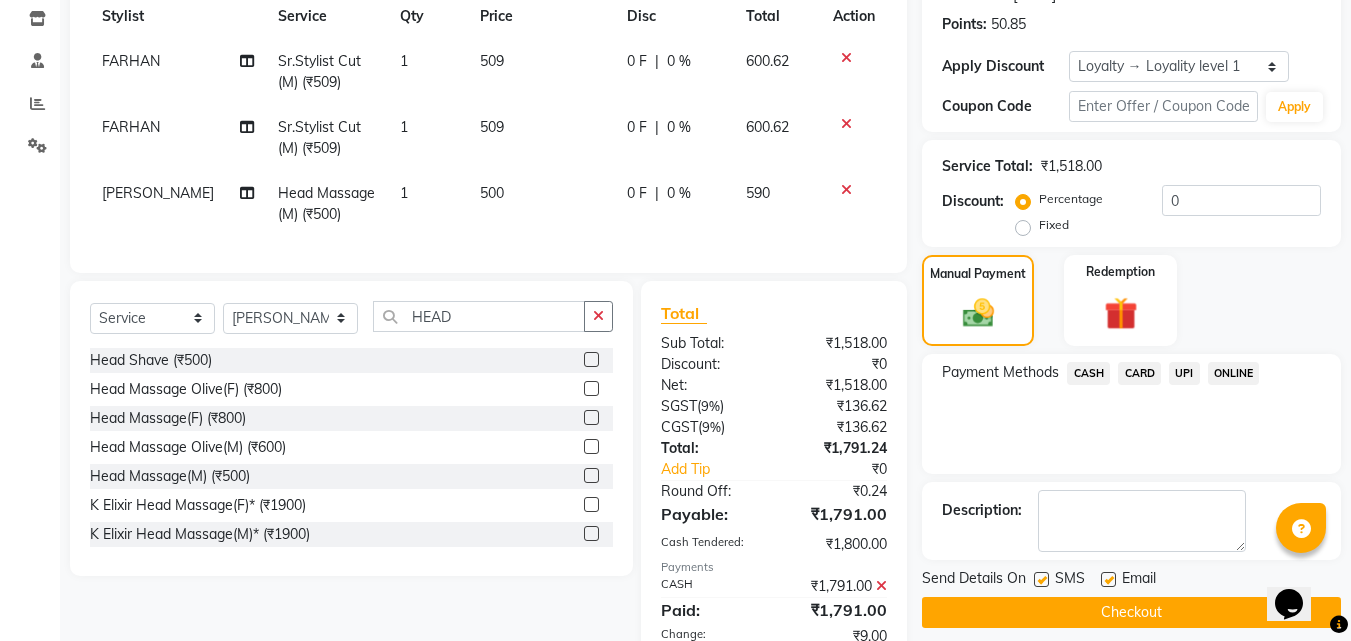 scroll, scrollTop: 530, scrollLeft: 0, axis: vertical 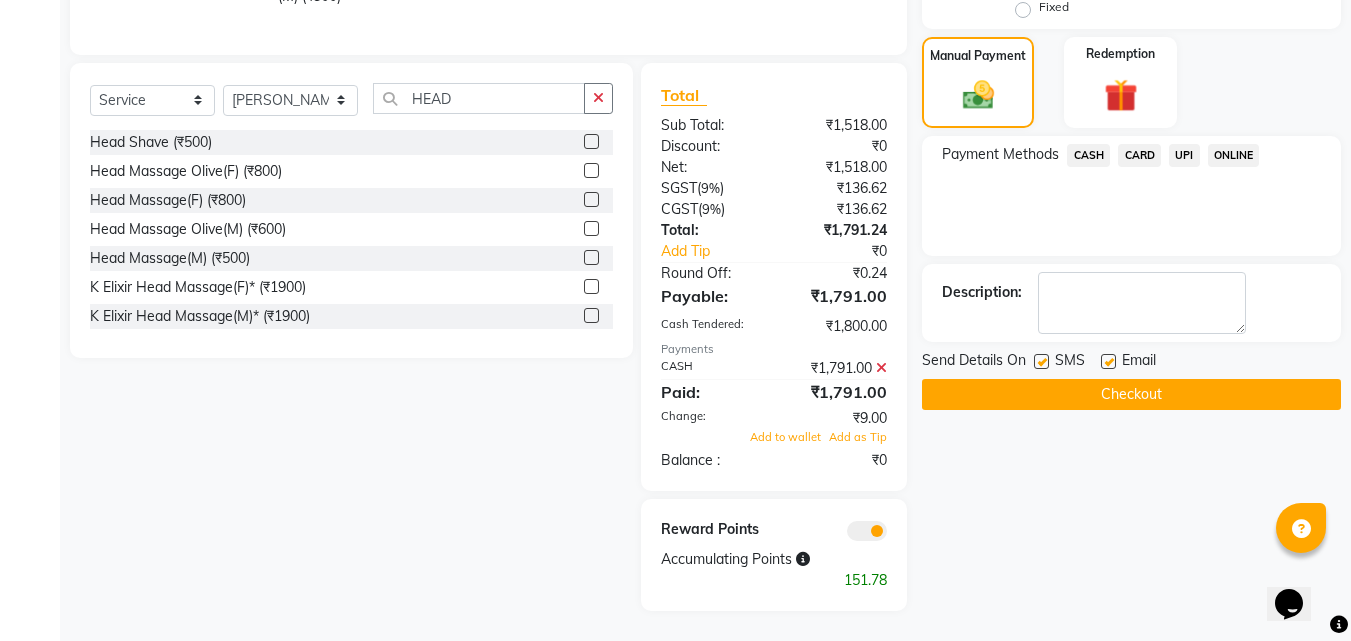 click on "Checkout" 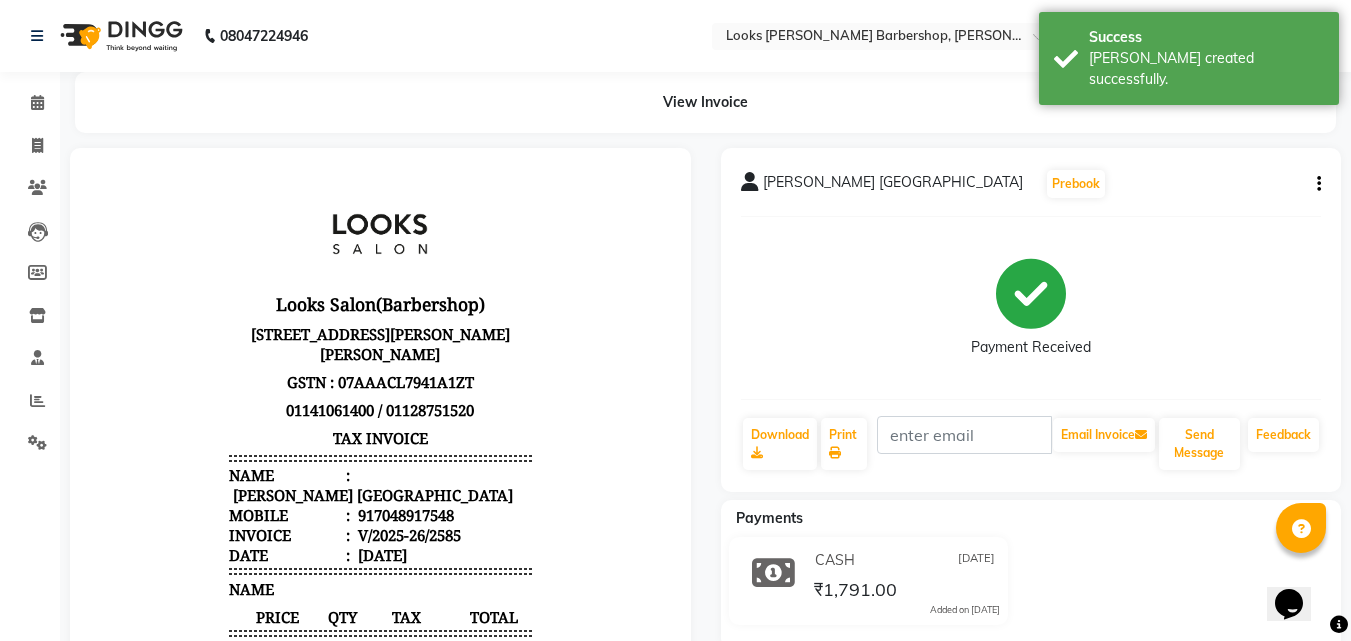 scroll, scrollTop: 0, scrollLeft: 0, axis: both 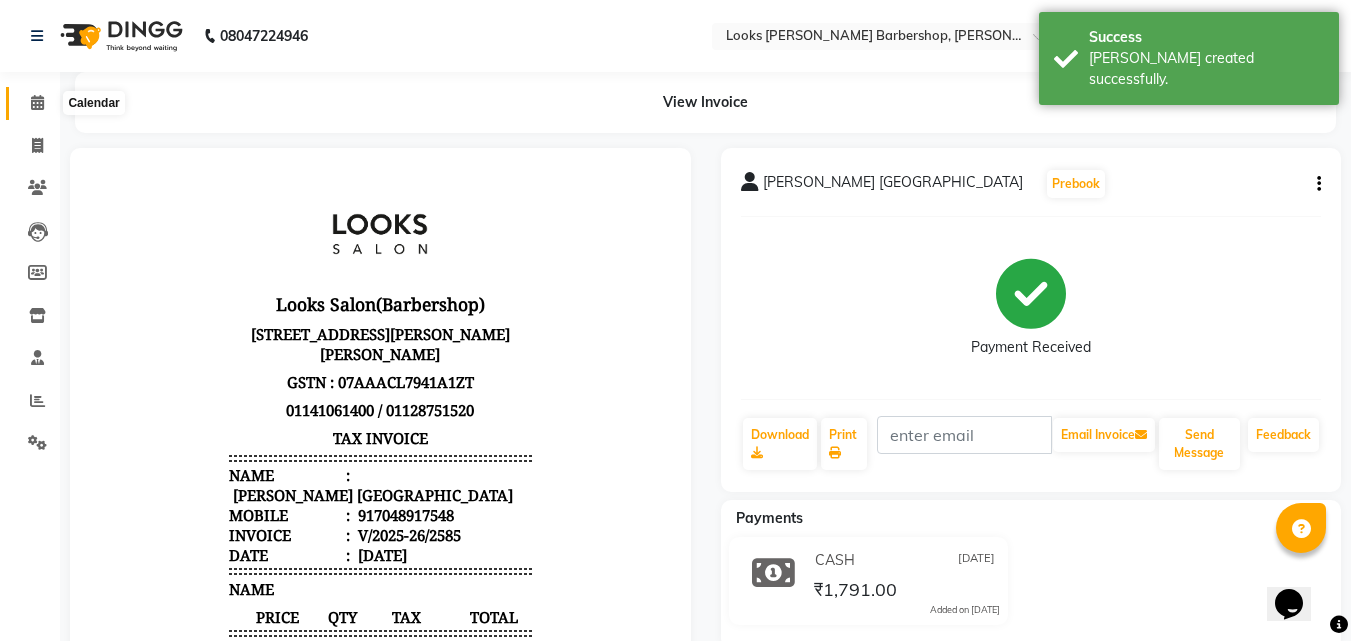 click 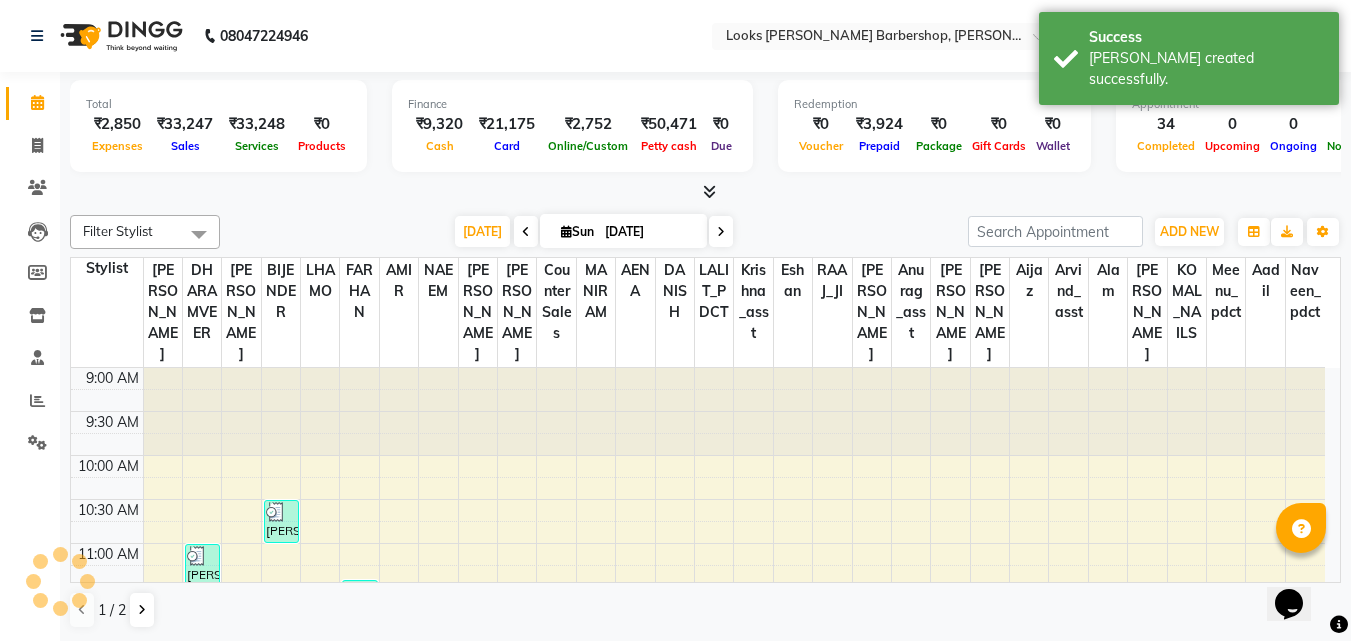 scroll, scrollTop: 0, scrollLeft: 0, axis: both 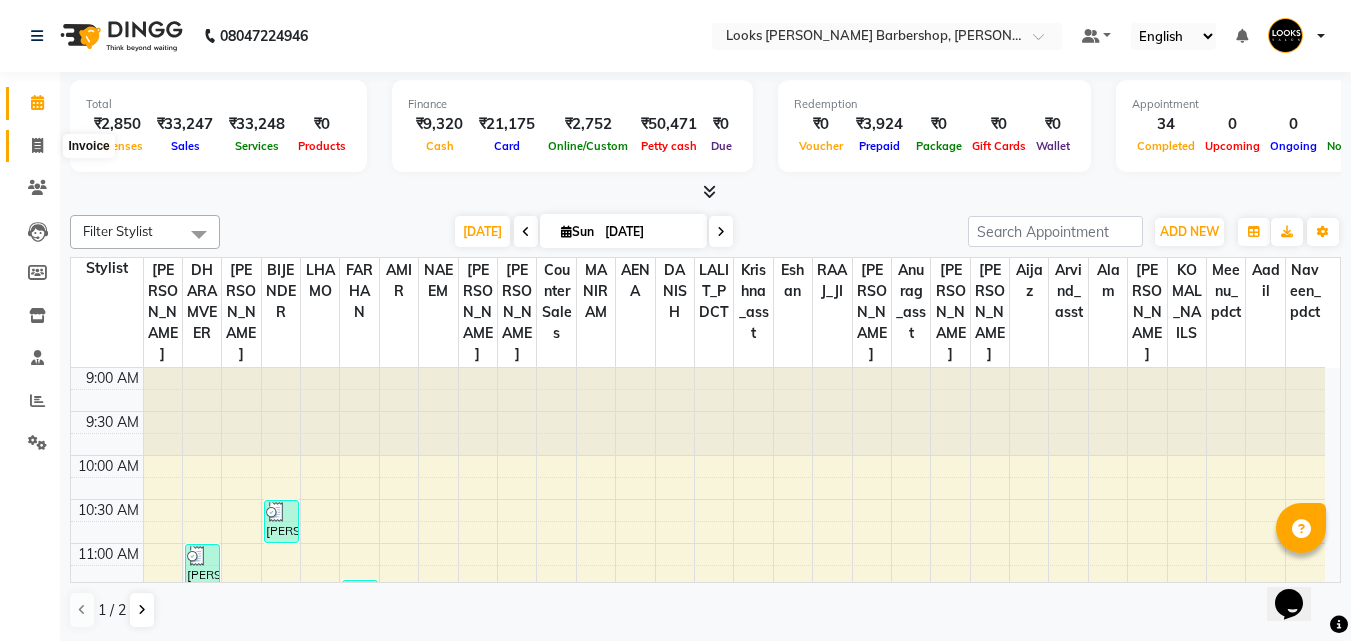 click 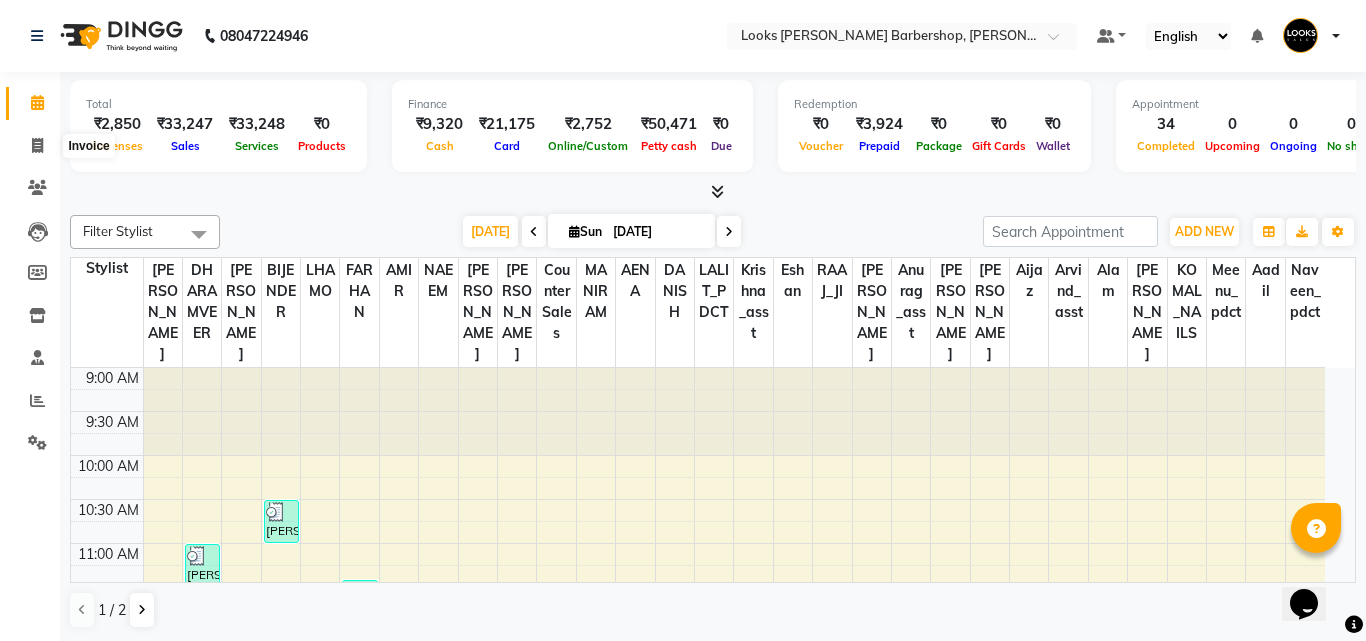 select on "service" 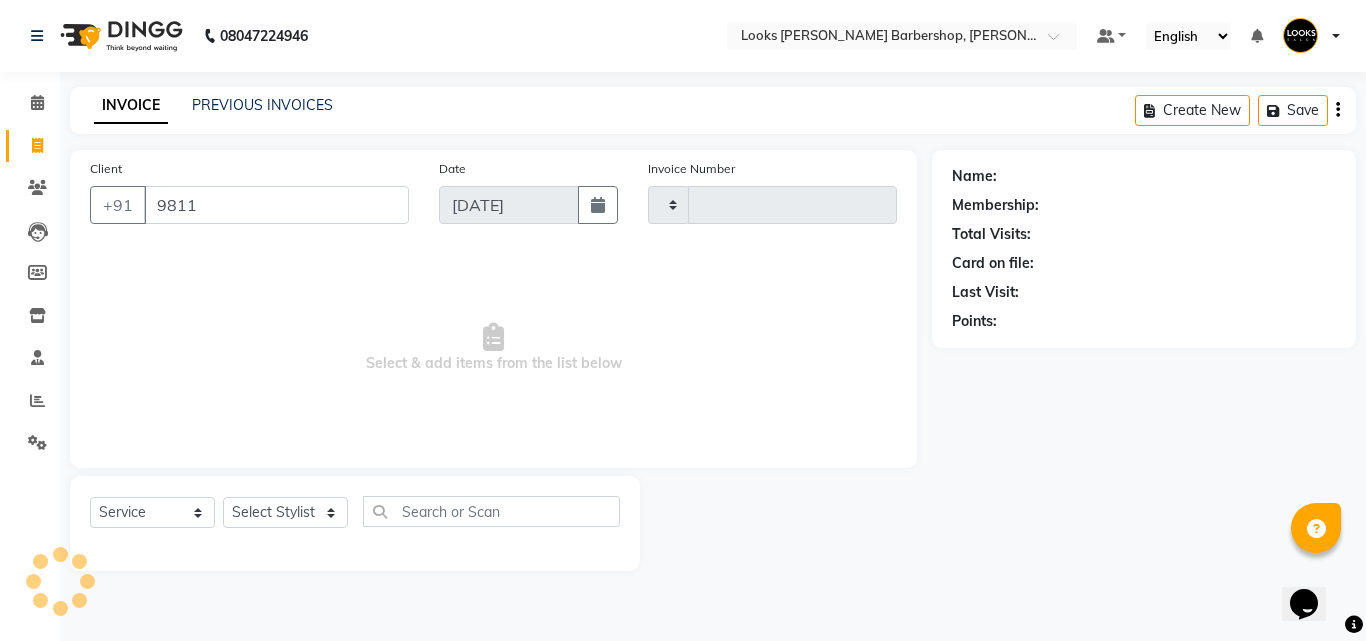 type on "98110" 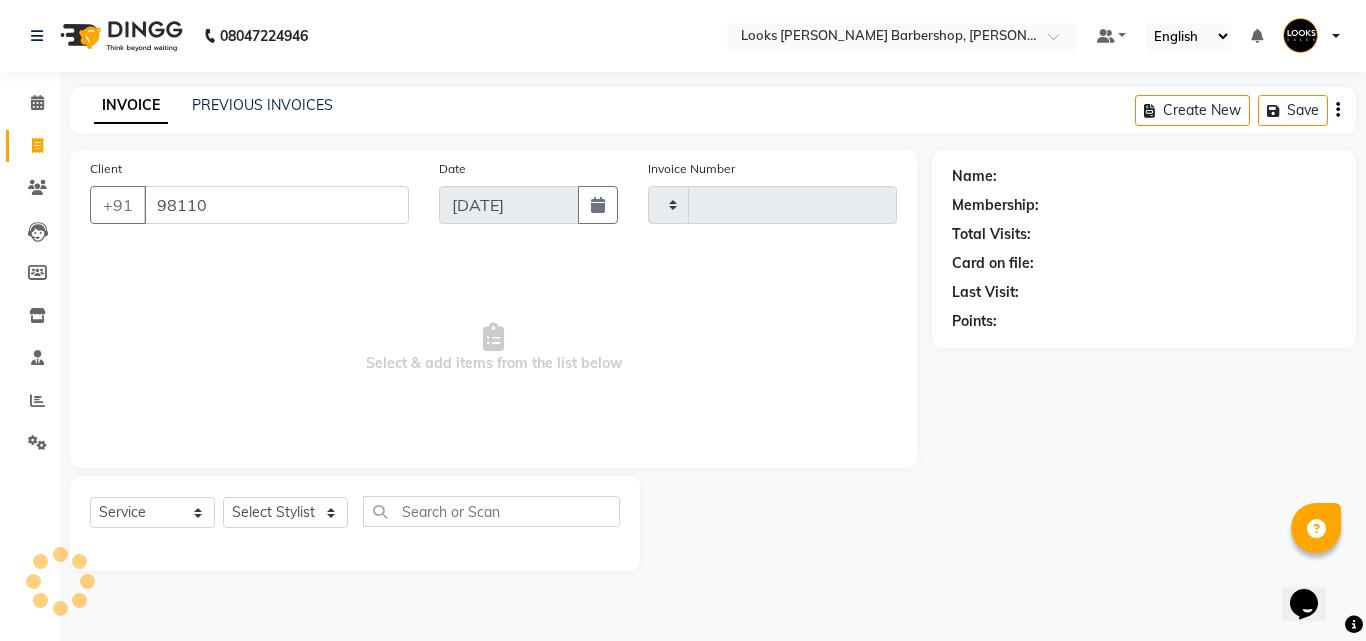 type on "2586" 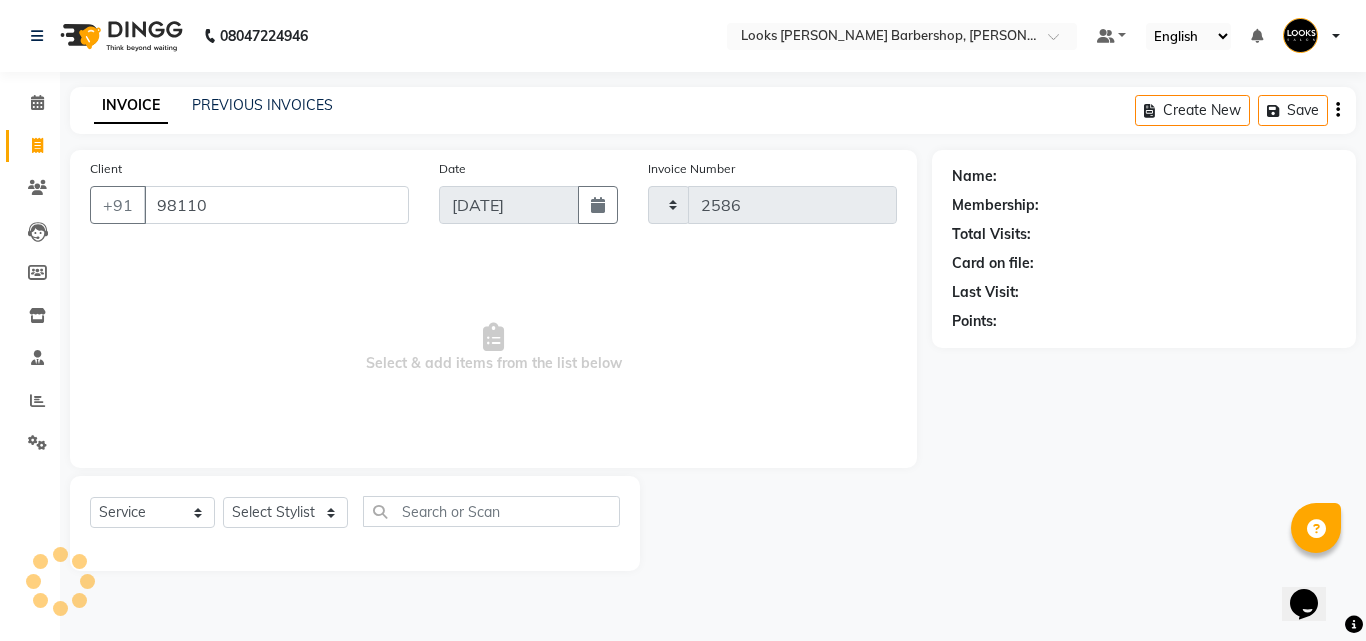 select on "4323" 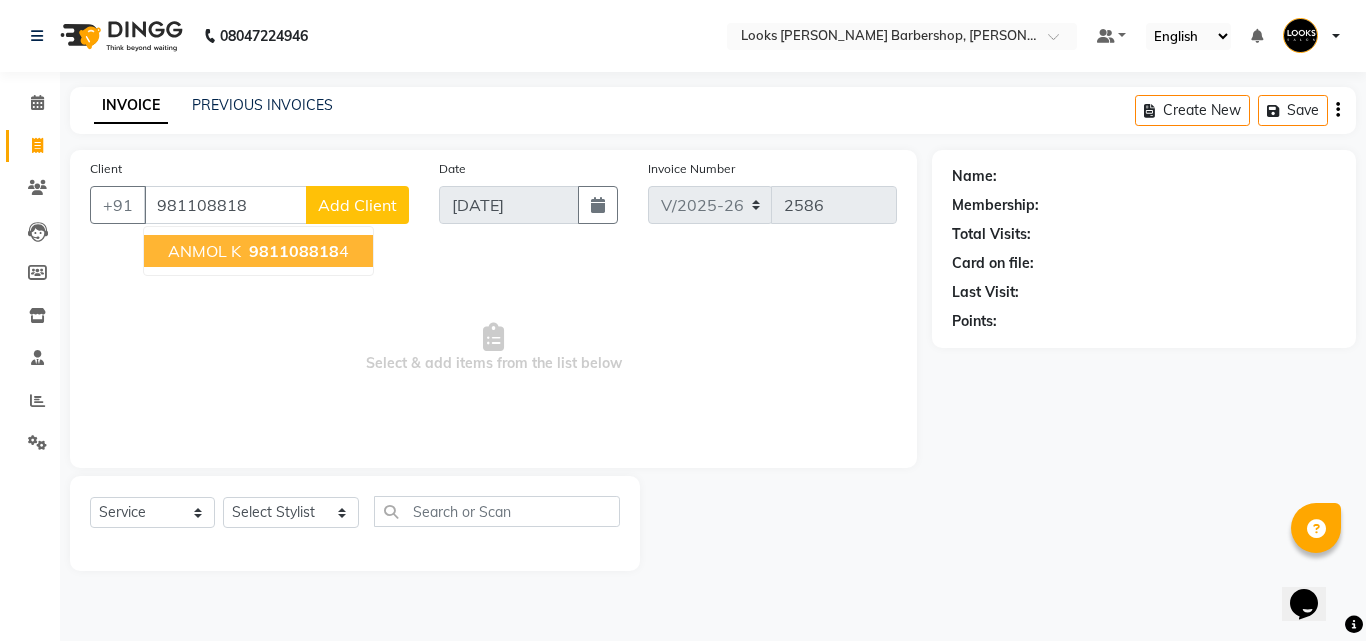 click on "ANMOL K" at bounding box center (204, 251) 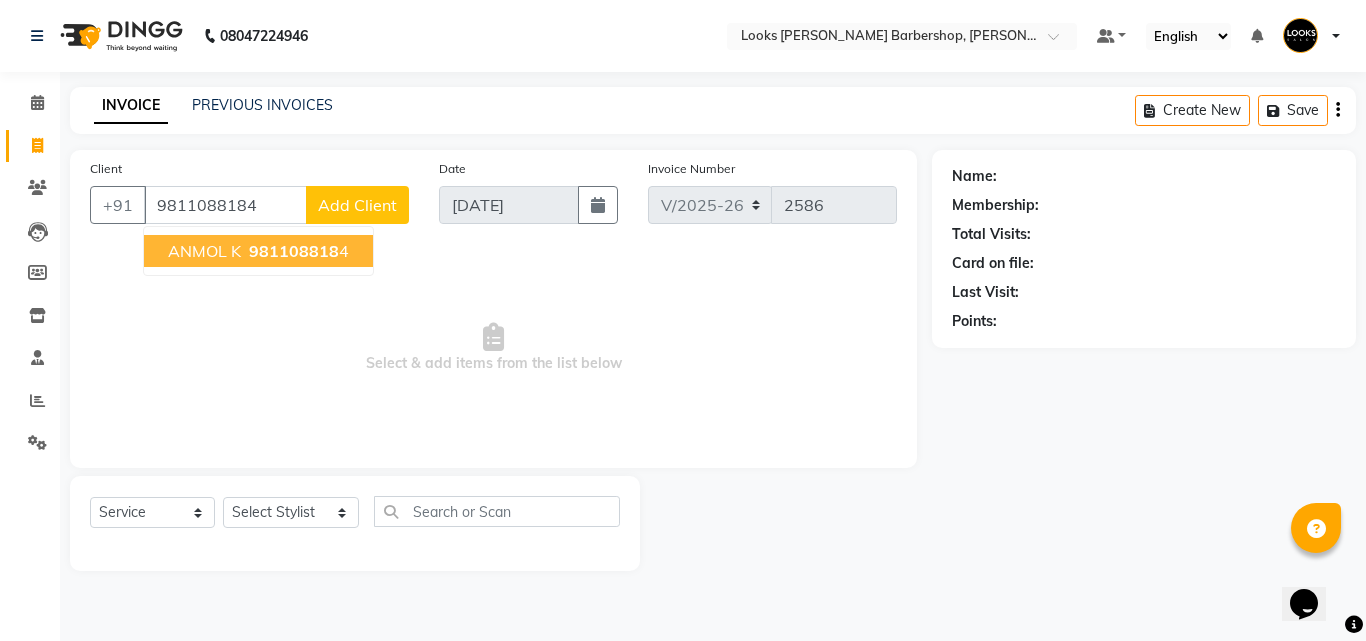 type on "9811088184" 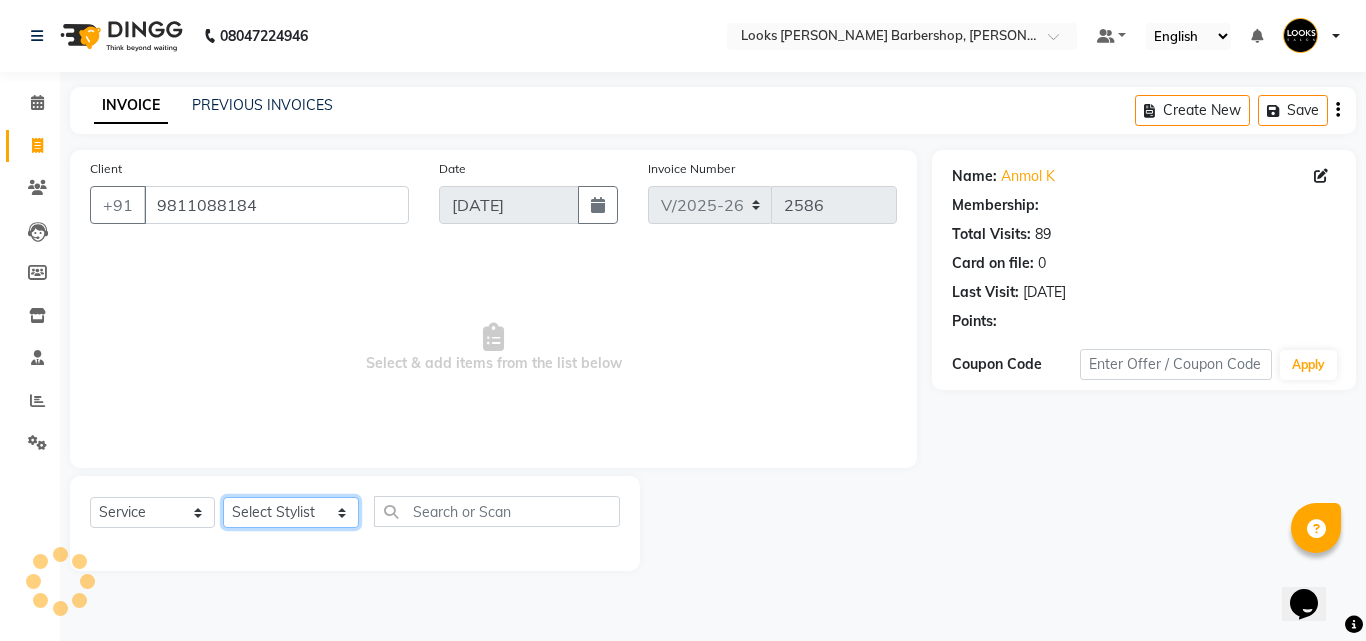 click on "Select Stylist [PERSON_NAME] Amazon_Kart [PERSON_NAME] _asst Arvind_asst BIJENDER  Counter Sales DANISH DHARAMVEER [PERSON_NAME]  KOMAL_NAILS Krishna_asst LALIT_PDCT LHAMO Looks_[DEMOGRAPHIC_DATA]_Section Looks_H.O_Store Looks [PERSON_NAME] Barbershop Looks_Kart [PERSON_NAME] [PERSON_NAME] [PERSON_NAME]  Naveen_pdct [PERSON_NAME] [PERSON_NAME] RAAJ_JI [PERSON_NAME] [PERSON_NAME] NARYAL ROHIT  [PERSON_NAME] [PERSON_NAME] Shabina [PERSON_NAME] [PERSON_NAME] VIKRAM [PERSON_NAME]  [PERSON_NAME]" 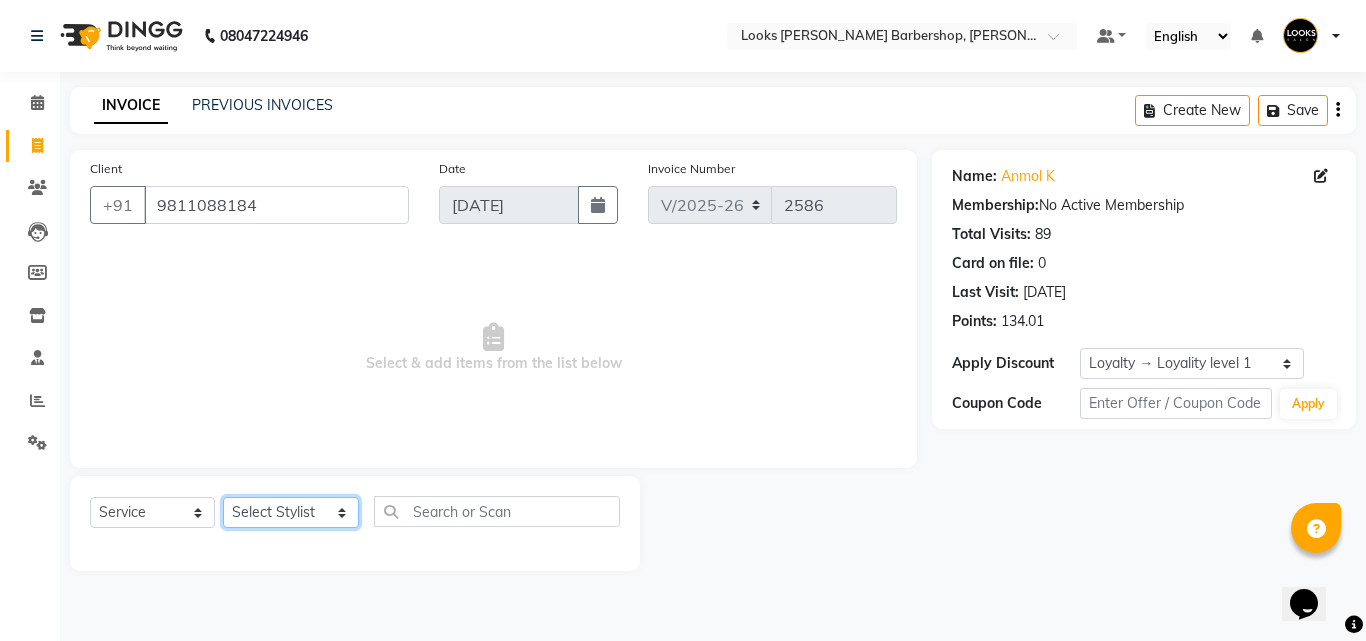 select on "23405" 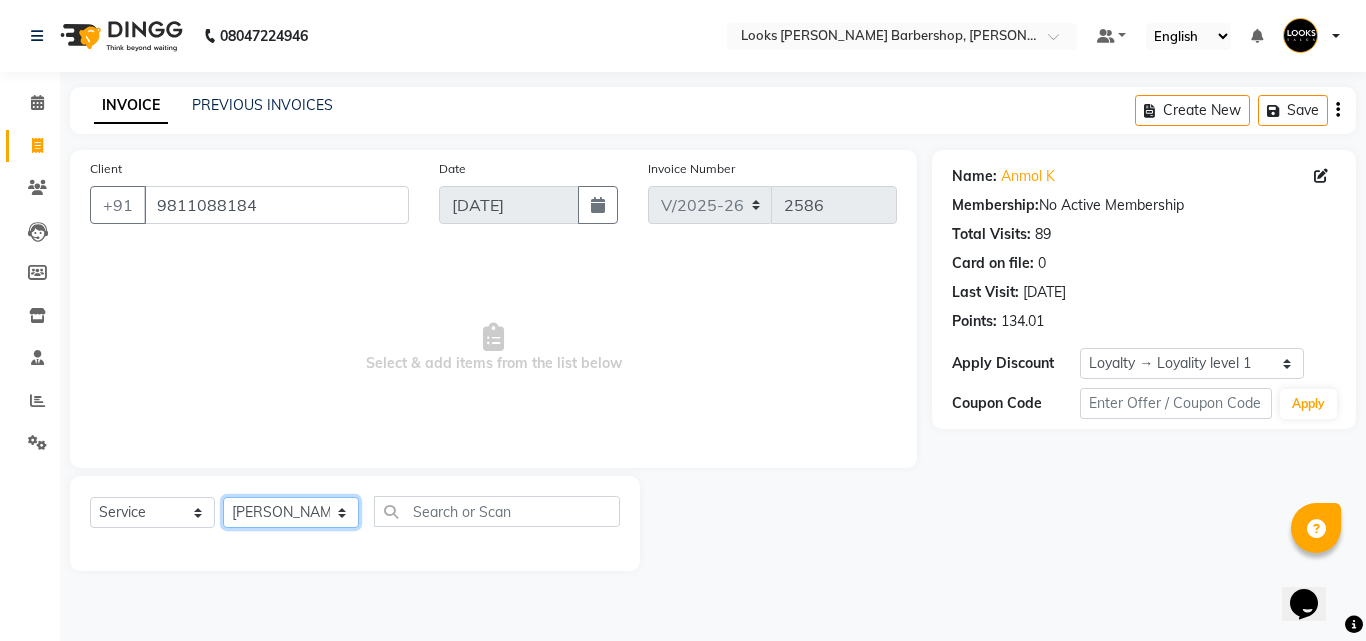 click on "Select Stylist [PERSON_NAME] Amazon_Kart [PERSON_NAME] _asst Arvind_asst BIJENDER  Counter Sales DANISH DHARAMVEER [PERSON_NAME]  KOMAL_NAILS Krishna_asst LALIT_PDCT LHAMO Looks_[DEMOGRAPHIC_DATA]_Section Looks_H.O_Store Looks [PERSON_NAME] Barbershop Looks_Kart [PERSON_NAME] [PERSON_NAME] [PERSON_NAME]  Naveen_pdct [PERSON_NAME] [PERSON_NAME] RAAJ_JI [PERSON_NAME] [PERSON_NAME] NARYAL ROHIT  [PERSON_NAME] [PERSON_NAME] Shabina [PERSON_NAME] [PERSON_NAME] VIKRAM [PERSON_NAME]  [PERSON_NAME]" 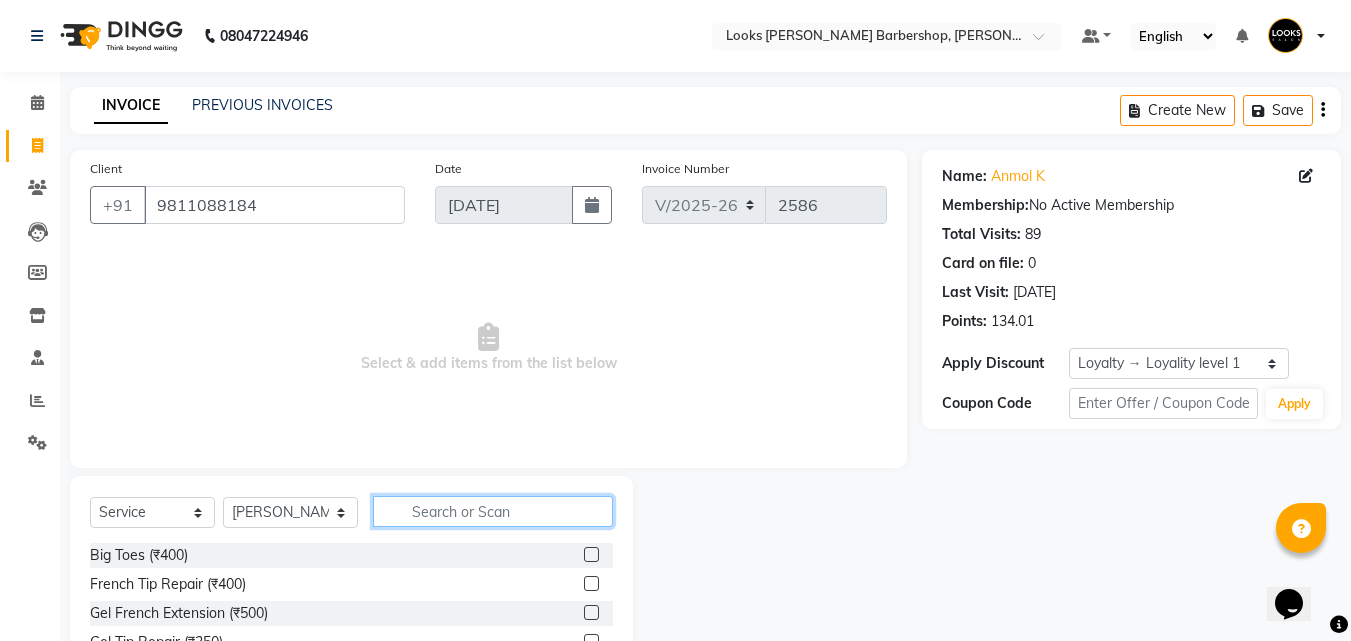 click 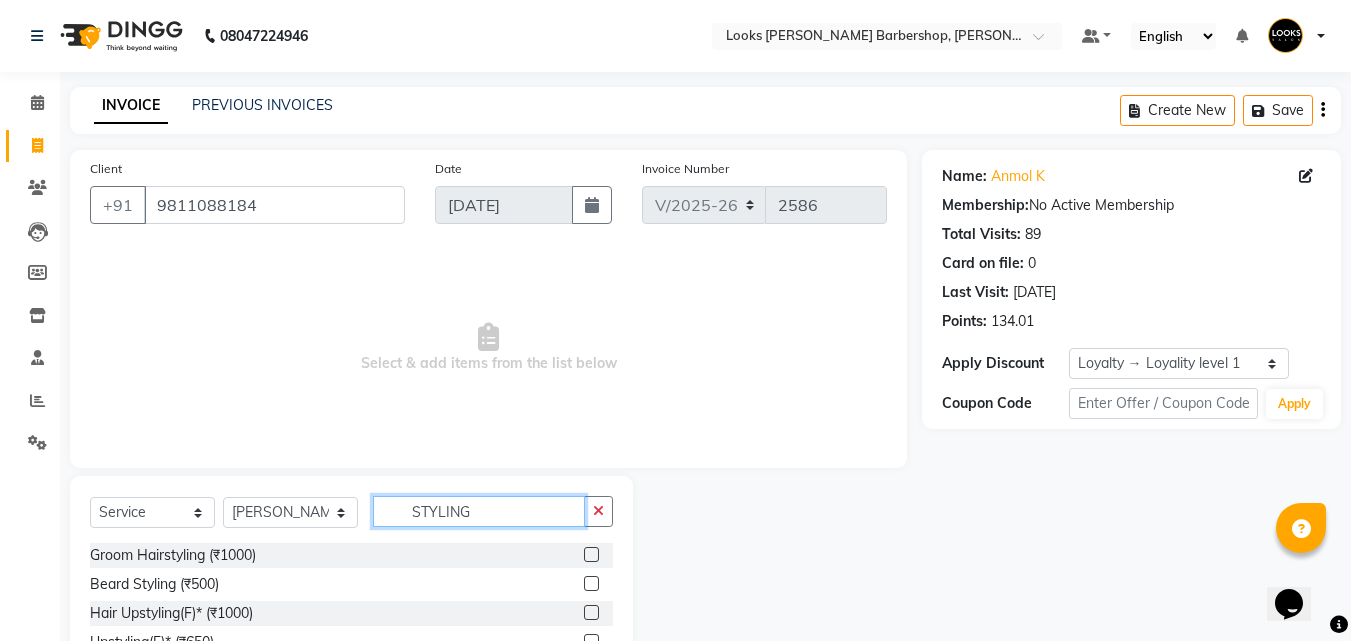 scroll, scrollTop: 160, scrollLeft: 0, axis: vertical 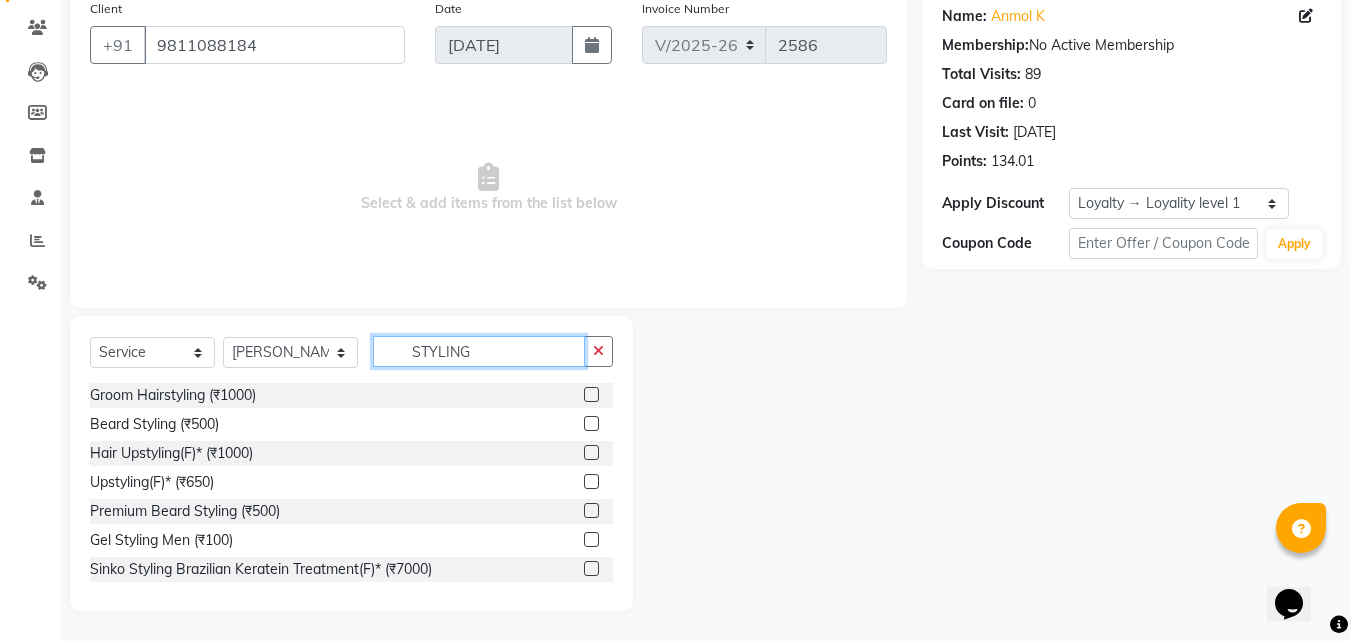 type on "STYLING" 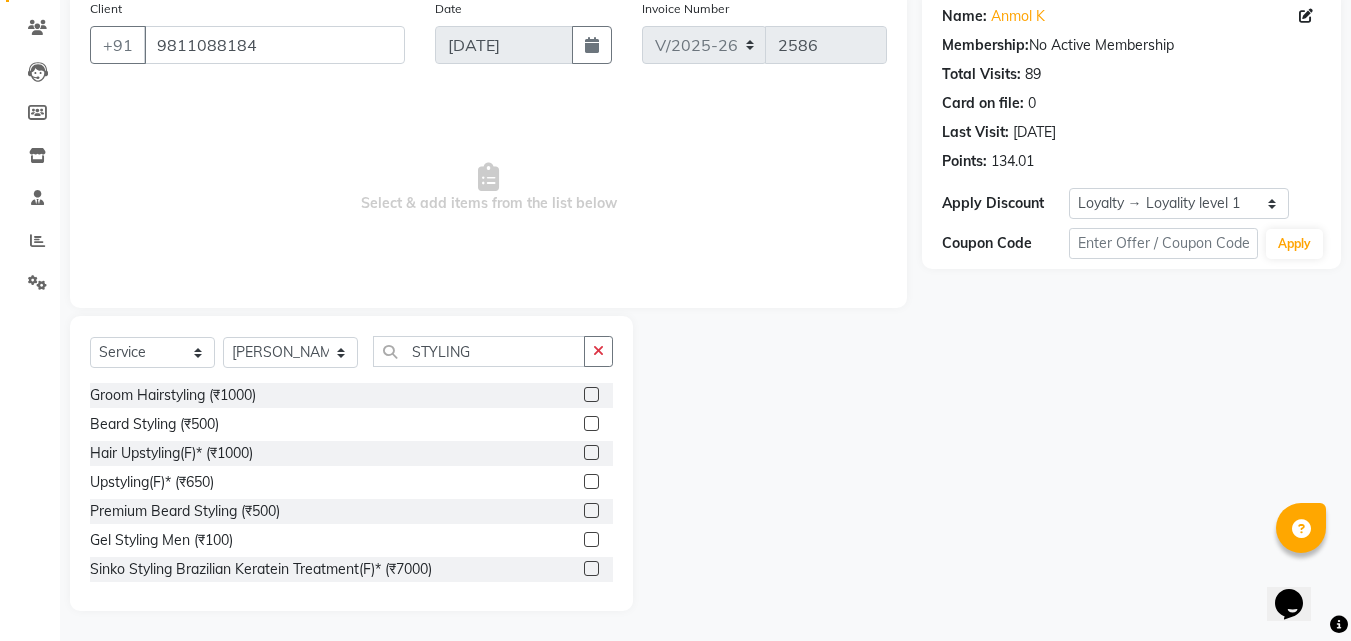 drag, startPoint x: 577, startPoint y: 536, endPoint x: 581, endPoint y: 526, distance: 10.770329 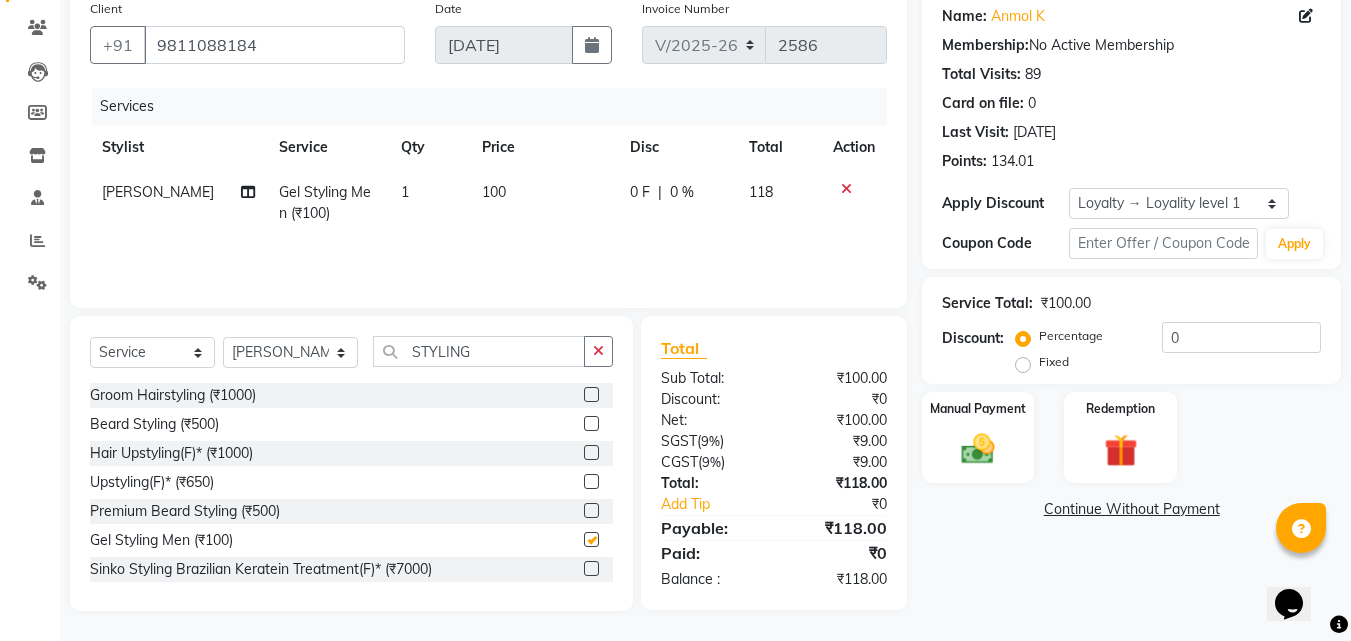 checkbox on "false" 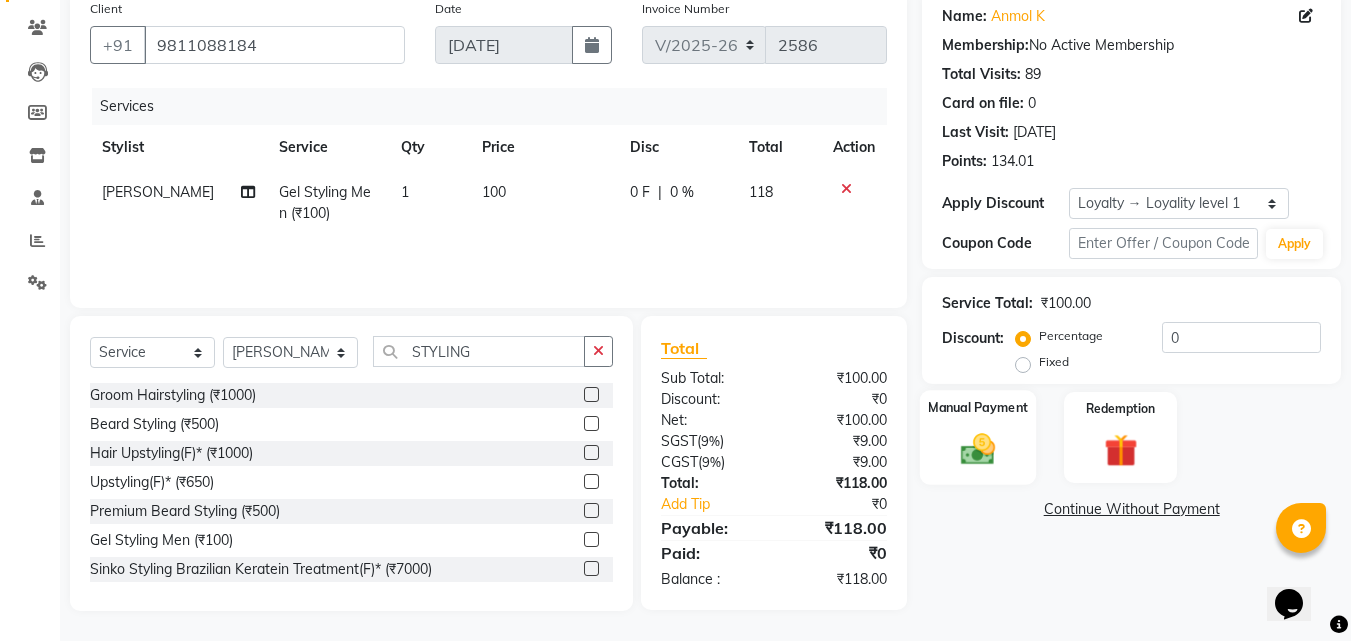 click 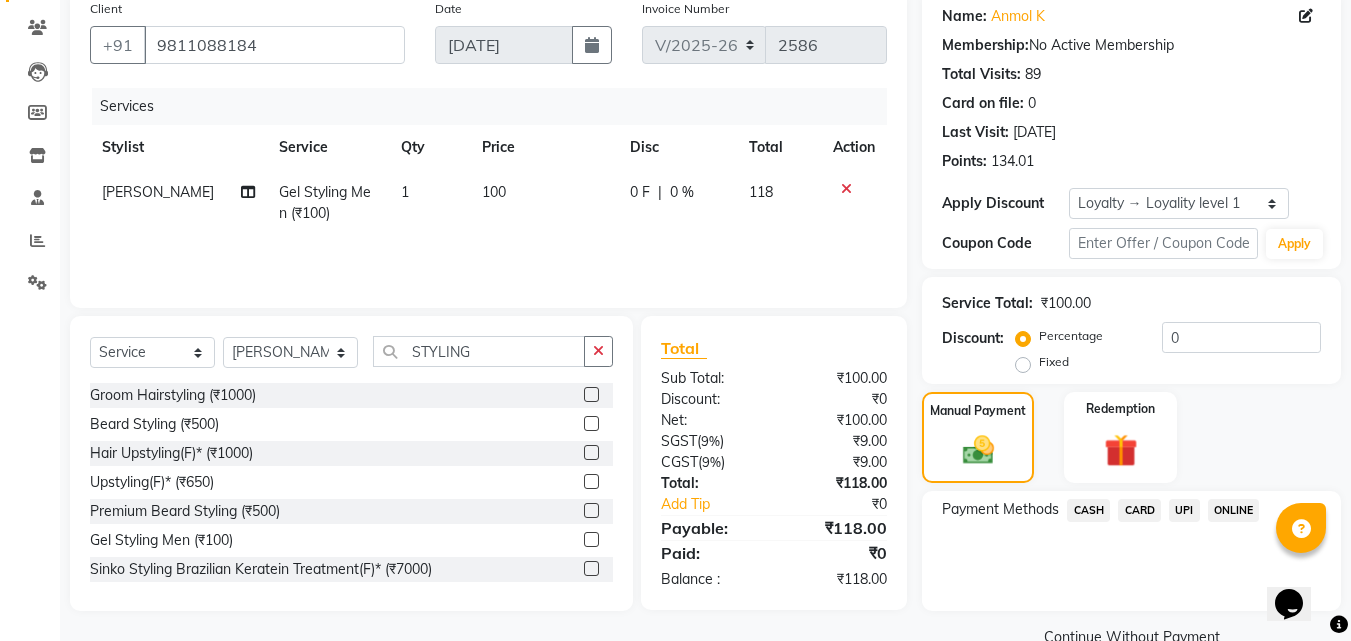 click on "CASH" 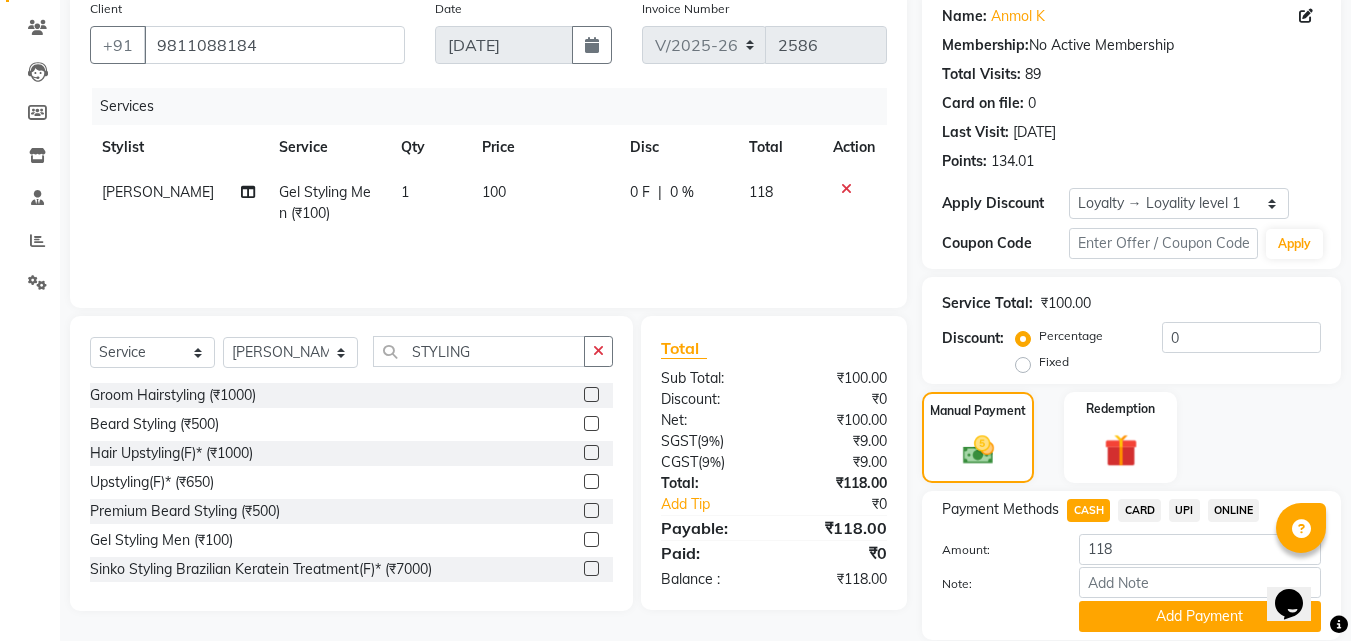 click on "Add Payment" 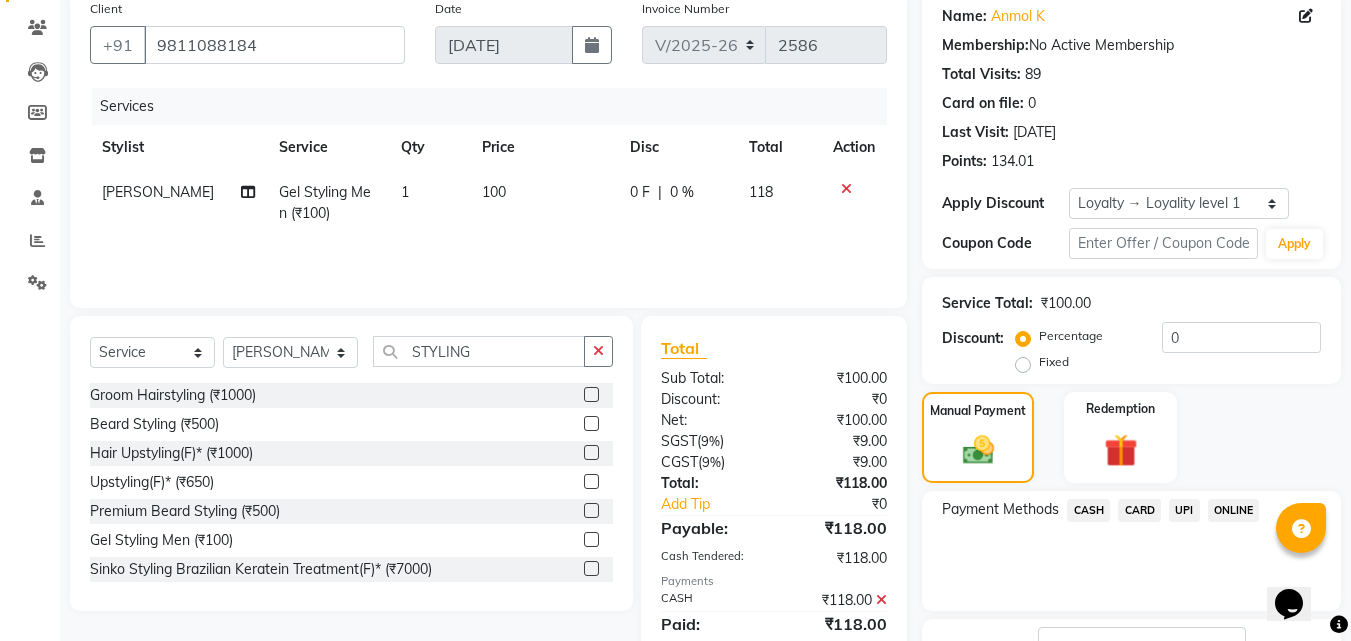 scroll, scrollTop: 329, scrollLeft: 0, axis: vertical 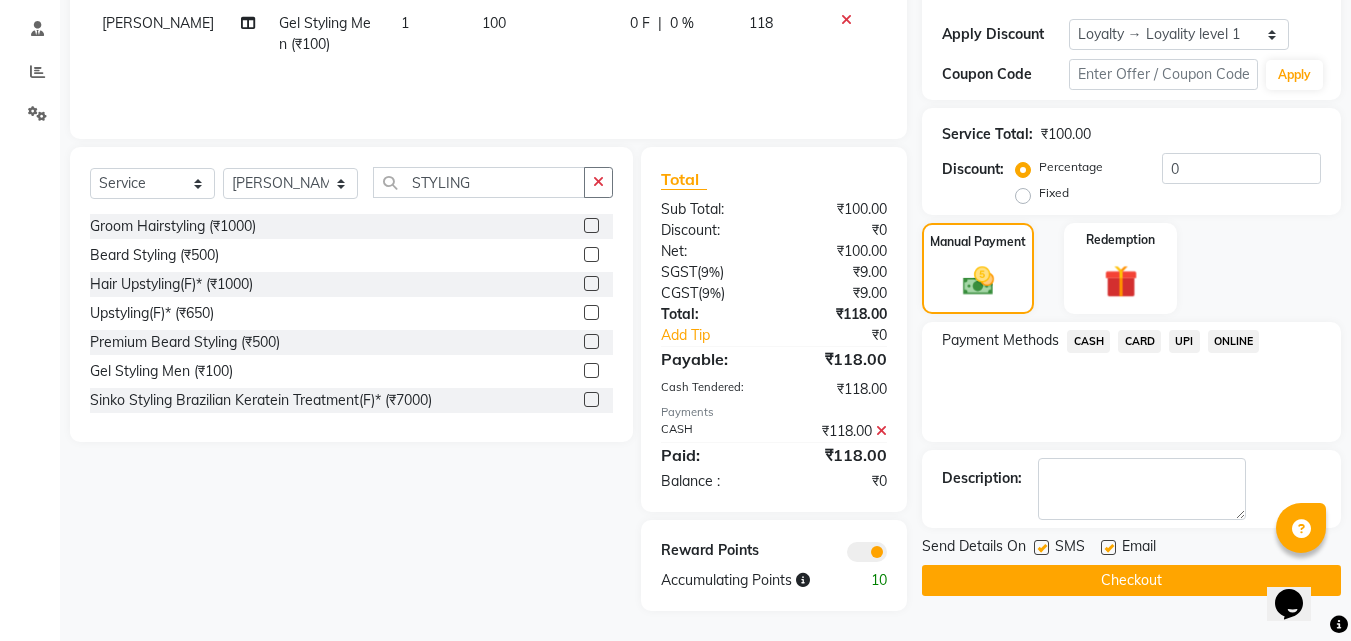 click on "Checkout" 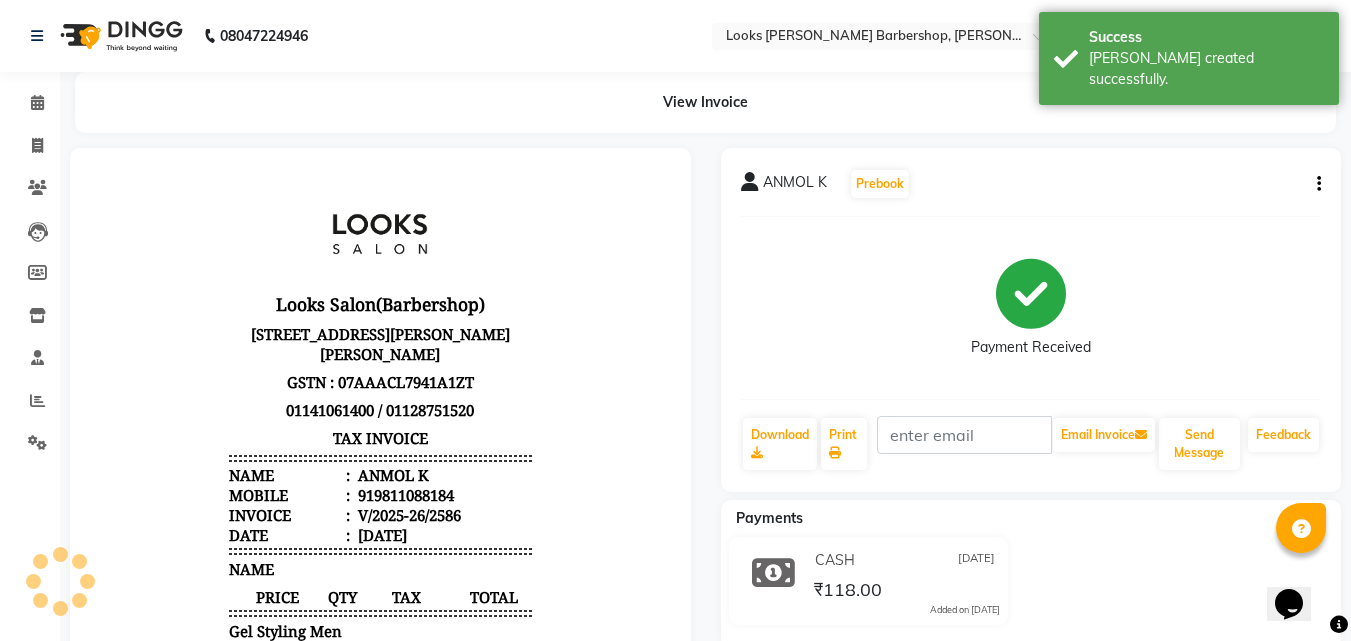 scroll, scrollTop: 0, scrollLeft: 0, axis: both 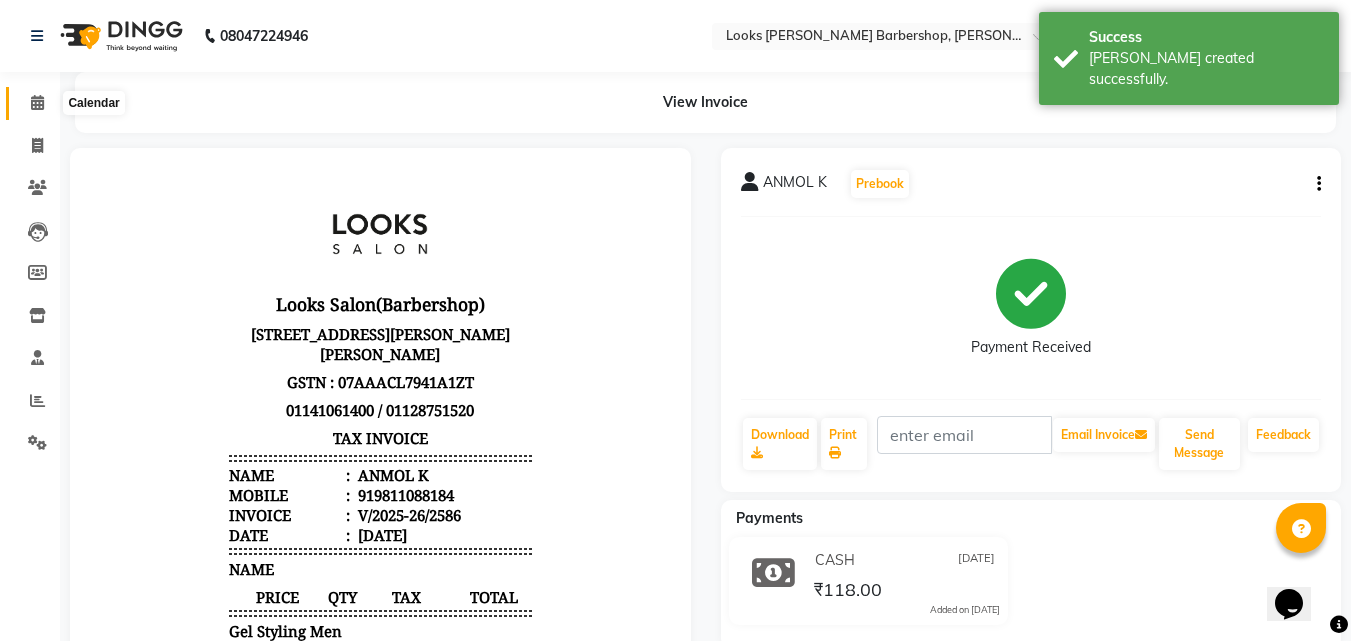 click 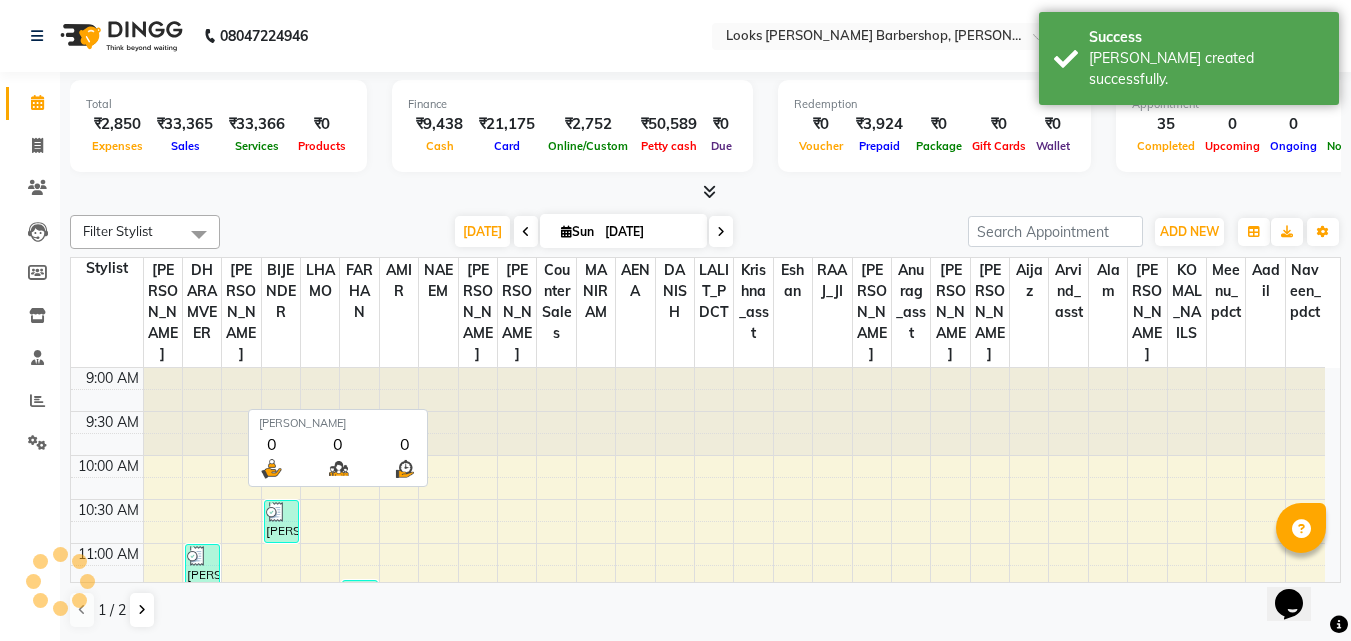 scroll, scrollTop: 0, scrollLeft: 0, axis: both 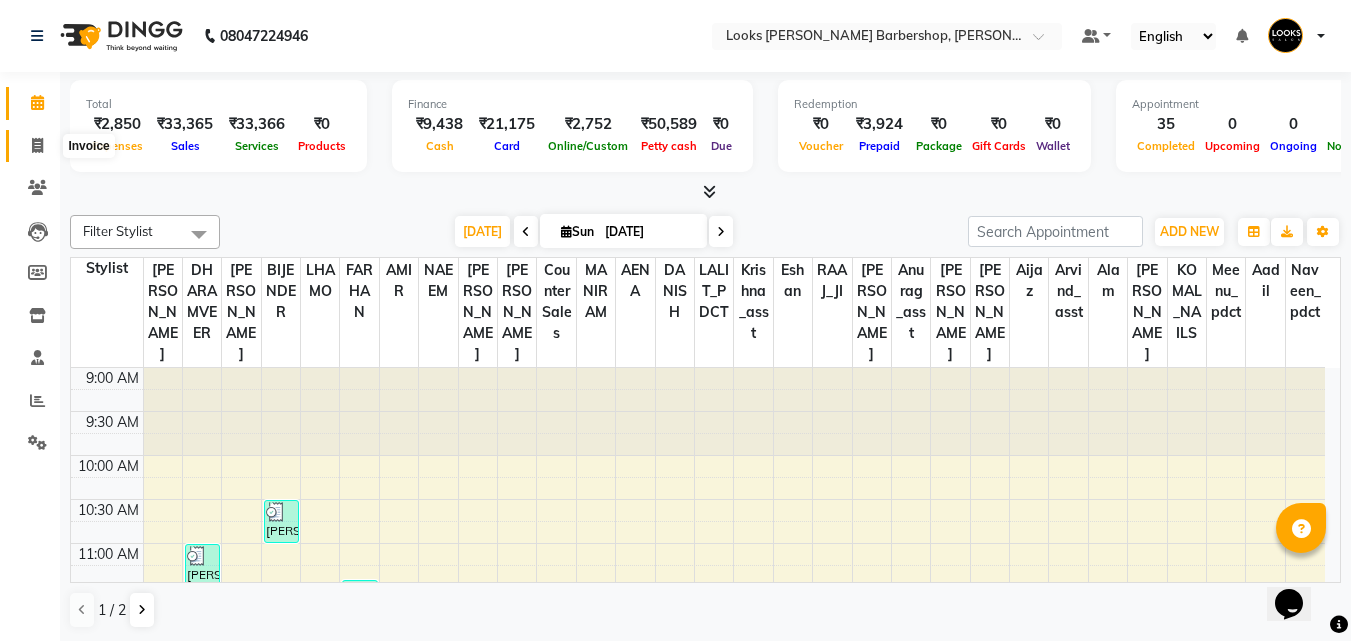 click 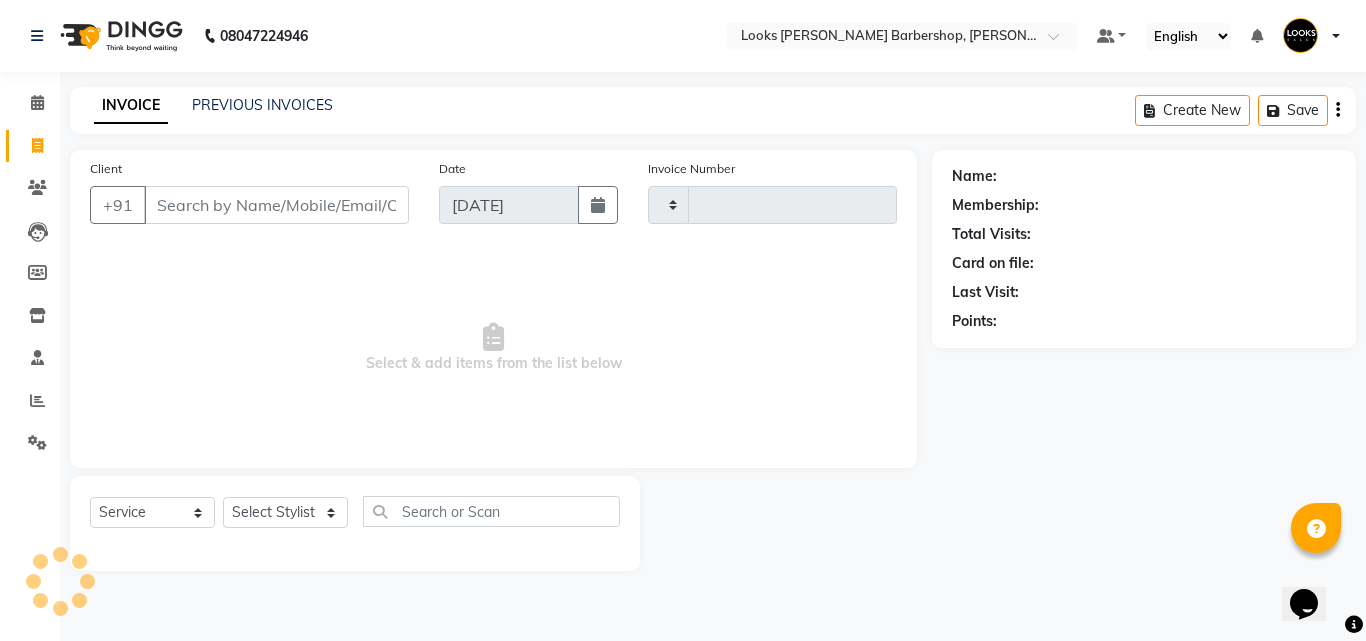 type on "2587" 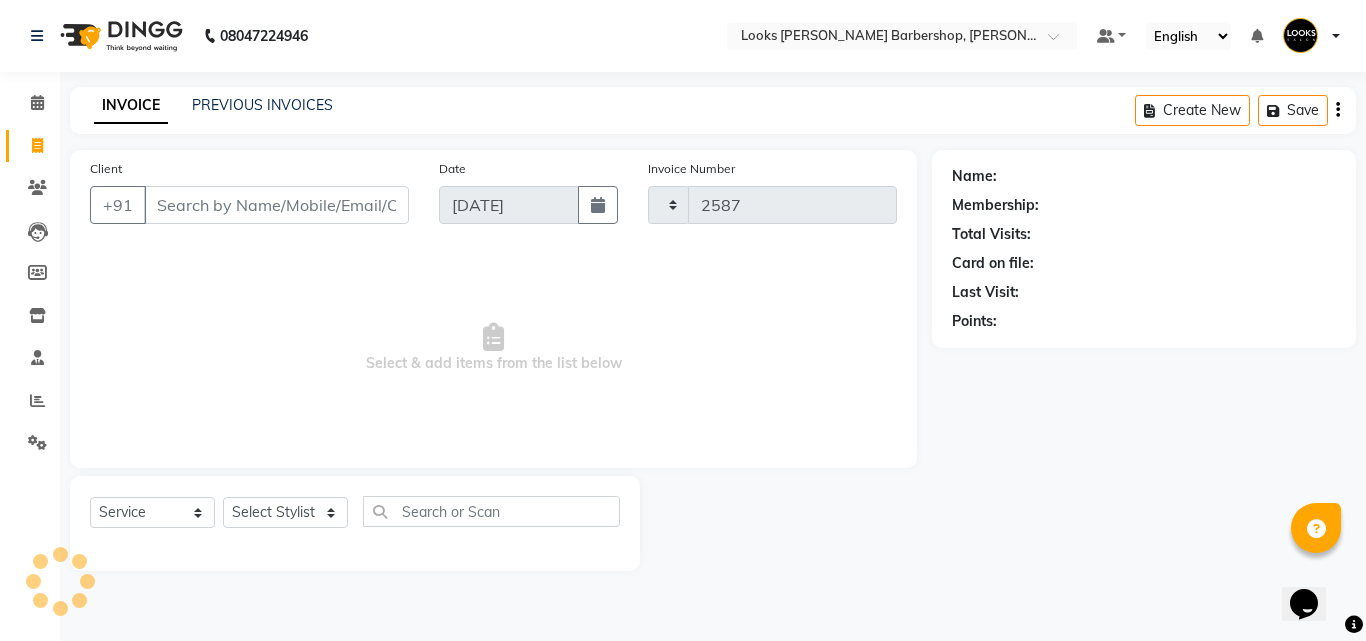 select on "4323" 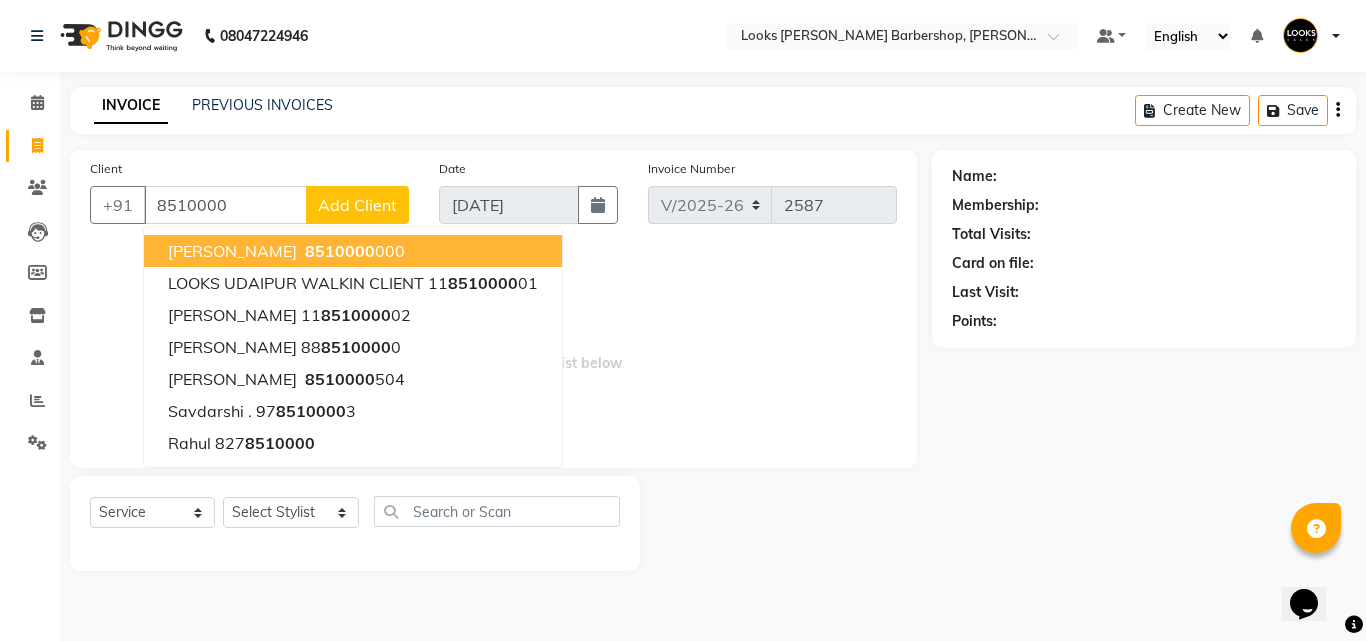 click on "[PERSON_NAME]" at bounding box center [232, 251] 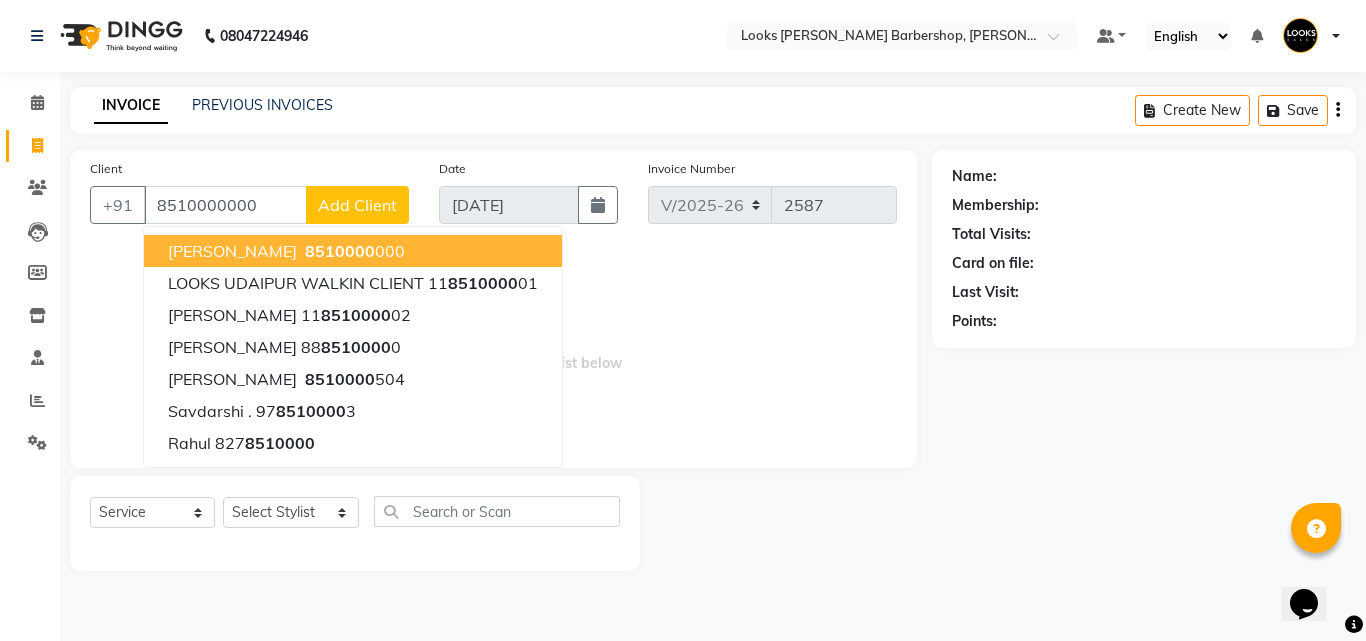 type on "8510000000" 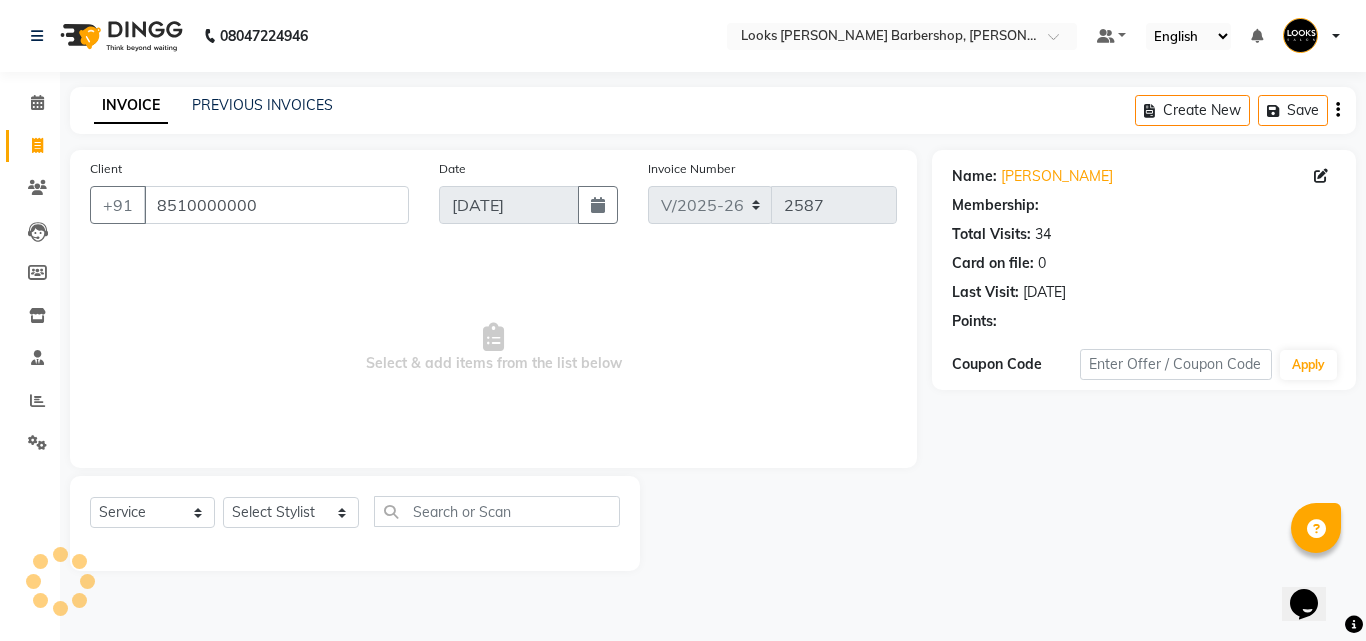 select on "1: Object" 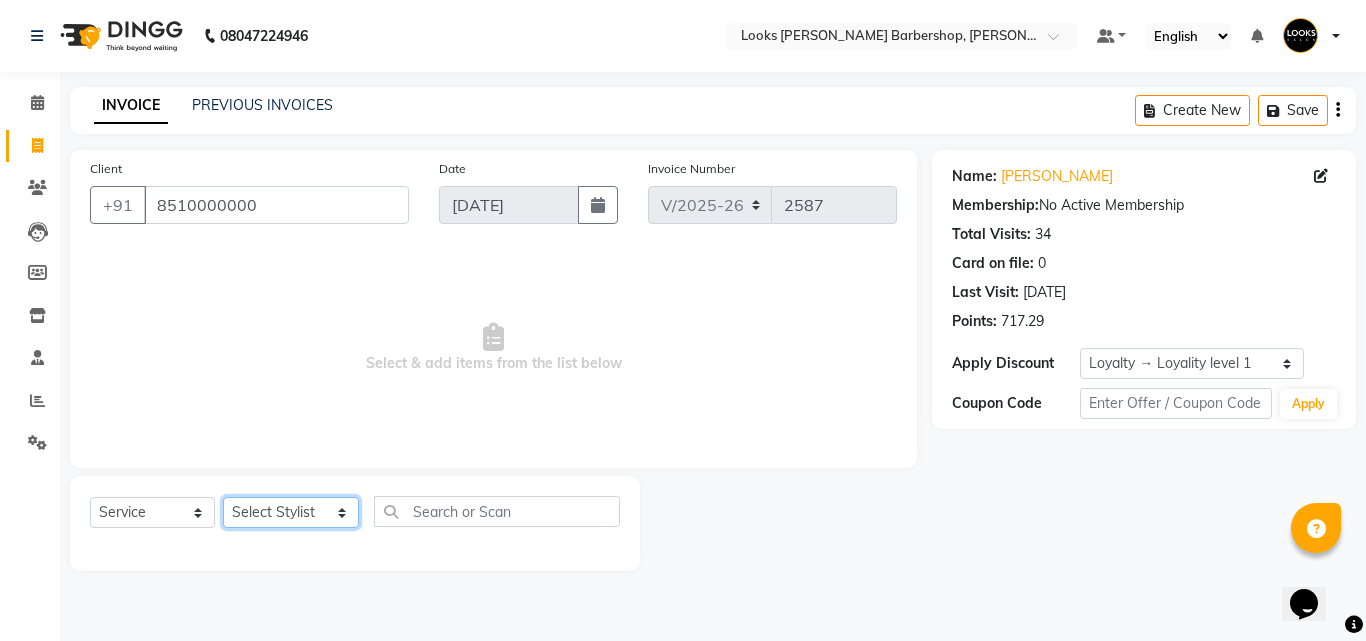drag, startPoint x: 260, startPoint y: 510, endPoint x: 260, endPoint y: 483, distance: 27 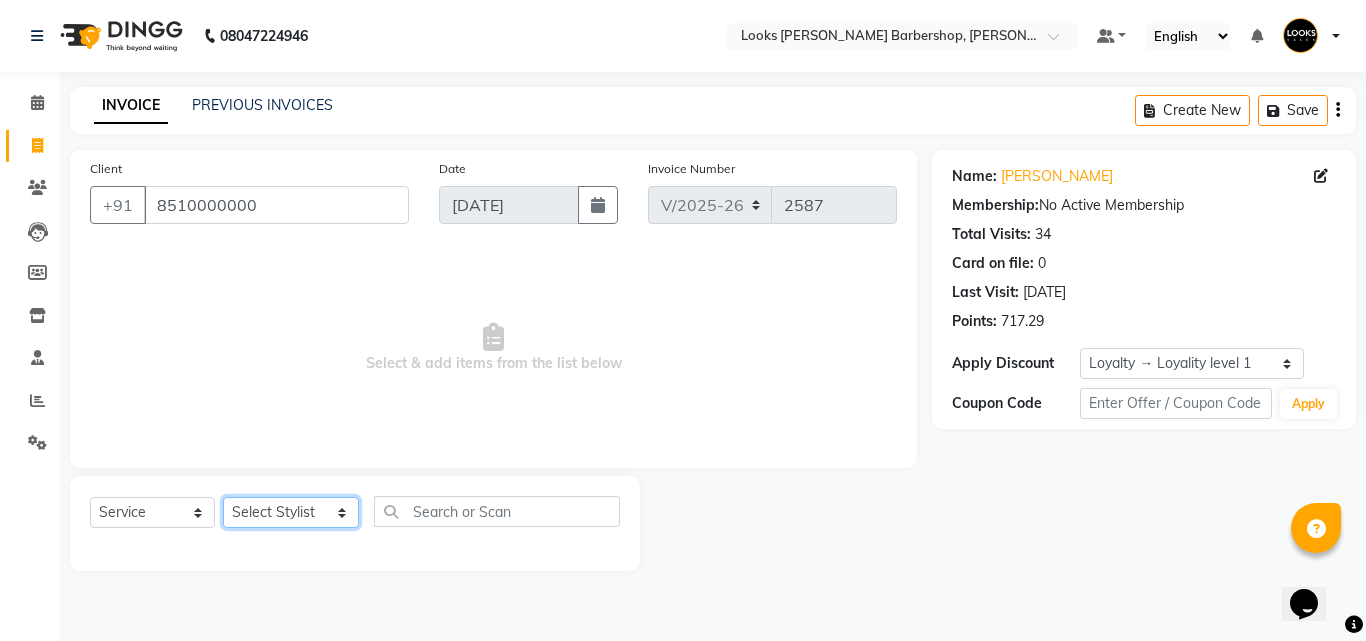 select on "23408" 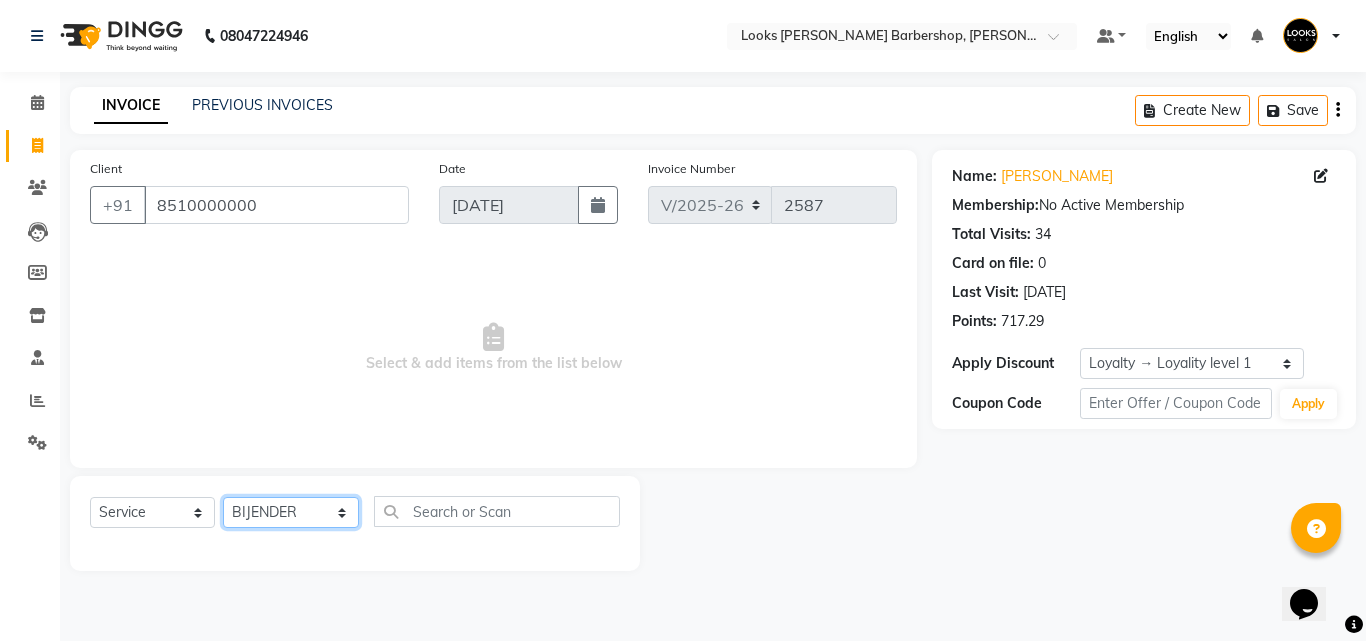 click on "Select Stylist [PERSON_NAME] Amazon_Kart [PERSON_NAME] _asst Arvind_asst BIJENDER  Counter Sales DANISH DHARAMVEER [PERSON_NAME]  KOMAL_NAILS Krishna_asst LALIT_PDCT LHAMO Looks_[DEMOGRAPHIC_DATA]_Section Looks_H.O_Store Looks [PERSON_NAME] Barbershop Looks_Kart [PERSON_NAME] [PERSON_NAME] [PERSON_NAME]  Naveen_pdct [PERSON_NAME] [PERSON_NAME] RAAJ_JI [PERSON_NAME] [PERSON_NAME] NARYAL ROHIT  [PERSON_NAME] [PERSON_NAME] Shabina [PERSON_NAME] [PERSON_NAME] VIKRAM [PERSON_NAME]  [PERSON_NAME]" 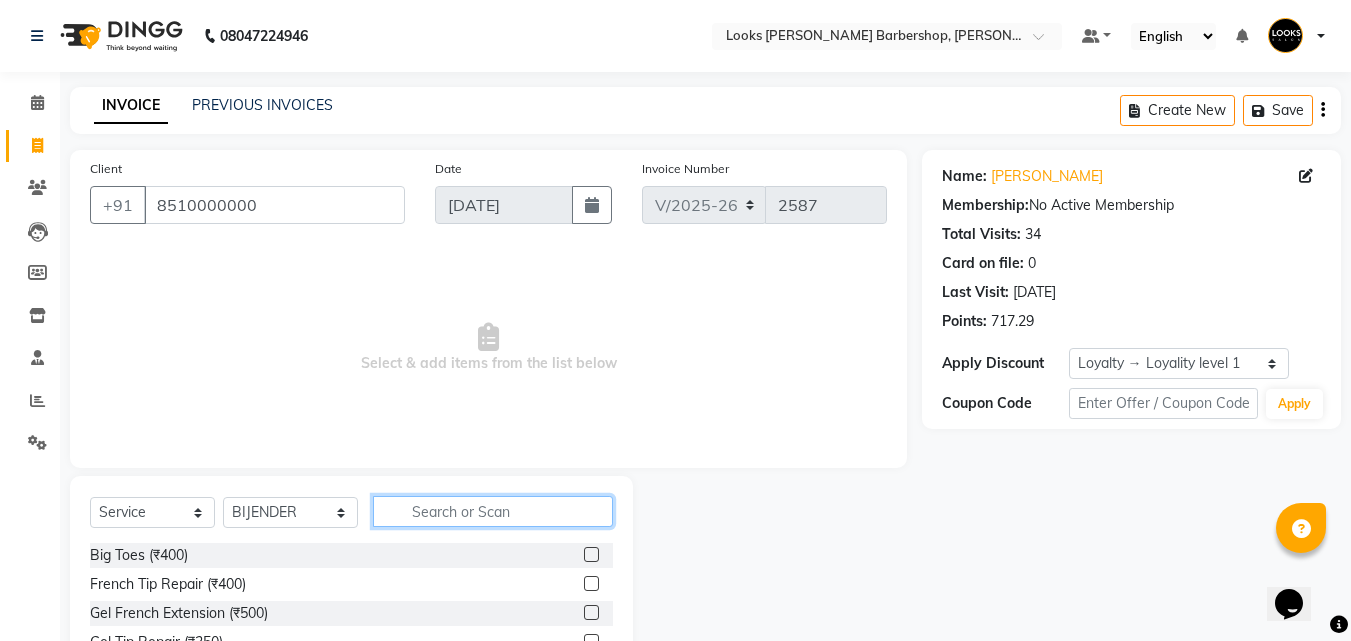 click 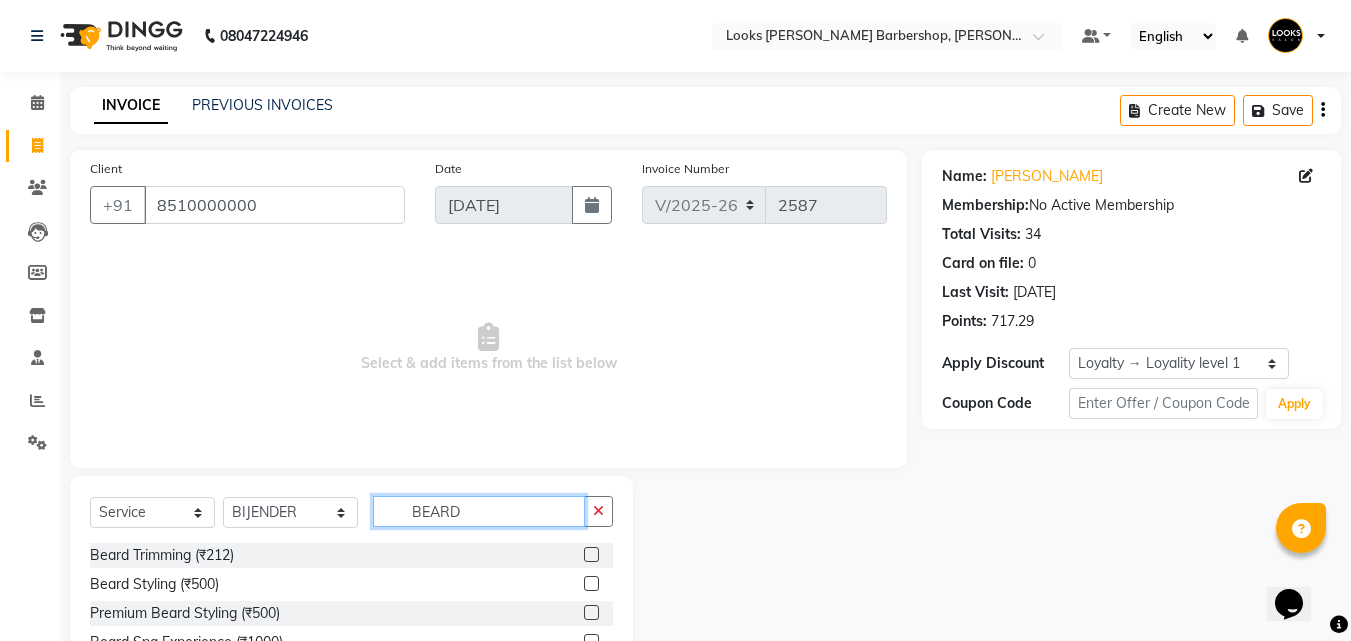 type on "BEARD" 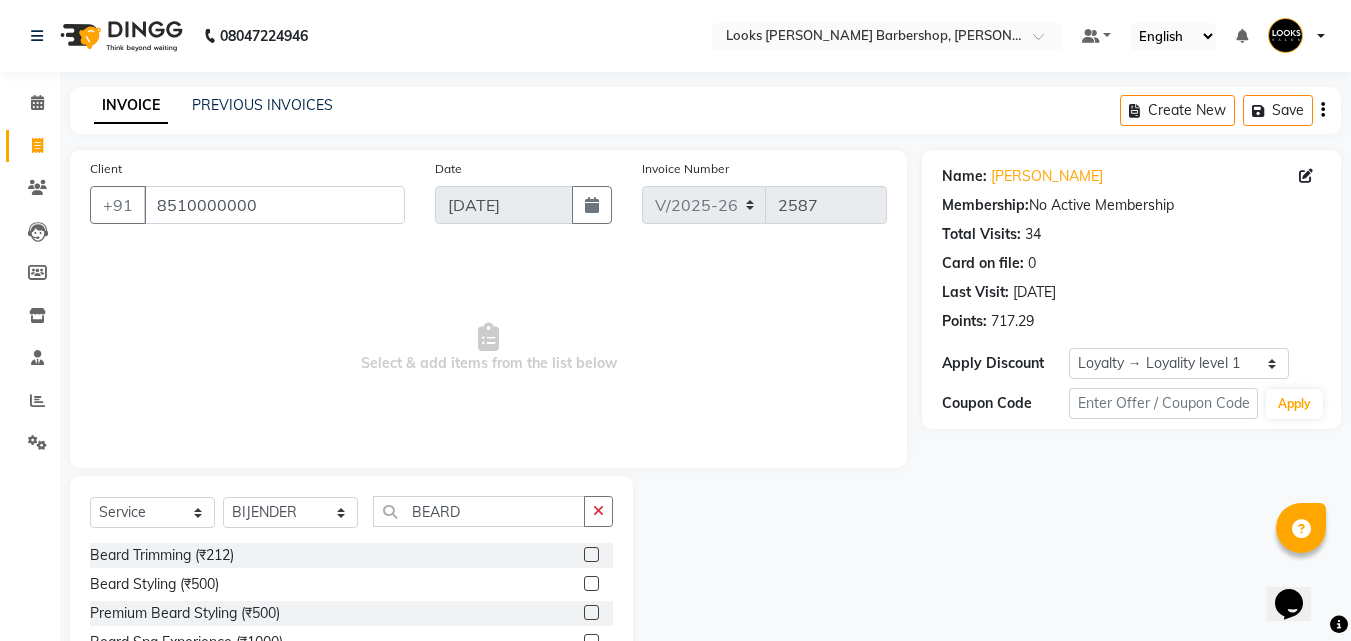 click 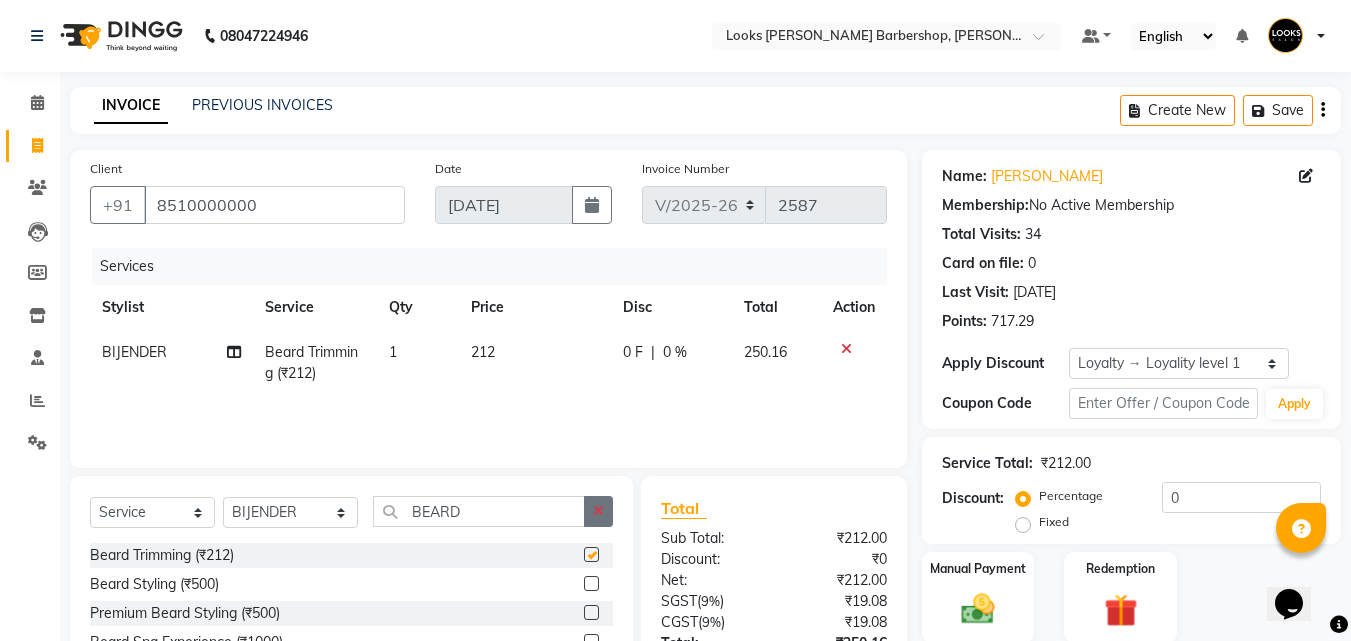 checkbox on "false" 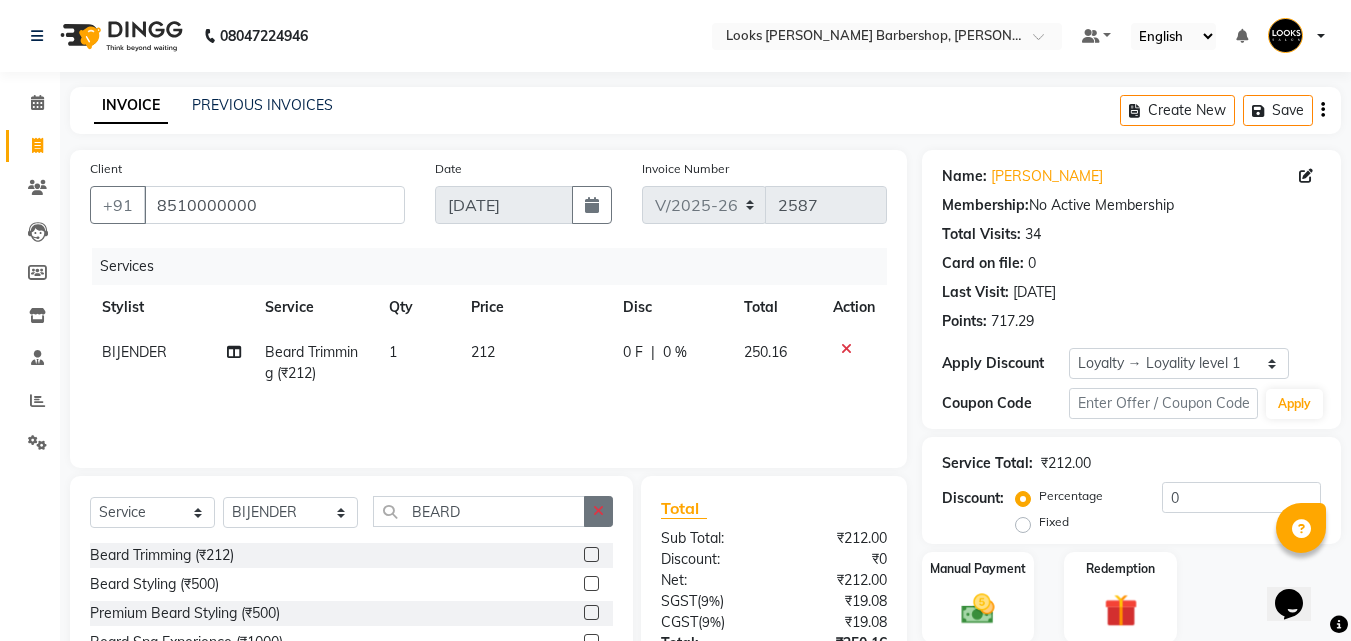 drag, startPoint x: 605, startPoint y: 518, endPoint x: 574, endPoint y: 514, distance: 31.257 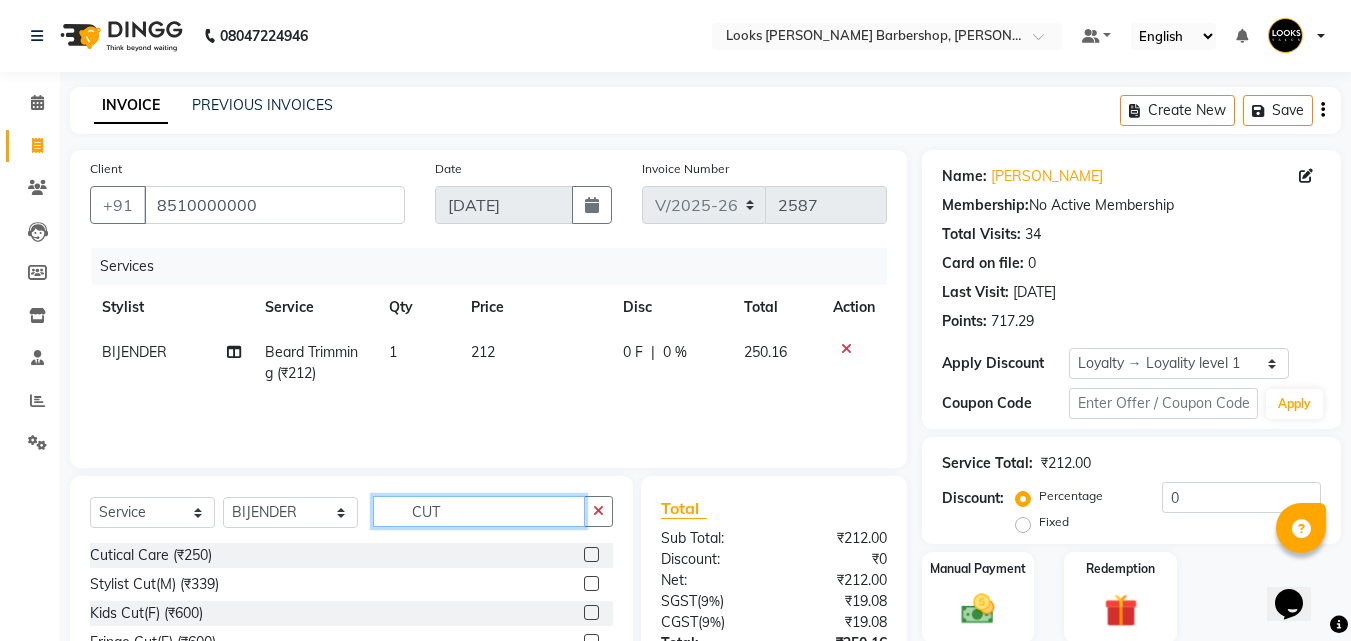 type on "CUT" 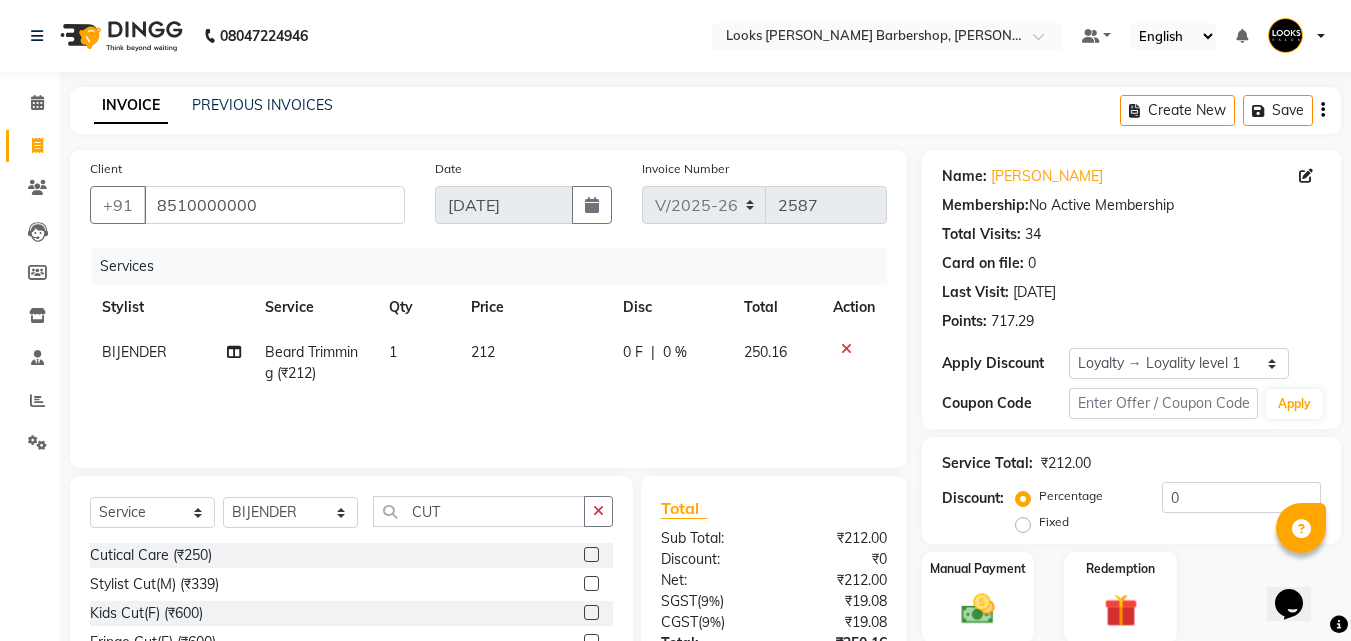 click 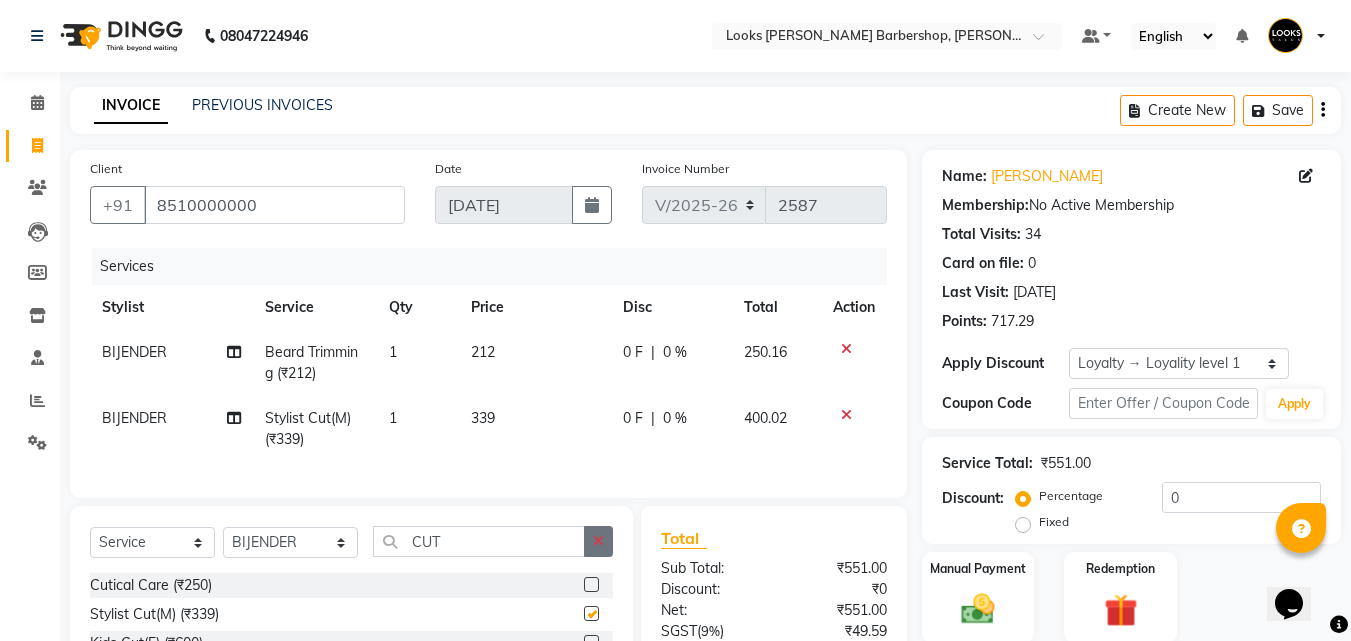 checkbox on "false" 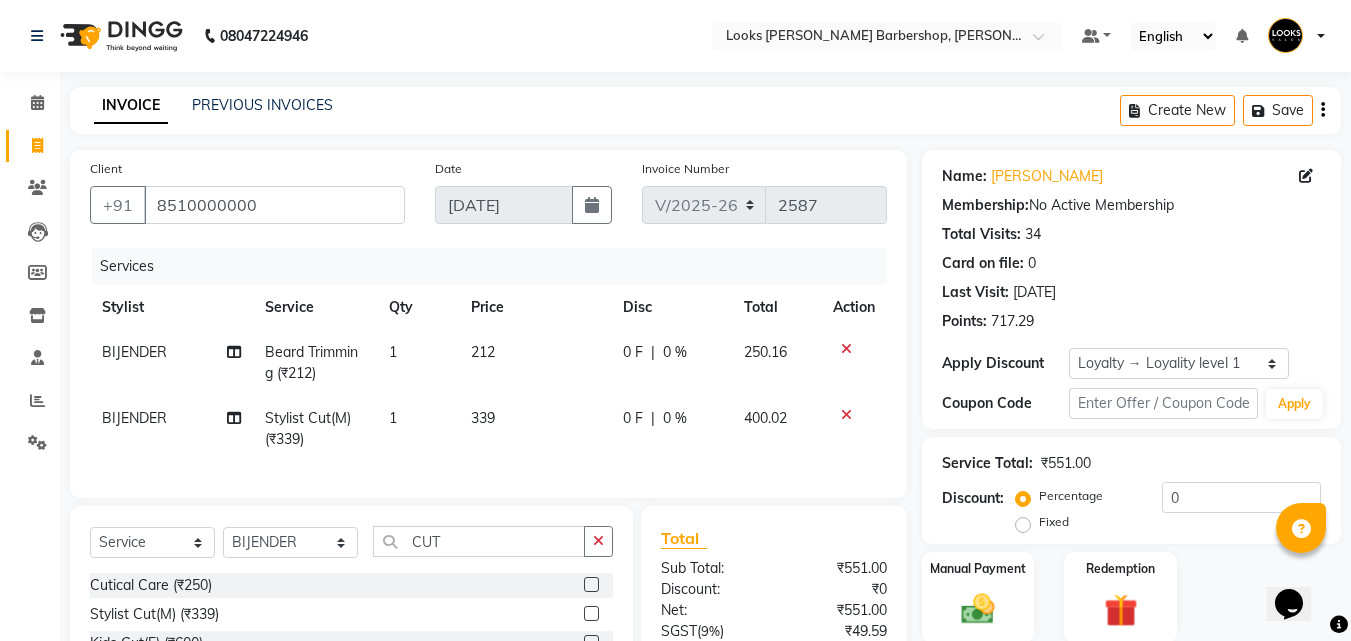 drag, startPoint x: 600, startPoint y: 563, endPoint x: 574, endPoint y: 529, distance: 42.80187 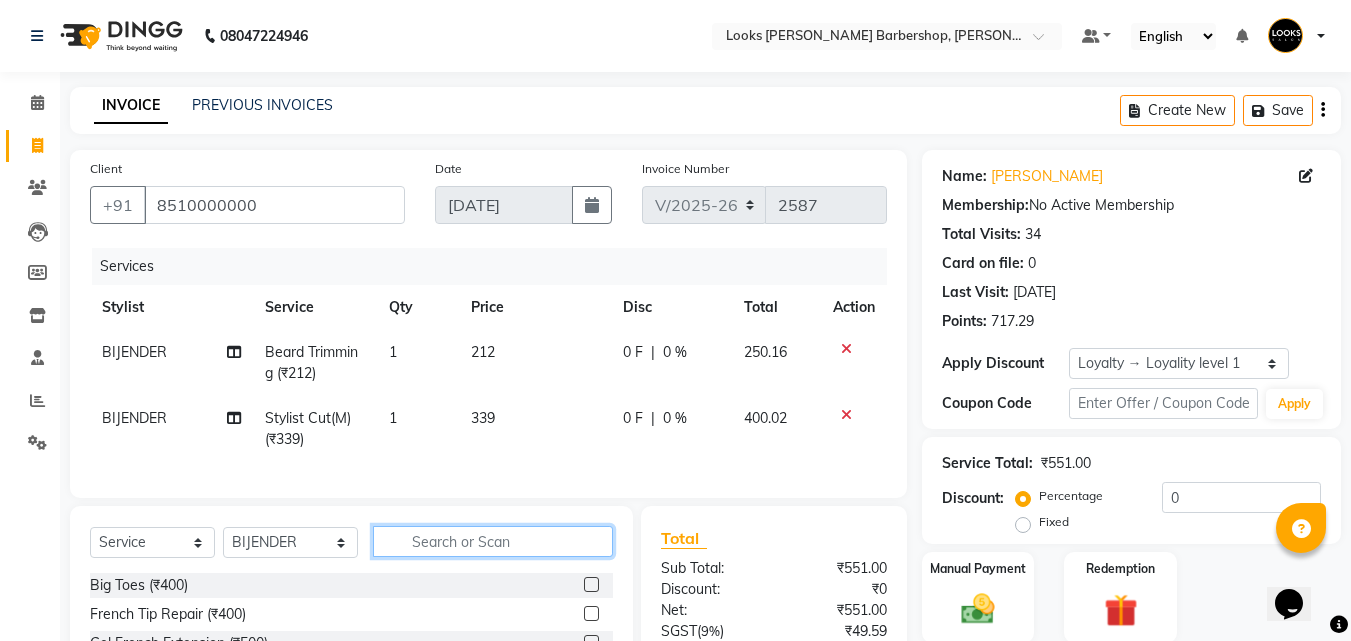 click 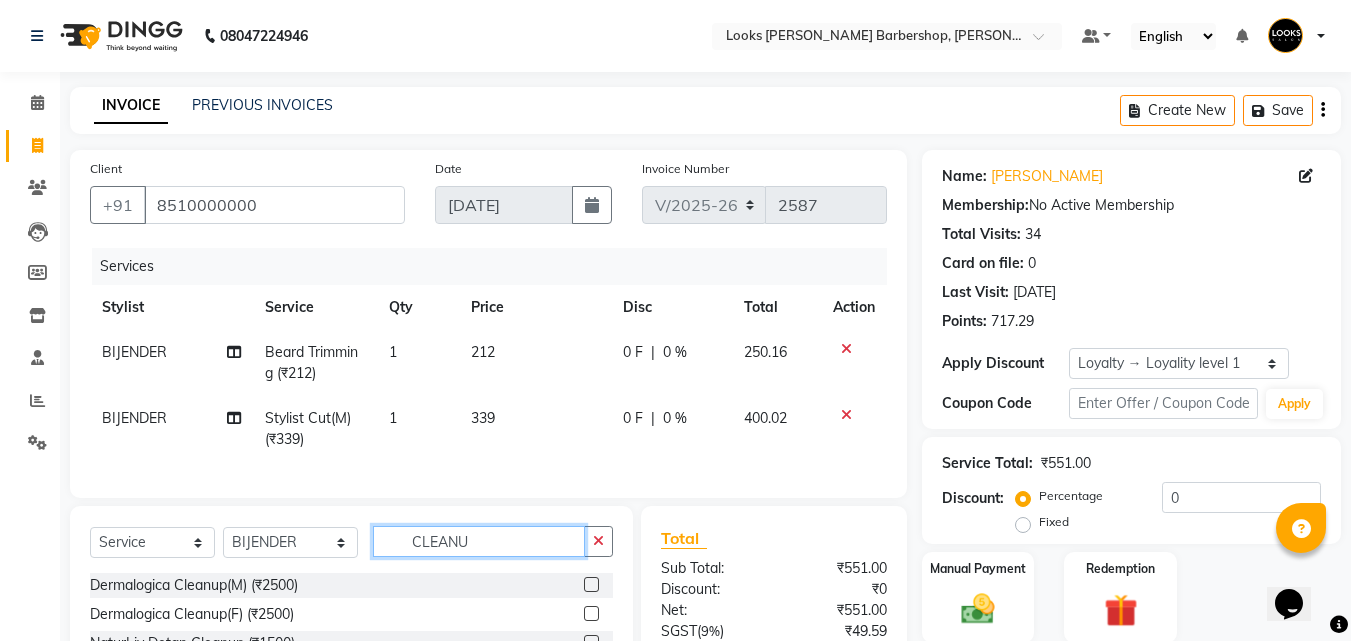 scroll, scrollTop: 225, scrollLeft: 0, axis: vertical 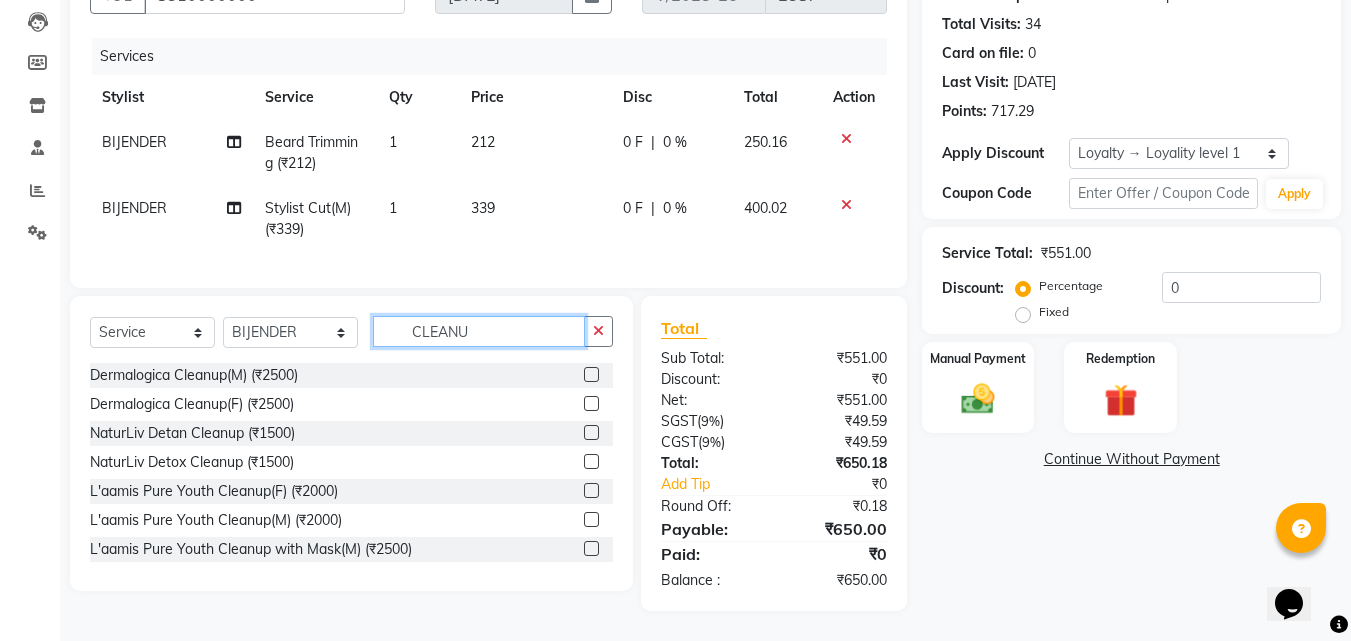 type on "CLEANU" 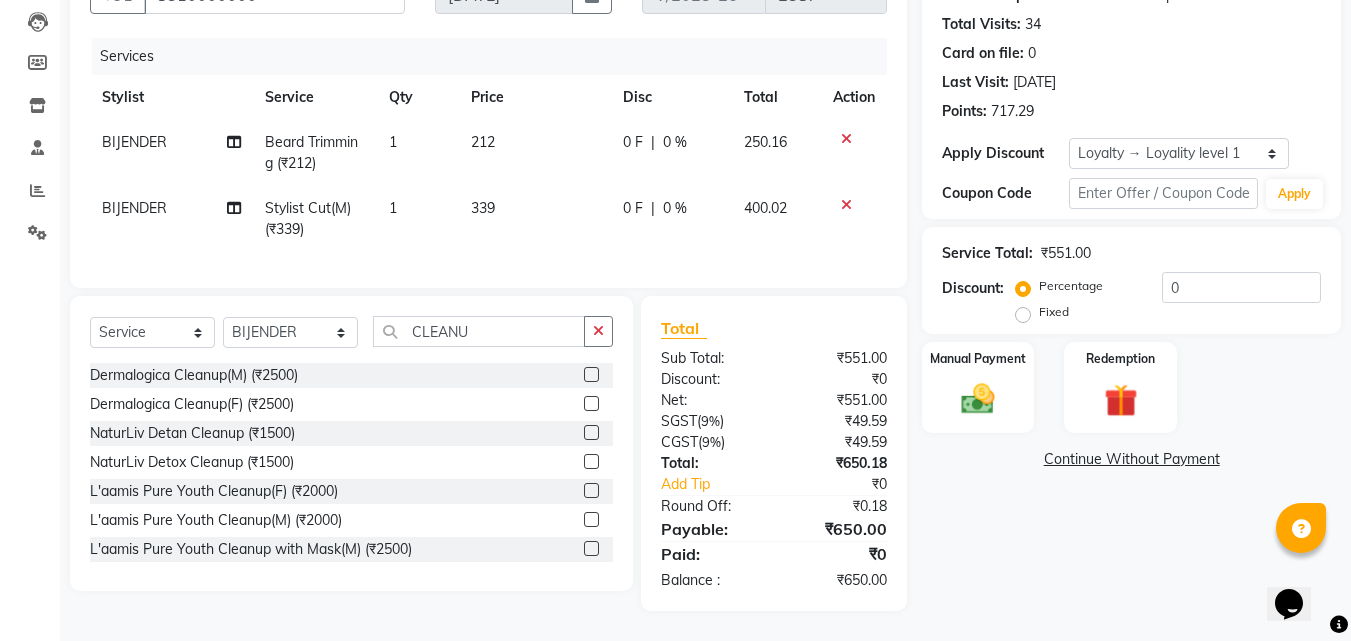 click 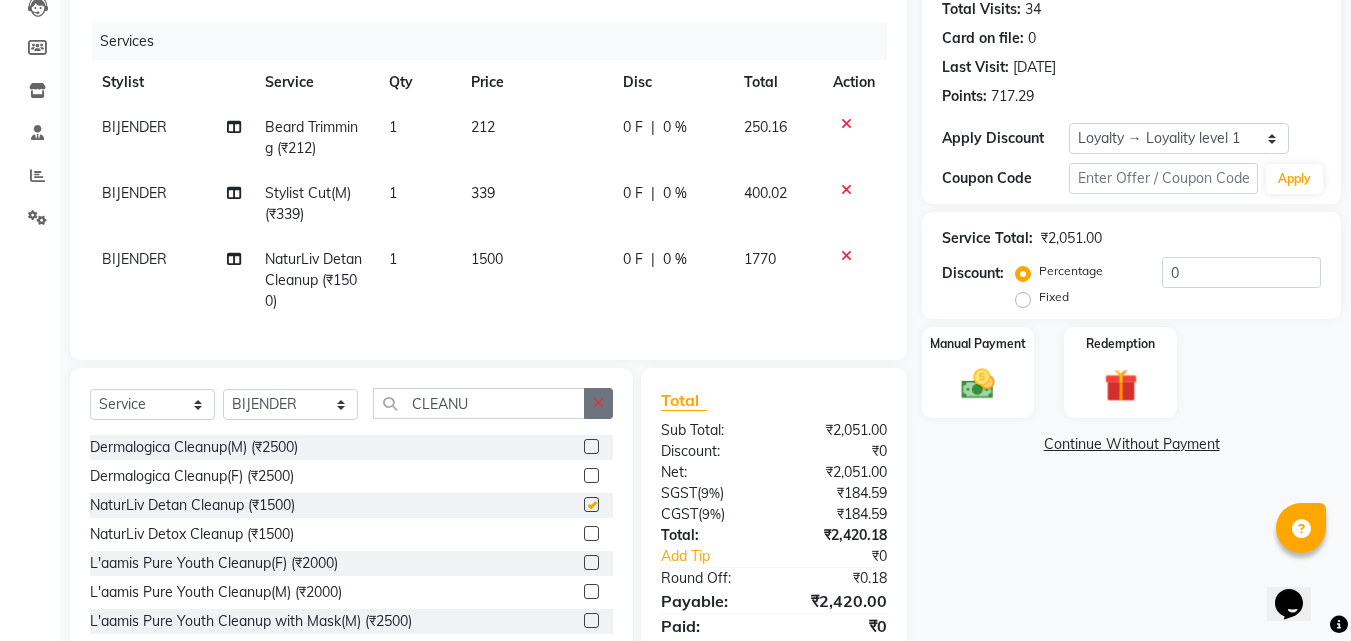 checkbox on "false" 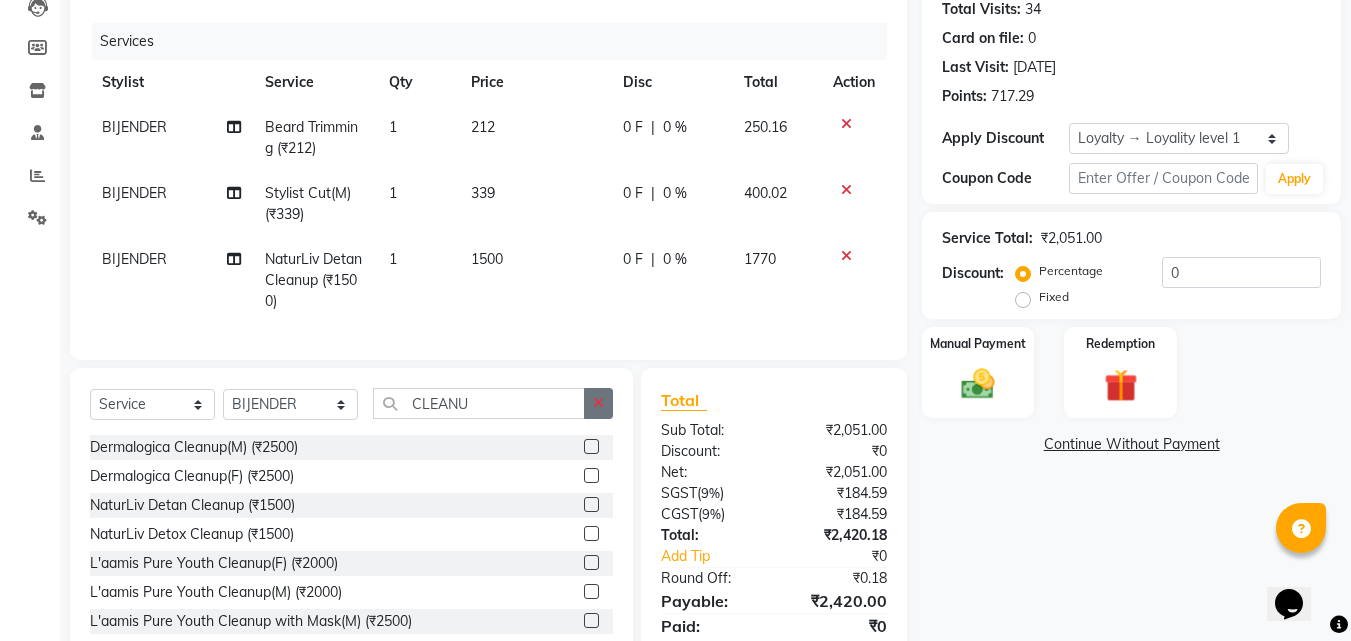 click 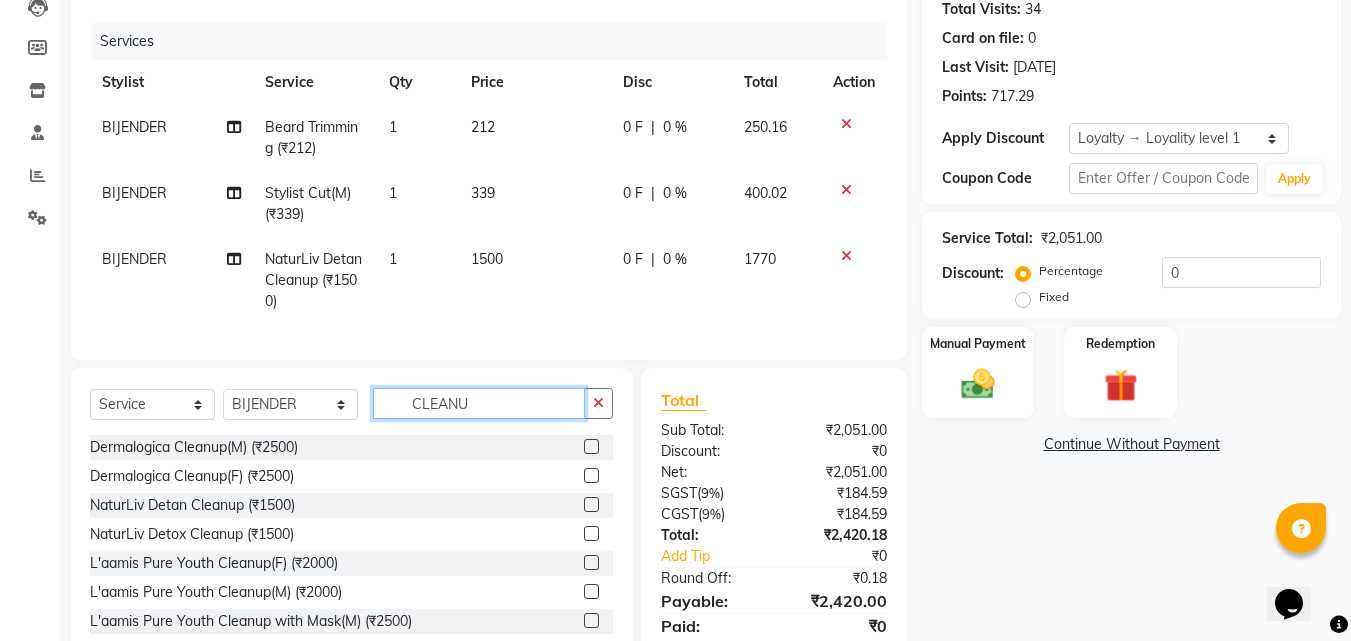type 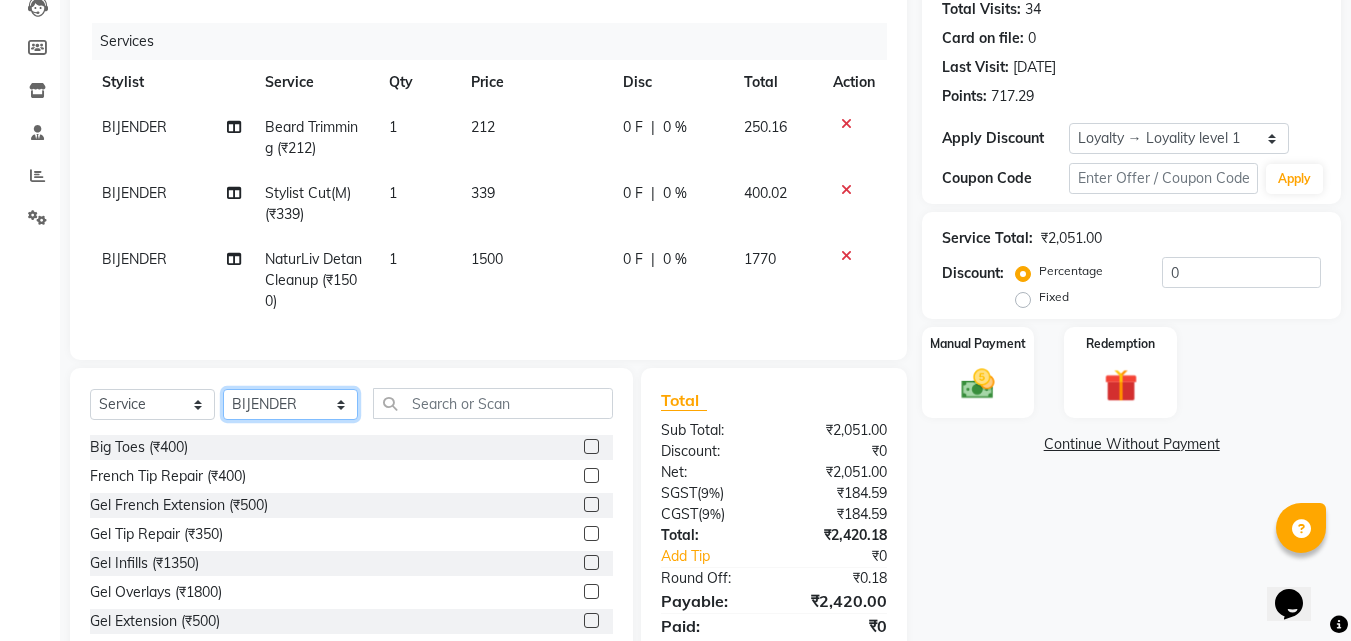 click on "Select Stylist [PERSON_NAME] Amazon_Kart [PERSON_NAME] _asst Arvind_asst BIJENDER  Counter Sales DANISH DHARAMVEER [PERSON_NAME]  KOMAL_NAILS Krishna_asst LALIT_PDCT LHAMO Looks_[DEMOGRAPHIC_DATA]_Section Looks_H.O_Store Looks [PERSON_NAME] Barbershop Looks_Kart [PERSON_NAME] [PERSON_NAME] [PERSON_NAME]  Naveen_pdct [PERSON_NAME] [PERSON_NAME] RAAJ_JI [PERSON_NAME] [PERSON_NAME] NARYAL ROHIT  [PERSON_NAME] [PERSON_NAME] Shabina [PERSON_NAME] [PERSON_NAME] VIKRAM [PERSON_NAME]  [PERSON_NAME]" 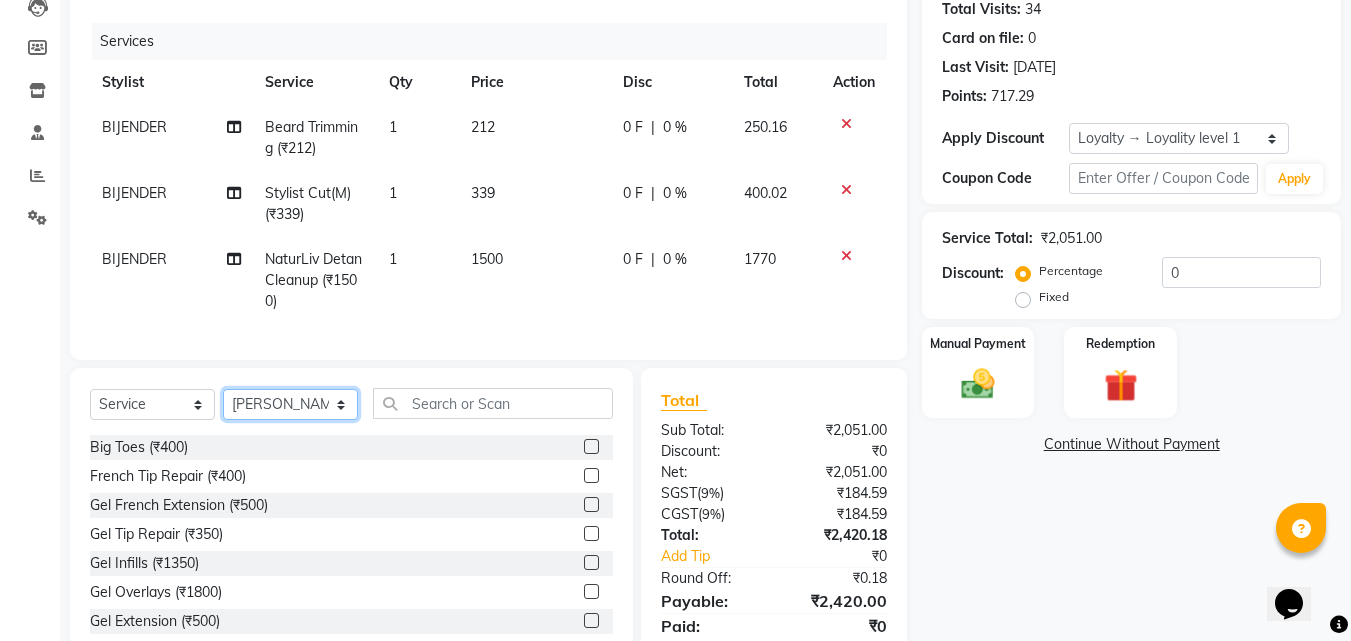 click on "Select Stylist [PERSON_NAME] Amazon_Kart [PERSON_NAME] _asst Arvind_asst BIJENDER  Counter Sales DANISH DHARAMVEER [PERSON_NAME]  KOMAL_NAILS Krishna_asst LALIT_PDCT LHAMO Looks_[DEMOGRAPHIC_DATA]_Section Looks_H.O_Store Looks [PERSON_NAME] Barbershop Looks_Kart [PERSON_NAME] [PERSON_NAME] [PERSON_NAME]  Naveen_pdct [PERSON_NAME] [PERSON_NAME] RAAJ_JI [PERSON_NAME] [PERSON_NAME] NARYAL ROHIT  [PERSON_NAME] [PERSON_NAME] Shabina [PERSON_NAME] [PERSON_NAME] VIKRAM [PERSON_NAME]  [PERSON_NAME]" 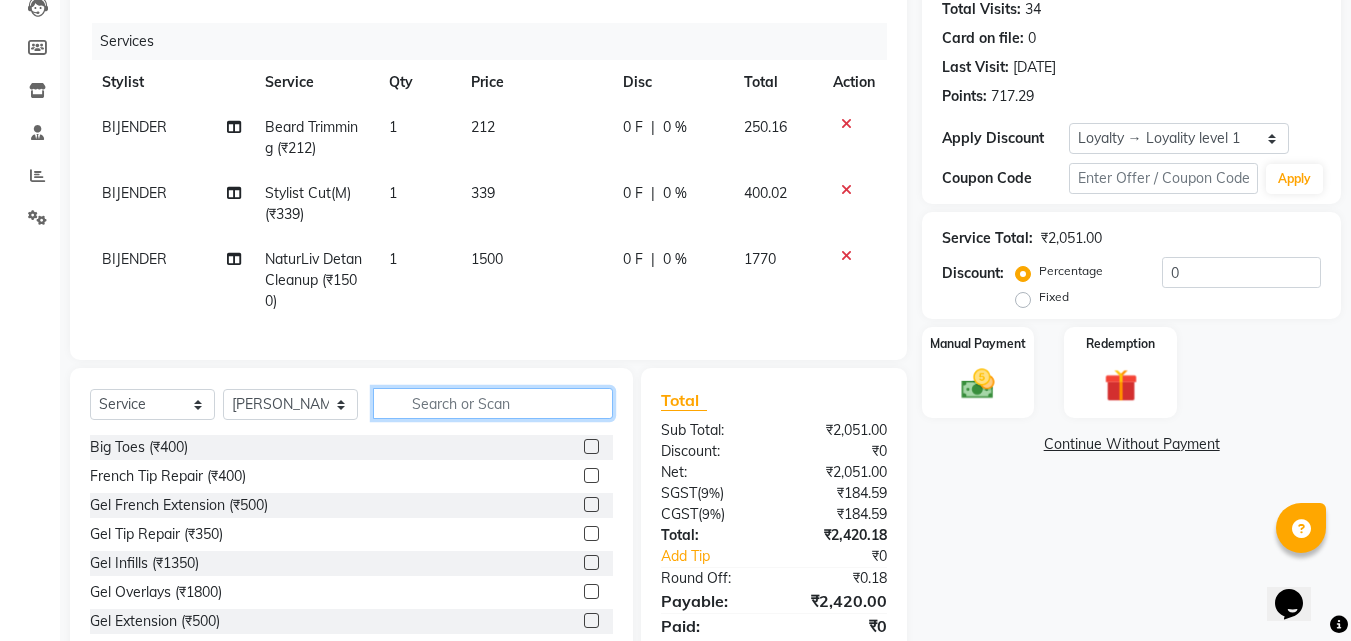 click 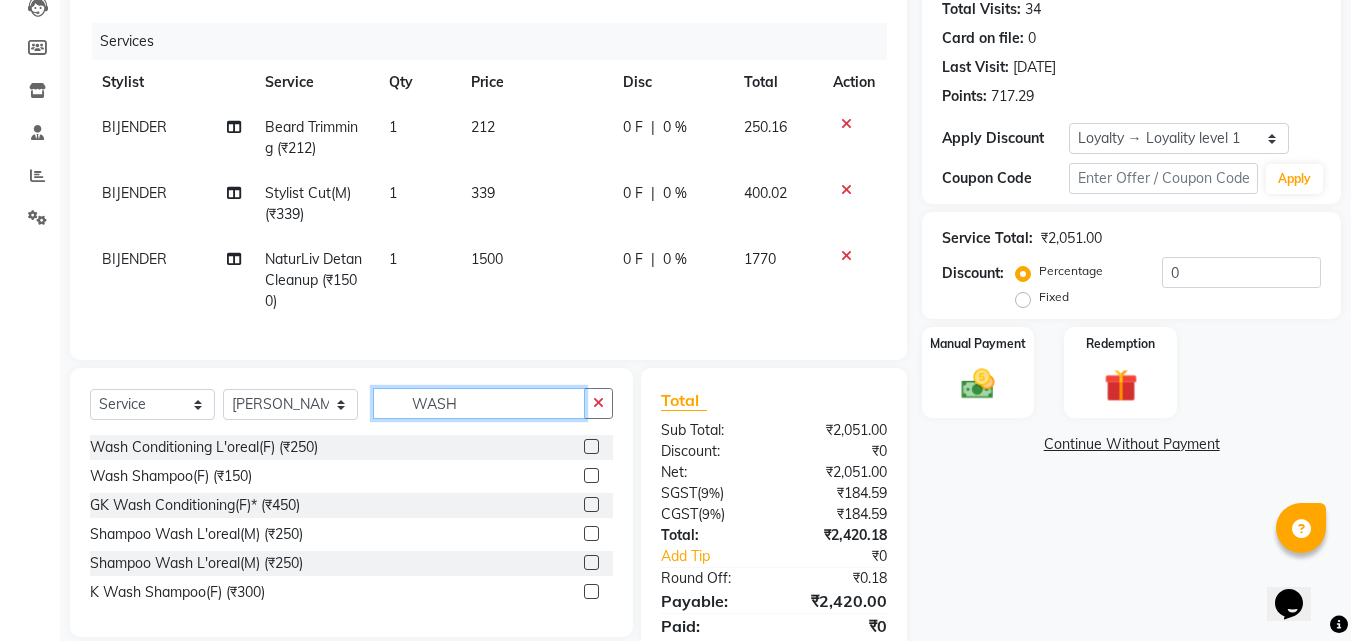 type on "WASH" 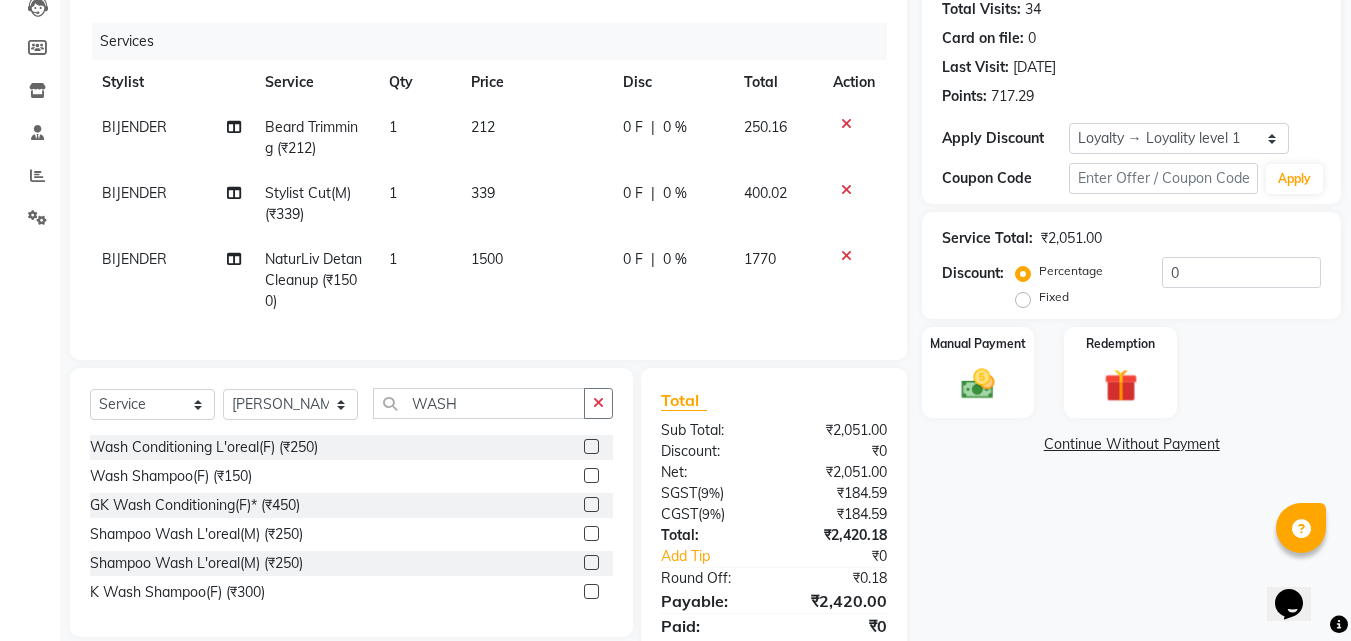 click 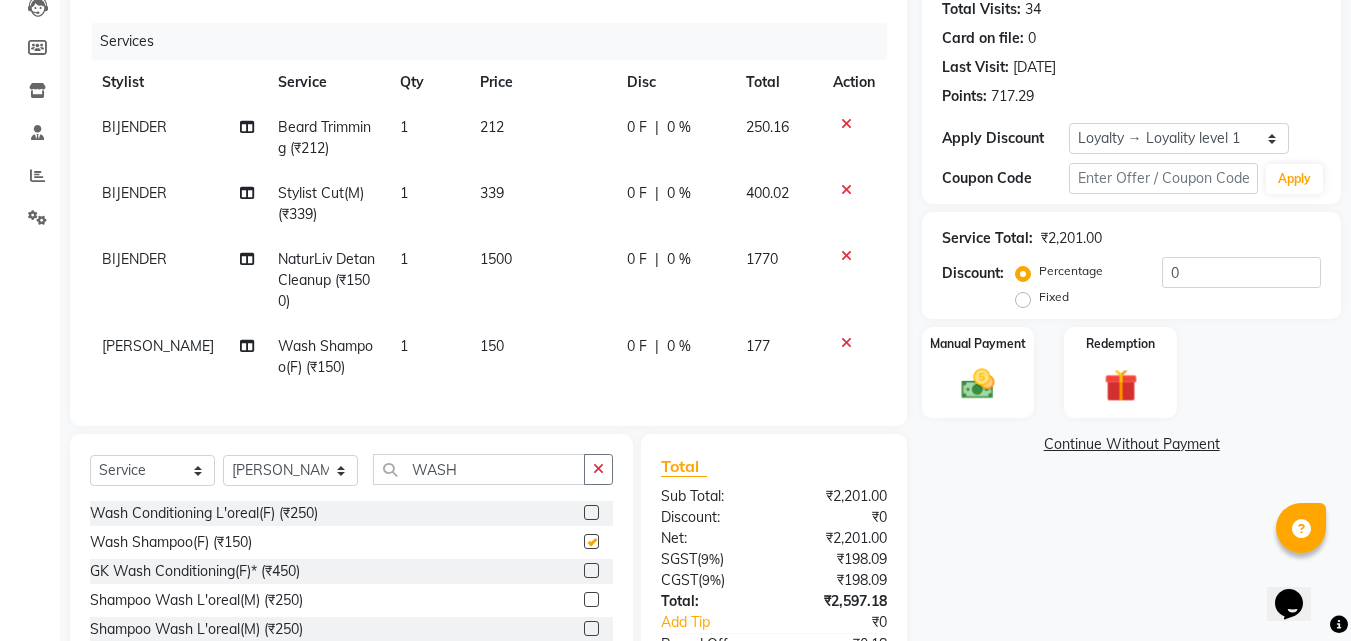 checkbox on "false" 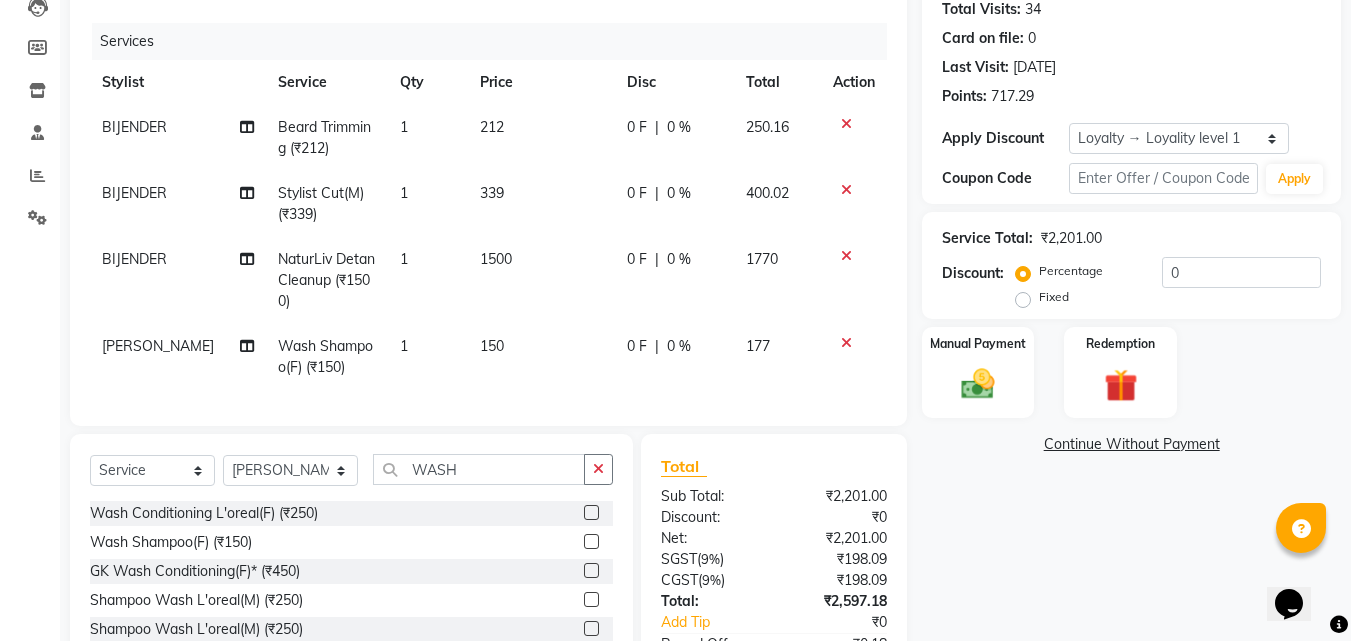 click on "150" 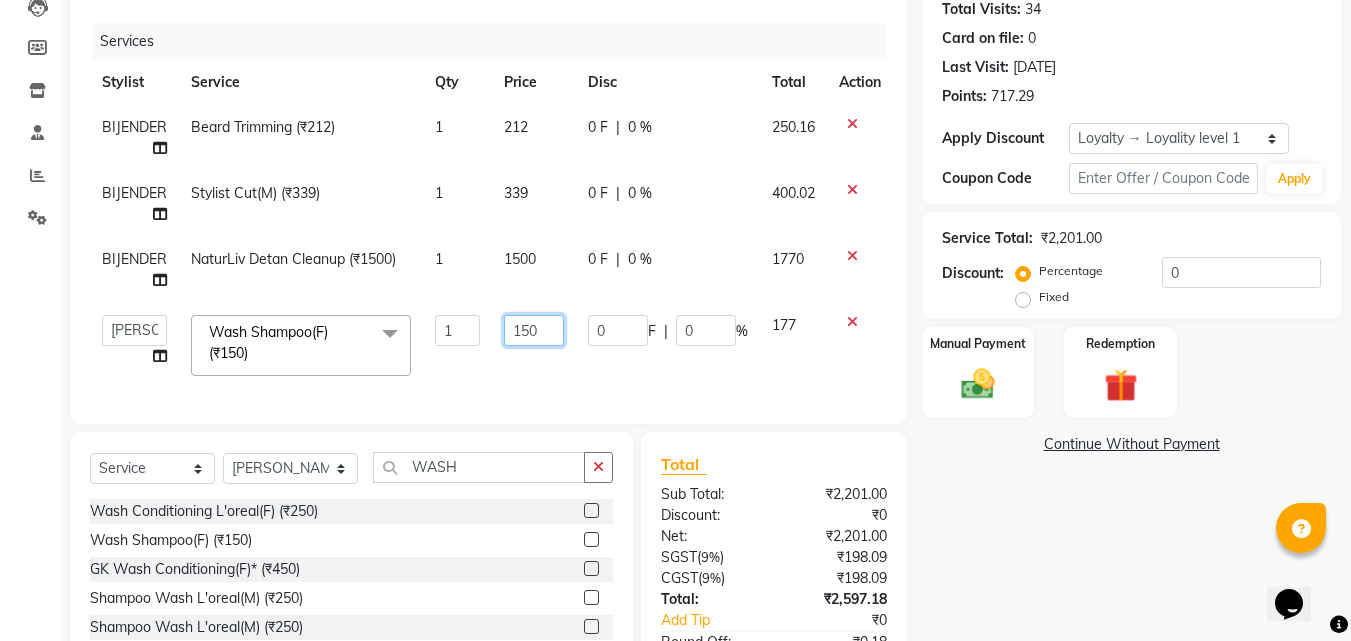 click on "150" 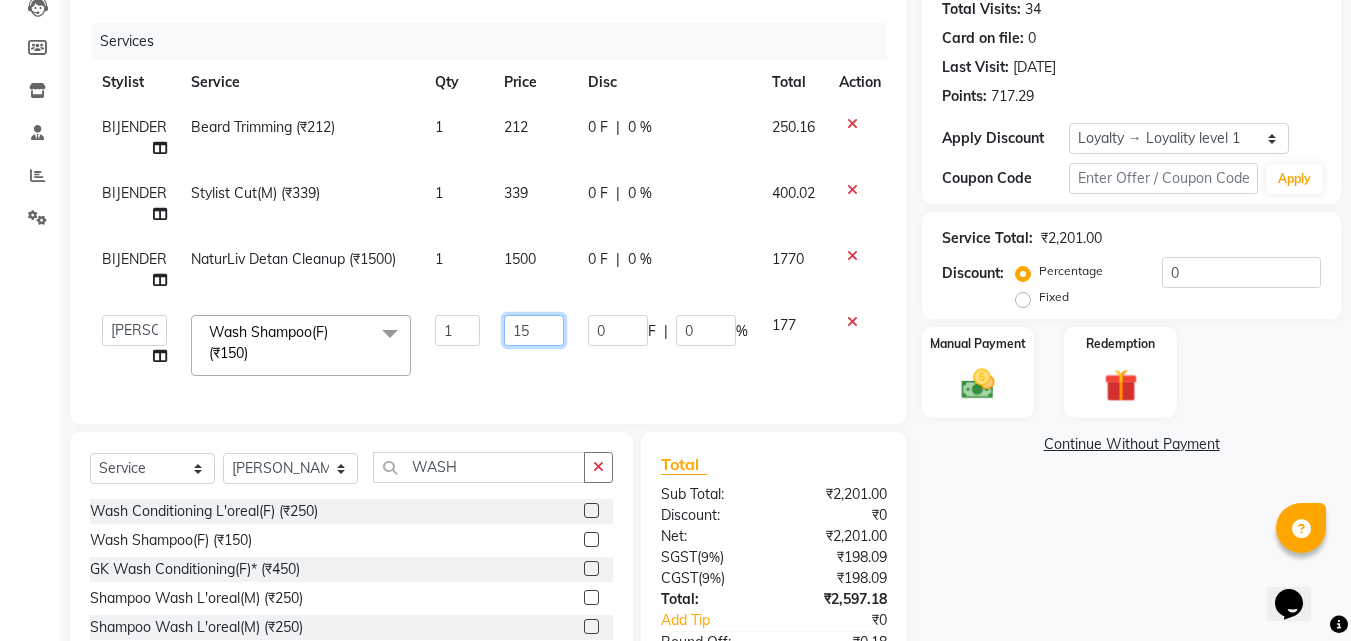 type on "153" 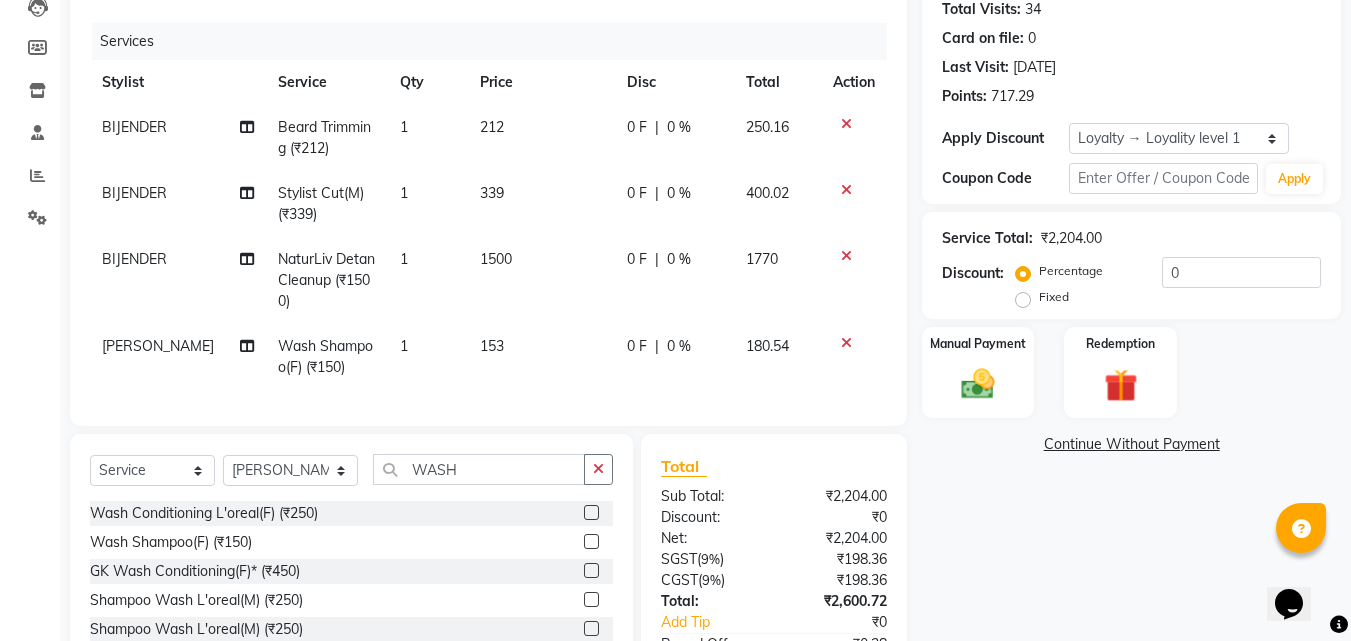 click on "153" 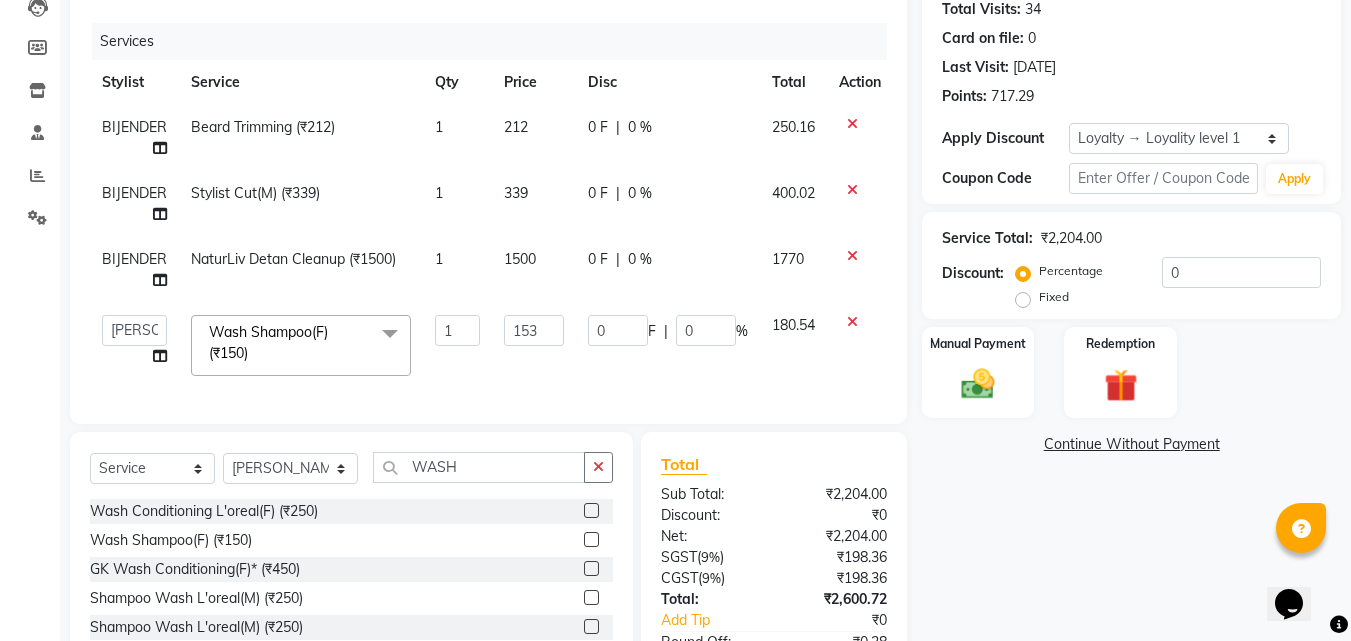 scroll, scrollTop: 376, scrollLeft: 0, axis: vertical 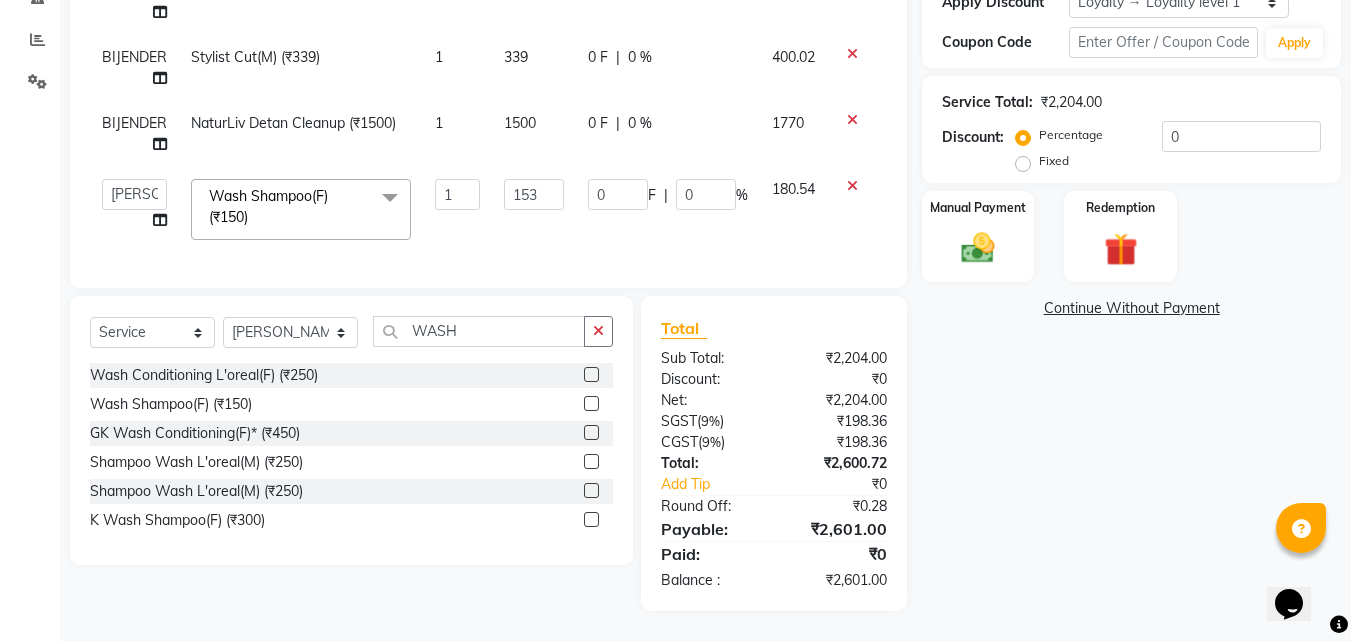 click on "Services Stylist Service Qty Price Disc Total Action [PERSON_NAME] Trimming (₹212) 1 212 0 F | 0 % 250.16 BIJENDER  Stylist Cut(M) (₹339) 1 339 0 F | 0 % 400.02 BIJENDER  NaturLiv Detan Cleanup (₹1500) 1 1500 0 F | 0 % 1770  [PERSON_NAME]   Amazon_Kart   [PERSON_NAME] _asst   Arvind_asst   BIJENDER    Counter Sales   DANISH   DHARAMVEER   [PERSON_NAME]   Krishna_asst   LALIT_PDCT   LHAMO   Looks_[DEMOGRAPHIC_DATA]_Section   Looks_H.O_Store   Looks [PERSON_NAME] Barbershop   Looks_Kart   [PERSON_NAME]   [PERSON_NAME]   [PERSON_NAME]    Naveen_pdct   [PERSON_NAME]   [PERSON_NAME]   RAAJ_JI   [PERSON_NAME]   [PERSON_NAME] NARYAL   ROHIT    [PERSON_NAME]   [PERSON_NAME]   Shabina   [PERSON_NAME]   [PERSON_NAME]   VIKRAM   [PERSON_NAME]    Vishal_Asst   [PERSON_NAME]  Wash Shampoo(F) (₹150)  x Big Toes (₹400) French Tip Repair (₹400) Gel French Extension (₹500) Gel Tip Repair (₹350) Gel Infills (₹1350) Gel Overlays (₹1800) Refills  (₹2750)" 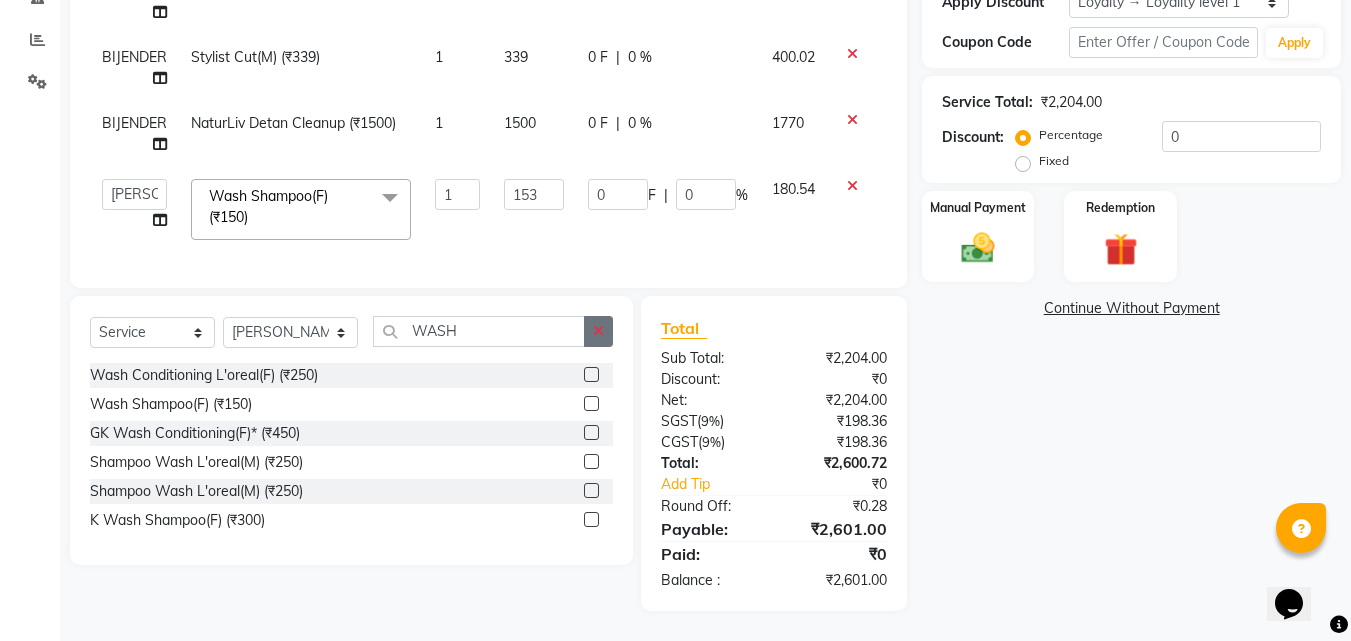 click 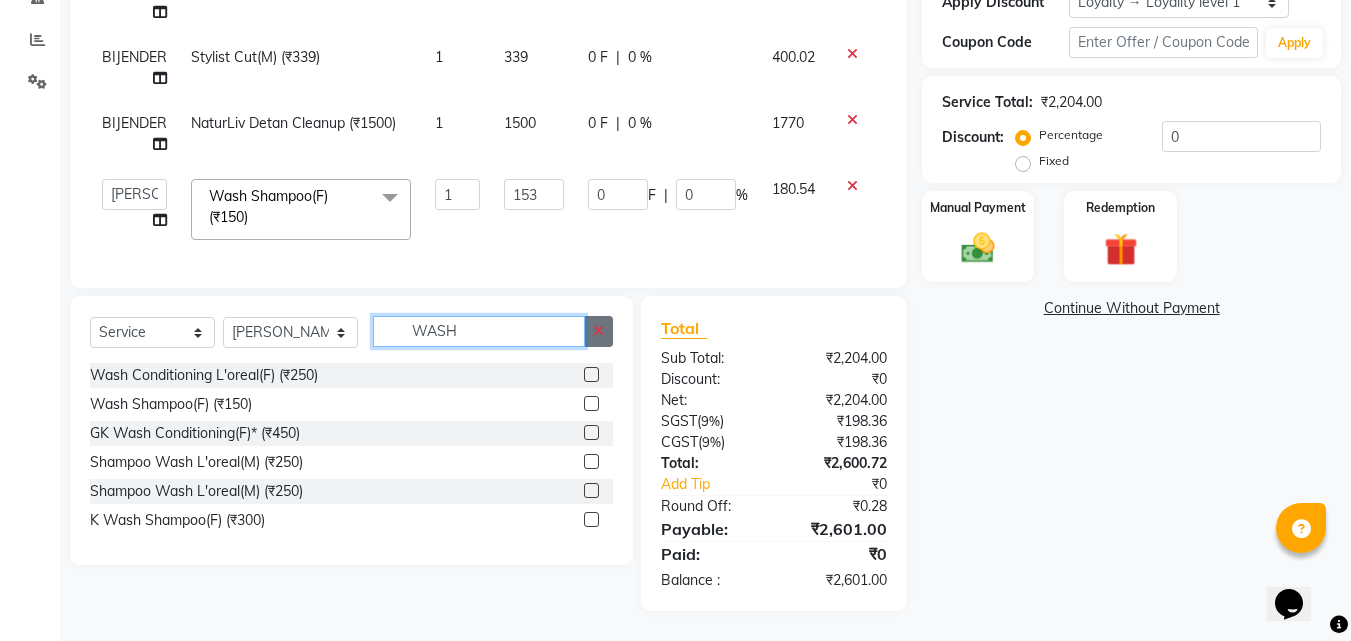 type 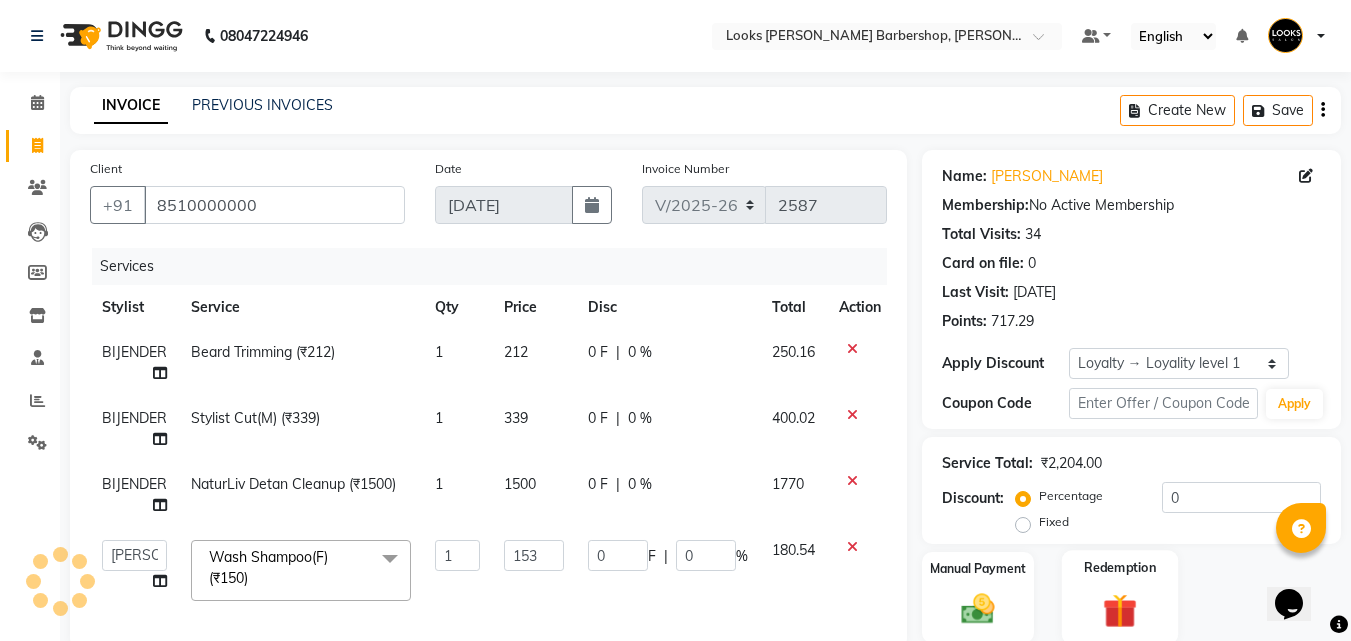 scroll, scrollTop: 376, scrollLeft: 0, axis: vertical 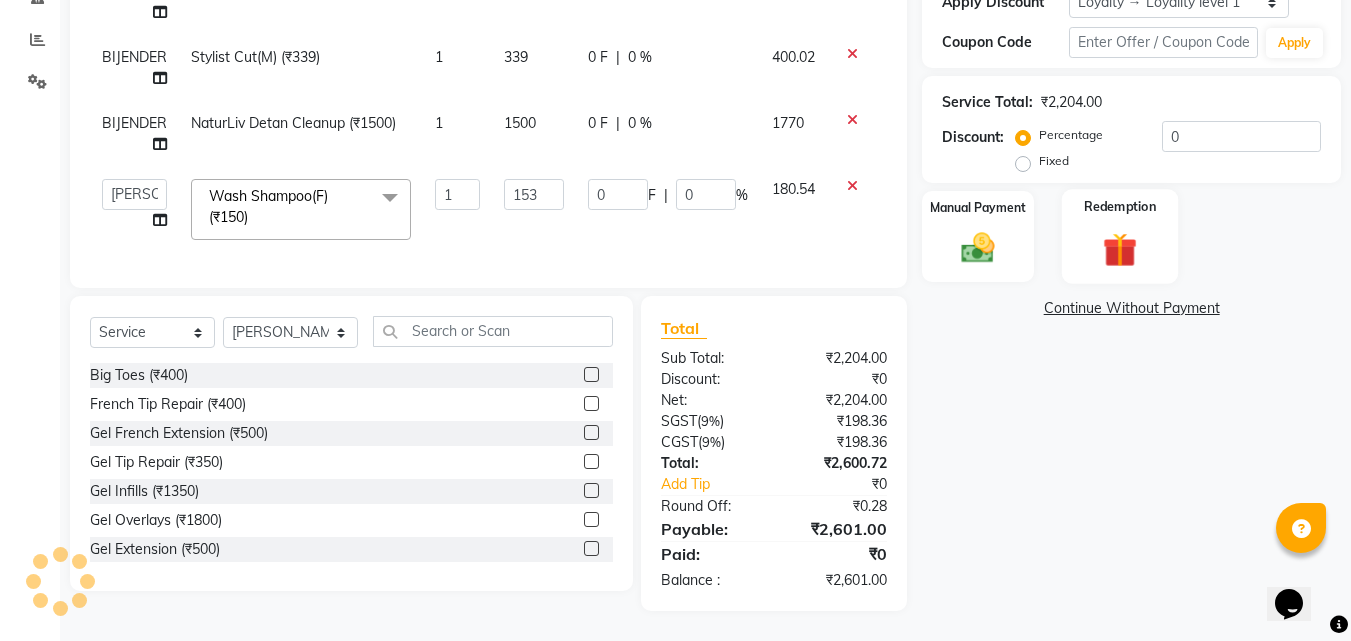 click 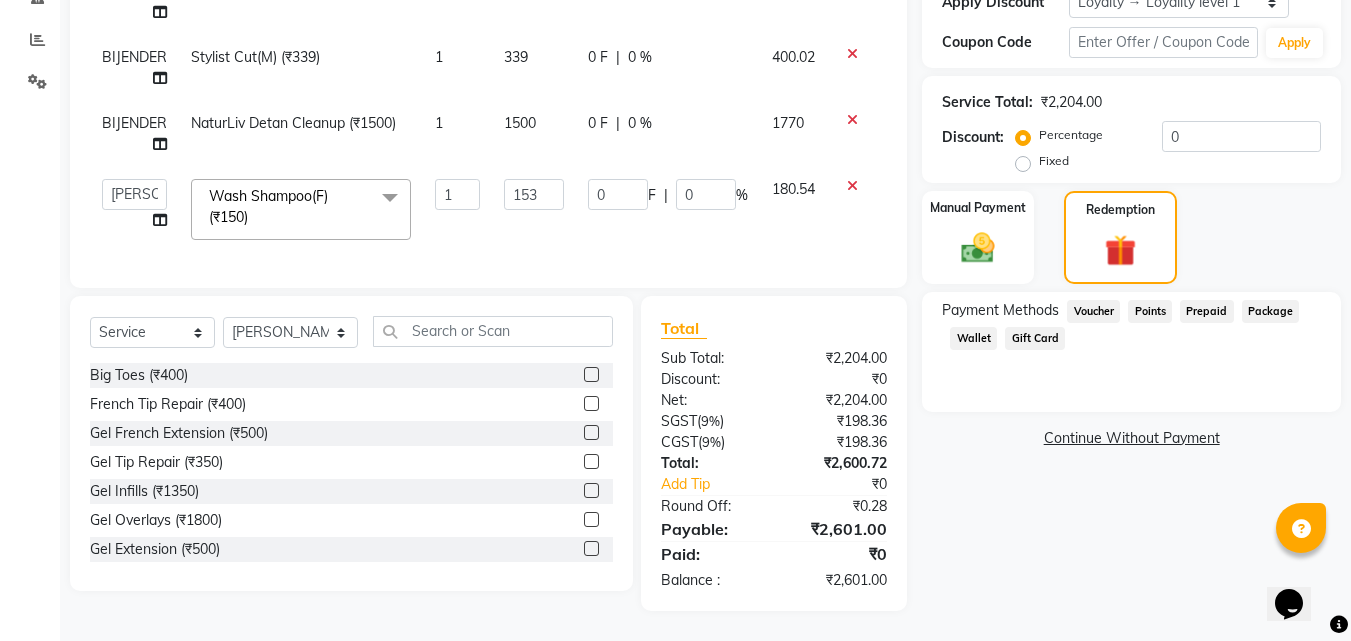 click on "Points" 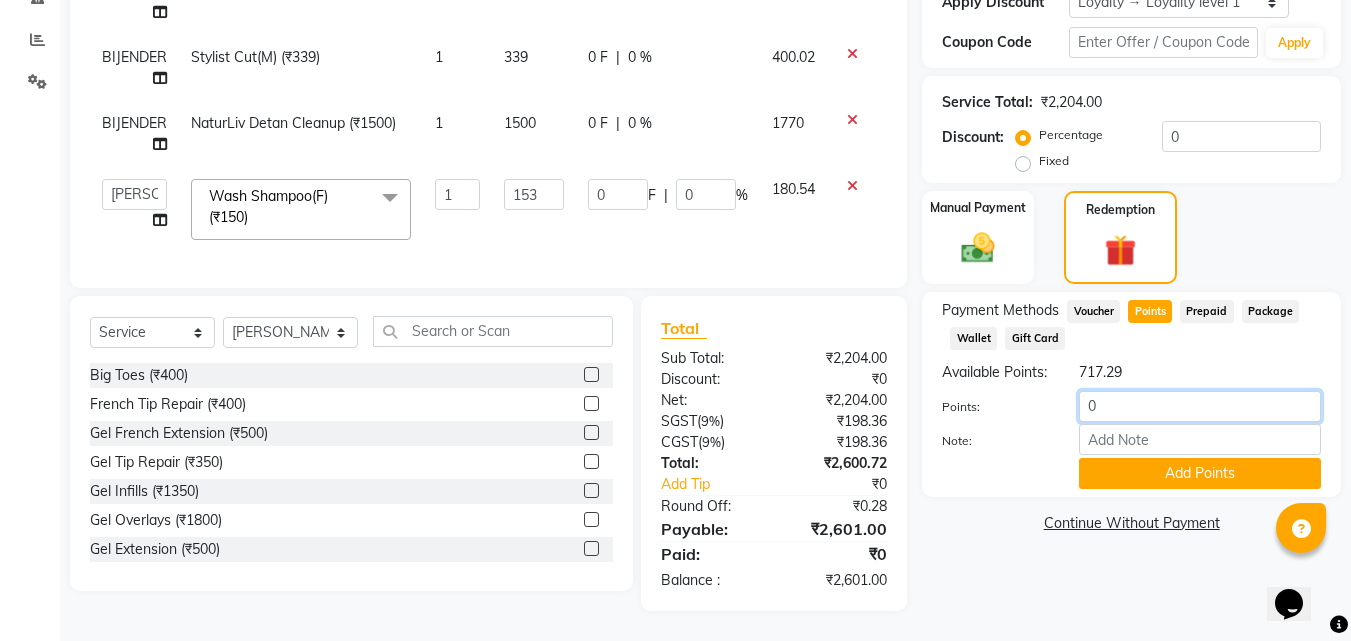 click on "0" 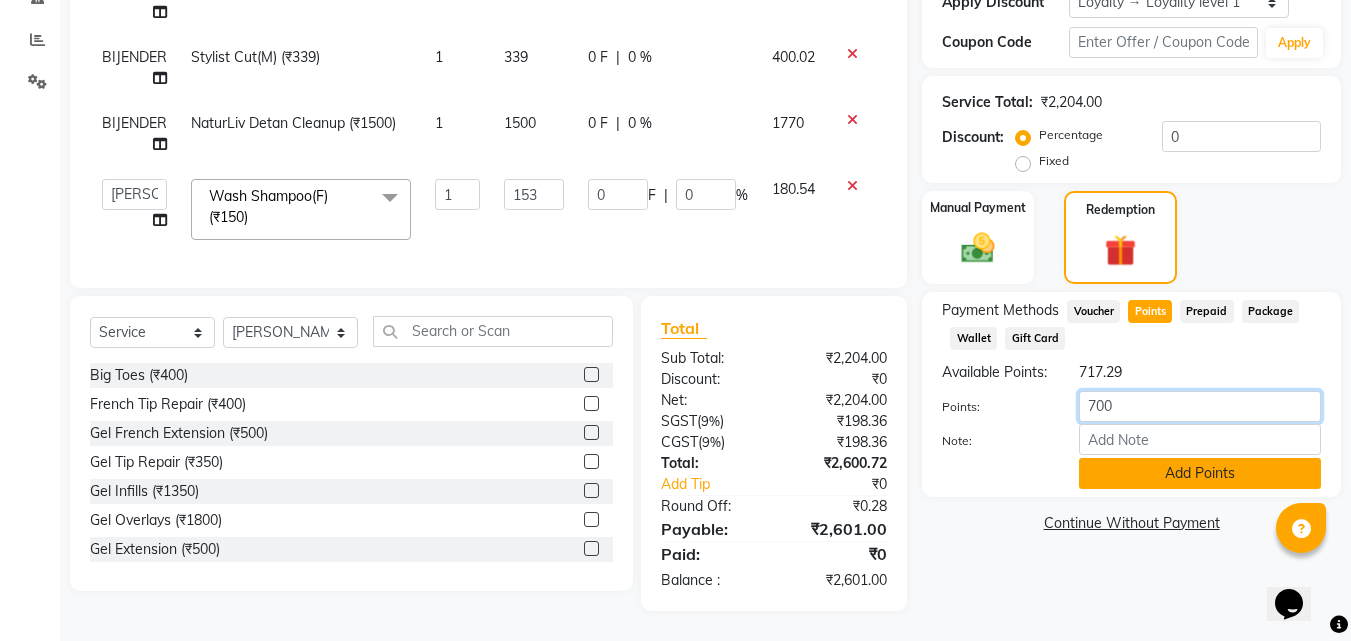 type on "700" 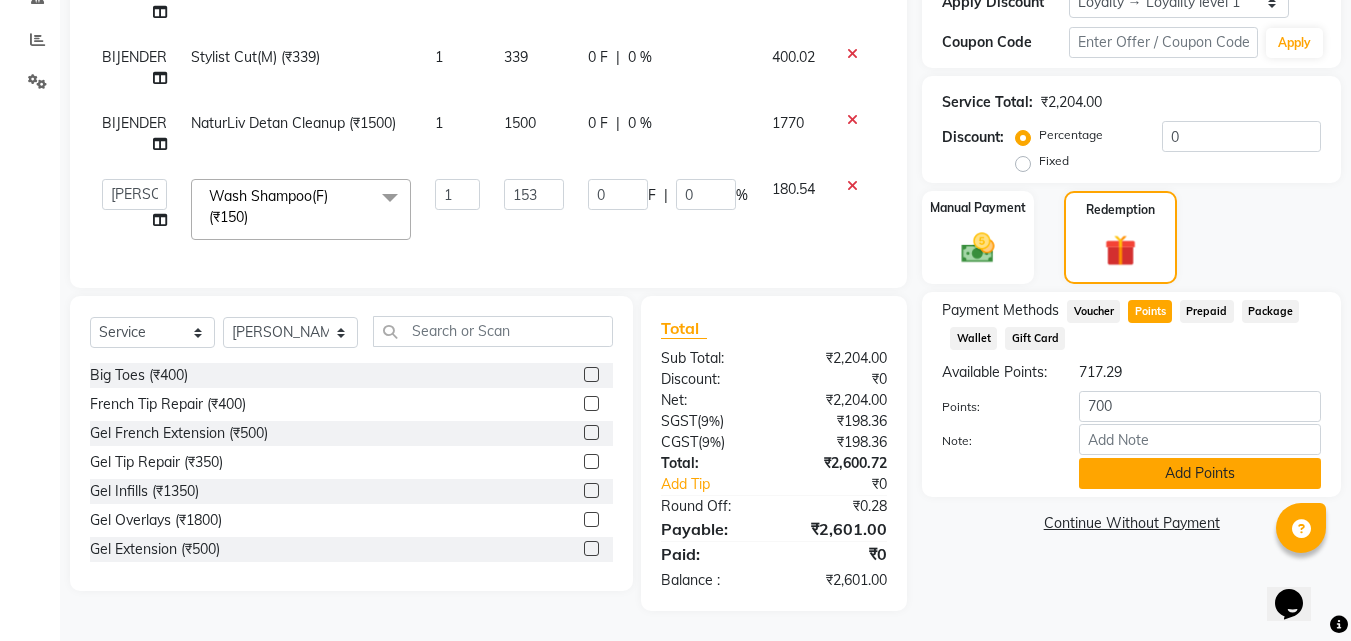 click on "Add Points" 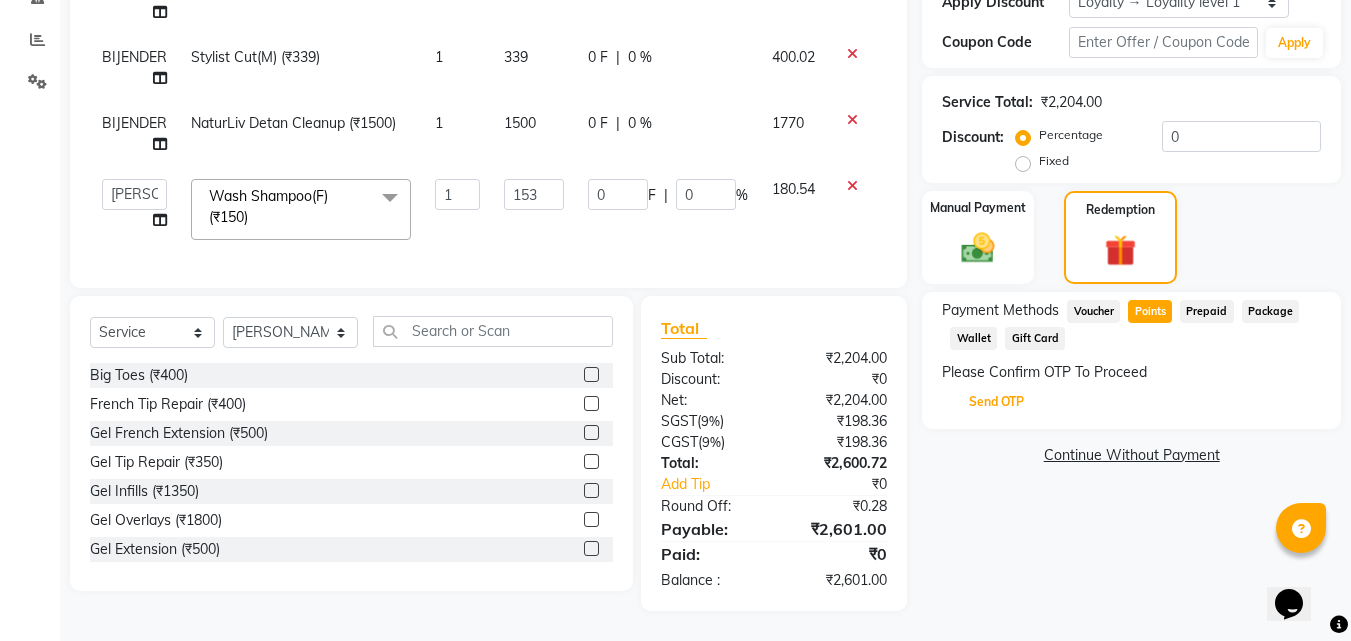 click on "Send OTP" 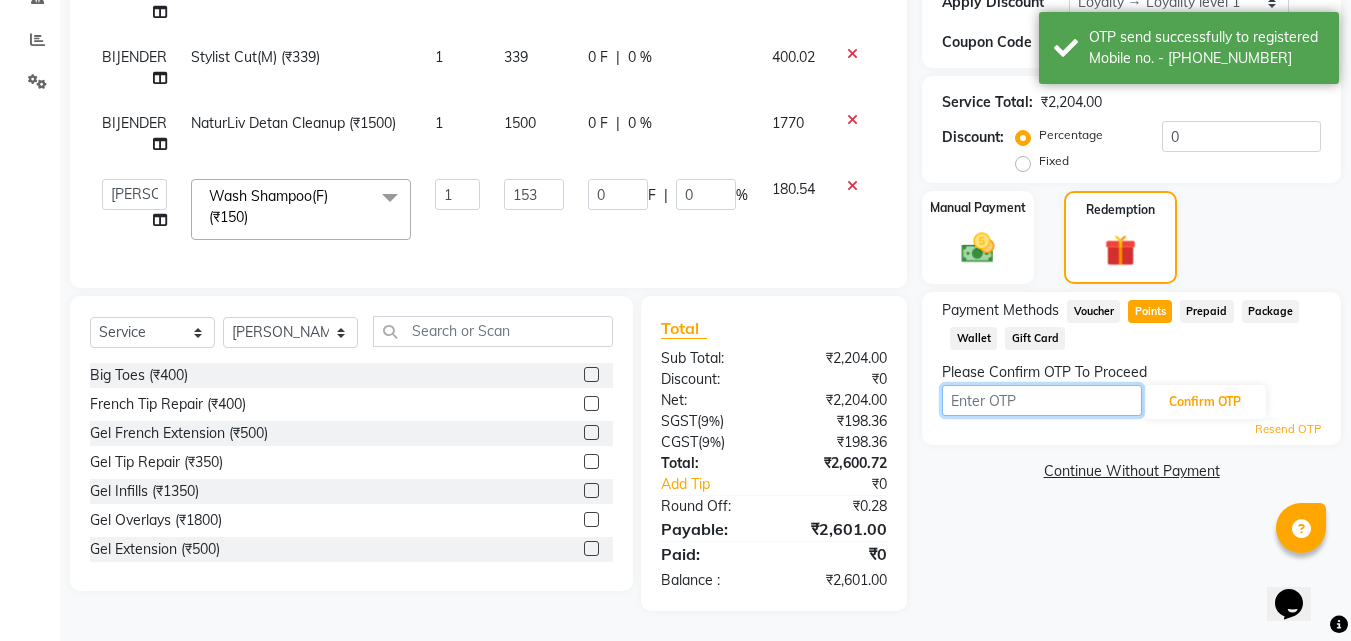 click at bounding box center (1042, 400) 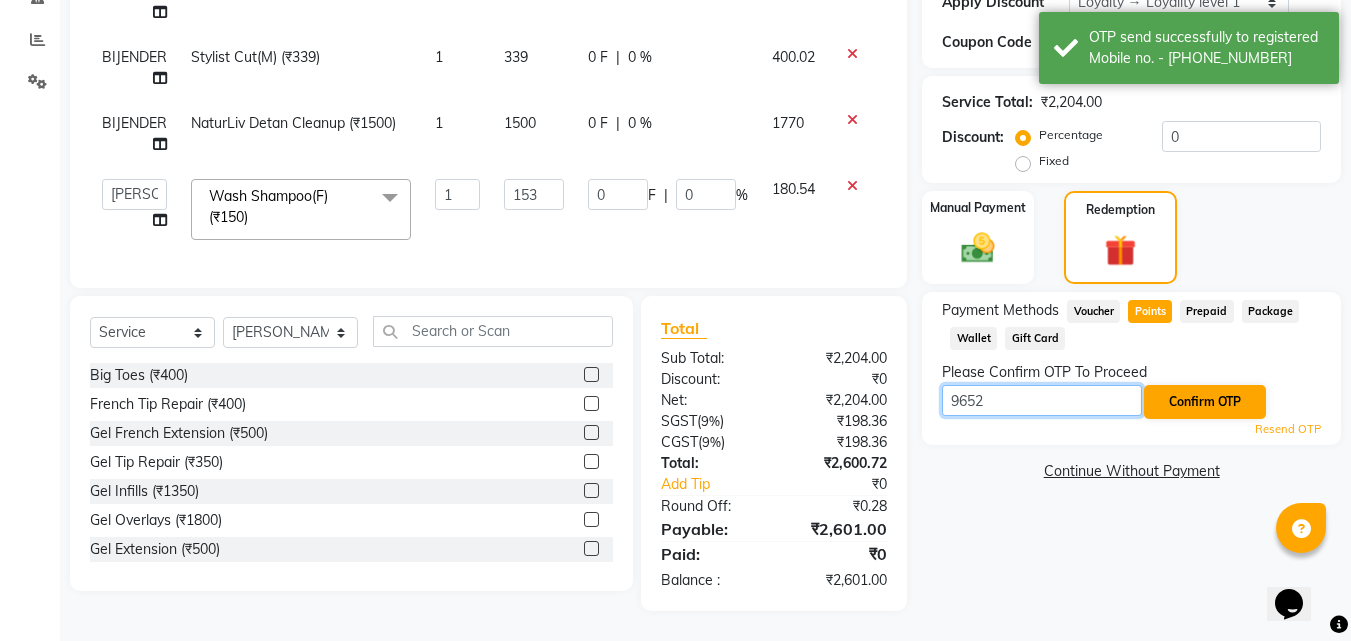 type on "9652" 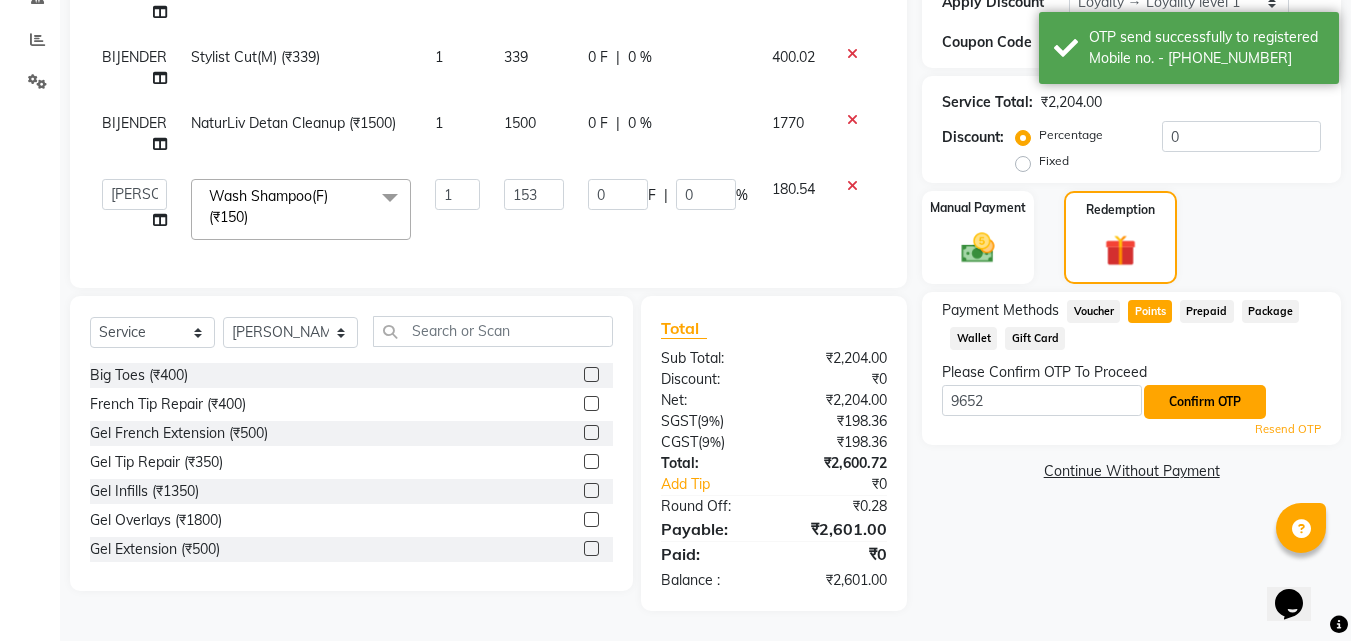 click on "Confirm OTP" 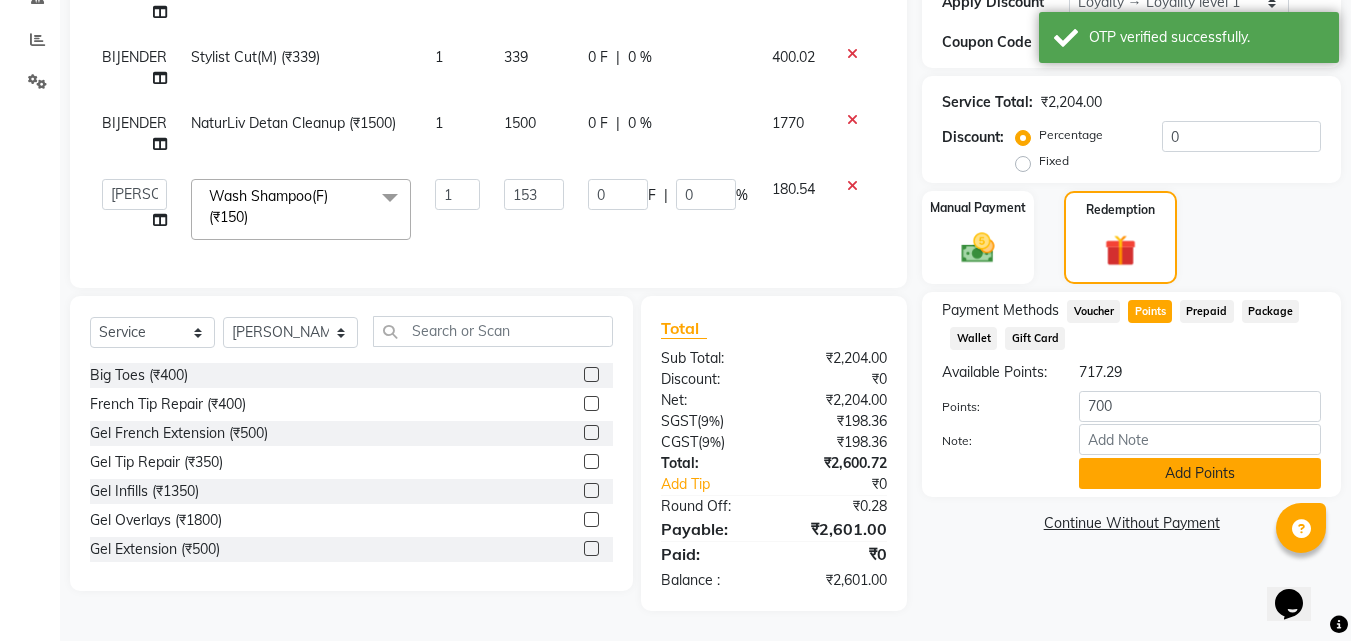 click on "Add Points" 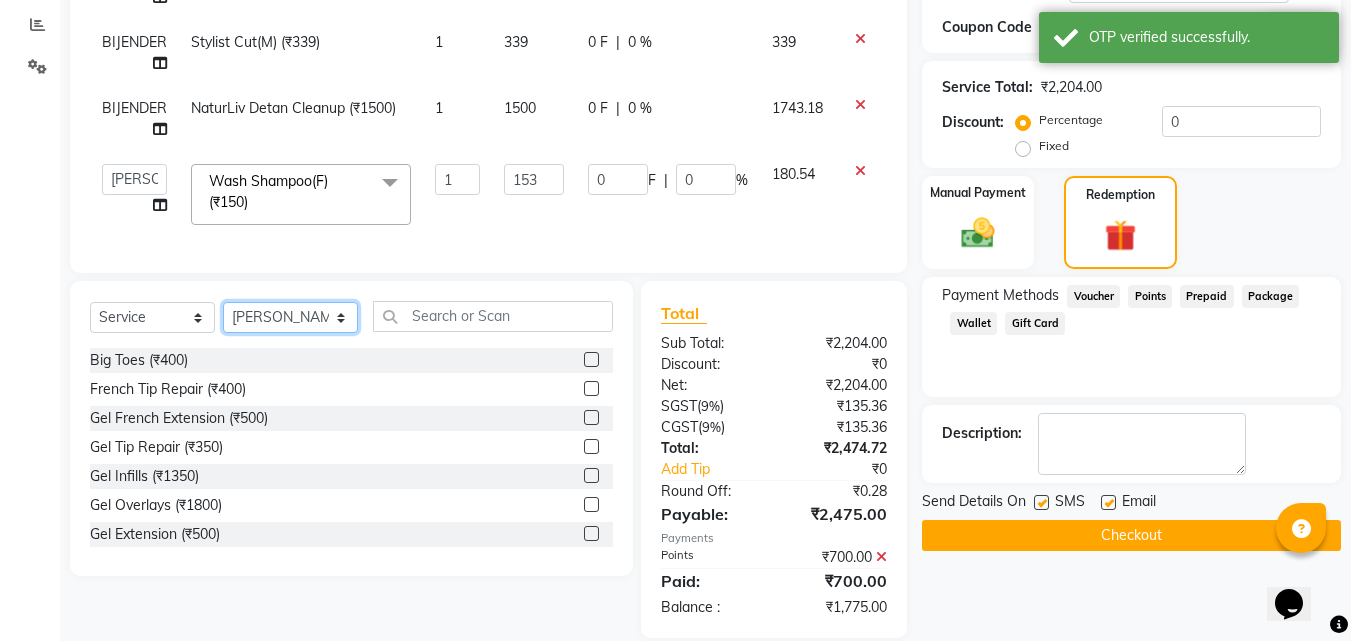 click on "Select Stylist [PERSON_NAME] Amazon_Kart [PERSON_NAME] _asst Arvind_asst BIJENDER  Counter Sales DANISH DHARAMVEER [PERSON_NAME]  KOMAL_NAILS Krishna_asst LALIT_PDCT LHAMO Looks_[DEMOGRAPHIC_DATA]_Section Looks_H.O_Store Looks [PERSON_NAME] Barbershop Looks_Kart [PERSON_NAME] [PERSON_NAME] [PERSON_NAME]  Naveen_pdct [PERSON_NAME] [PERSON_NAME] RAAJ_JI [PERSON_NAME] [PERSON_NAME] NARYAL ROHIT  [PERSON_NAME] [PERSON_NAME] Shabina [PERSON_NAME] [PERSON_NAME] VIKRAM [PERSON_NAME]  [PERSON_NAME]" 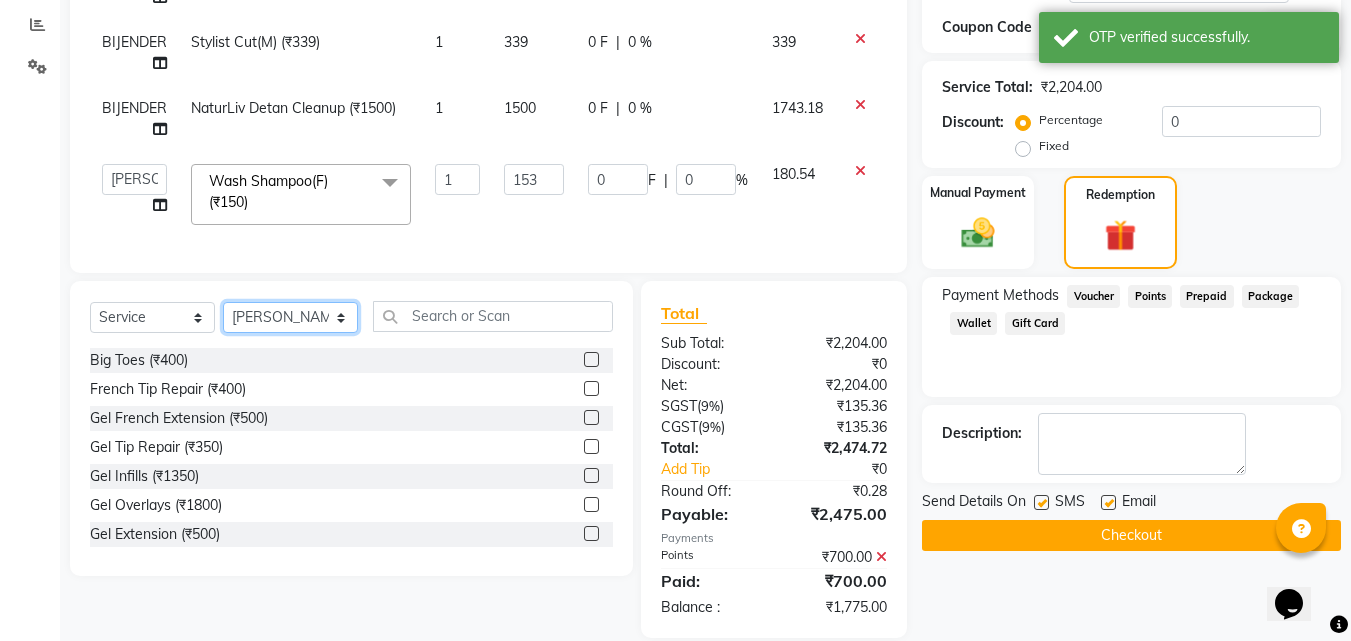 select on "23408" 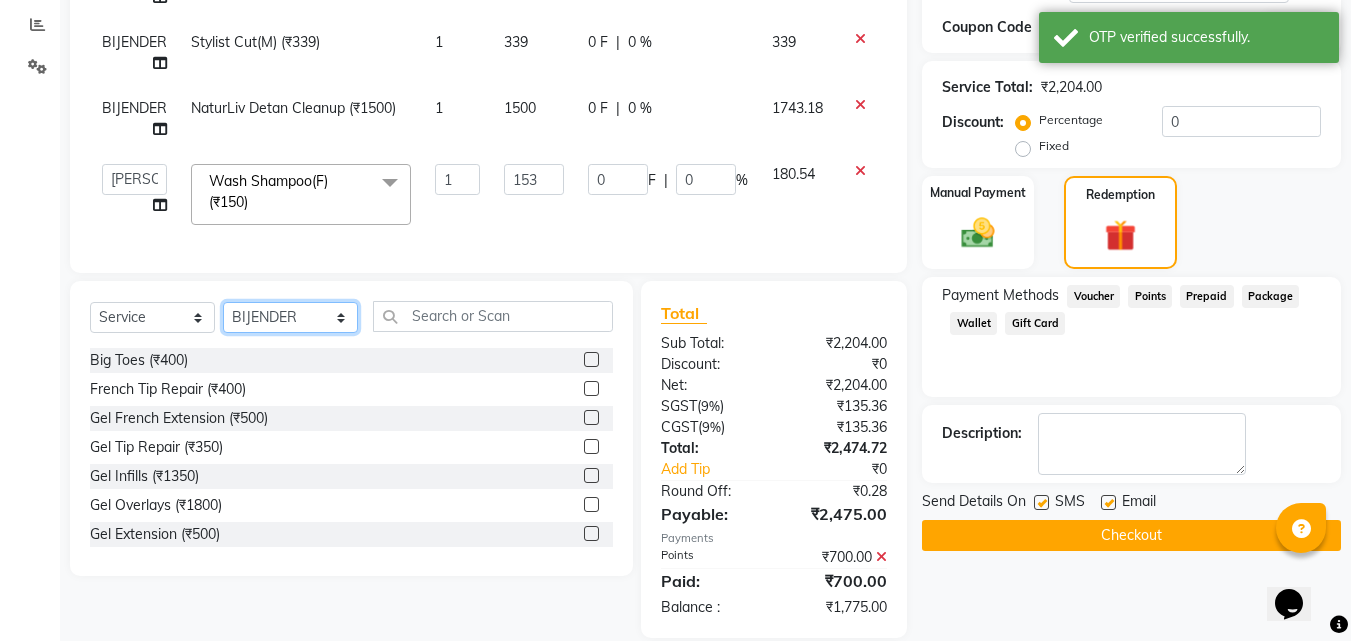 click on "Select Stylist [PERSON_NAME] Amazon_Kart [PERSON_NAME] _asst Arvind_asst BIJENDER  Counter Sales DANISH DHARAMVEER [PERSON_NAME]  KOMAL_NAILS Krishna_asst LALIT_PDCT LHAMO Looks_[DEMOGRAPHIC_DATA]_Section Looks_H.O_Store Looks [PERSON_NAME] Barbershop Looks_Kart [PERSON_NAME] [PERSON_NAME] [PERSON_NAME]  Naveen_pdct [PERSON_NAME] [PERSON_NAME] RAAJ_JI [PERSON_NAME] [PERSON_NAME] NARYAL ROHIT  [PERSON_NAME] [PERSON_NAME] Shabina [PERSON_NAME] [PERSON_NAME] VIKRAM [PERSON_NAME]  [PERSON_NAME]" 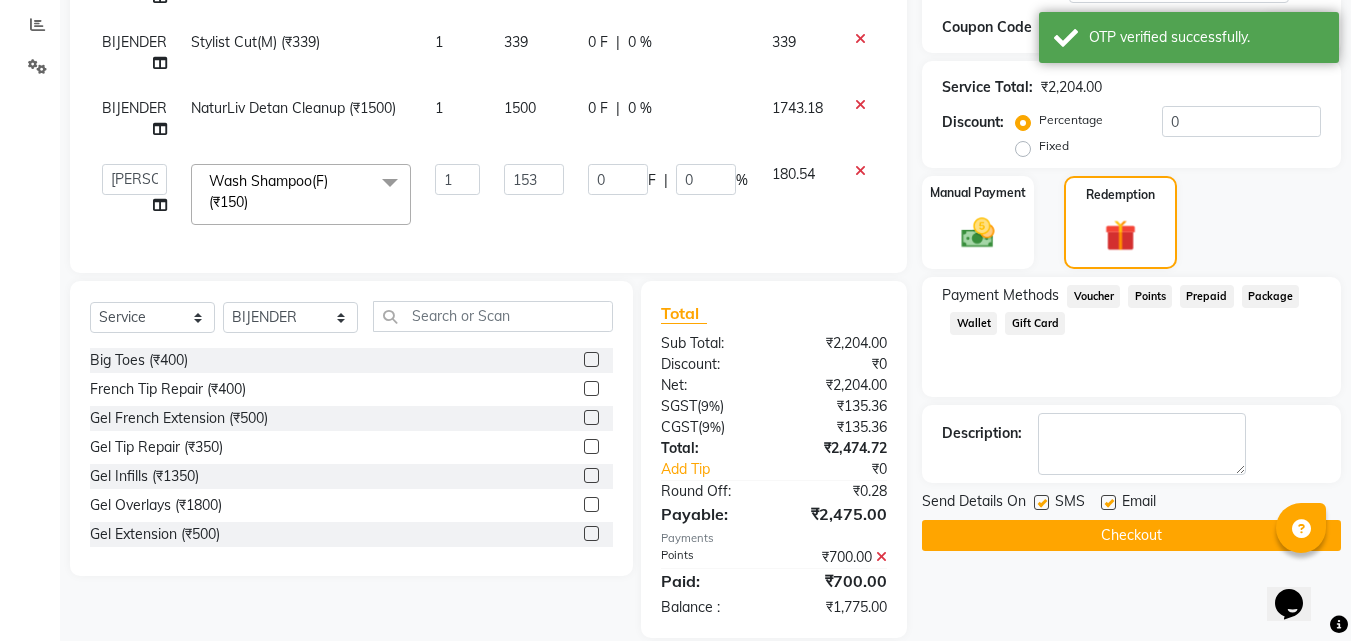 drag, startPoint x: 186, startPoint y: 314, endPoint x: 182, endPoint y: 324, distance: 10.770329 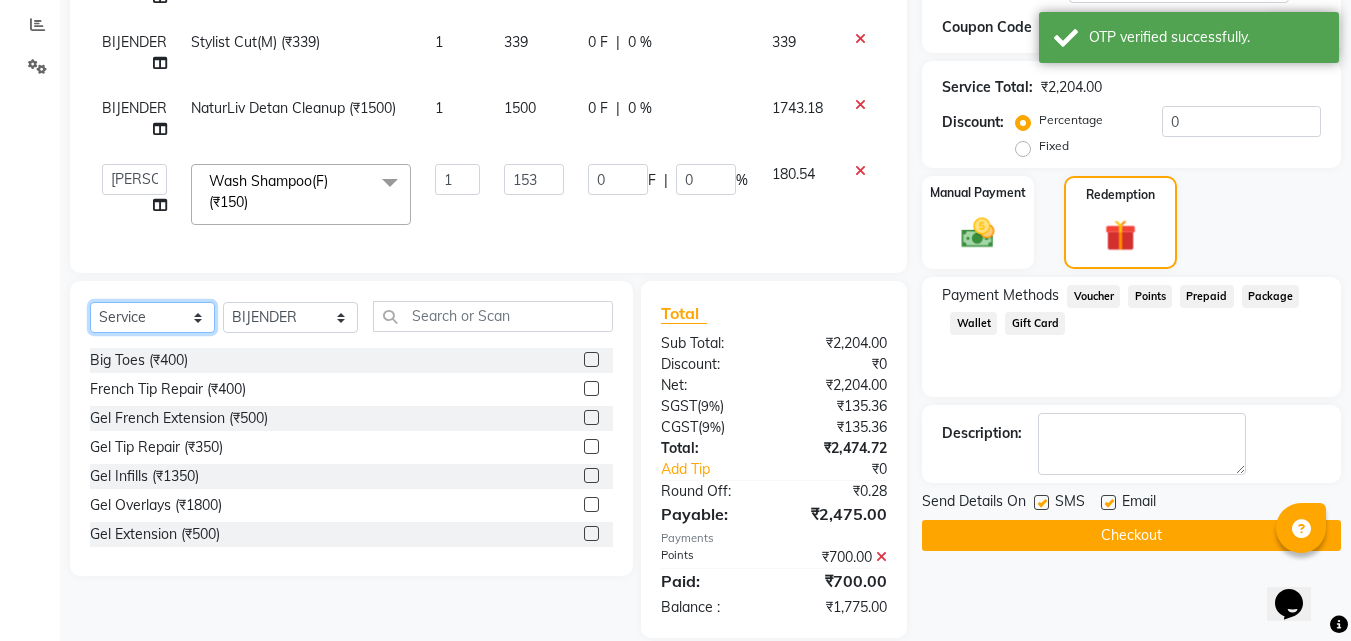 click on "Select  Service  Product  Membership  Package Voucher Prepaid Gift Card" 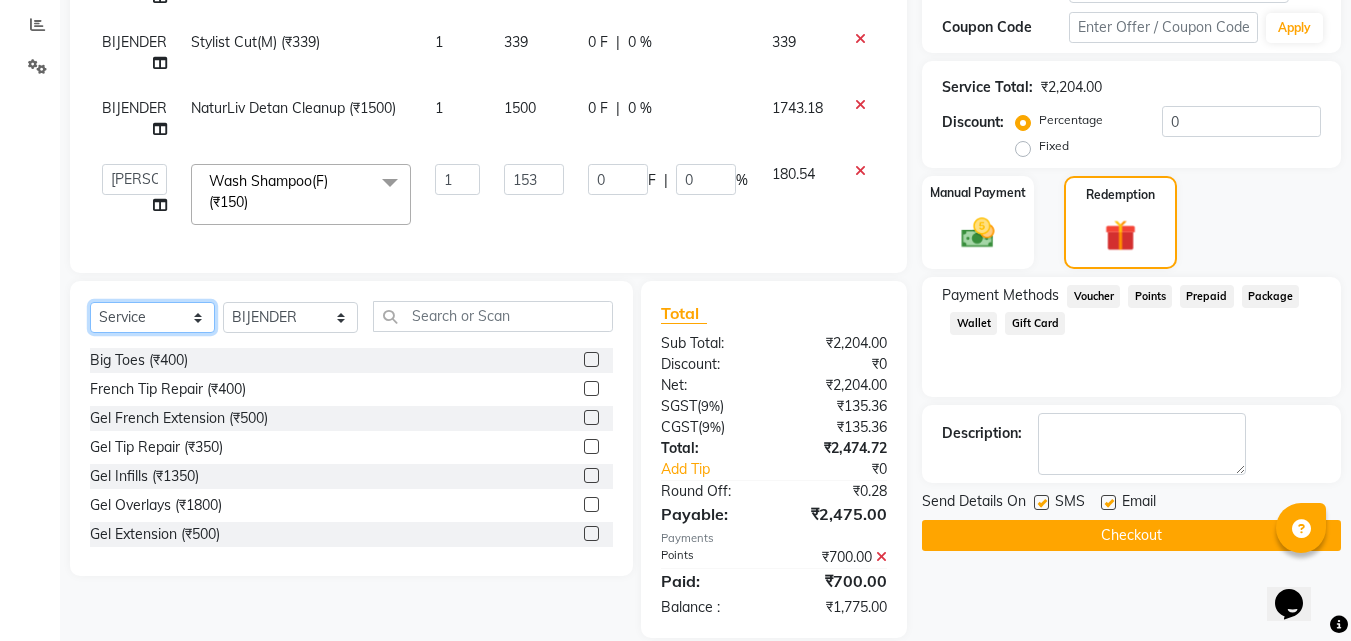 select on "product" 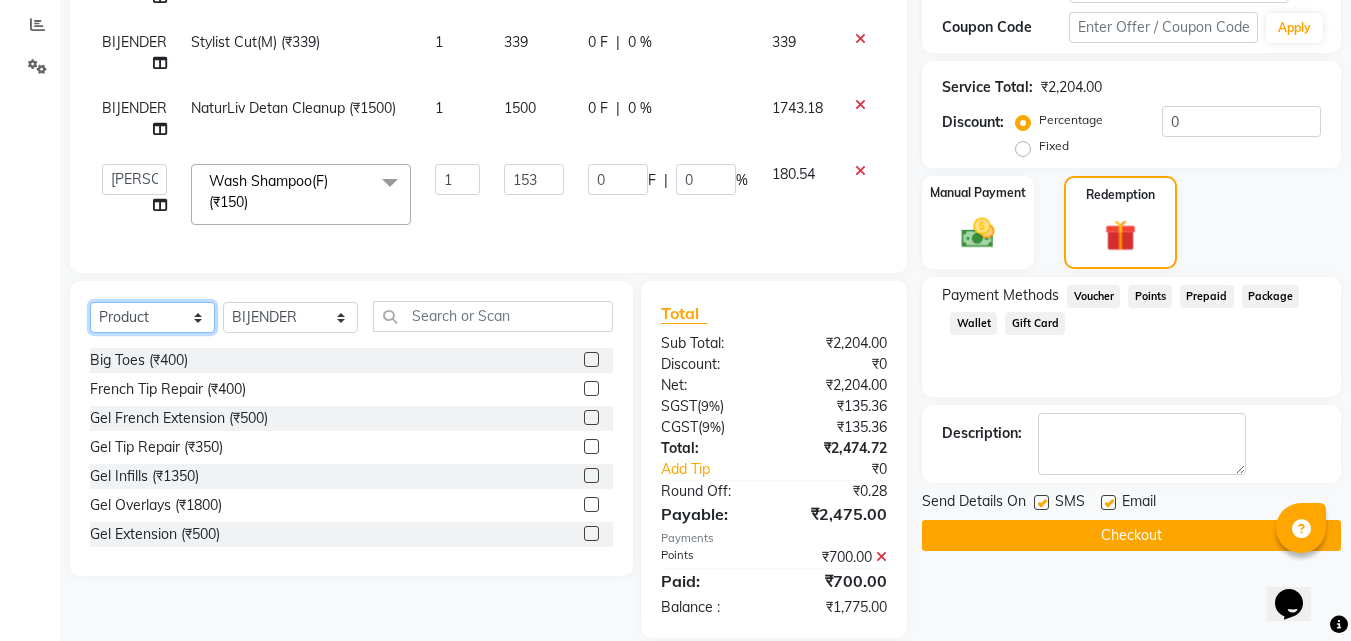 click on "Select  Service  Product  Membership  Package Voucher Prepaid Gift Card" 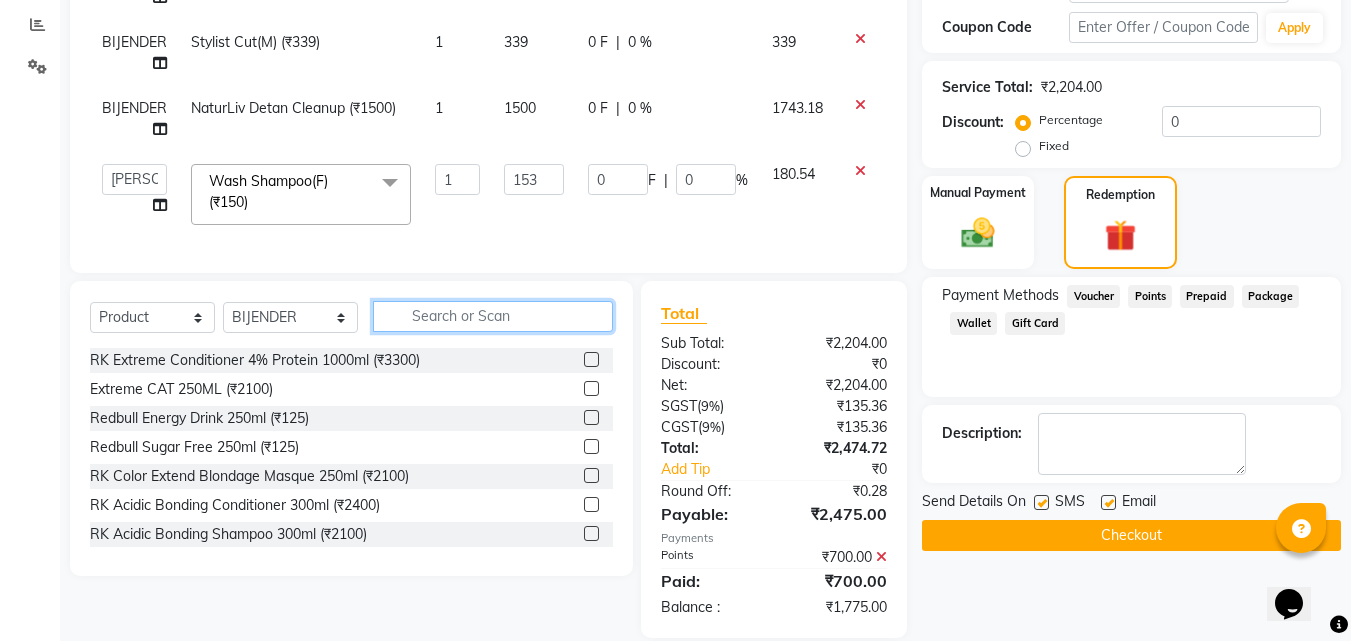 drag, startPoint x: 502, startPoint y: 329, endPoint x: 481, endPoint y: 326, distance: 21.213203 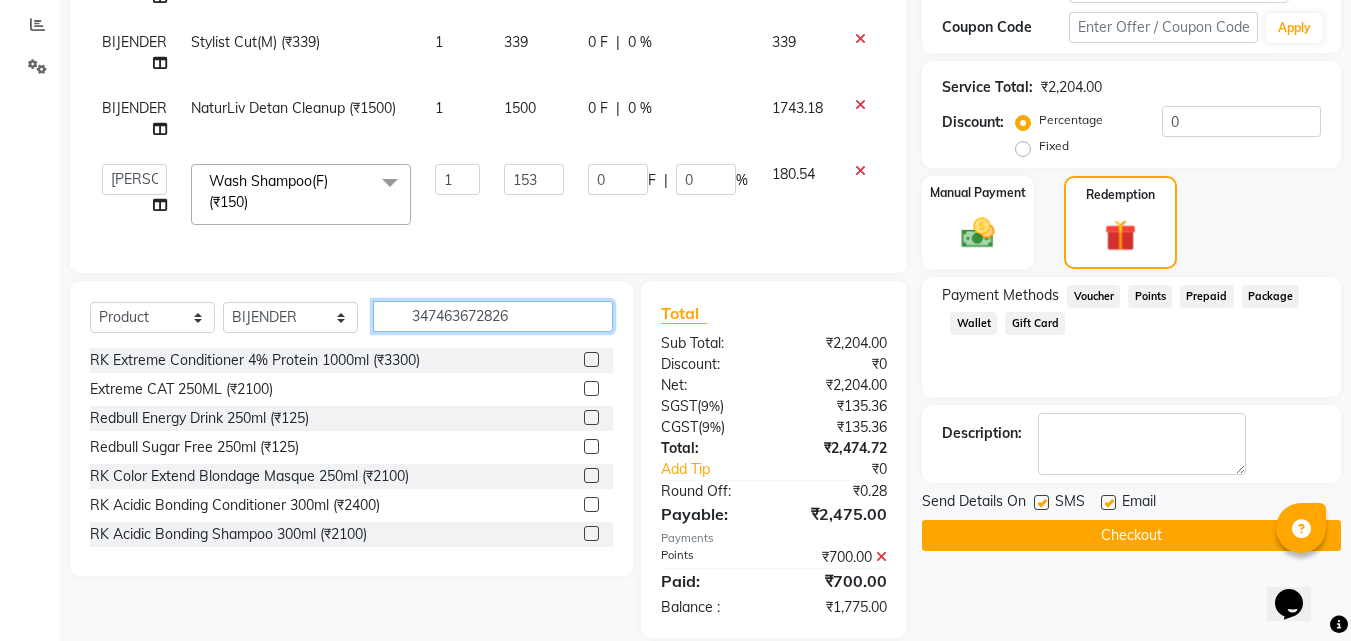 type on "3474636728268" 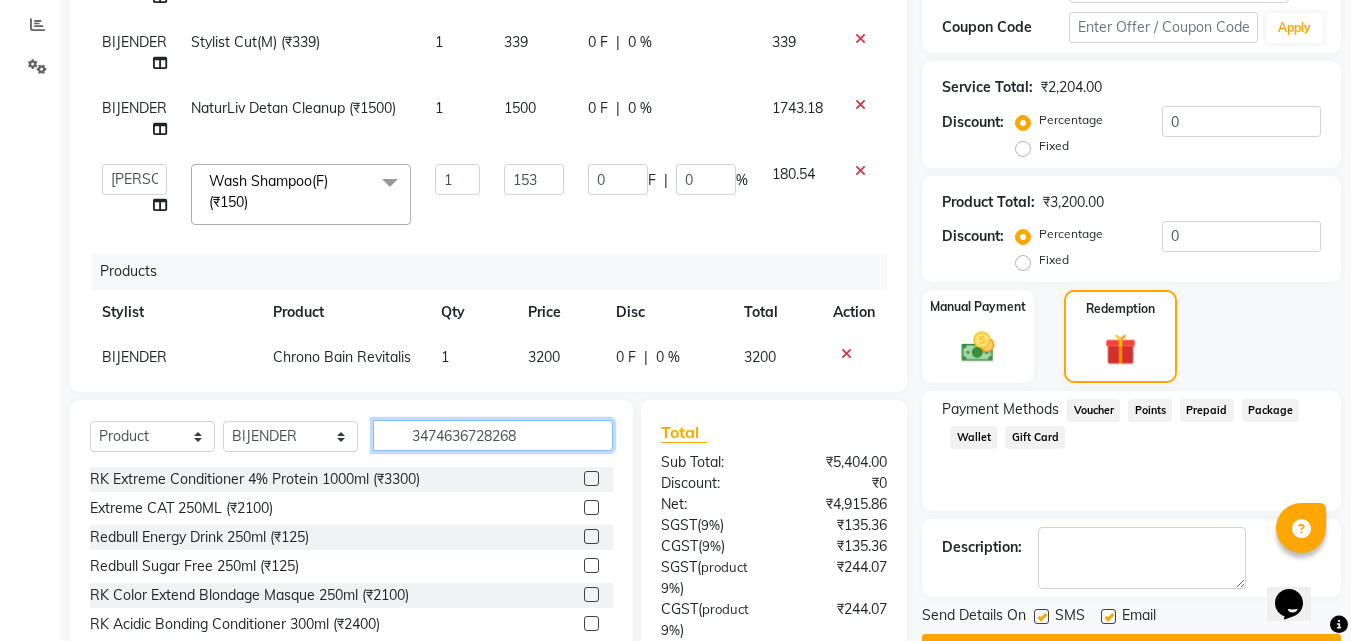 type 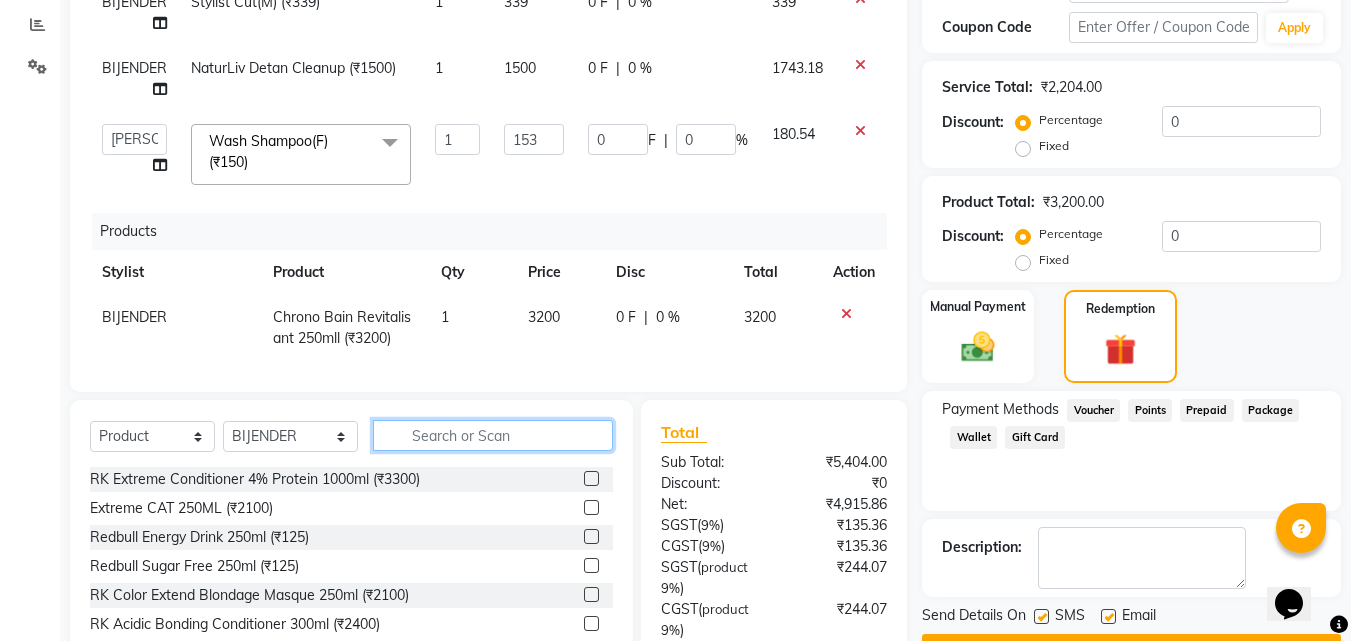 scroll, scrollTop: 60, scrollLeft: 0, axis: vertical 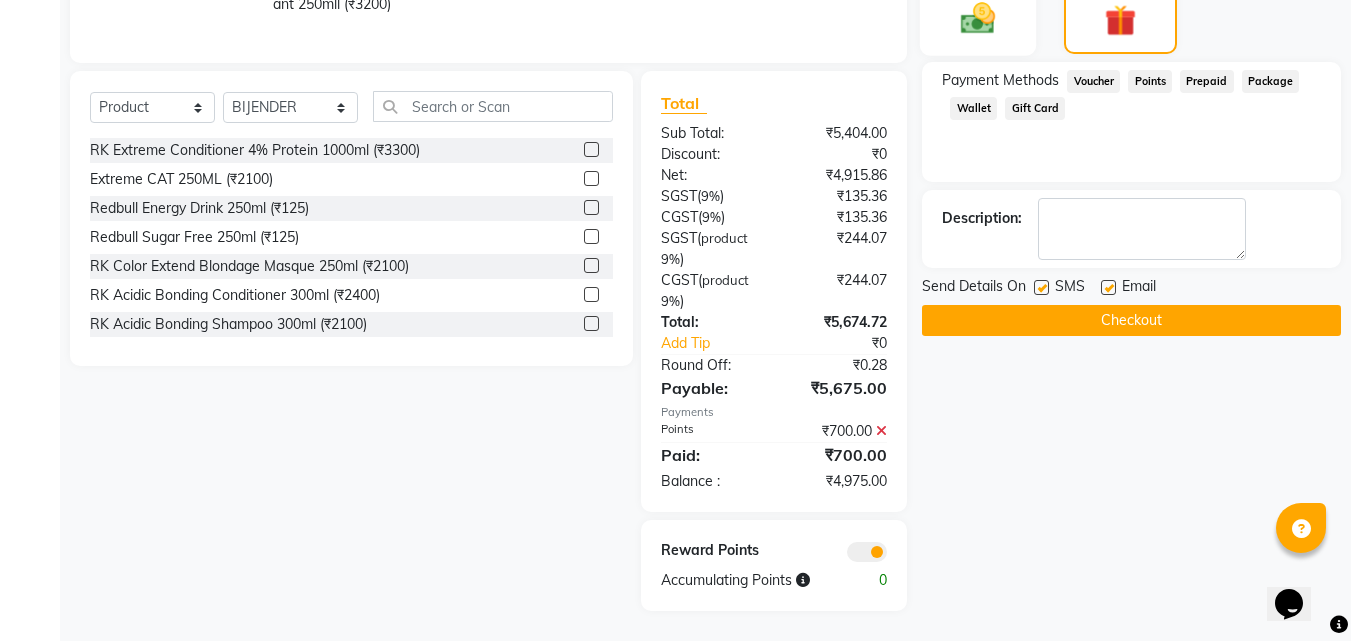 click 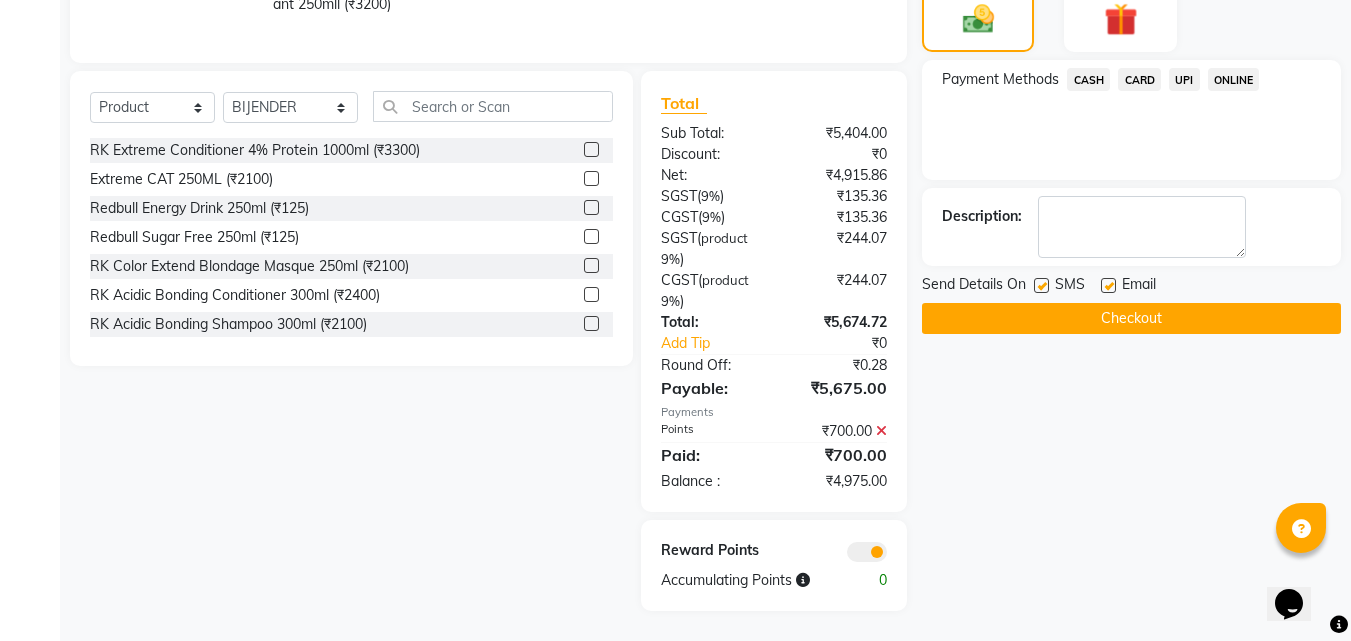 click on "CARD" 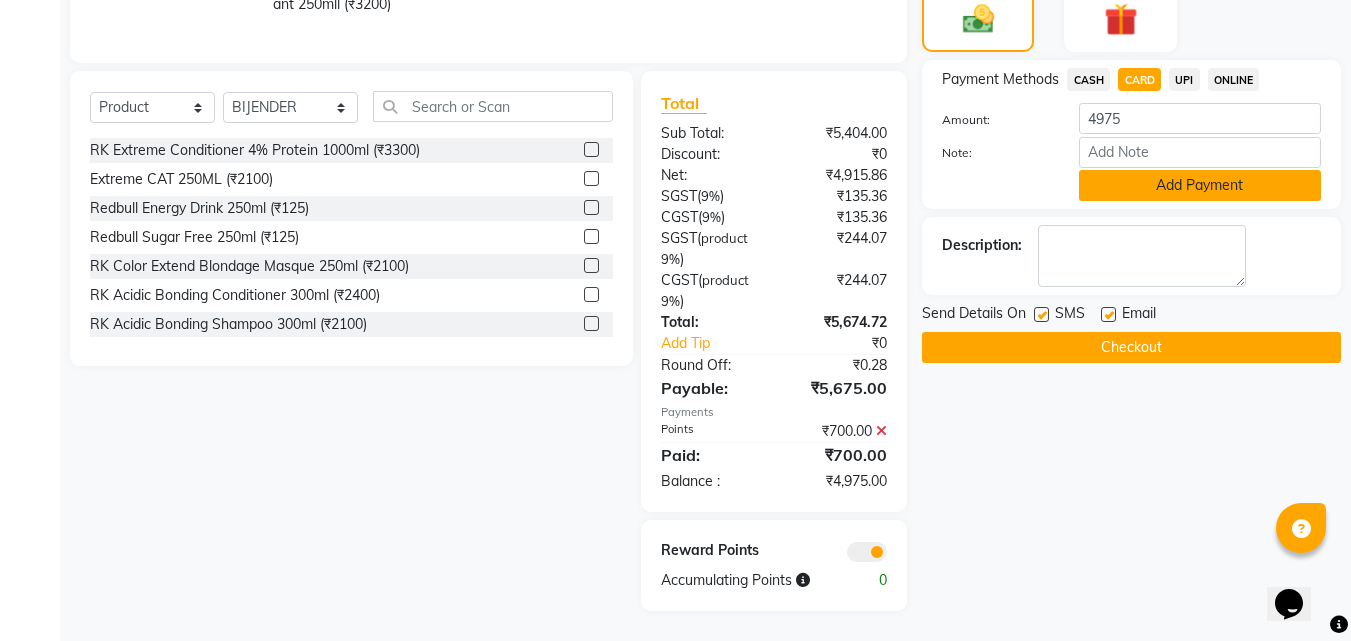 click on "Add Payment" 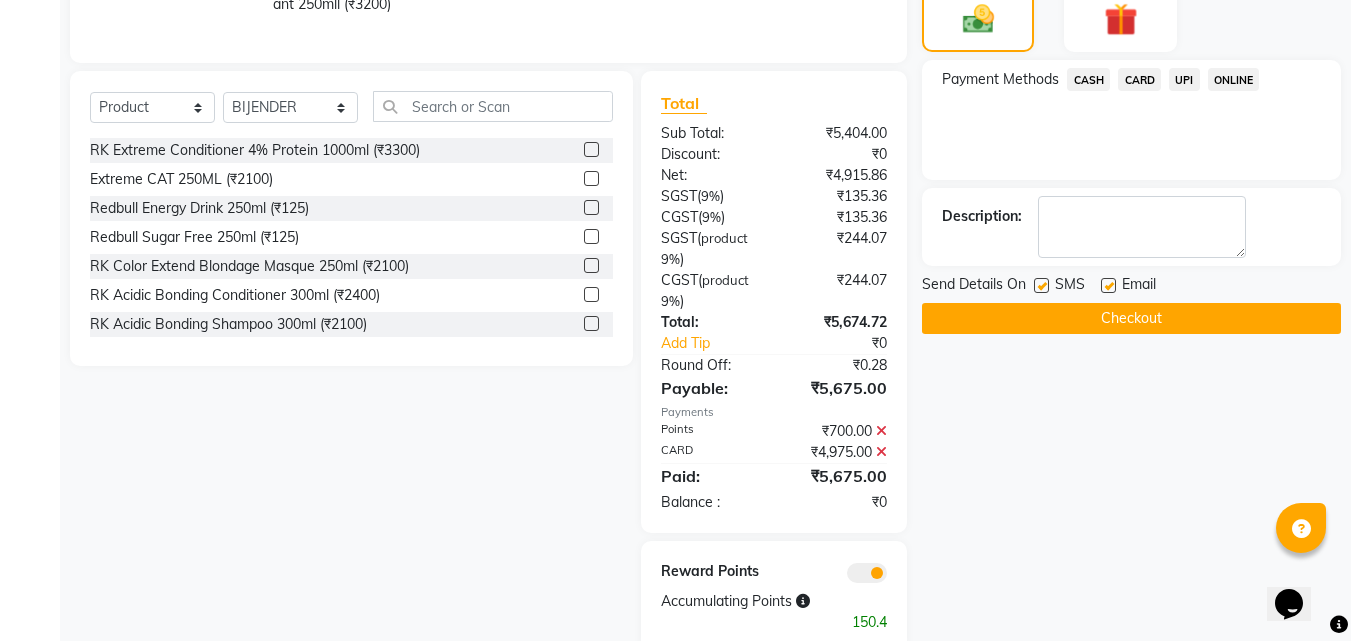 drag, startPoint x: 1070, startPoint y: 313, endPoint x: 1053, endPoint y: 315, distance: 17.117243 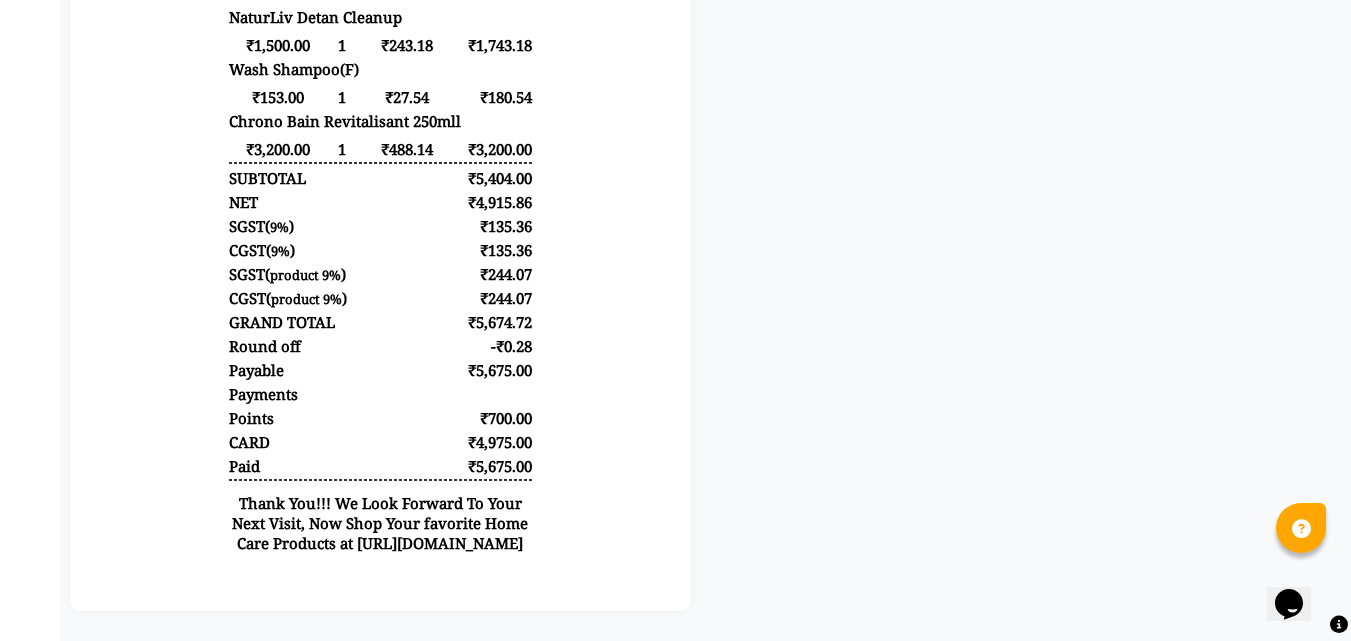 scroll, scrollTop: 0, scrollLeft: 0, axis: both 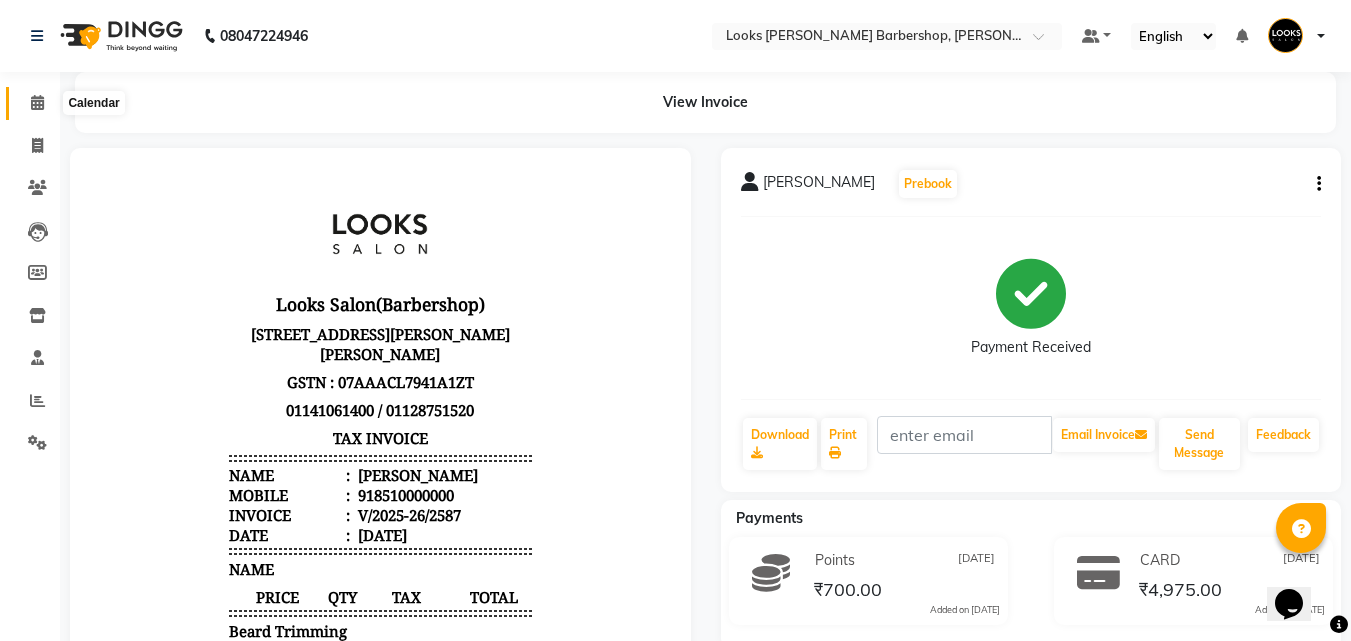 click 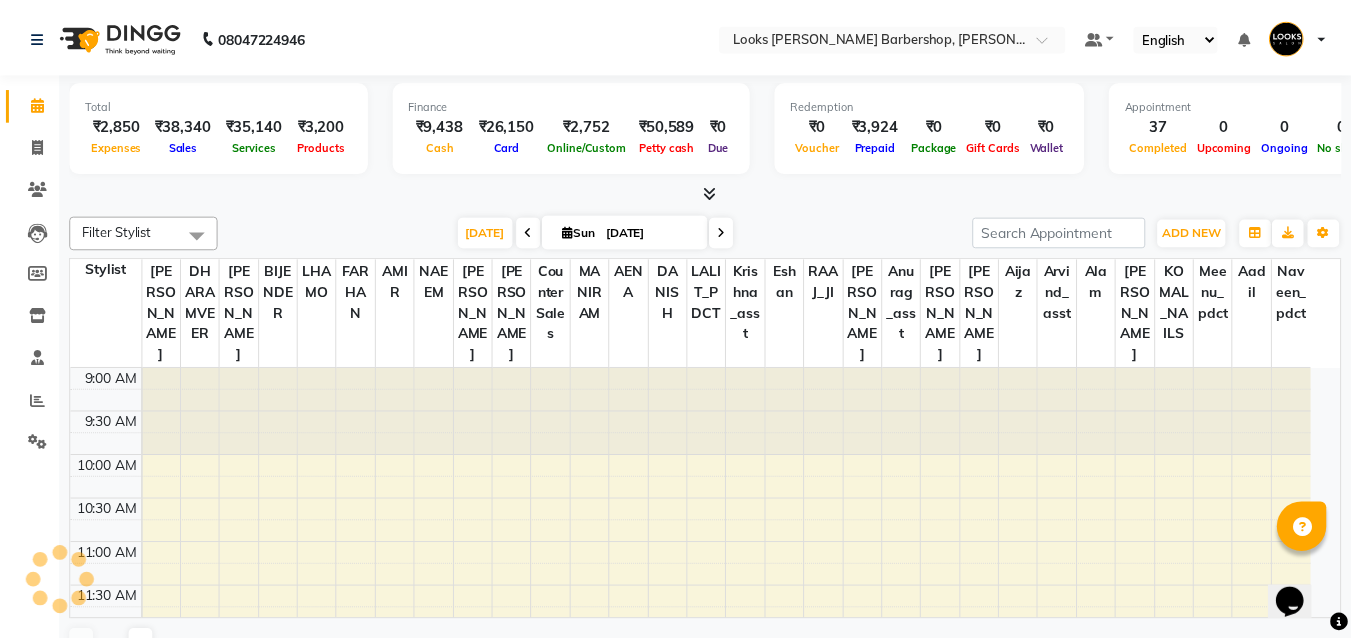 scroll, scrollTop: 881, scrollLeft: 0, axis: vertical 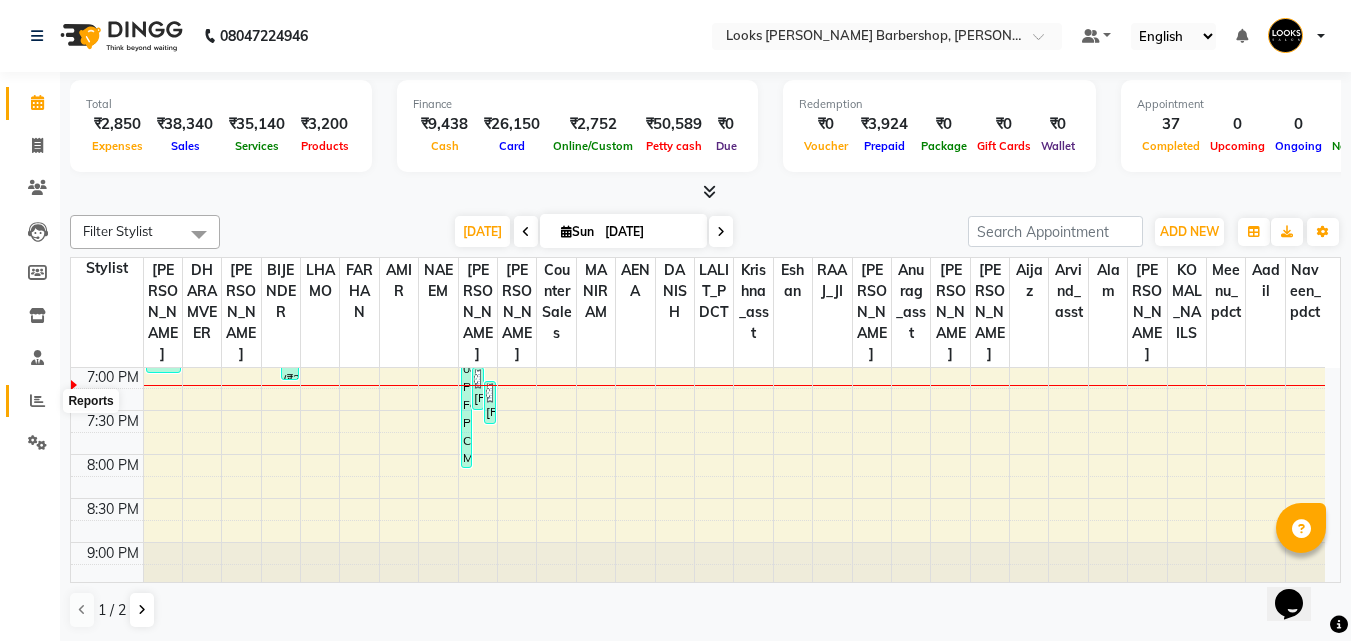 click 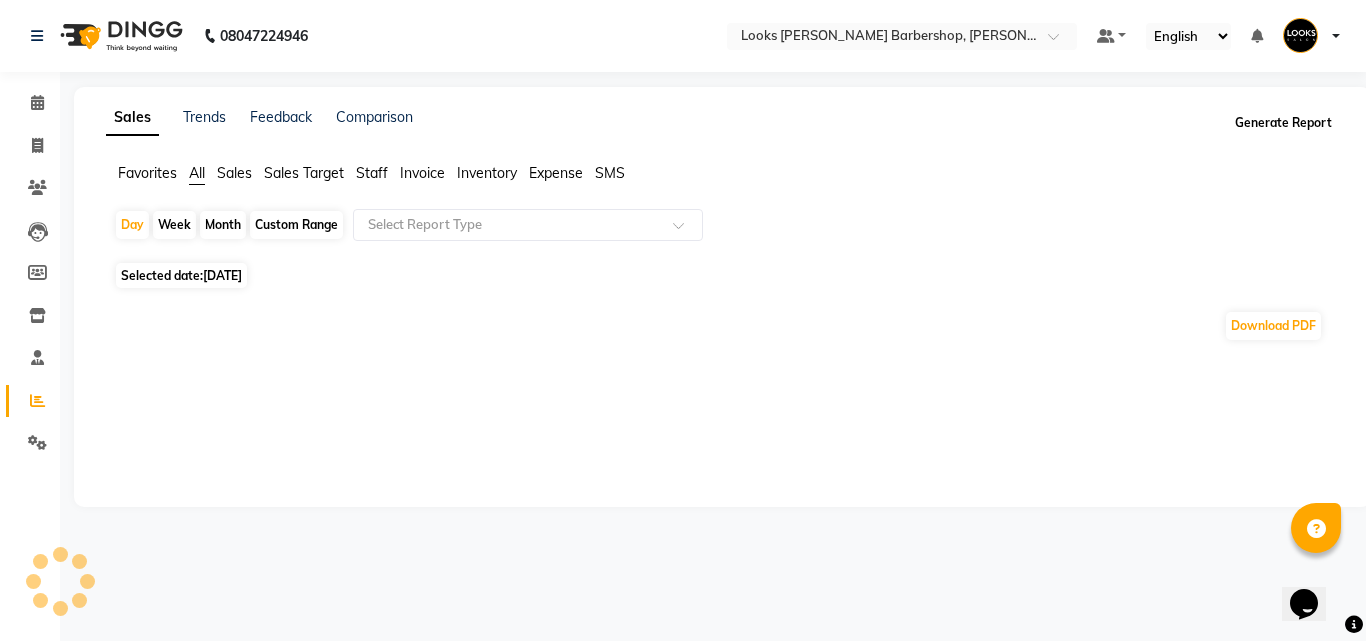 click on "Generate Report" 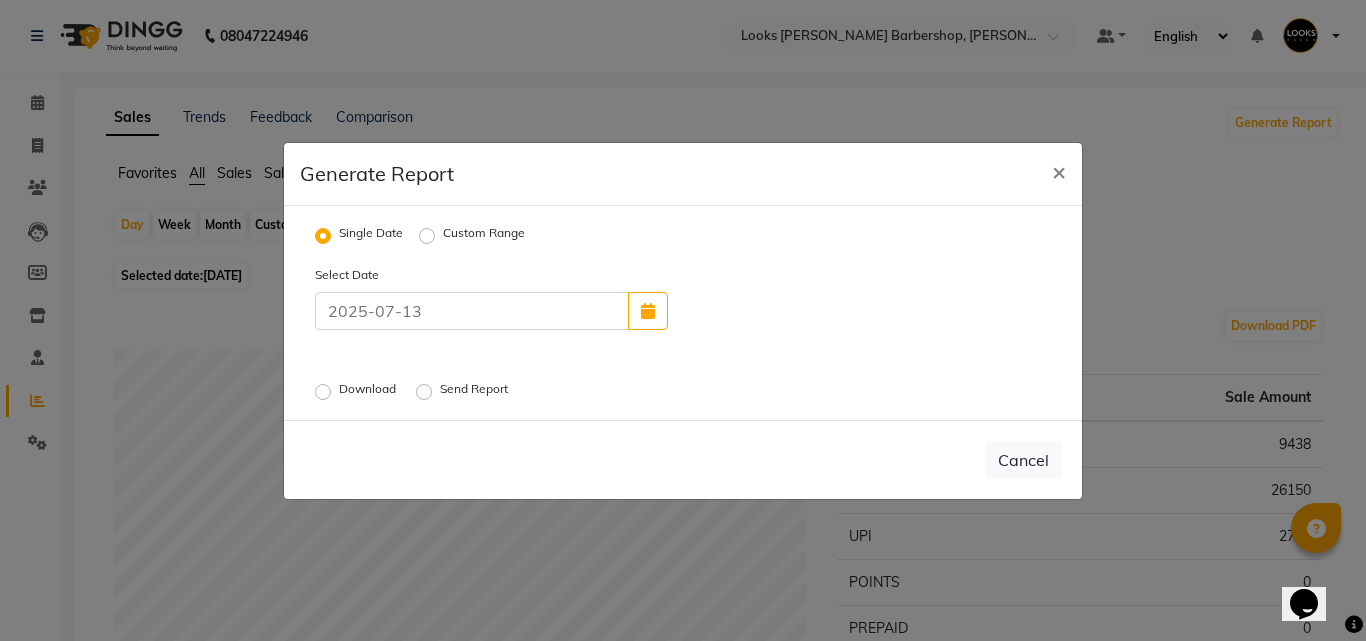 click on "Download" 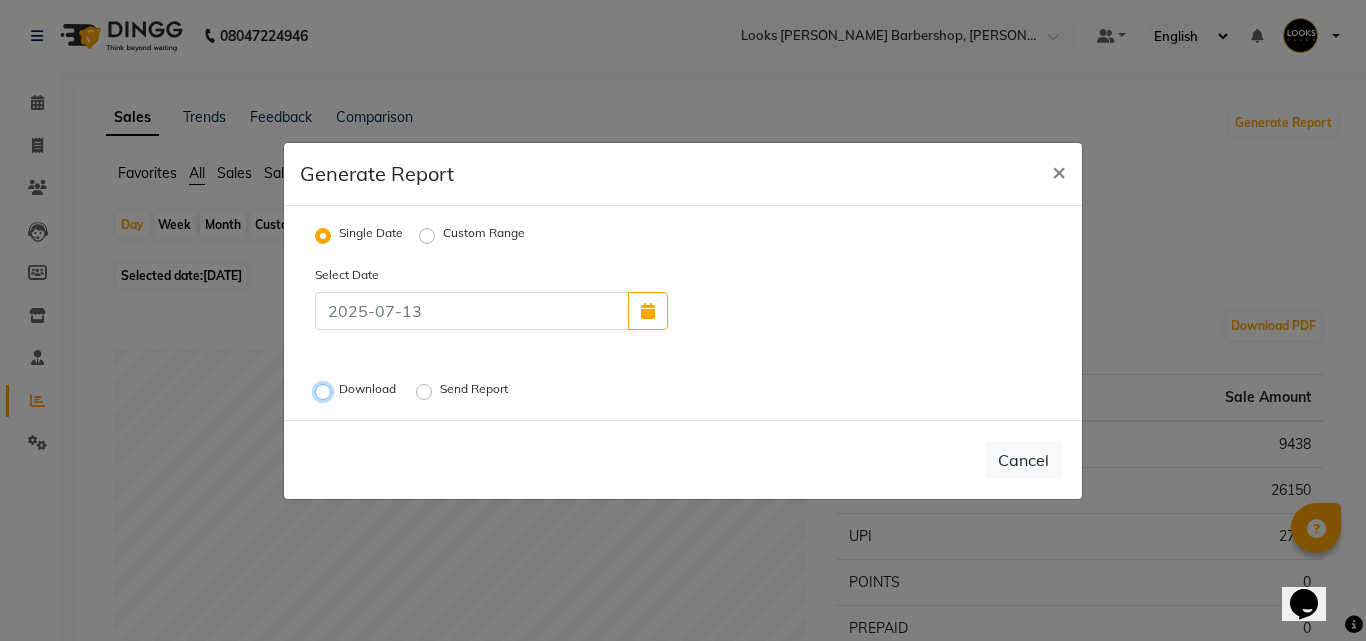 click on "Download" at bounding box center [326, 391] 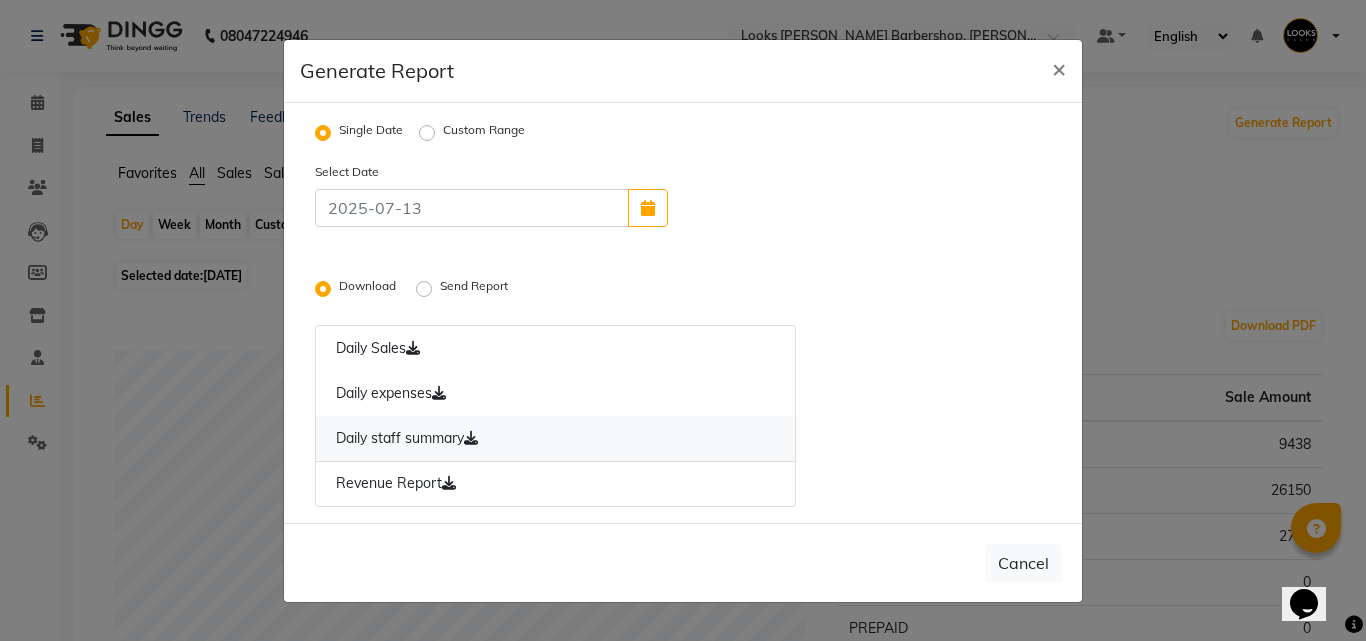 click on "Daily staff summary" 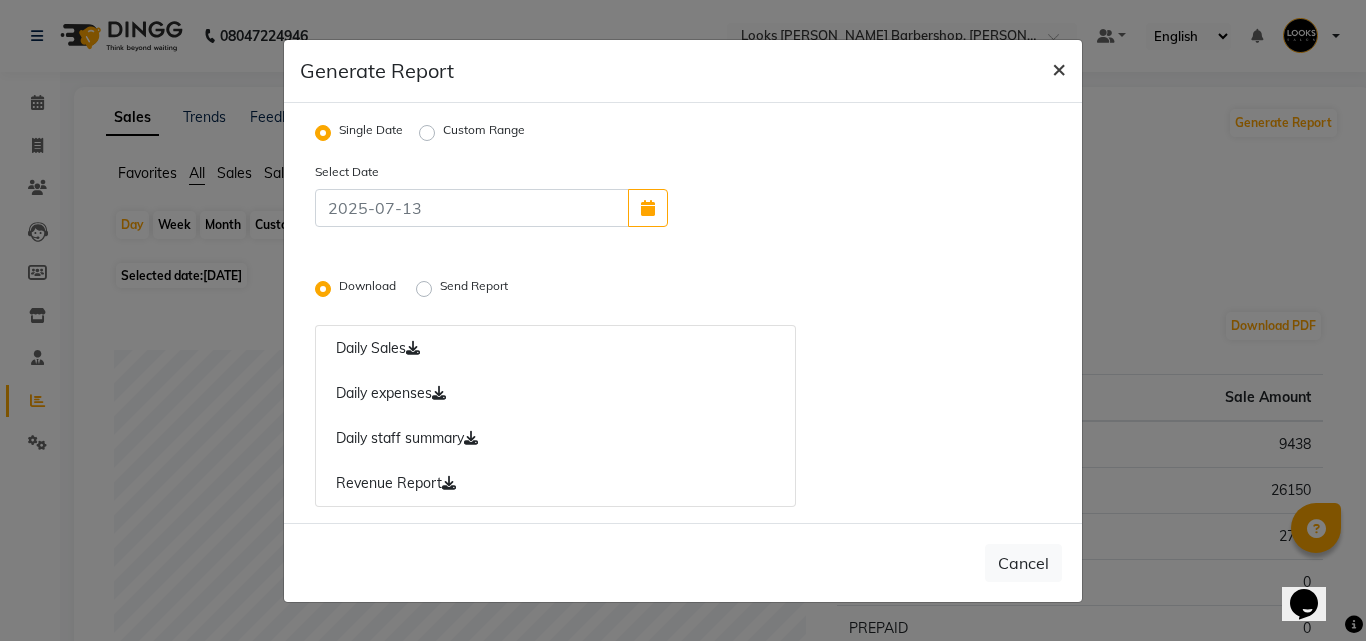 click on "×" 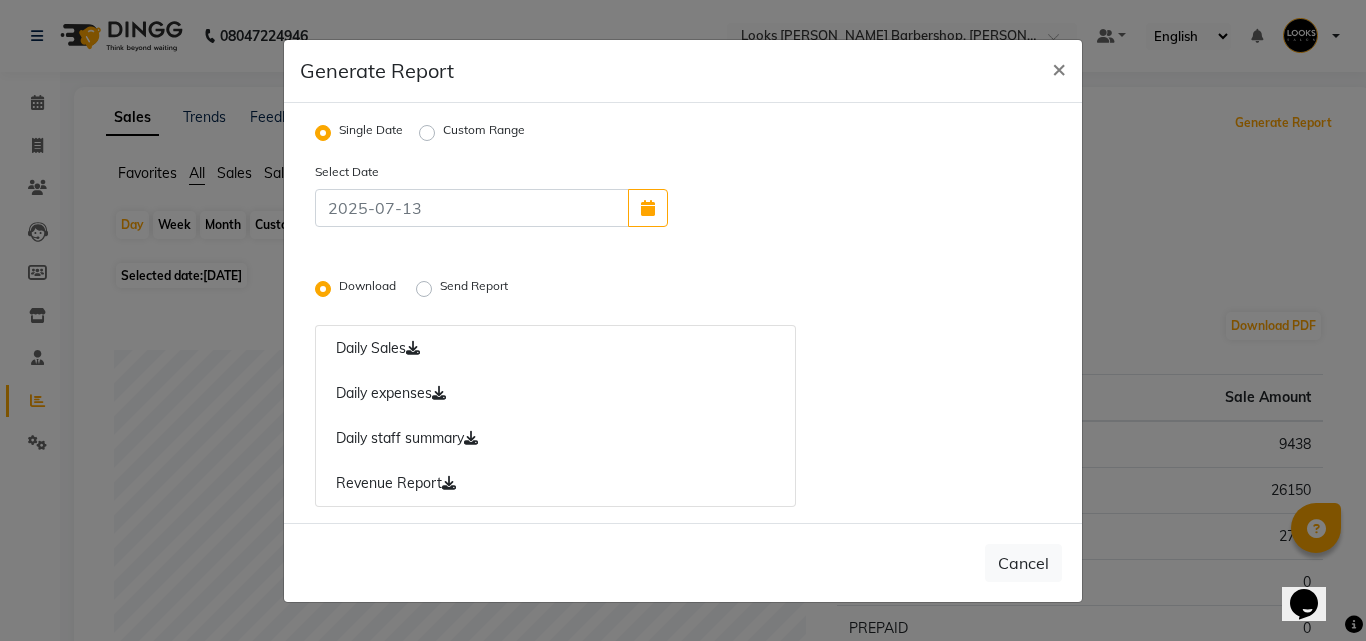 radio on "false" 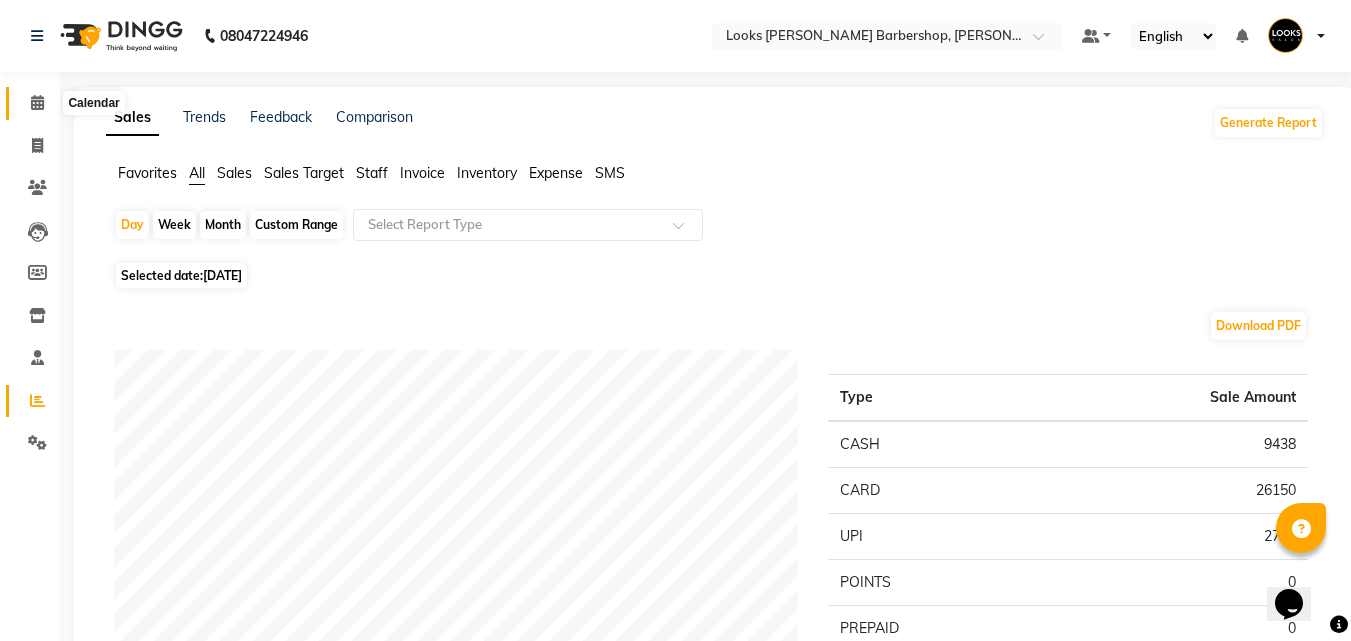 click 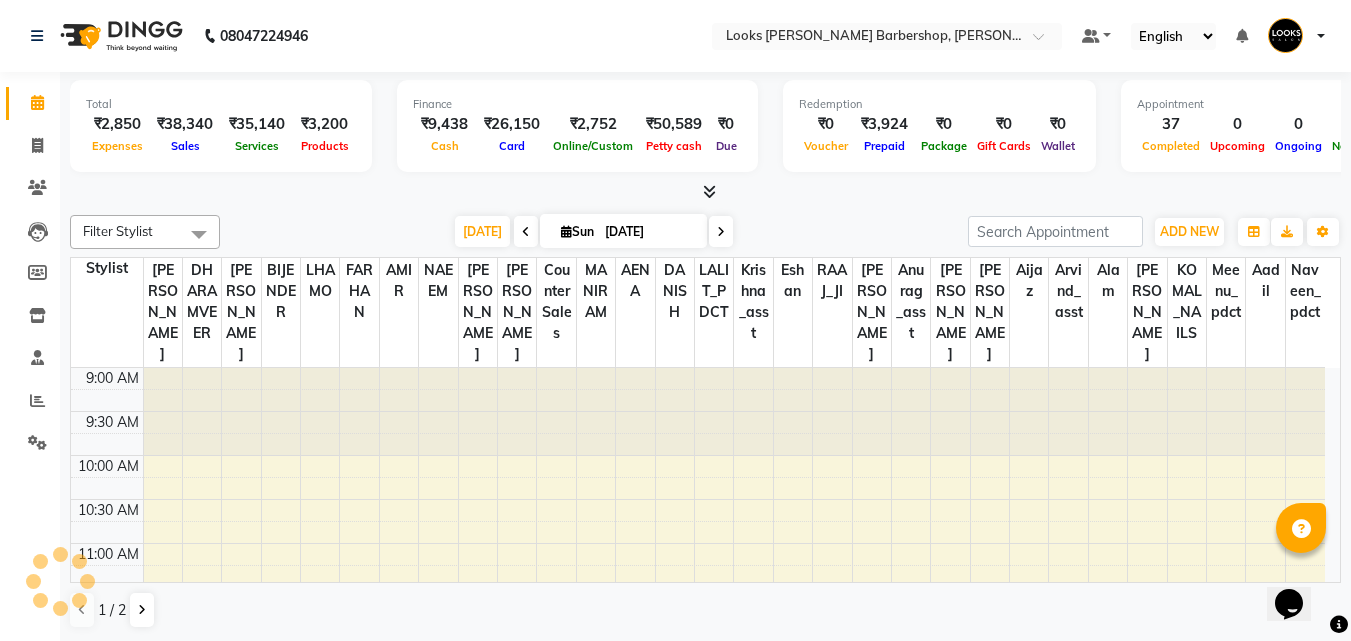 scroll, scrollTop: 881, scrollLeft: 0, axis: vertical 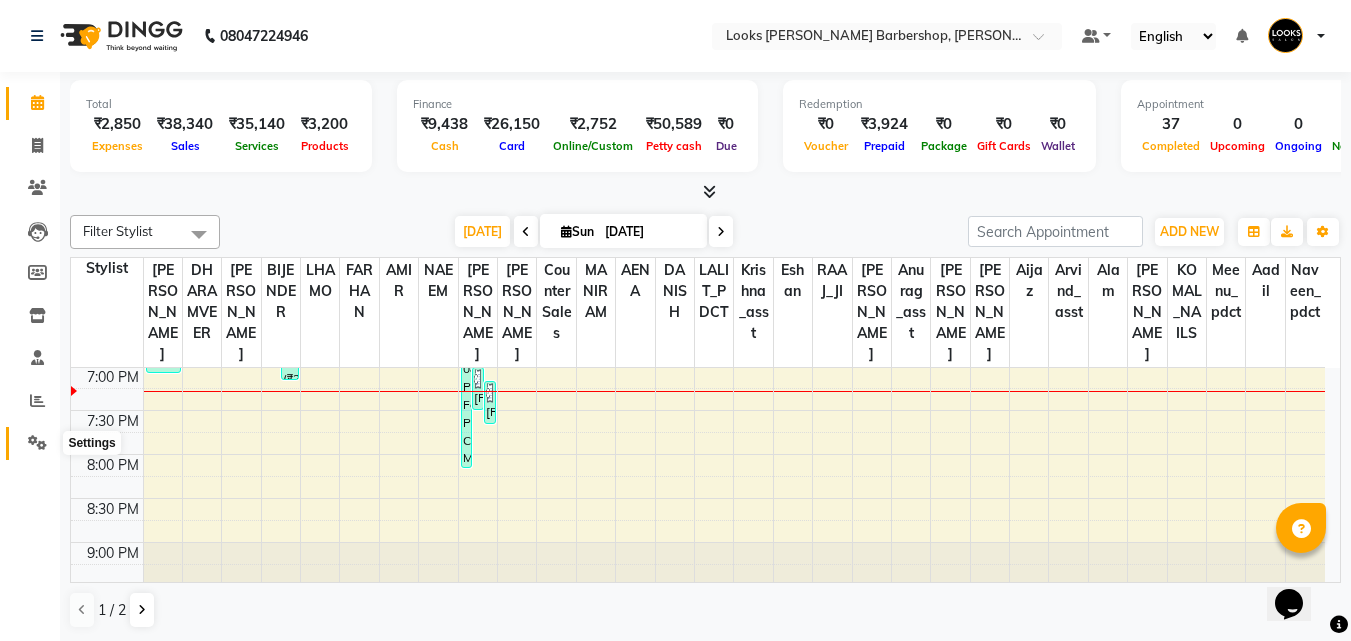 click 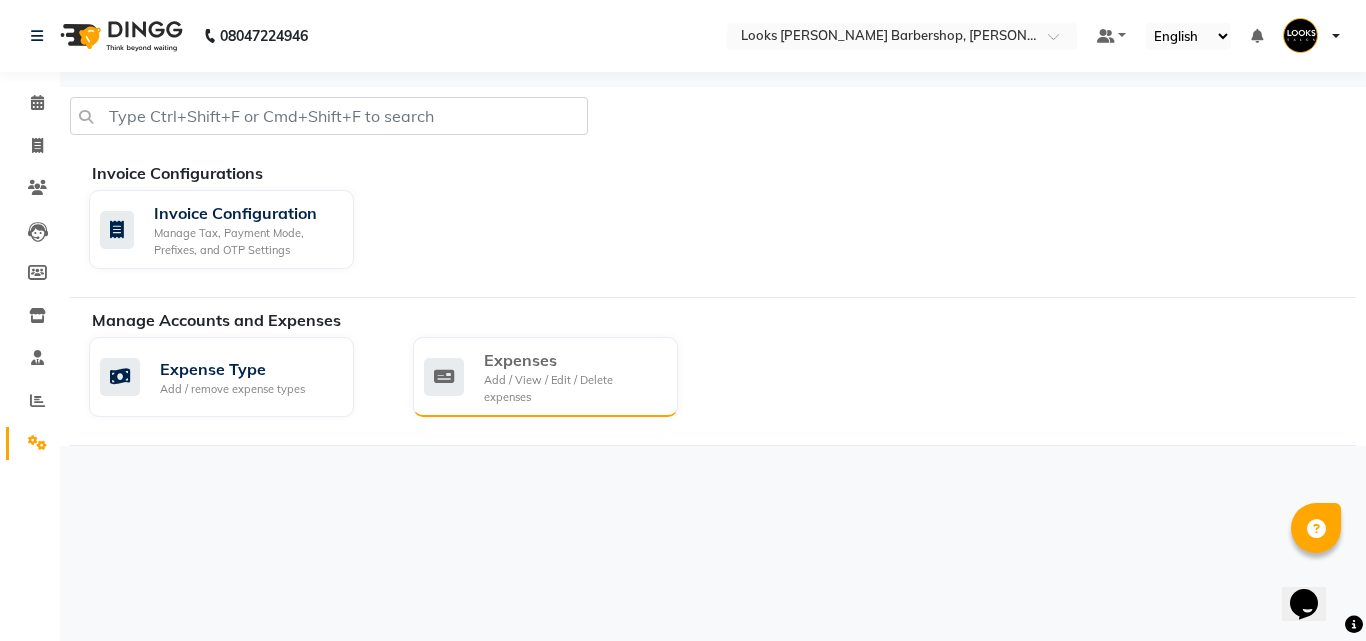 click on "Expenses Add / View / Edit / Delete expenses" 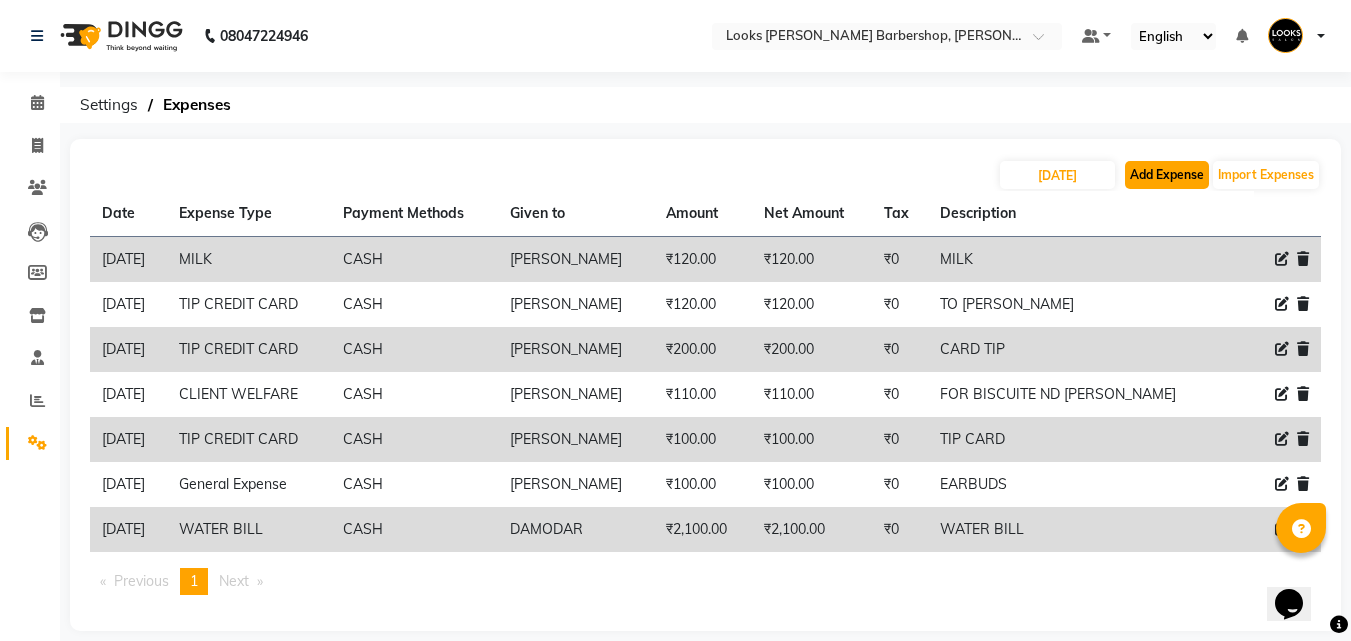 click on "Add Expense" 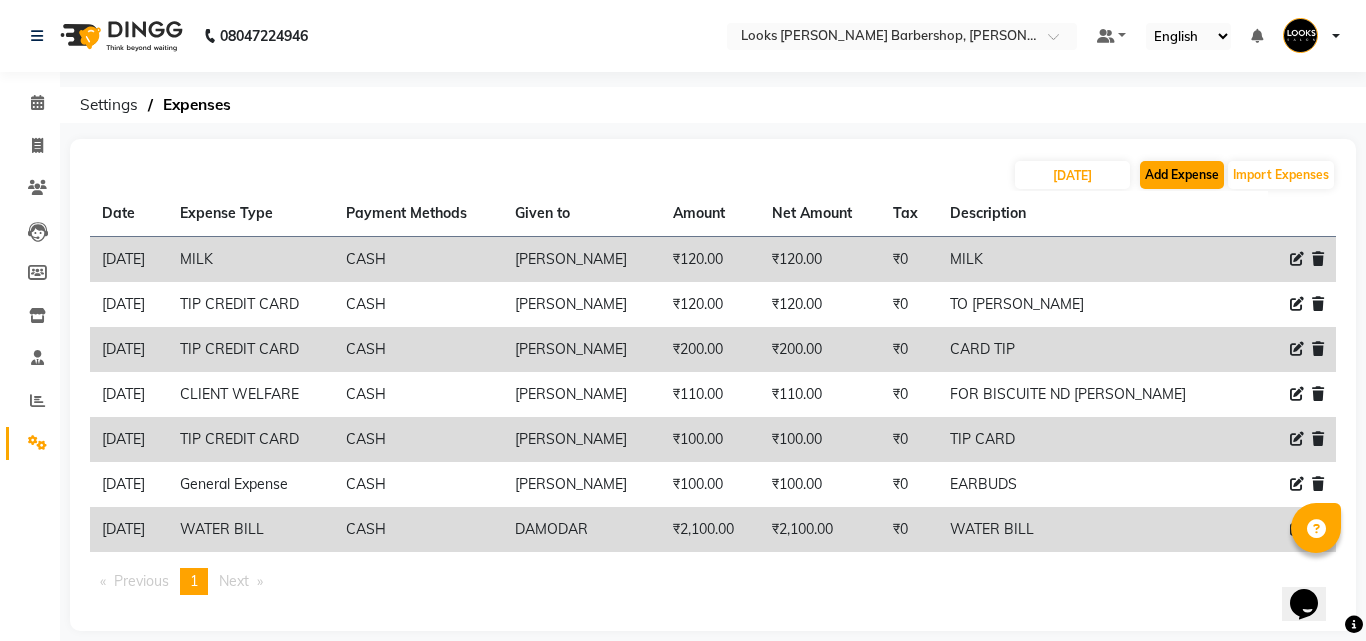 select on "1" 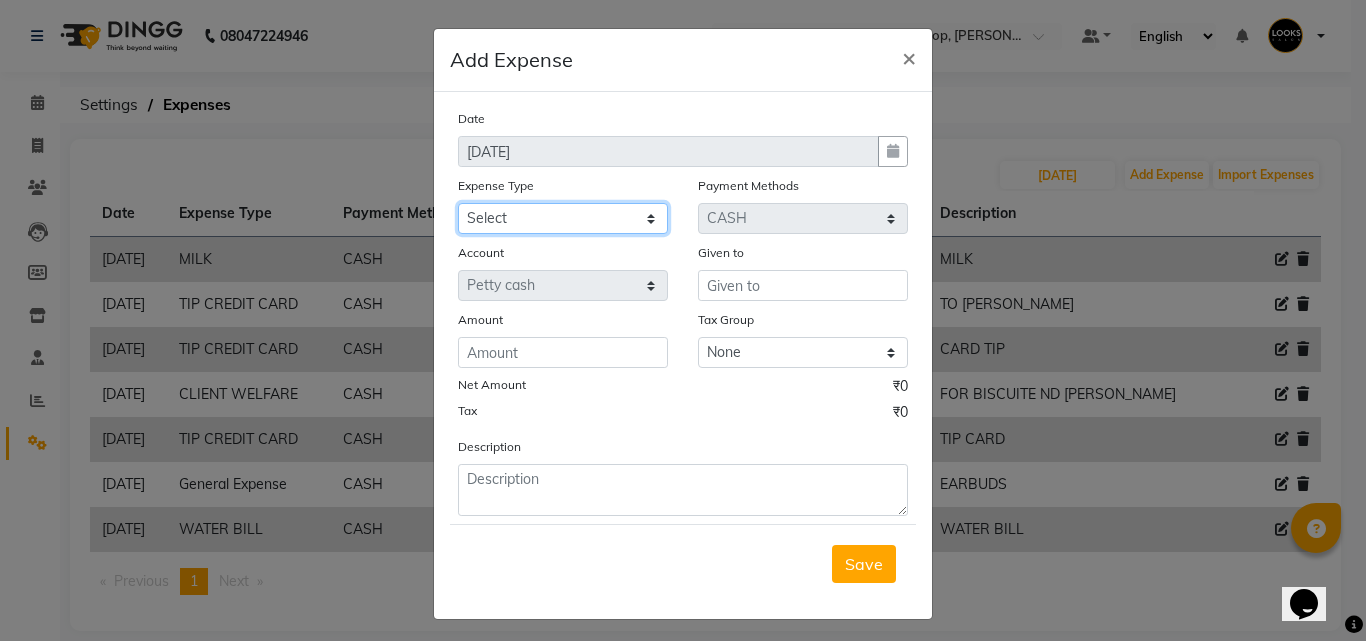 click on "Select Amazon order BANK DEPOSIT BLINKIT Cash change Cash Handover Client Refreshment CLIENT WELFARE CONSUMABLES Convyance to staff Counter sale General Expense Laundry Bill Laundry Service MILK MILK GINGER Miscellaneous MOBILE RECHARGE Monthly Grocery OFFICE UPKEEP Pantry Payment PORTER Prepaid Card Incentives Printing And Stationery Product Incentive purchase Refreshment Repair And Maintenance Salary Salary advance Service incentive staff accommodation Staff Convenyance Staff Welfare tip TIP CREDIT CARD Tip Online TIP UPI travel Travelling And Conveyance treat for staff WATER BILL WE FAST" 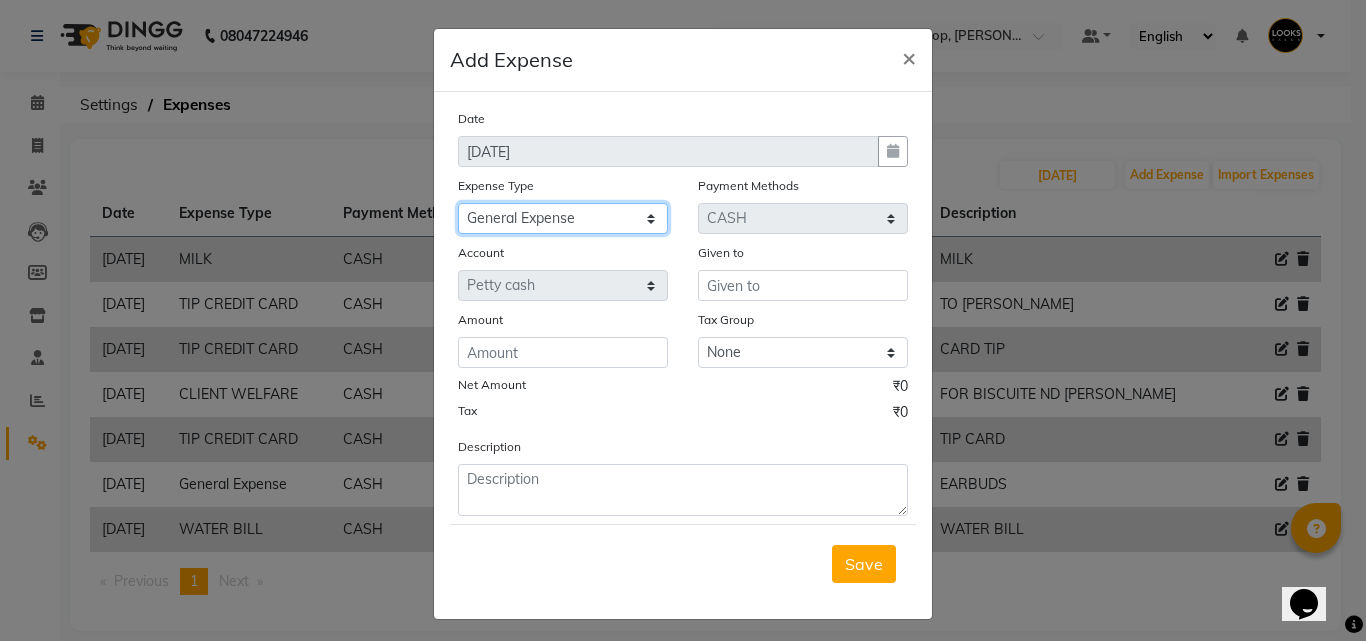 click on "Select Amazon order BANK DEPOSIT BLINKIT Cash change Cash Handover Client Refreshment CLIENT WELFARE CONSUMABLES Convyance to staff Counter sale General Expense Laundry Bill Laundry Service MILK MILK GINGER Miscellaneous MOBILE RECHARGE Monthly Grocery OFFICE UPKEEP Pantry Payment PORTER Prepaid Card Incentives Printing And Stationery Product Incentive purchase Refreshment Repair And Maintenance Salary Salary advance Service incentive staff accommodation Staff Convenyance Staff Welfare tip TIP CREDIT CARD Tip Online TIP UPI travel Travelling And Conveyance treat for staff WATER BILL WE FAST" 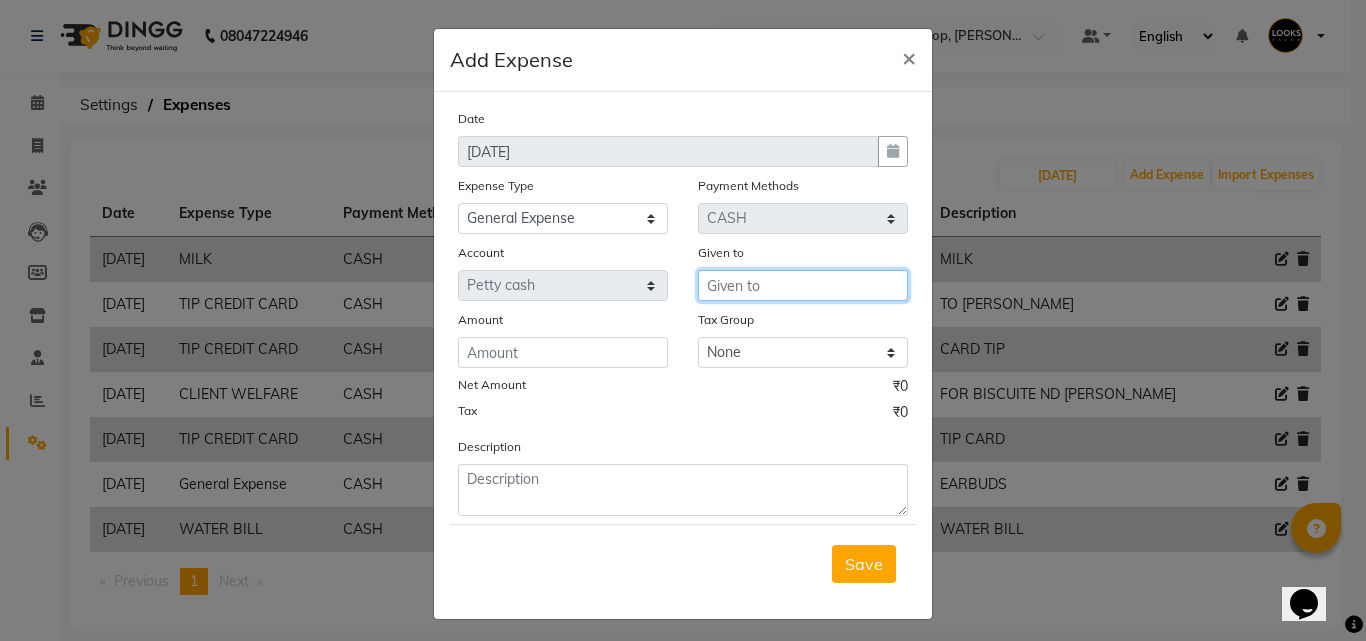 click at bounding box center (803, 285) 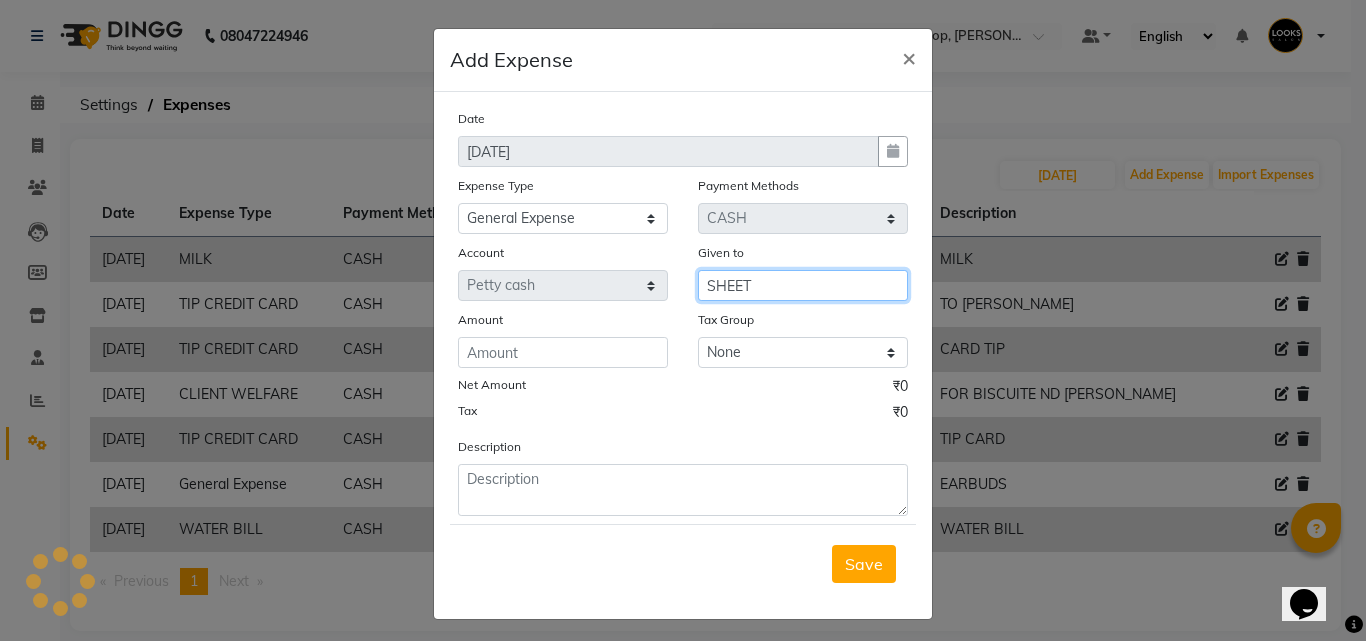 type on "SHEET" 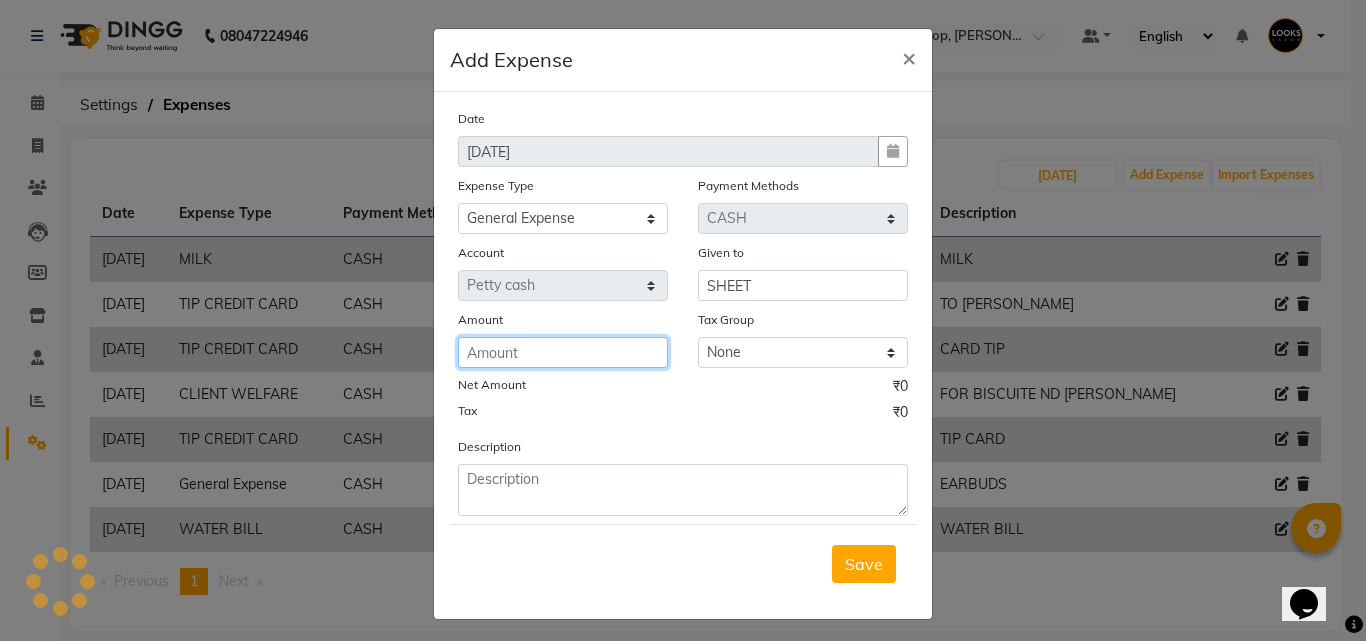 click 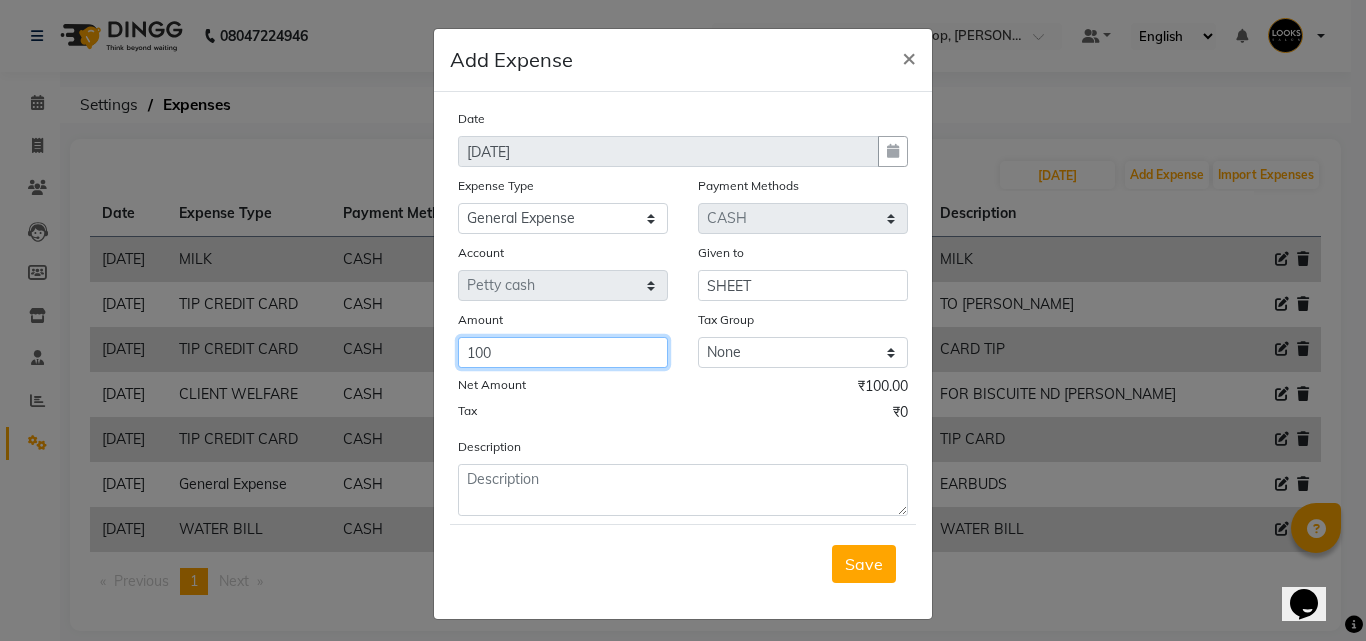 type on "100" 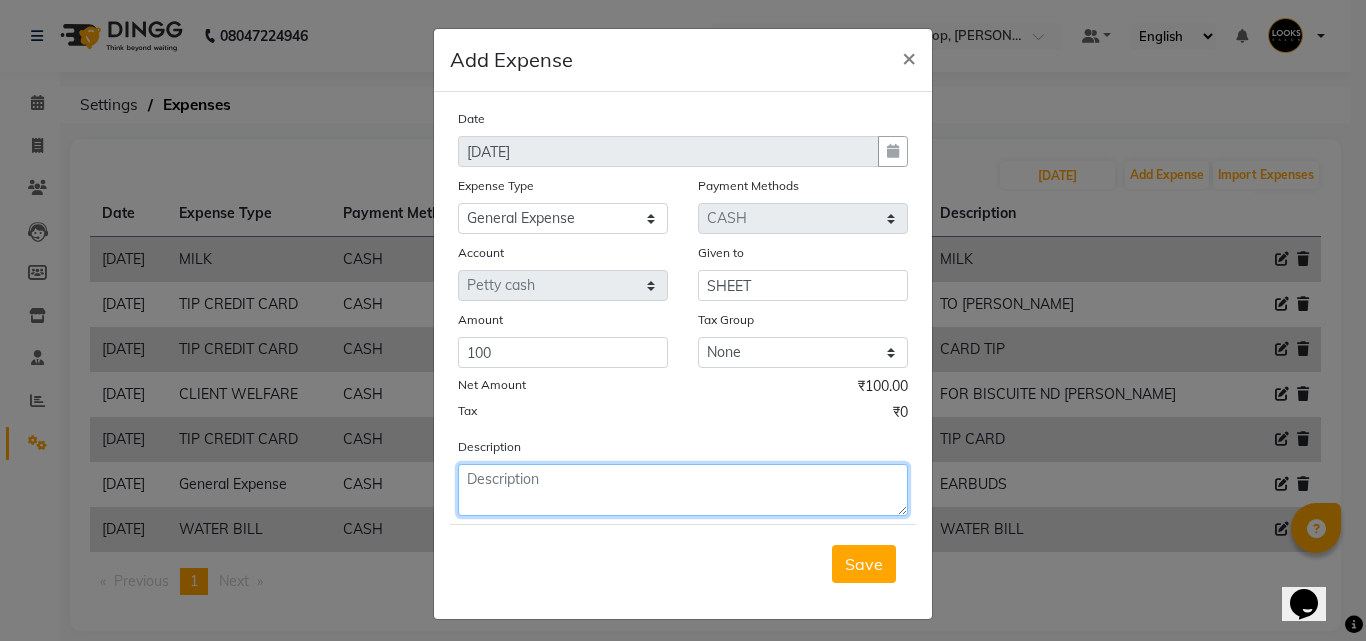 click 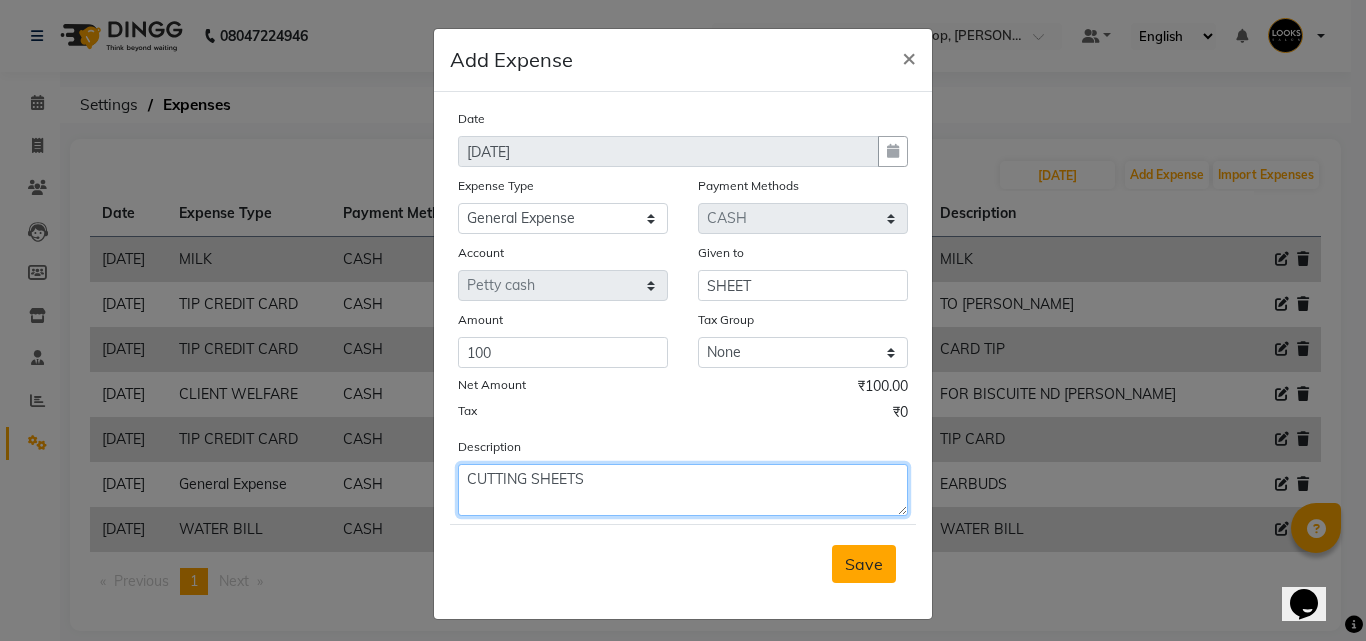 type on "CUTTING SHEETS" 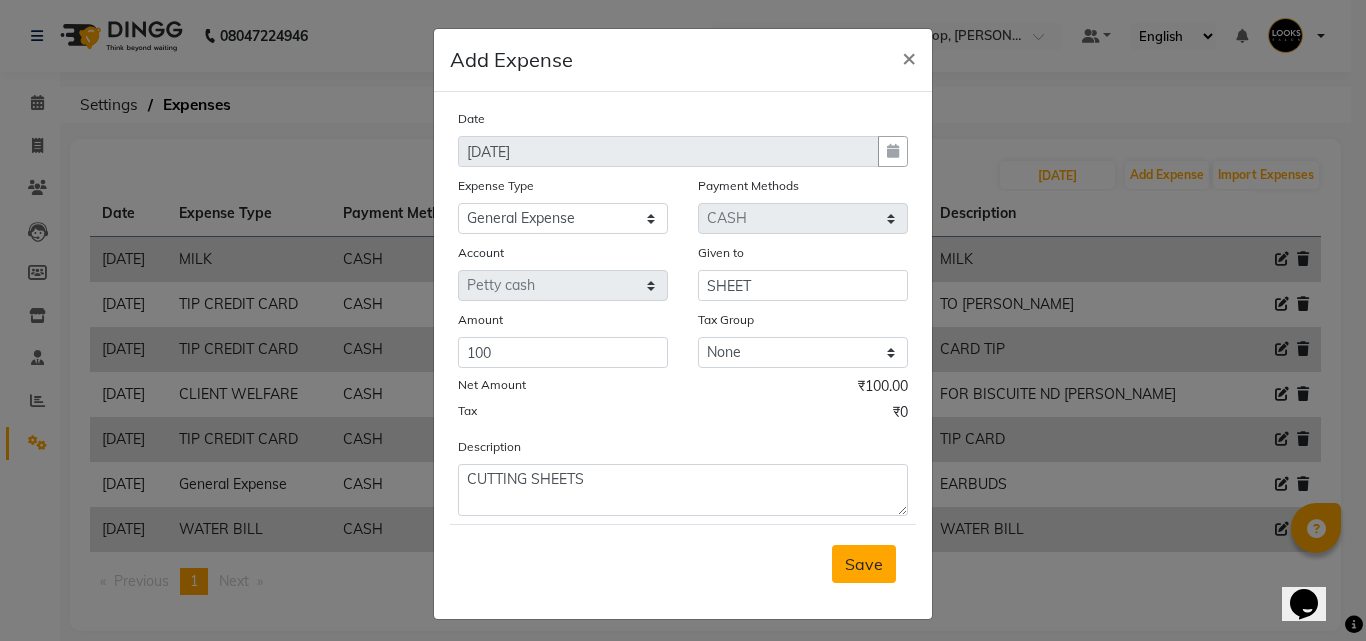 click on "Save" at bounding box center [864, 564] 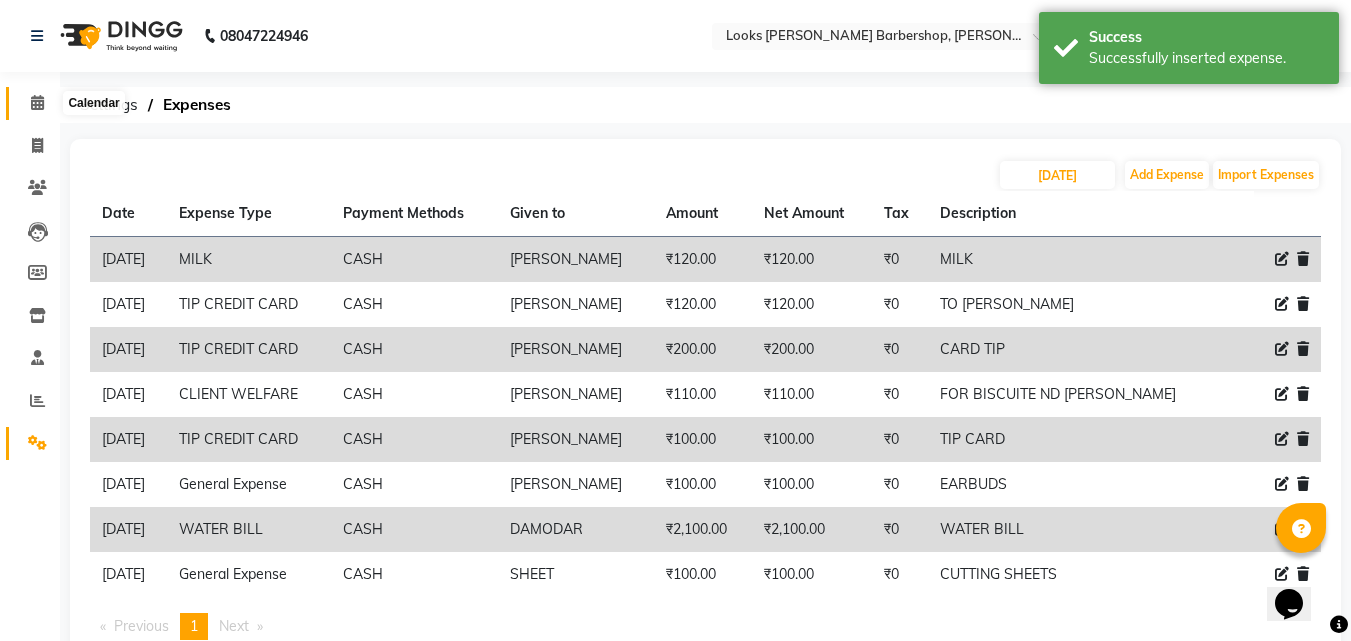 click 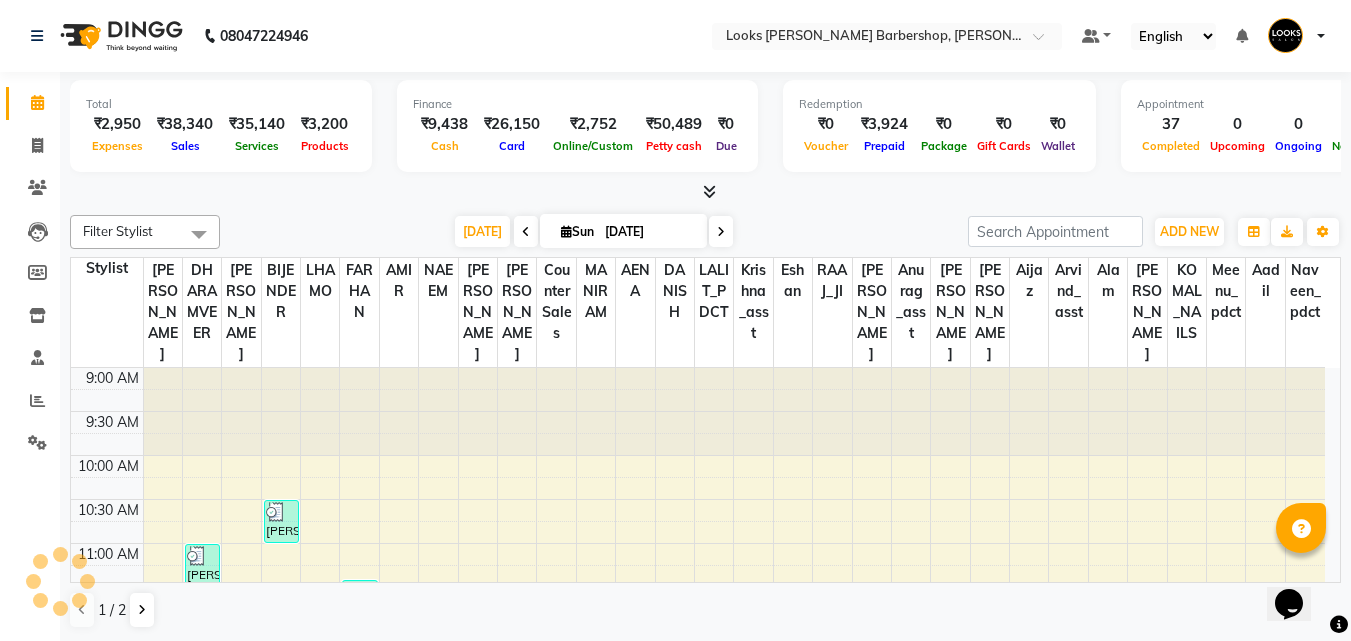 scroll, scrollTop: 0, scrollLeft: 0, axis: both 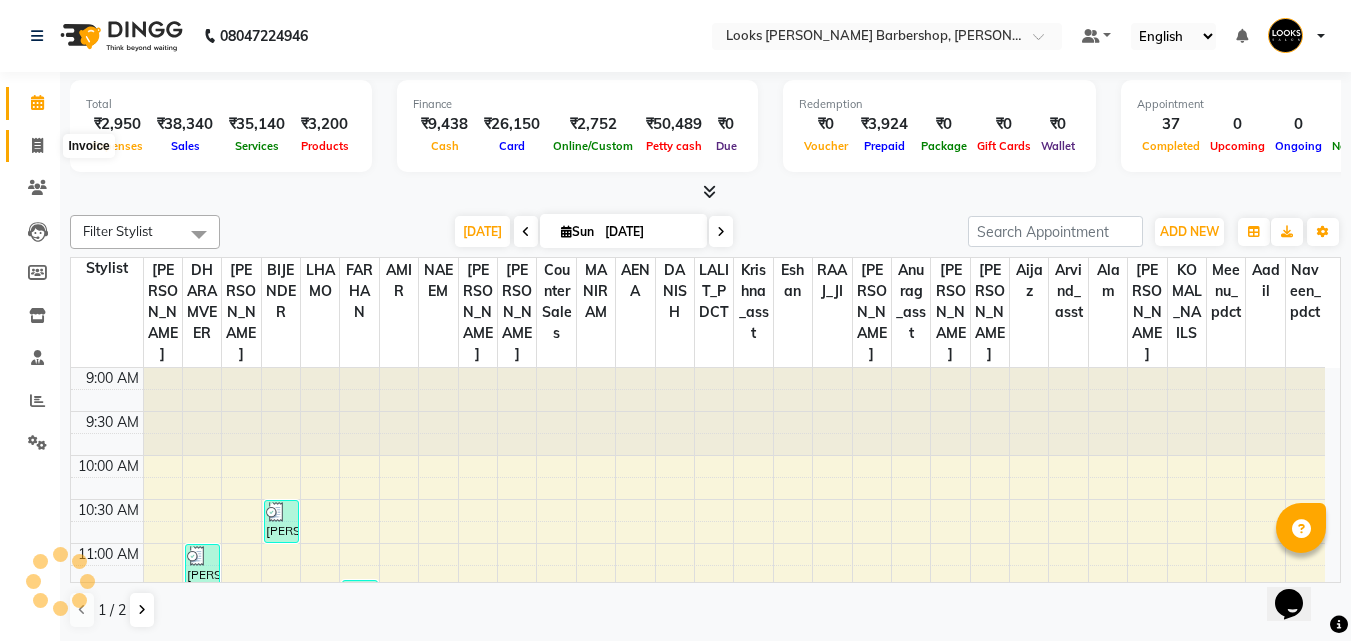 click 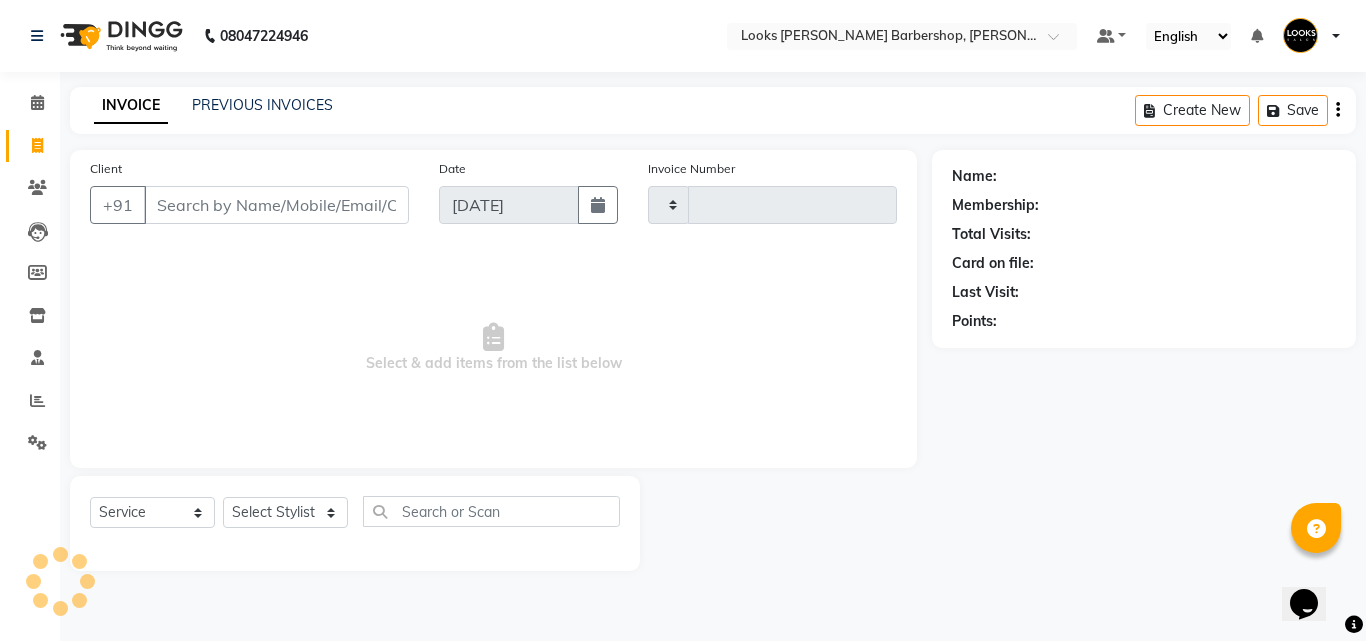 type on "2588" 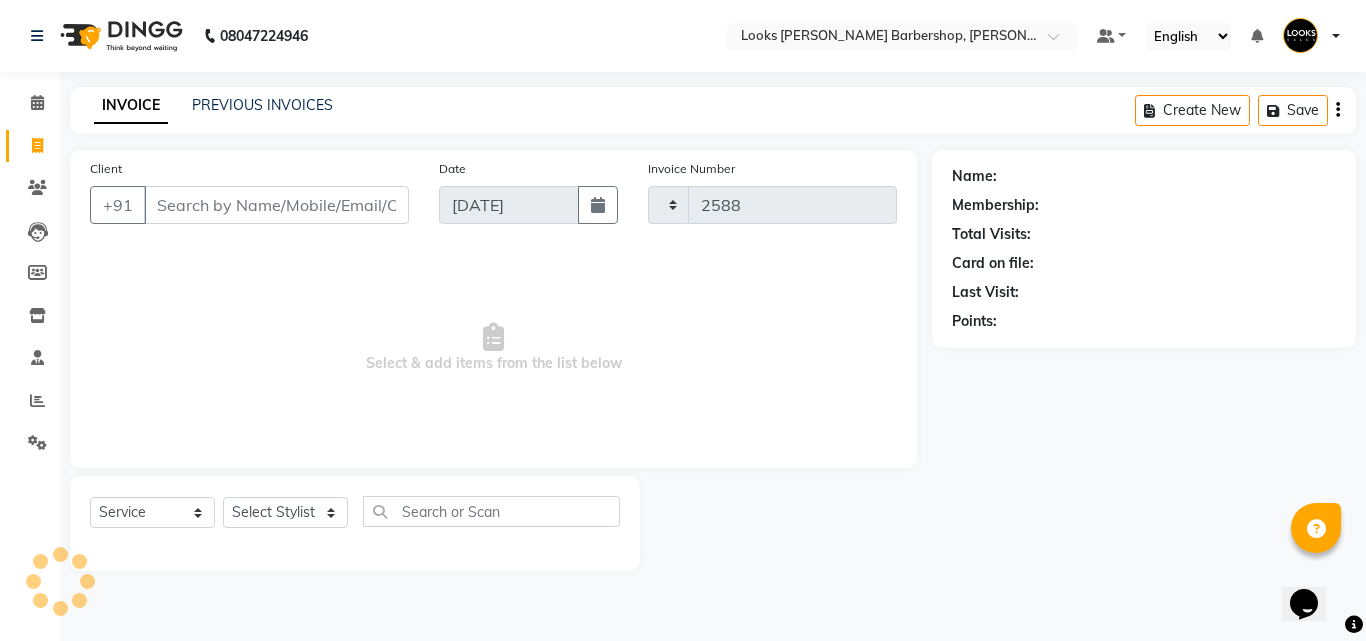select on "4323" 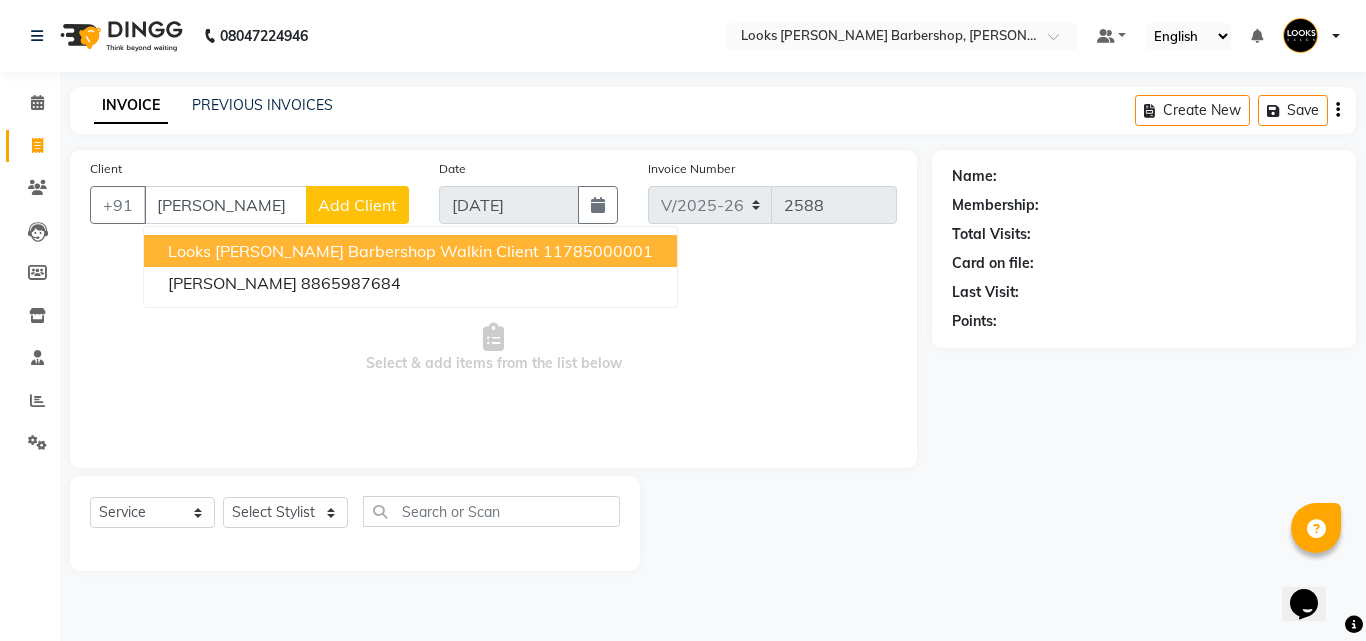 drag, startPoint x: 333, startPoint y: 249, endPoint x: 326, endPoint y: 257, distance: 10.630146 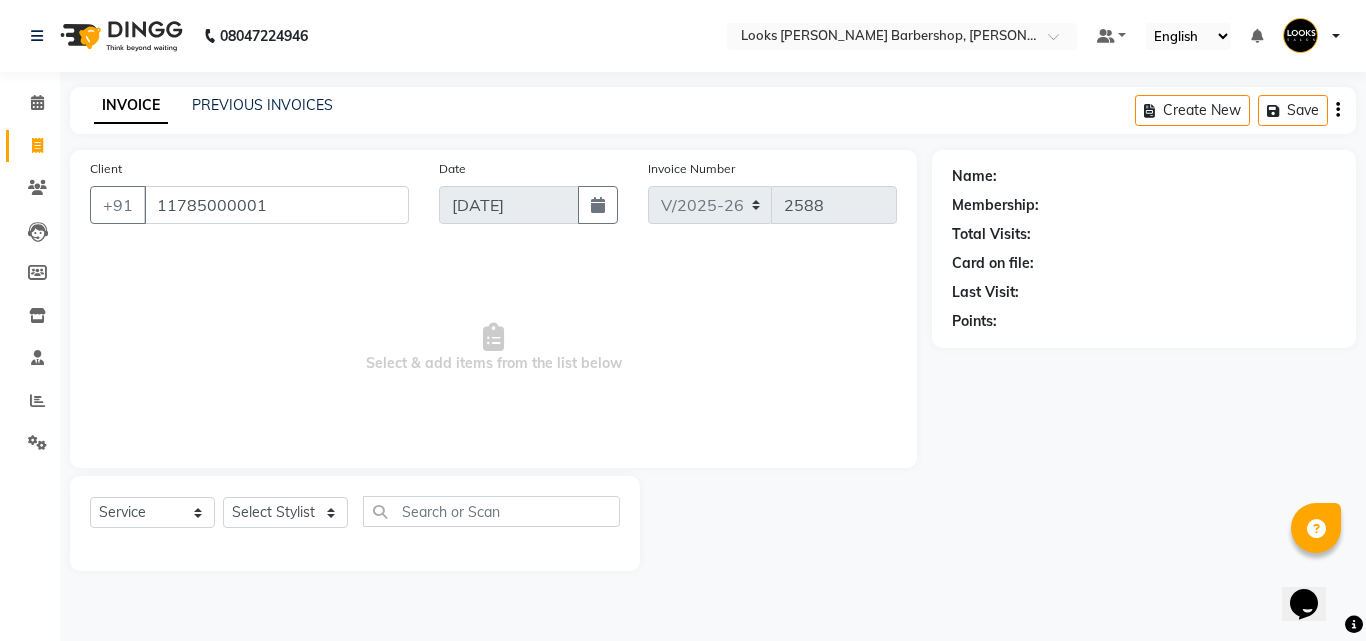 type on "11785000001" 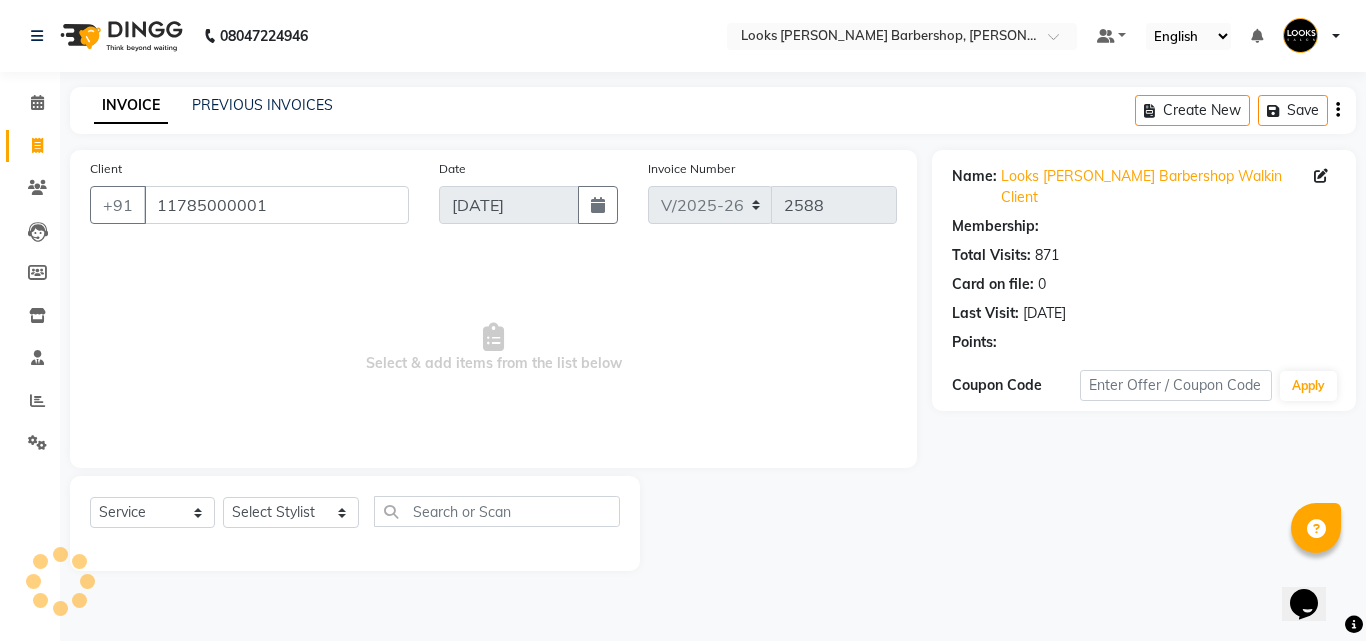 select on "1: Object" 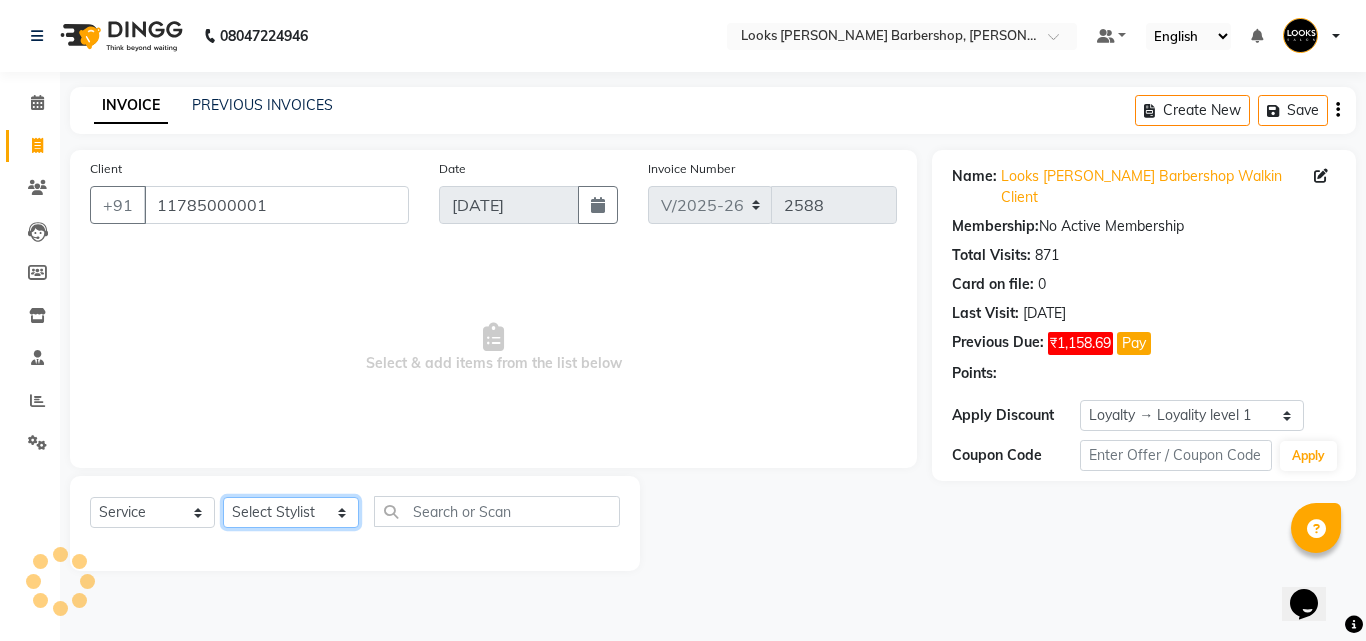 click on "Select Stylist [PERSON_NAME] Amazon_Kart [PERSON_NAME] _asst Arvind_asst BIJENDER  Counter Sales DANISH DHARAMVEER [PERSON_NAME]  KOMAL_NAILS Krishna_asst LALIT_PDCT LHAMO Looks_[DEMOGRAPHIC_DATA]_Section Looks_H.O_Store Looks [PERSON_NAME] Barbershop Looks_Kart [PERSON_NAME] [PERSON_NAME] [PERSON_NAME]  Naveen_pdct [PERSON_NAME] [PERSON_NAME] RAAJ_JI [PERSON_NAME] [PERSON_NAME] NARYAL ROHIT  [PERSON_NAME] [PERSON_NAME] Shabina [PERSON_NAME] [PERSON_NAME] VIKRAM [PERSON_NAME]  [PERSON_NAME]" 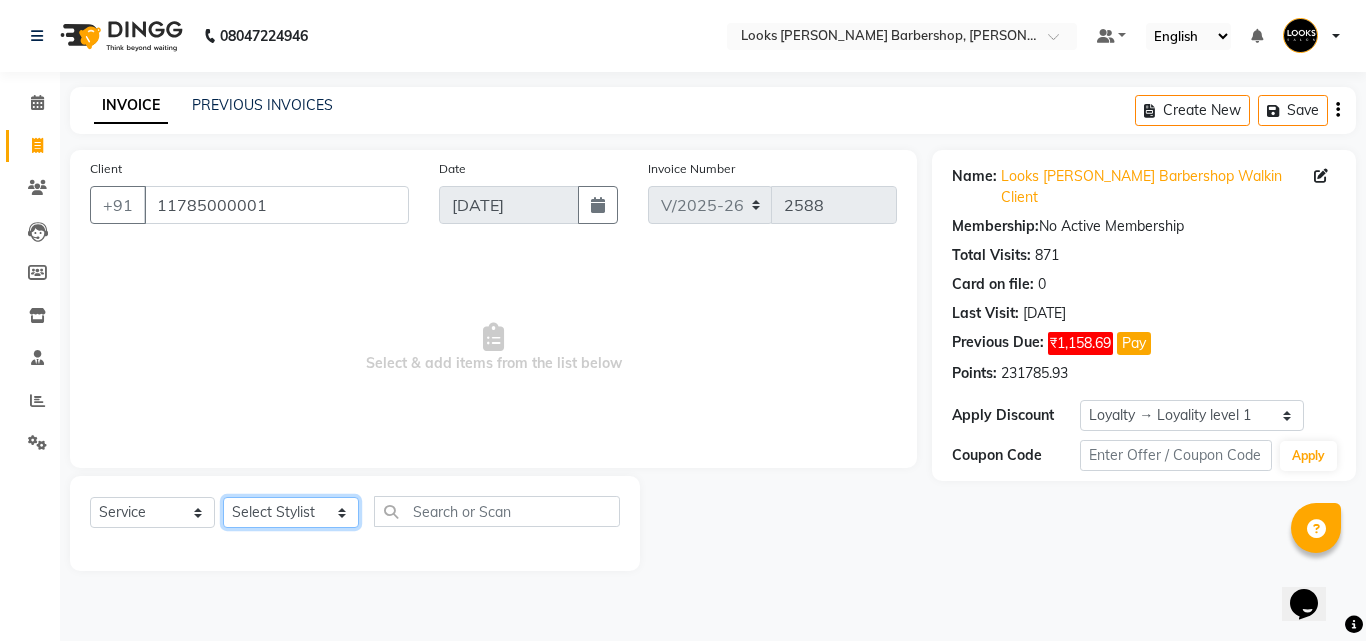 select on "66034" 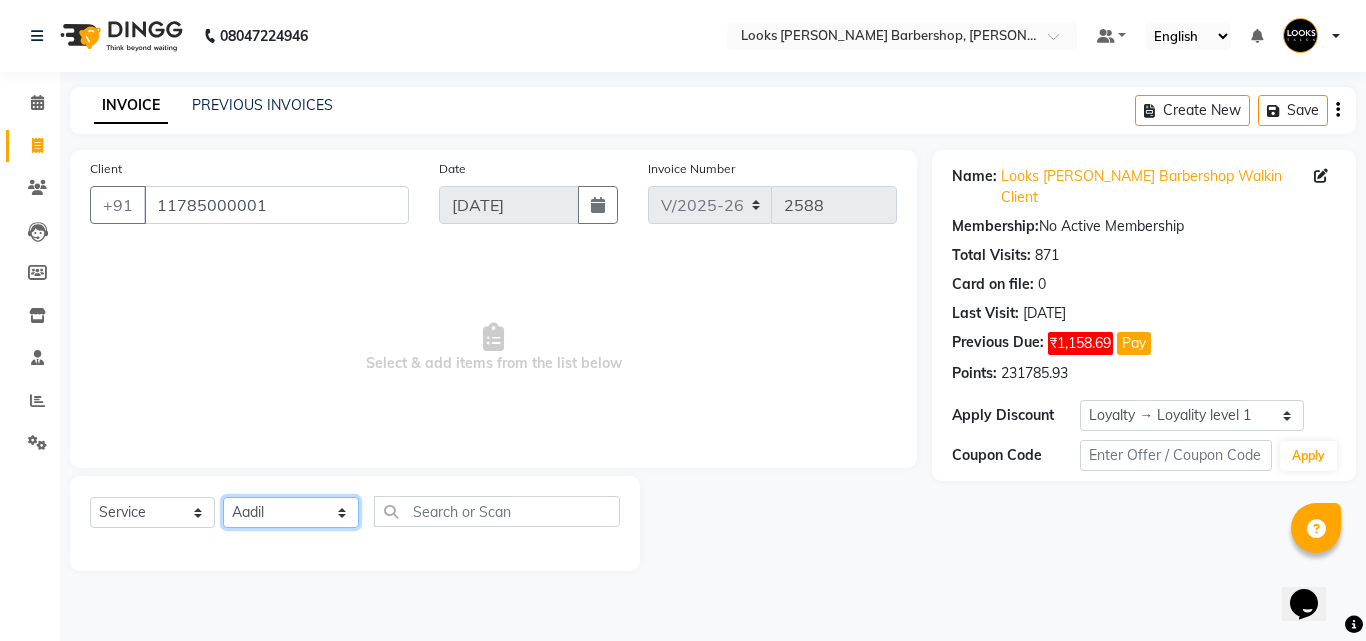 click on "Select Stylist [PERSON_NAME] Amazon_Kart [PERSON_NAME] _asst Arvind_asst BIJENDER  Counter Sales DANISH DHARAMVEER [PERSON_NAME]  KOMAL_NAILS Krishna_asst LALIT_PDCT LHAMO Looks_[DEMOGRAPHIC_DATA]_Section Looks_H.O_Store Looks [PERSON_NAME] Barbershop Looks_Kart [PERSON_NAME] [PERSON_NAME] [PERSON_NAME]  Naveen_pdct [PERSON_NAME] [PERSON_NAME] RAAJ_JI [PERSON_NAME] [PERSON_NAME] NARYAL ROHIT  [PERSON_NAME] [PERSON_NAME] Shabina [PERSON_NAME] [PERSON_NAME] VIKRAM [PERSON_NAME]  [PERSON_NAME]" 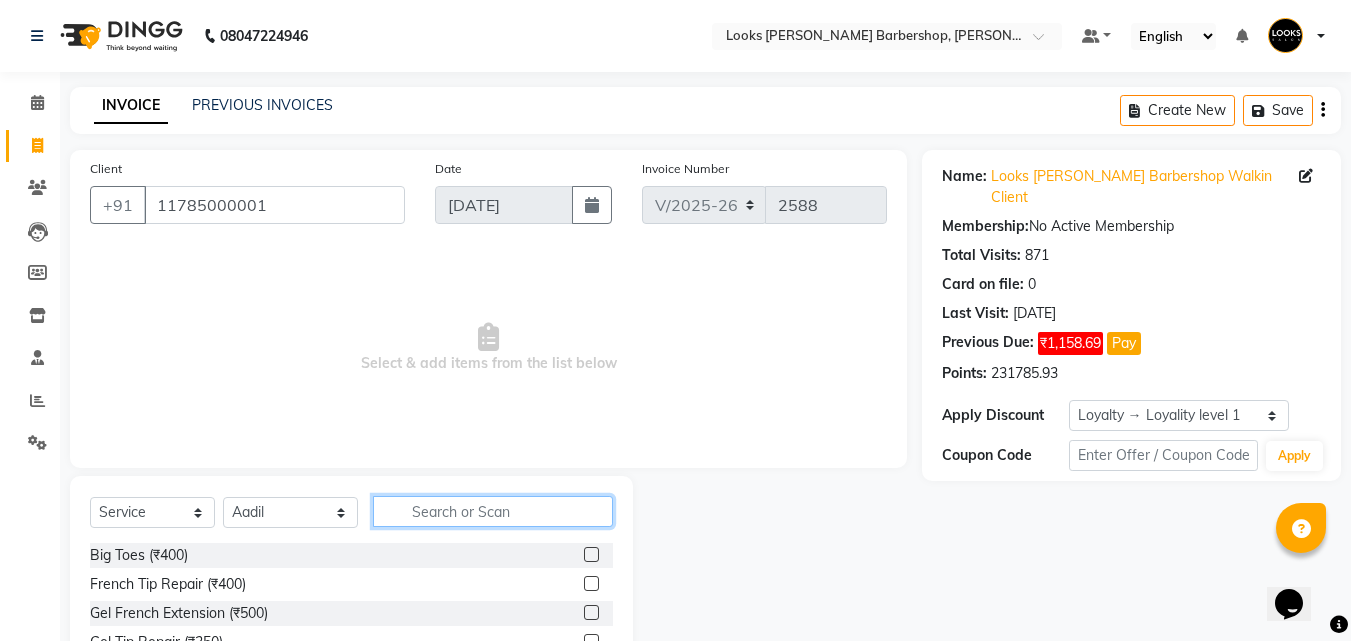 click 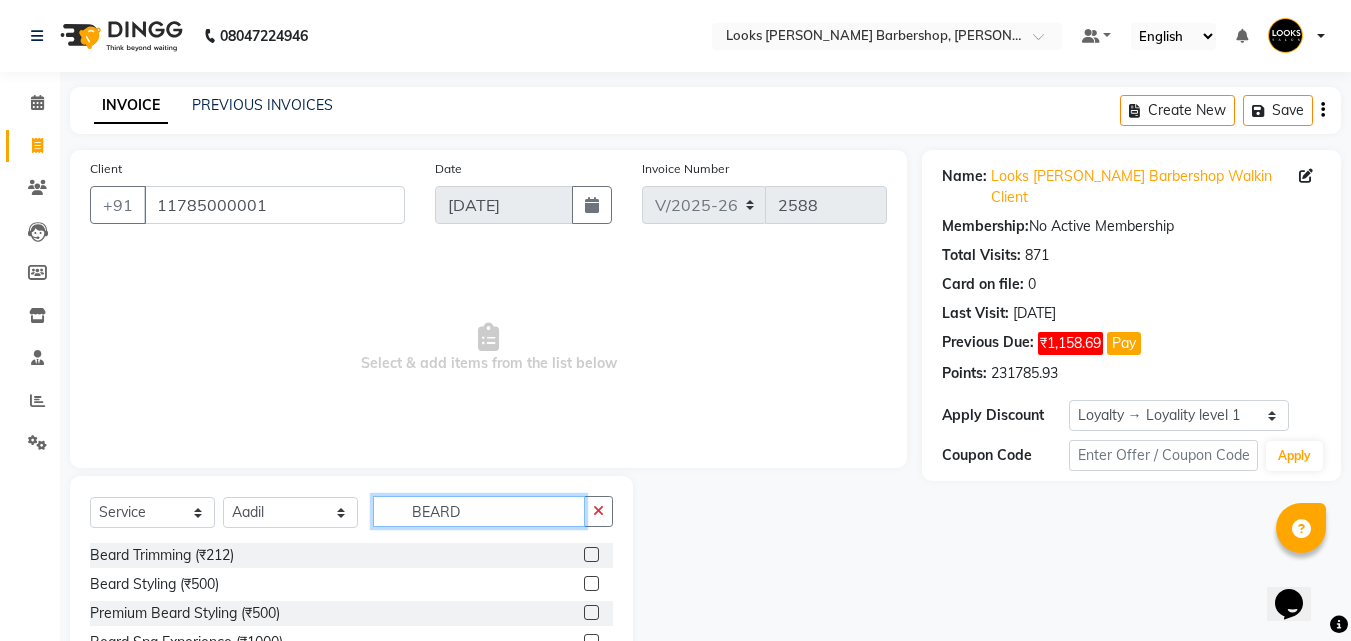 type on "BEARD" 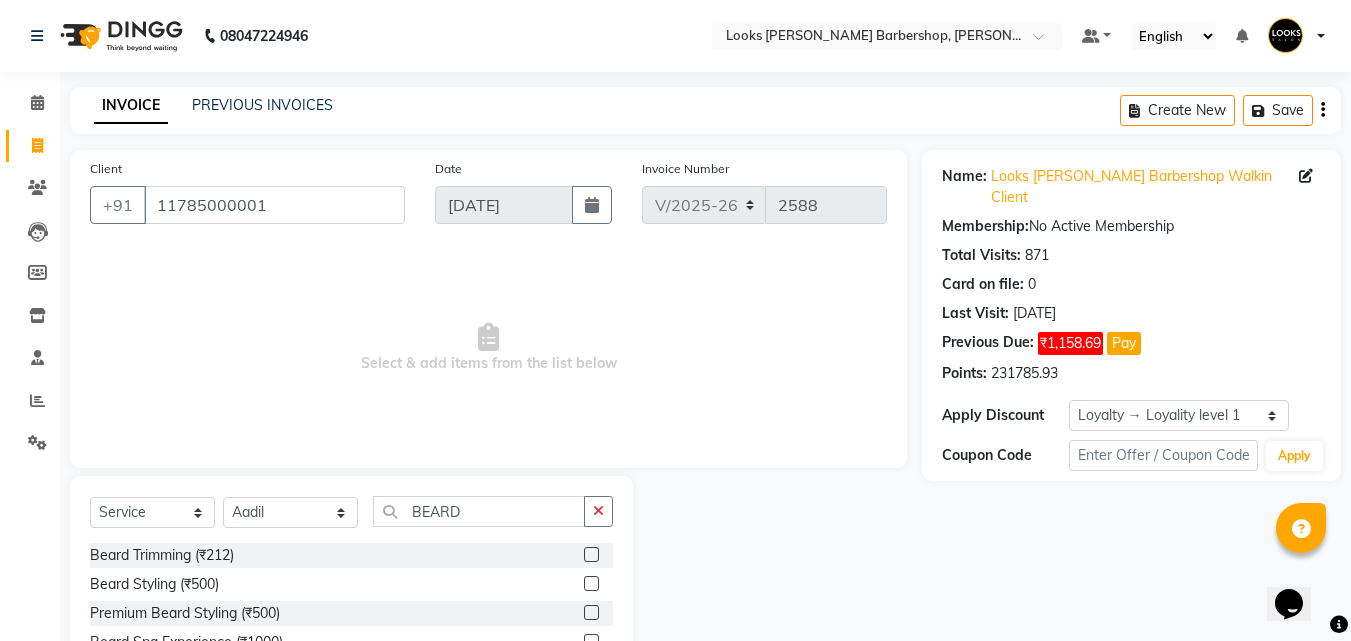 drag, startPoint x: 579, startPoint y: 556, endPoint x: 590, endPoint y: 560, distance: 11.7046995 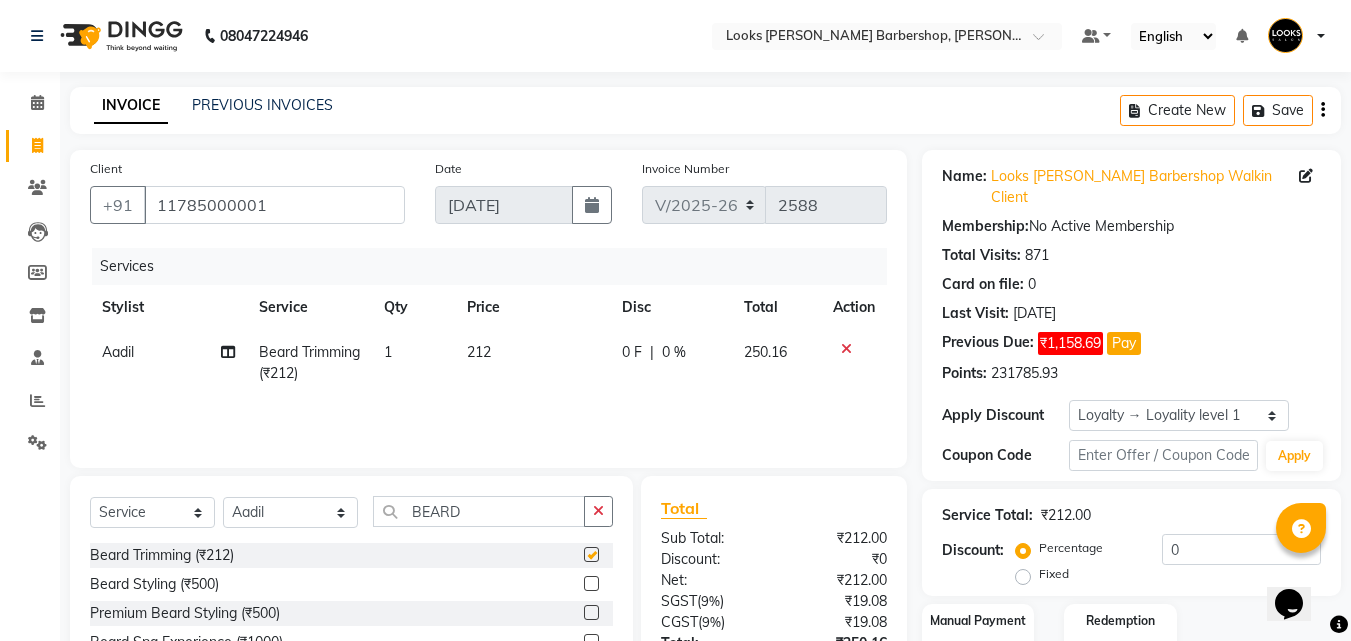 checkbox on "false" 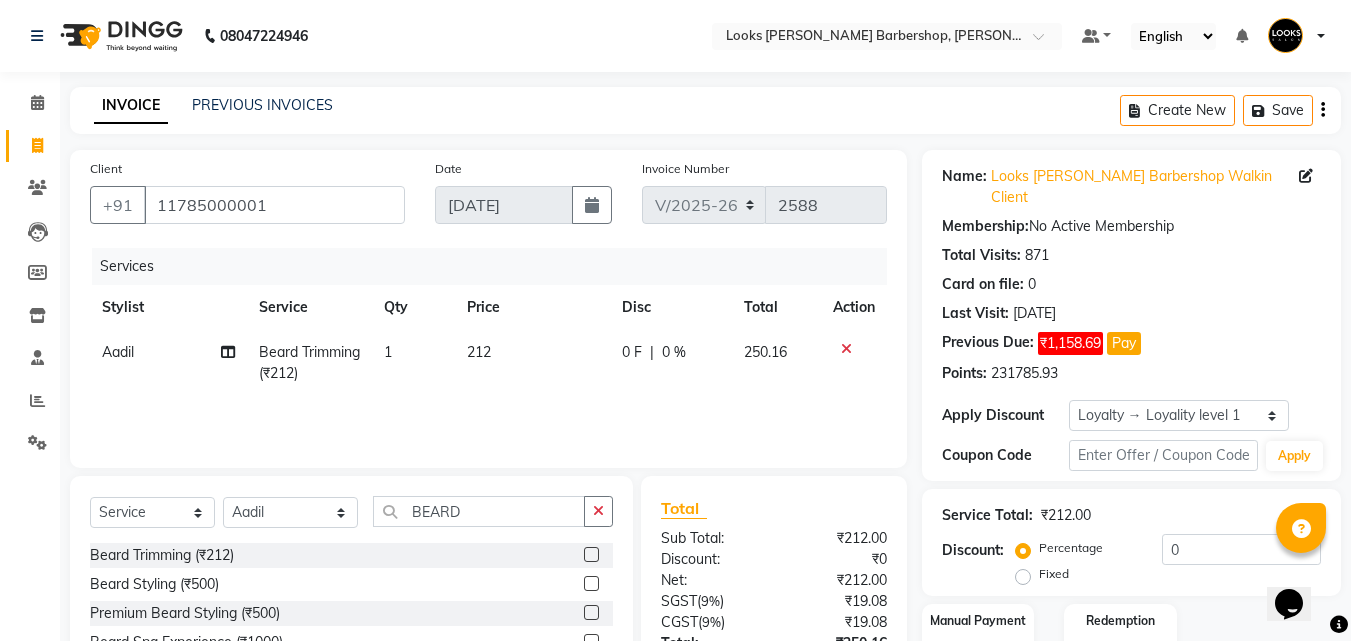 scroll, scrollTop: 180, scrollLeft: 0, axis: vertical 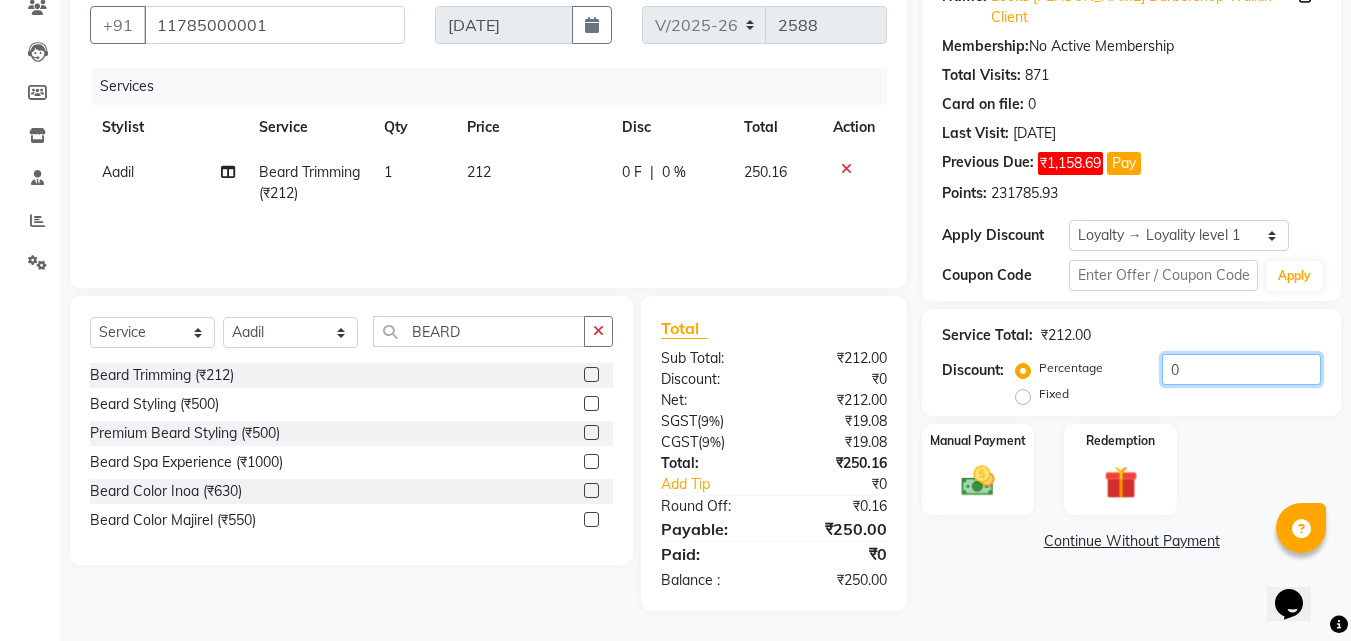 drag, startPoint x: 1221, startPoint y: 341, endPoint x: 1241, endPoint y: 367, distance: 32.80244 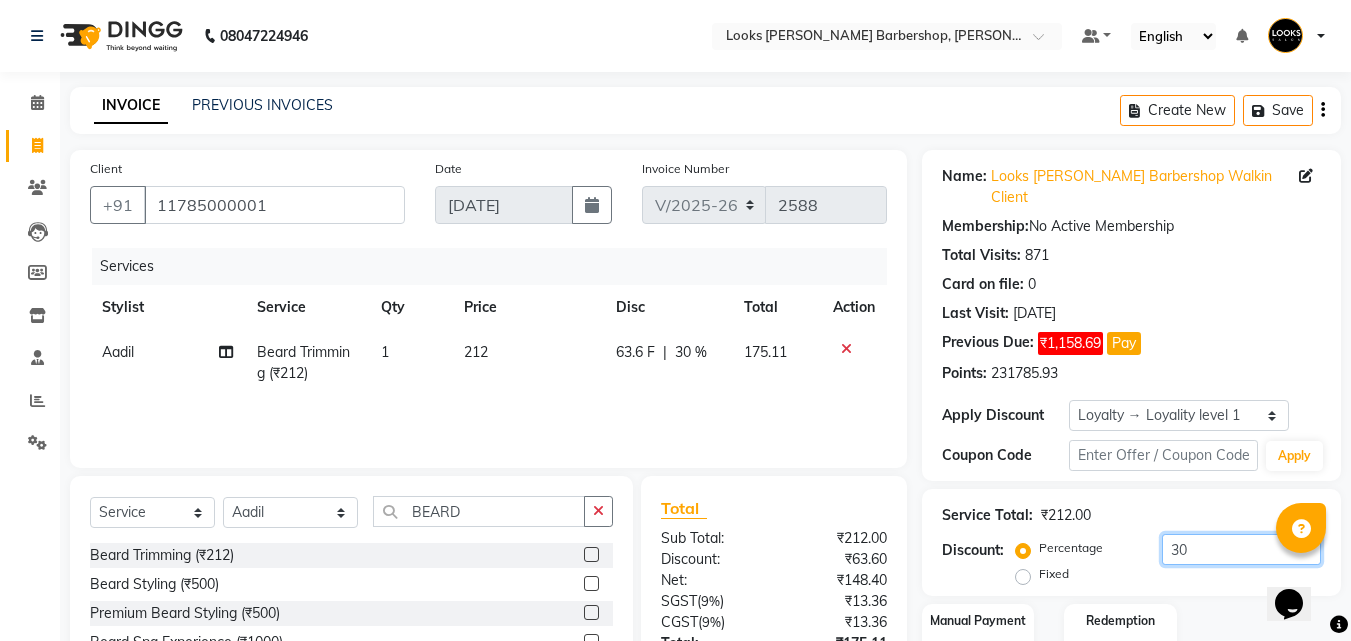 scroll, scrollTop: 180, scrollLeft: 0, axis: vertical 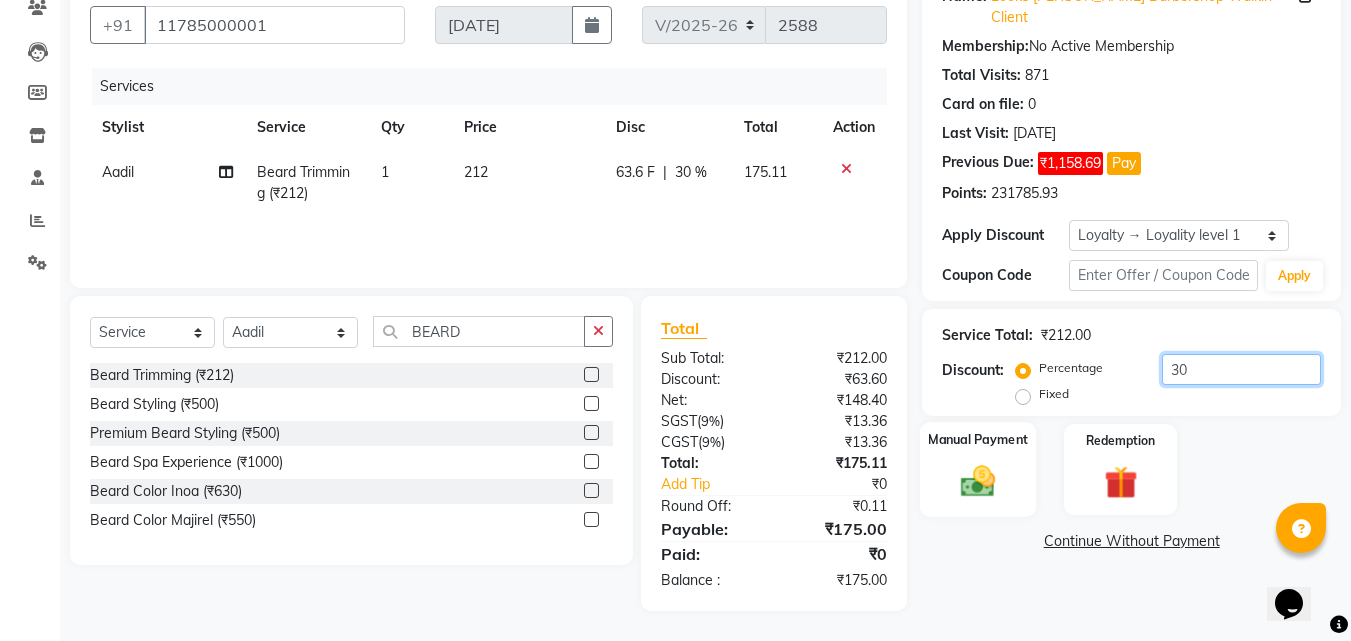 type on "30" 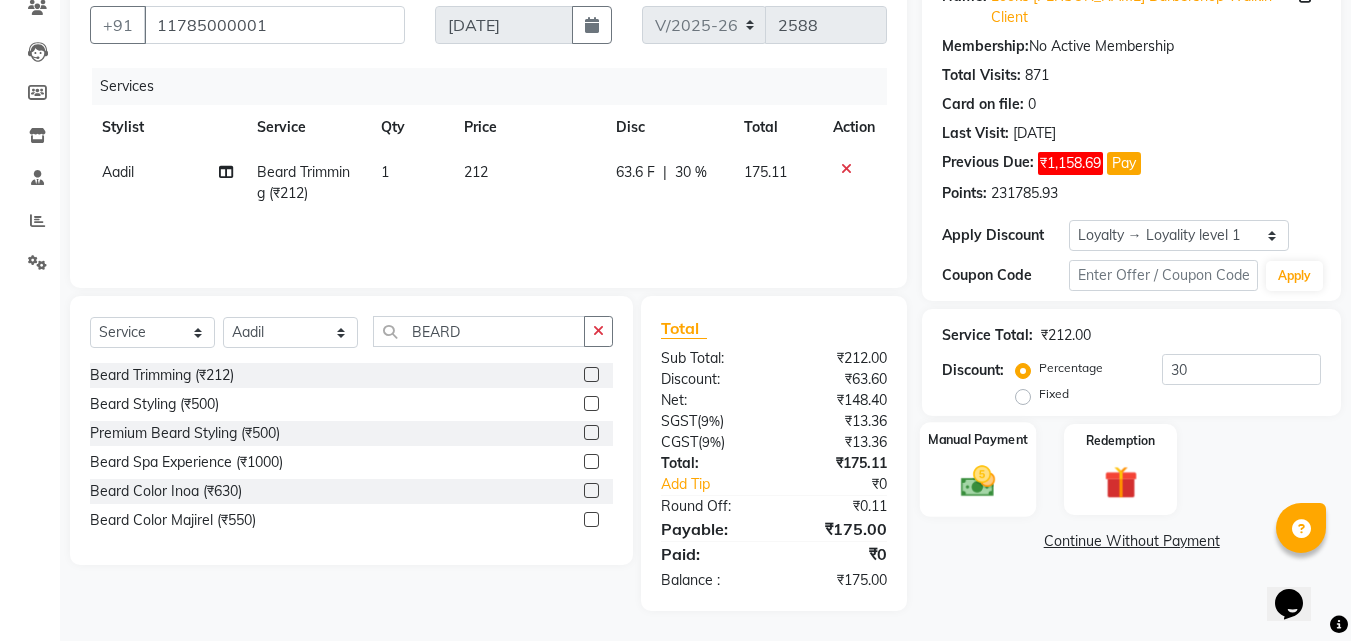 click 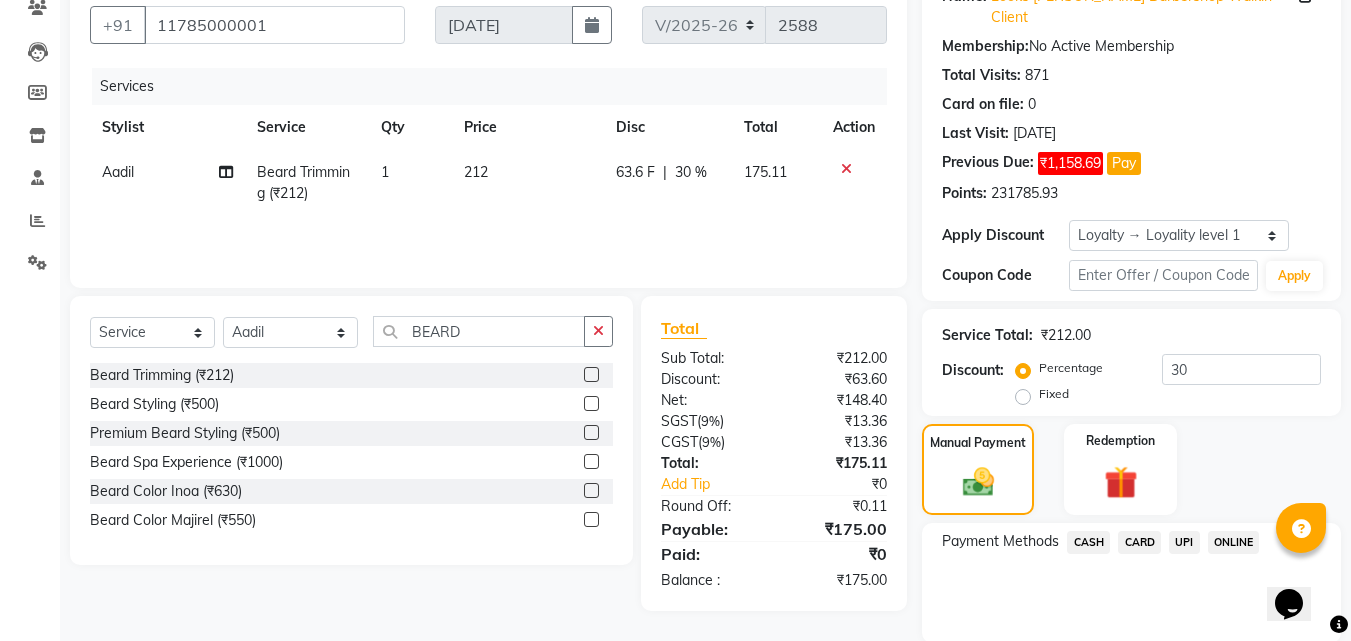 click on "CASH" 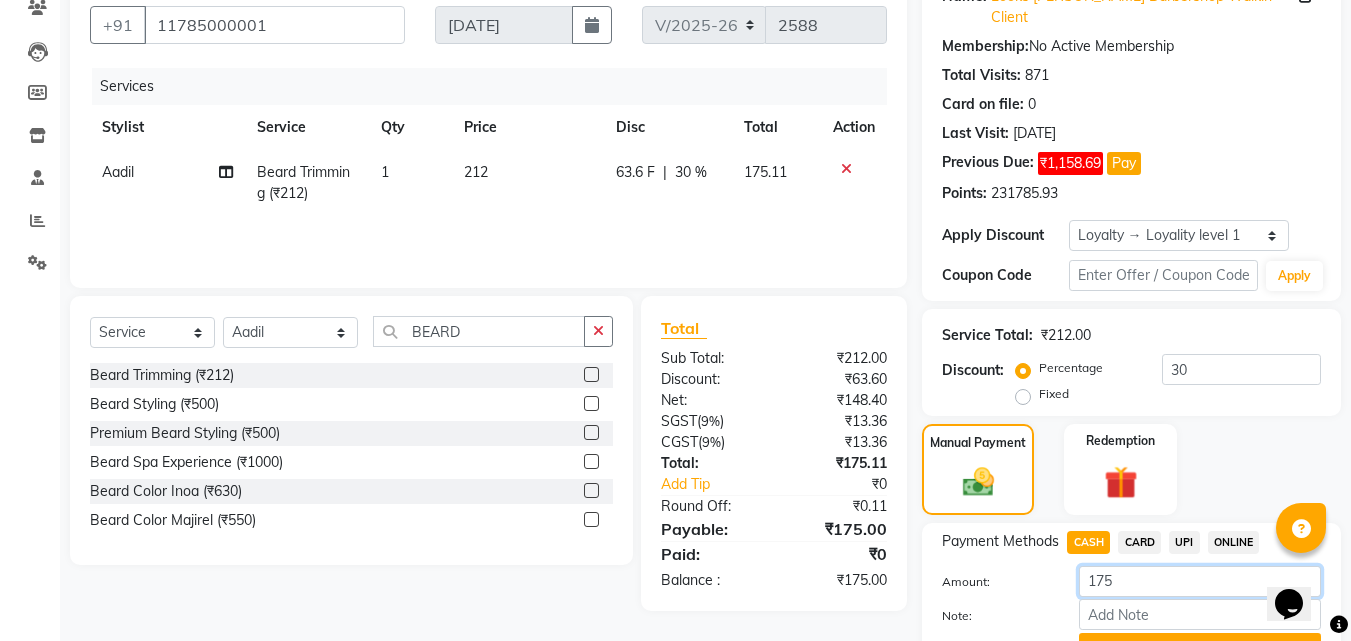 drag, startPoint x: 1156, startPoint y: 564, endPoint x: 1148, endPoint y: 555, distance: 12.0415945 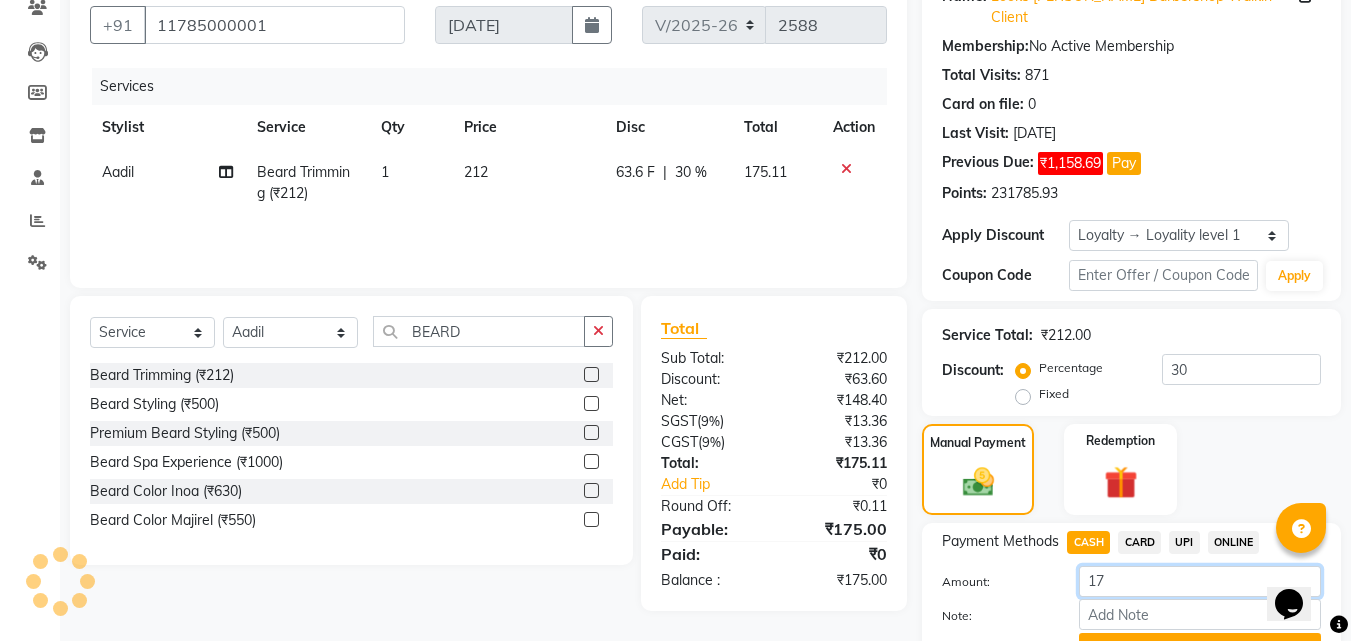 type on "1" 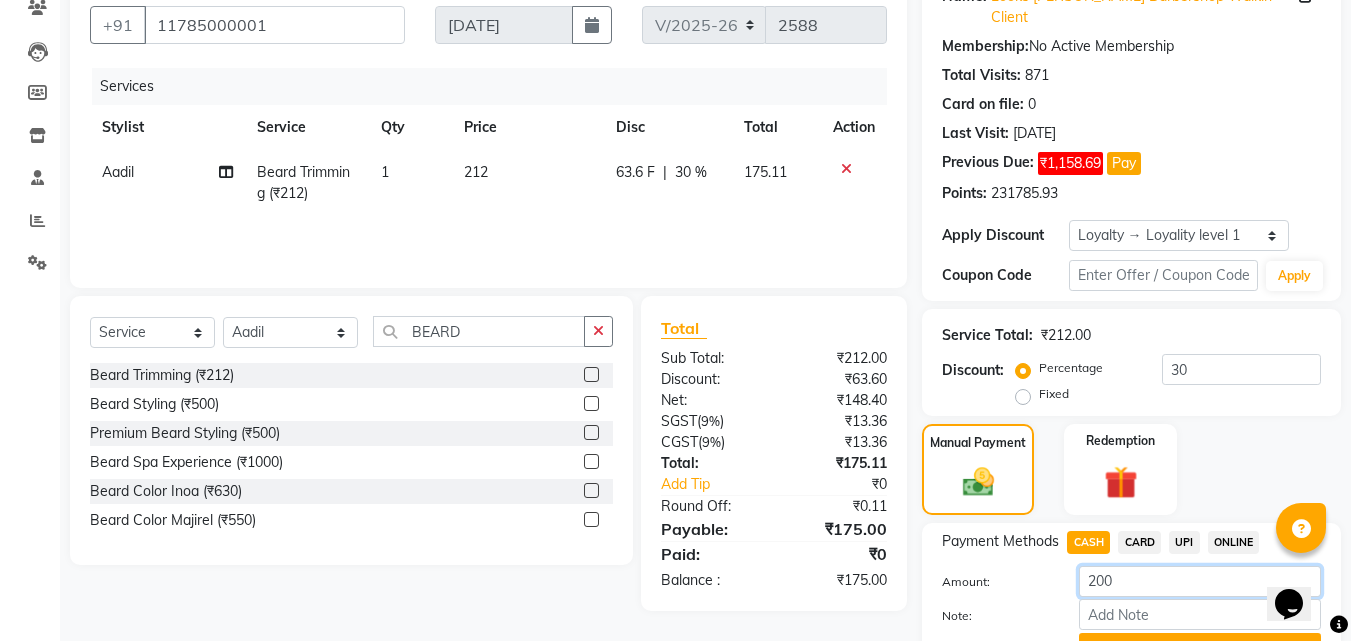 type on "200" 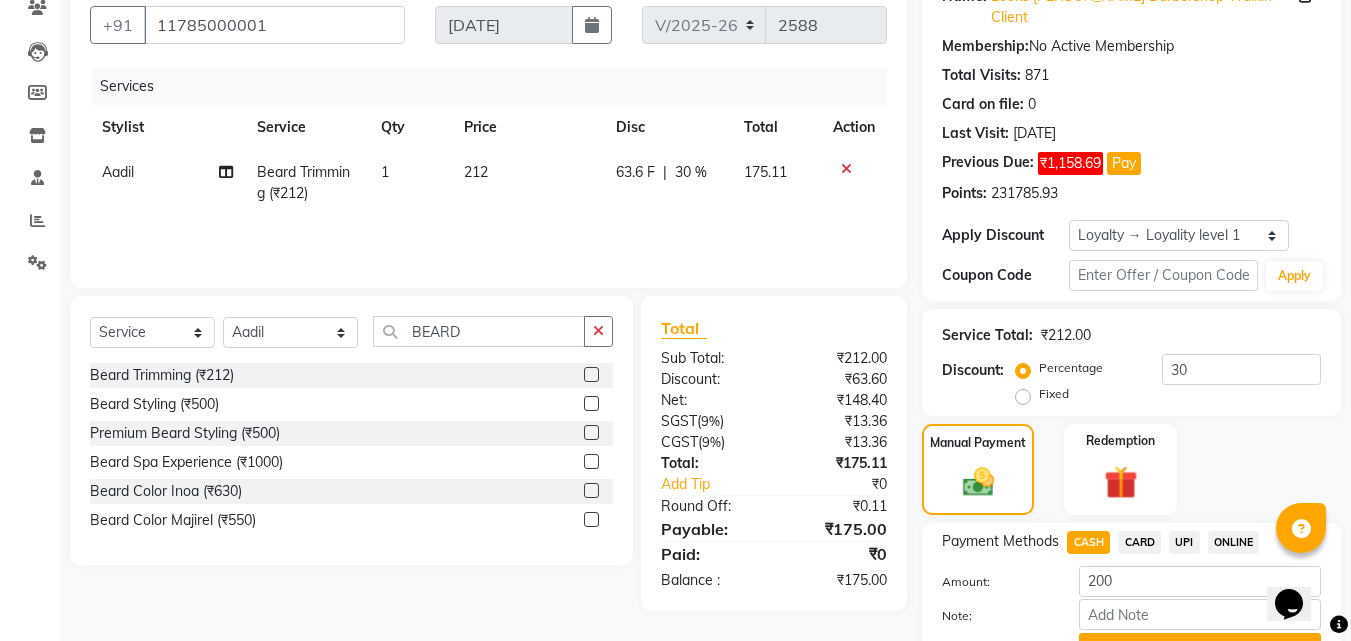 drag, startPoint x: 1191, startPoint y: 633, endPoint x: 1187, endPoint y: 619, distance: 14.56022 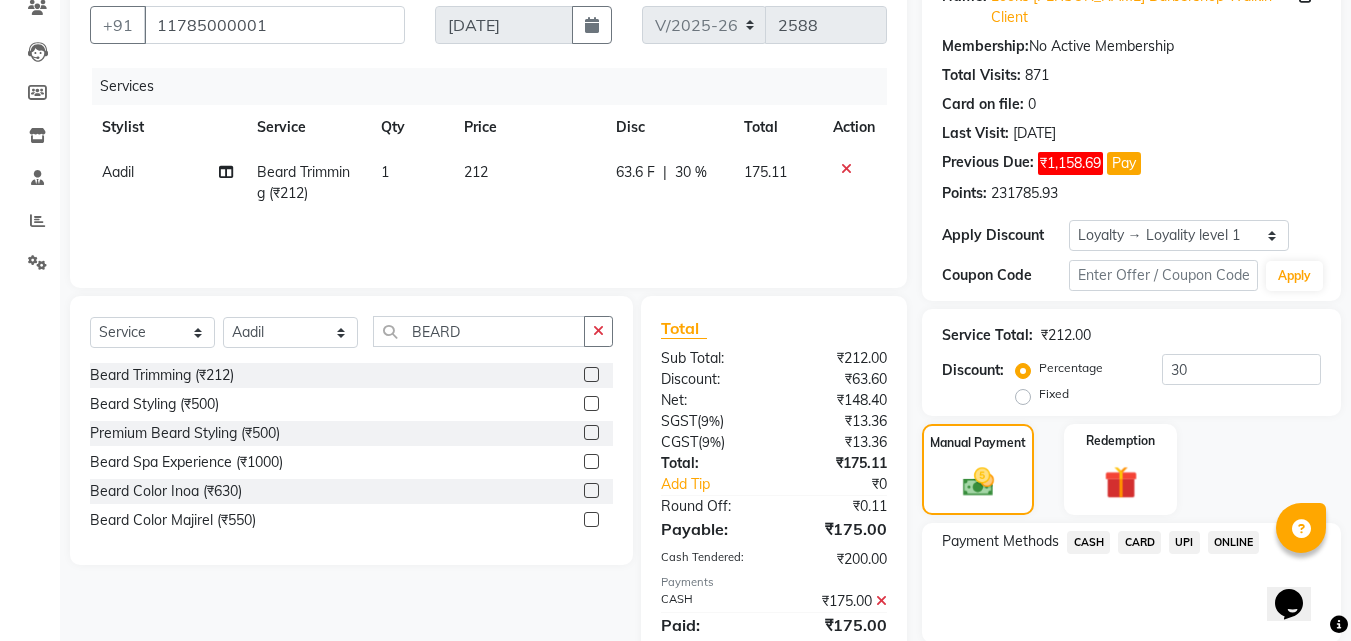 scroll, scrollTop: 413, scrollLeft: 0, axis: vertical 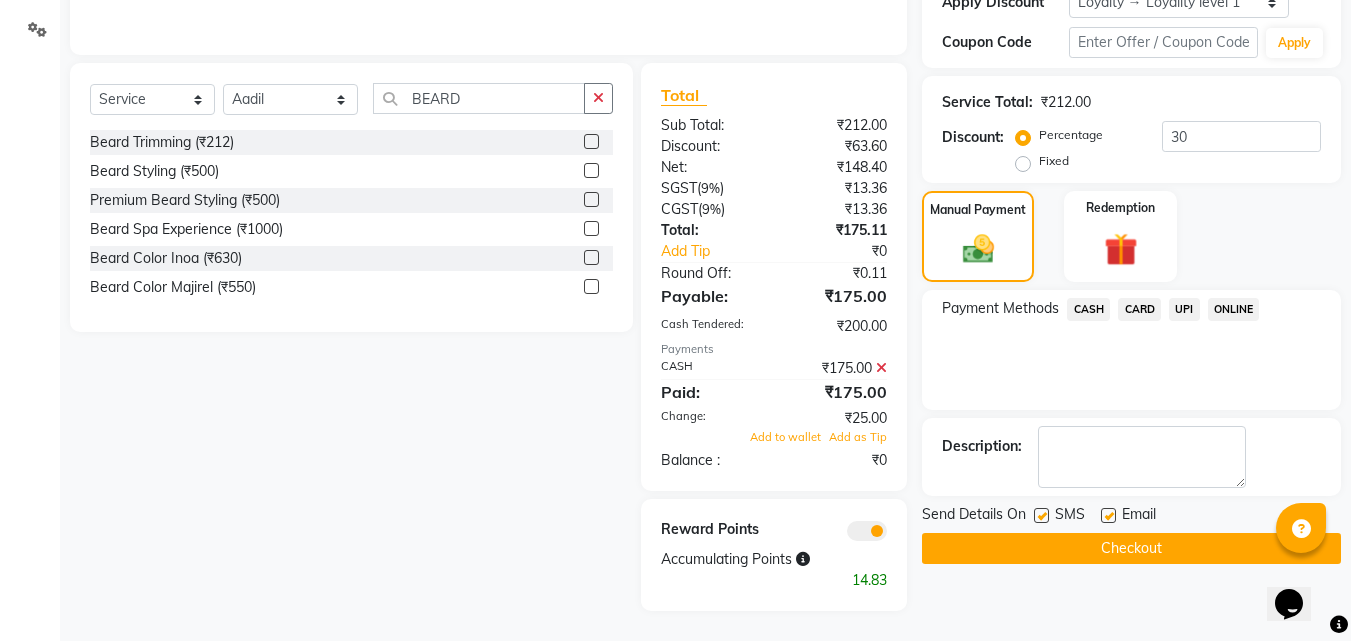 click on "Checkout" 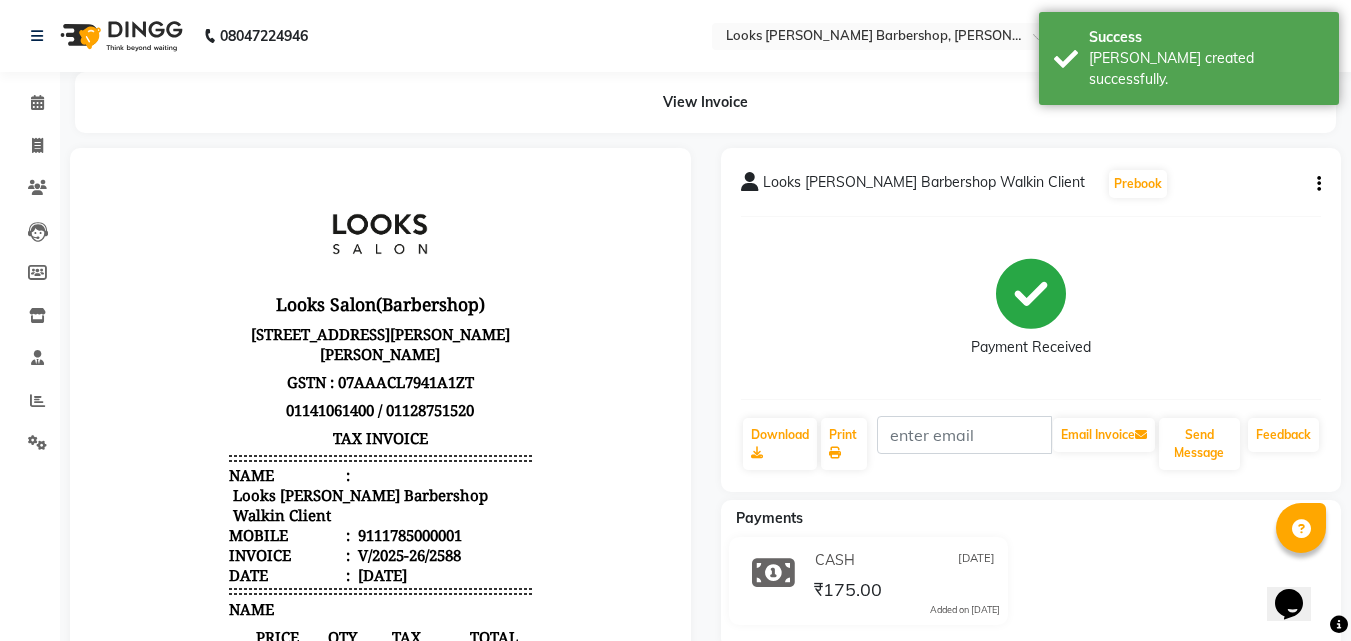 scroll, scrollTop: 0, scrollLeft: 0, axis: both 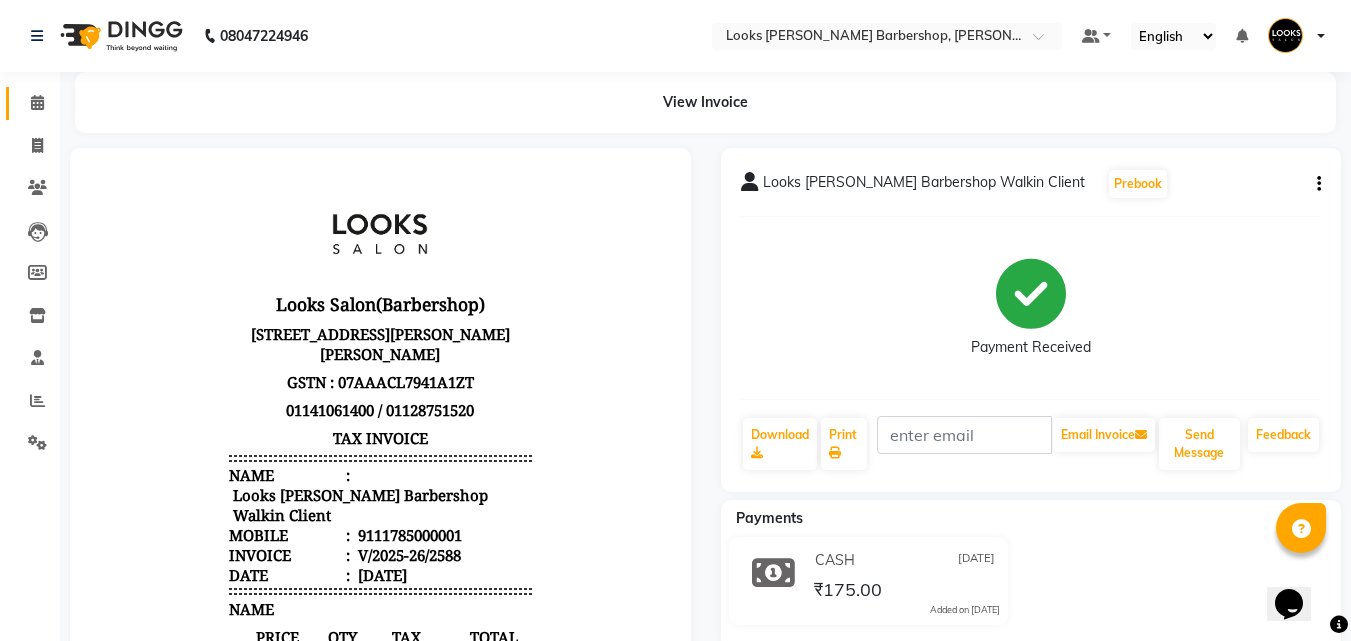 click on "Calendar" 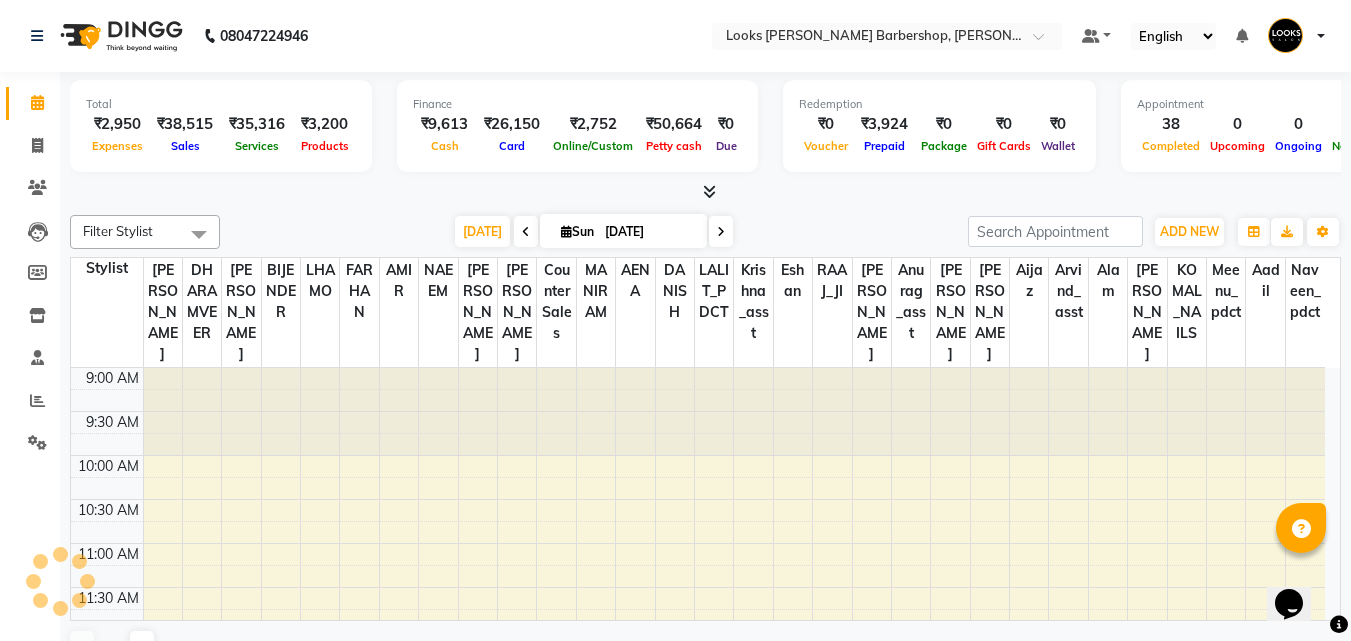scroll, scrollTop: 0, scrollLeft: 0, axis: both 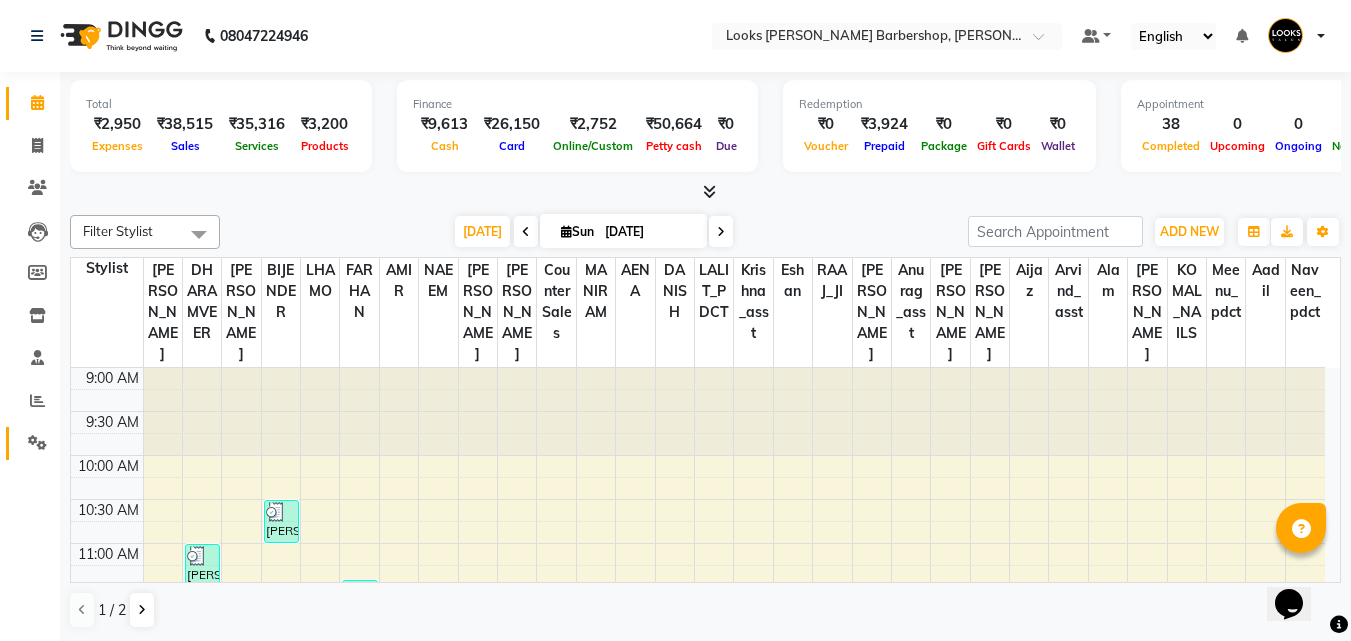 click 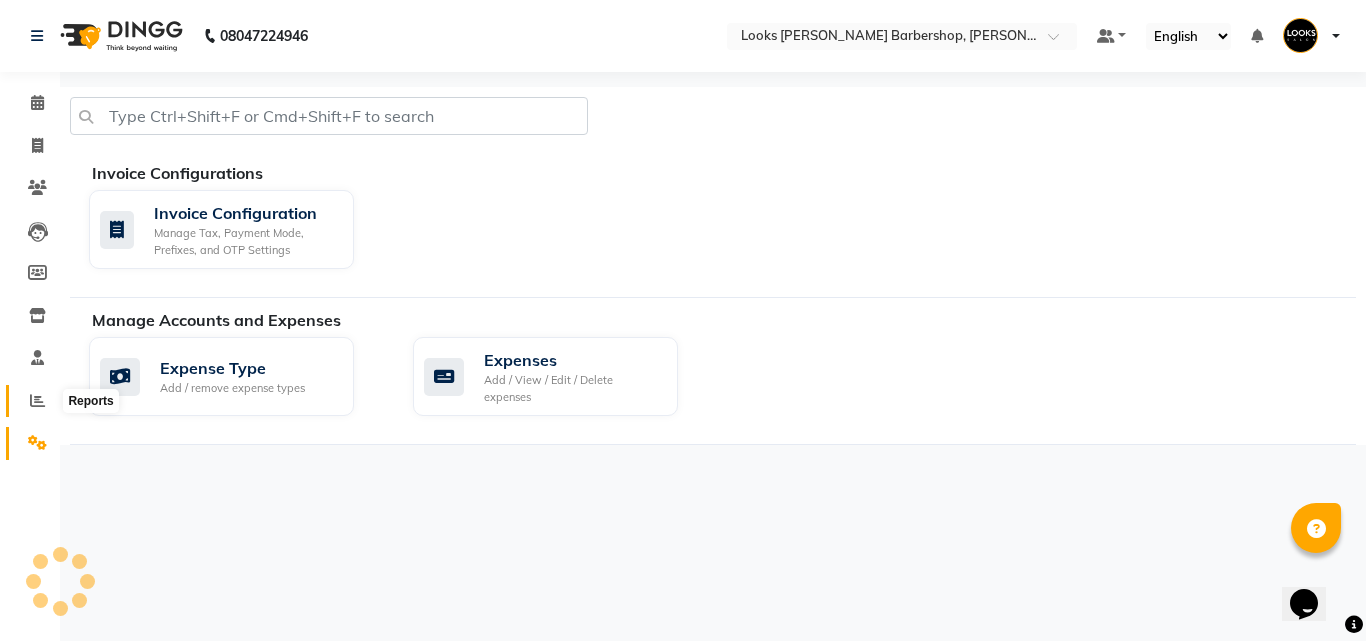 click 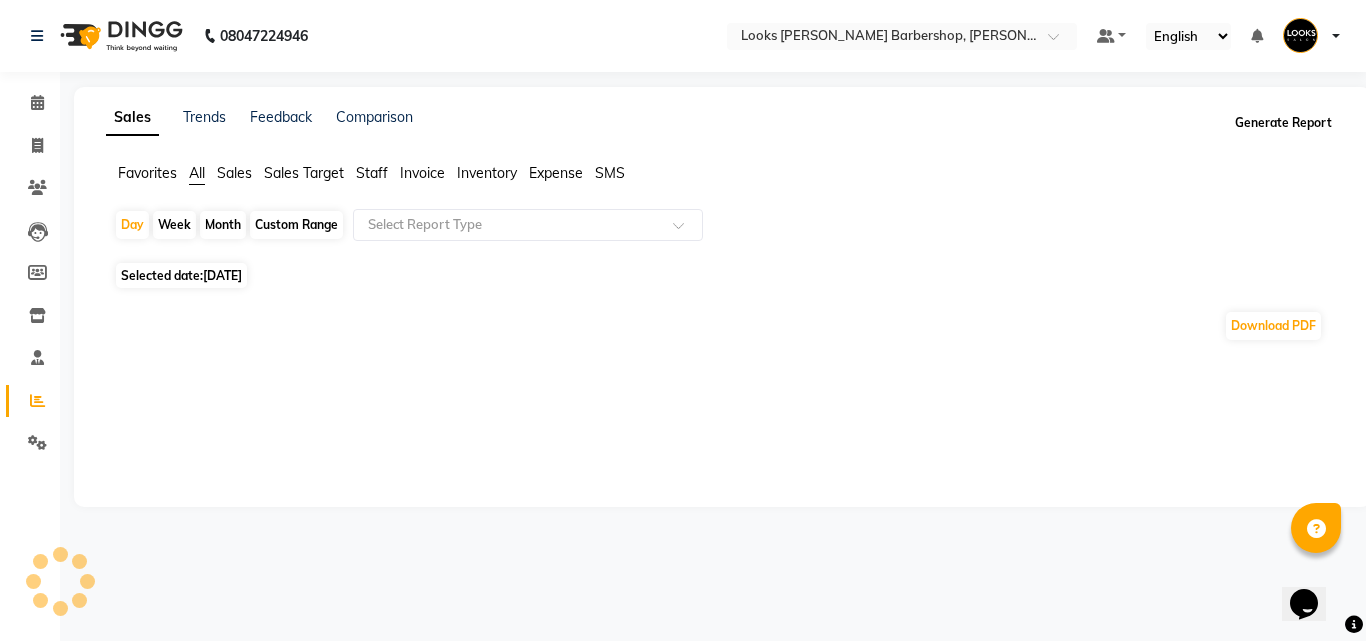click on "Generate Report" 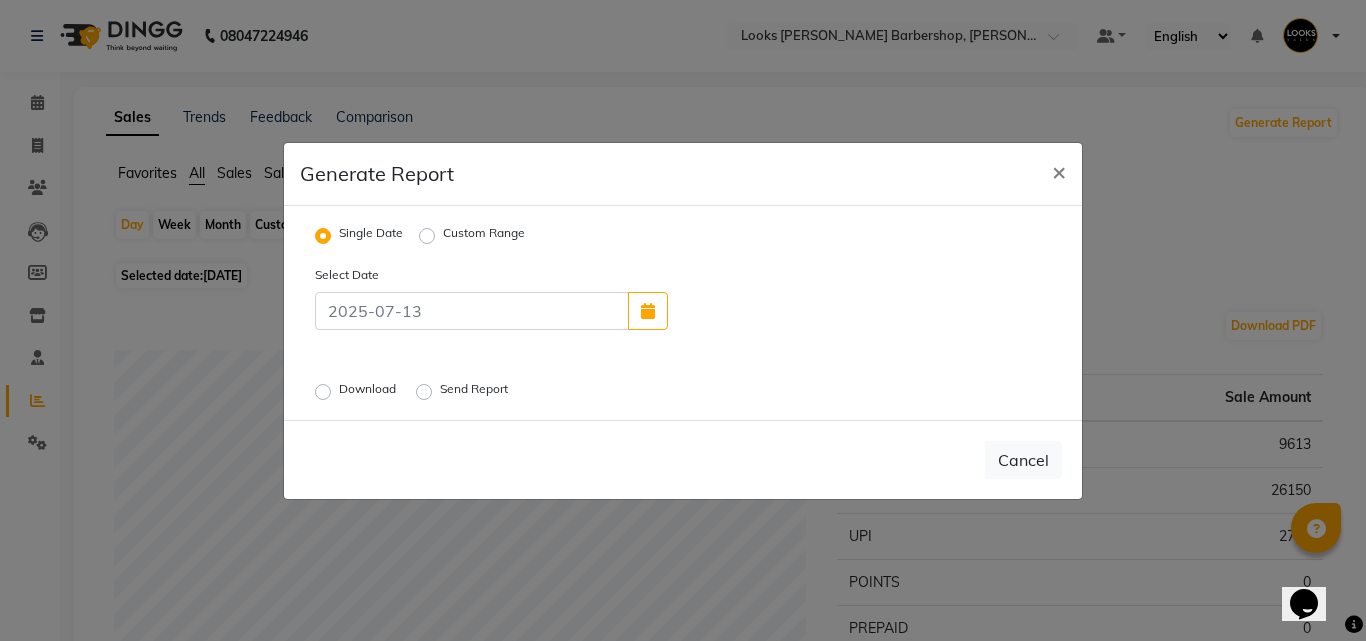 click on "Download" 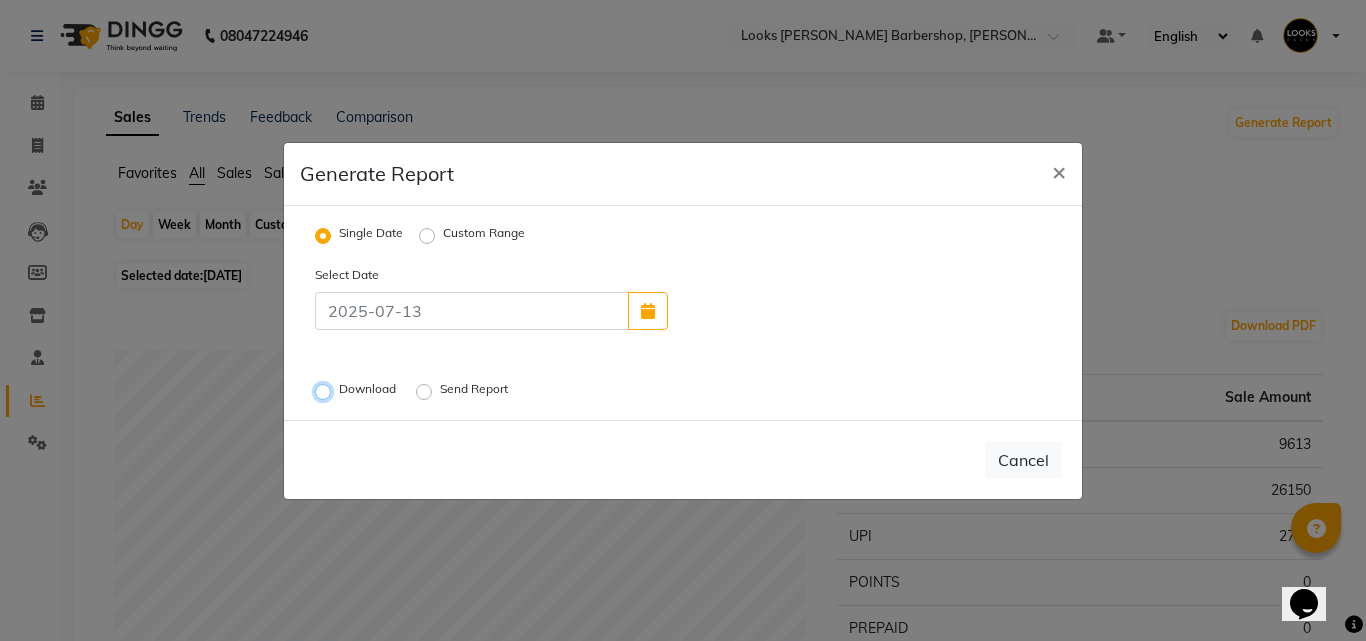 click on "Download" at bounding box center (326, 391) 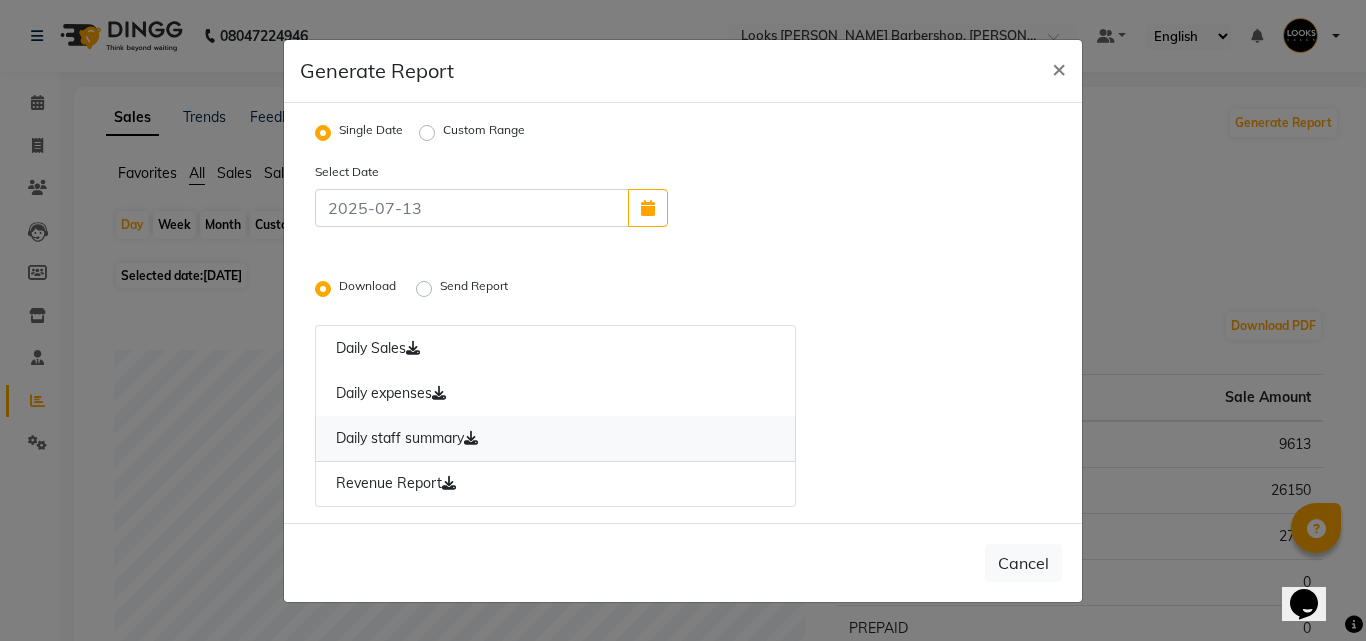 click on "Daily staff summary" 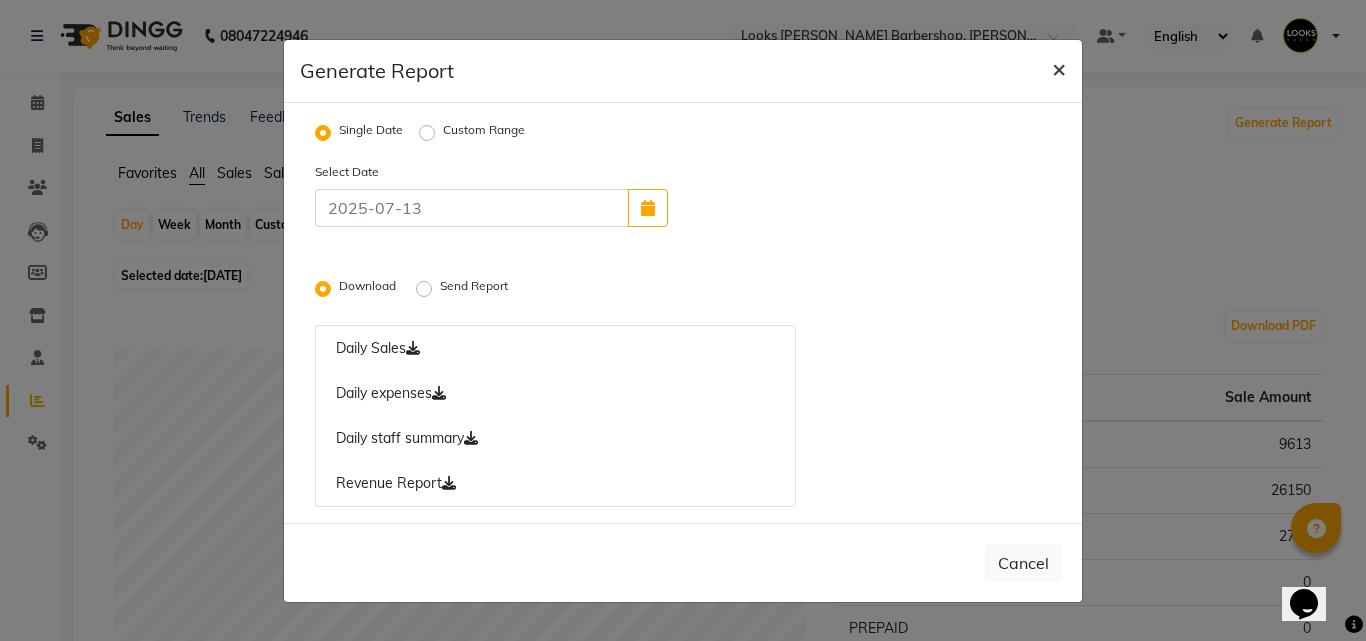 click on "×" 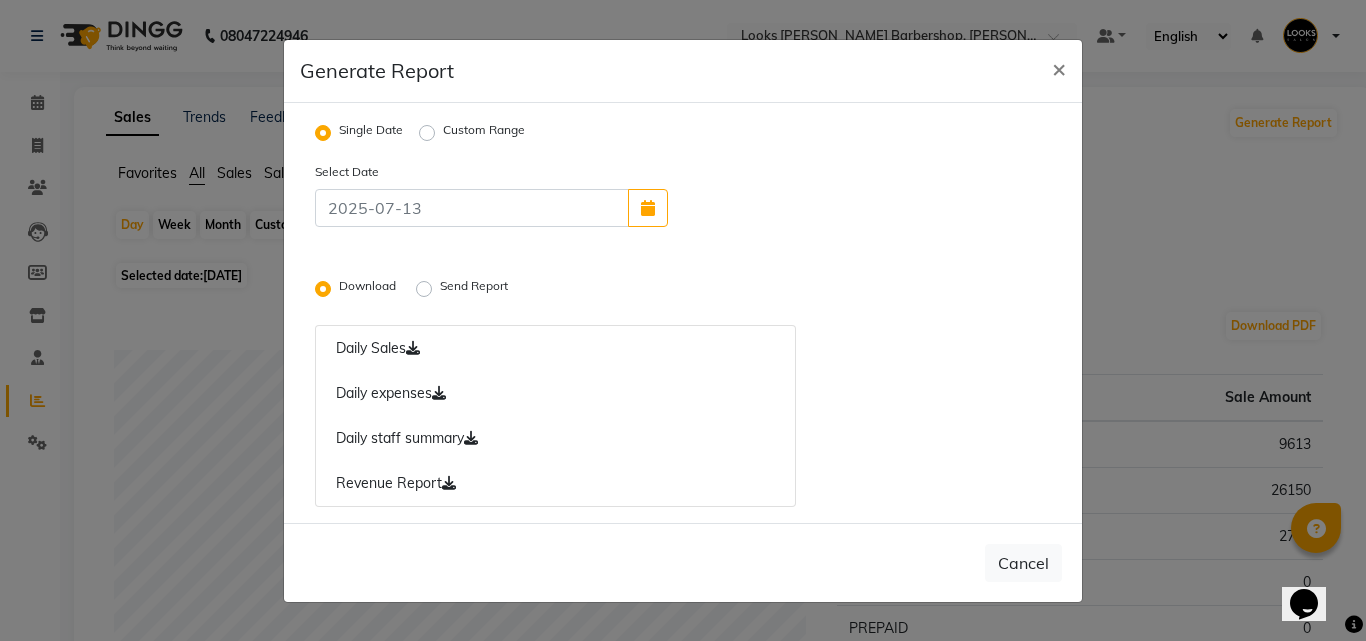 radio on "false" 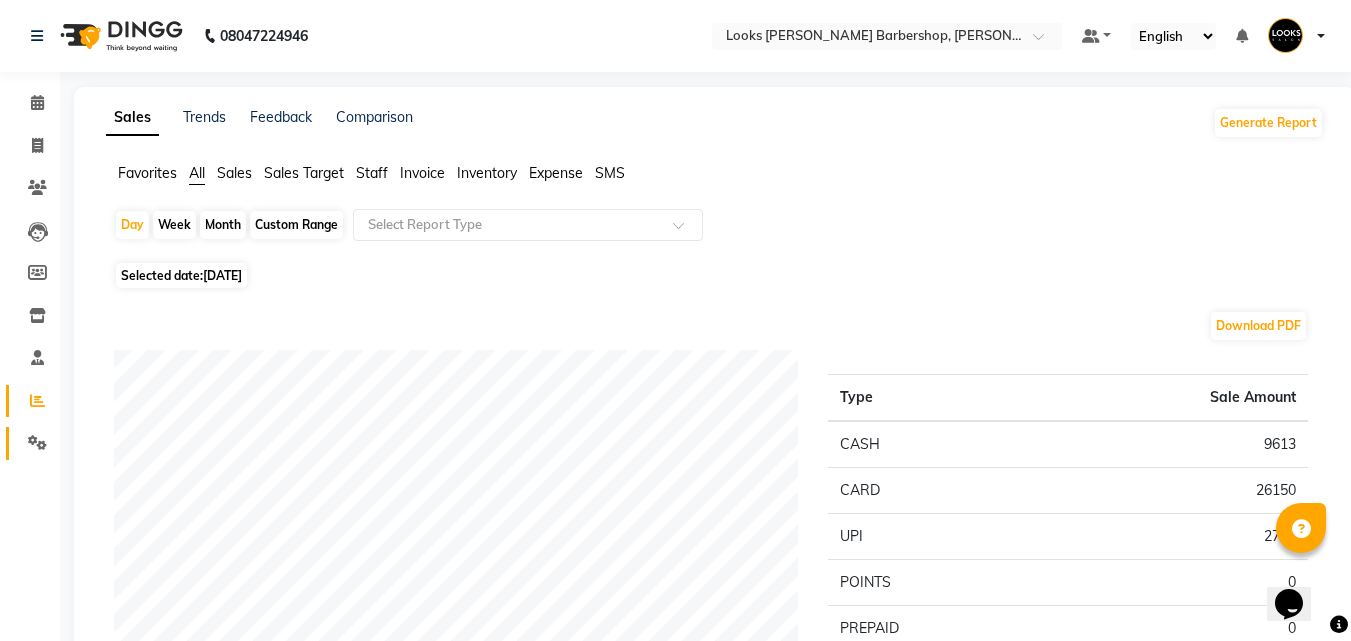 drag, startPoint x: 21, startPoint y: 430, endPoint x: 20, endPoint y: 441, distance: 11.045361 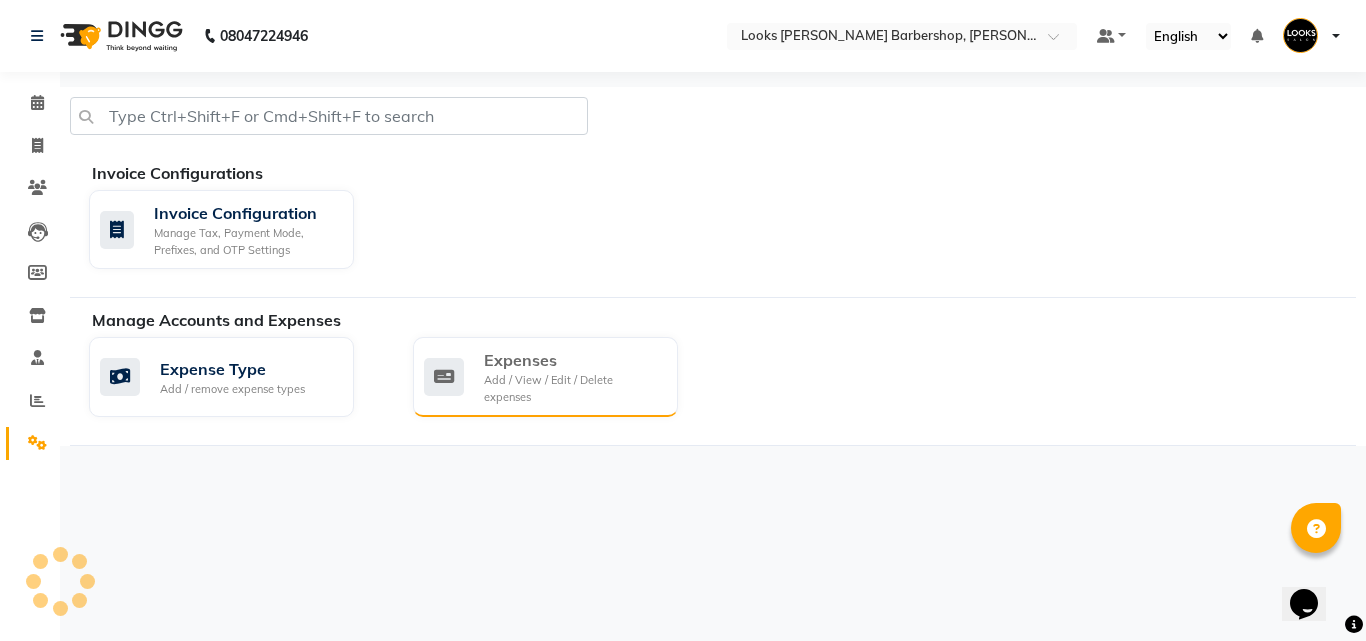click on "Add / View / Edit / Delete expenses" 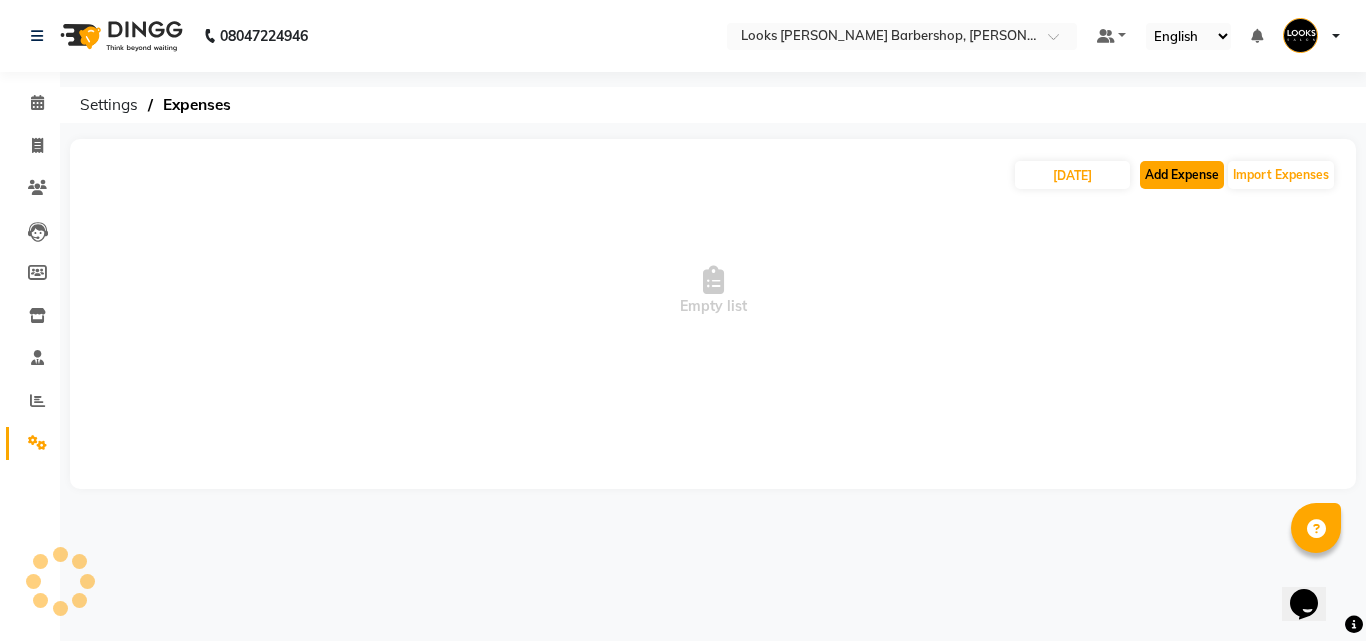 click on "Add Expense" 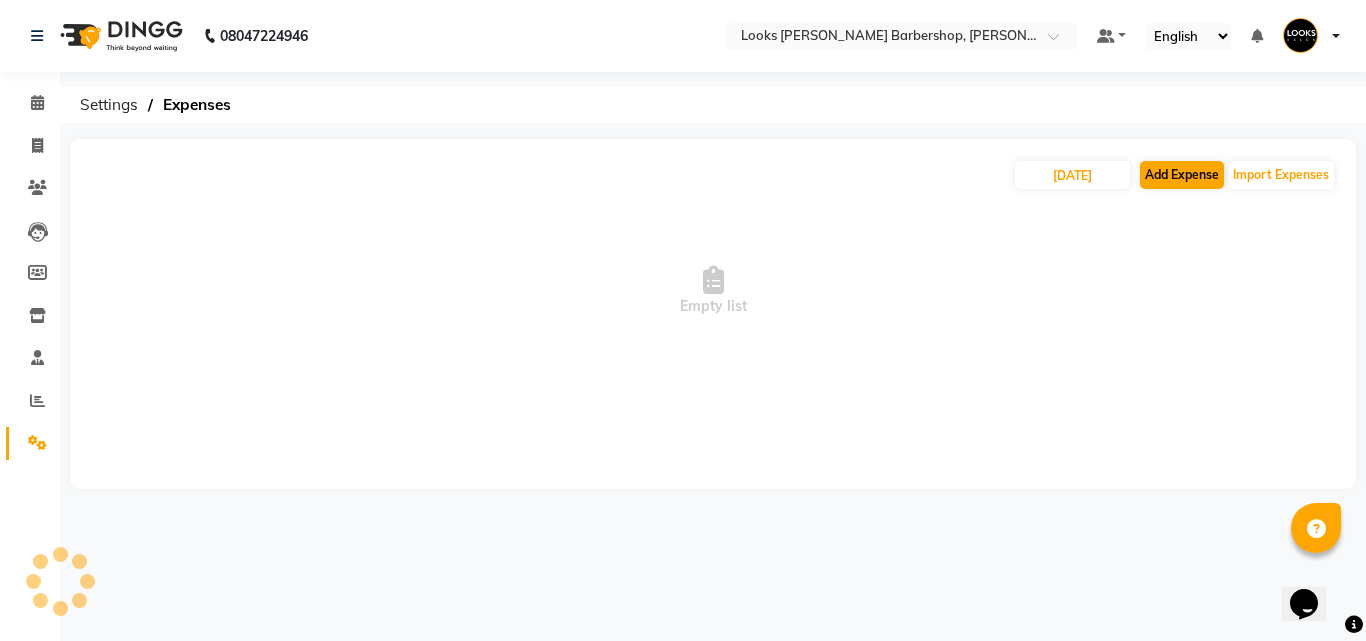 select on "1" 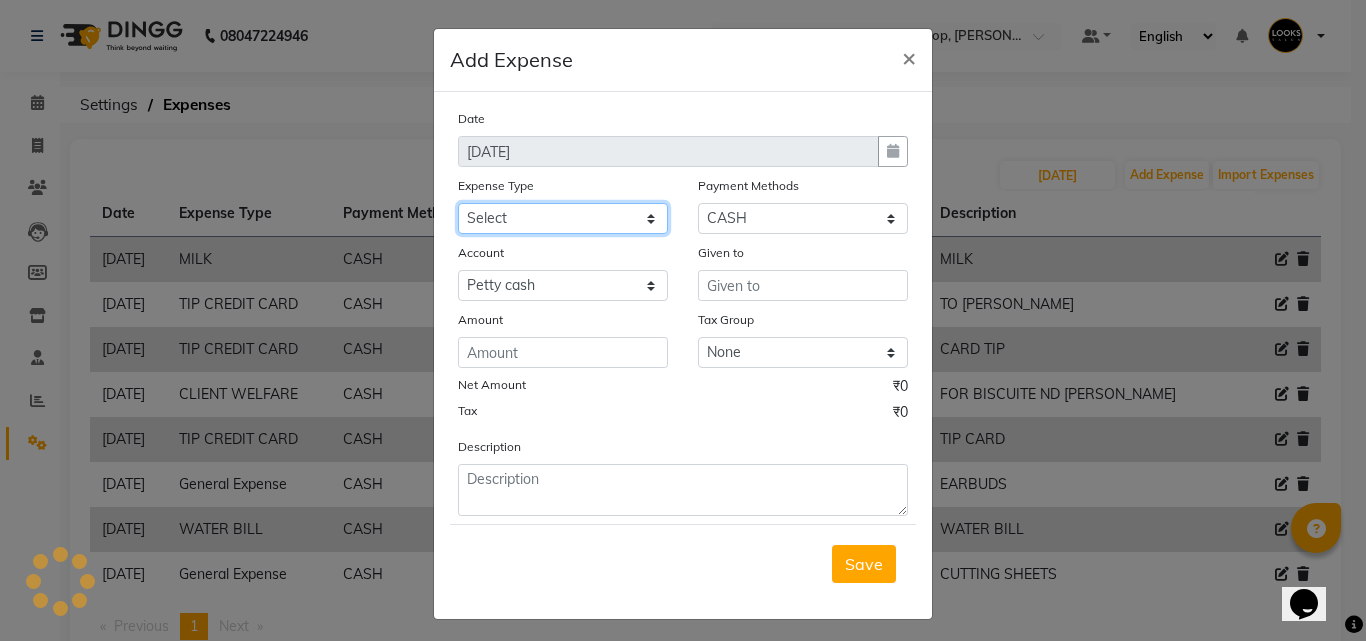 click on "Select Amazon order BANK DEPOSIT BLINKIT Cash change Cash Handover Client Refreshment CLIENT WELFARE CONSUMABLES Convyance to staff Counter sale General Expense Laundry Bill Laundry Service MILK MILK GINGER Miscellaneous MOBILE RECHARGE Monthly Grocery OFFICE UPKEEP Pantry Payment PORTER Prepaid Card Incentives Printing And Stationery Product Incentive purchase Refreshment Repair And Maintenance Salary Salary advance Service incentive staff accommodation Staff Convenyance Staff Welfare tip TIP CREDIT CARD Tip Online TIP UPI travel Travelling And Conveyance treat for staff WATER BILL WE FAST" 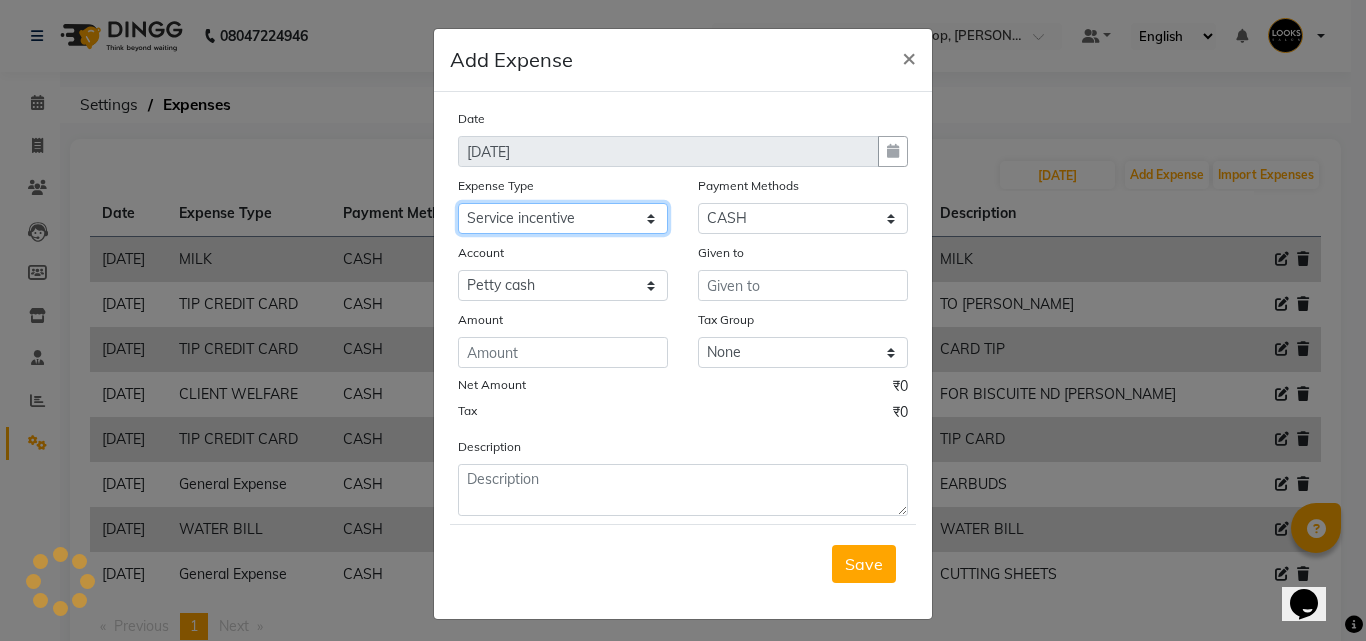 click on "Select Amazon order BANK DEPOSIT BLINKIT Cash change Cash Handover Client Refreshment CLIENT WELFARE CONSUMABLES Convyance to staff Counter sale General Expense Laundry Bill Laundry Service MILK MILK GINGER Miscellaneous MOBILE RECHARGE Monthly Grocery OFFICE UPKEEP Pantry Payment PORTER Prepaid Card Incentives Printing And Stationery Product Incentive purchase Refreshment Repair And Maintenance Salary Salary advance Service incentive staff accommodation Staff Convenyance Staff Welfare tip TIP CREDIT CARD Tip Online TIP UPI travel Travelling And Conveyance treat for staff WATER BILL WE FAST" 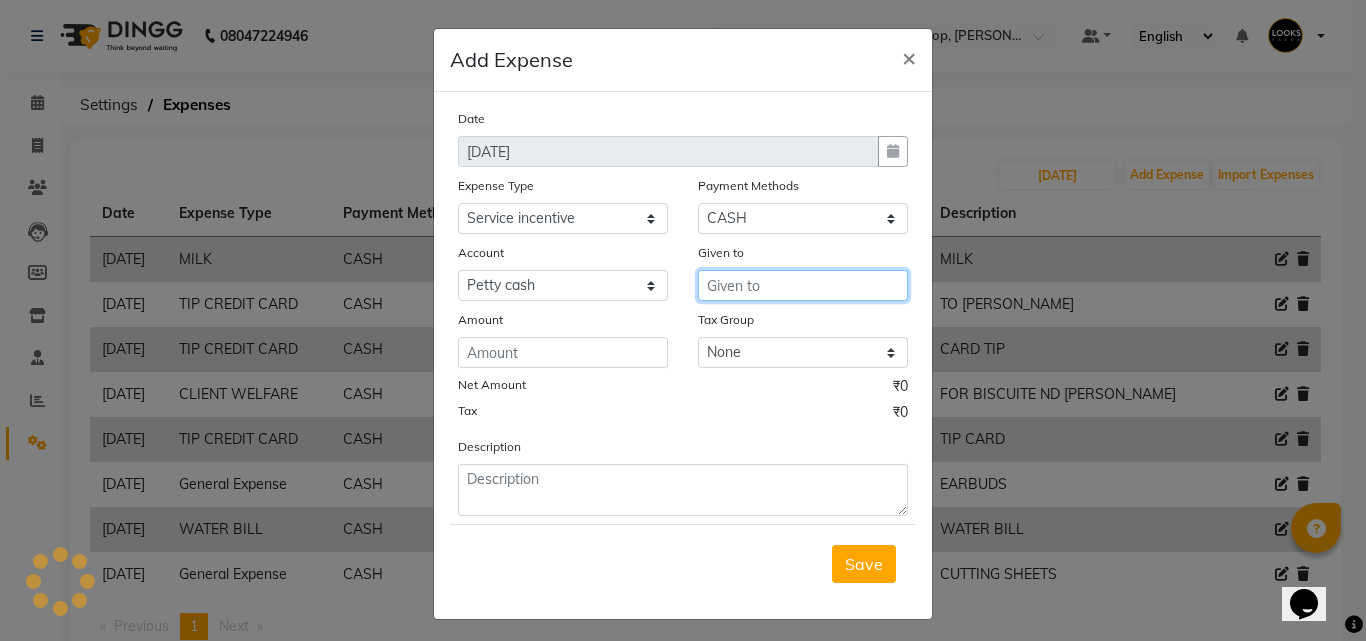 click at bounding box center [803, 285] 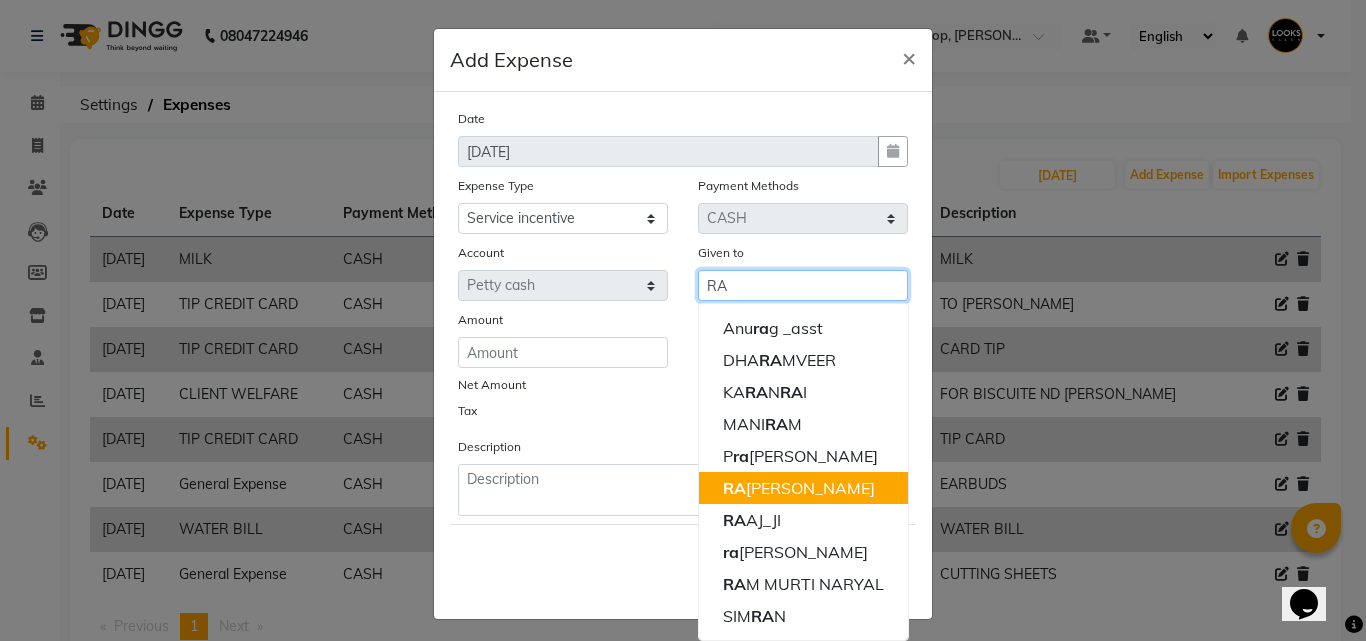 click on "[PERSON_NAME]" at bounding box center (799, 488) 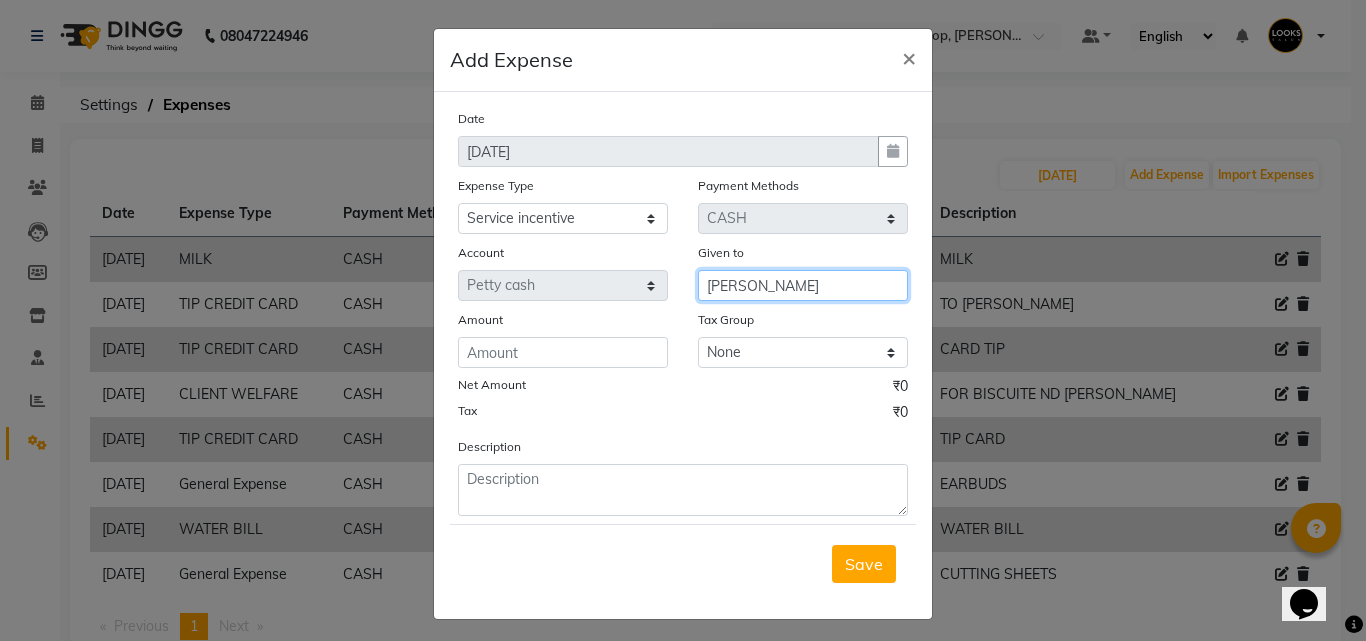 type on "[PERSON_NAME]" 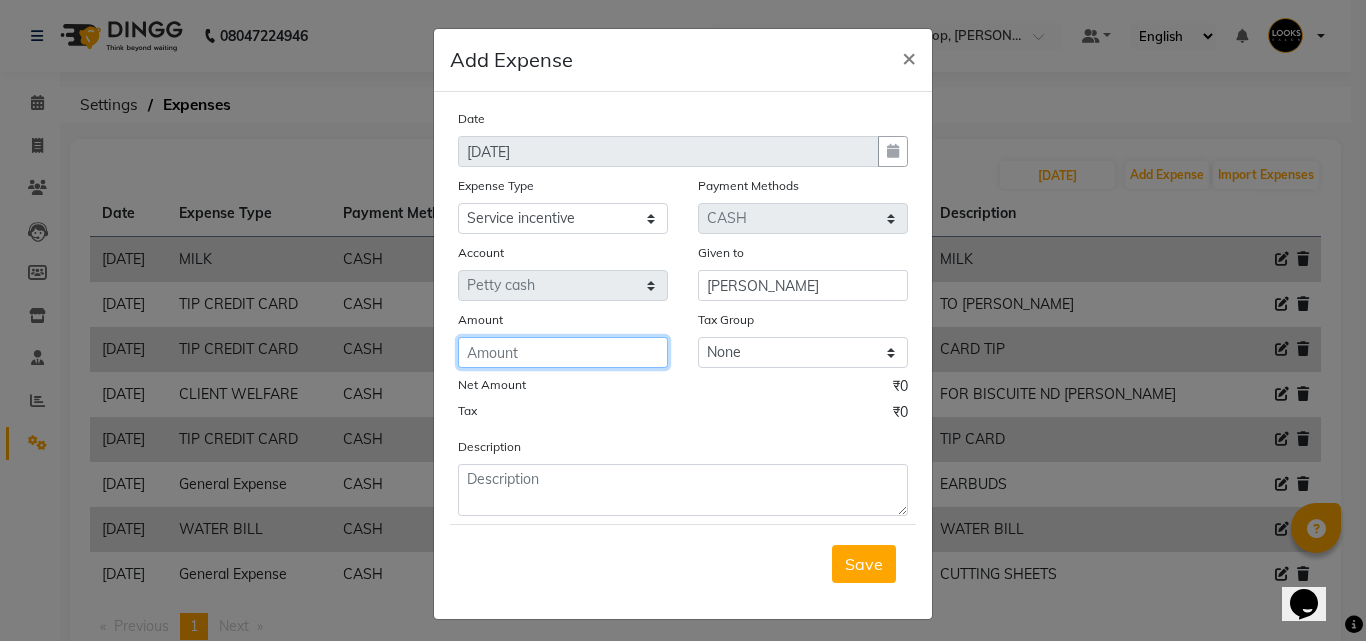 click 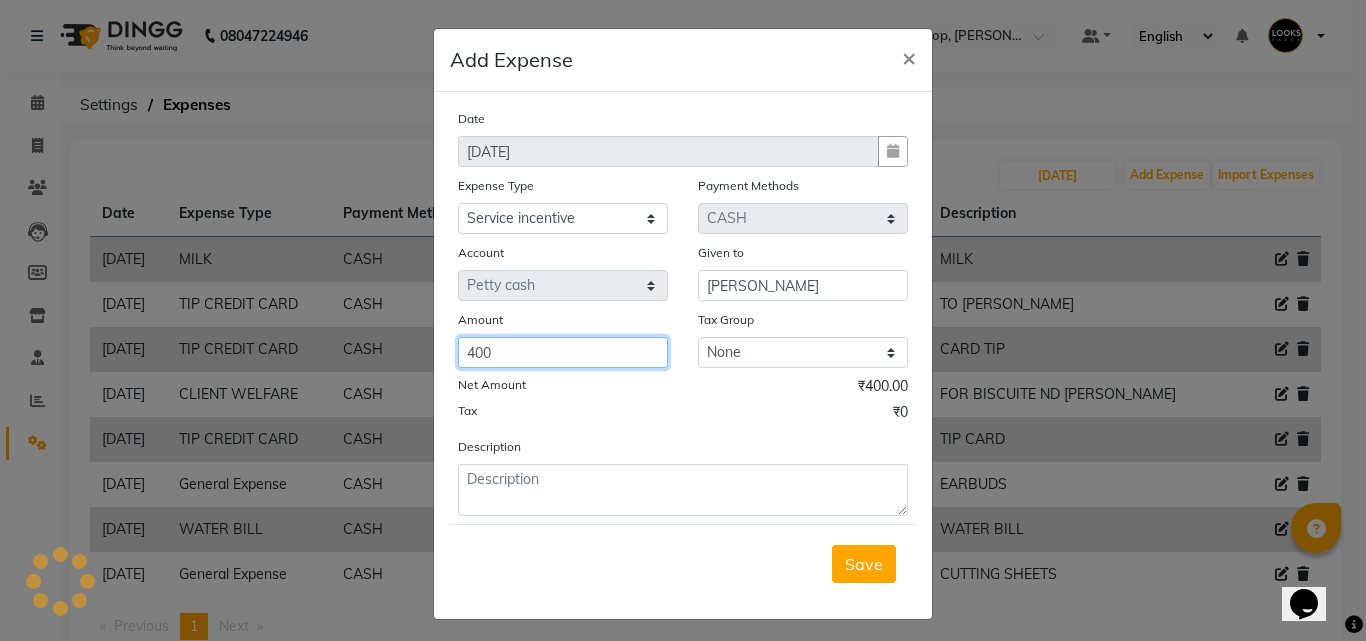 type on "400" 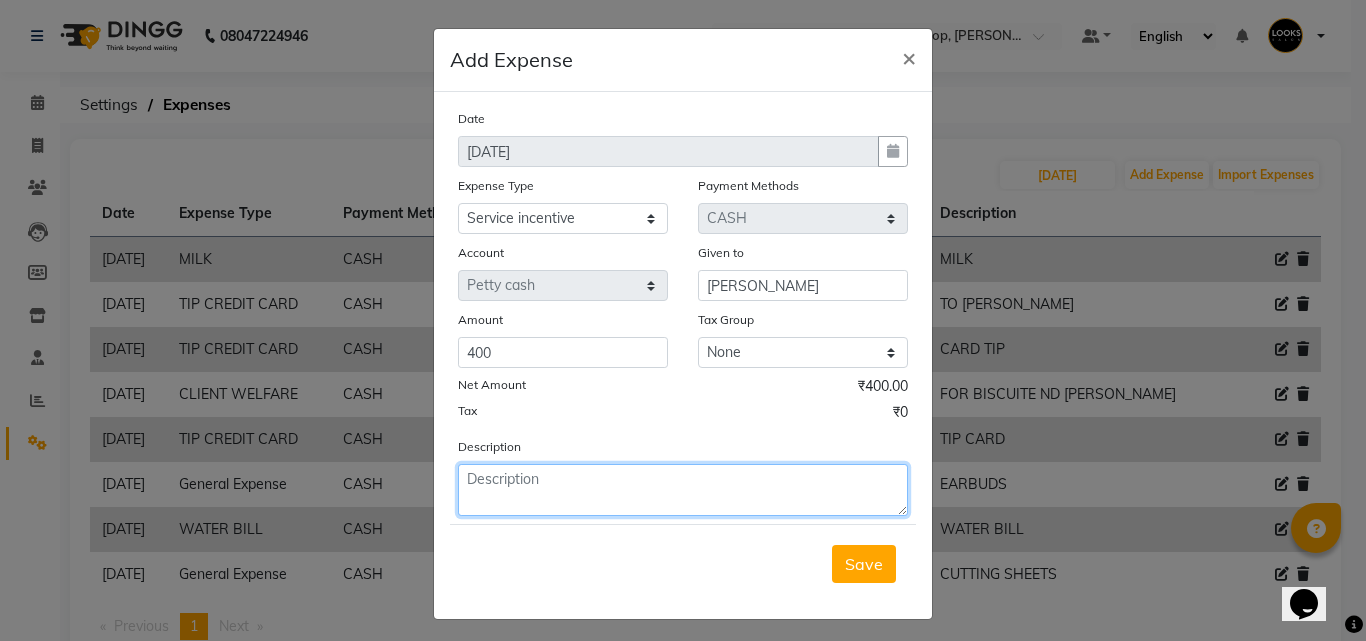 click 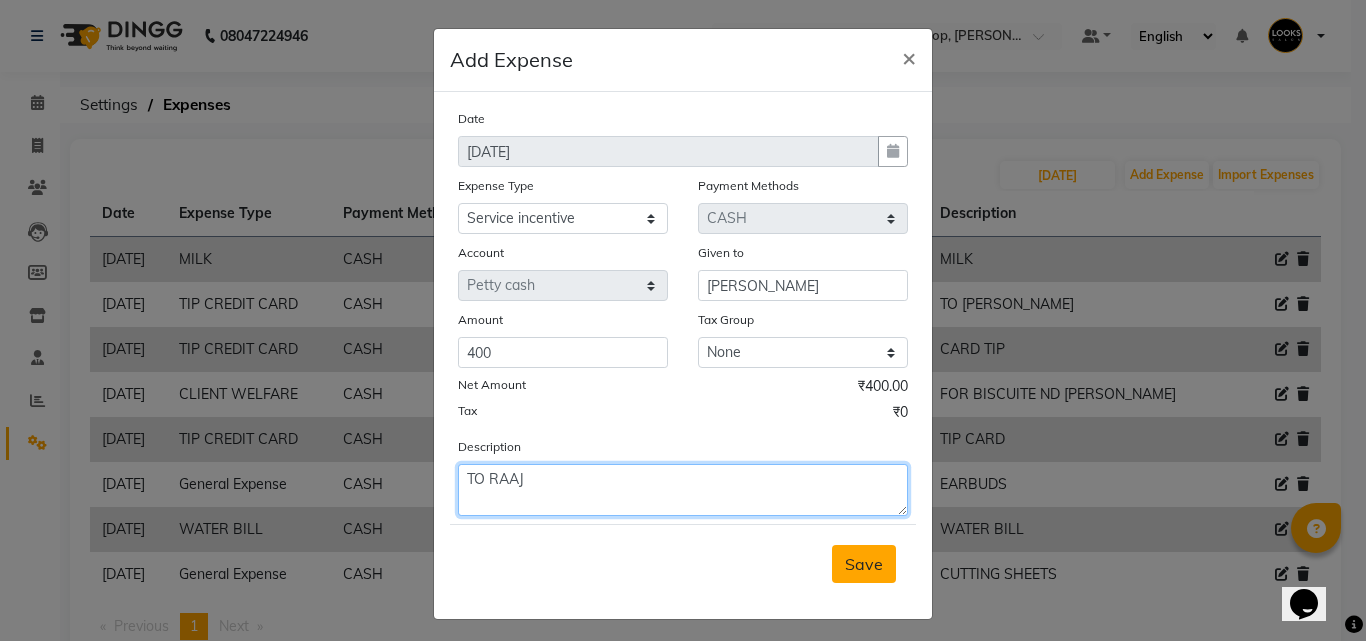 type on "TO RAAJ" 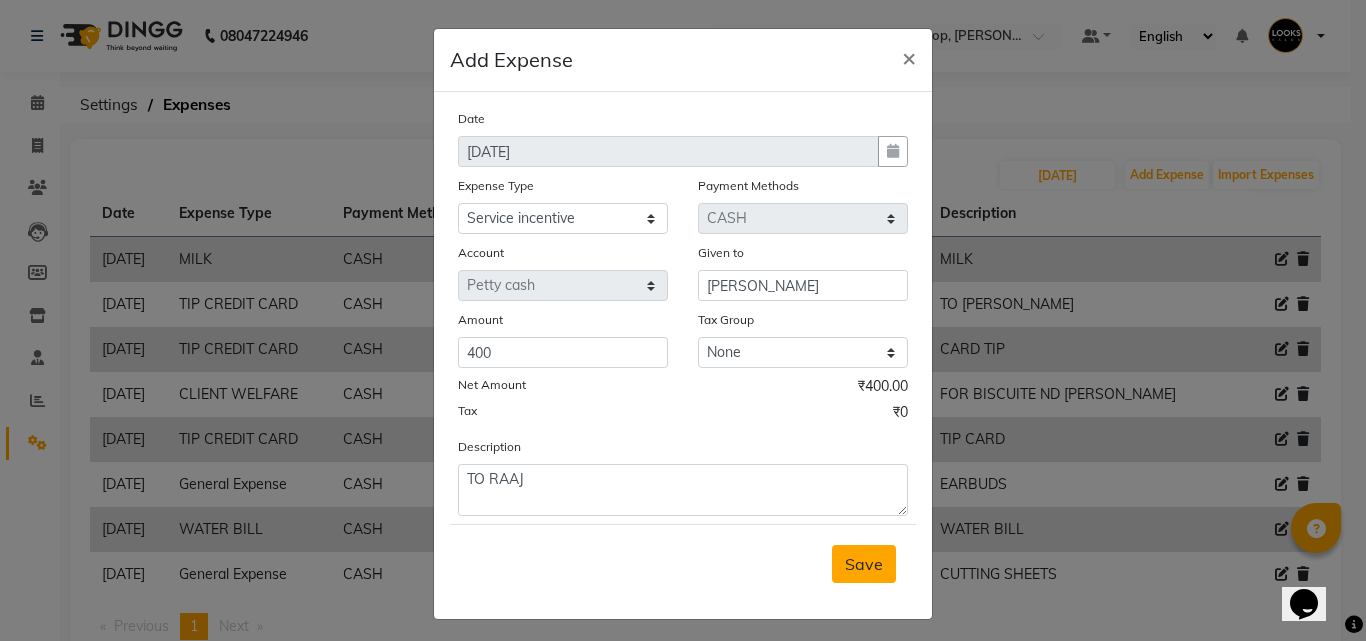 click on "Save" at bounding box center (864, 564) 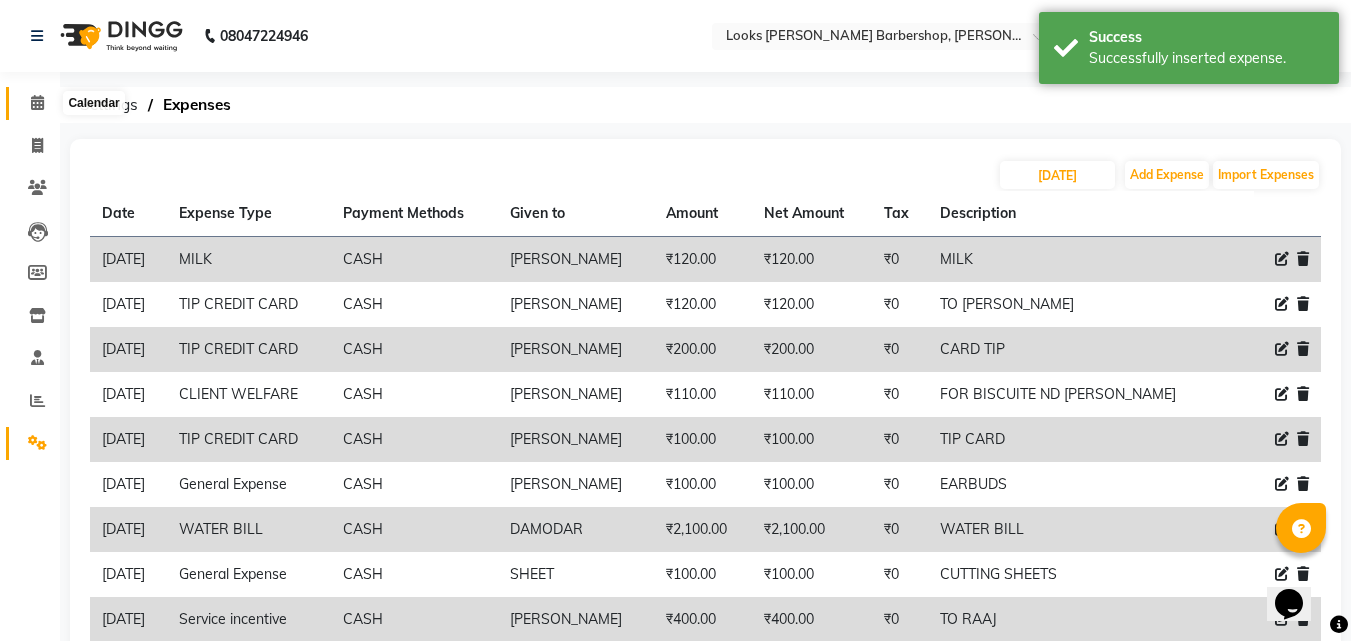 click 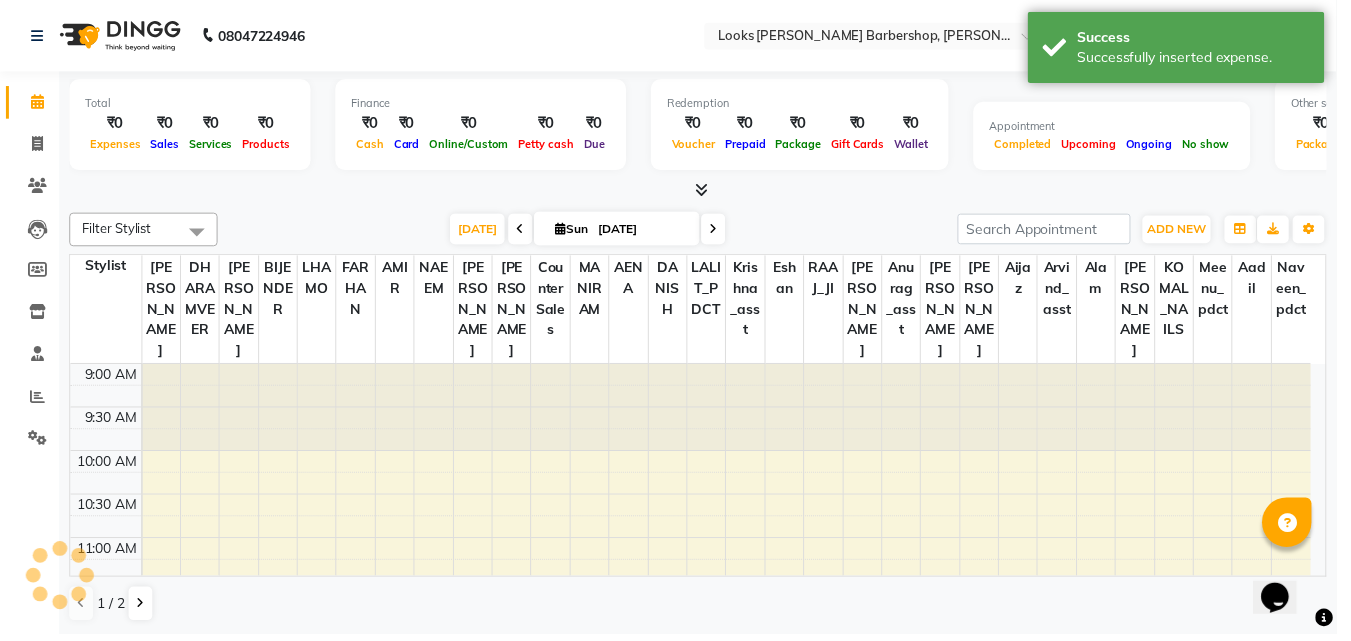 scroll, scrollTop: 0, scrollLeft: 0, axis: both 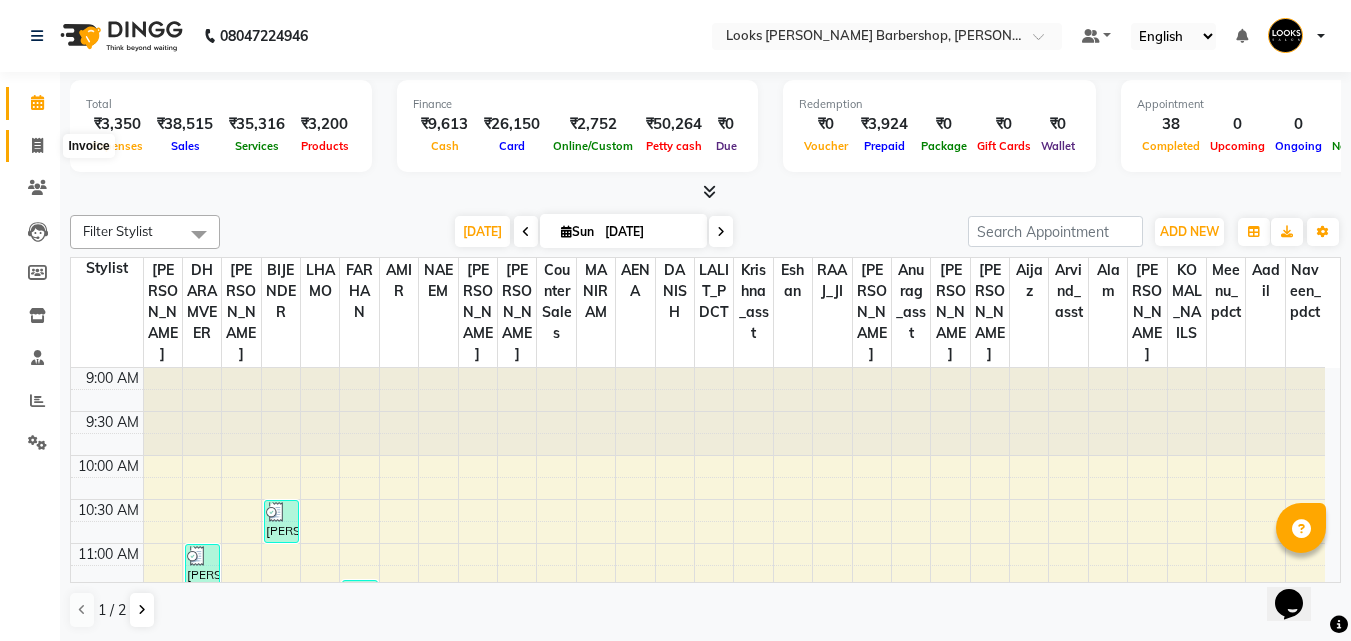 drag, startPoint x: 37, startPoint y: 146, endPoint x: 67, endPoint y: 150, distance: 30.265491 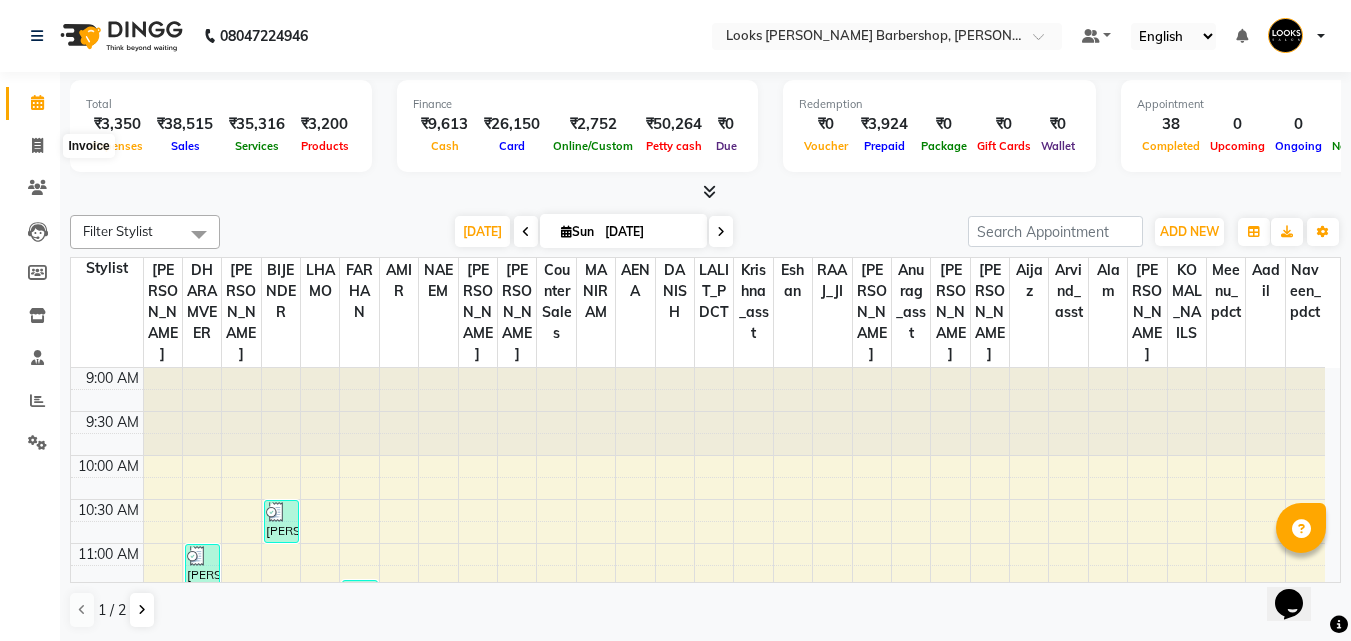 select on "service" 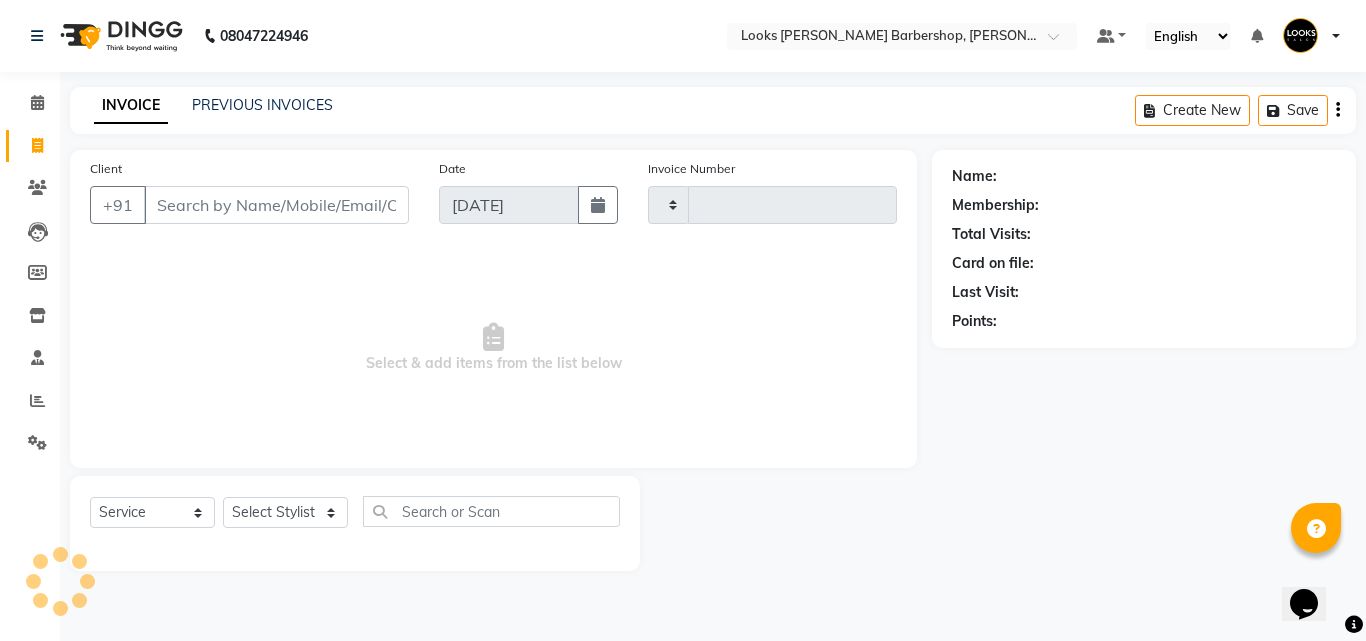 type on "2589" 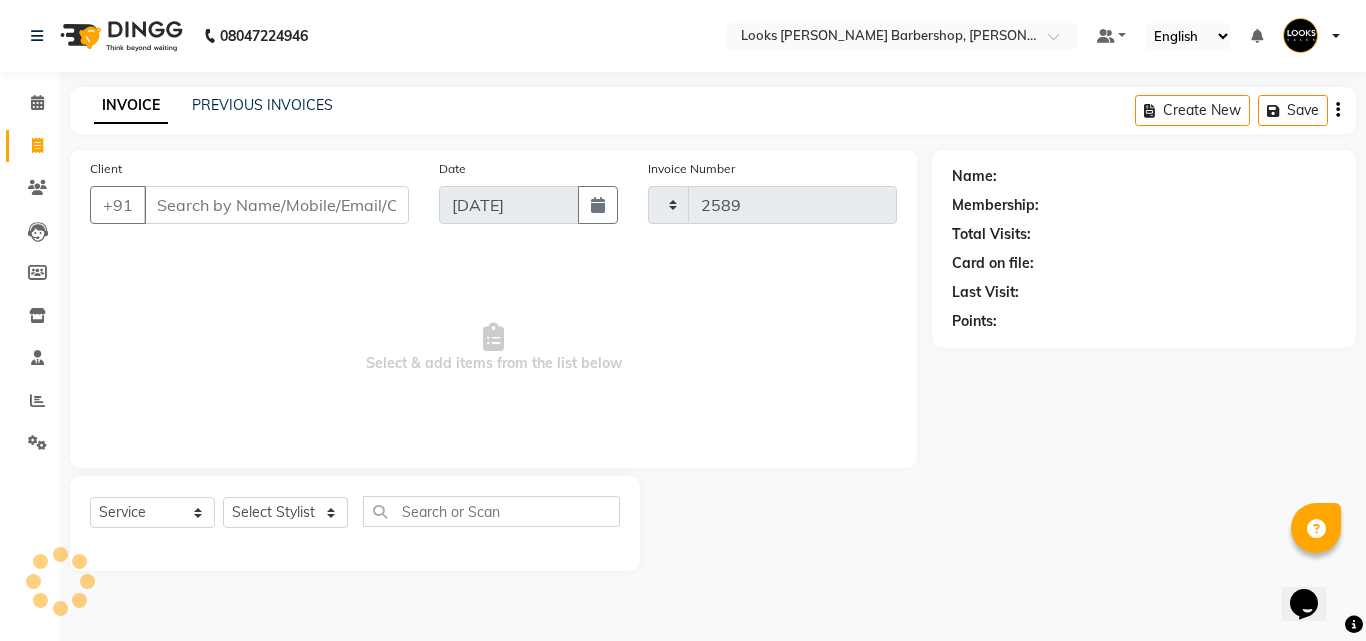select on "4323" 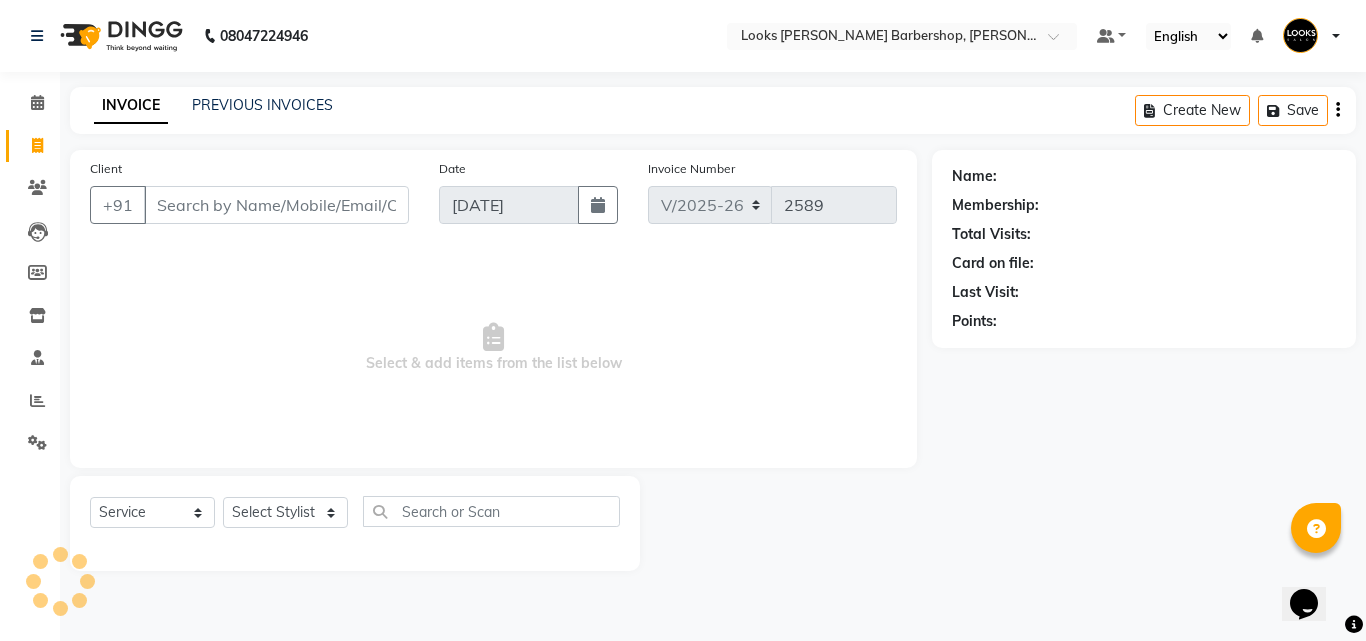 click on "Client" at bounding box center [276, 205] 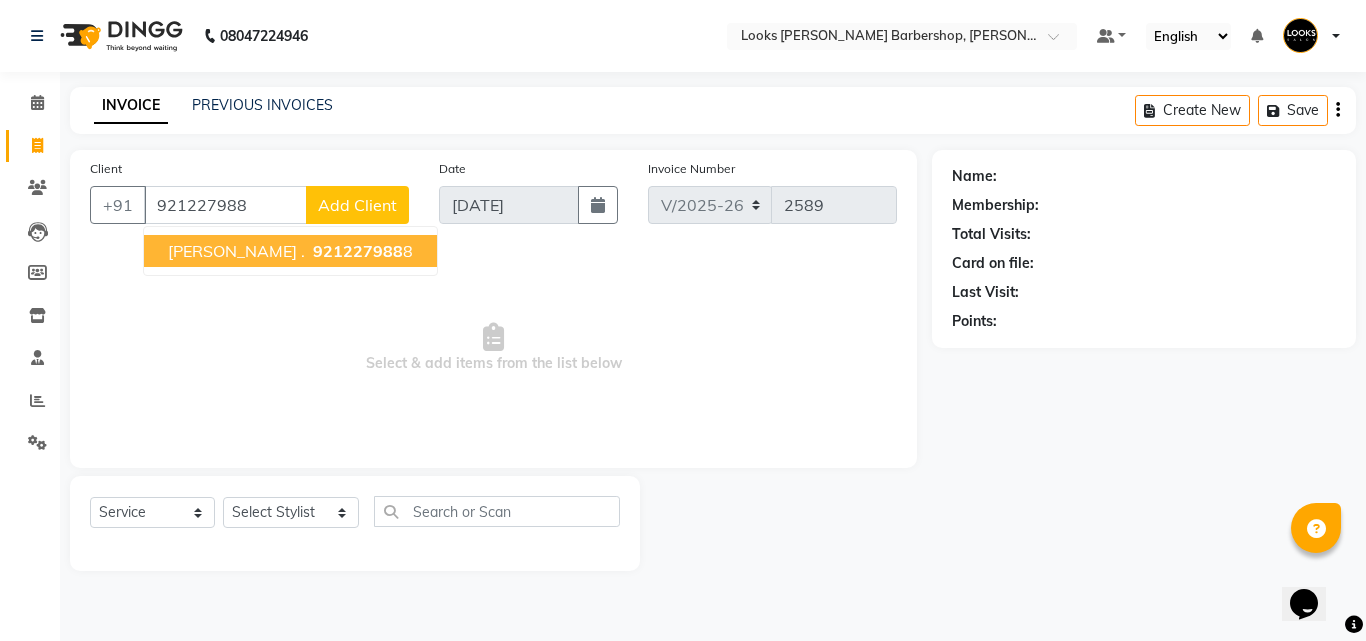 click on "921227988" at bounding box center [358, 251] 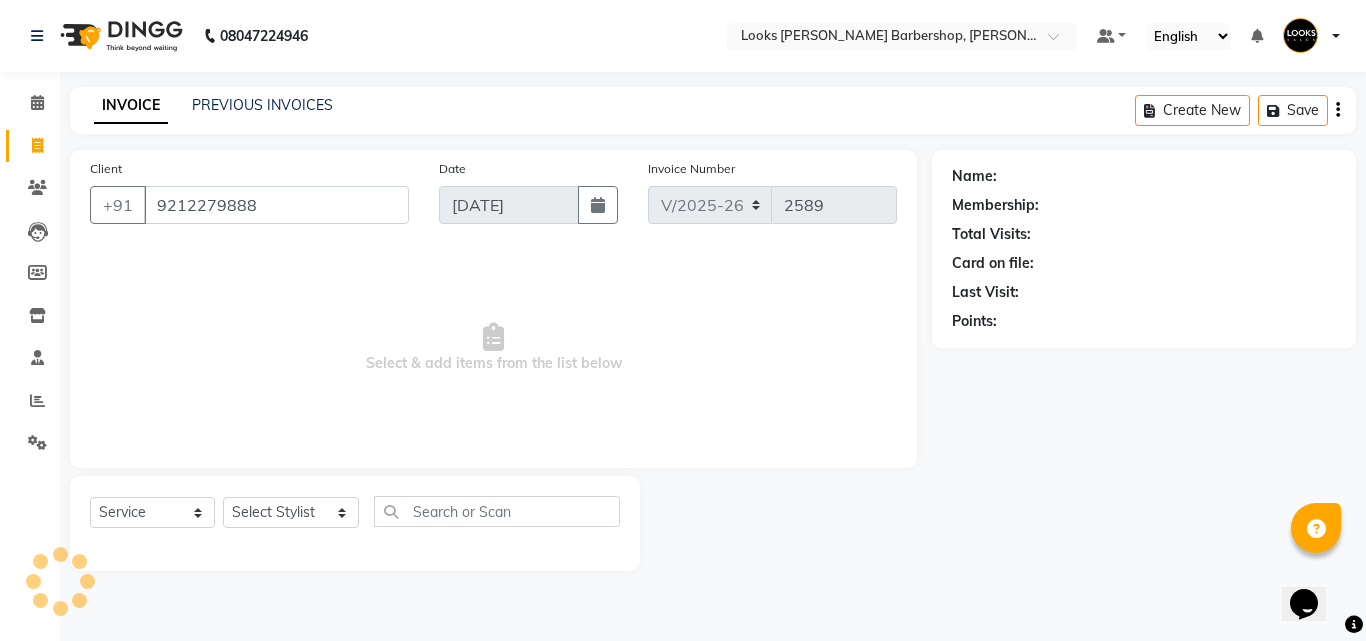 type on "9212279888" 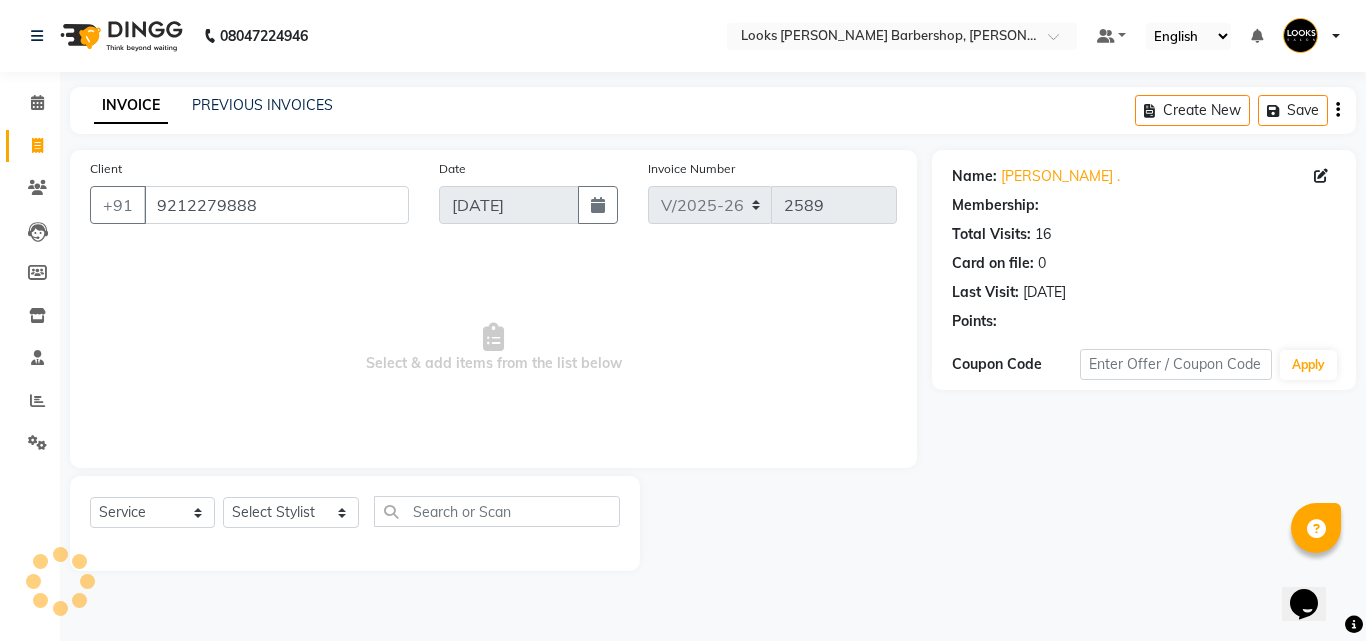 select on "1: Object" 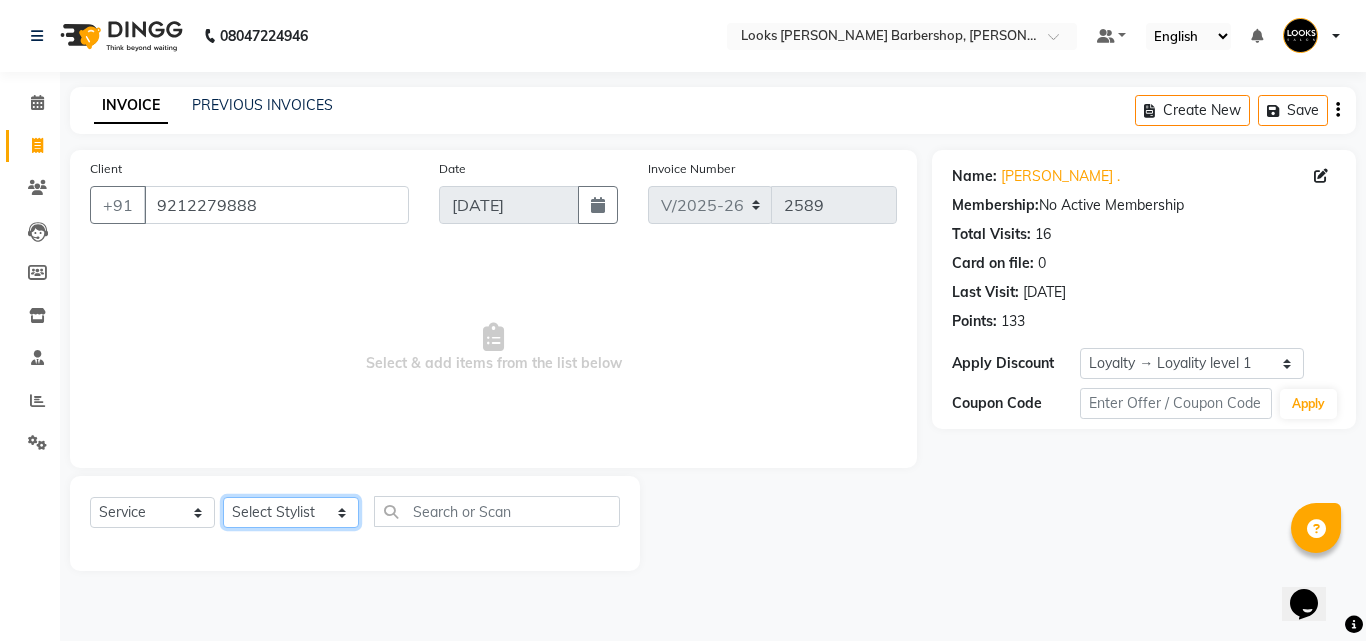 click on "Select Stylist [PERSON_NAME] Amazon_Kart [PERSON_NAME] _asst Arvind_asst BIJENDER  Counter Sales DANISH DHARAMVEER [PERSON_NAME]  KOMAL_NAILS Krishna_asst LALIT_PDCT LHAMO Looks_[DEMOGRAPHIC_DATA]_Section Looks_H.O_Store Looks [PERSON_NAME] Barbershop Looks_Kart [PERSON_NAME] [PERSON_NAME] [PERSON_NAME]  Naveen_pdct [PERSON_NAME] [PERSON_NAME] RAAJ_JI [PERSON_NAME] [PERSON_NAME] NARYAL ROHIT  [PERSON_NAME] [PERSON_NAME] Shabina [PERSON_NAME] [PERSON_NAME] VIKRAM [PERSON_NAME]  [PERSON_NAME]" 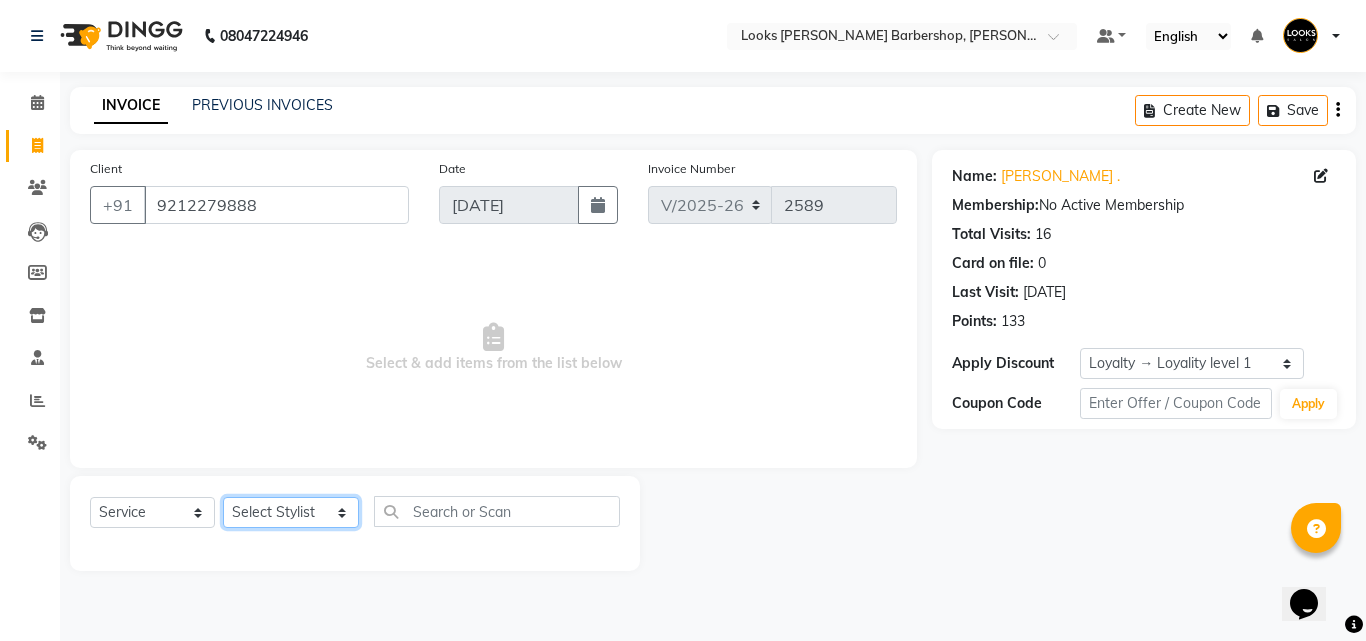 select on "23406" 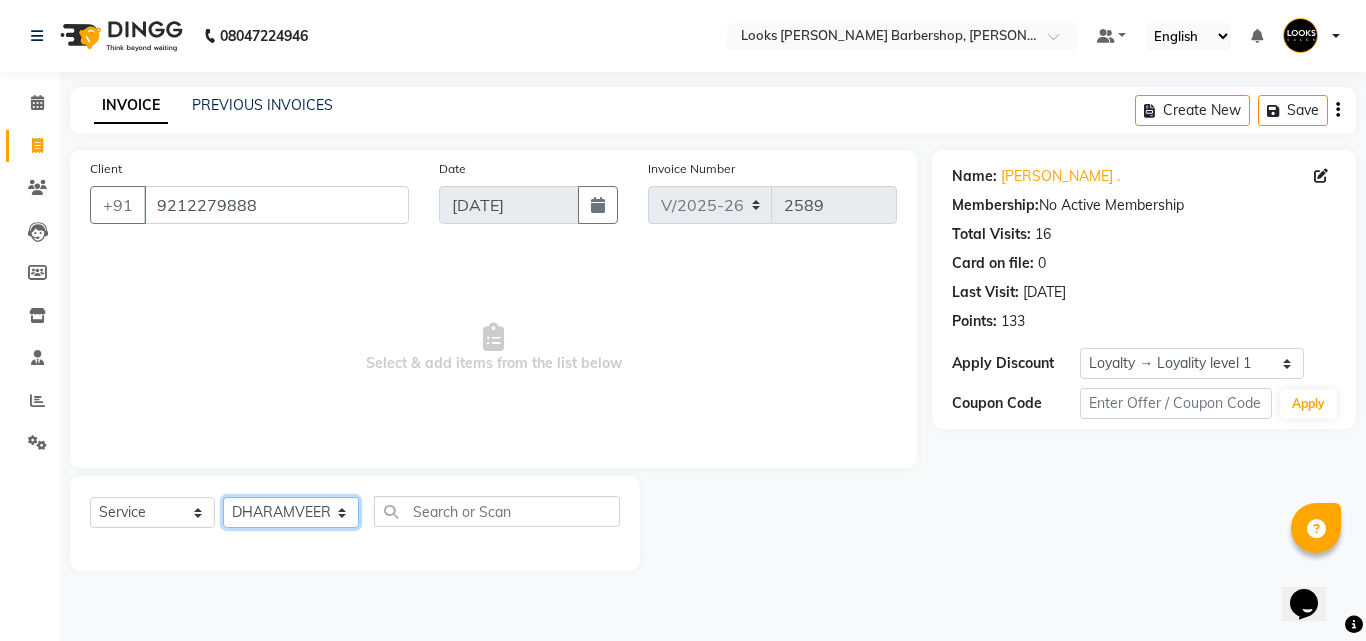 click on "Select Stylist [PERSON_NAME] Amazon_Kart [PERSON_NAME] _asst Arvind_asst BIJENDER  Counter Sales DANISH DHARAMVEER [PERSON_NAME]  KOMAL_NAILS Krishna_asst LALIT_PDCT LHAMO Looks_[DEMOGRAPHIC_DATA]_Section Looks_H.O_Store Looks [PERSON_NAME] Barbershop Looks_Kart [PERSON_NAME] [PERSON_NAME] [PERSON_NAME]  Naveen_pdct [PERSON_NAME] [PERSON_NAME] RAAJ_JI [PERSON_NAME] [PERSON_NAME] NARYAL ROHIT  [PERSON_NAME] [PERSON_NAME] Shabina [PERSON_NAME] [PERSON_NAME] VIKRAM [PERSON_NAME]  [PERSON_NAME]" 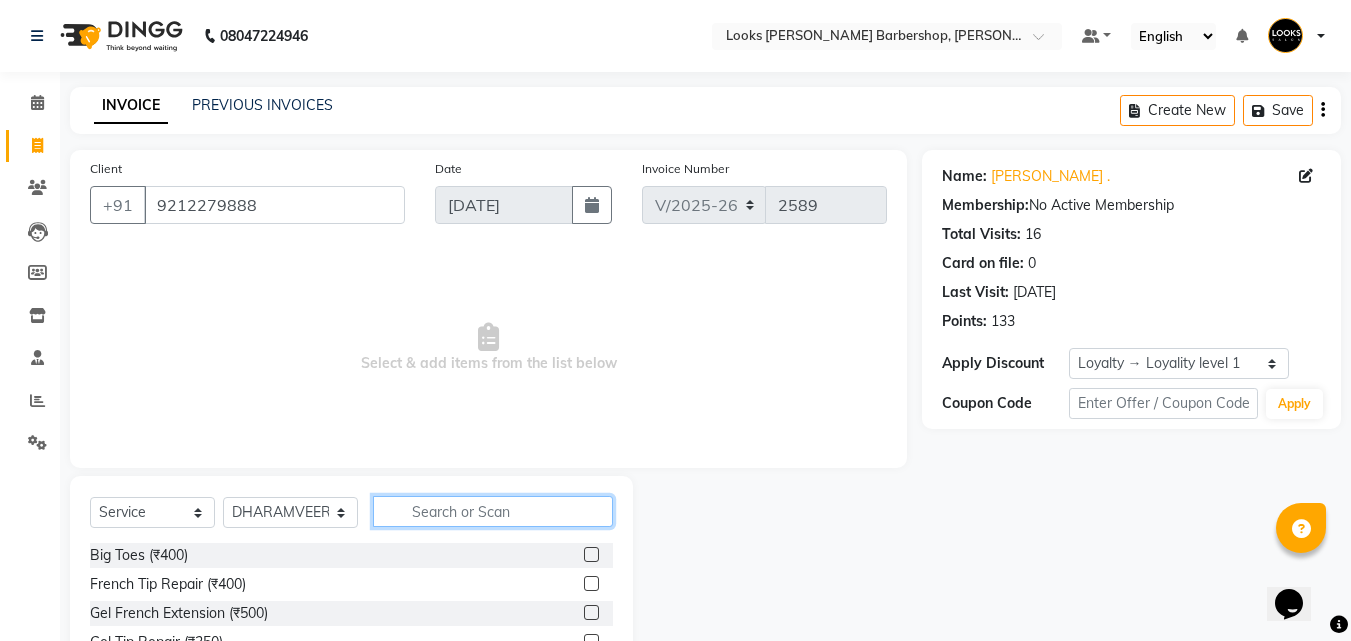 click 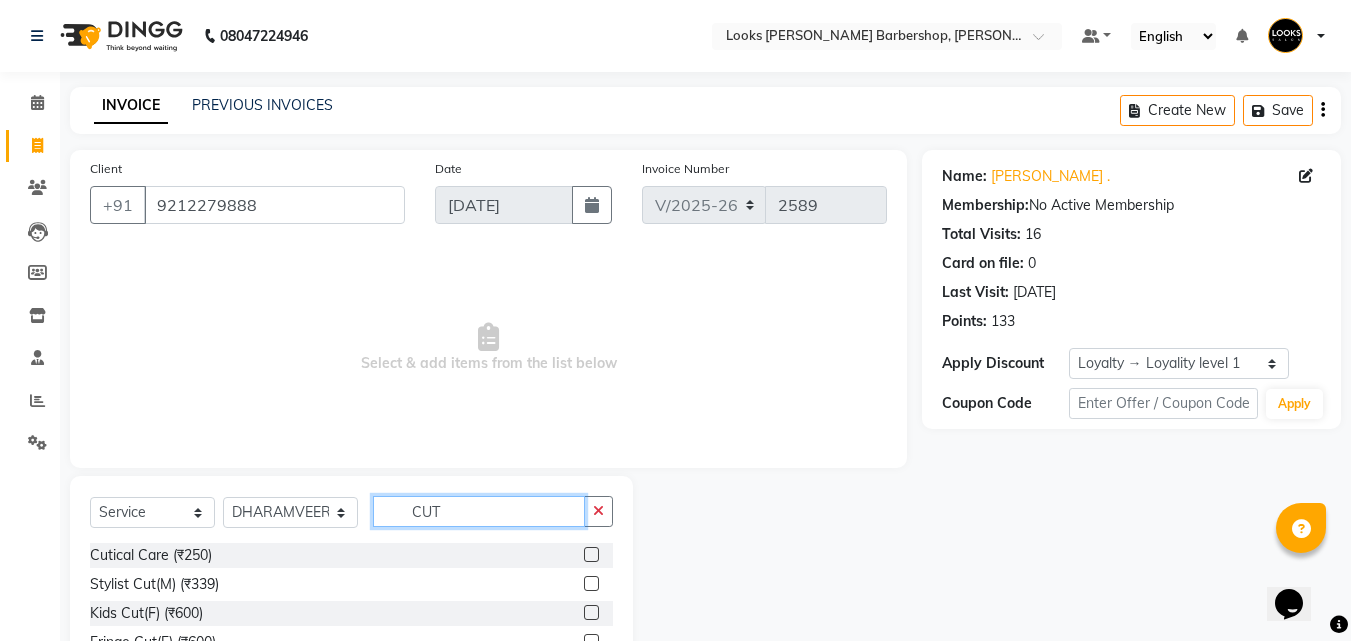 type on "CUT" 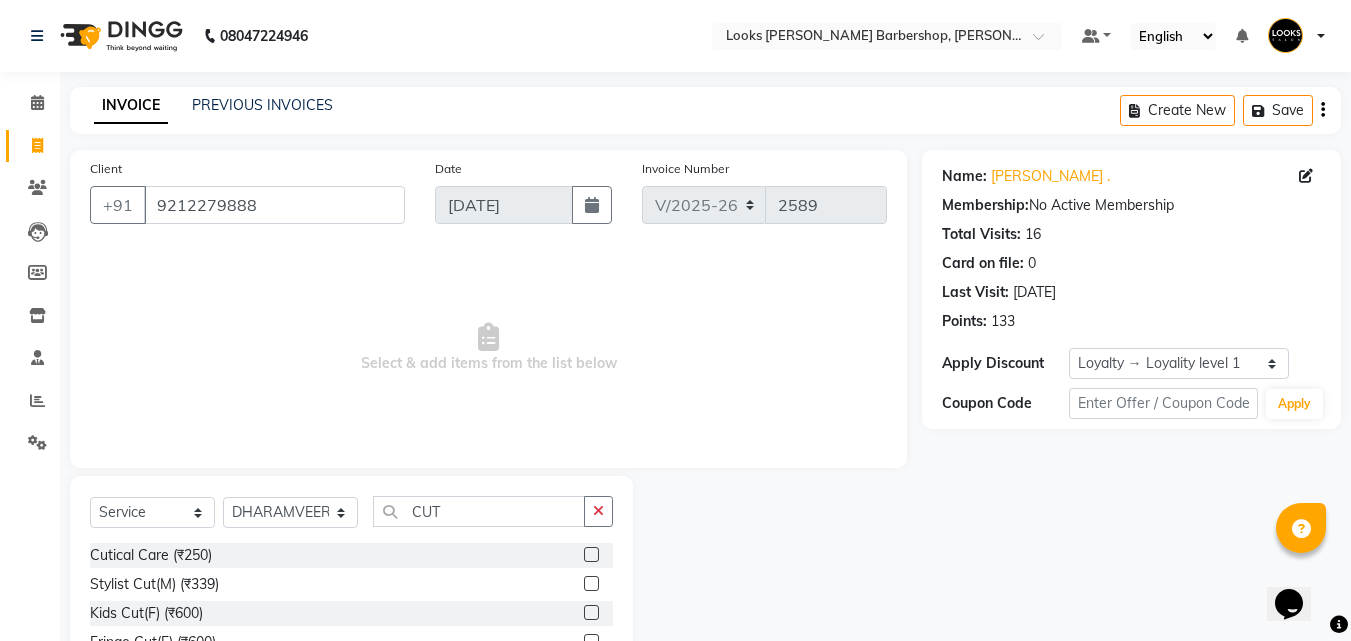 click 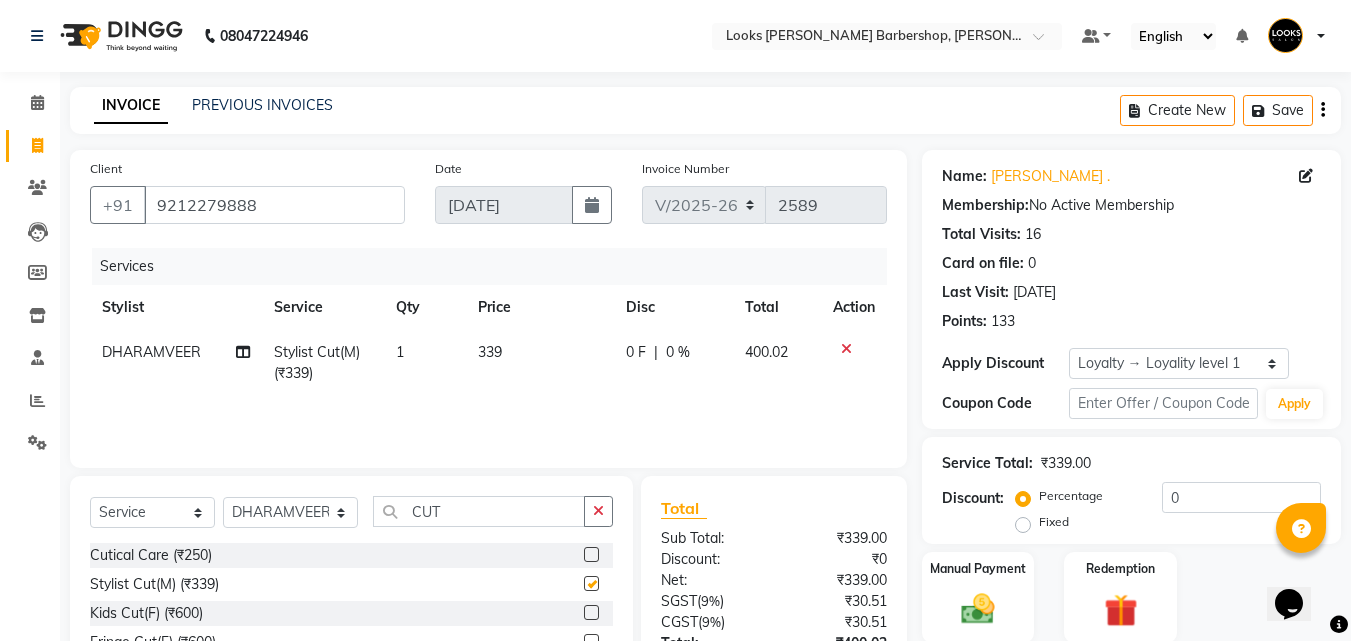 checkbox on "false" 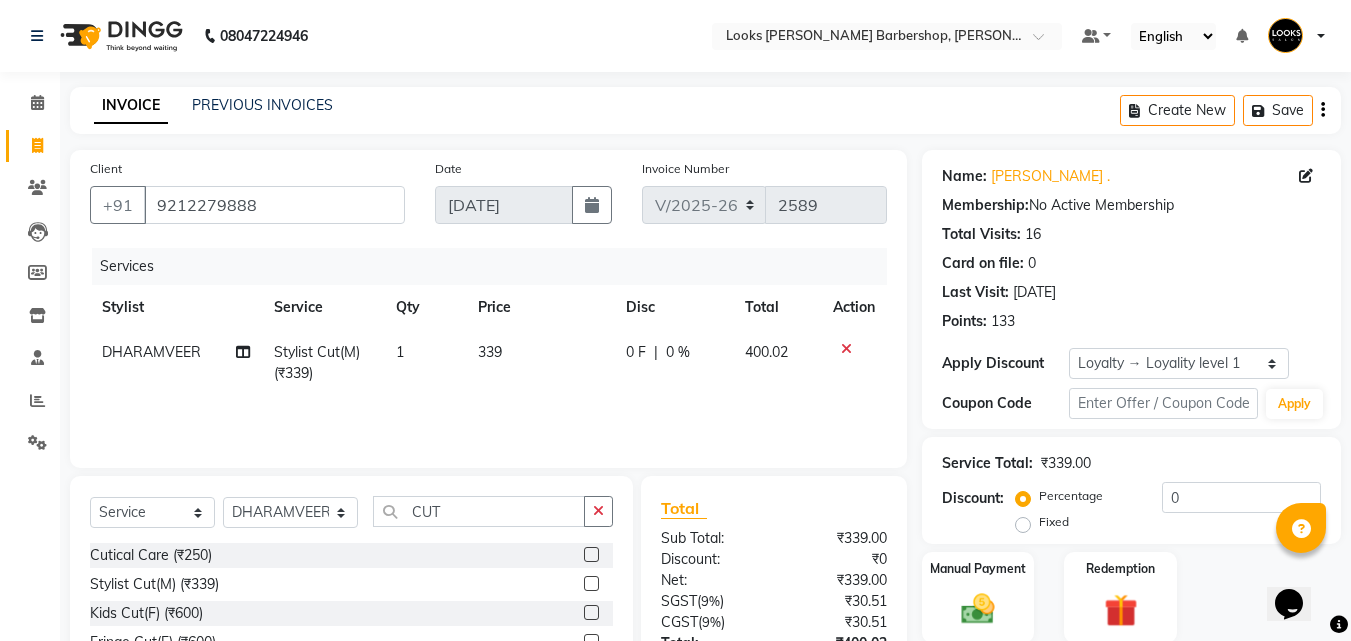 scroll, scrollTop: 180, scrollLeft: 0, axis: vertical 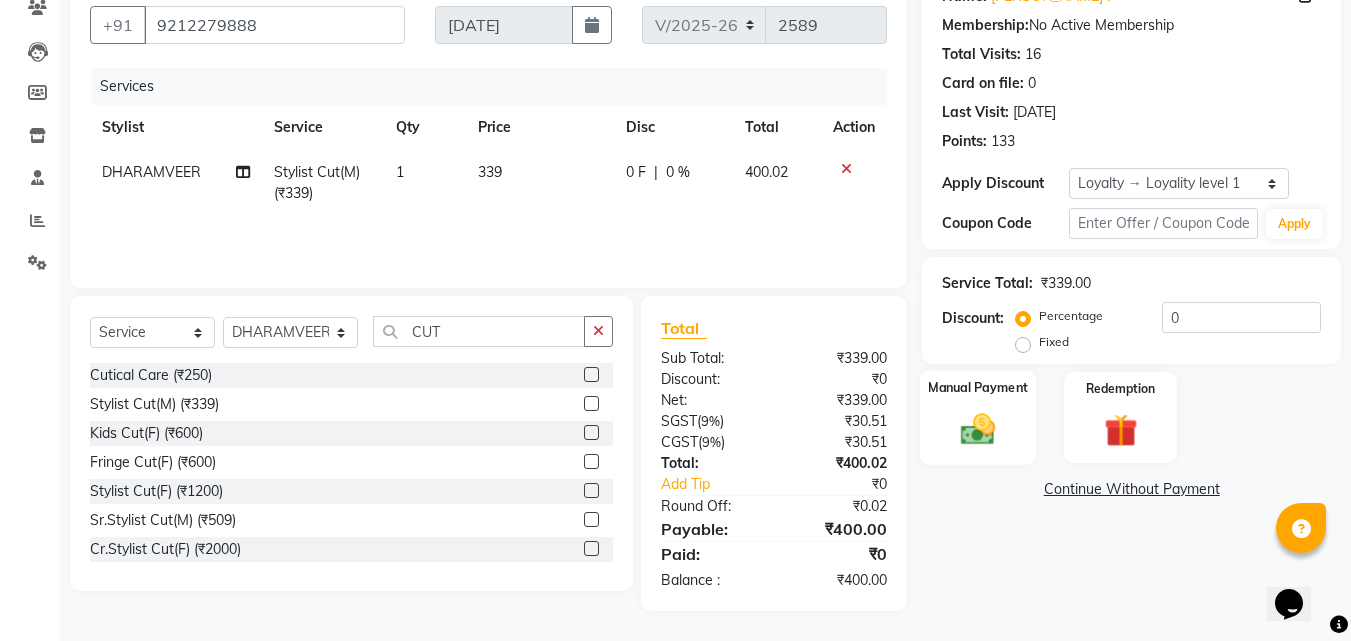 click 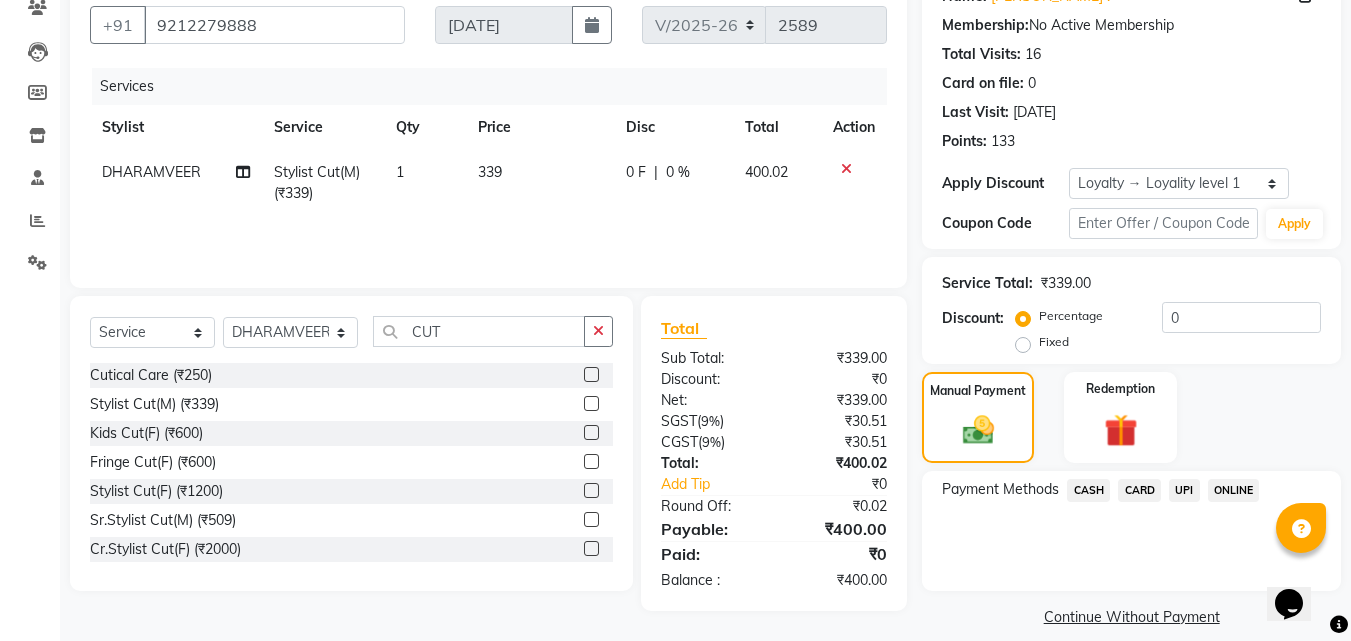 click on "CASH" 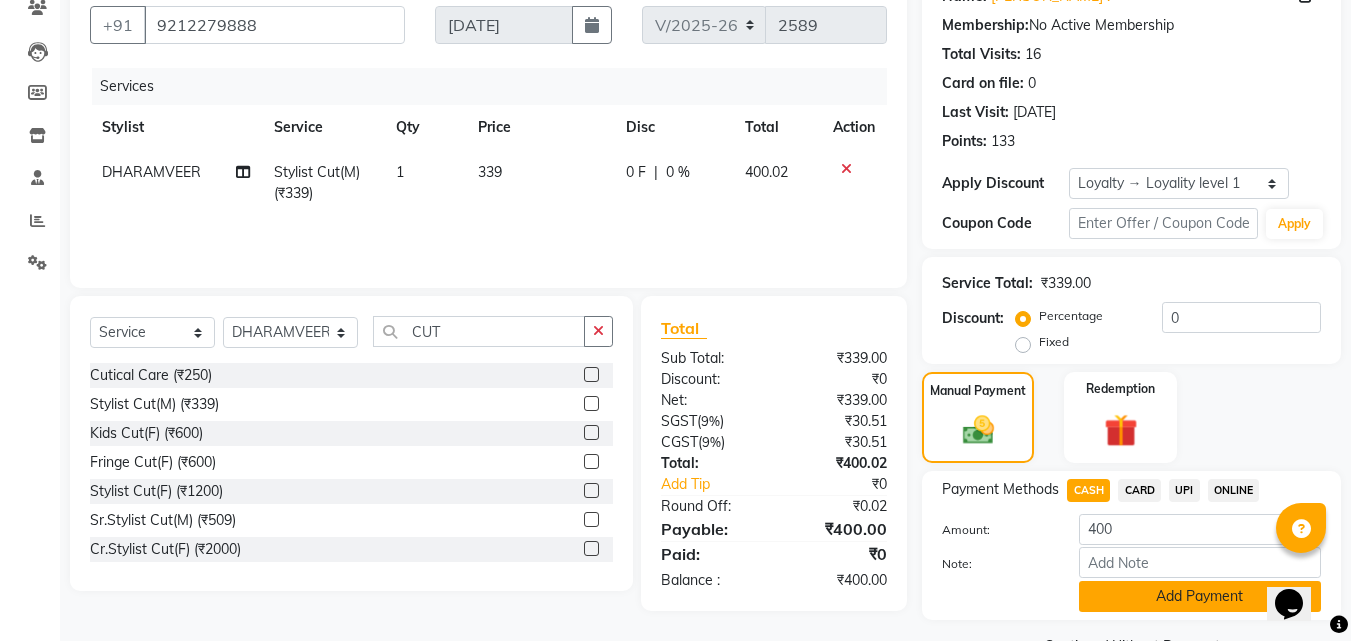 click on "Add Payment" 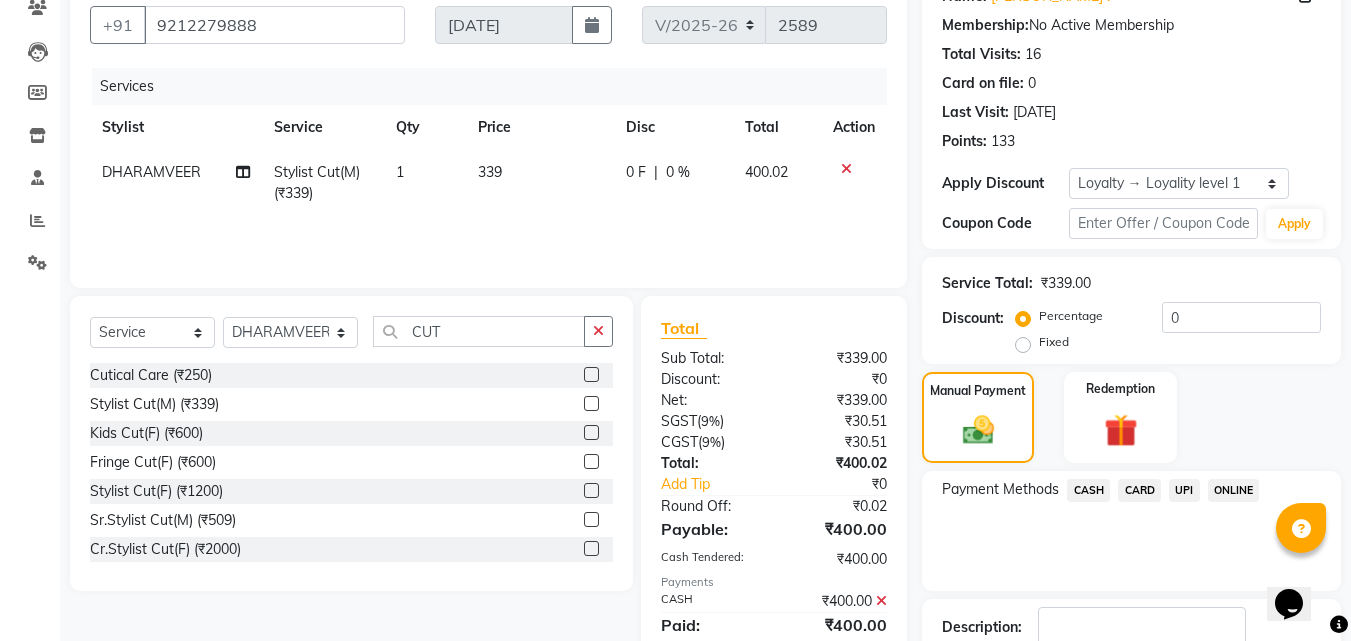 scroll, scrollTop: 350, scrollLeft: 0, axis: vertical 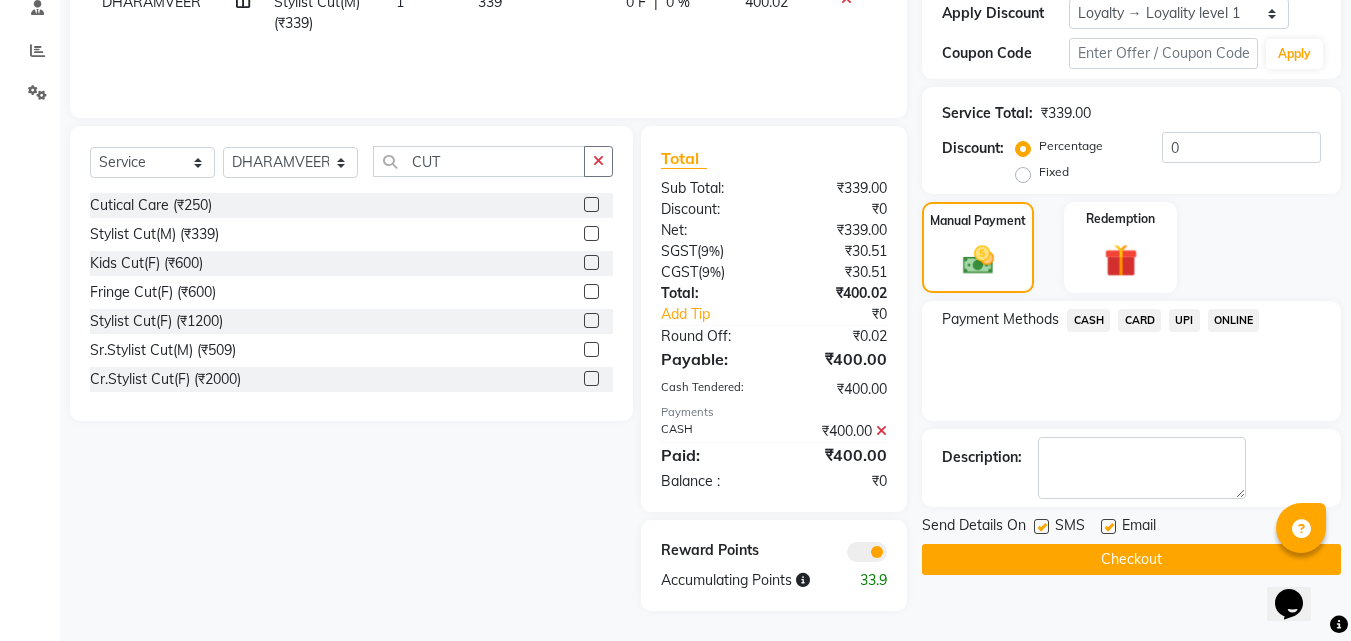 click on "Checkout" 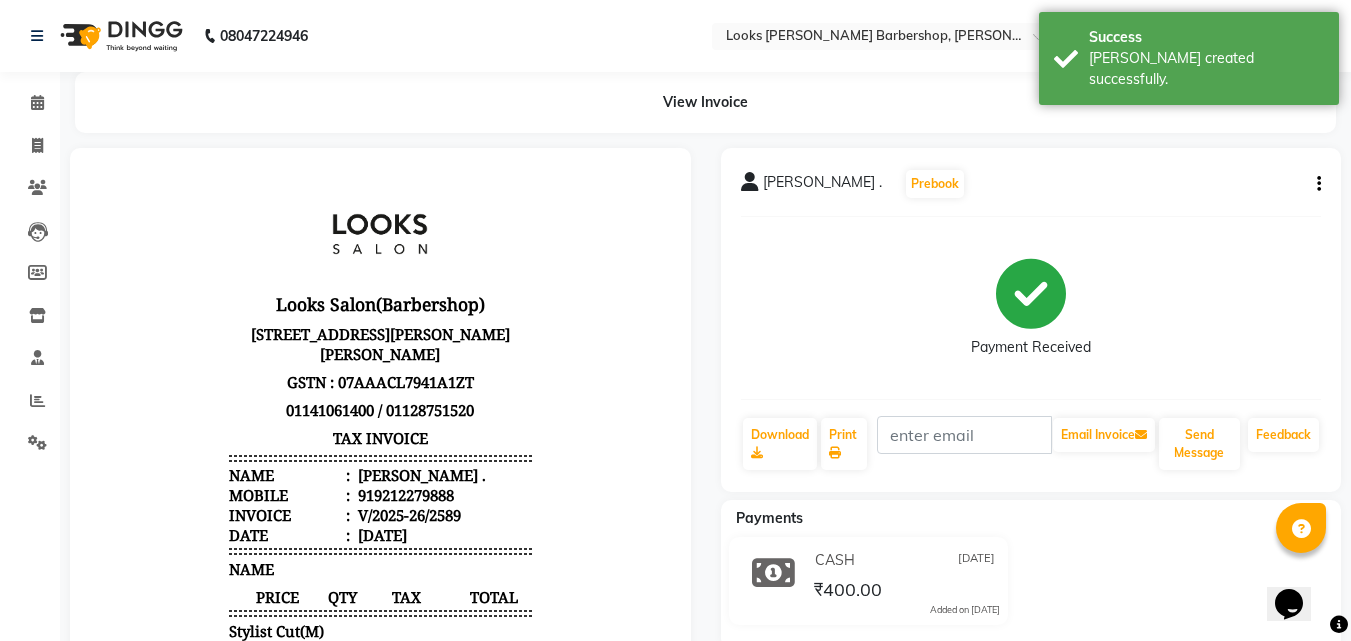 scroll, scrollTop: 0, scrollLeft: 0, axis: both 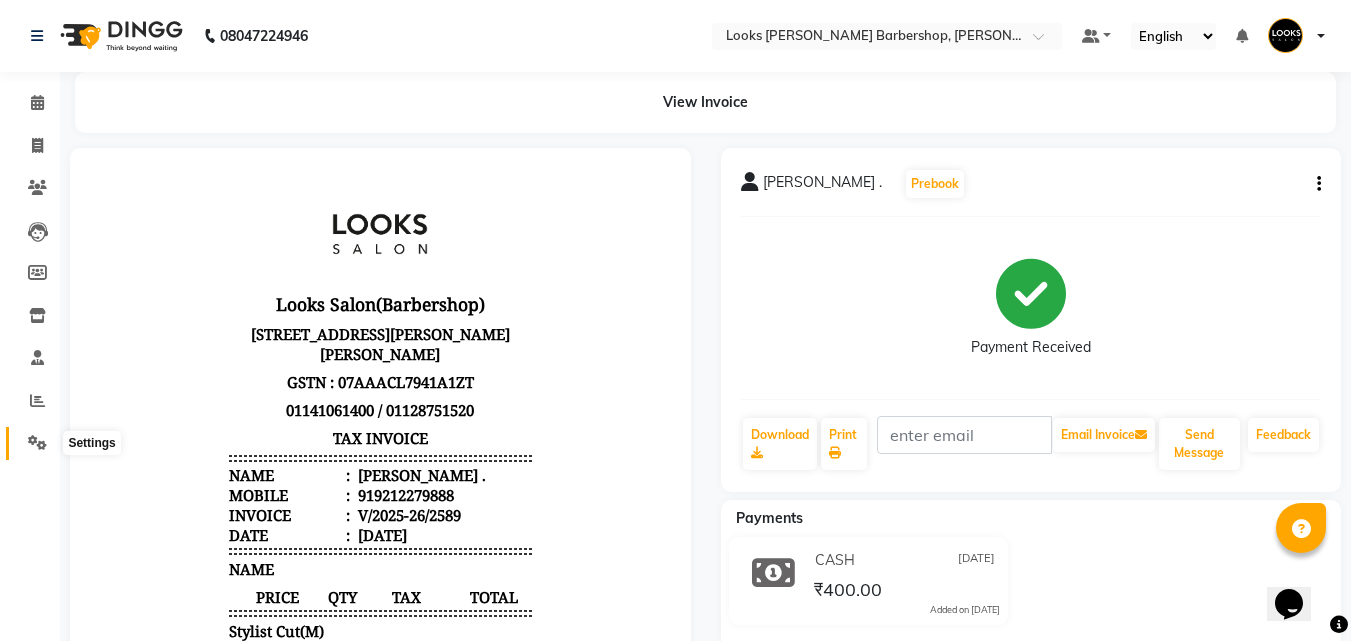 click 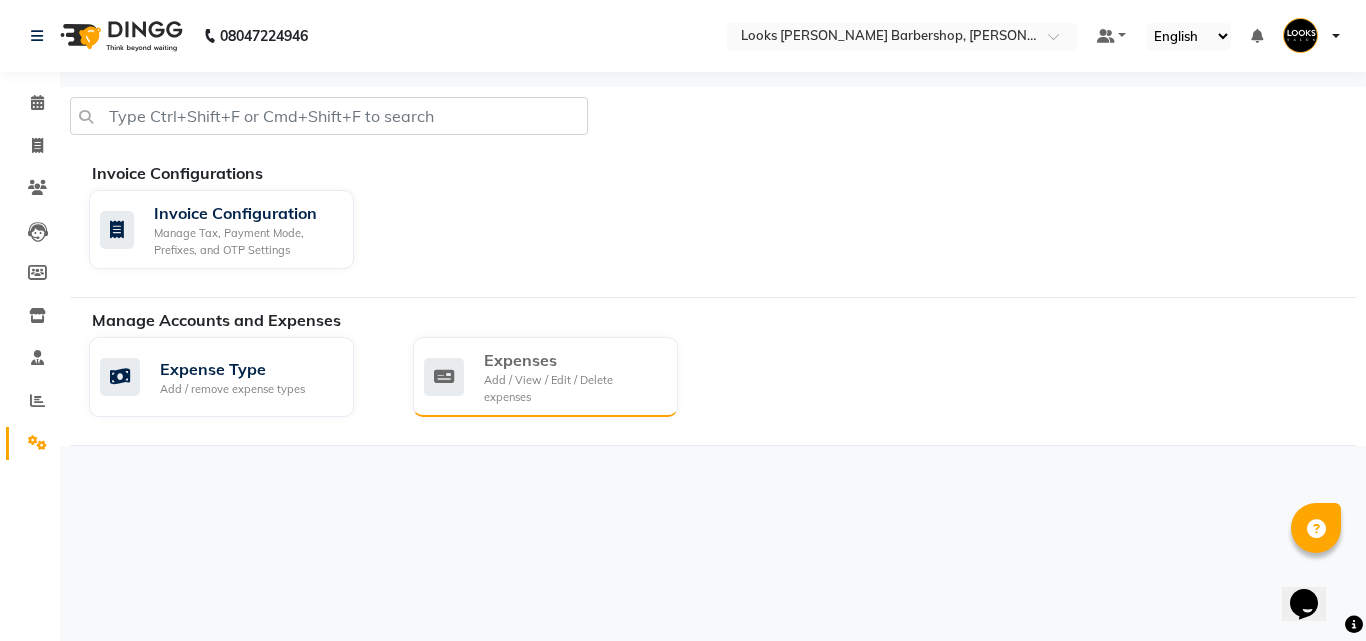 click on "Expenses" 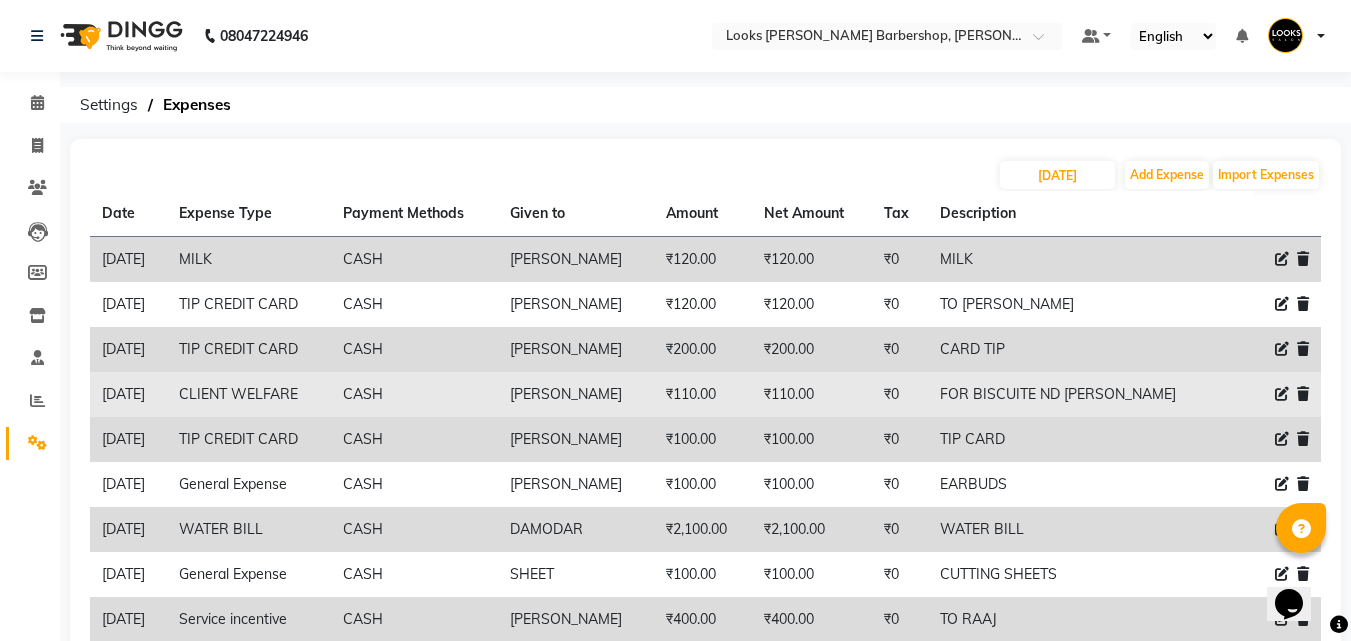 click 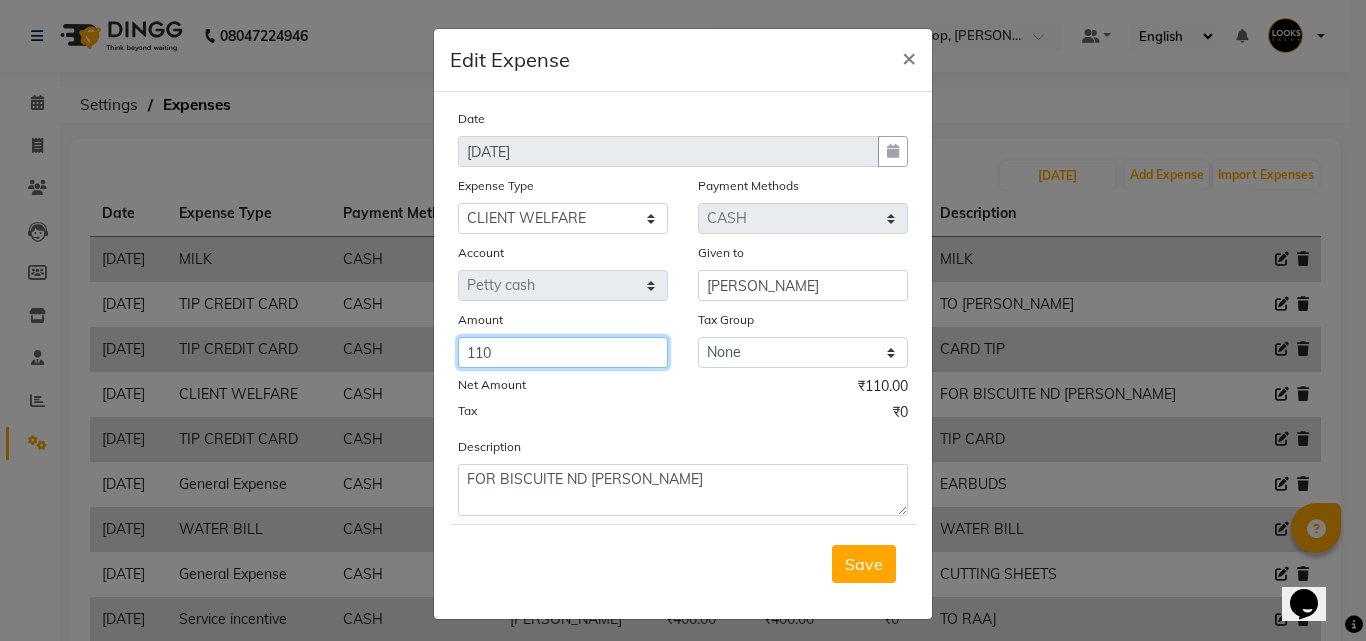 click on "110" 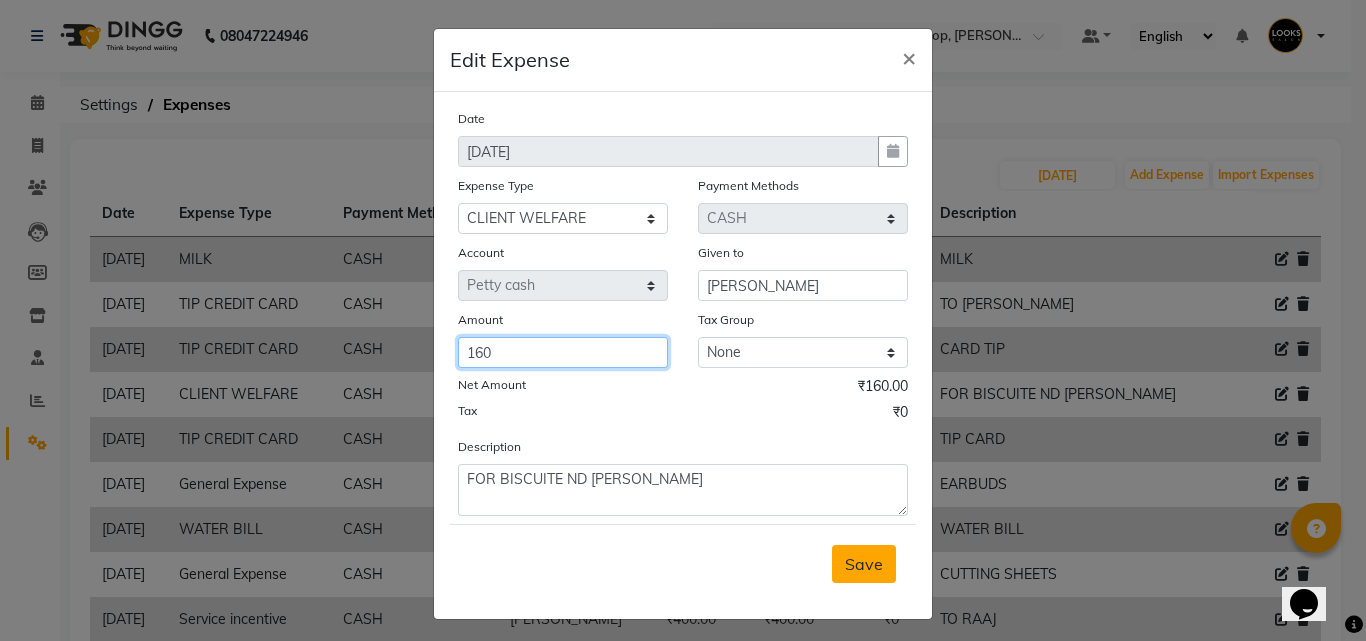 type on "160" 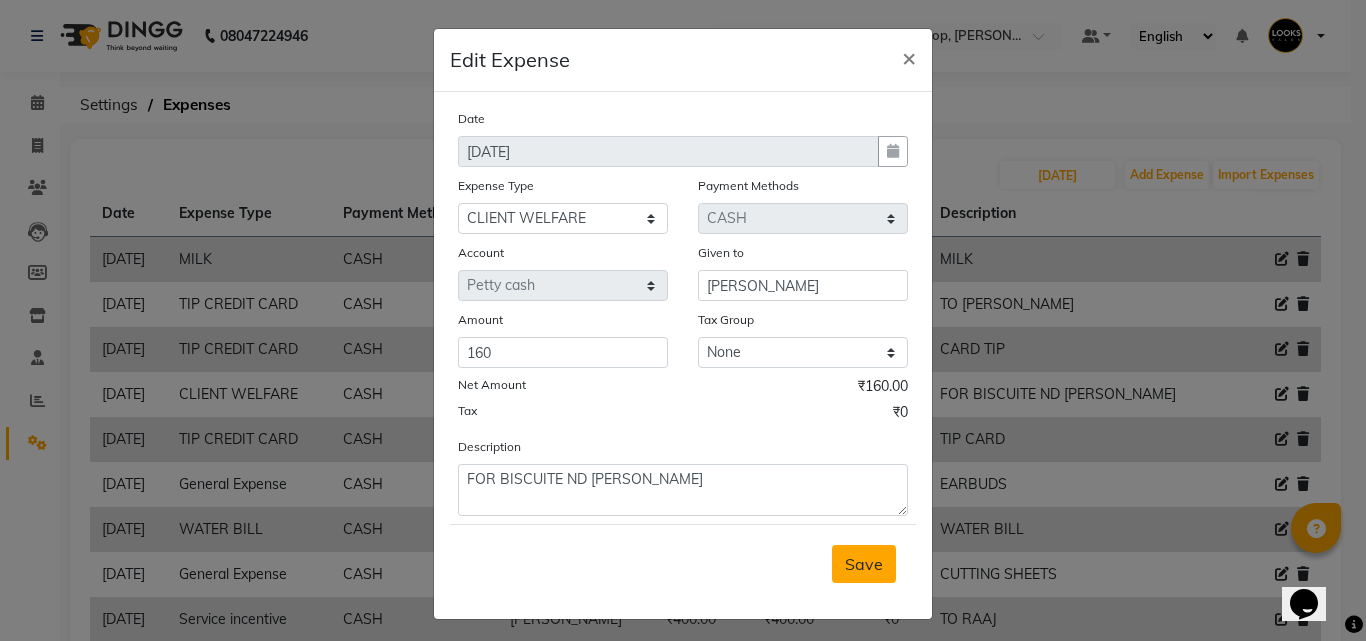 click on "Save" at bounding box center (864, 564) 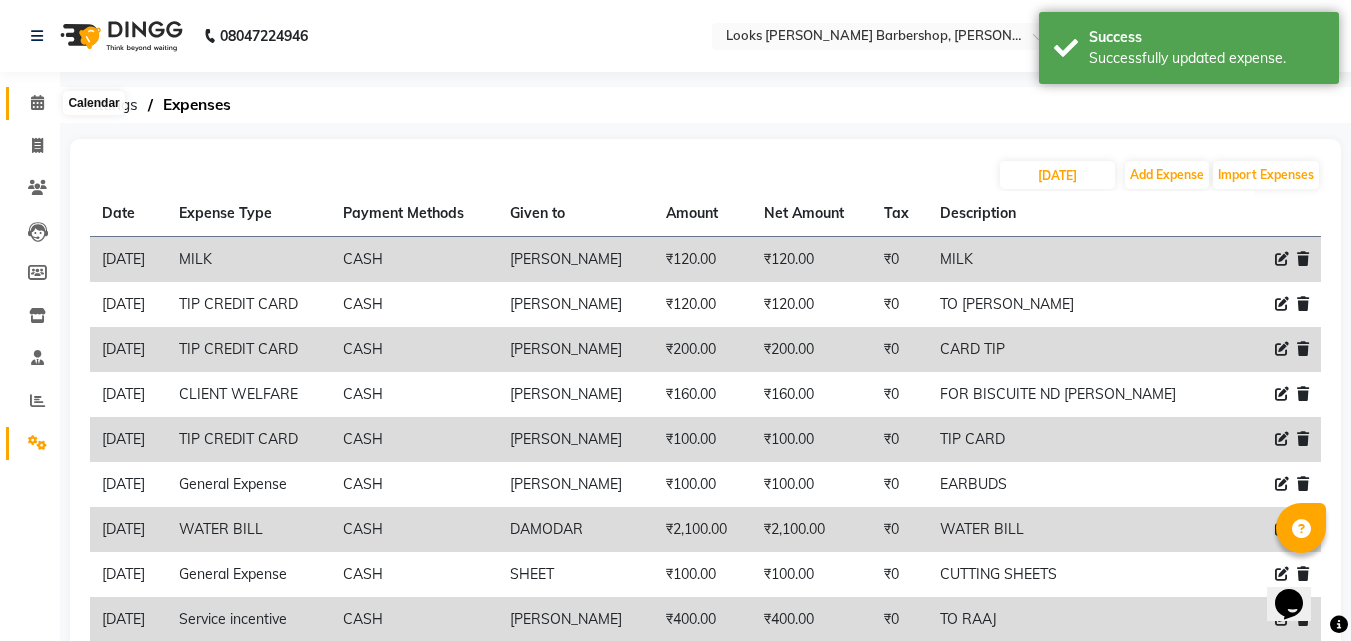 click 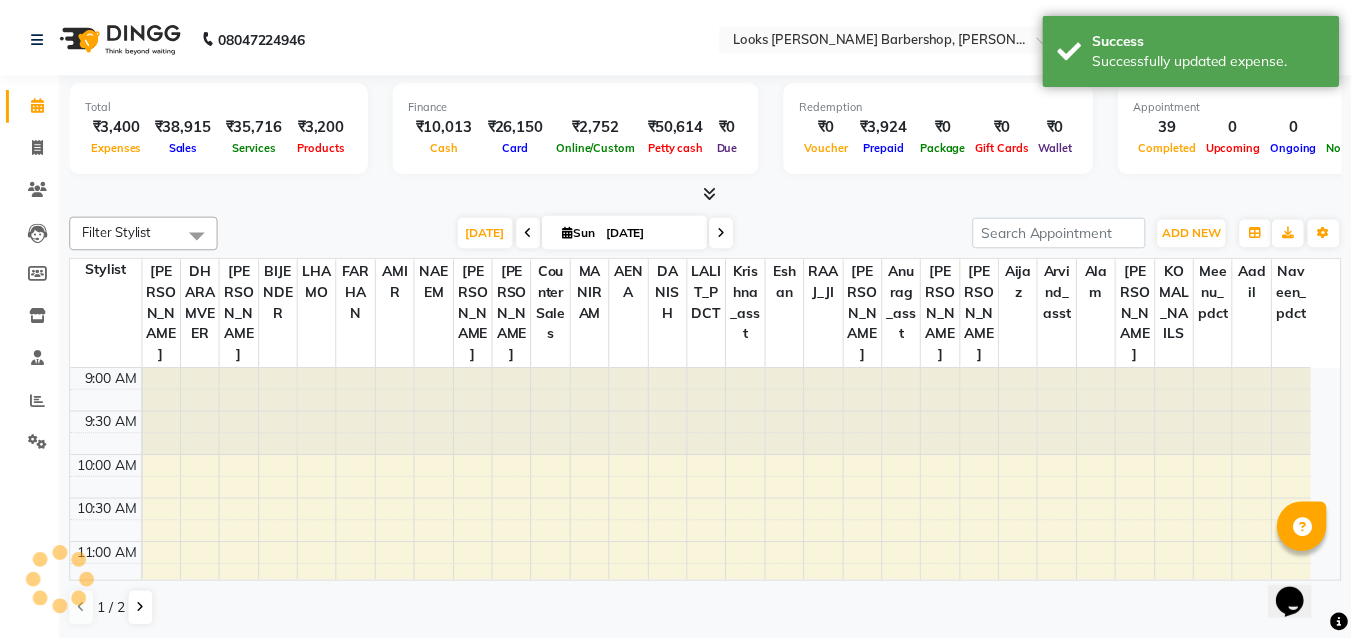scroll, scrollTop: 881, scrollLeft: 0, axis: vertical 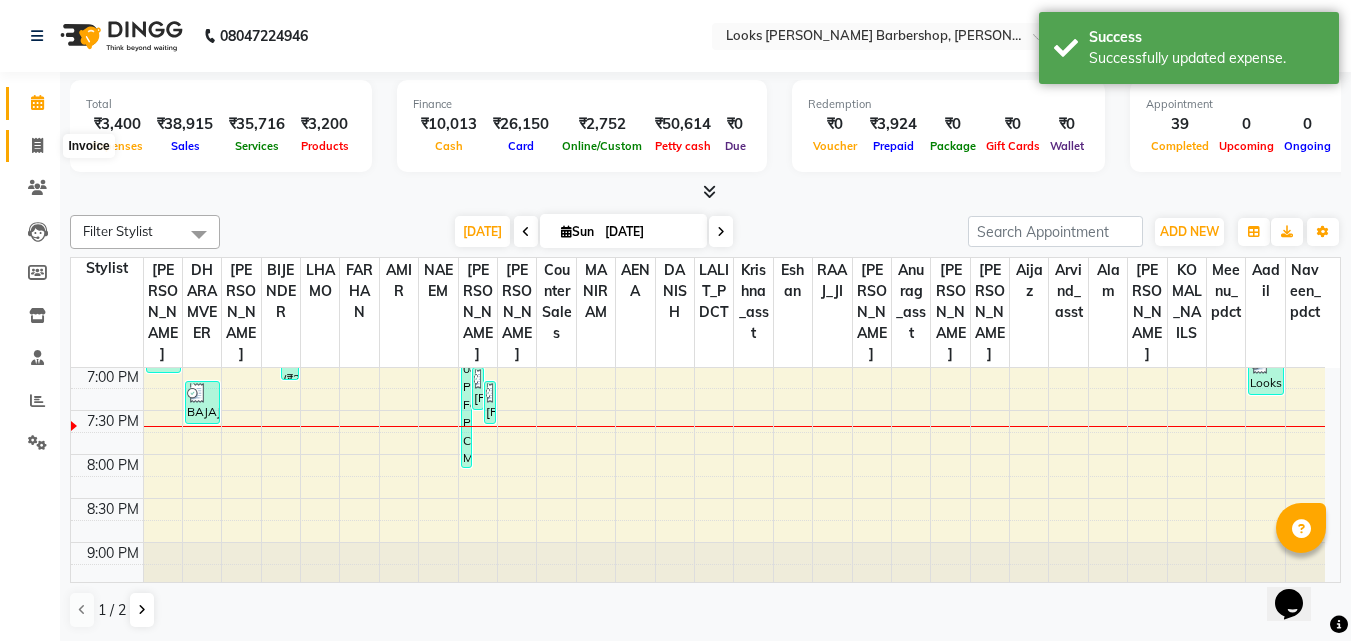 click 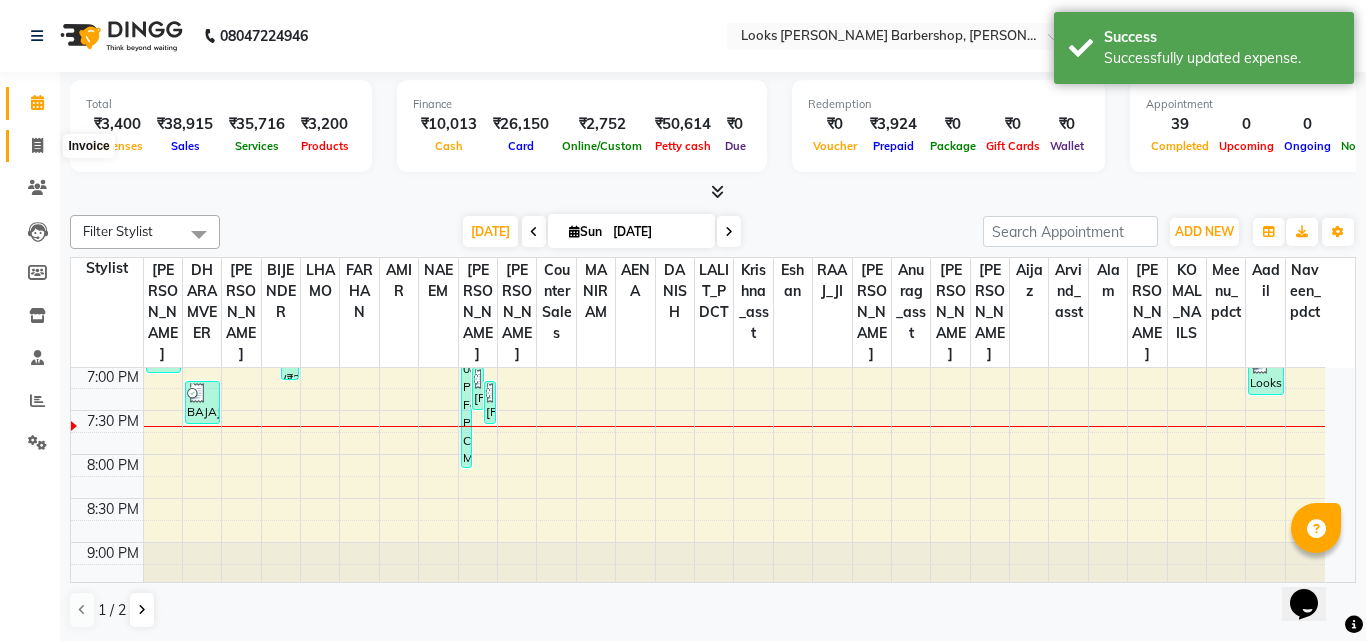 select on "service" 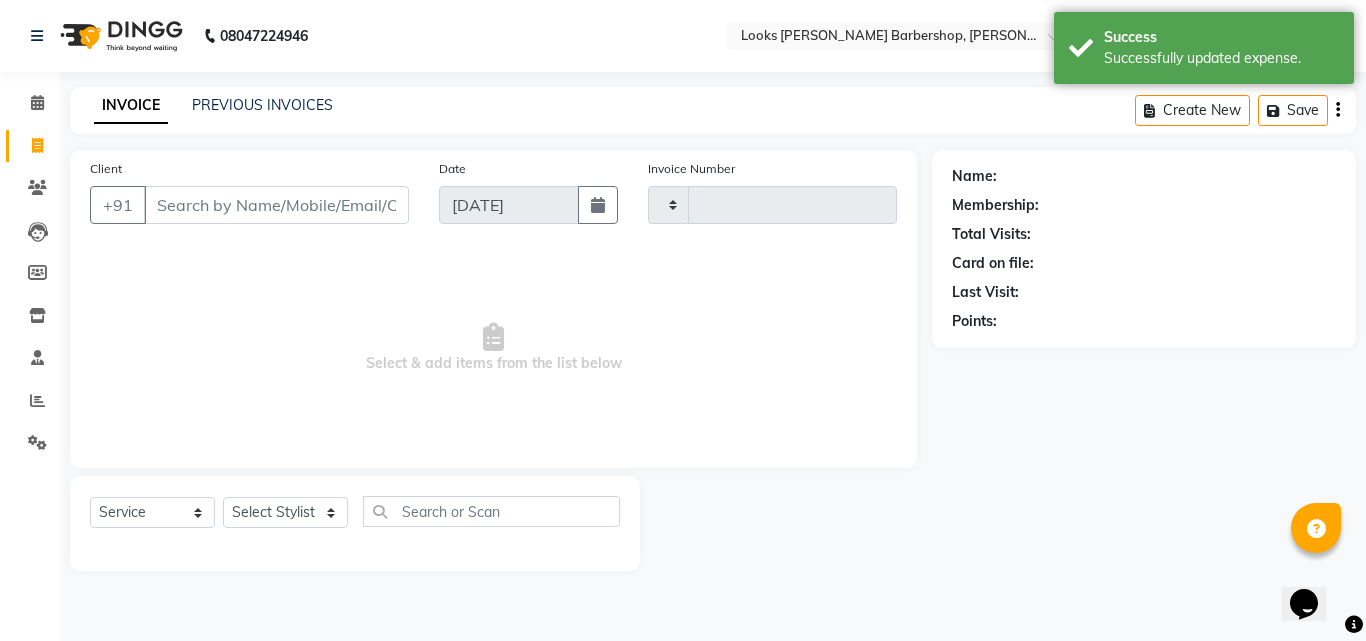 type on "2590" 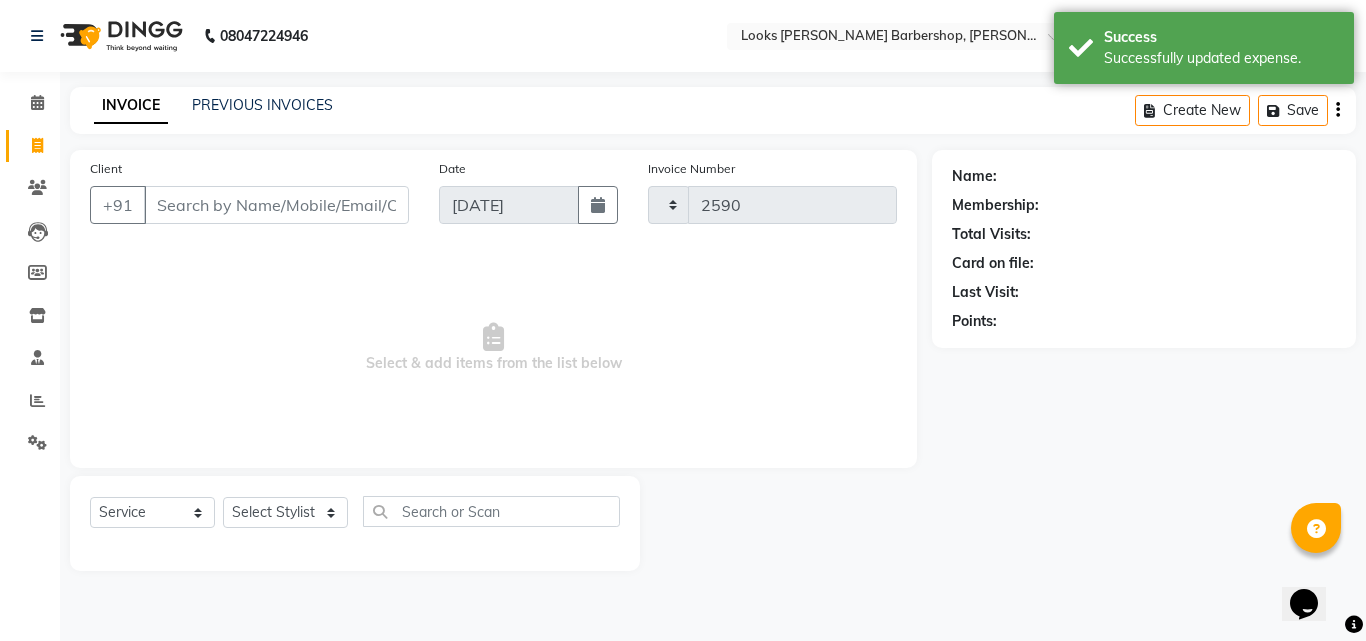type 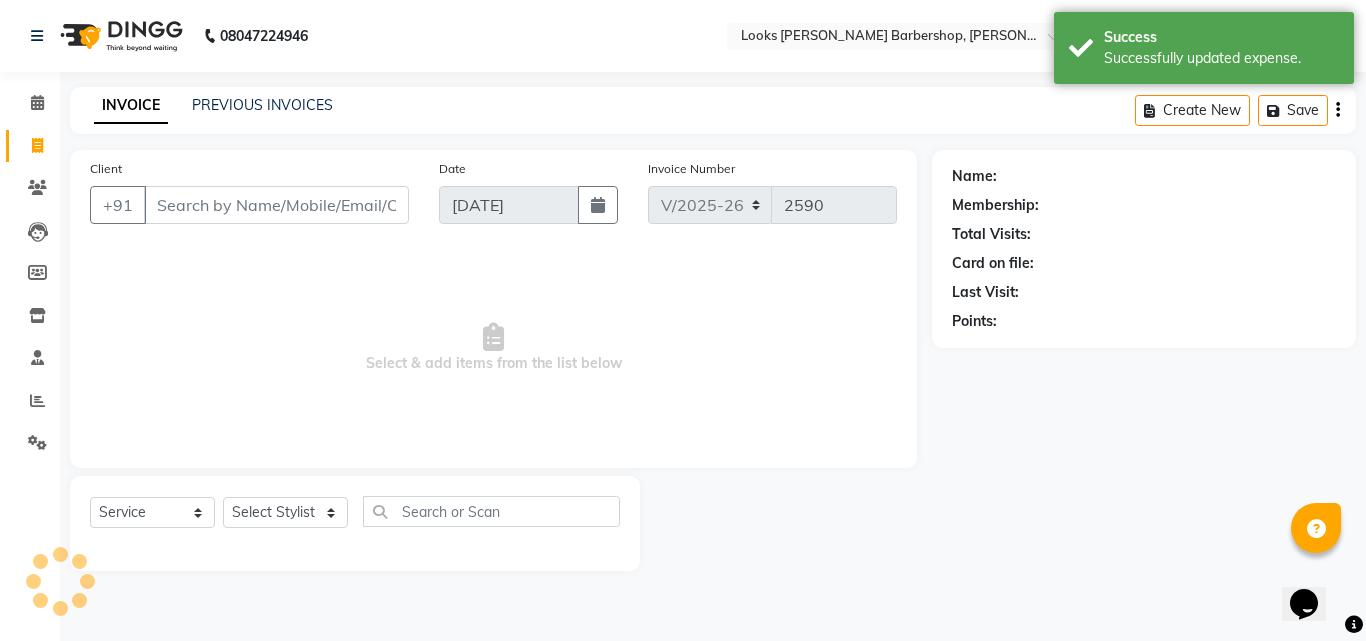click on "Client" at bounding box center (276, 205) 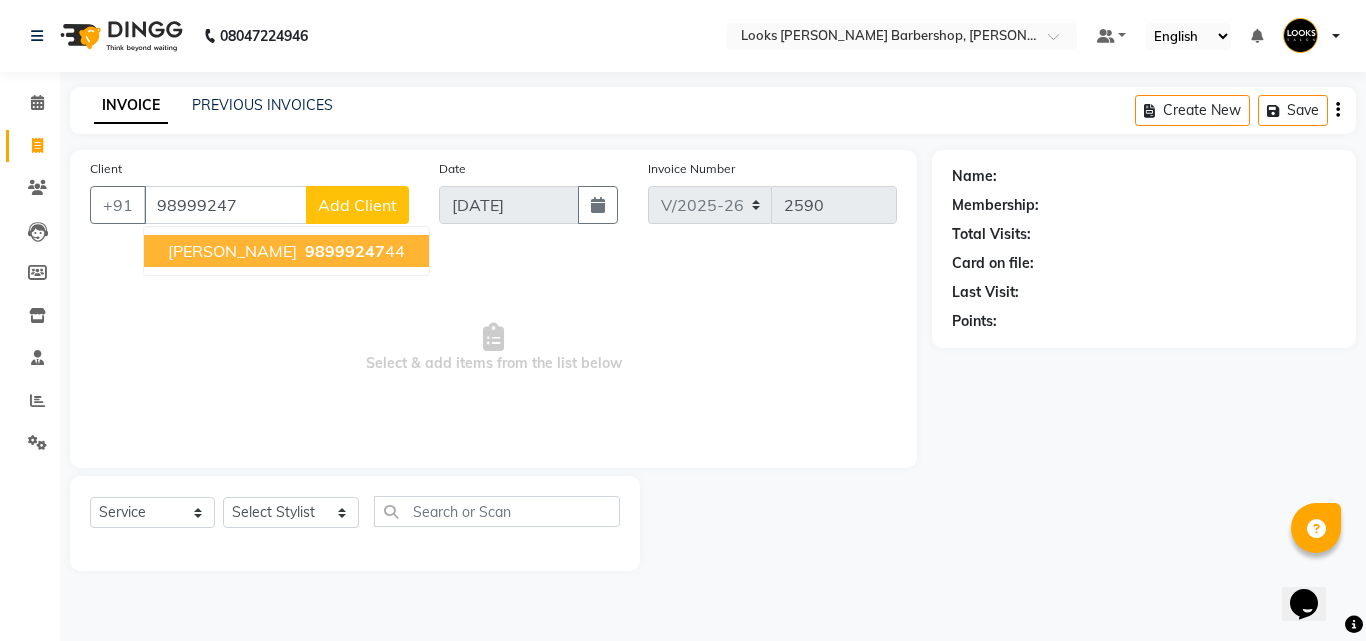 click on "[PERSON_NAME]" at bounding box center [232, 251] 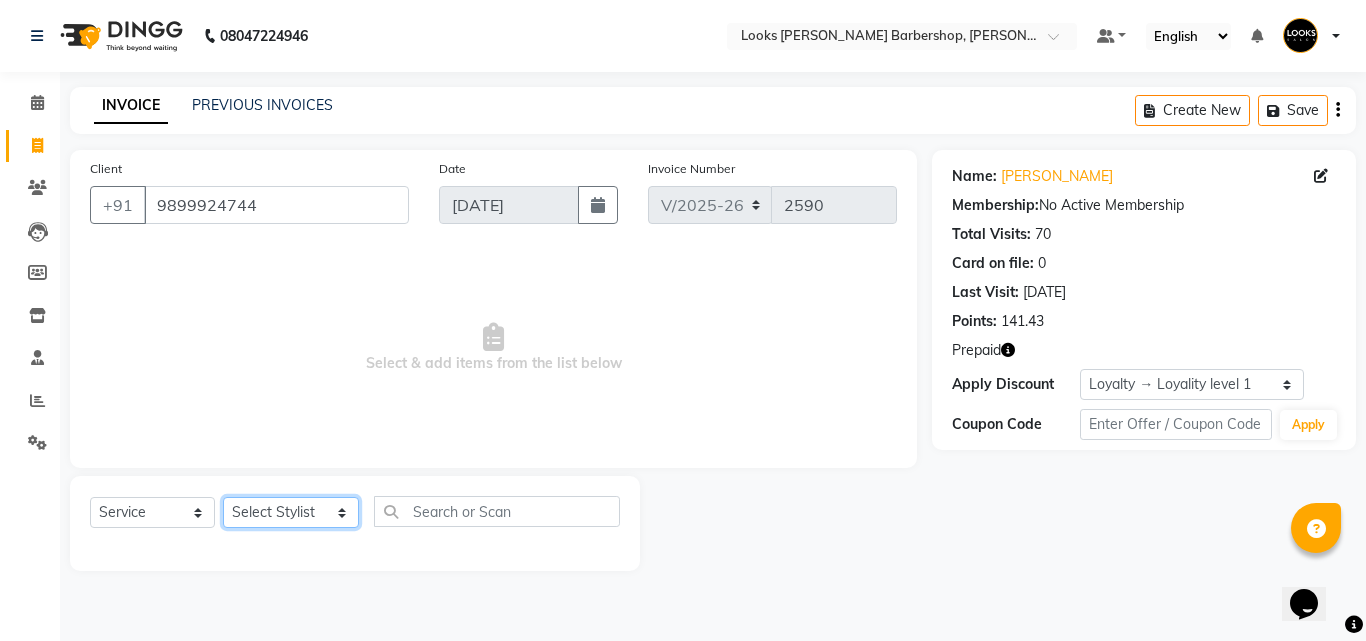 click on "Select Stylist [PERSON_NAME] Amazon_Kart [PERSON_NAME] _asst Arvind_asst BIJENDER  Counter Sales DANISH DHARAMVEER [PERSON_NAME]  KOMAL_NAILS Krishna_asst LALIT_PDCT LHAMO Looks_[DEMOGRAPHIC_DATA]_Section Looks_H.O_Store Looks [PERSON_NAME] Barbershop Looks_Kart [PERSON_NAME] [PERSON_NAME] [PERSON_NAME]  Naveen_pdct [PERSON_NAME] [PERSON_NAME] RAAJ_JI [PERSON_NAME] [PERSON_NAME] NARYAL ROHIT  [PERSON_NAME] [PERSON_NAME] Shabina [PERSON_NAME] [PERSON_NAME] VIKRAM [PERSON_NAME]  [PERSON_NAME]" 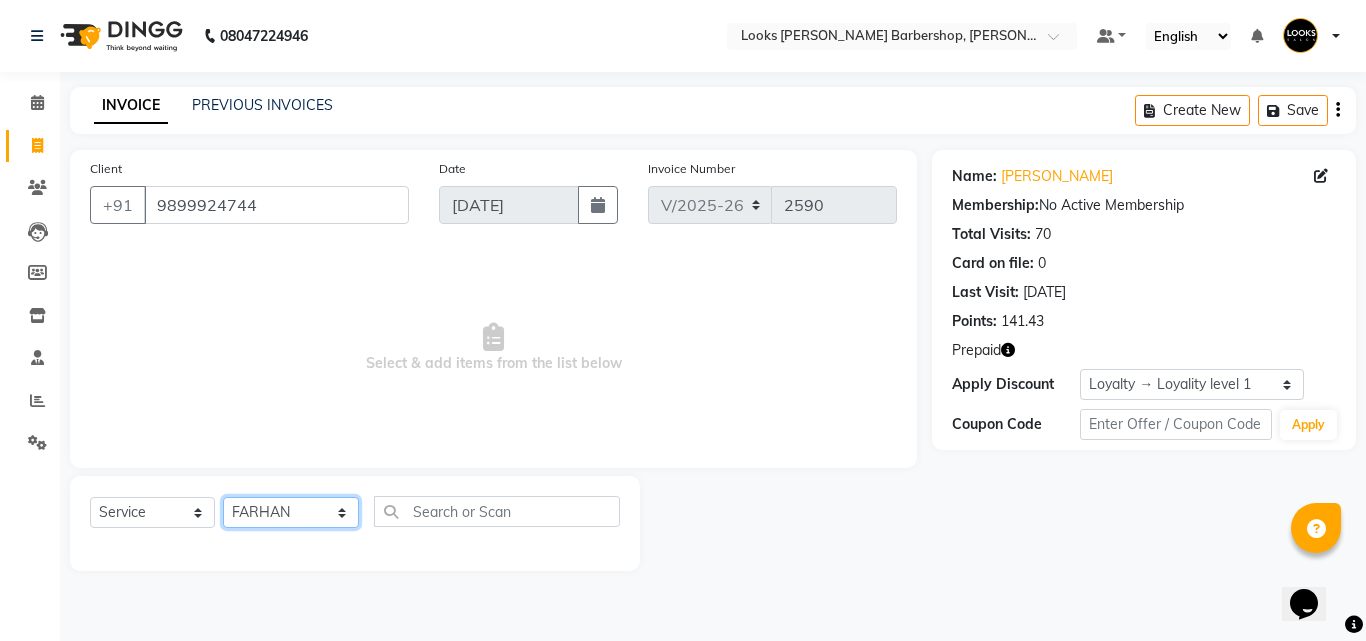 click on "Select Stylist [PERSON_NAME] Amazon_Kart [PERSON_NAME] _asst Arvind_asst BIJENDER  Counter Sales DANISH DHARAMVEER [PERSON_NAME]  KOMAL_NAILS Krishna_asst LALIT_PDCT LHAMO Looks_[DEMOGRAPHIC_DATA]_Section Looks_H.O_Store Looks [PERSON_NAME] Barbershop Looks_Kart [PERSON_NAME] [PERSON_NAME] [PERSON_NAME]  Naveen_pdct [PERSON_NAME] [PERSON_NAME] RAAJ_JI [PERSON_NAME] [PERSON_NAME] NARYAL ROHIT  [PERSON_NAME] [PERSON_NAME] Shabina [PERSON_NAME] [PERSON_NAME] VIKRAM [PERSON_NAME]  [PERSON_NAME]" 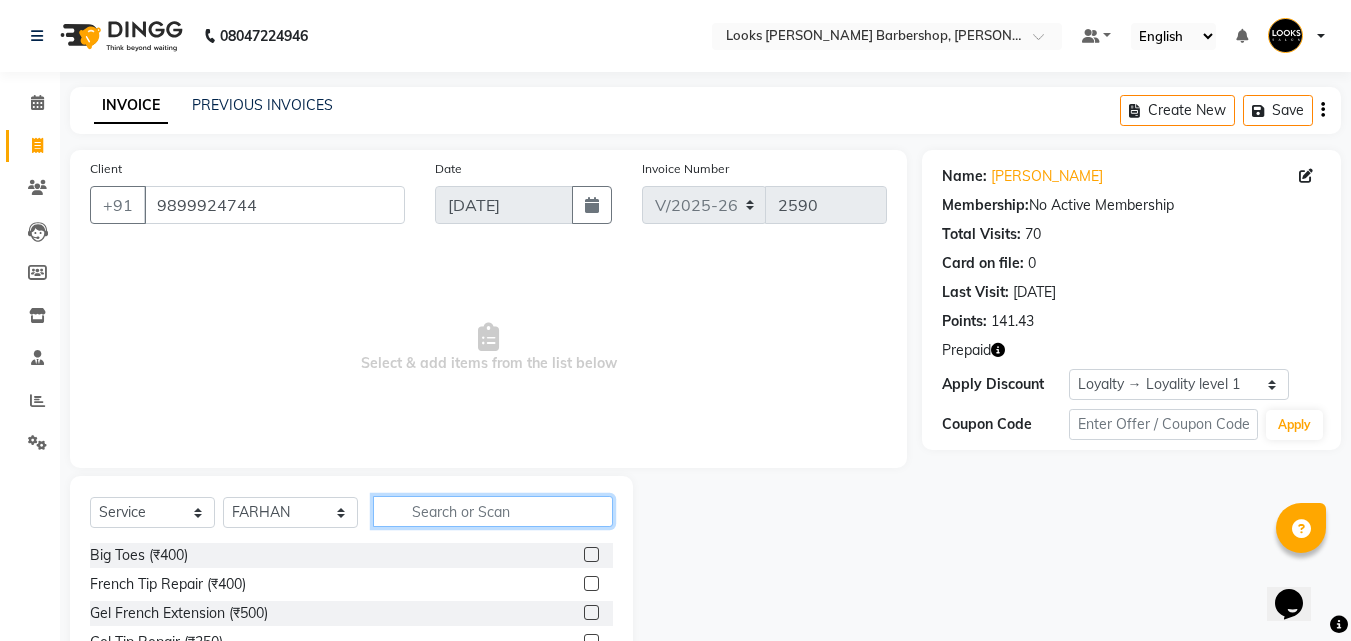click 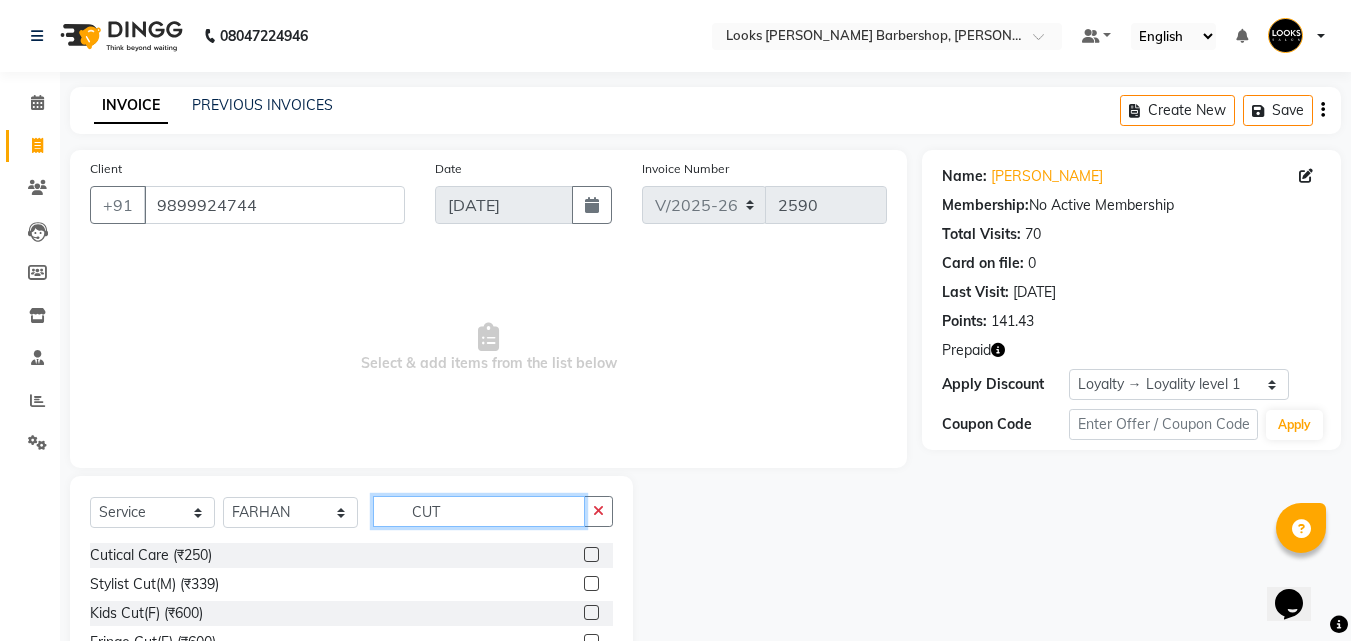 scroll, scrollTop: 160, scrollLeft: 0, axis: vertical 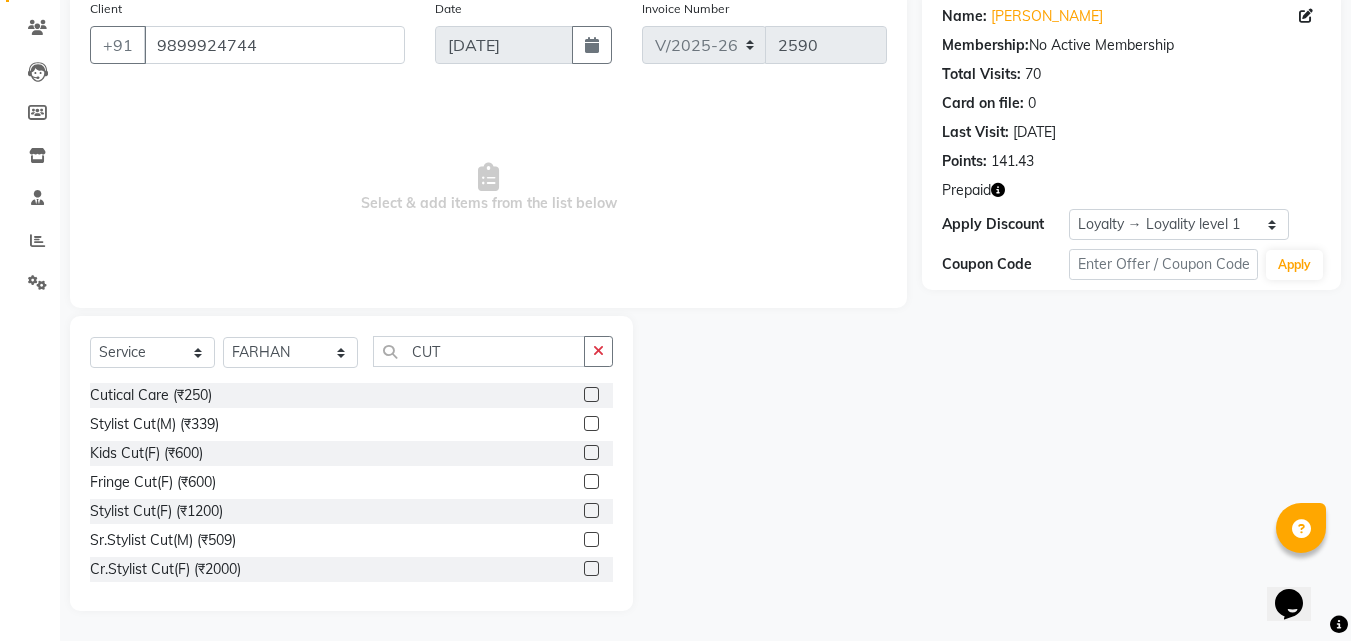 click 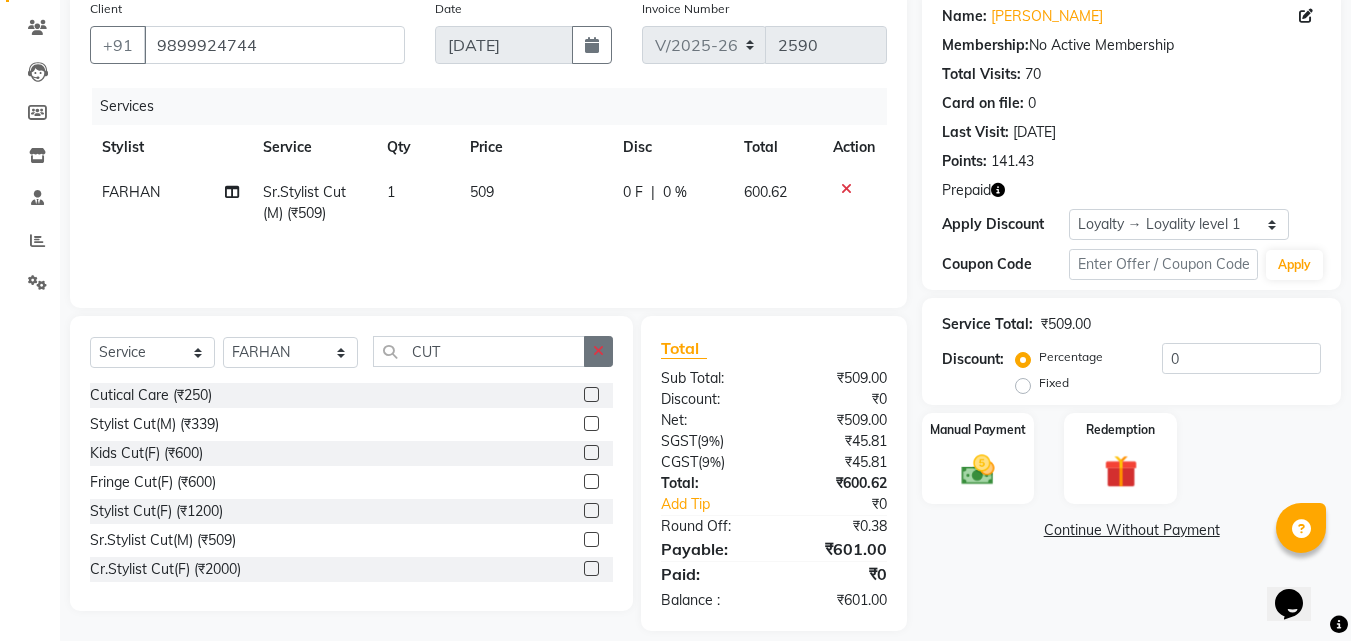 click 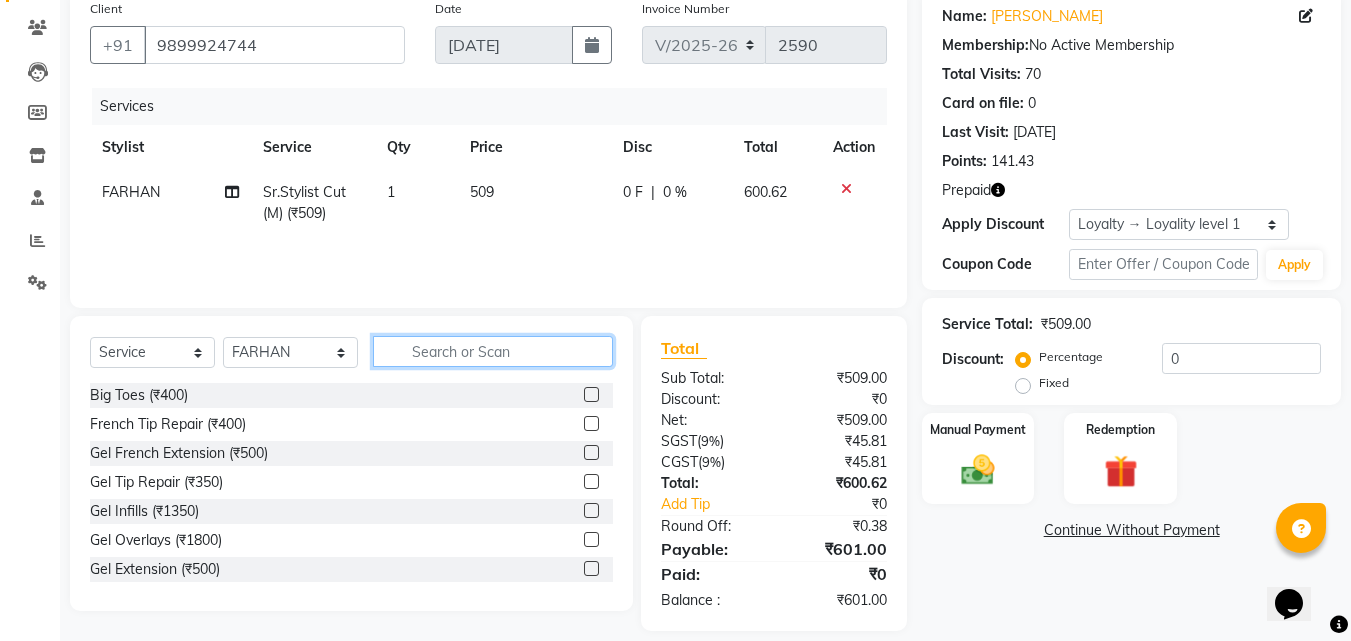 click 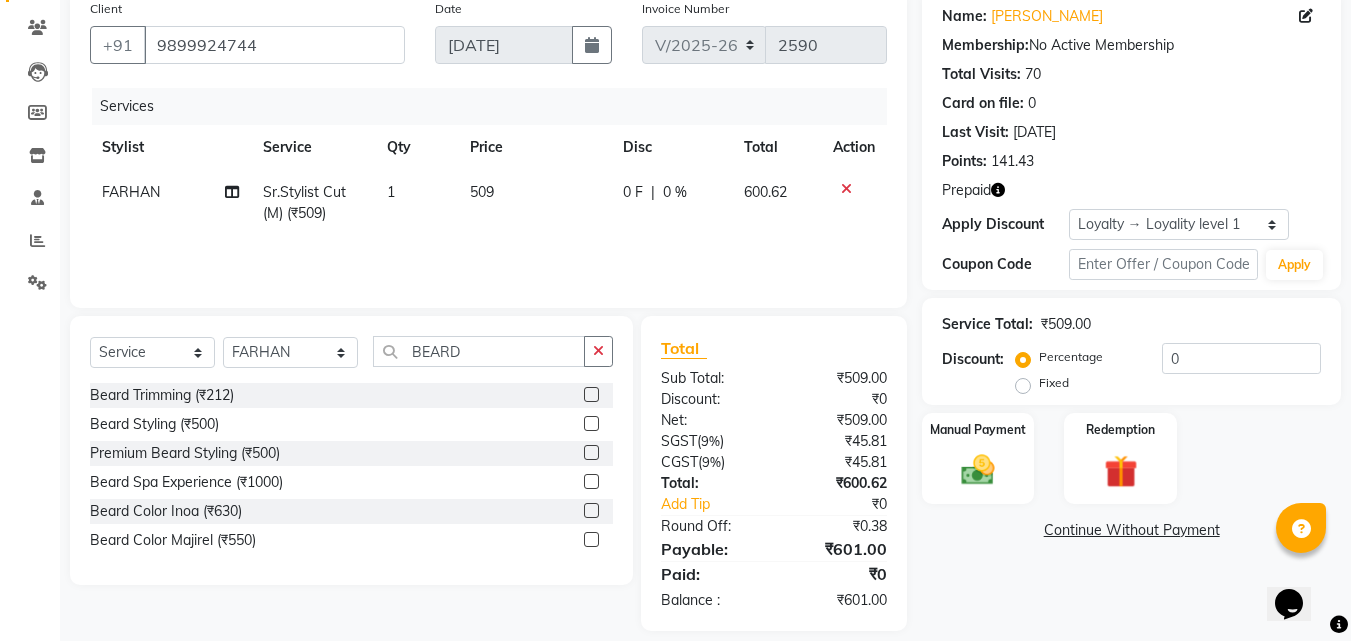 click 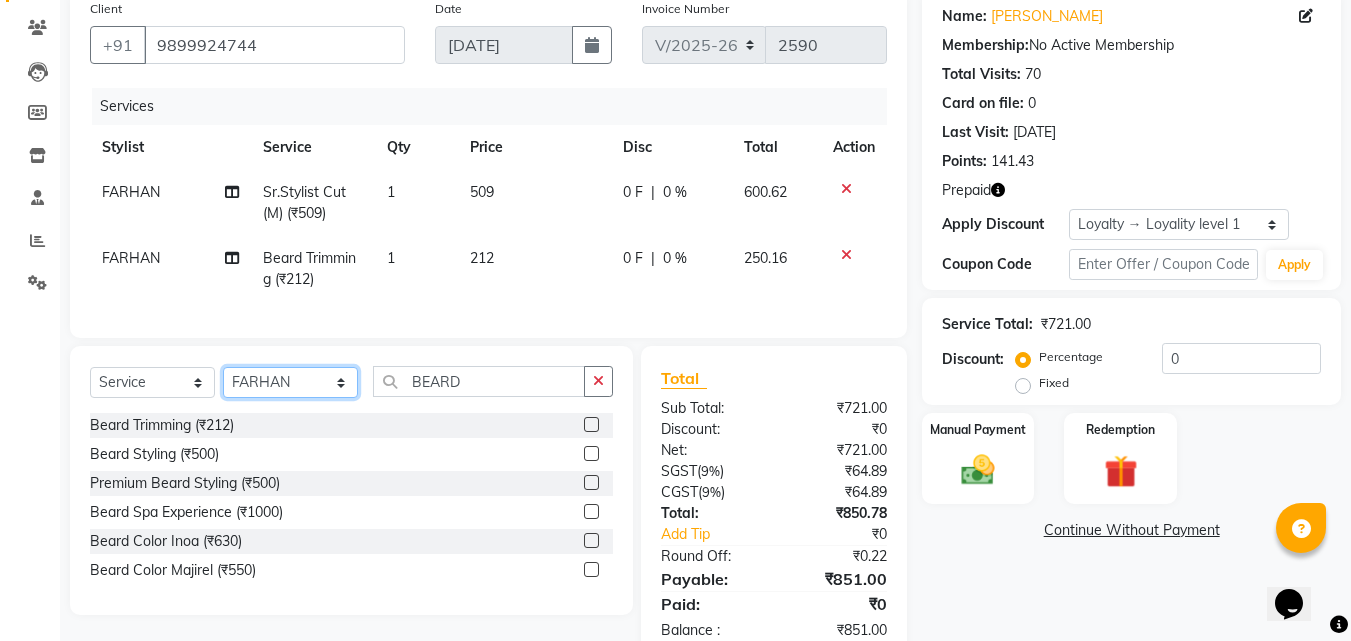 click on "Select Stylist [PERSON_NAME] Amazon_Kart [PERSON_NAME] _asst Arvind_asst BIJENDER  Counter Sales DANISH DHARAMVEER [PERSON_NAME]  KOMAL_NAILS Krishna_asst LALIT_PDCT LHAMO Looks_[DEMOGRAPHIC_DATA]_Section Looks_H.O_Store Looks [PERSON_NAME] Barbershop Looks_Kart [PERSON_NAME] [PERSON_NAME] [PERSON_NAME]  Naveen_pdct [PERSON_NAME] [PERSON_NAME] RAAJ_JI [PERSON_NAME] [PERSON_NAME] NARYAL ROHIT  [PERSON_NAME] [PERSON_NAME] Shabina [PERSON_NAME] [PERSON_NAME] VIKRAM [PERSON_NAME]  [PERSON_NAME]" 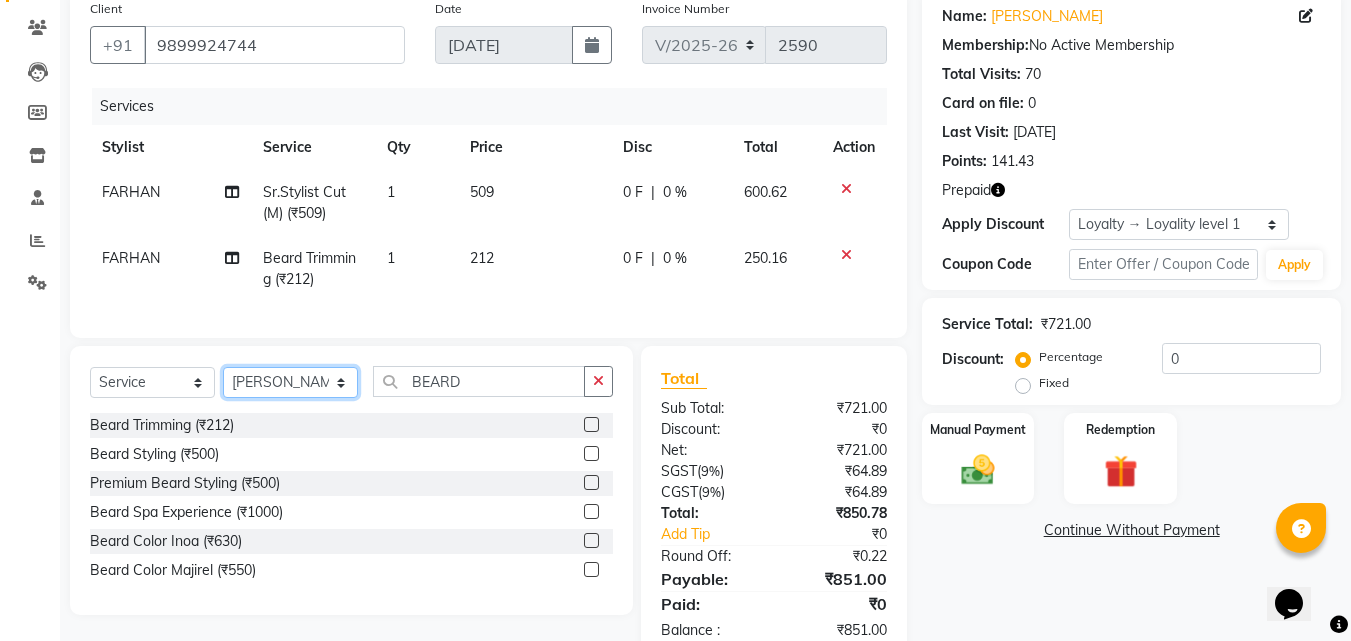 click on "Select Stylist [PERSON_NAME] Amazon_Kart [PERSON_NAME] _asst Arvind_asst BIJENDER  Counter Sales DANISH DHARAMVEER [PERSON_NAME]  KOMAL_NAILS Krishna_asst LALIT_PDCT LHAMO Looks_[DEMOGRAPHIC_DATA]_Section Looks_H.O_Store Looks [PERSON_NAME] Barbershop Looks_Kart [PERSON_NAME] [PERSON_NAME] [PERSON_NAME]  Naveen_pdct [PERSON_NAME] [PERSON_NAME] RAAJ_JI [PERSON_NAME] [PERSON_NAME] NARYAL ROHIT  [PERSON_NAME] [PERSON_NAME] Shabina [PERSON_NAME] [PERSON_NAME] VIKRAM [PERSON_NAME]  [PERSON_NAME]" 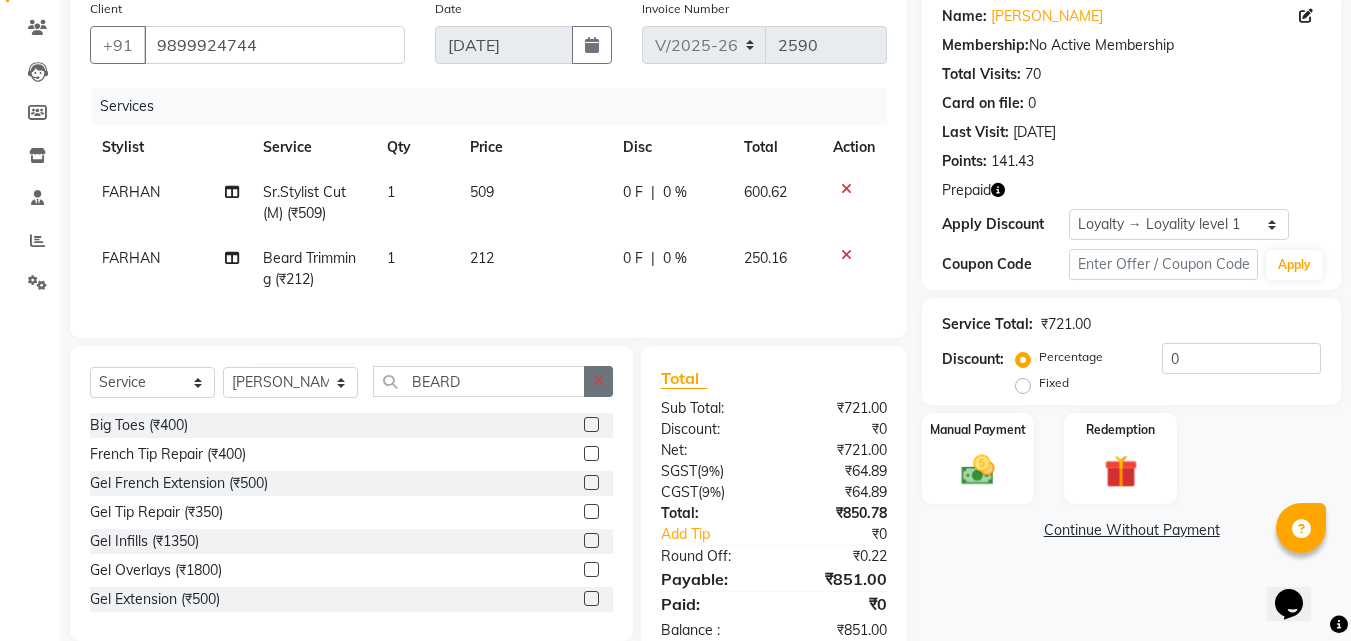 click 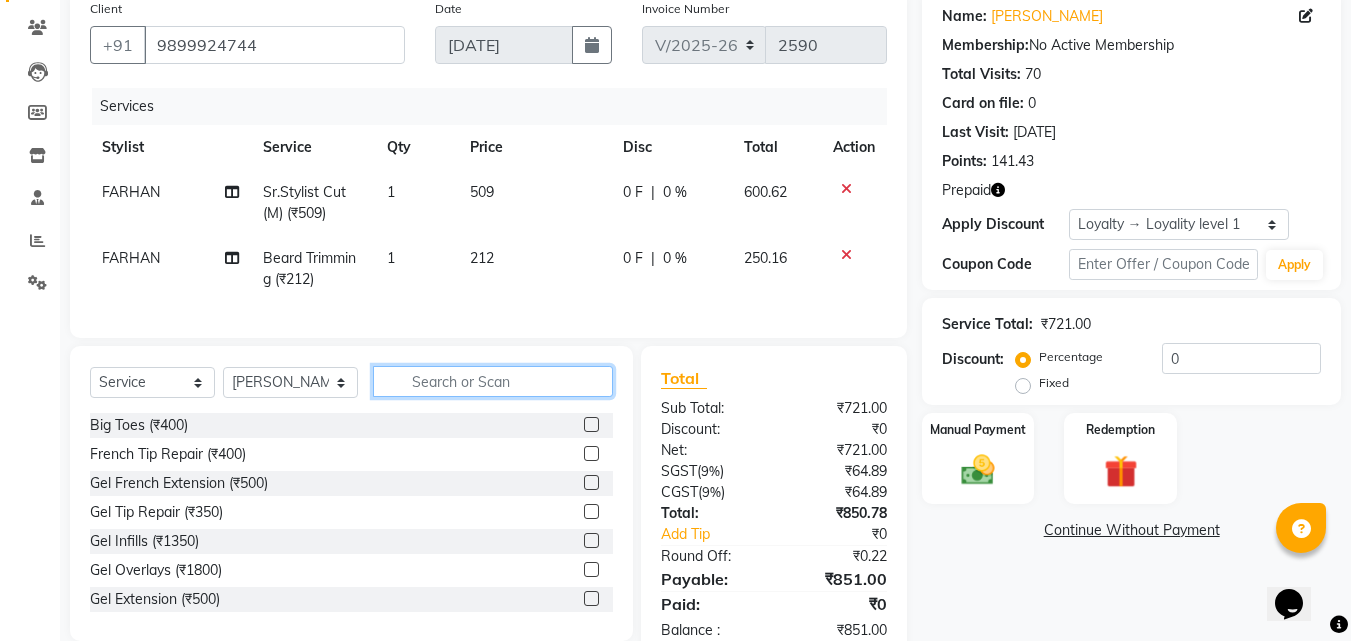 click 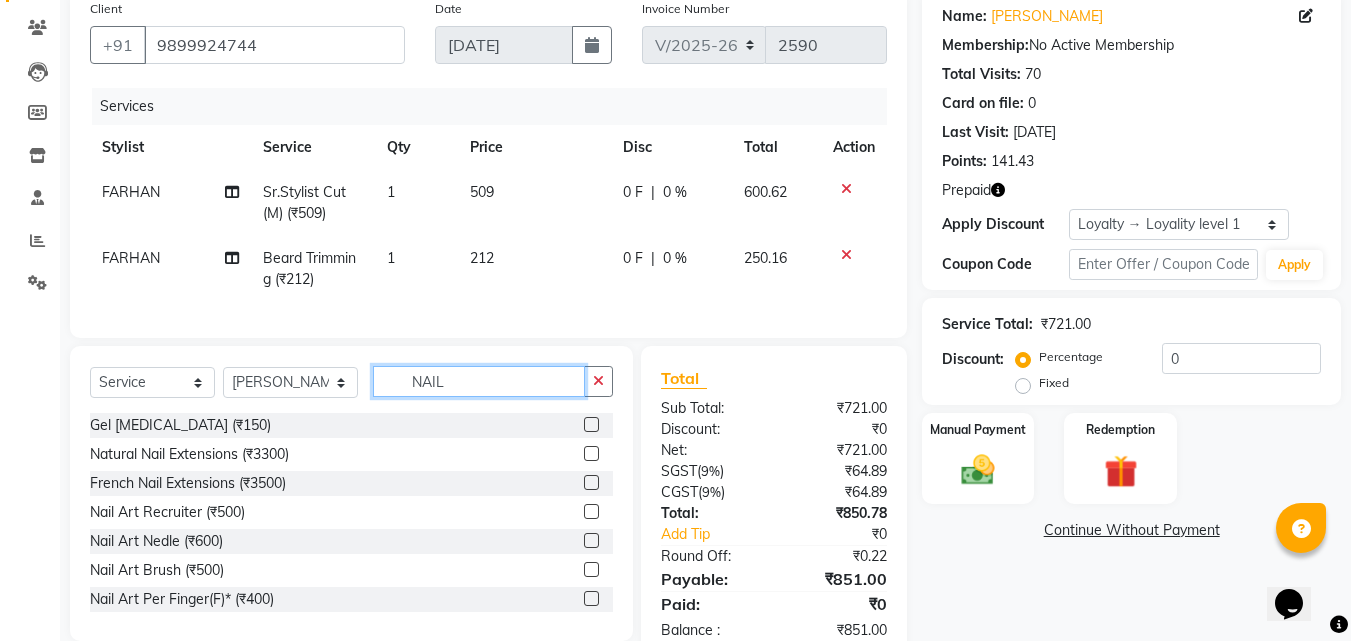 scroll, scrollTop: 225, scrollLeft: 0, axis: vertical 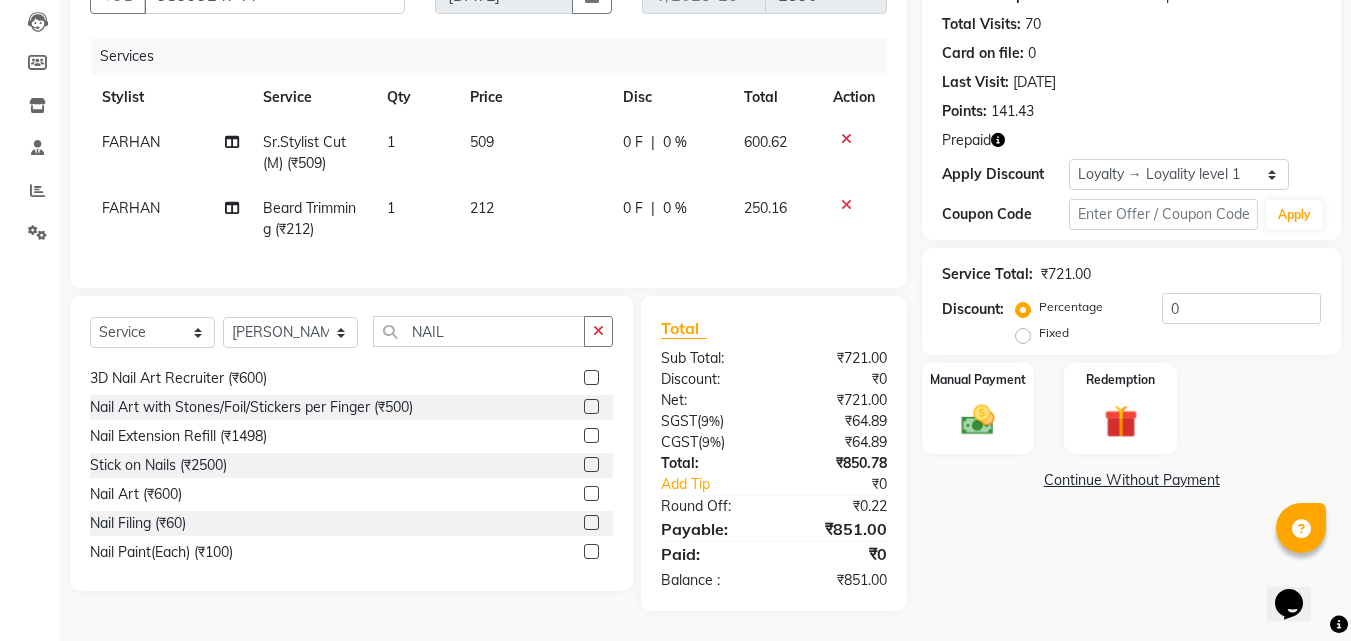 click 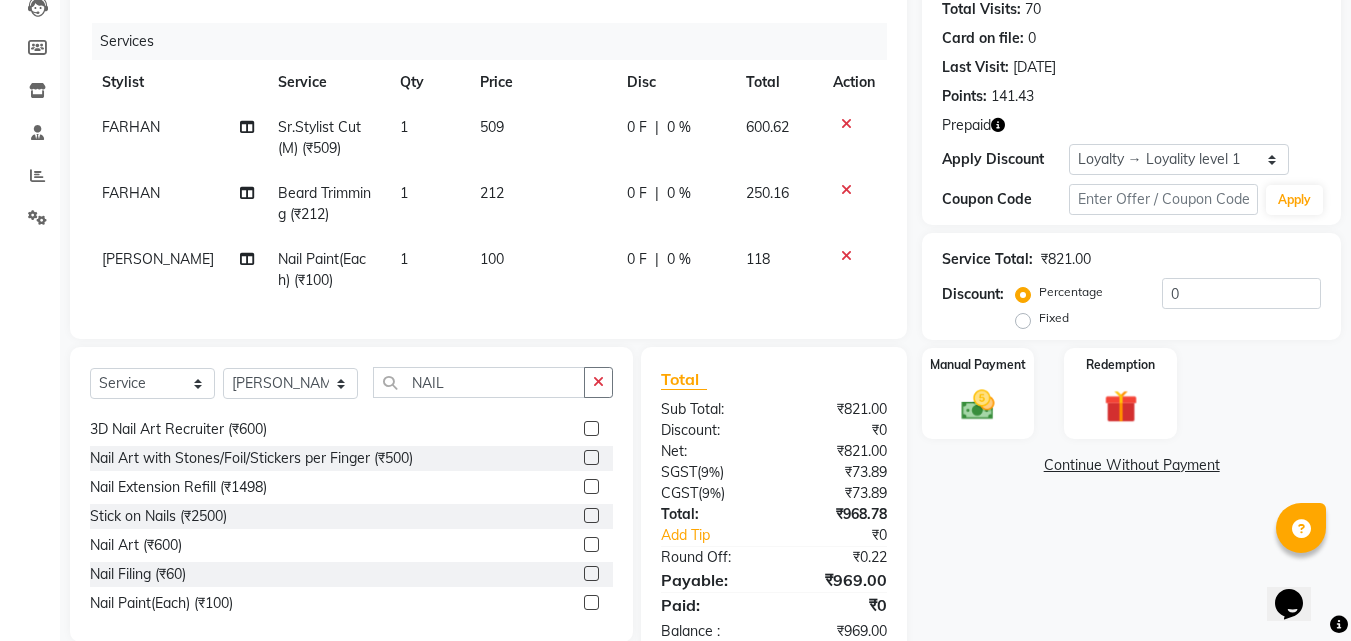 scroll, scrollTop: 291, scrollLeft: 0, axis: vertical 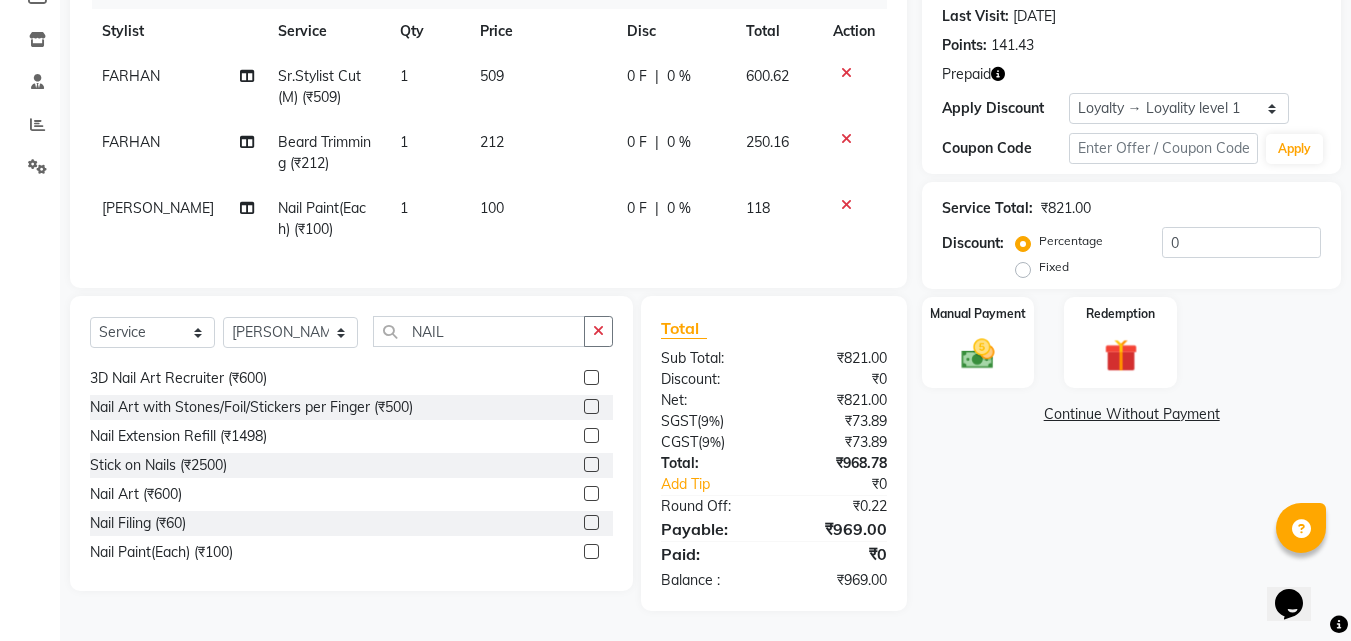 click 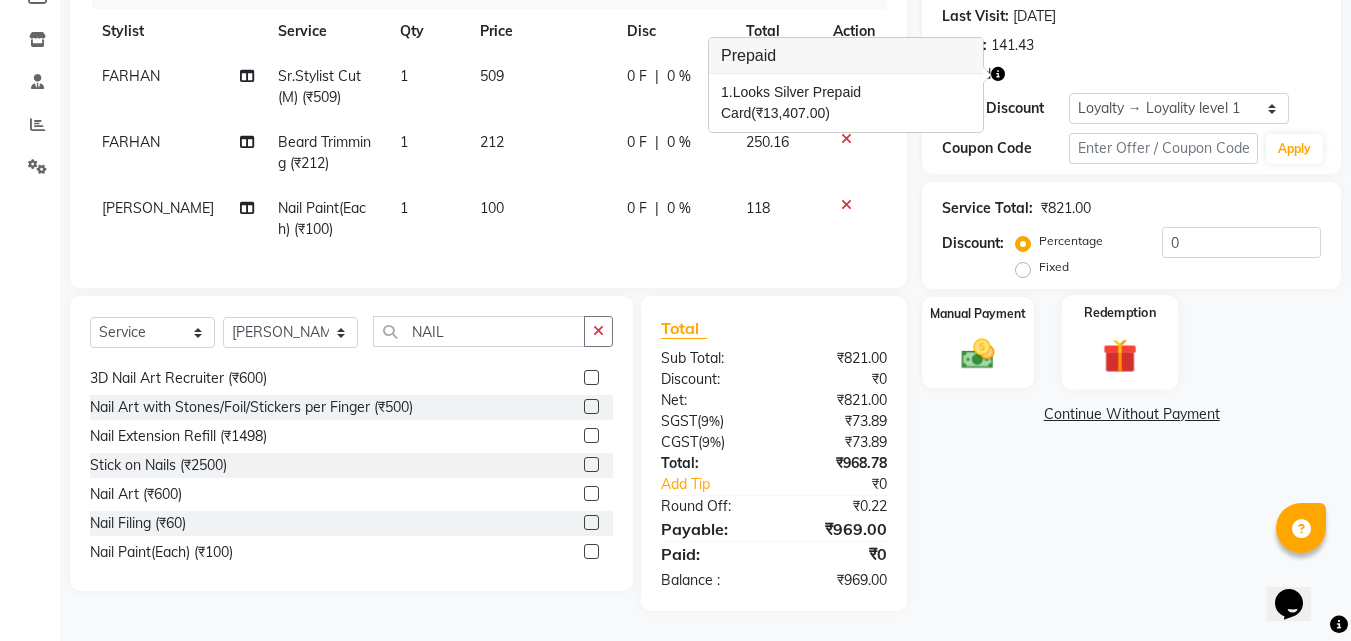 click 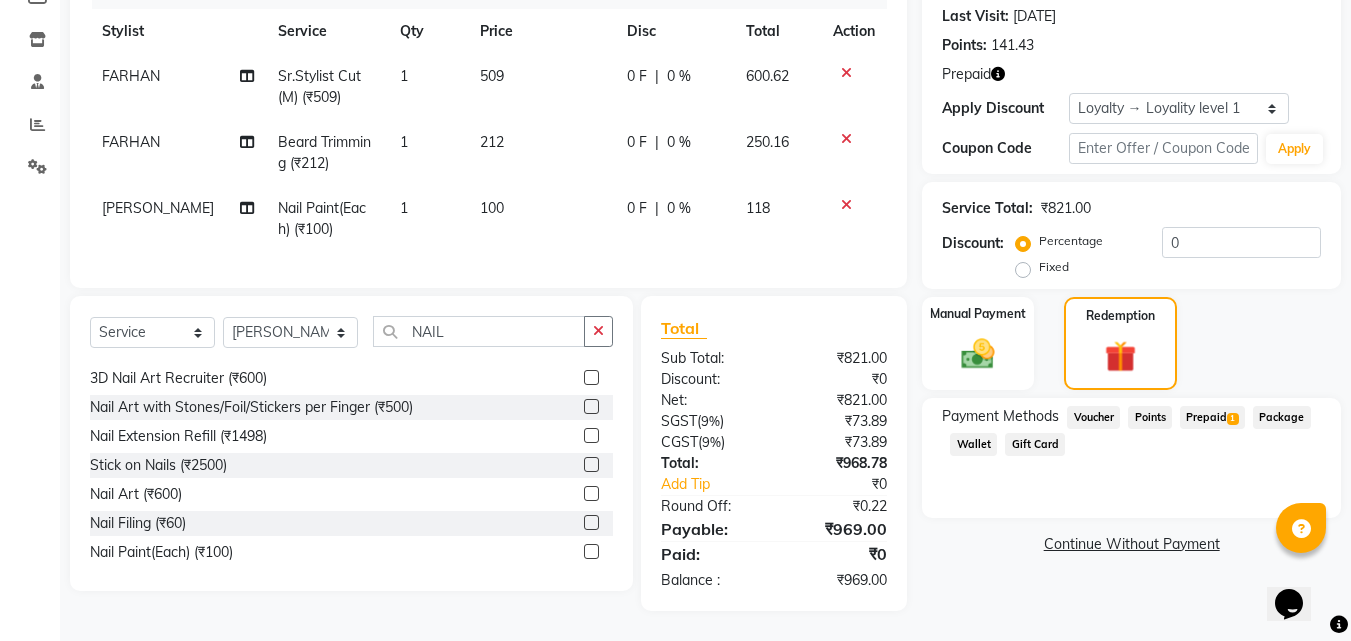 click on "Prepaid  1" 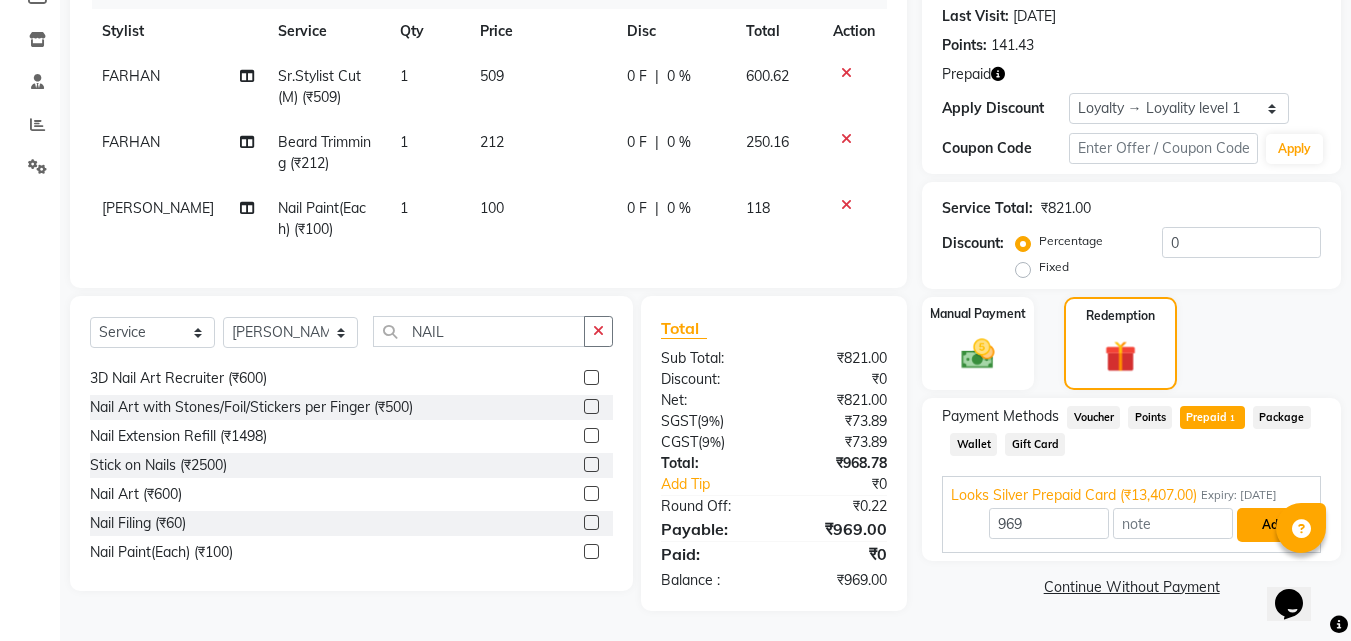 click on "Add" at bounding box center [1273, 525] 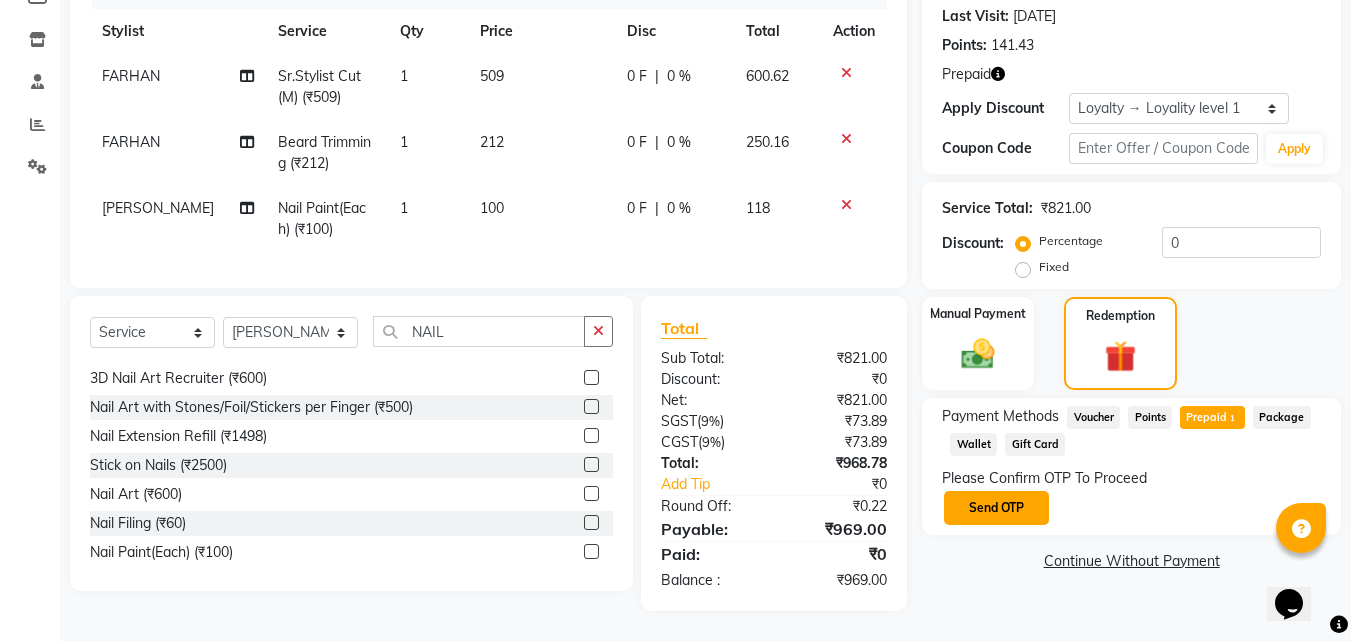 click on "Send OTP" 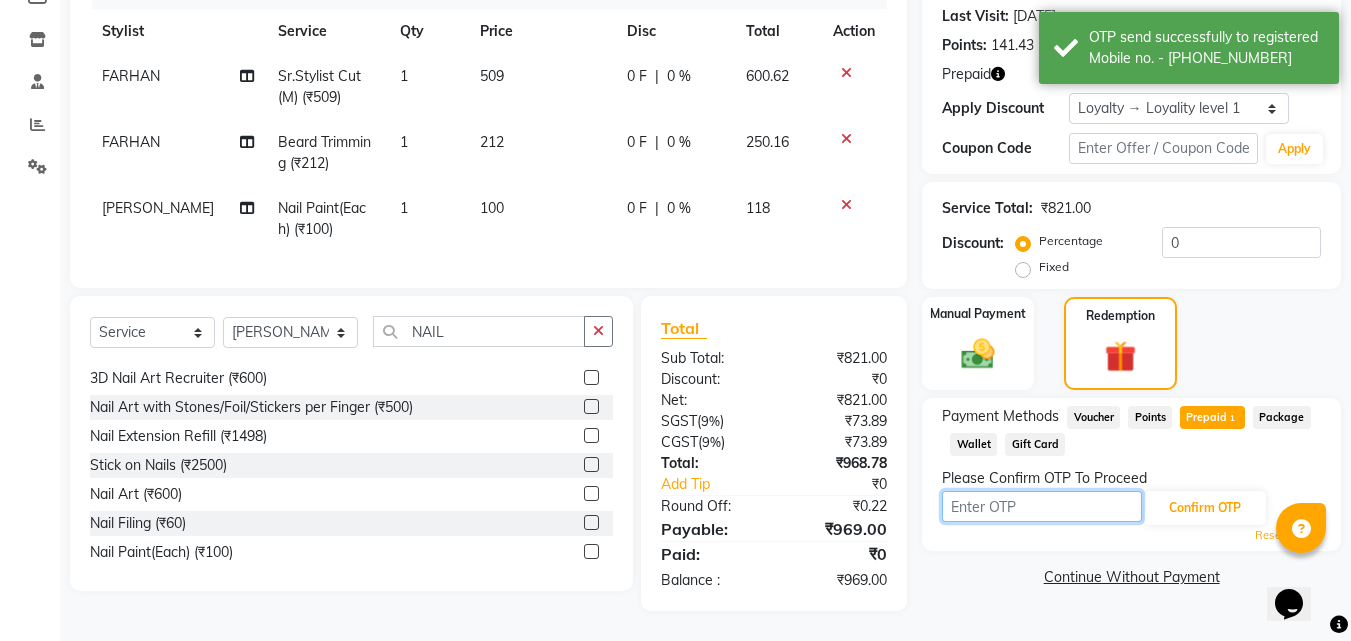 click at bounding box center [1042, 506] 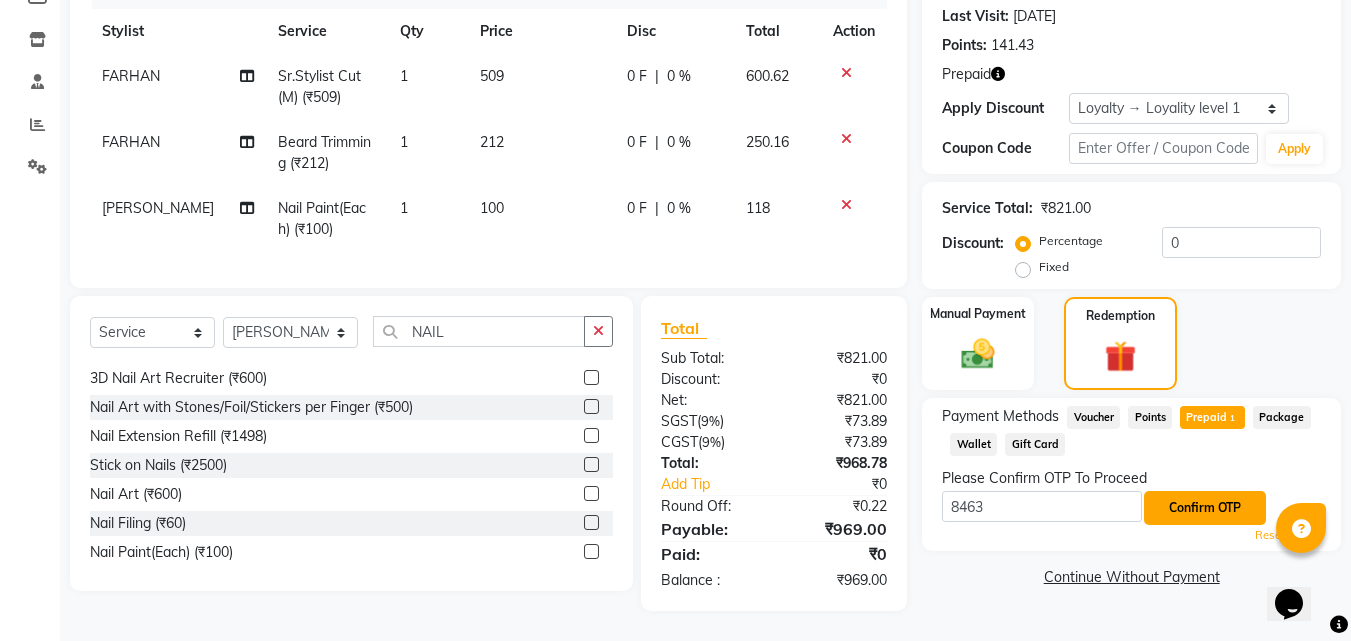 click on "Confirm OTP" 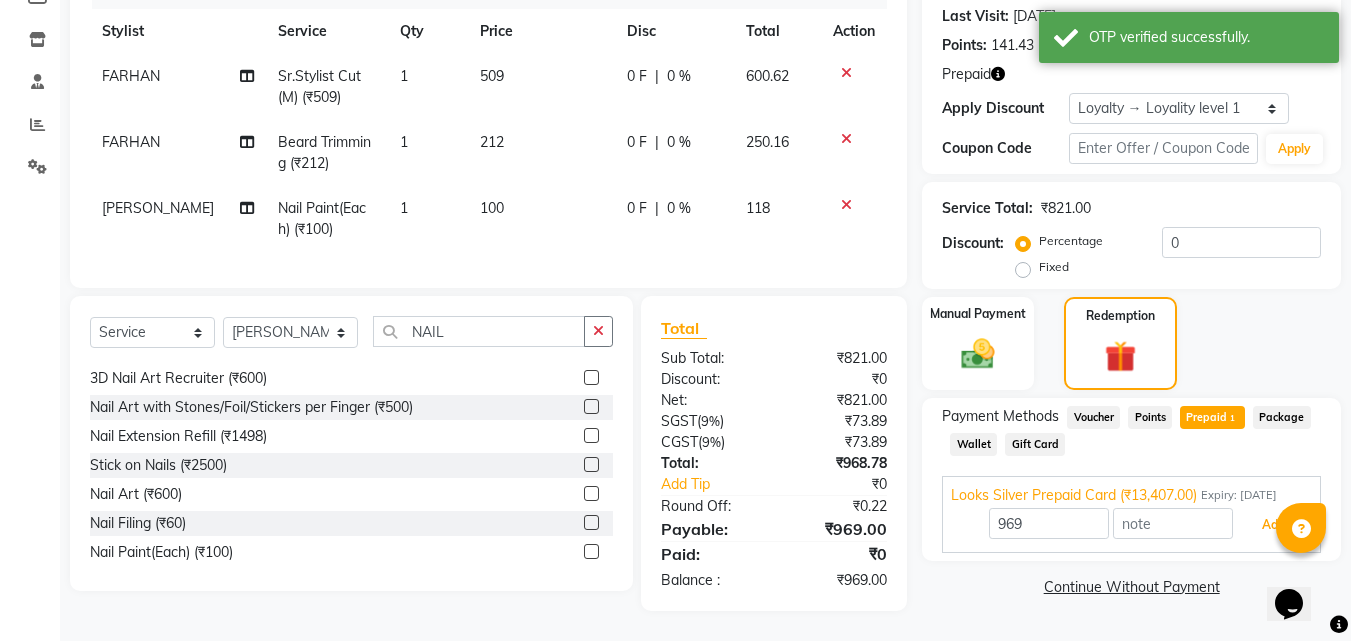 click on "Add" at bounding box center [1273, 525] 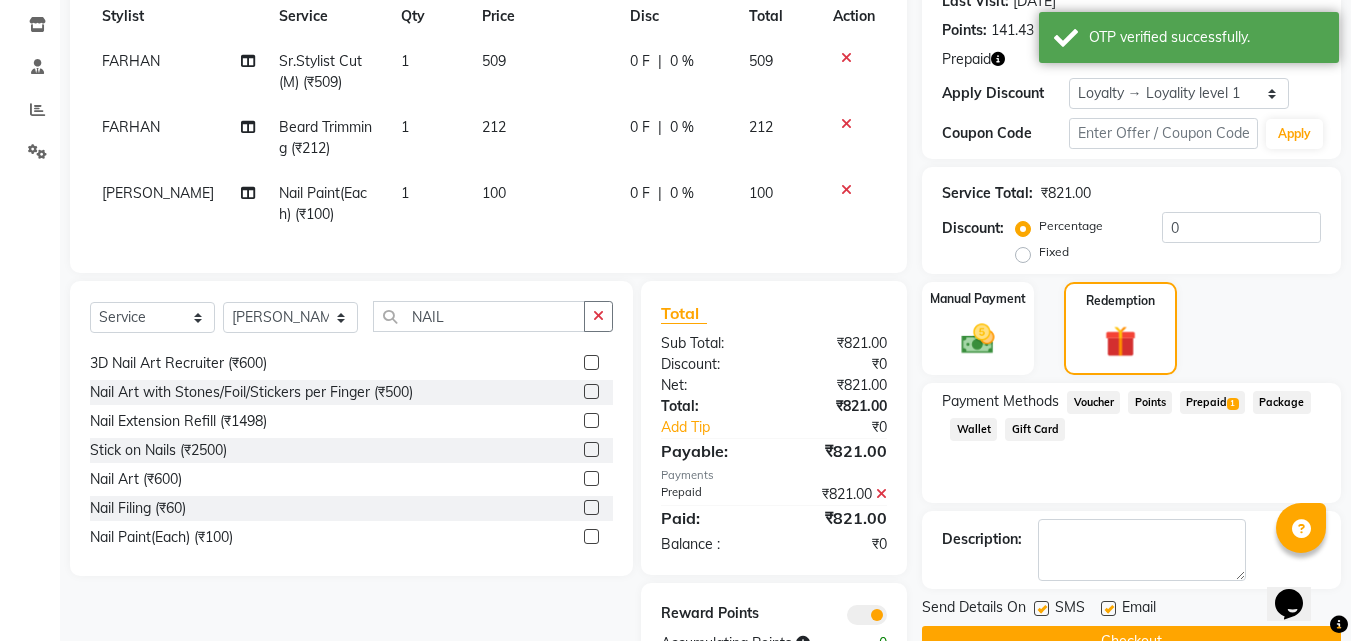 scroll, scrollTop: 369, scrollLeft: 0, axis: vertical 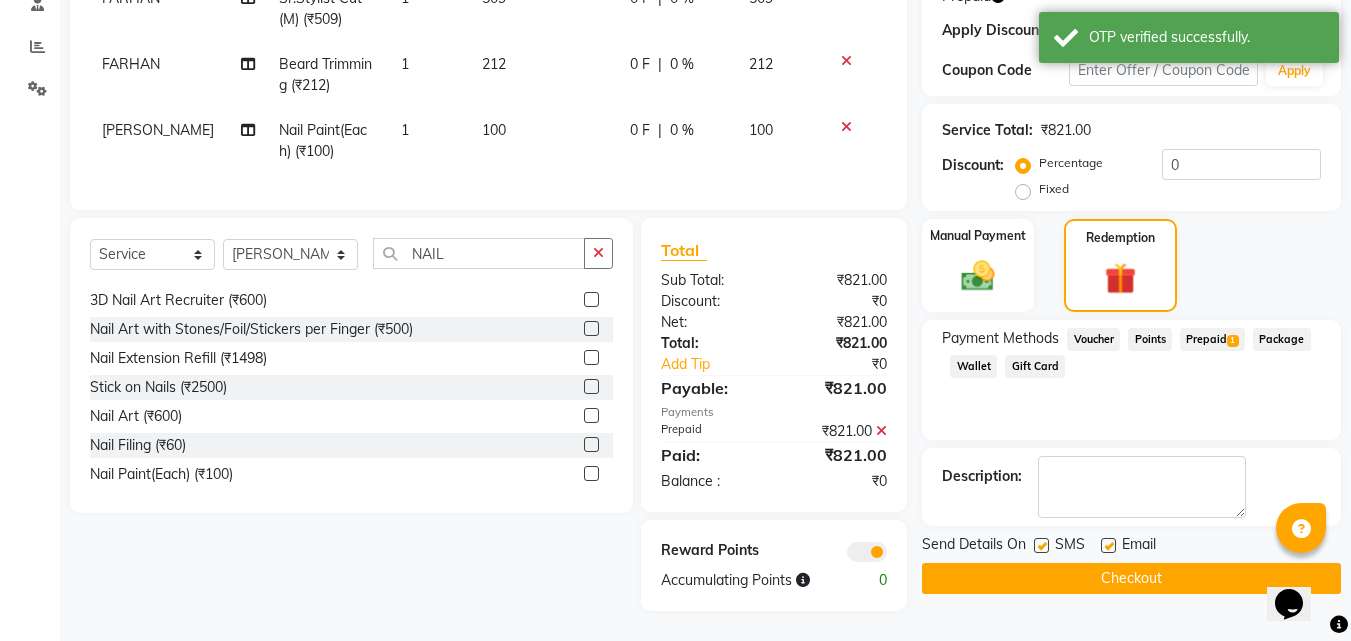 click on "Checkout" 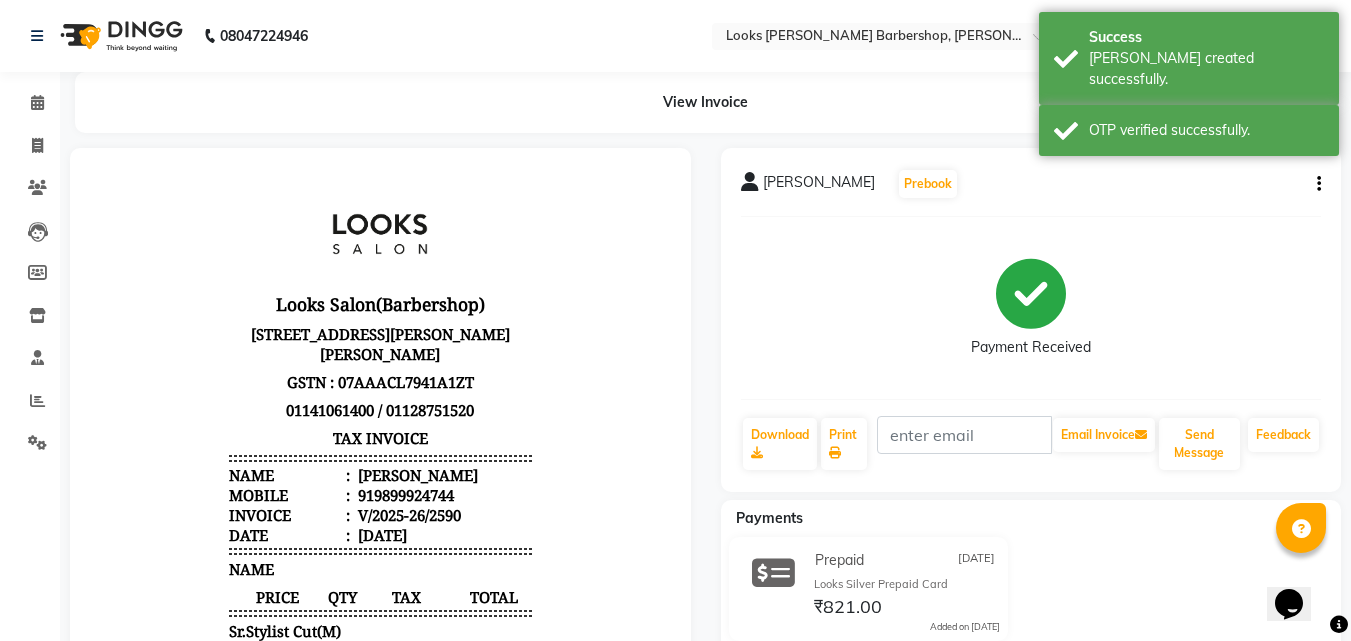 scroll, scrollTop: 0, scrollLeft: 0, axis: both 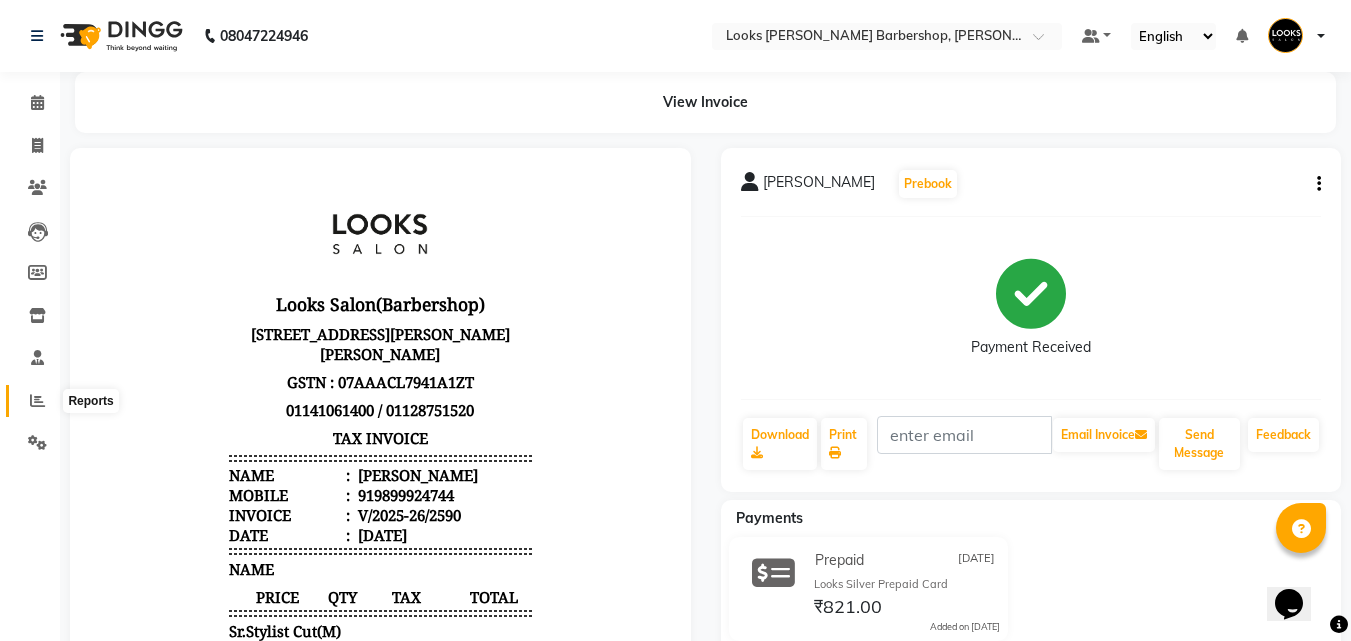 click 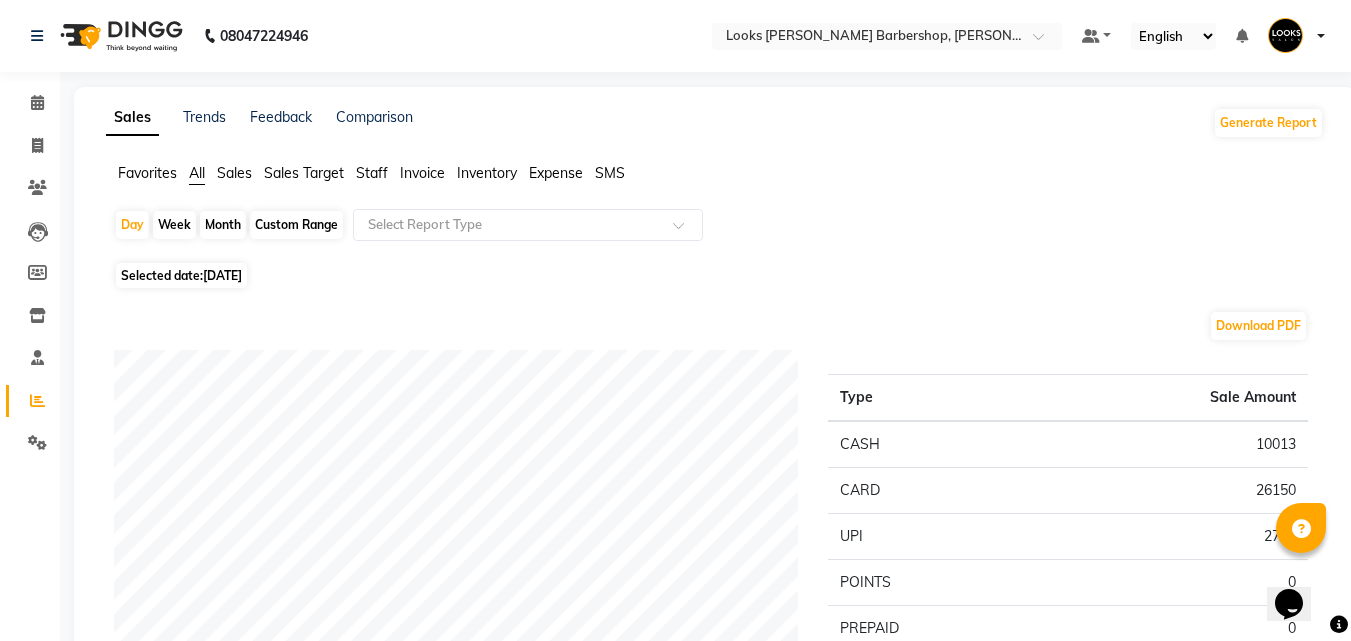 click on "Staff" 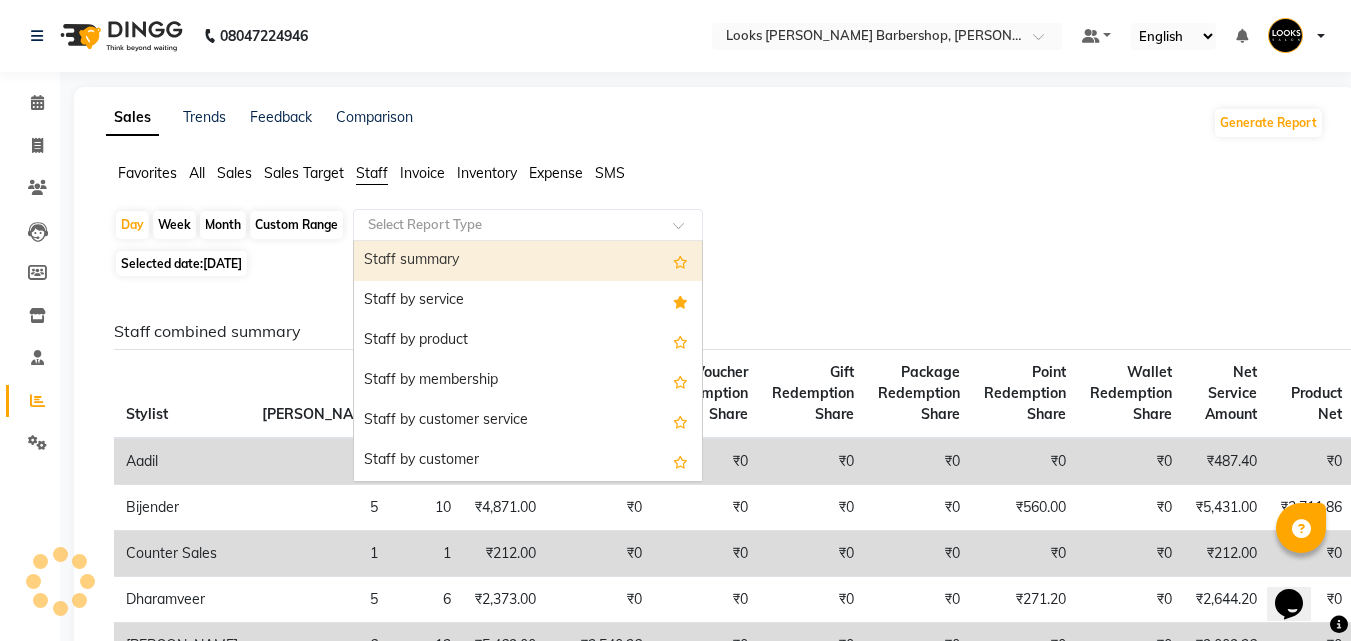 click 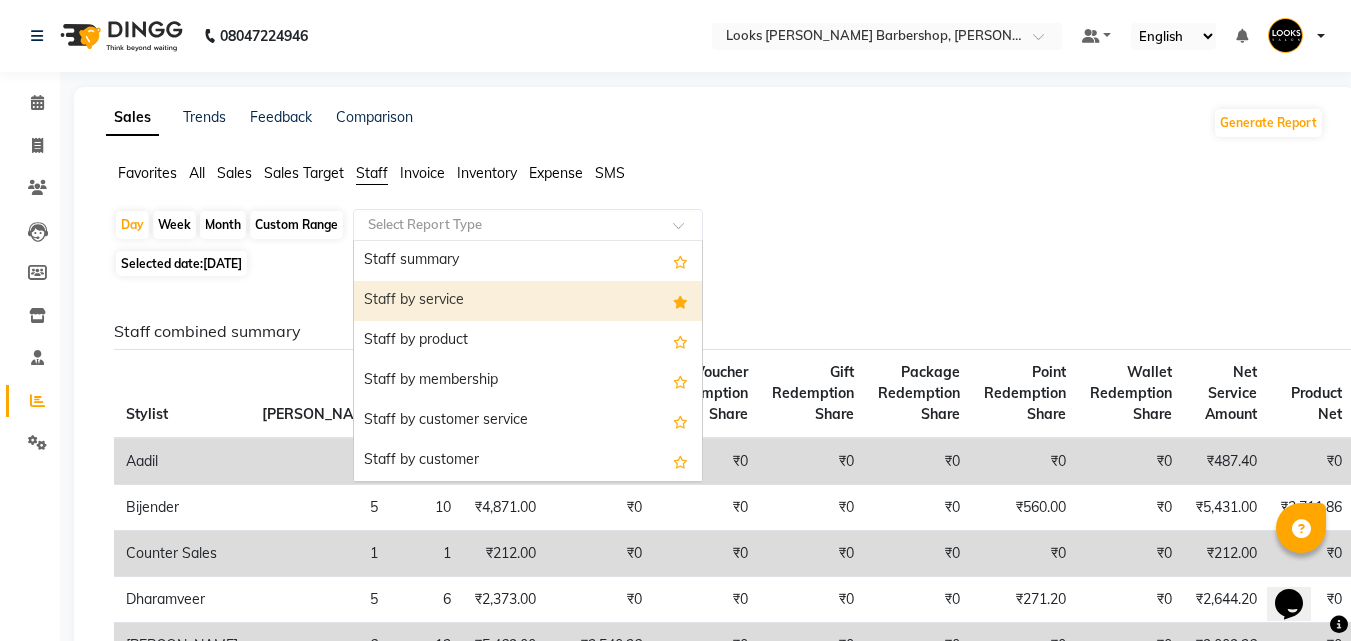 click on "Staff by service" at bounding box center (528, 301) 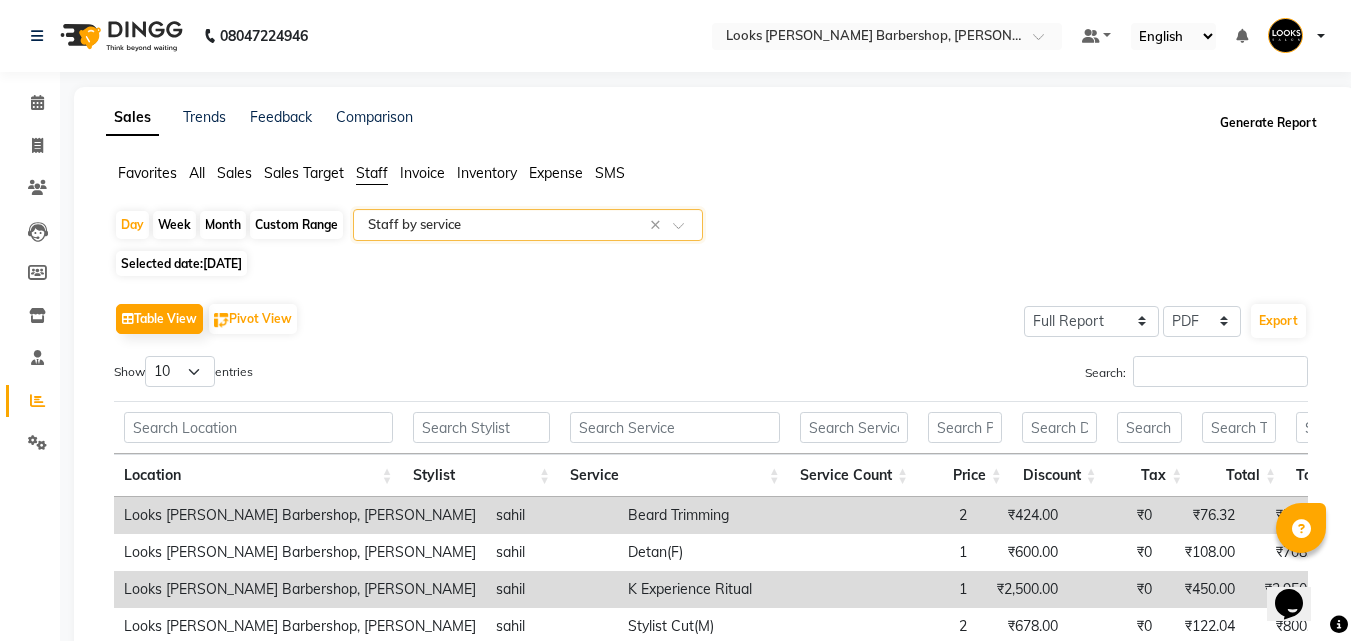click on "Generate Report" 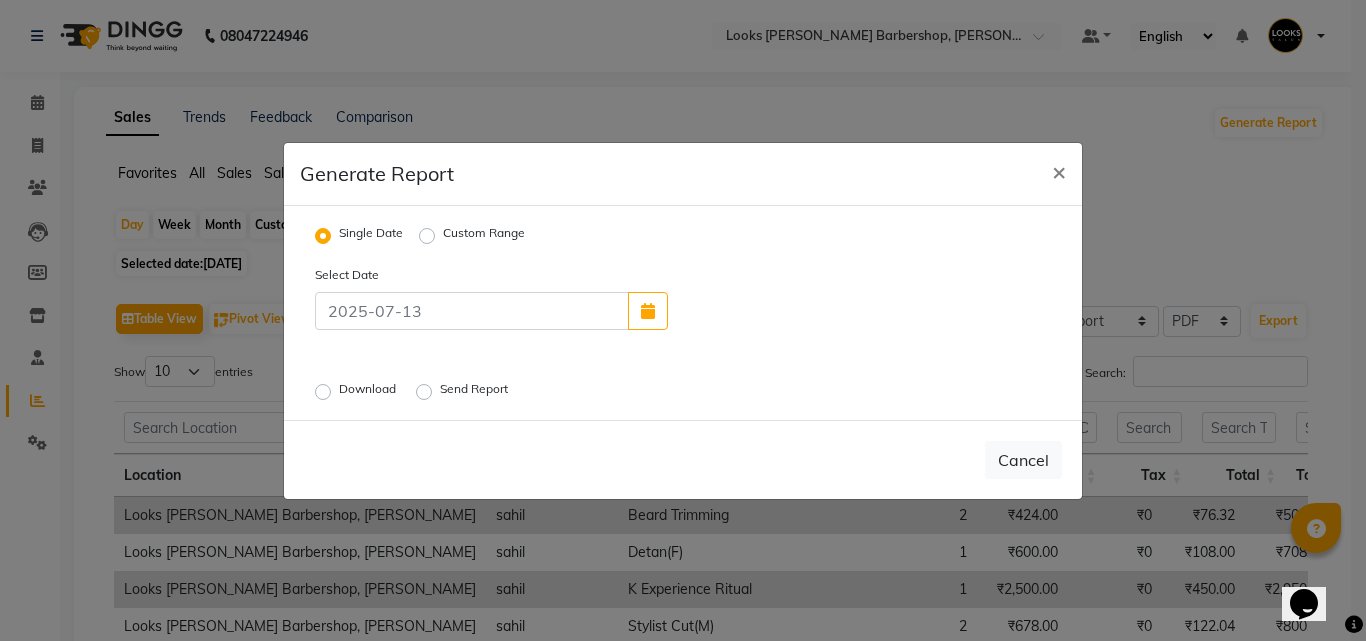click on "Download" 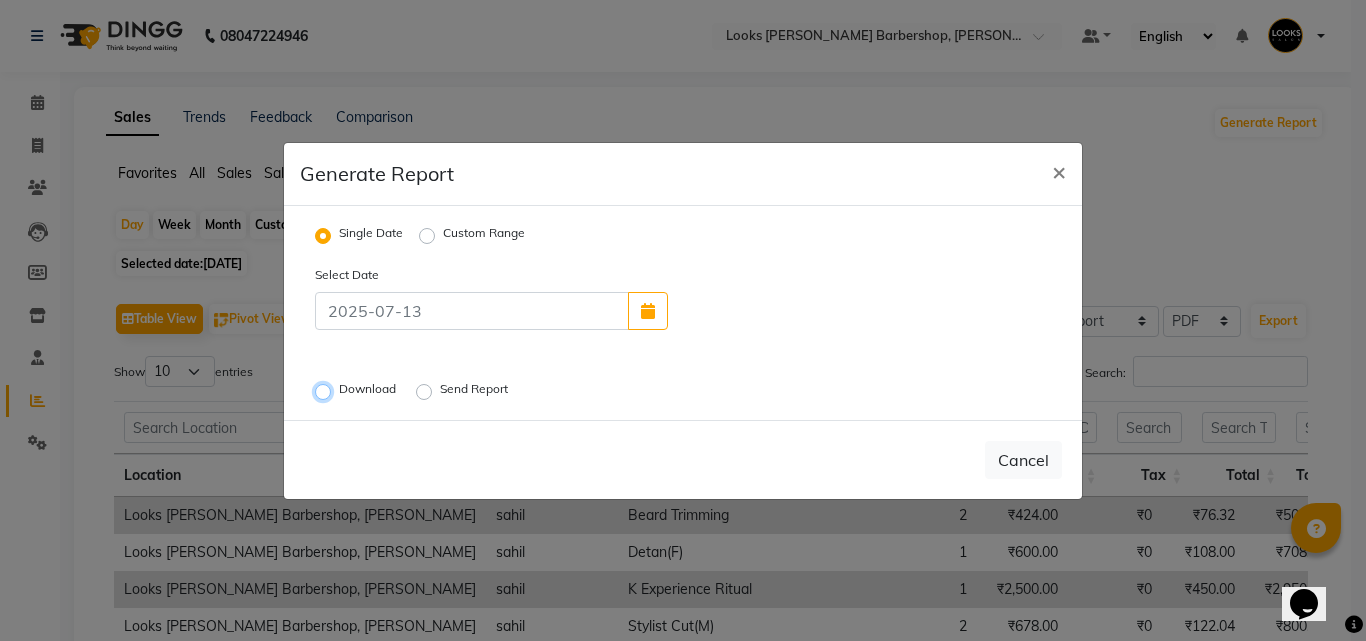 click on "Download" at bounding box center (326, 391) 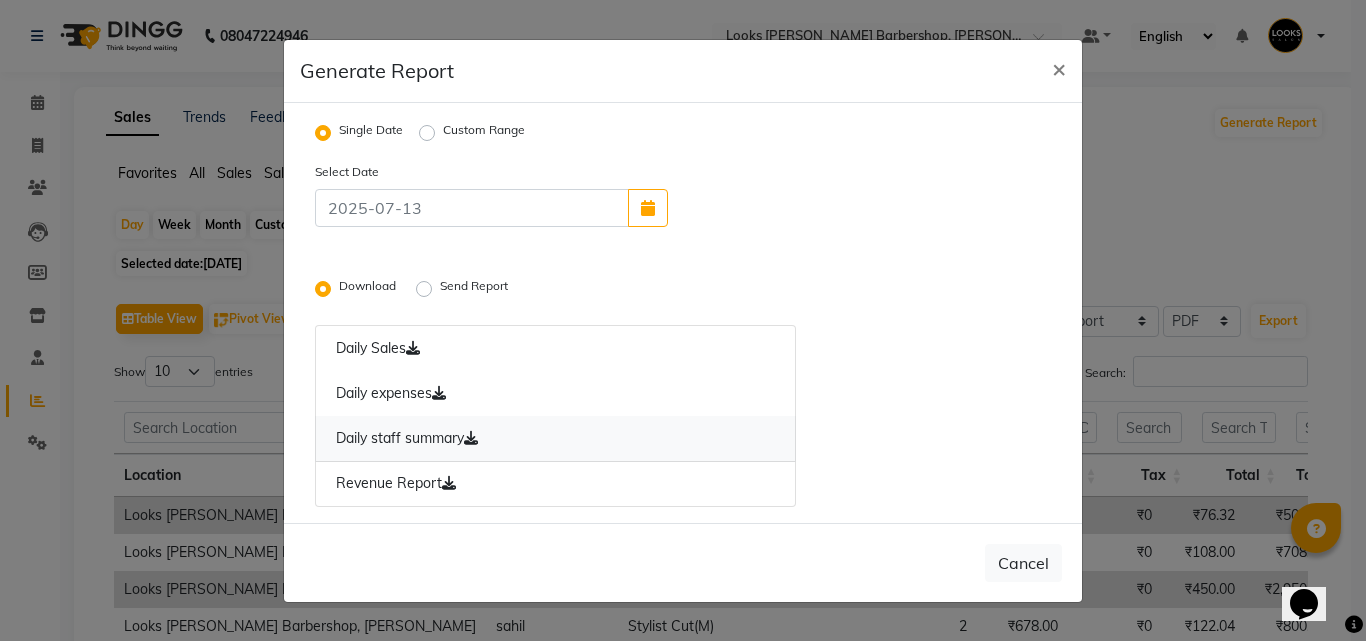 click 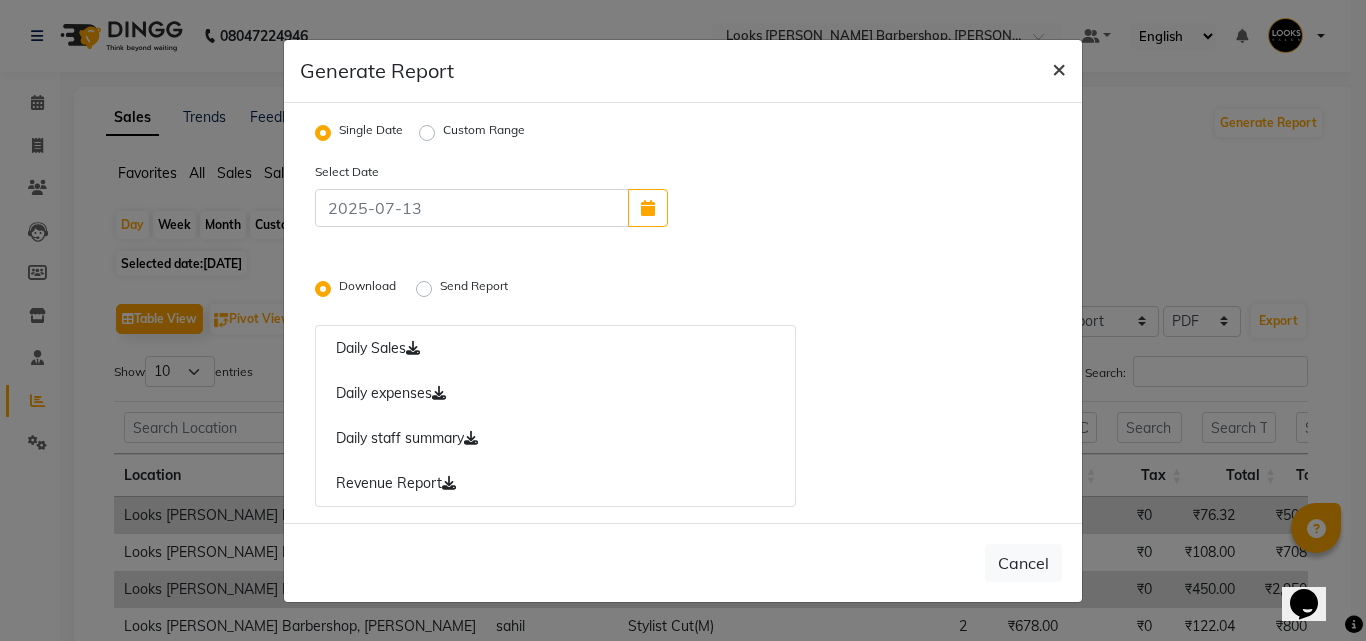 click on "×" 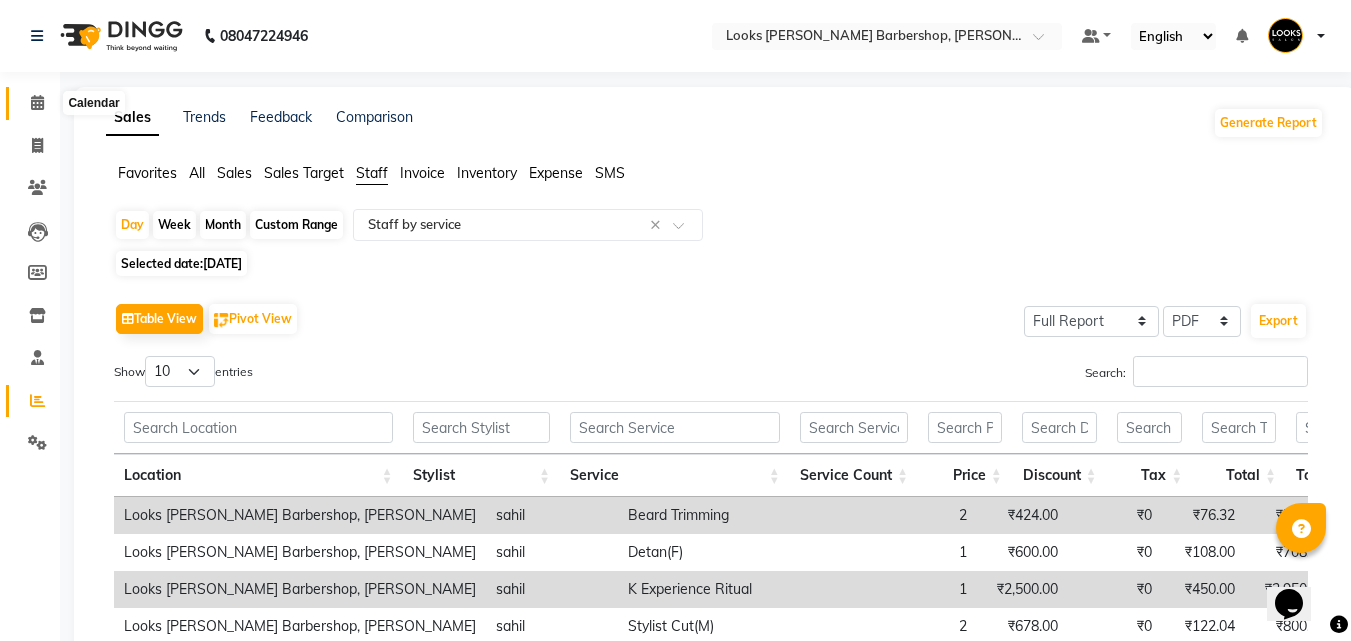 click 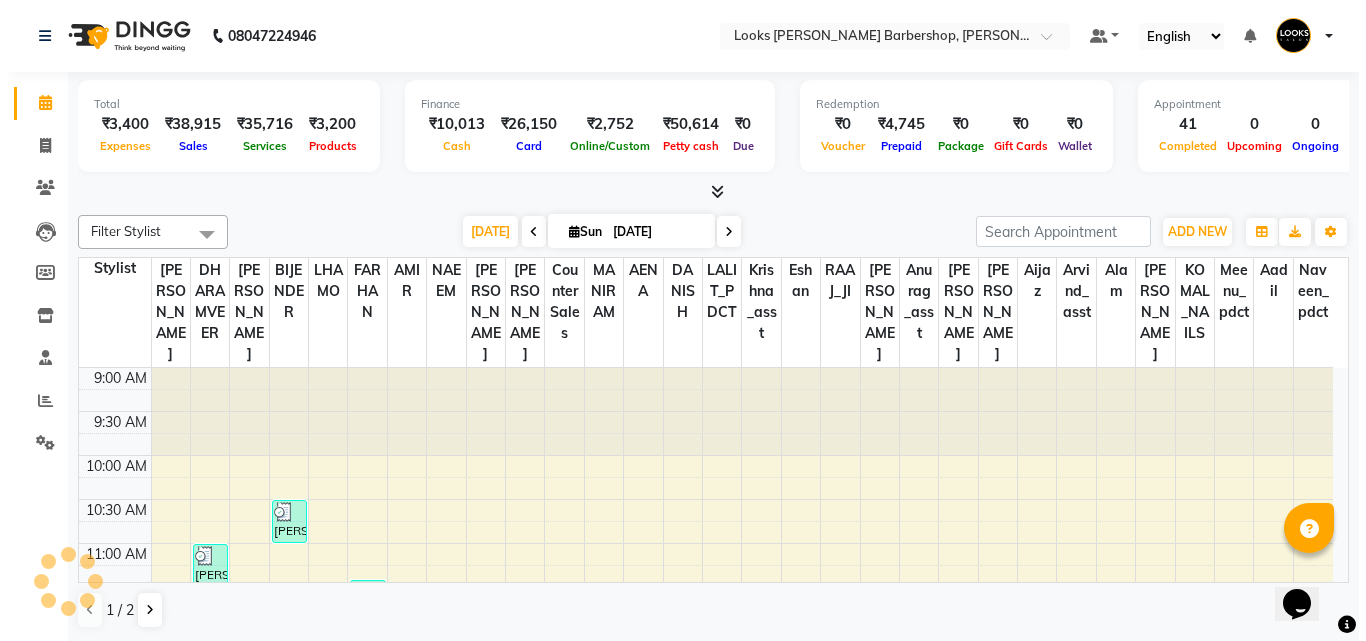 scroll, scrollTop: 881, scrollLeft: 0, axis: vertical 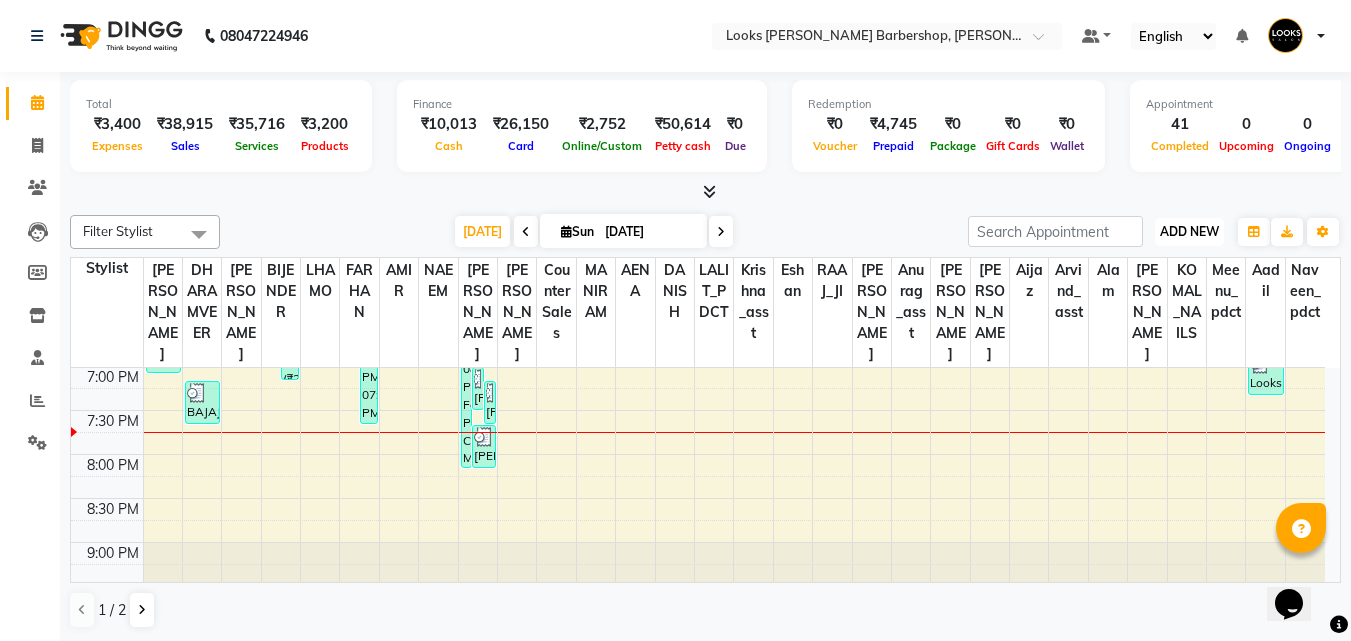 click on "ADD NEW" at bounding box center [1189, 231] 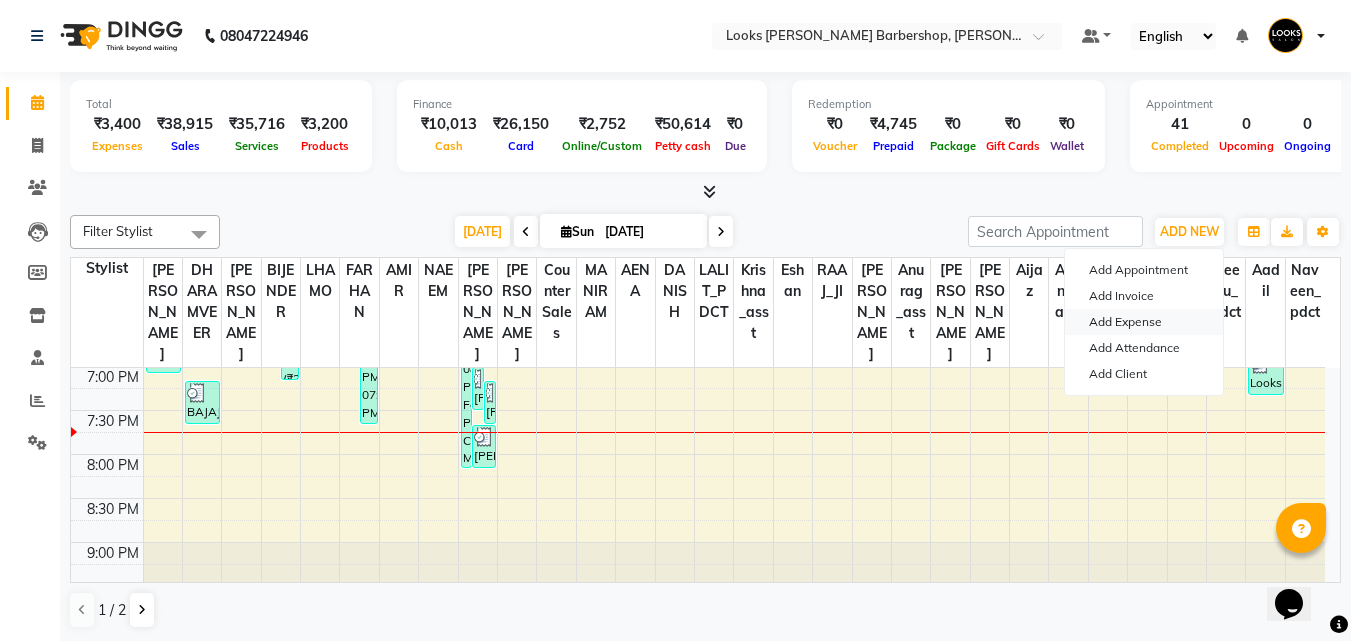 click on "Add Expense" at bounding box center [1144, 322] 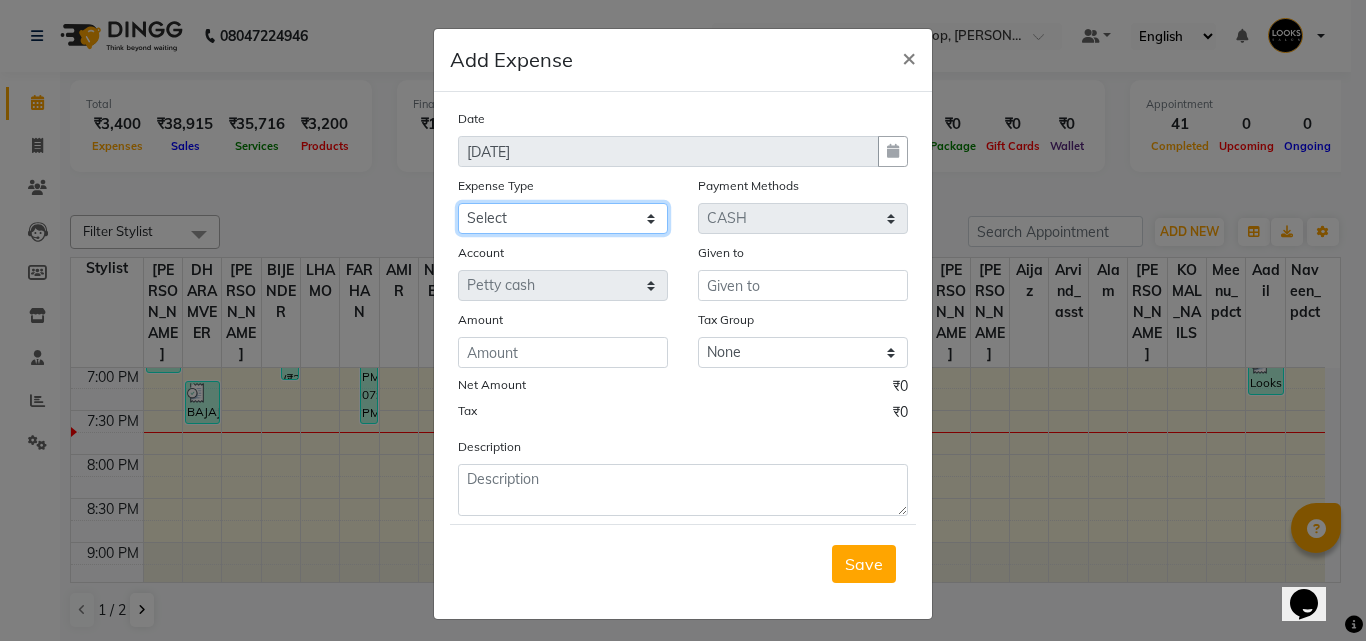 click on "Select Amazon order BANK DEPOSIT BLINKIT Cash change Cash Handover Client Refreshment CLIENT WELFARE CONSUMABLES Convyance to staff Counter sale General Expense Laundry Bill Laundry Service MILK MILK GINGER Miscellaneous MOBILE RECHARGE Monthly Grocery OFFICE UPKEEP Pantry Payment PORTER Prepaid Card Incentives Printing And Stationery Product Incentive purchase Refreshment Repair And Maintenance Salary Salary advance Service incentive staff accommodation Staff Convenyance Staff Welfare tip TIP CREDIT CARD Tip Online TIP UPI travel Travelling And Conveyance treat for staff WATER BILL WE FAST" 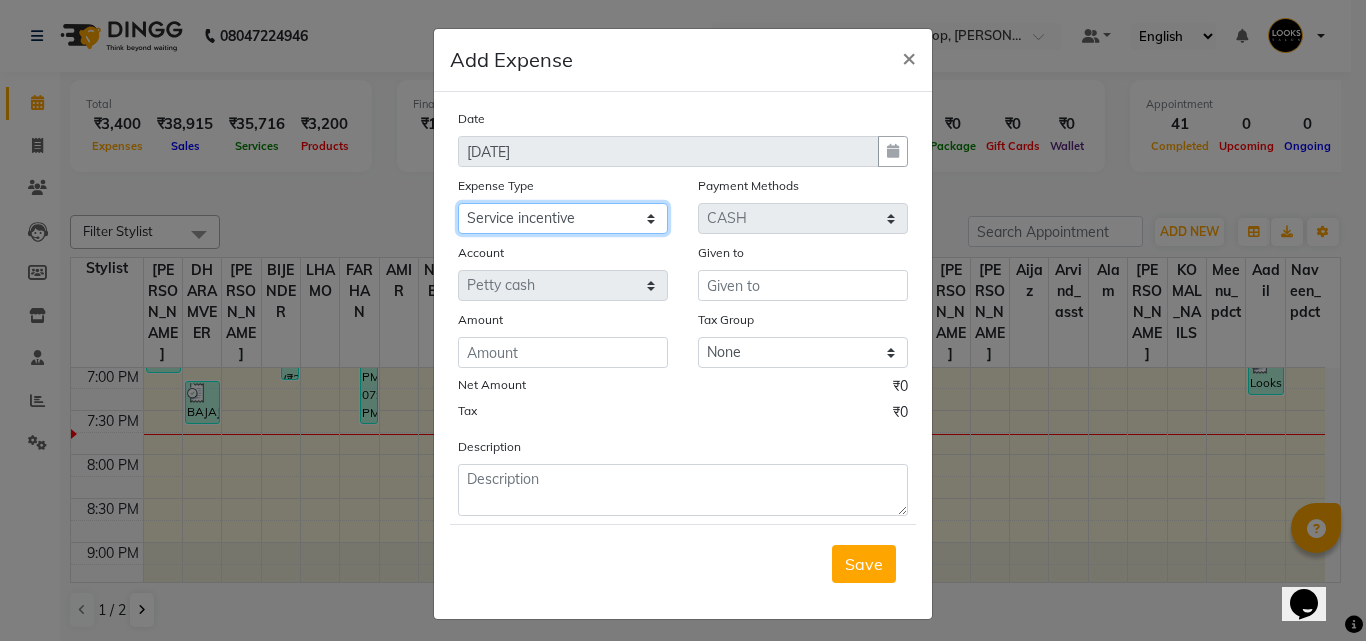 click on "Select Amazon order BANK DEPOSIT BLINKIT Cash change Cash Handover Client Refreshment CLIENT WELFARE CONSUMABLES Convyance to staff Counter sale General Expense Laundry Bill Laundry Service MILK MILK GINGER Miscellaneous MOBILE RECHARGE Monthly Grocery OFFICE UPKEEP Pantry Payment PORTER Prepaid Card Incentives Printing And Stationery Product Incentive purchase Refreshment Repair And Maintenance Salary Salary advance Service incentive staff accommodation Staff Convenyance Staff Welfare tip TIP CREDIT CARD Tip Online TIP UPI travel Travelling And Conveyance treat for staff WATER BILL WE FAST" 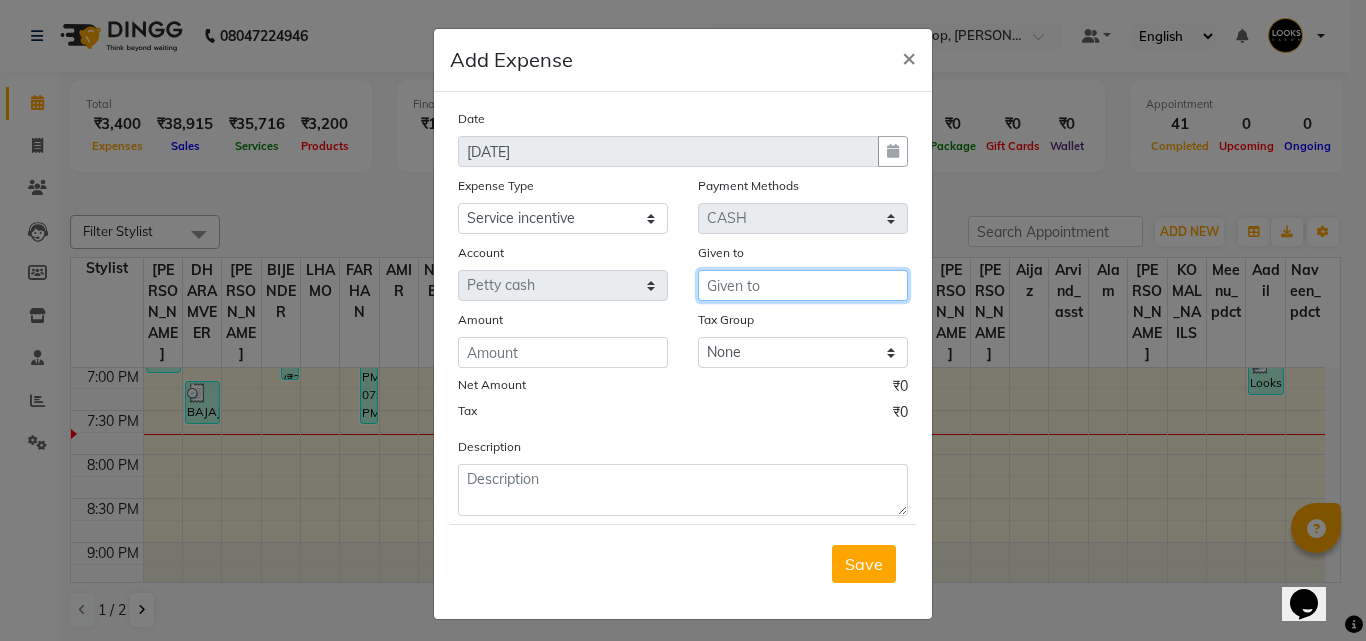 click at bounding box center [803, 285] 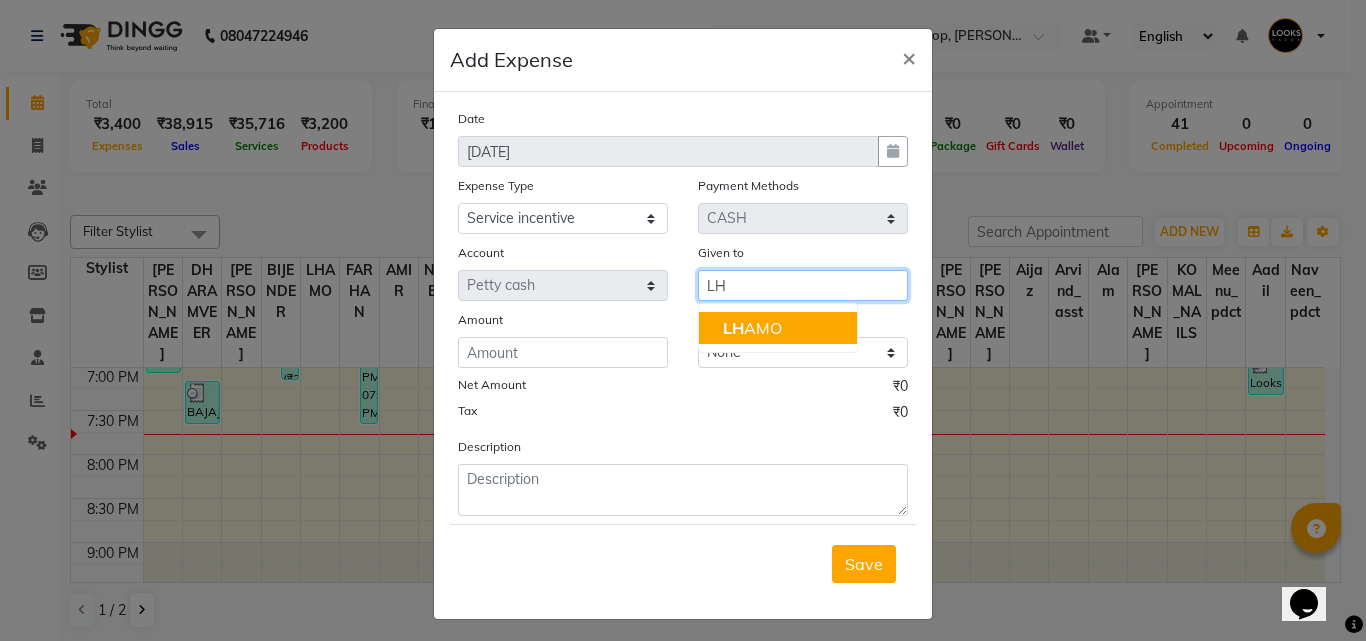 click on "LH AMO" at bounding box center (752, 328) 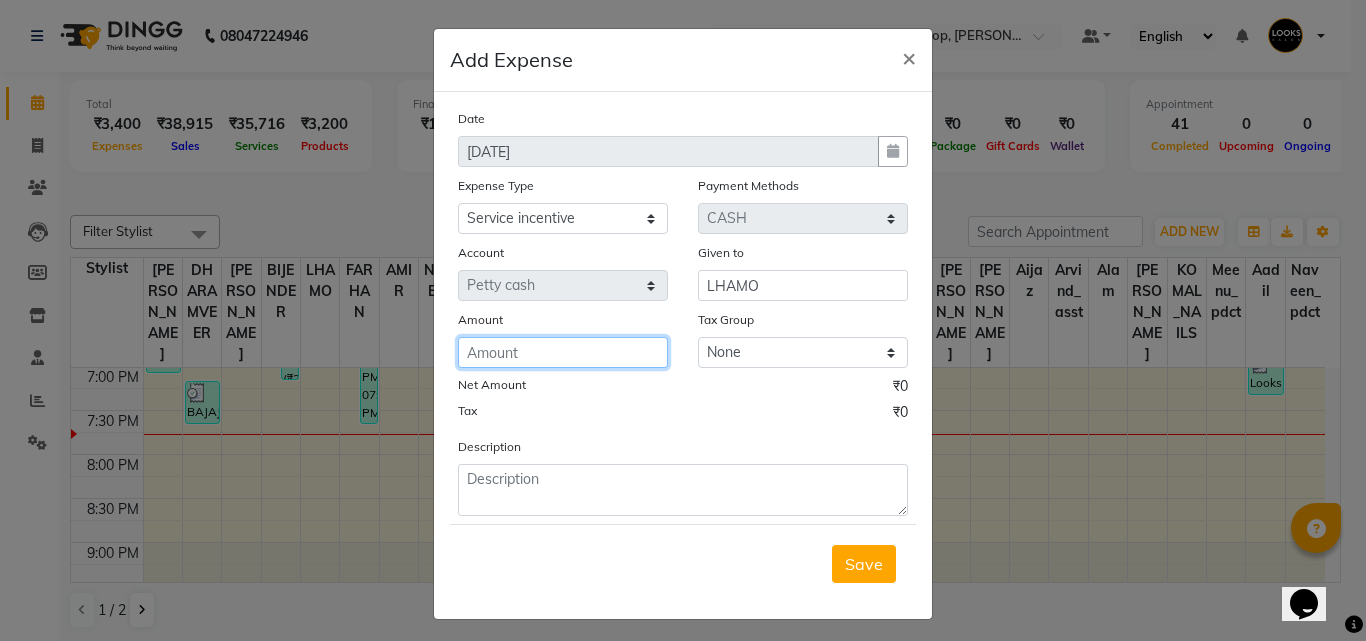 click 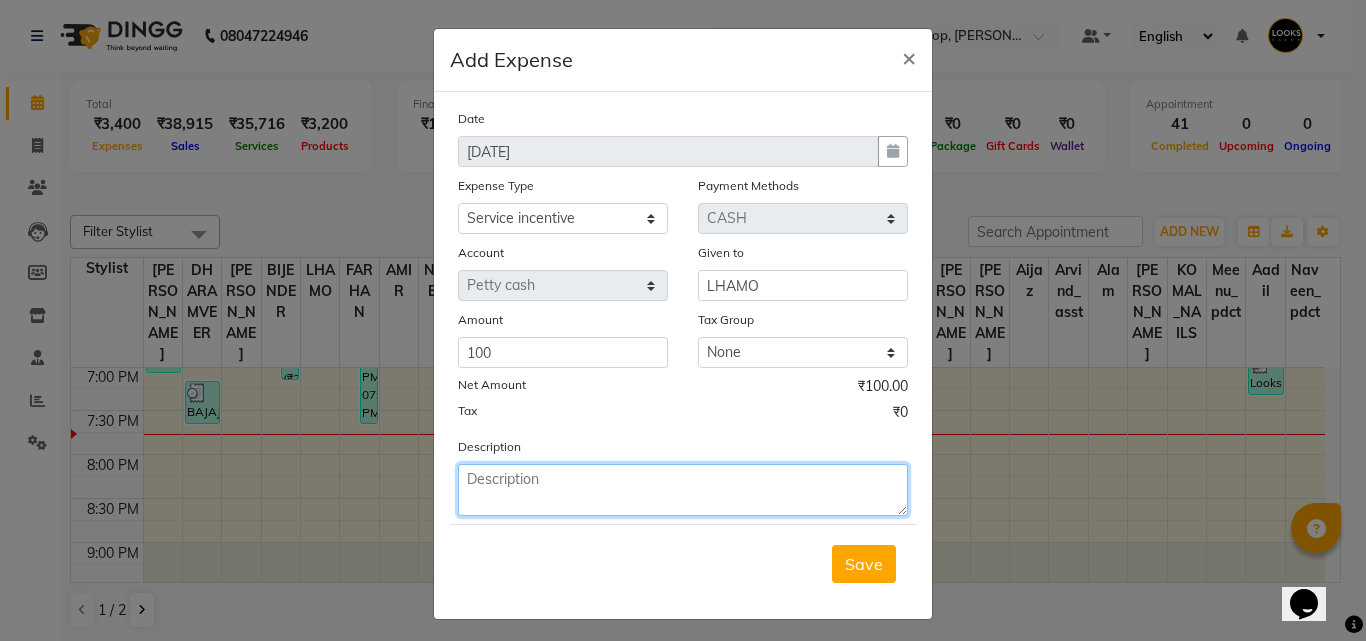 drag, startPoint x: 544, startPoint y: 477, endPoint x: 554, endPoint y: 474, distance: 10.440307 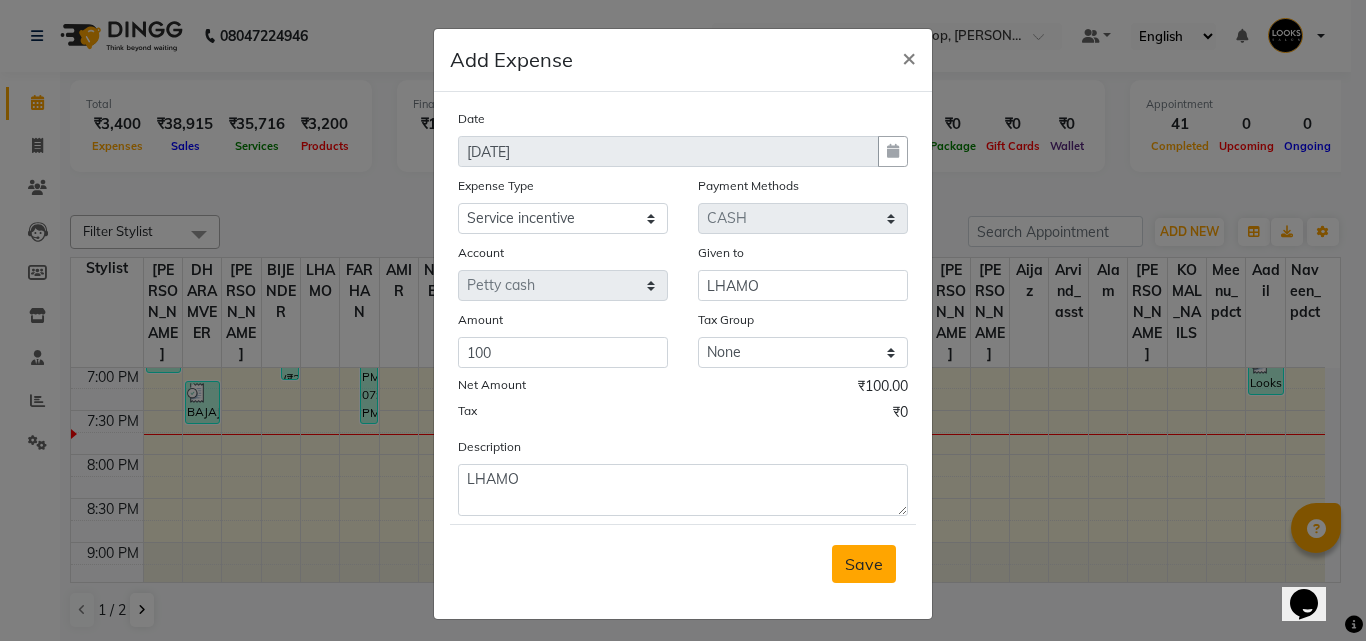 click on "Save" at bounding box center (864, 564) 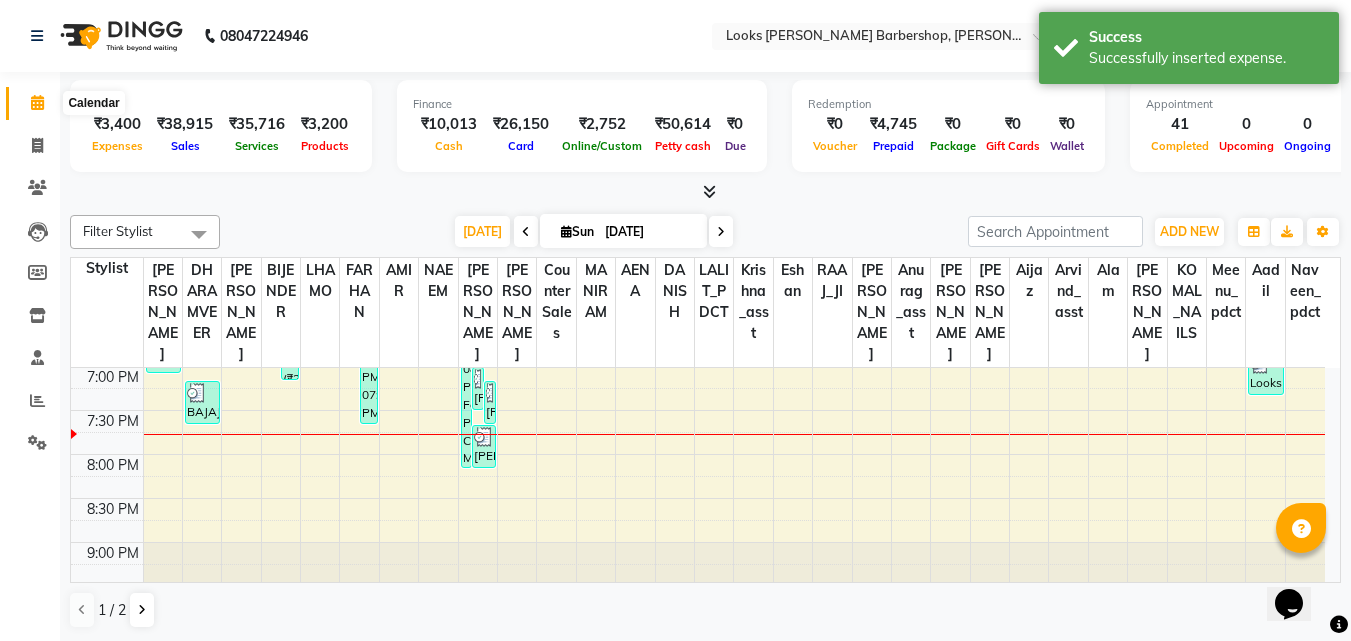 click 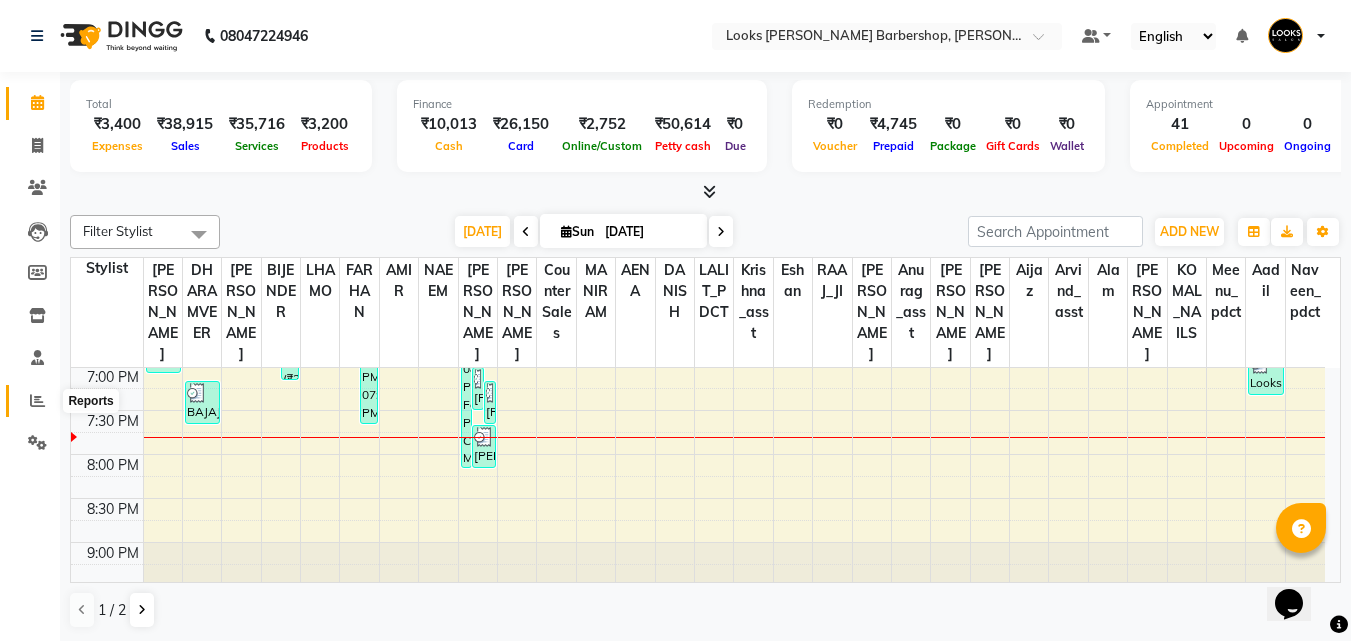 click 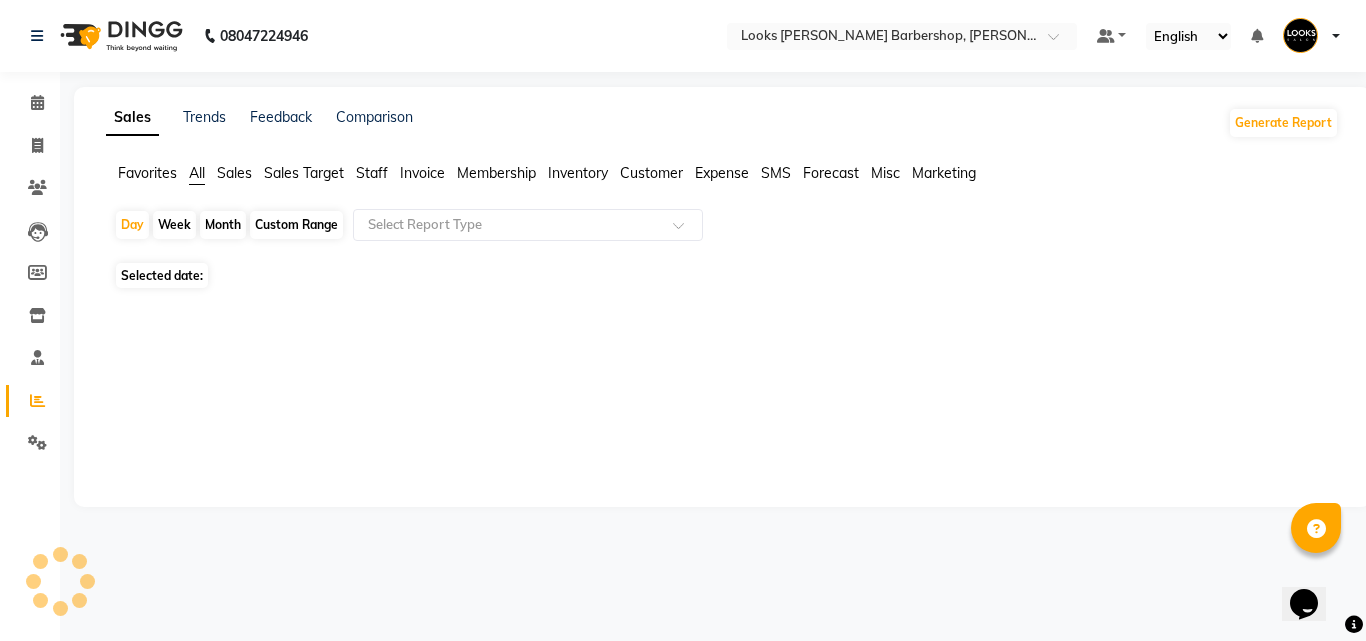 drag, startPoint x: 371, startPoint y: 170, endPoint x: 612, endPoint y: 268, distance: 260.16342 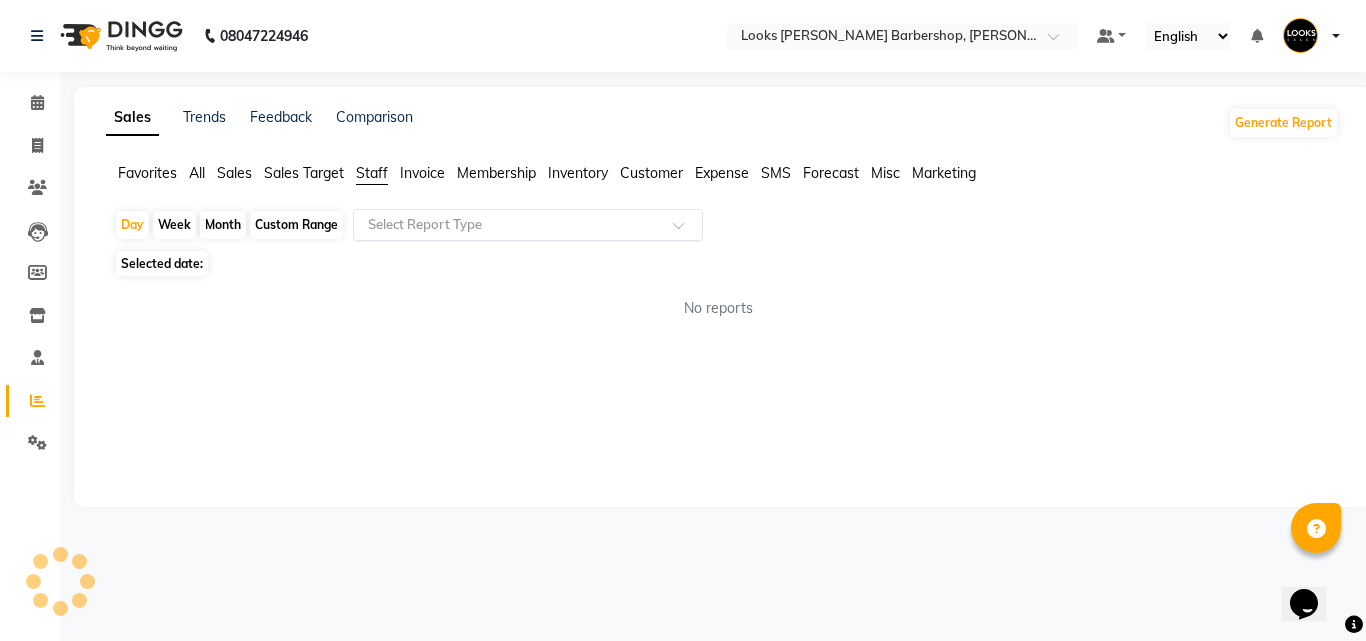 click 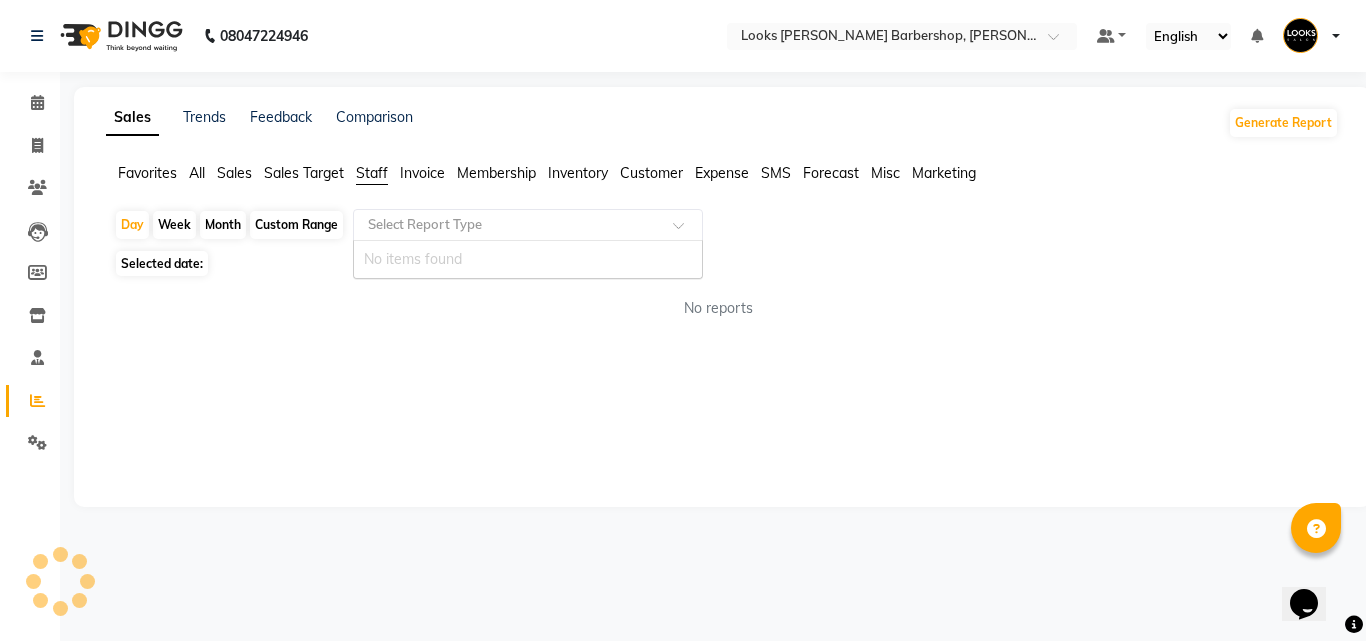click 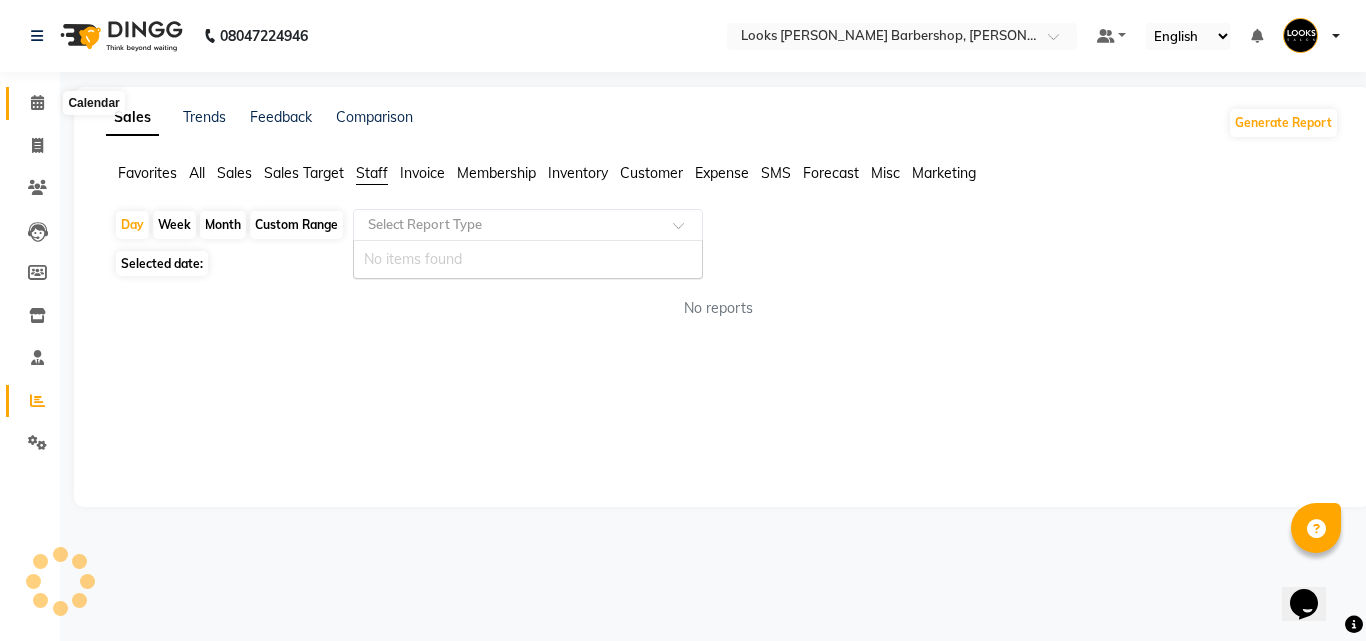 click 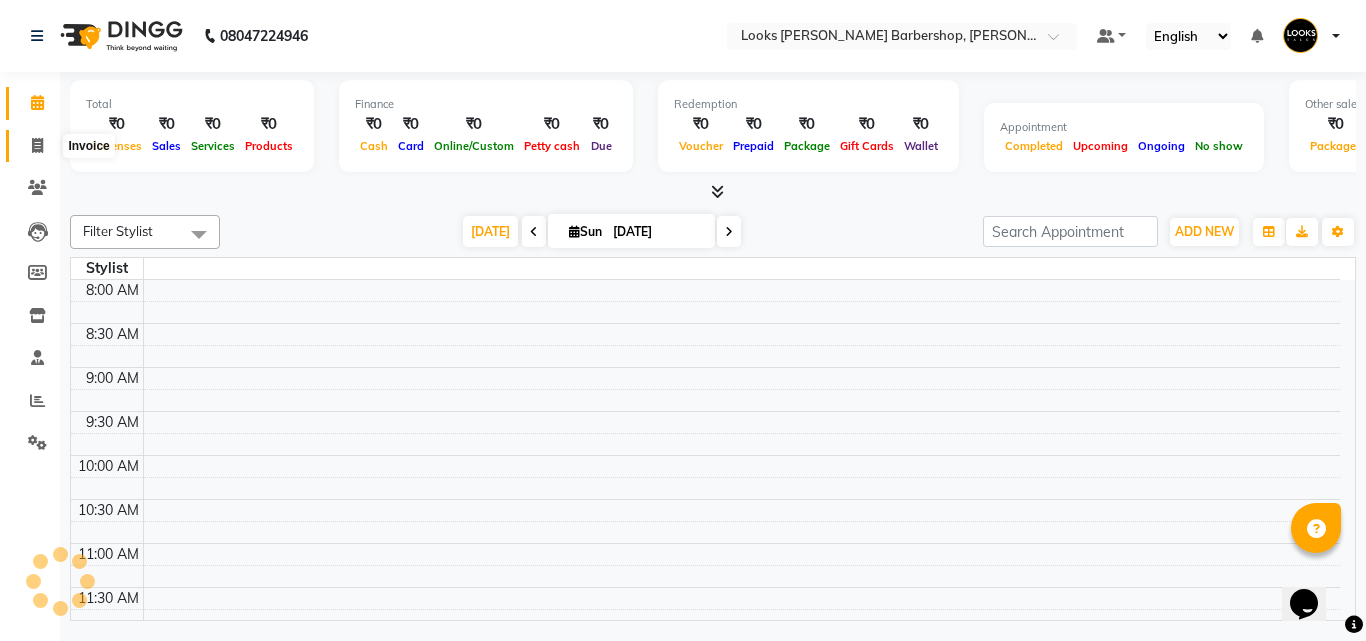 click 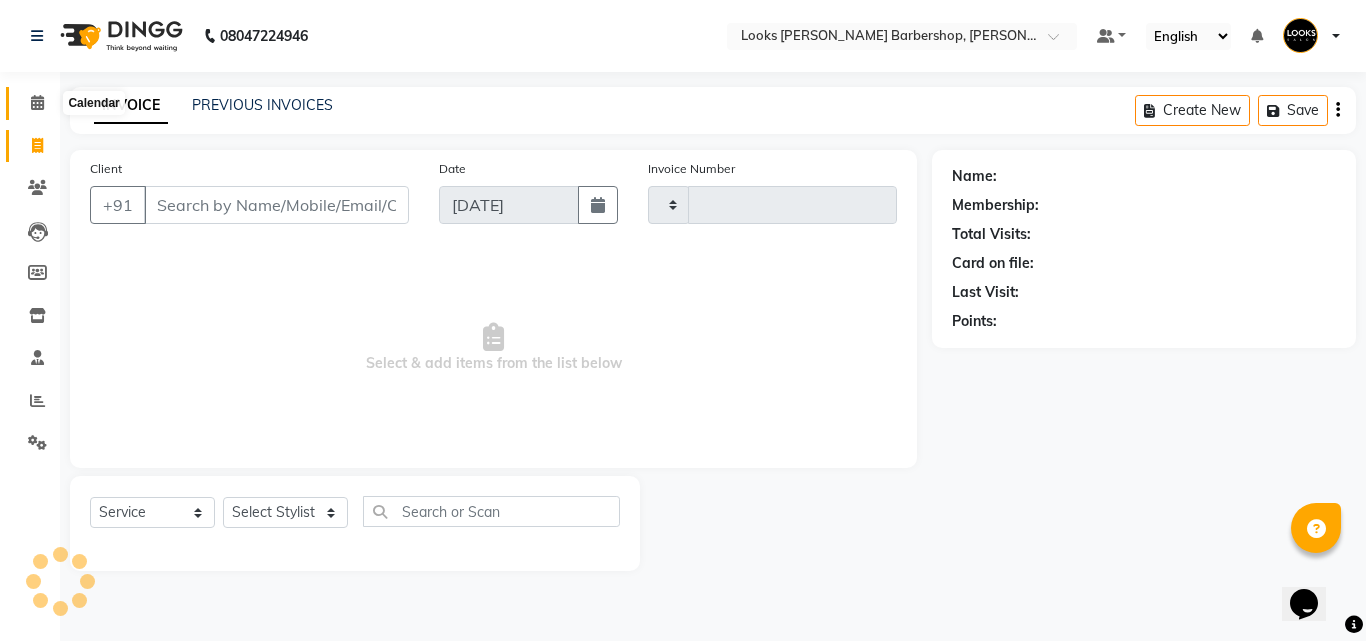 click 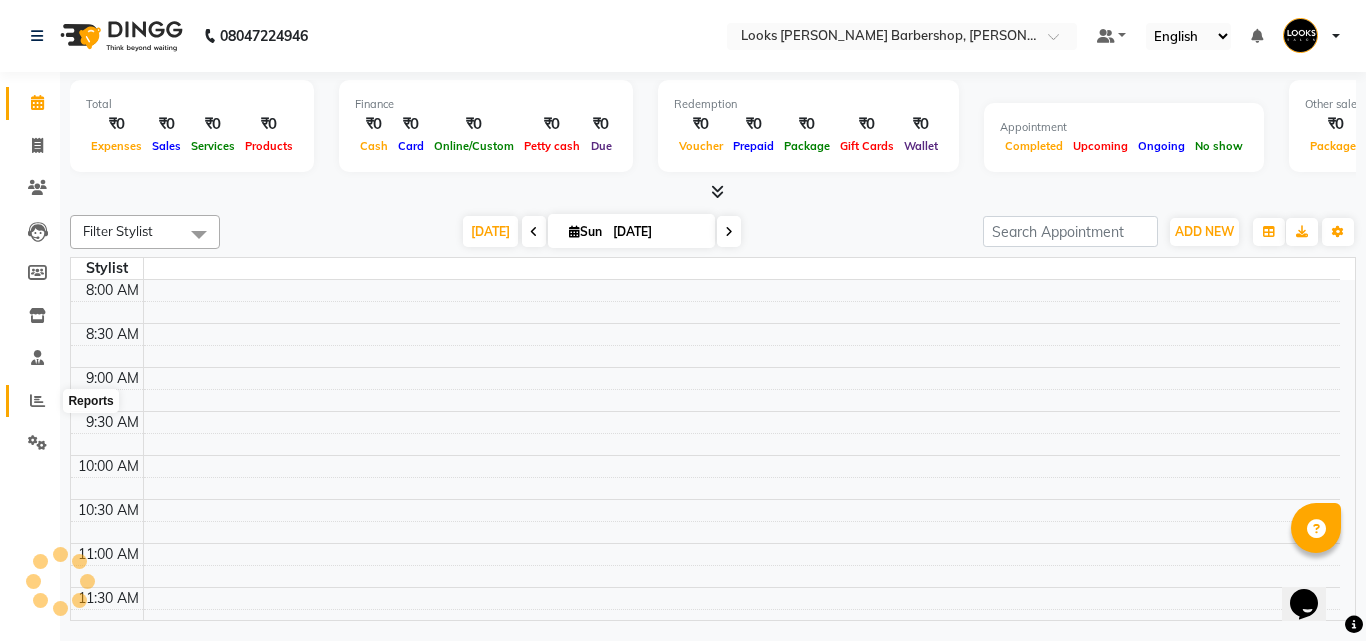 click 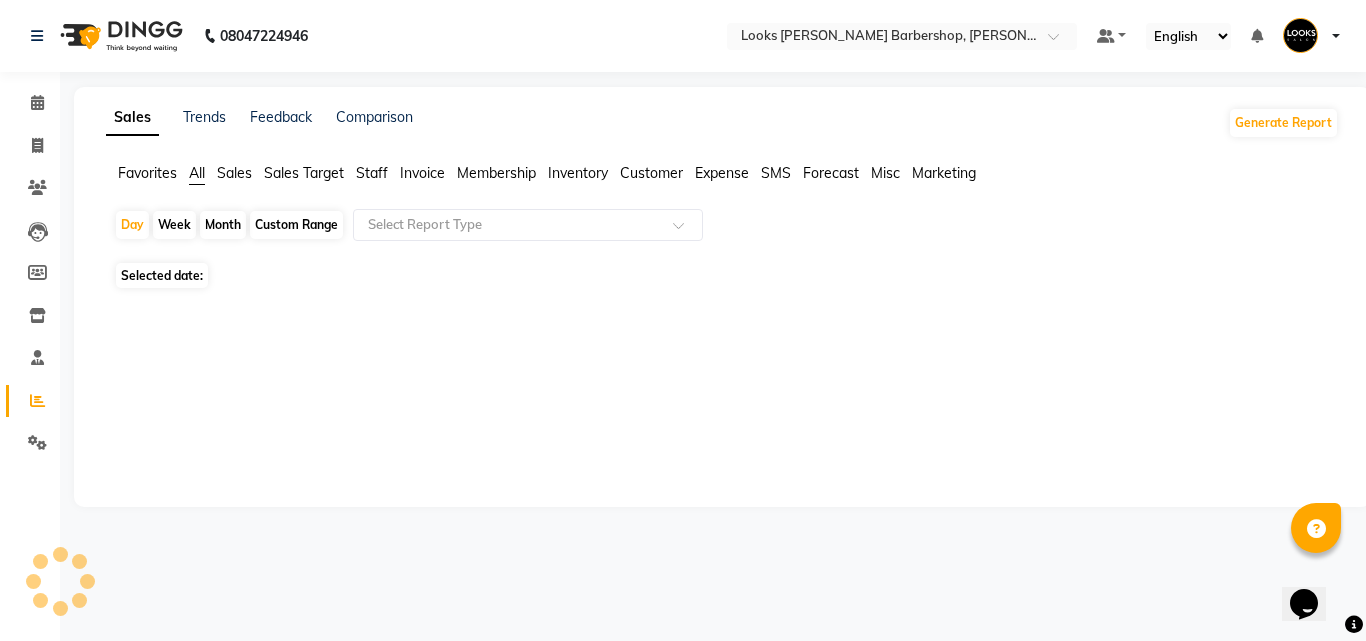 click on "Staff" 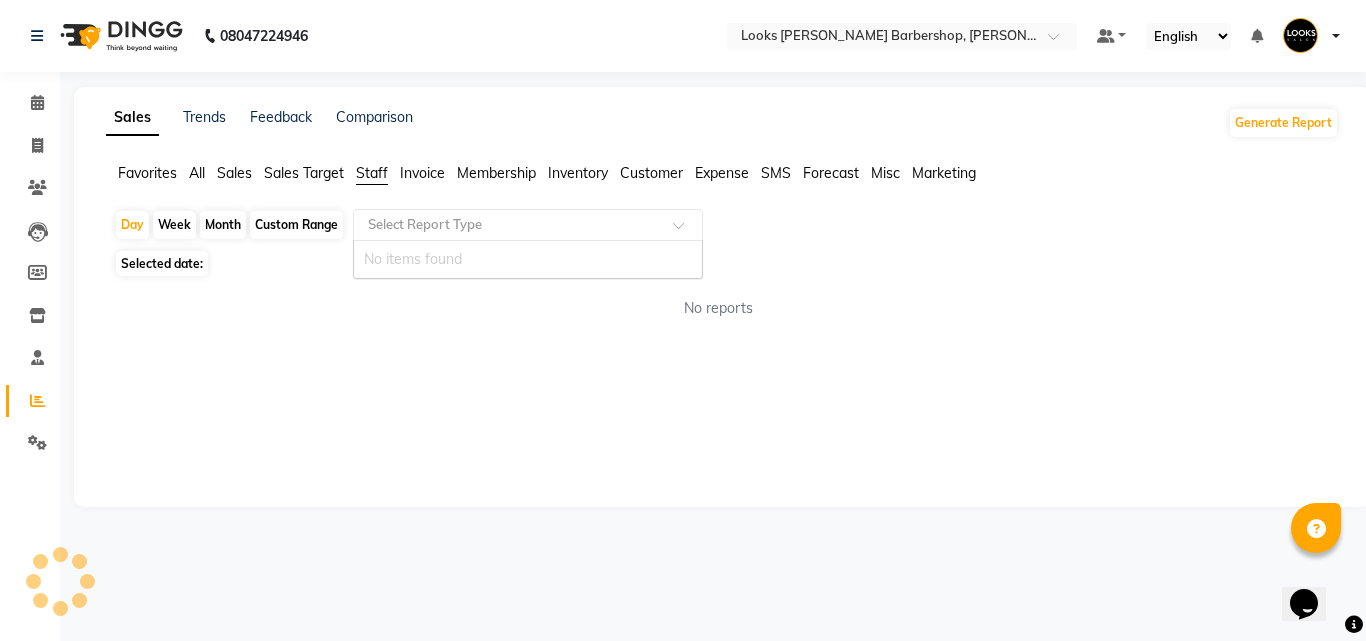 click 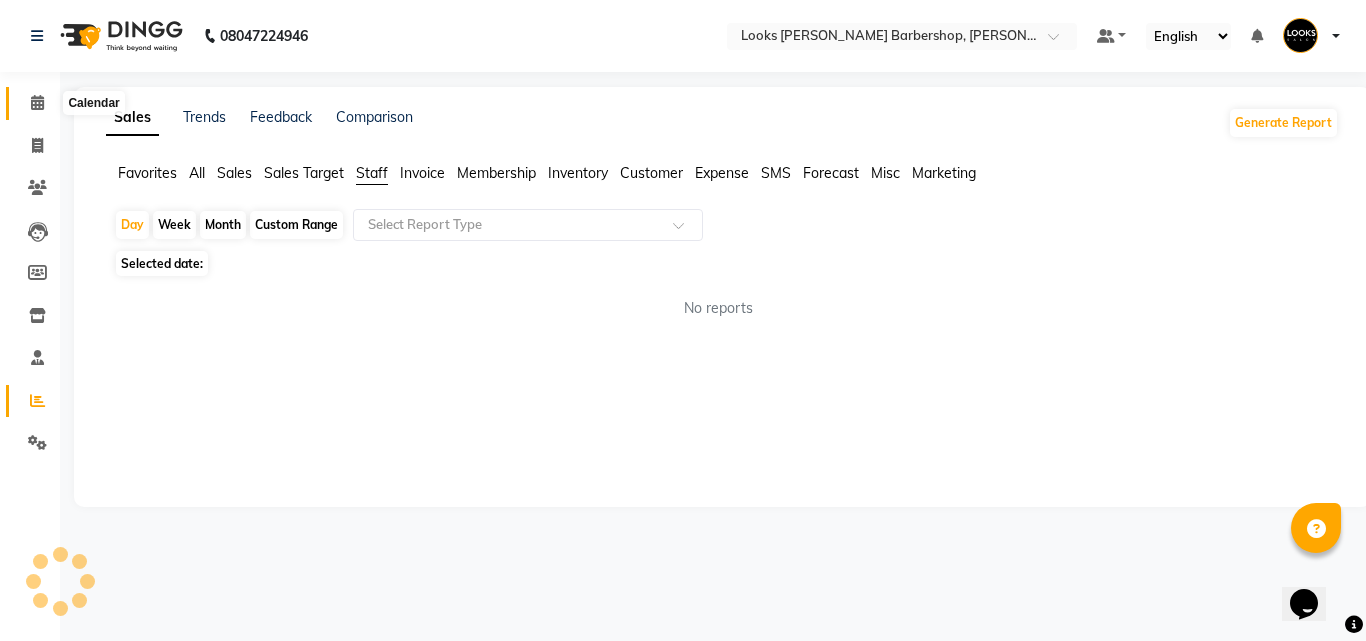 click 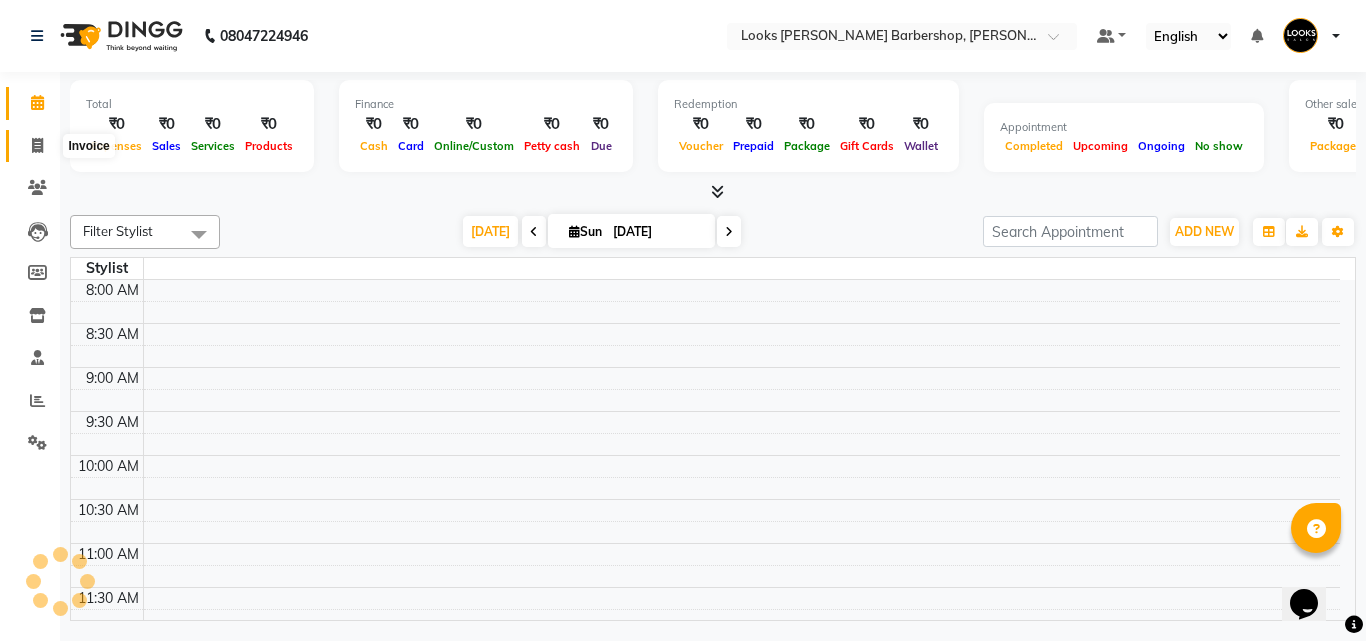 click 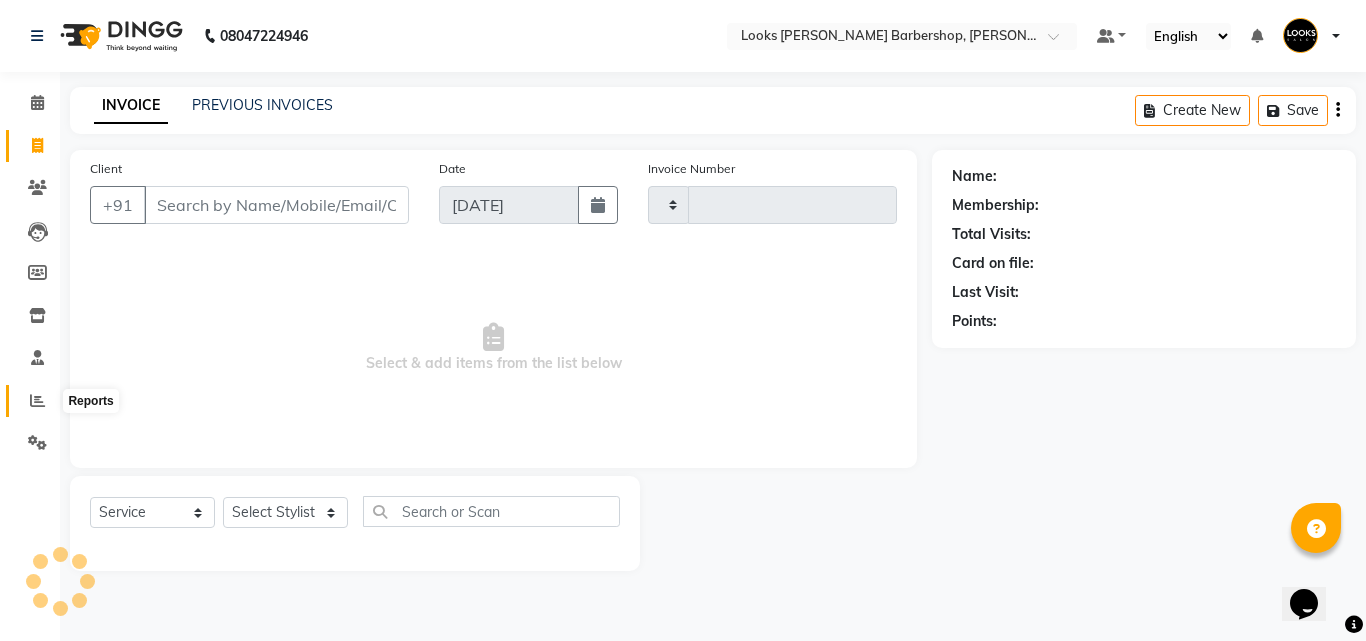 click 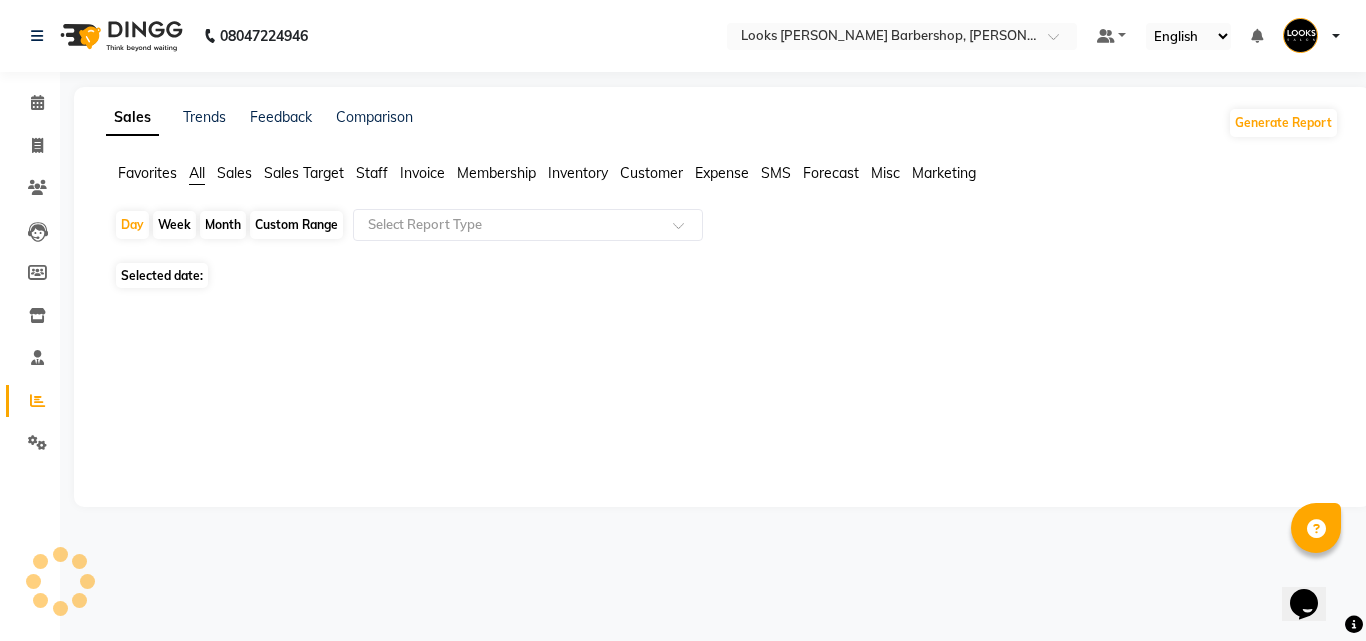 click on "Staff" 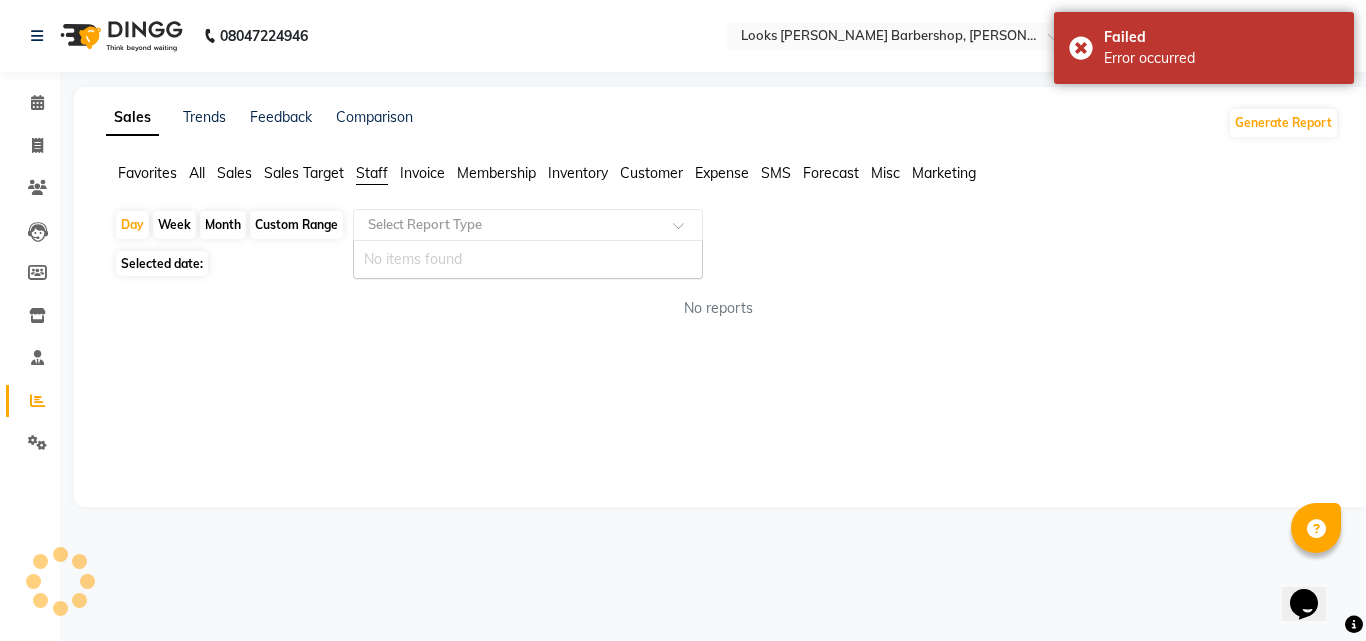click 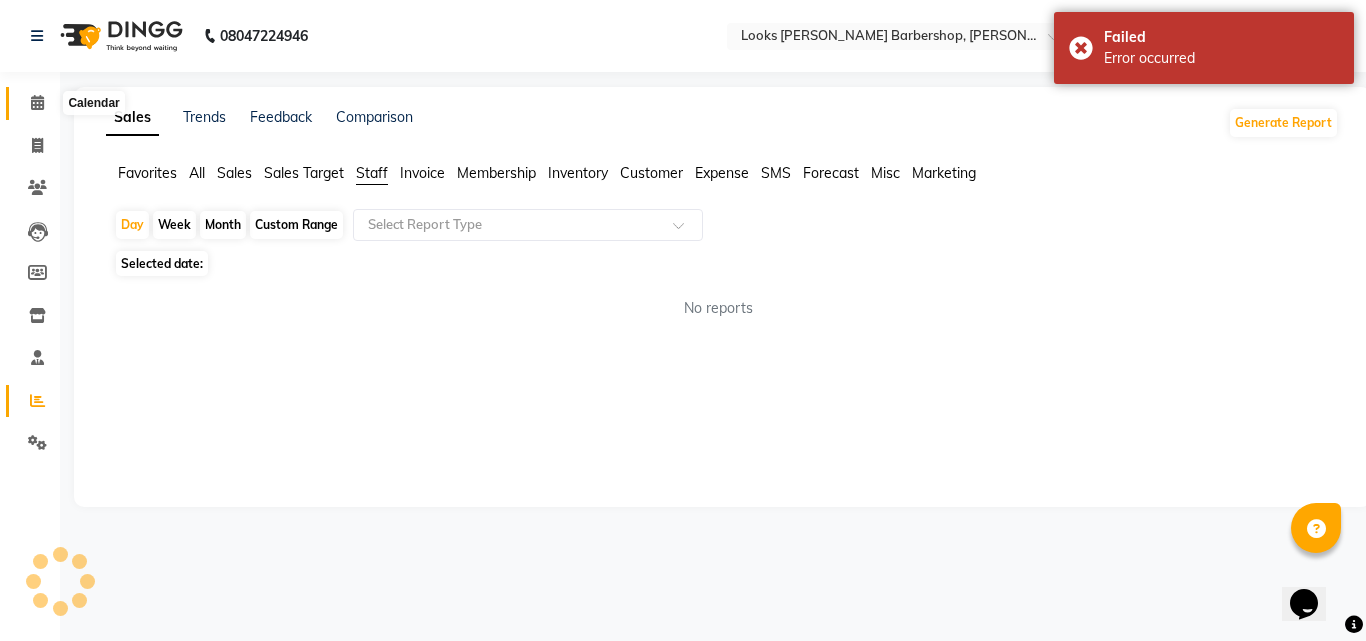 click 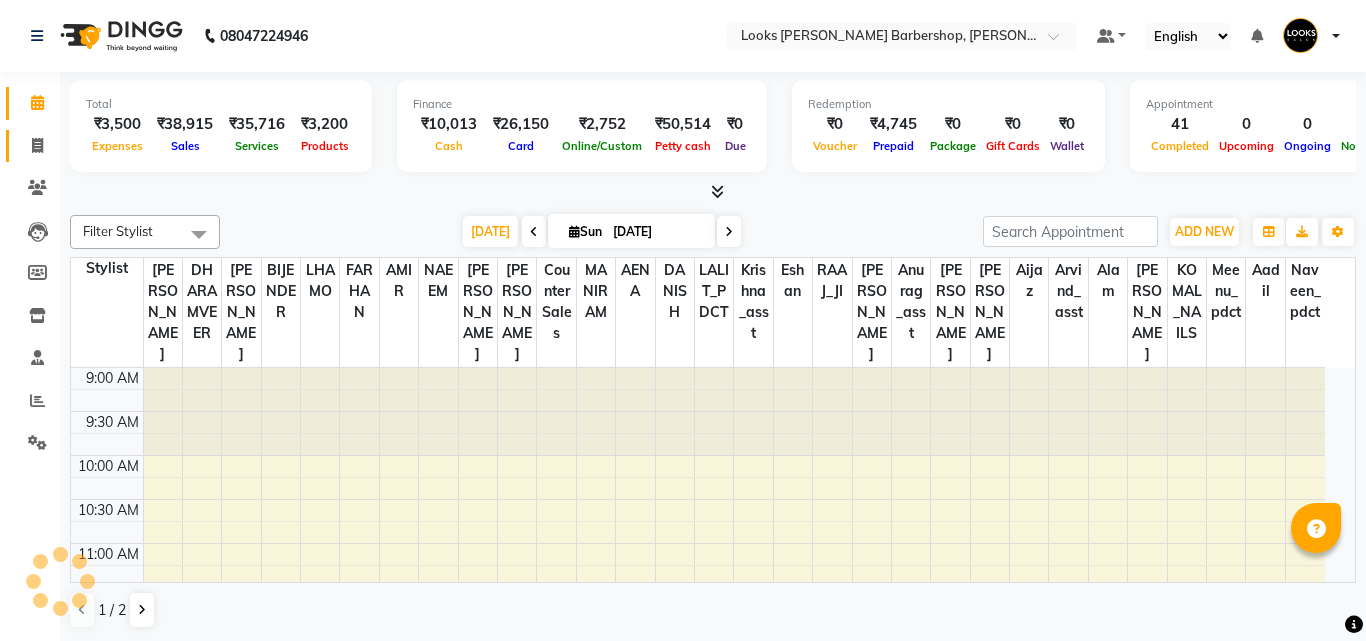 scroll, scrollTop: 0, scrollLeft: 0, axis: both 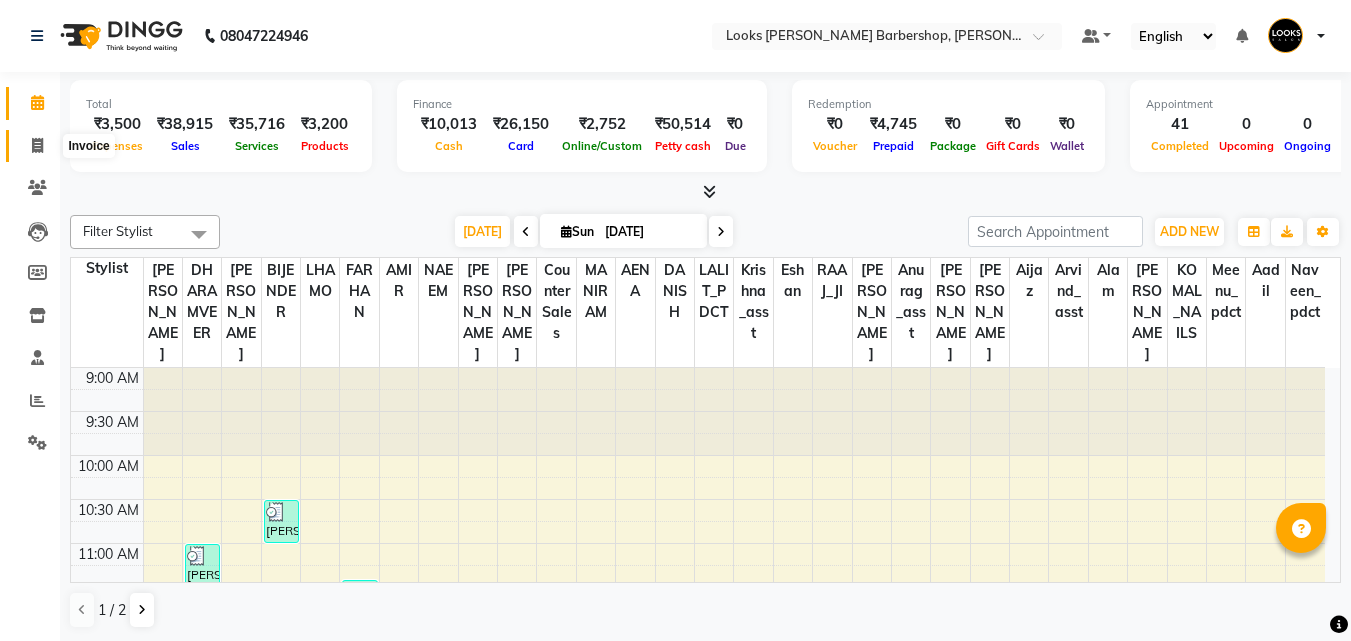 click 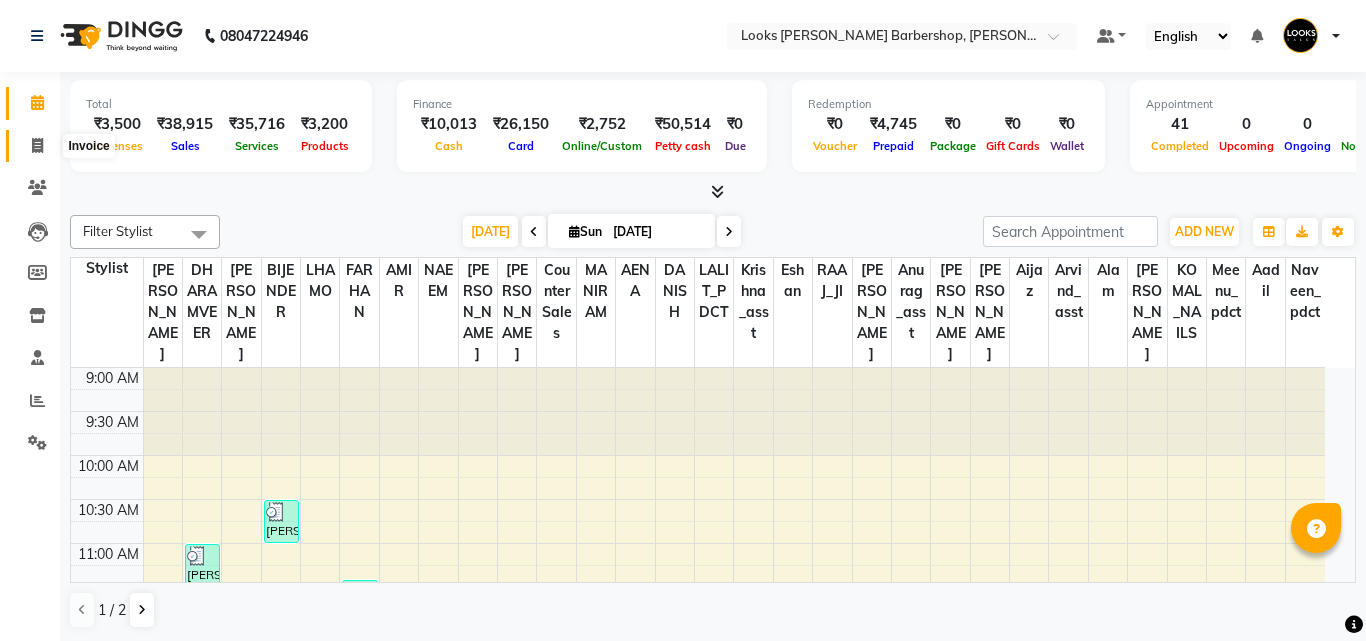 select on "service" 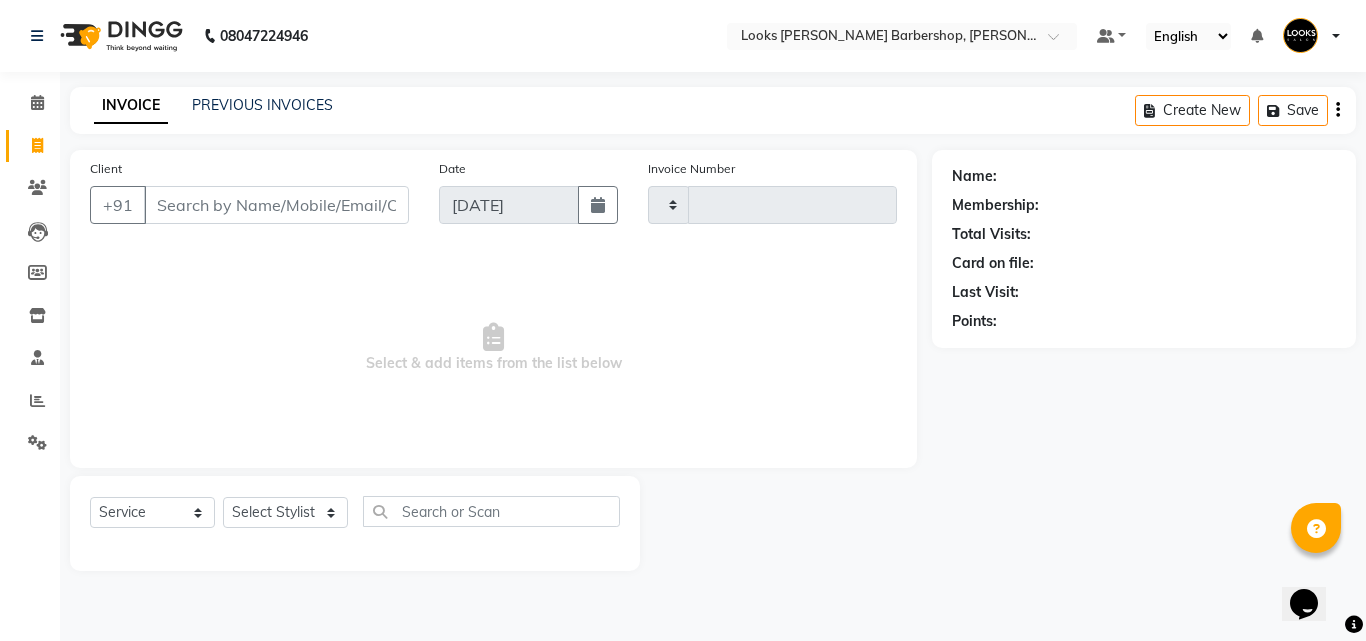 scroll, scrollTop: 0, scrollLeft: 0, axis: both 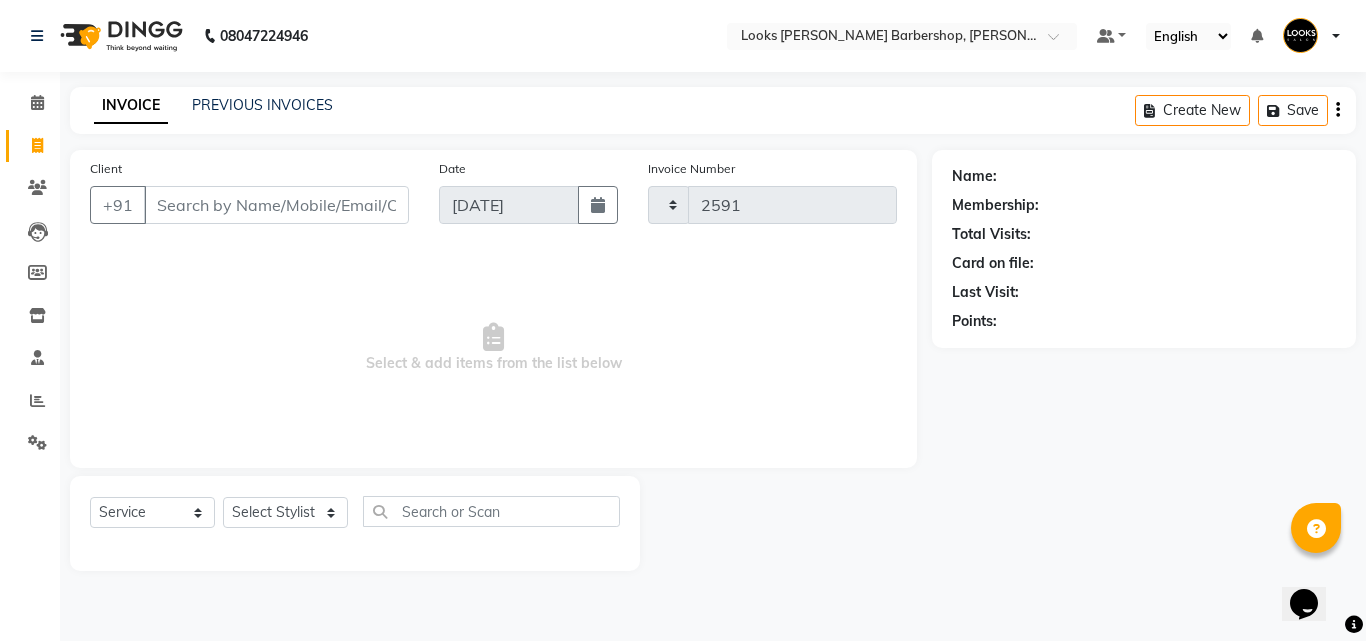 select on "4323" 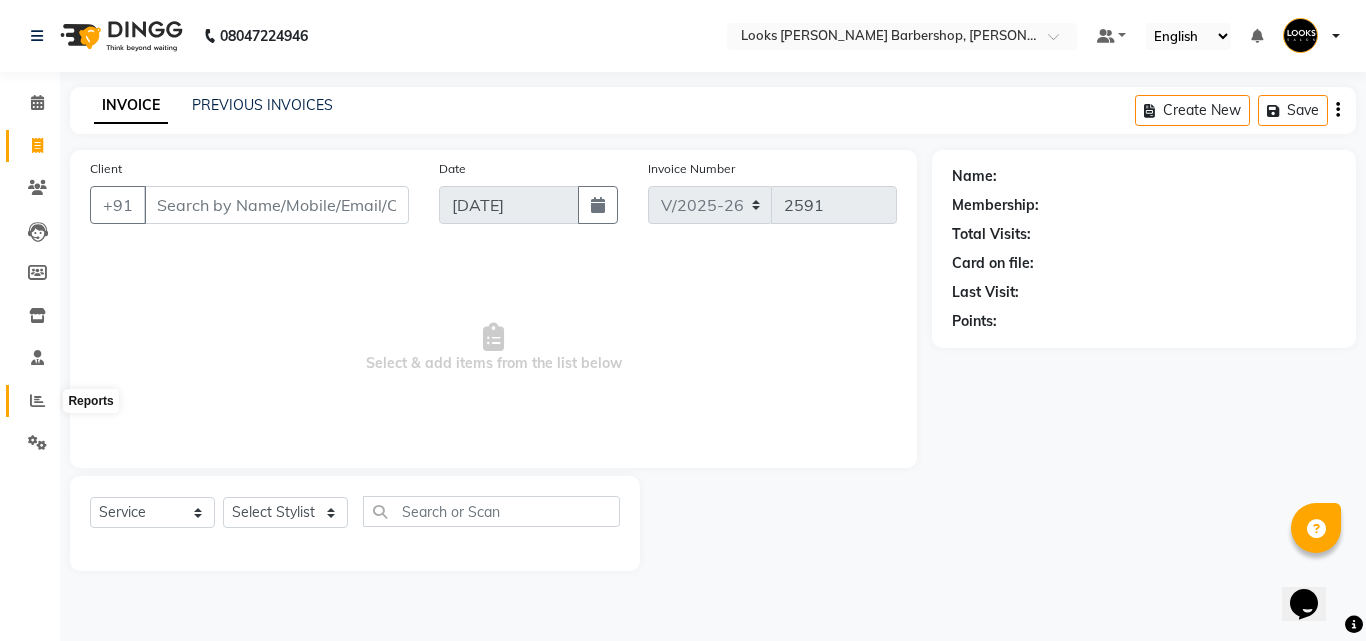 click 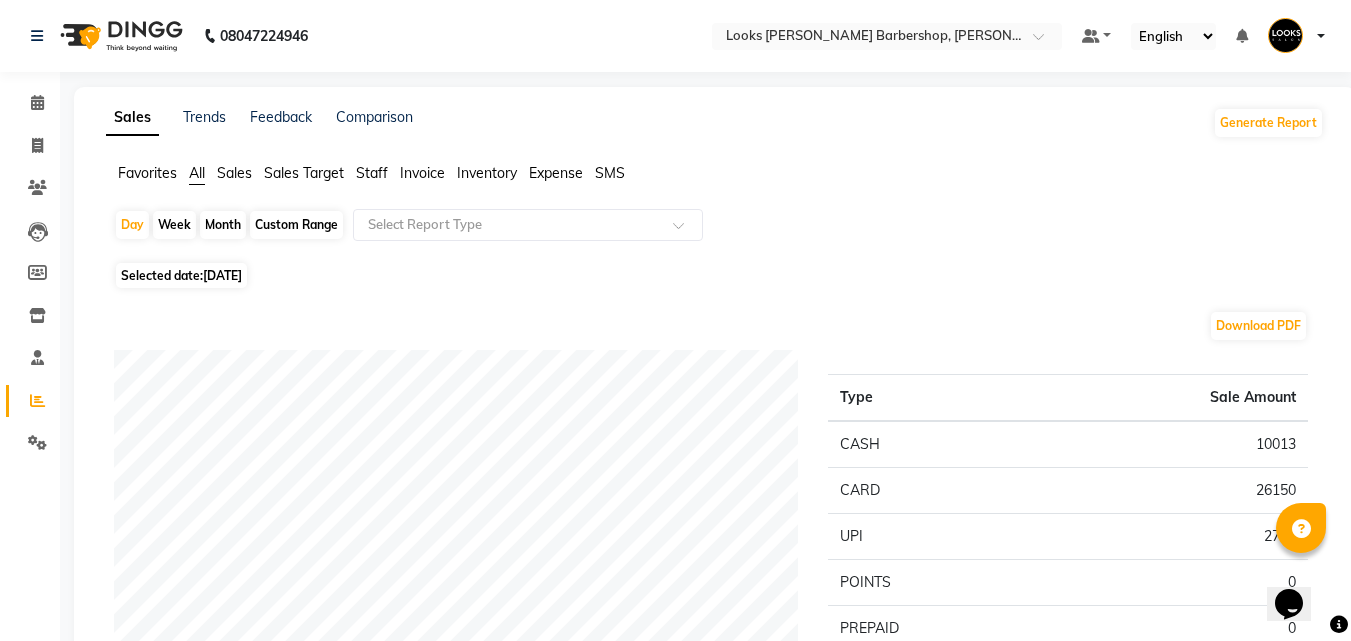 click on "Staff" 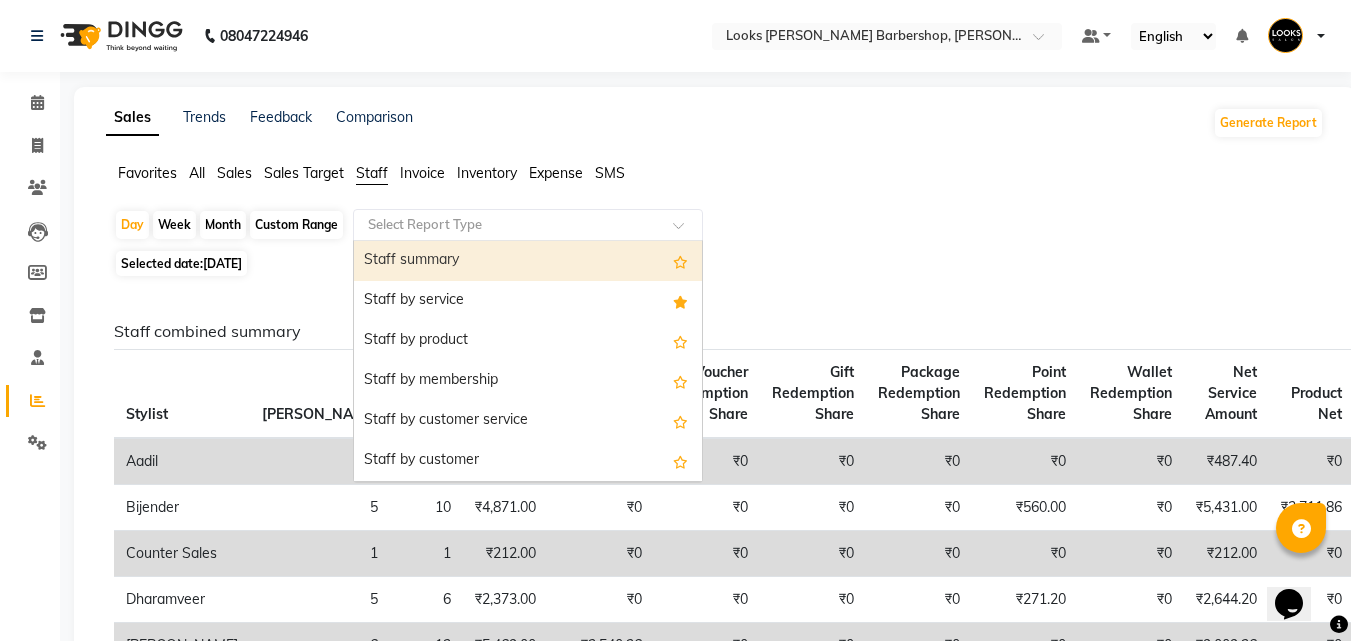 click 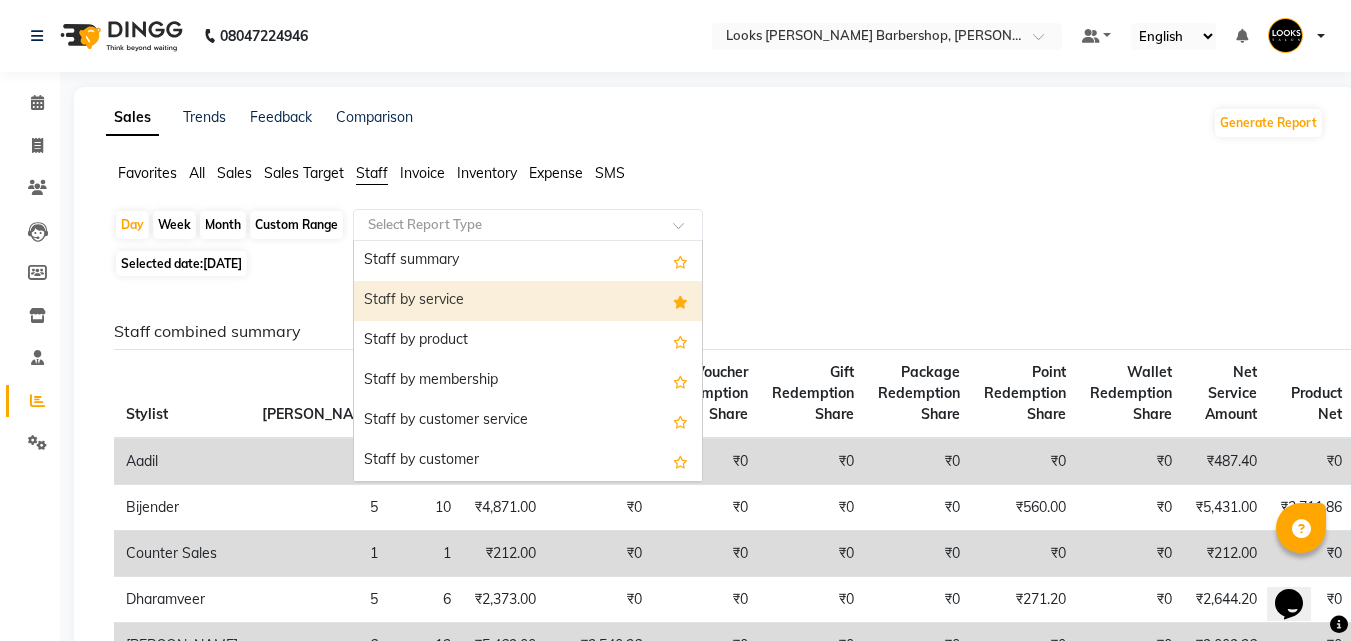click on "Staff by service" at bounding box center [528, 301] 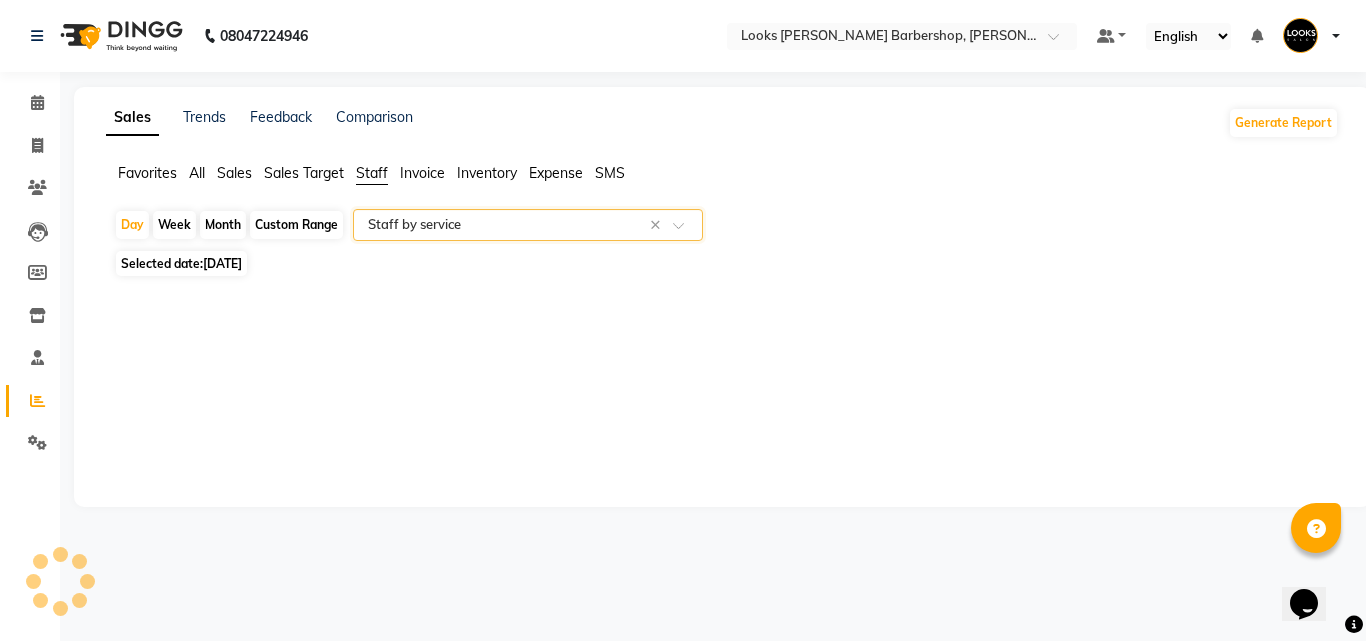 select on "full_report" 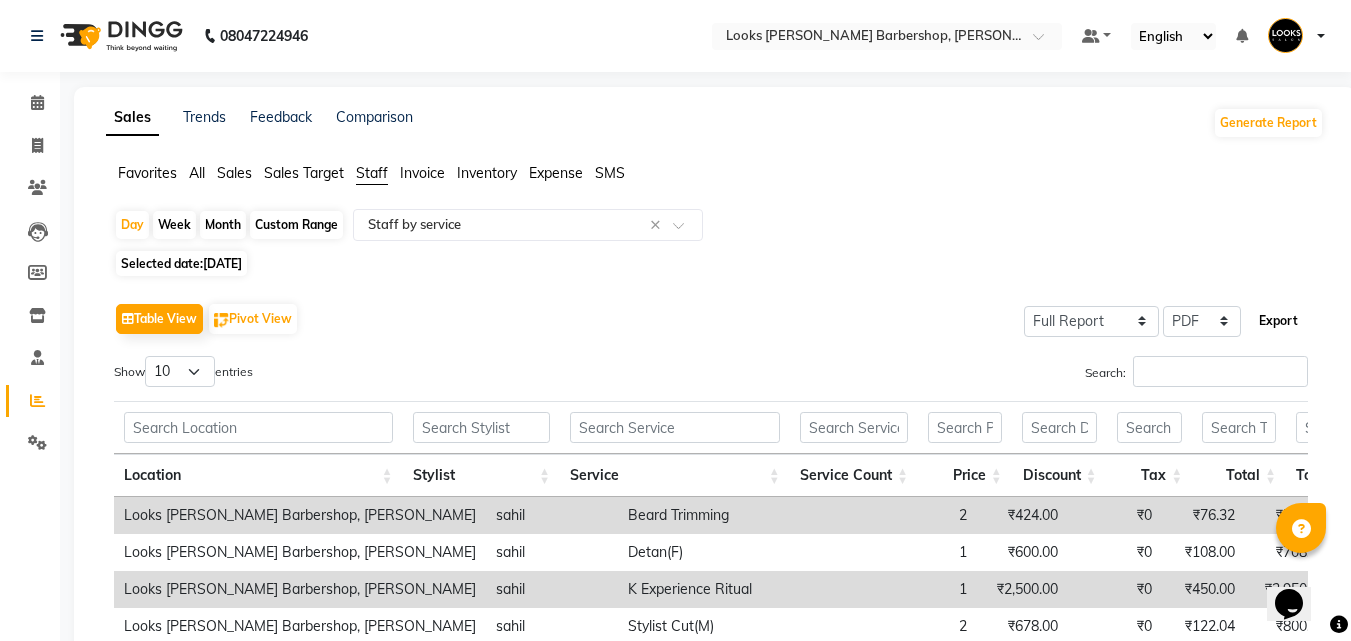 click on "Export" 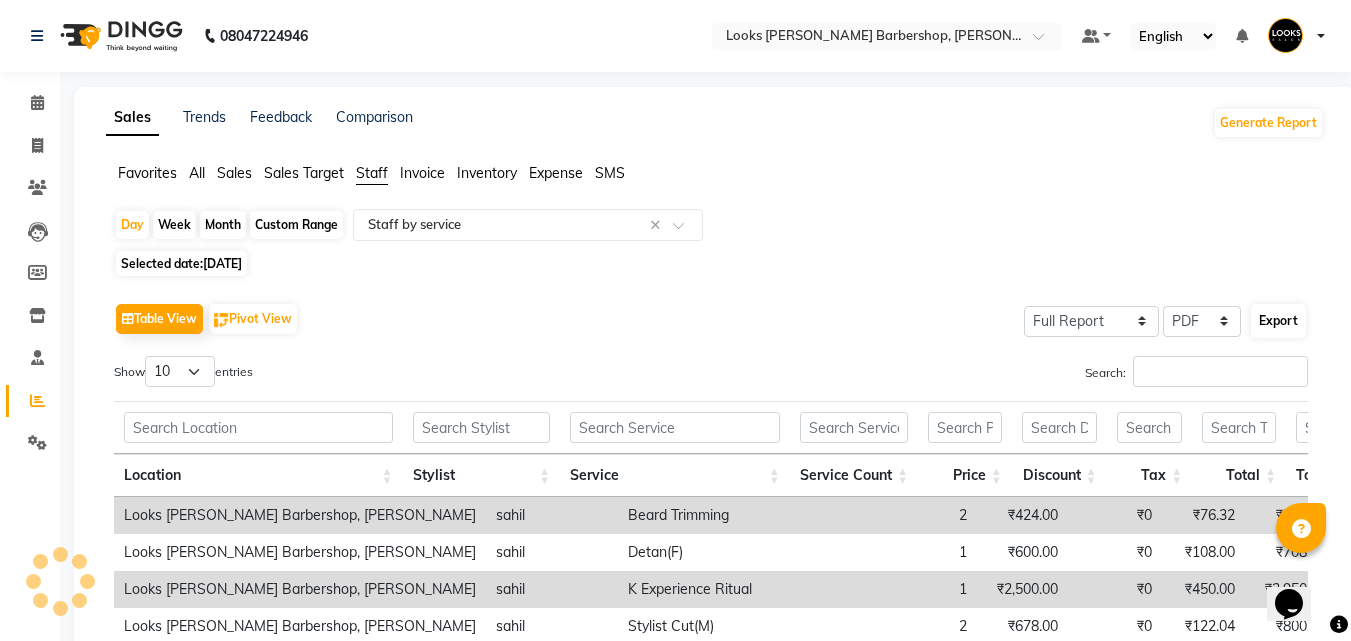 select on "sans-serif" 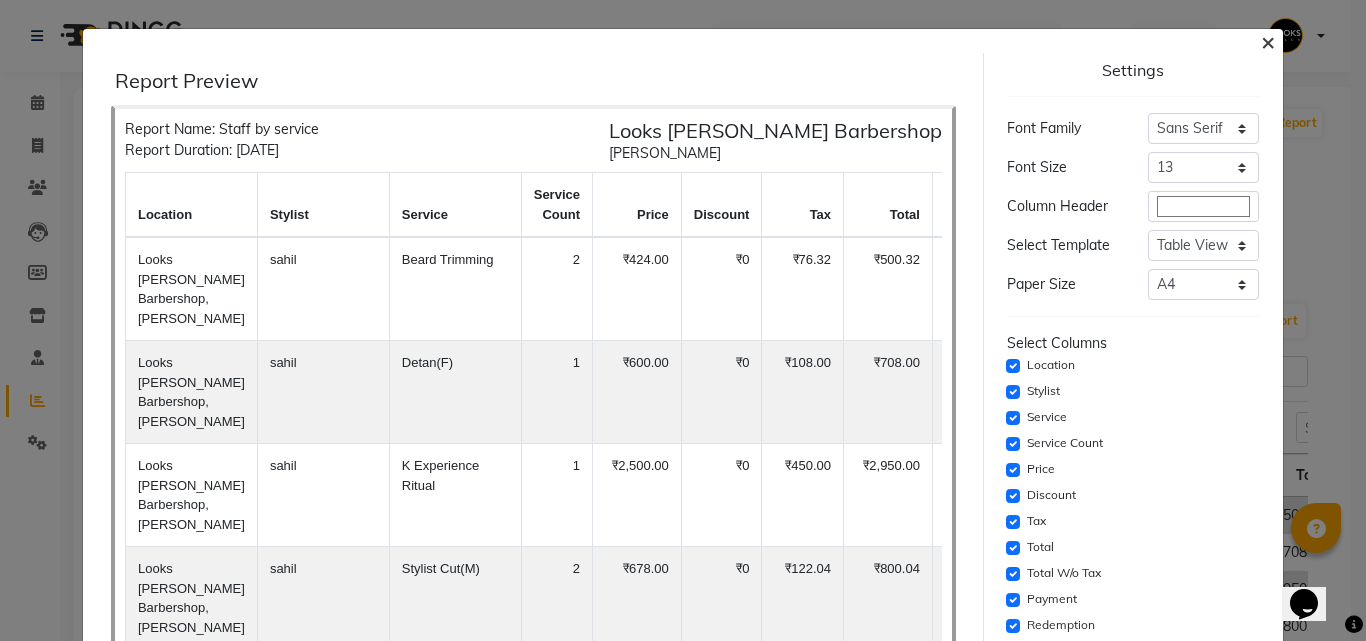 click on "×" 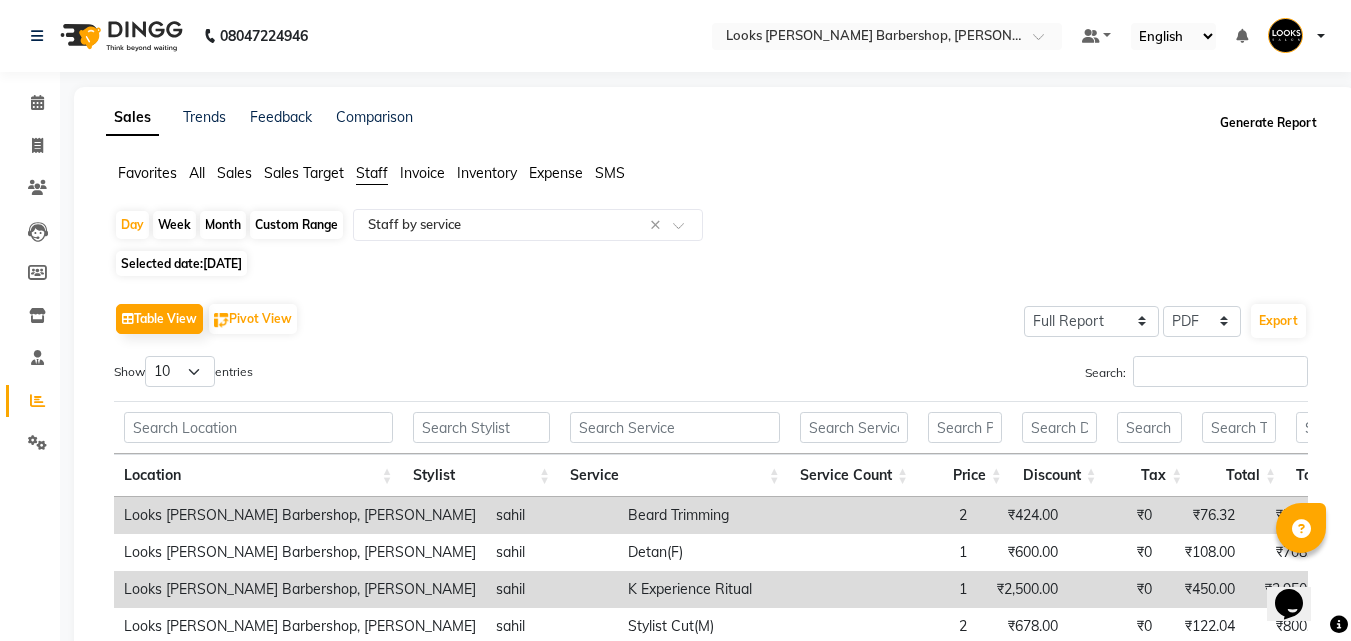 click on "Generate Report" 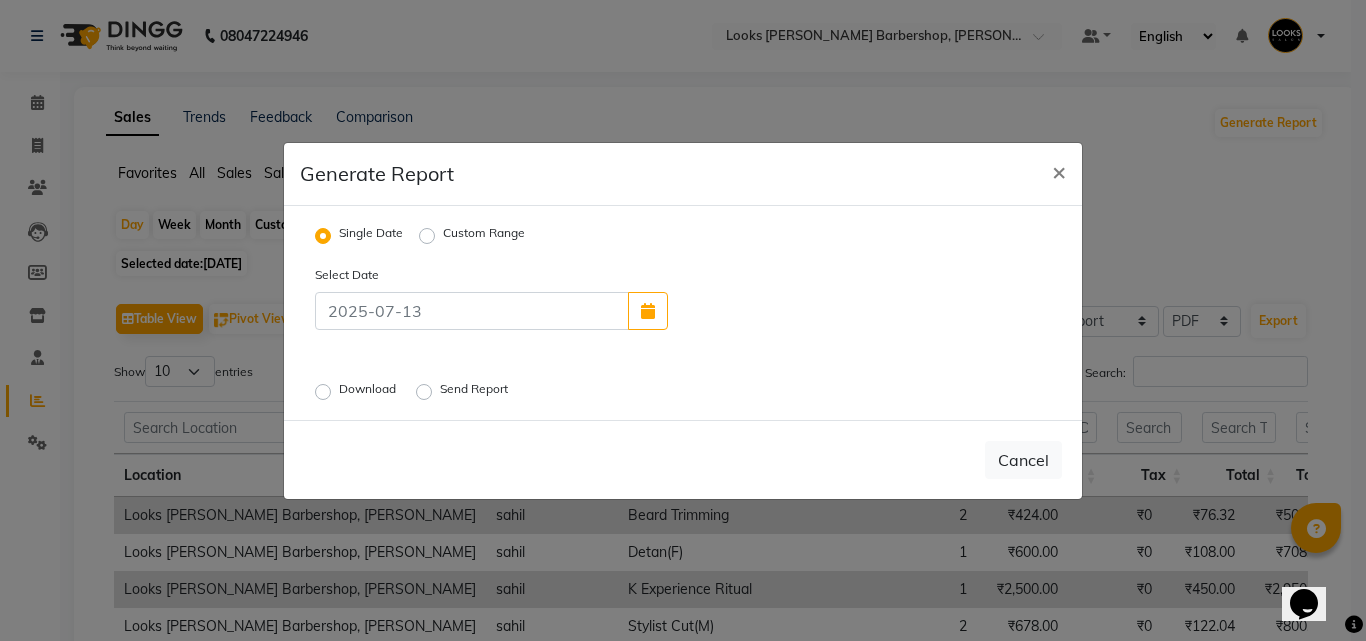 click on "Download" 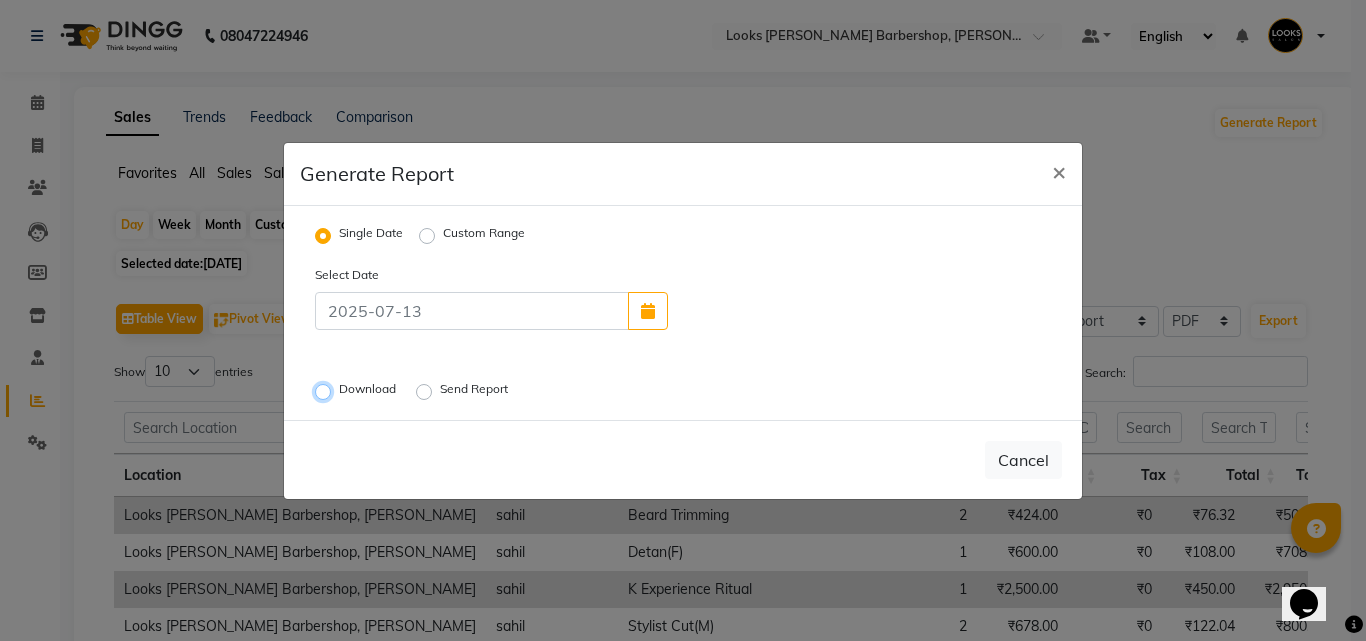 click on "Download" at bounding box center [326, 391] 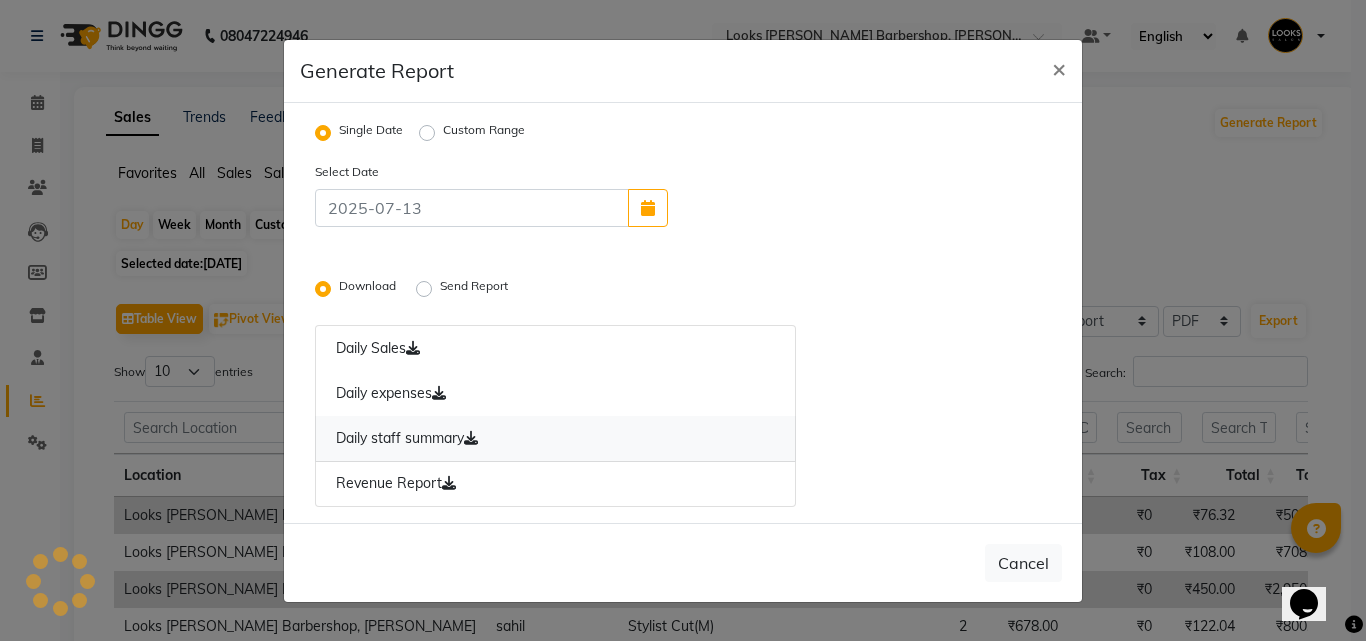 click 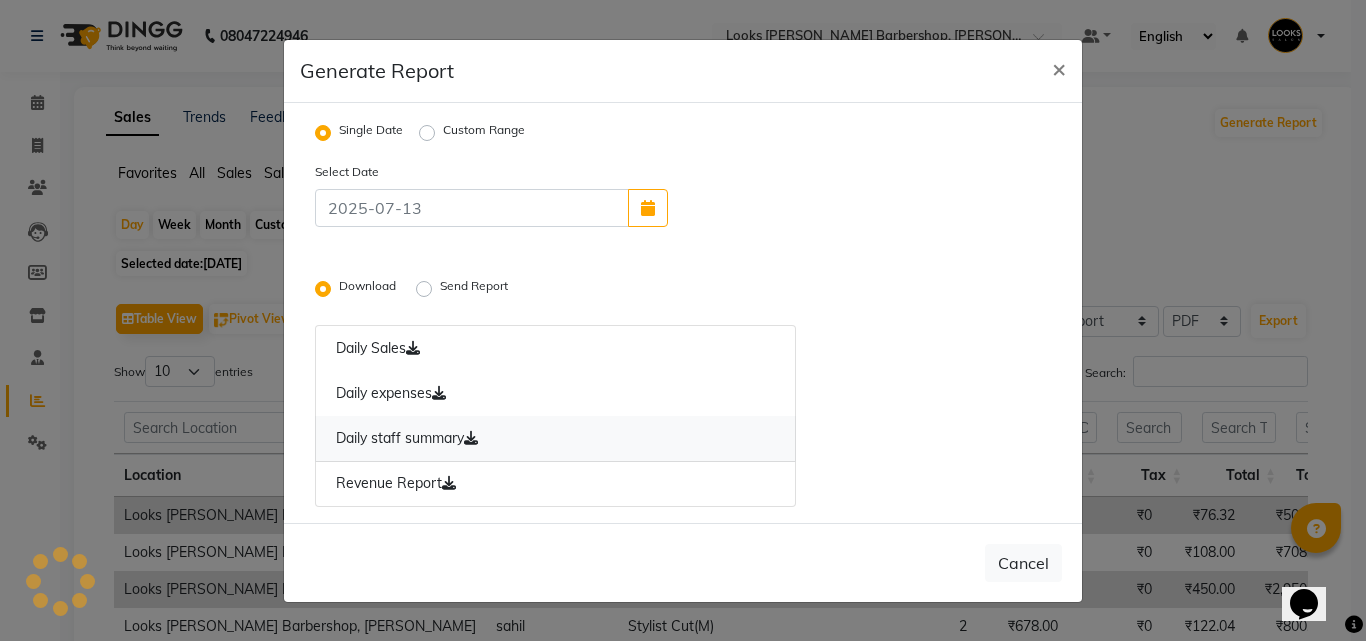 click 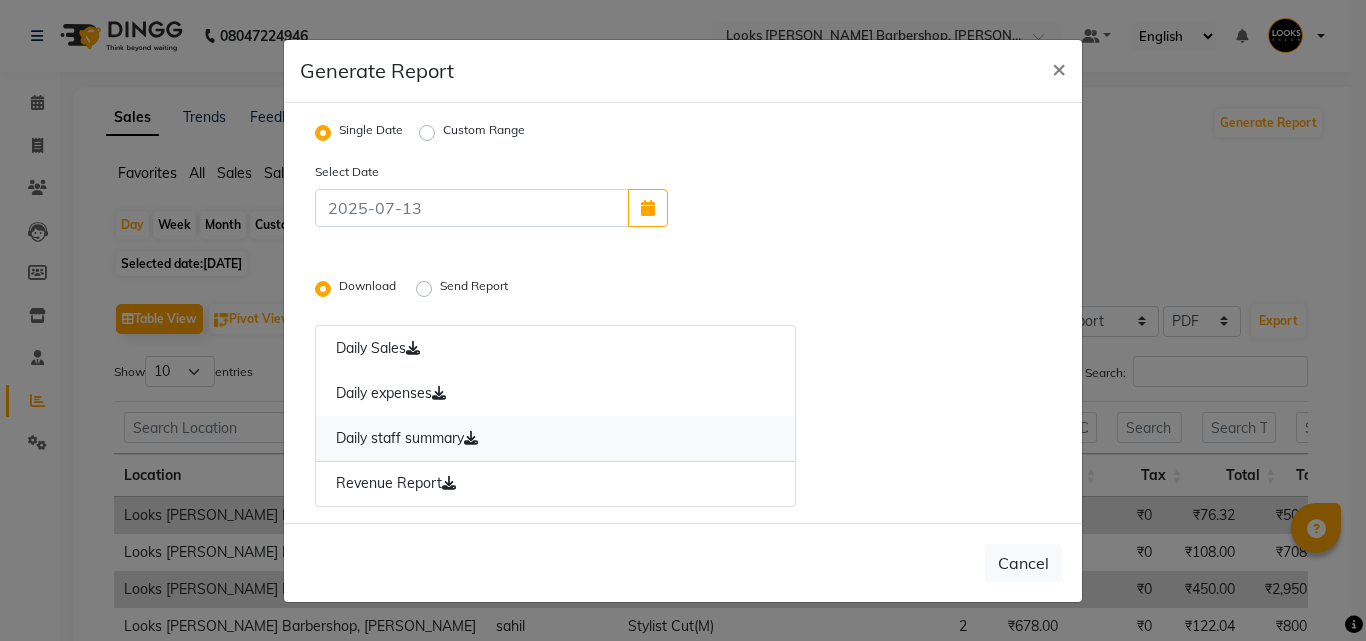 click on "Daily staff summary" 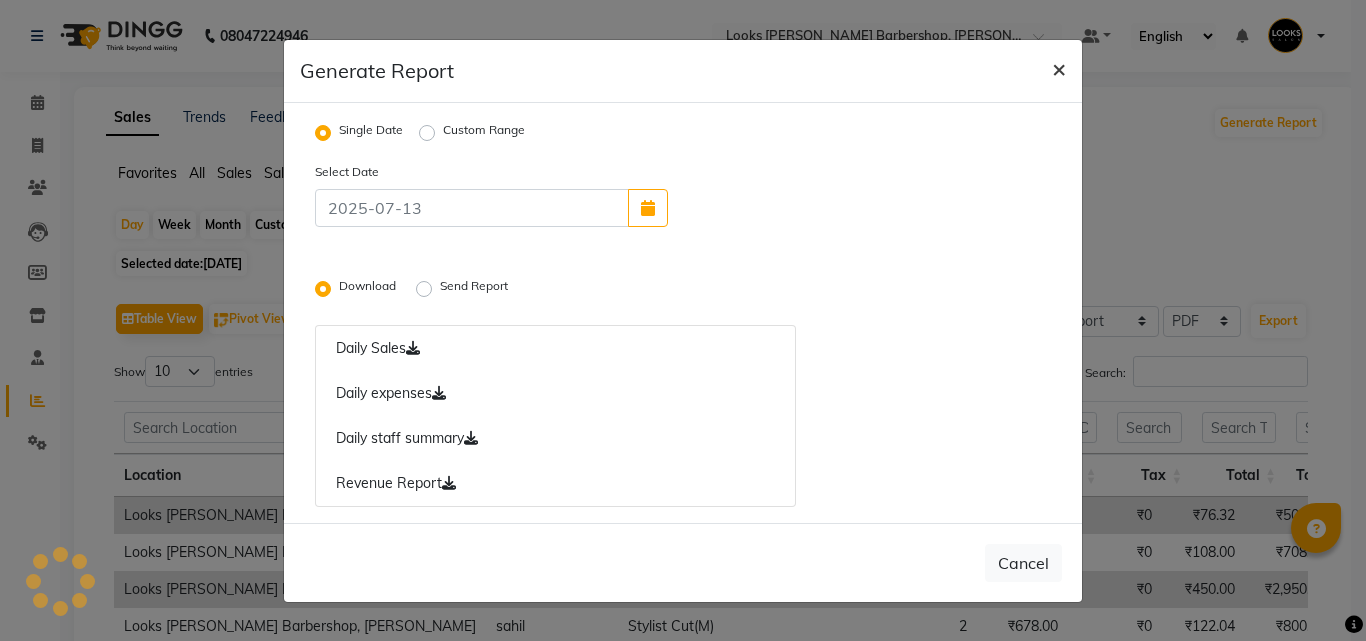 click on "×" 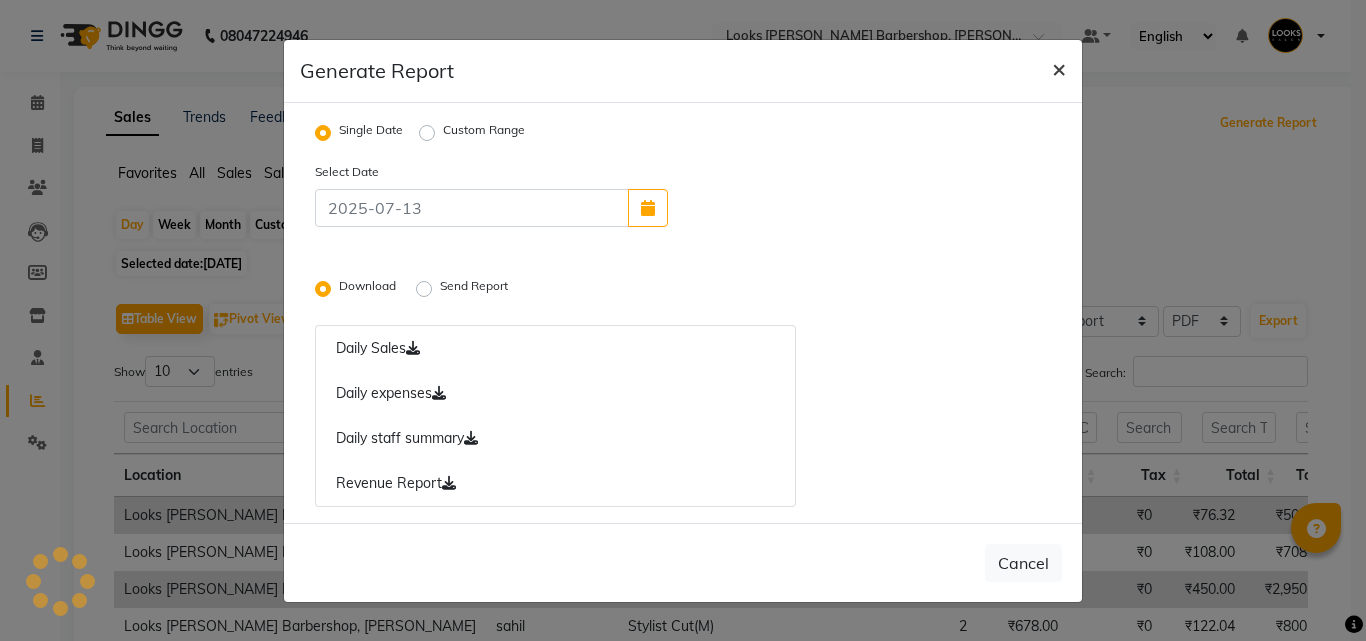 radio on "false" 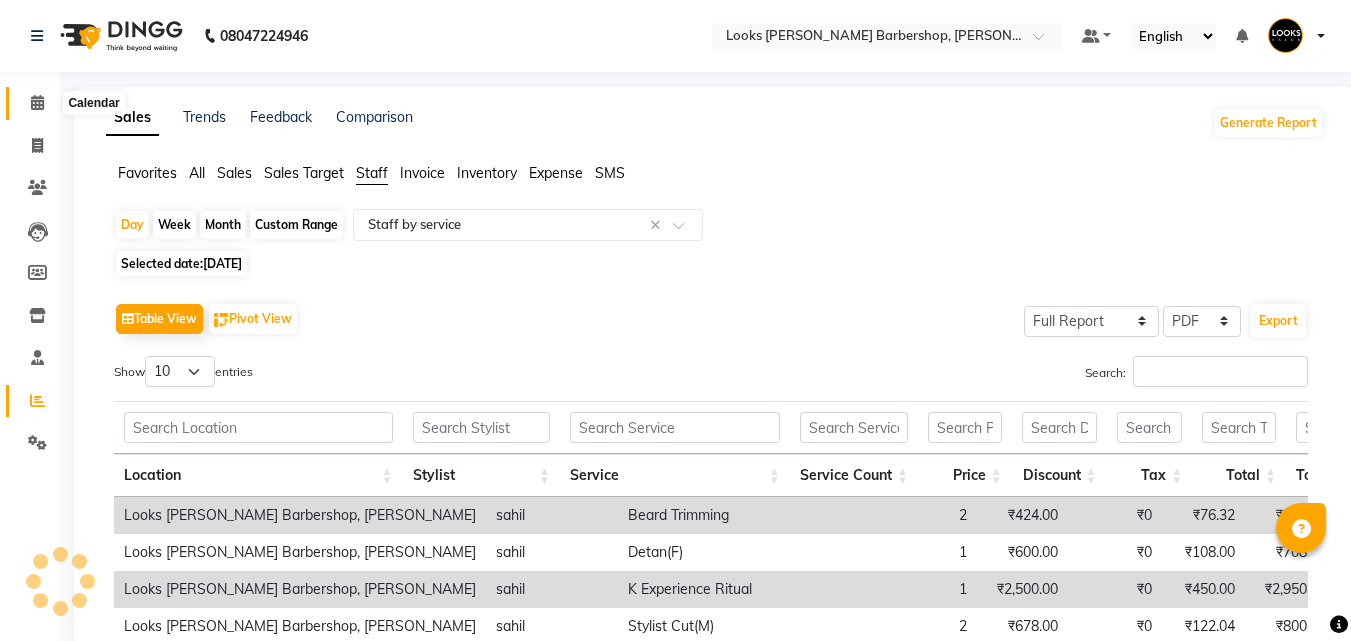 click 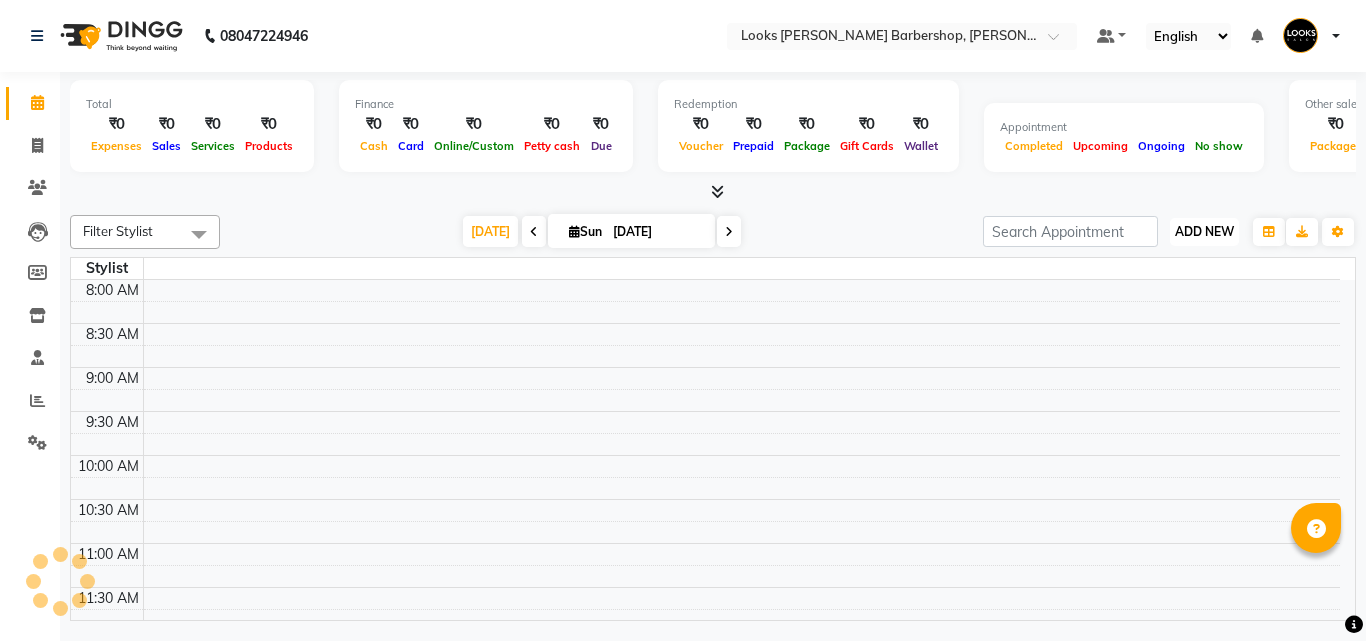 click on "ADD NEW" at bounding box center [1204, 231] 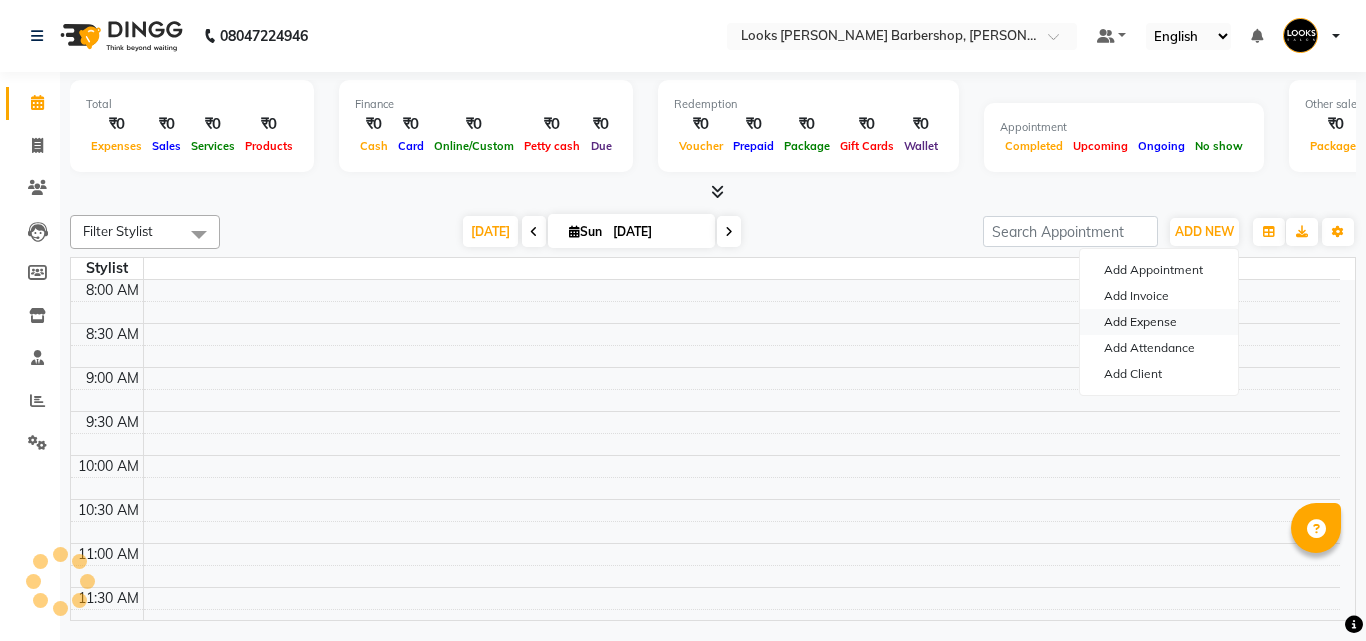 click on "Add Expense" at bounding box center (1159, 322) 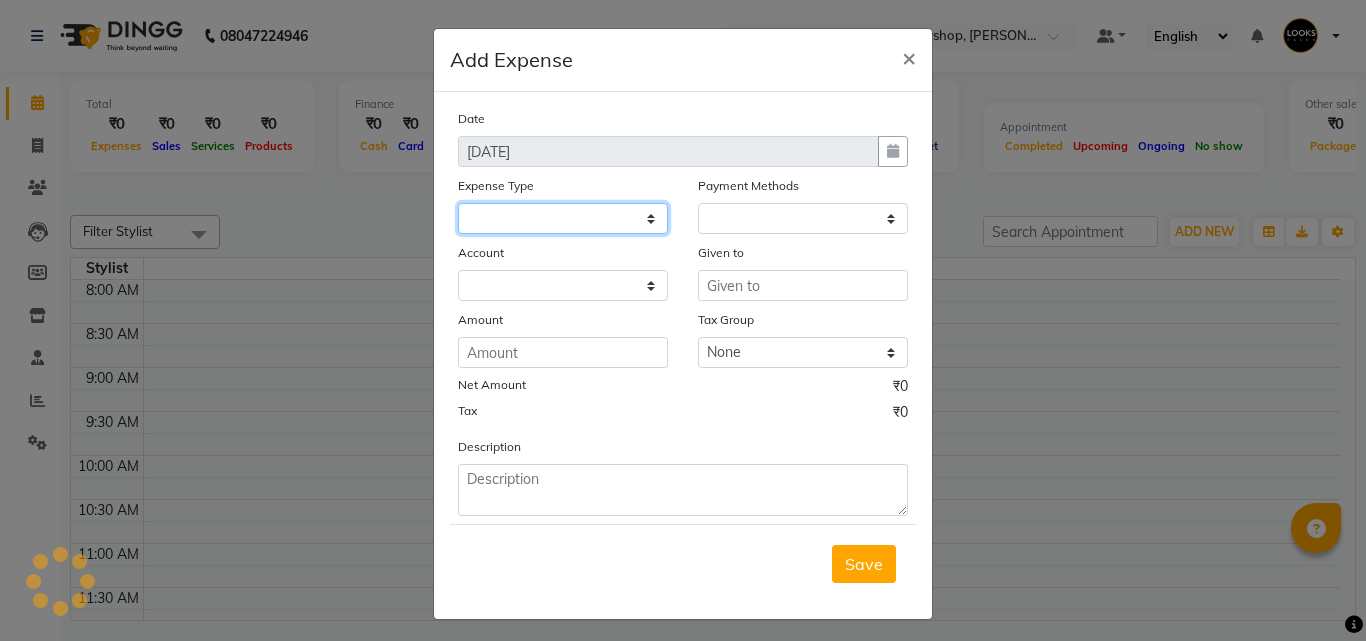 click 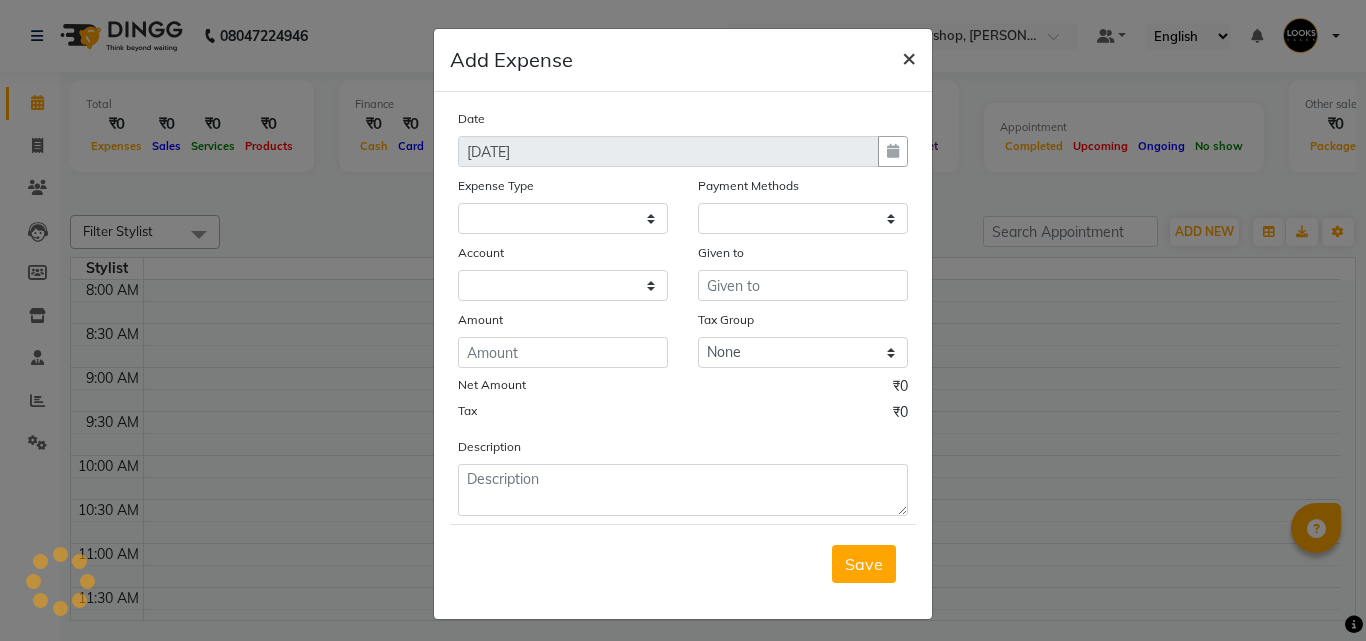 click on "×" 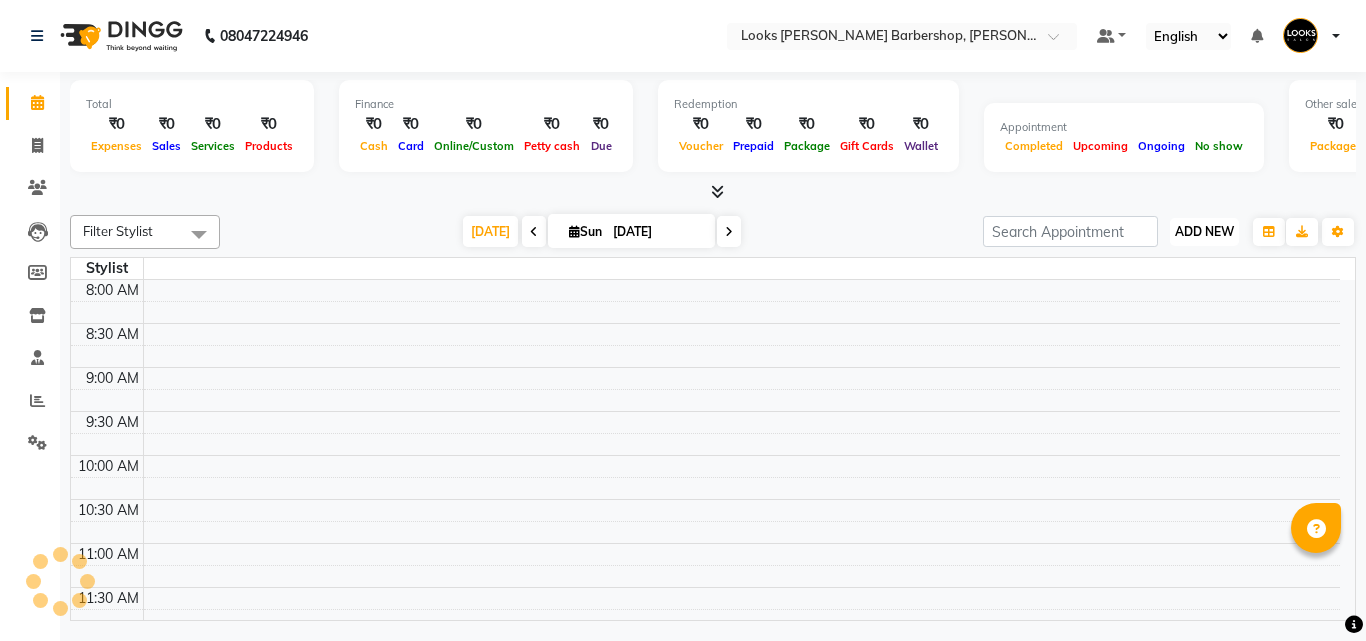 click on "ADD NEW" at bounding box center (1204, 231) 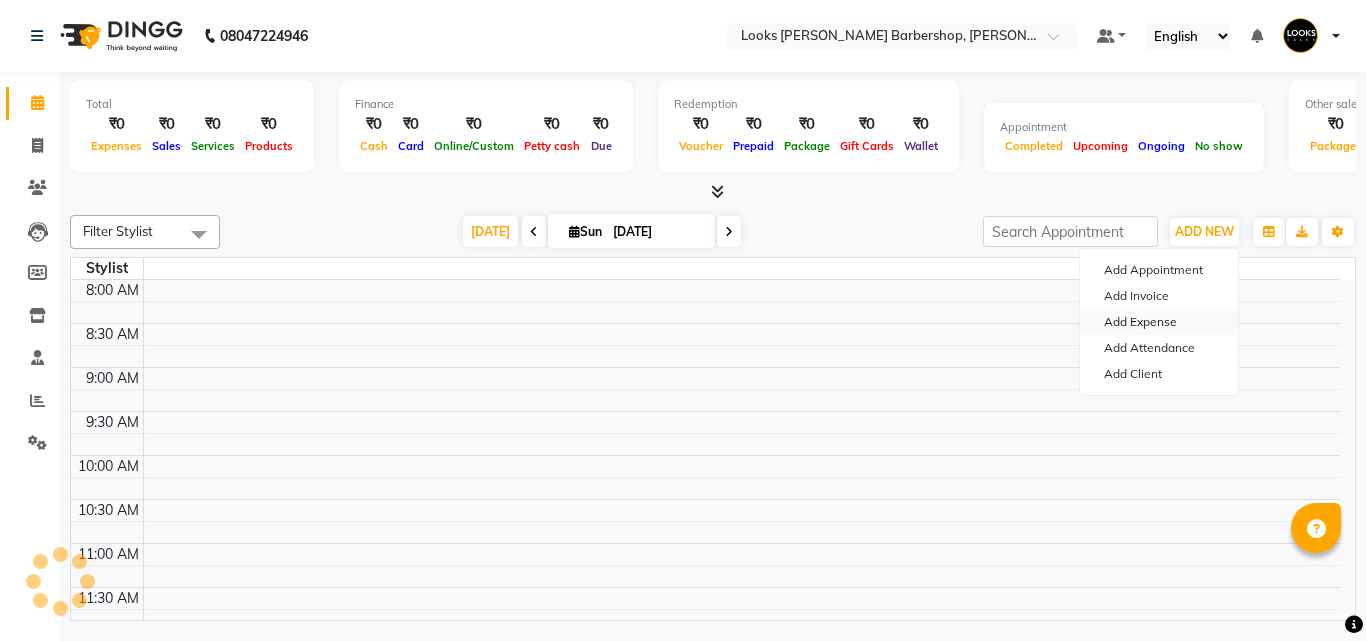 click on "Add Expense" at bounding box center (1159, 322) 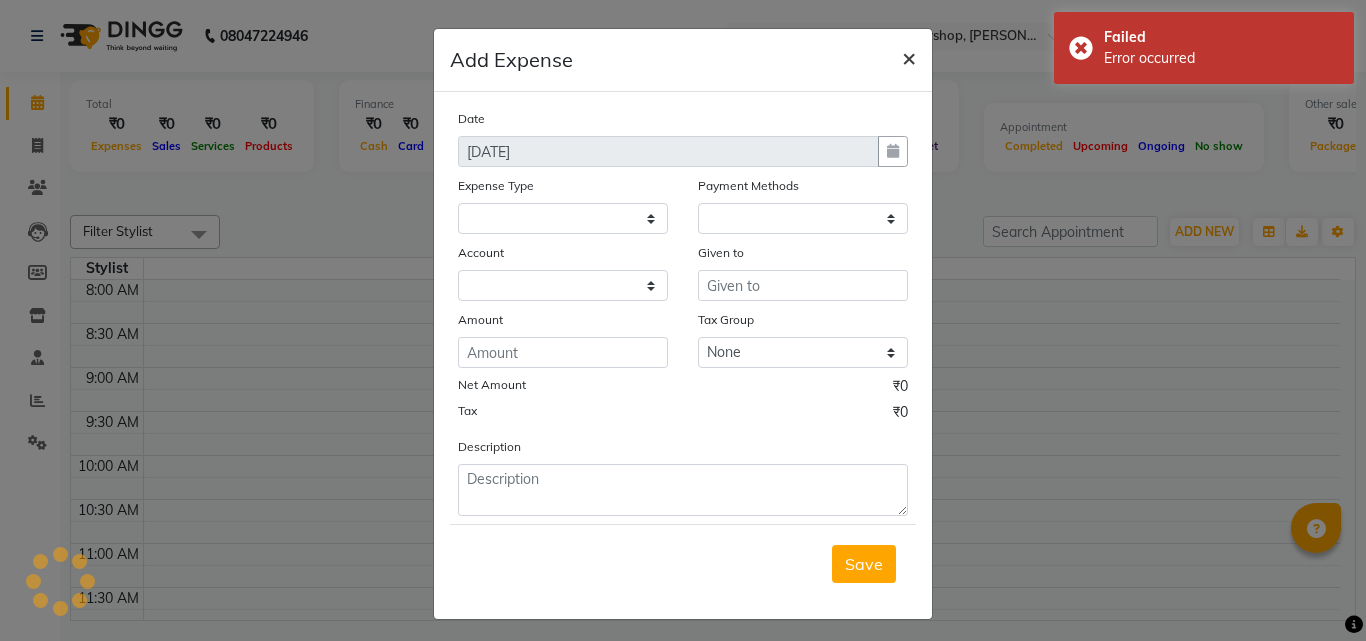click on "×" 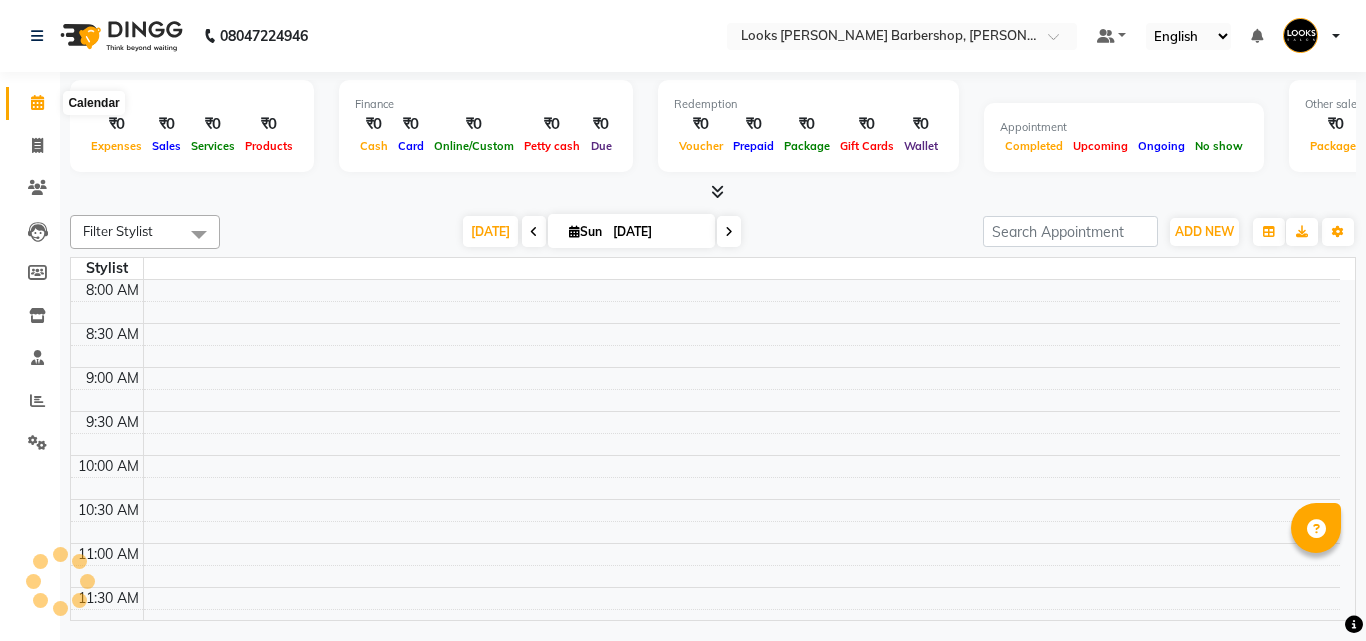 click 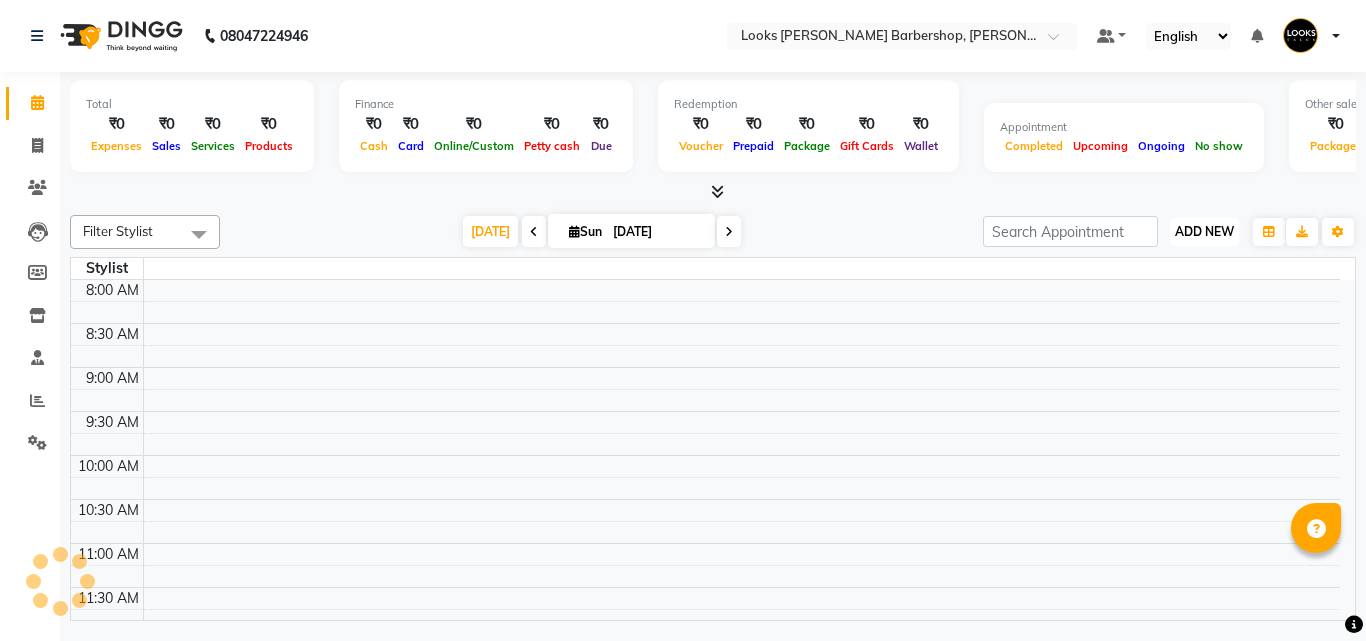 click on "ADD NEW Toggle Dropdown" at bounding box center (1204, 232) 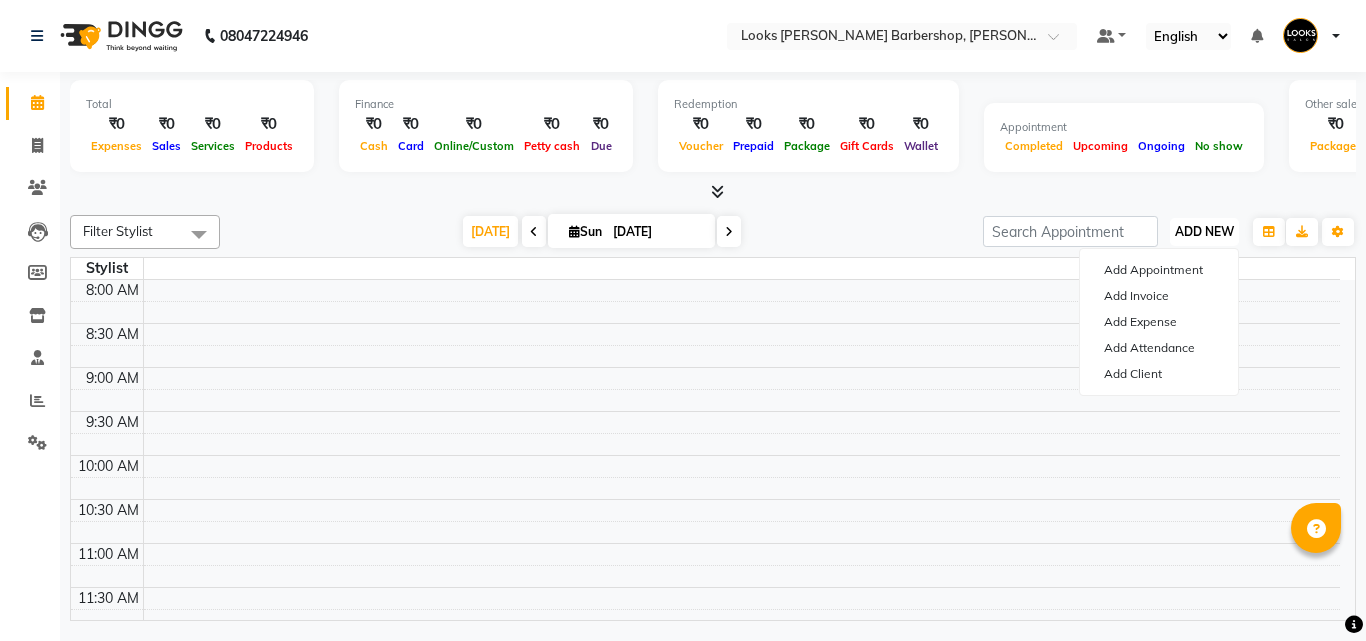click on "ADD NEW" at bounding box center (1204, 231) 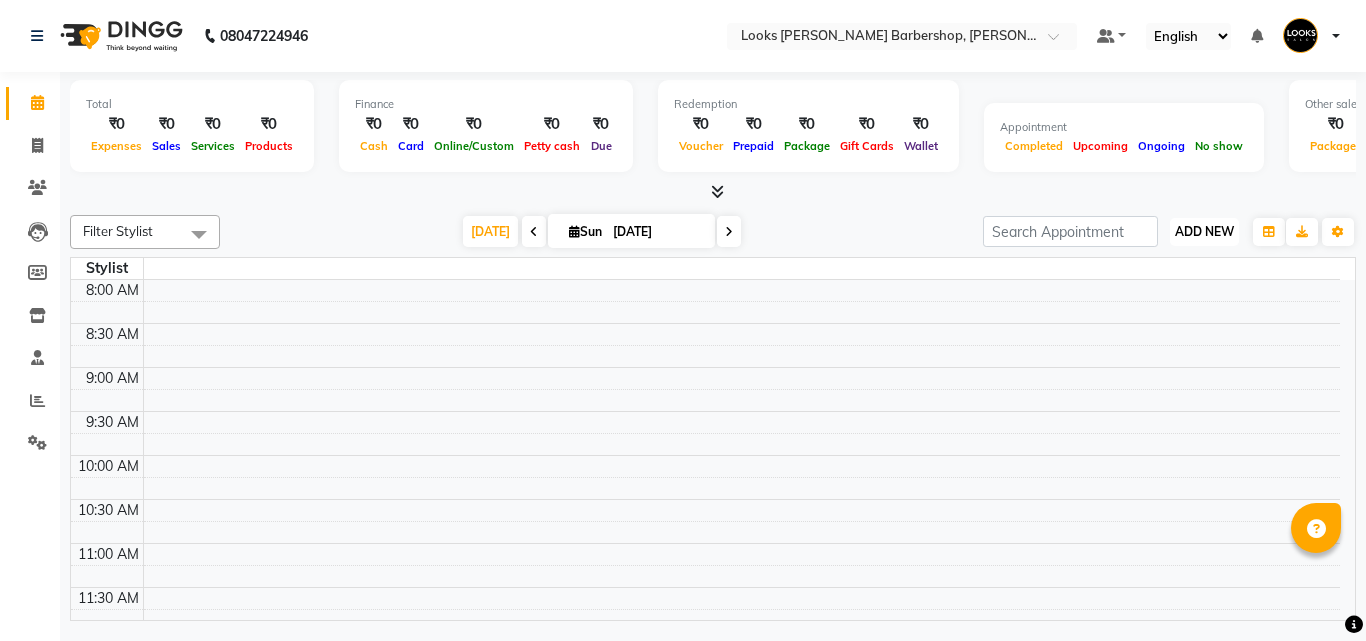 click on "ADD NEW" at bounding box center (1204, 231) 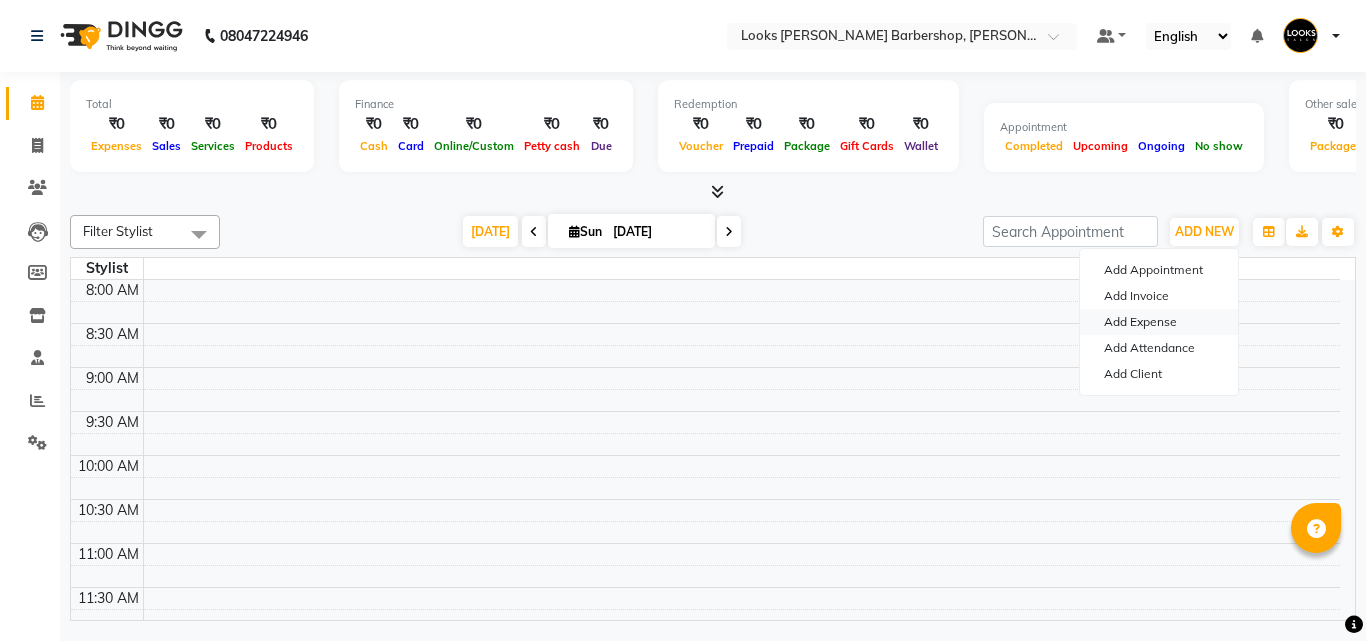 click on "Add Expense" at bounding box center [1159, 322] 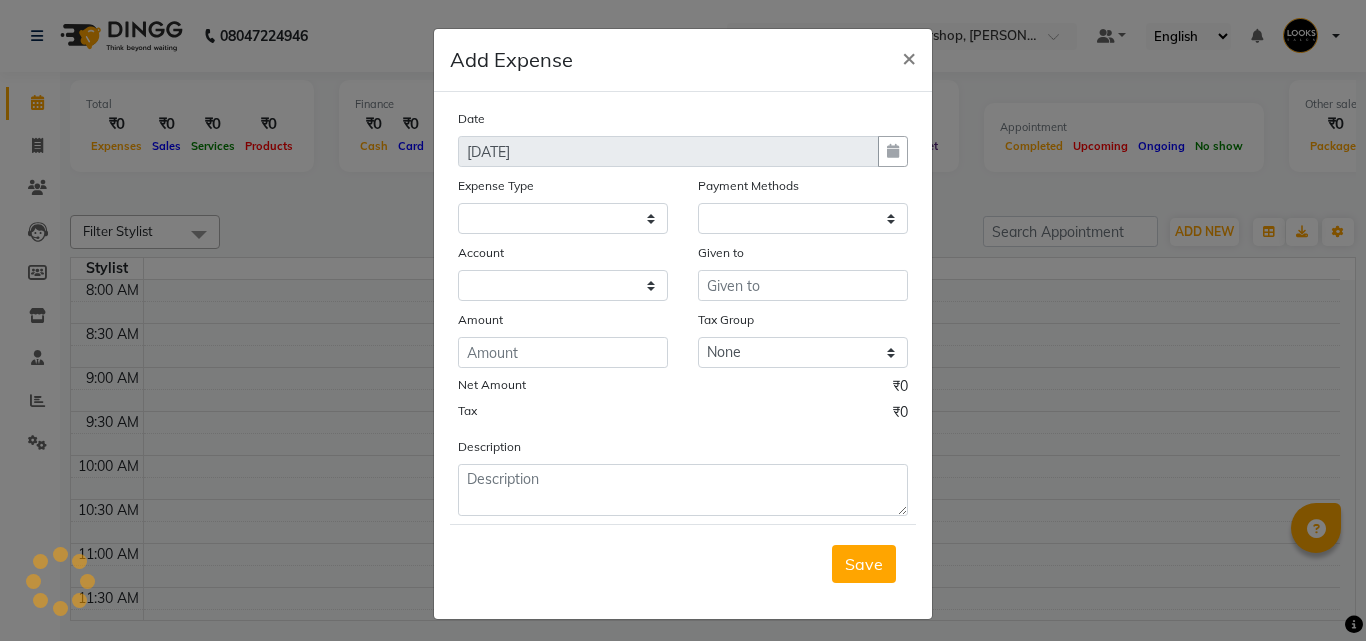 select 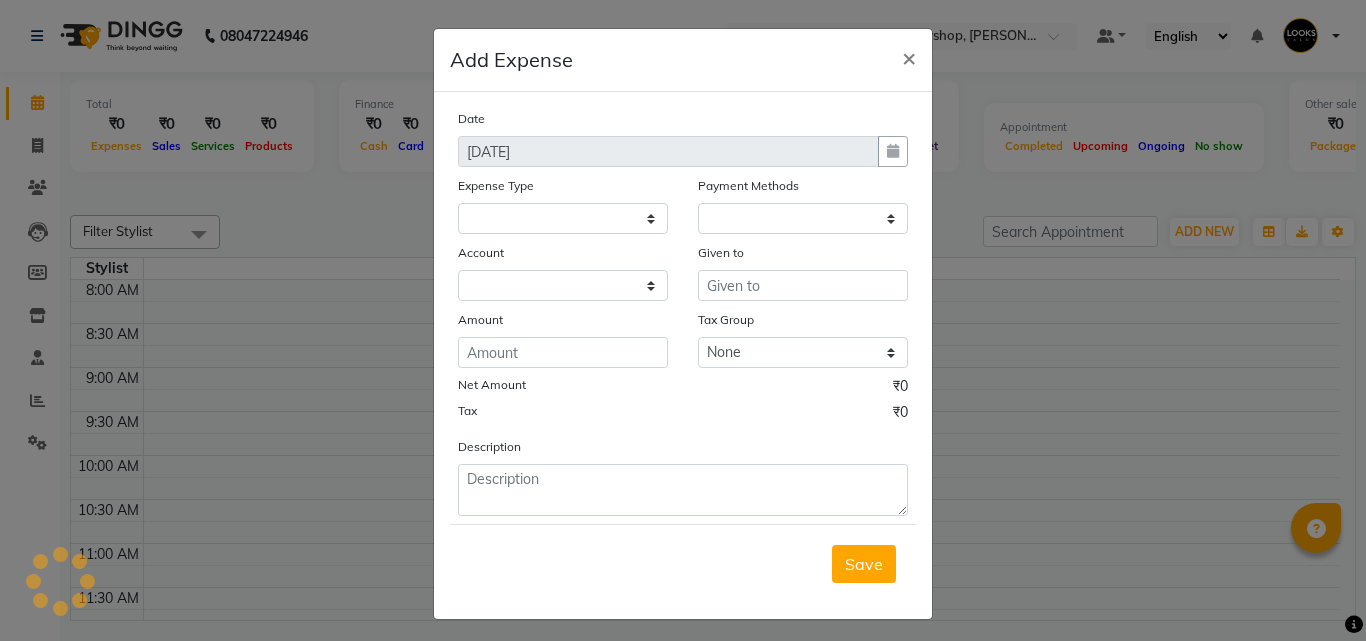 select on "1" 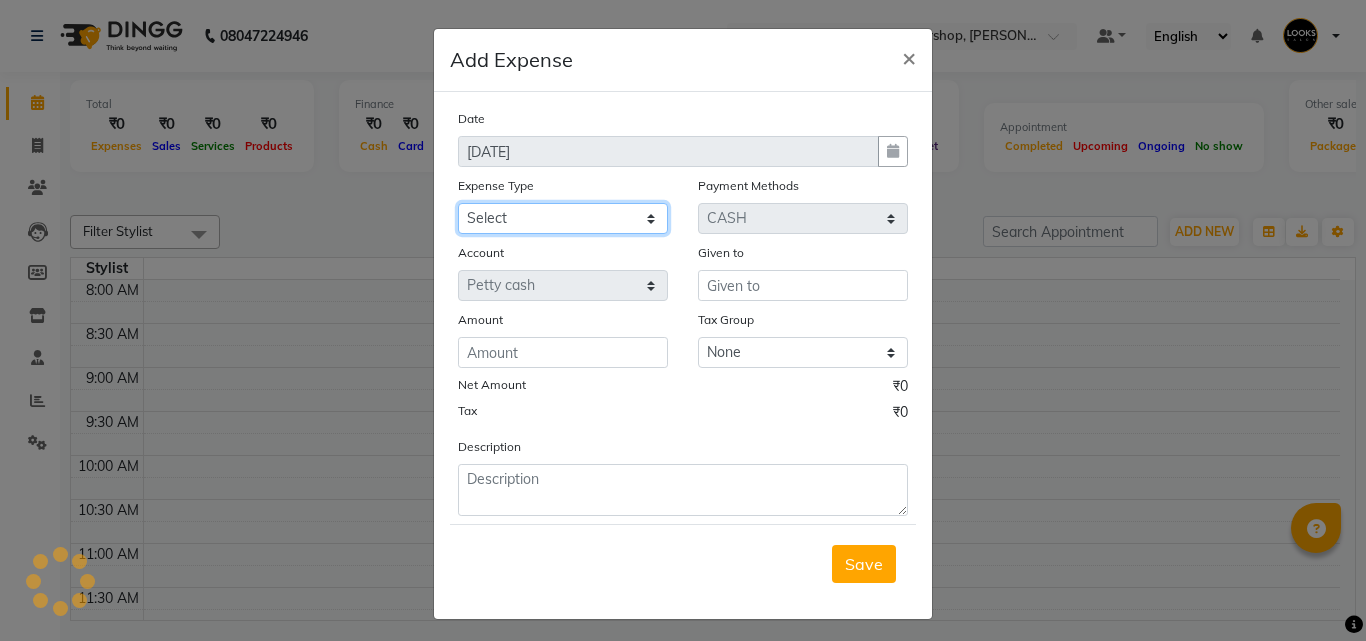 click on "Select Amazon order BANK DEPOSIT BLINKIT Cash change Cash Handover Client Refreshment CLIENT WELFARE CONSUMABLES Convyance to staff Counter sale General Expense Laundry Bill Laundry Service MILK MILK GINGER Miscellaneous MOBILE RECHARGE Monthly Grocery OFFICE UPKEEP Pantry Payment PORTER Prepaid Card Incentives Printing And Stationery Product Incentive purchase Refreshment Repair And Maintenance Salary Salary advance Service incentive staff accommodation Staff Convenyance Staff Welfare tip TIP CREDIT CARD Tip Online TIP UPI travel Travelling And Conveyance treat for staff WATER BILL WE FAST" 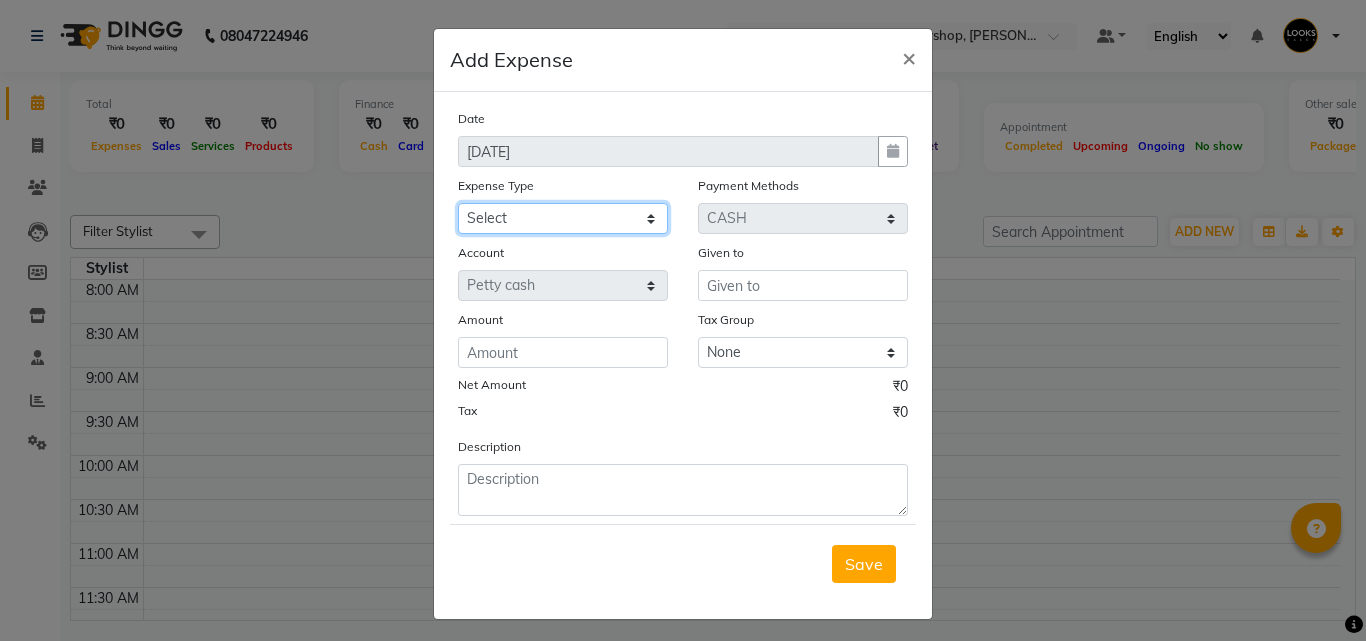 select on "19910" 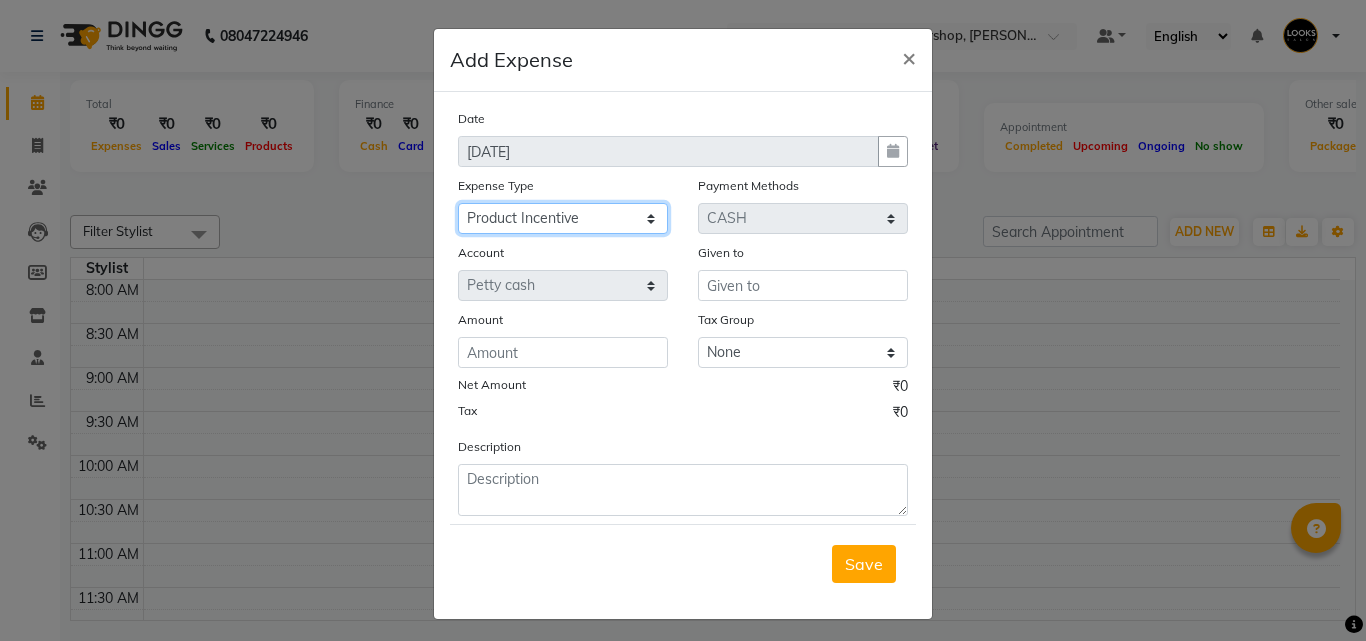 click on "Select Amazon order BANK DEPOSIT BLINKIT Cash change Cash Handover Client Refreshment CLIENT WELFARE CONSUMABLES Convyance to staff Counter sale General Expense Laundry Bill Laundry Service MILK MILK GINGER Miscellaneous MOBILE RECHARGE Monthly Grocery OFFICE UPKEEP Pantry Payment PORTER Prepaid Card Incentives Printing And Stationery Product Incentive purchase Refreshment Repair And Maintenance Salary Salary advance Service incentive staff accommodation Staff Convenyance Staff Welfare tip TIP CREDIT CARD Tip Online TIP UPI travel Travelling And Conveyance treat for staff WATER BILL WE FAST" 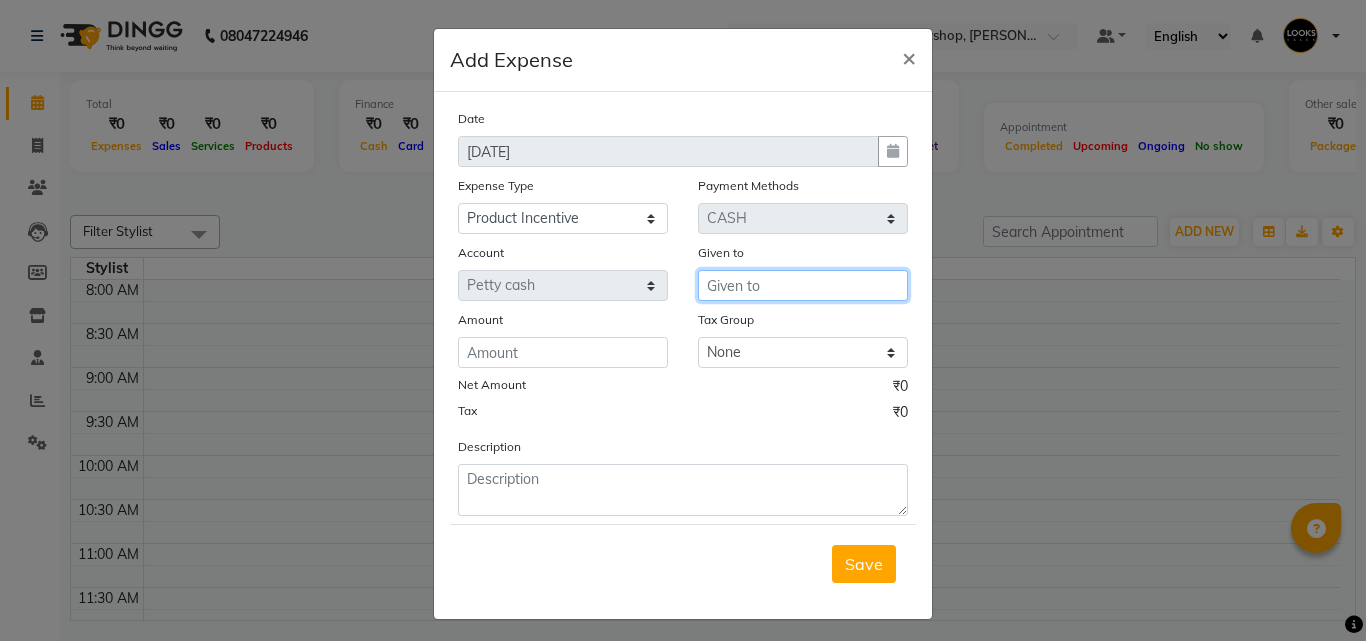 click at bounding box center (803, 285) 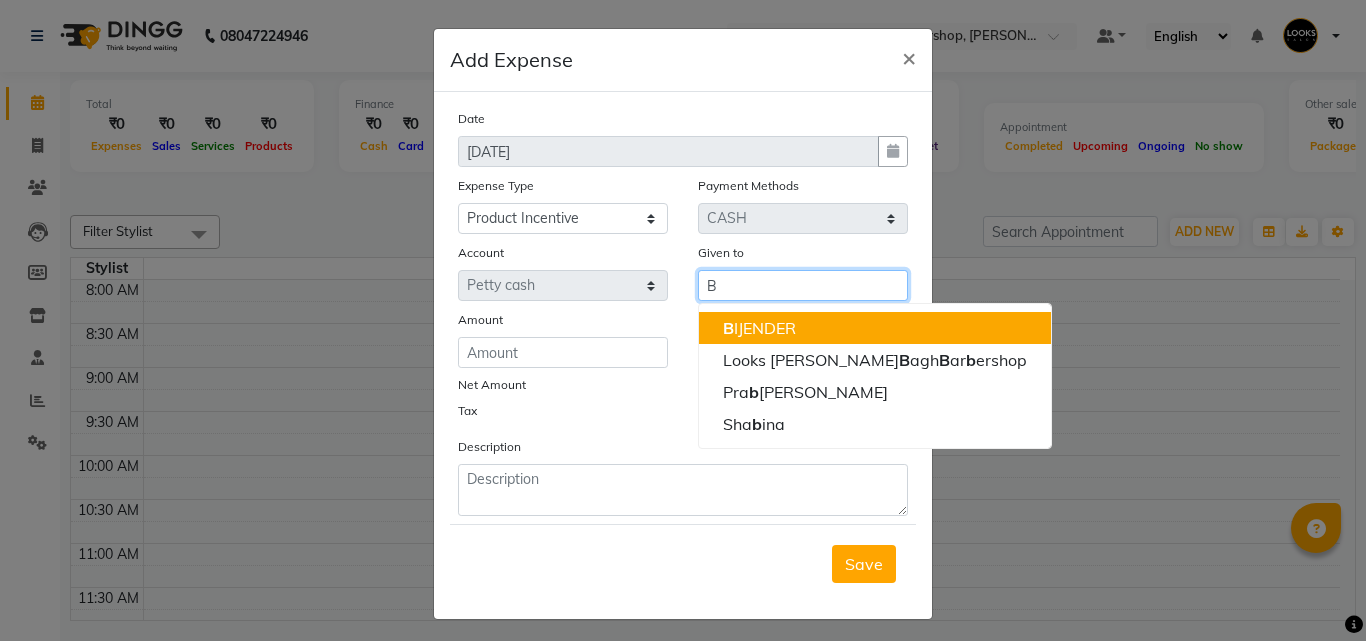 click on "B IJENDER" at bounding box center (759, 328) 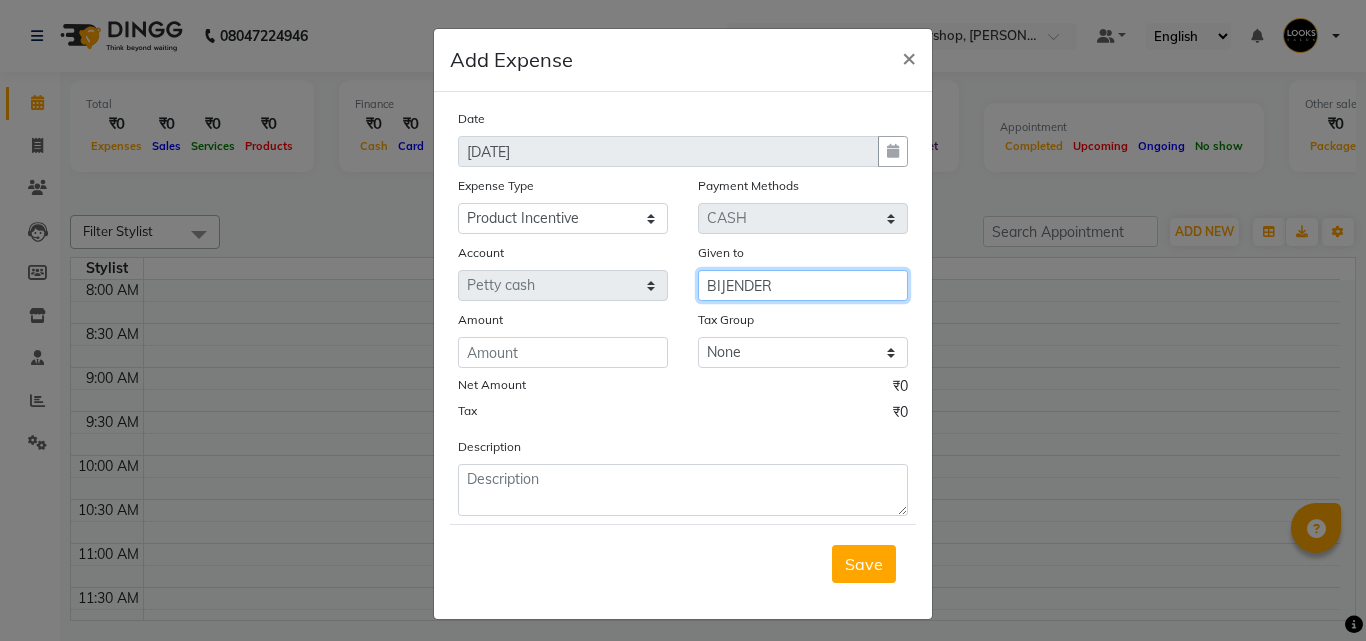 type on "BIJENDER" 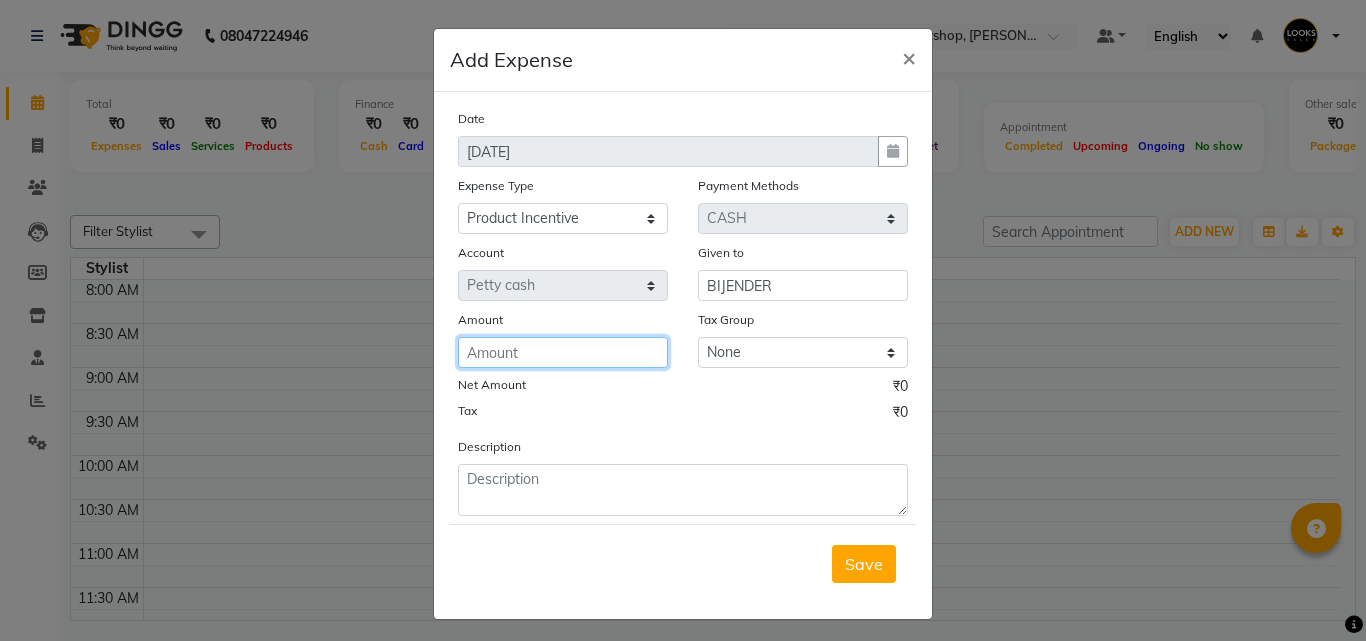 click 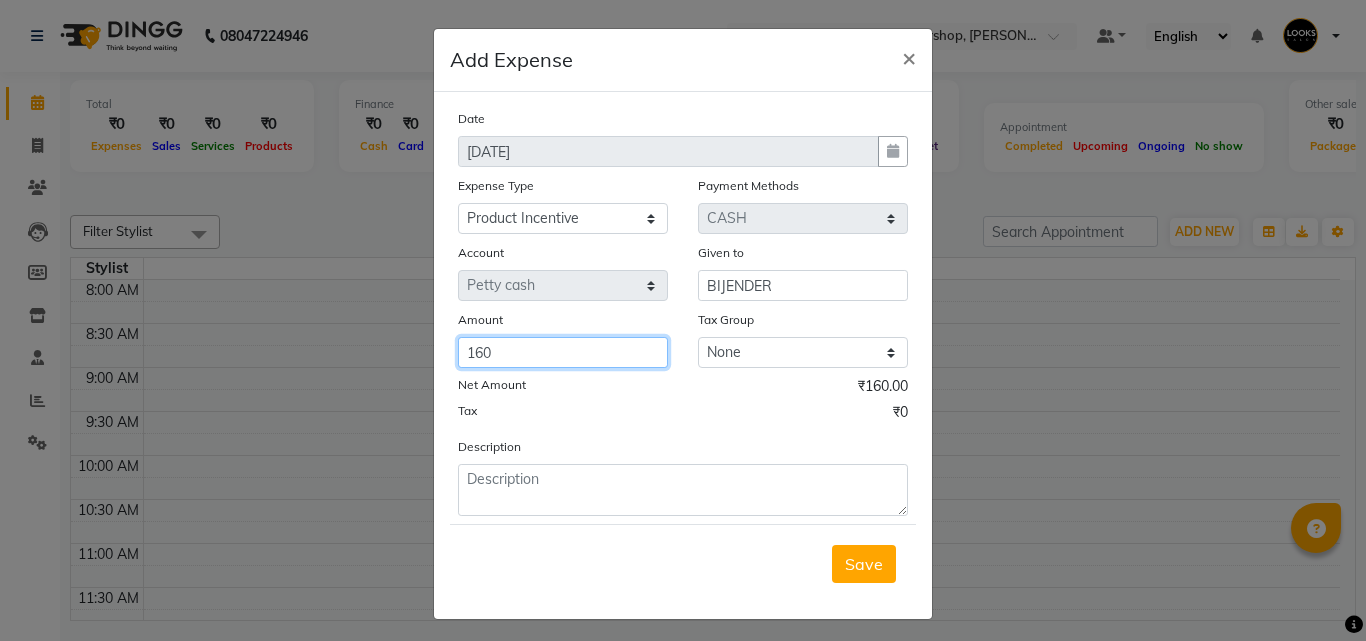 type on "160" 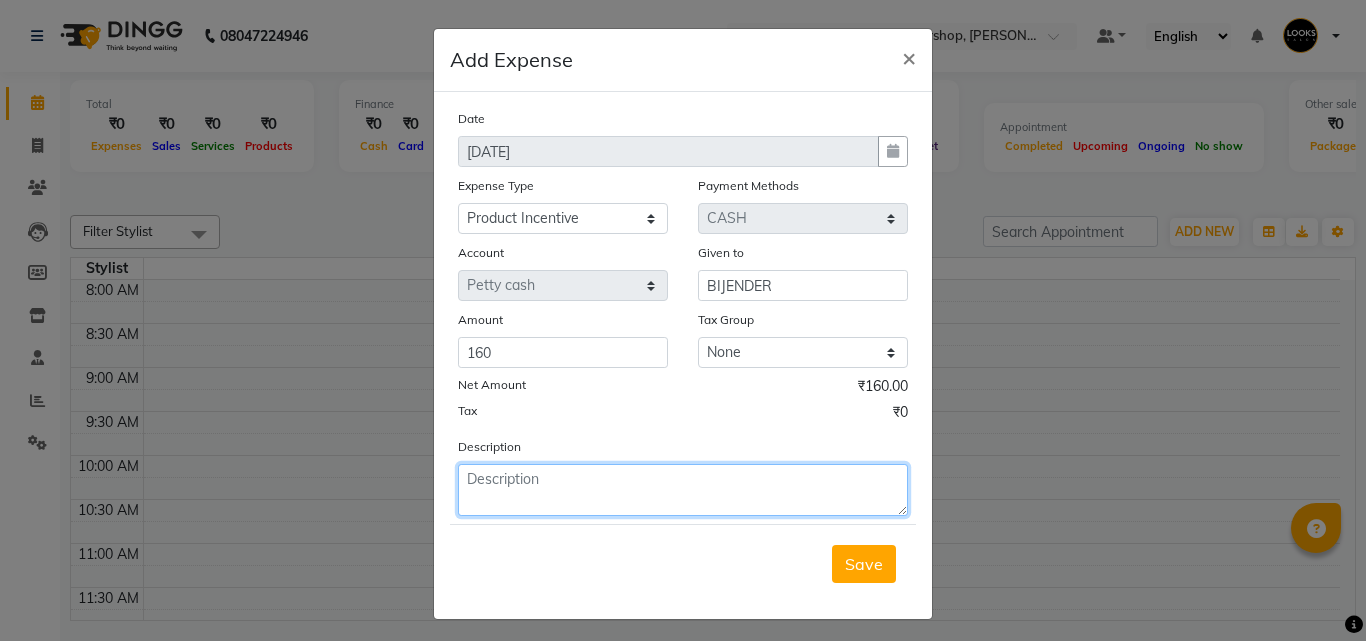 click 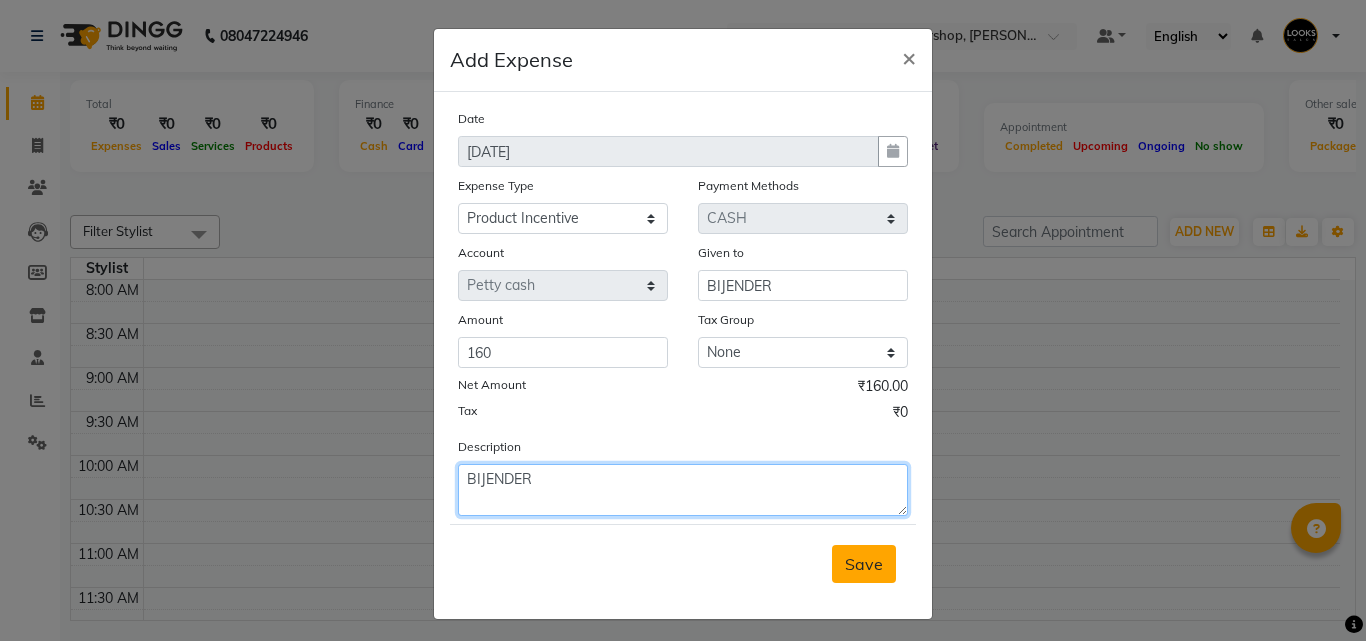 type on "BIJENDER" 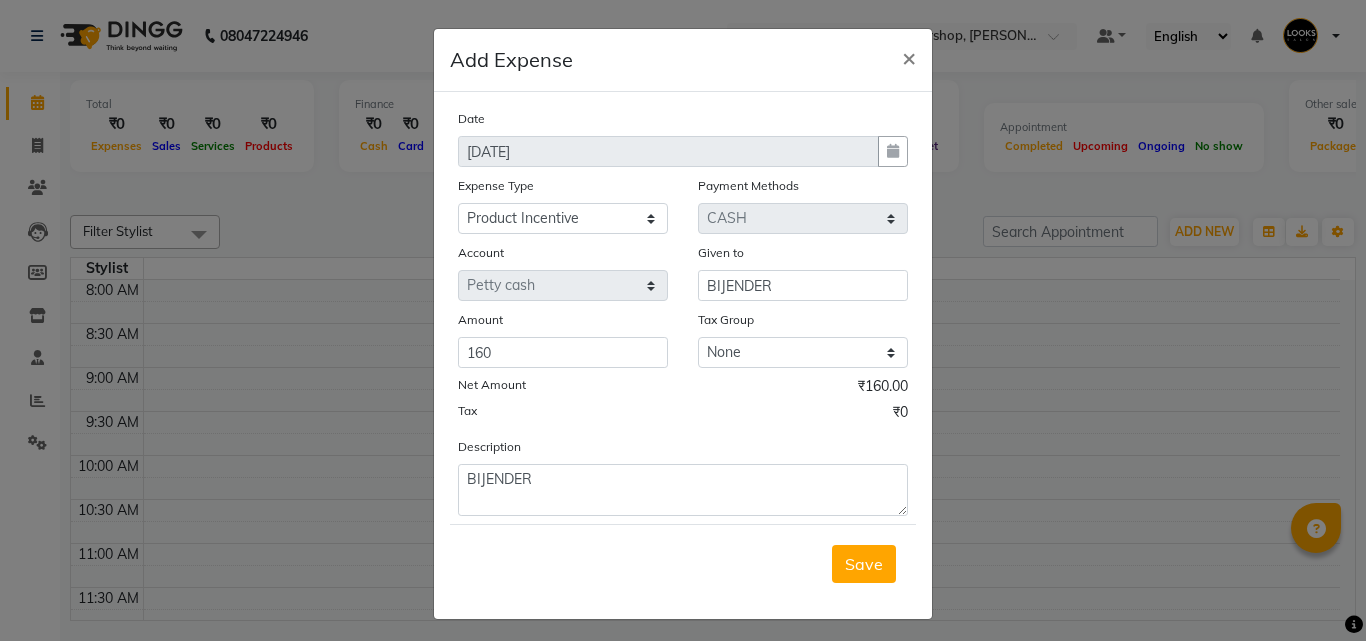 click on "Save" at bounding box center [864, 564] 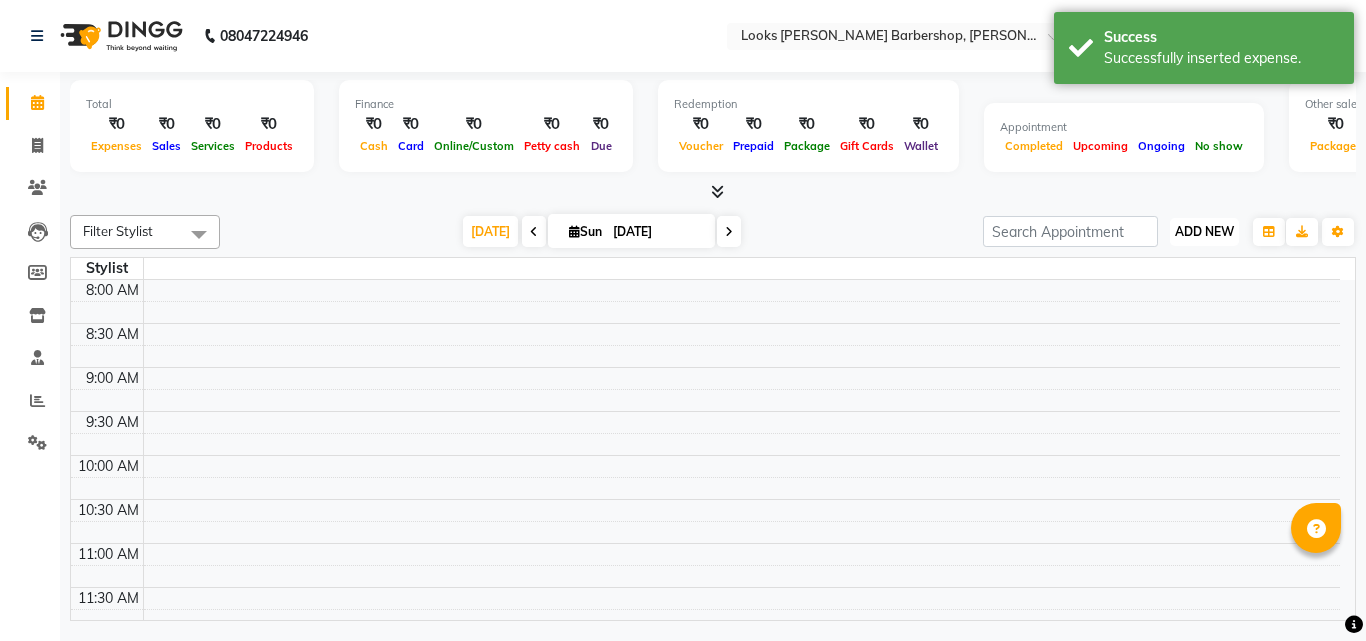 drag, startPoint x: 1204, startPoint y: 221, endPoint x: 1190, endPoint y: 244, distance: 26.925823 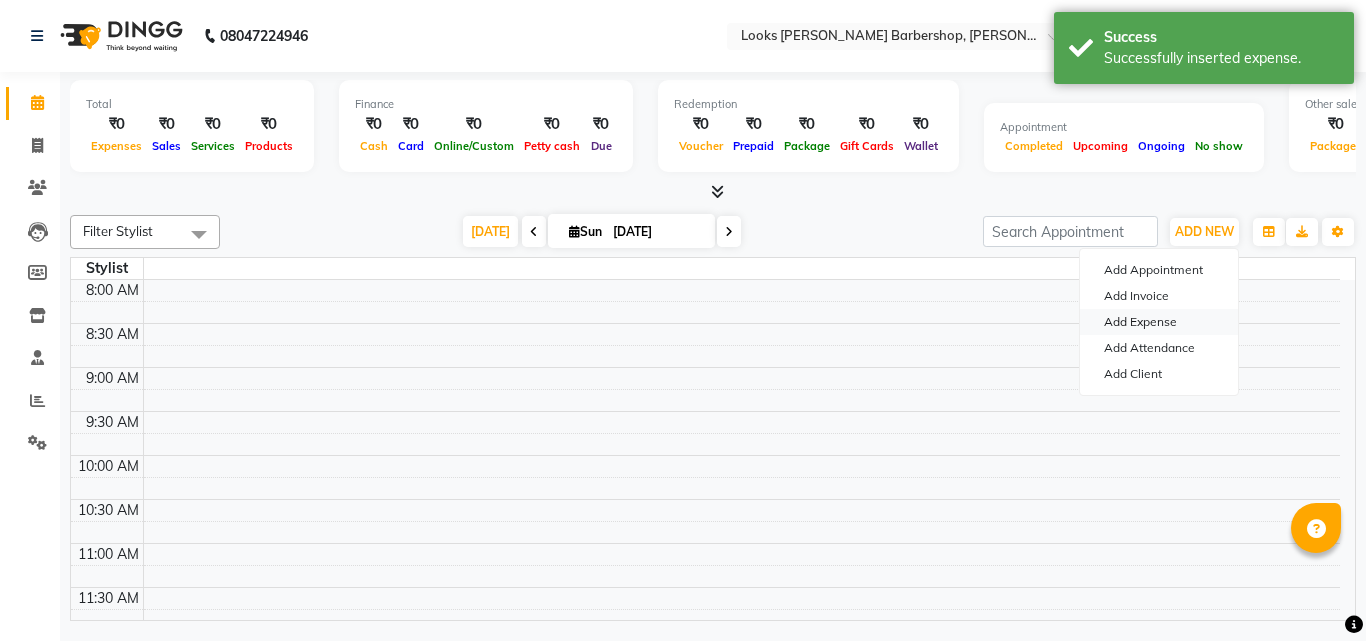 click on "Add Expense" at bounding box center (1159, 322) 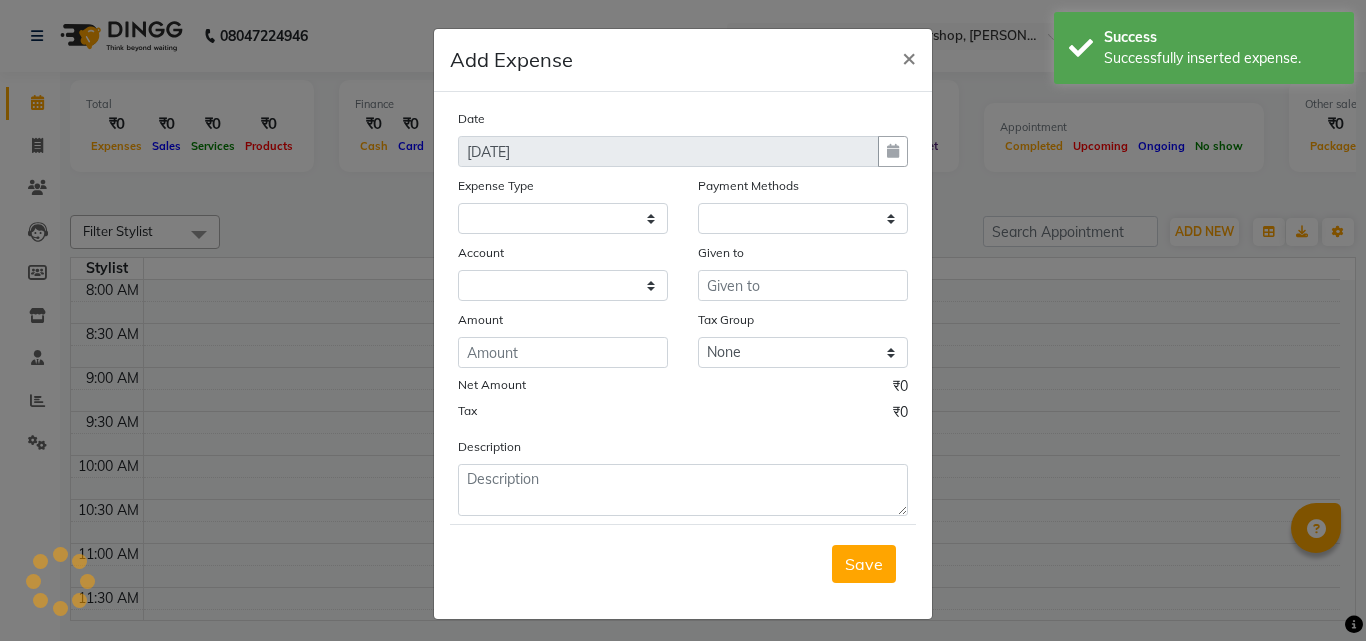 select 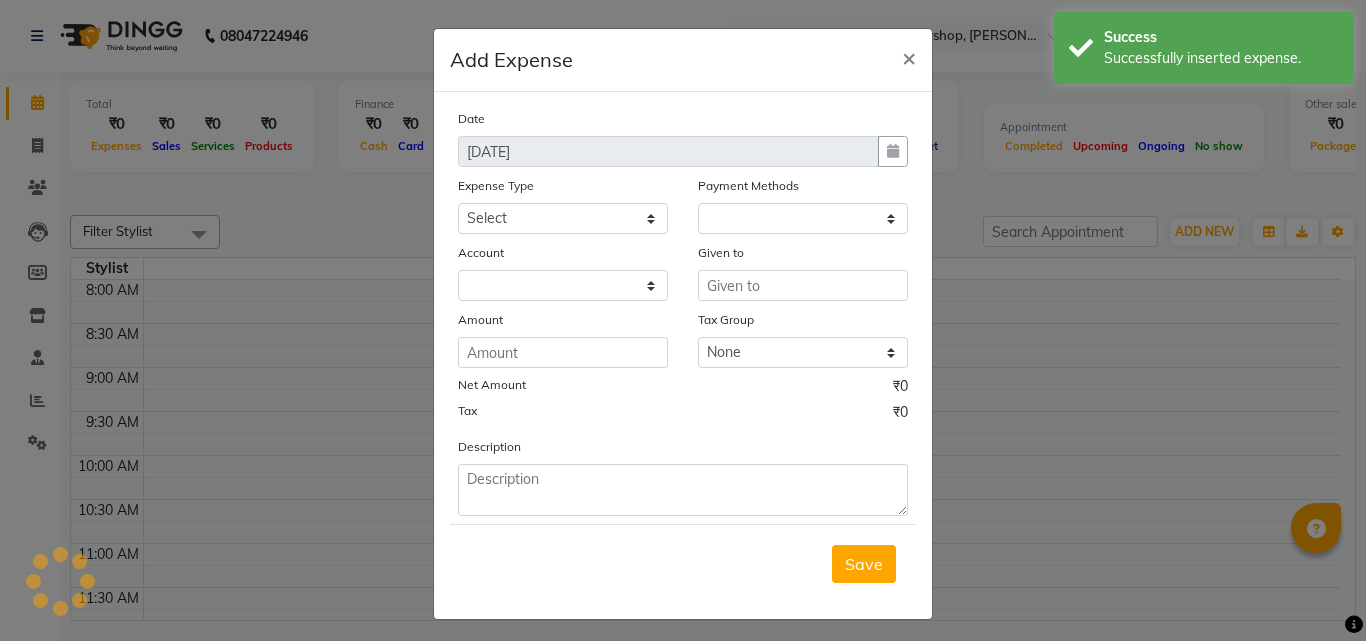 select on "1" 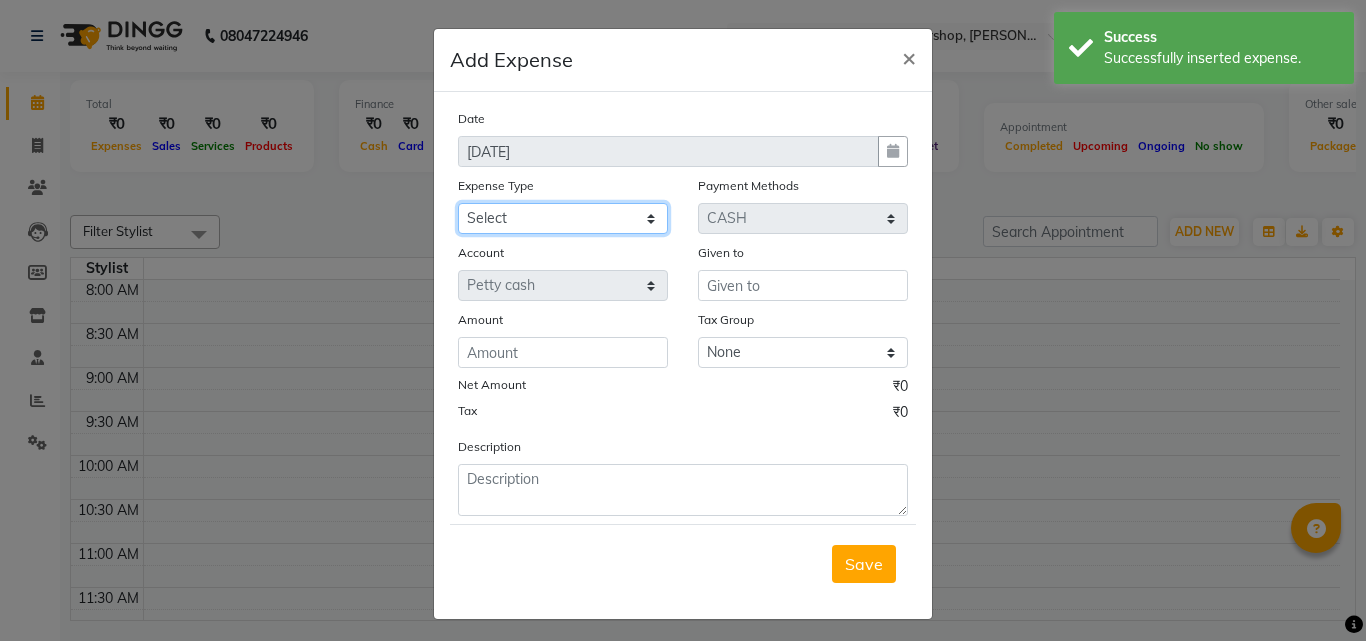 click on "Select Amazon order BANK DEPOSIT BLINKIT Cash change Cash Handover Client Refreshment CLIENT WELFARE CONSUMABLES Convyance to staff Counter sale General Expense Laundry Bill Laundry Service MILK MILK GINGER Miscellaneous MOBILE RECHARGE Monthly Grocery OFFICE UPKEEP Pantry Payment PORTER Prepaid Card Incentives Printing And Stationery Product Incentive purchase Refreshment Repair And Maintenance Salary Salary advance Service incentive staff accommodation Staff Convenyance Staff Welfare tip TIP CREDIT CARD Tip Online TIP UPI travel Travelling And Conveyance treat for staff WATER BILL WE FAST" 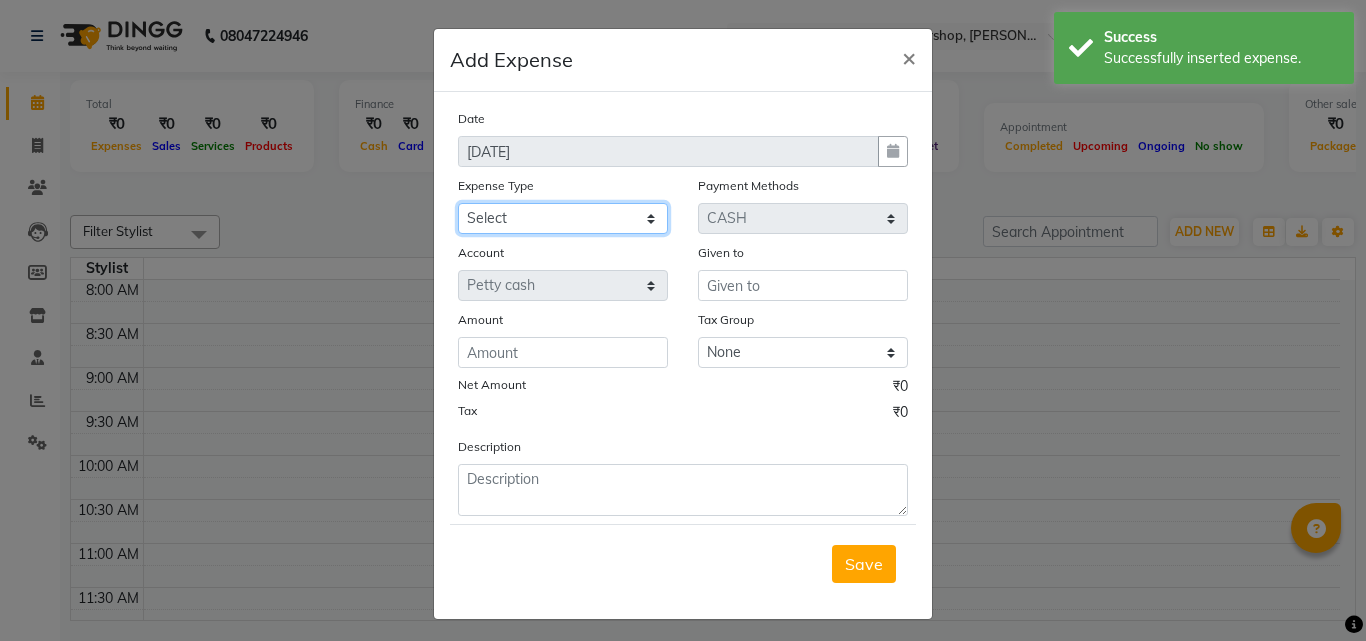 select on "22603" 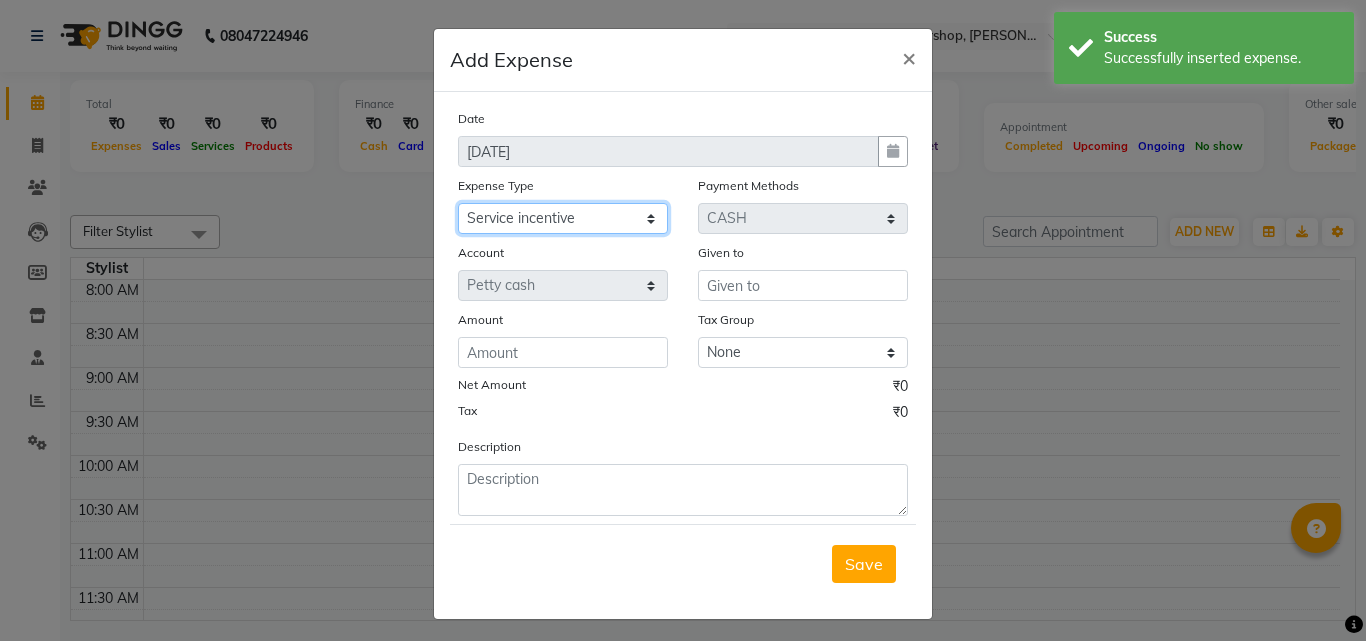 click on "Select Amazon order BANK DEPOSIT BLINKIT Cash change Cash Handover Client Refreshment CLIENT WELFARE CONSUMABLES Convyance to staff Counter sale General Expense Laundry Bill Laundry Service MILK MILK GINGER Miscellaneous MOBILE RECHARGE Monthly Grocery OFFICE UPKEEP Pantry Payment PORTER Prepaid Card Incentives Printing And Stationery Product Incentive purchase Refreshment Repair And Maintenance Salary Salary advance Service incentive staff accommodation Staff Convenyance Staff Welfare tip TIP CREDIT CARD Tip Online TIP UPI travel Travelling And Conveyance treat for staff WATER BILL WE FAST" 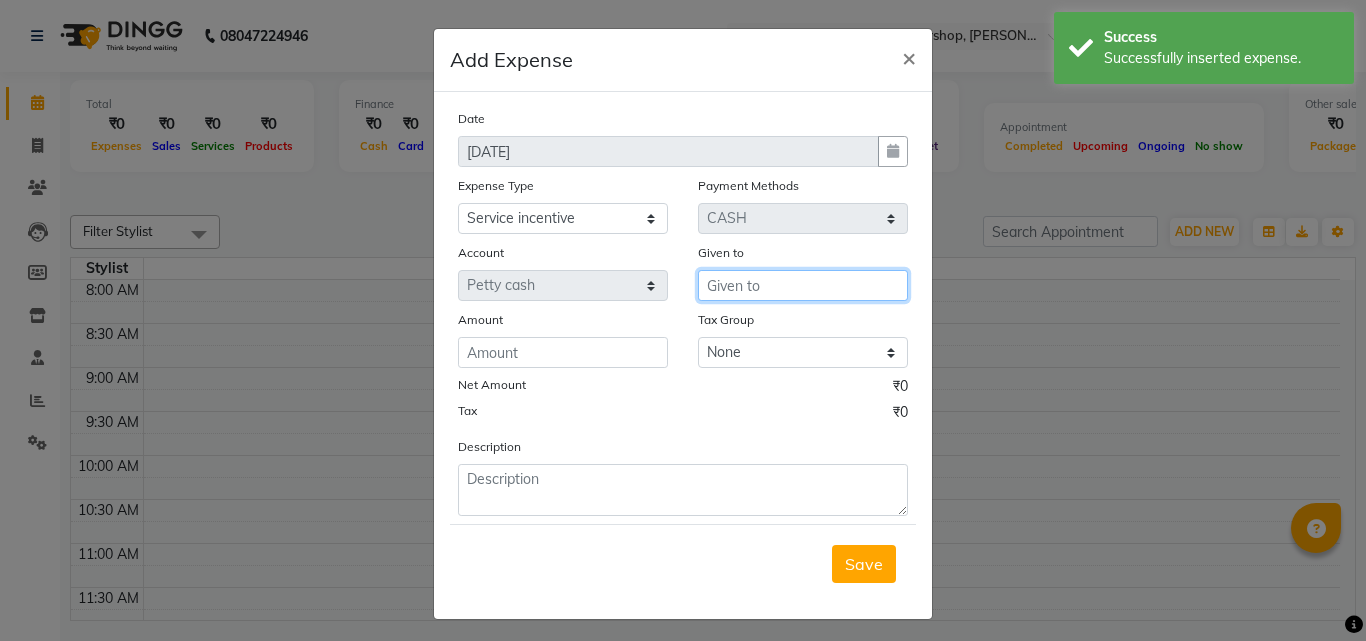 click at bounding box center (803, 285) 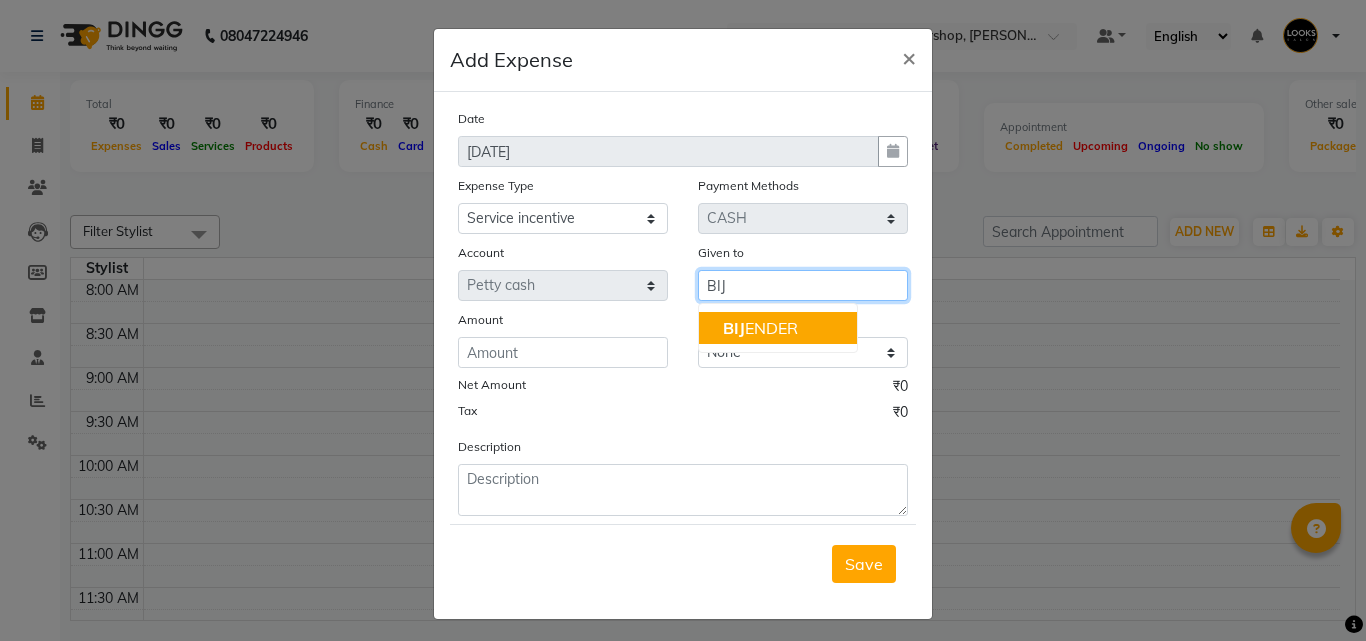 click on "BIJ ENDER" at bounding box center (760, 328) 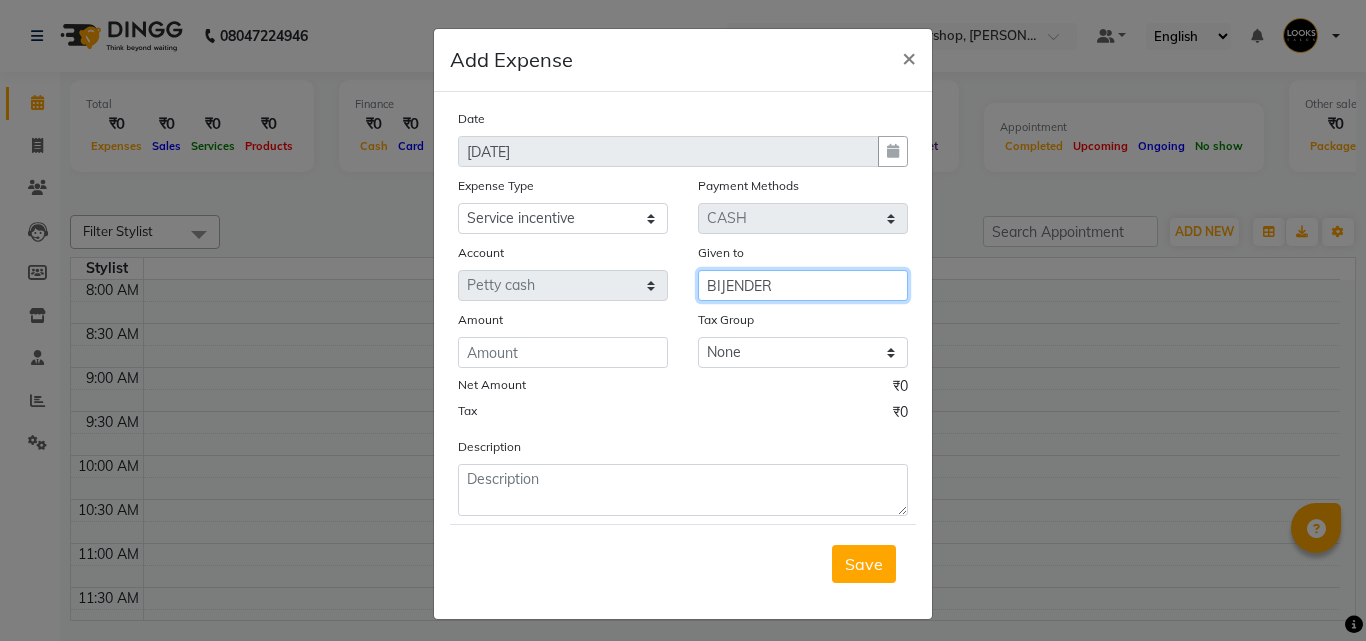 type on "BIJENDER" 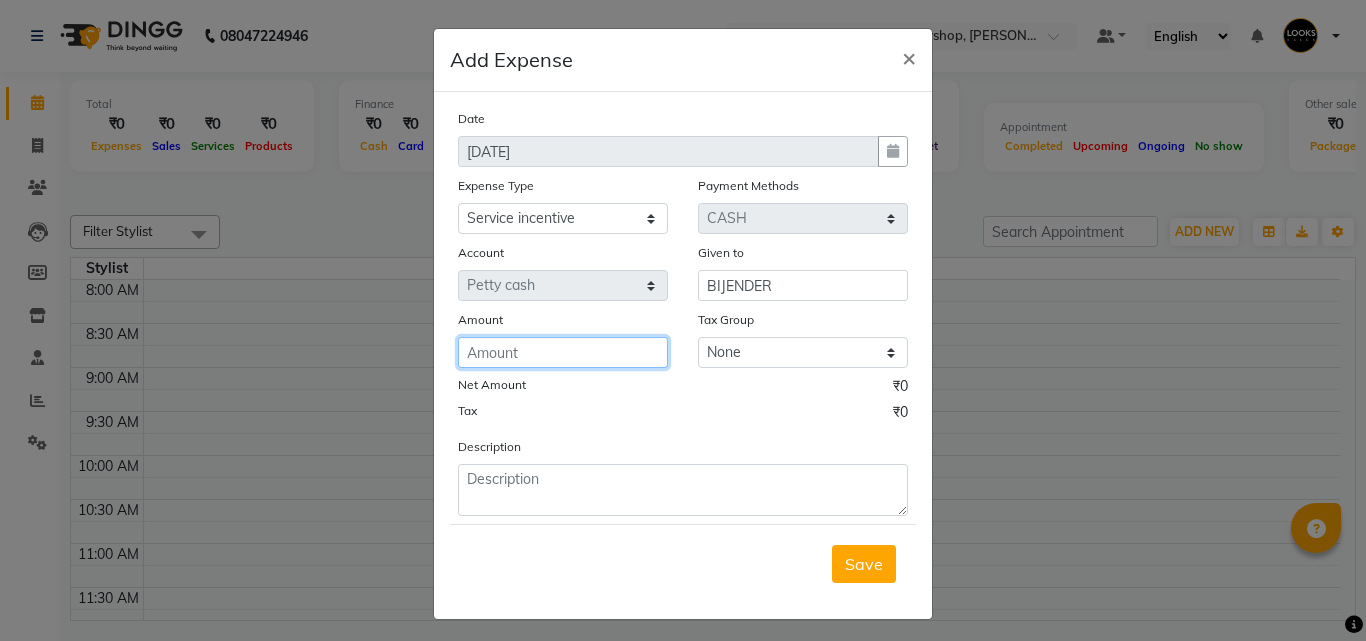 click 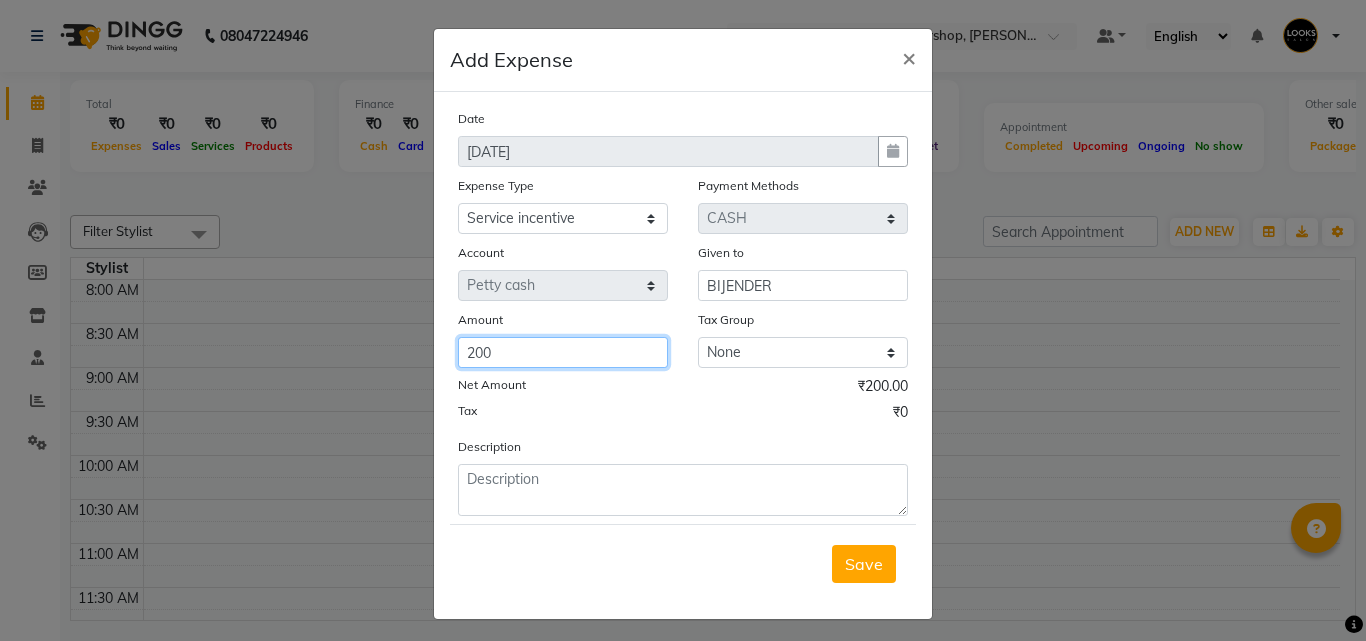 type on "200" 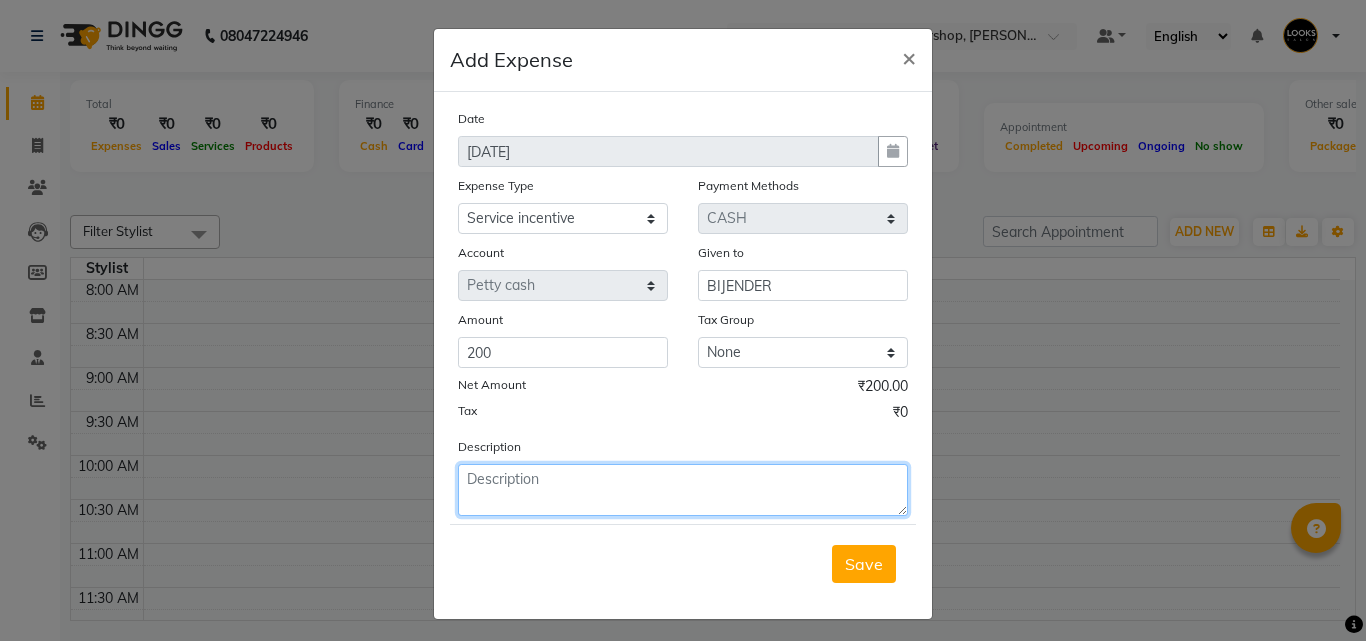 click 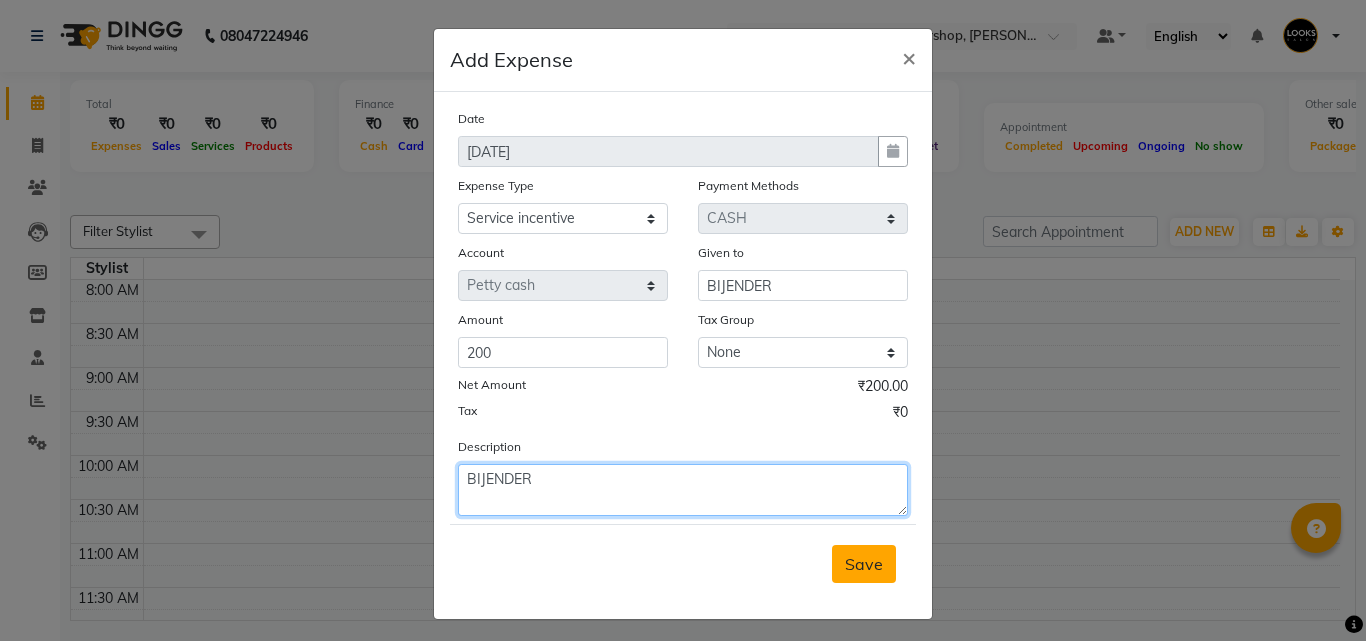 type on "BIJENDER" 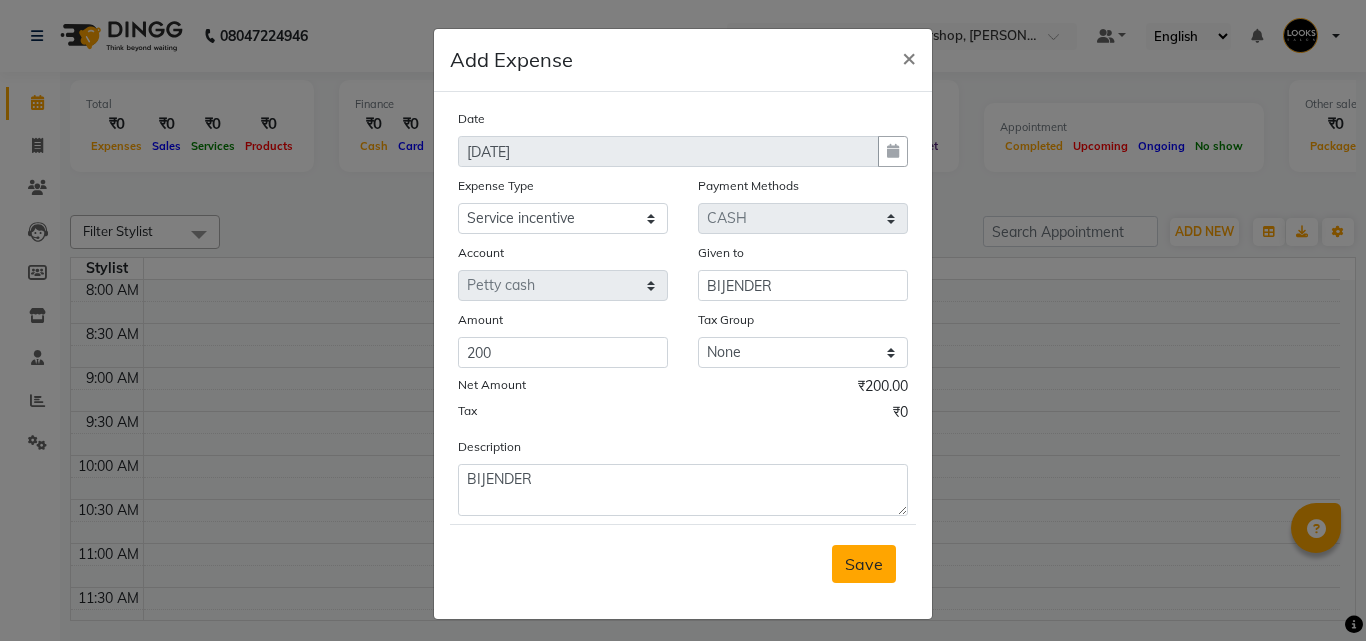 click on "Save" at bounding box center [864, 564] 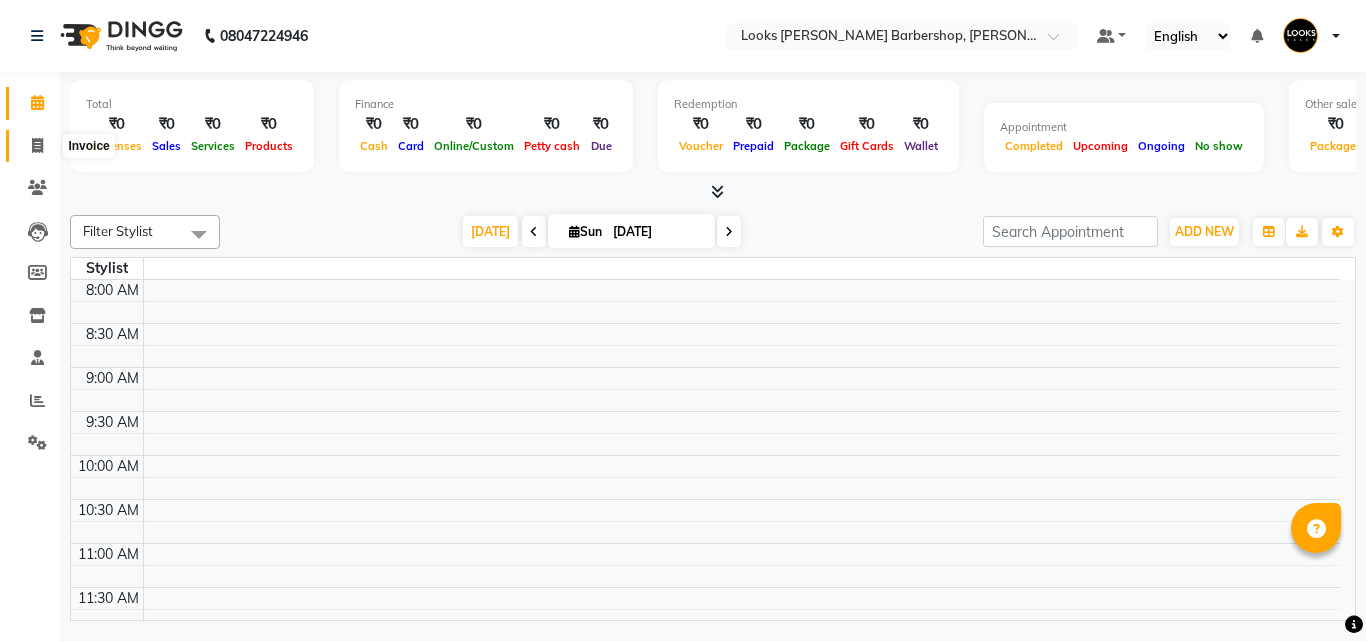 click 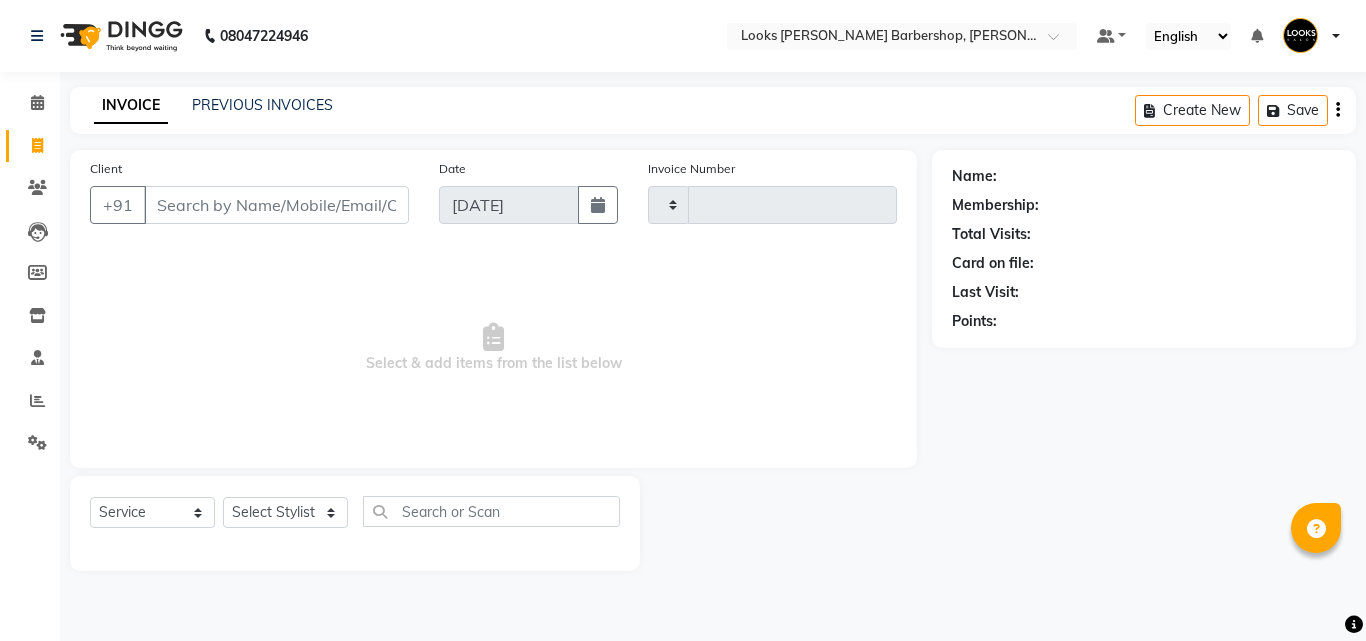 type on "2591" 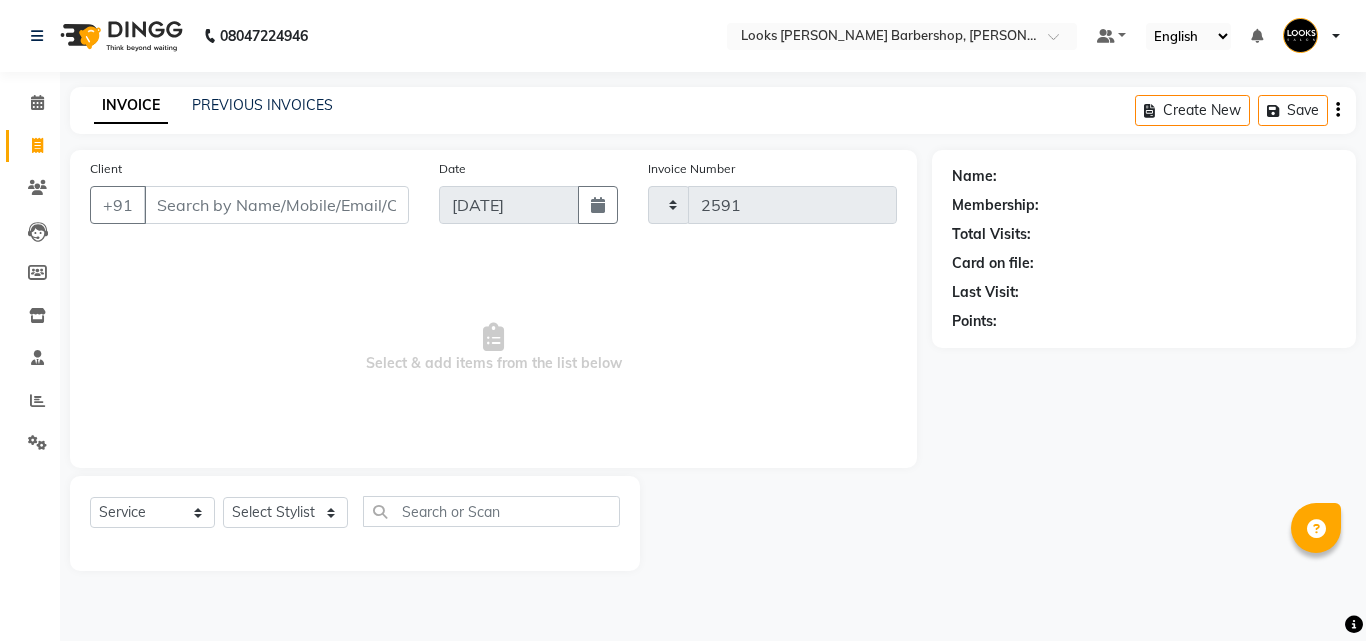 select on "4323" 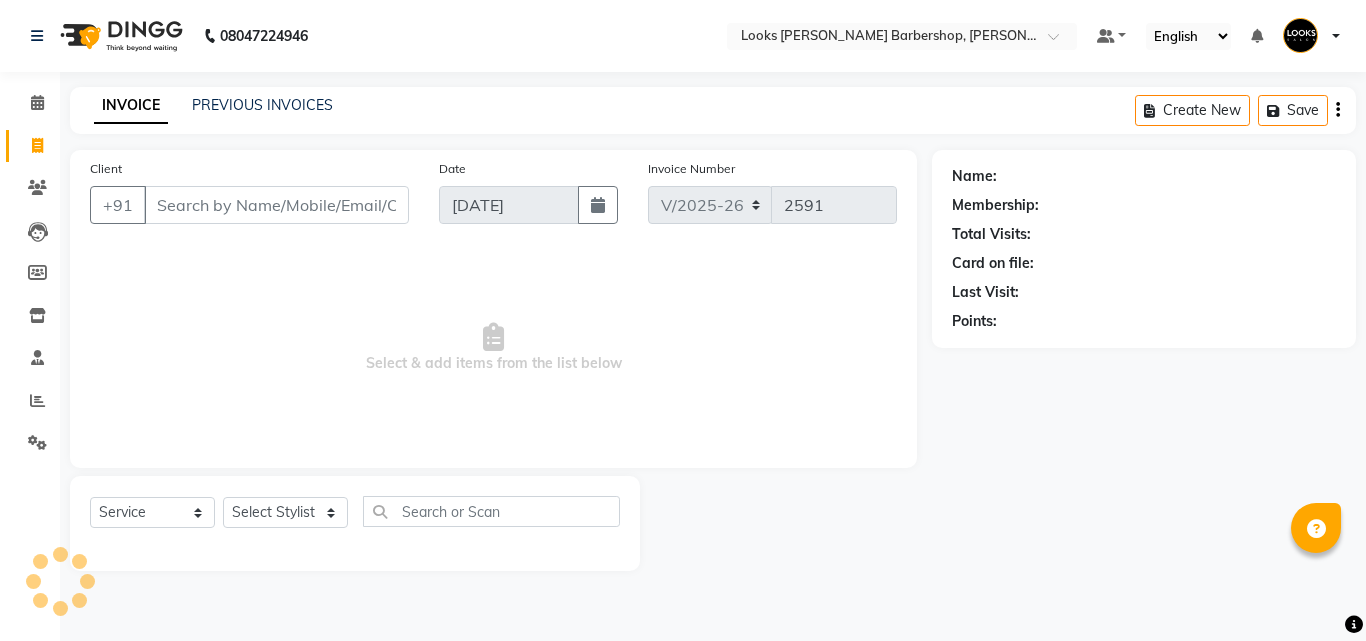 drag, startPoint x: 215, startPoint y: 196, endPoint x: 223, endPoint y: 159, distance: 37.85499 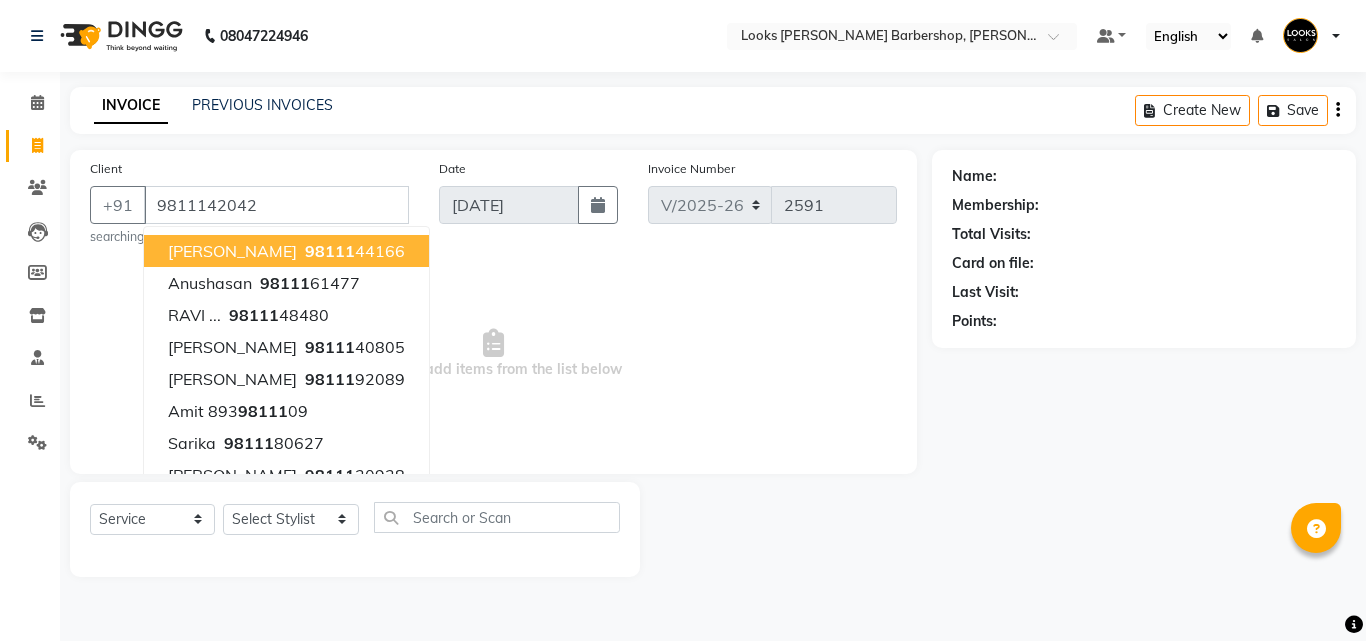type on "9811142042" 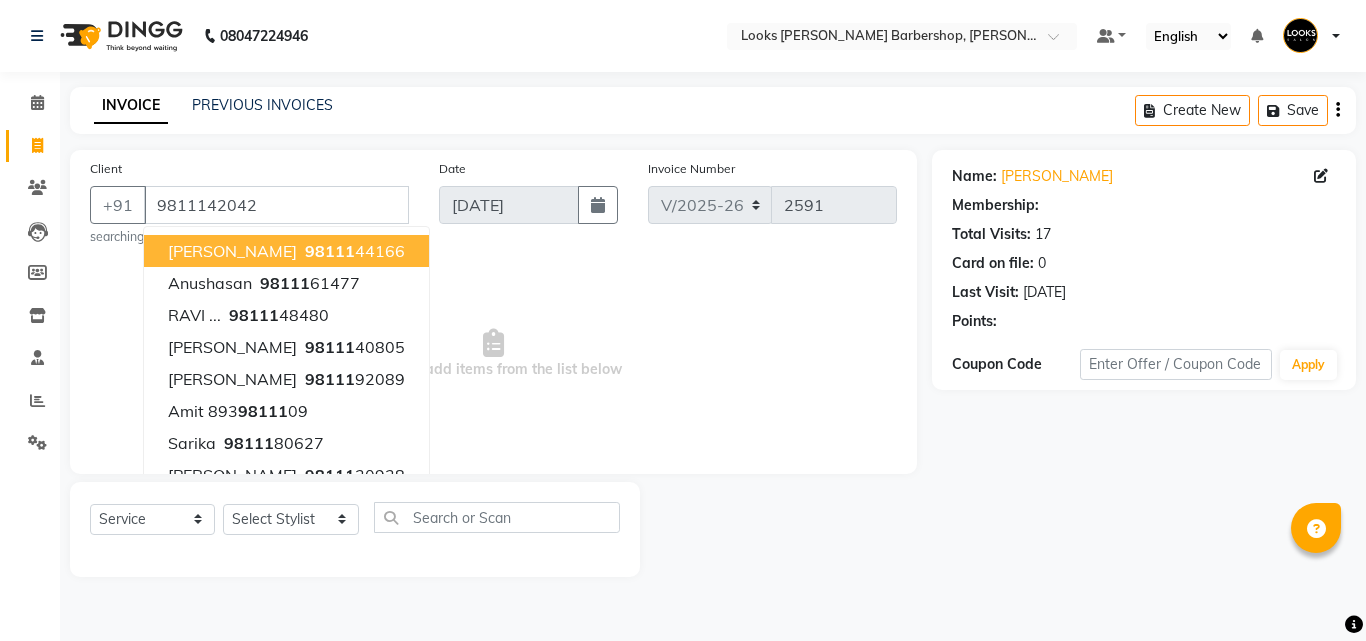 select on "1: Object" 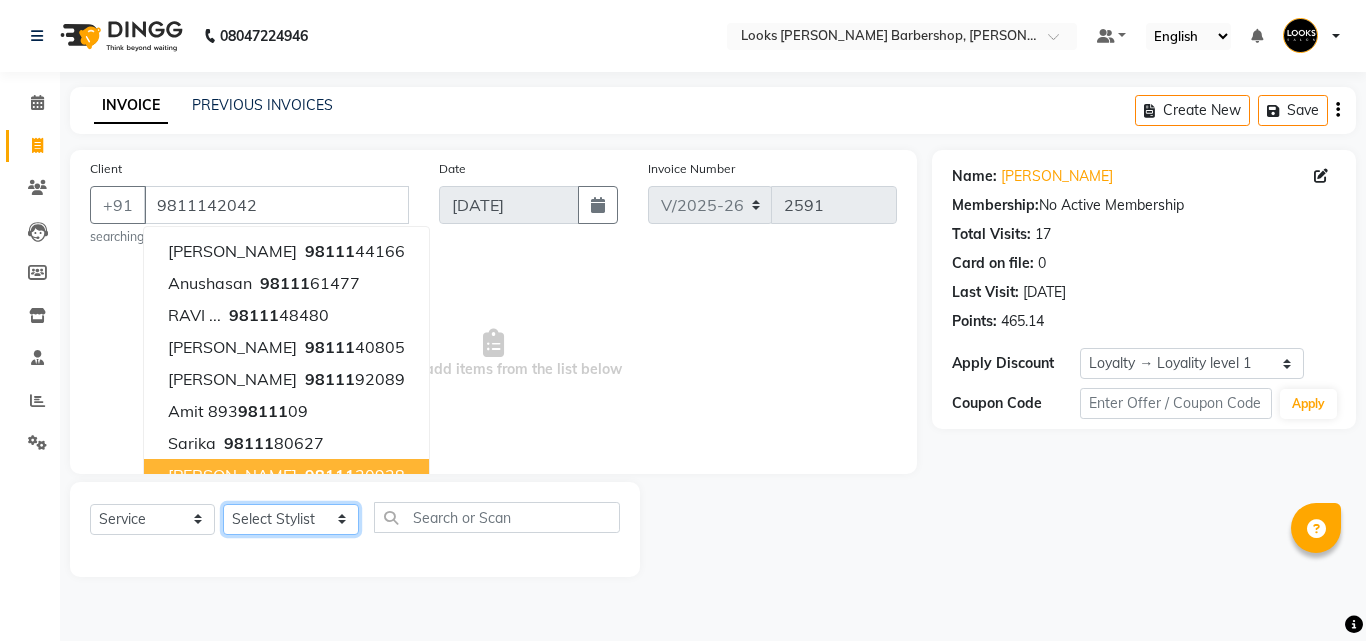 click on "Select Stylist [PERSON_NAME] Amazon_Kart [PERSON_NAME] _asst Arvind_asst BIJENDER  Counter Sales DANISH DHARAMVEER [PERSON_NAME]  KOMAL_NAILS Krishna_asst LALIT_PDCT LHAMO Looks_[DEMOGRAPHIC_DATA]_Section Looks_H.O_Store Looks [PERSON_NAME] Barbershop Looks_Kart [PERSON_NAME] [PERSON_NAME] [PERSON_NAME]  Naveen_pdct [PERSON_NAME] [PERSON_NAME] RAAJ_JI [PERSON_NAME] [PERSON_NAME] NARYAL ROHIT  [PERSON_NAME] [PERSON_NAME] Shabina [PERSON_NAME] [PERSON_NAME] VIKRAM [PERSON_NAME]  [PERSON_NAME]" 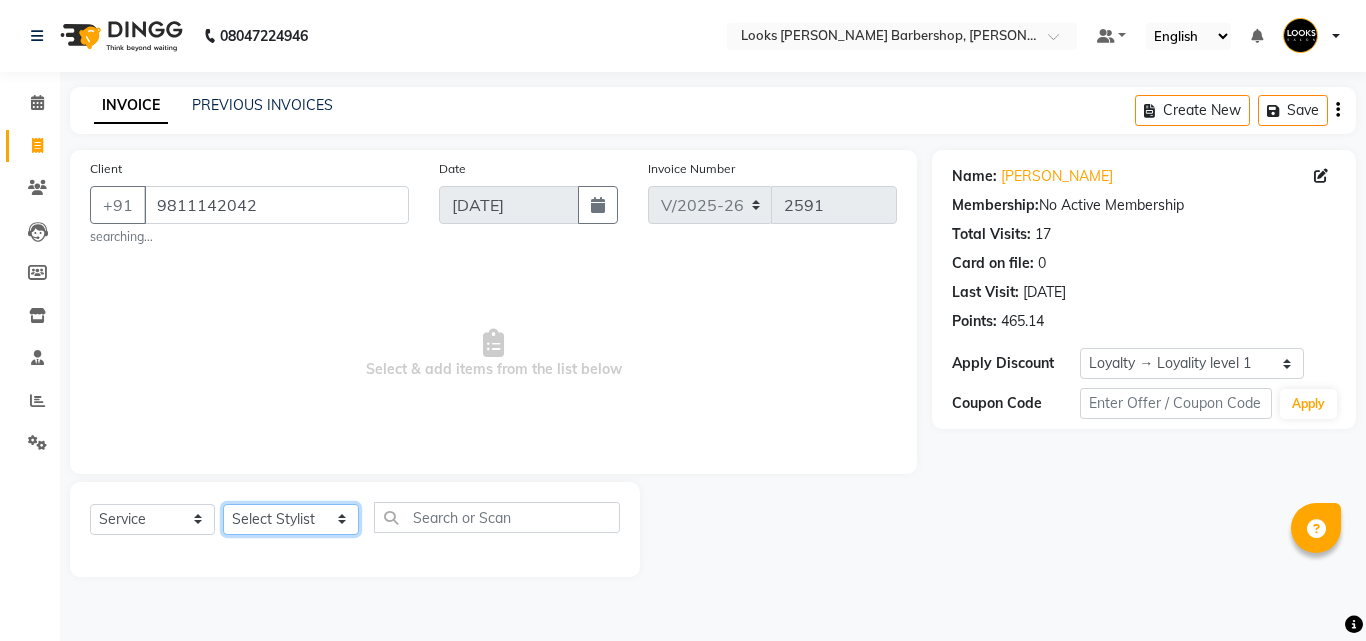 select on "69144" 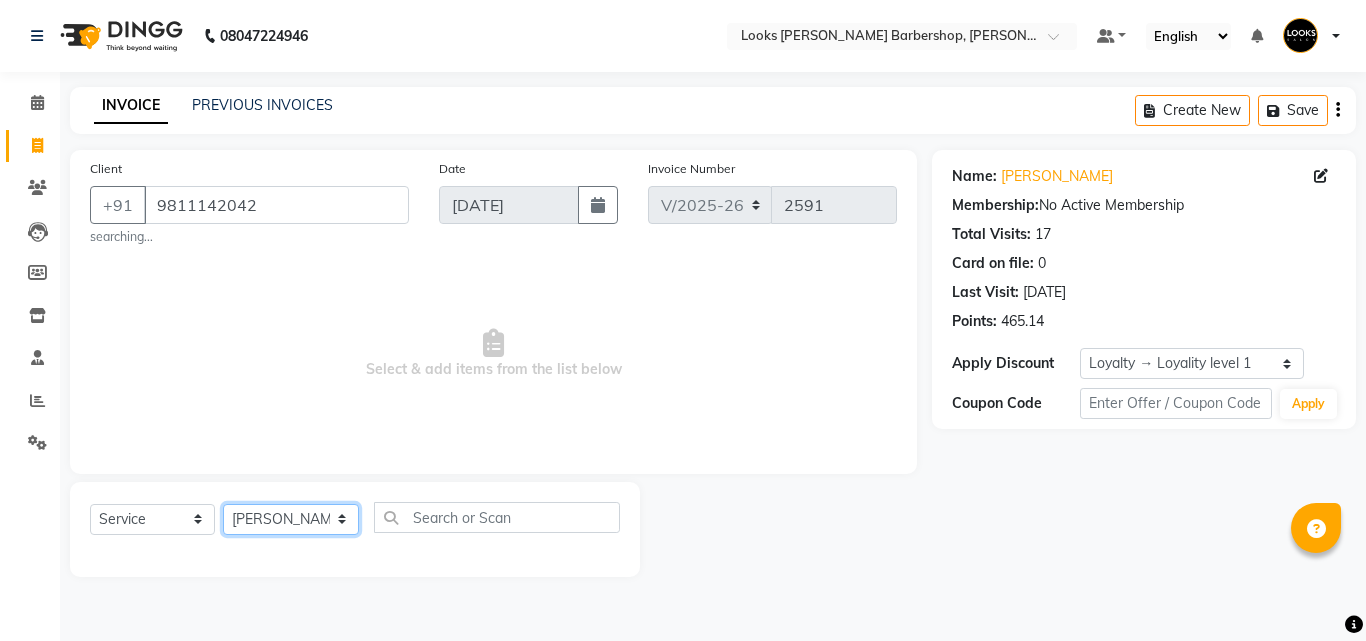click on "Select Stylist [PERSON_NAME] Amazon_Kart [PERSON_NAME] _asst Arvind_asst BIJENDER  Counter Sales DANISH DHARAMVEER [PERSON_NAME]  KOMAL_NAILS Krishna_asst LALIT_PDCT LHAMO Looks_[DEMOGRAPHIC_DATA]_Section Looks_H.O_Store Looks [PERSON_NAME] Barbershop Looks_Kart [PERSON_NAME] [PERSON_NAME] [PERSON_NAME]  Naveen_pdct [PERSON_NAME] [PERSON_NAME] RAAJ_JI [PERSON_NAME] [PERSON_NAME] NARYAL ROHIT  [PERSON_NAME] [PERSON_NAME] Shabina [PERSON_NAME] [PERSON_NAME] VIKRAM [PERSON_NAME]  [PERSON_NAME]" 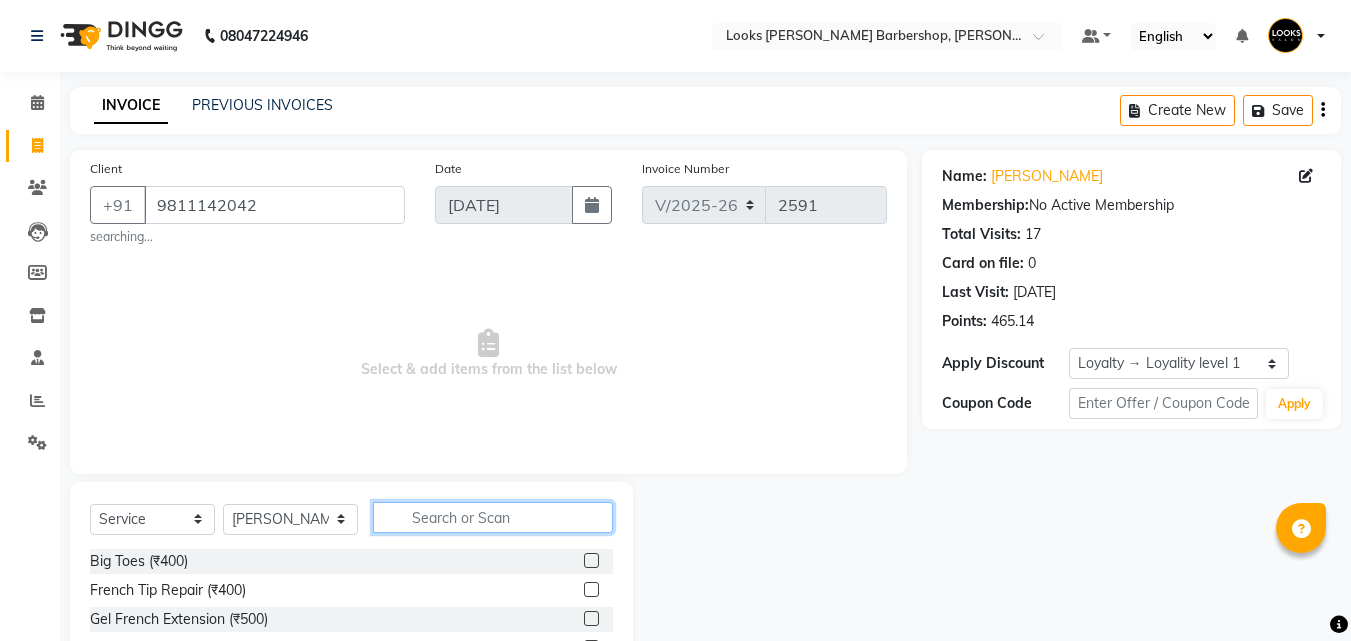 click 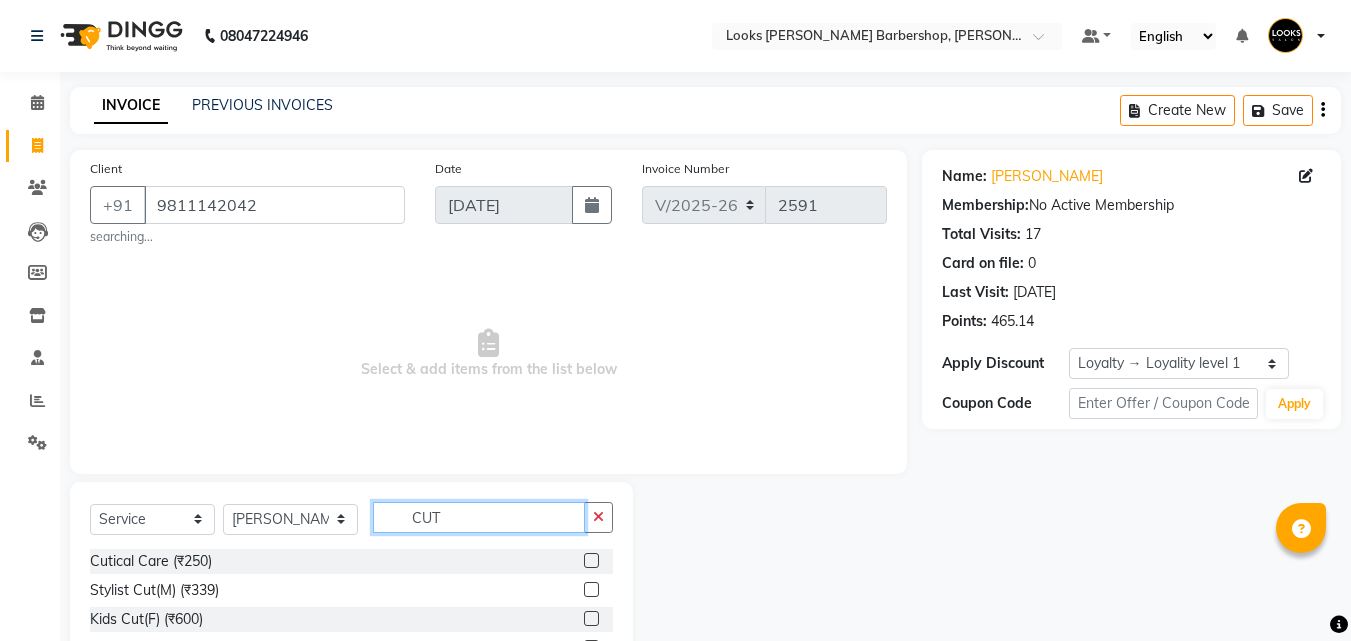 type on "CUT" 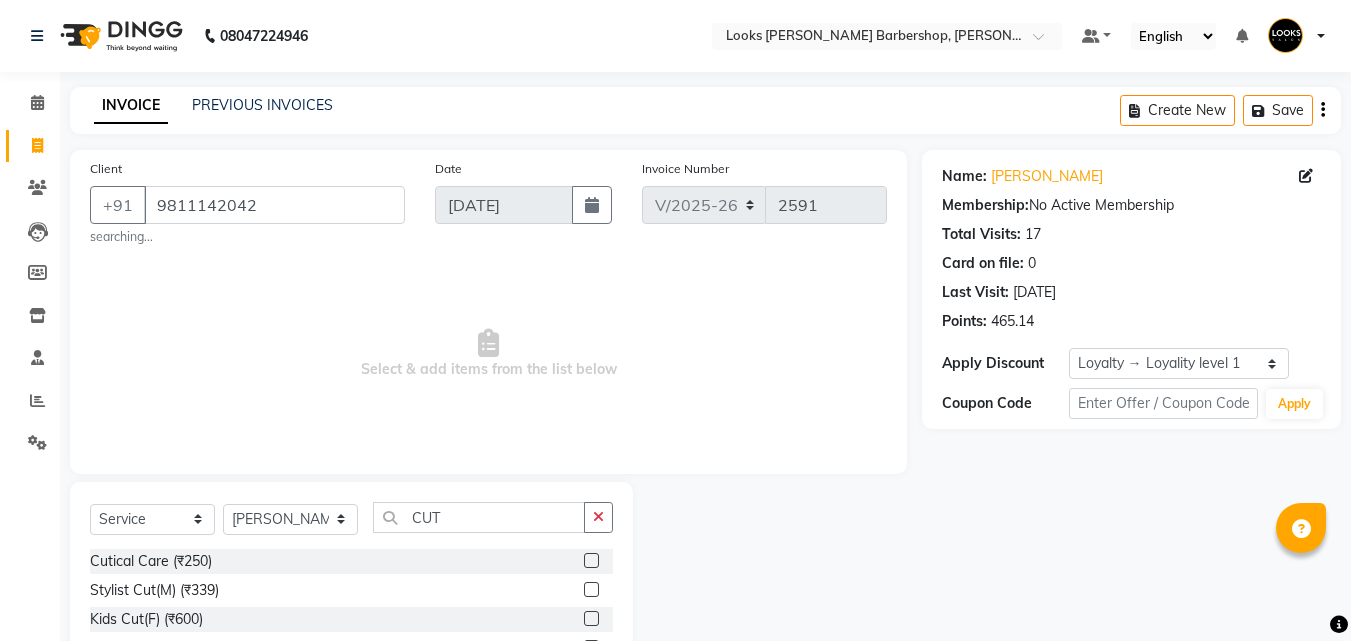 click 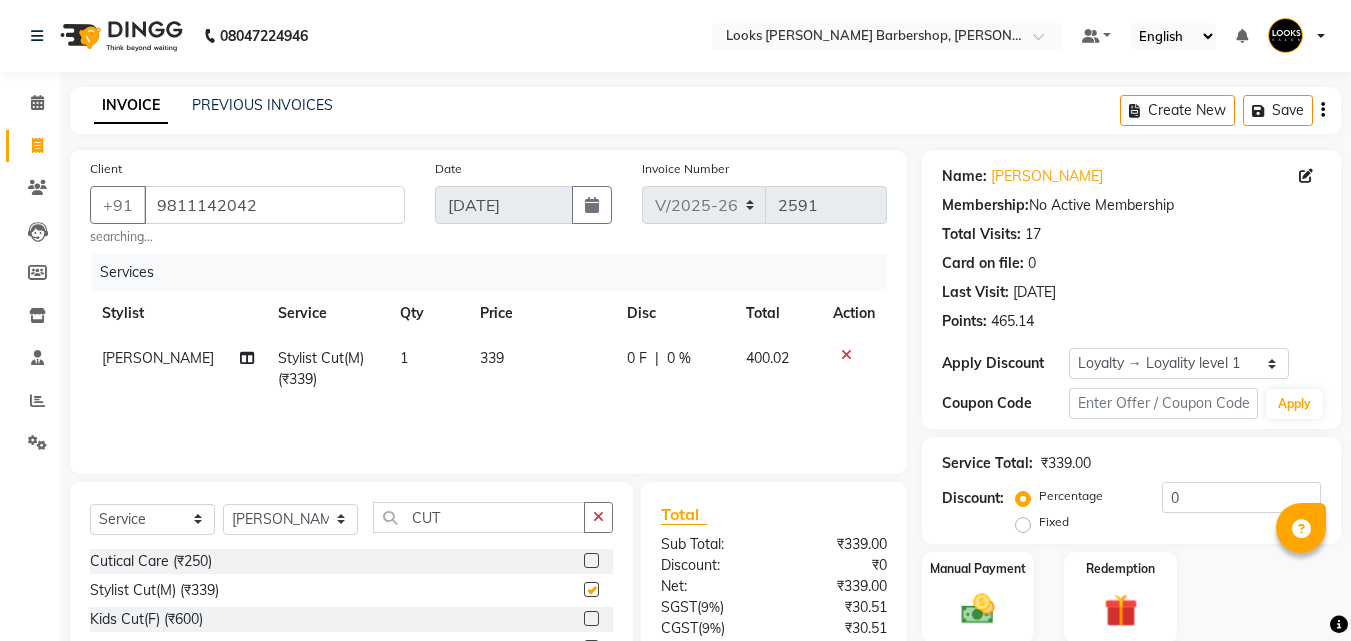 checkbox on "false" 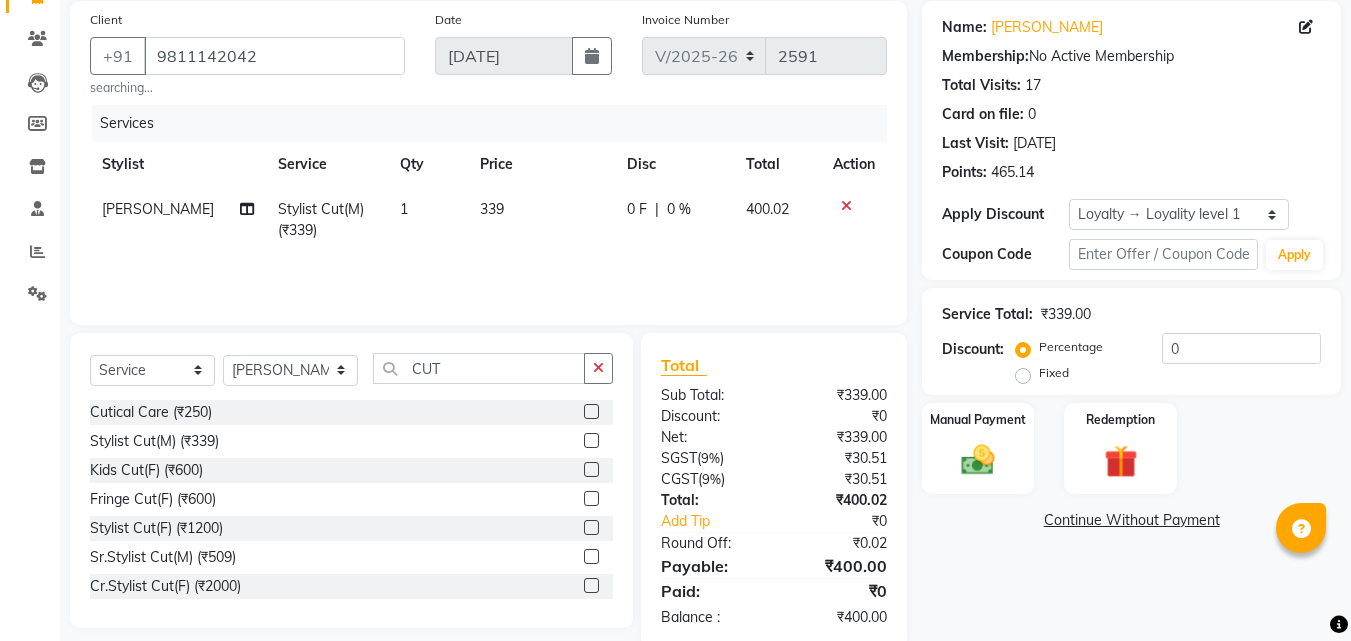 scroll, scrollTop: 160, scrollLeft: 0, axis: vertical 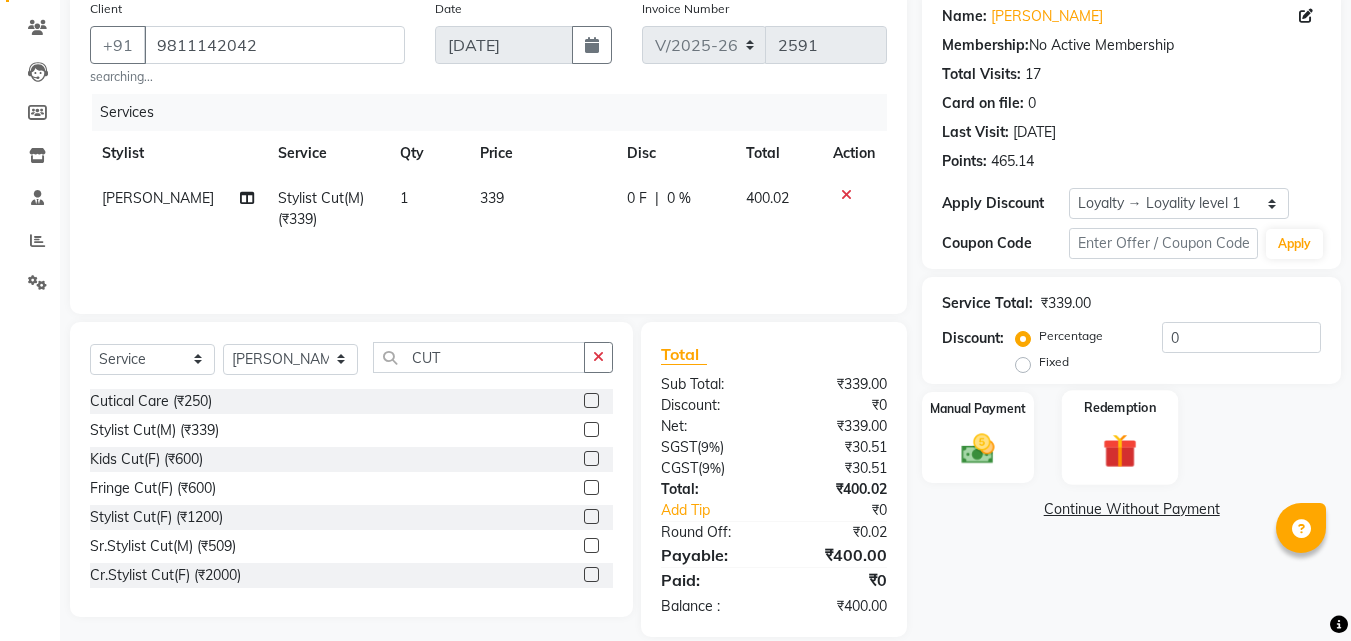 click 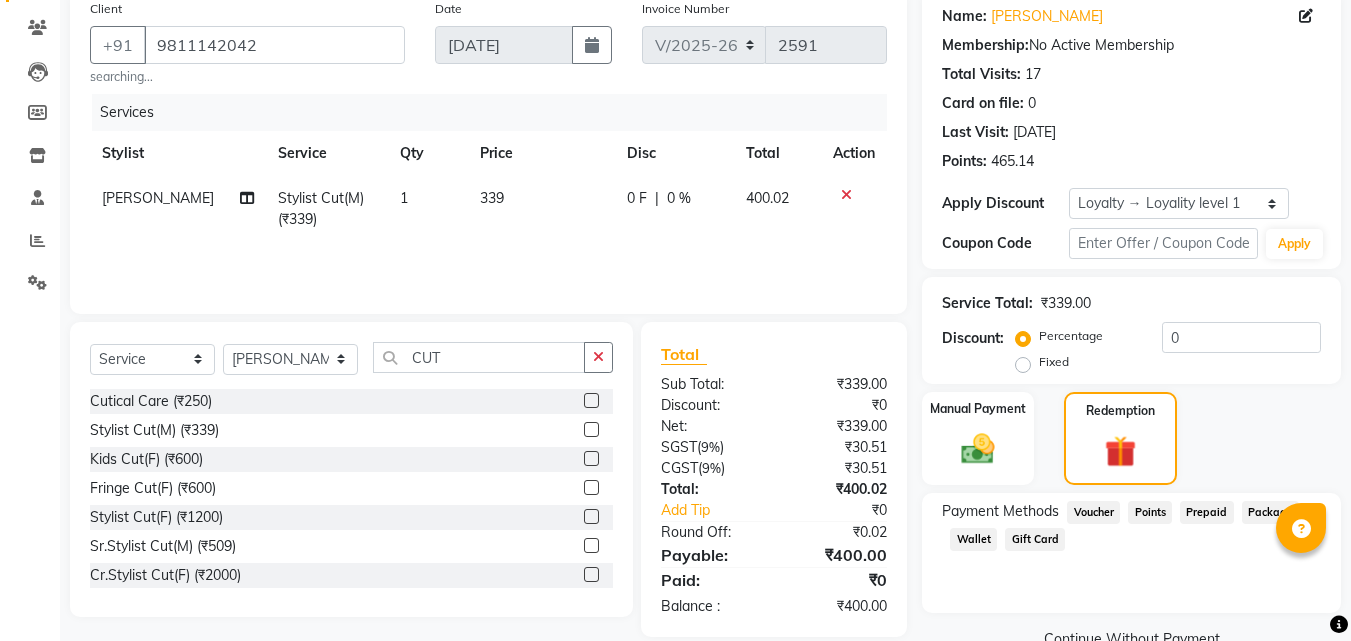 click on "Prepaid" 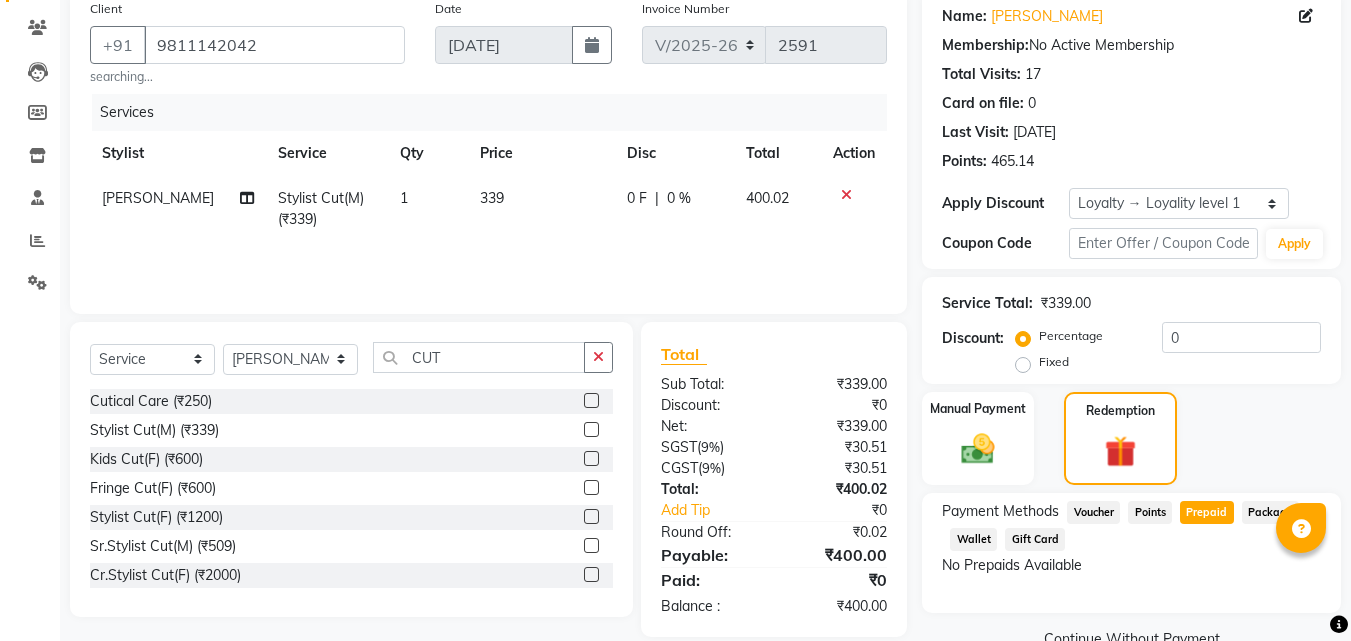 click on "Points" 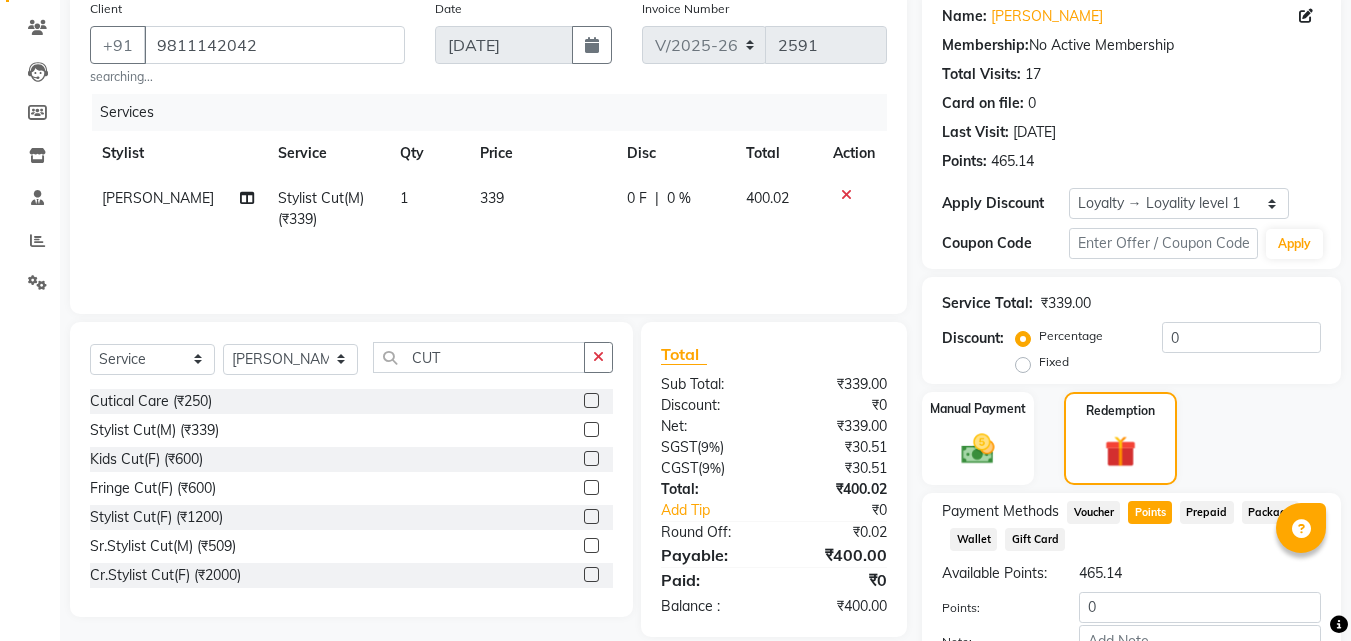 scroll, scrollTop: 309, scrollLeft: 0, axis: vertical 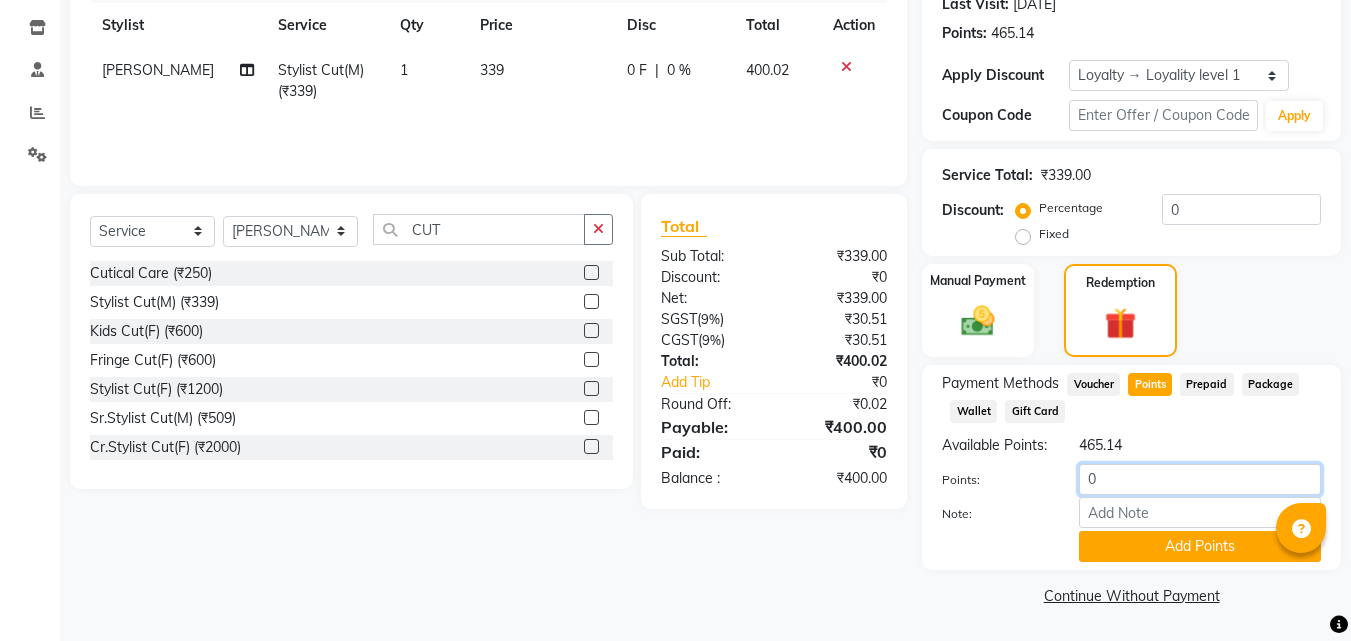 click on "0" 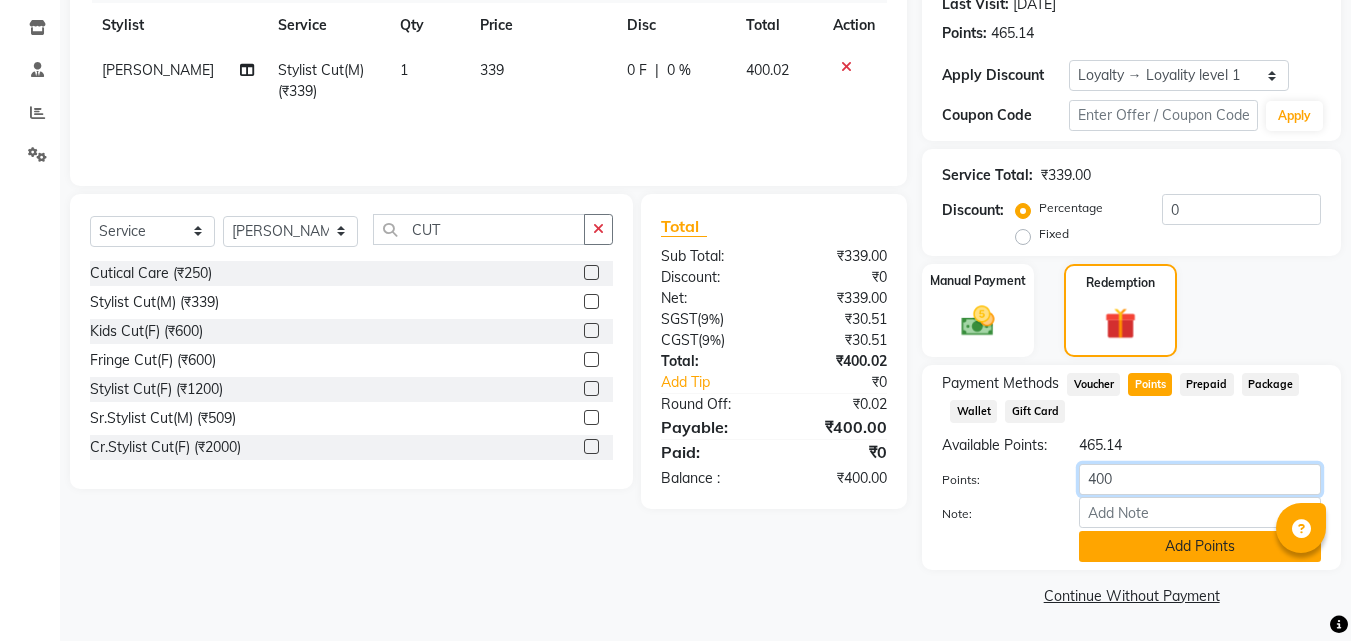 type on "400" 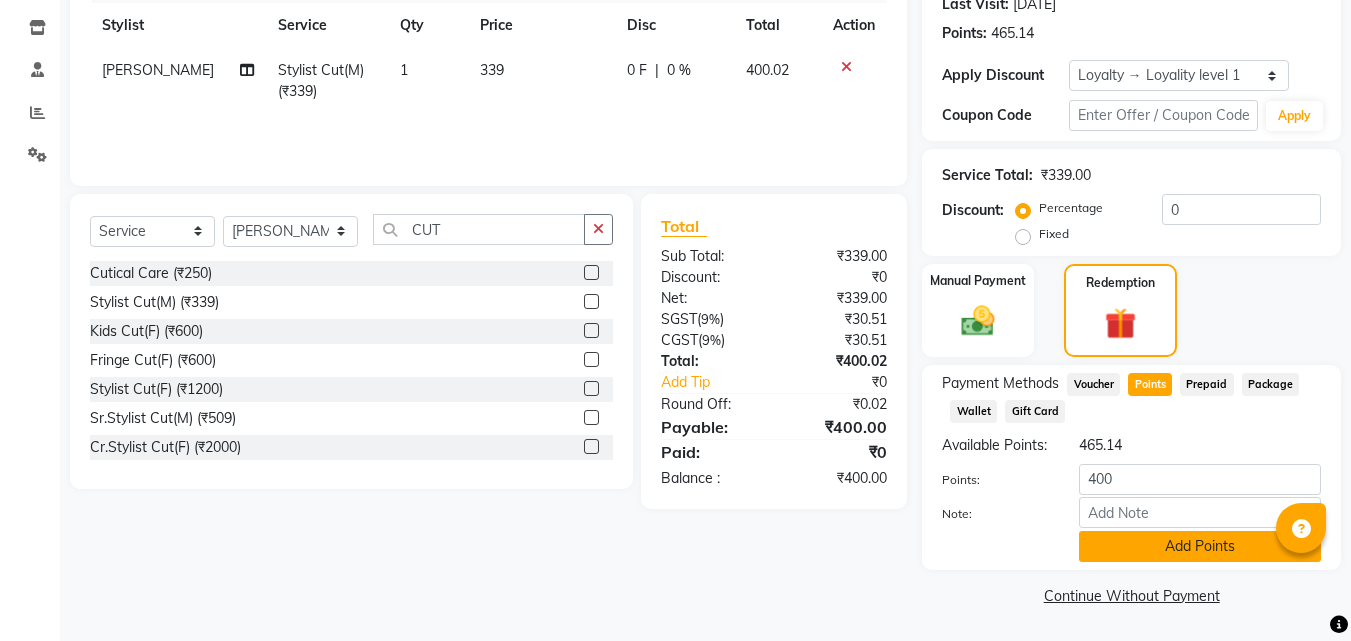 click on "Add Points" 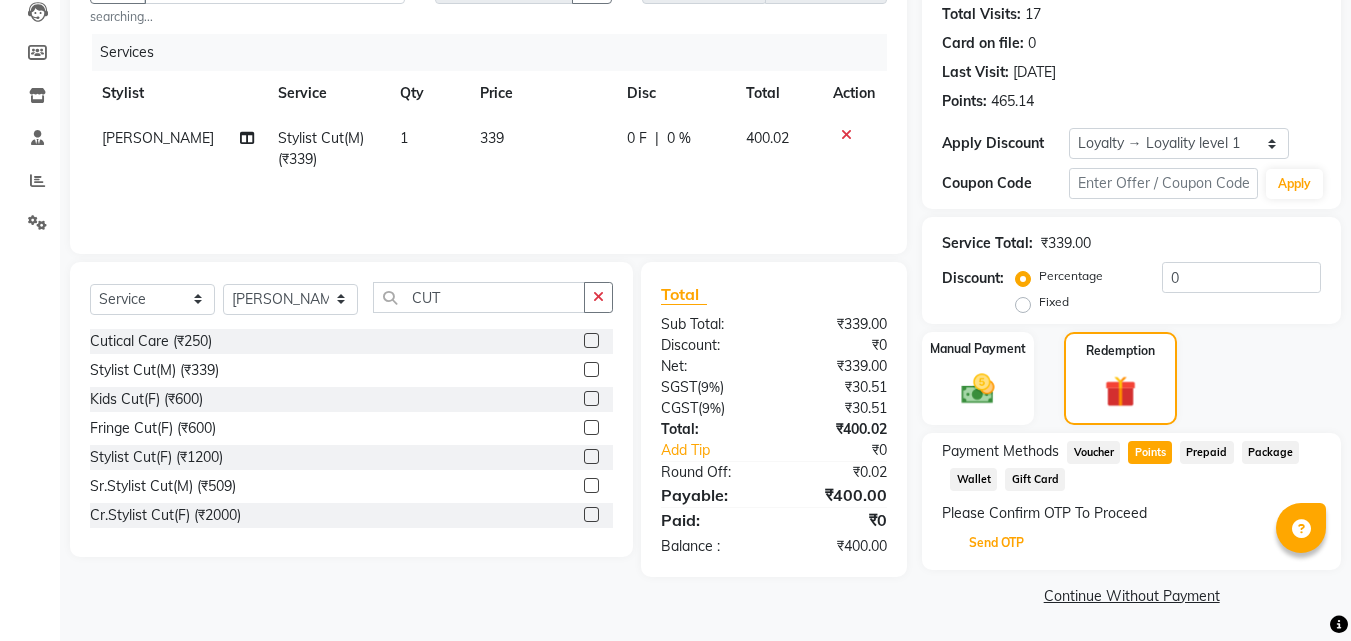 drag, startPoint x: 992, startPoint y: 533, endPoint x: 1004, endPoint y: 522, distance: 16.27882 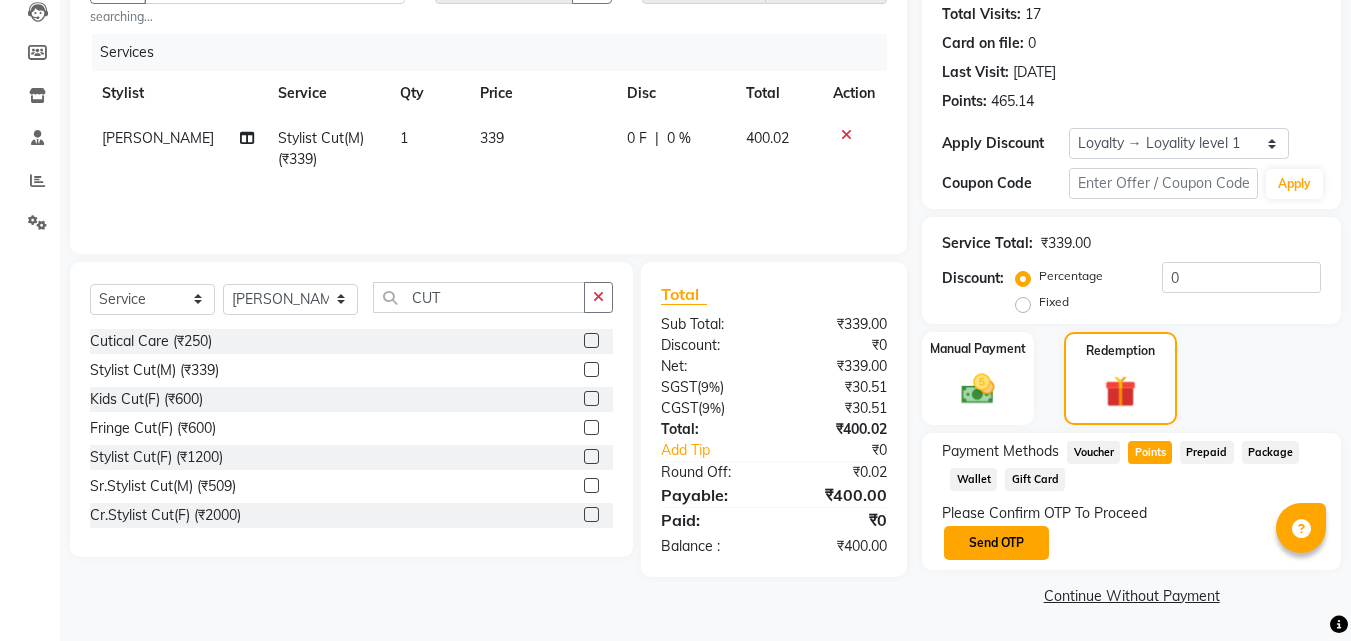 click on "Send OTP" 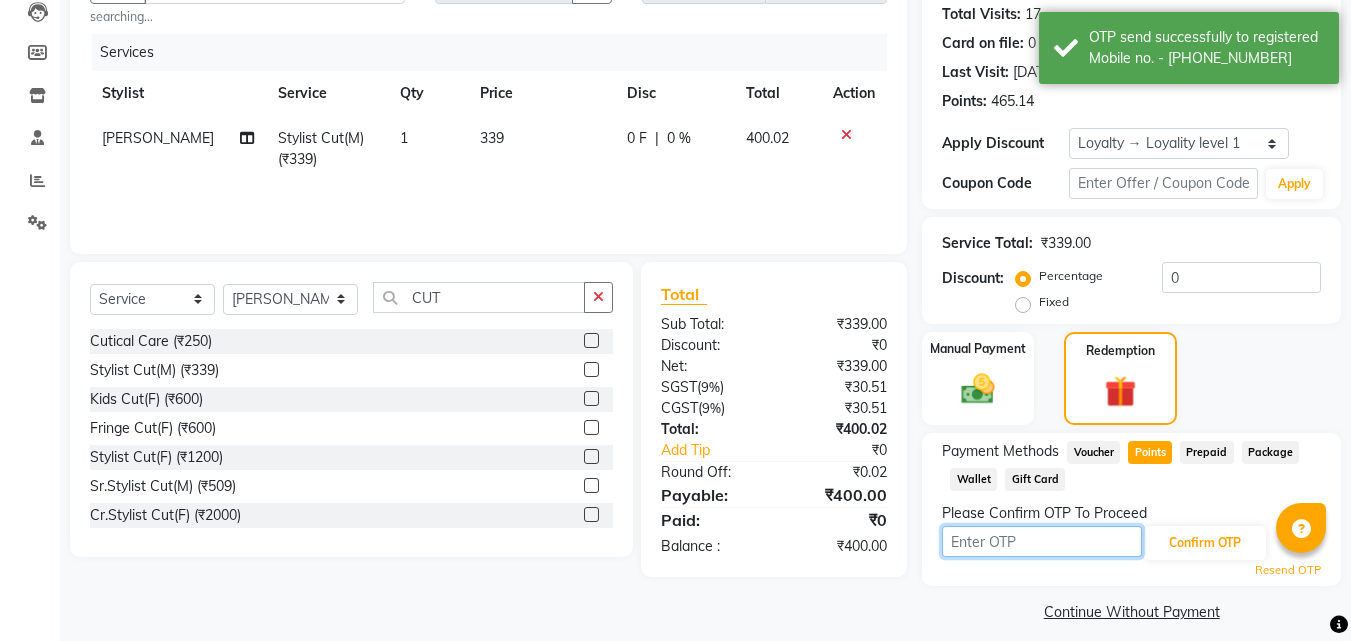 click at bounding box center [1042, 541] 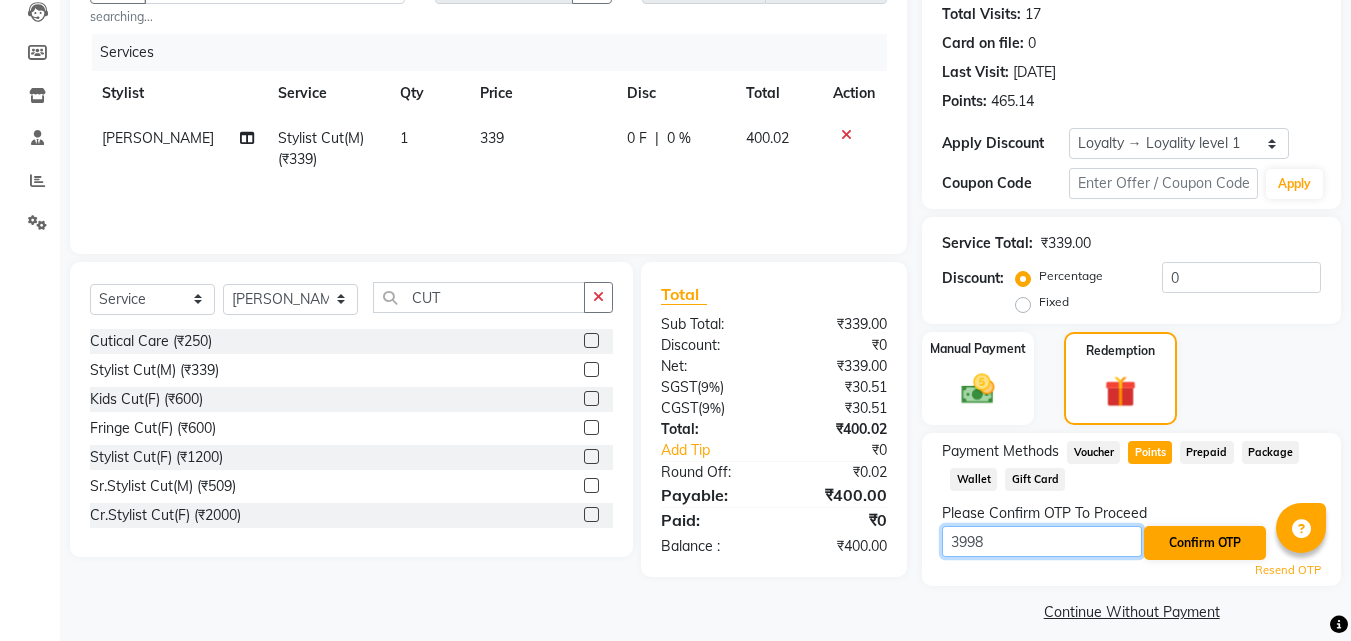 type on "3998" 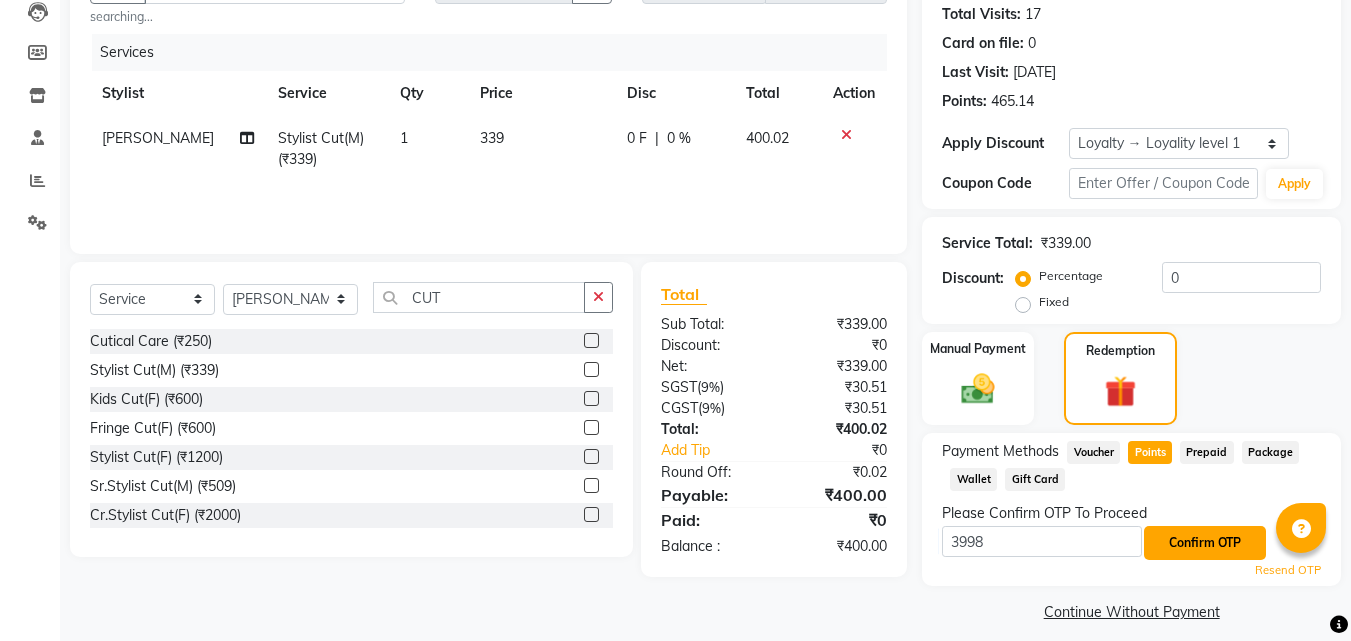 click on "Confirm OTP" 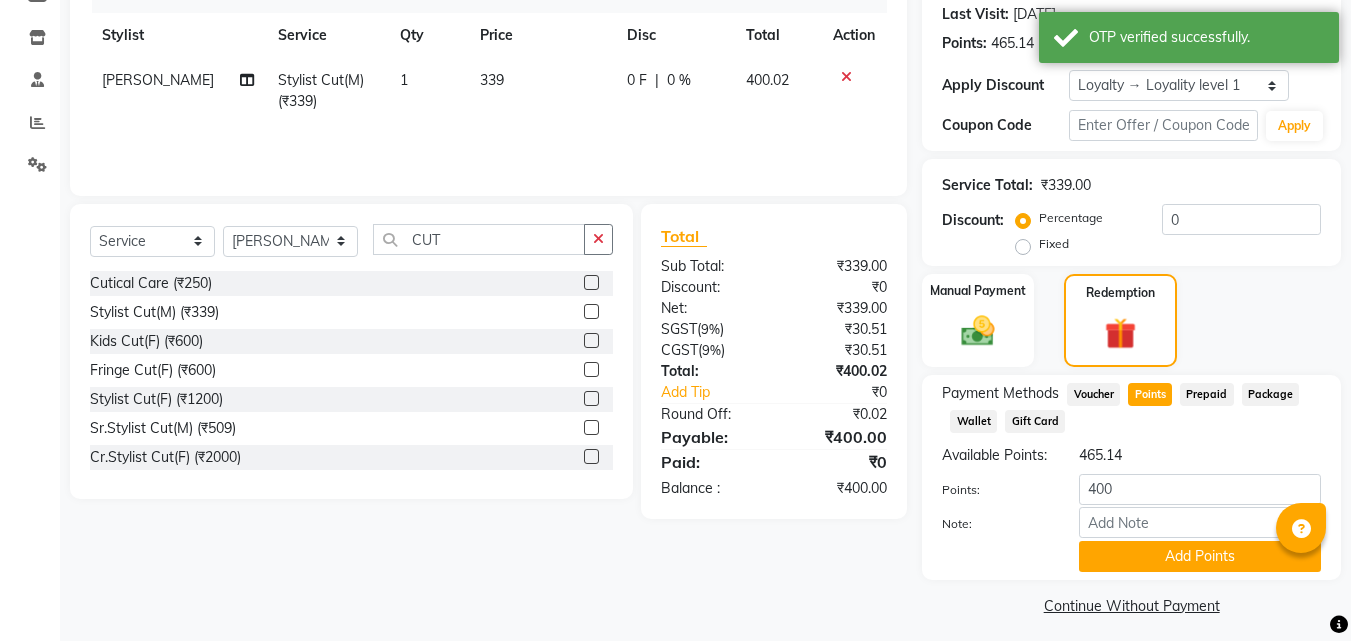 scroll, scrollTop: 309, scrollLeft: 0, axis: vertical 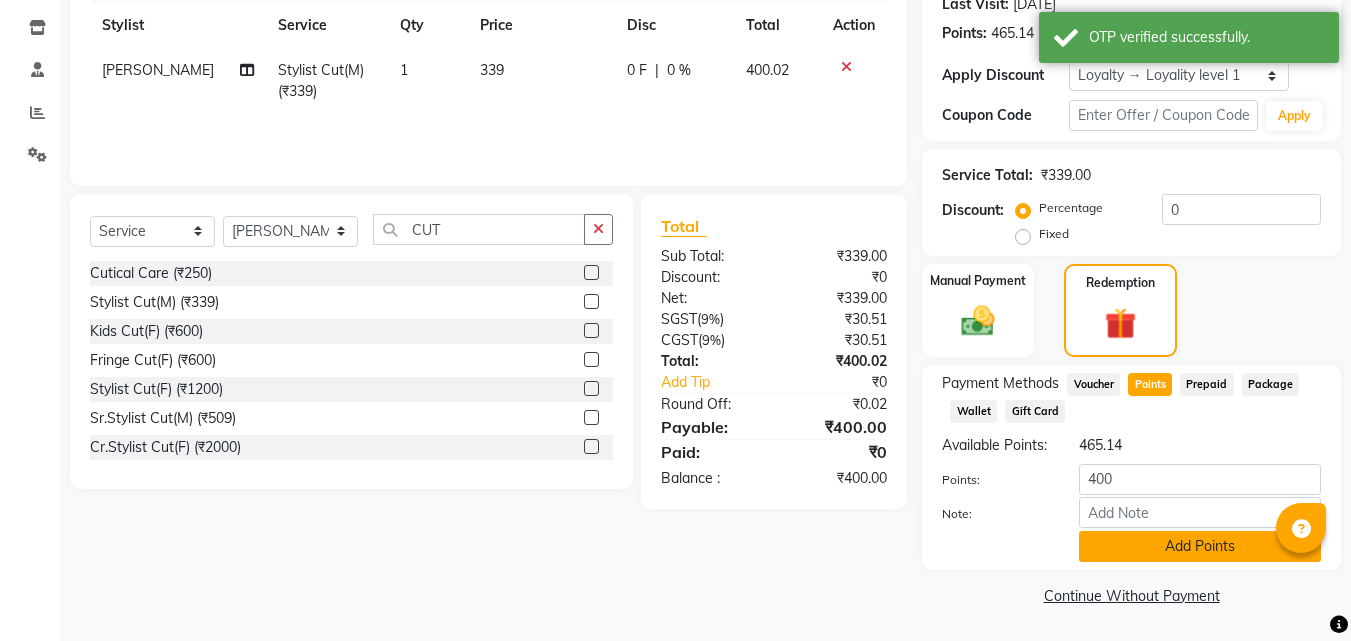 click on "Add Points" 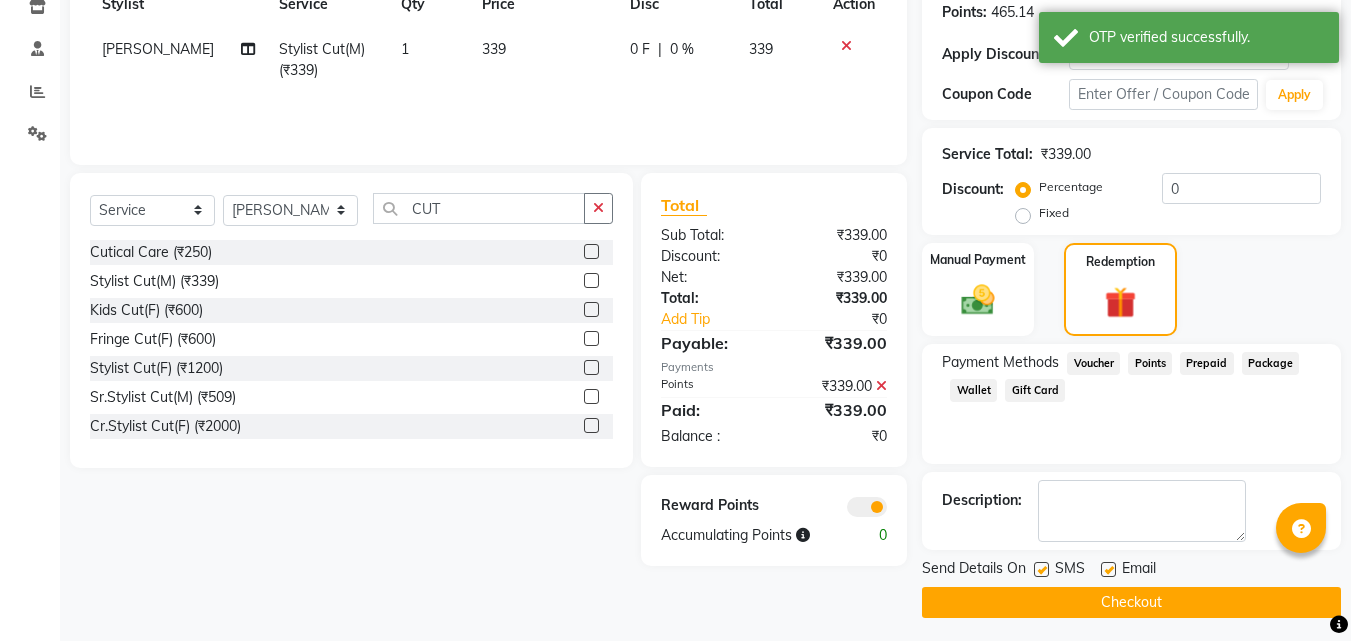 click on "Checkout" 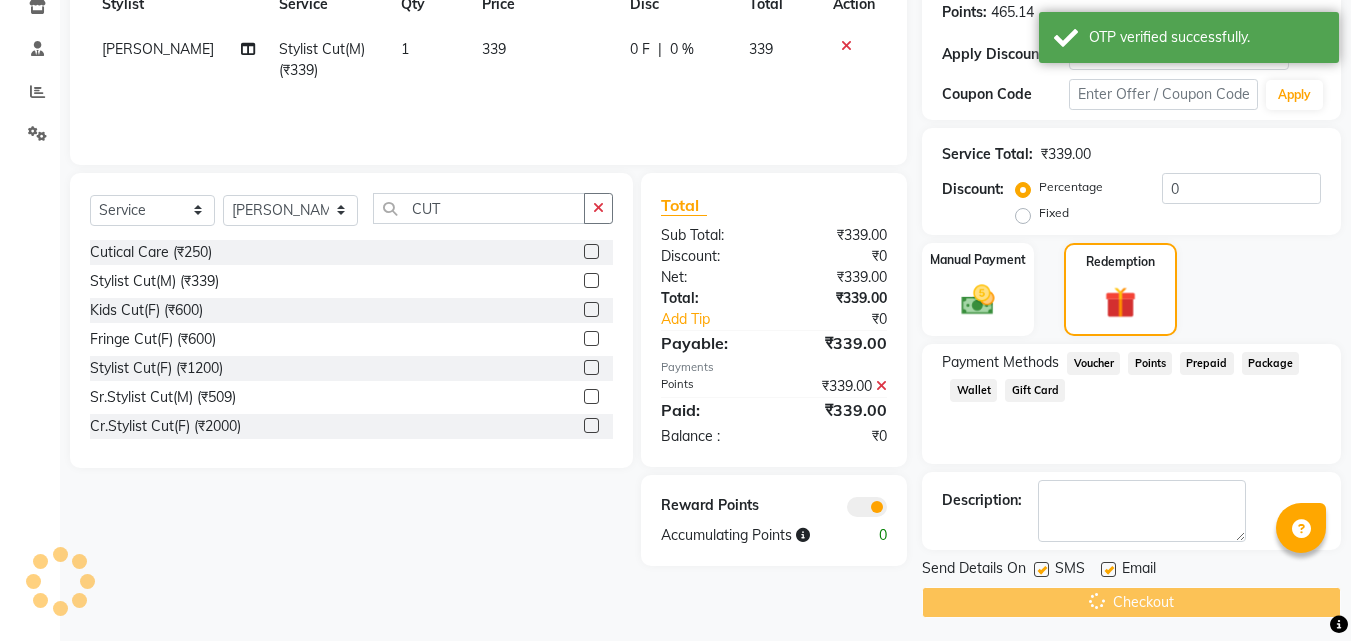 scroll, scrollTop: 0, scrollLeft: 0, axis: both 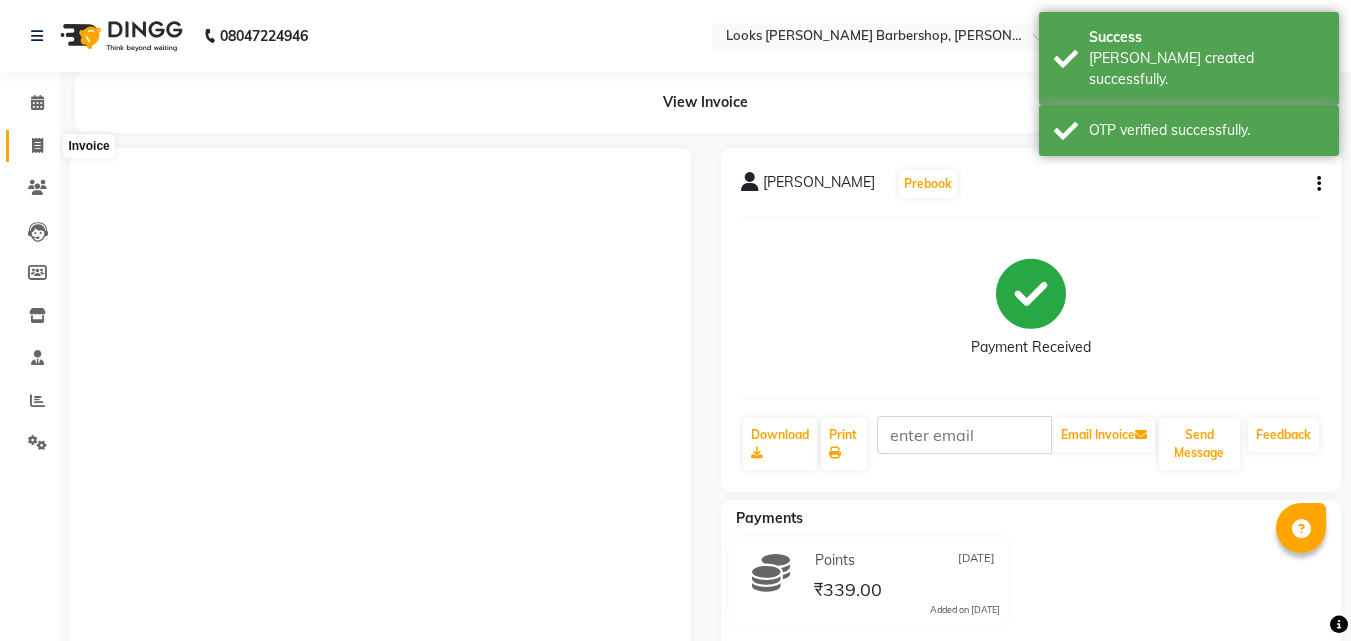 click 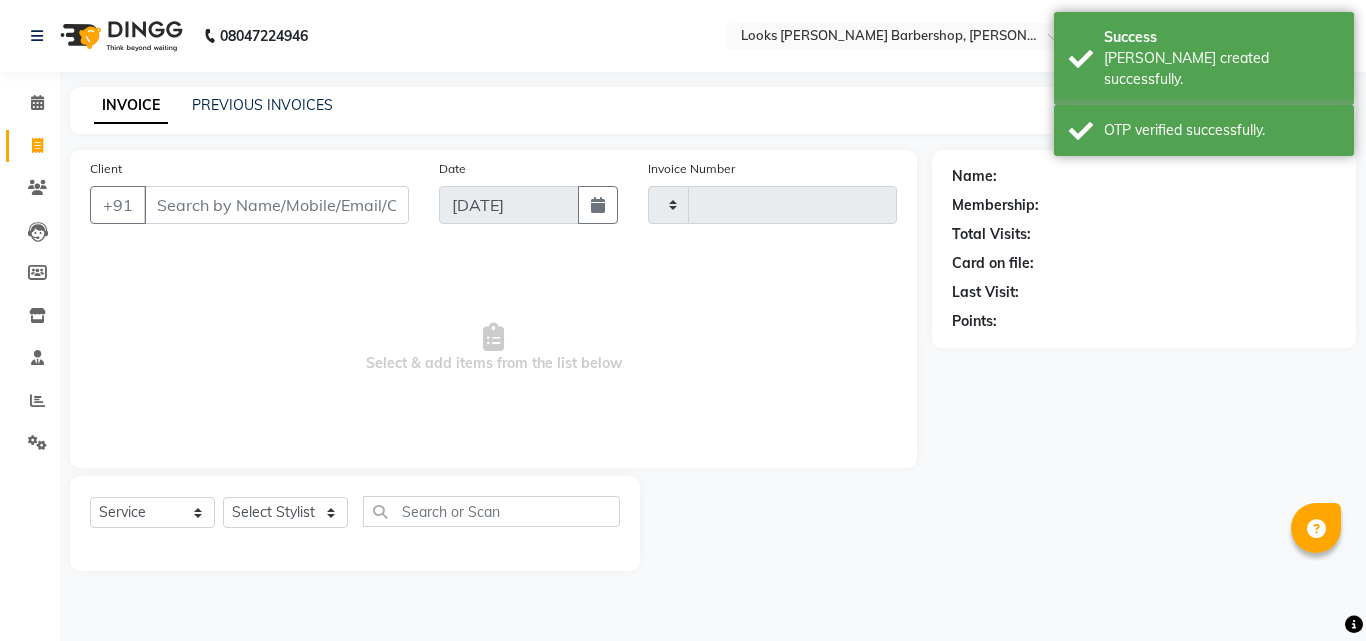 type on "2592" 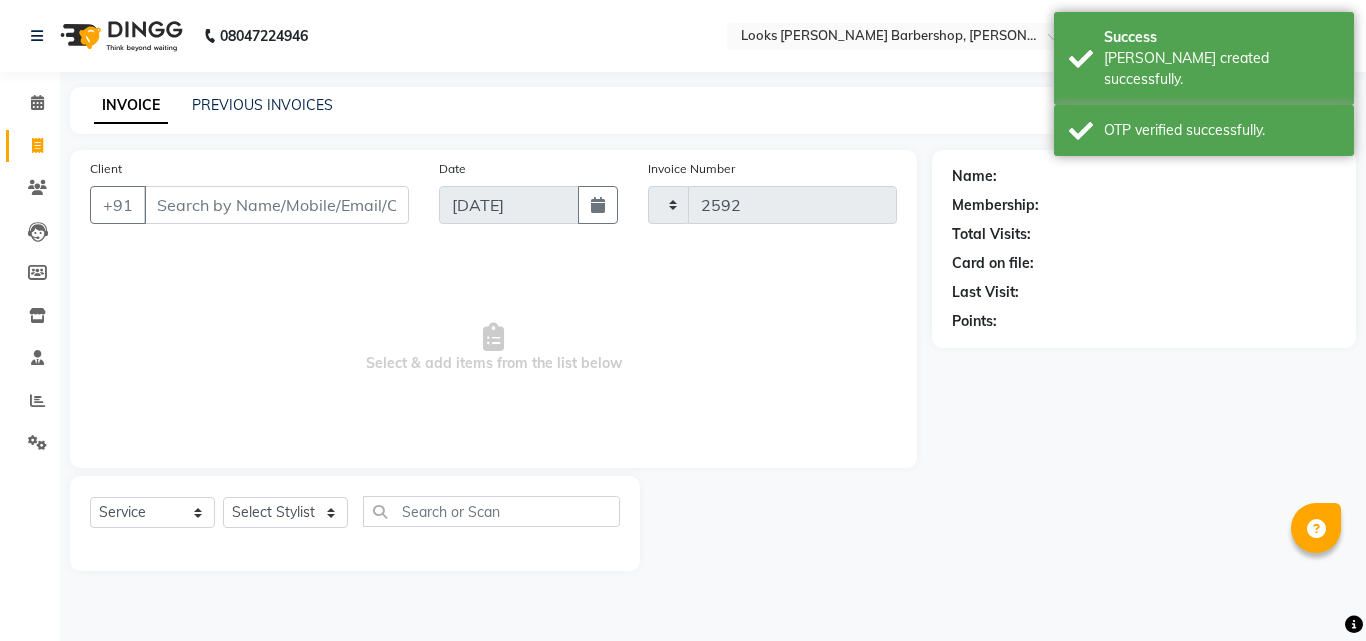 select on "4323" 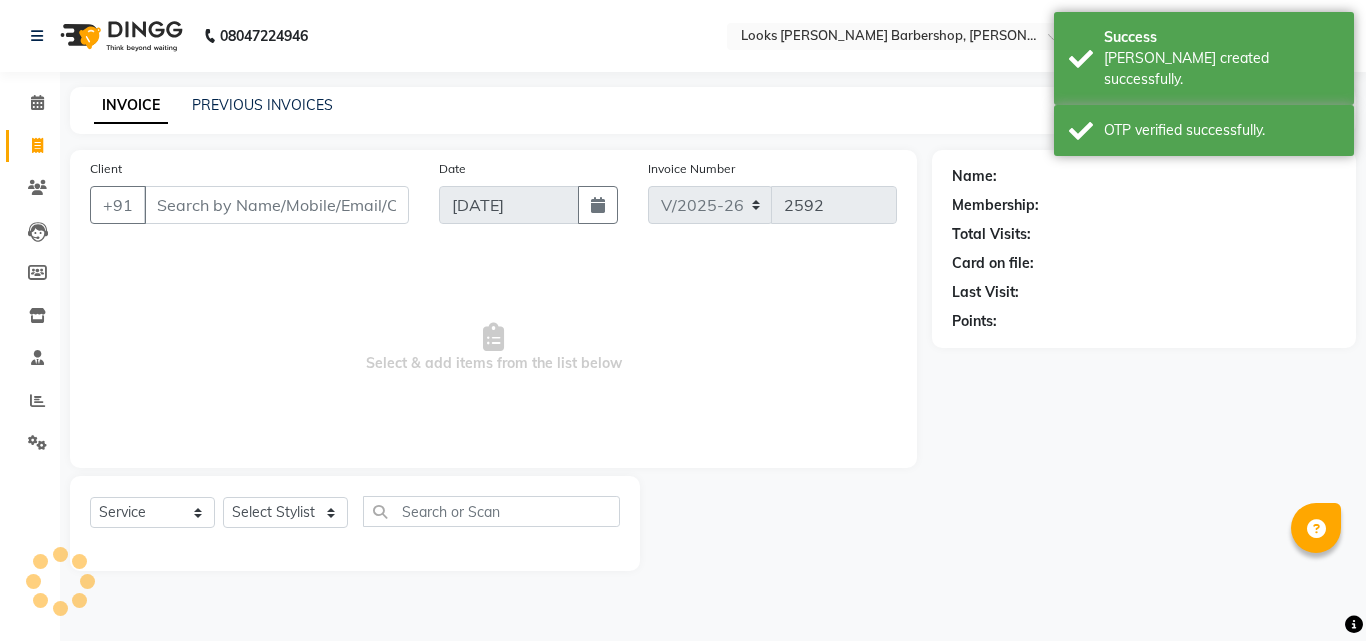 click on "Client" at bounding box center [276, 205] 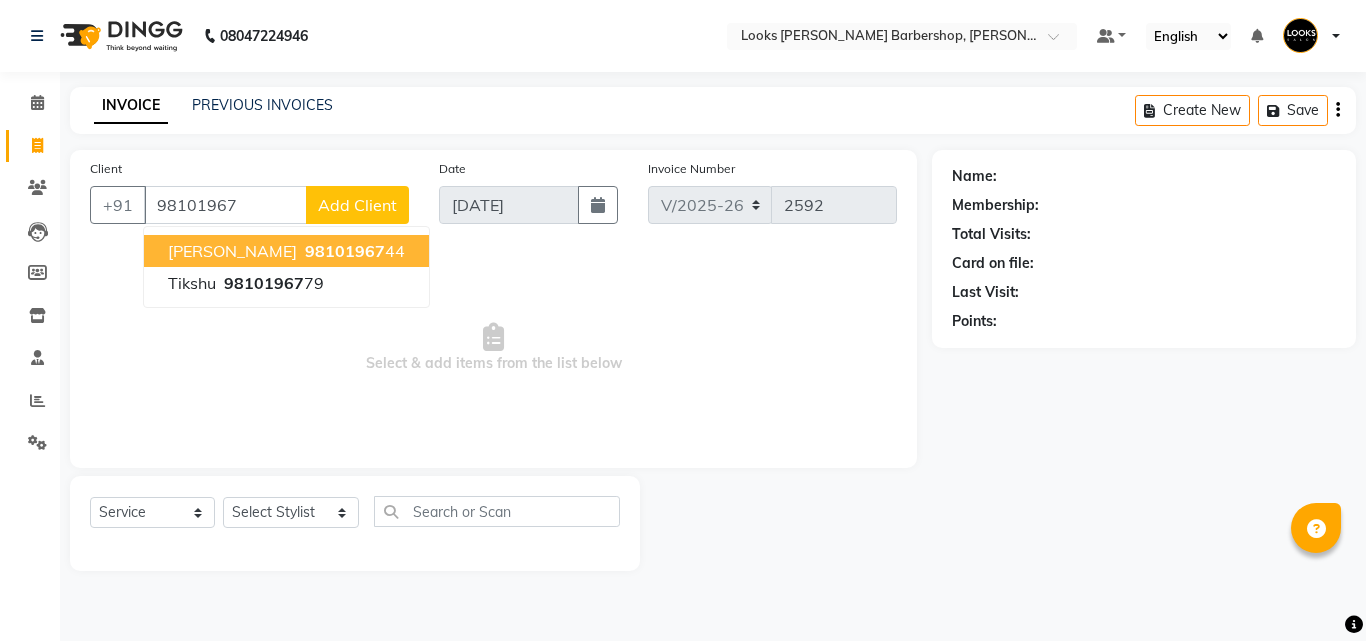 click on "98101967" at bounding box center [345, 251] 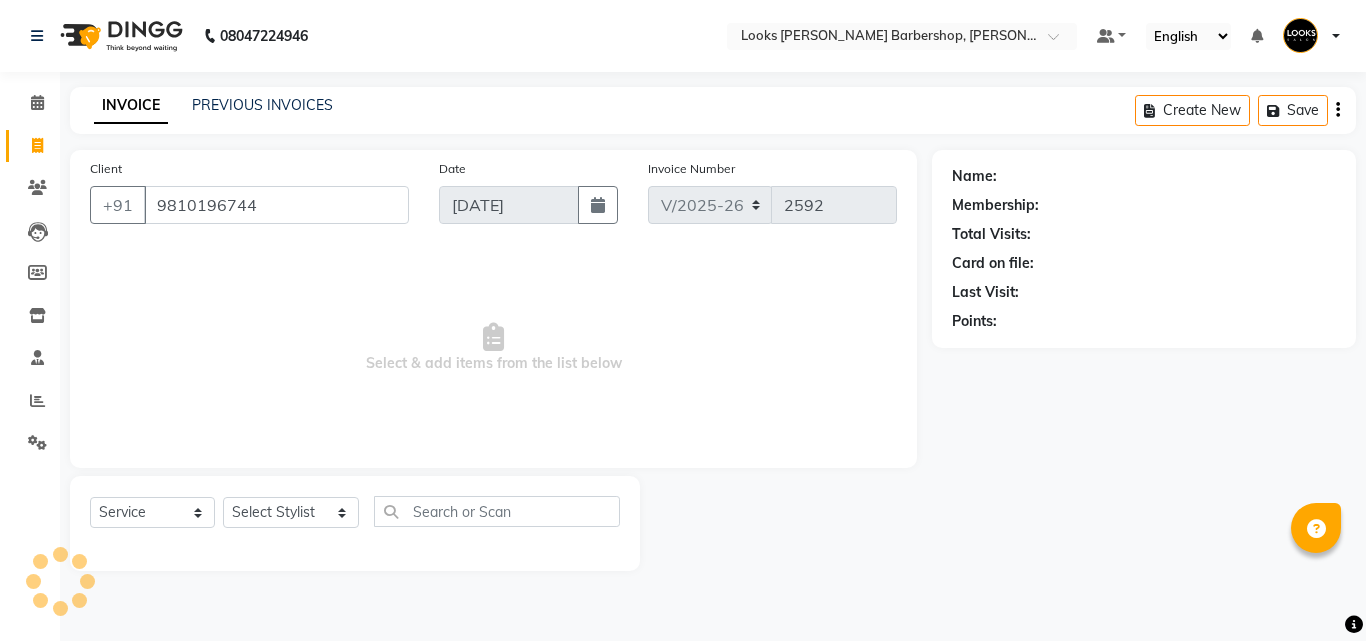 type on "9810196744" 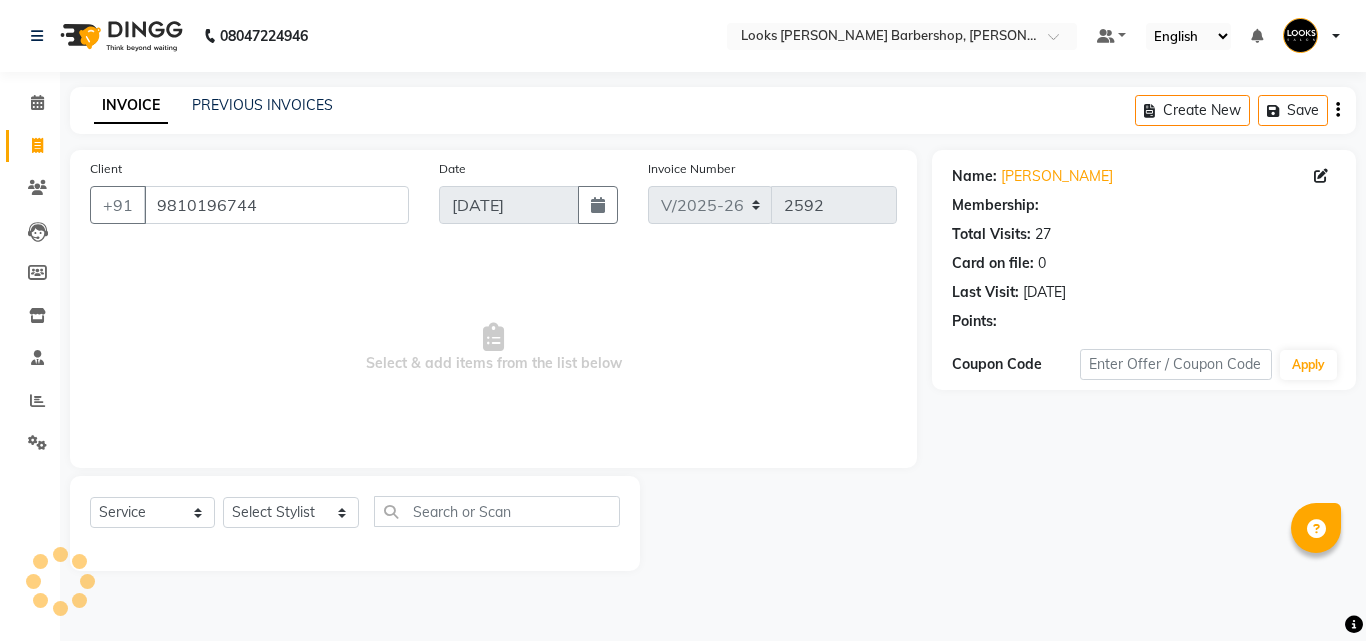 select on "1: Object" 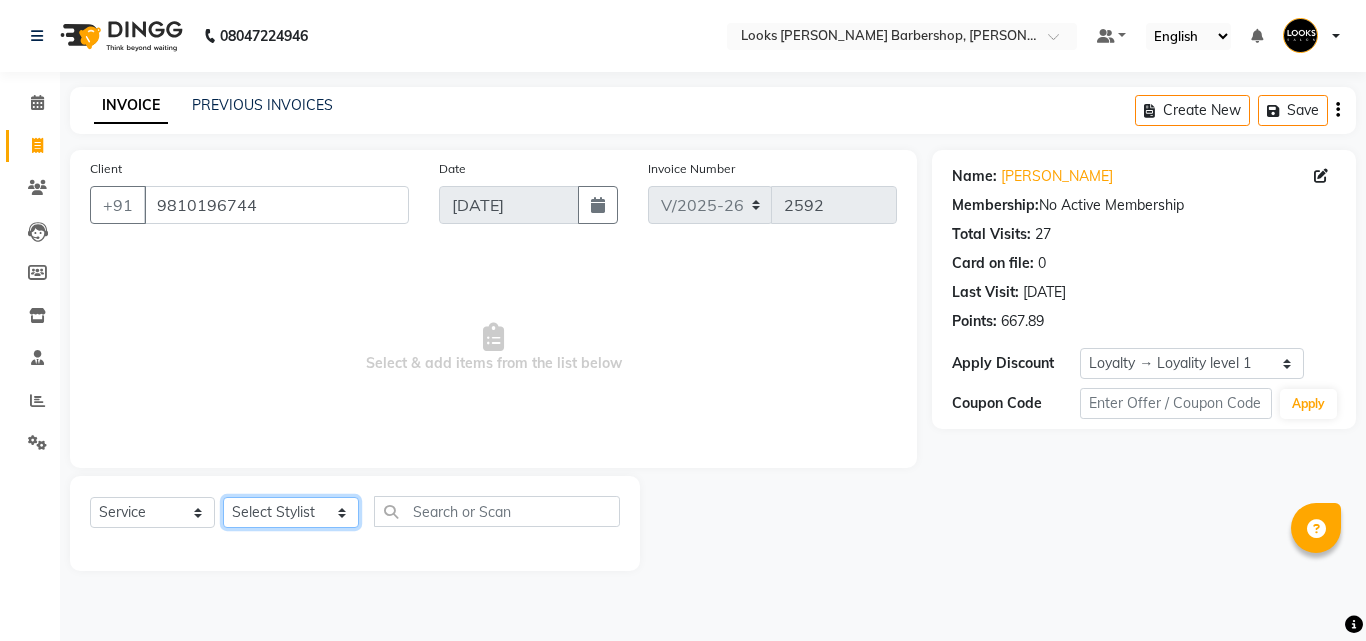 click on "Select Stylist [PERSON_NAME] Amazon_Kart [PERSON_NAME] _asst Arvind_asst BIJENDER  Counter Sales DANISH DHARAMVEER [PERSON_NAME]  KOMAL_NAILS Krishna_asst LALIT_PDCT LHAMO Looks_[DEMOGRAPHIC_DATA]_Section Looks_H.O_Store Looks [PERSON_NAME] Barbershop Looks_Kart [PERSON_NAME] [PERSON_NAME] [PERSON_NAME]  Naveen_pdct [PERSON_NAME] [PERSON_NAME] RAAJ_JI [PERSON_NAME] [PERSON_NAME] NARYAL ROHIT  [PERSON_NAME] [PERSON_NAME] Shabina [PERSON_NAME] [PERSON_NAME] VIKRAM [PERSON_NAME]  [PERSON_NAME]" 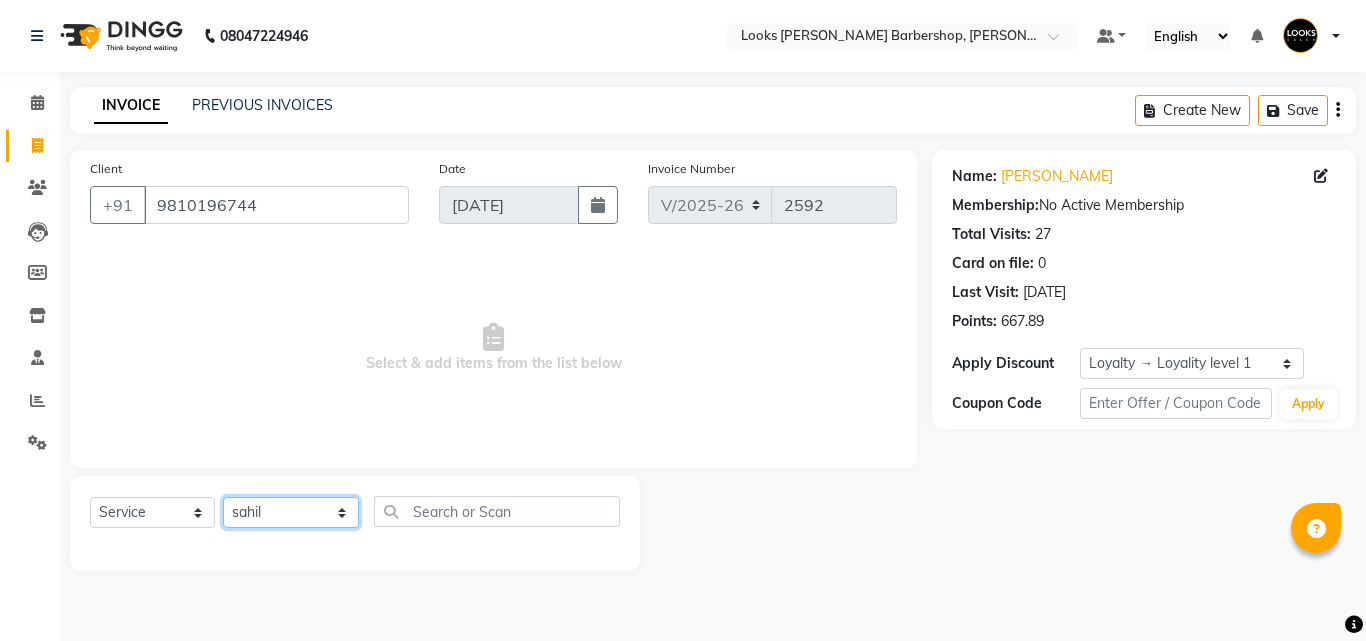 click on "Select Stylist [PERSON_NAME] Amazon_Kart [PERSON_NAME] _asst Arvind_asst BIJENDER  Counter Sales DANISH DHARAMVEER [PERSON_NAME]  KOMAL_NAILS Krishna_asst LALIT_PDCT LHAMO Looks_[DEMOGRAPHIC_DATA]_Section Looks_H.O_Store Looks [PERSON_NAME] Barbershop Looks_Kart [PERSON_NAME] [PERSON_NAME] [PERSON_NAME]  Naveen_pdct [PERSON_NAME] [PERSON_NAME] RAAJ_JI [PERSON_NAME] [PERSON_NAME] NARYAL ROHIT  [PERSON_NAME] [PERSON_NAME] Shabina [PERSON_NAME] [PERSON_NAME] VIKRAM [PERSON_NAME]  [PERSON_NAME]" 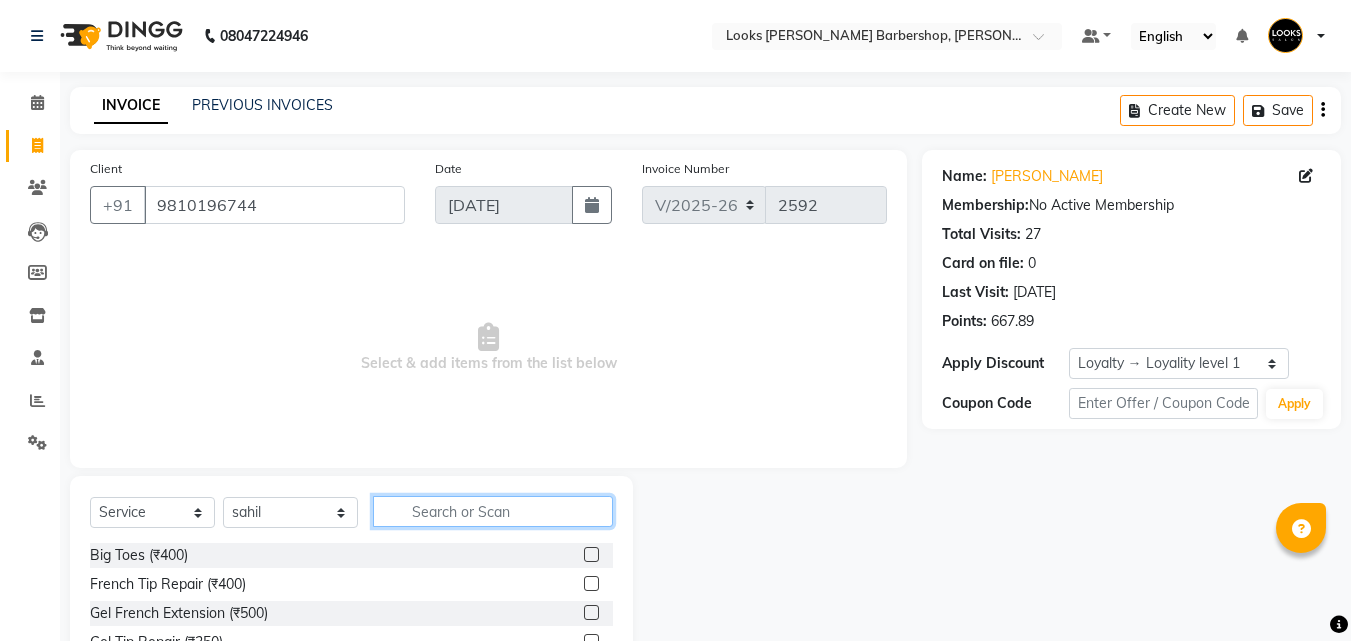 click 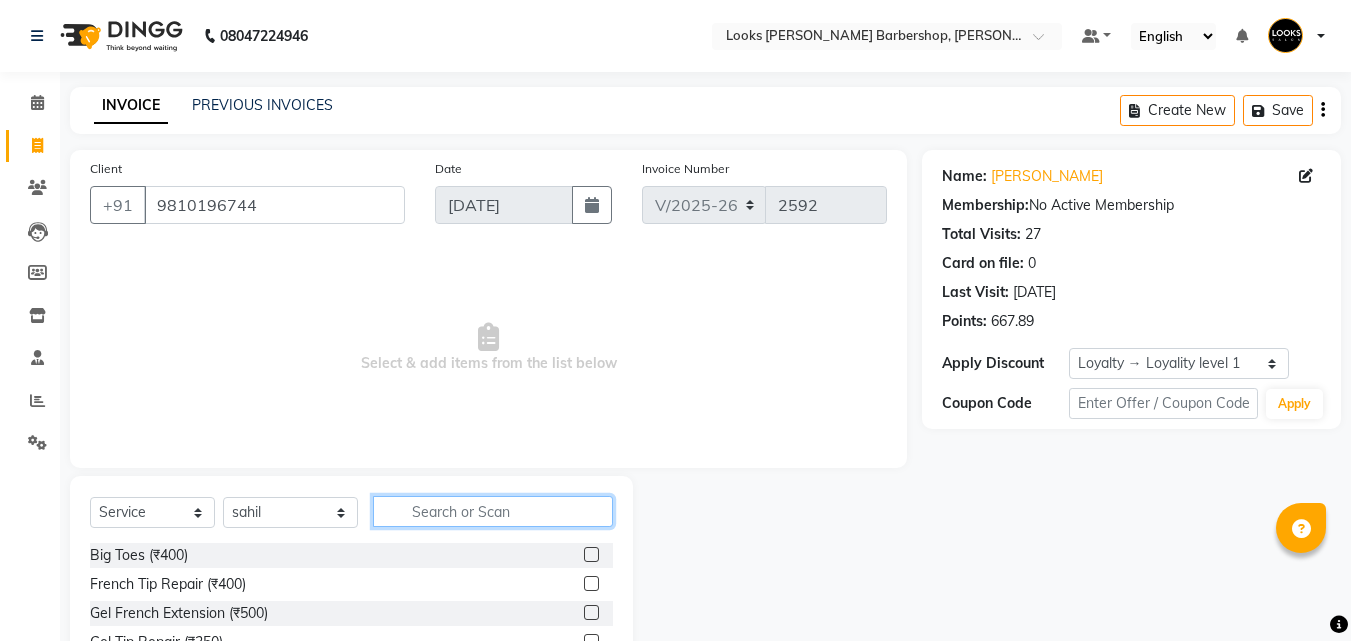 click 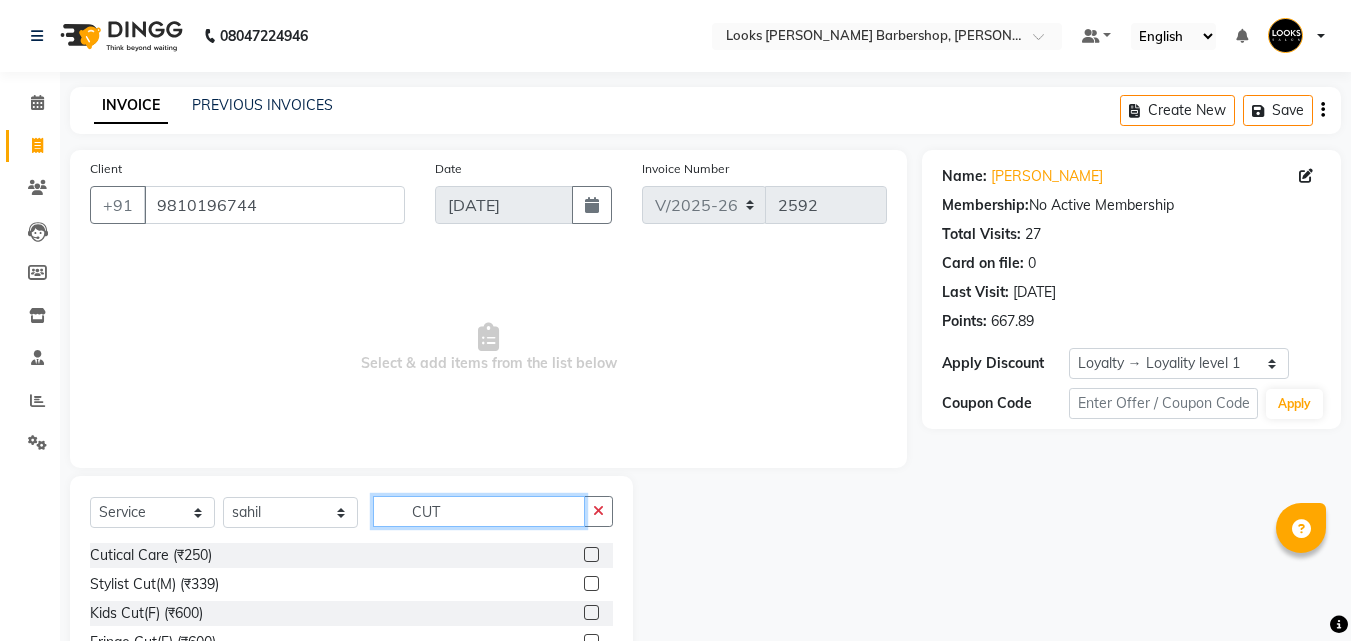 type on "CUT" 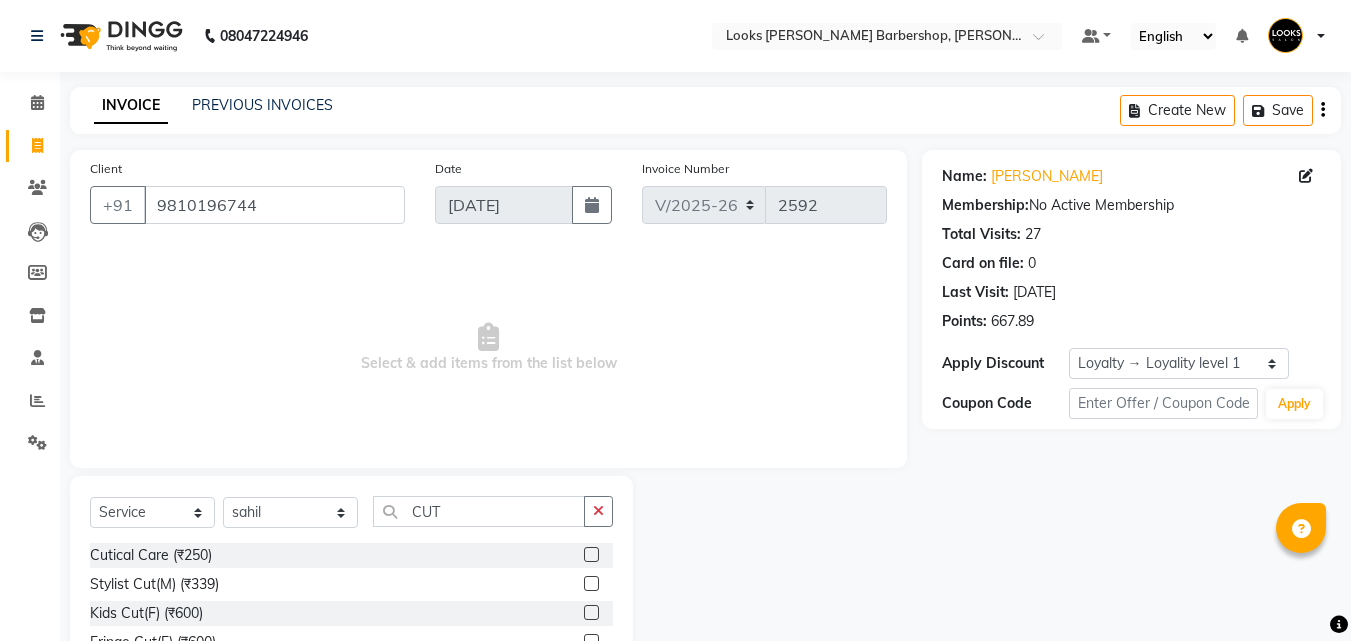 click 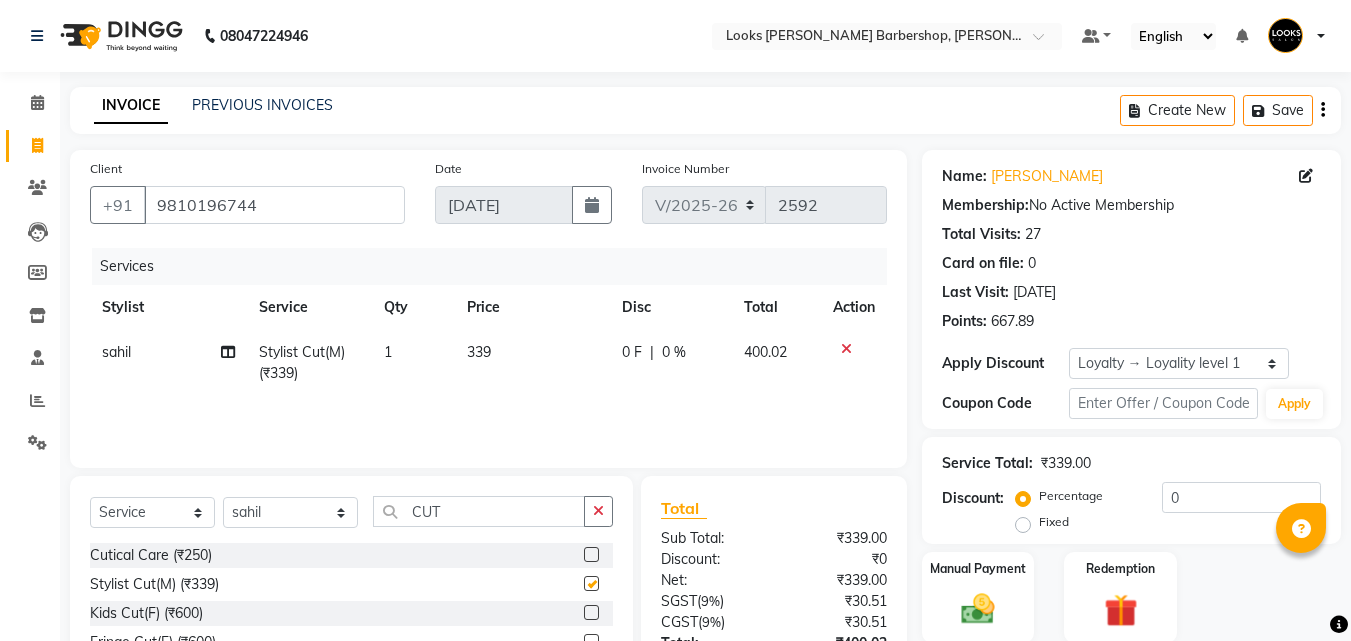 checkbox on "false" 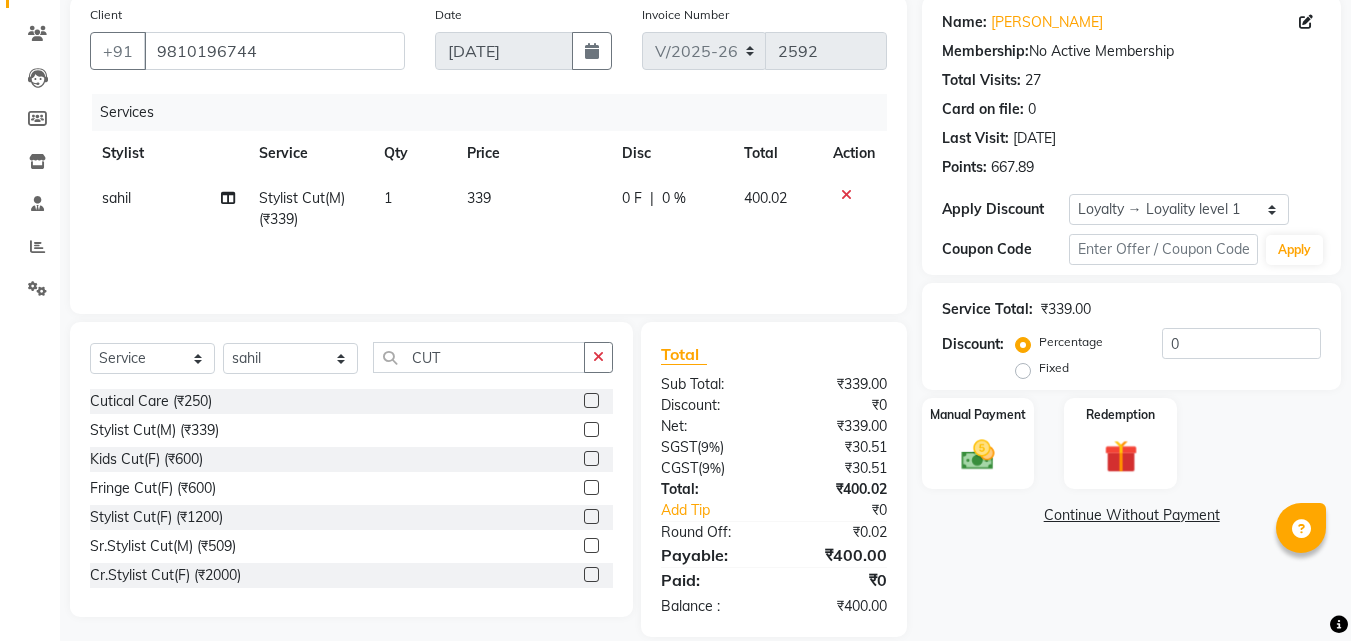 scroll, scrollTop: 180, scrollLeft: 0, axis: vertical 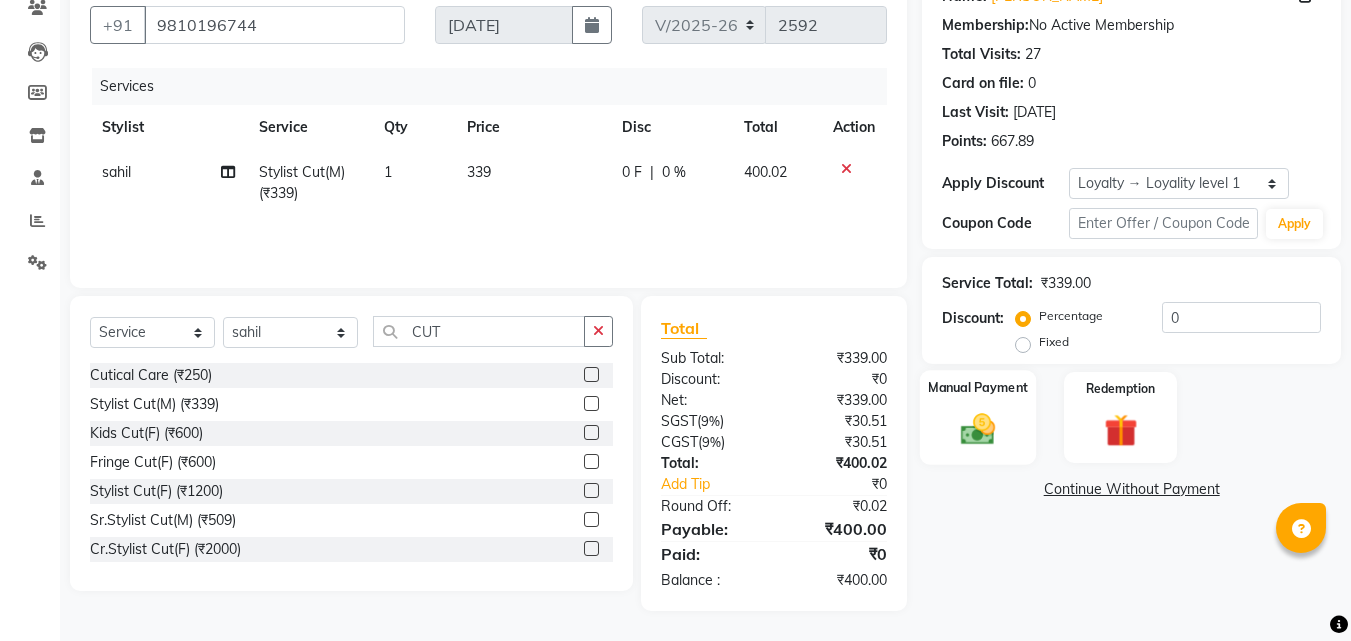 click on "Manual Payment" 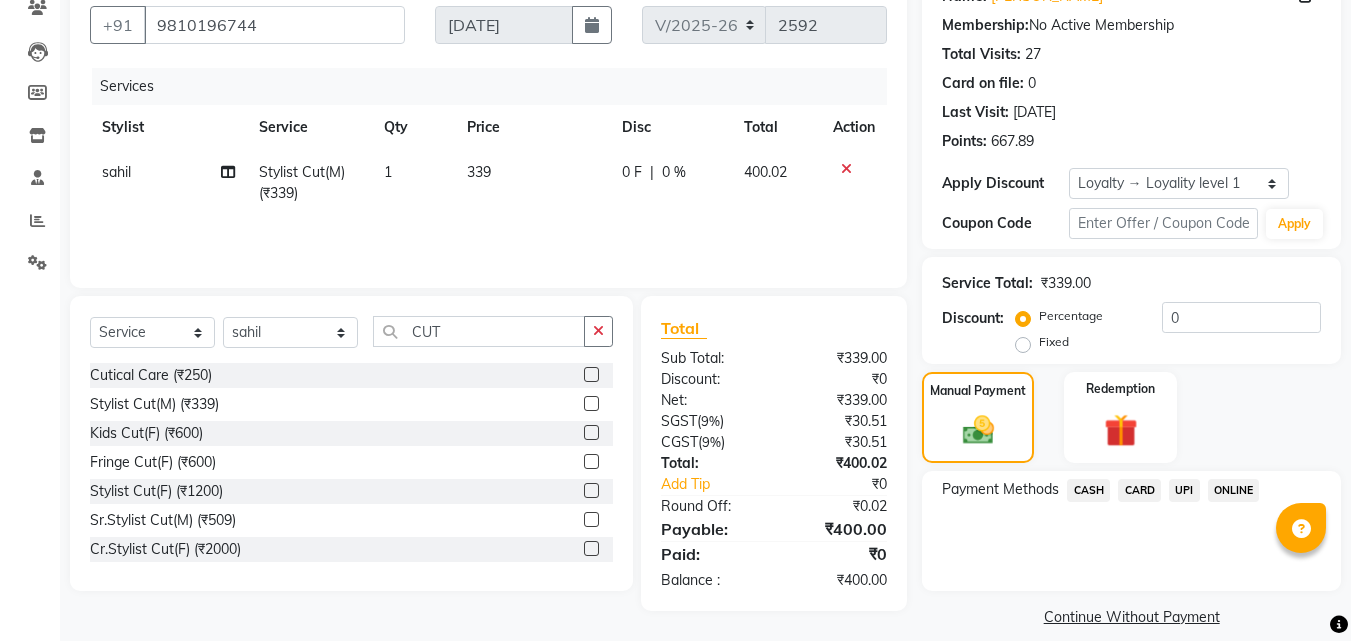 click on "CASH" 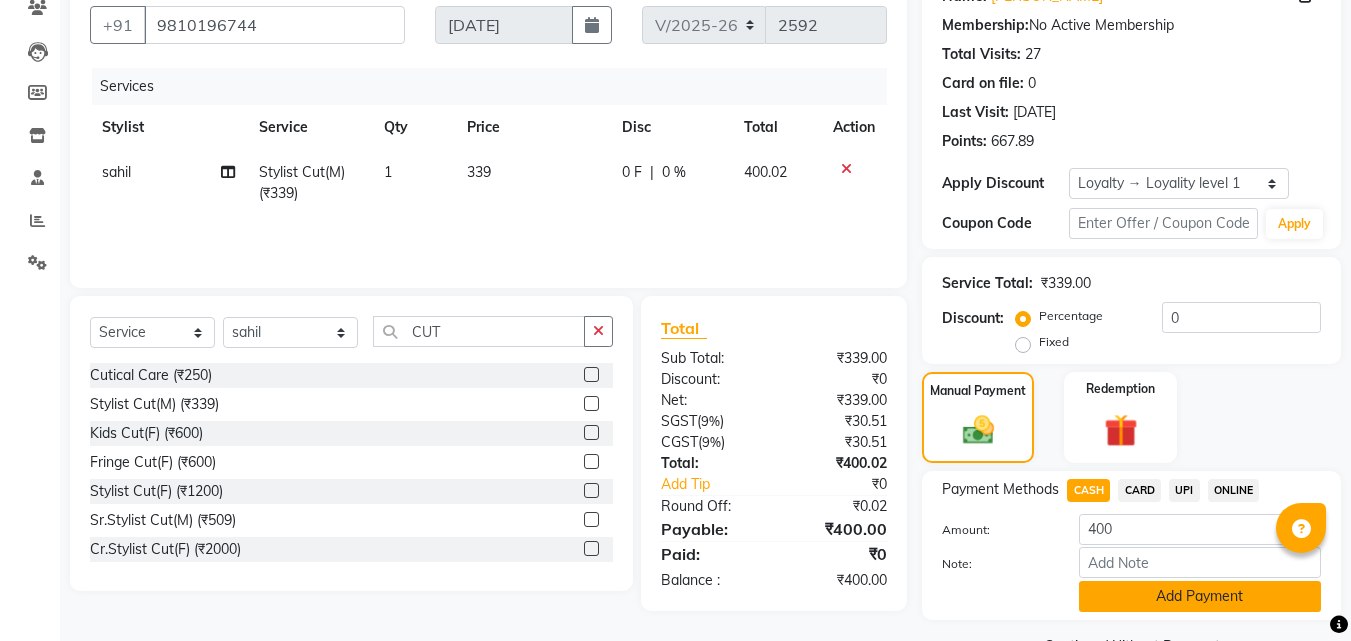 click on "Add Payment" 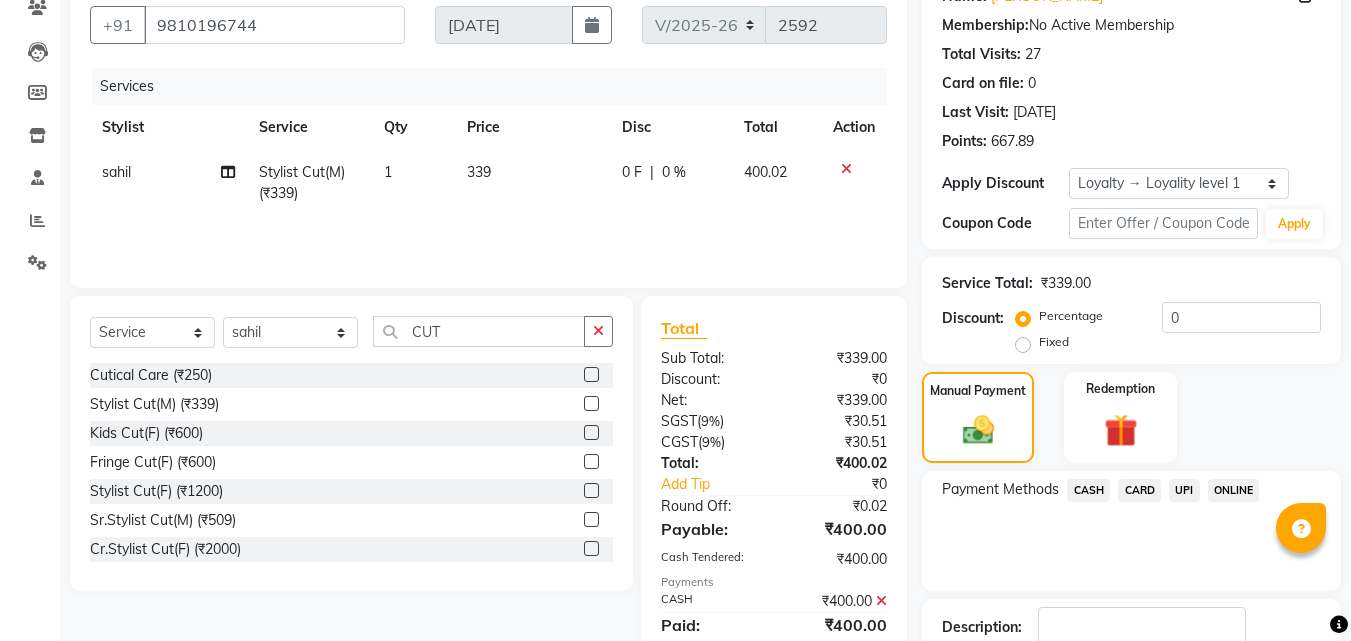 scroll, scrollTop: 350, scrollLeft: 0, axis: vertical 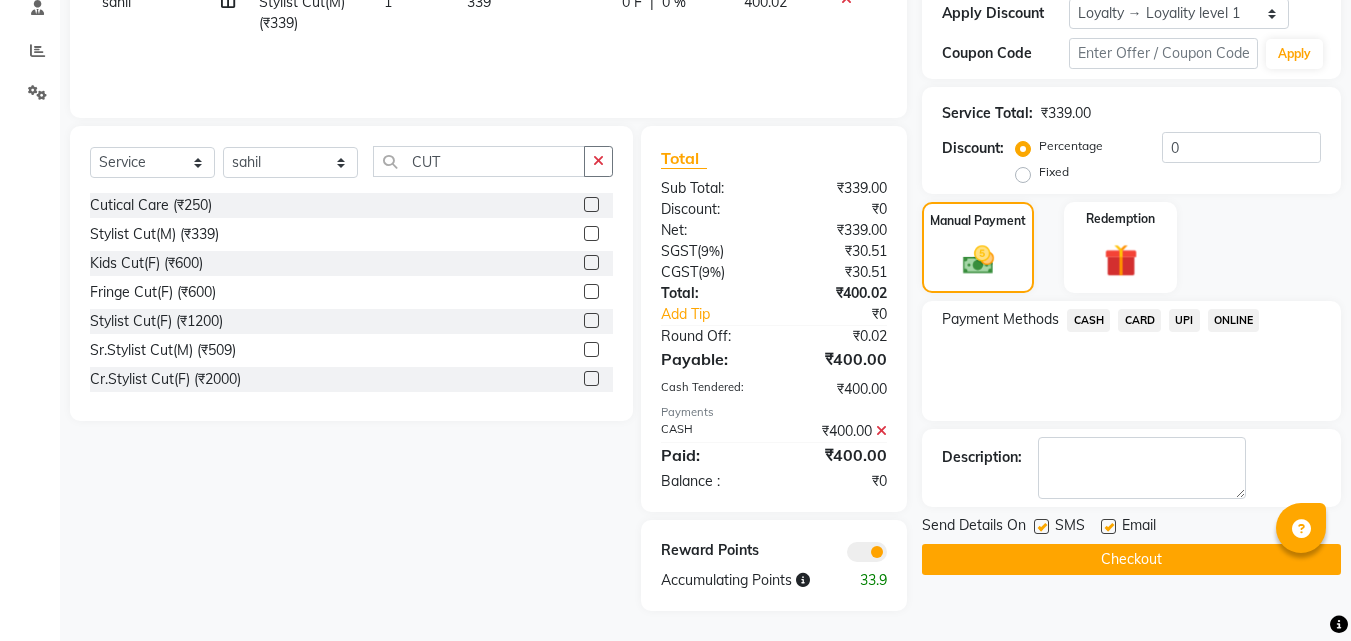 click on "Checkout" 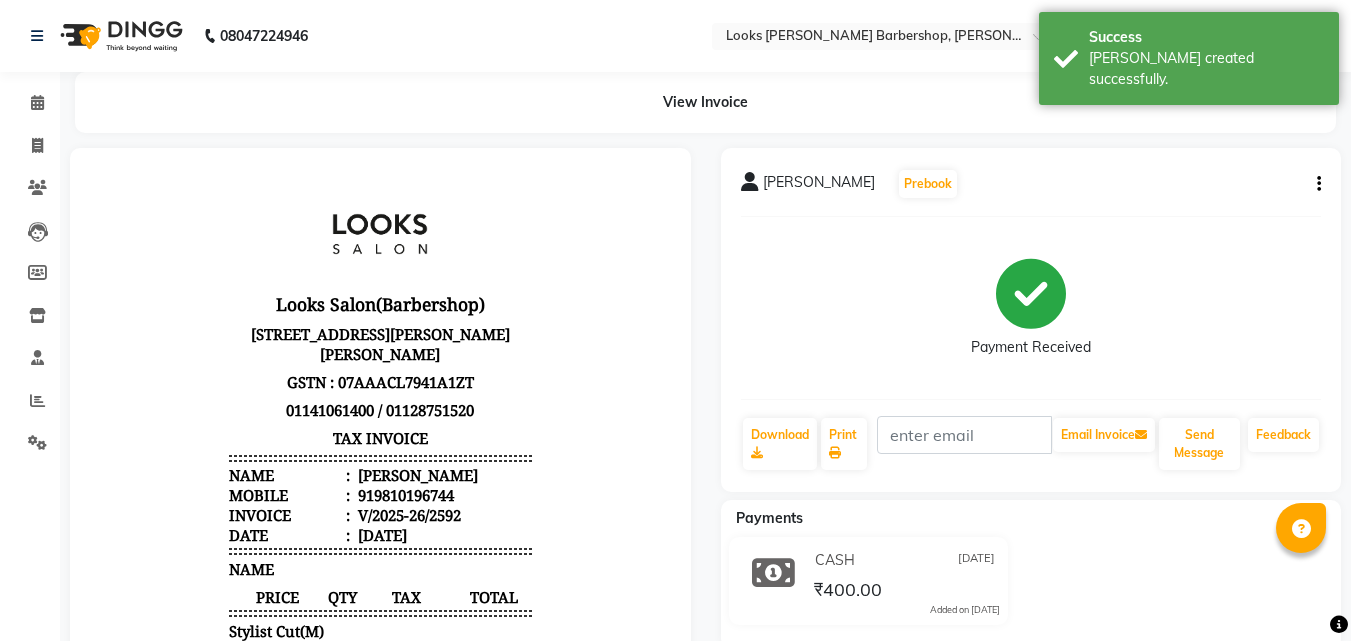 scroll, scrollTop: 0, scrollLeft: 0, axis: both 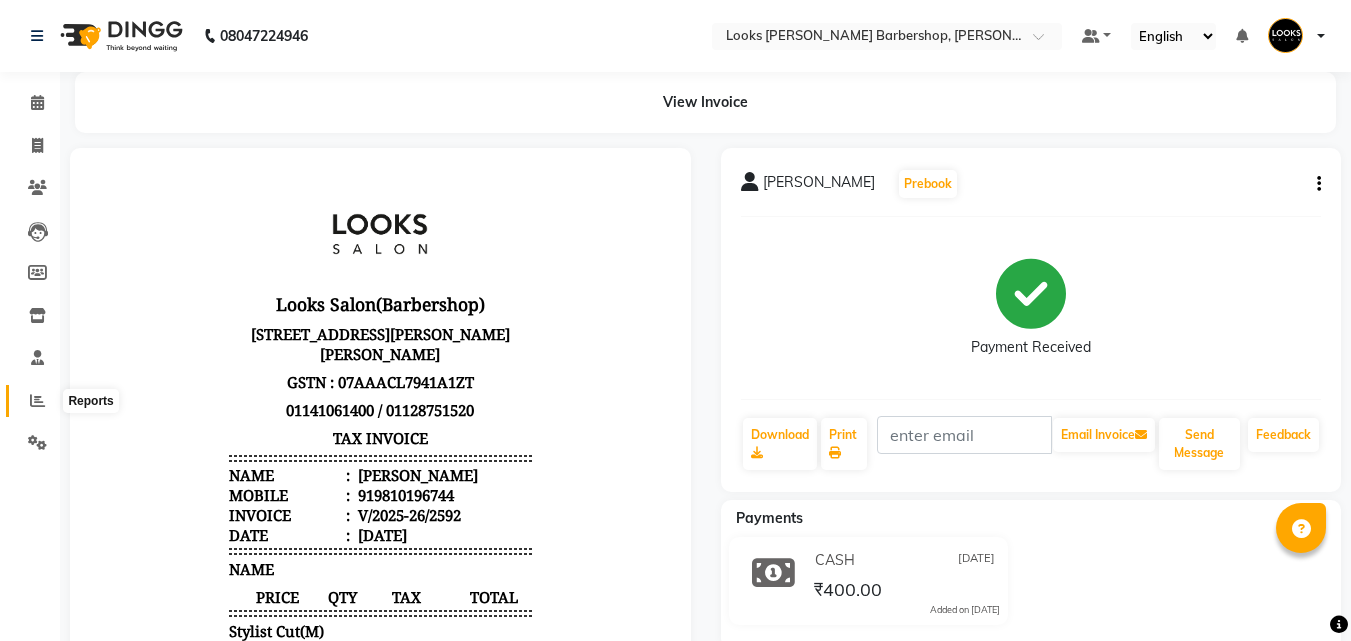 click 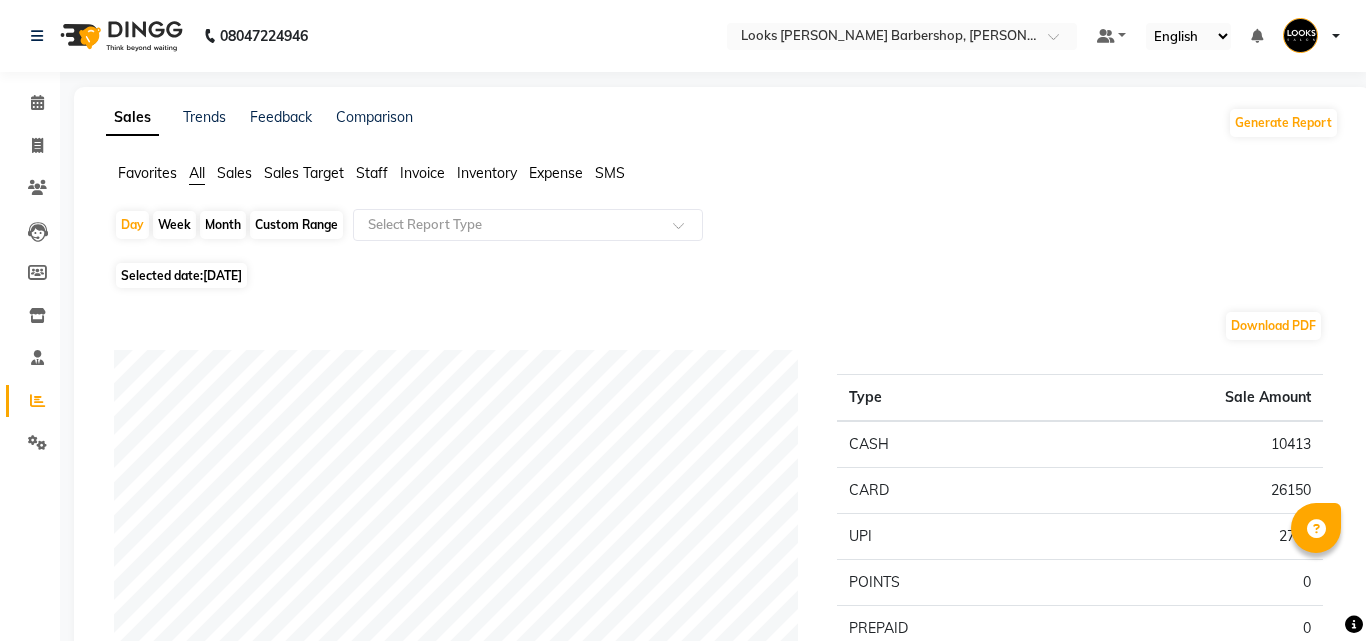 click on "Staff" 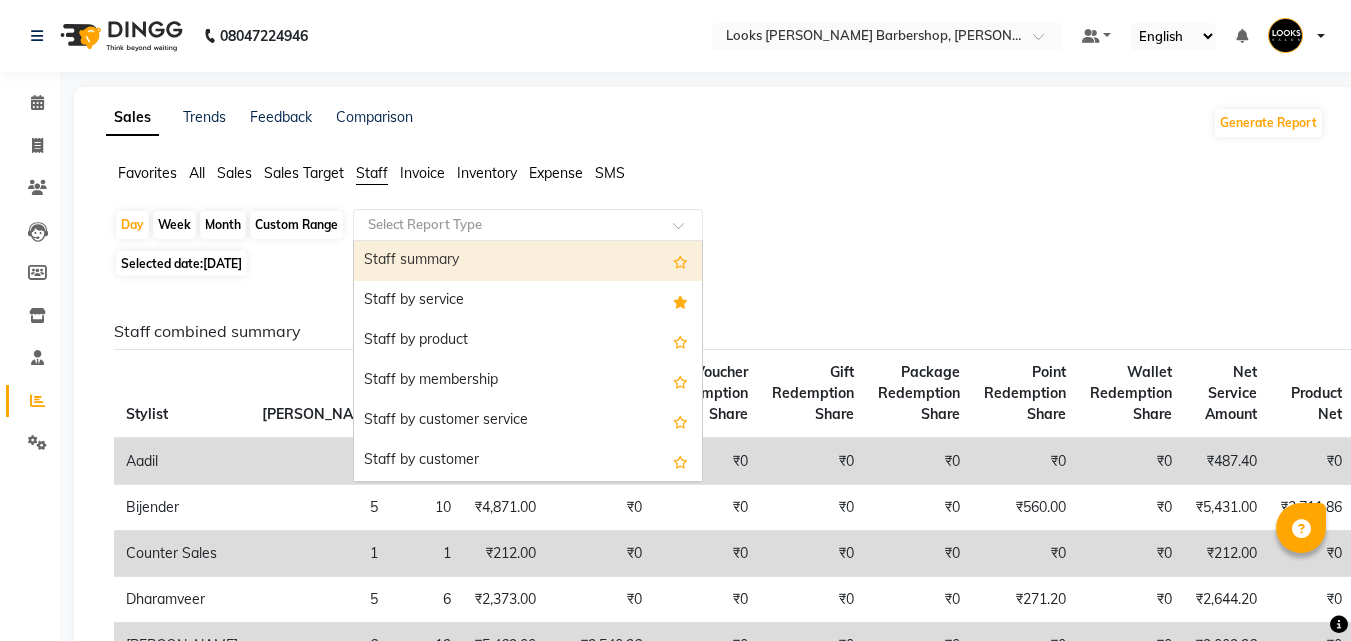 click 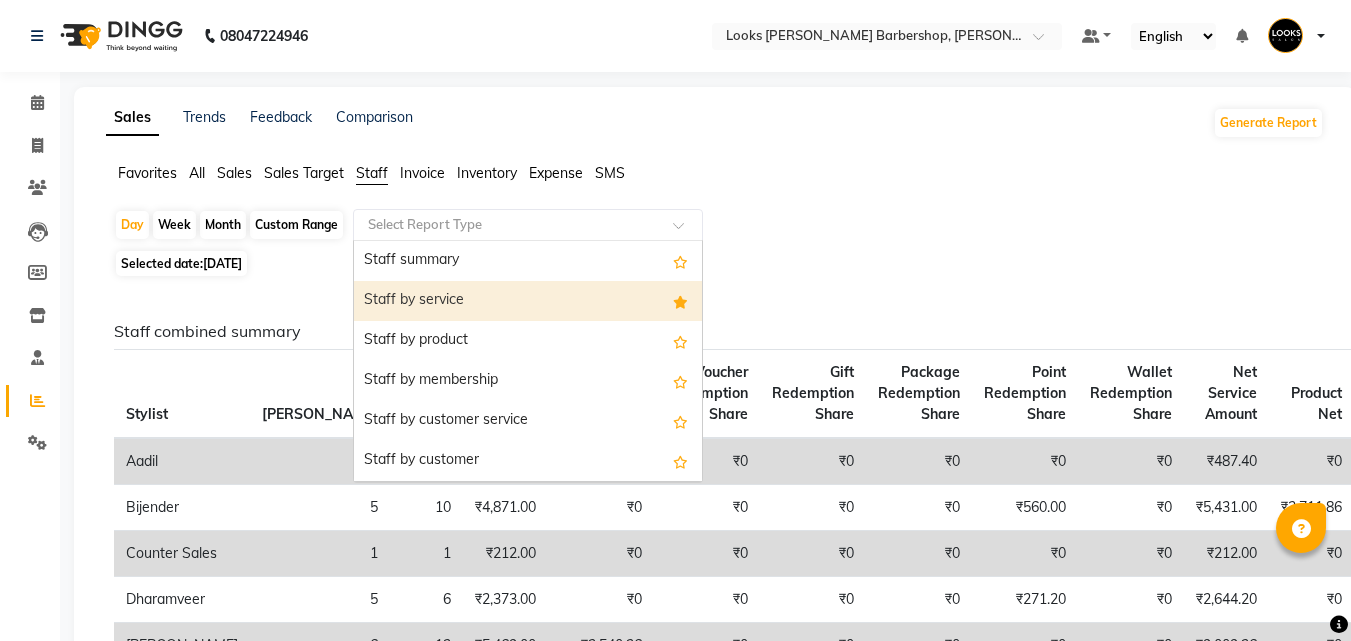 click on "Staff by service" at bounding box center (528, 301) 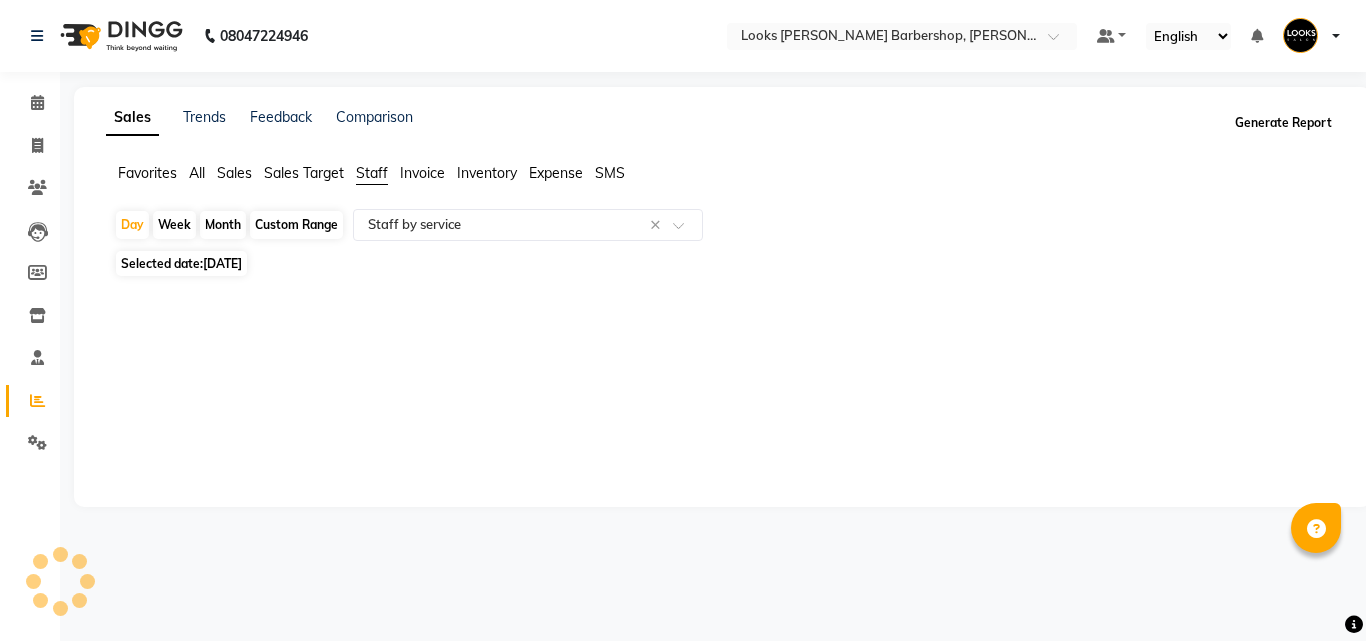 click on "Generate Report" 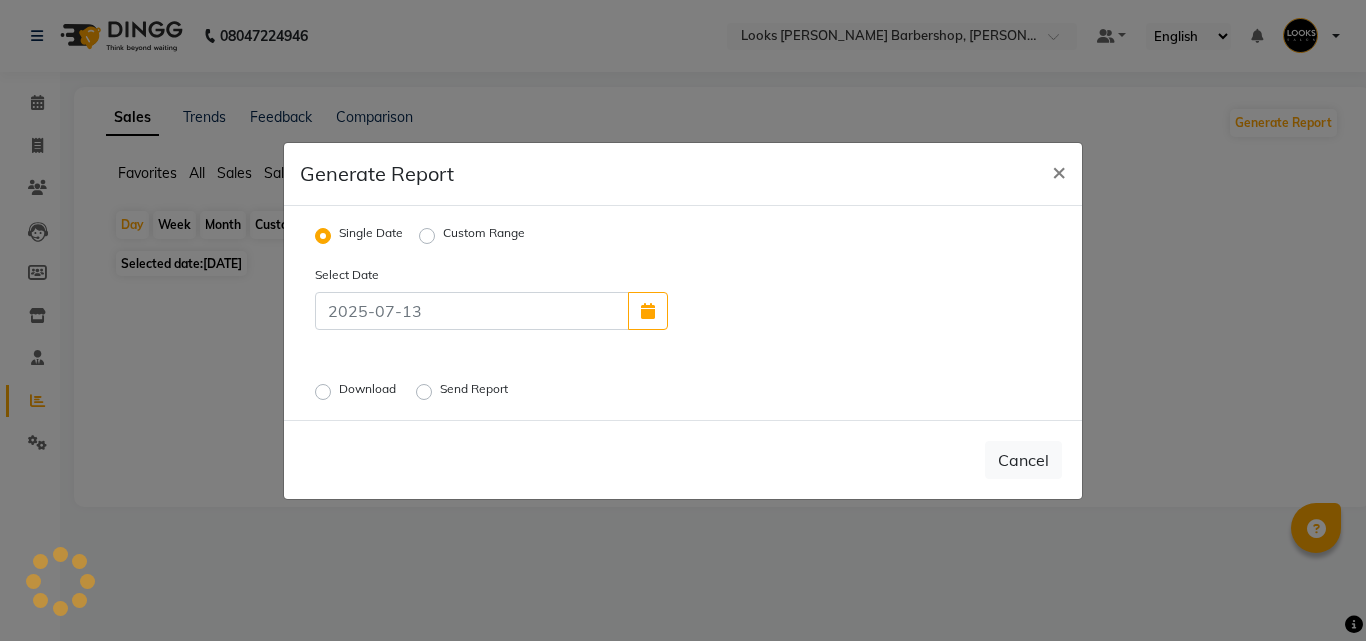 click on "Download" 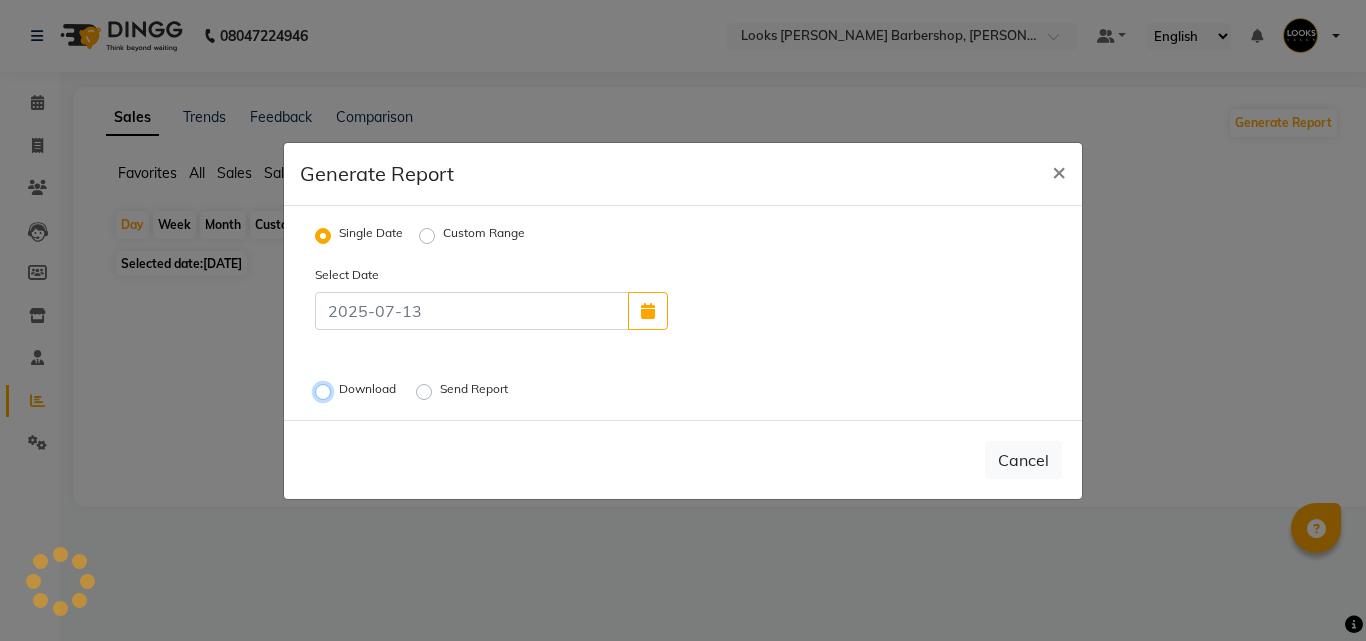 click on "Download" at bounding box center [326, 391] 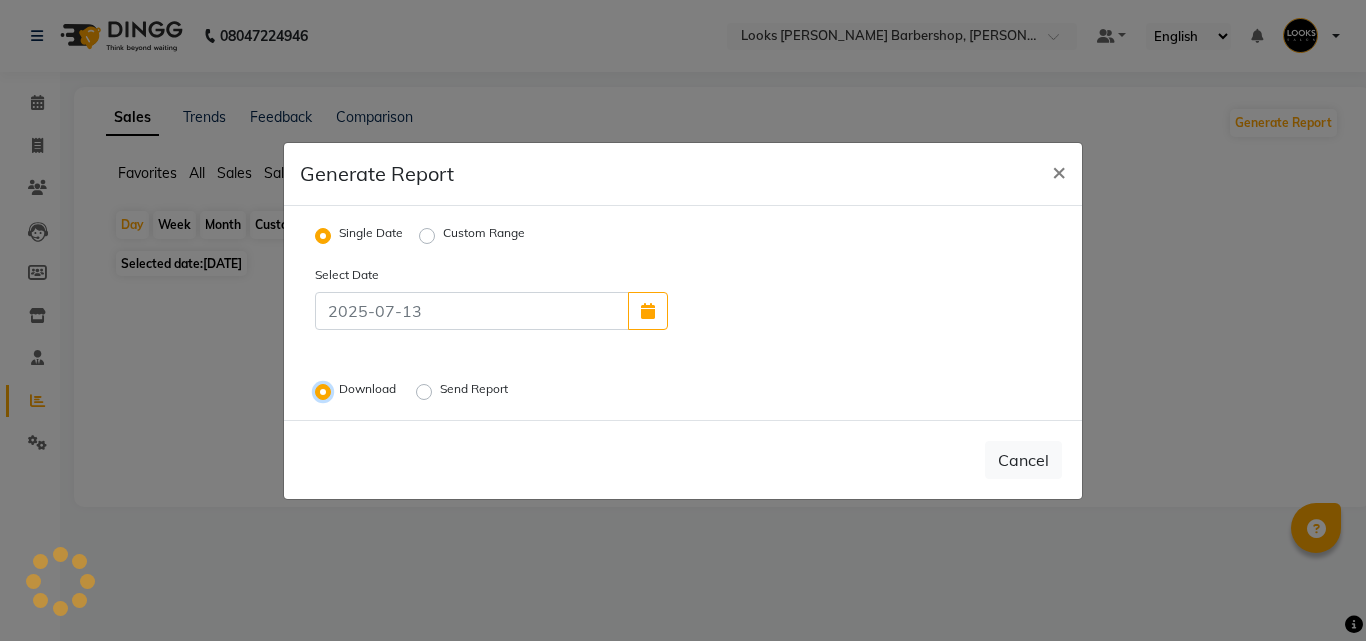select on "full_report" 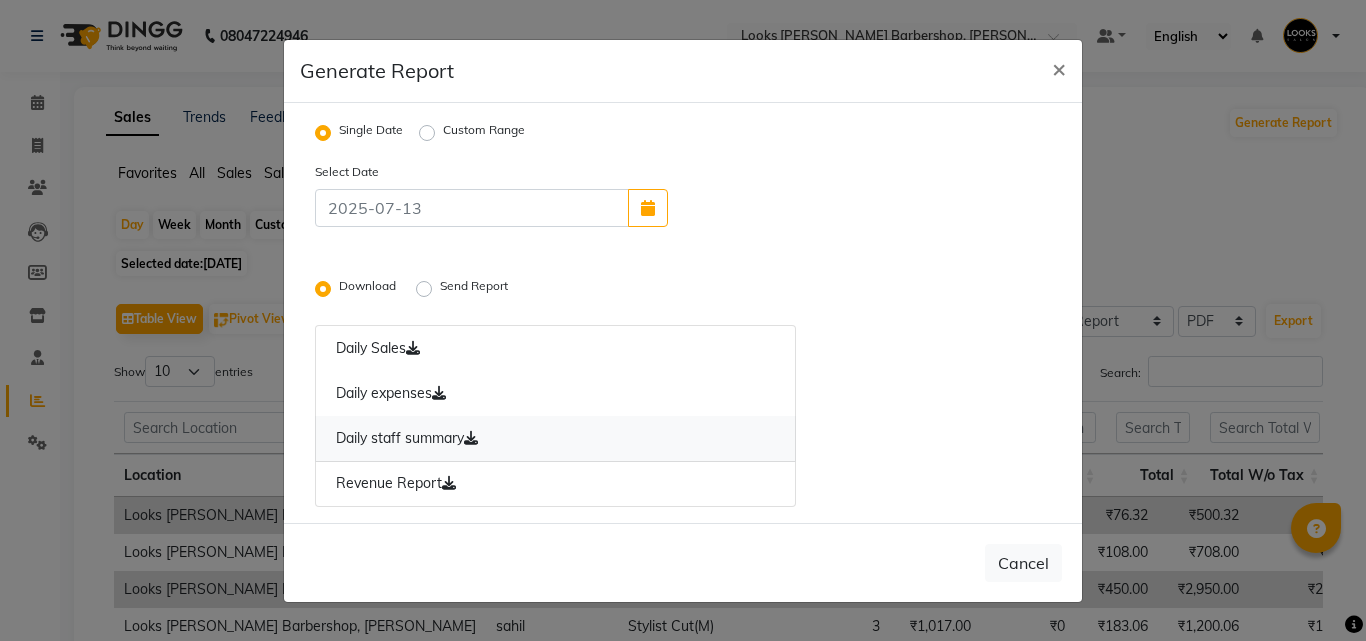 click 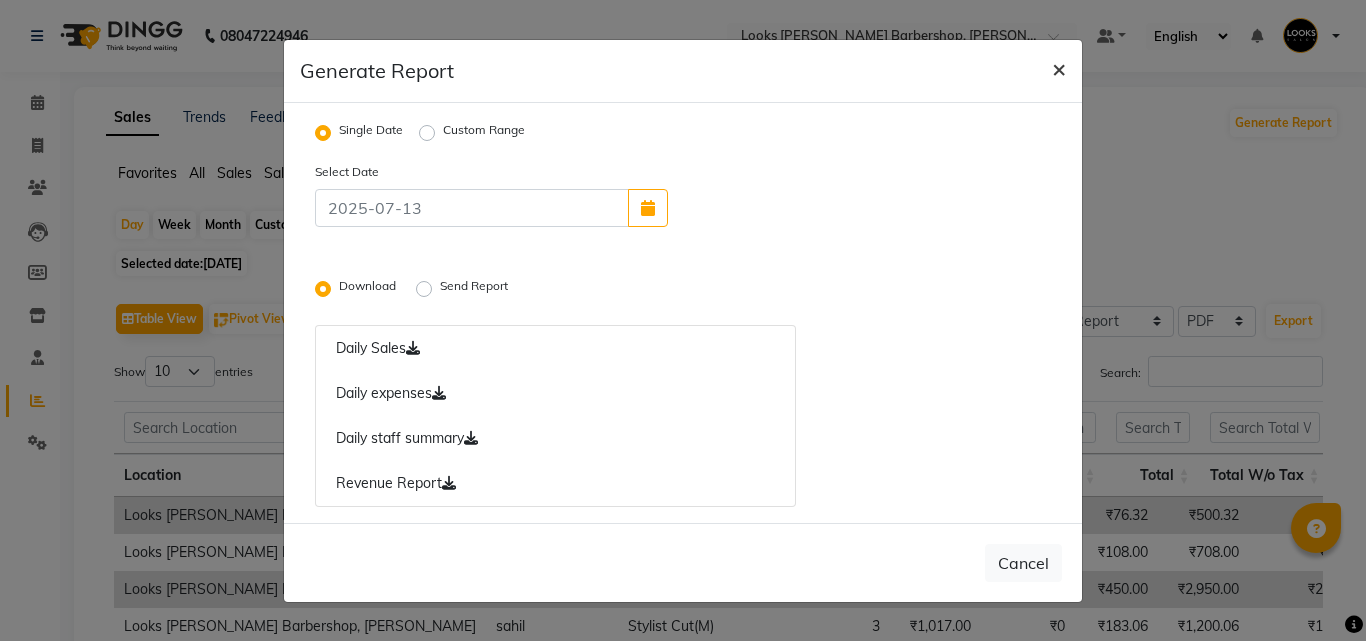 click on "×" 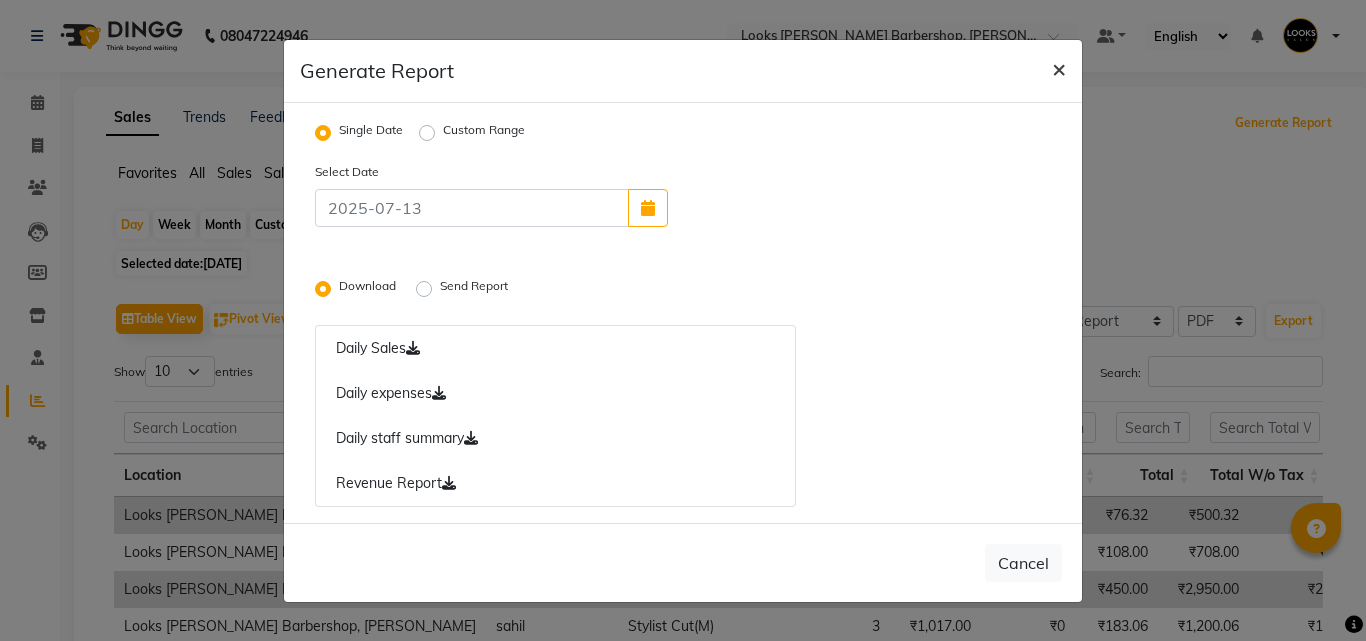 radio on "false" 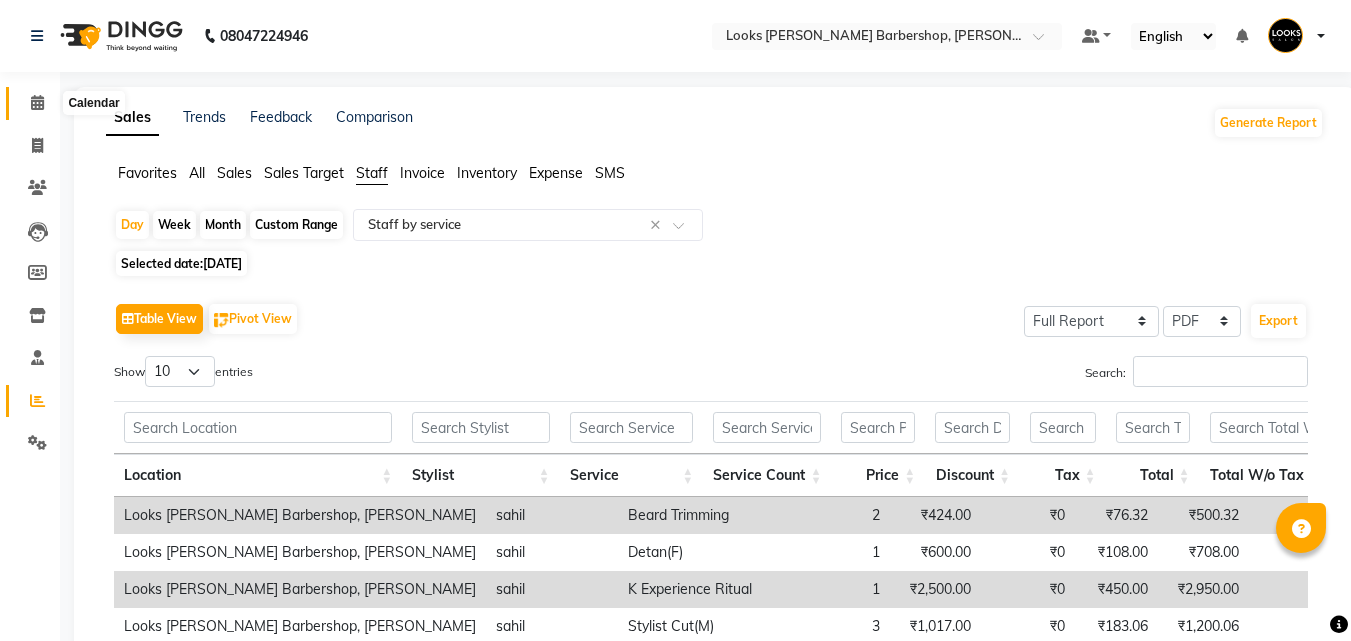 click 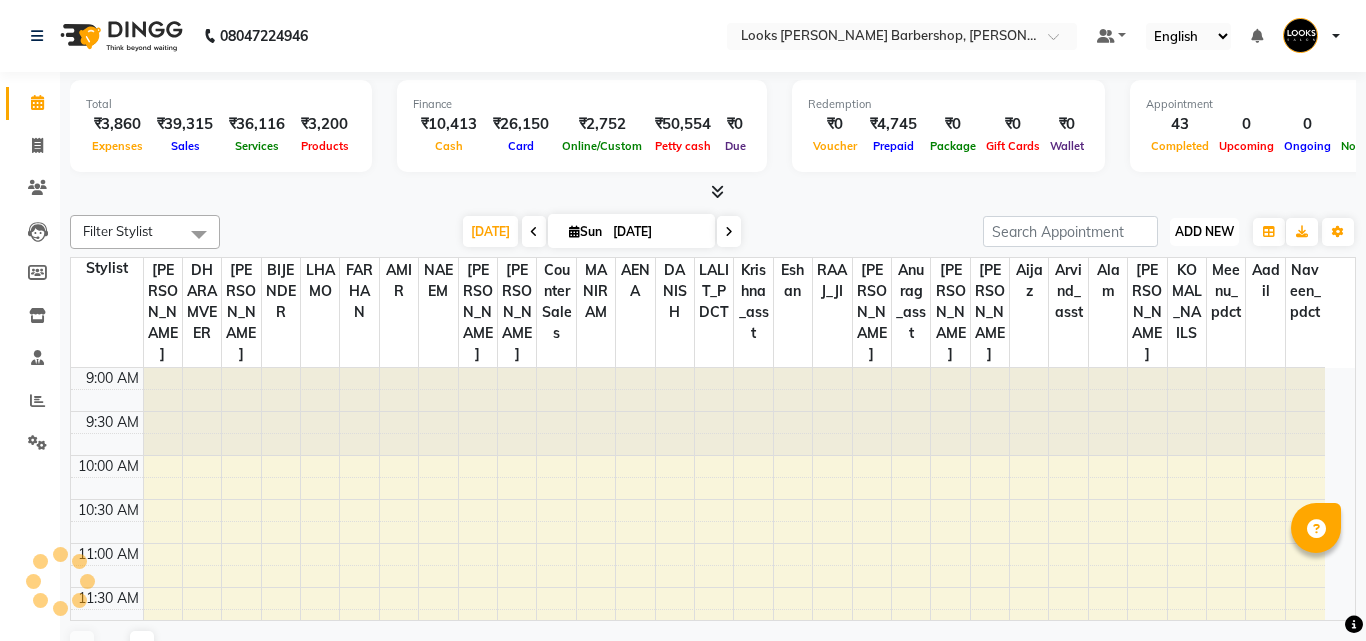 drag, startPoint x: 1216, startPoint y: 224, endPoint x: 1200, endPoint y: 235, distance: 19.416489 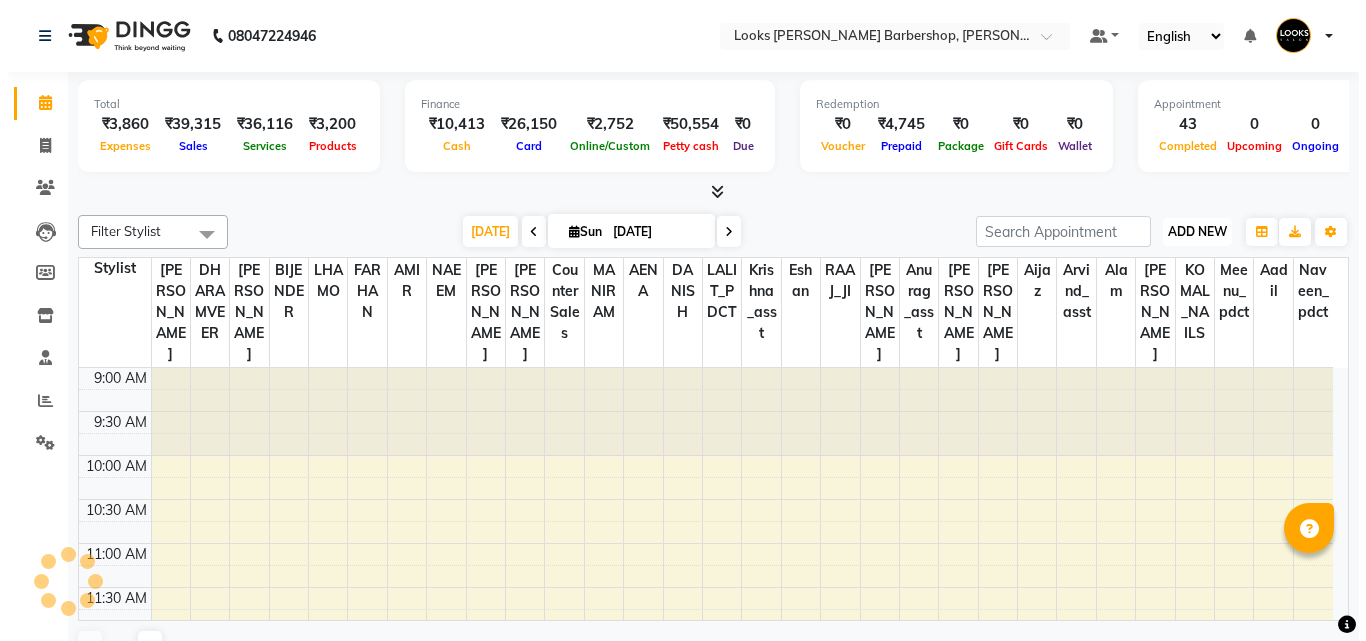 scroll, scrollTop: 0, scrollLeft: 0, axis: both 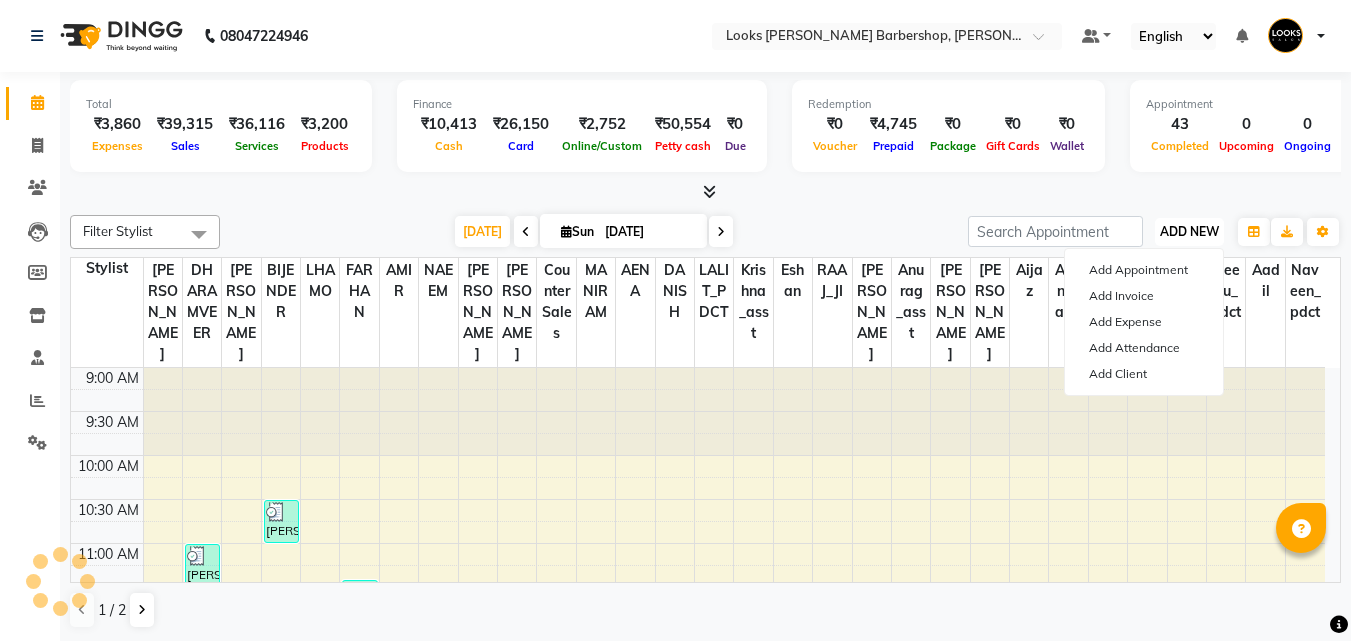 click on "ADD NEW" at bounding box center (1189, 231) 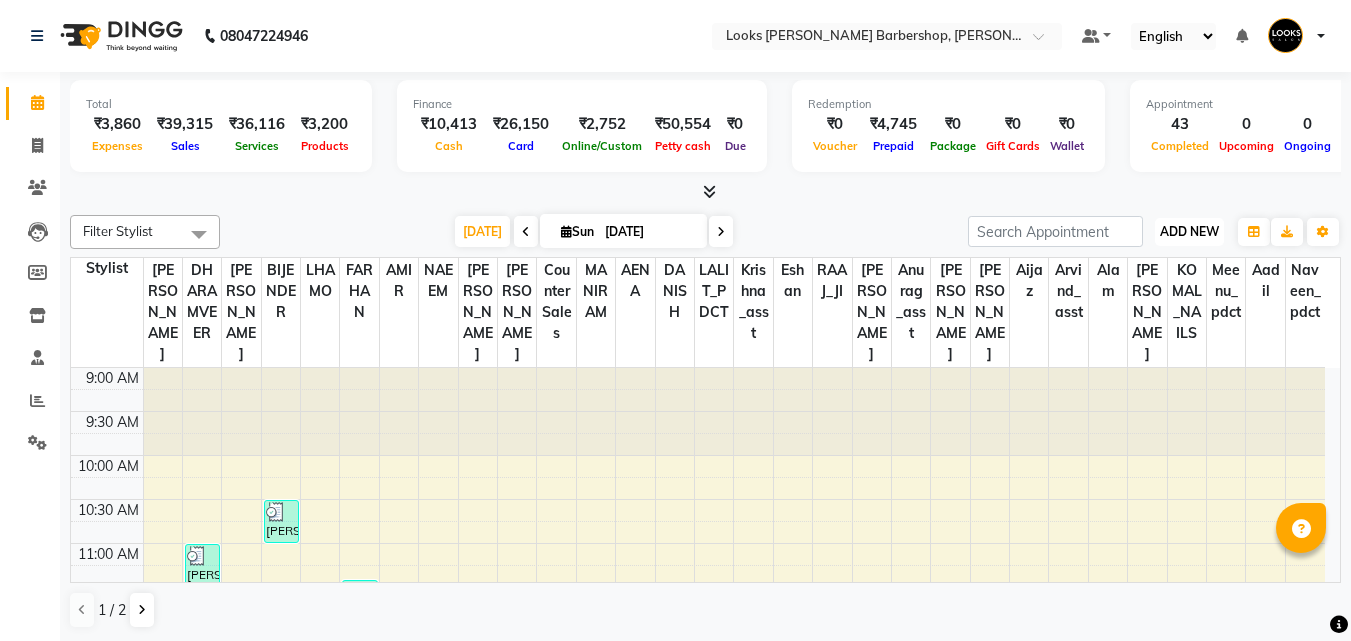 click on "ADD NEW" at bounding box center (1189, 231) 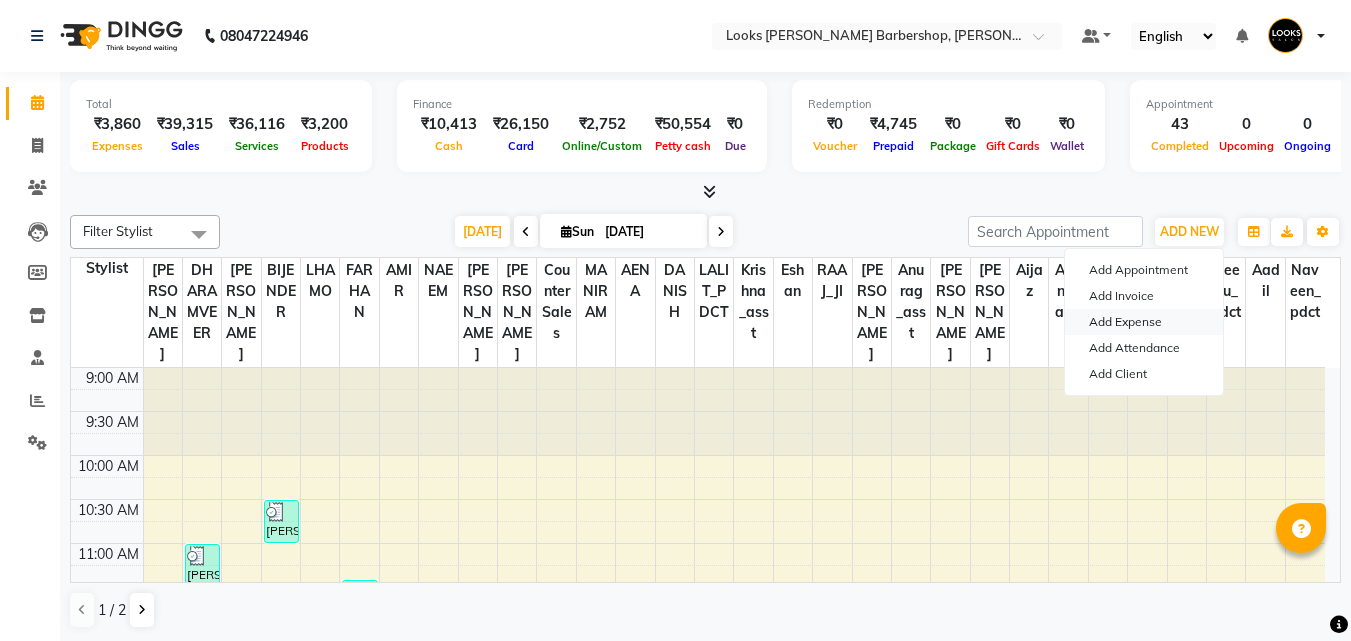 click on "Add Expense" at bounding box center [1144, 322] 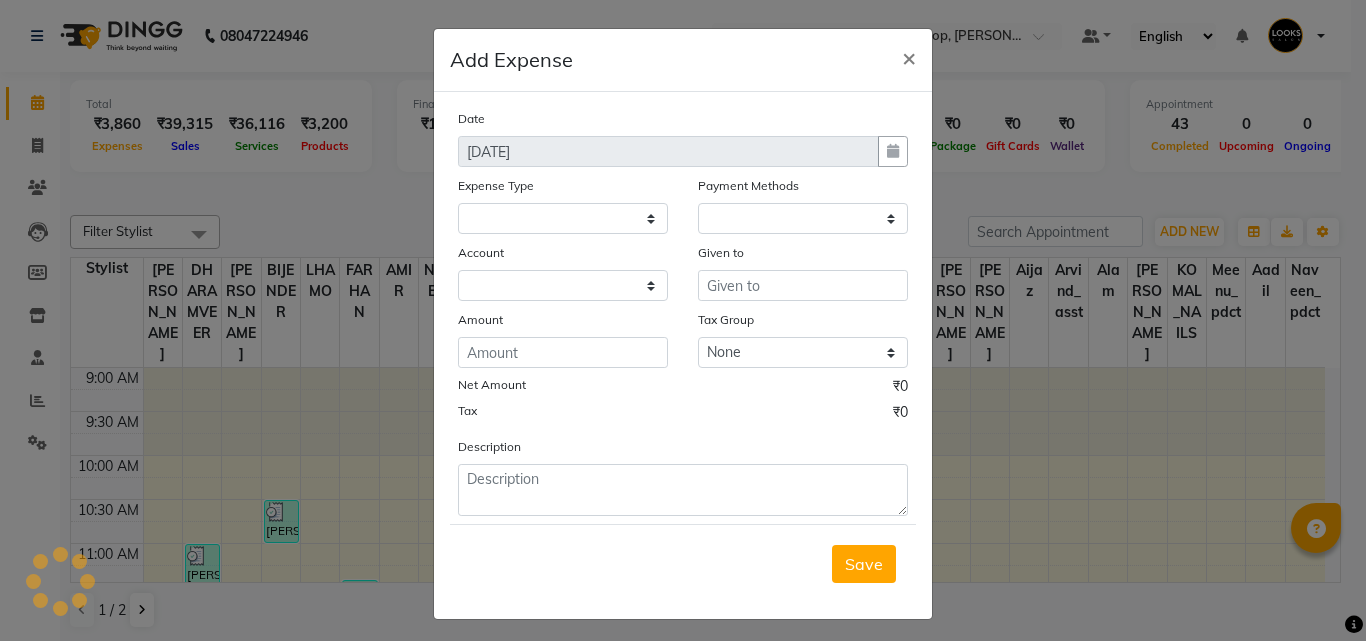 select 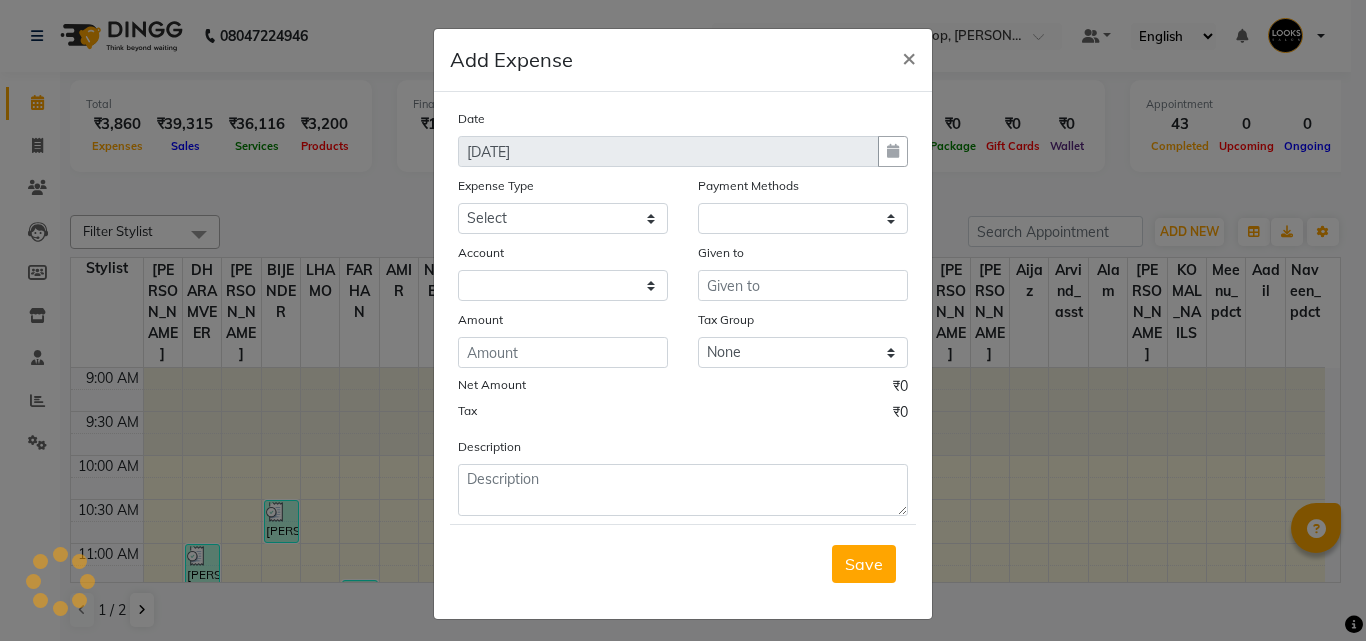 select on "1" 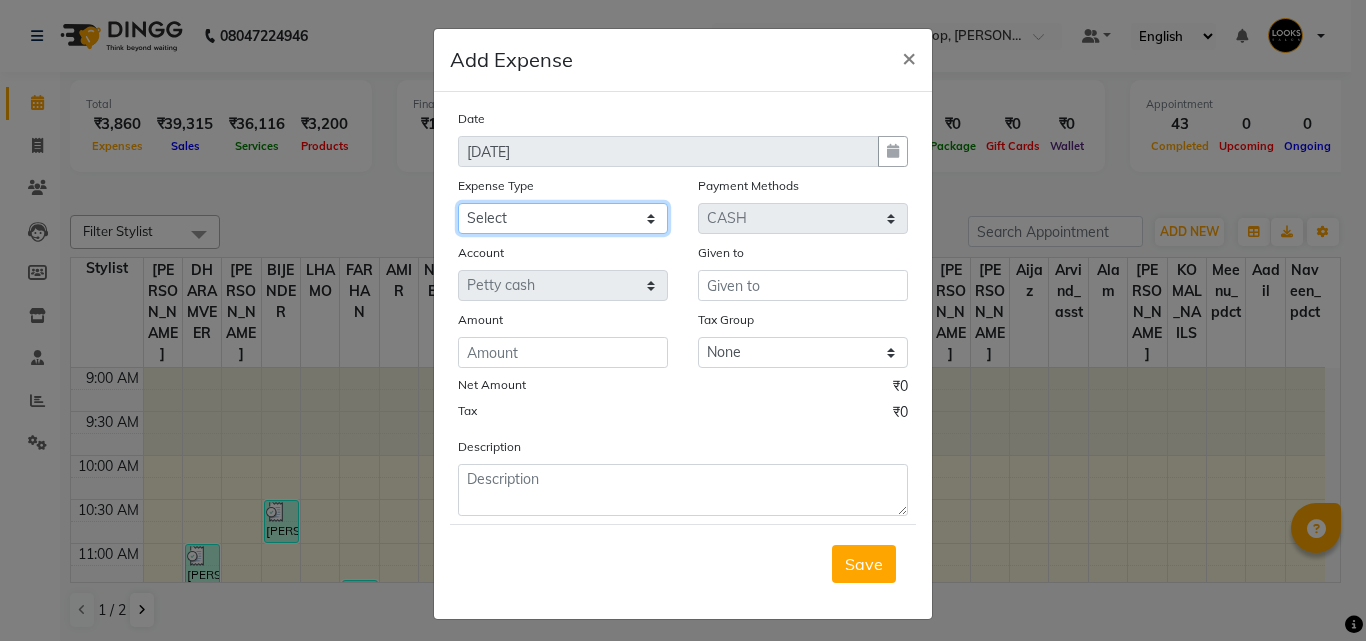 click on "Select Amazon order BANK DEPOSIT BLINKIT Cash change Cash Handover Client Refreshment CLIENT WELFARE CONSUMABLES Convyance to staff Counter sale General Expense Laundry Bill Laundry Service MILK MILK GINGER Miscellaneous MOBILE RECHARGE Monthly Grocery OFFICE UPKEEP Pantry Payment PORTER Prepaid Card Incentives Printing And Stationery Product Incentive purchase Refreshment Repair And Maintenance Salary Salary advance Service incentive staff accommodation Staff Convenyance Staff Welfare tip TIP CREDIT CARD Tip Online TIP UPI travel Travelling And Conveyance treat for staff WATER BILL WE FAST" 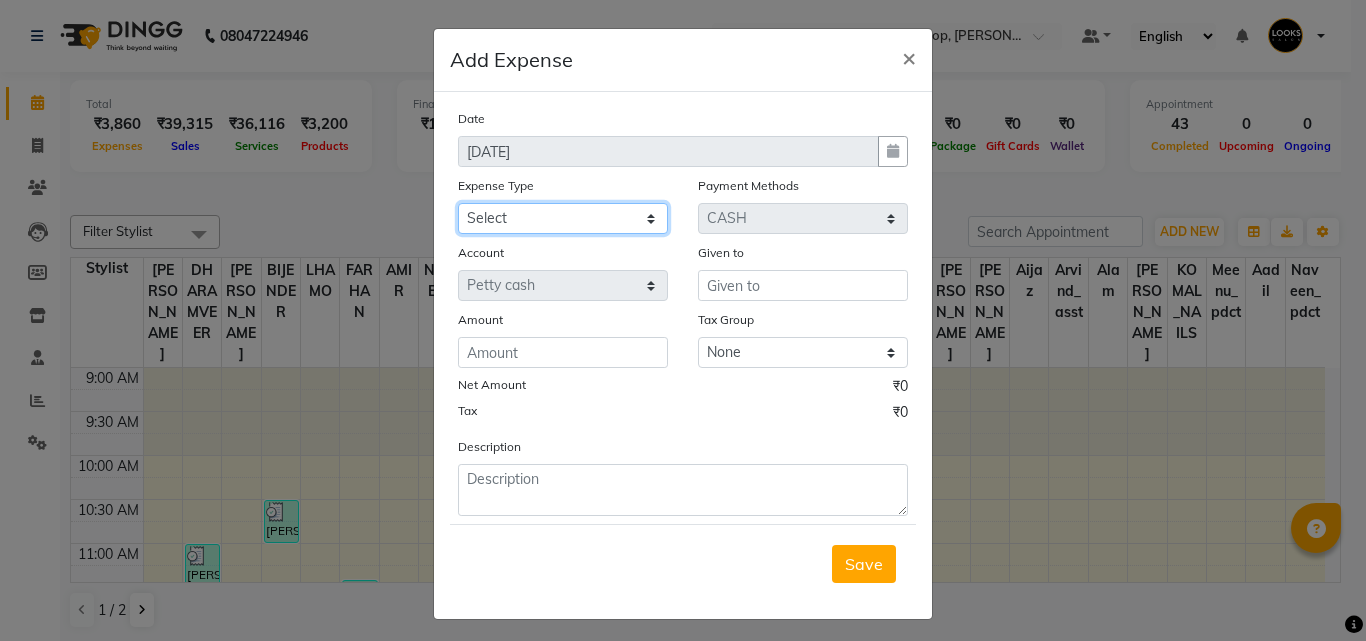 select on "22603" 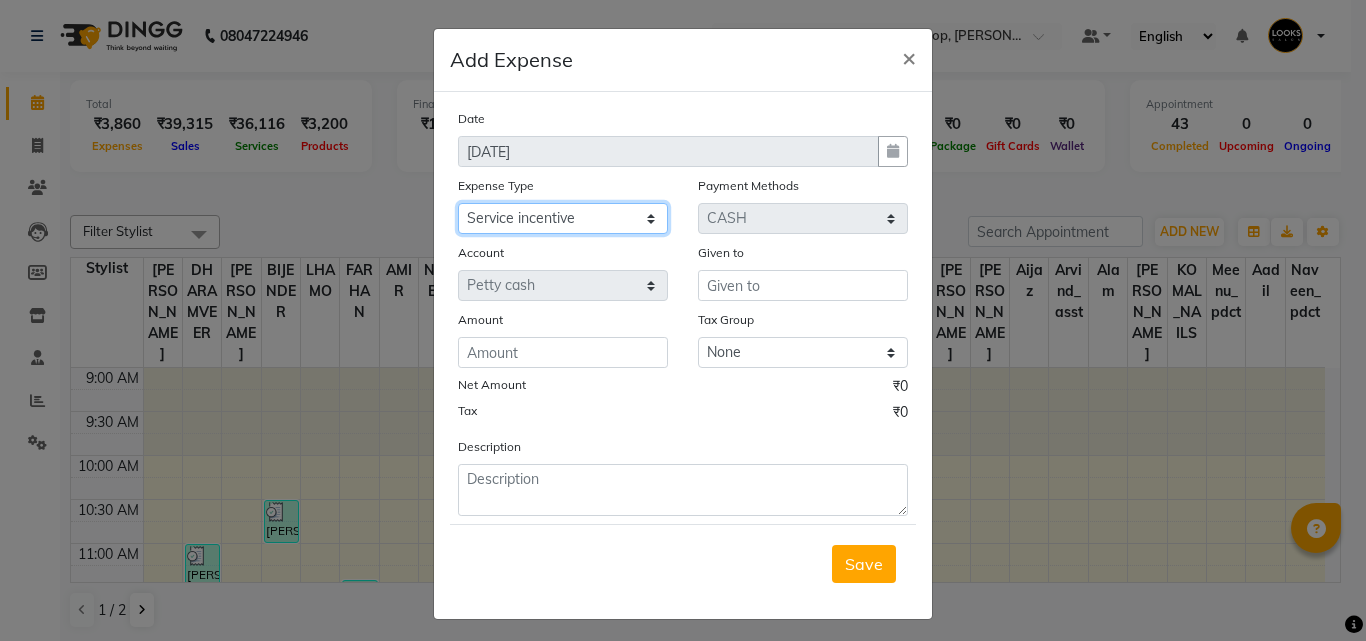 click on "Select Amazon order BANK DEPOSIT BLINKIT Cash change Cash Handover Client Refreshment CLIENT WELFARE CONSUMABLES Convyance to staff Counter sale General Expense Laundry Bill Laundry Service MILK MILK GINGER Miscellaneous MOBILE RECHARGE Monthly Grocery OFFICE UPKEEP Pantry Payment PORTER Prepaid Card Incentives Printing And Stationery Product Incentive purchase Refreshment Repair And Maintenance Salary Salary advance Service incentive staff accommodation Staff Convenyance Staff Welfare tip TIP CREDIT CARD Tip Online TIP UPI travel Travelling And Conveyance treat for staff WATER BILL WE FAST" 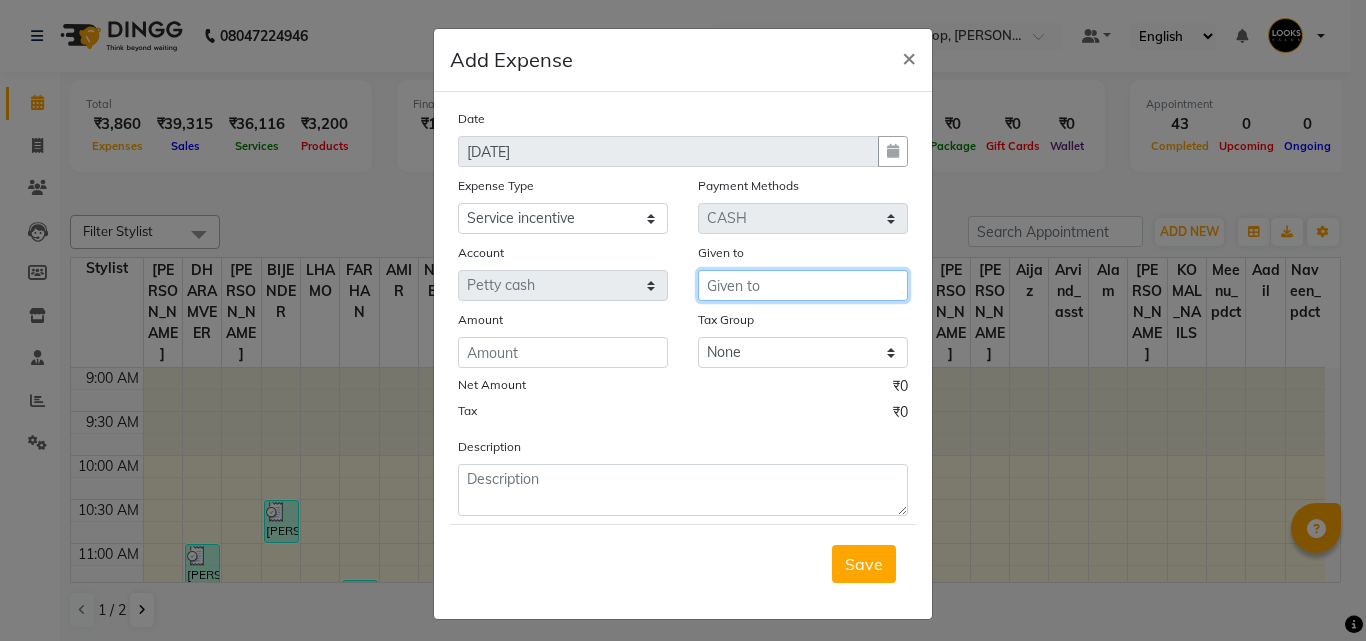 click at bounding box center [803, 285] 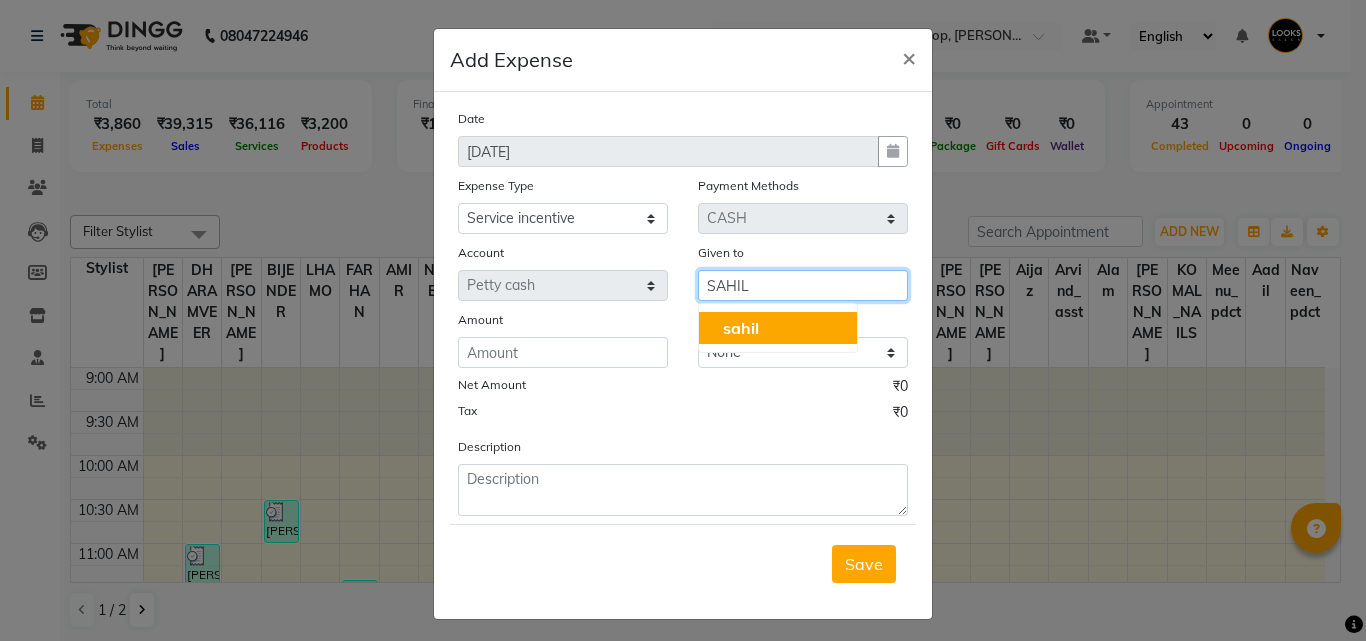 type on "SAHIL" 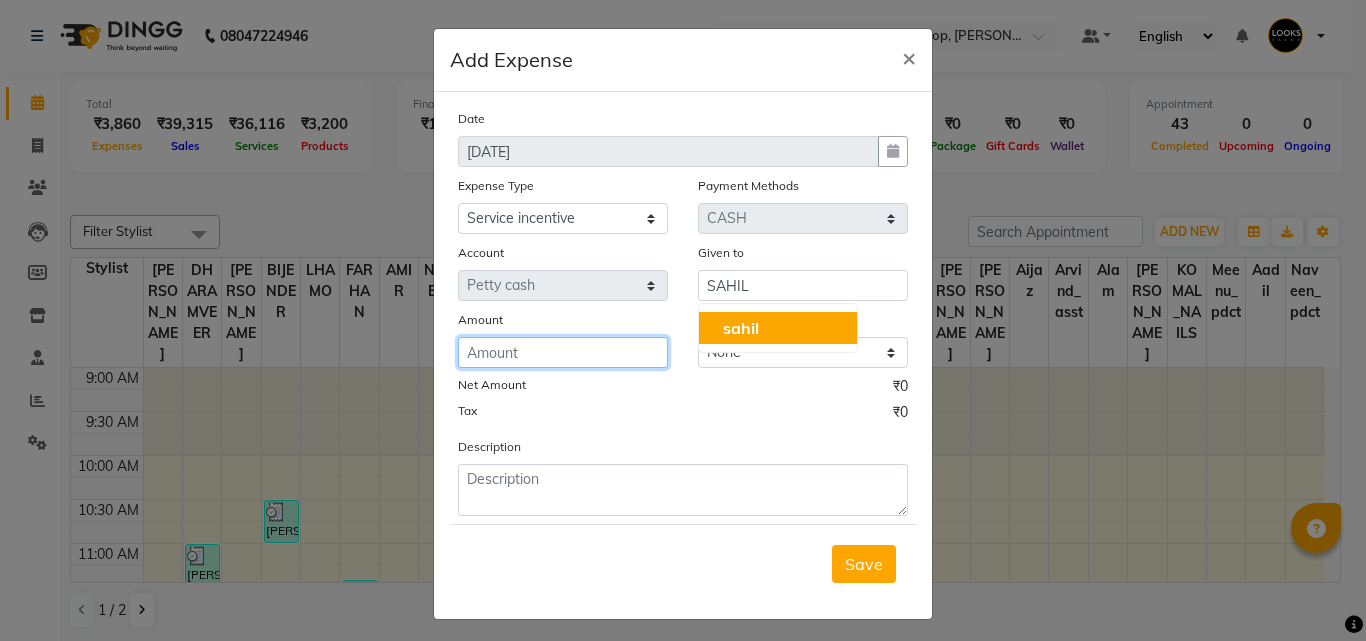 click 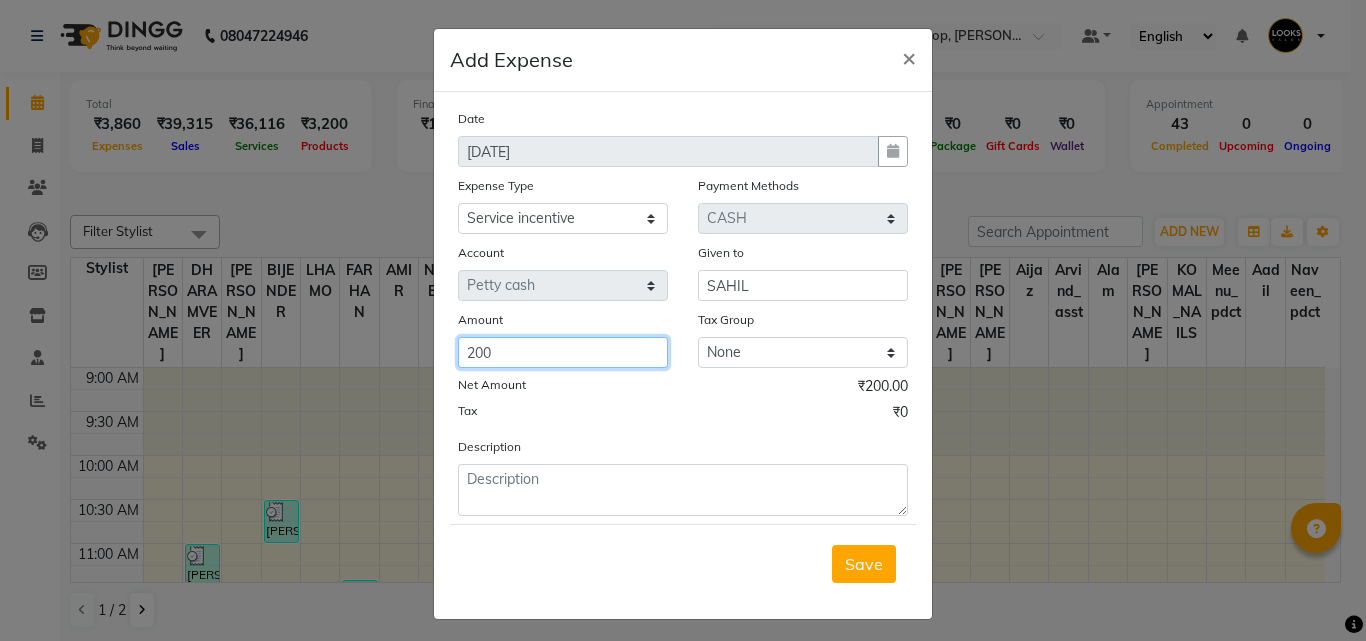 type on "200" 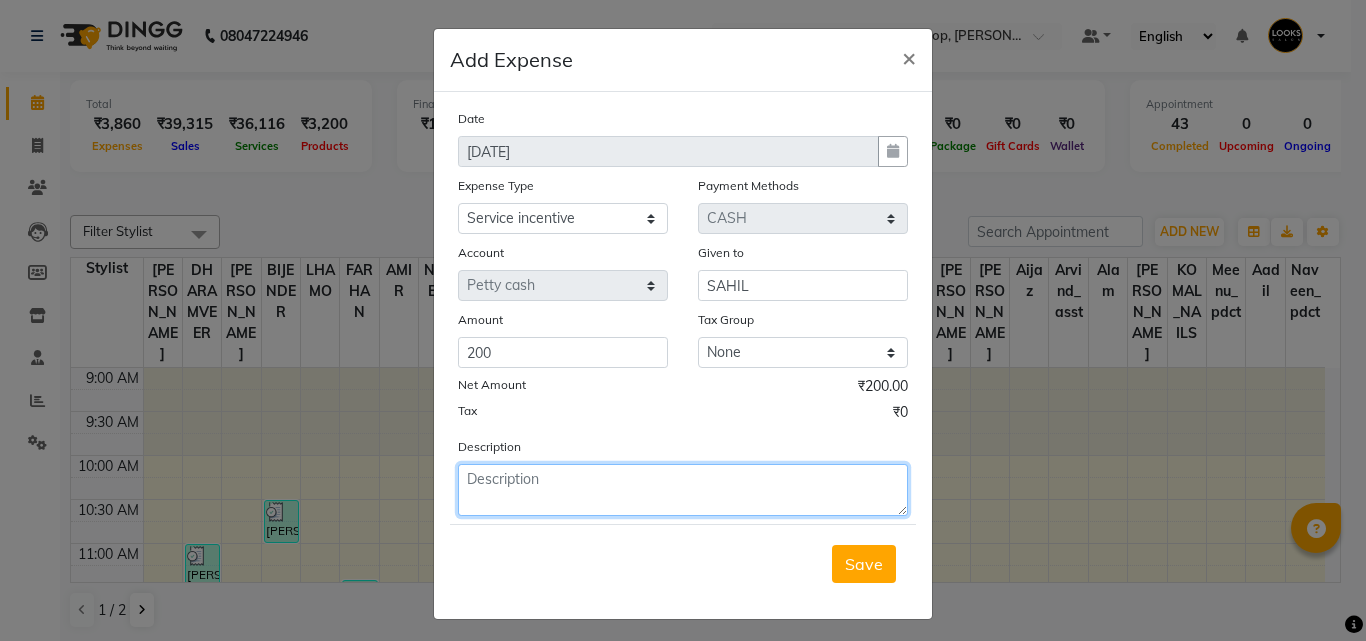 click 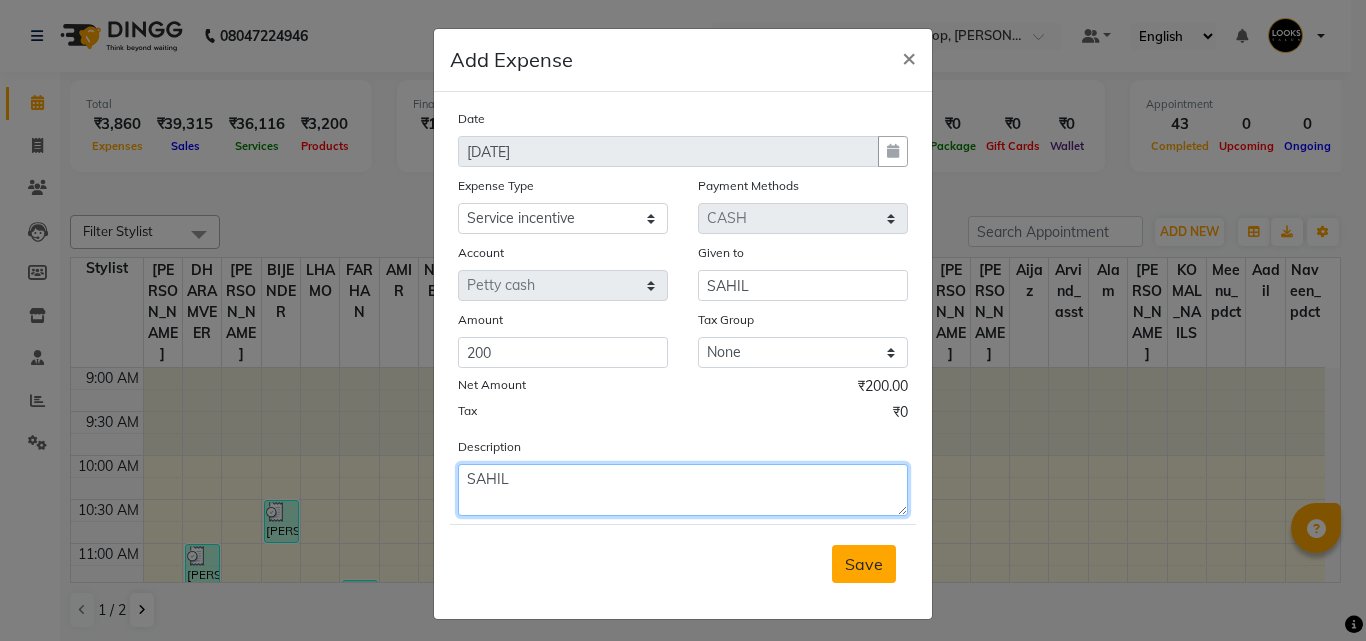type on "SAHIL" 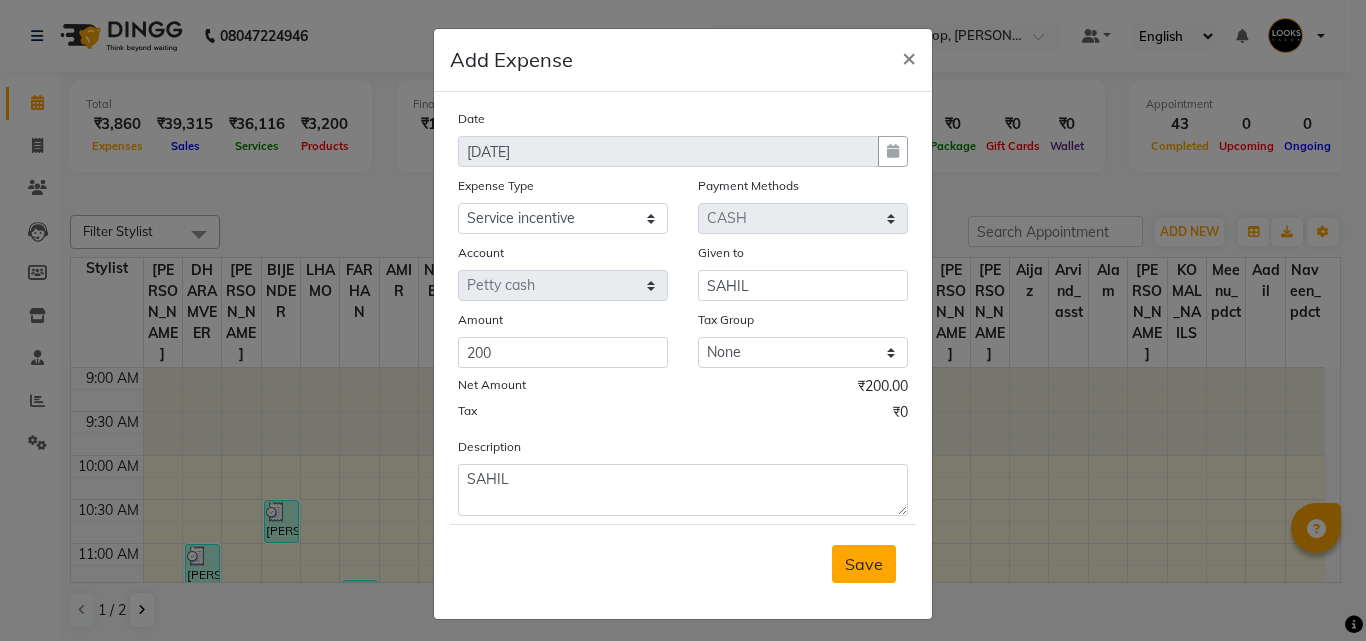 click on "Save" at bounding box center (864, 564) 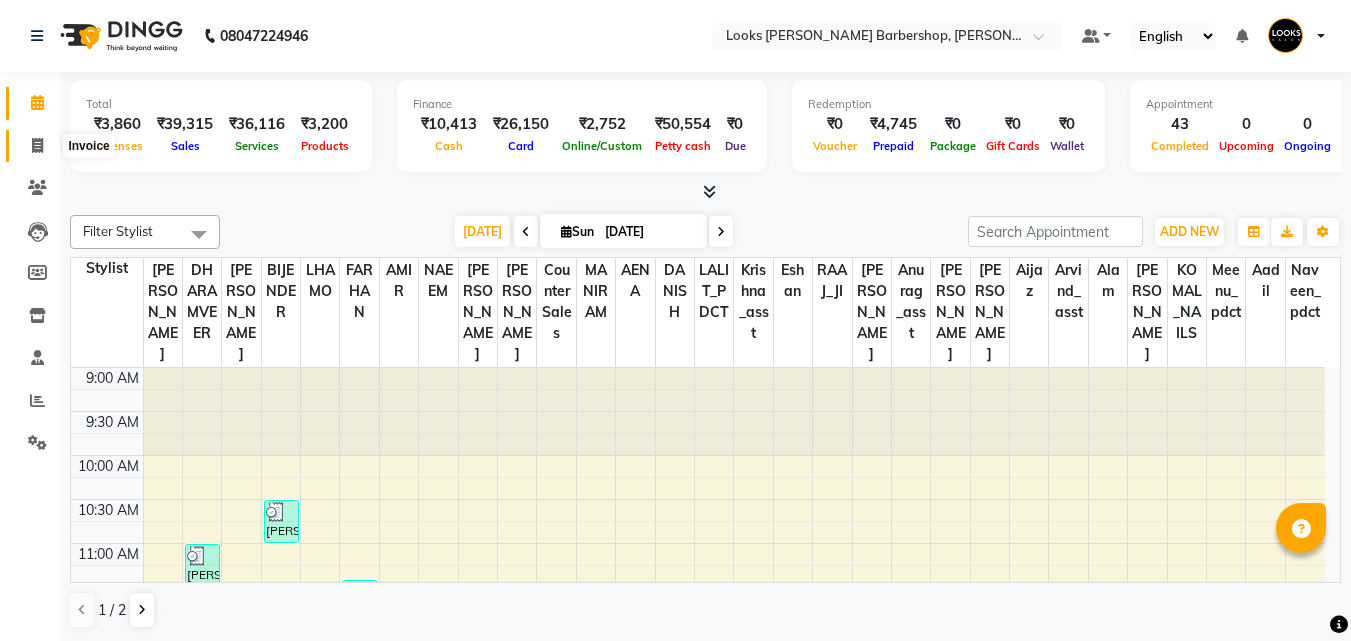click 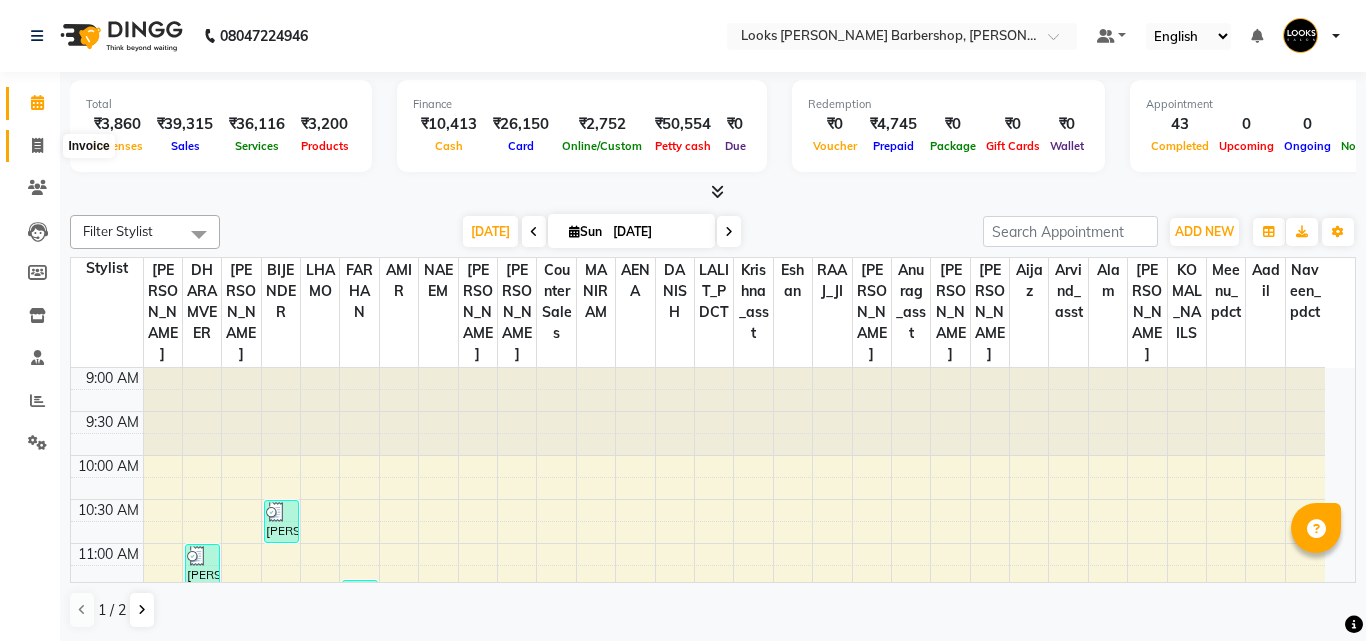 select on "service" 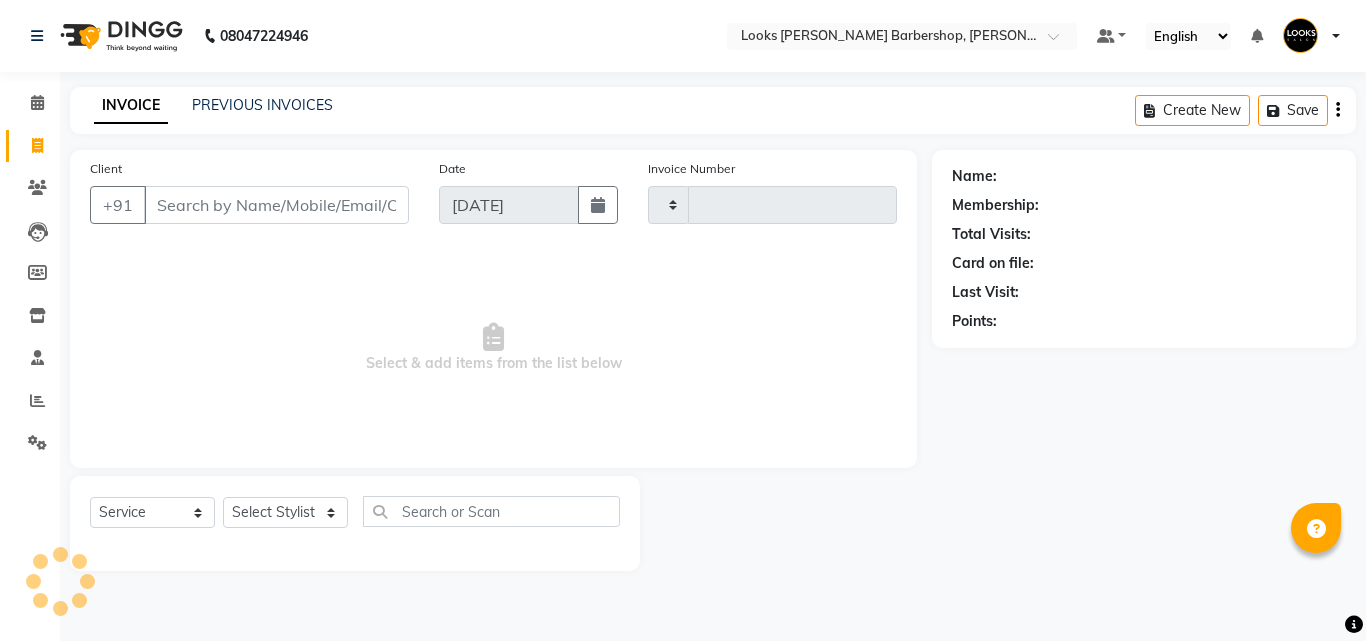 click on "Client" at bounding box center (276, 205) 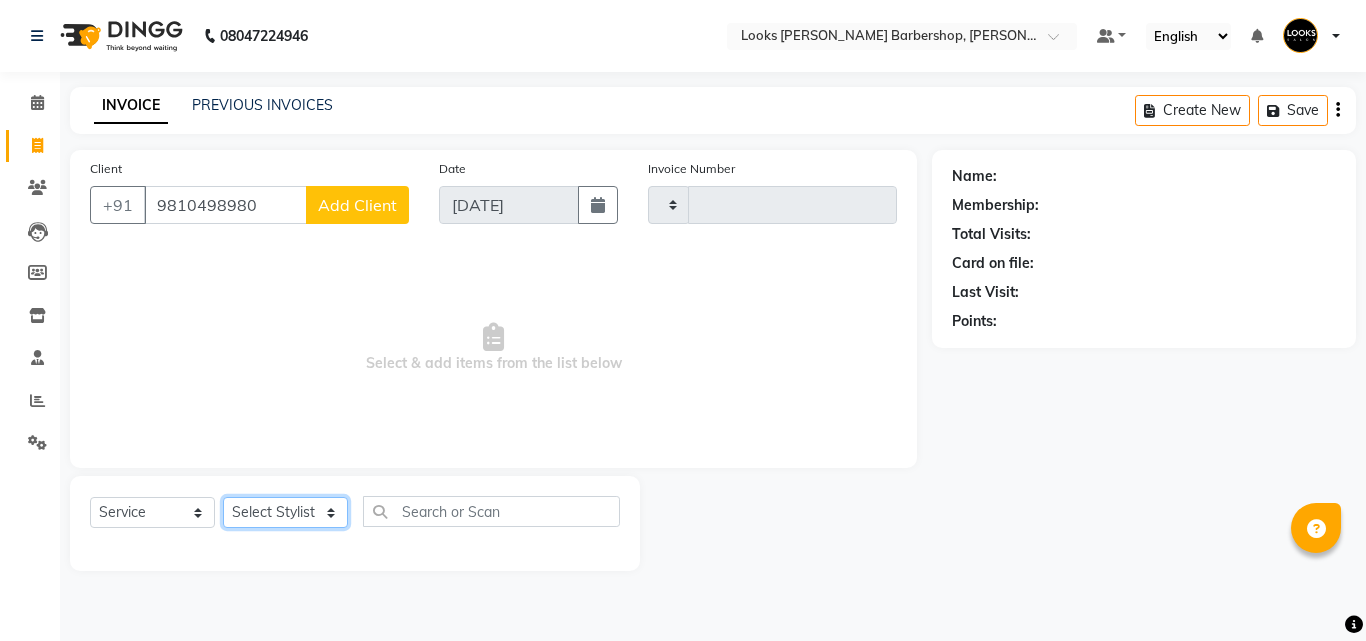 click on "Select Stylist" 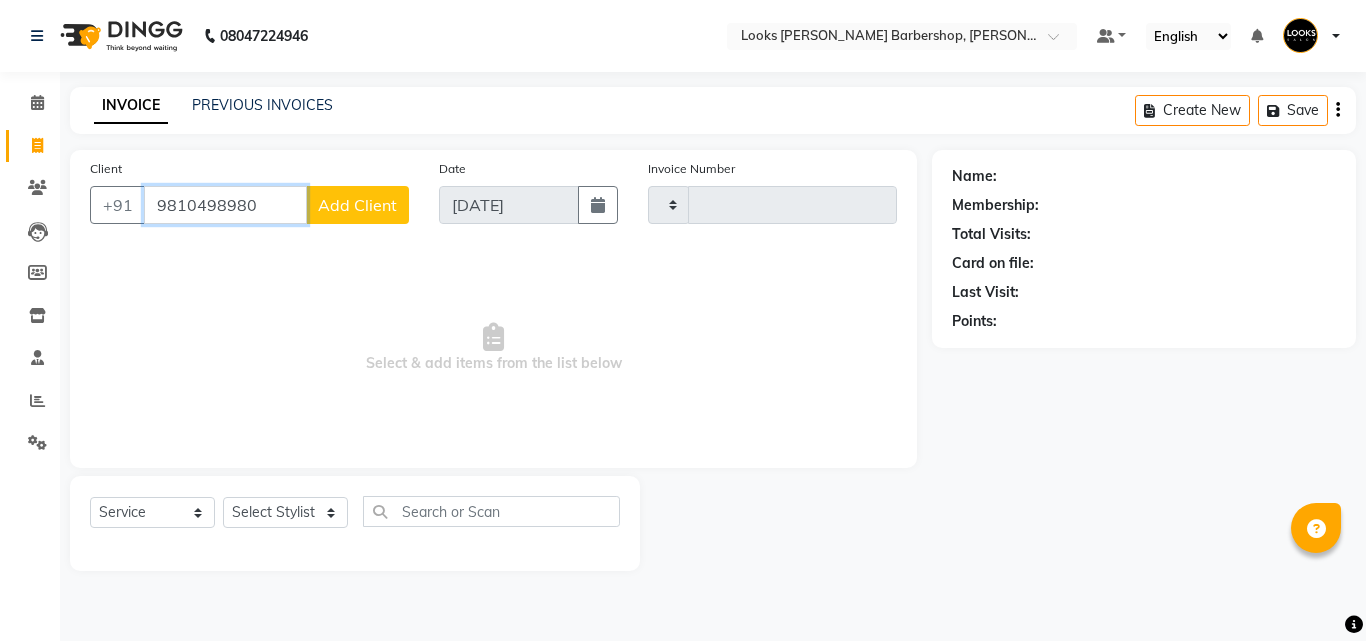 click on "9810498980" at bounding box center (225, 205) 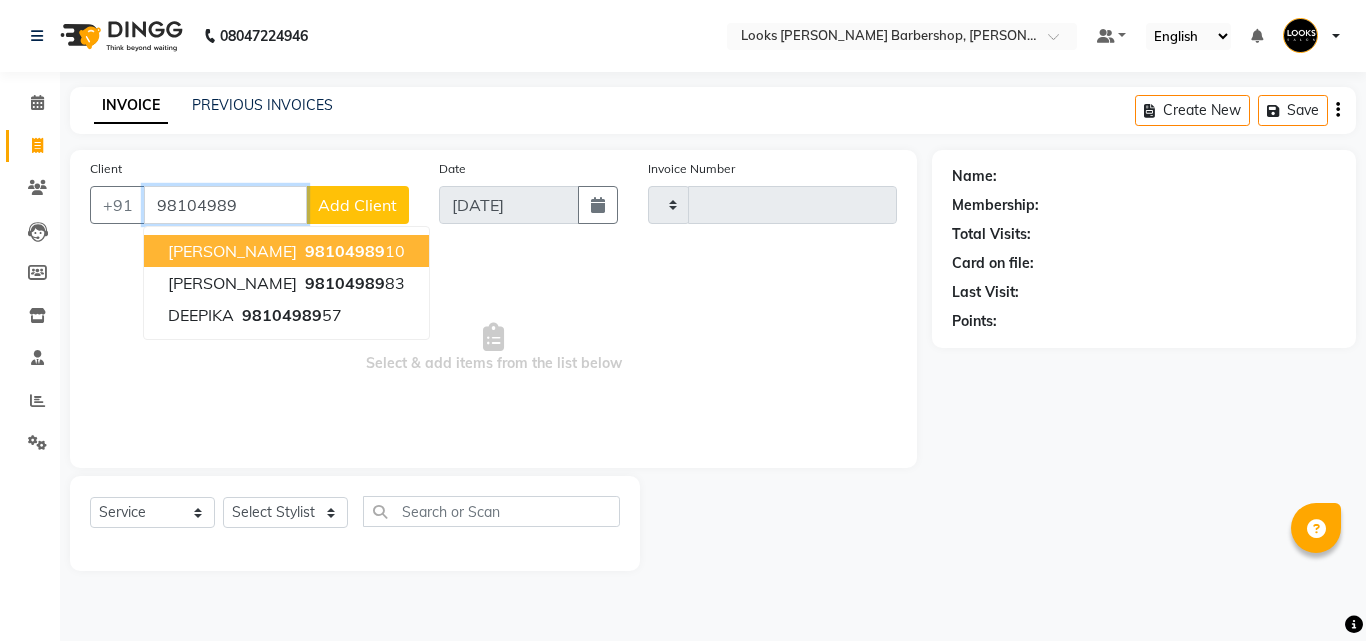 click on "98104989" at bounding box center (345, 251) 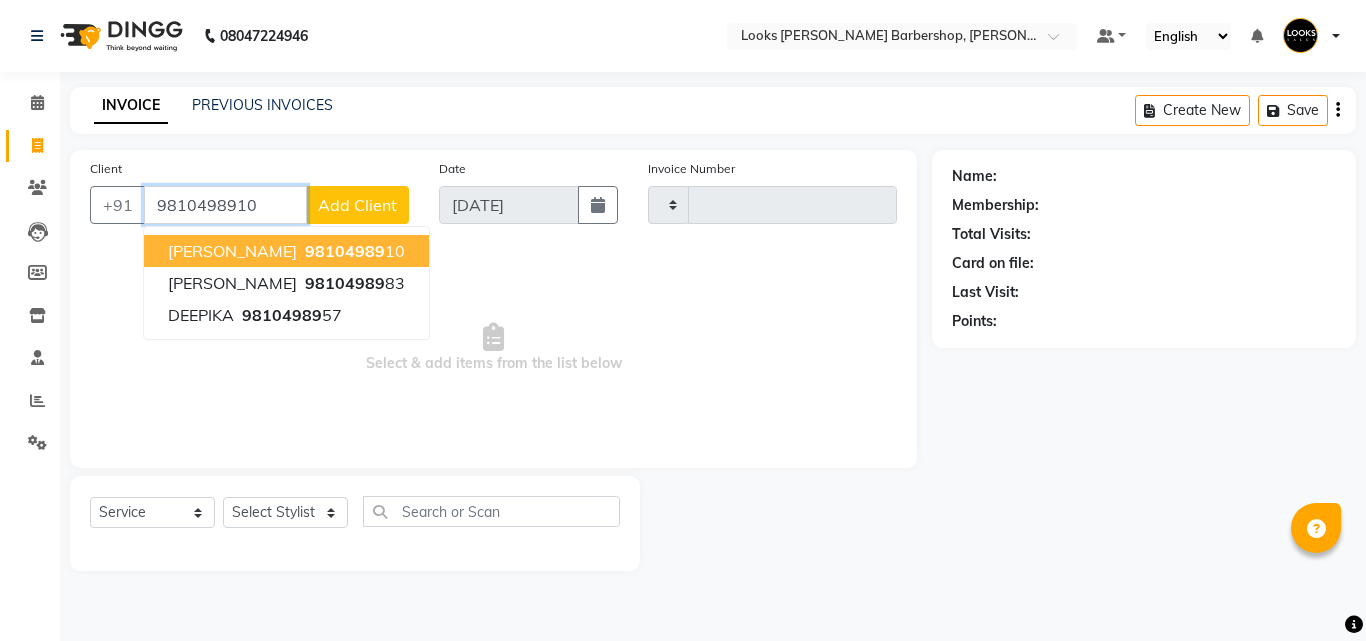 type on "9810498910" 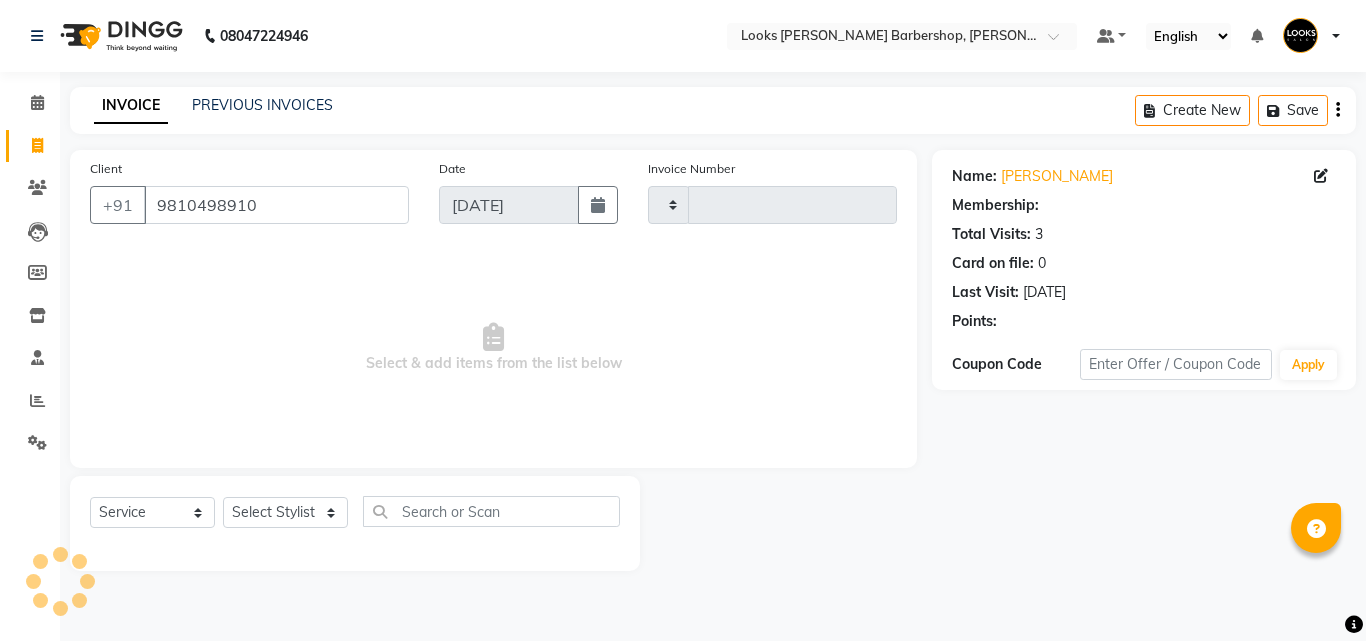select on "1: Object" 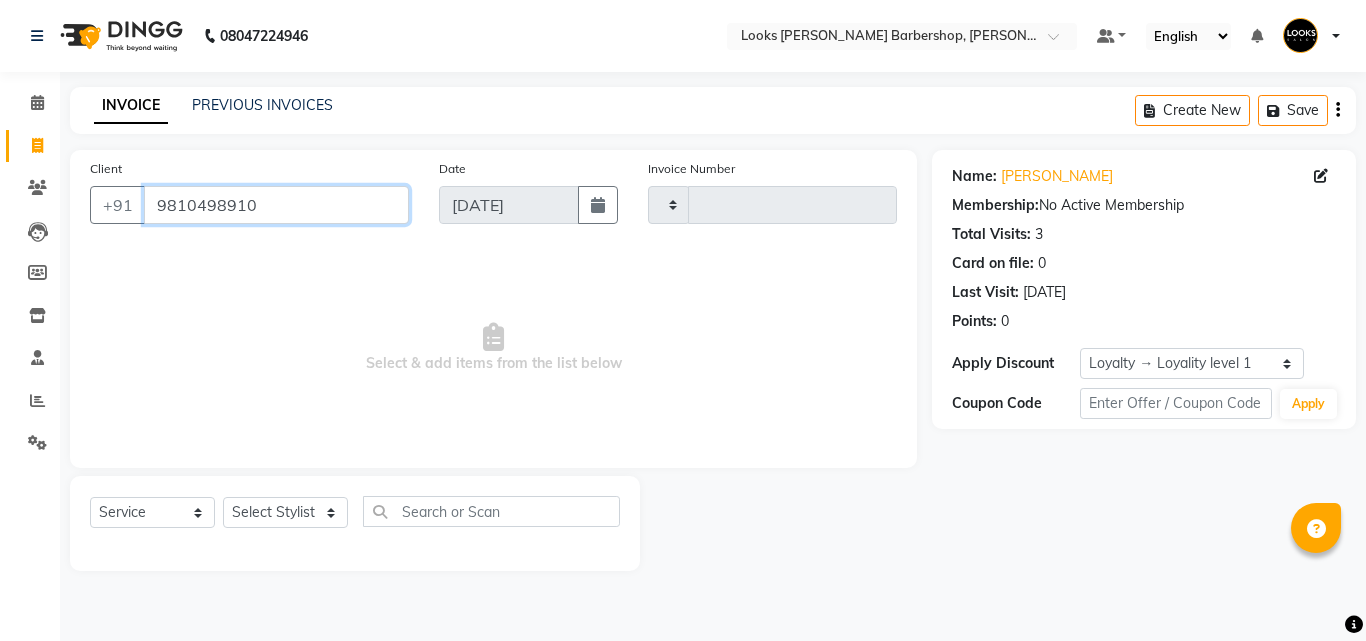 click on "9810498910" at bounding box center (276, 205) 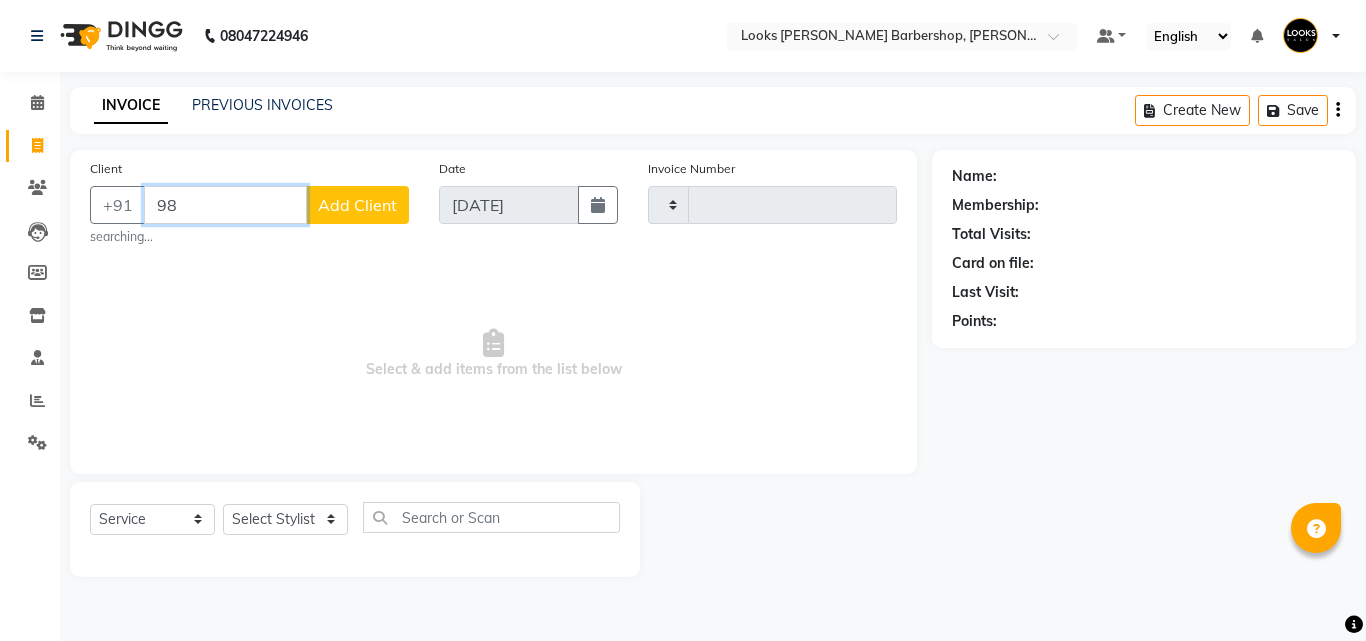 type on "9" 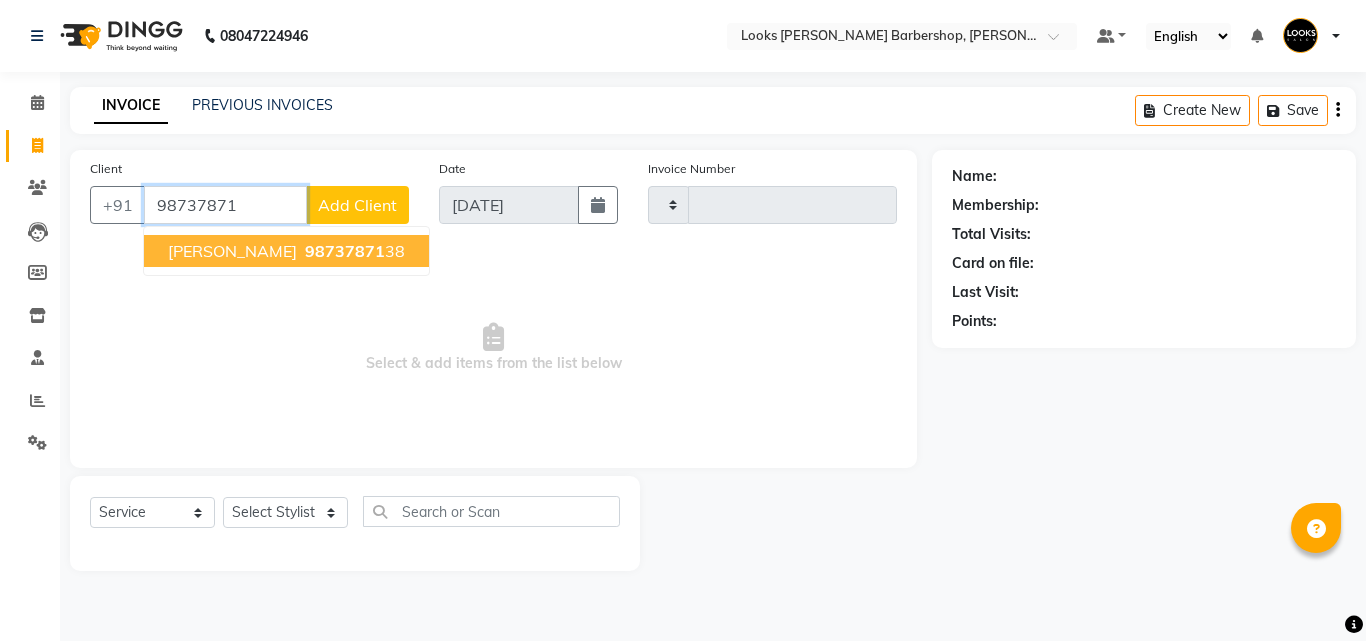 click on "98737871" at bounding box center (345, 251) 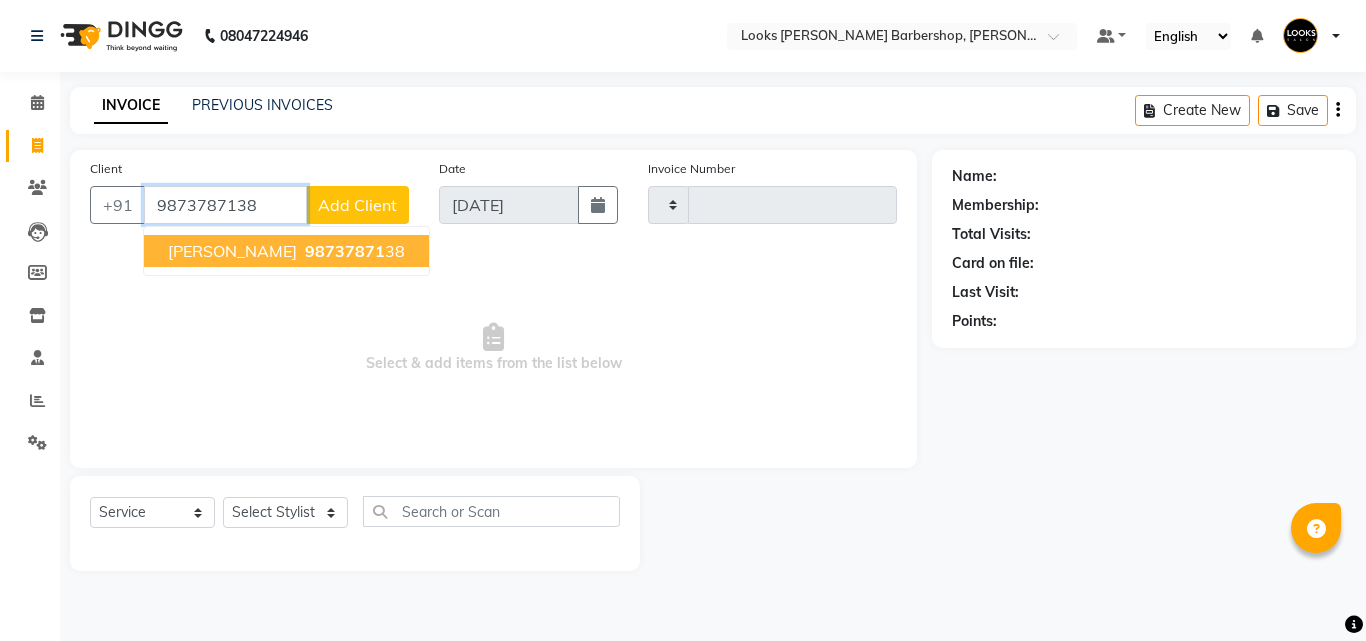 type on "9873787138" 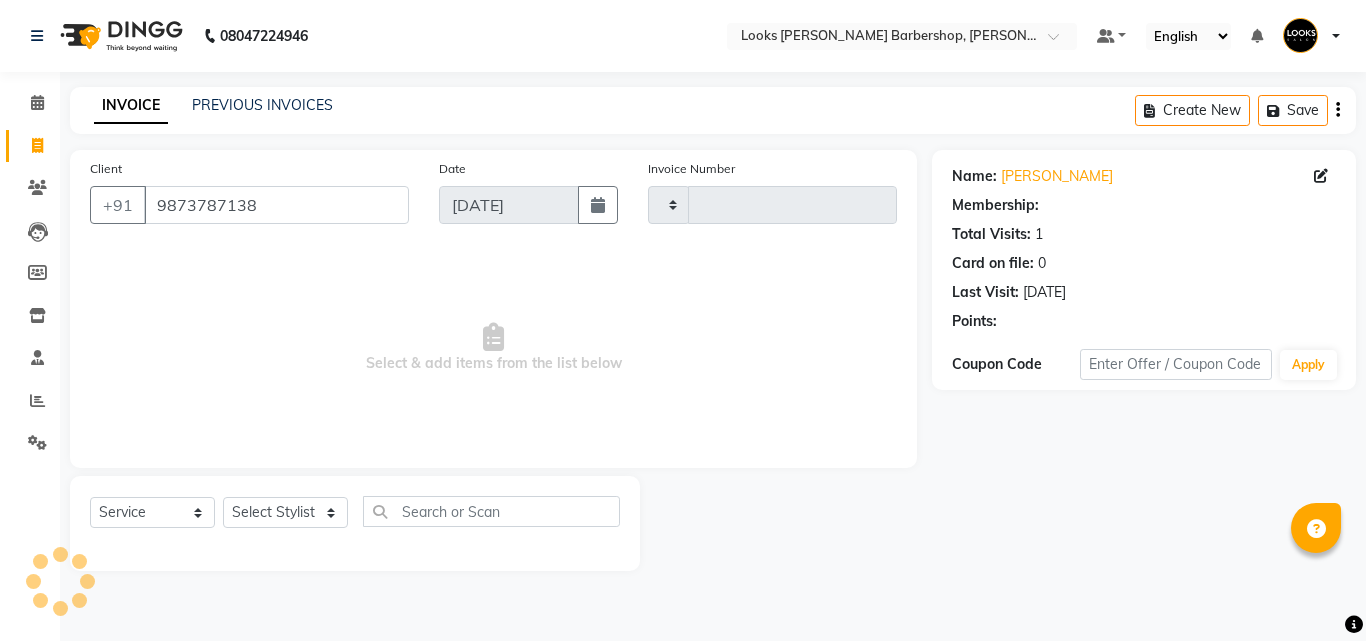 select on "1: Object" 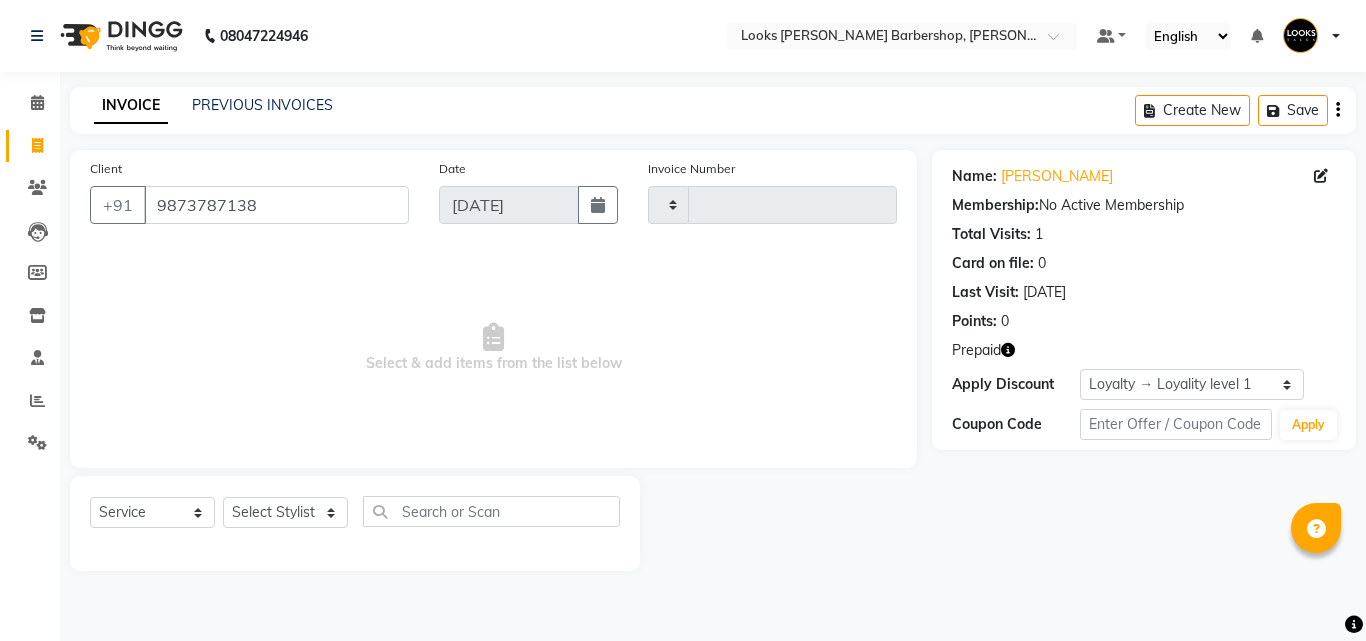 click 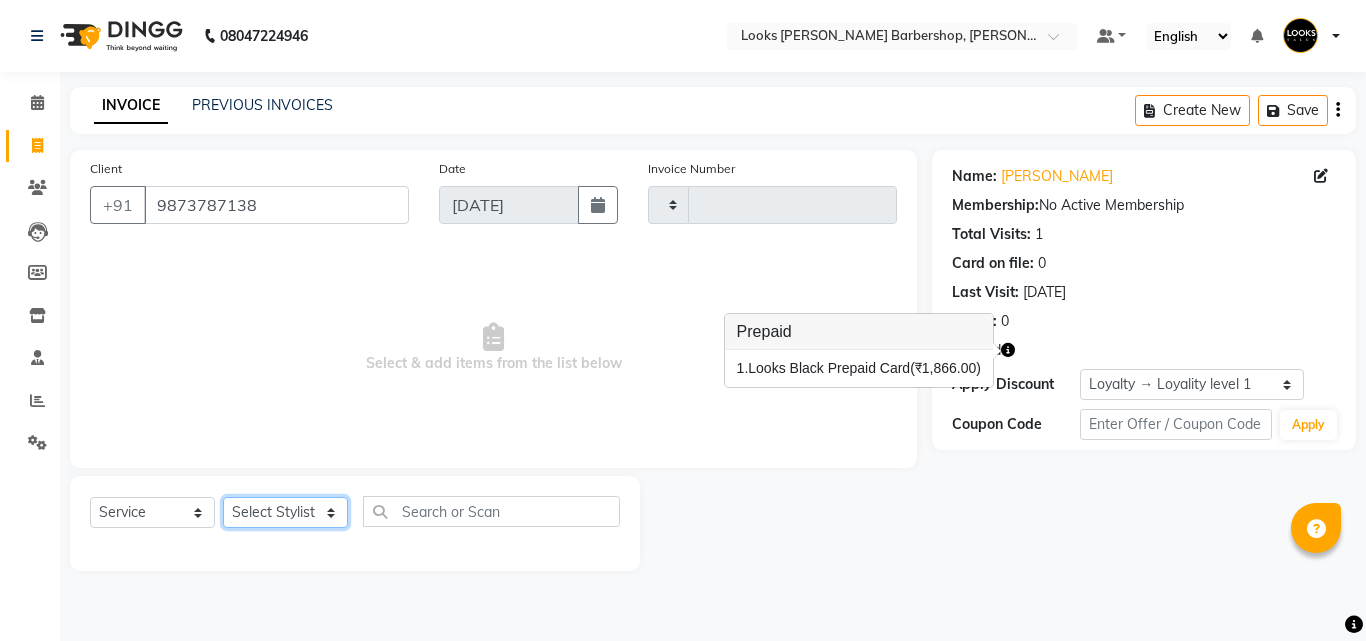 click on "Select Stylist" 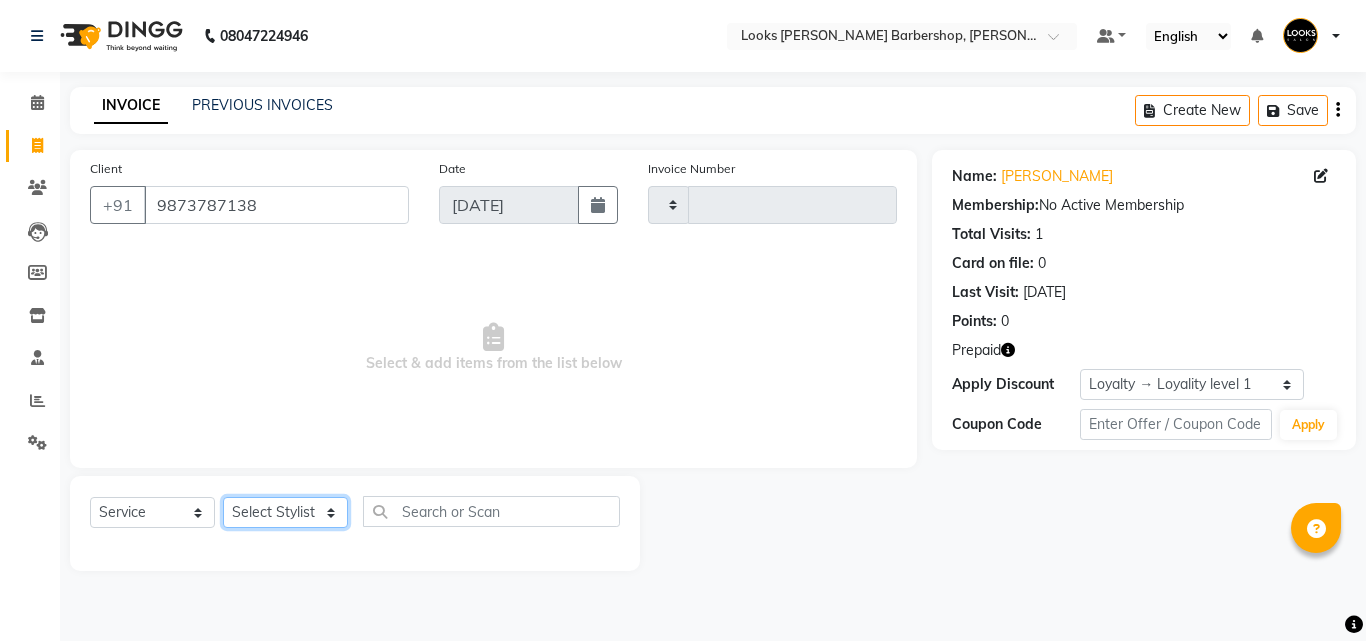 click on "Select Stylist" 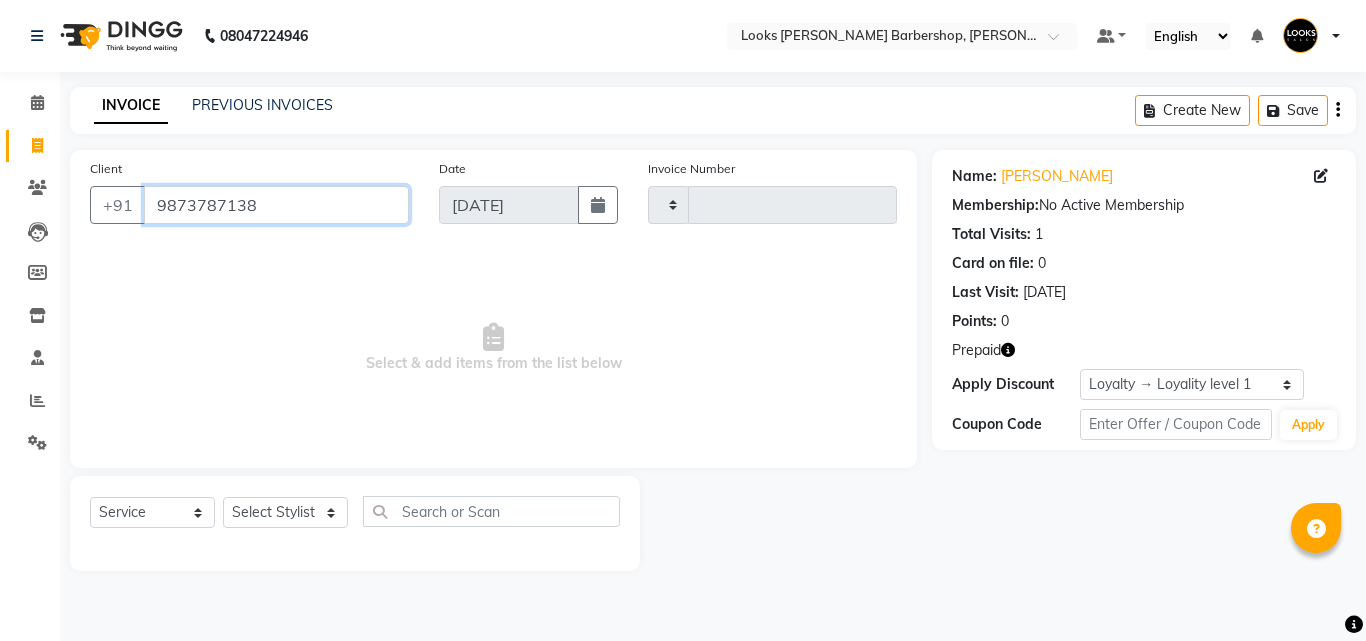 click on "9873787138" at bounding box center [276, 205] 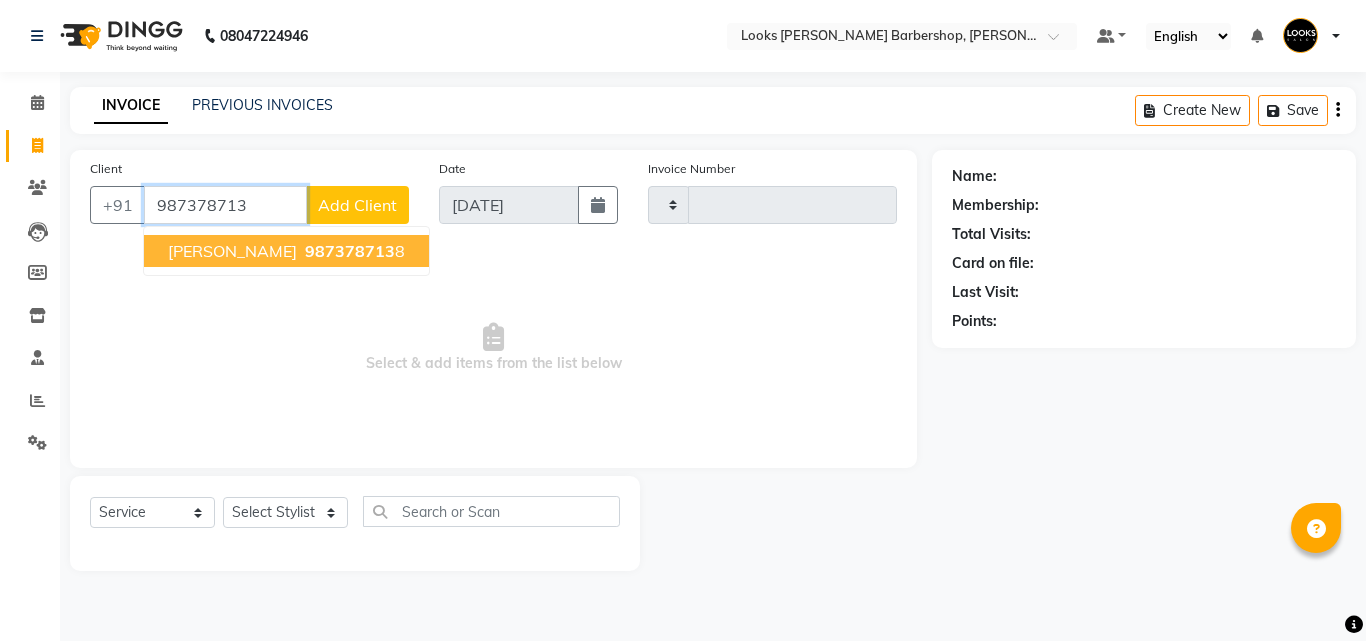 click on "987378713" at bounding box center (350, 251) 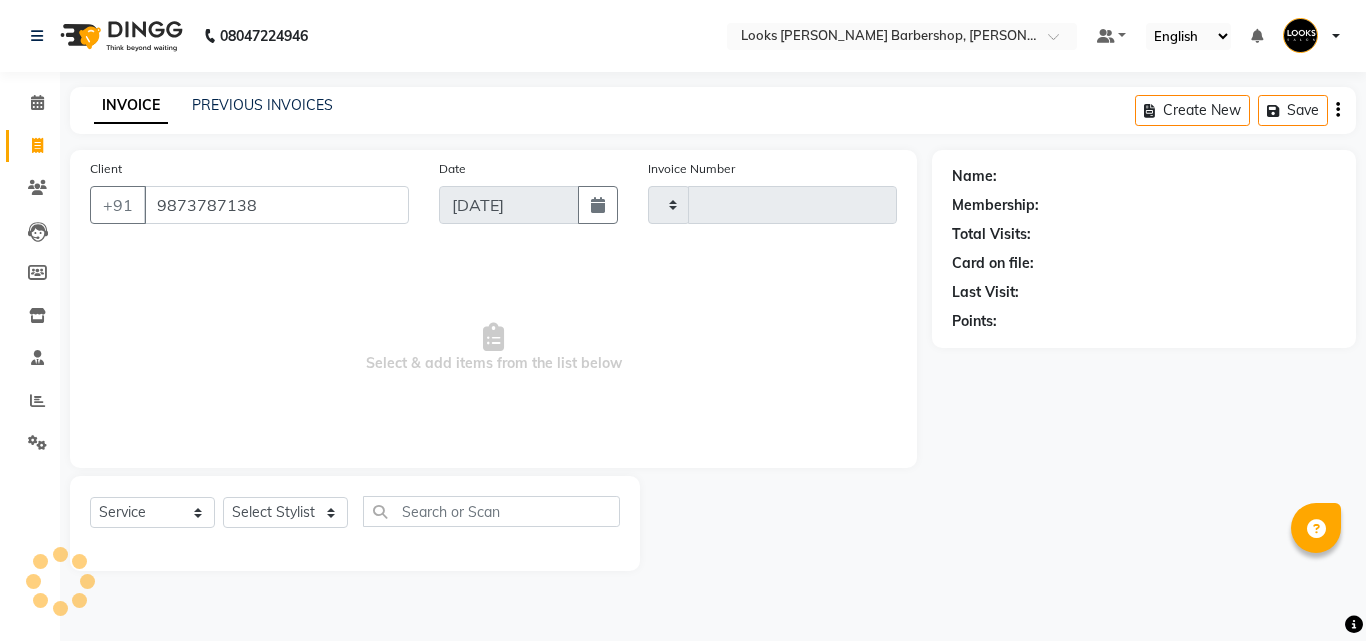 select on "1: Object" 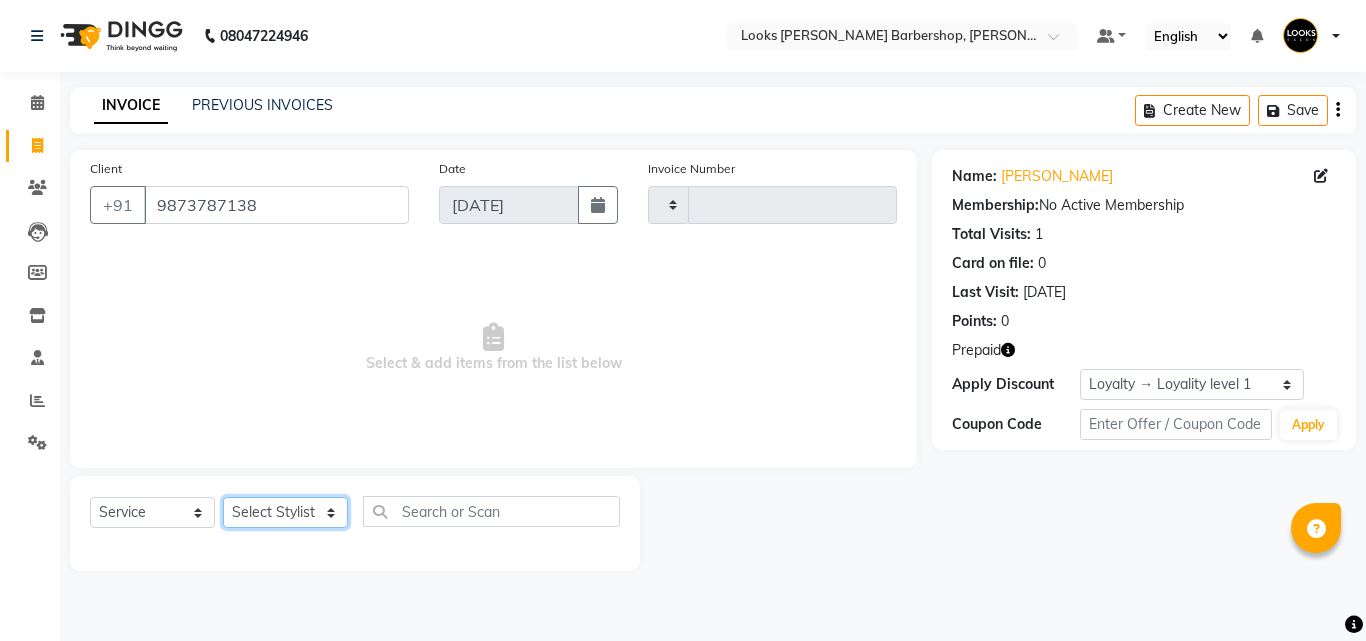 click on "Select Stylist" 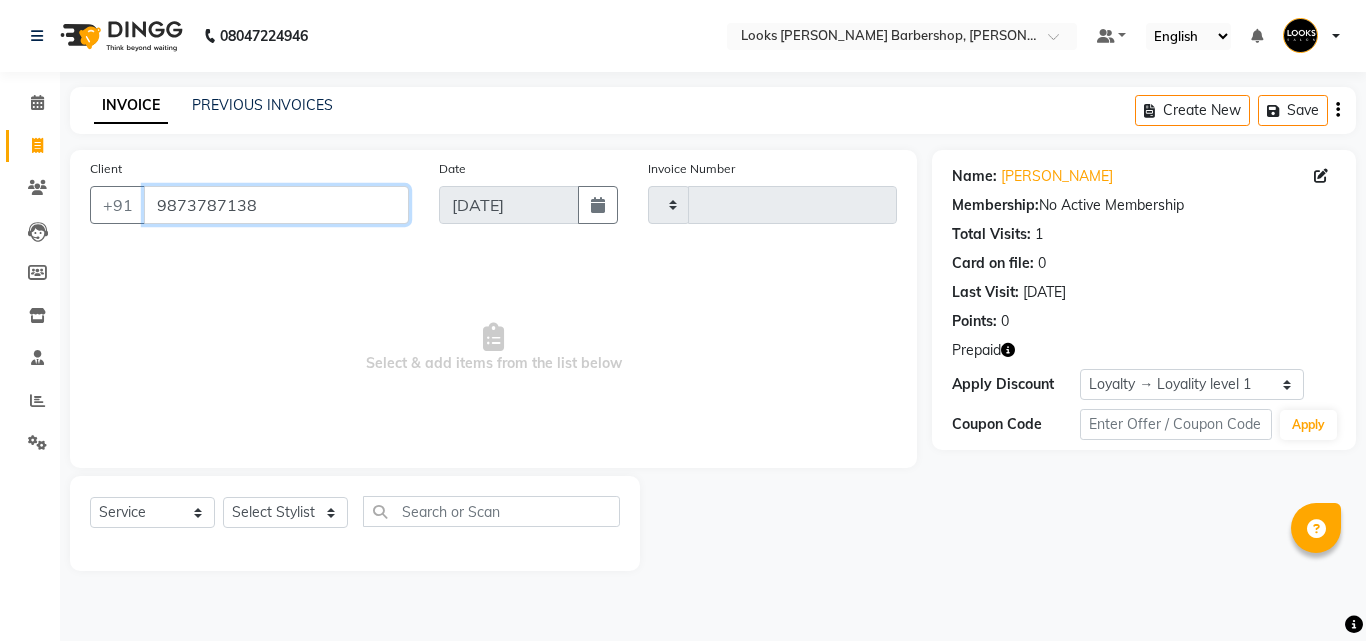 click on "9873787138" at bounding box center (276, 205) 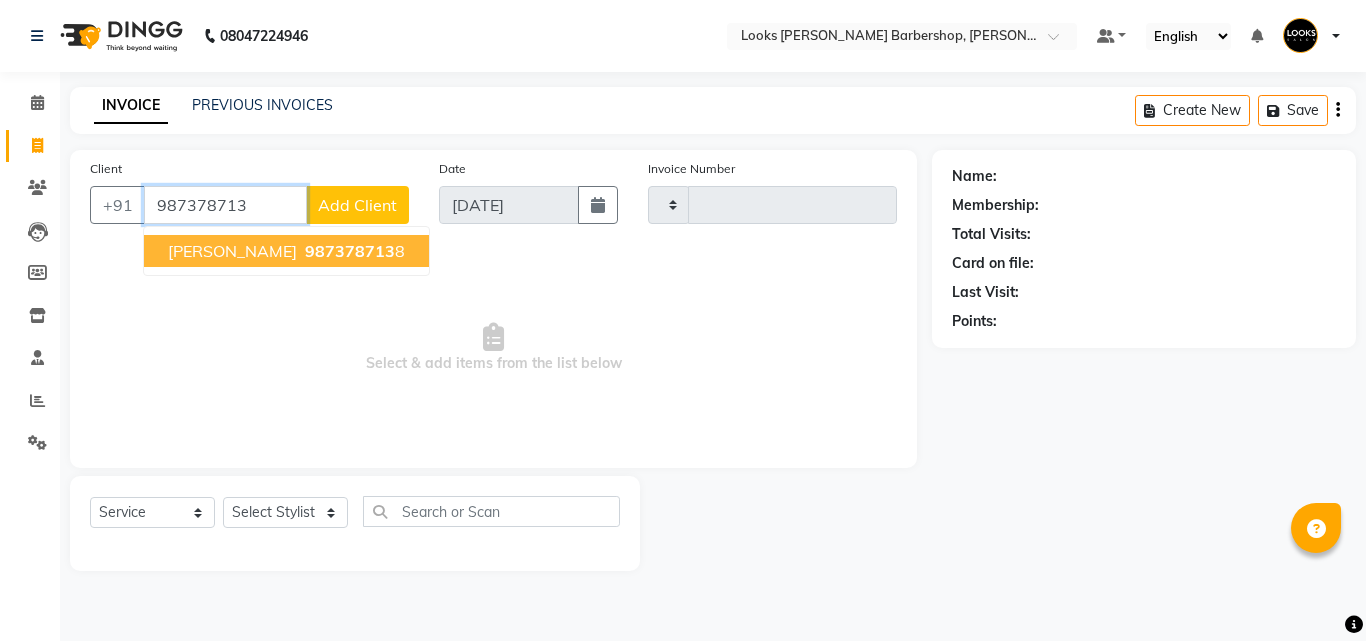 type on "9873787138" 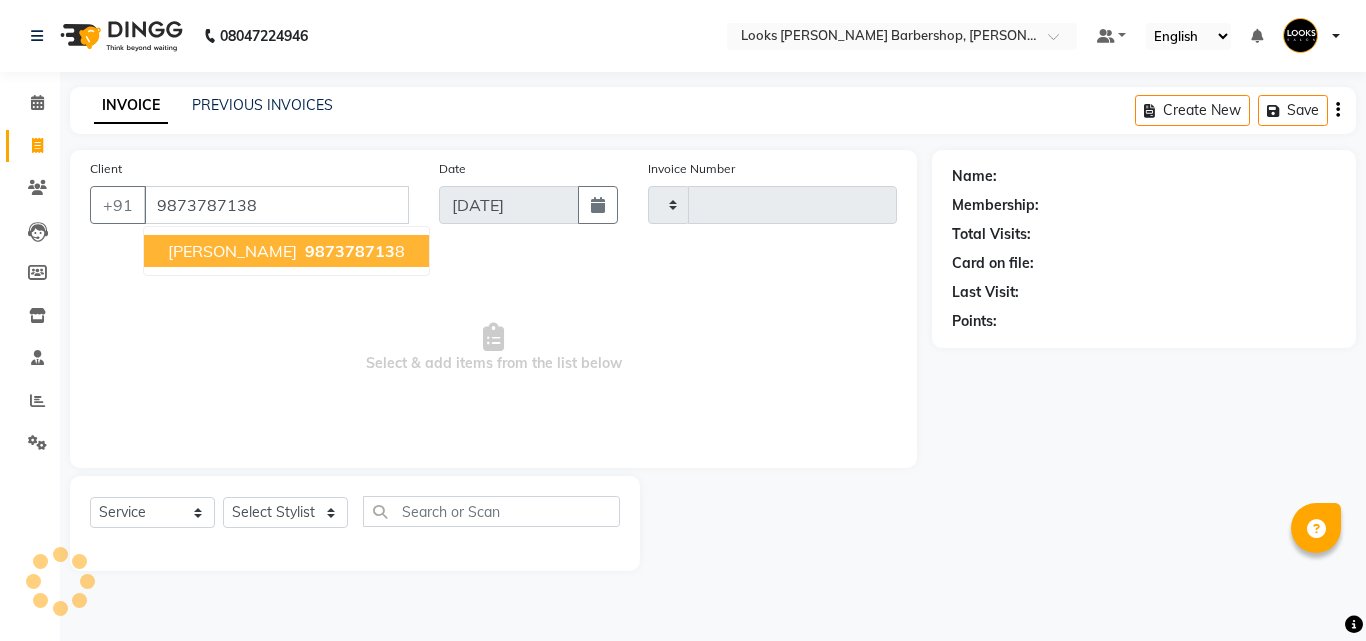 select on "1: Object" 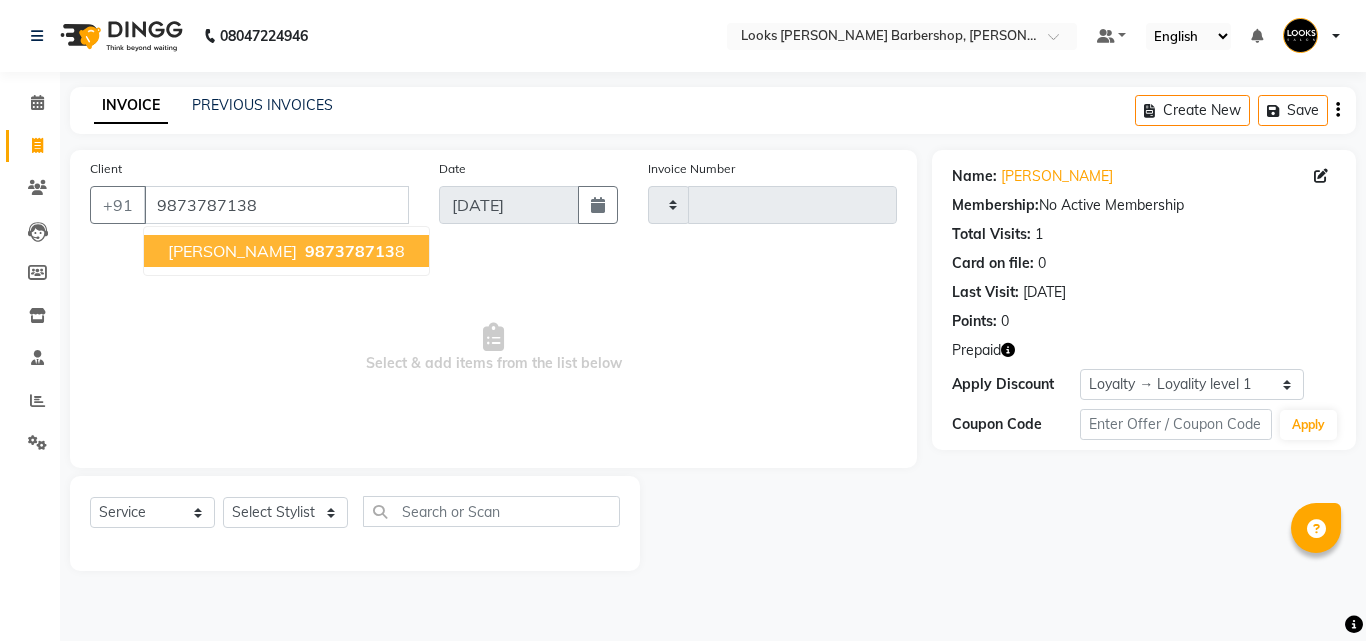 click on "987378713" at bounding box center (350, 251) 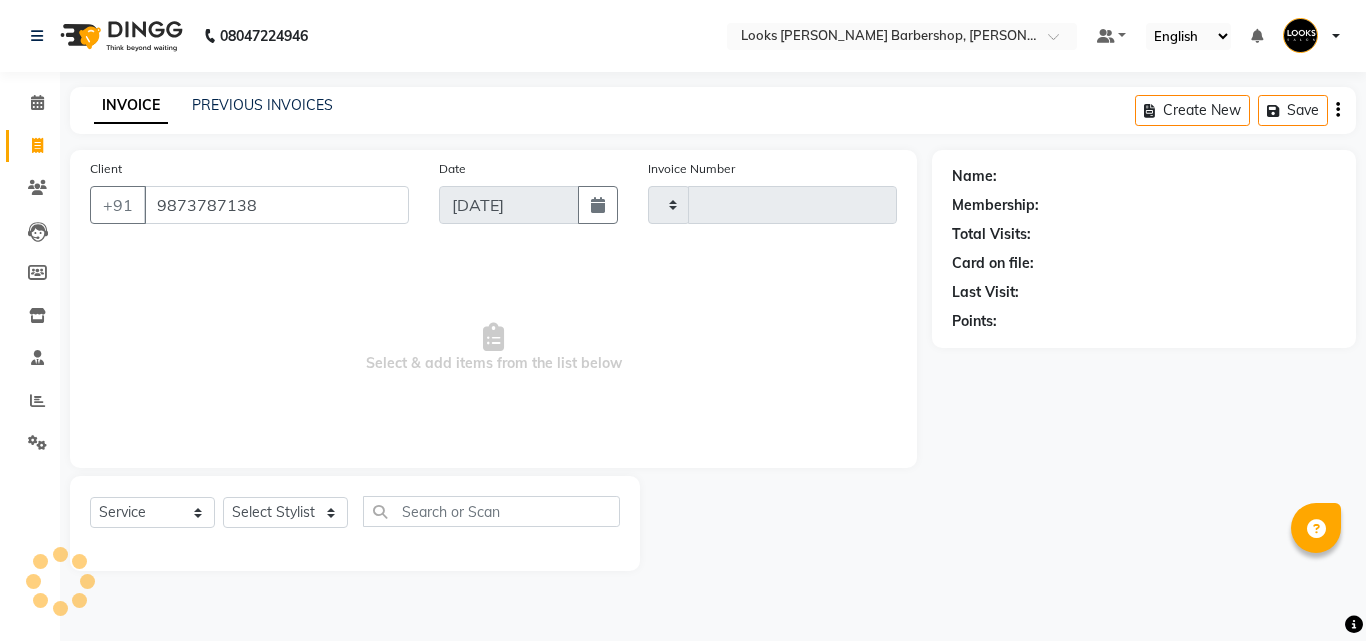 select on "1: Object" 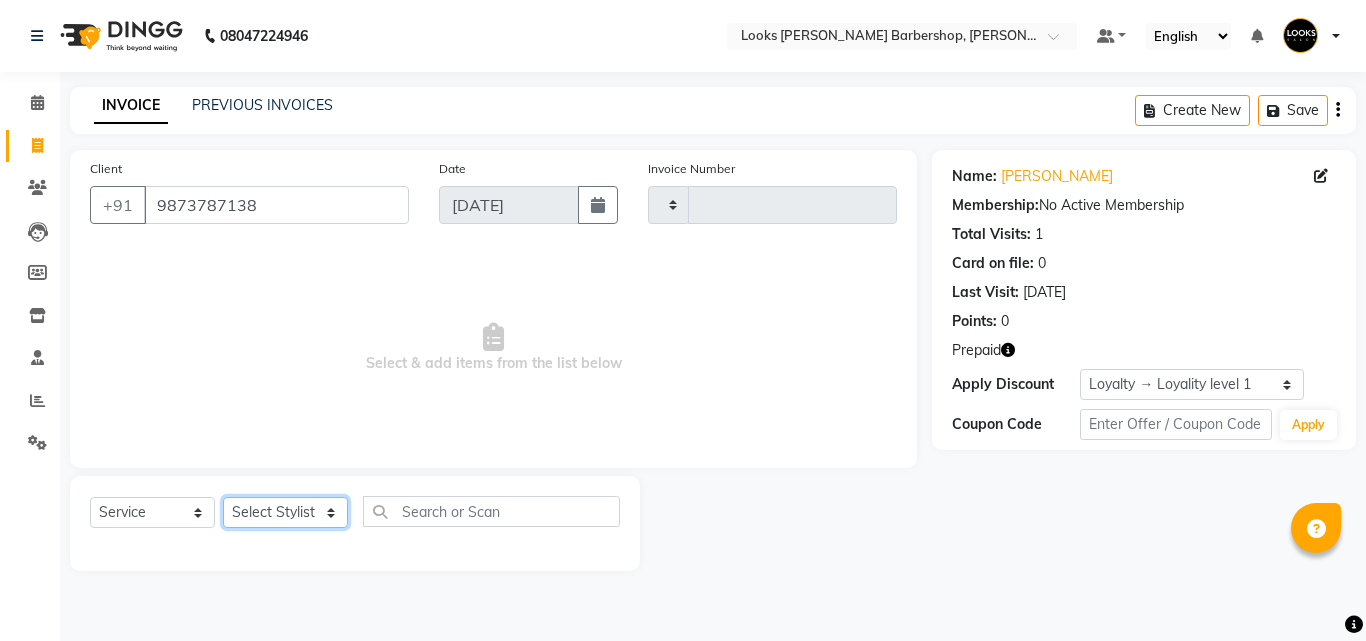 click on "Select Stylist" 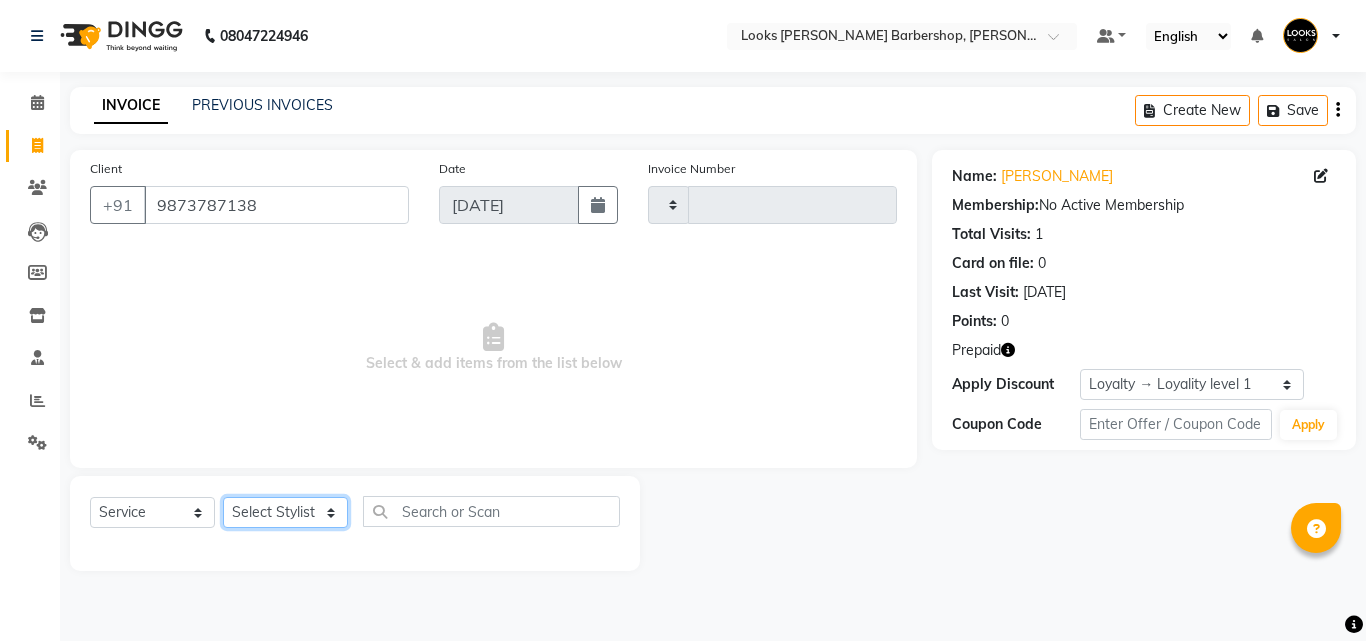 drag, startPoint x: 326, startPoint y: 508, endPoint x: 318, endPoint y: 491, distance: 18.788294 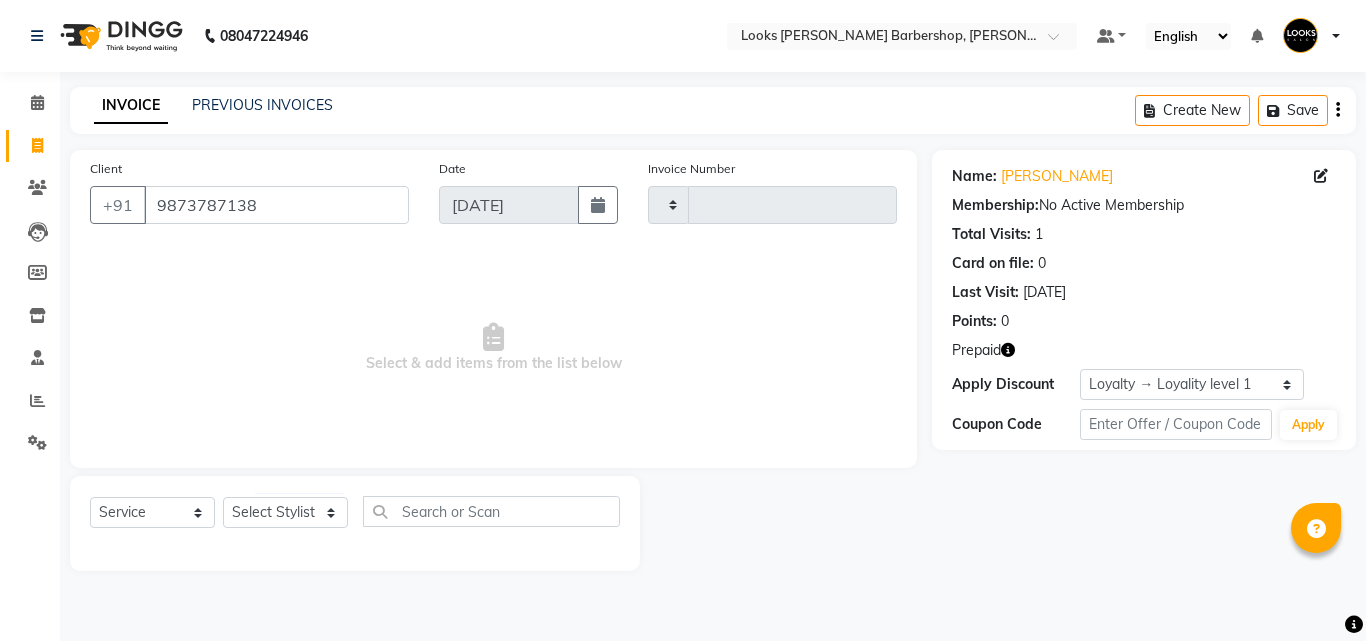click on "Select  Service  Product  Membership  Package Voucher Prepaid Gift Card  Select Stylist" 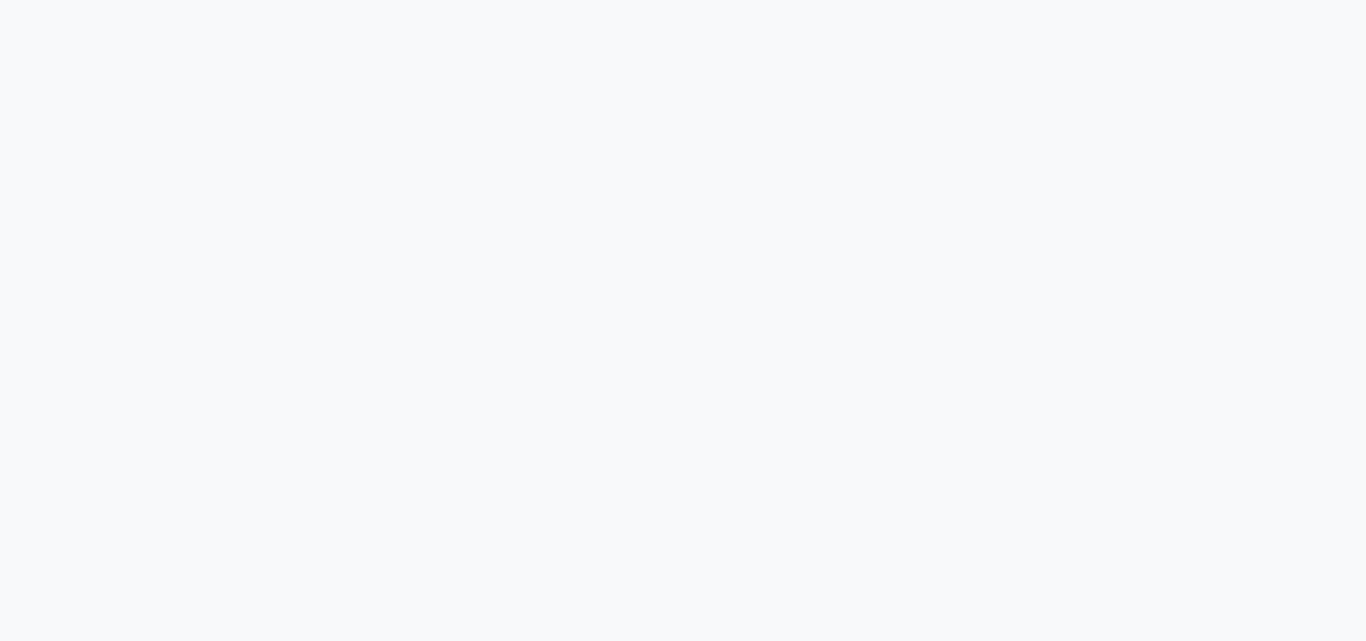 scroll, scrollTop: 0, scrollLeft: 0, axis: both 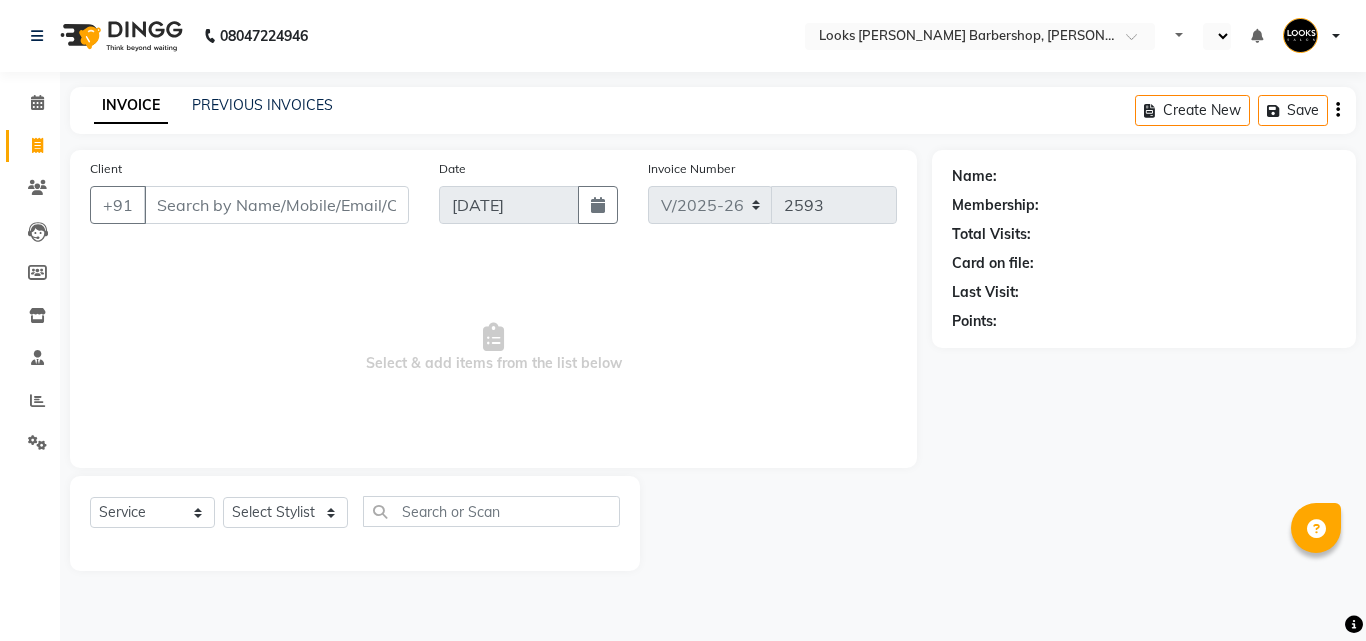 select on "en" 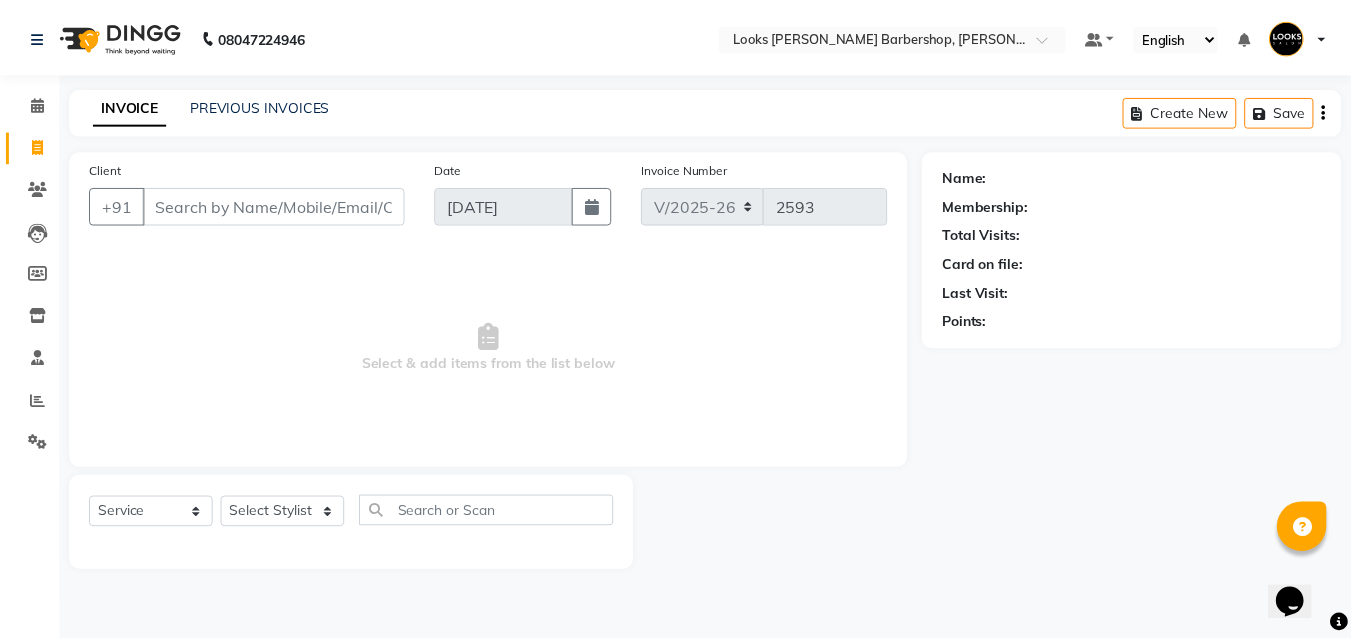 scroll, scrollTop: 0, scrollLeft: 0, axis: both 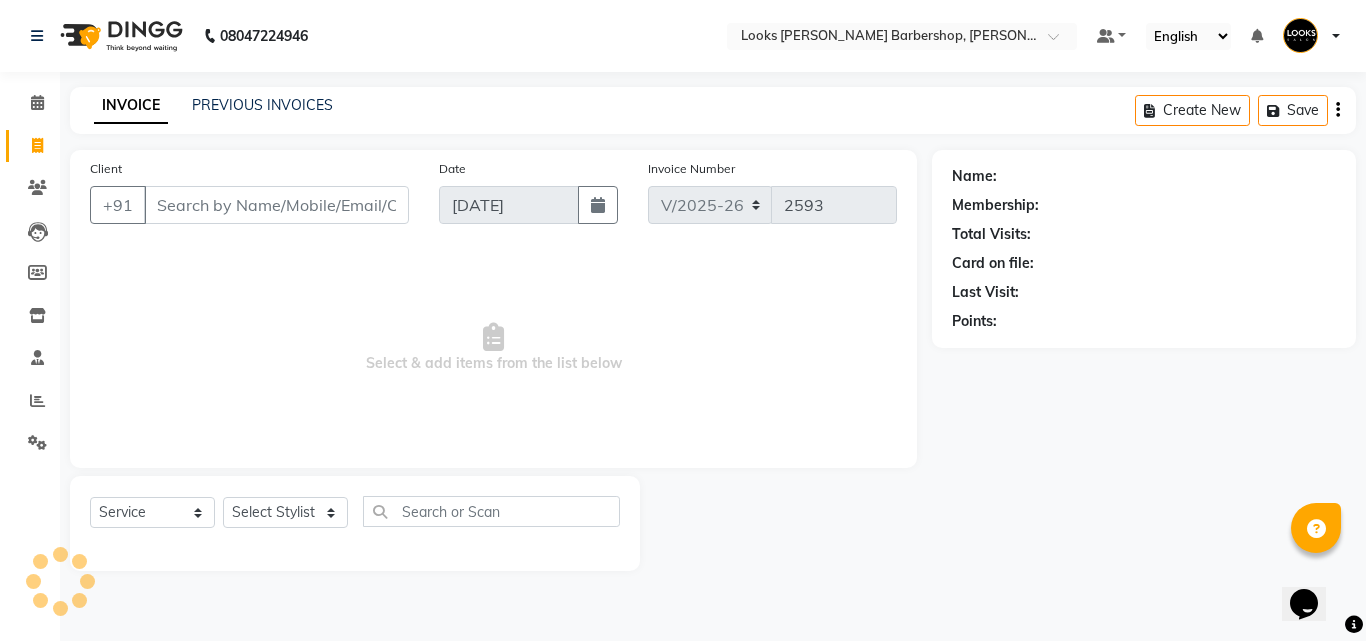 click on "Client" at bounding box center [276, 205] 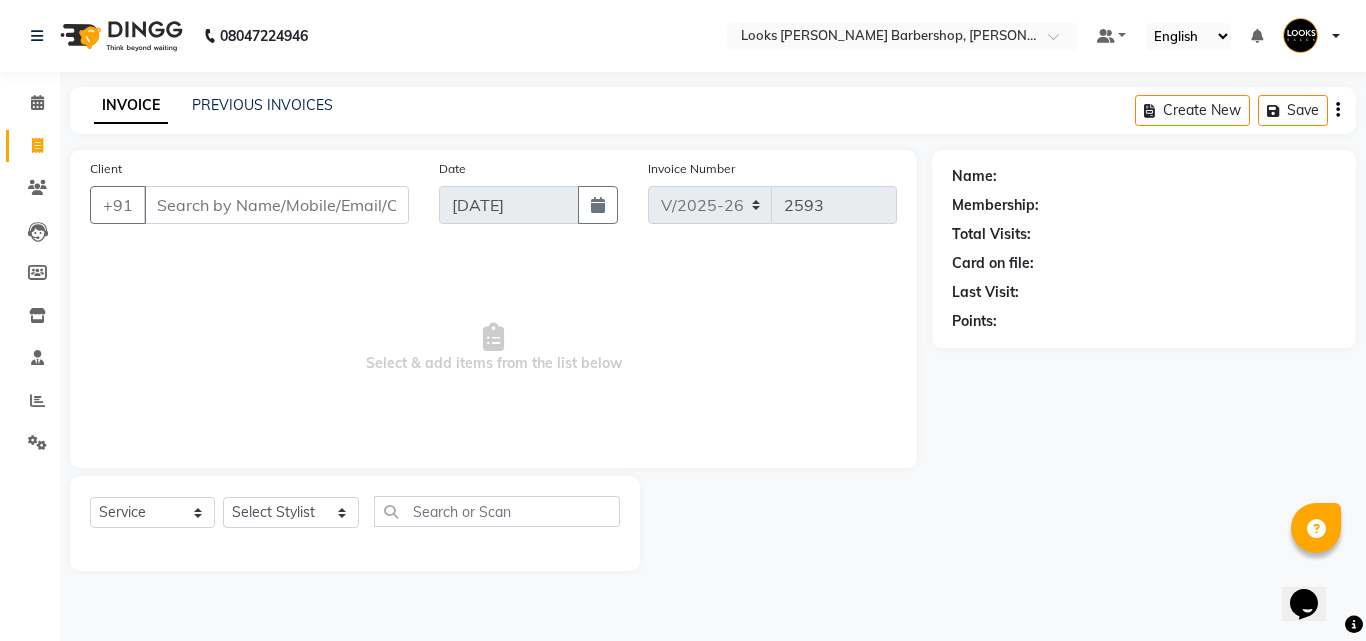 click on "Client" at bounding box center [276, 205] 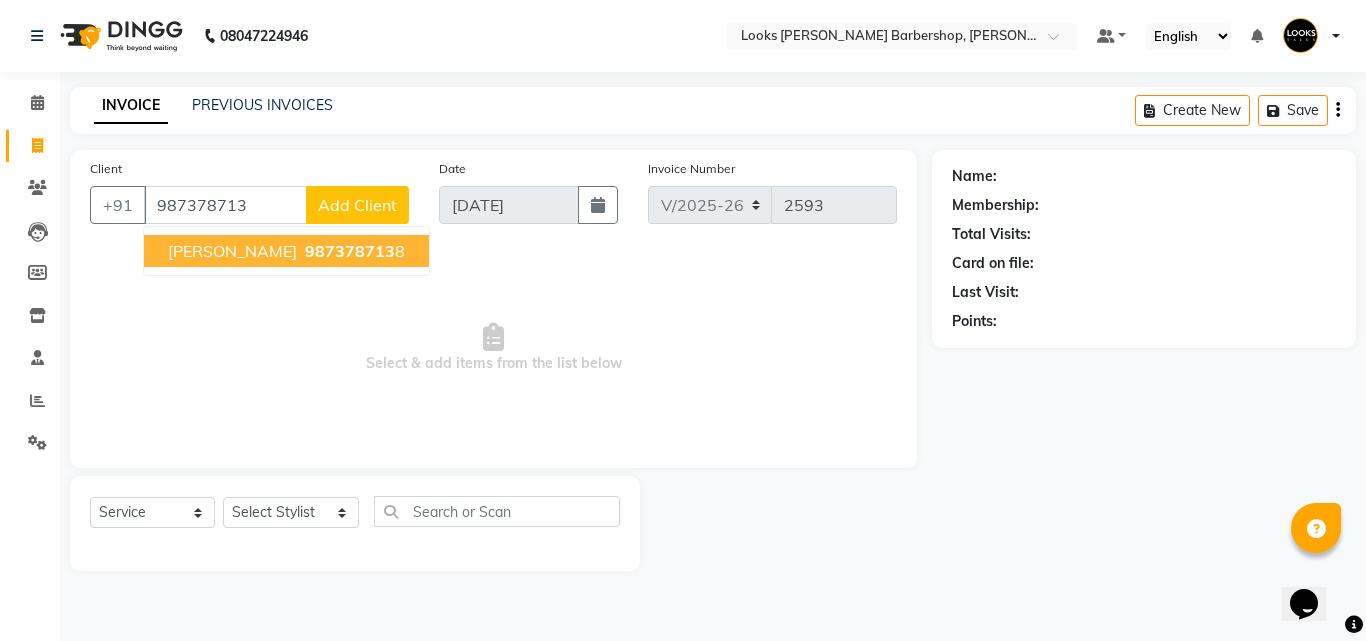 click on "anil chohan" at bounding box center [232, 251] 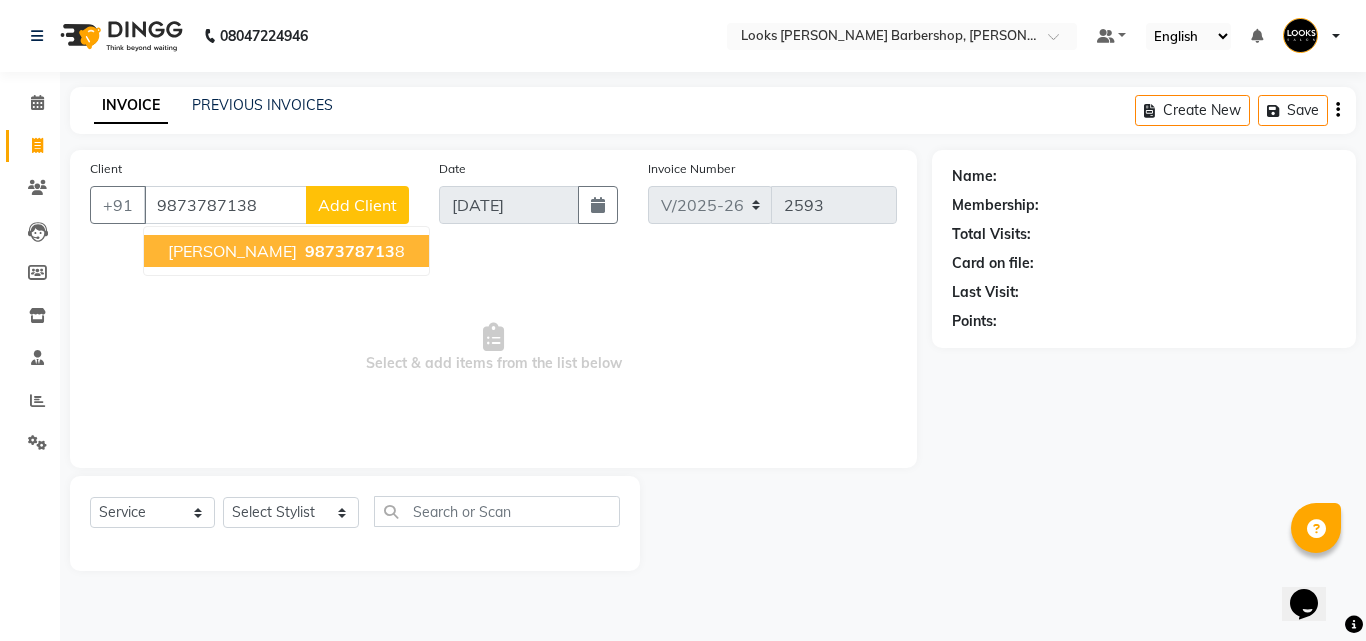 type on "9873787138" 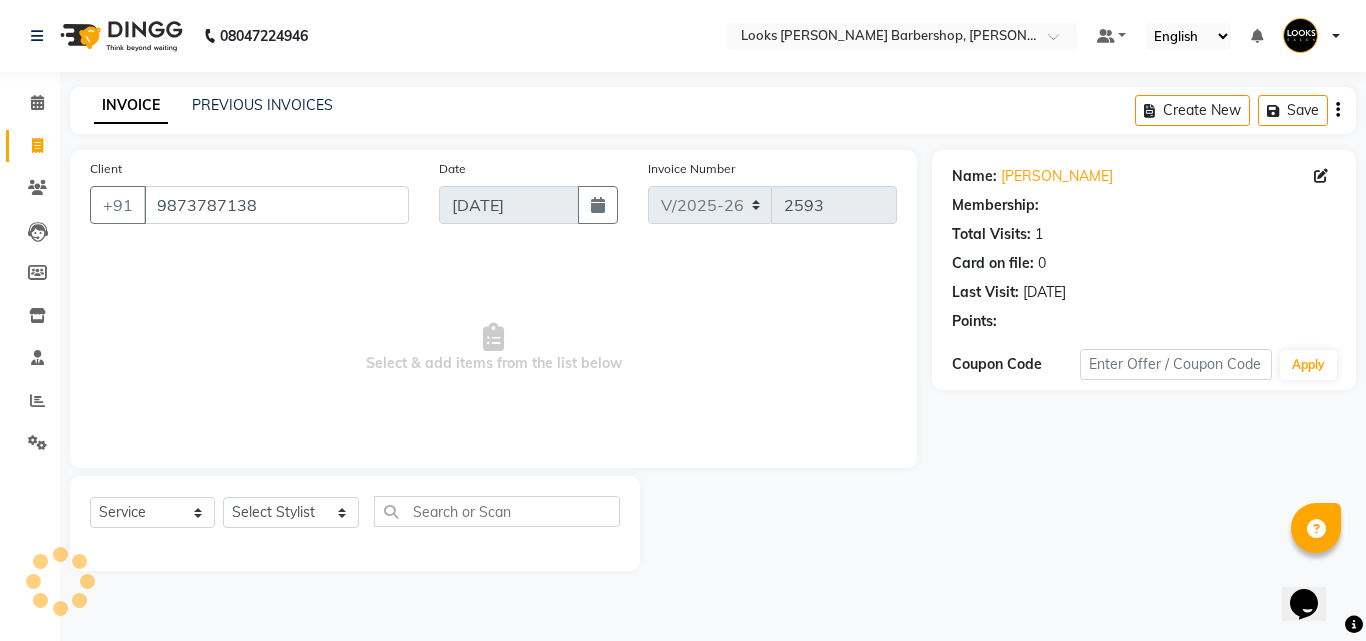 select on "1: Object" 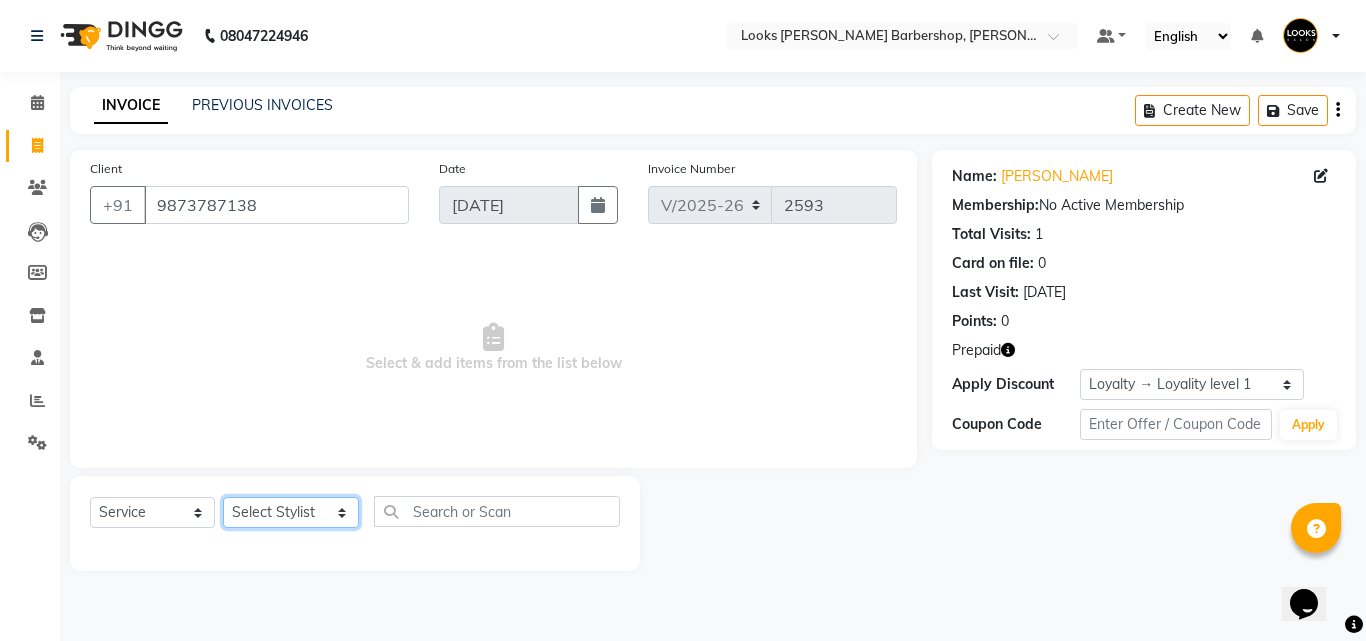 click on "Select Stylist [PERSON_NAME] Amazon_Kart [PERSON_NAME] _asst Arvind_asst BIJENDER  Counter Sales DANISH DHARAMVEER [PERSON_NAME]  KOMAL_NAILS Krishna_asst LALIT_PDCT LHAMO Looks_[DEMOGRAPHIC_DATA]_Section Looks_H.O_Store Looks [PERSON_NAME] Barbershop Looks_Kart [PERSON_NAME] [PERSON_NAME] [PERSON_NAME]  Naveen_pdct [PERSON_NAME] [PERSON_NAME] RAAJ_JI [PERSON_NAME] [PERSON_NAME] NARYAL ROHIT  [PERSON_NAME] [PERSON_NAME] Shabina [PERSON_NAME] [PERSON_NAME] VIKRAM [PERSON_NAME]  [PERSON_NAME]" 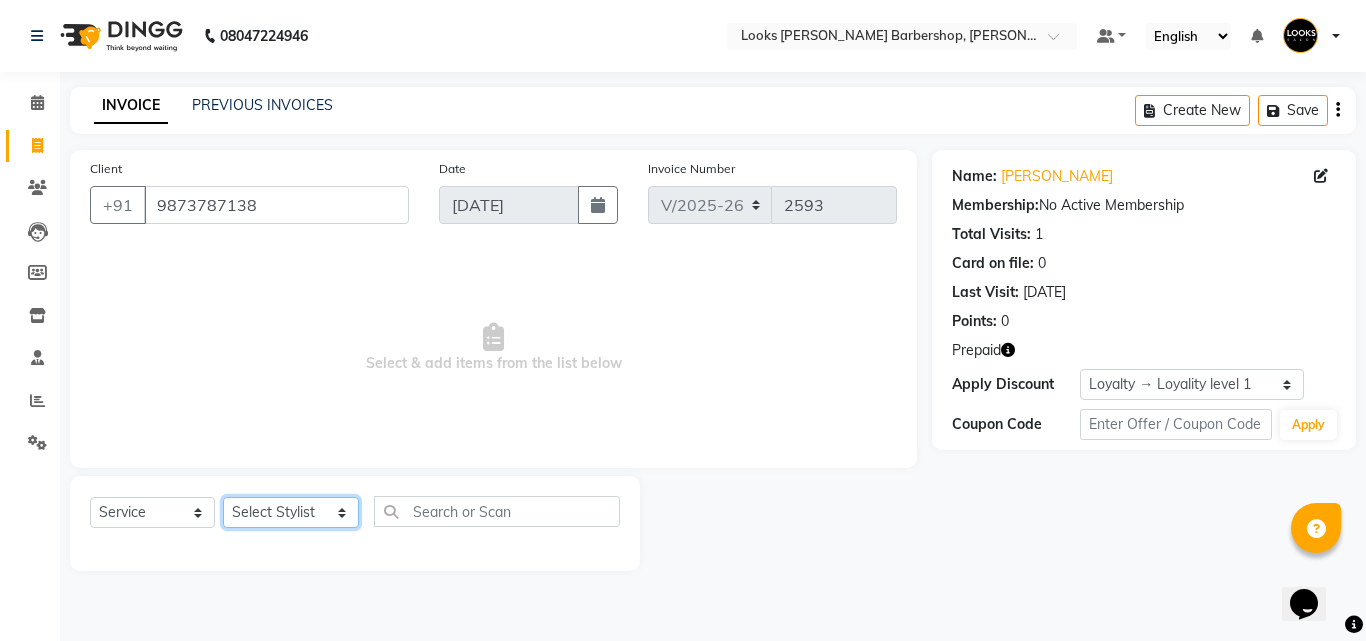 select on "23410" 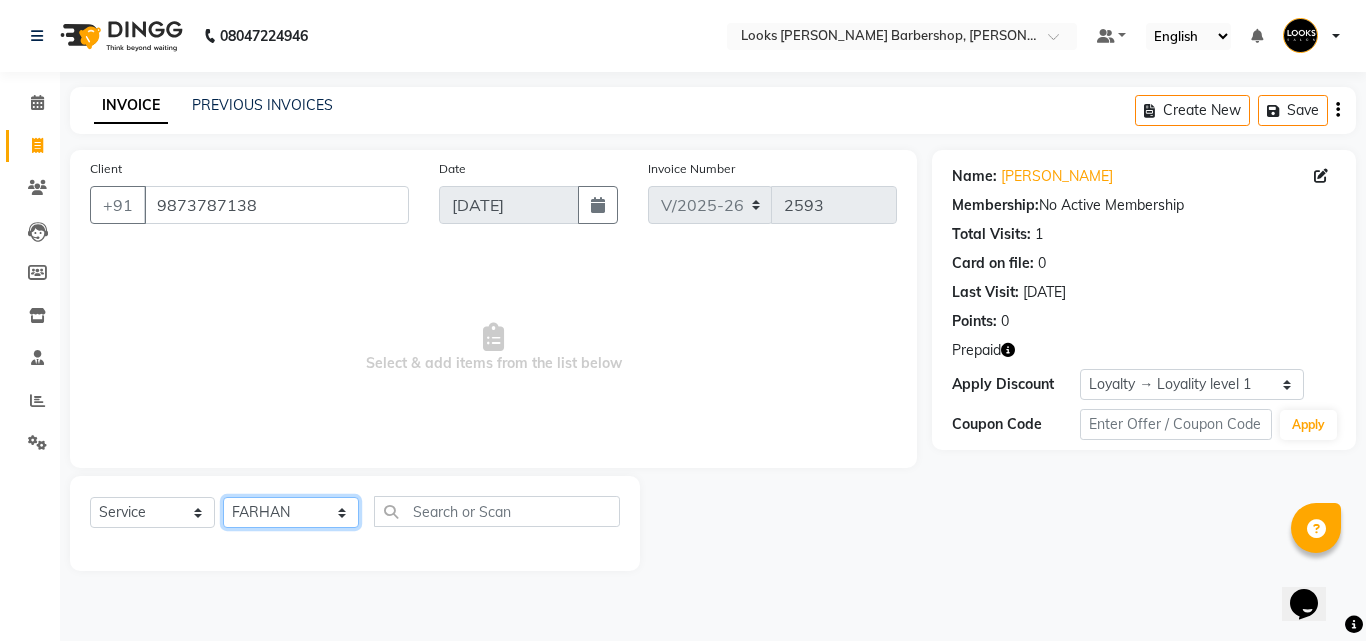 click on "Select Stylist [PERSON_NAME] Amazon_Kart [PERSON_NAME] _asst Arvind_asst BIJENDER  Counter Sales DANISH DHARAMVEER [PERSON_NAME]  KOMAL_NAILS Krishna_asst LALIT_PDCT LHAMO Looks_[DEMOGRAPHIC_DATA]_Section Looks_H.O_Store Looks [PERSON_NAME] Barbershop Looks_Kart [PERSON_NAME] [PERSON_NAME] [PERSON_NAME]  Naveen_pdct [PERSON_NAME] [PERSON_NAME] RAAJ_JI [PERSON_NAME] [PERSON_NAME] NARYAL ROHIT  [PERSON_NAME] [PERSON_NAME] Shabina [PERSON_NAME] [PERSON_NAME] VIKRAM [PERSON_NAME]  [PERSON_NAME]" 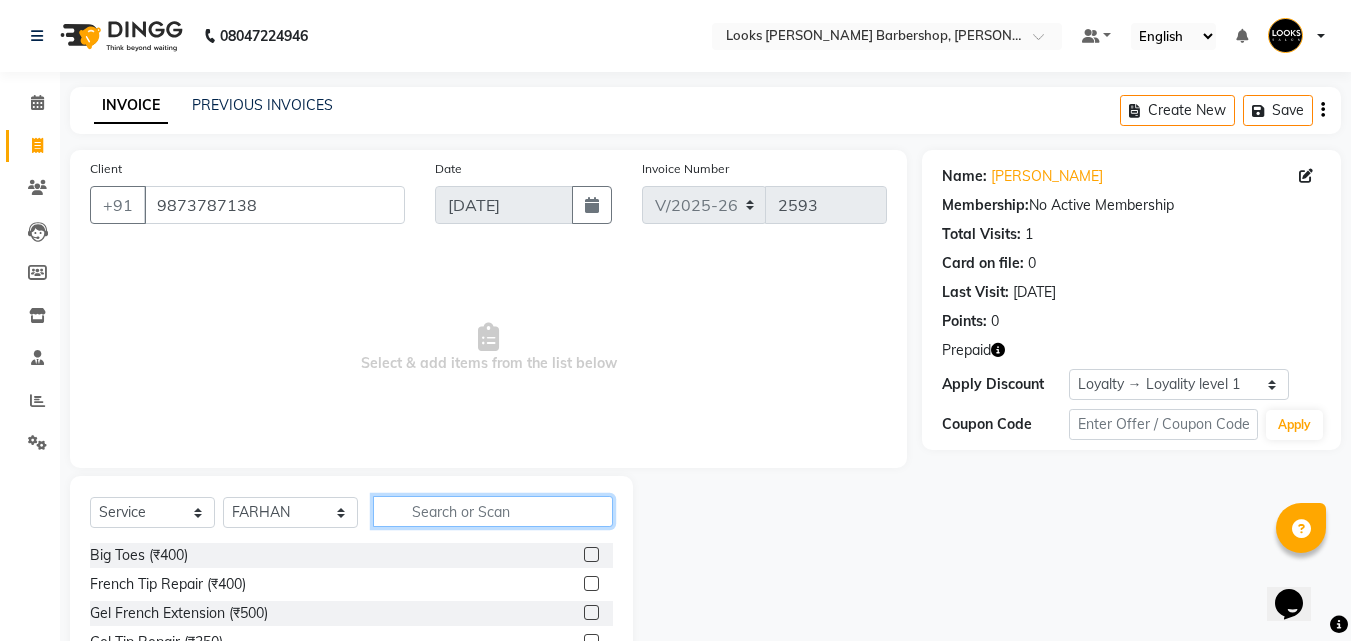 click 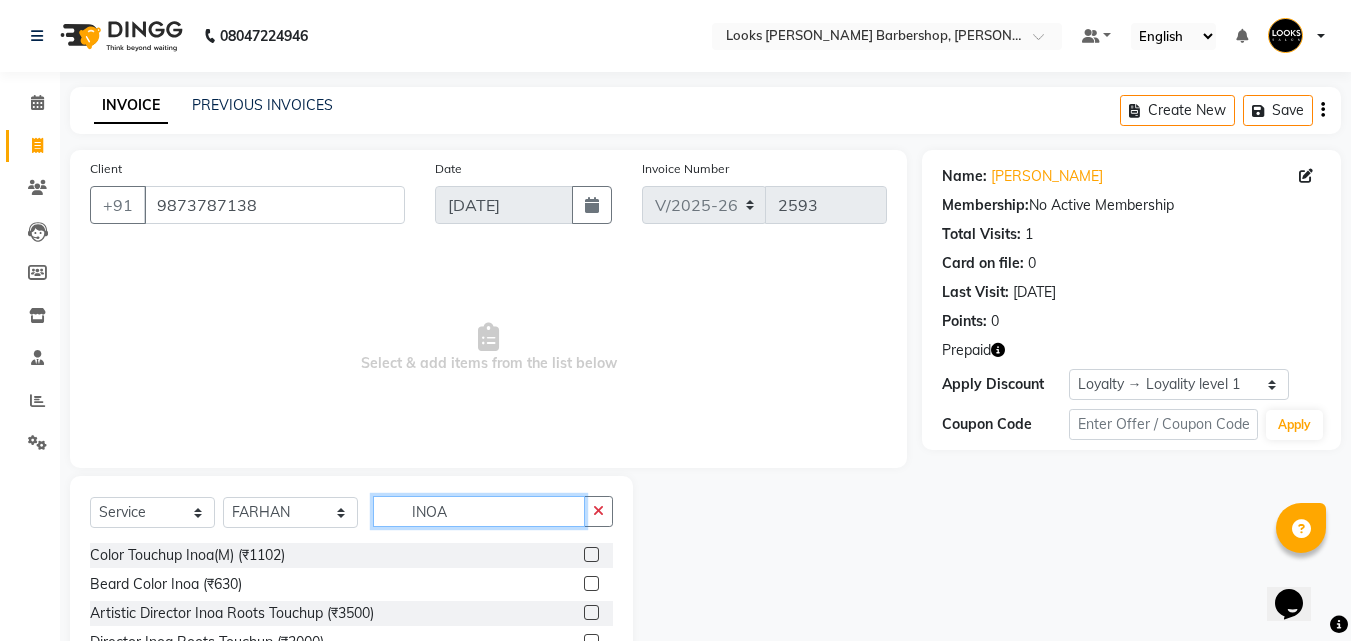 type on "INOA" 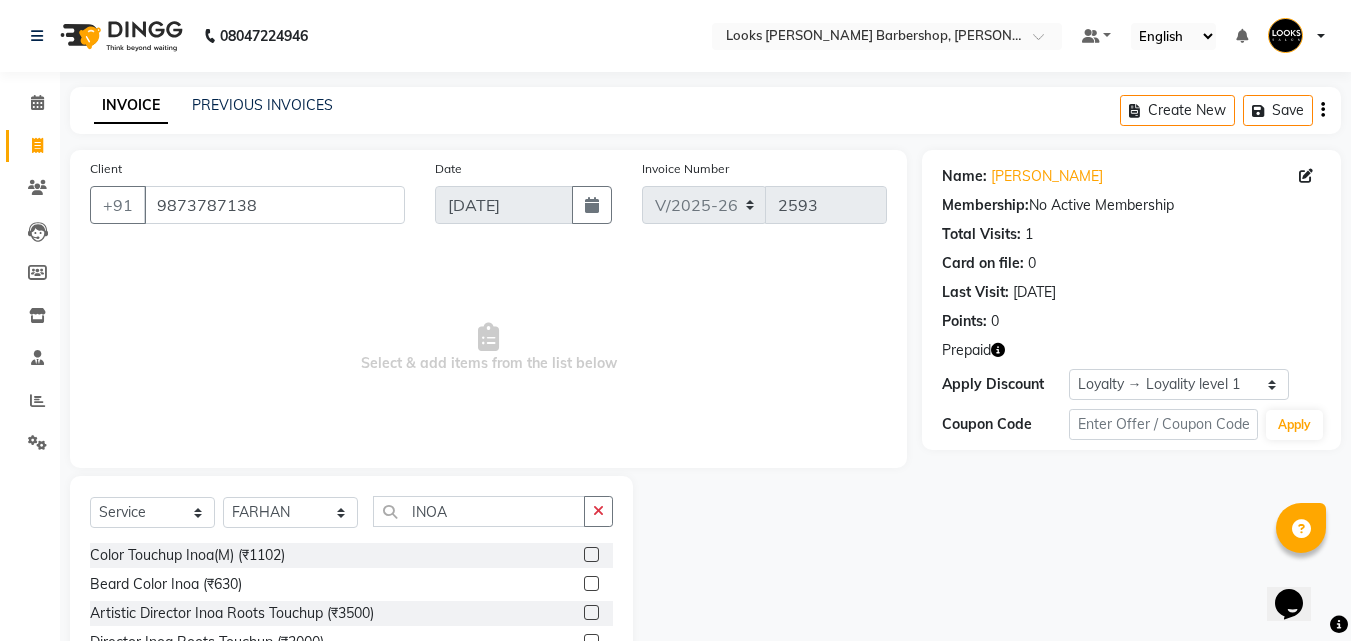 click 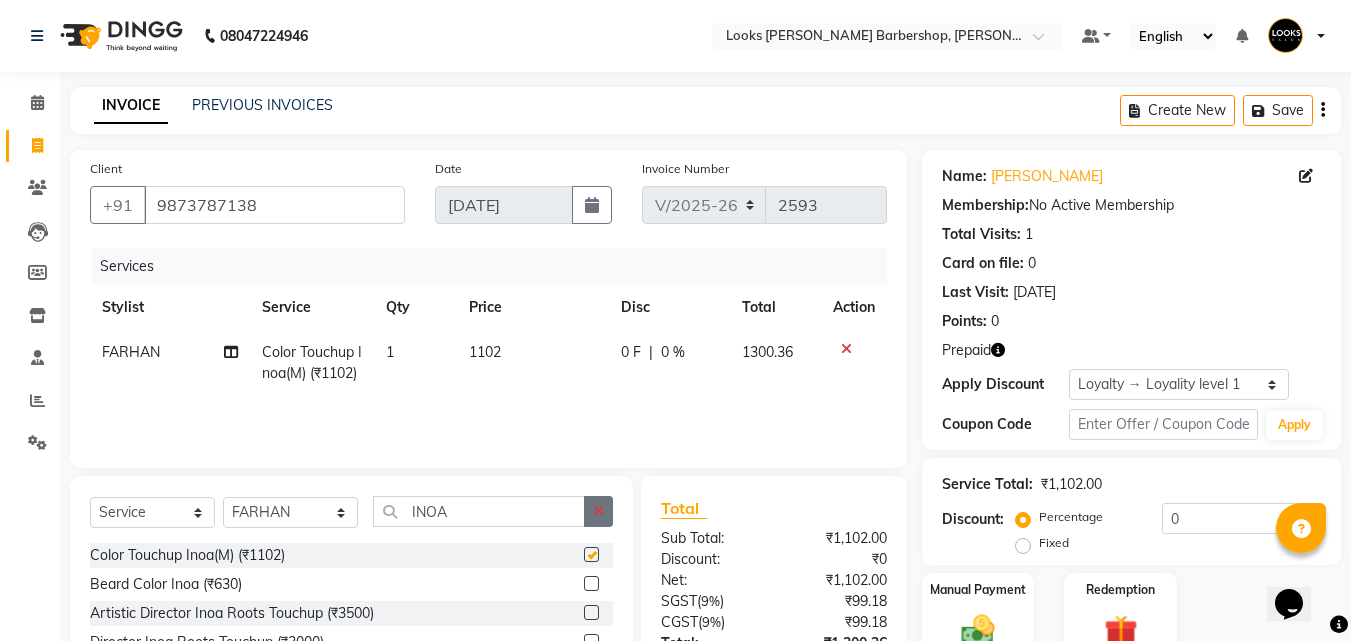 checkbox on "false" 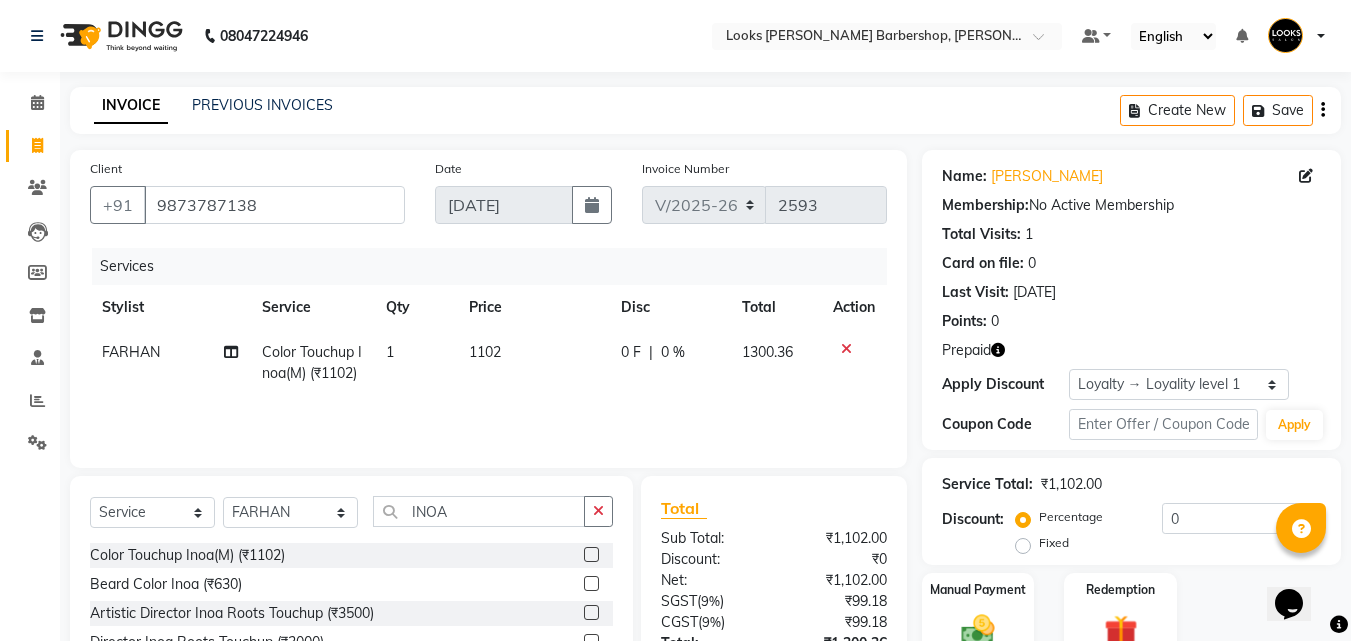 drag, startPoint x: 601, startPoint y: 515, endPoint x: 569, endPoint y: 515, distance: 32 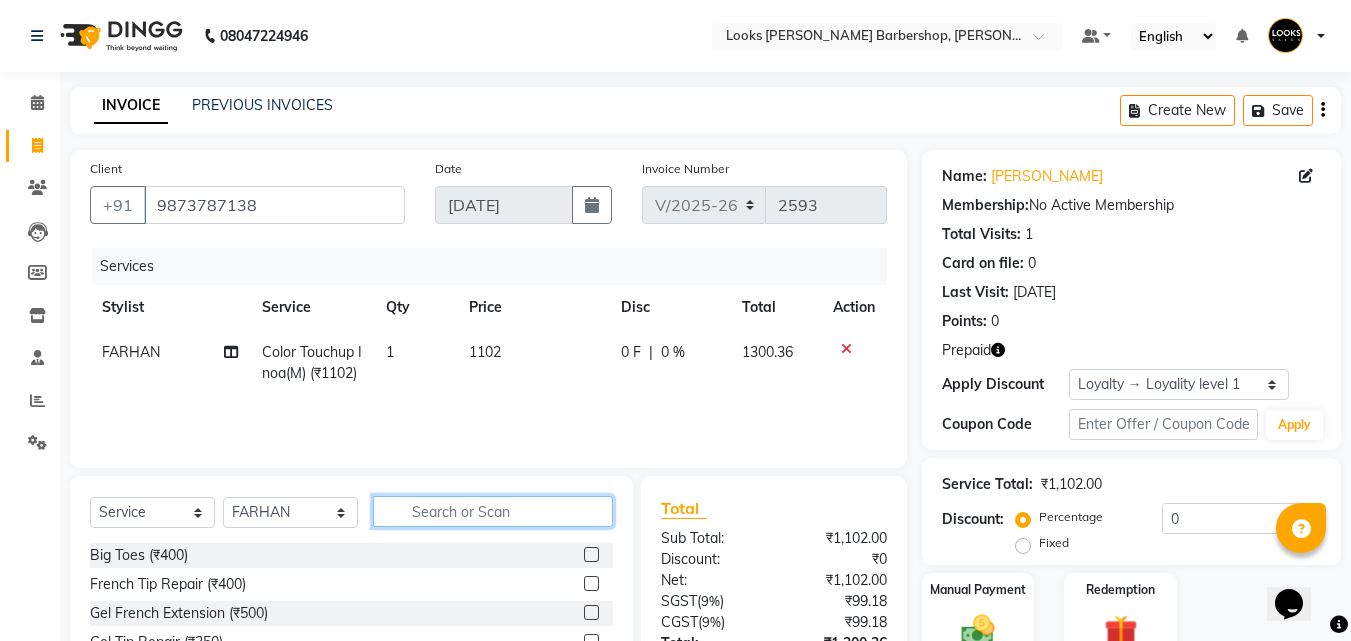 click 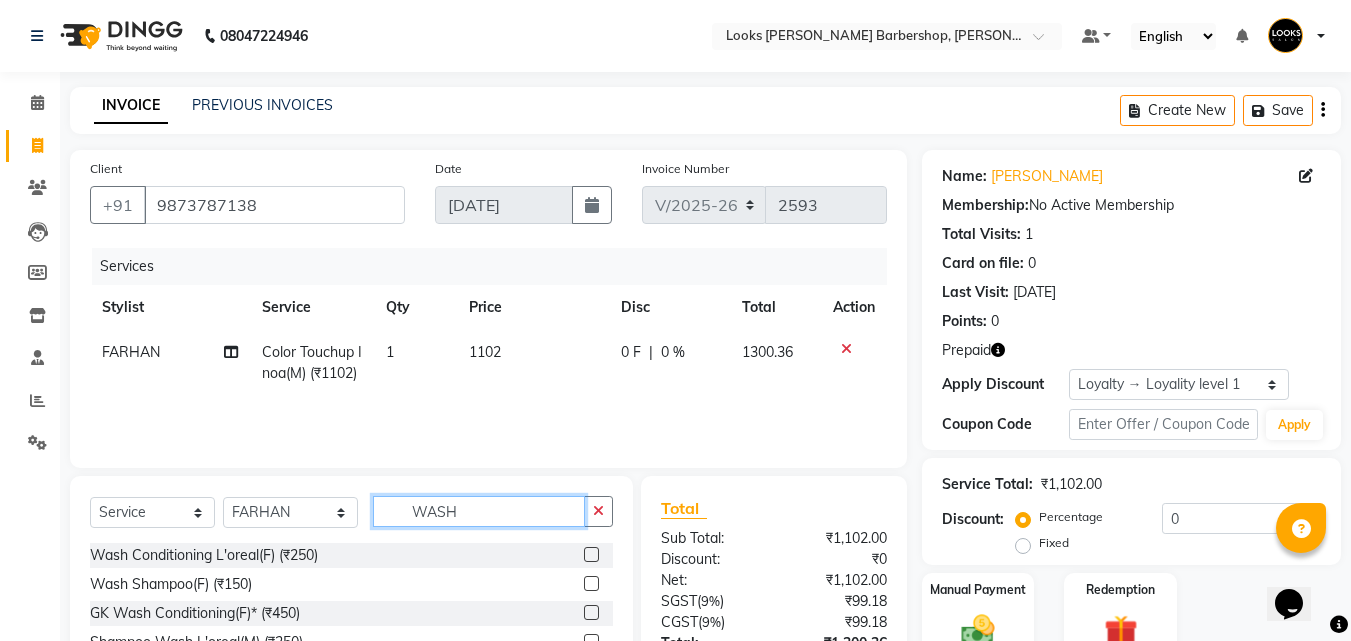 type on "WASH" 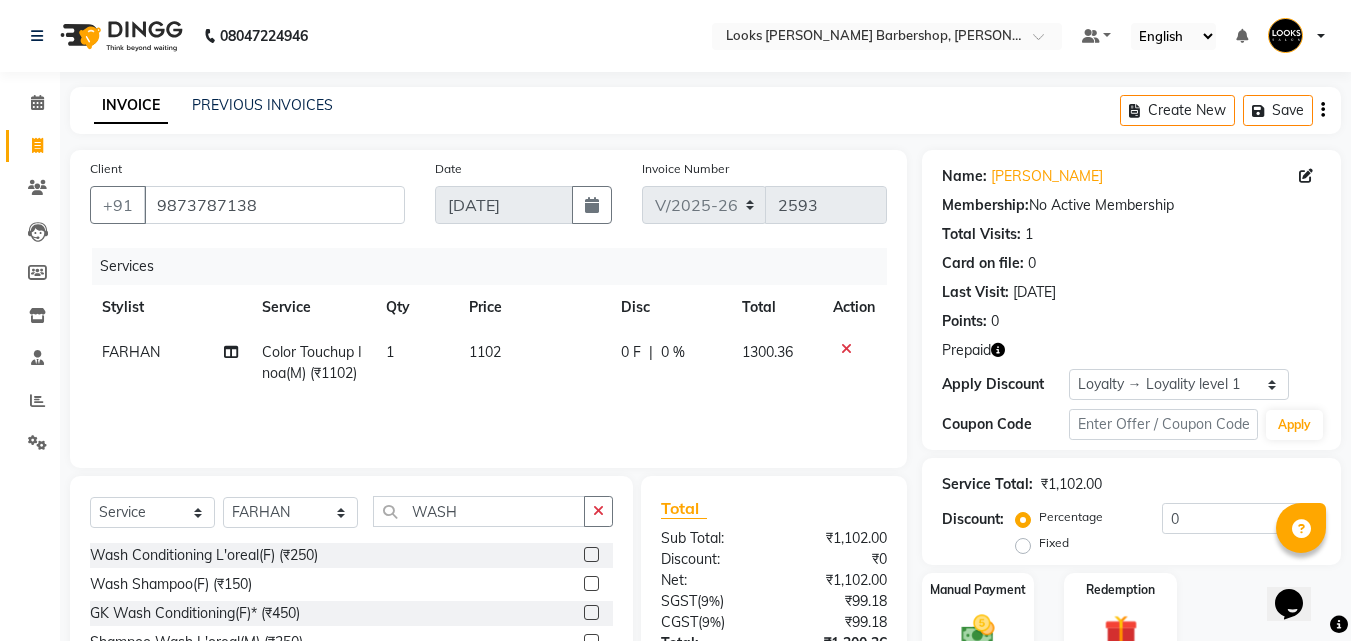 click 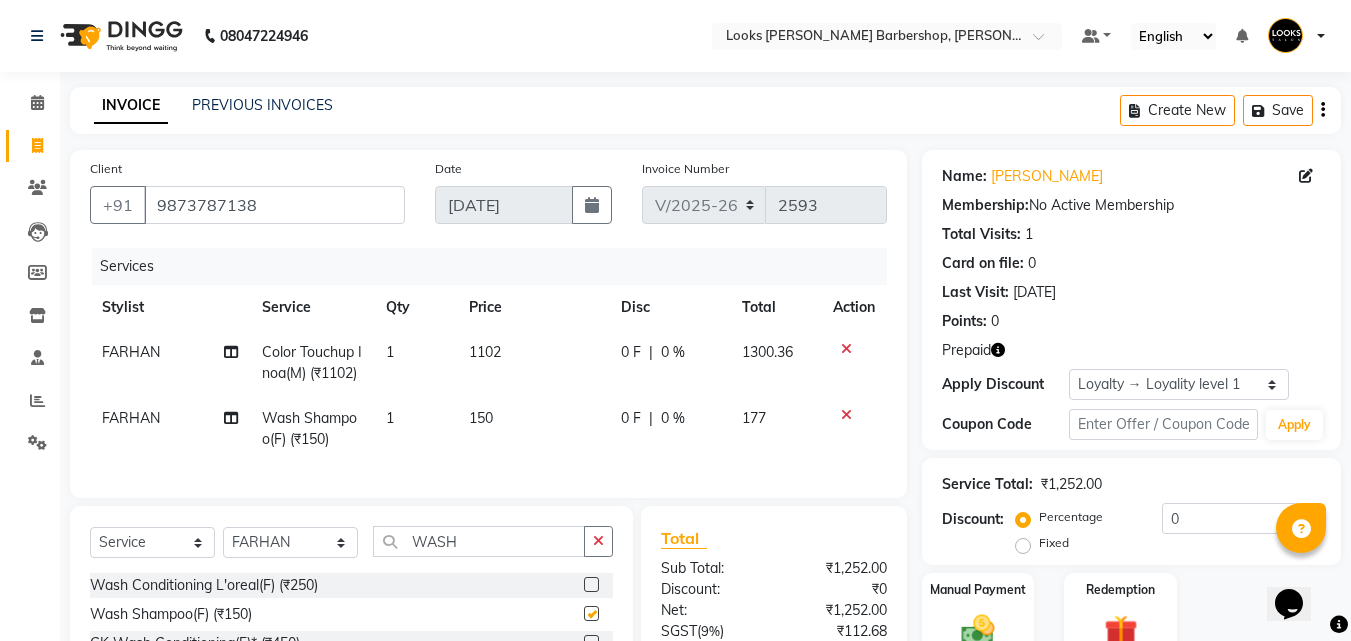 checkbox on "false" 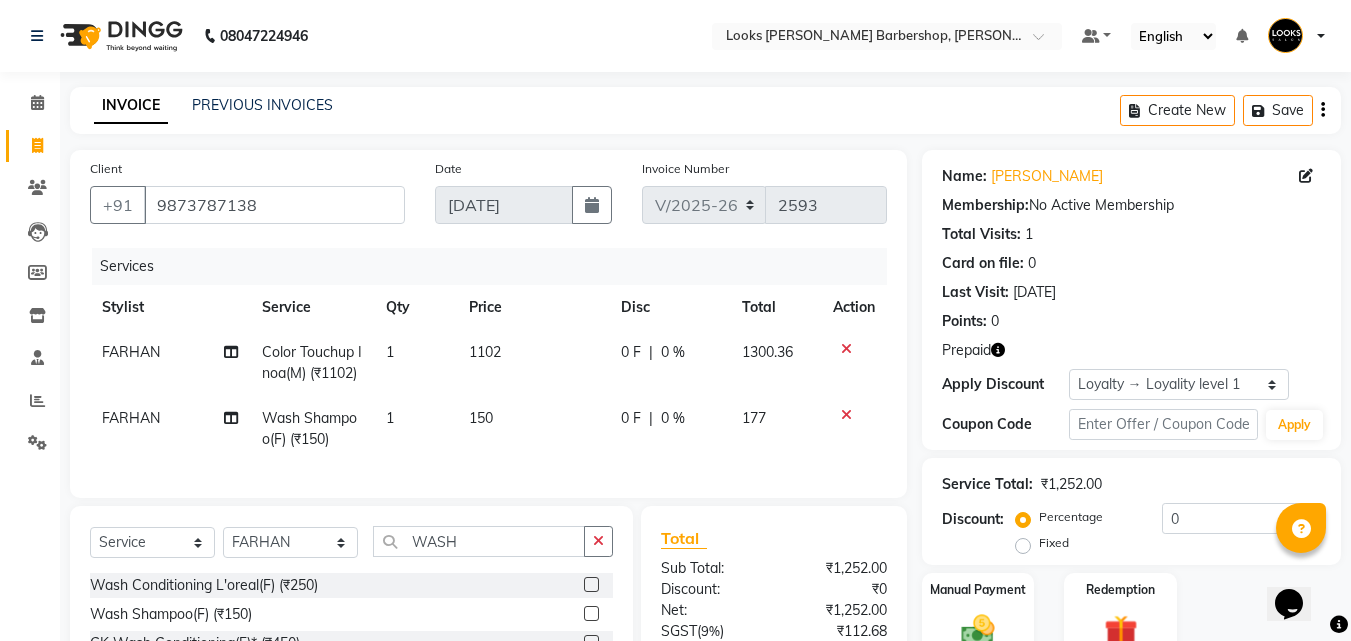 click on "150" 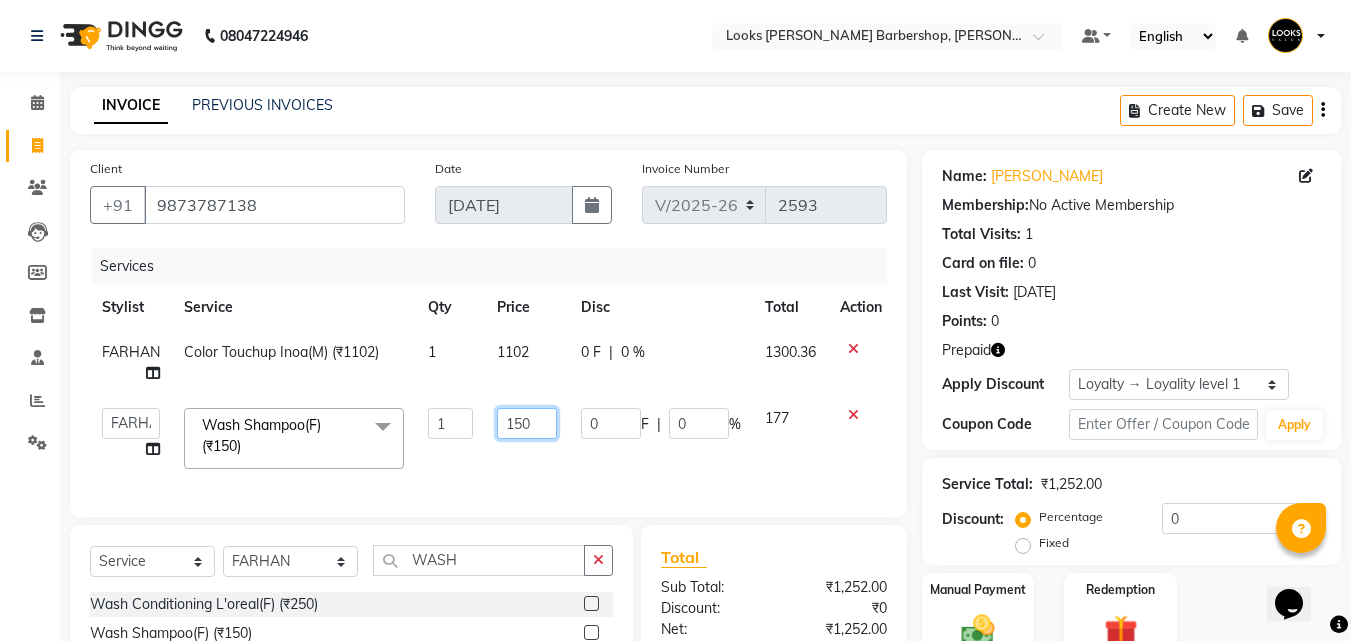 click on "150" 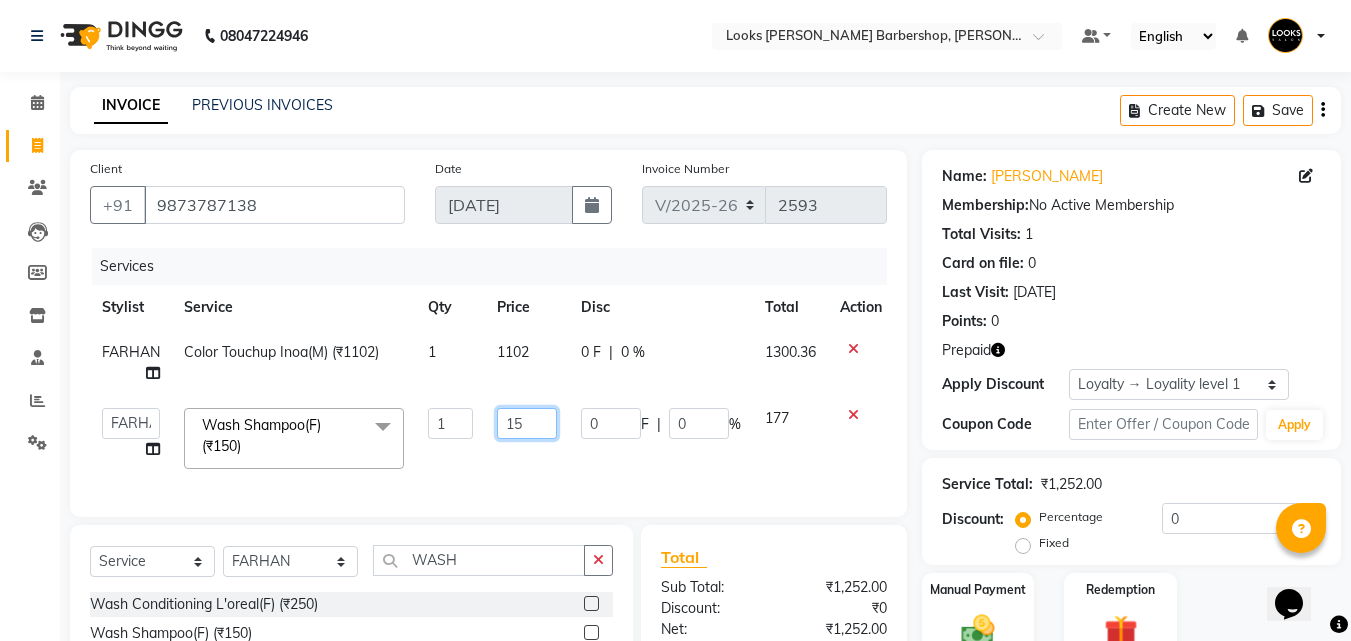 type on "153" 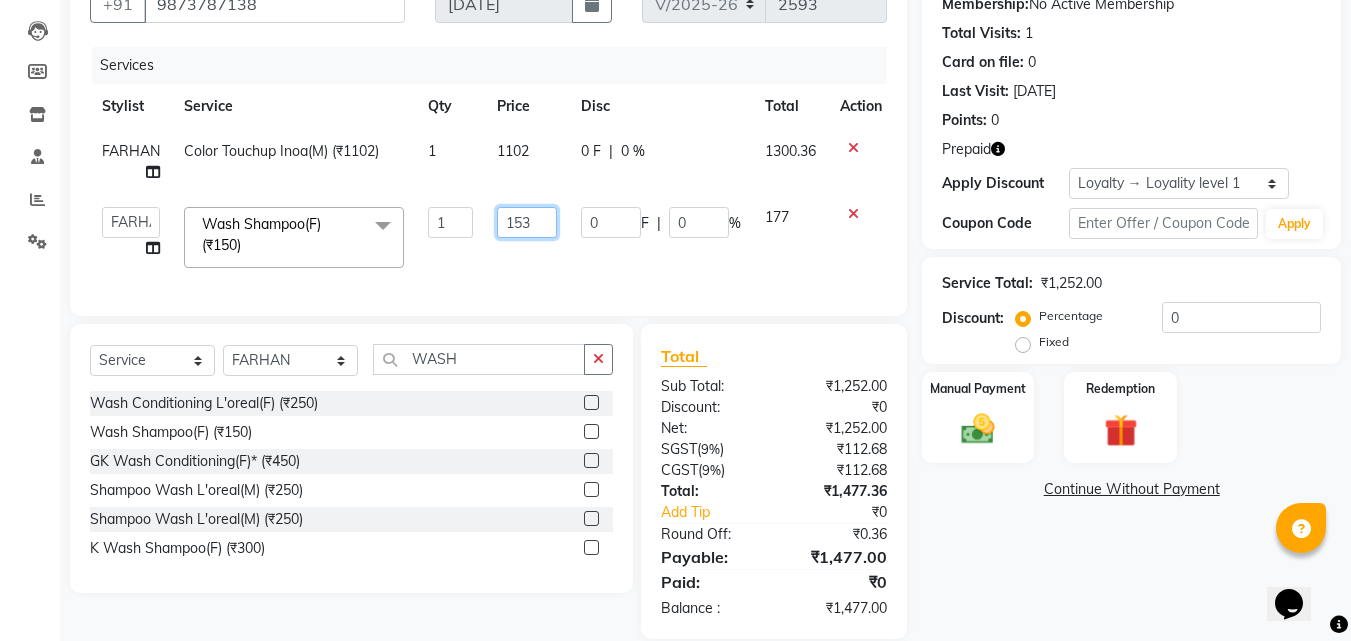 scroll, scrollTop: 244, scrollLeft: 0, axis: vertical 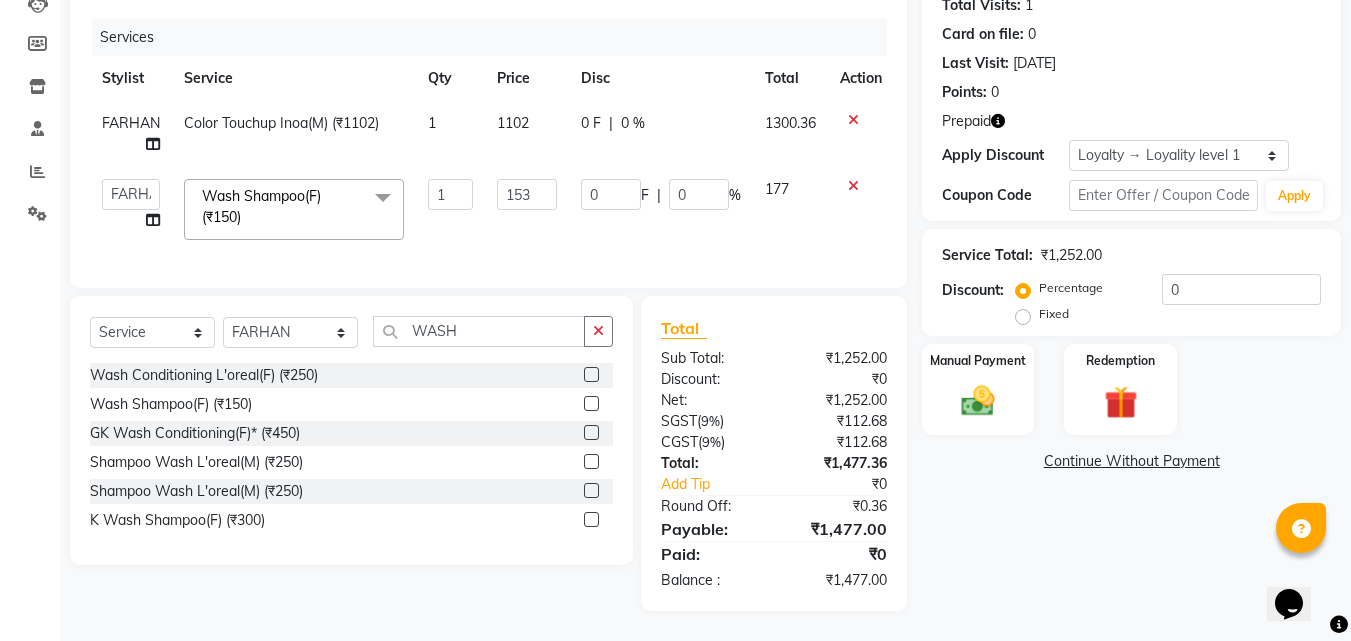 click on "Name: Anil Chohan Membership:  No Active Membership  Total Visits:  1 Card on file:  0 Last Visit:   05-07-2025 Points:   0  Prepaid Apply Discount Select  Loyalty → Loyality level 1  Coupon Code Apply Service Total:  ₹1,252.00  Discount:  Percentage   Fixed  0 Manual Payment Redemption  Continue Without Payment" 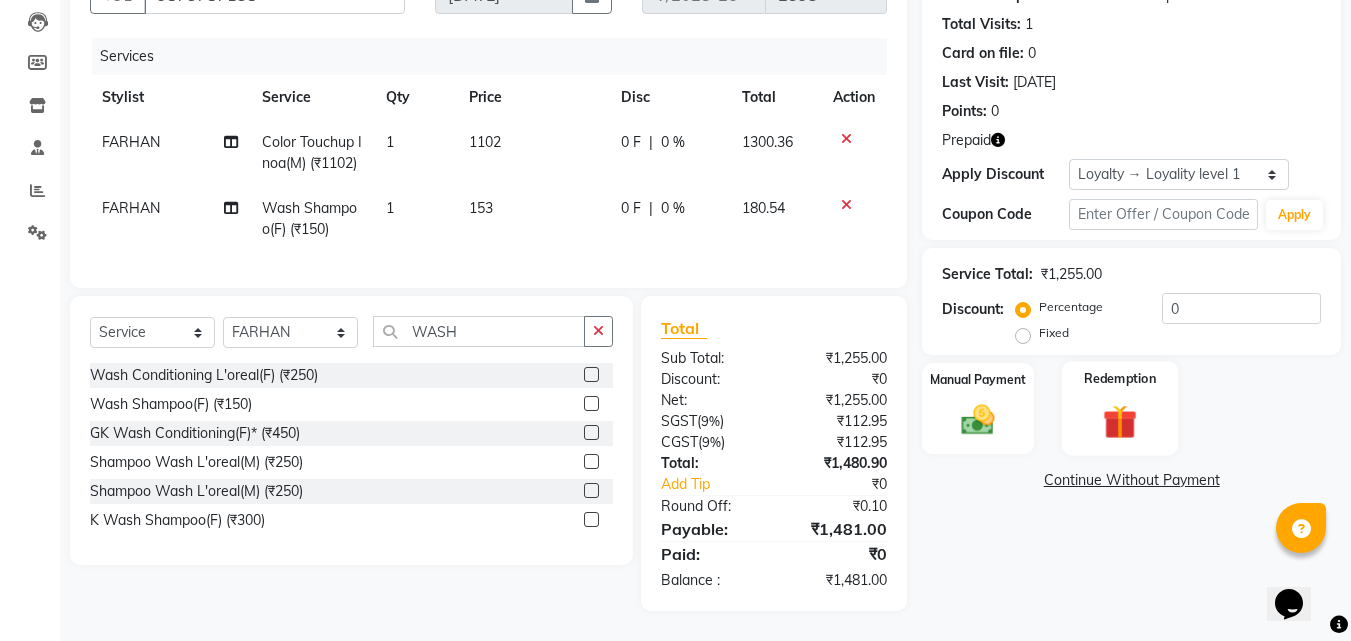 click 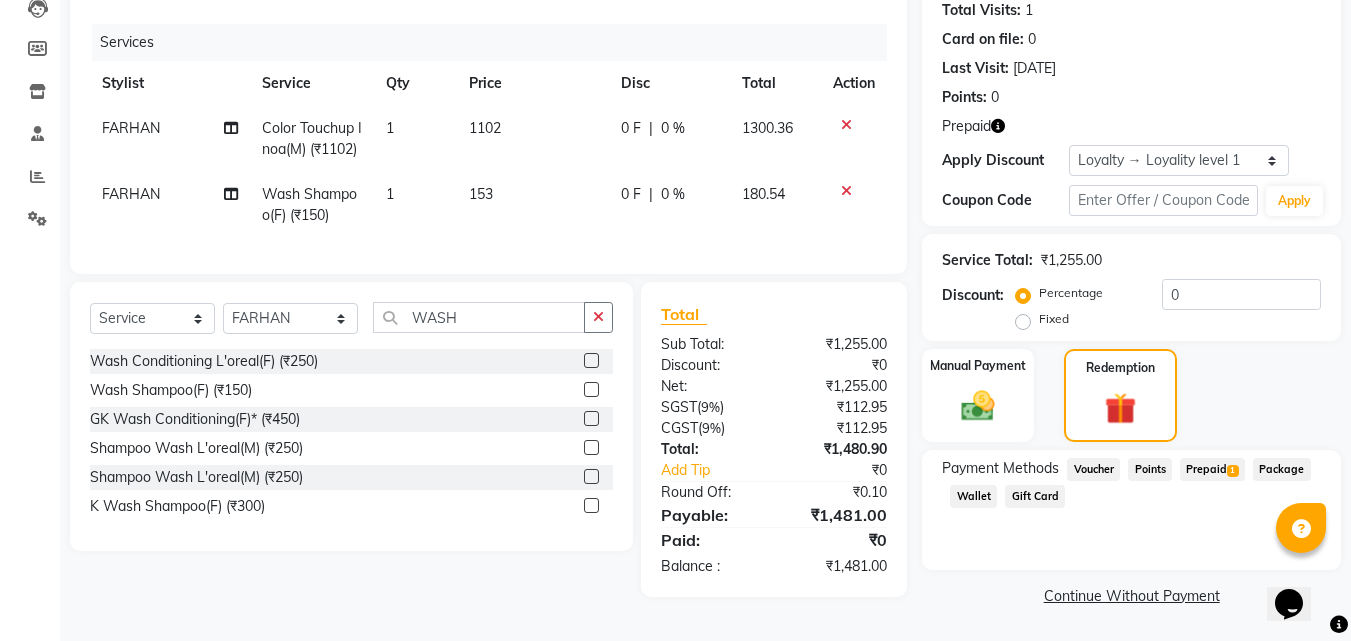 click on "Prepaid  1" 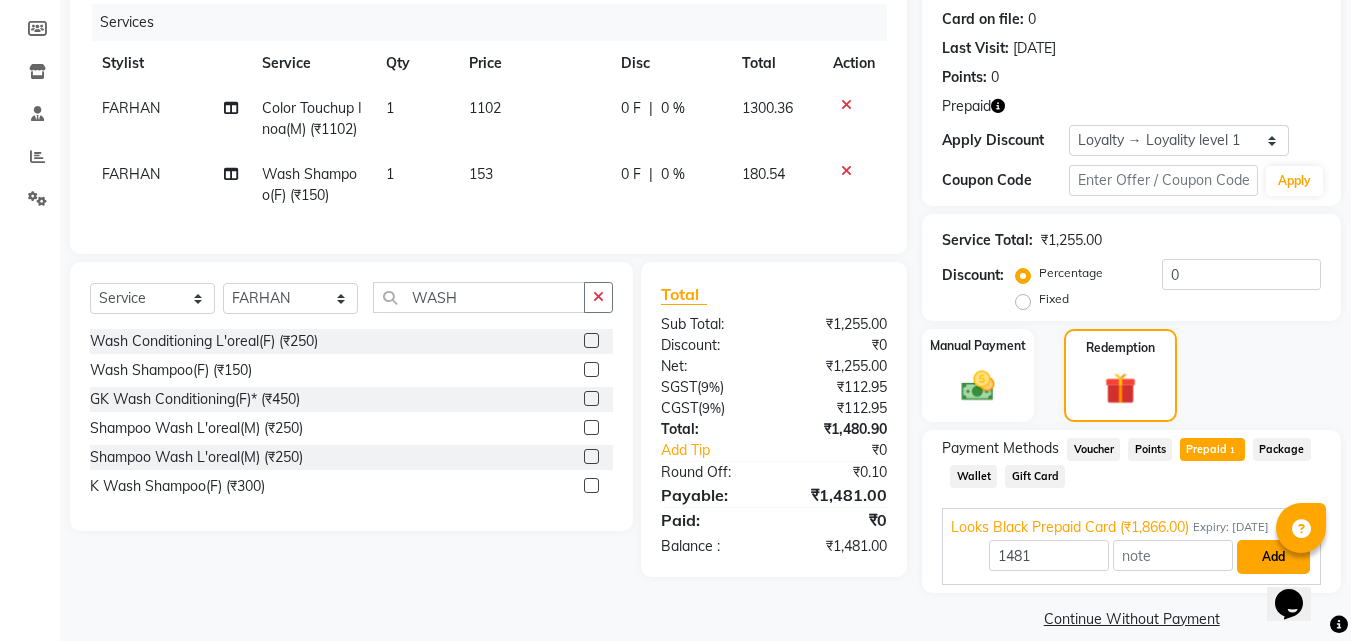 click on "Add" at bounding box center (1273, 557) 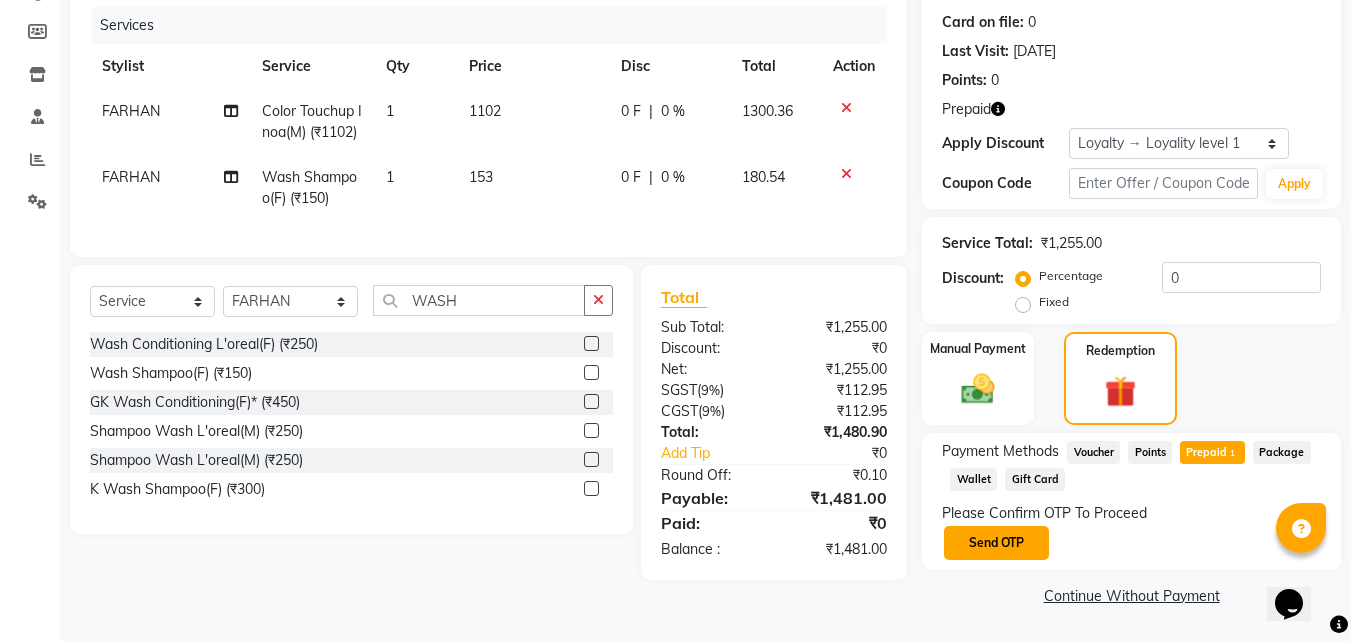 click on "Send OTP" 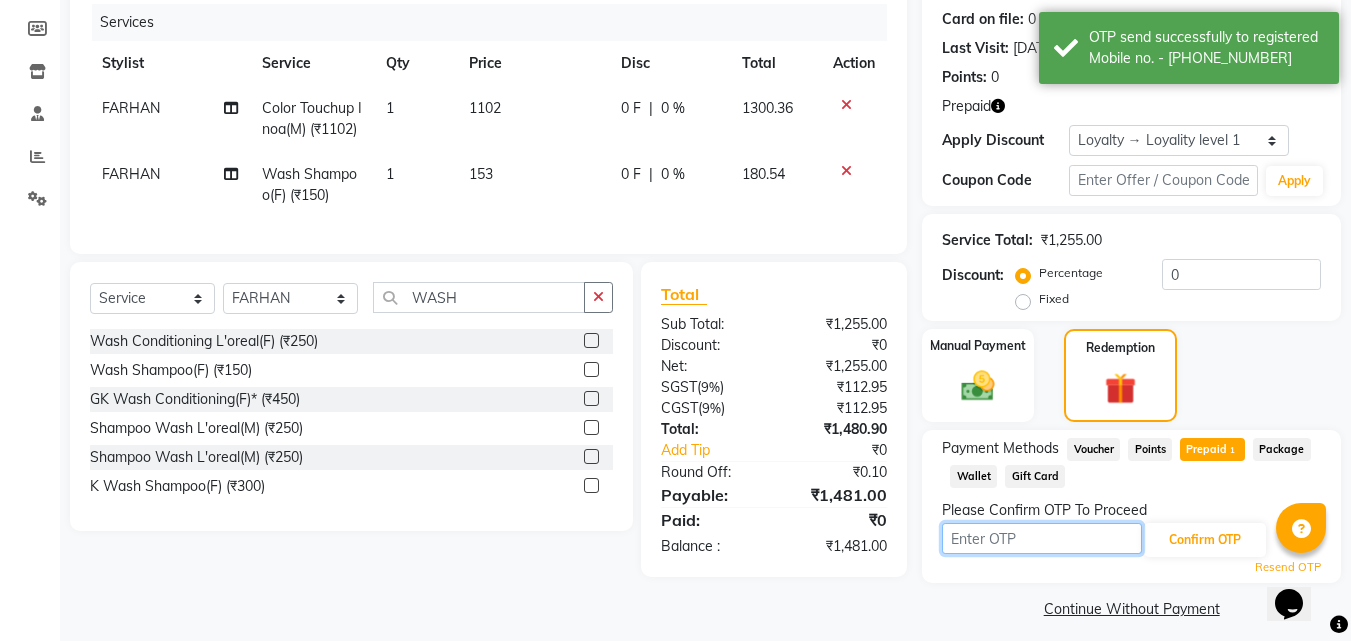 click at bounding box center (1042, 538) 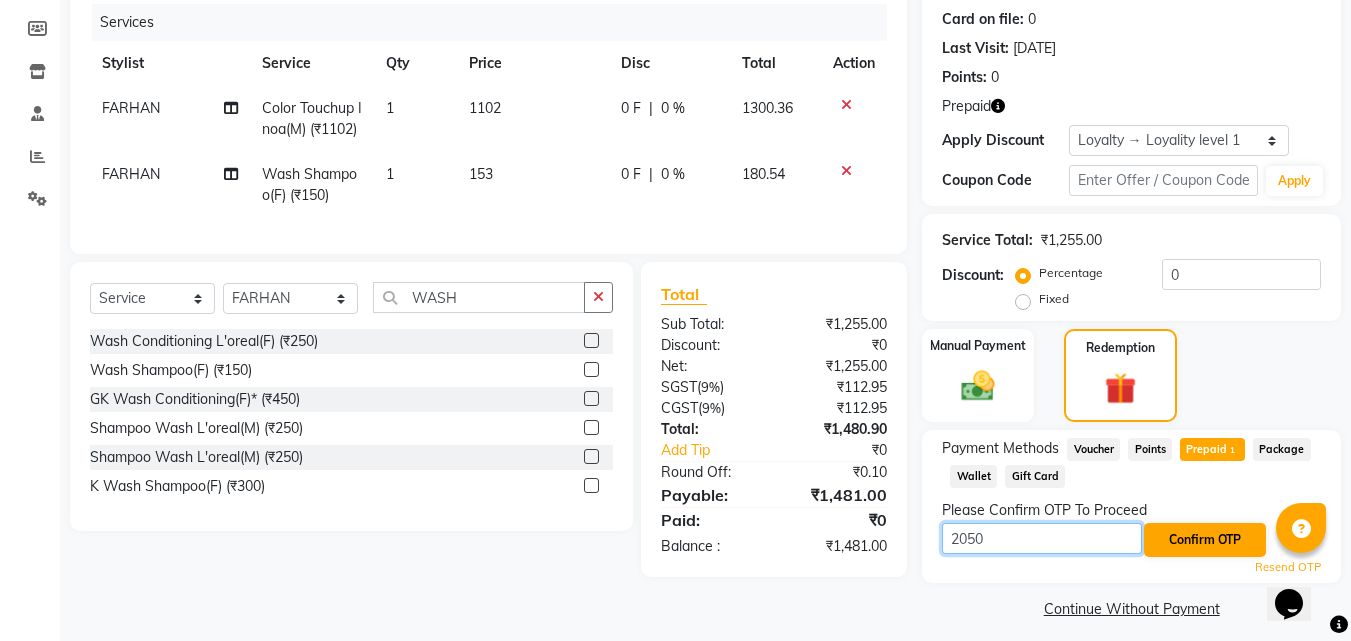 type on "2050" 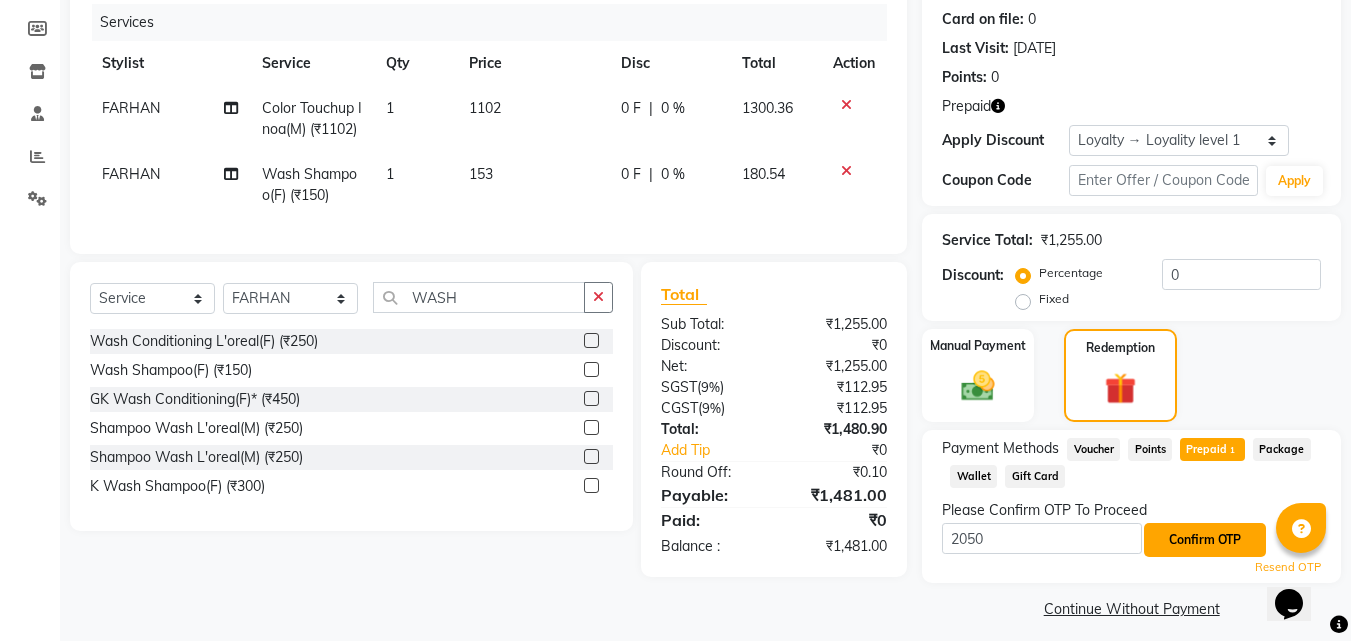 click on "Confirm OTP" 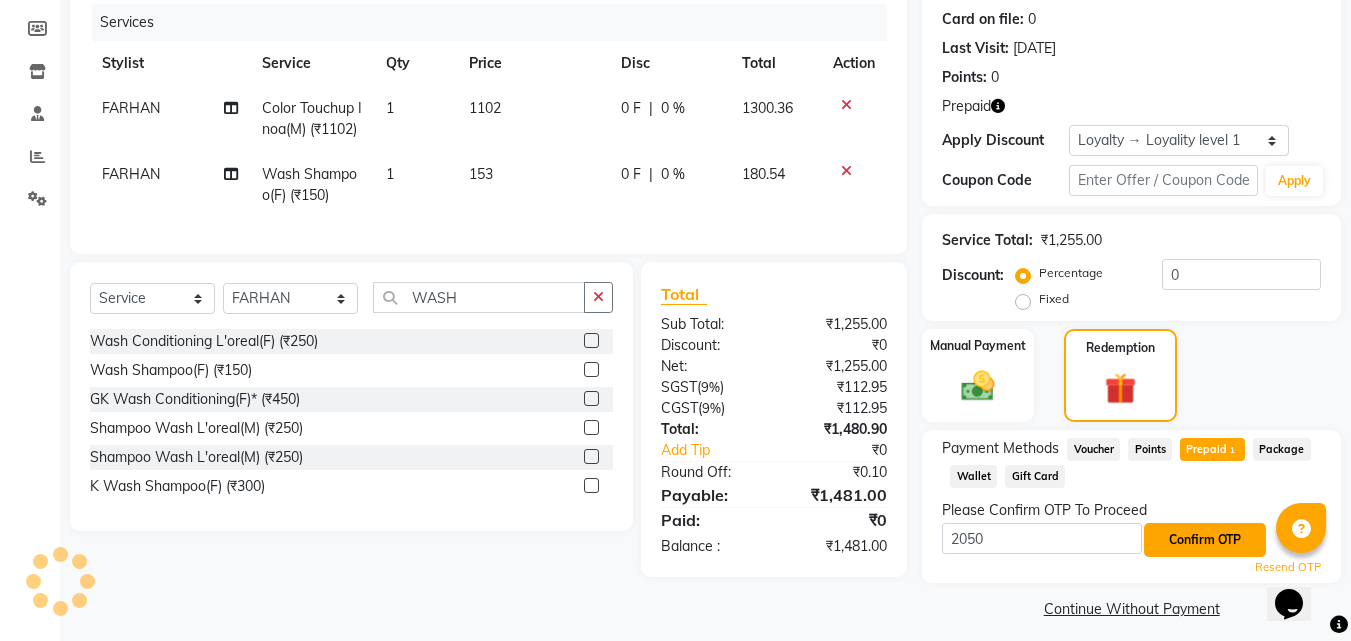 click on "Confirm OTP" 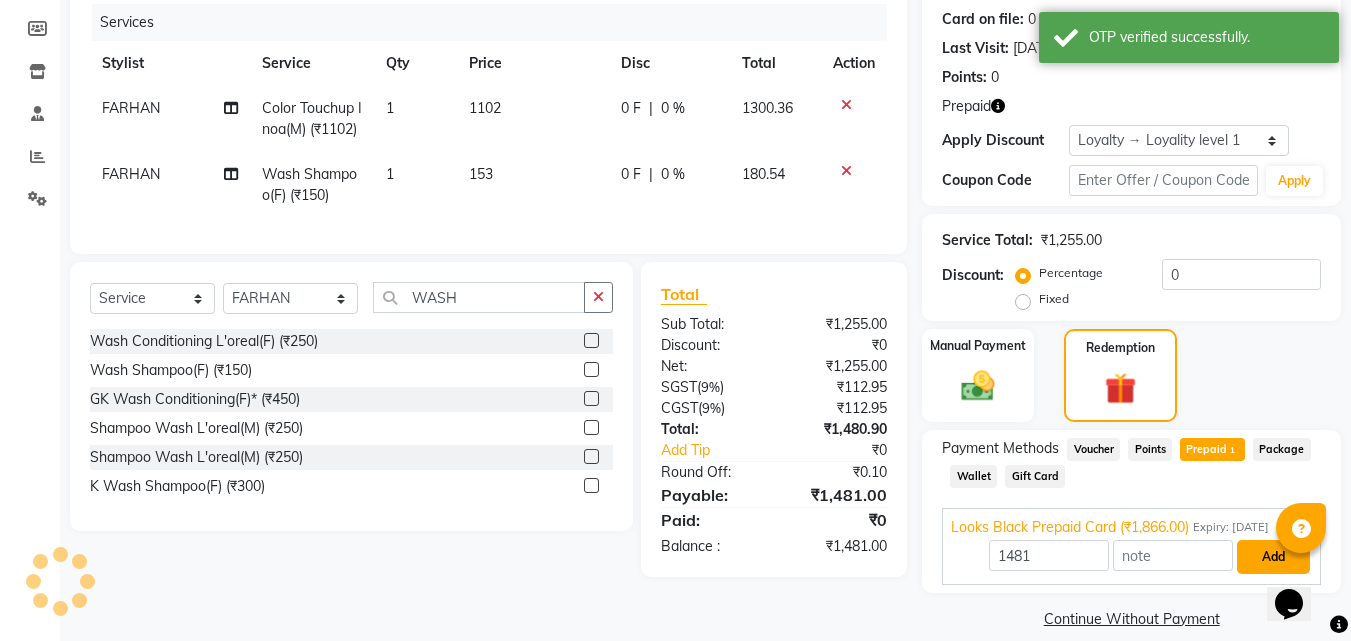click on "Add" at bounding box center [1273, 557] 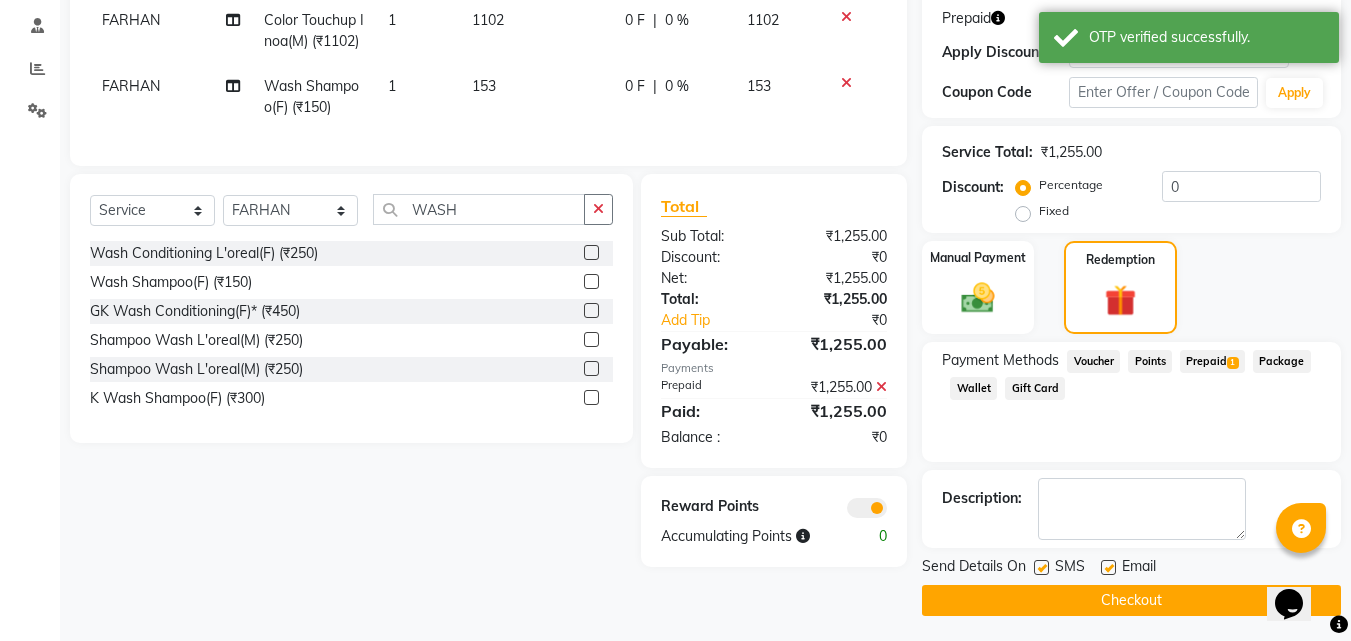 scroll, scrollTop: 337, scrollLeft: 0, axis: vertical 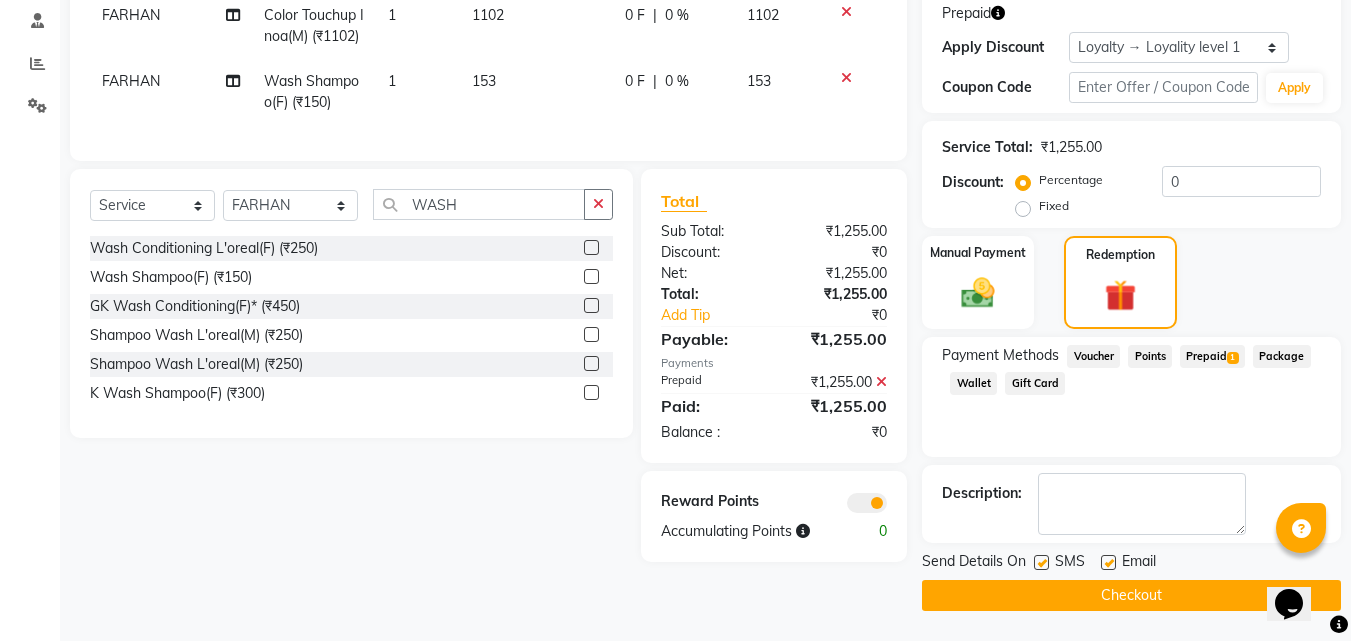 drag, startPoint x: 1131, startPoint y: 598, endPoint x: 1074, endPoint y: 584, distance: 58.694122 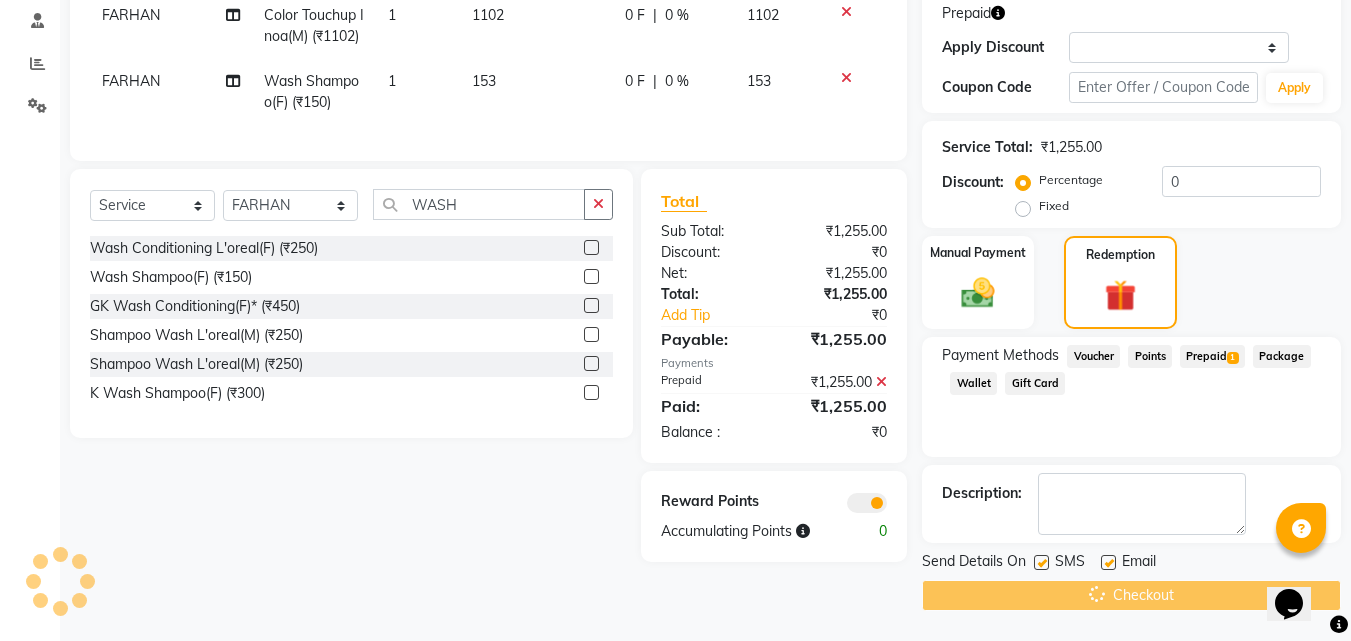 scroll, scrollTop: 0, scrollLeft: 0, axis: both 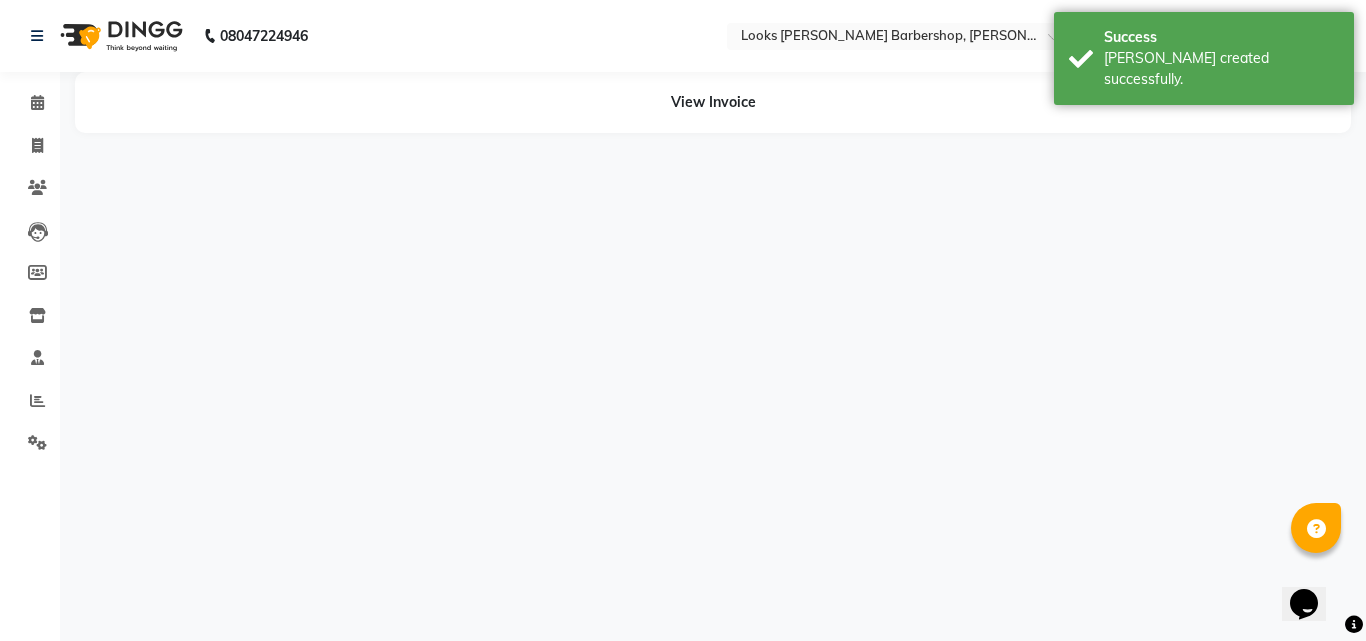click on "08047224946 Select Location × Looks Karol Bagh Barbershop, Karol Bagh Default Panel My Panel English ENGLISH Español العربية मराठी हिंदी ગુજરાતી தமிழ் 中文 Notifications nothing to show Manage Profile Change Password Sign out  Version:3.15.4  ☀ Looks Karol Bagh Barbershop, Karol Bagh  Calendar  Invoice  Clients  Leads   Members  Inventory  Staff  Reports  Settings Completed InProgress Upcoming Dropped Tentative Check-In Confirm Bookings Generate Report Segments Page Builder  View Invoice" at bounding box center (683, 320) 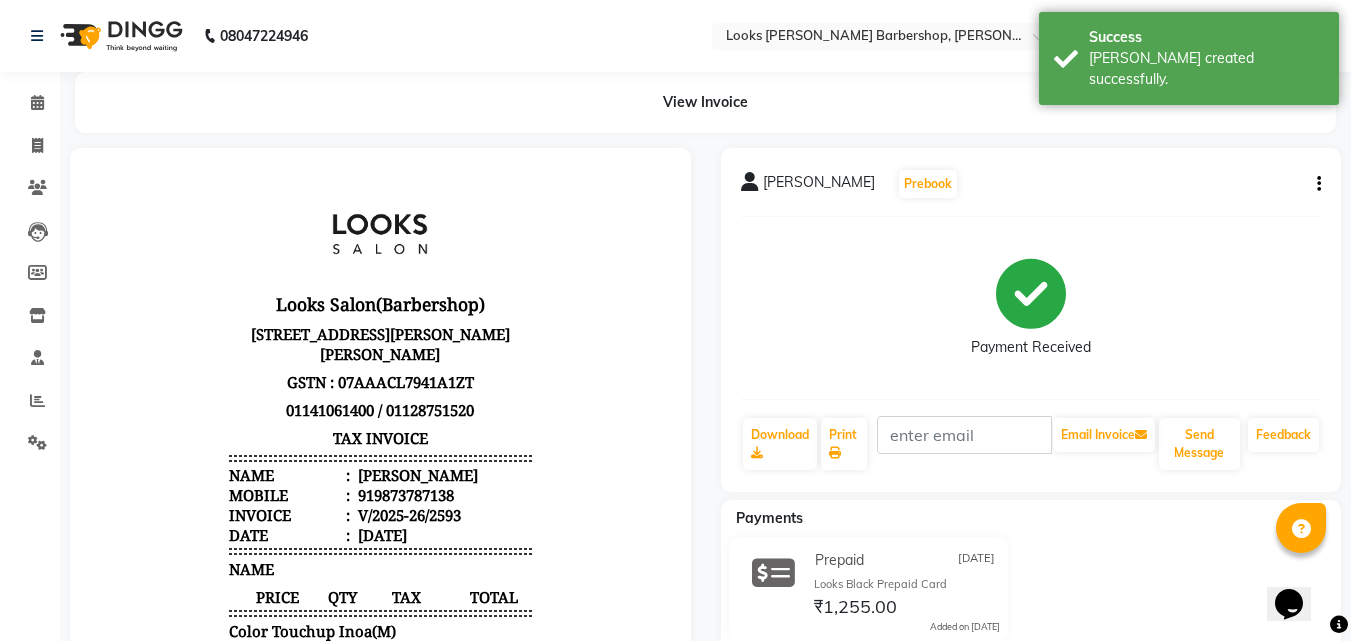 scroll, scrollTop: 0, scrollLeft: 0, axis: both 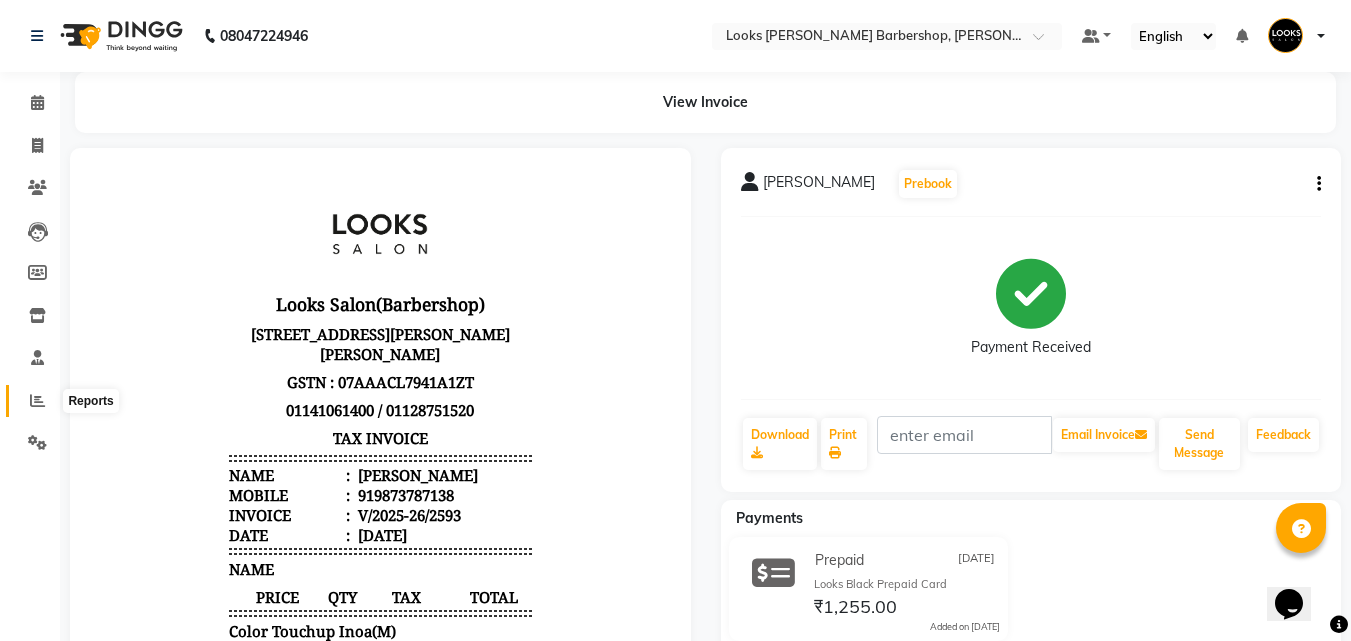 click 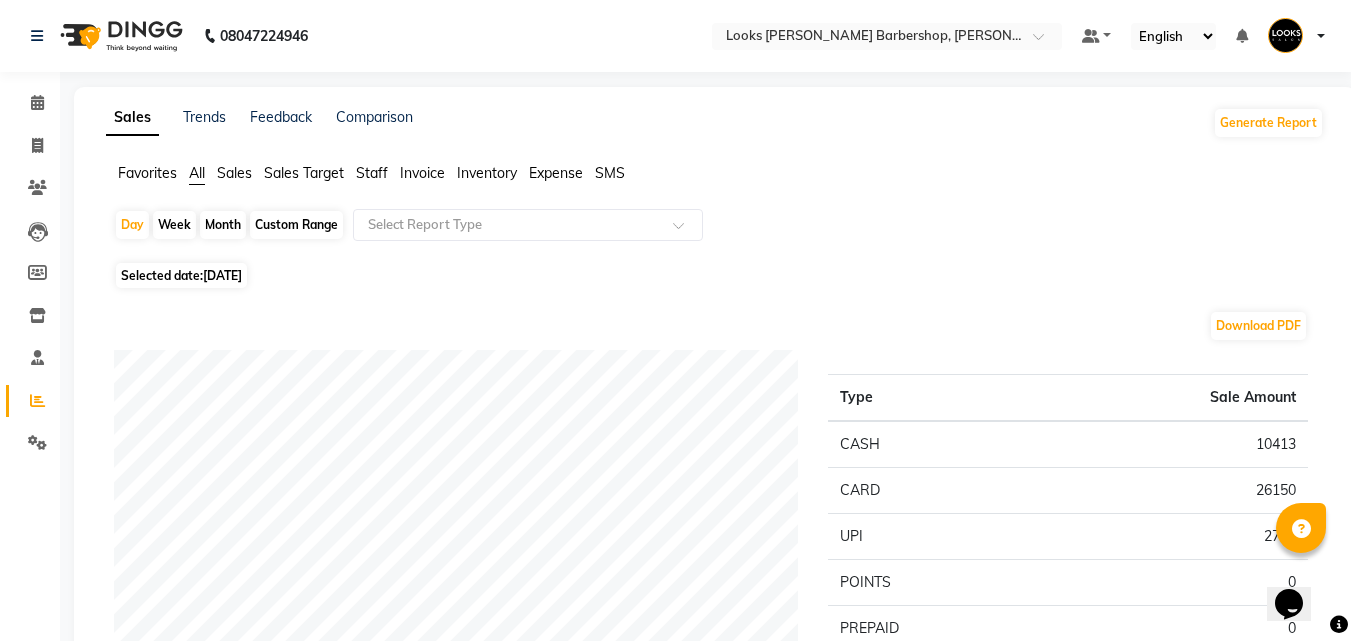 click on "Staff" 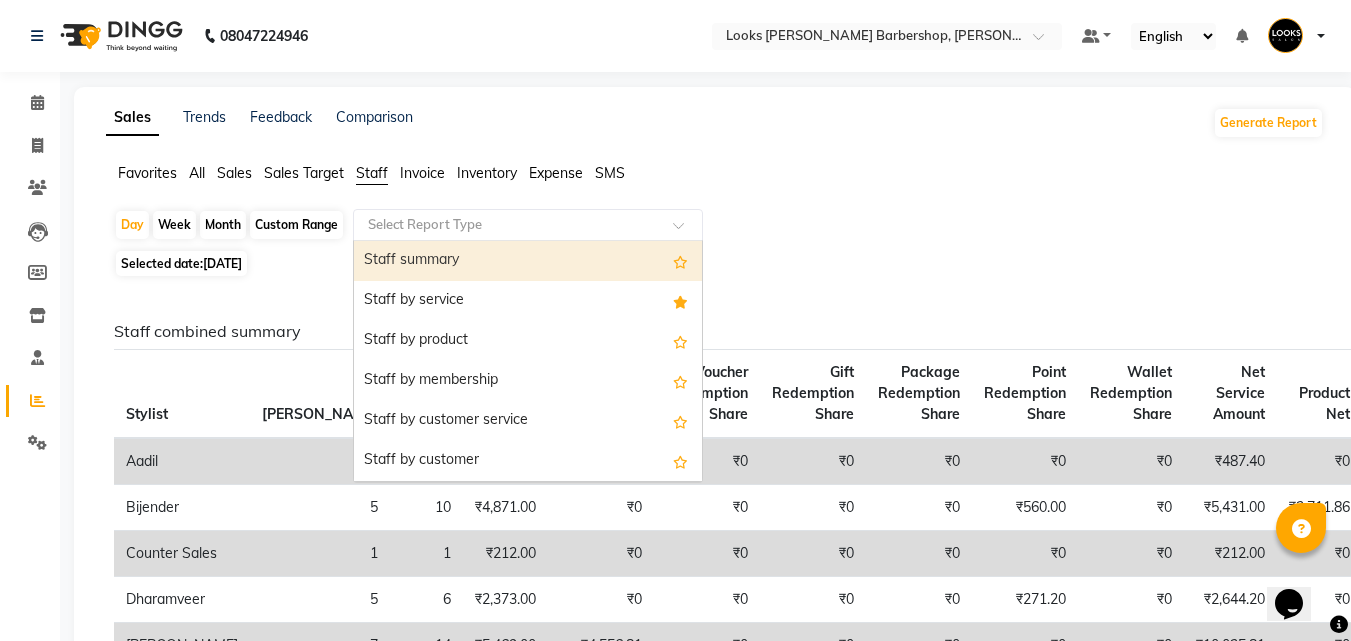 click 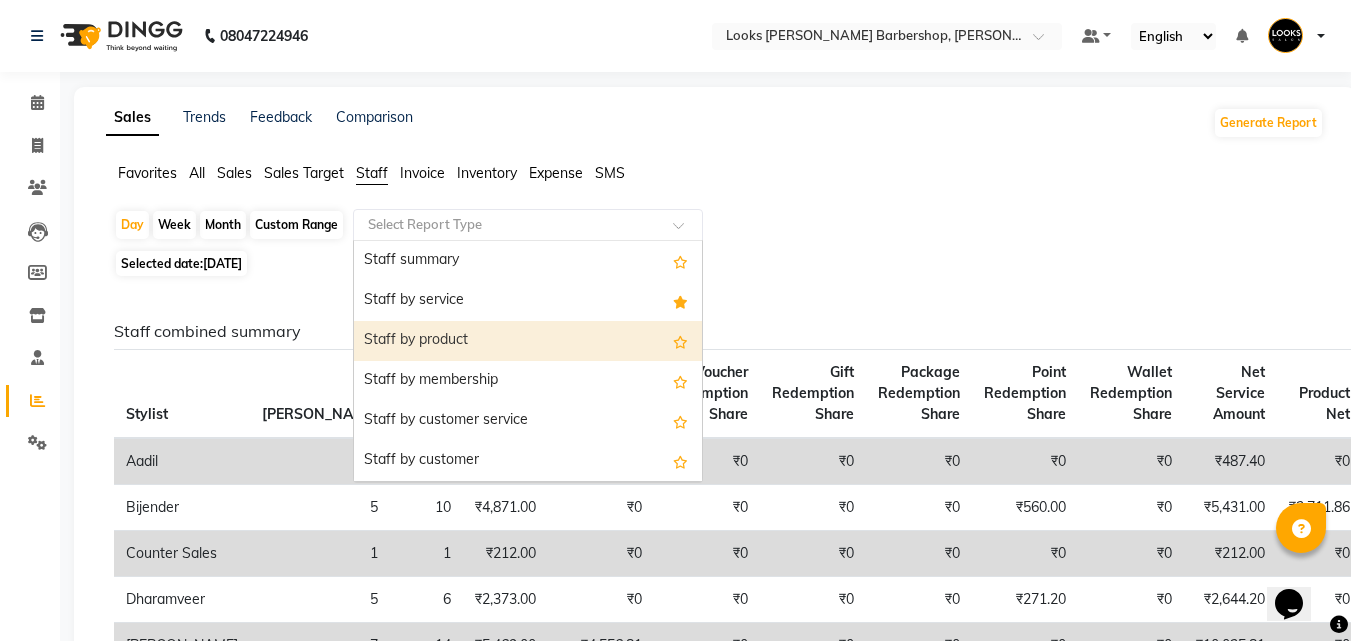 click on "Staff by product" at bounding box center (528, 341) 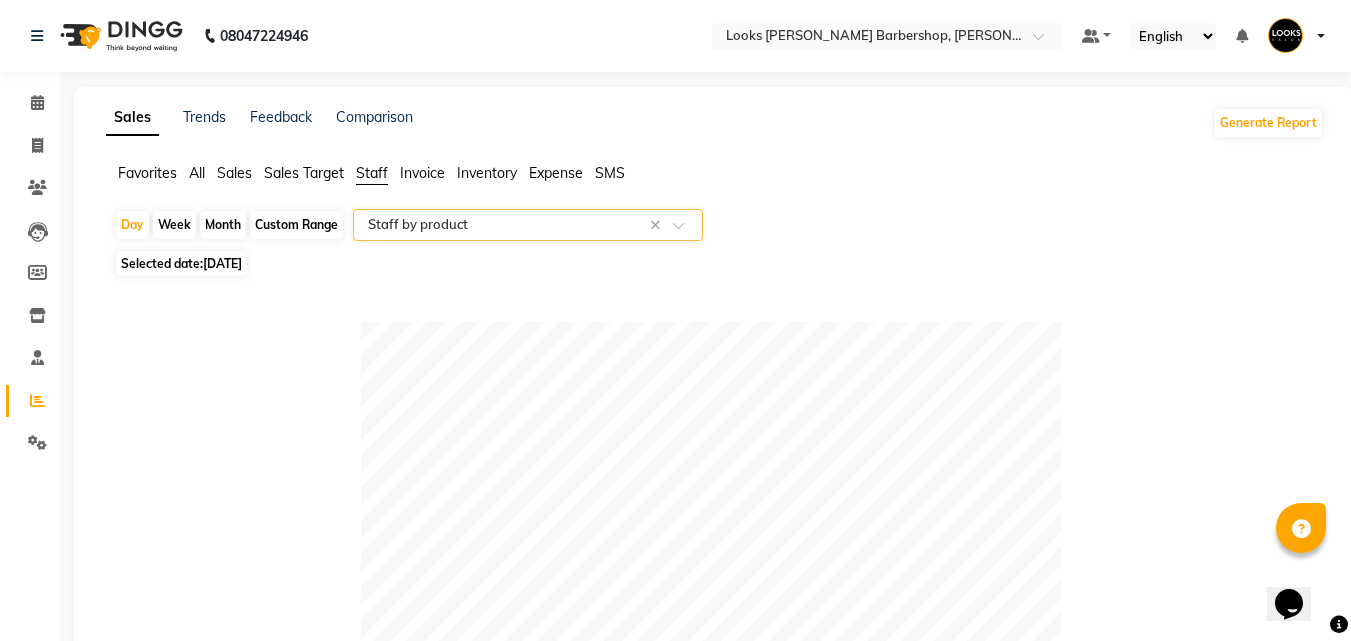 click 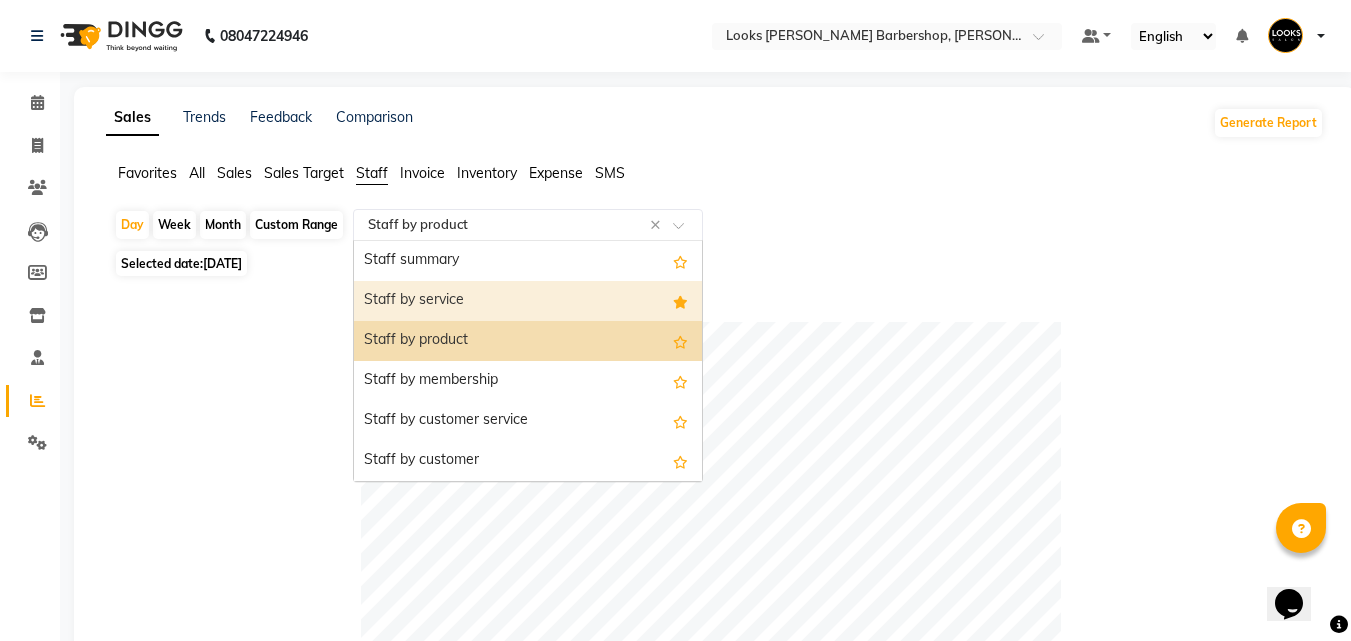 click on "Staff by service" at bounding box center (528, 301) 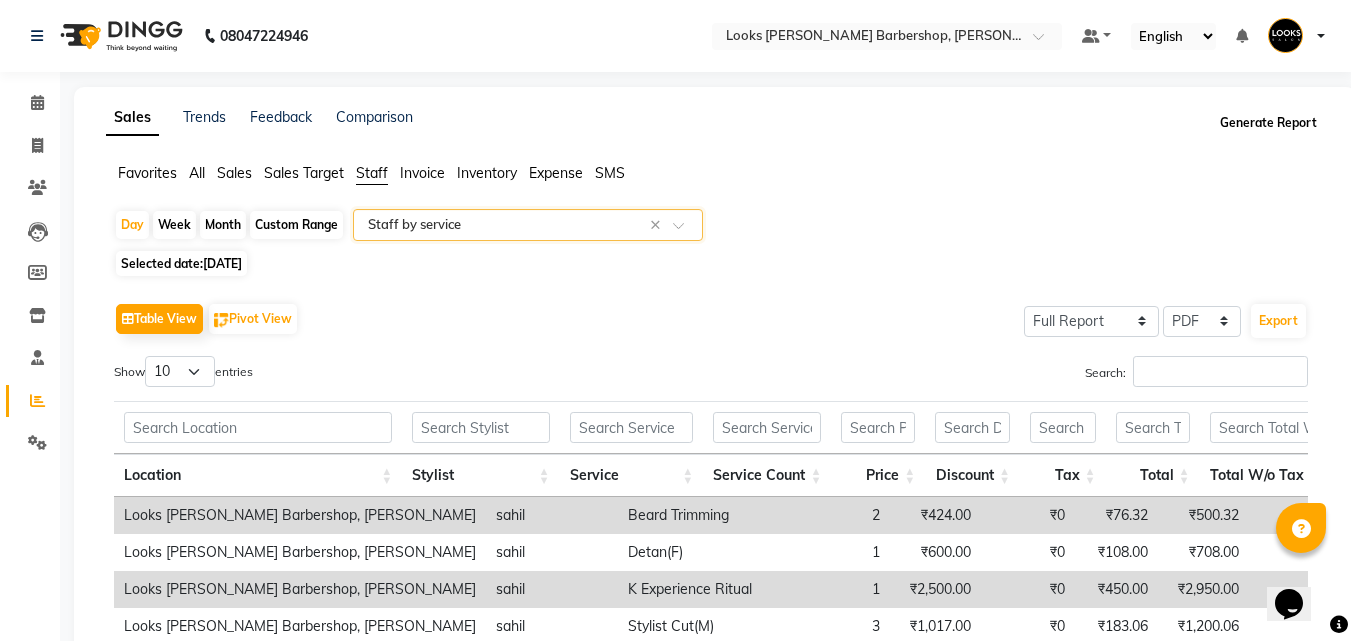 click on "Generate Report" 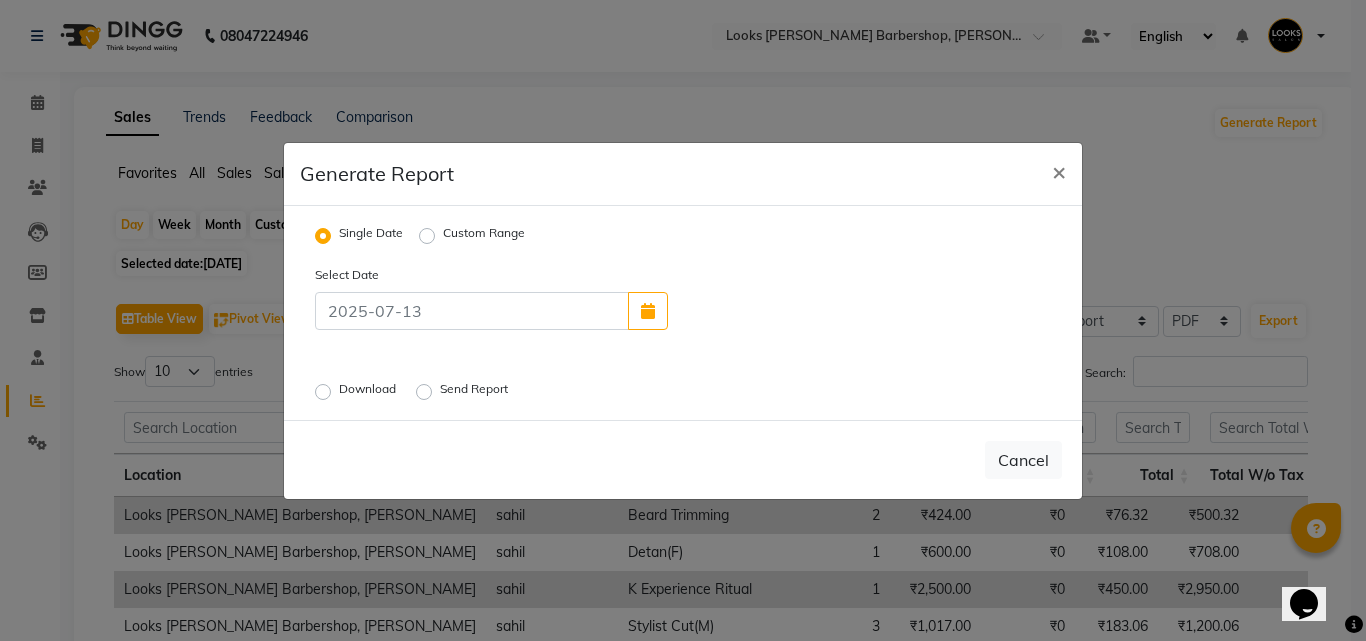 click on "Download" 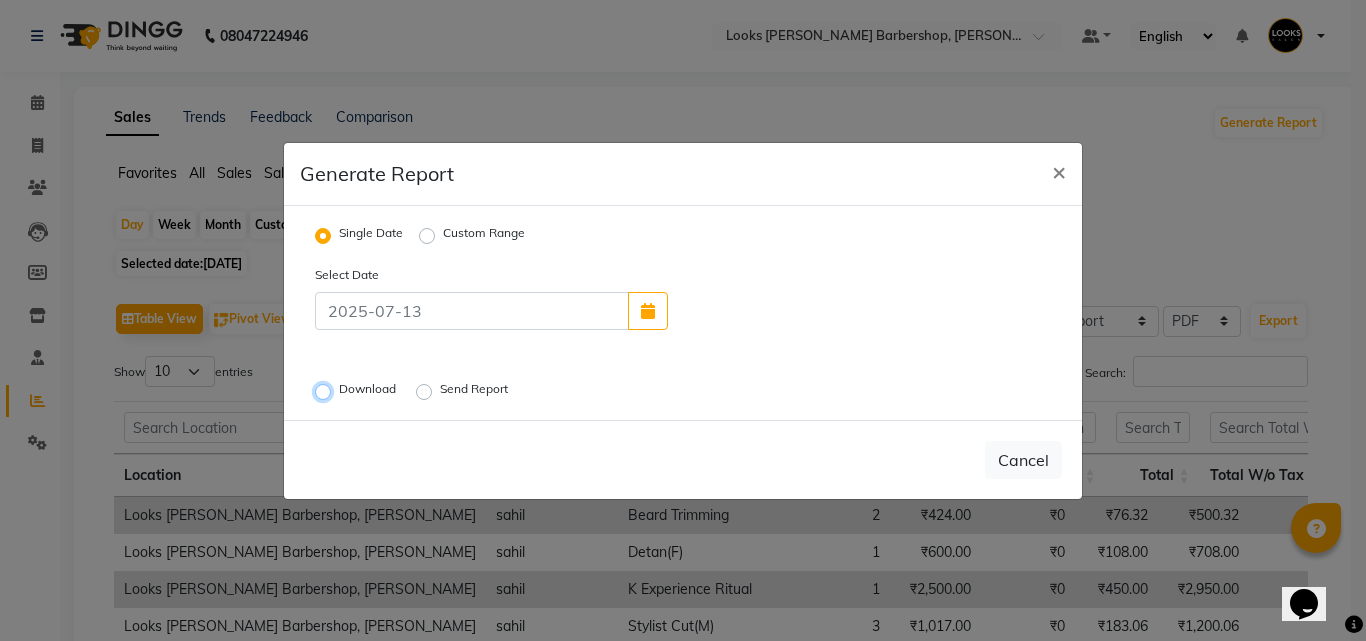 click on "Download" at bounding box center (326, 391) 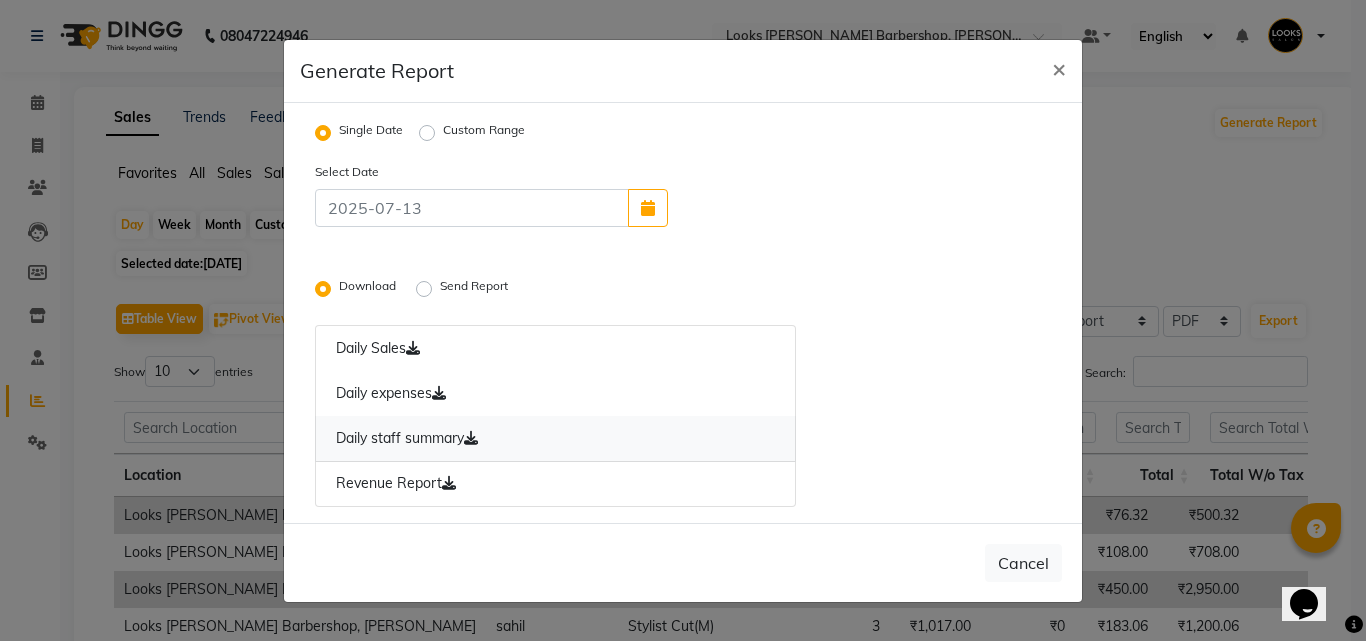 click 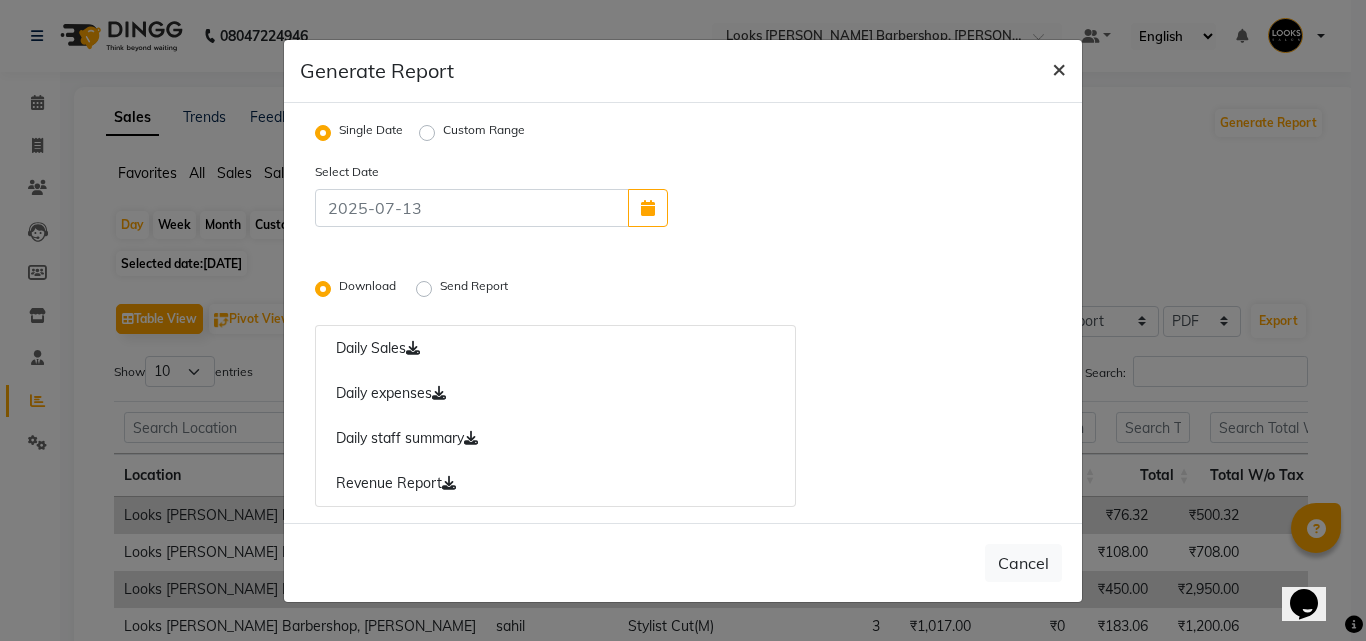 click on "×" 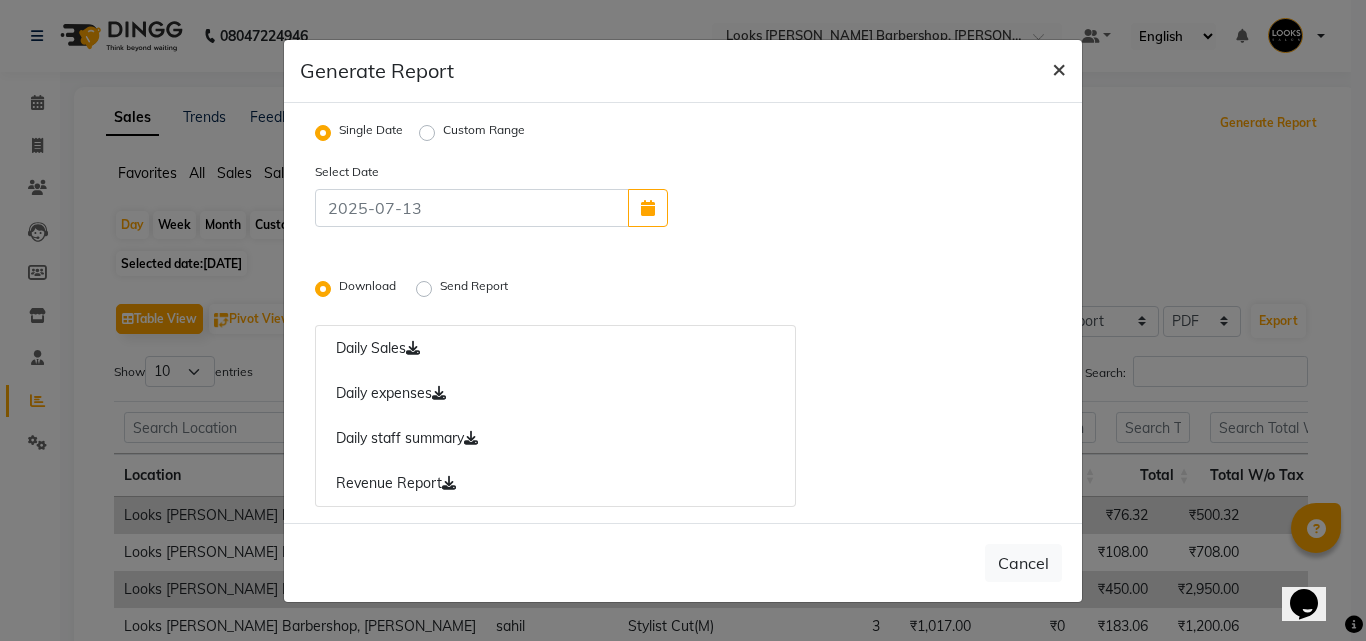 radio on "false" 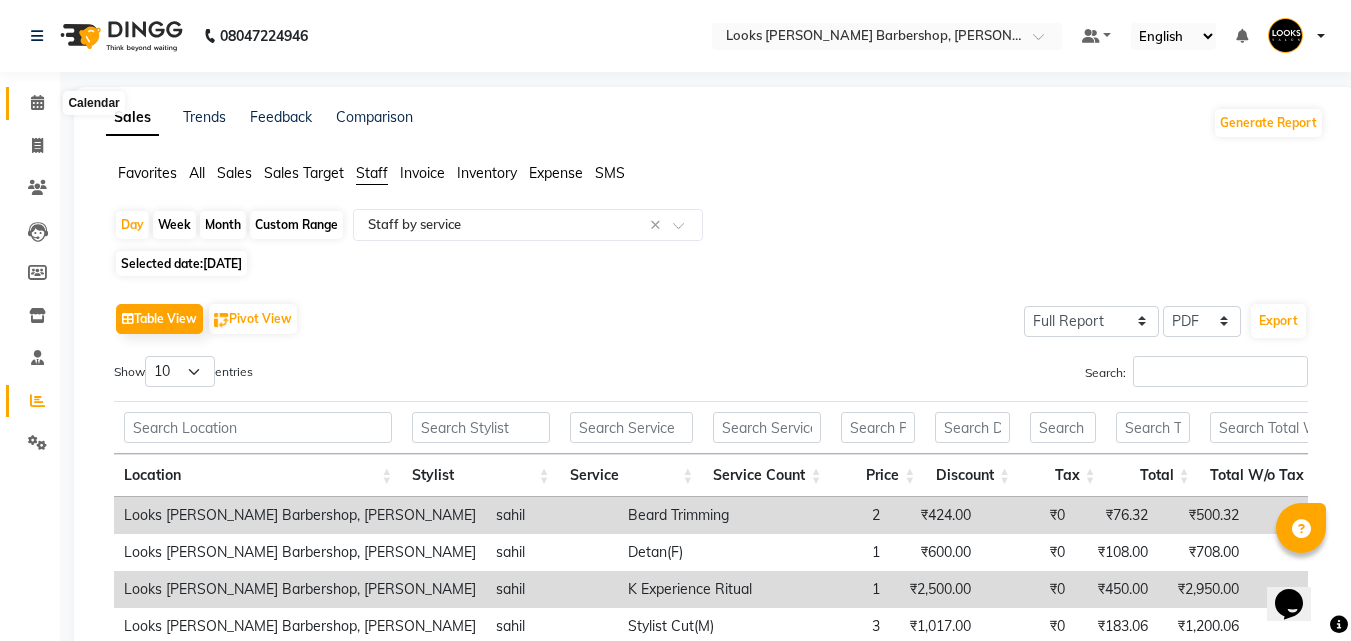 click 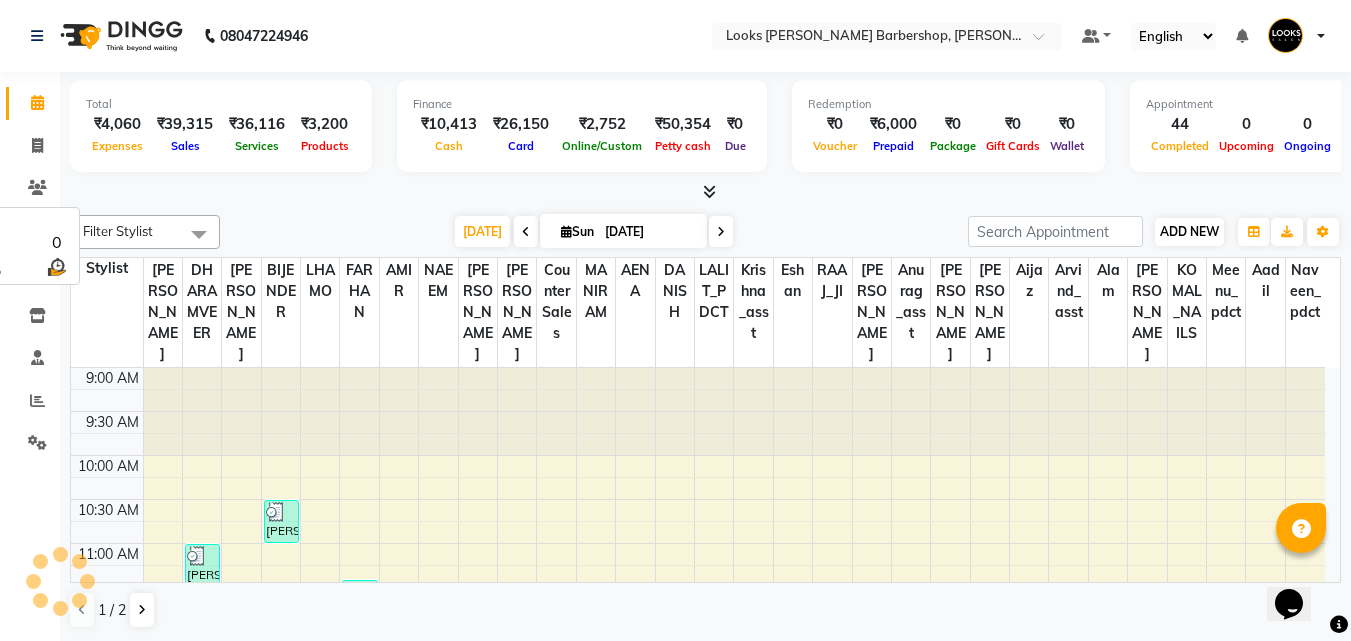 scroll, scrollTop: 933, scrollLeft: 0, axis: vertical 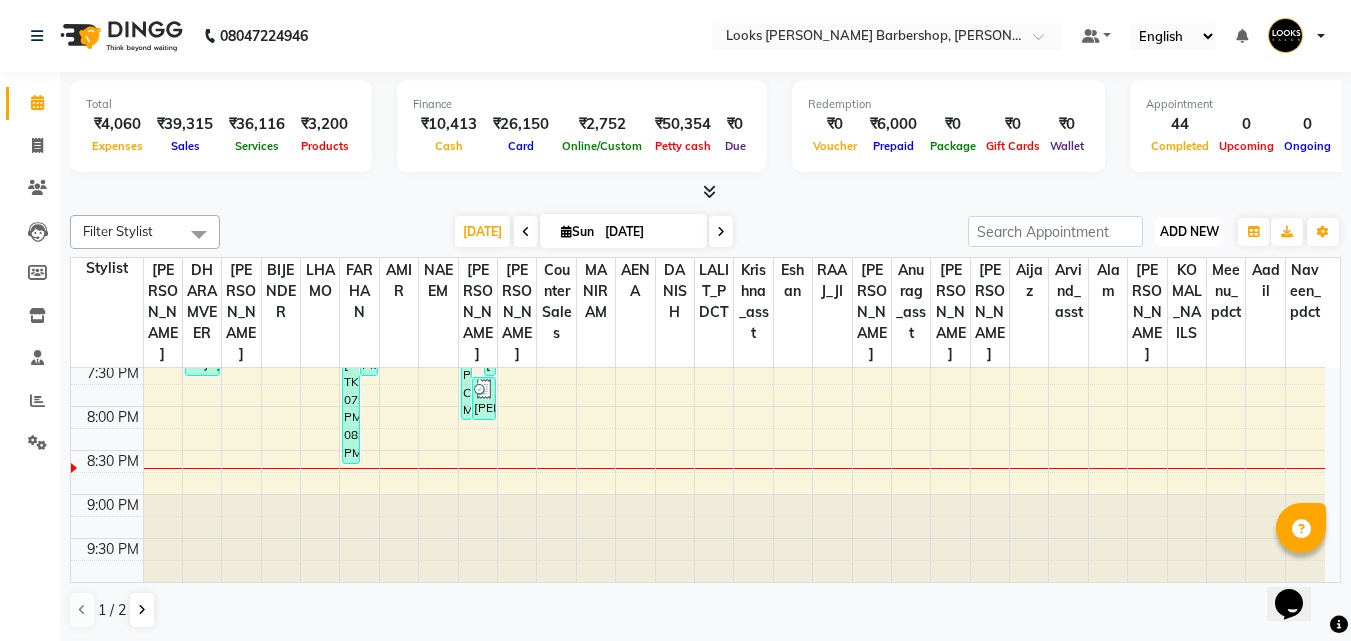 click on "ADD NEW" at bounding box center [1189, 231] 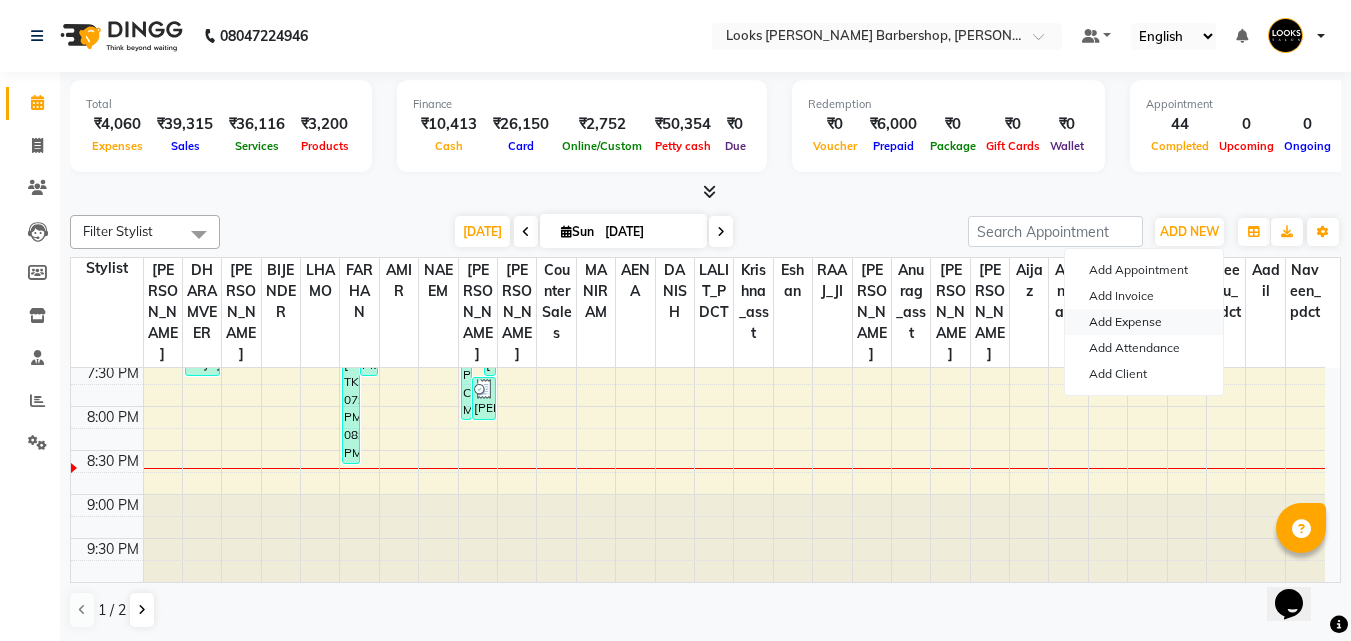 click on "Add Expense" at bounding box center [1144, 322] 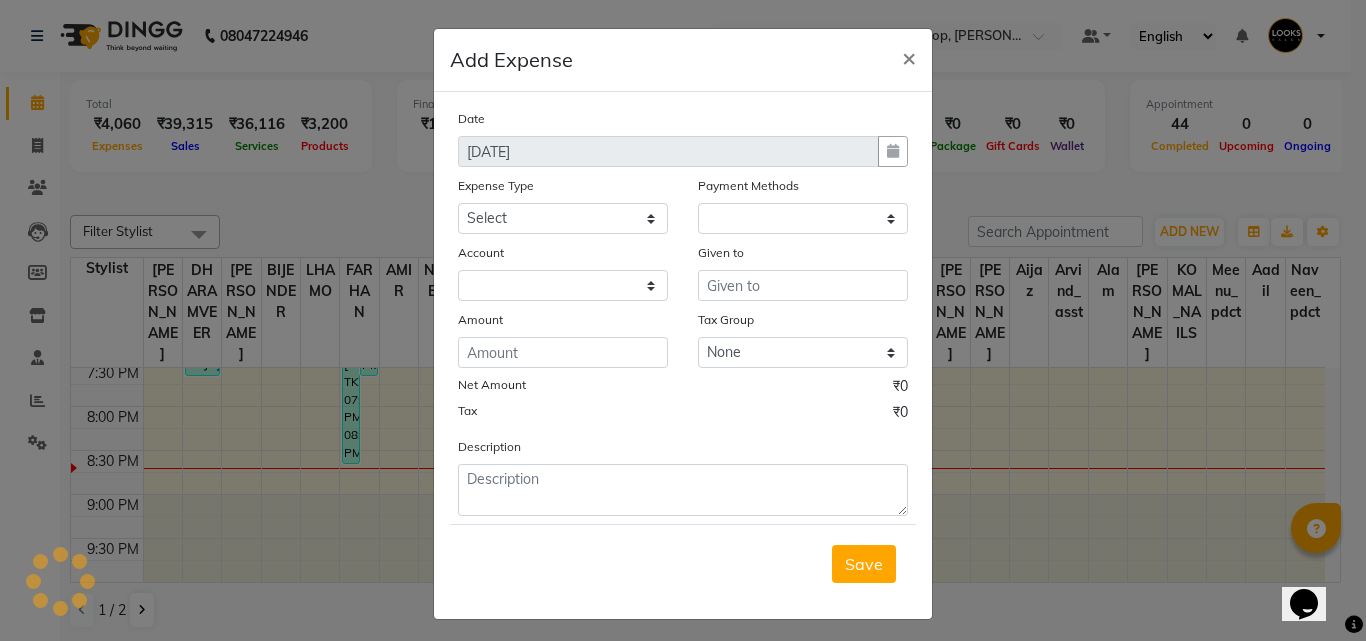 select 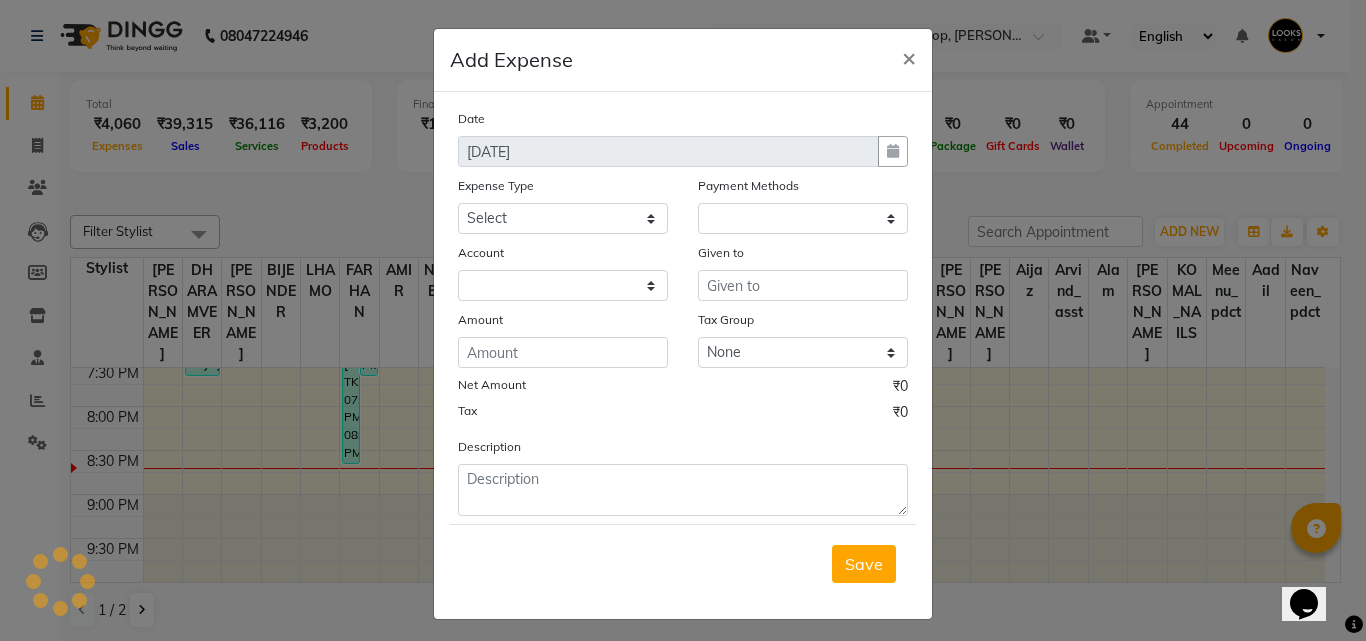select on "1" 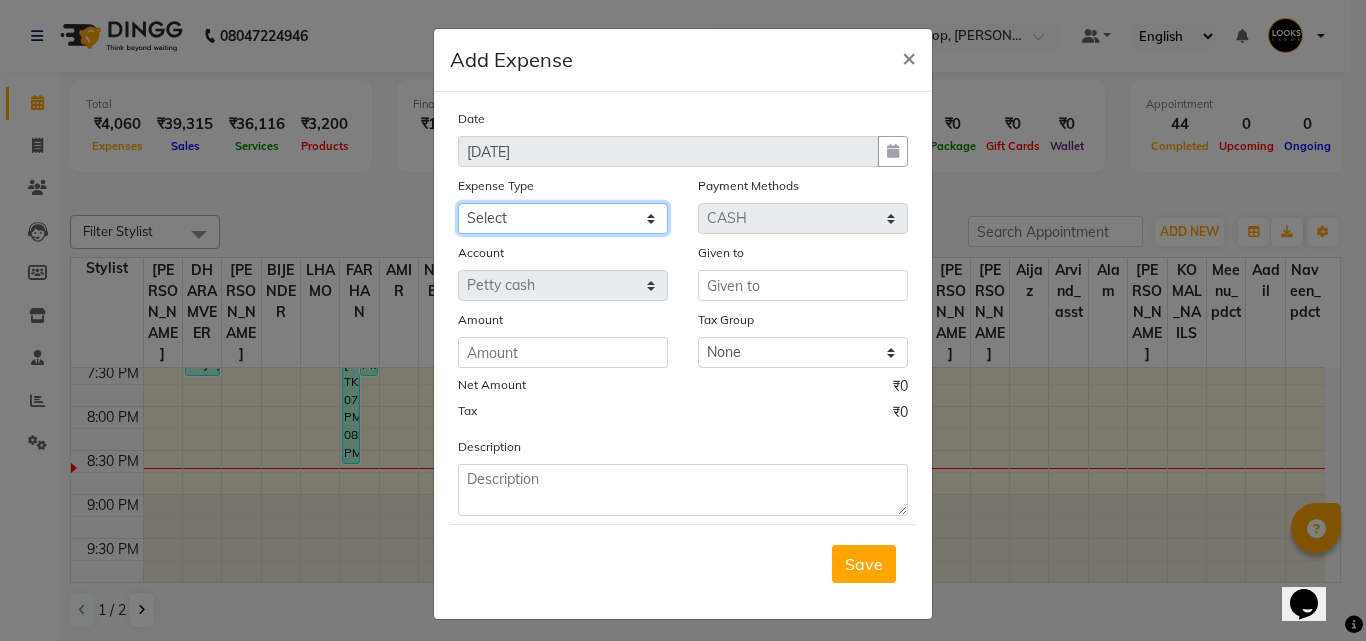 click on "Select Amazon order BANK DEPOSIT BLINKIT Cash change Cash Handover Client Refreshment CLIENT WELFARE CONSUMABLES Convyance to staff Counter sale General Expense Laundry Bill Laundry Service MILK MILK GINGER Miscellaneous MOBILE RECHARGE Monthly Grocery OFFICE UPKEEP Pantry Payment PORTER Prepaid Card Incentives Printing And Stationery Product Incentive purchase Refreshment Repair And Maintenance Salary Salary advance Service incentive staff accommodation Staff Convenyance Staff Welfare tip TIP CREDIT CARD Tip Online TIP UPI travel Travelling And Conveyance treat for staff WATER BILL WE FAST" 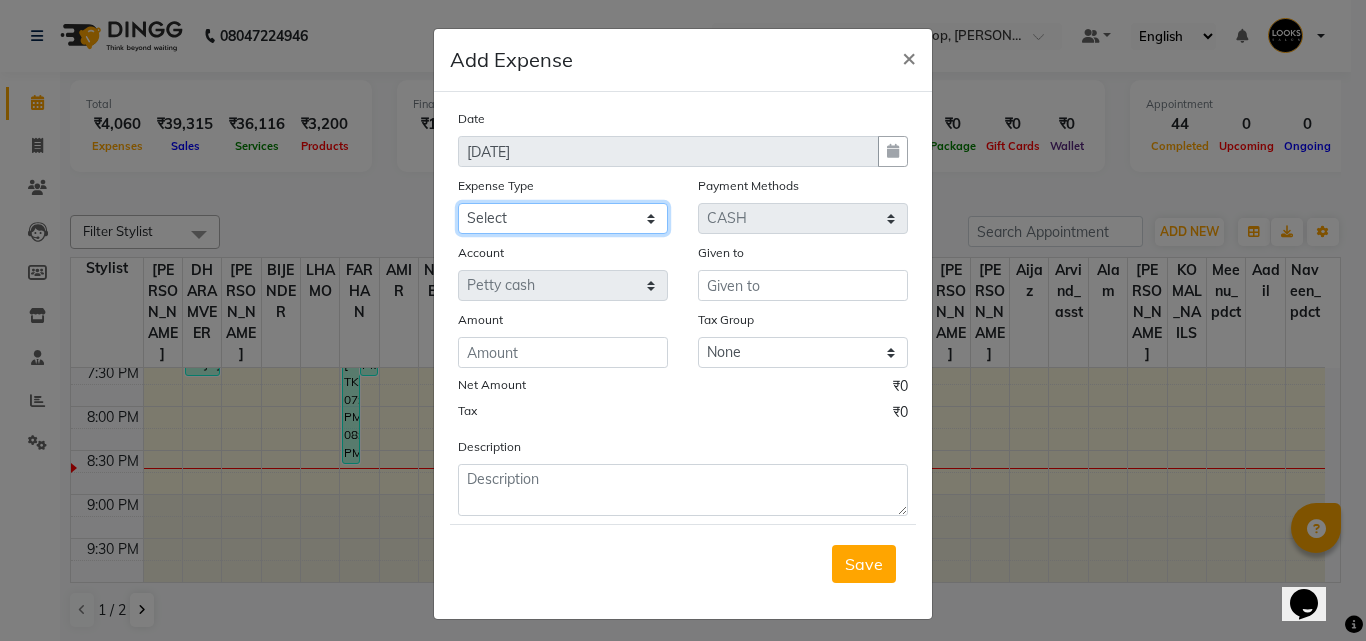select on "22603" 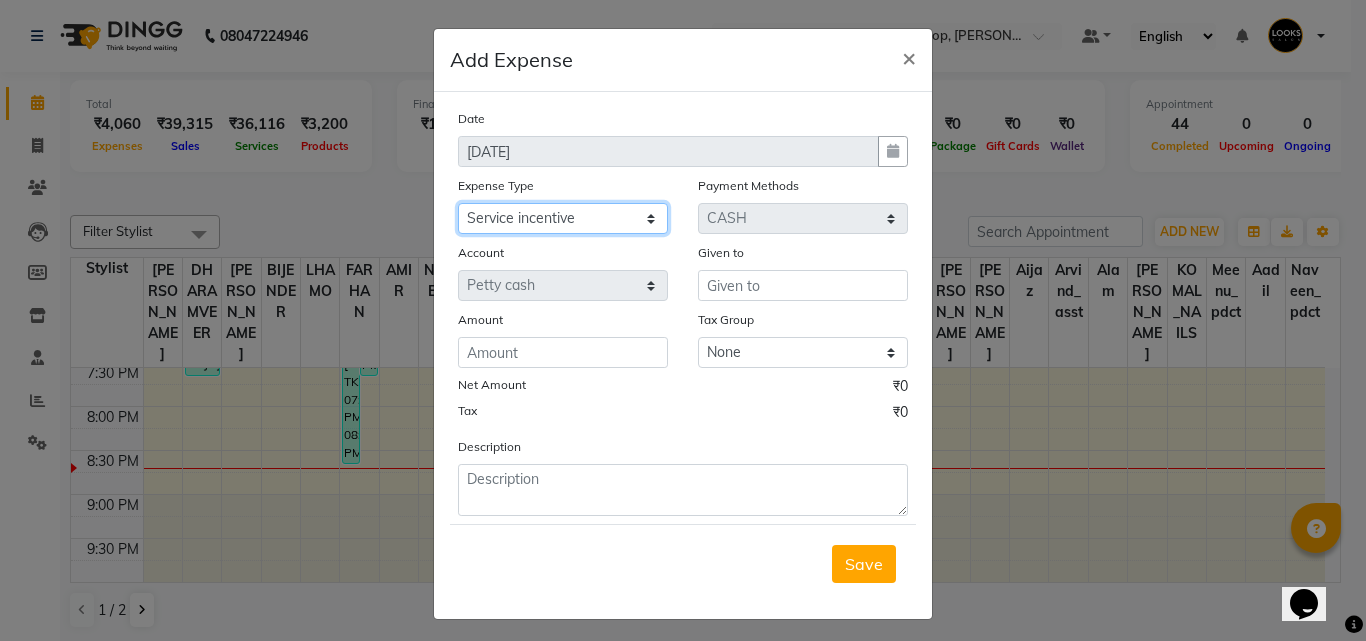 click on "Select Amazon order BANK DEPOSIT BLINKIT Cash change Cash Handover Client Refreshment CLIENT WELFARE CONSUMABLES Convyance to staff Counter sale General Expense Laundry Bill Laundry Service MILK MILK GINGER Miscellaneous MOBILE RECHARGE Monthly Grocery OFFICE UPKEEP Pantry Payment PORTER Prepaid Card Incentives Printing And Stationery Product Incentive purchase Refreshment Repair And Maintenance Salary Salary advance Service incentive staff accommodation Staff Convenyance Staff Welfare tip TIP CREDIT CARD Tip Online TIP UPI travel Travelling And Conveyance treat for staff WATER BILL WE FAST" 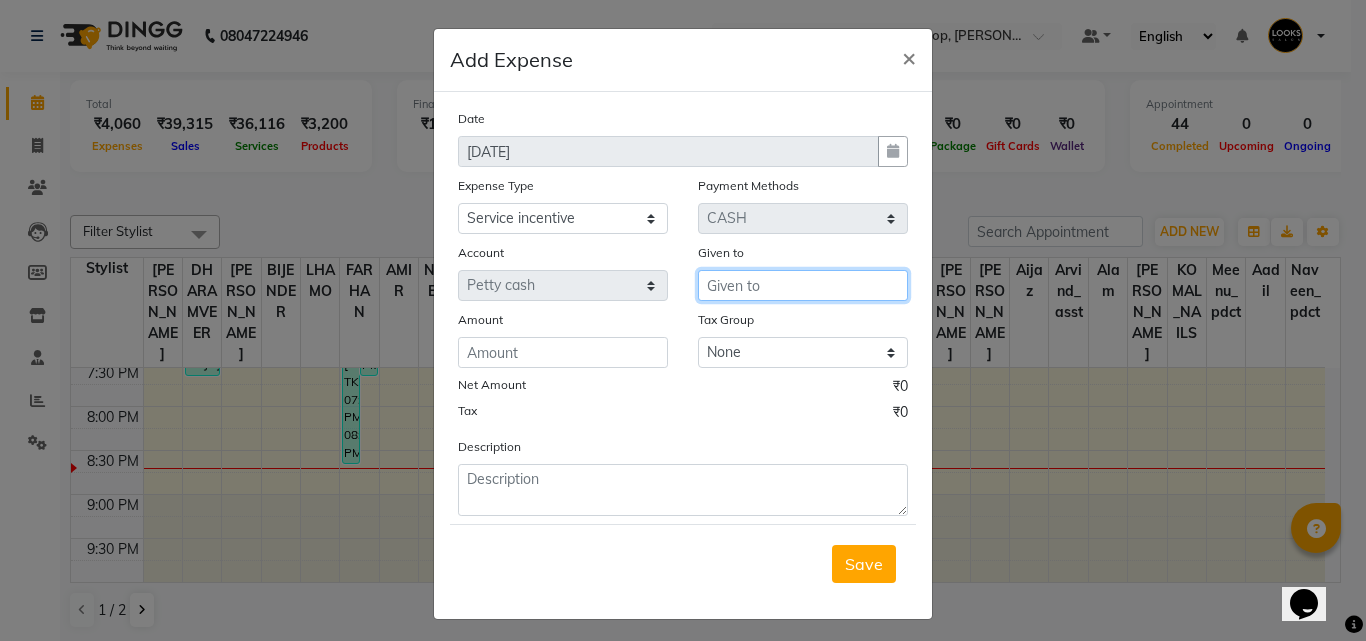 click at bounding box center (803, 285) 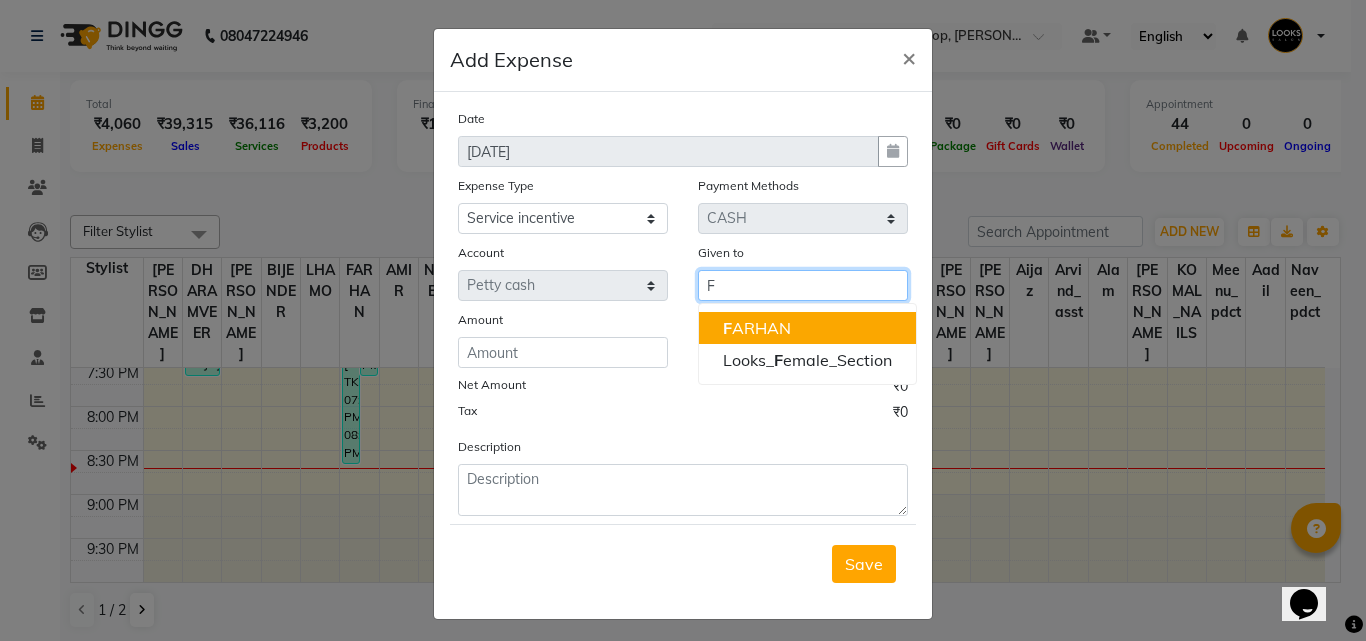 click on "F ARHAN" at bounding box center [807, 328] 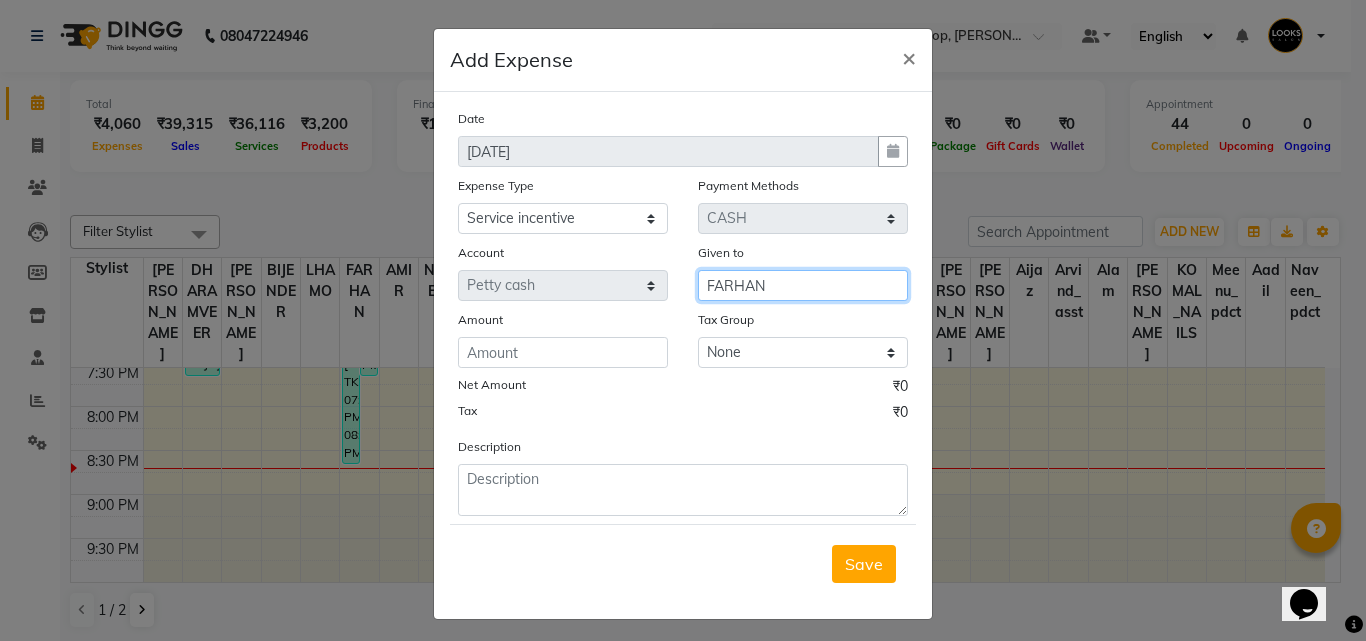 type on "FARHAN" 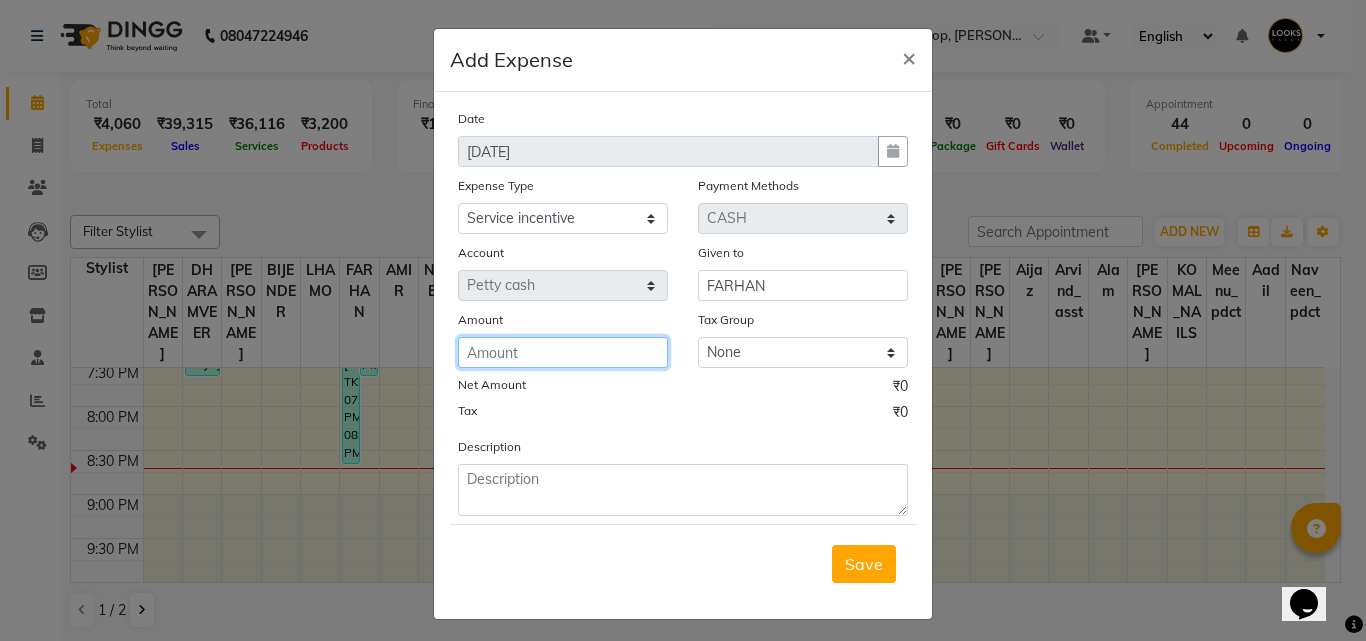 click 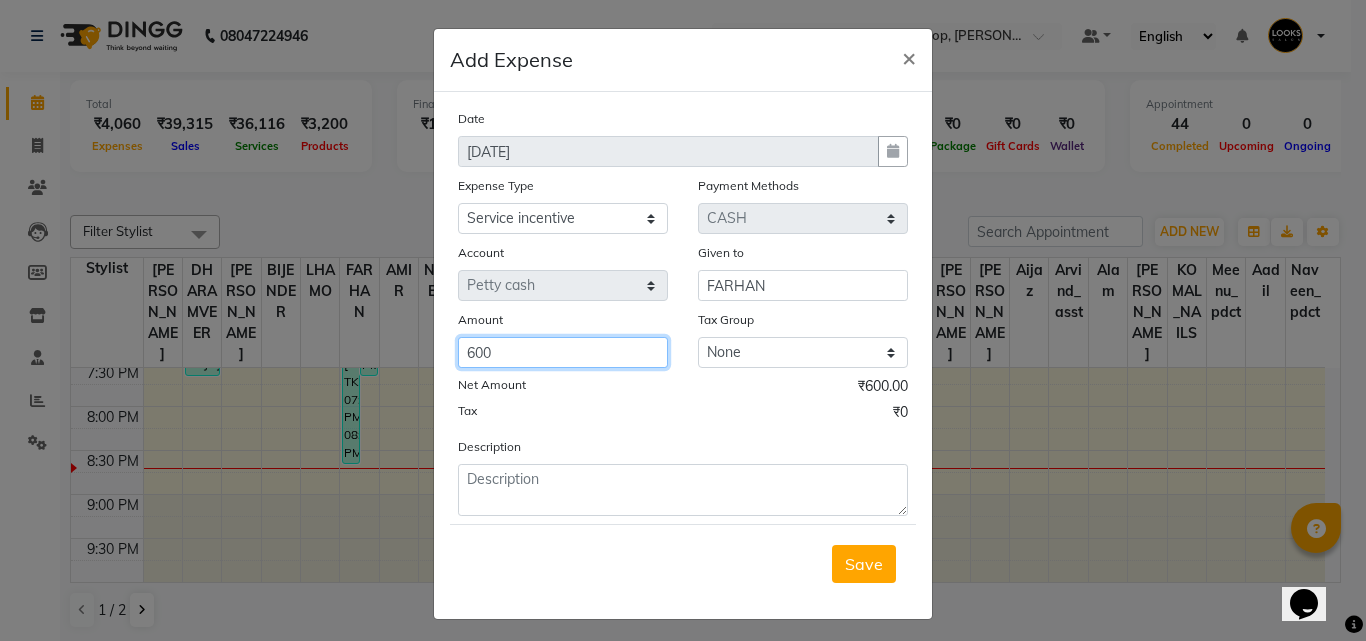 type on "600" 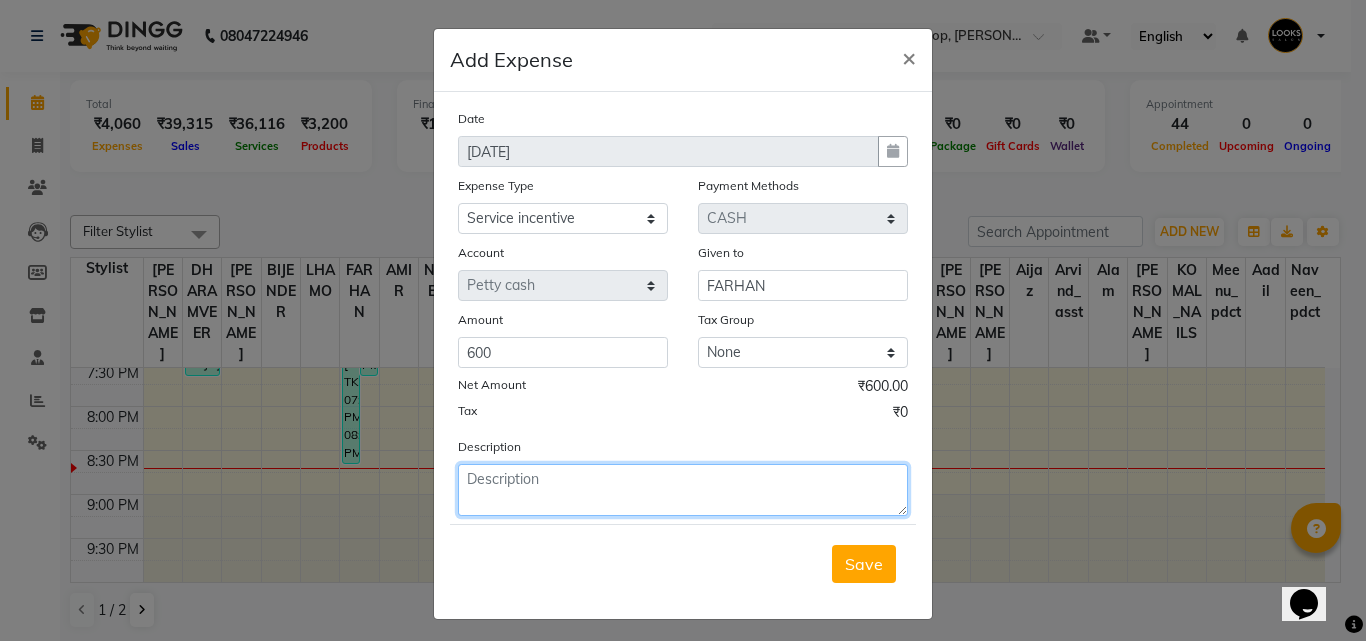 drag, startPoint x: 498, startPoint y: 505, endPoint x: 503, endPoint y: 477, distance: 28.442924 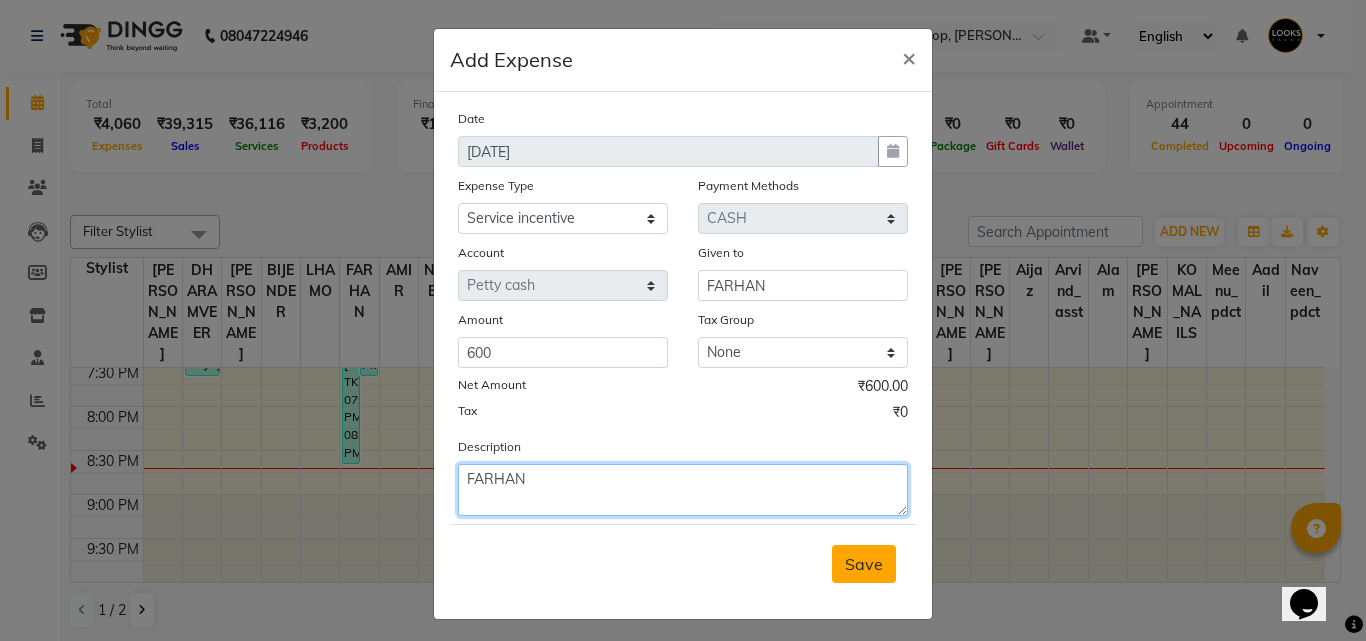 type on "FARHAN" 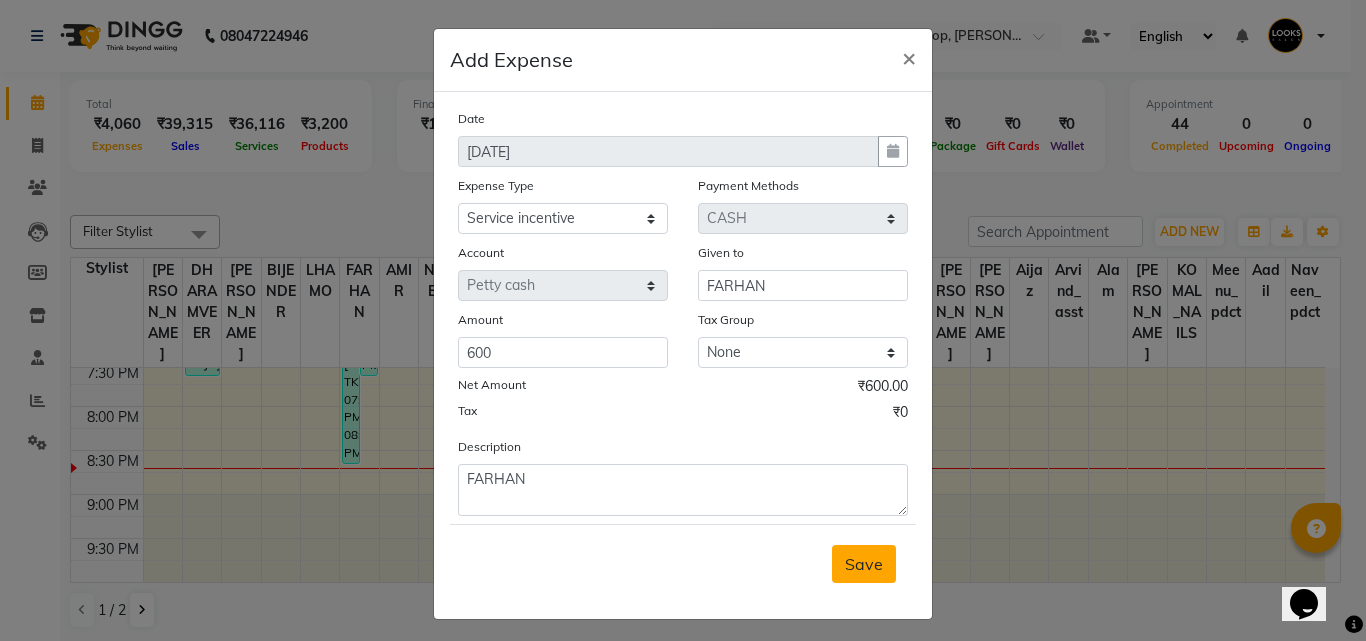 click on "Save" at bounding box center [864, 564] 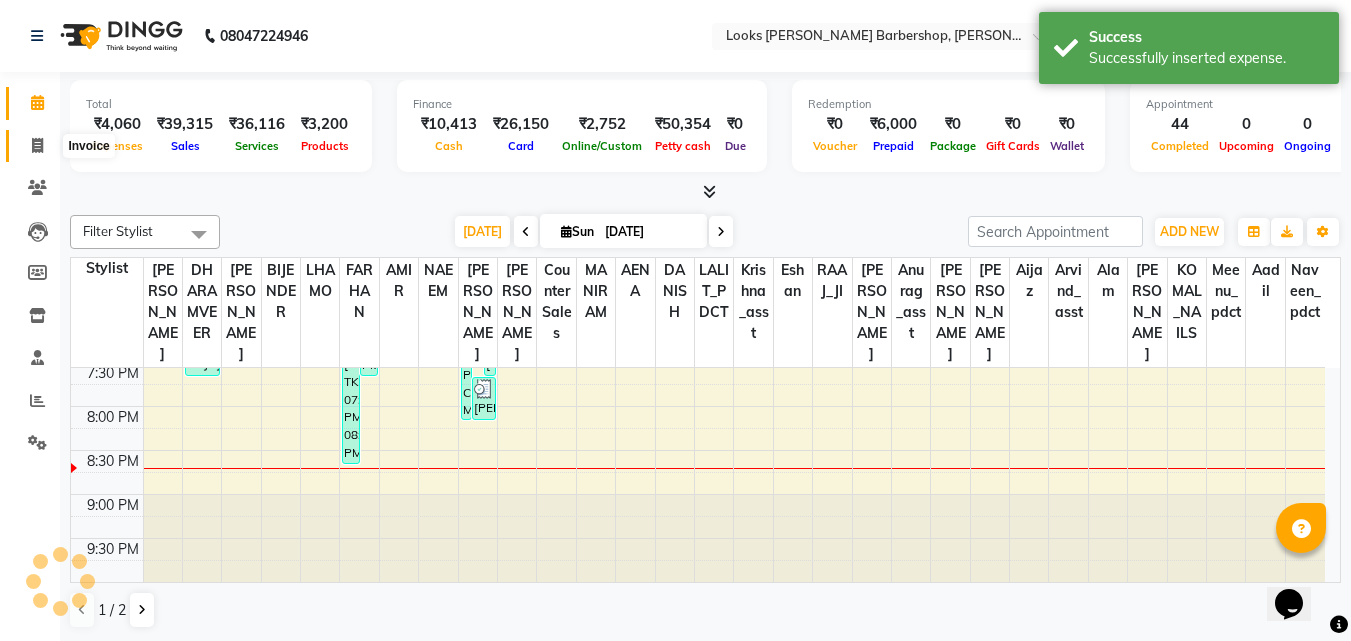 click 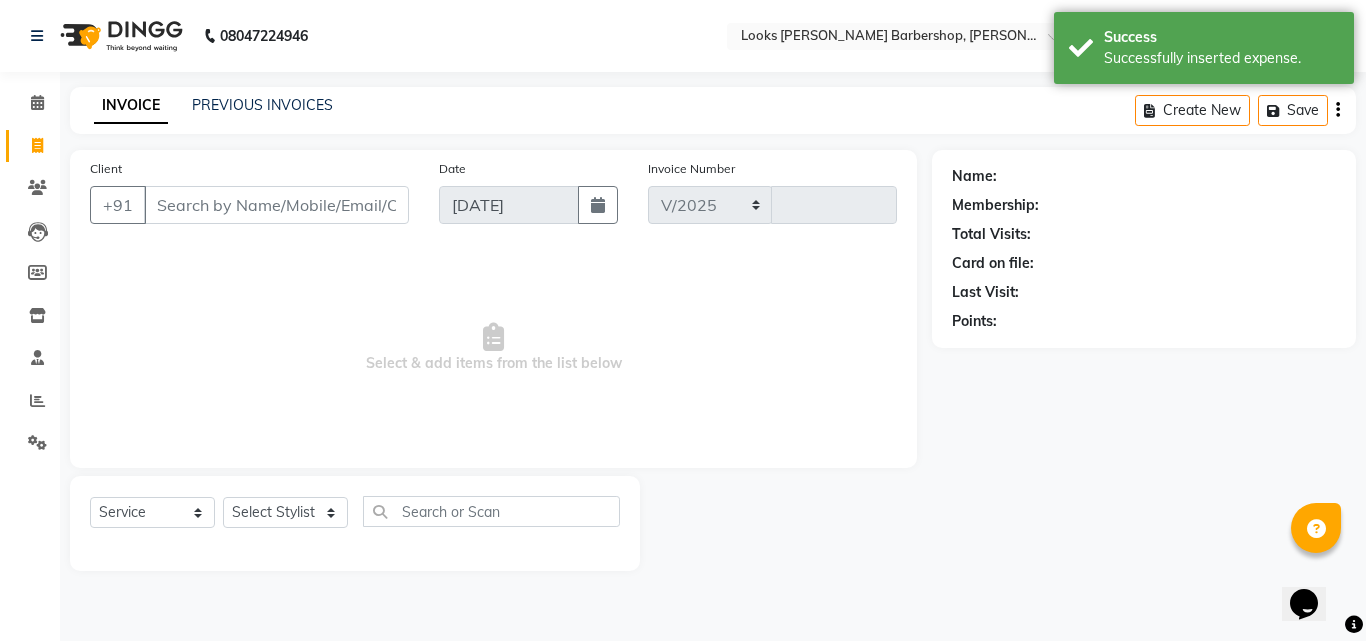 select on "4323" 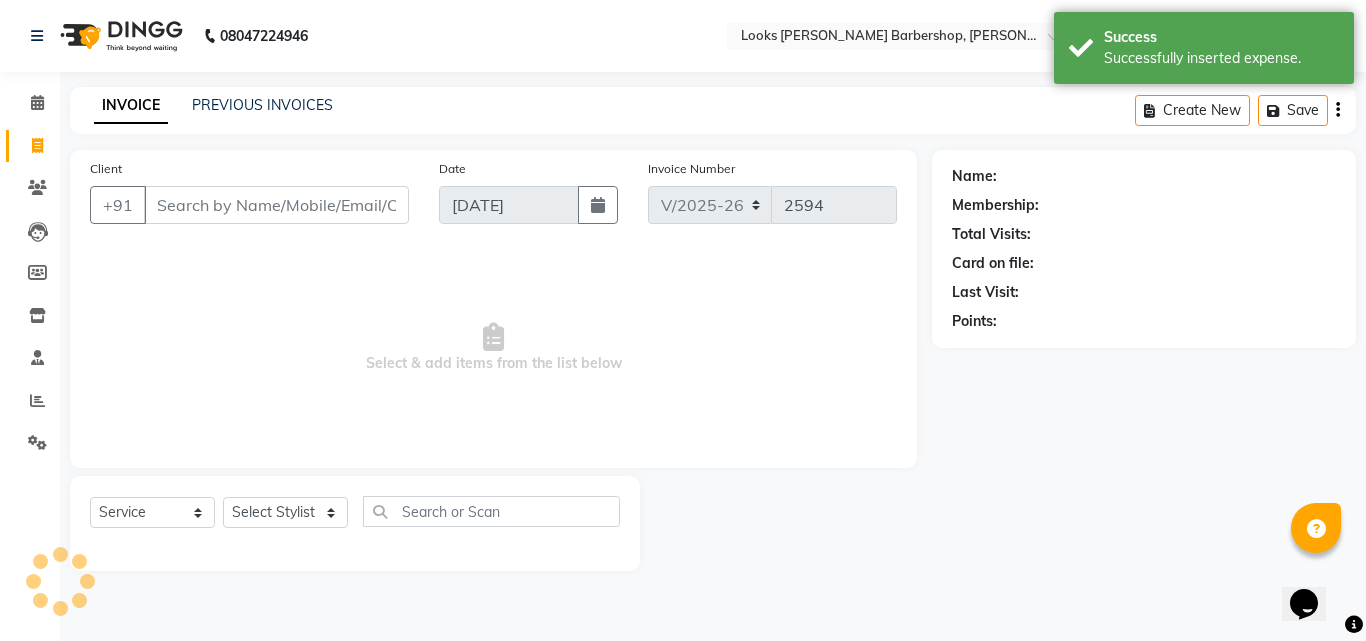 click on "Client" at bounding box center [276, 205] 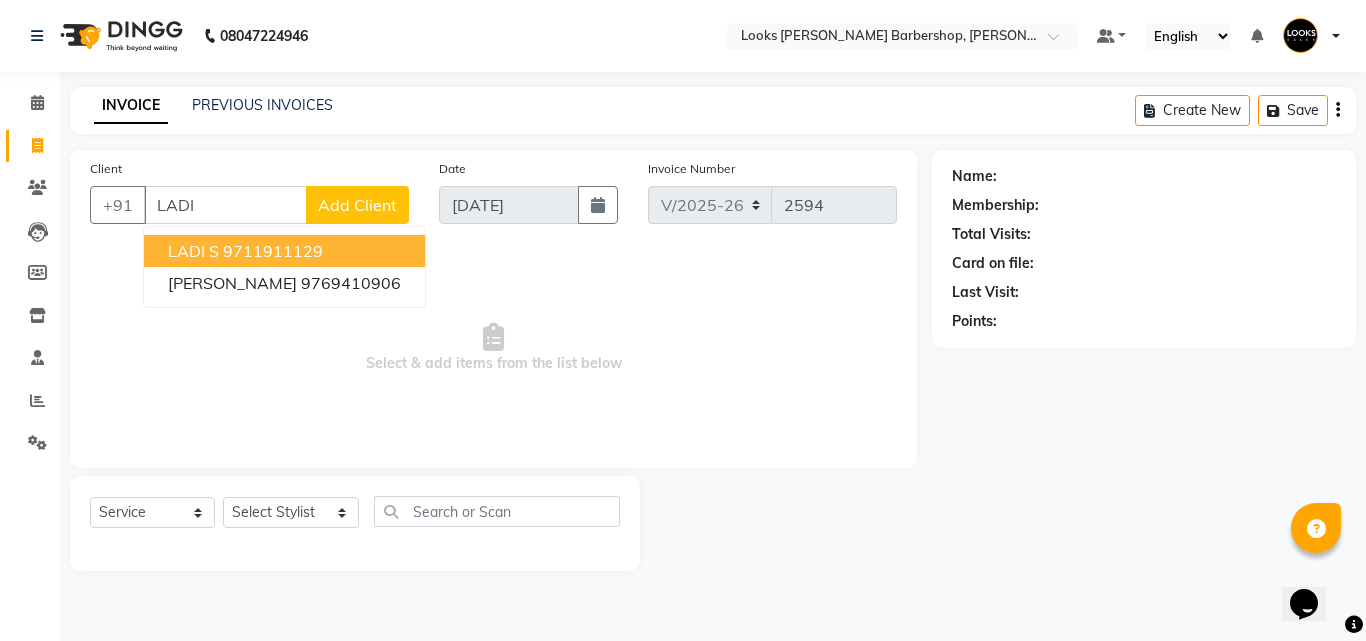 click on "9711911129" at bounding box center [273, 251] 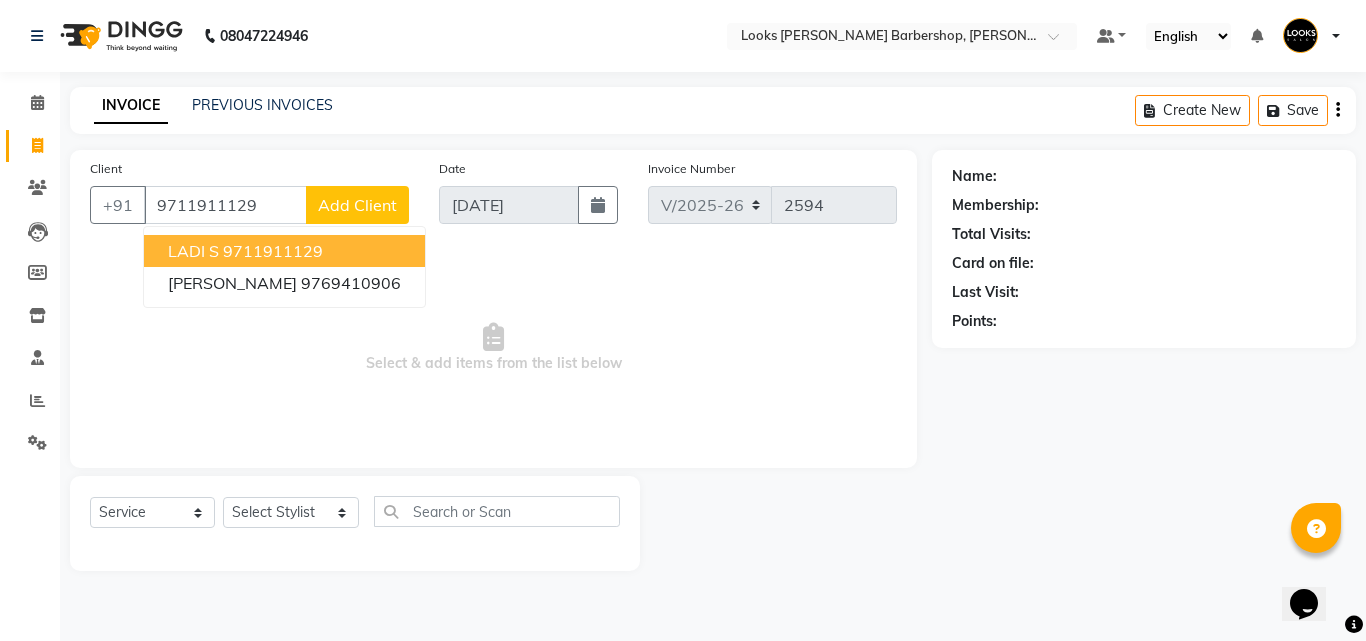 type on "9711911129" 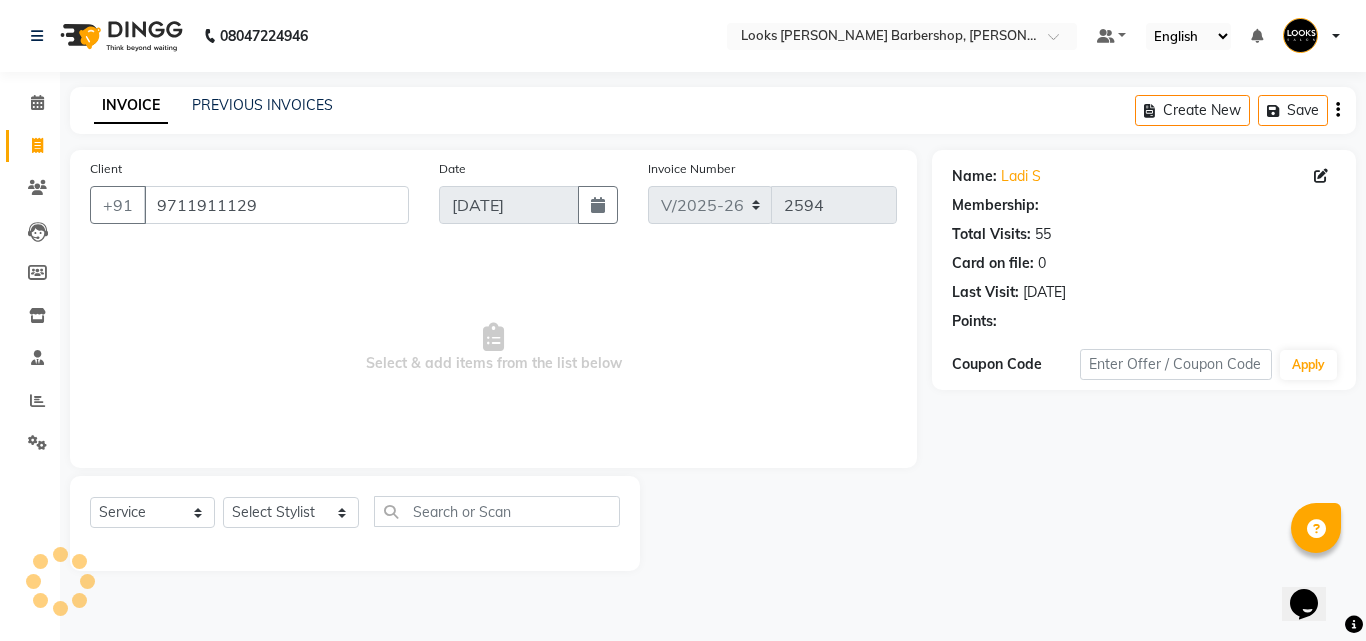 select on "1: Object" 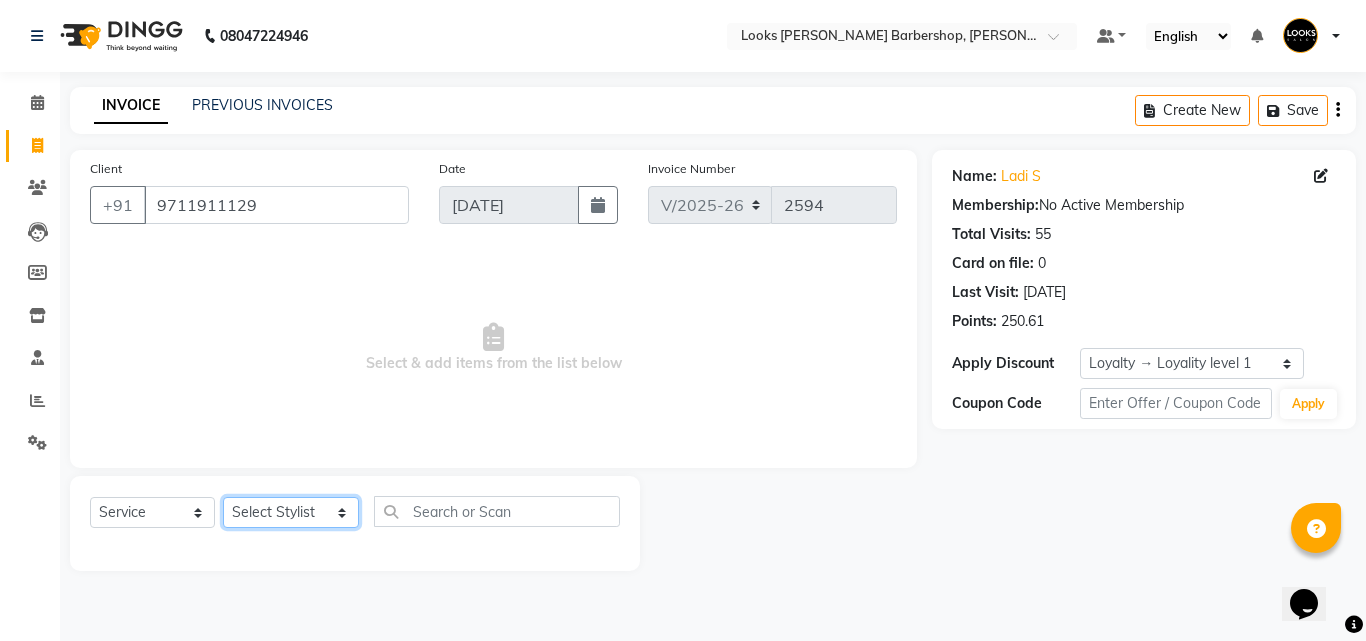 click on "Select Stylist [PERSON_NAME] Amazon_Kart [PERSON_NAME] _asst Arvind_asst BIJENDER  Counter Sales DANISH DHARAMVEER [PERSON_NAME]  KOMAL_NAILS Krishna_asst LALIT_PDCT LHAMO Looks_[DEMOGRAPHIC_DATA]_Section Looks_H.O_Store Looks [PERSON_NAME] Barbershop Looks_Kart [PERSON_NAME] [PERSON_NAME] [PERSON_NAME]  Naveen_pdct [PERSON_NAME] [PERSON_NAME] RAAJ_JI [PERSON_NAME] [PERSON_NAME] NARYAL ROHIT  [PERSON_NAME] [PERSON_NAME] Shabina [PERSON_NAME] [PERSON_NAME] VIKRAM [PERSON_NAME]  [PERSON_NAME]" 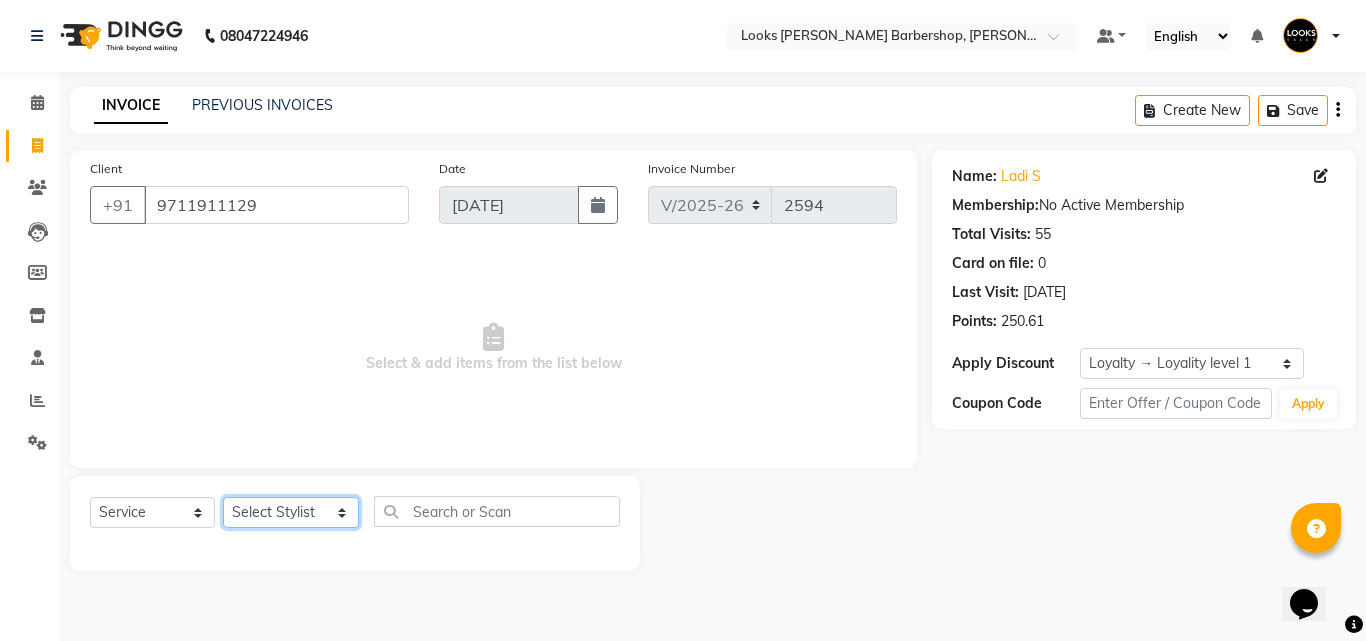 select on "23407" 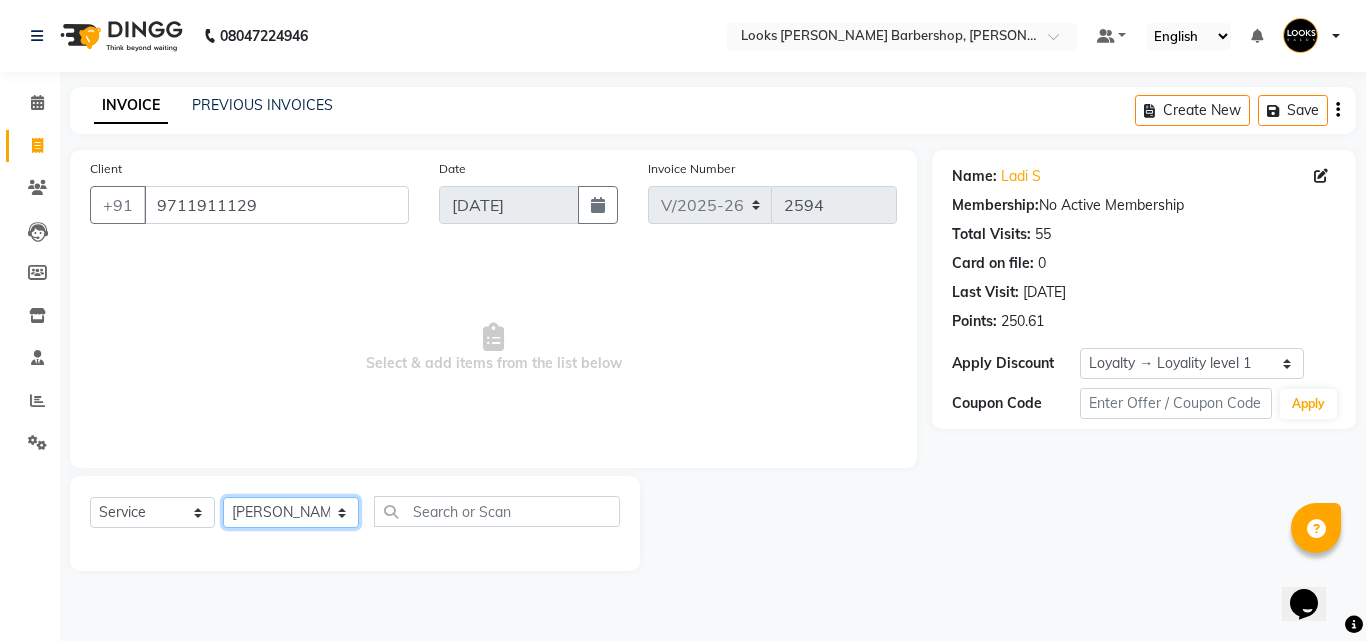 click on "Select Stylist [PERSON_NAME] Amazon_Kart [PERSON_NAME] _asst Arvind_asst BIJENDER  Counter Sales DANISH DHARAMVEER [PERSON_NAME]  KOMAL_NAILS Krishna_asst LALIT_PDCT LHAMO Looks_[DEMOGRAPHIC_DATA]_Section Looks_H.O_Store Looks [PERSON_NAME] Barbershop Looks_Kart [PERSON_NAME] [PERSON_NAME] [PERSON_NAME]  Naveen_pdct [PERSON_NAME] [PERSON_NAME] RAAJ_JI [PERSON_NAME] [PERSON_NAME] NARYAL ROHIT  [PERSON_NAME] [PERSON_NAME] Shabina [PERSON_NAME] [PERSON_NAME] VIKRAM [PERSON_NAME]  [PERSON_NAME]" 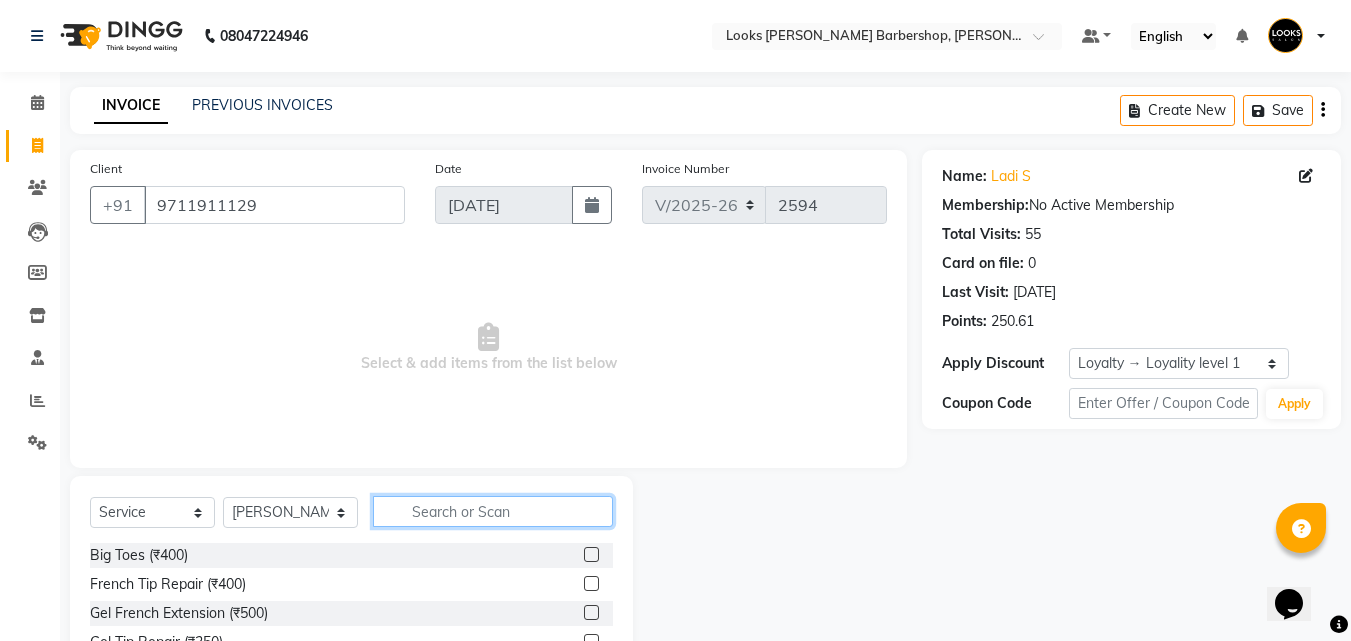 click 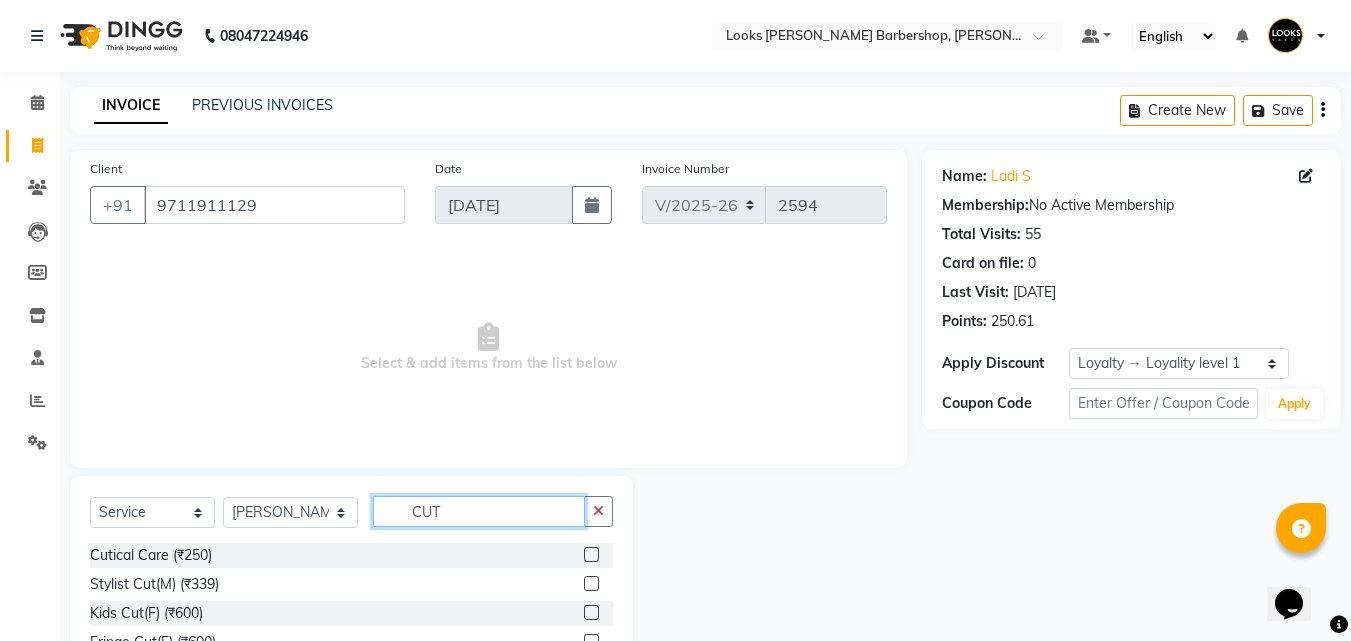 type on "CUT" 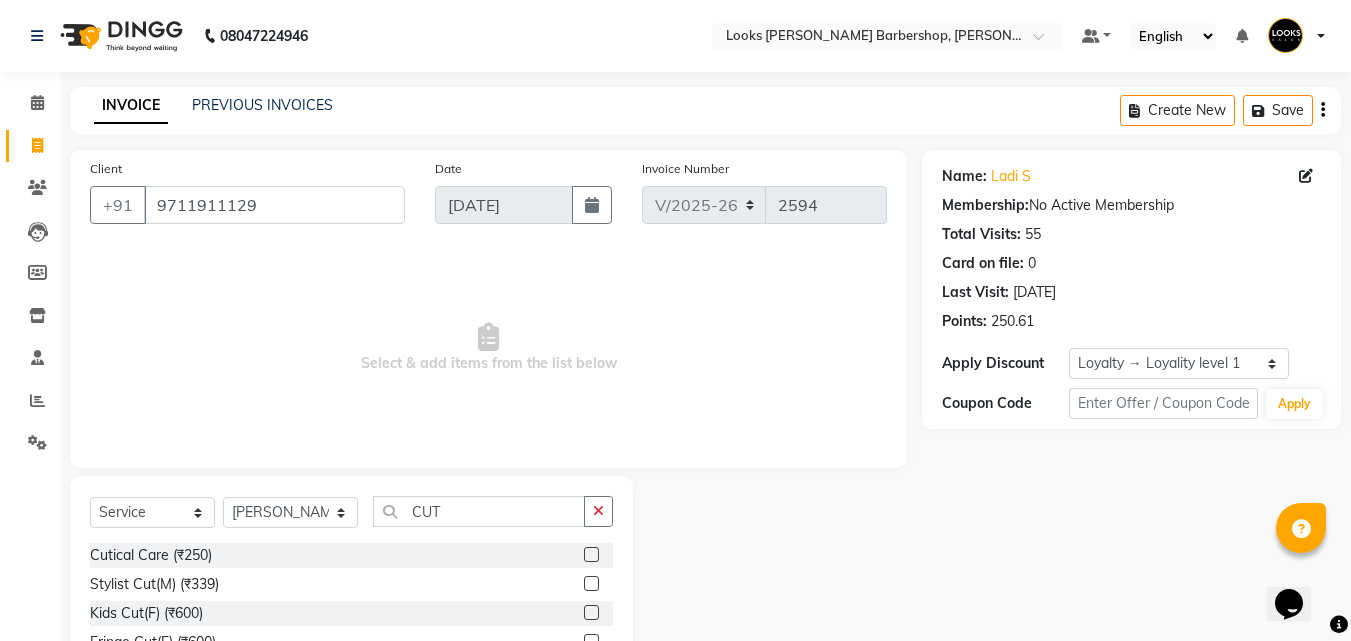 click 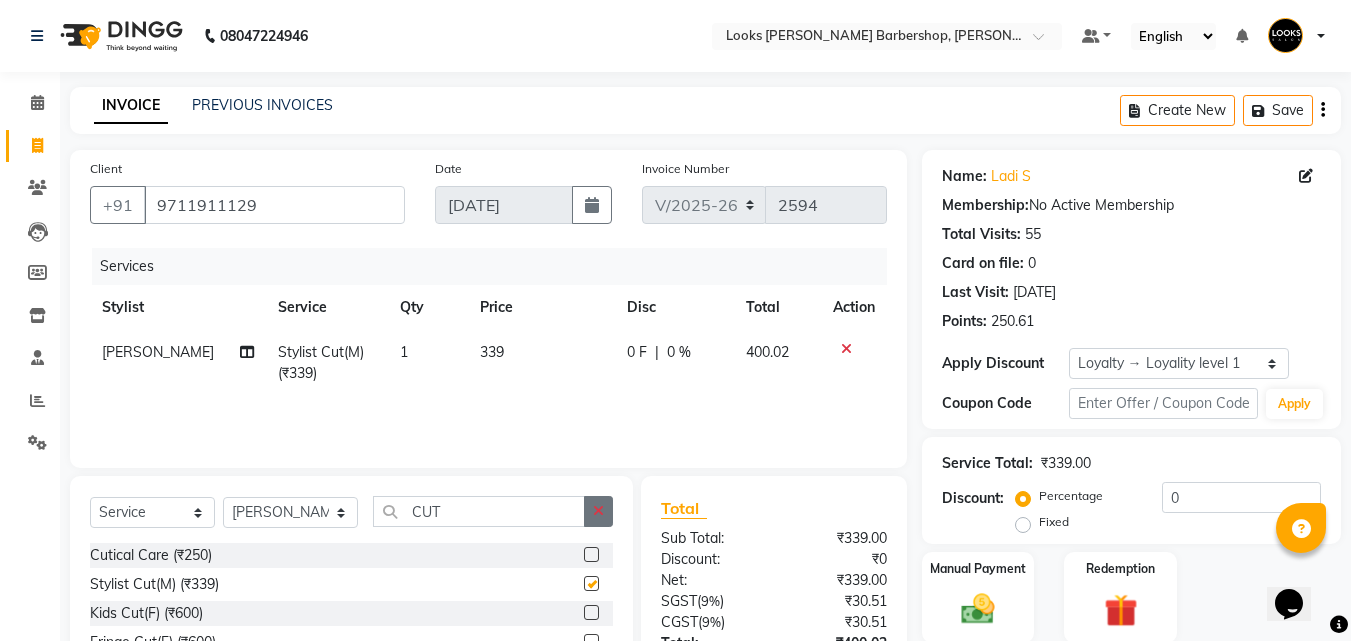 checkbox on "false" 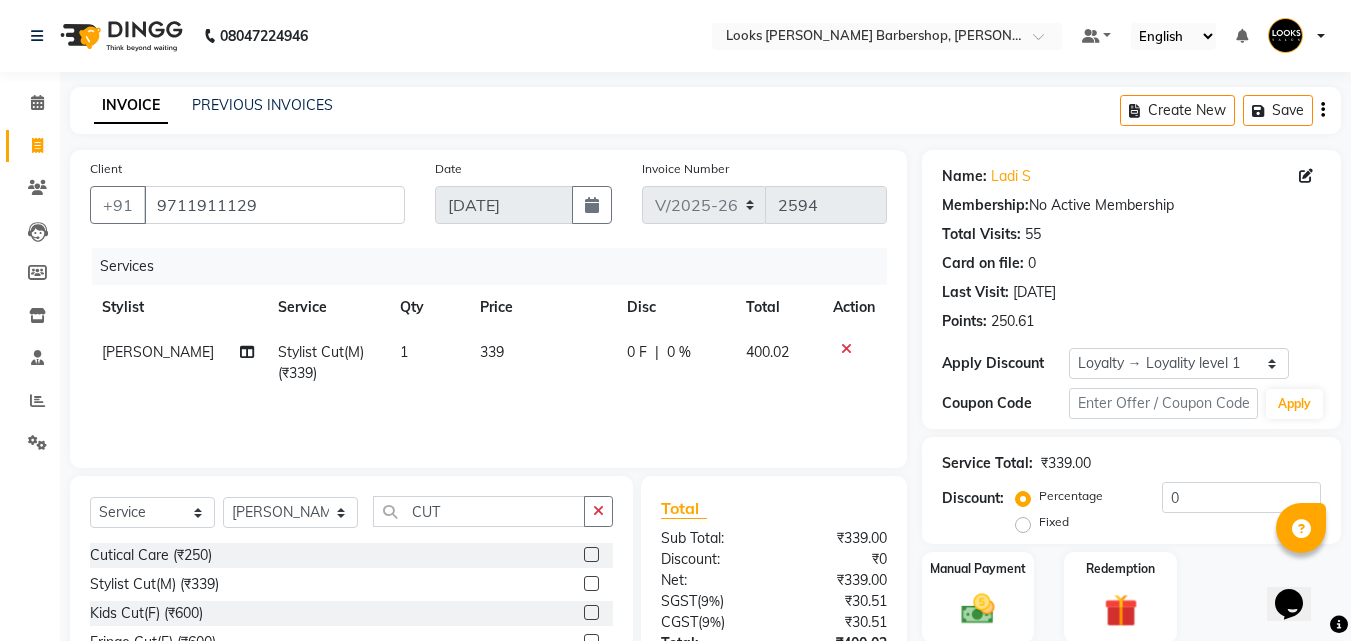 click 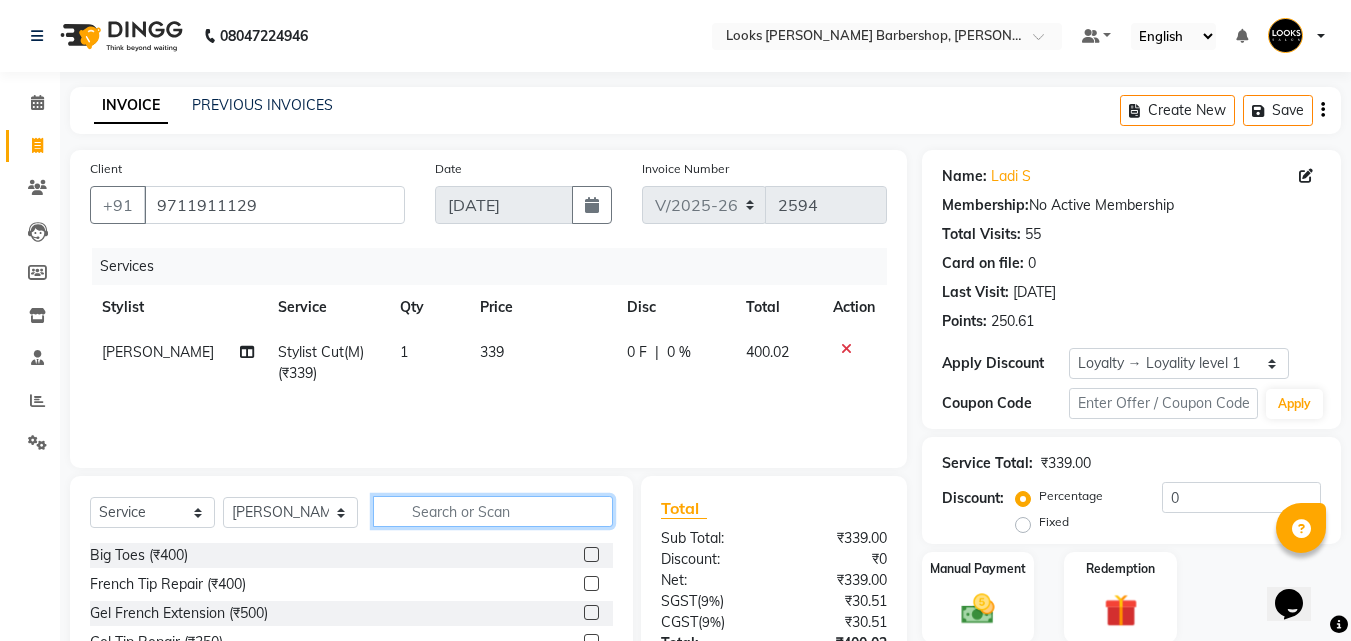 click 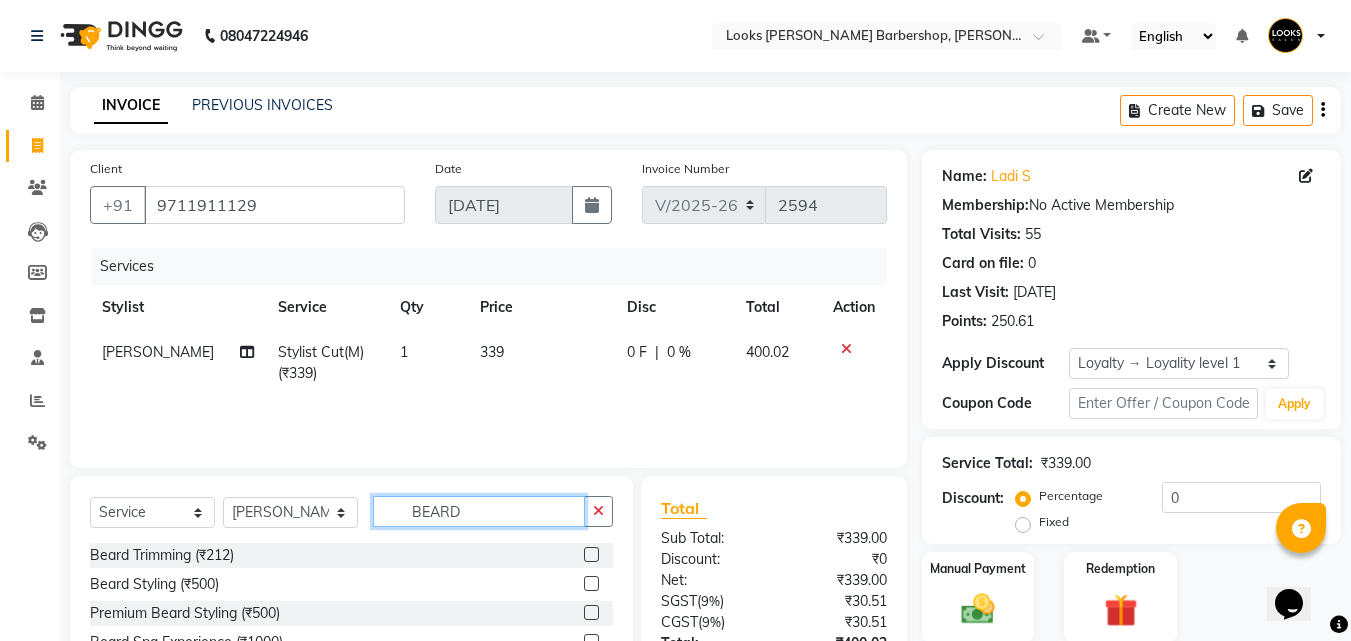 type on "BEARD" 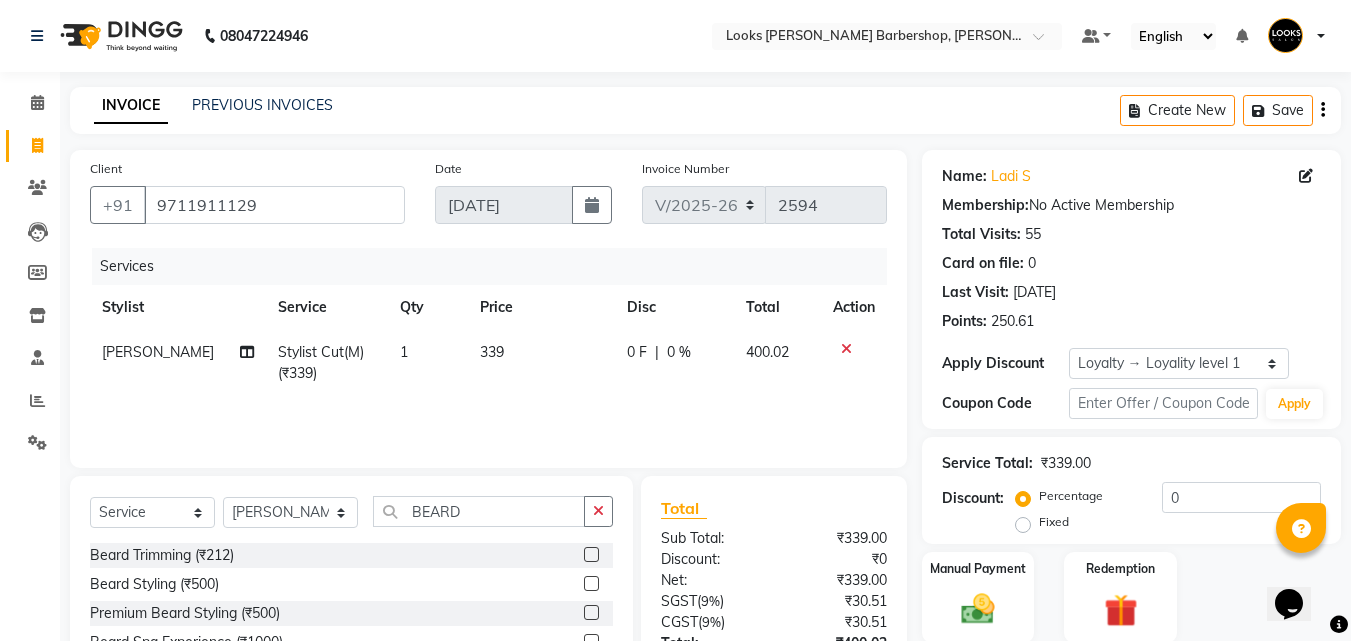 click 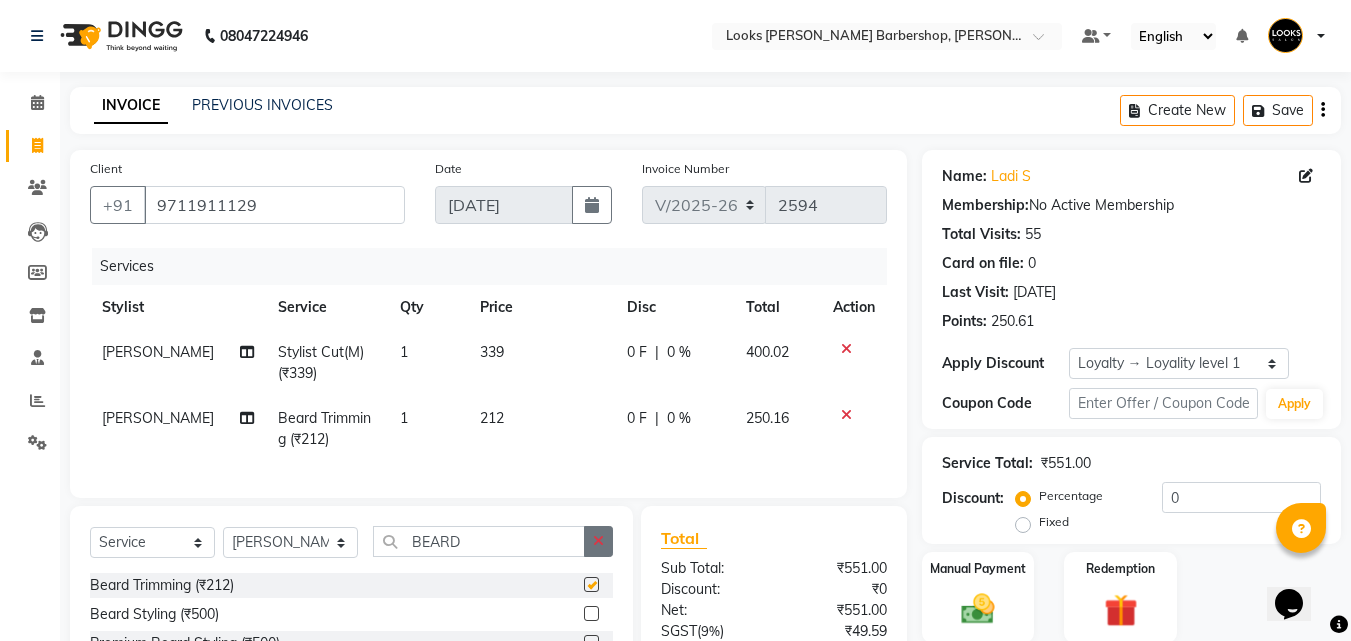 checkbox on "false" 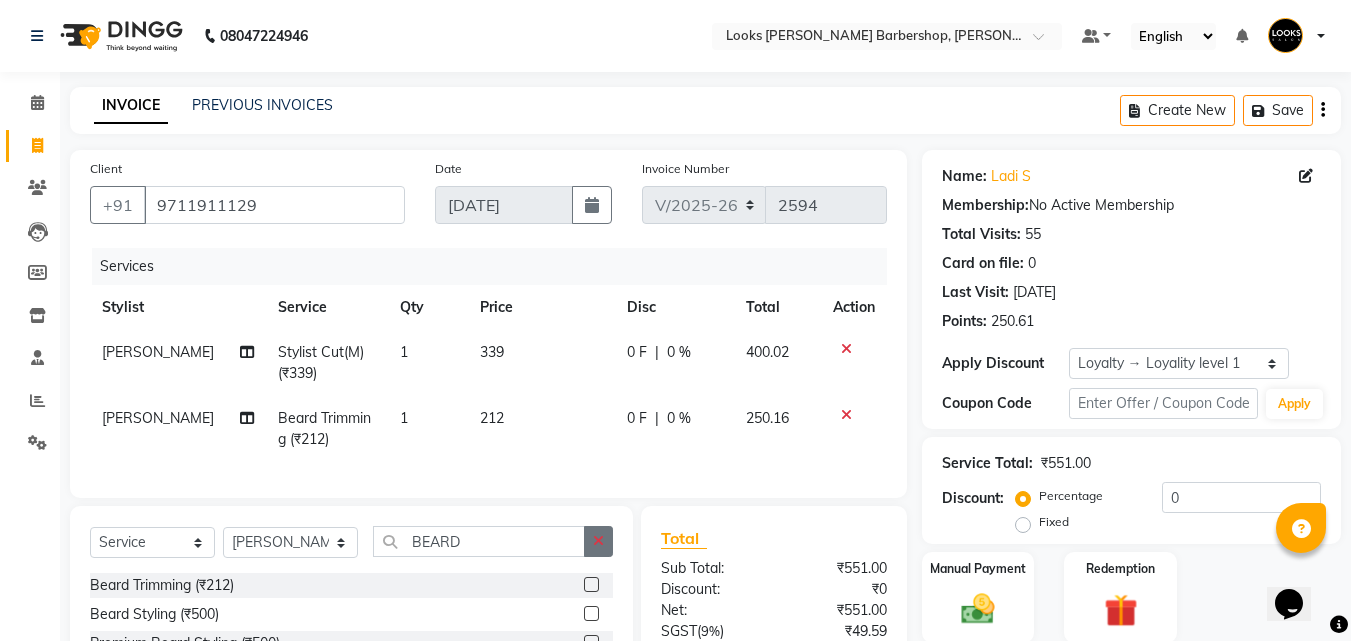 click 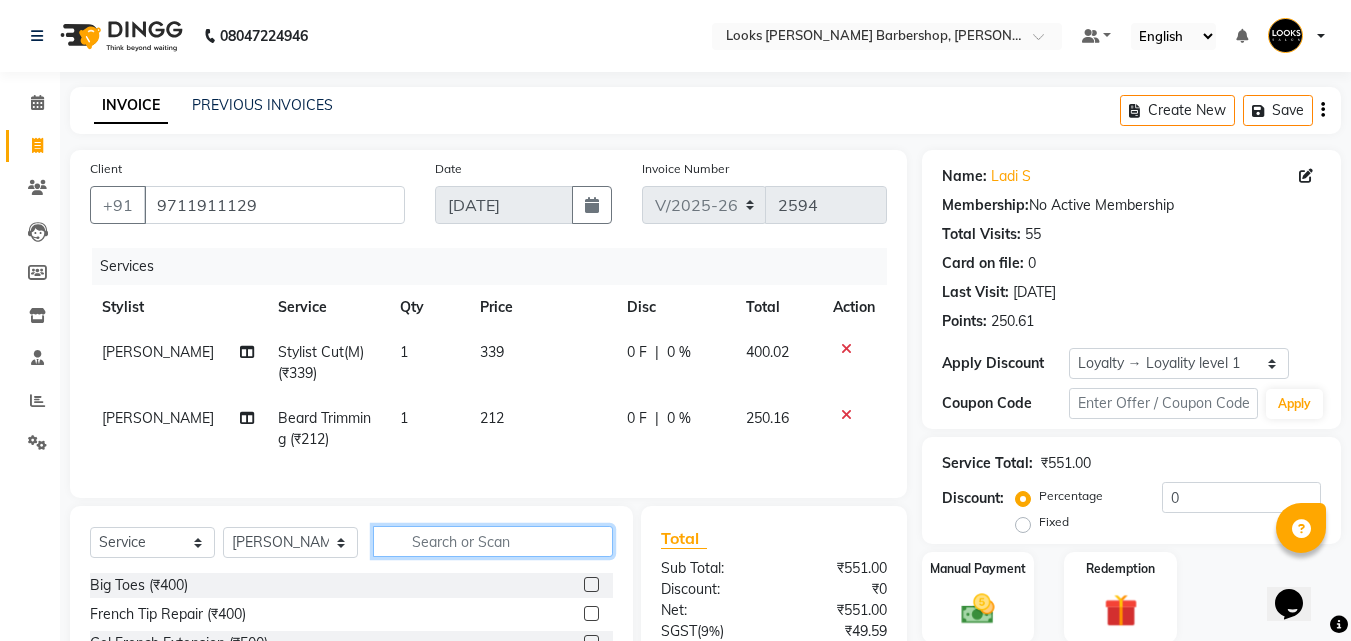scroll, scrollTop: 225, scrollLeft: 0, axis: vertical 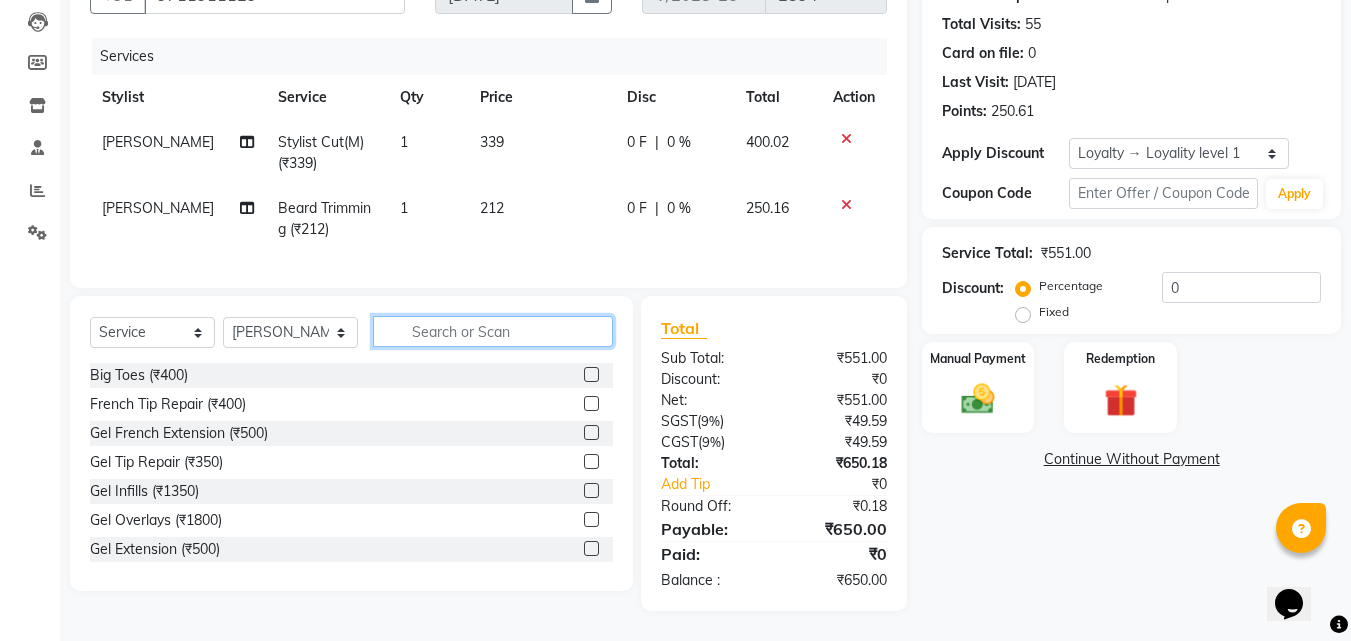 click 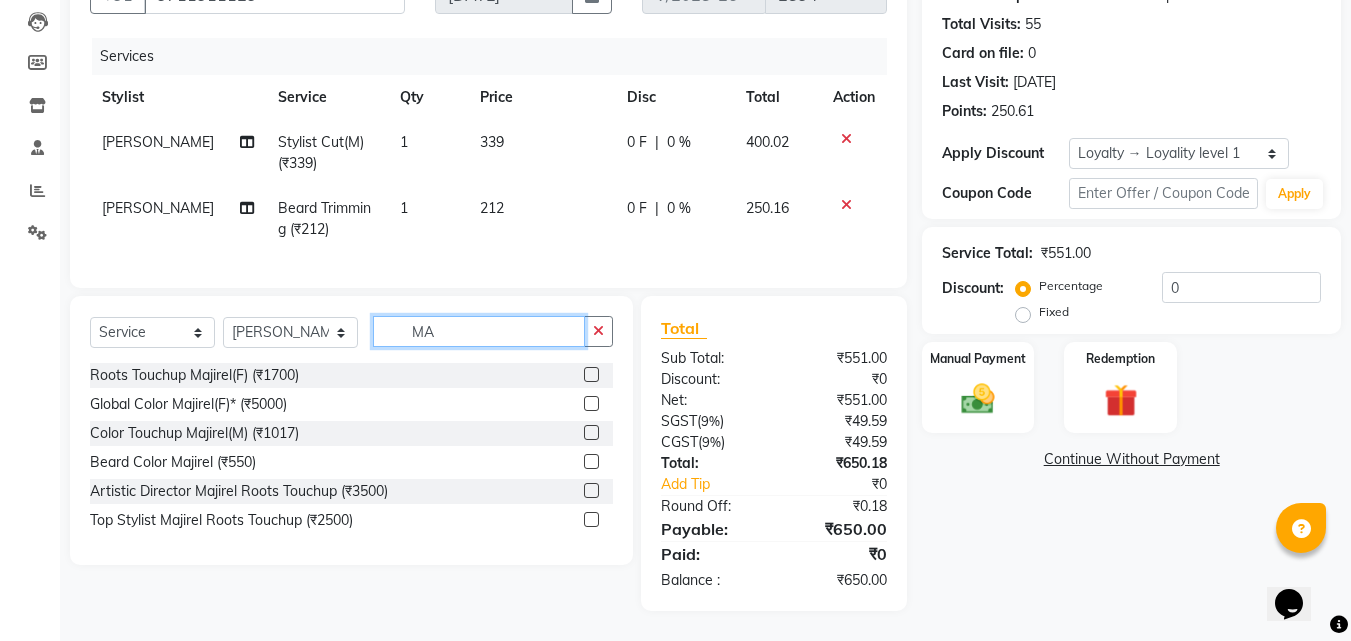 type on "M" 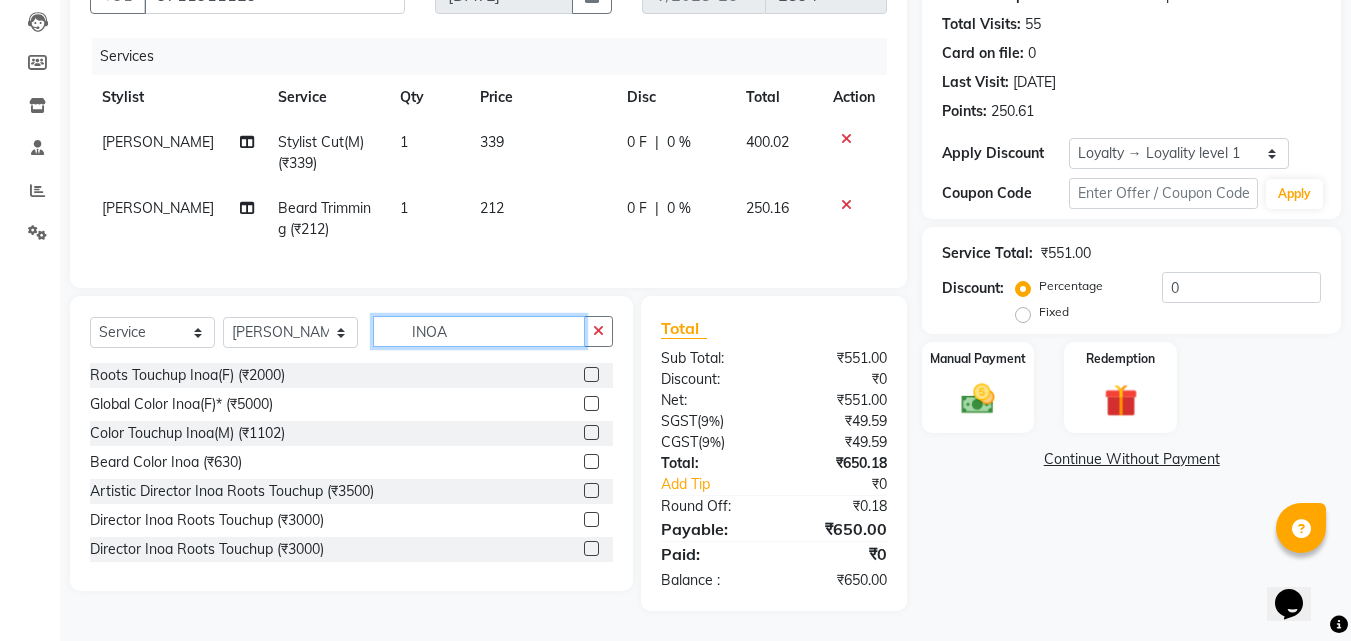 type on "INOA" 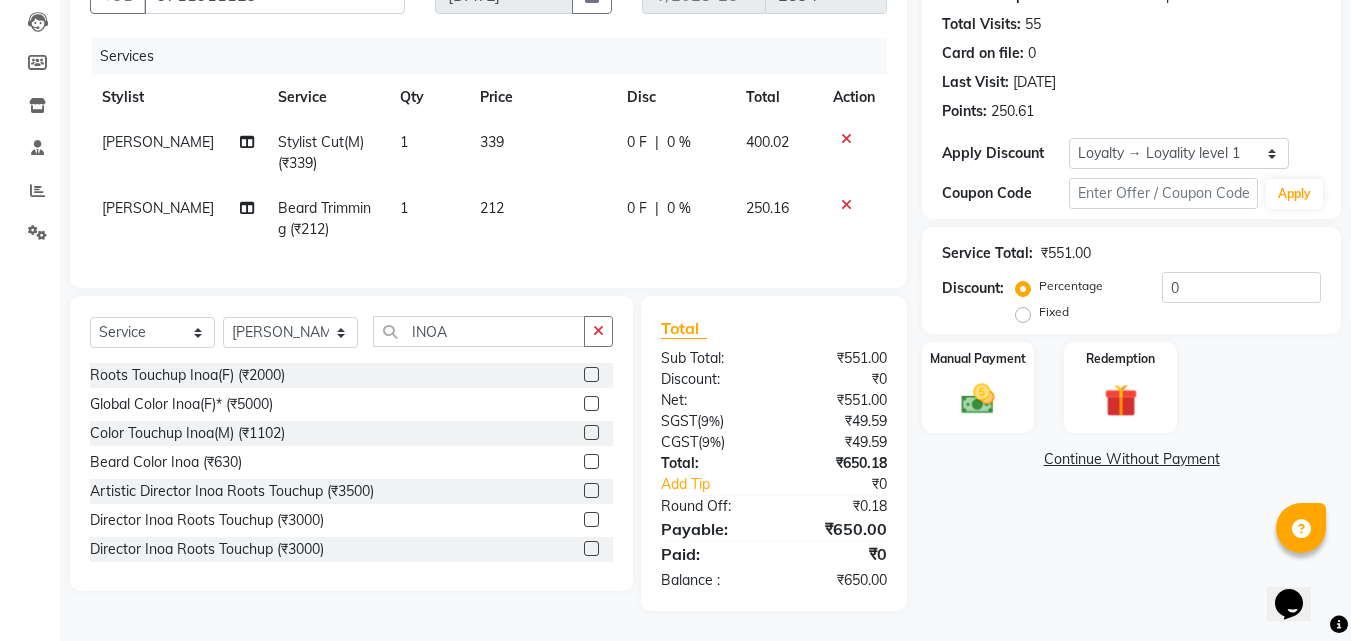 click 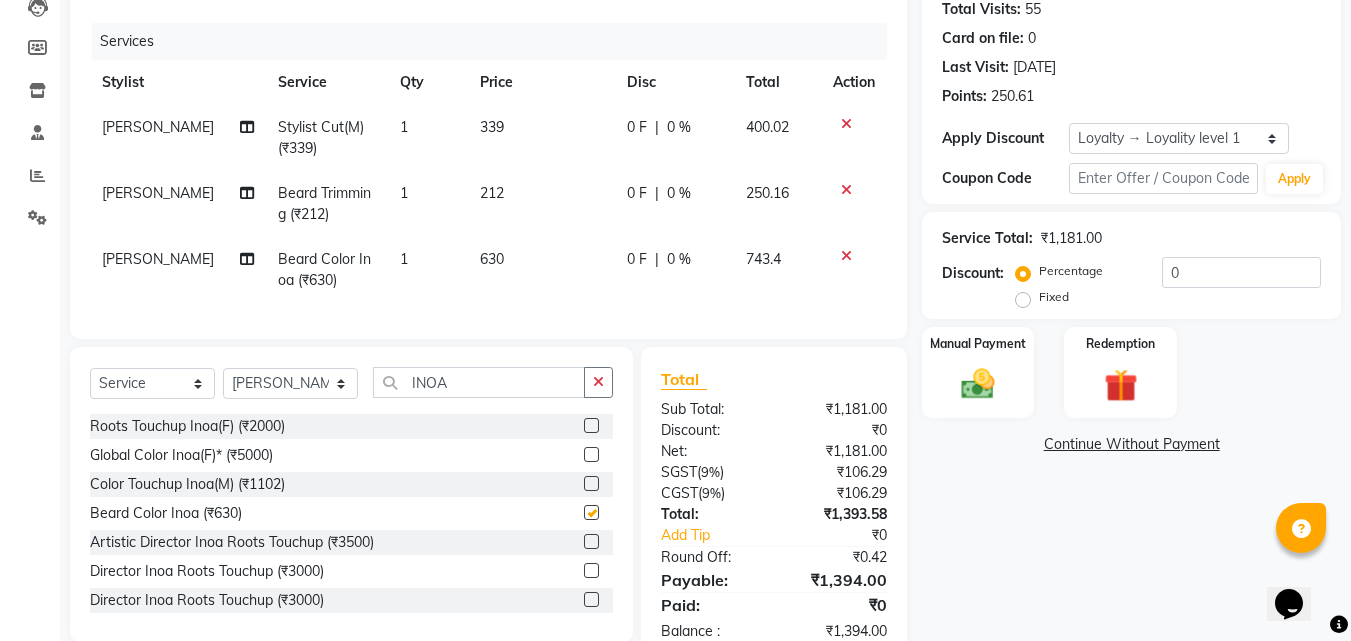 checkbox on "false" 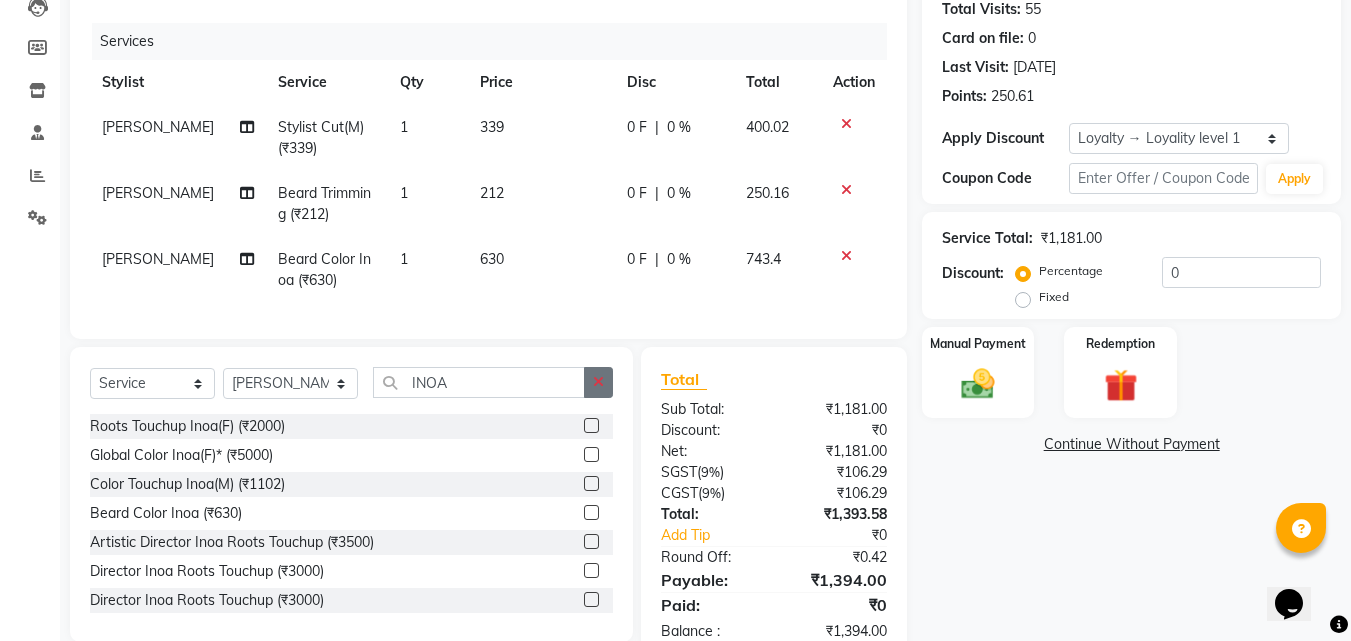 click 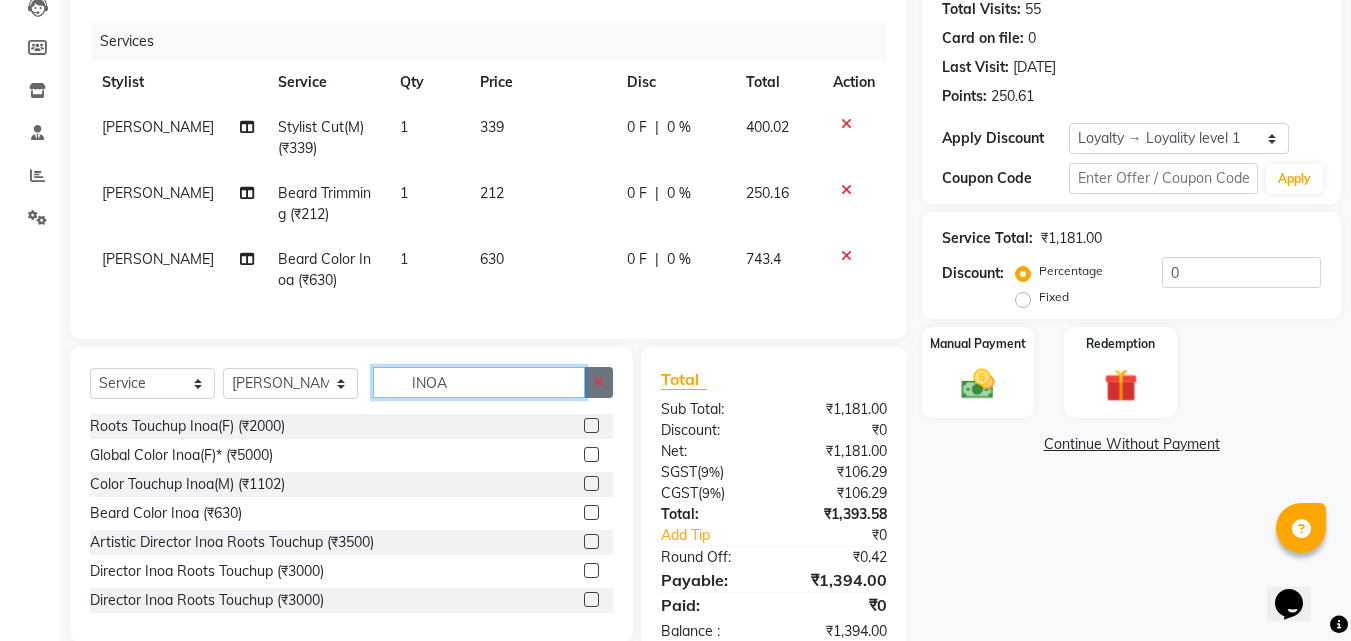 type 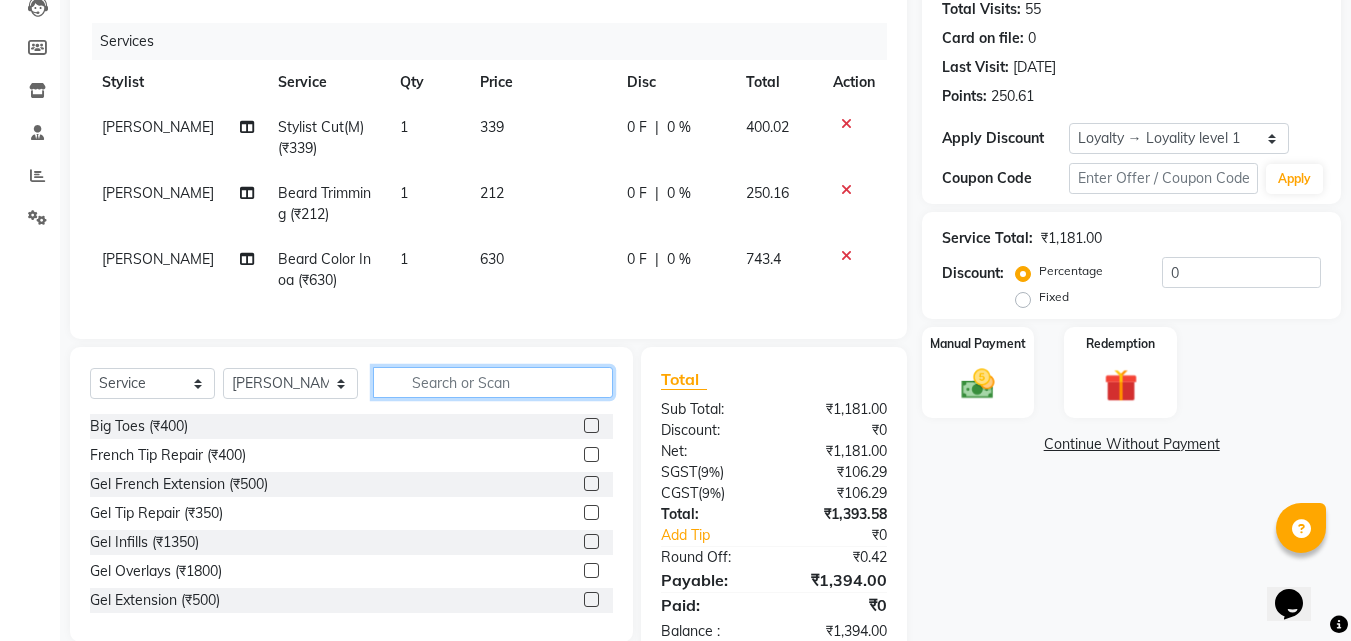 click 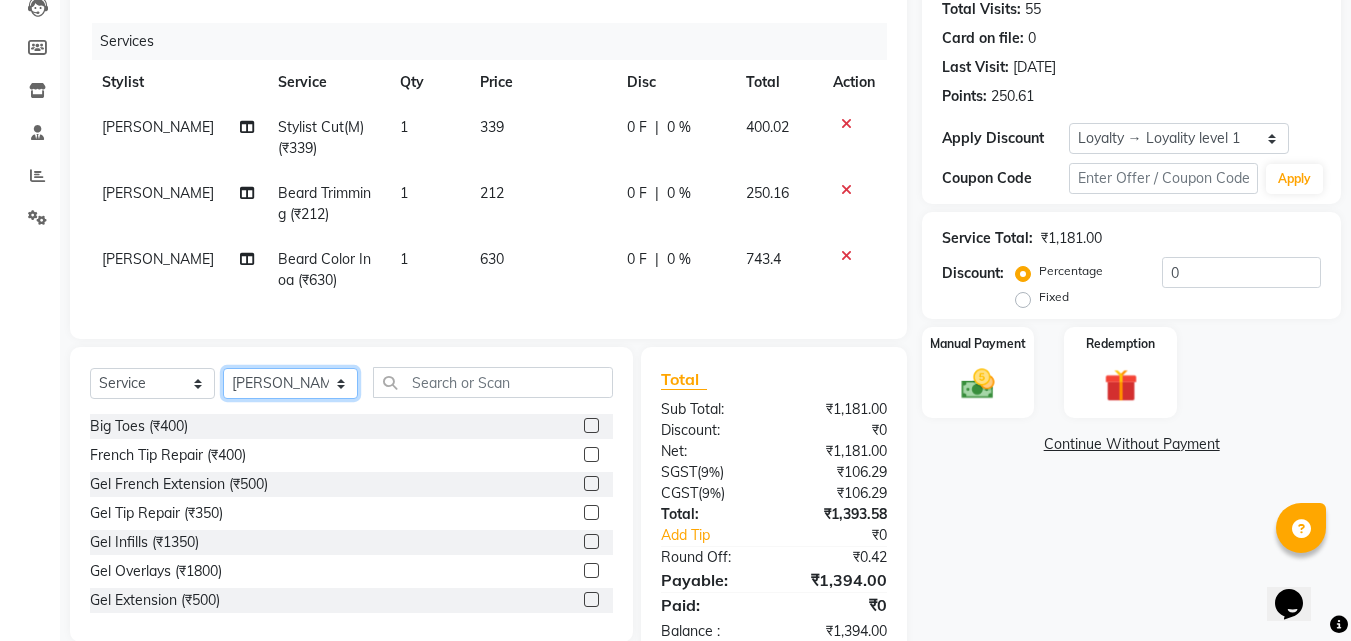click on "Select Stylist [PERSON_NAME] Amazon_Kart [PERSON_NAME] _asst Arvind_asst BIJENDER  Counter Sales DANISH DHARAMVEER [PERSON_NAME]  KOMAL_NAILS Krishna_asst LALIT_PDCT LHAMO Looks_[DEMOGRAPHIC_DATA]_Section Looks_H.O_Store Looks [PERSON_NAME] Barbershop Looks_Kart [PERSON_NAME] [PERSON_NAME] [PERSON_NAME]  Naveen_pdct [PERSON_NAME] [PERSON_NAME] RAAJ_JI [PERSON_NAME] [PERSON_NAME] NARYAL ROHIT  [PERSON_NAME] [PERSON_NAME] Shabina [PERSON_NAME] [PERSON_NAME] VIKRAM [PERSON_NAME]  [PERSON_NAME]" 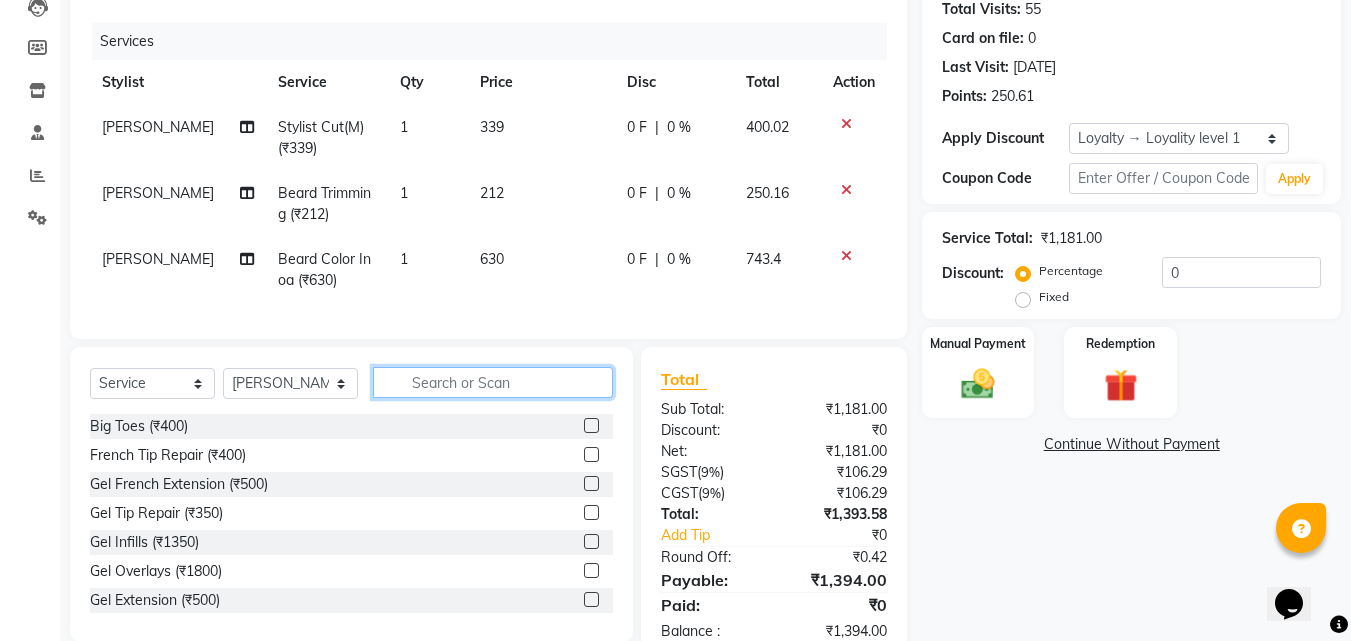 click 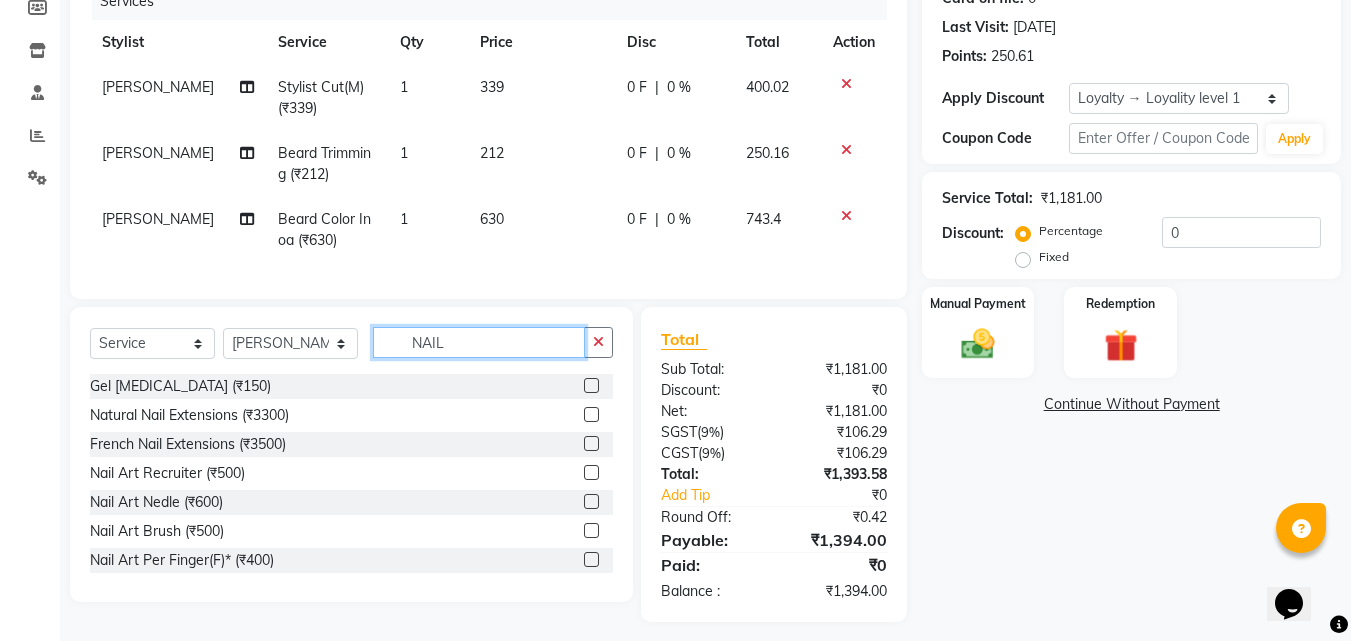 scroll, scrollTop: 291, scrollLeft: 0, axis: vertical 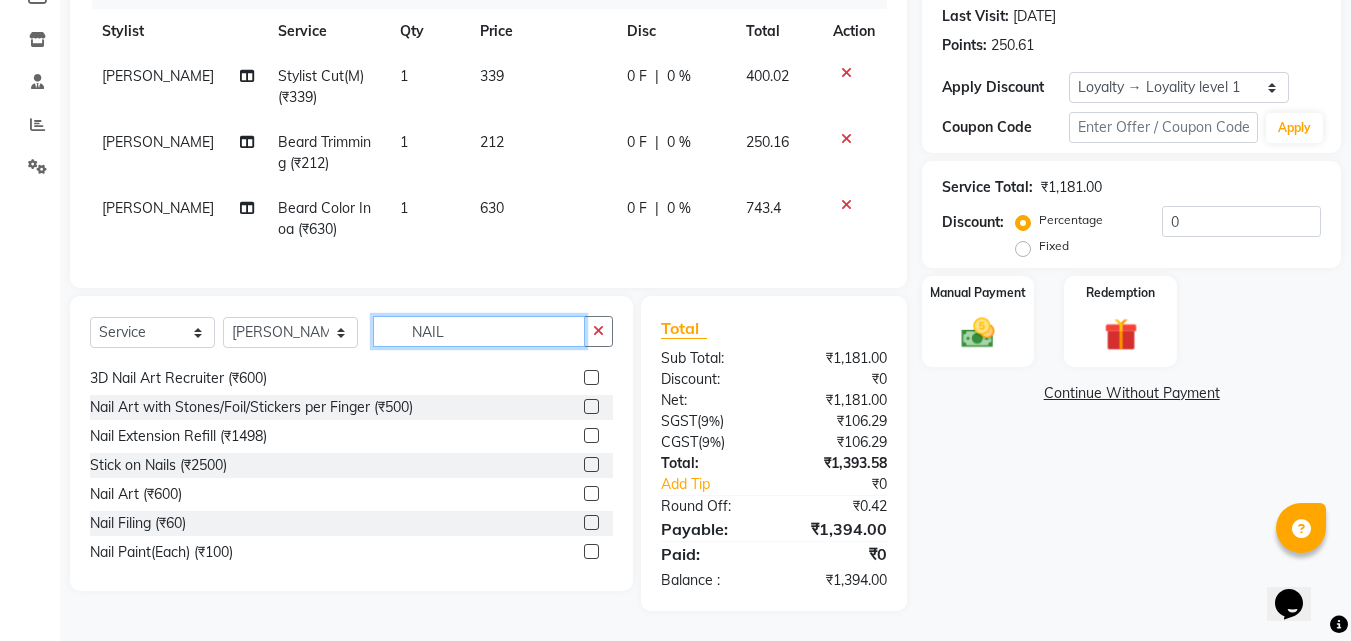 type on "NAIL" 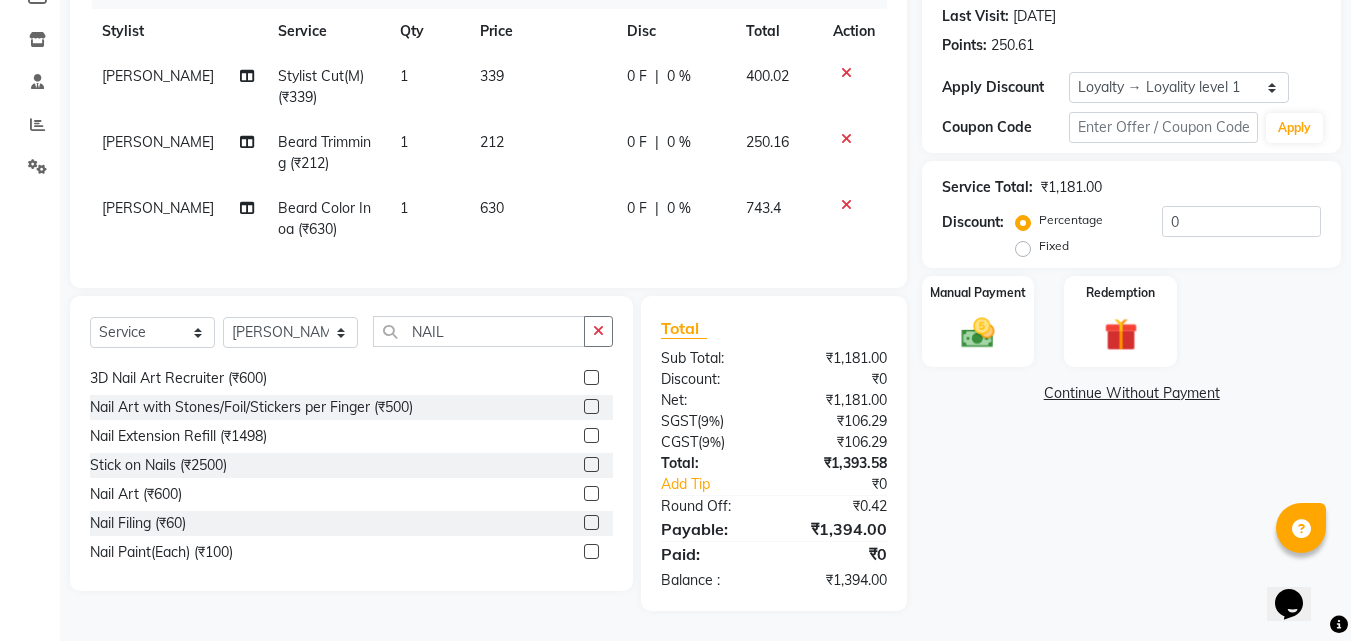 click 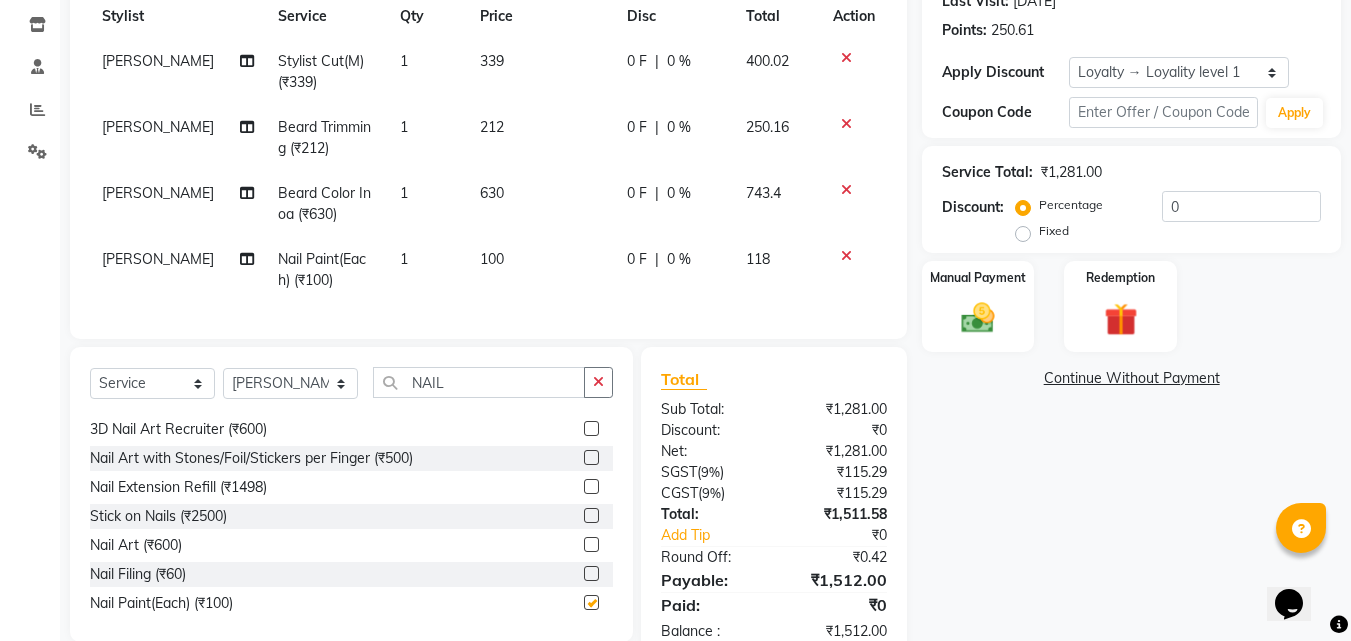 checkbox on "false" 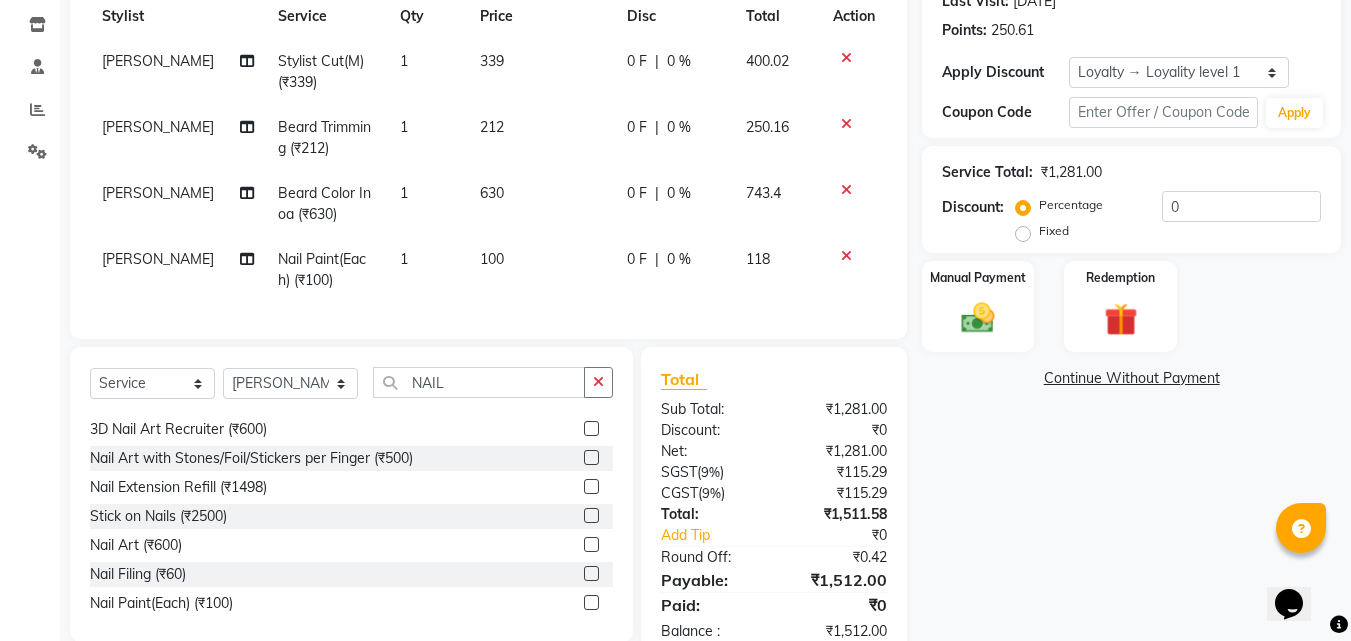 scroll, scrollTop: 357, scrollLeft: 0, axis: vertical 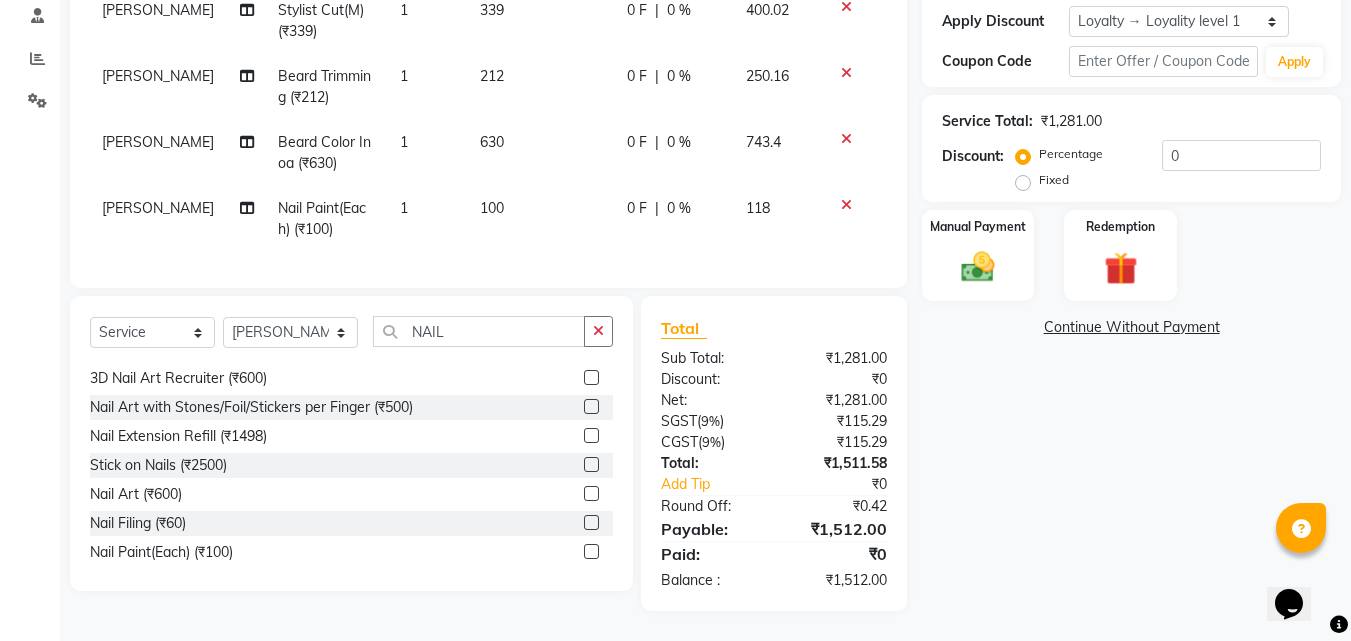 click on "100" 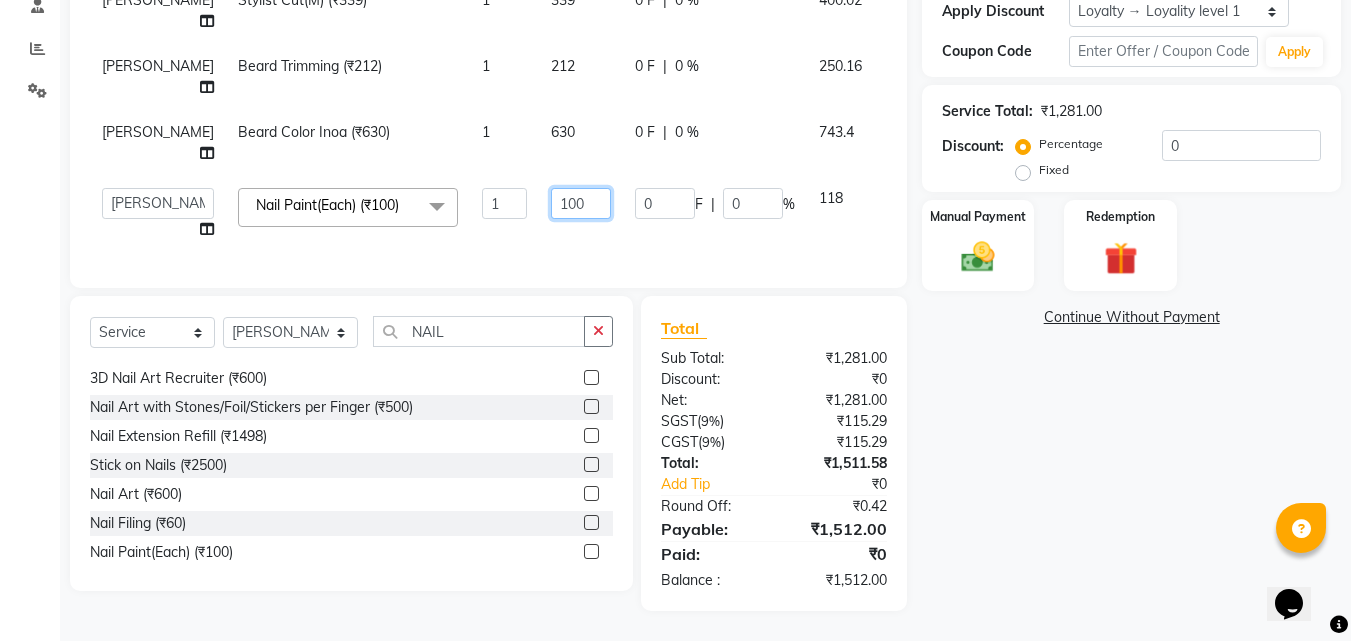 click on "100" 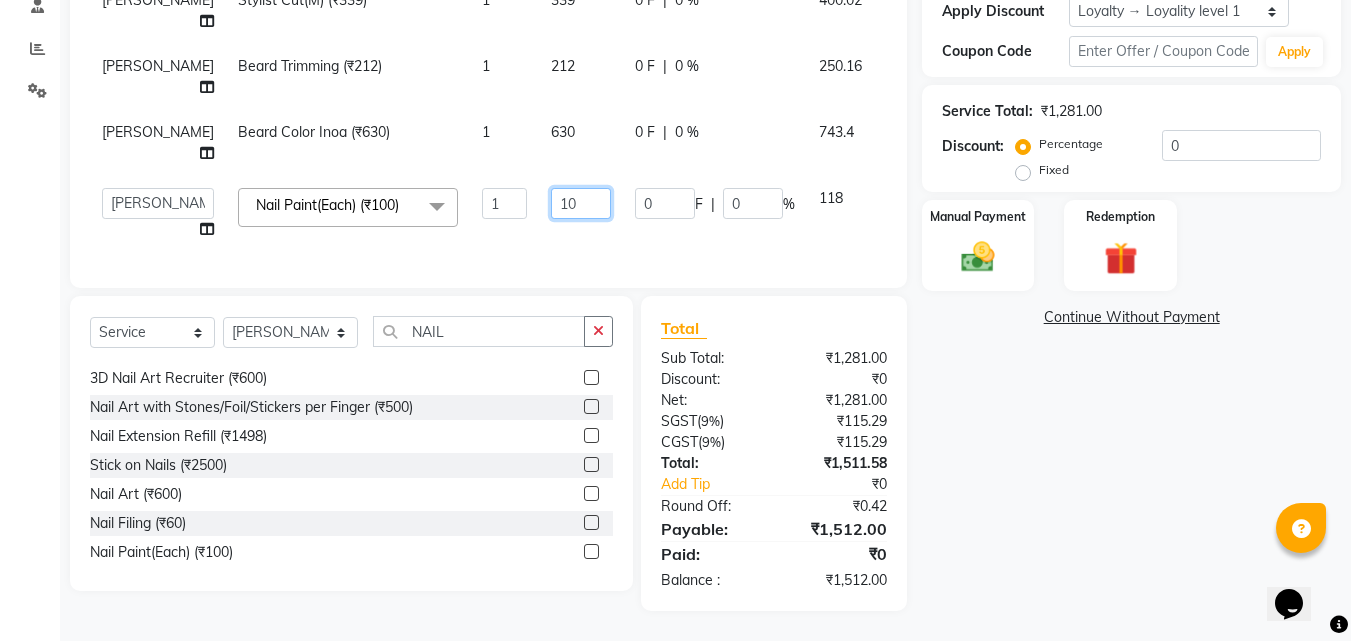 type on "1" 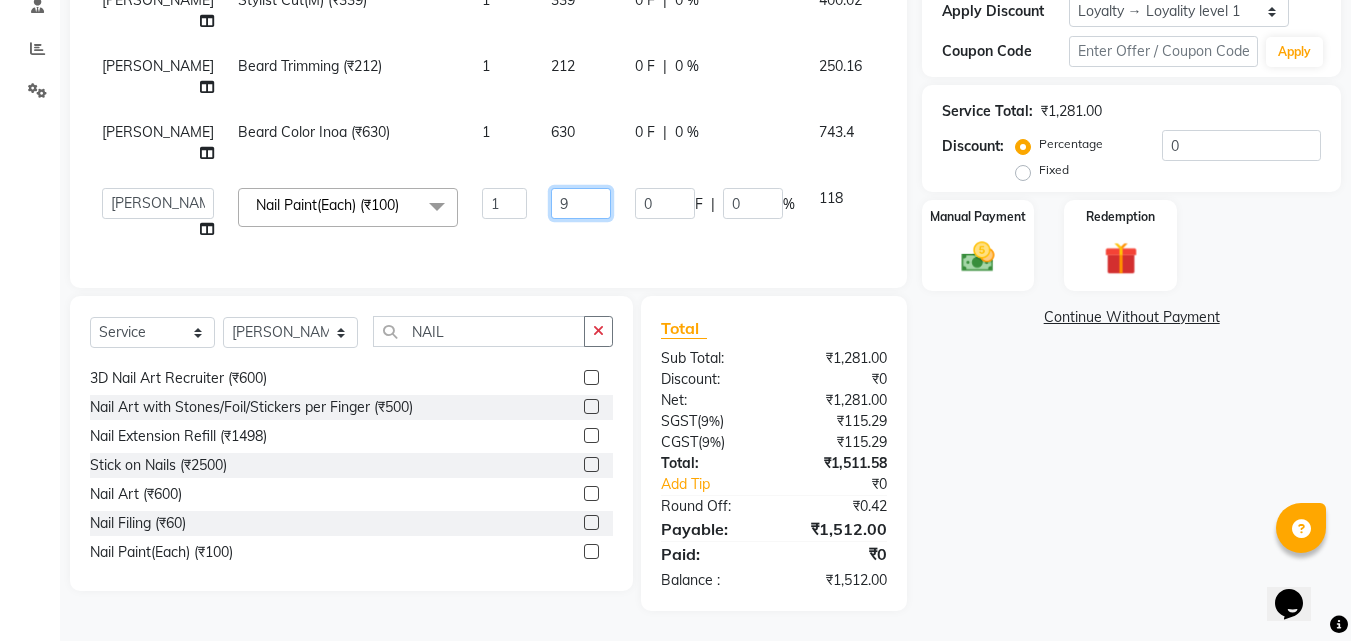 type on "90" 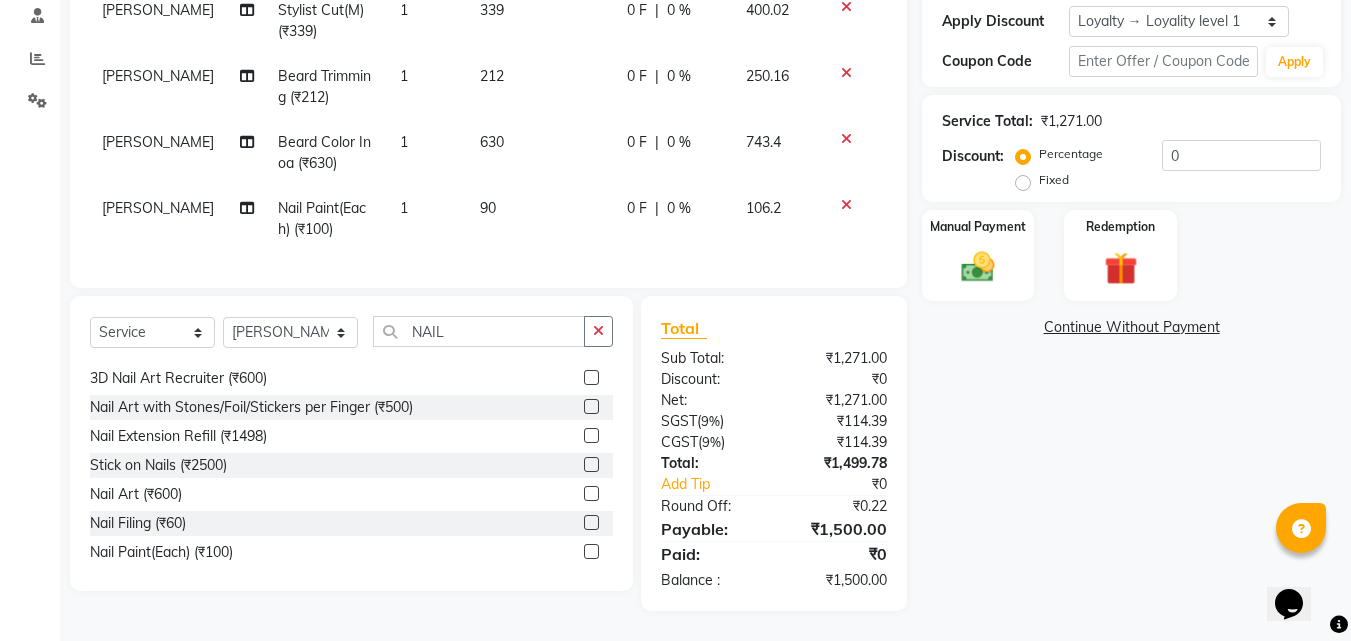 click on "Name: Ladi S Membership:  No Active Membership  Total Visits:  55 Card on file:  0 Last Visit:   30-06-2025 Points:   250.61  Apply Discount Select  Loyalty → Loyality level 1  Coupon Code Apply Service Total:  ₹1,271.00  Discount:  Percentage   Fixed  0 Manual Payment Redemption  Continue Without Payment" 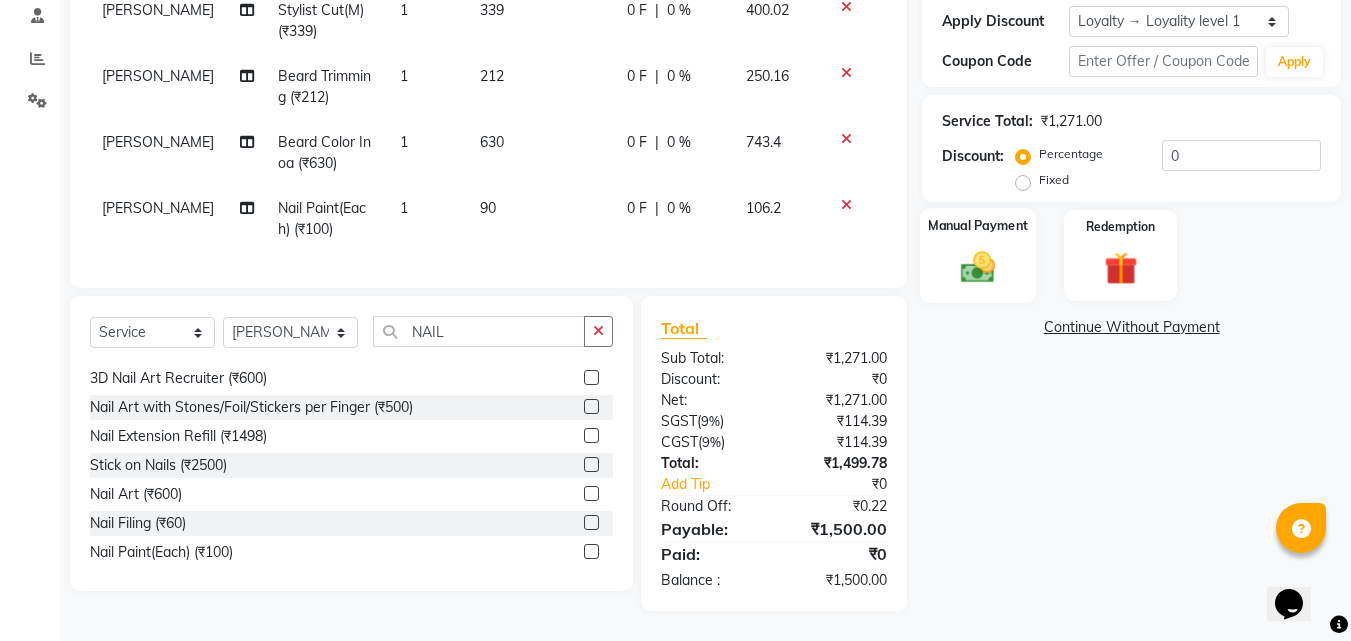 click on "Manual Payment" 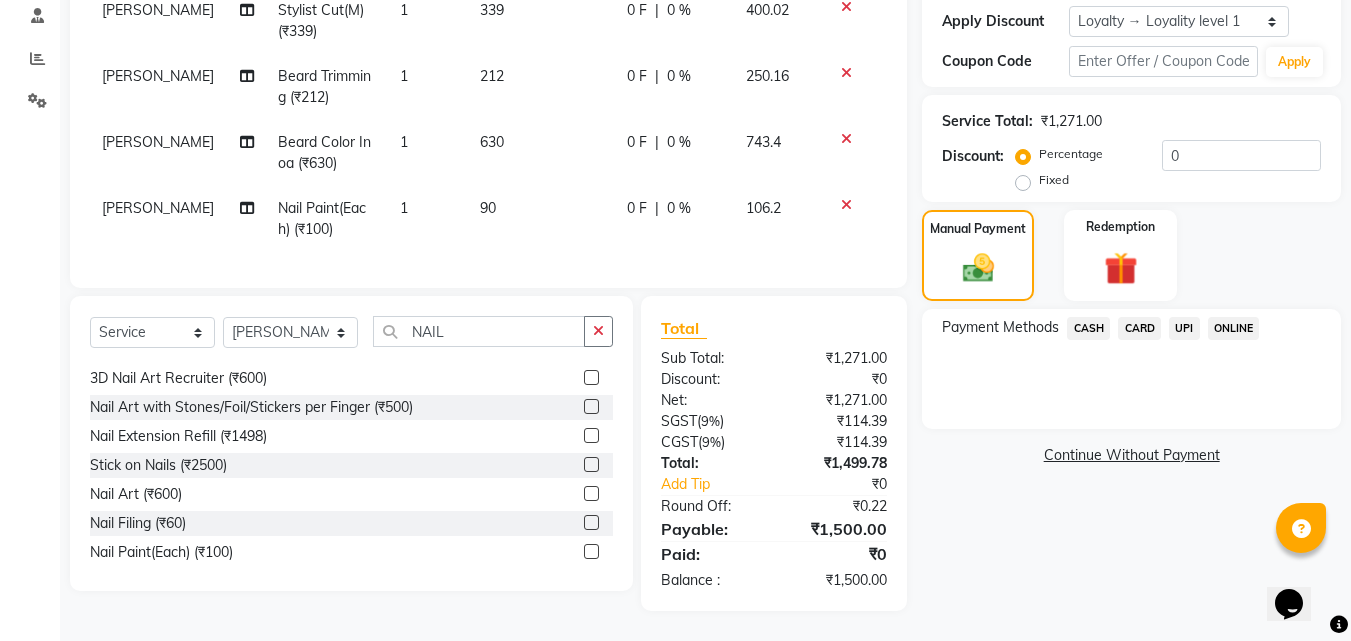 click on "CASH" 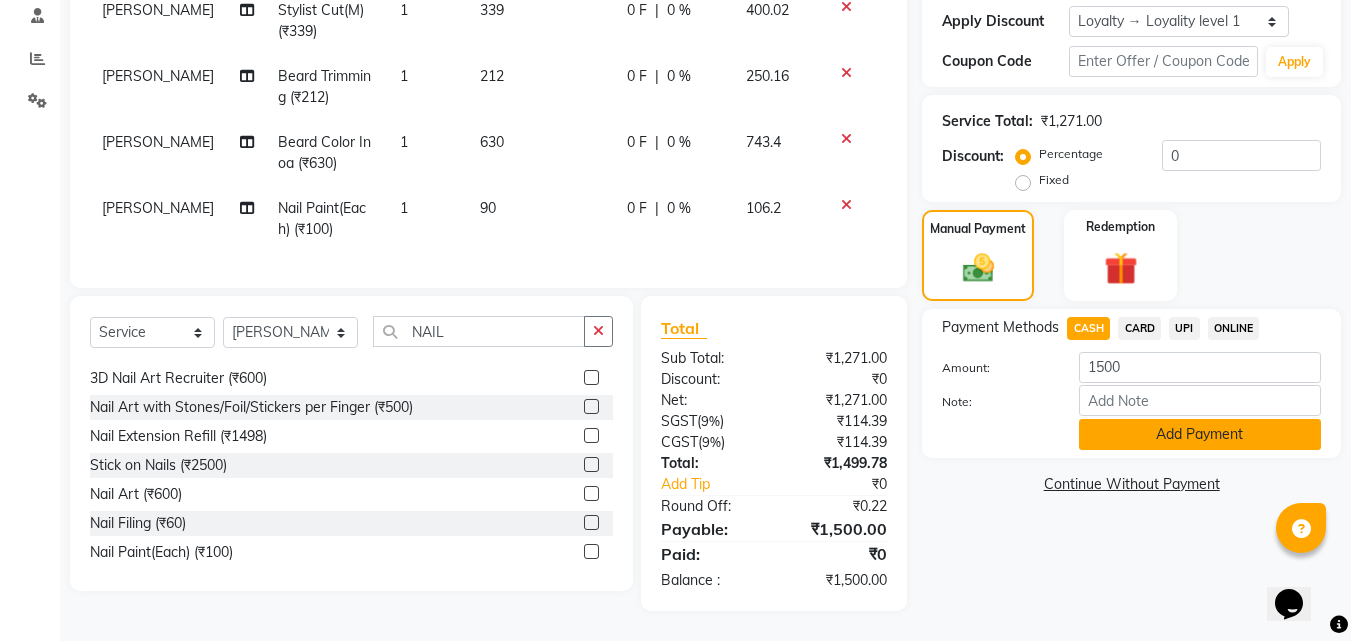 click on "Add Payment" 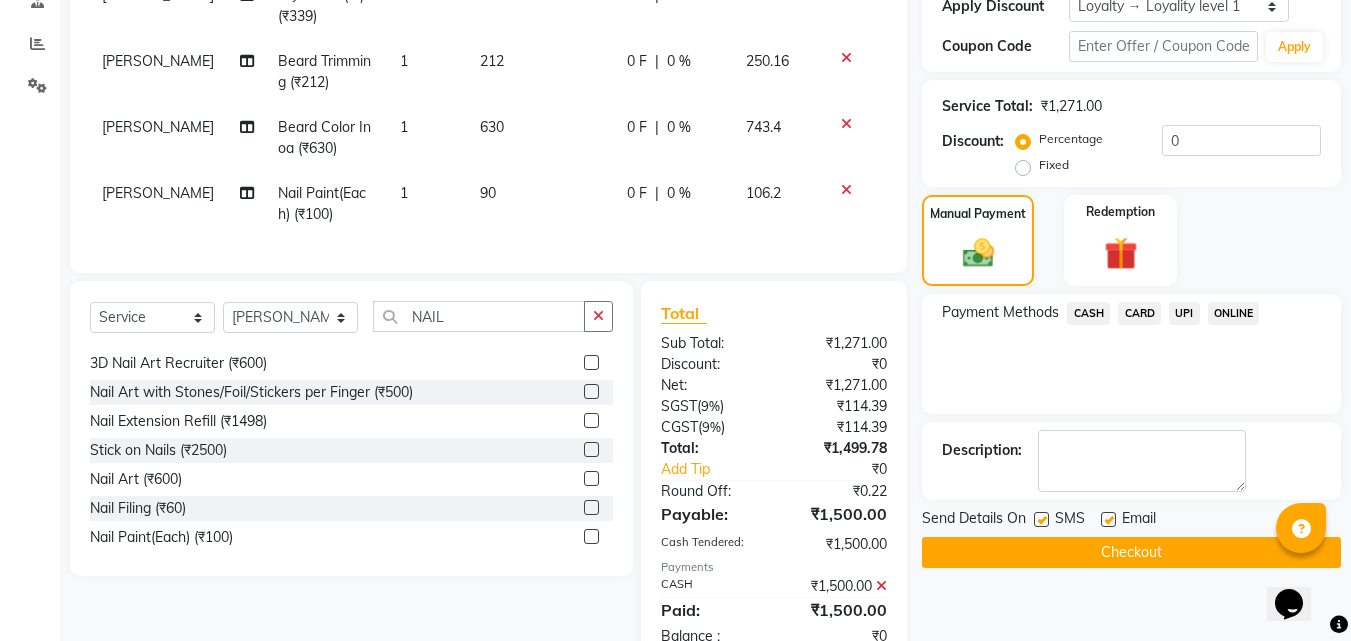 click on "Checkout" 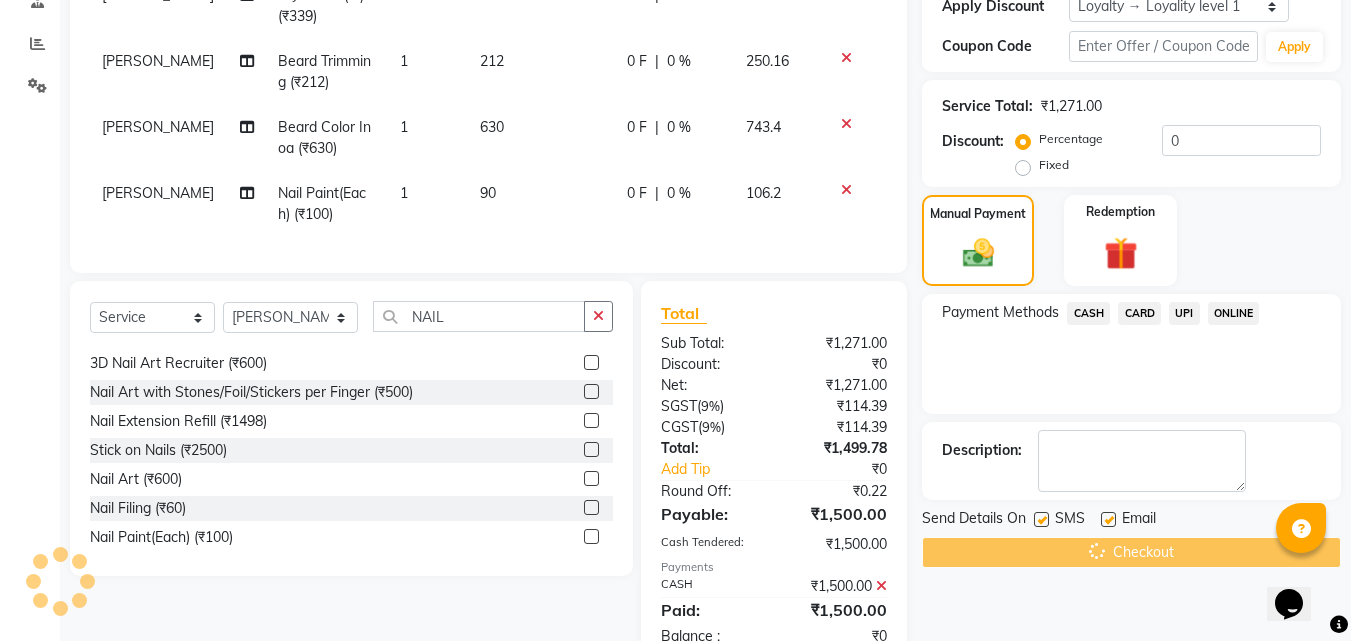 scroll, scrollTop: 548, scrollLeft: 0, axis: vertical 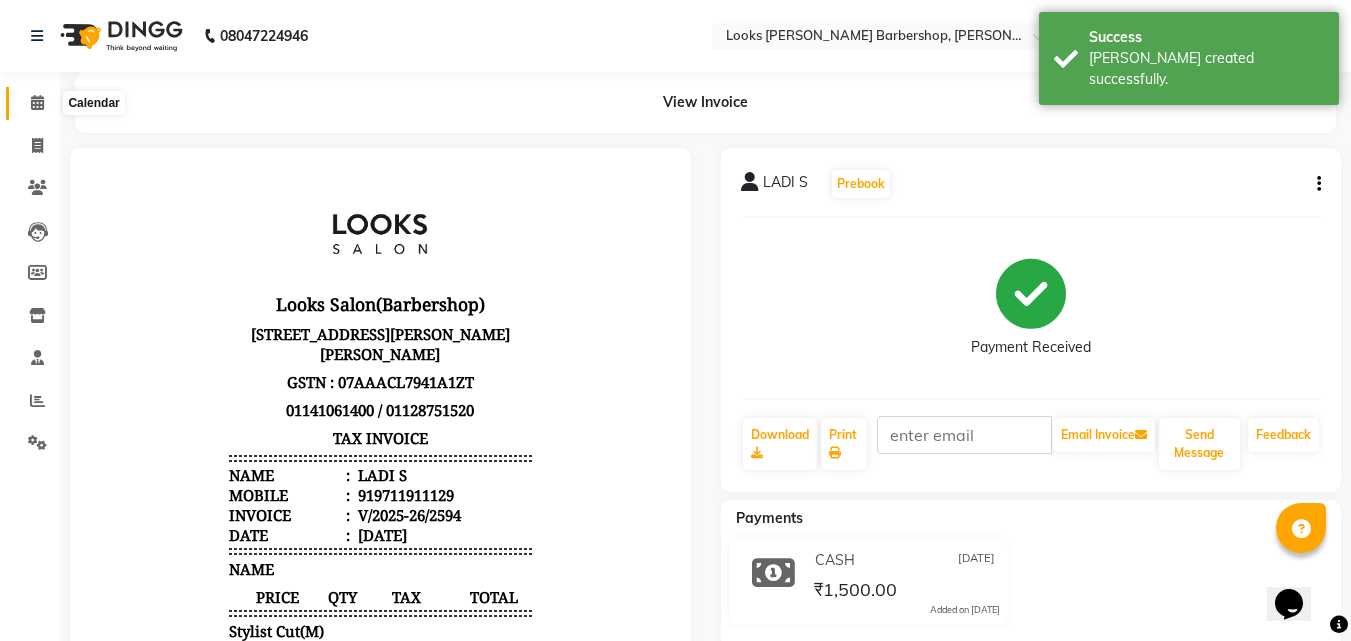 click 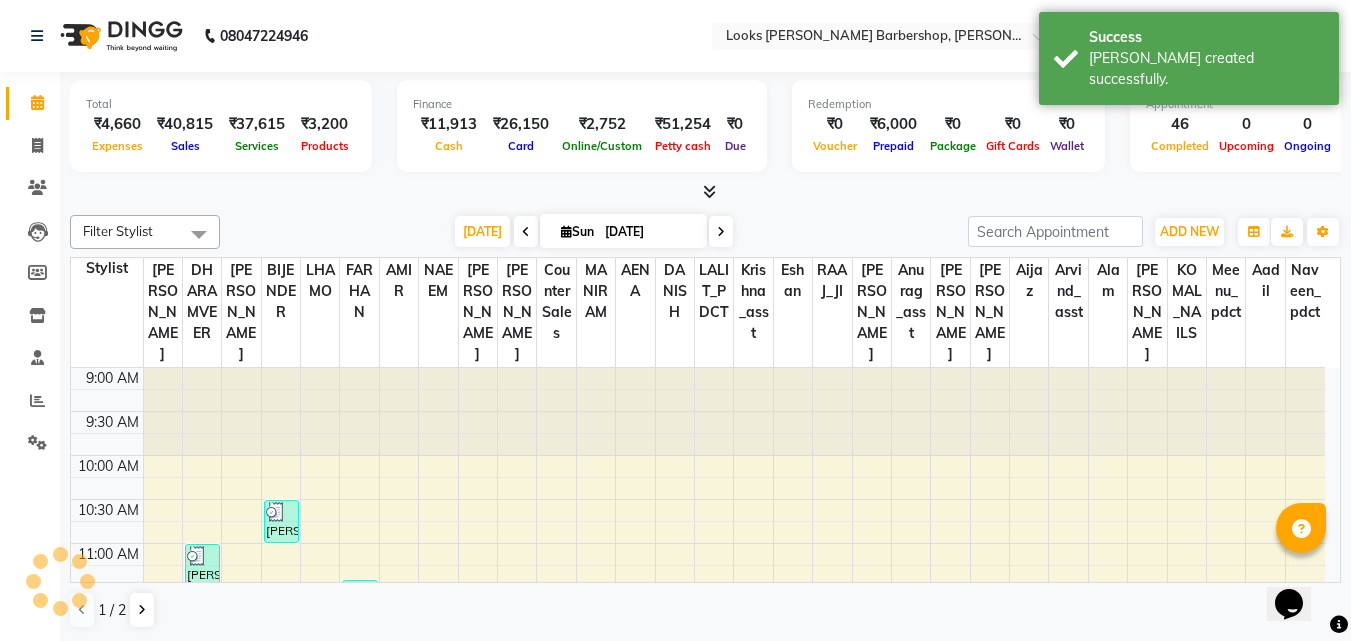 scroll, scrollTop: 803, scrollLeft: 0, axis: vertical 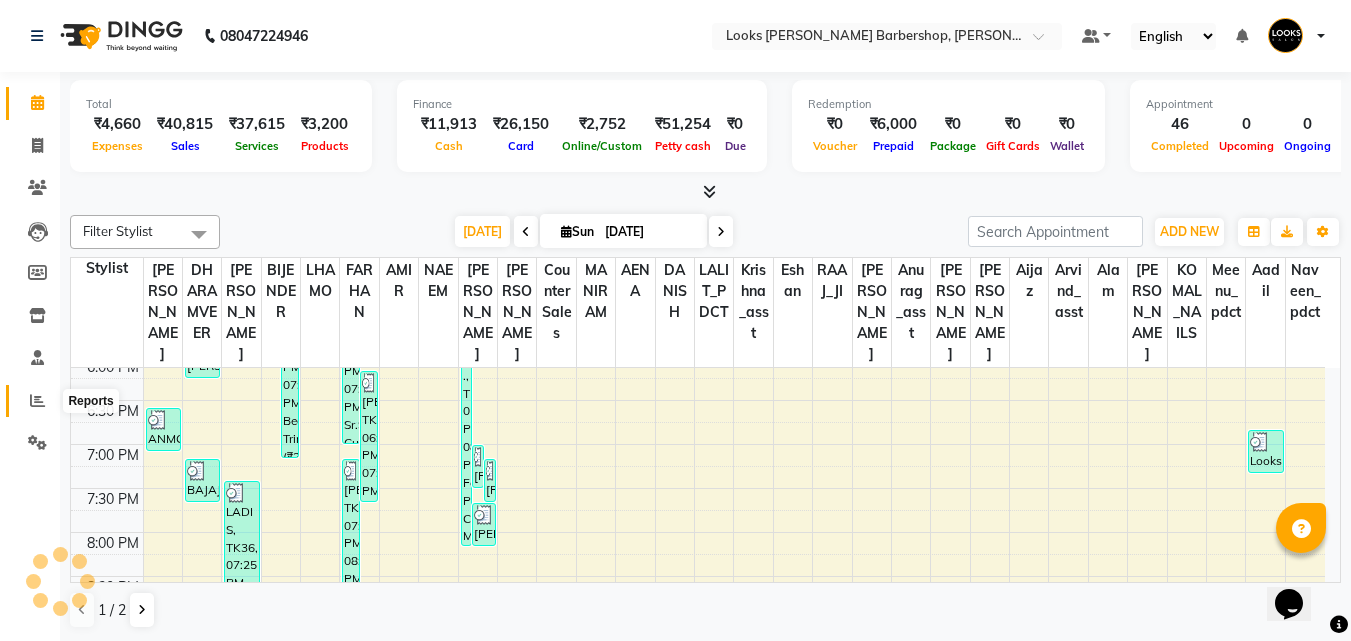 click 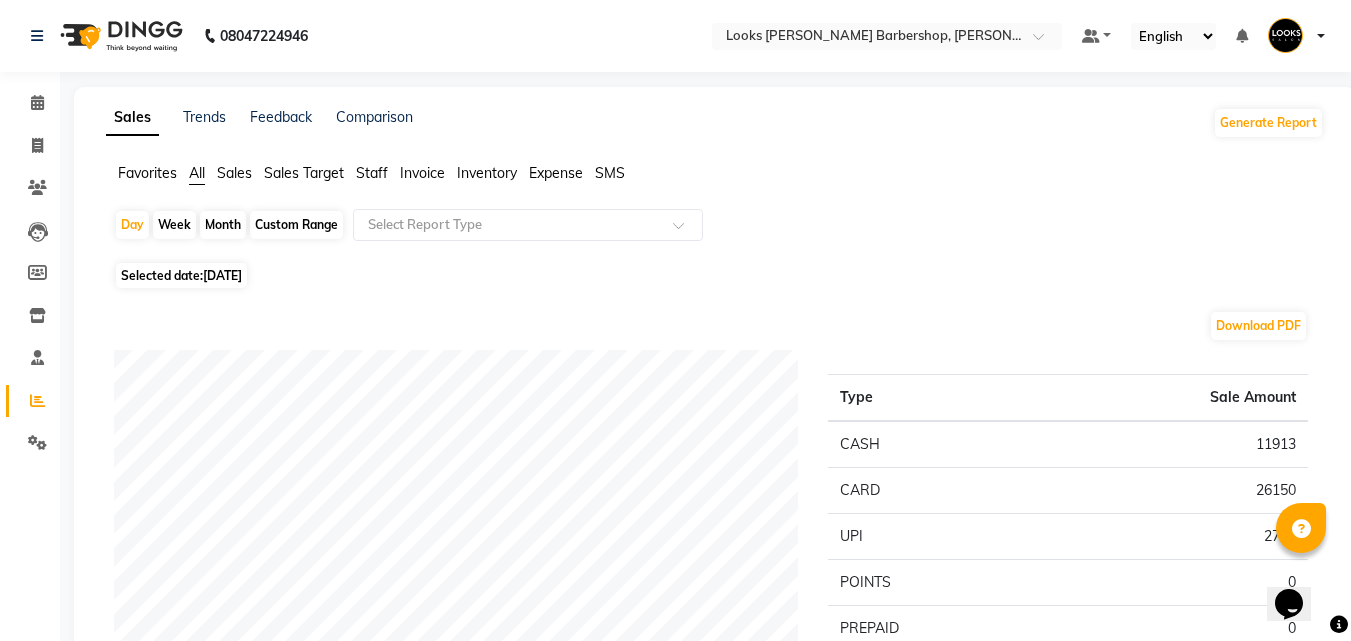click on "Staff" 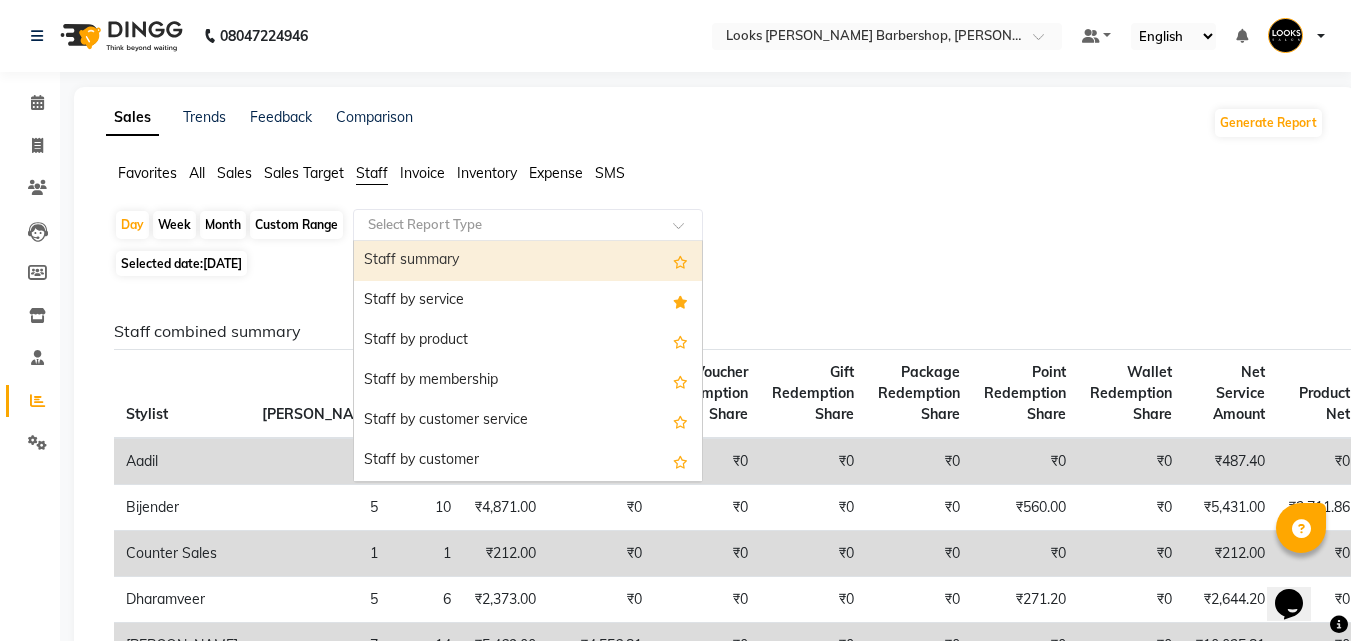 drag, startPoint x: 683, startPoint y: 225, endPoint x: 647, endPoint y: 238, distance: 38.27532 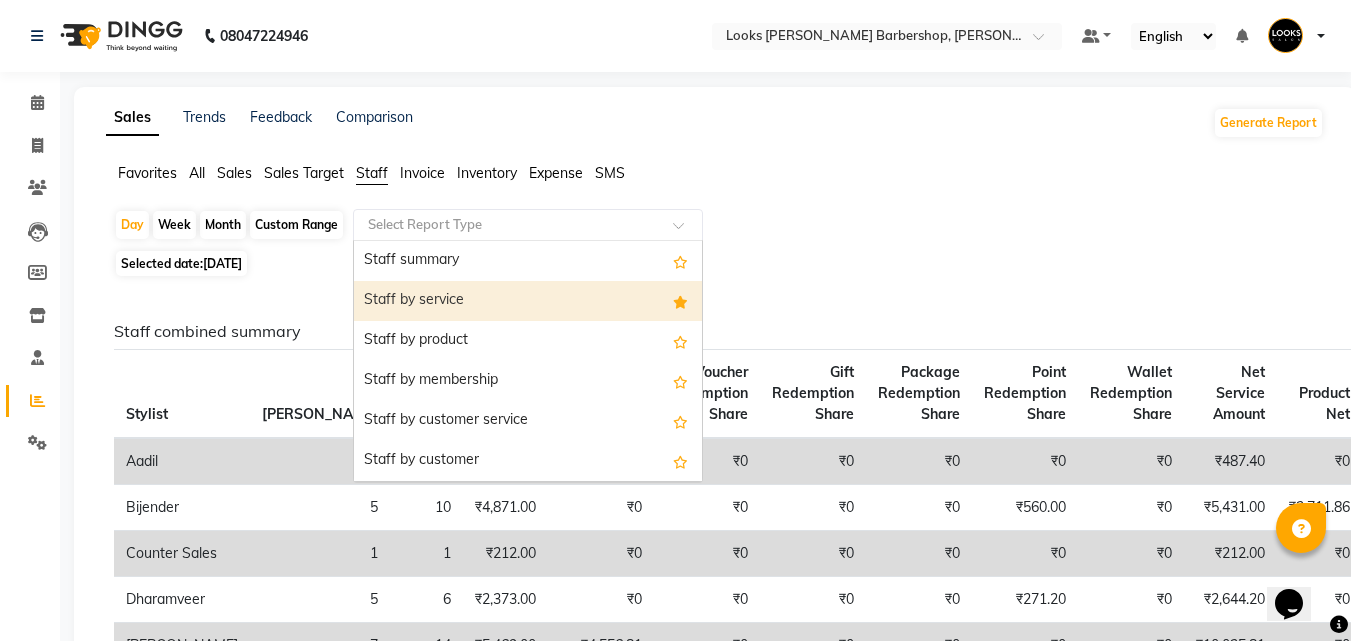 click on "Staff by service" at bounding box center (528, 301) 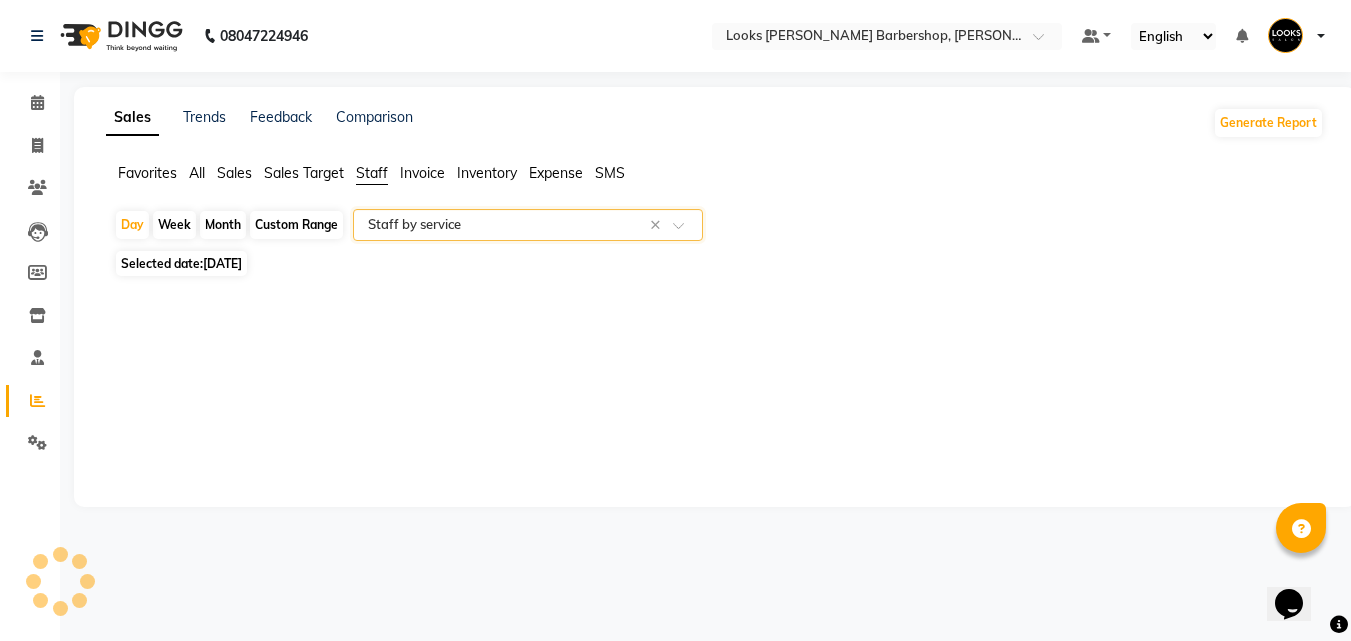 select on "full_report" 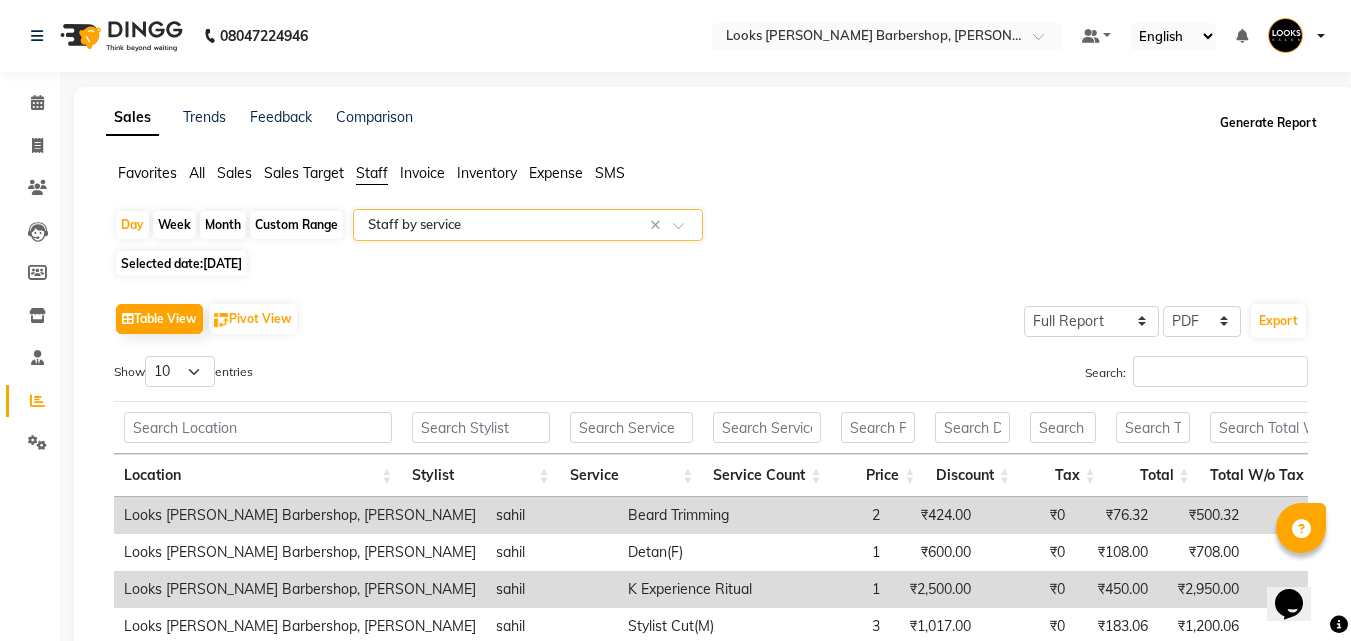 click on "Generate Report" 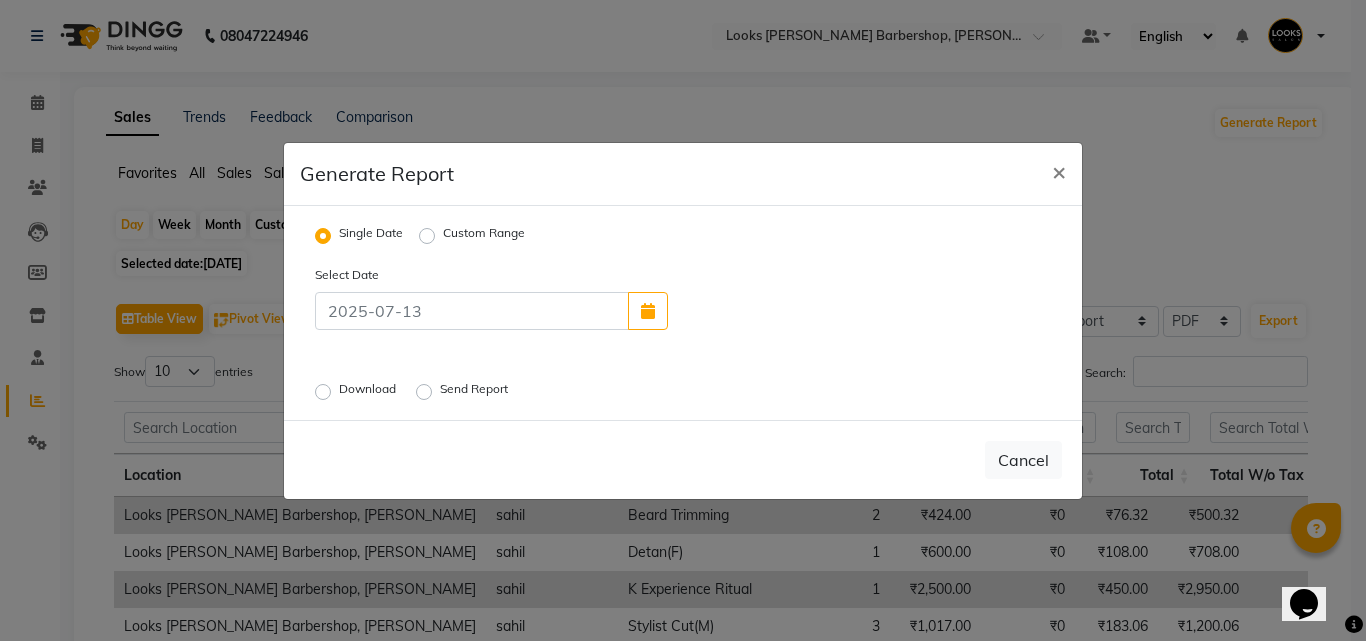 click on "Download" 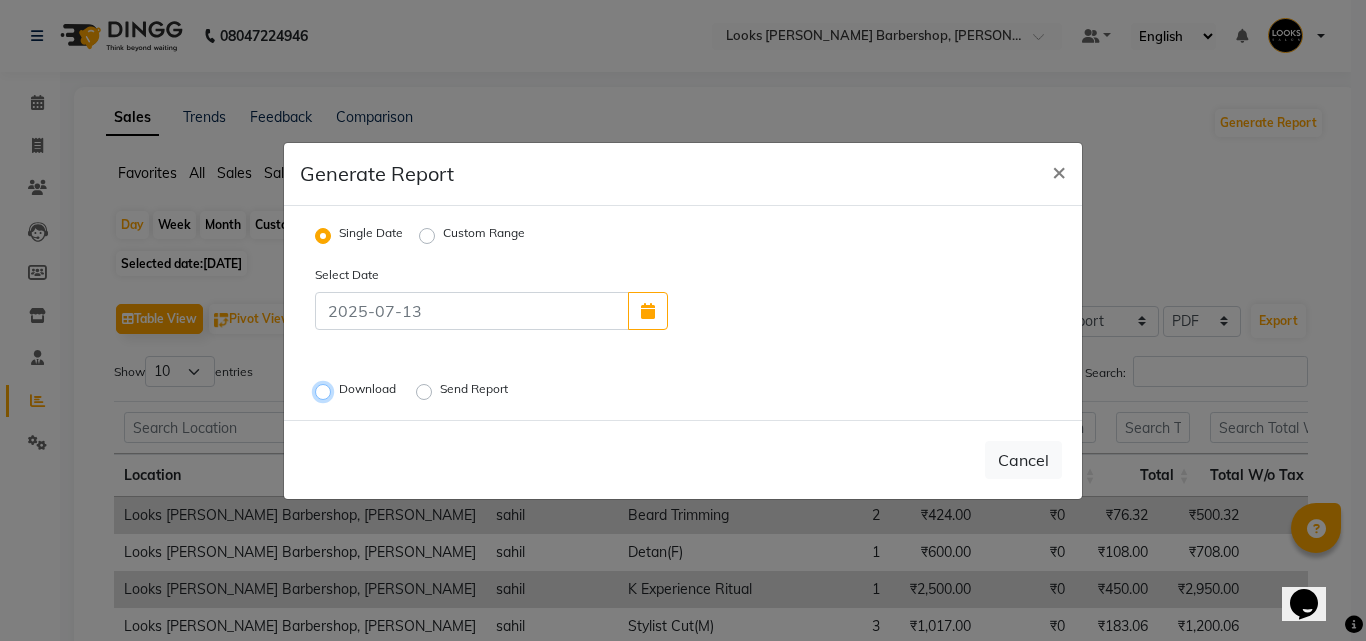 click on "Download" at bounding box center (326, 391) 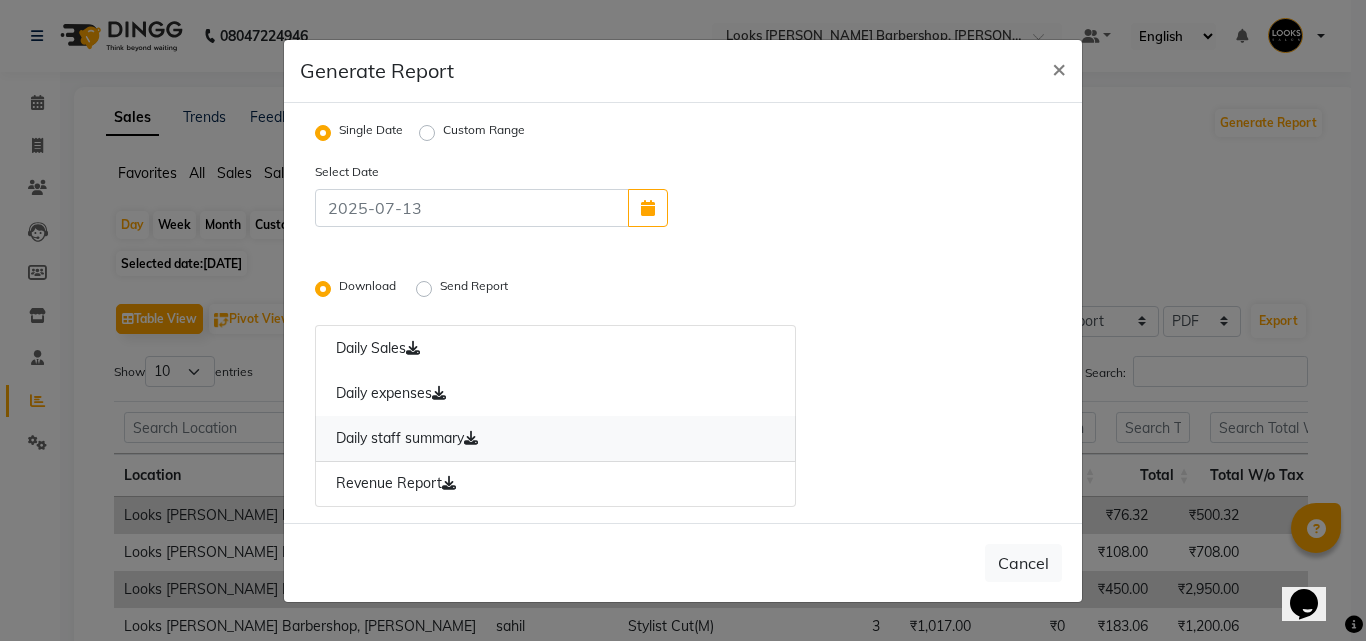 click 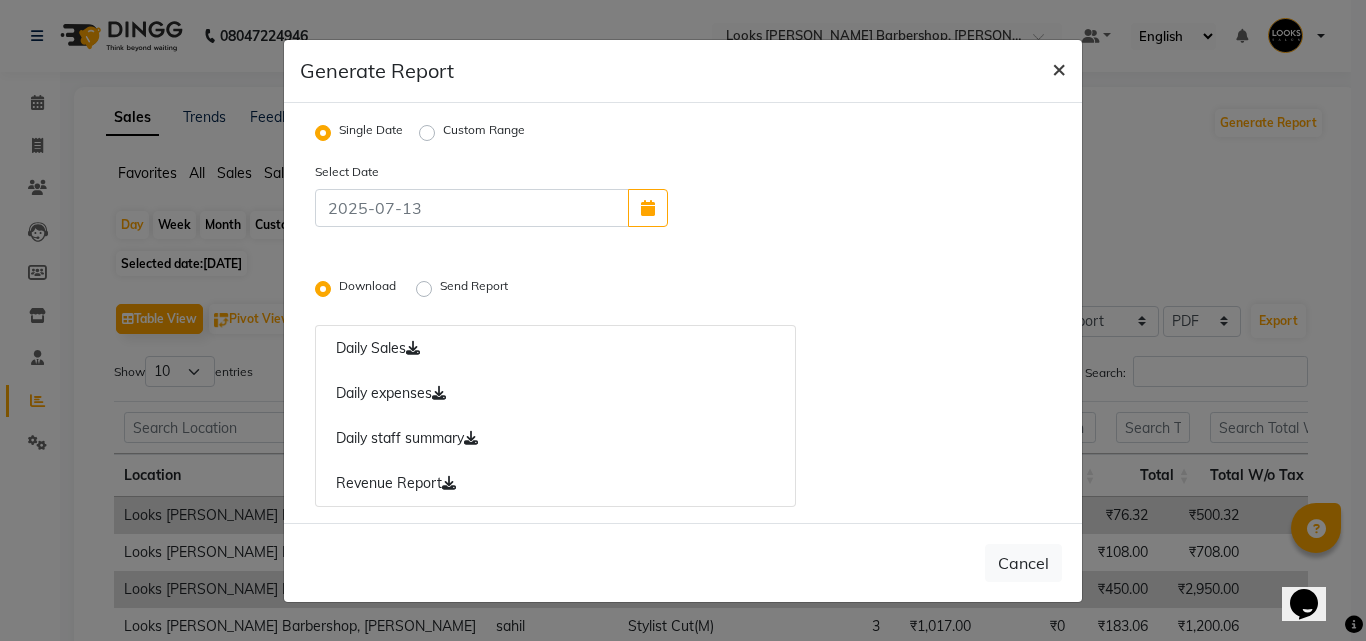 click on "×" 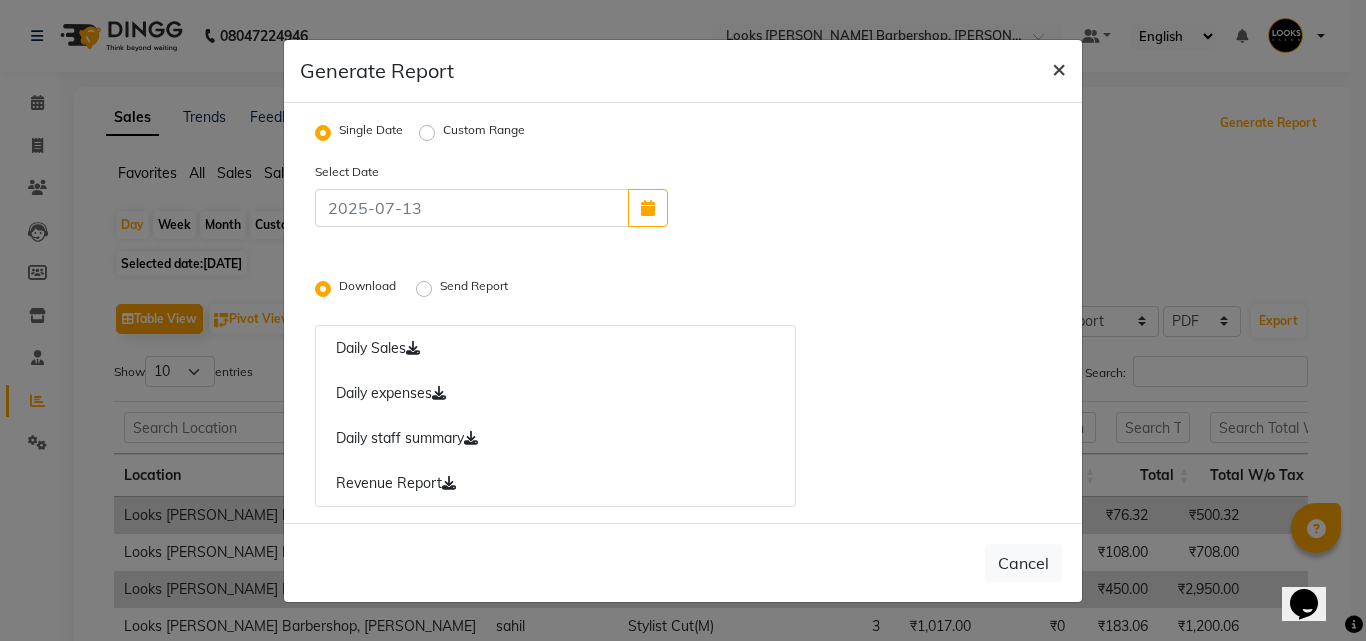 radio on "false" 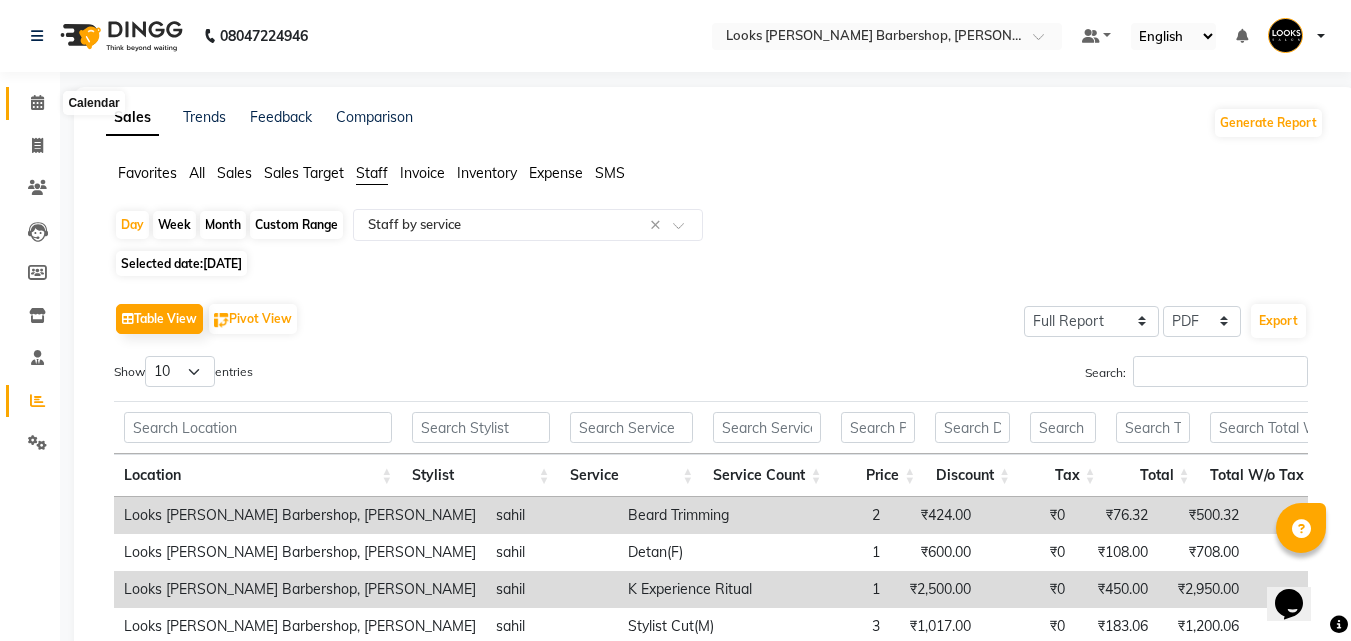 click 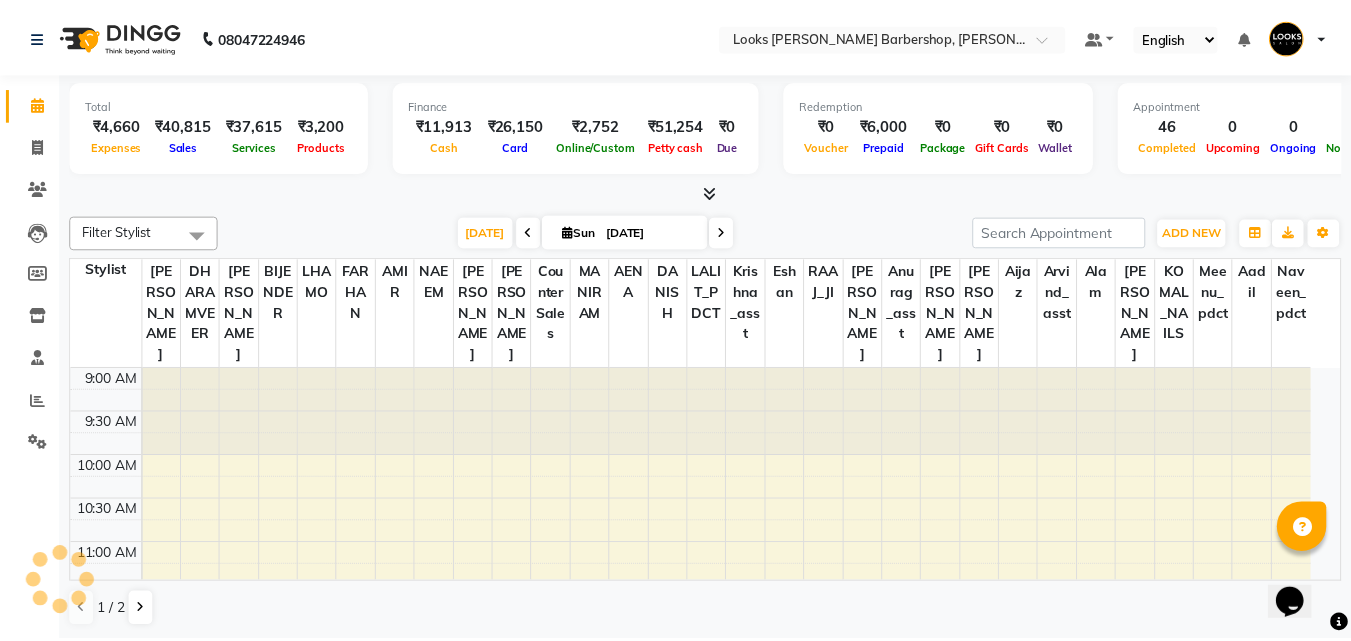 scroll, scrollTop: 933, scrollLeft: 0, axis: vertical 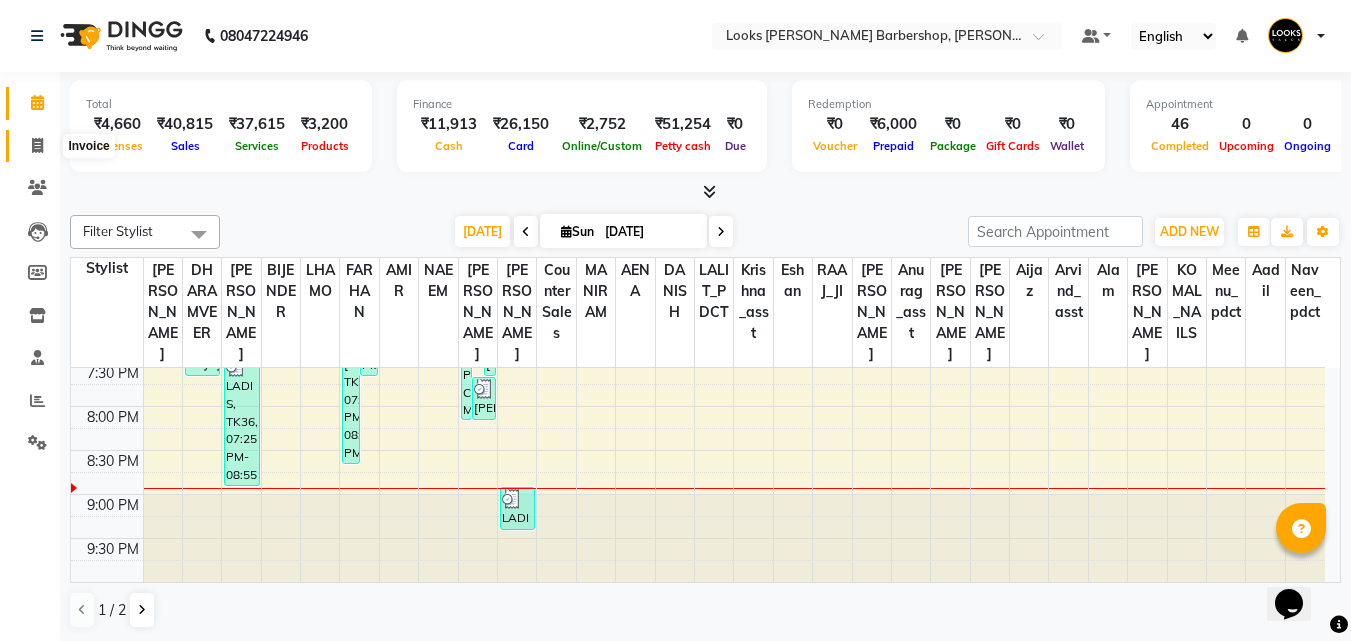 click 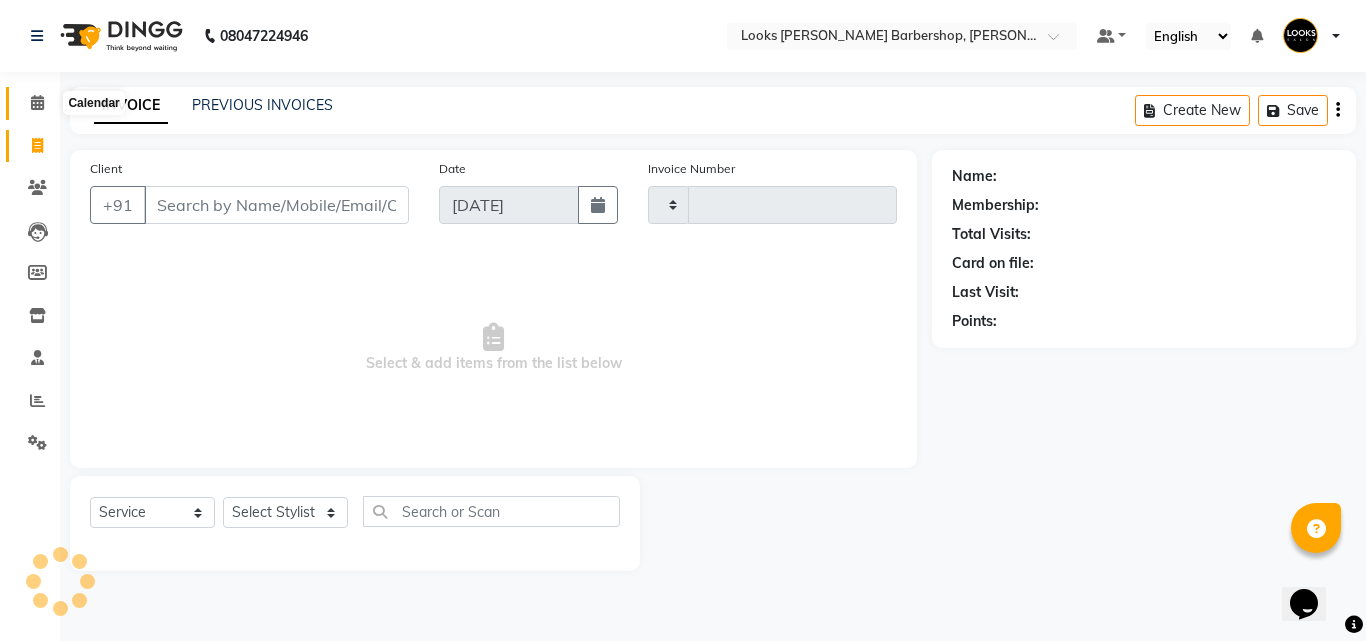 click 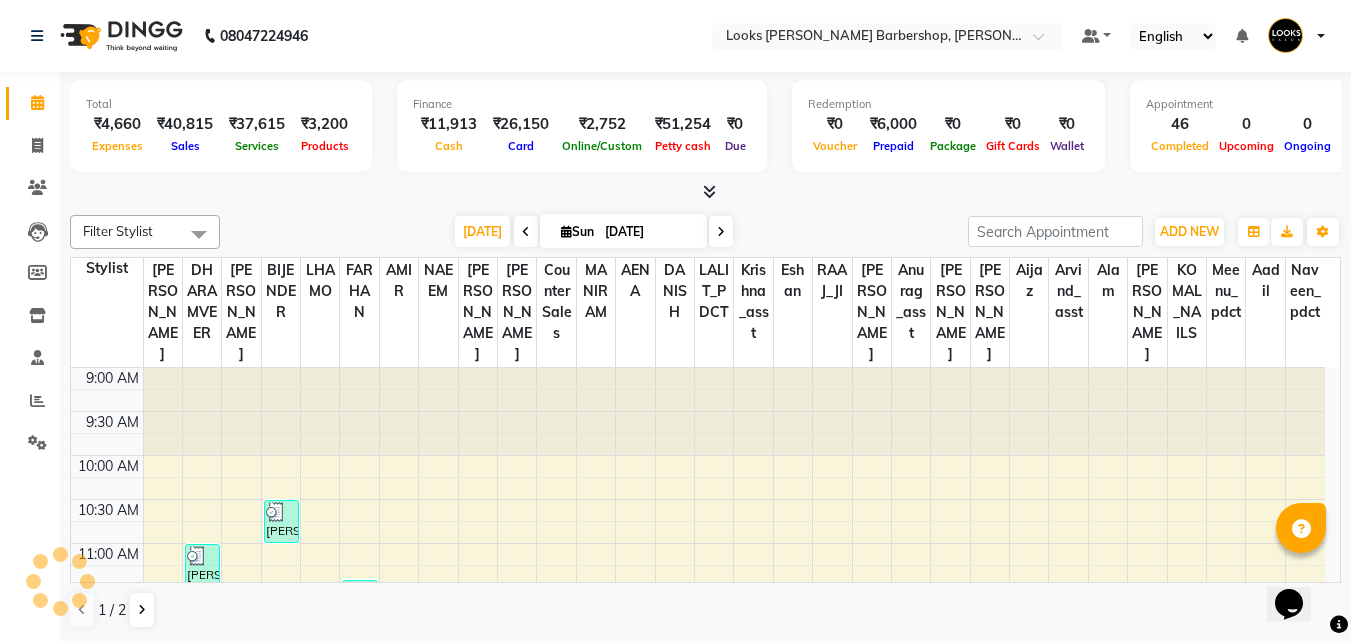 scroll, scrollTop: 0, scrollLeft: 0, axis: both 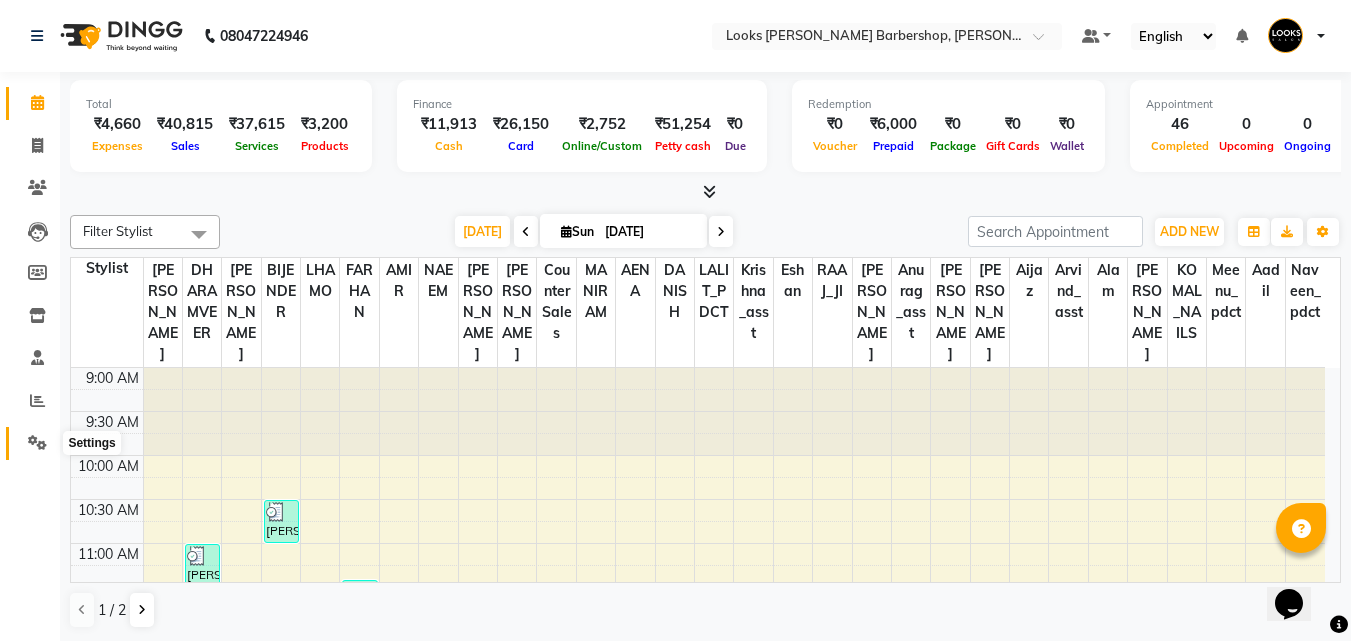 click 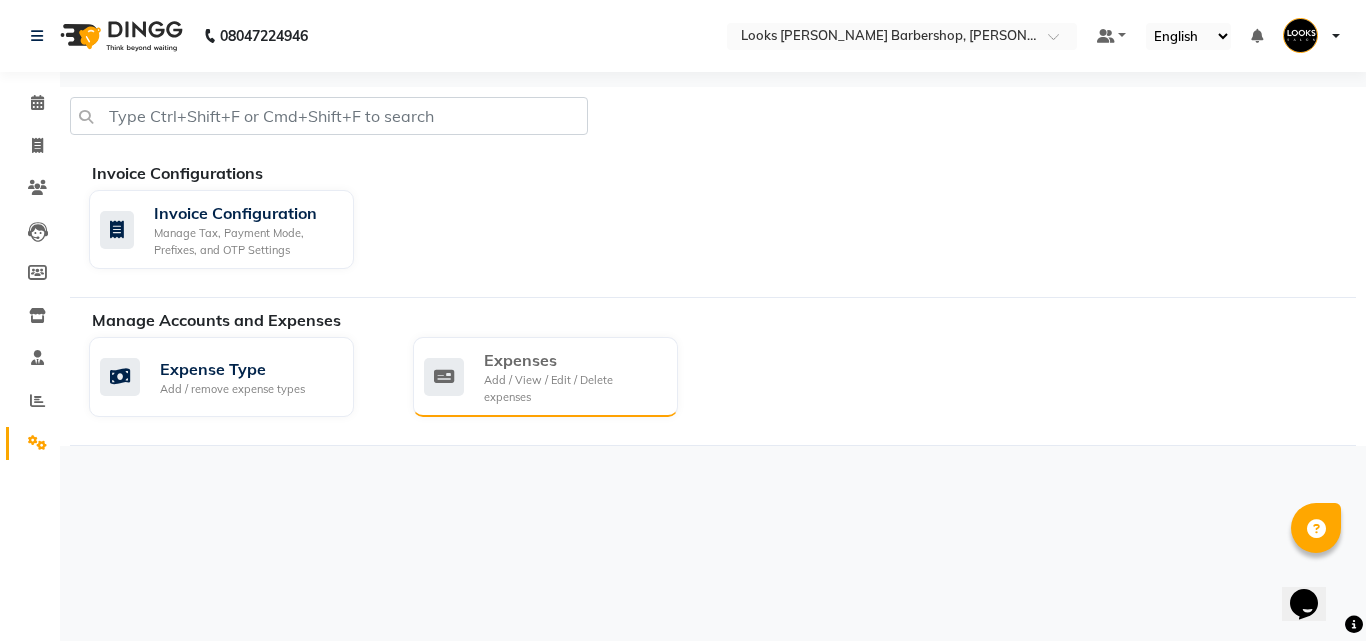 click on "Expenses" 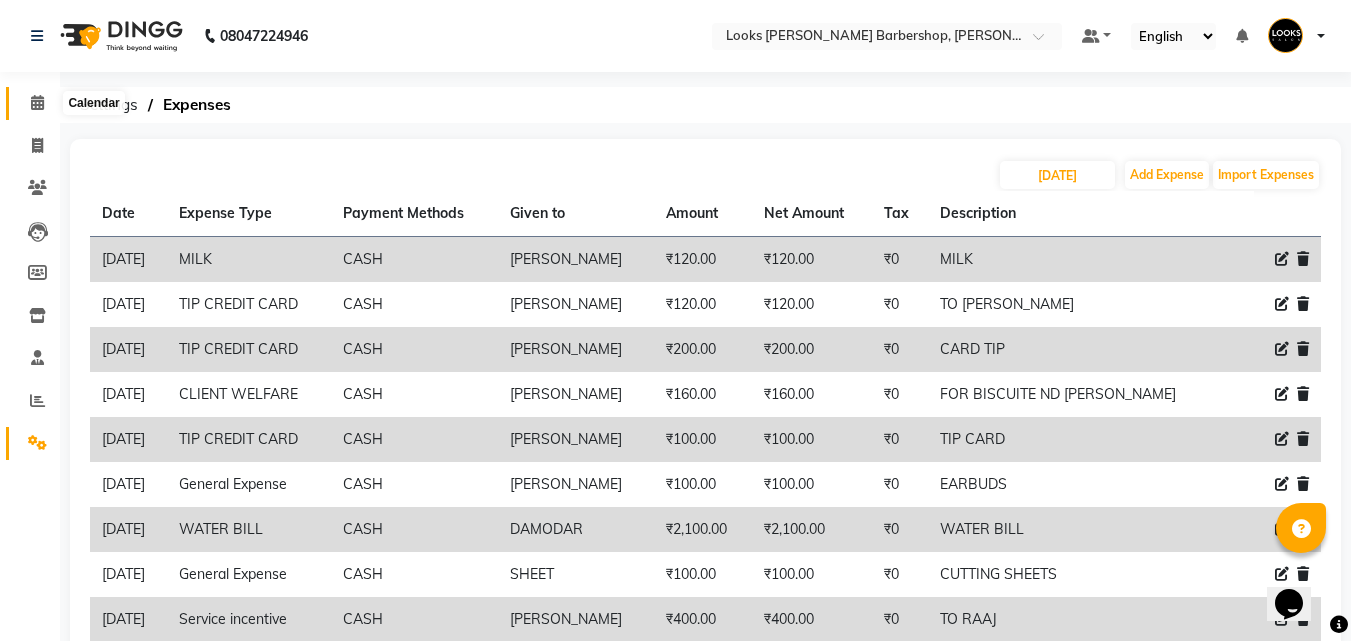 click 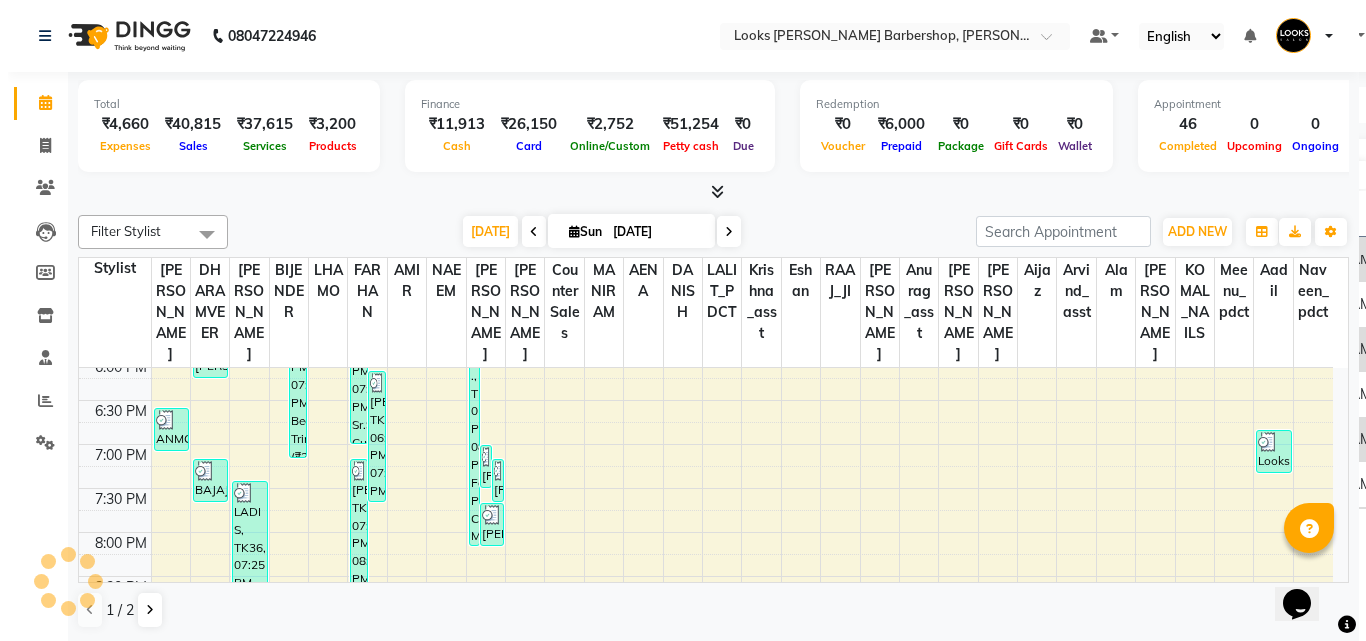 scroll, scrollTop: 0, scrollLeft: 0, axis: both 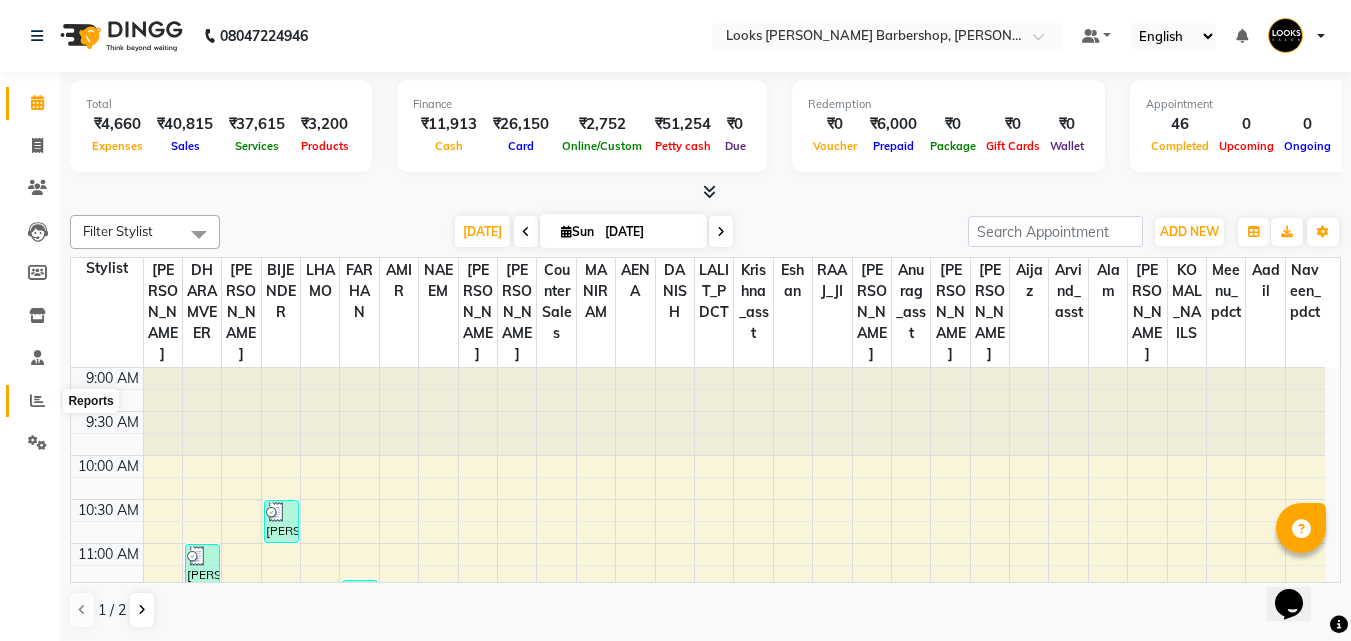 click 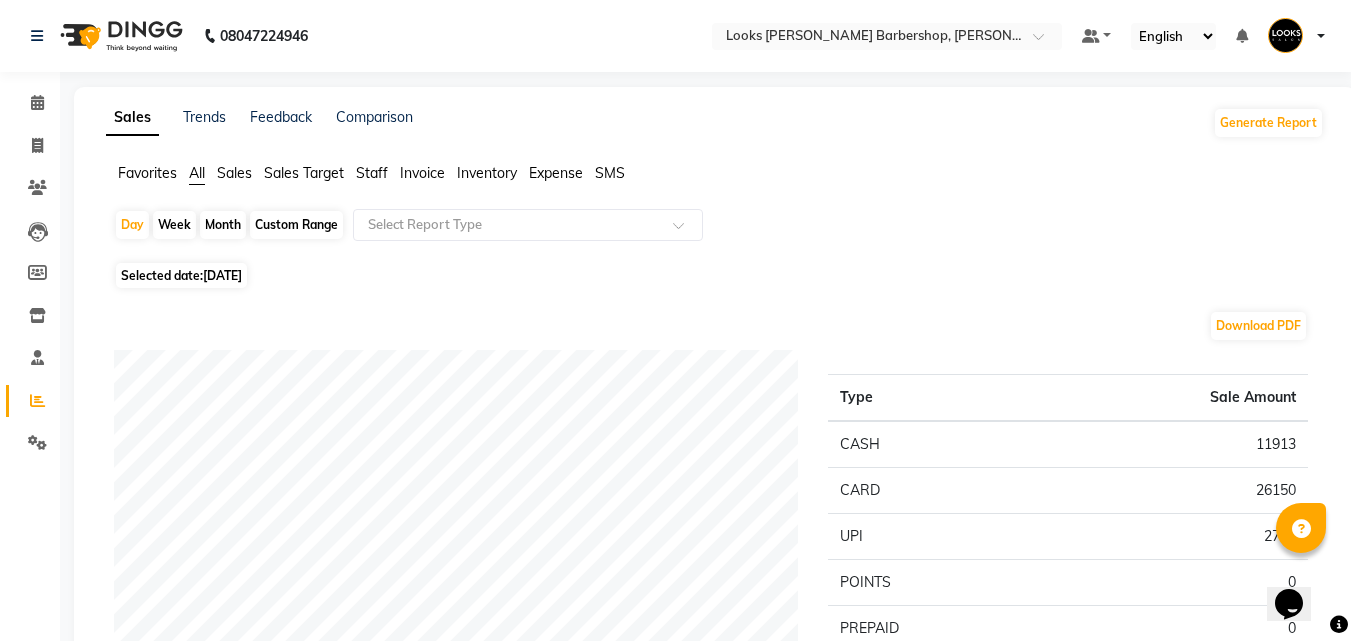 click on "Expense" 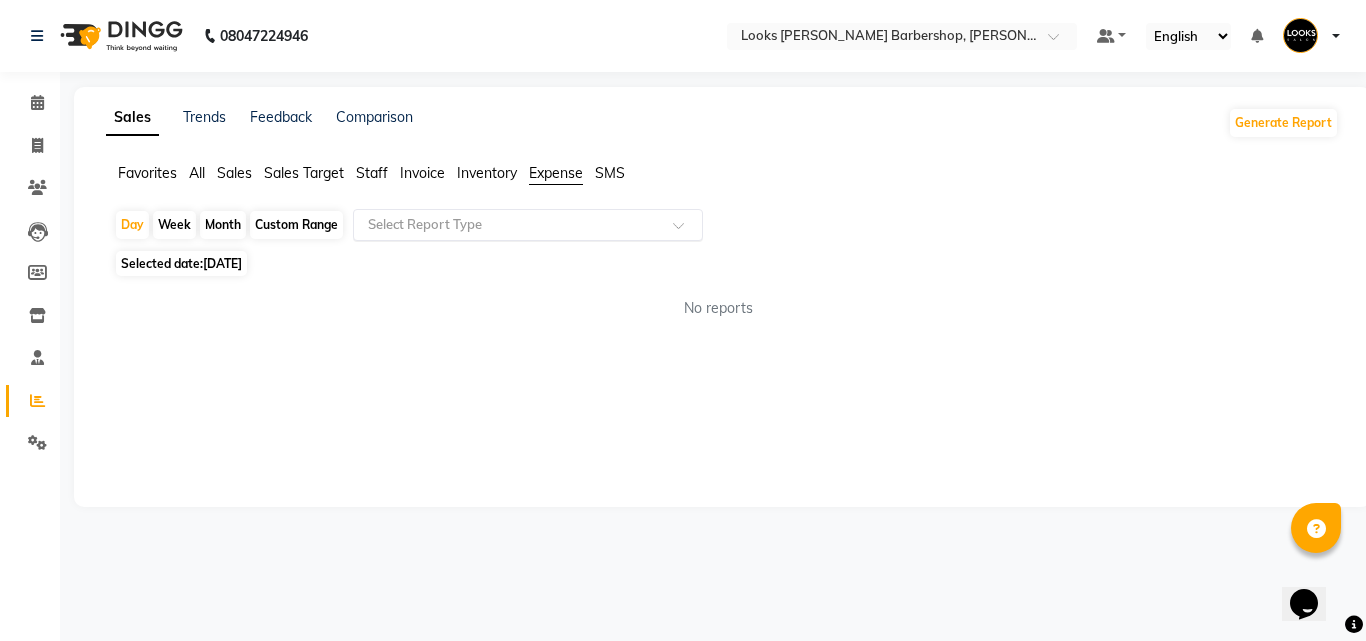 click 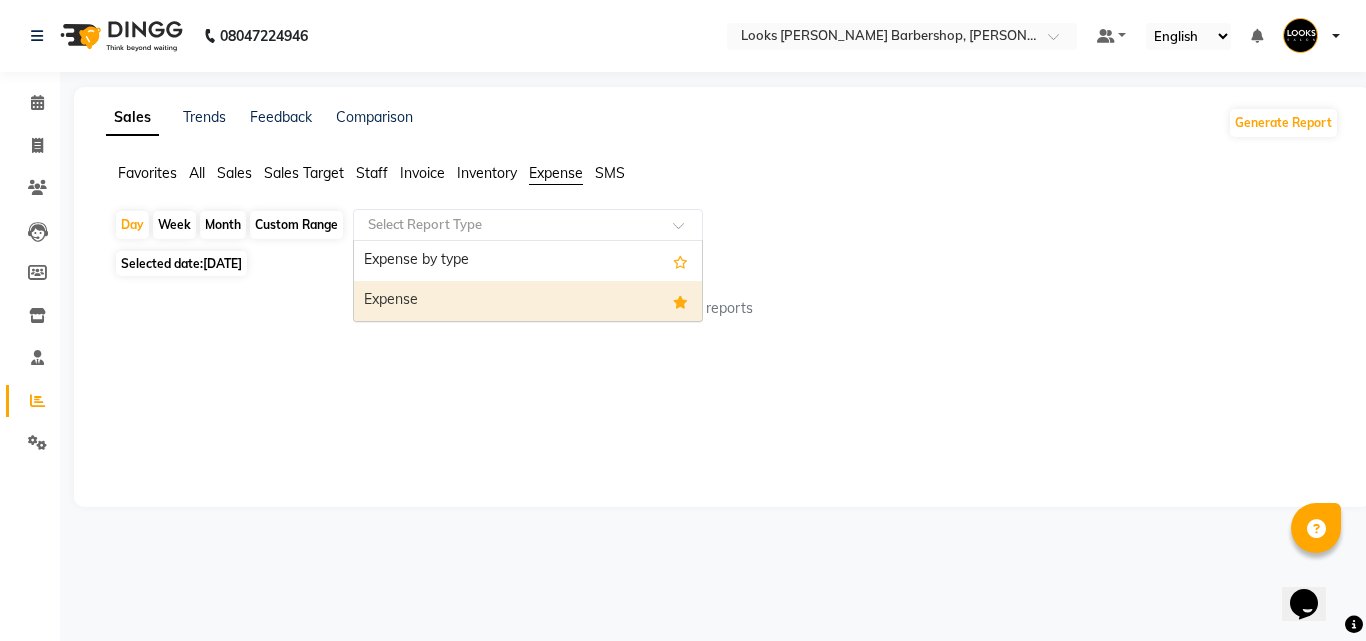 click on "Expense" at bounding box center (528, 301) 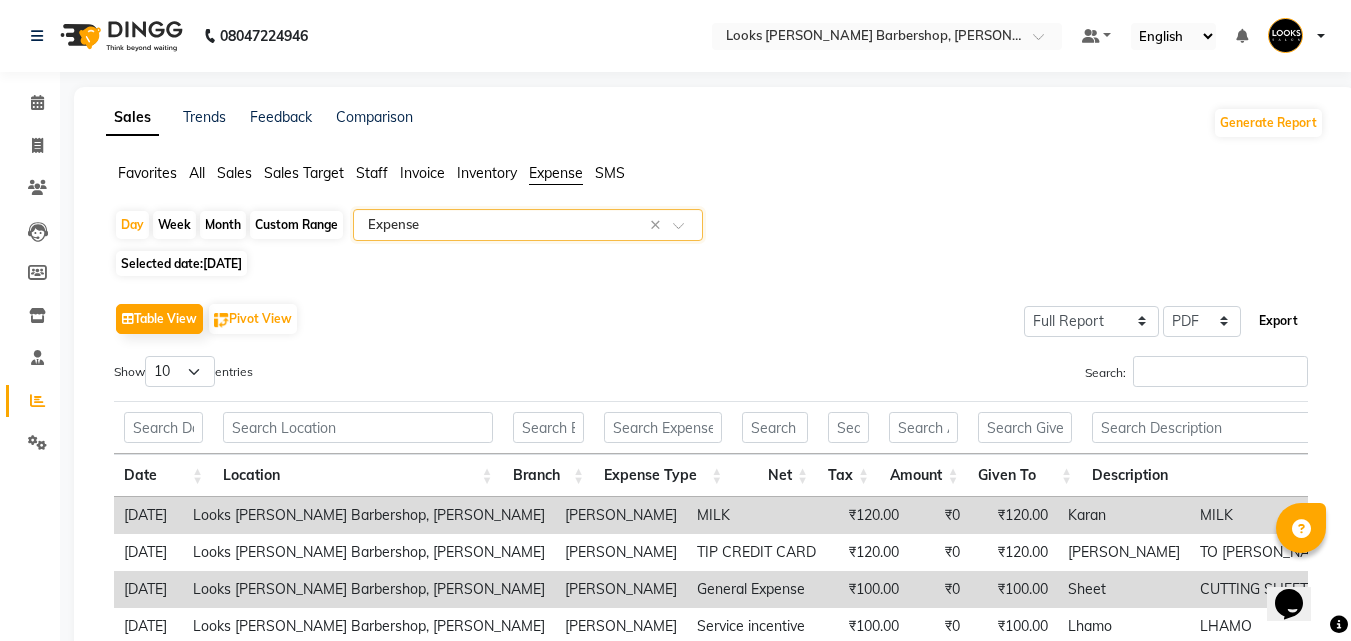 click on "Export" 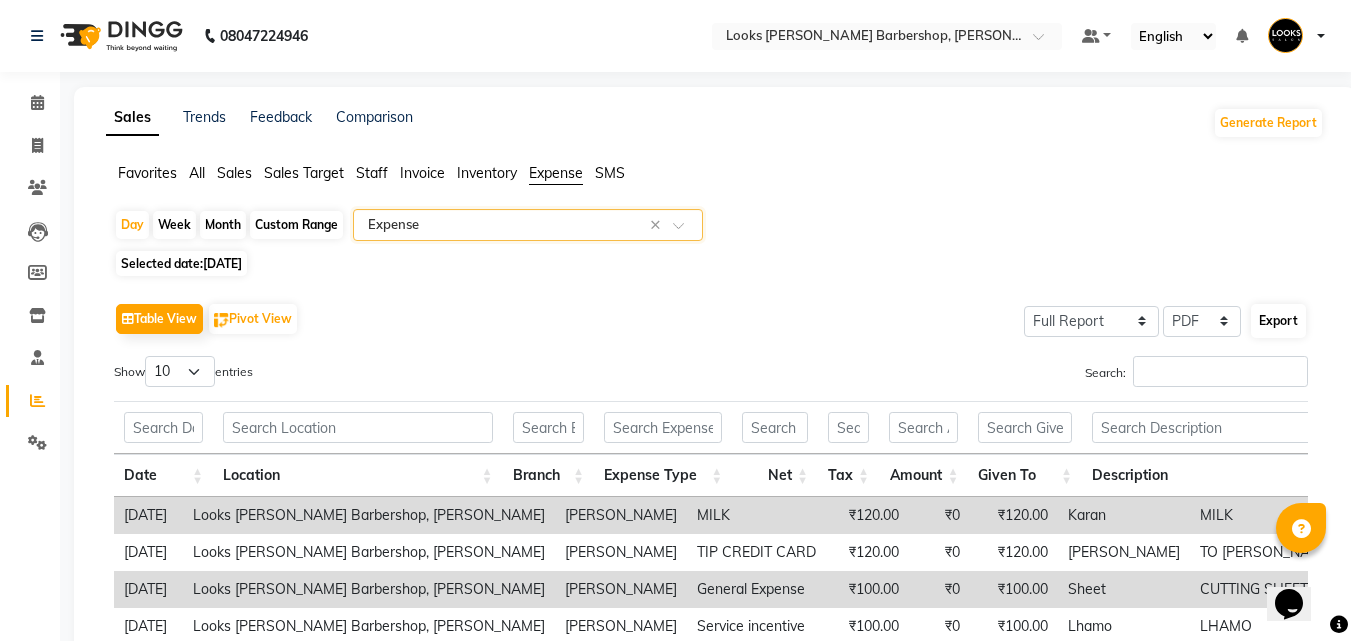 select on "sans-serif" 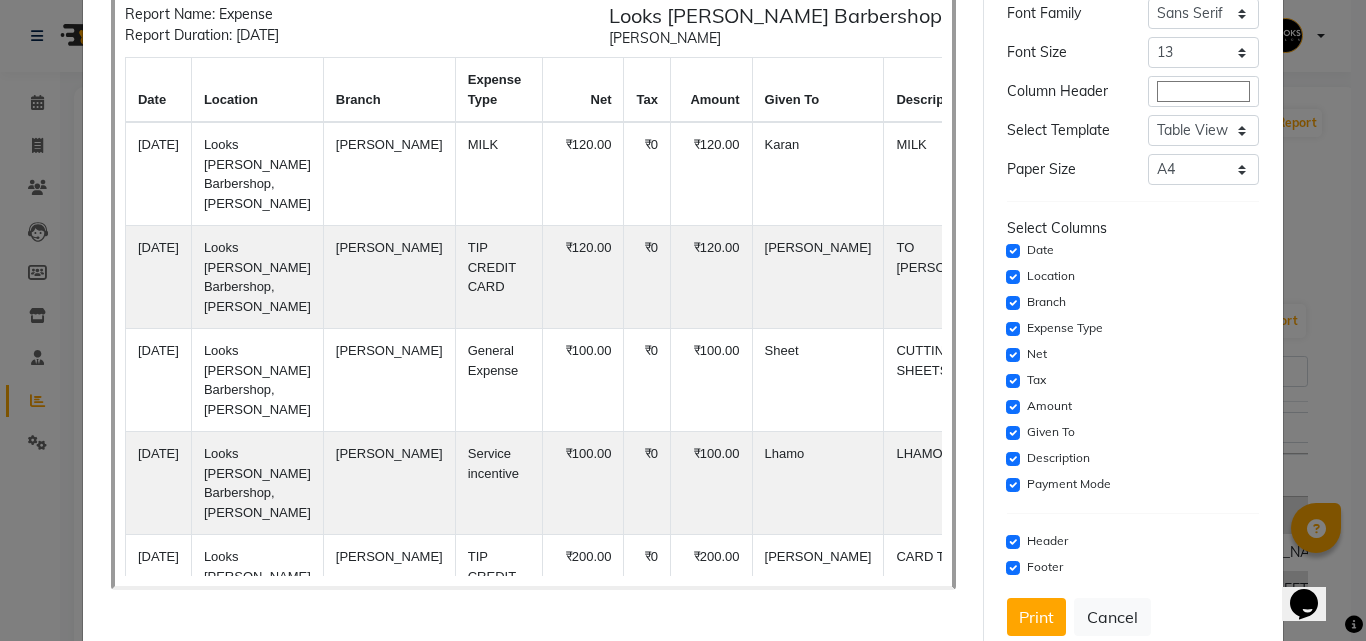 scroll, scrollTop: 163, scrollLeft: 0, axis: vertical 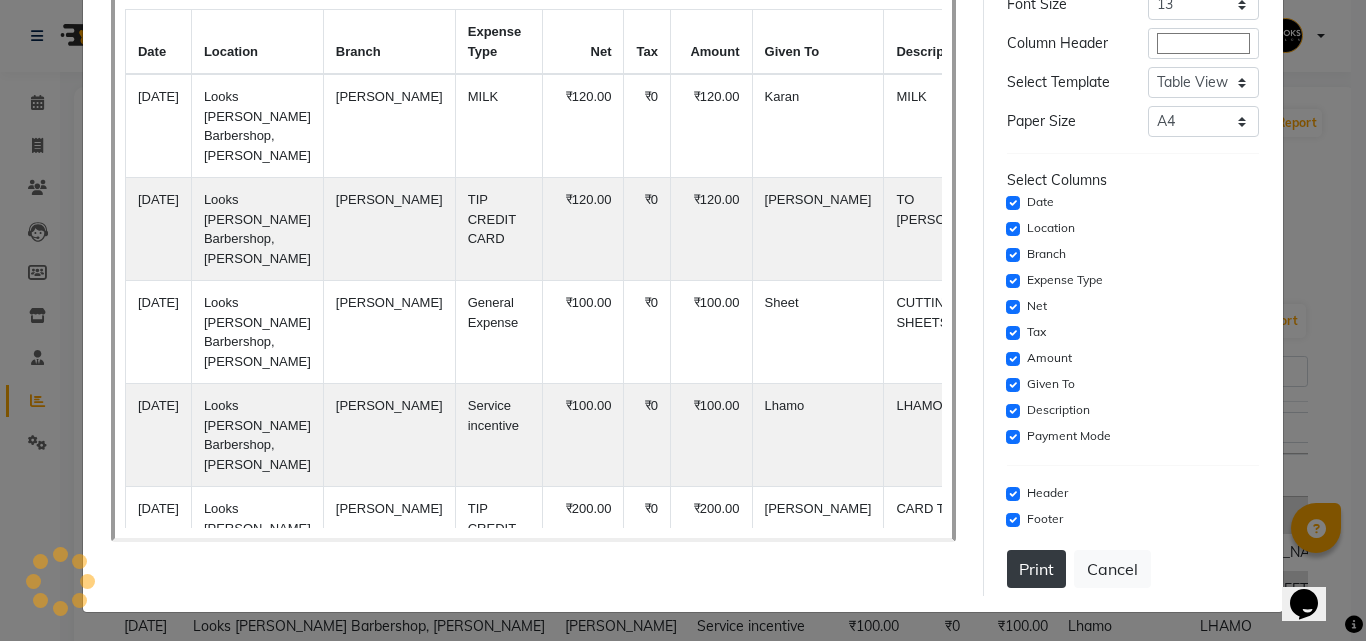 click on "Print" 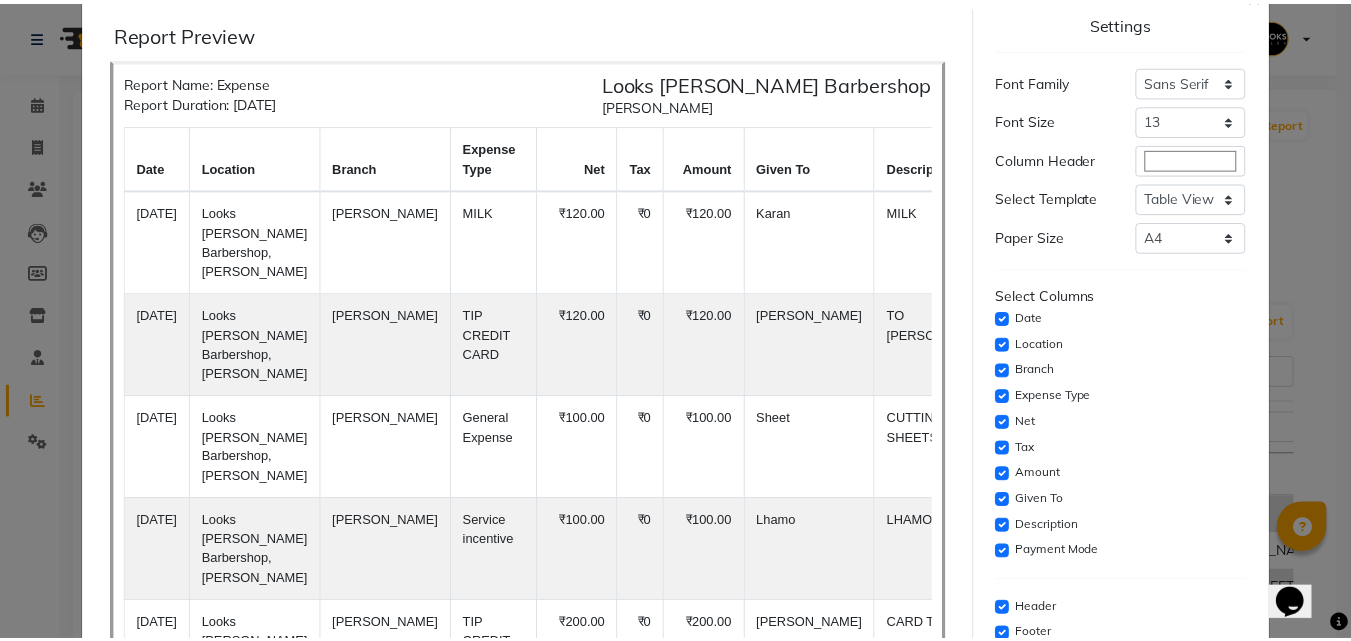scroll, scrollTop: 0, scrollLeft: 0, axis: both 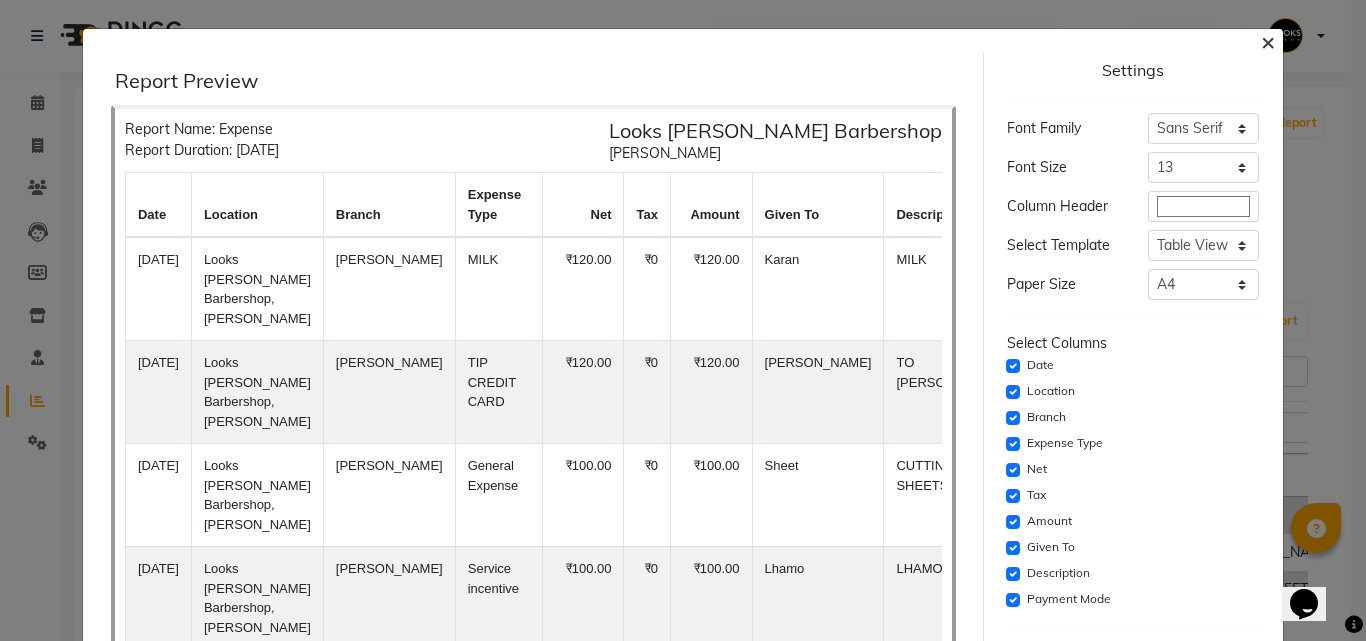 click on "×" 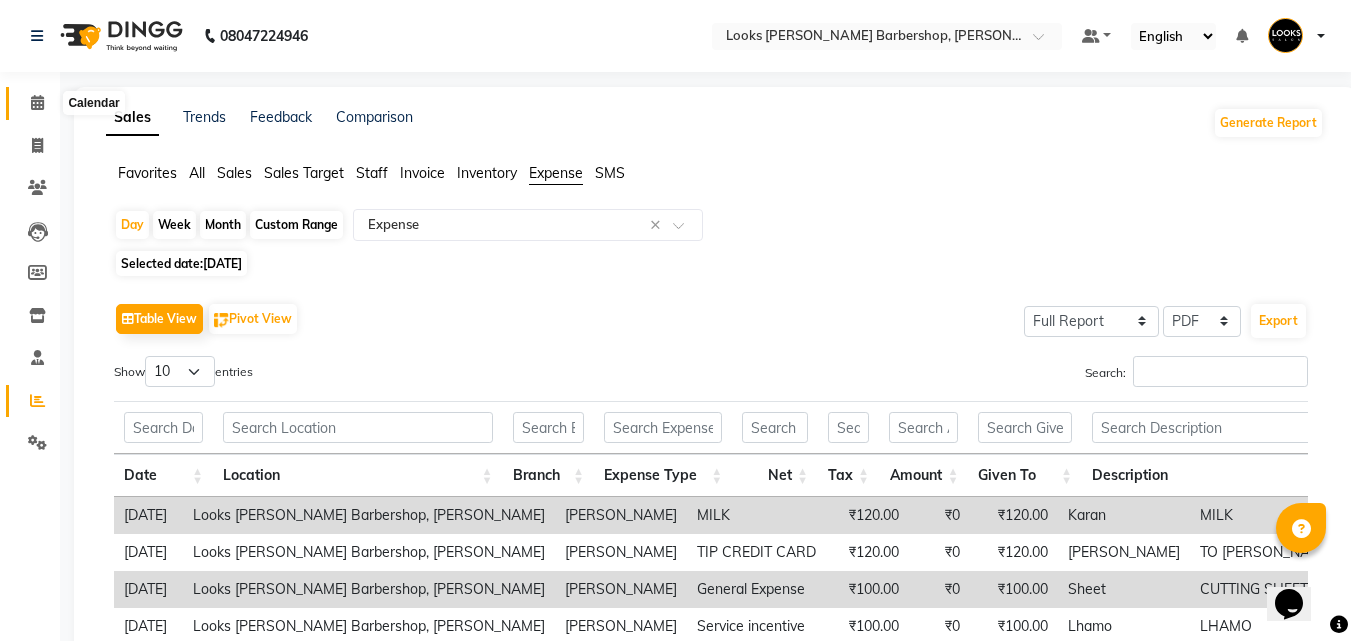 click 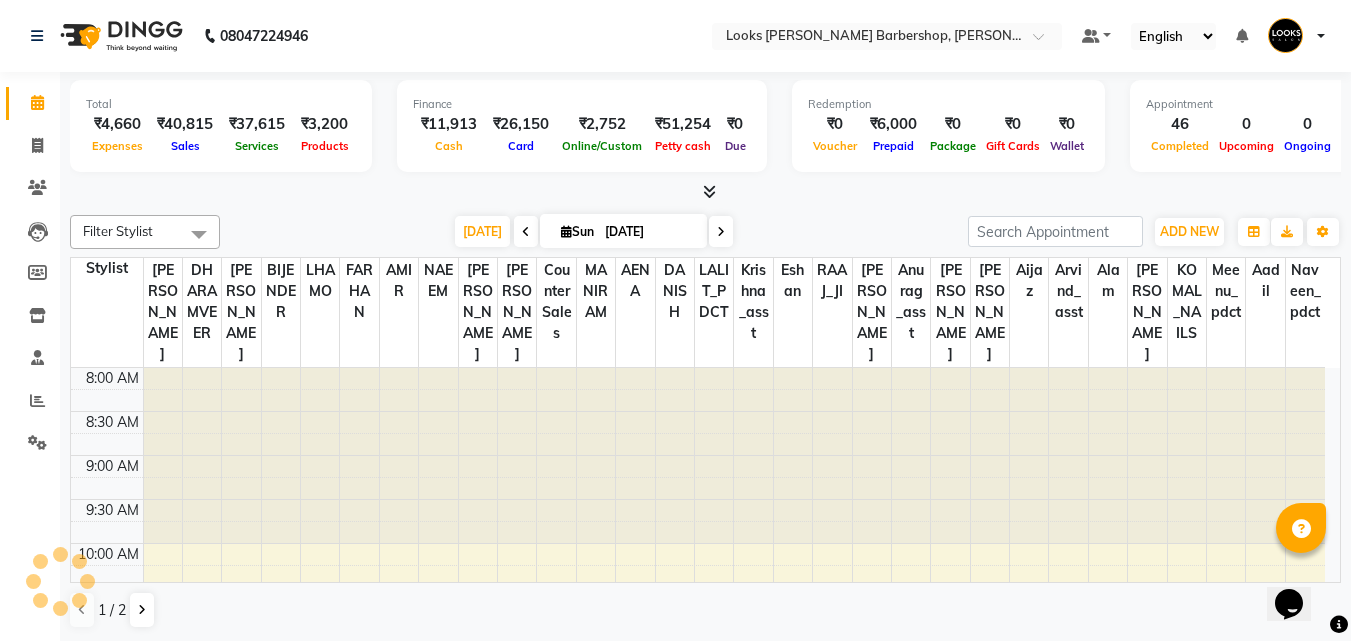 scroll, scrollTop: 845, scrollLeft: 0, axis: vertical 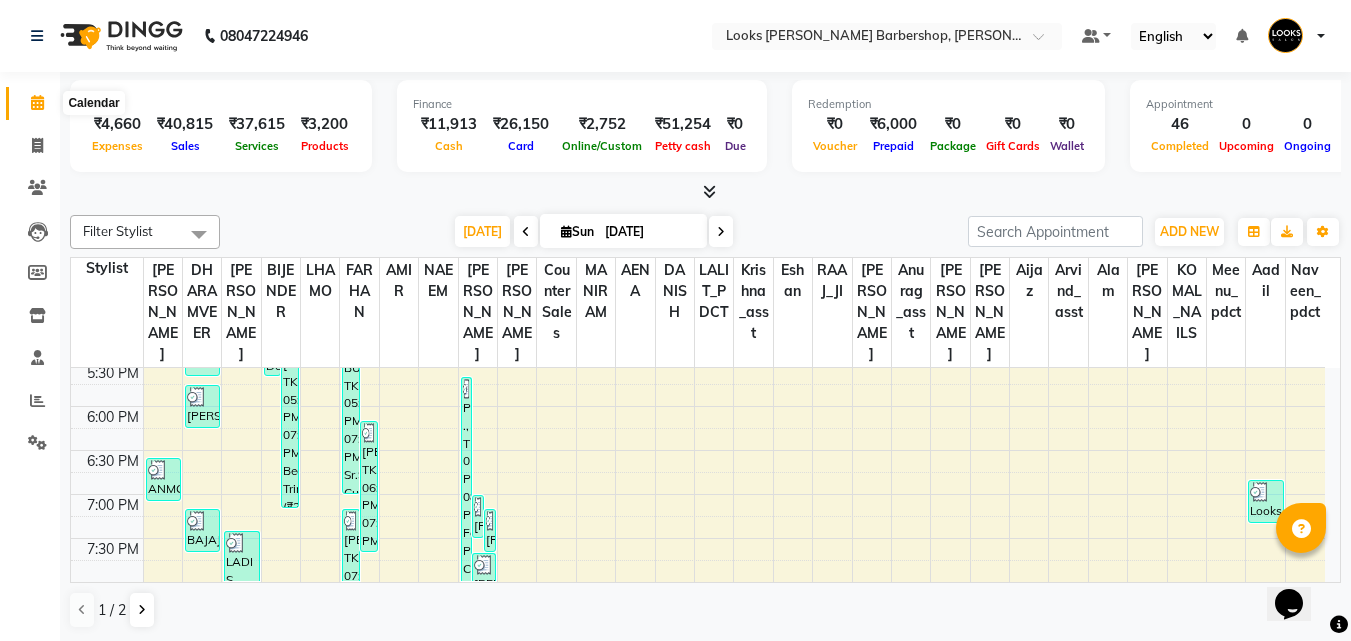 click 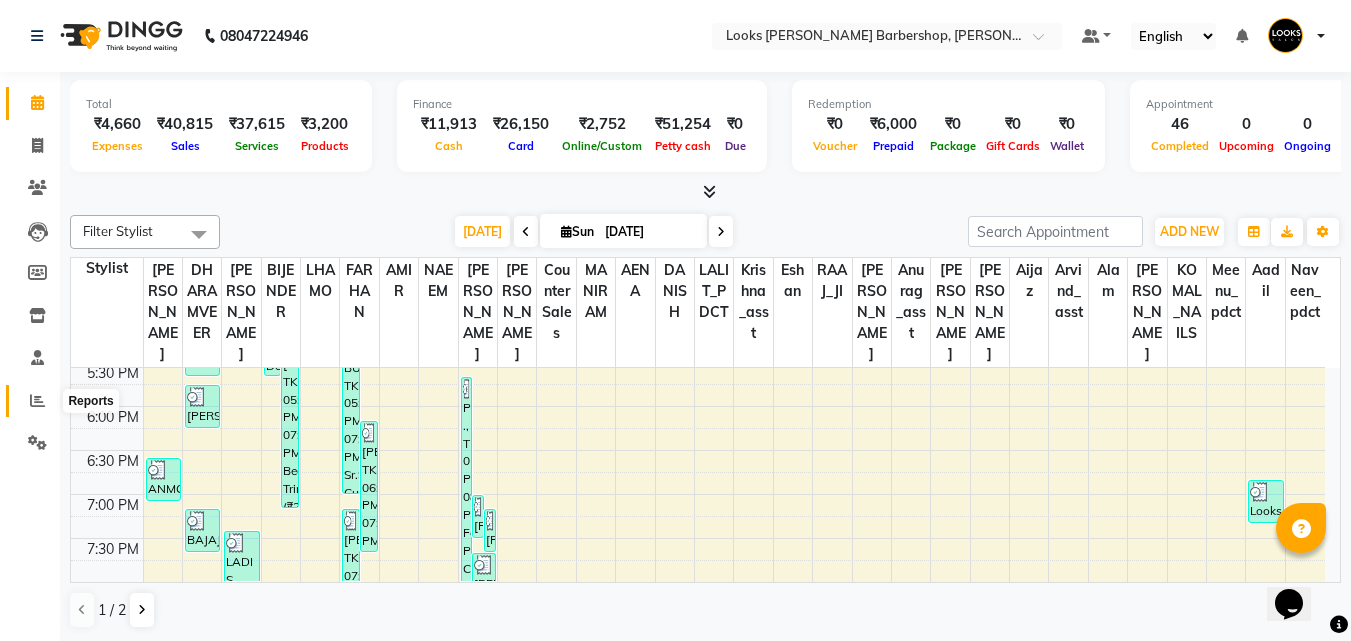 click 